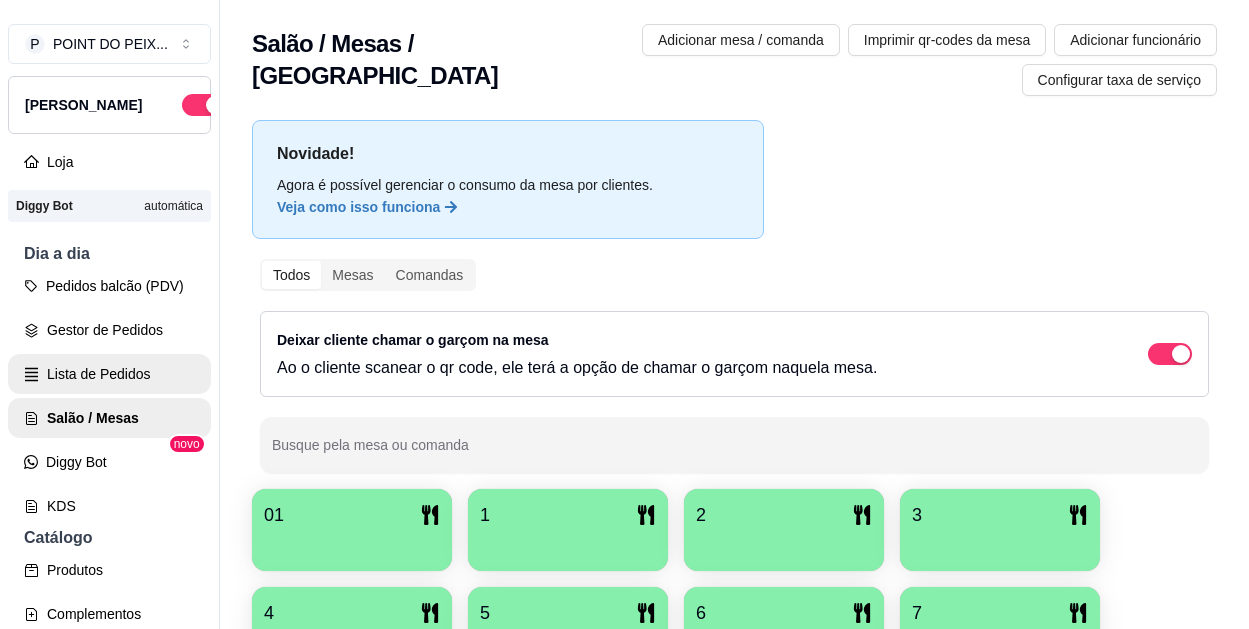 scroll, scrollTop: 0, scrollLeft: 0, axis: both 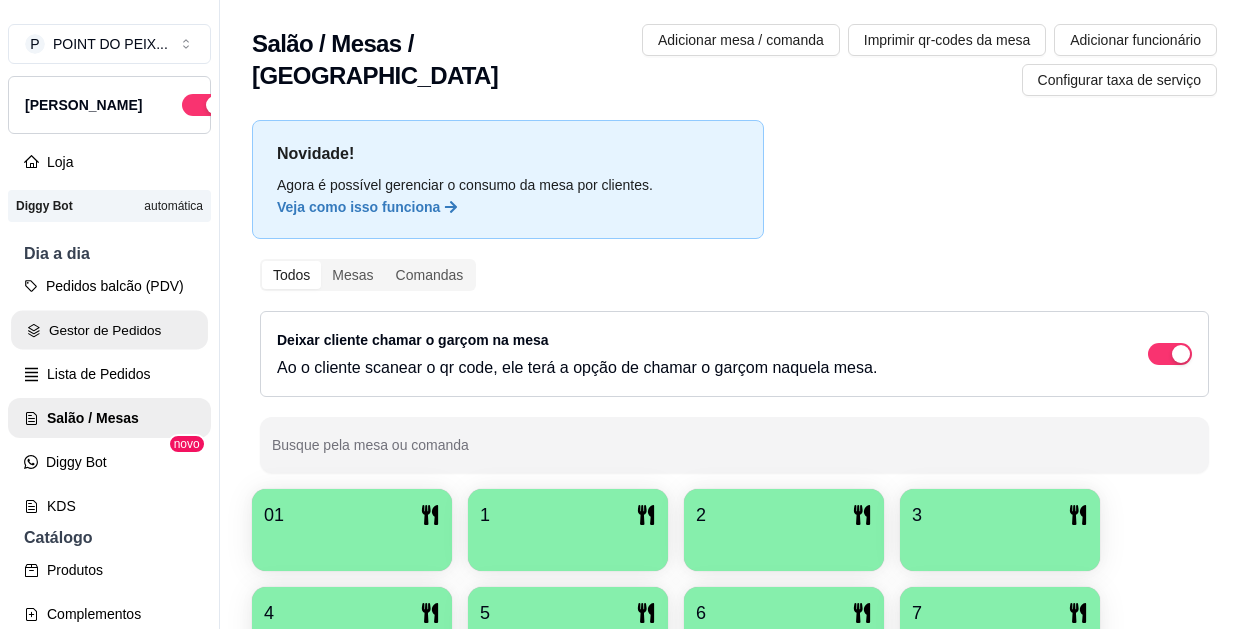 click on "Gestor de Pedidos" at bounding box center (109, 330) 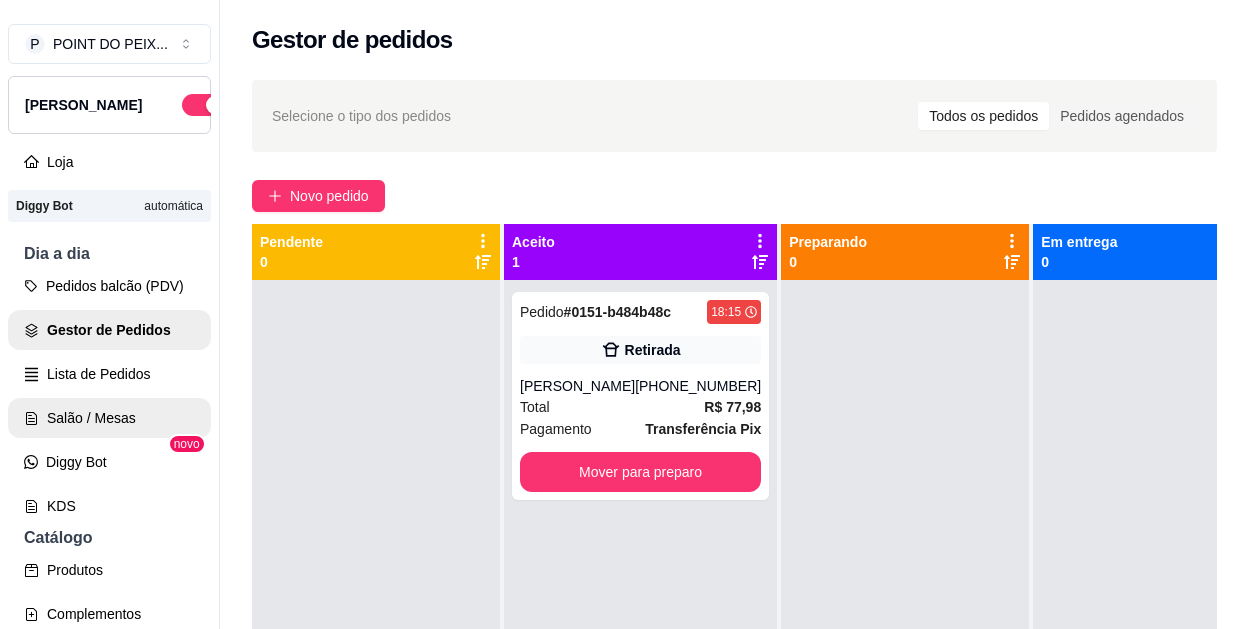 click on "Salão / Mesas" at bounding box center (109, 418) 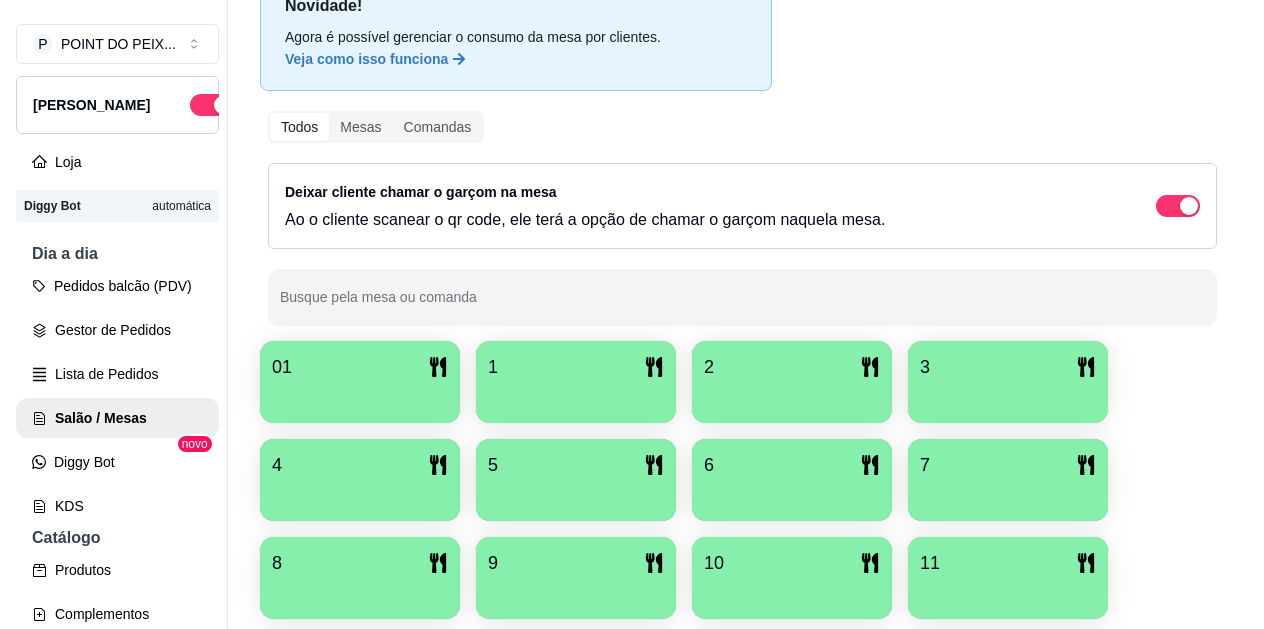 scroll, scrollTop: 200, scrollLeft: 0, axis: vertical 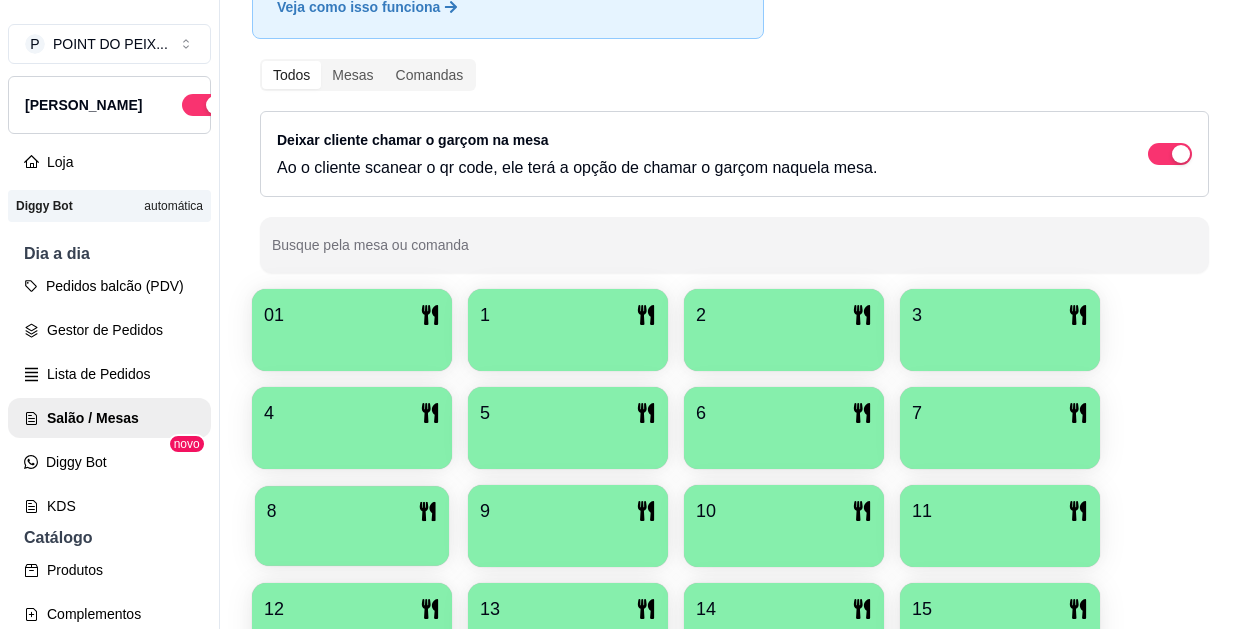click on "8" at bounding box center [352, 511] 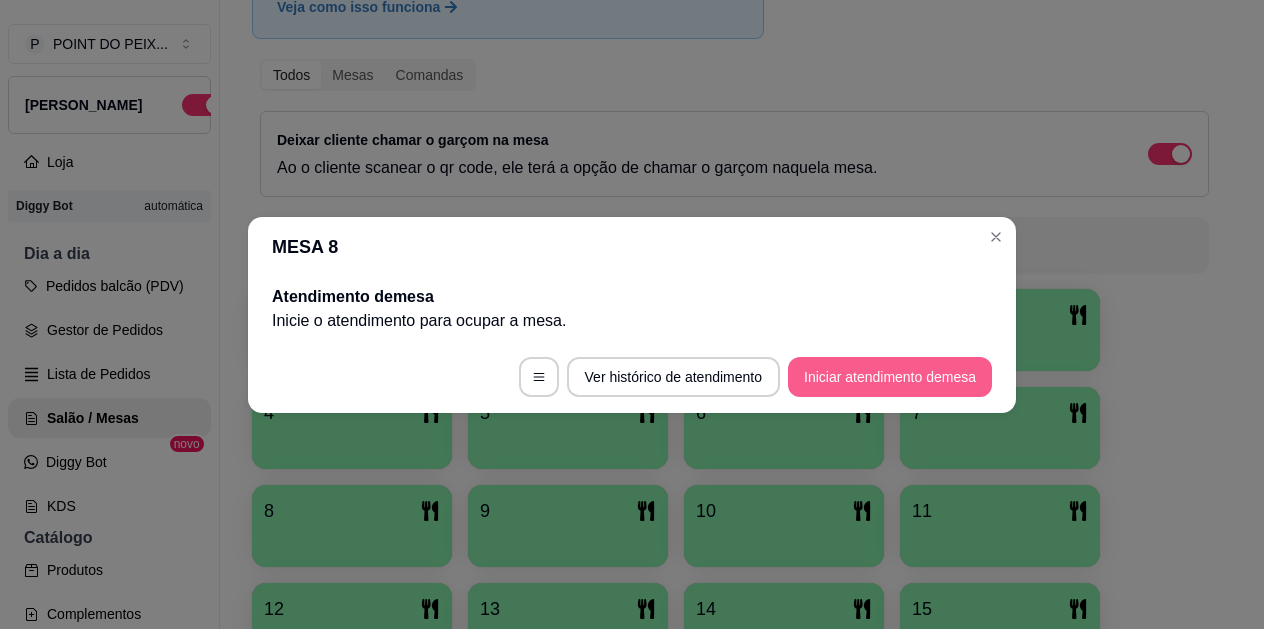 click on "Iniciar atendimento de  mesa" at bounding box center (890, 377) 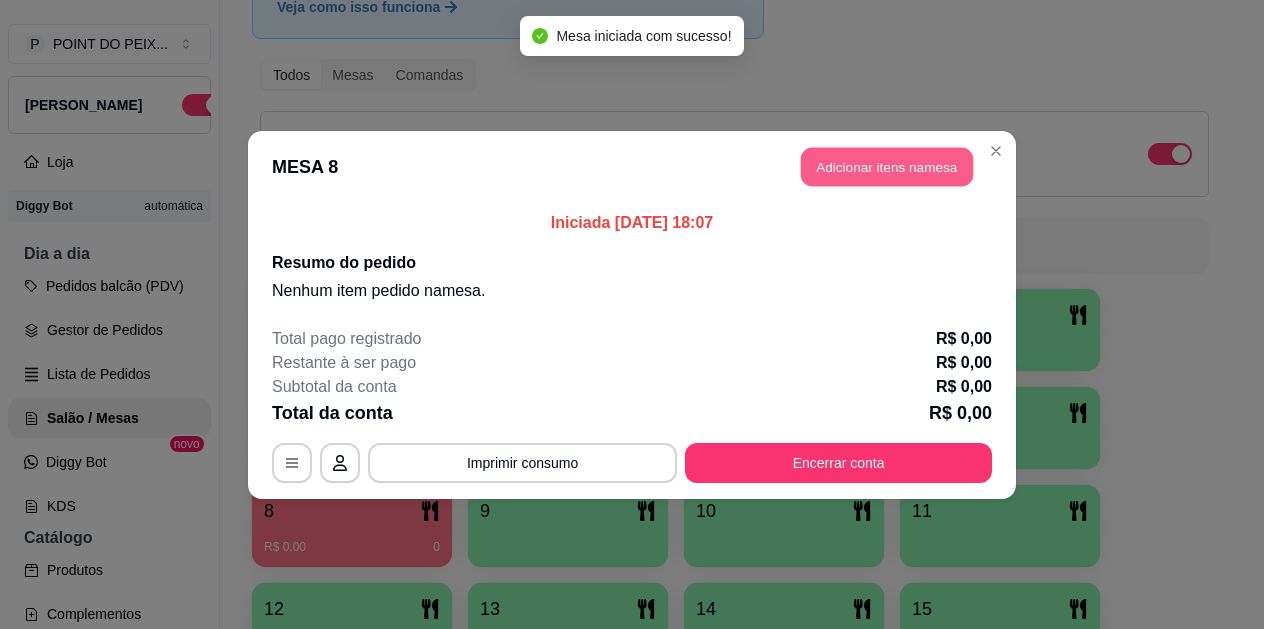 click on "Adicionar itens na  mesa" at bounding box center [887, 166] 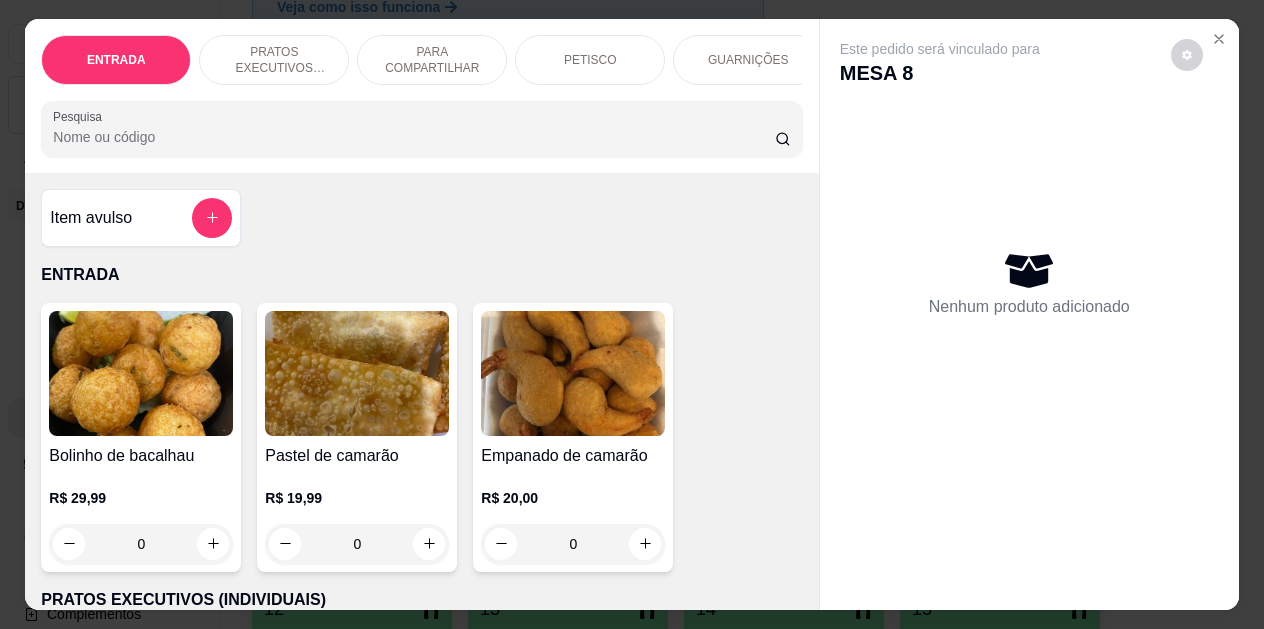 click on "PETISCO" at bounding box center [590, 60] 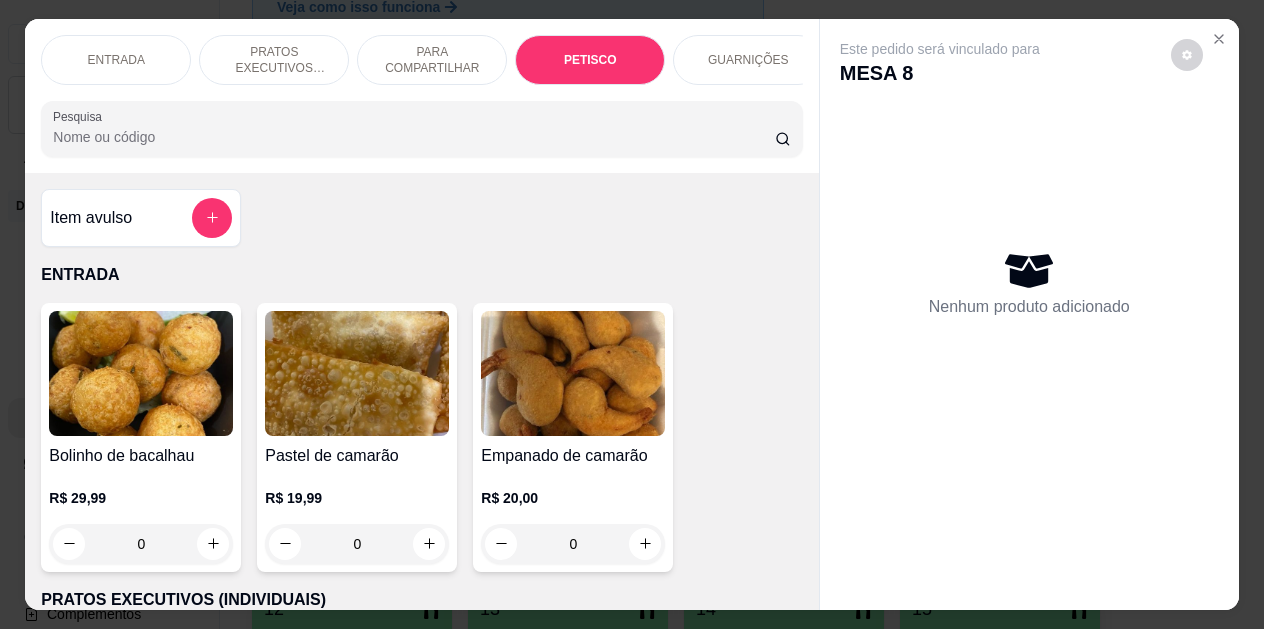 scroll, scrollTop: 2325, scrollLeft: 0, axis: vertical 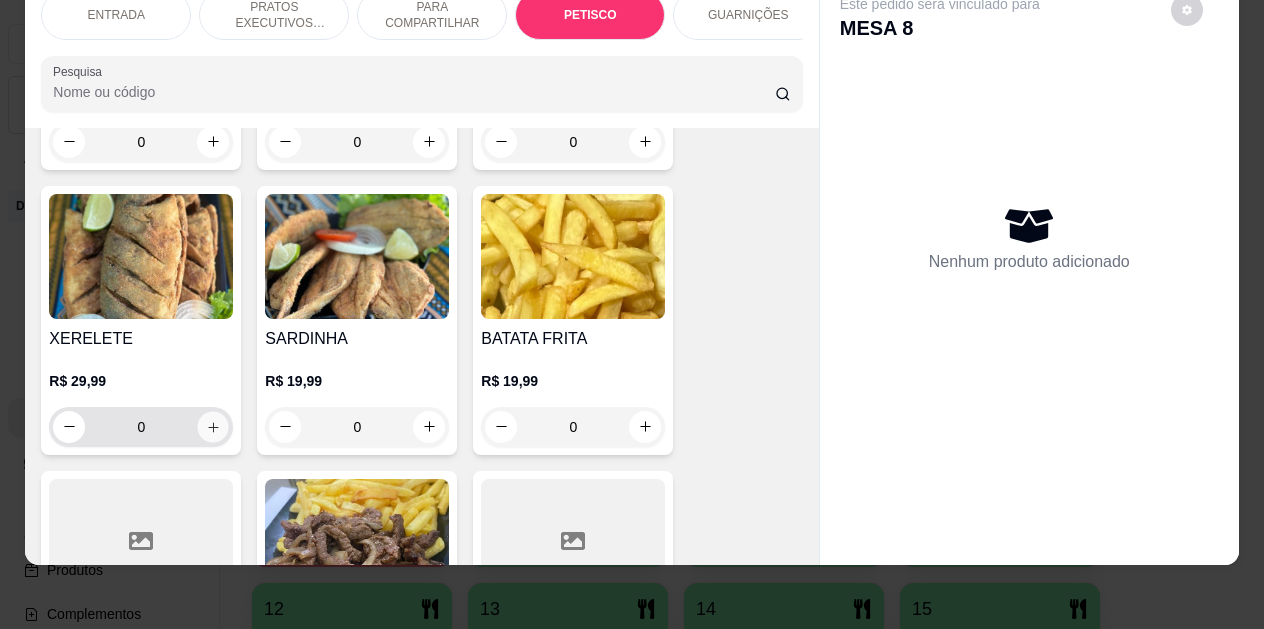 click 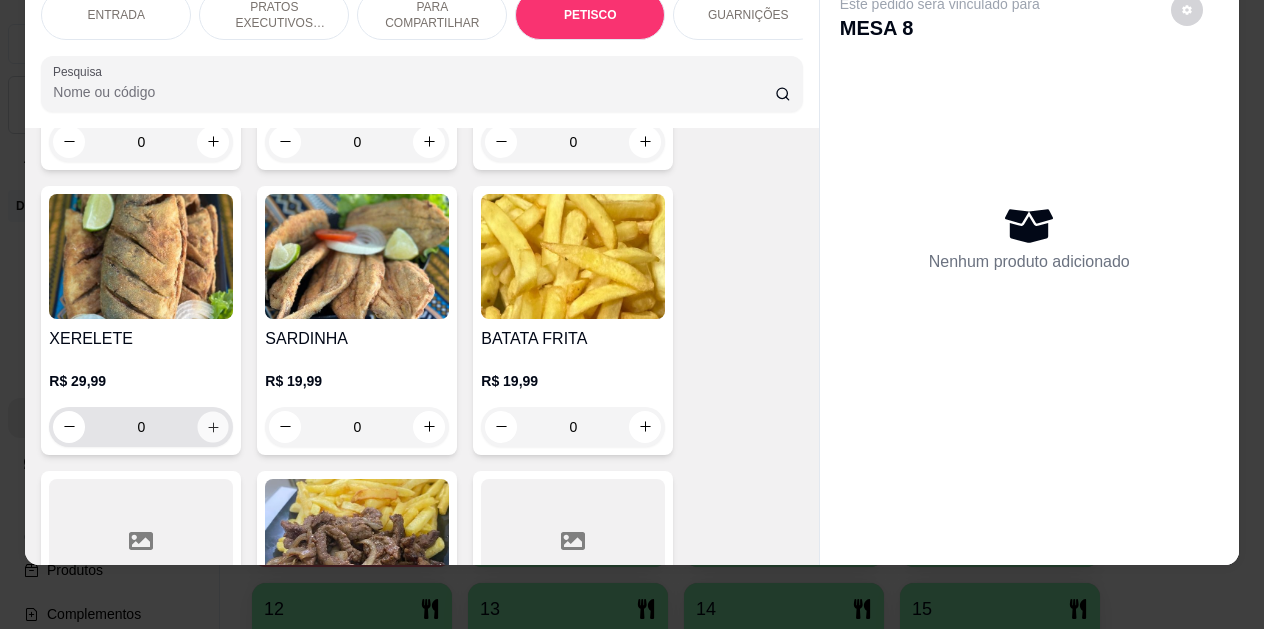 type on "1" 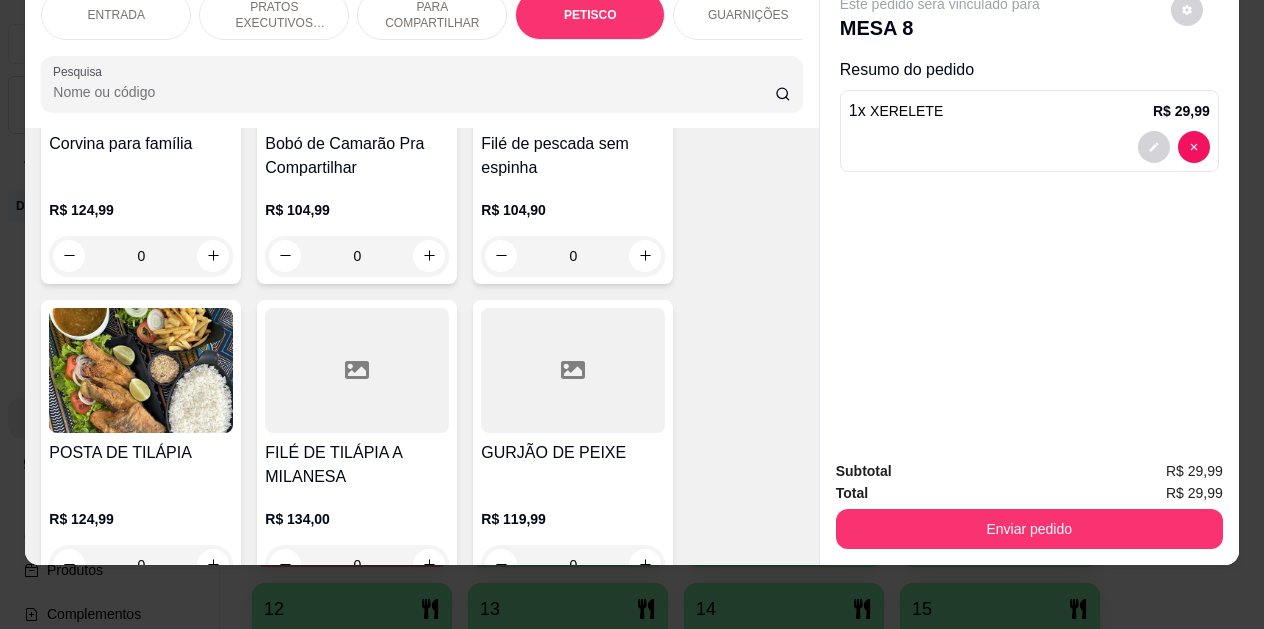 scroll, scrollTop: 1825, scrollLeft: 0, axis: vertical 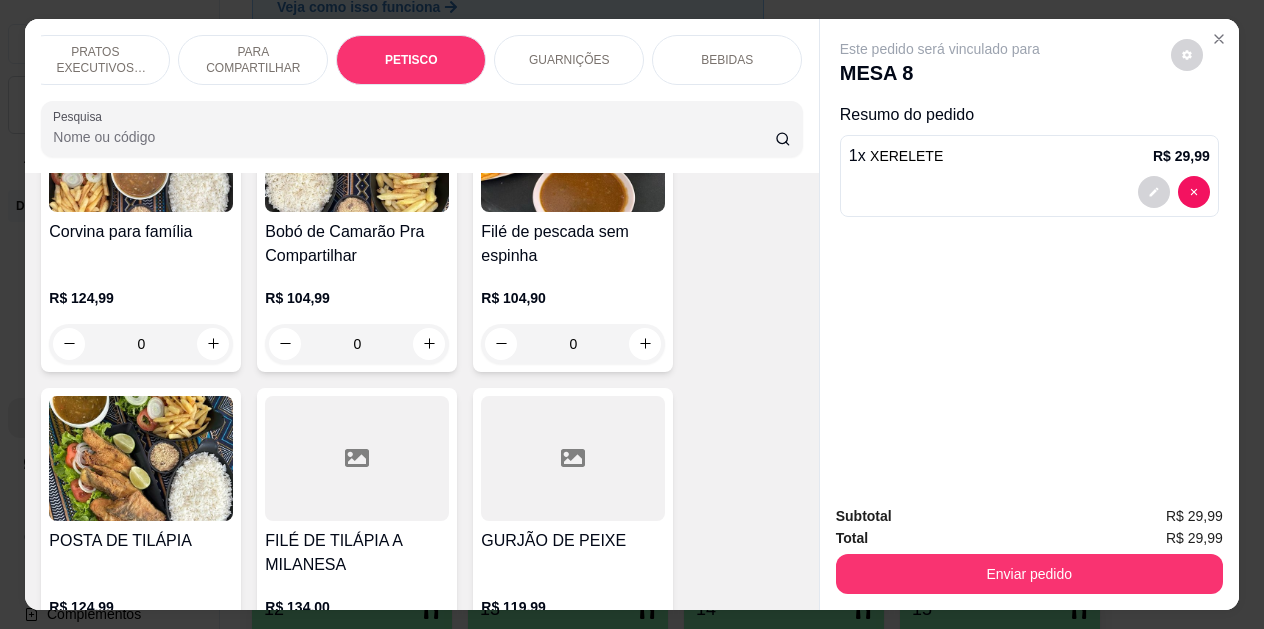 click on "PRATOS EXECUTIVOS (INDIVIDUAIS)" at bounding box center (95, 60) 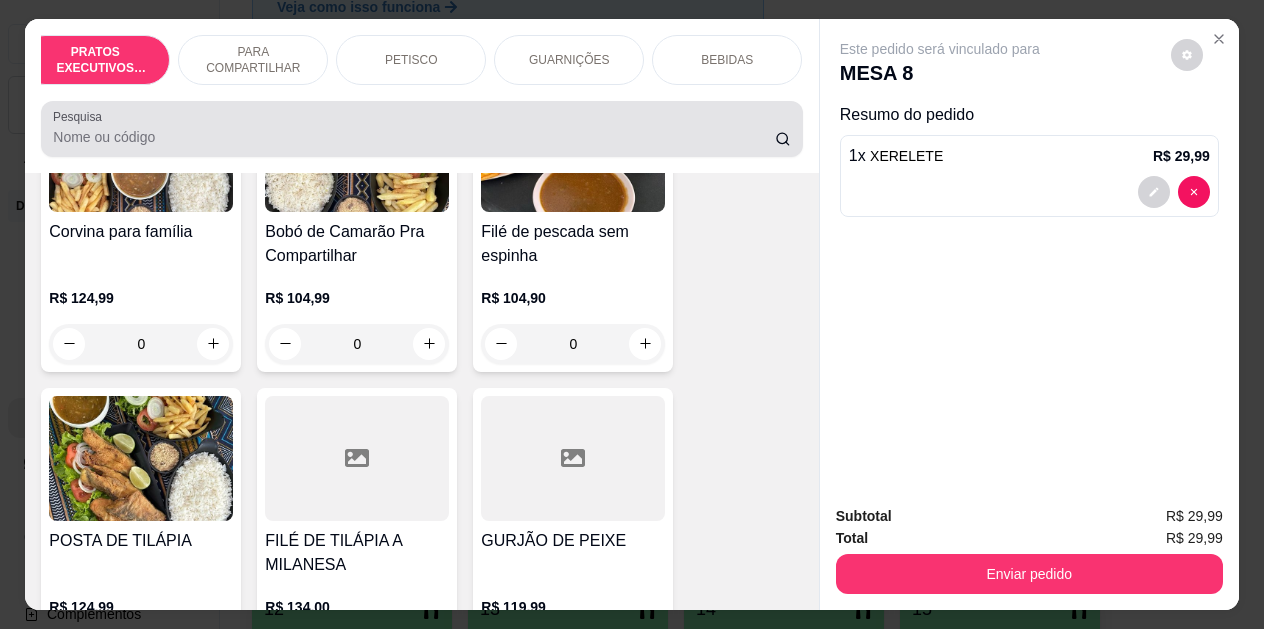 scroll, scrollTop: 415, scrollLeft: 0, axis: vertical 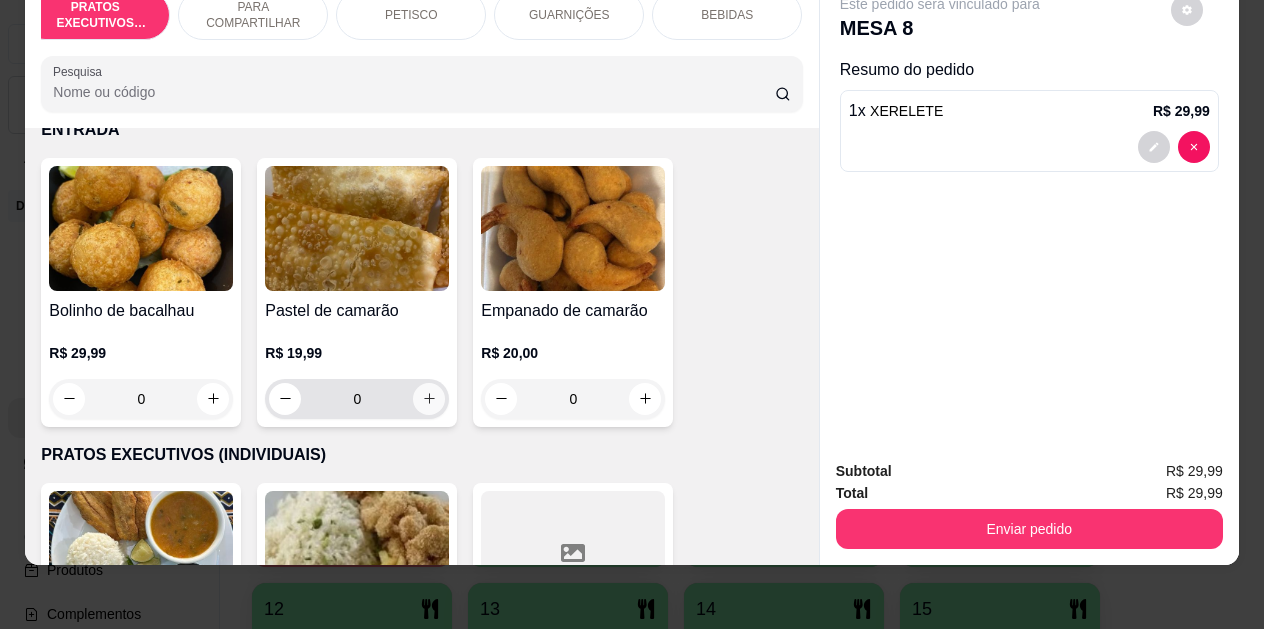 click 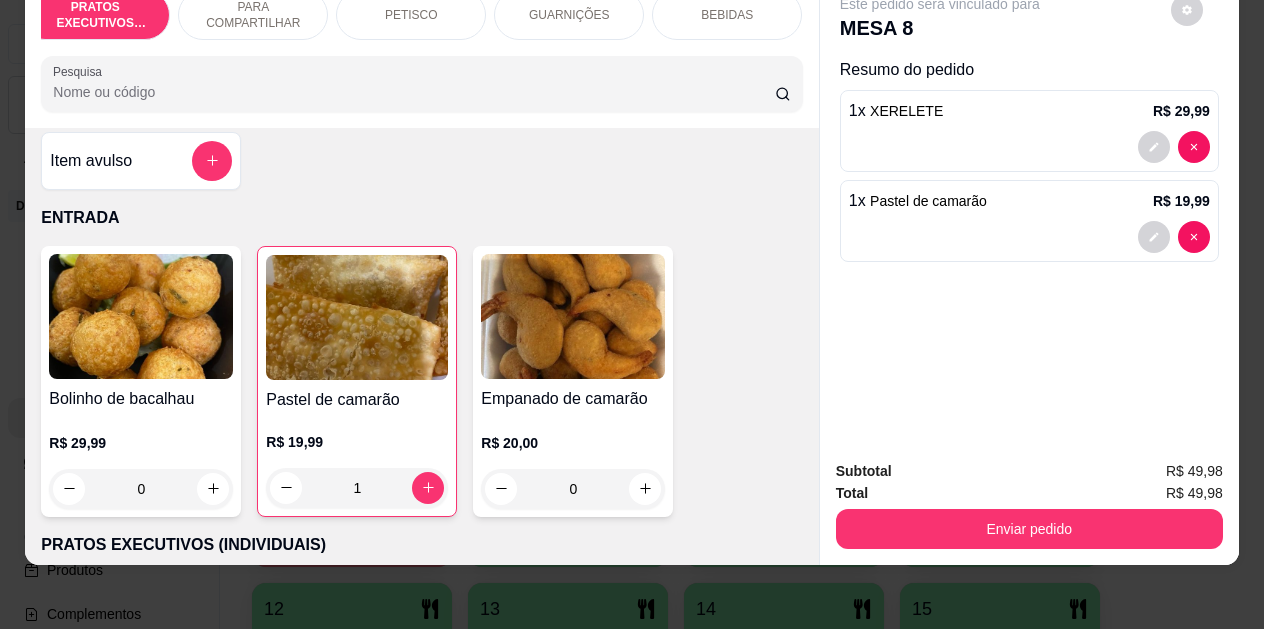 scroll, scrollTop: 0, scrollLeft: 0, axis: both 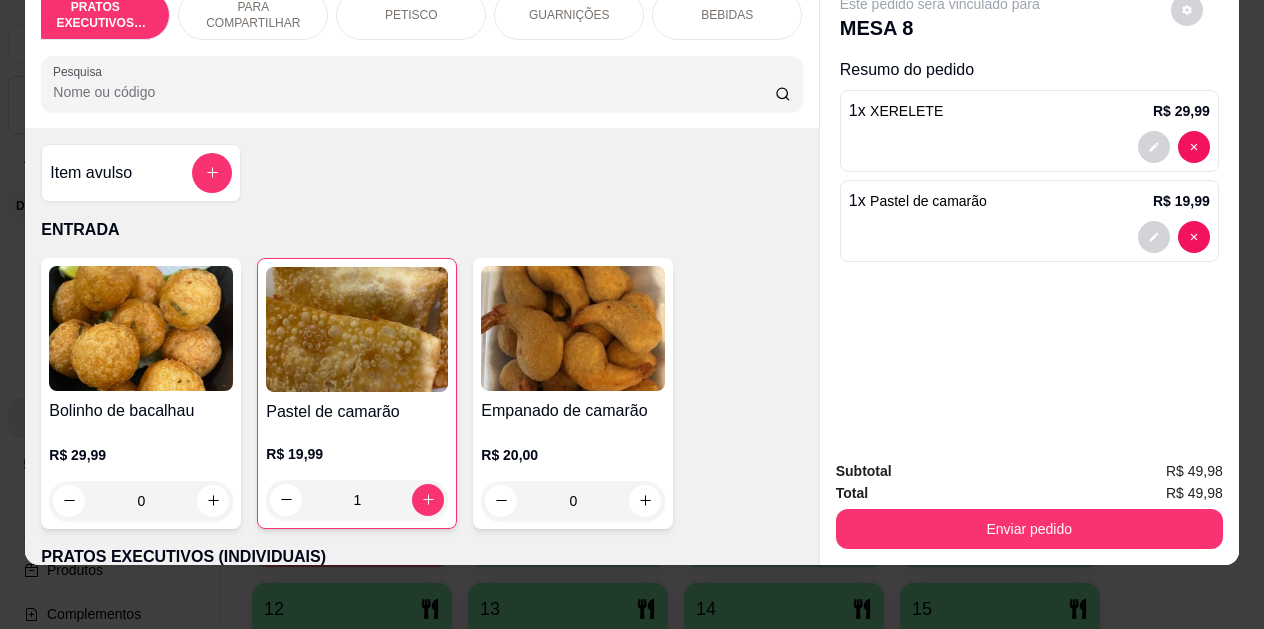 click on "BEBIDAS" at bounding box center (727, 15) 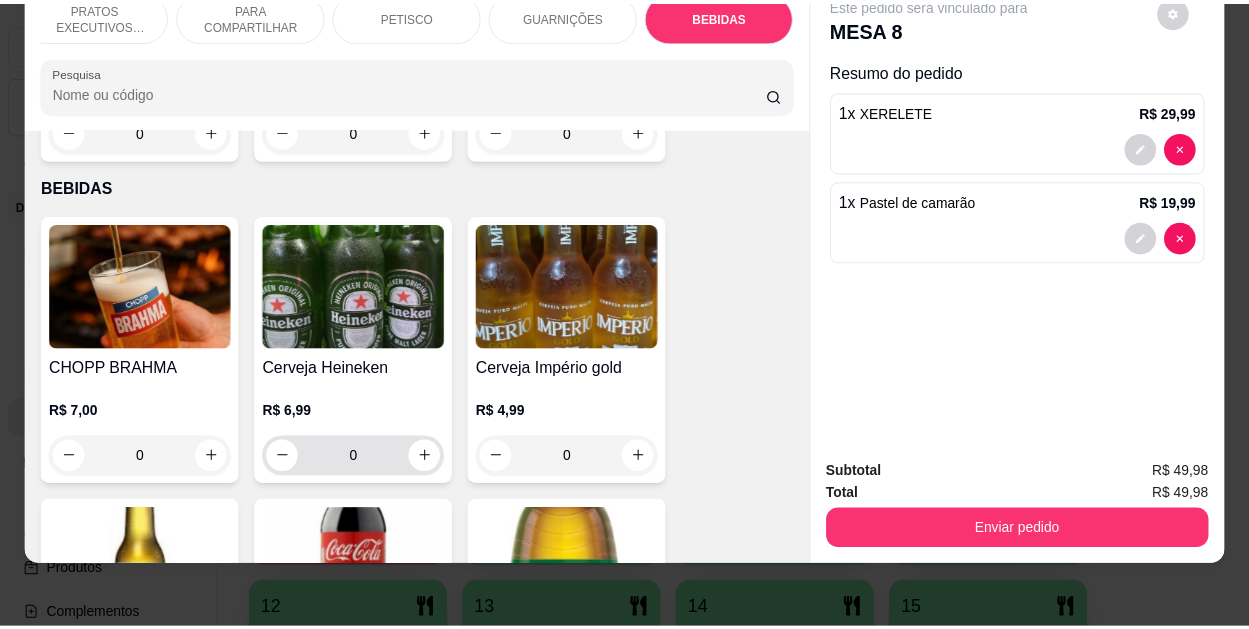 scroll, scrollTop: 4428, scrollLeft: 0, axis: vertical 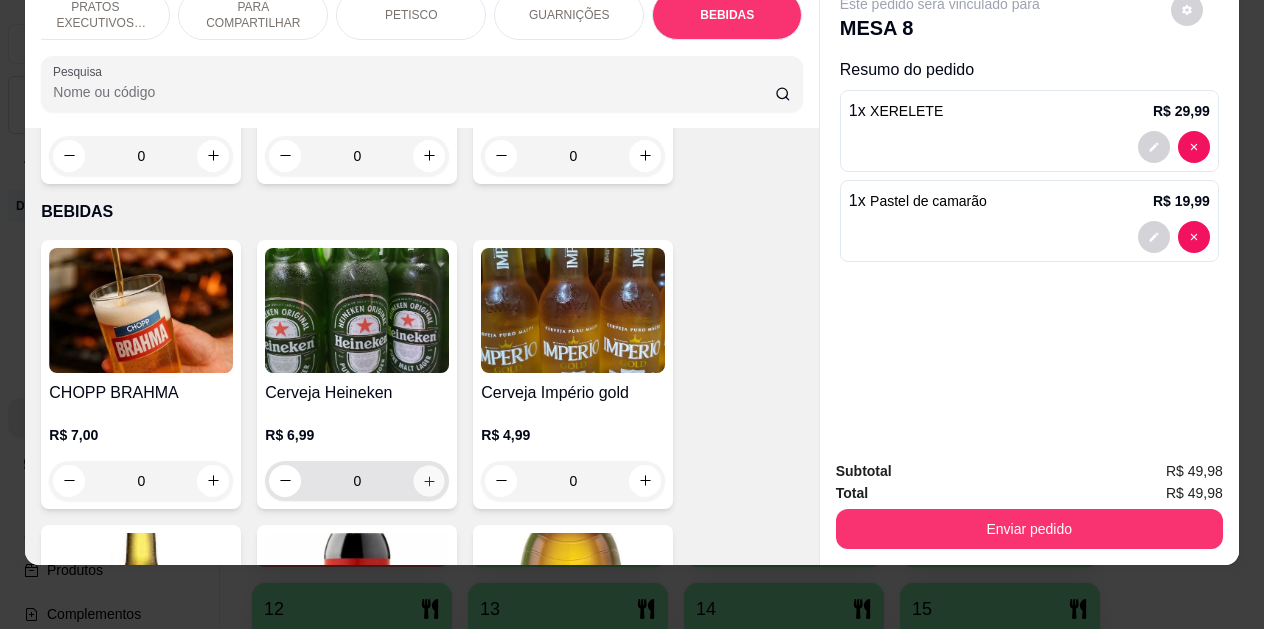 click 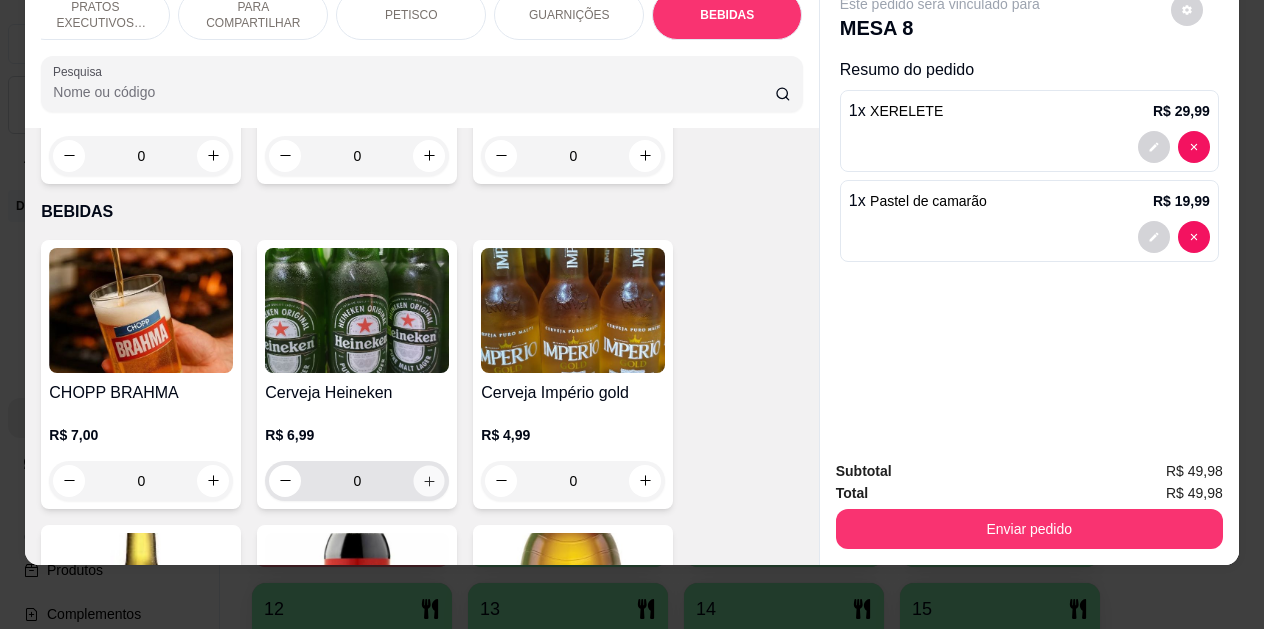 type on "1" 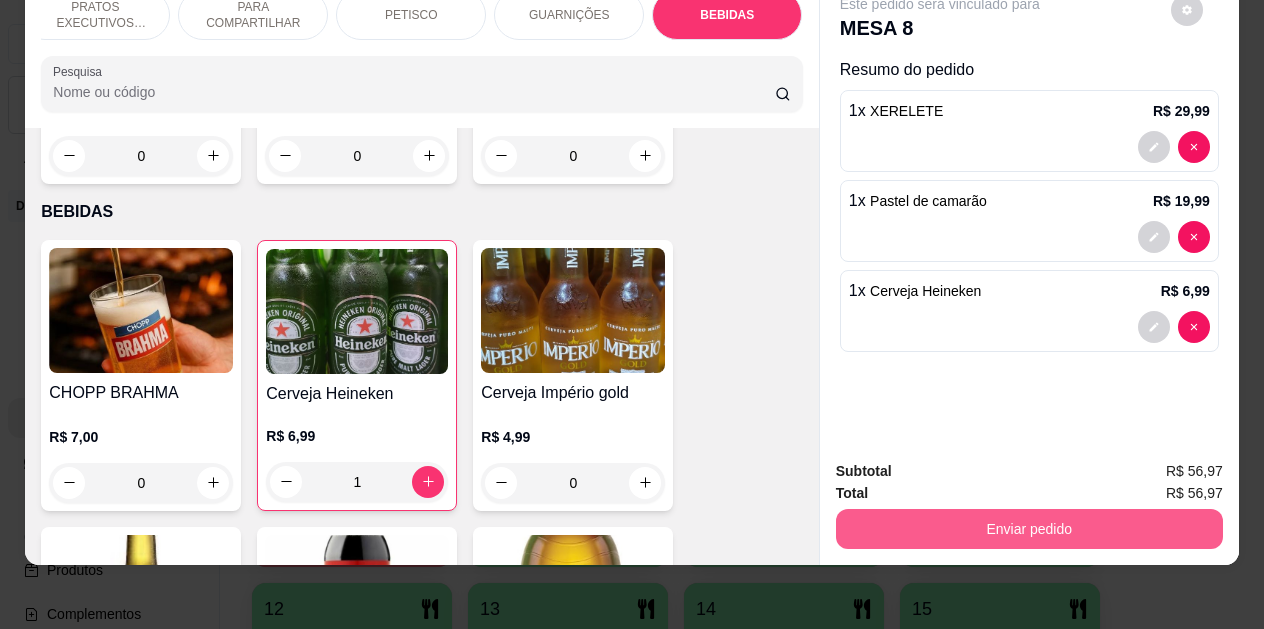 click on "Enviar pedido" at bounding box center (1029, 529) 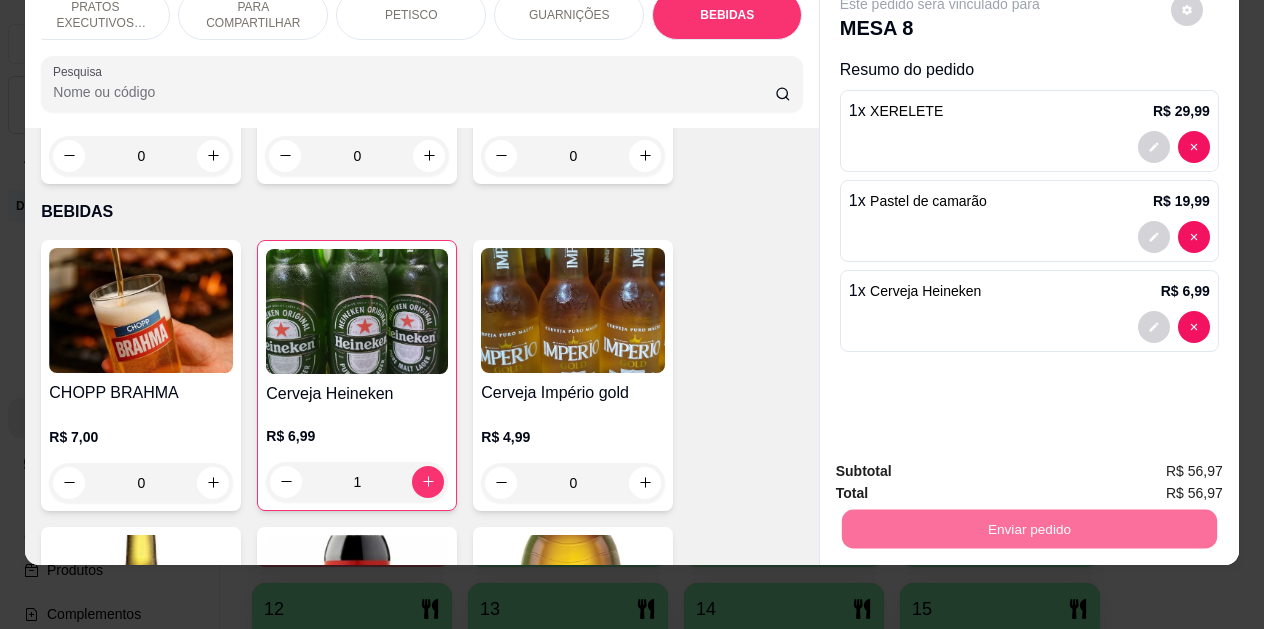 click on "Não registrar e enviar pedido" at bounding box center [963, 465] 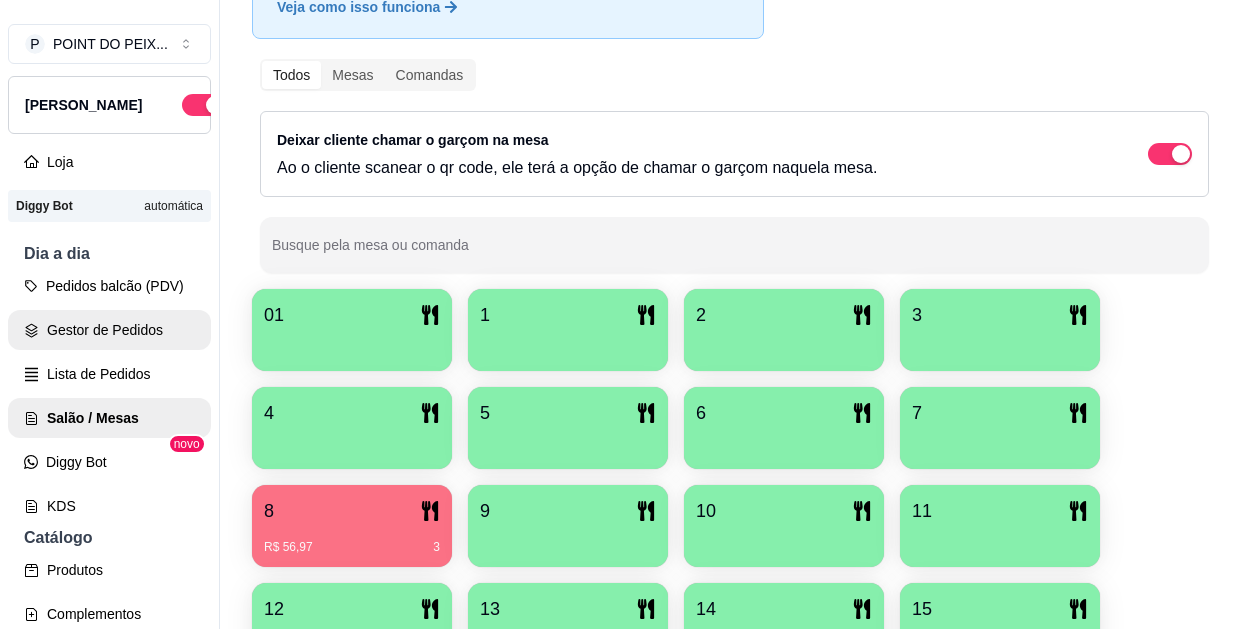click on "Gestor de Pedidos" at bounding box center [109, 330] 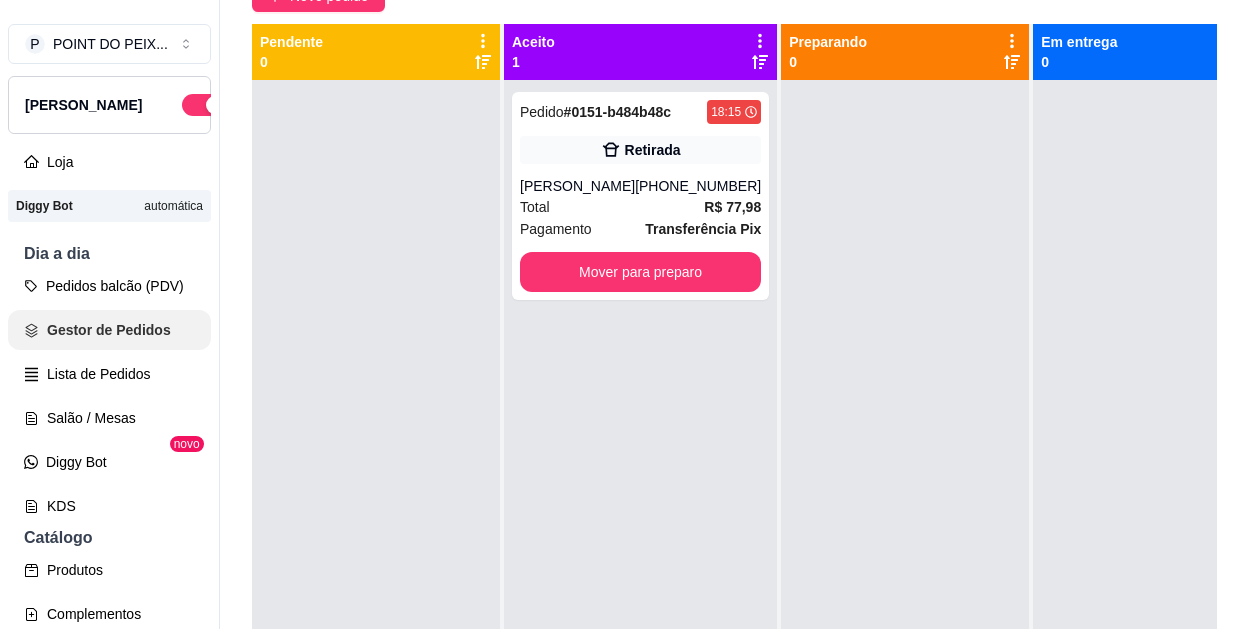 scroll, scrollTop: 0, scrollLeft: 0, axis: both 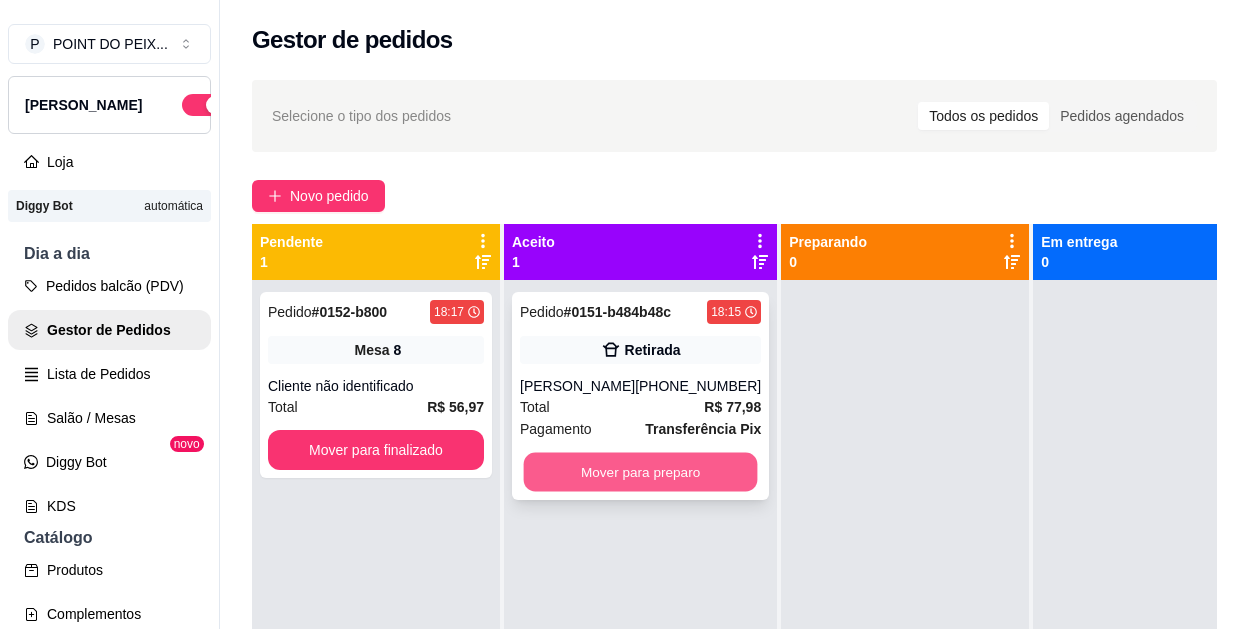 click on "Mover para preparo" at bounding box center [641, 472] 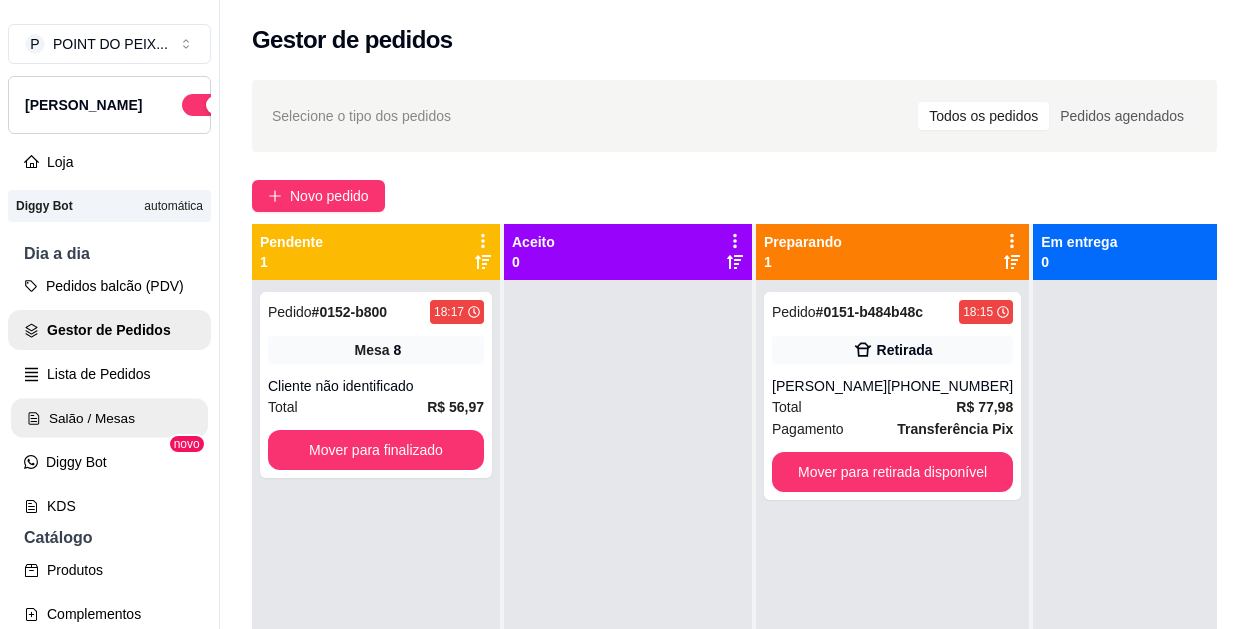 click on "Salão / Mesas" at bounding box center (109, 418) 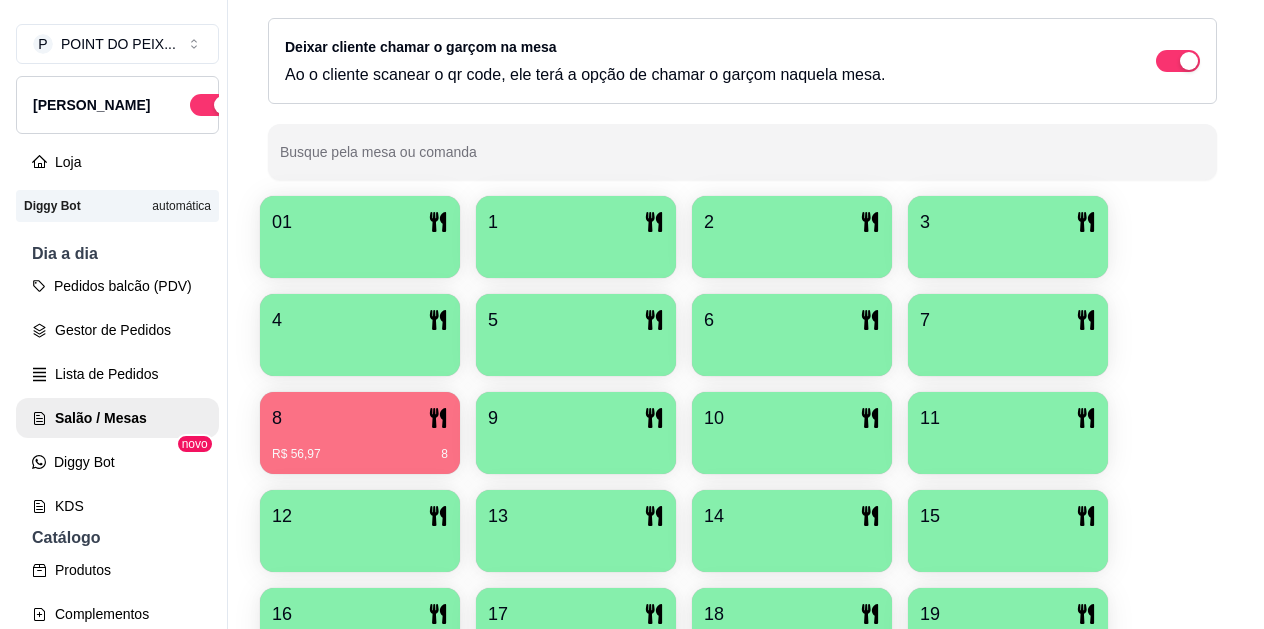 scroll, scrollTop: 300, scrollLeft: 0, axis: vertical 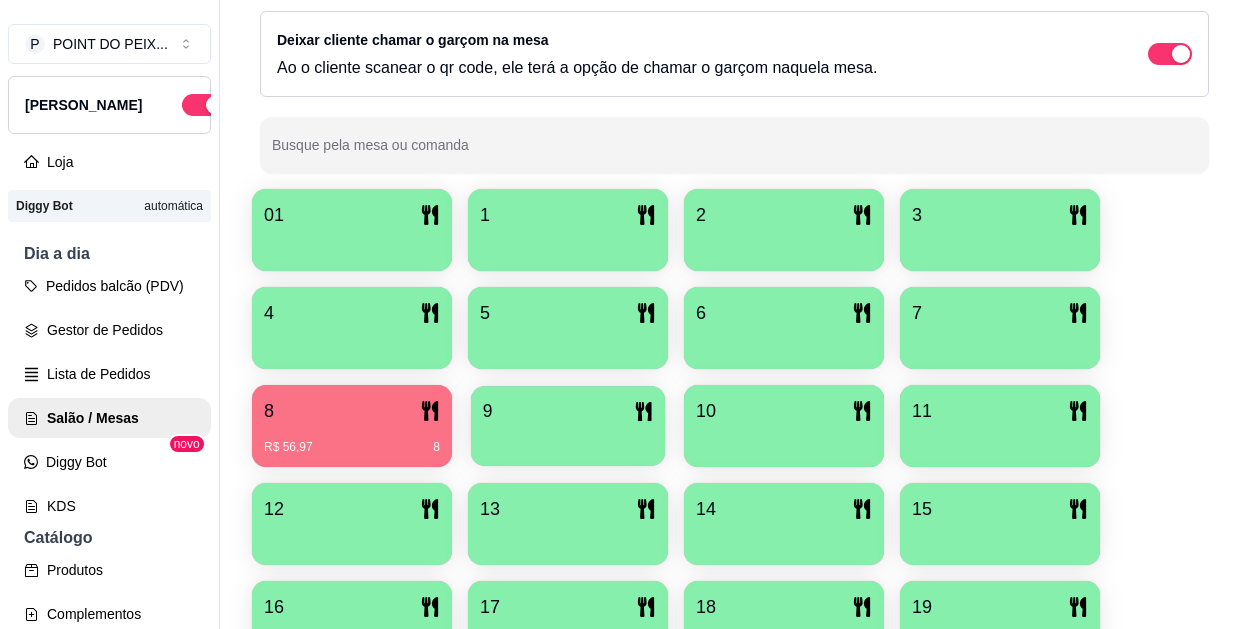 click on "9" at bounding box center (568, 411) 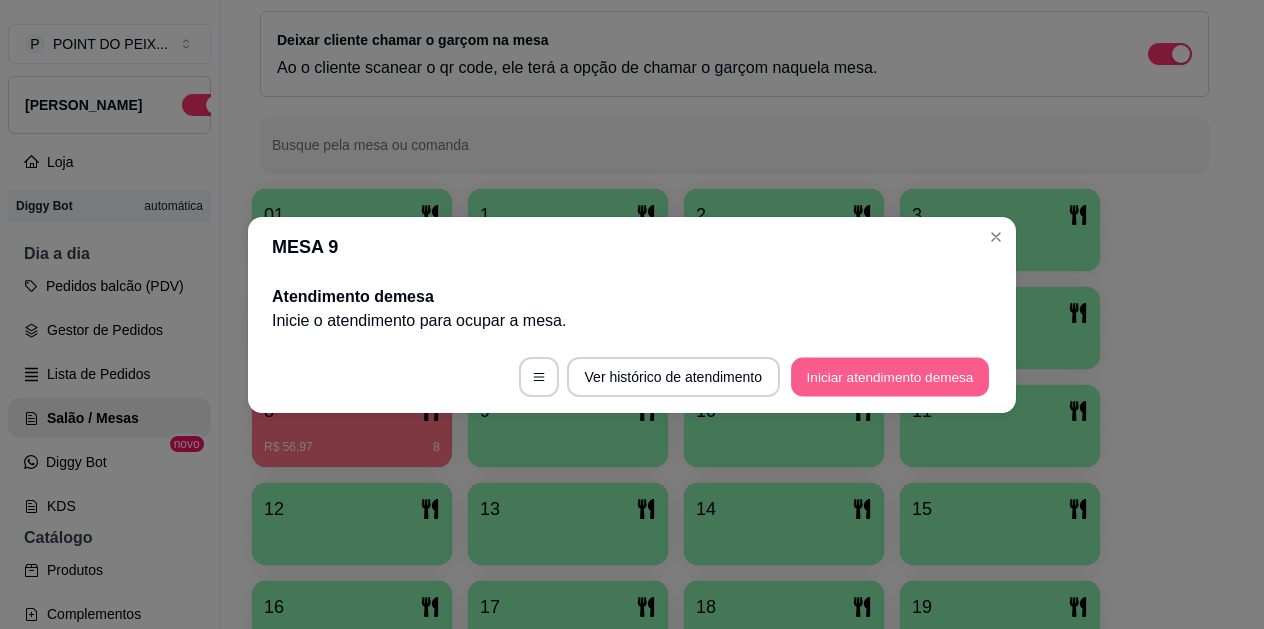 click on "Iniciar atendimento de  mesa" at bounding box center [890, 376] 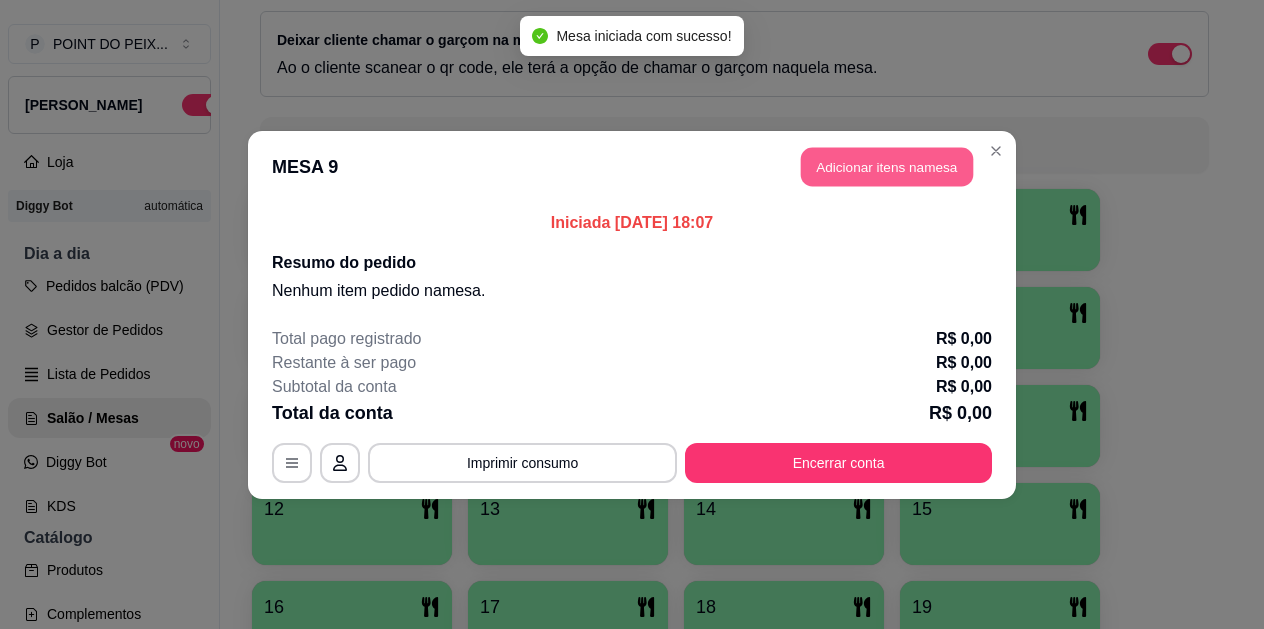 click on "Adicionar itens na  mesa" at bounding box center (887, 166) 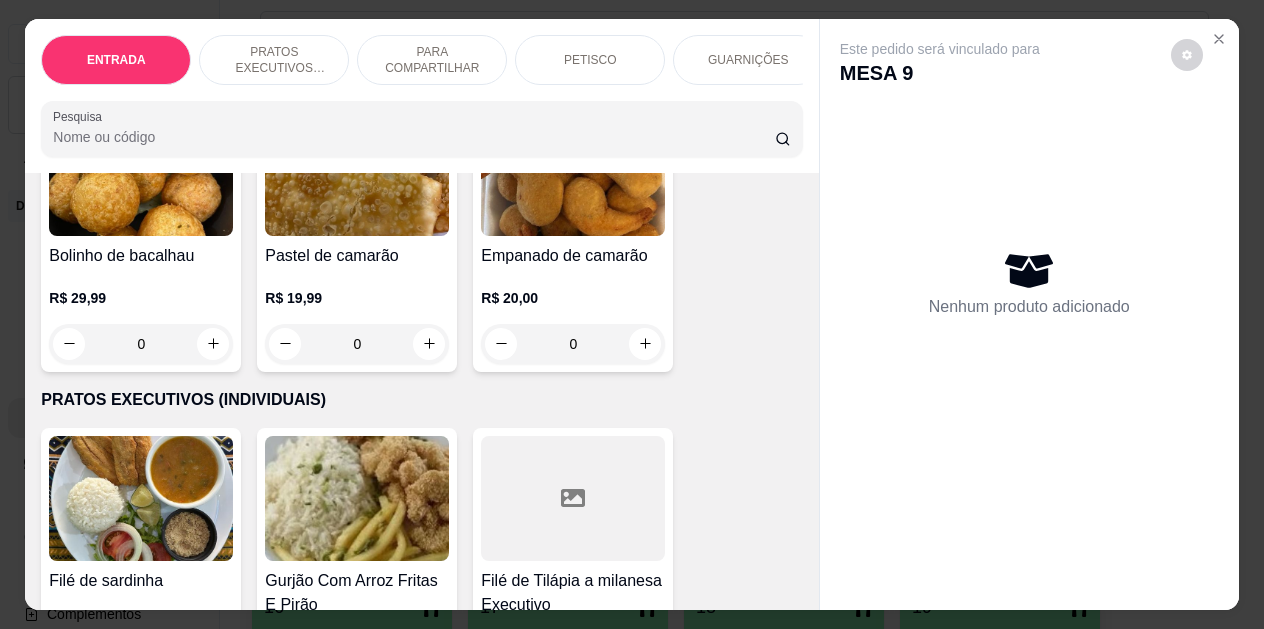 scroll, scrollTop: 0, scrollLeft: 0, axis: both 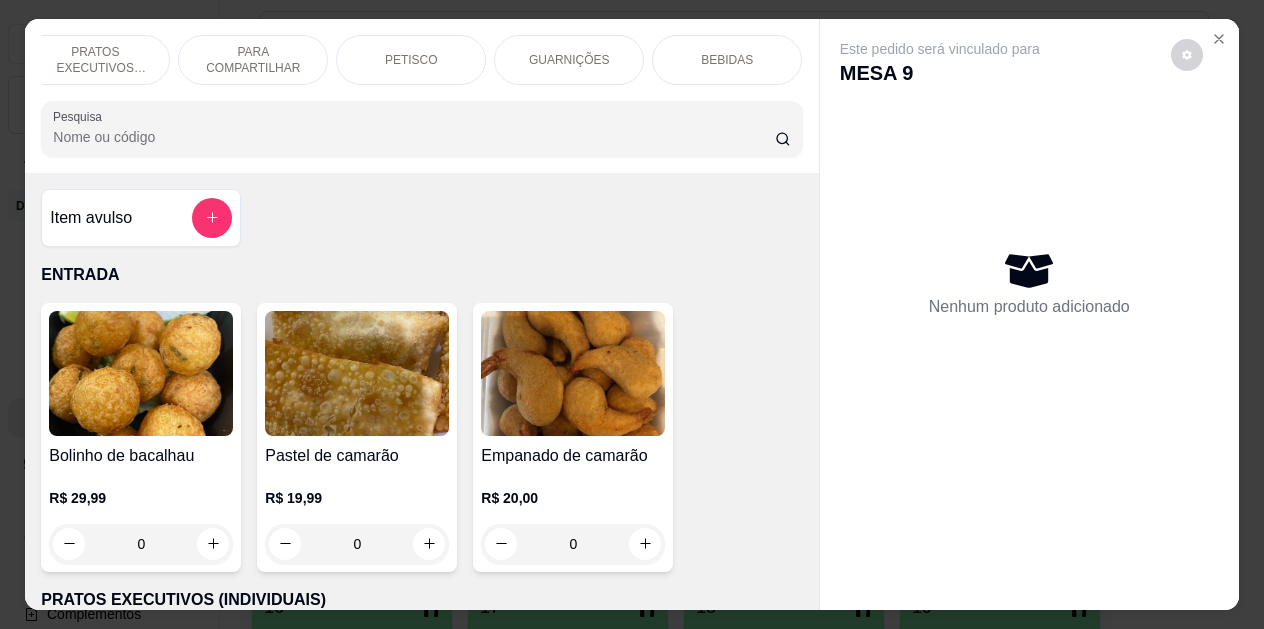 click on "BEBIDAS" at bounding box center (727, 60) 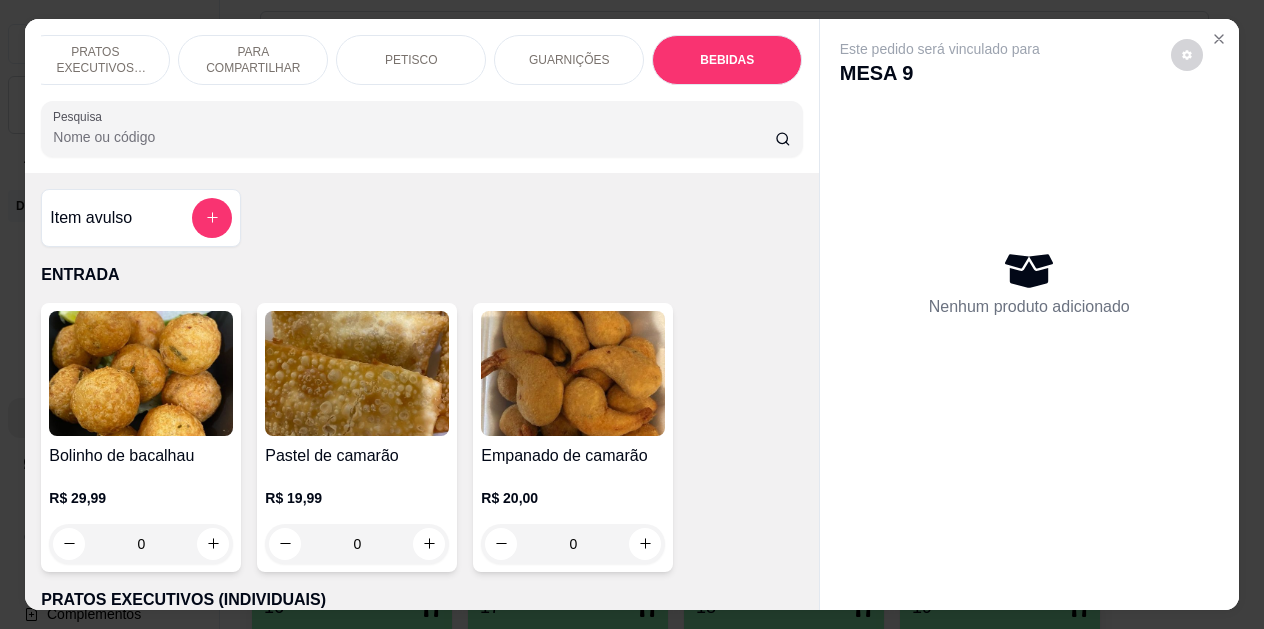 scroll, scrollTop: 4424, scrollLeft: 0, axis: vertical 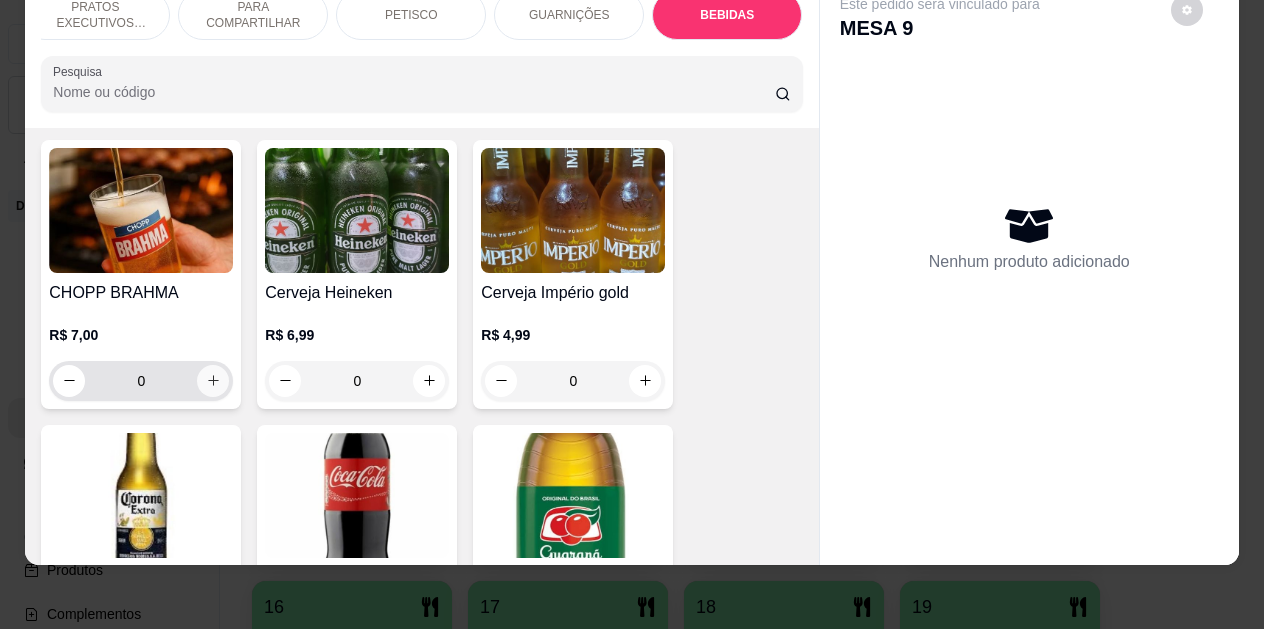 click at bounding box center [213, 381] 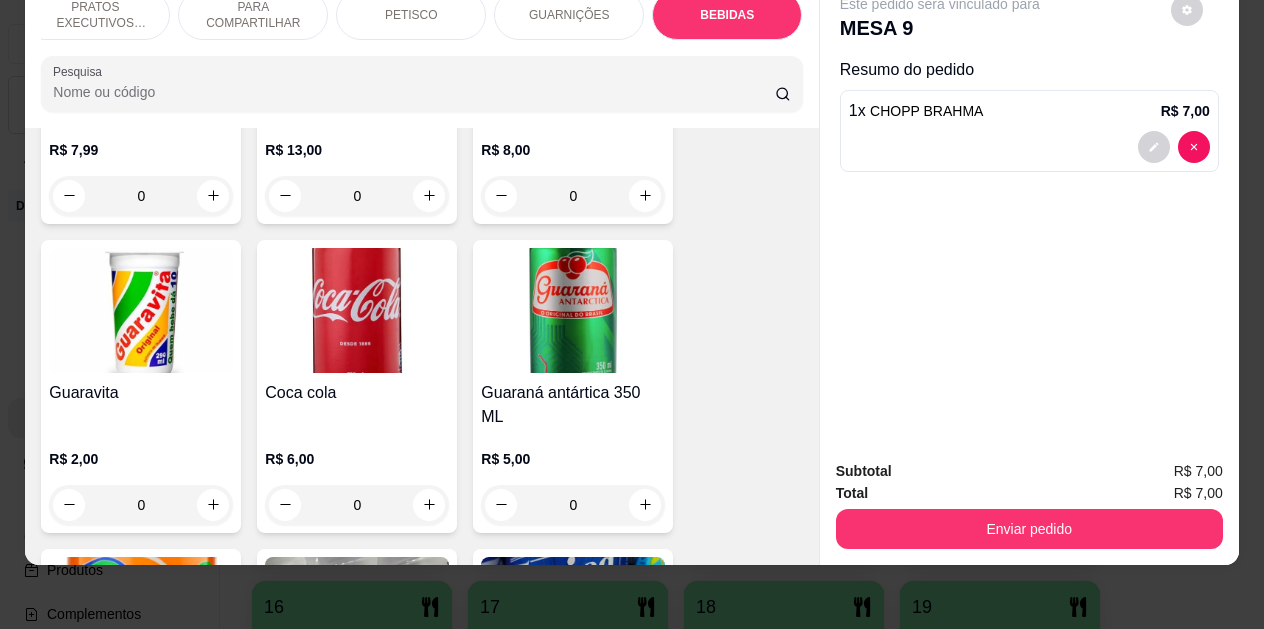 scroll, scrollTop: 5025, scrollLeft: 0, axis: vertical 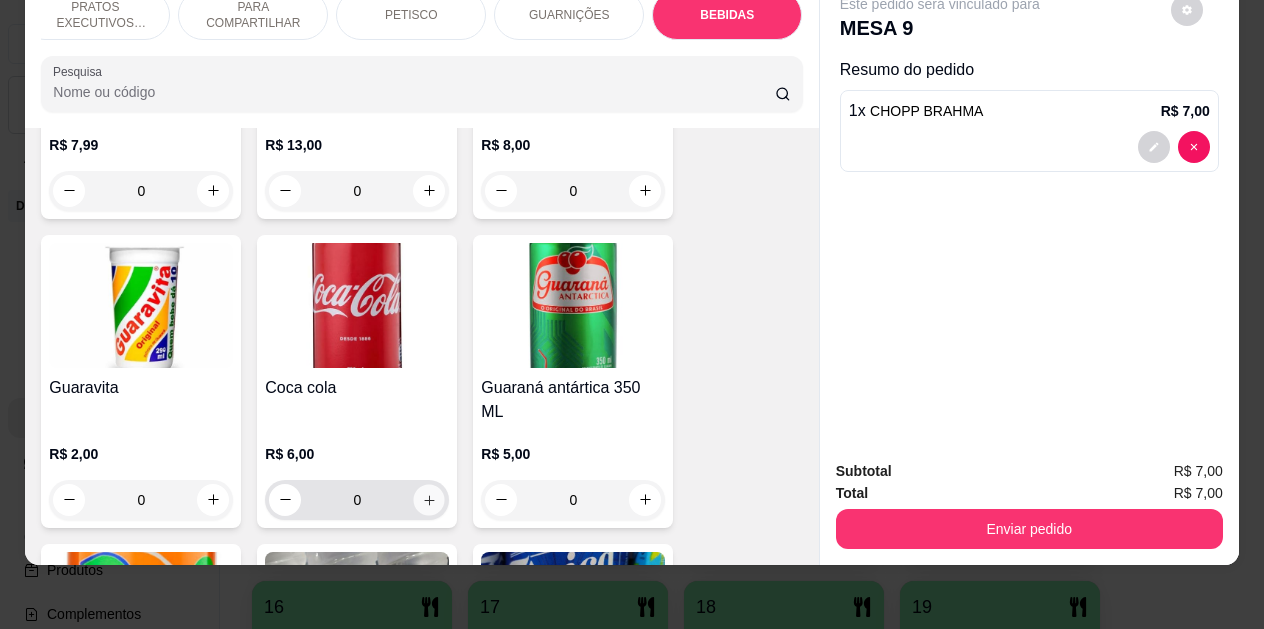 click 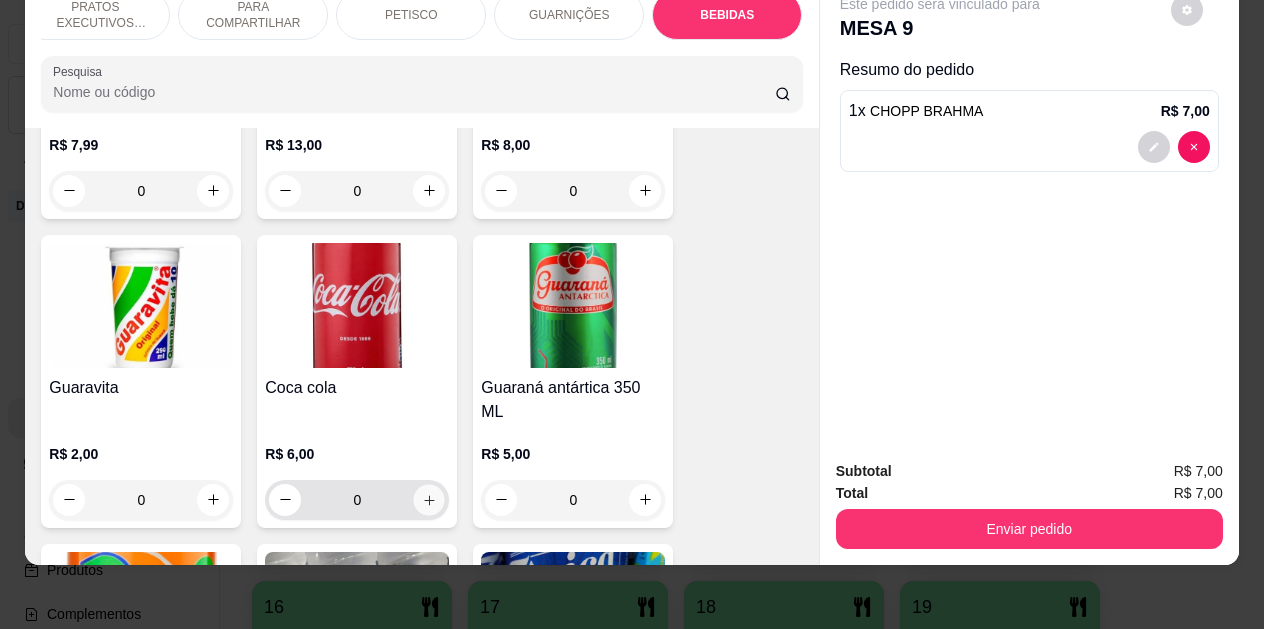 type on "1" 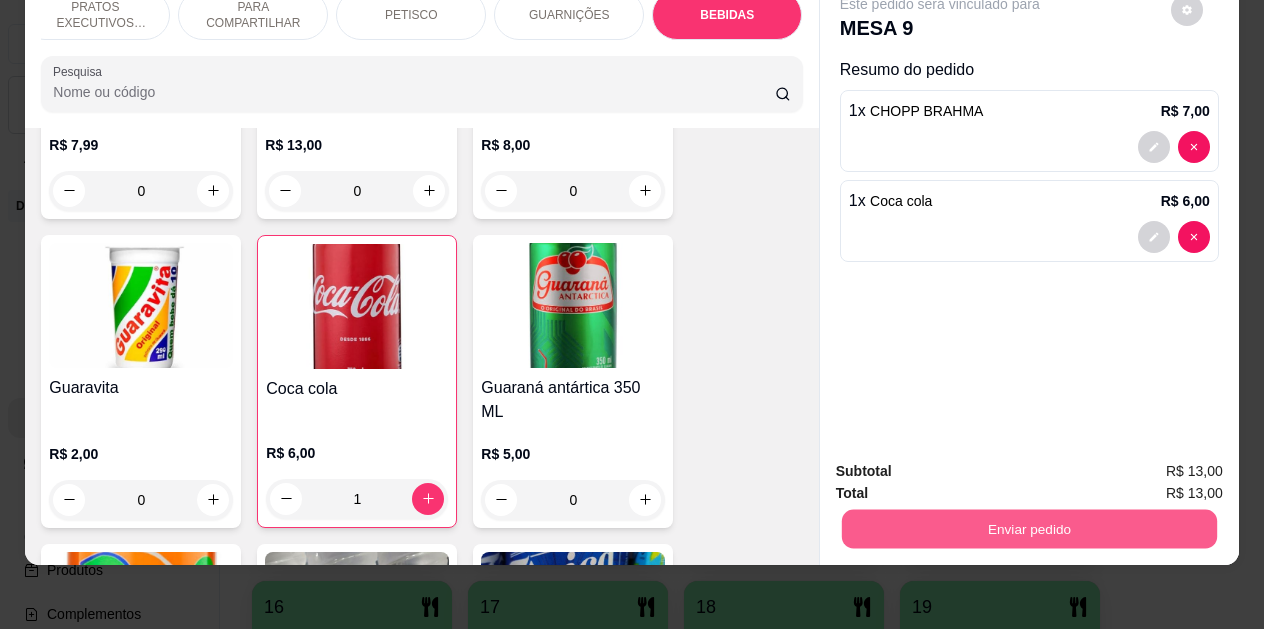 click on "Enviar pedido" at bounding box center [1029, 529] 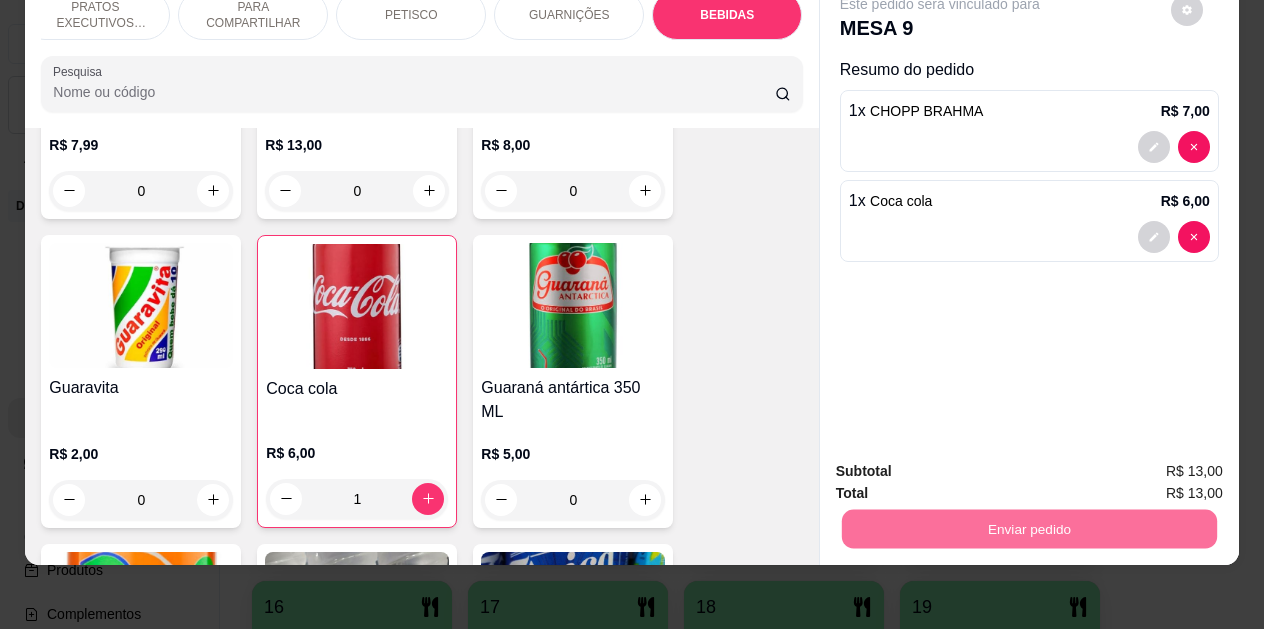 click on "Não registrar e enviar pedido" at bounding box center (963, 464) 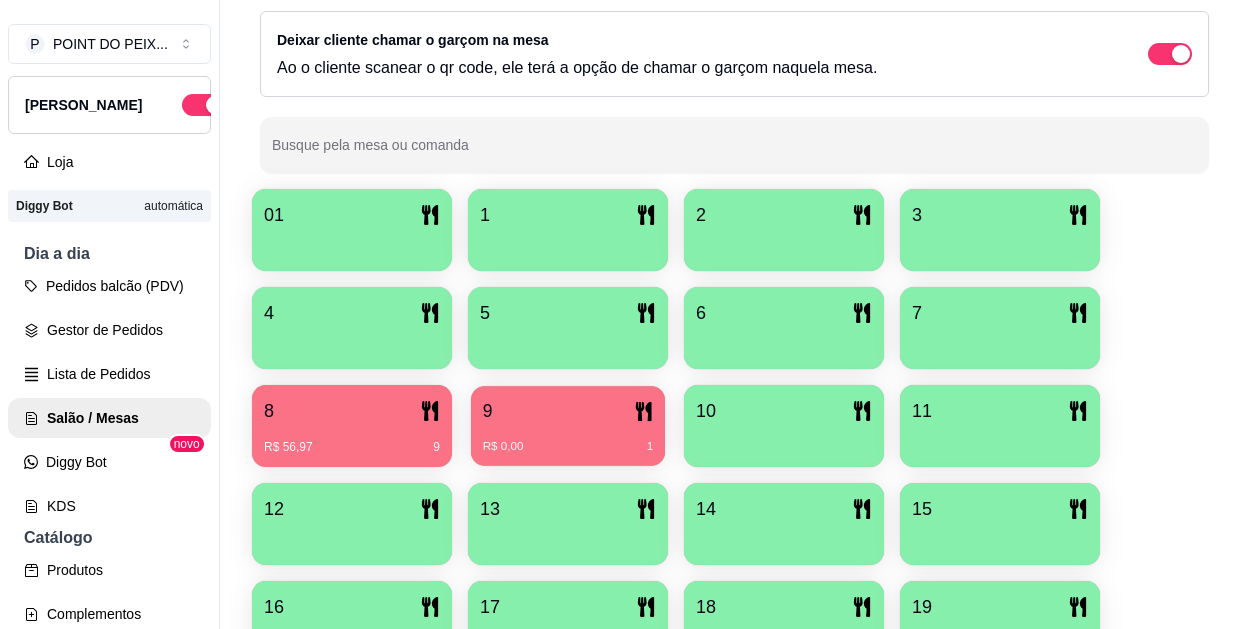click on "R$ 0,00 1" at bounding box center (568, 447) 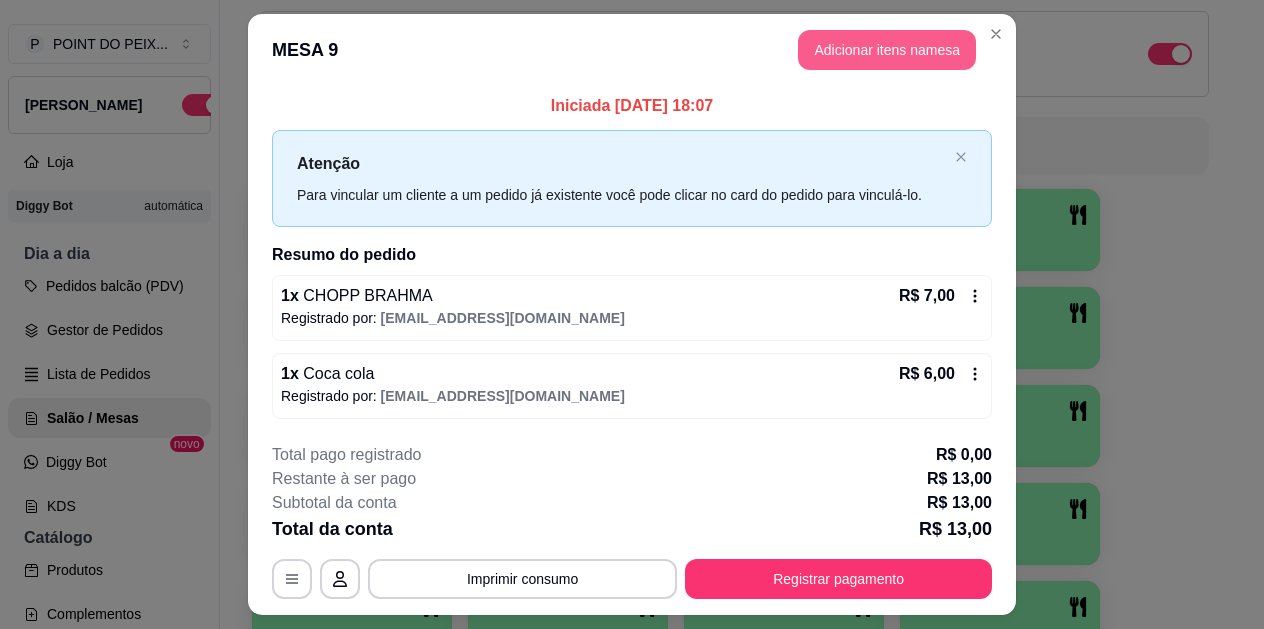 click on "Adicionar itens na  mesa" at bounding box center [887, 50] 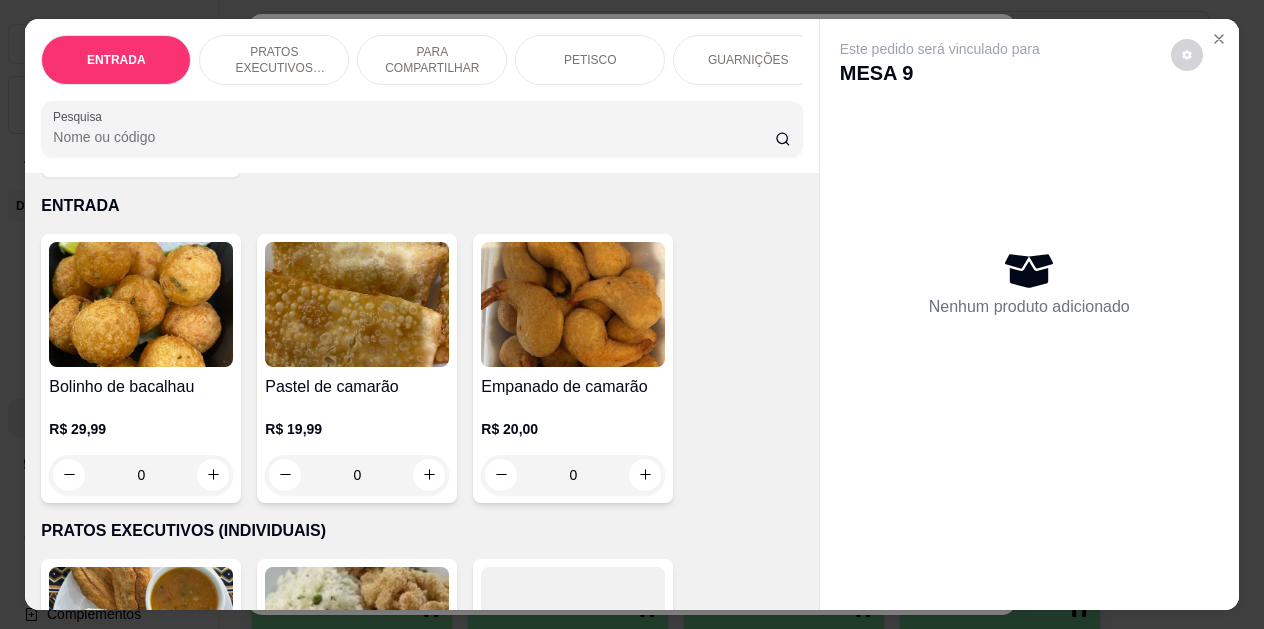 scroll, scrollTop: 0, scrollLeft: 0, axis: both 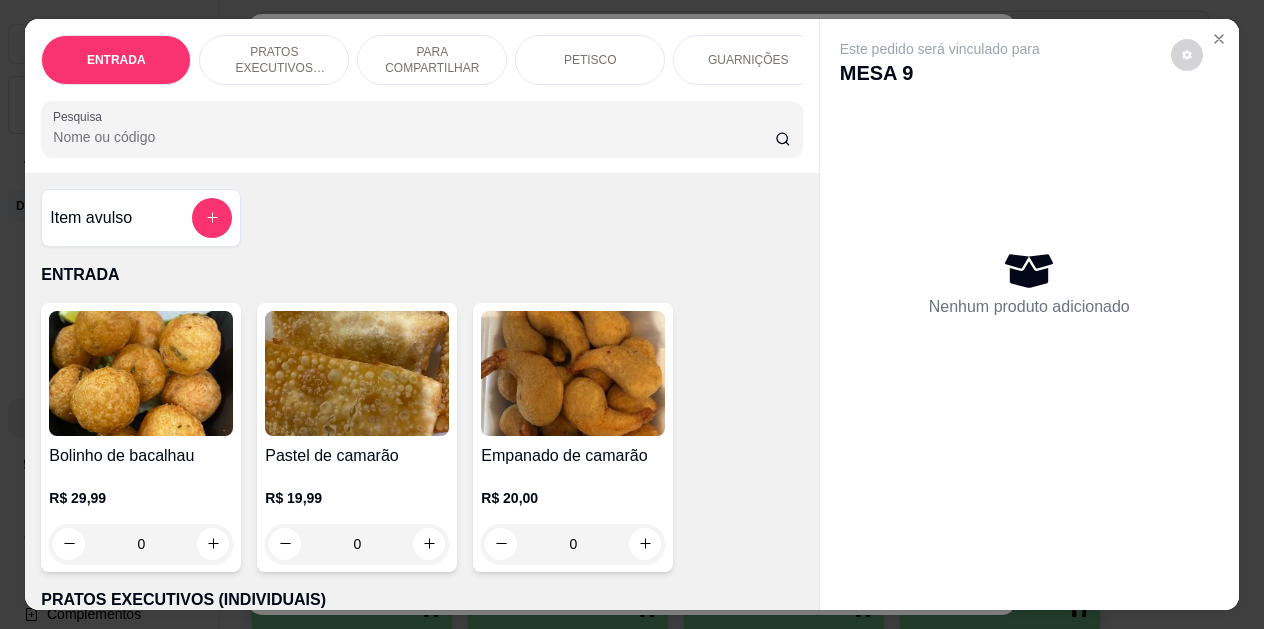 click on "PETISCO" at bounding box center [590, 60] 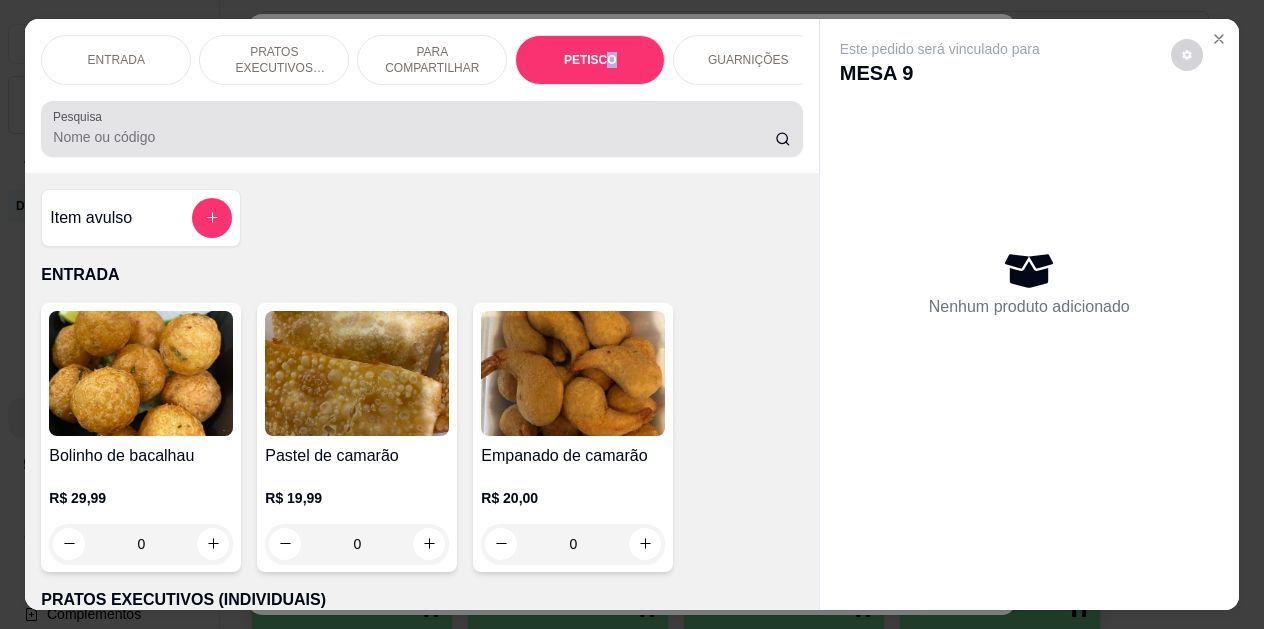 scroll, scrollTop: 2325, scrollLeft: 0, axis: vertical 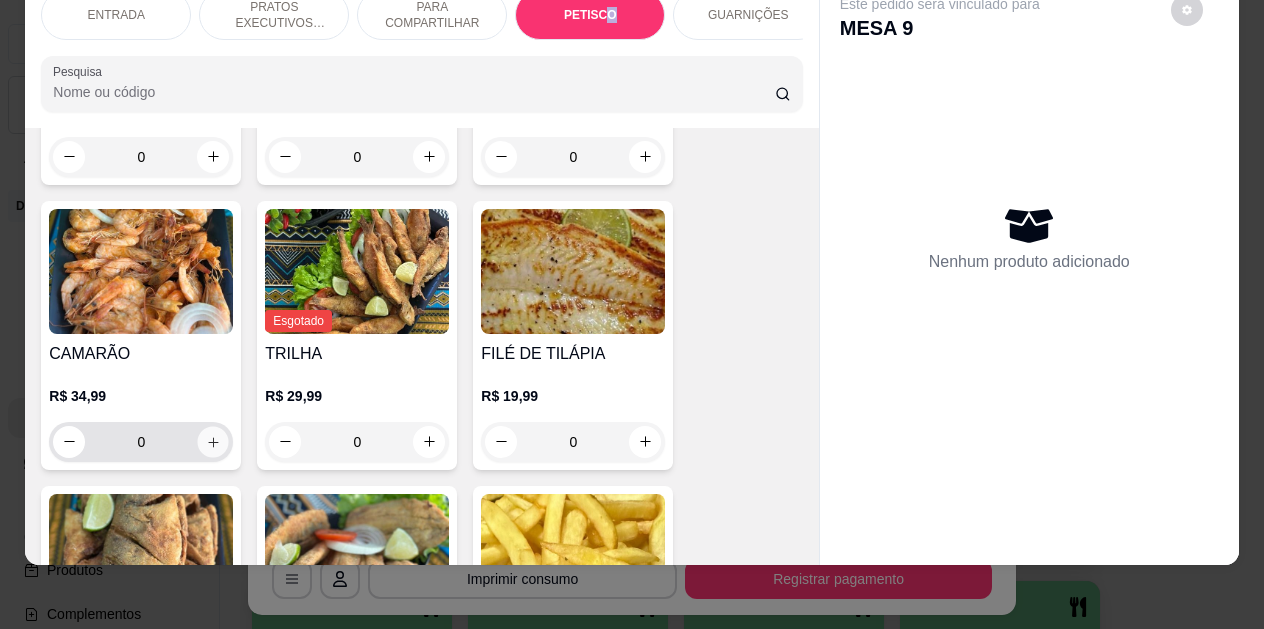 click 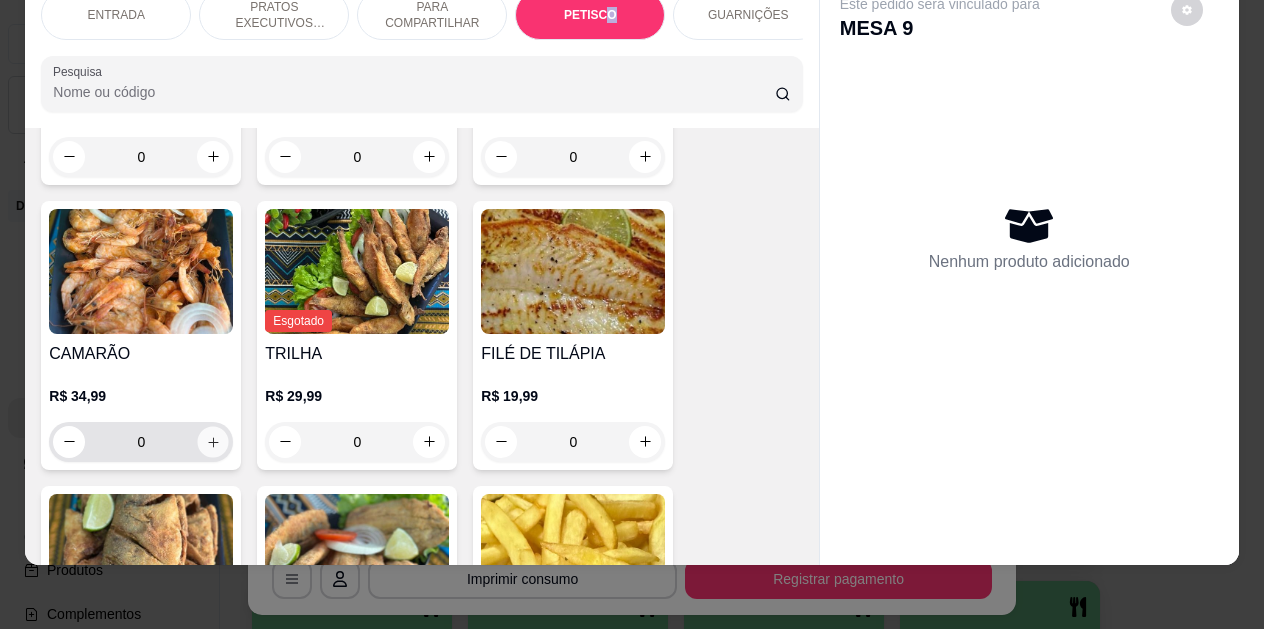 type on "1" 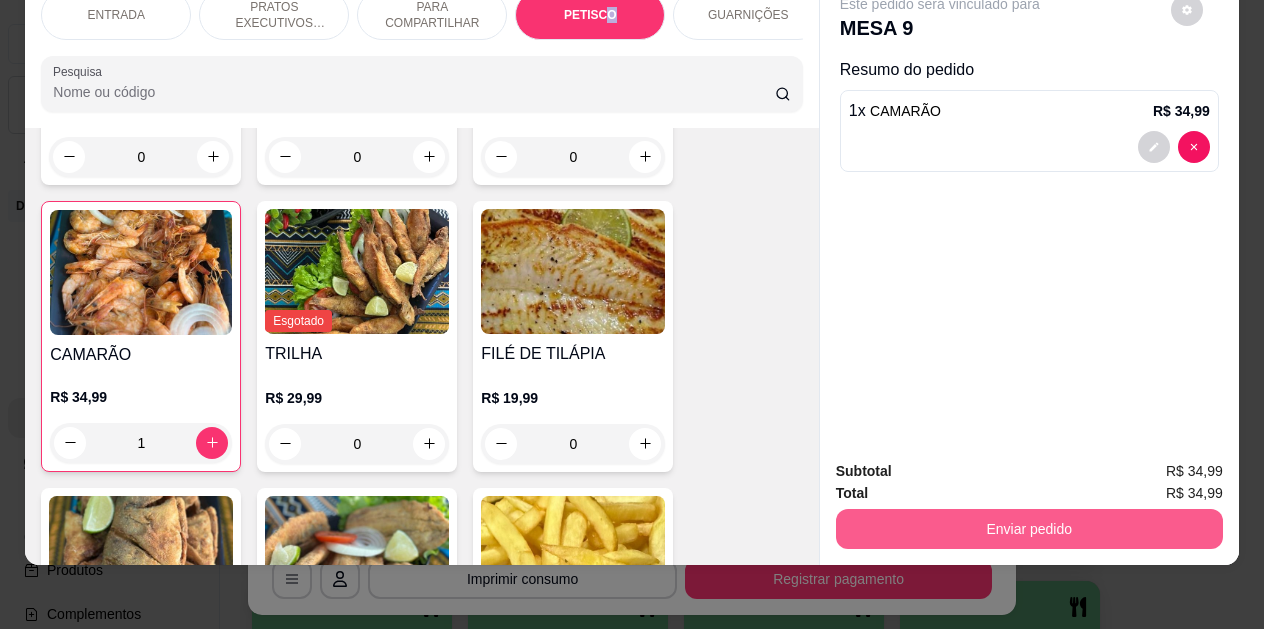 click on "Enviar pedido" at bounding box center [1029, 529] 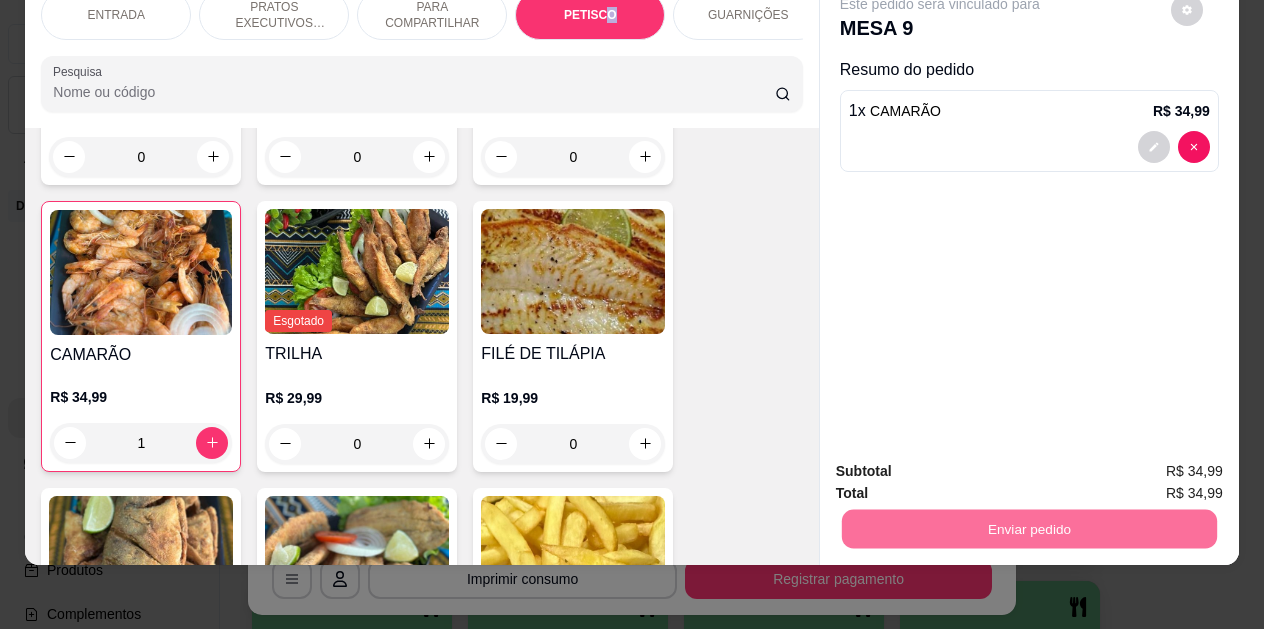 click on "Não registrar e enviar pedido" at bounding box center (963, 465) 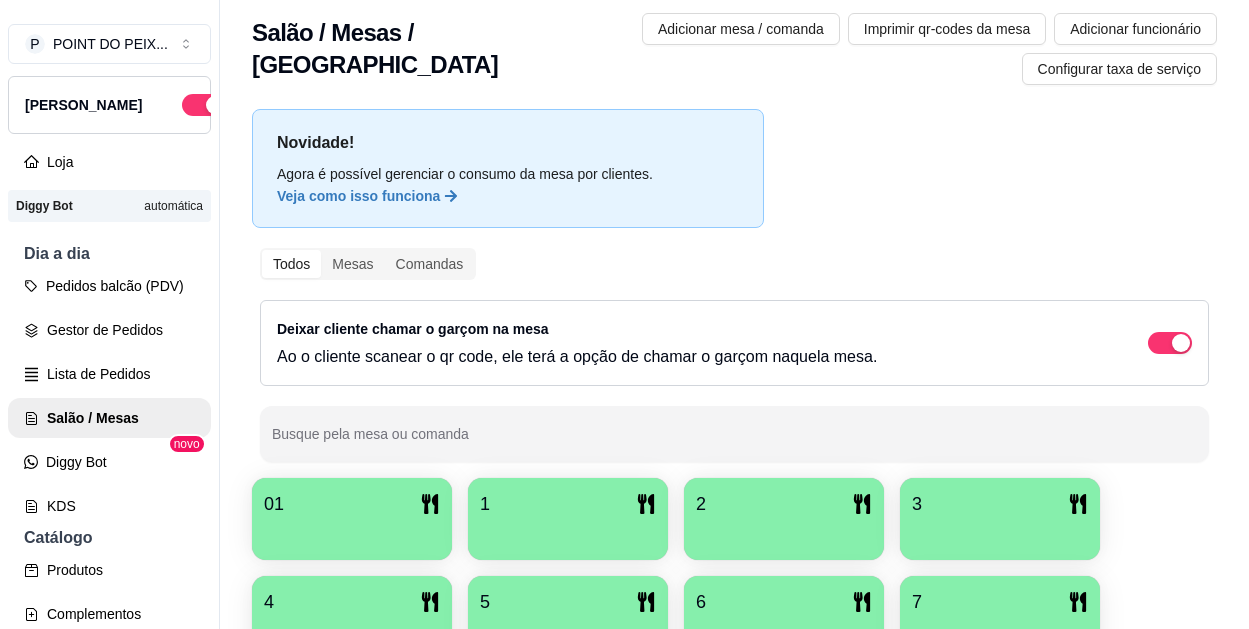 scroll, scrollTop: 0, scrollLeft: 0, axis: both 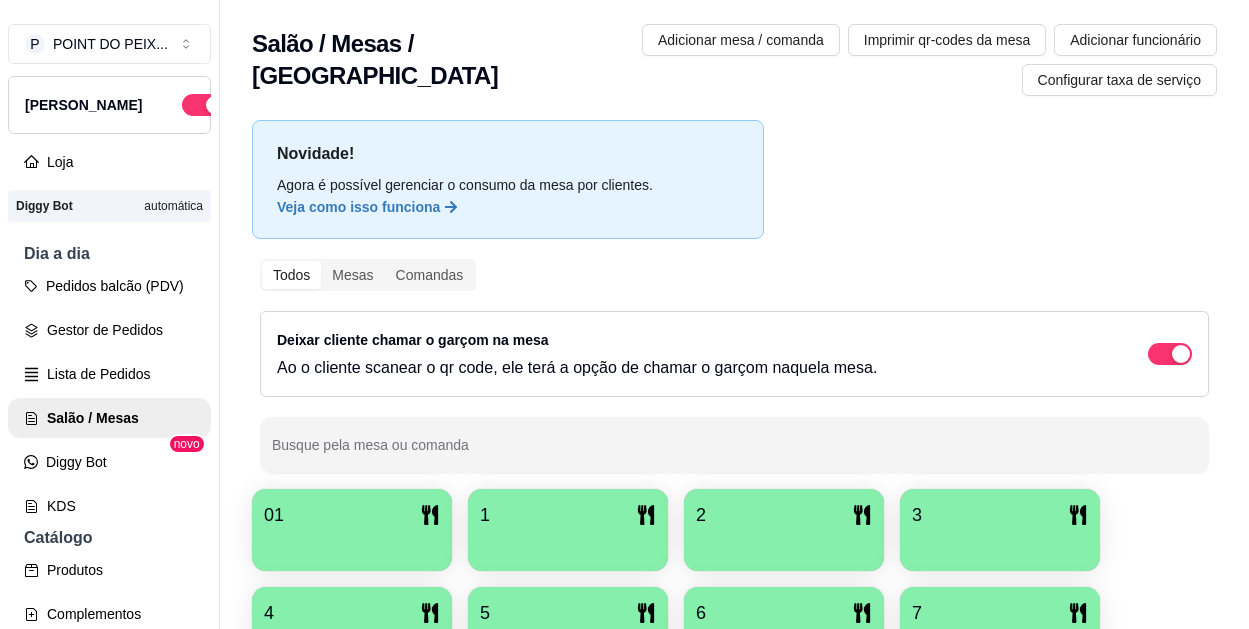 type 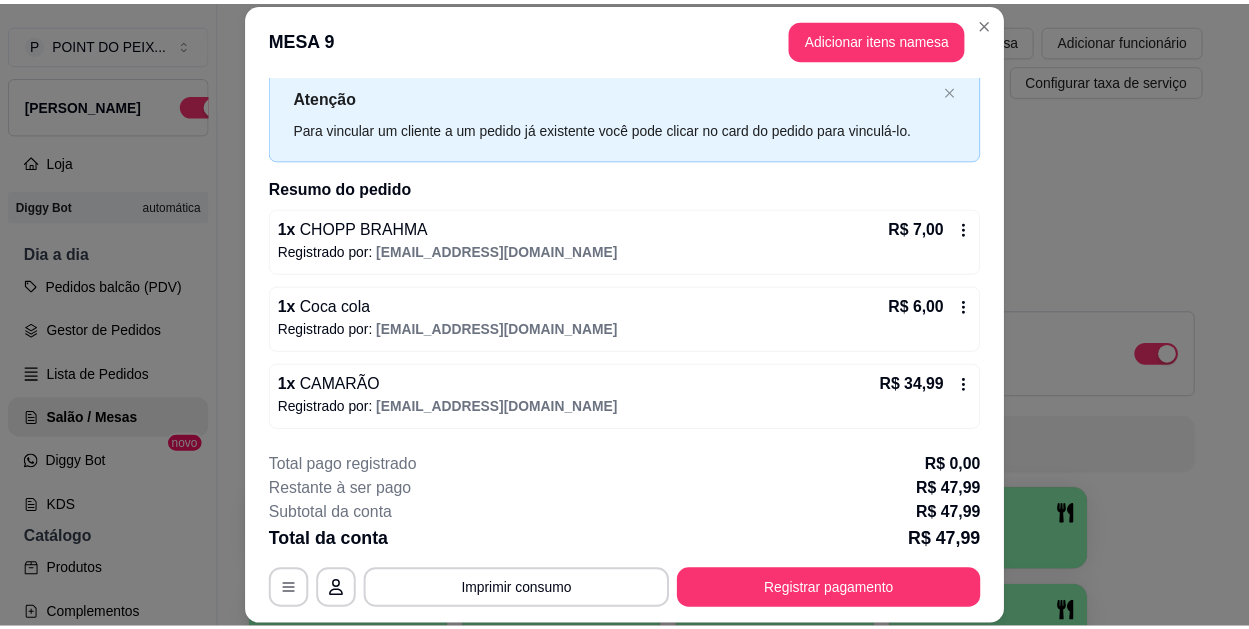 scroll, scrollTop: 0, scrollLeft: 0, axis: both 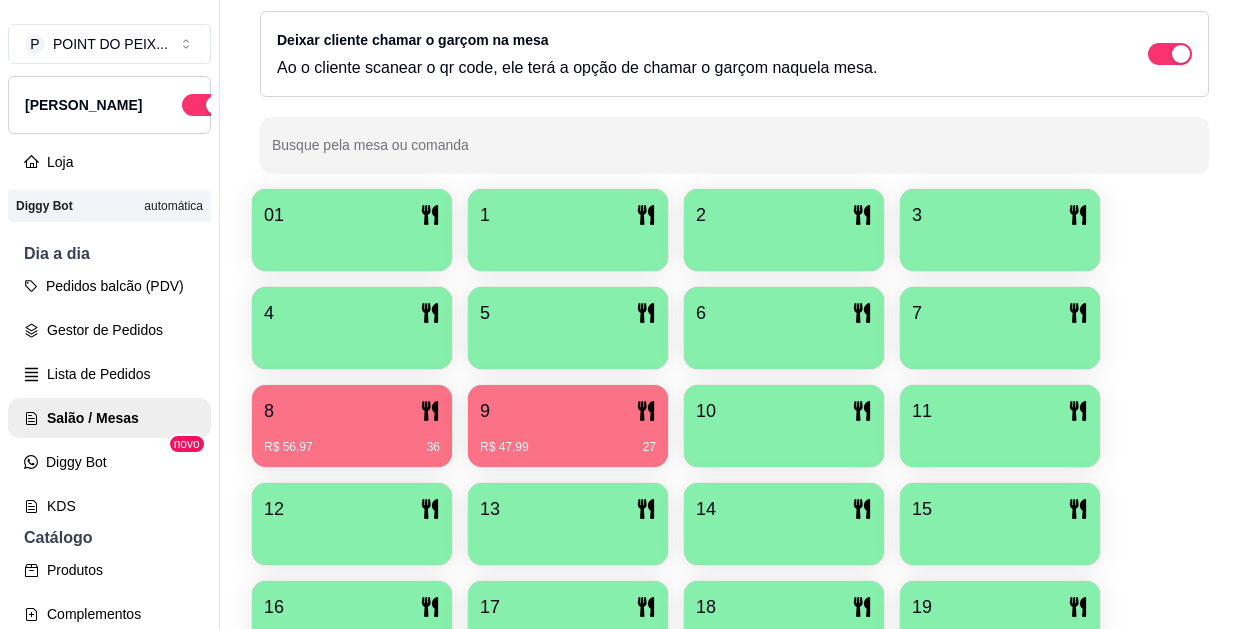 click on "R$ 56,97 36" at bounding box center (352, 440) 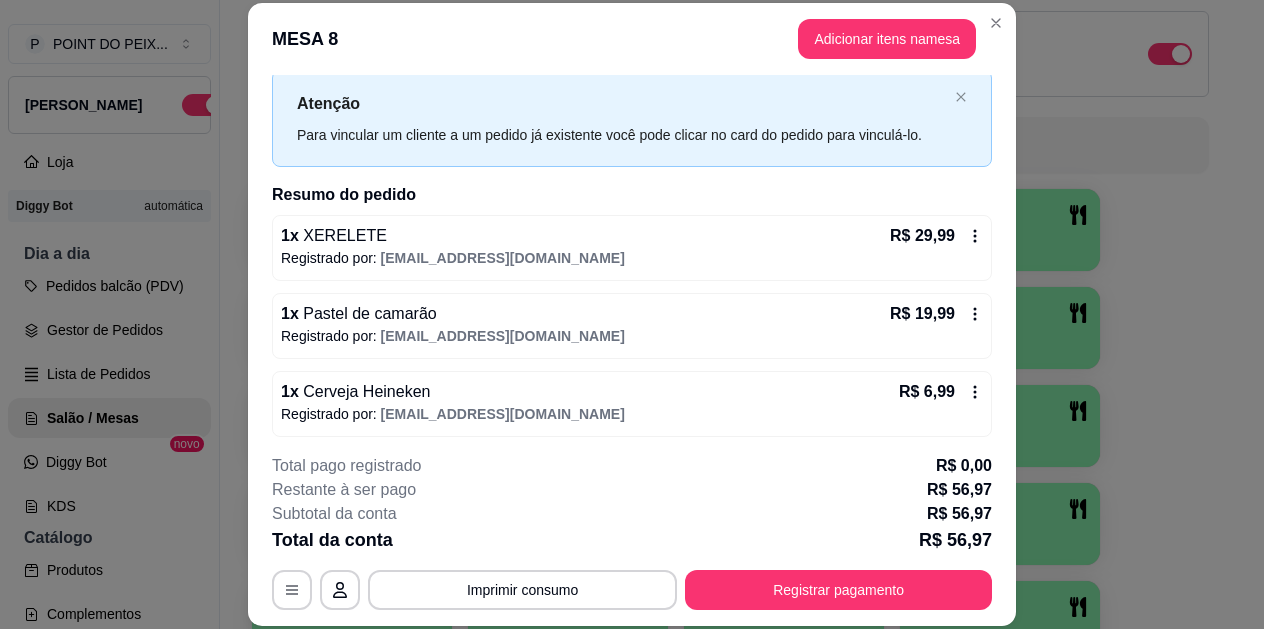 scroll, scrollTop: 56, scrollLeft: 0, axis: vertical 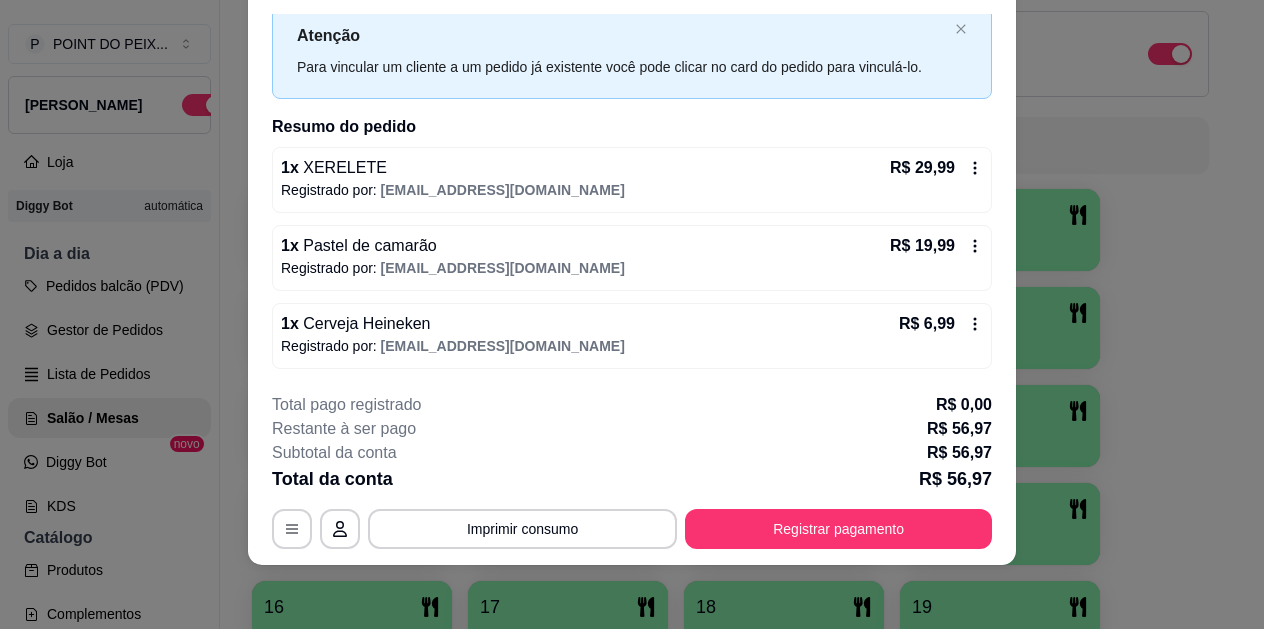 click on "1 x   Cerveja Heineken R$ 6,99" at bounding box center [632, 324] 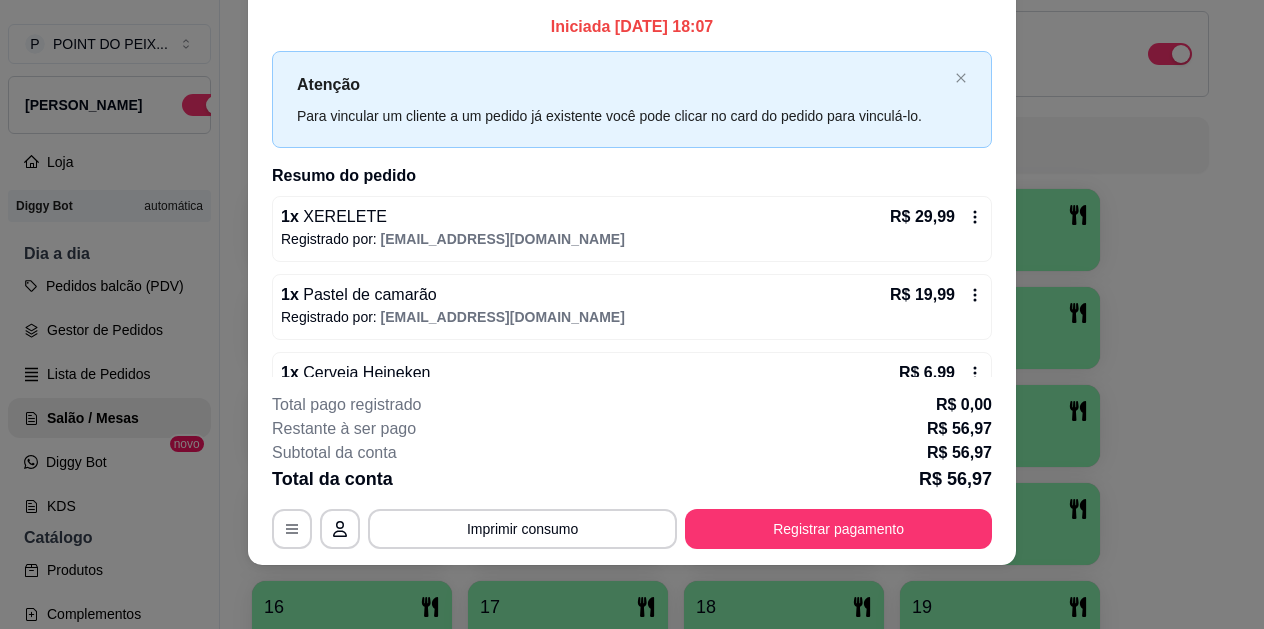 scroll, scrollTop: 0, scrollLeft: 0, axis: both 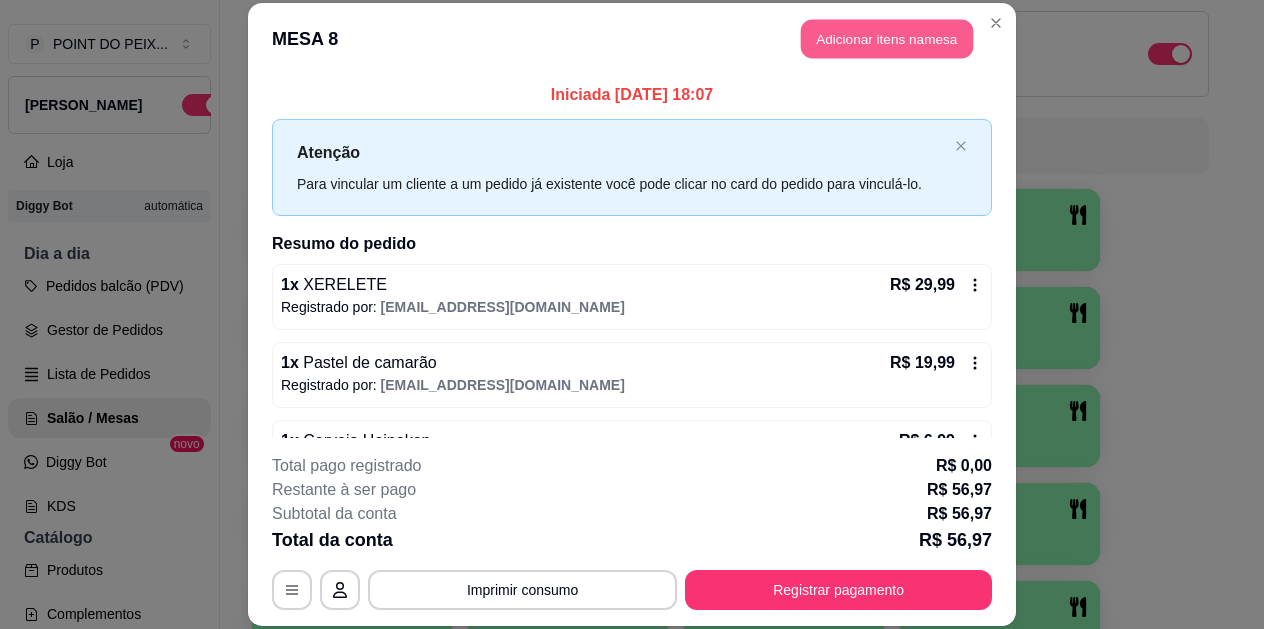 click on "Adicionar itens na  mesa" at bounding box center [887, 39] 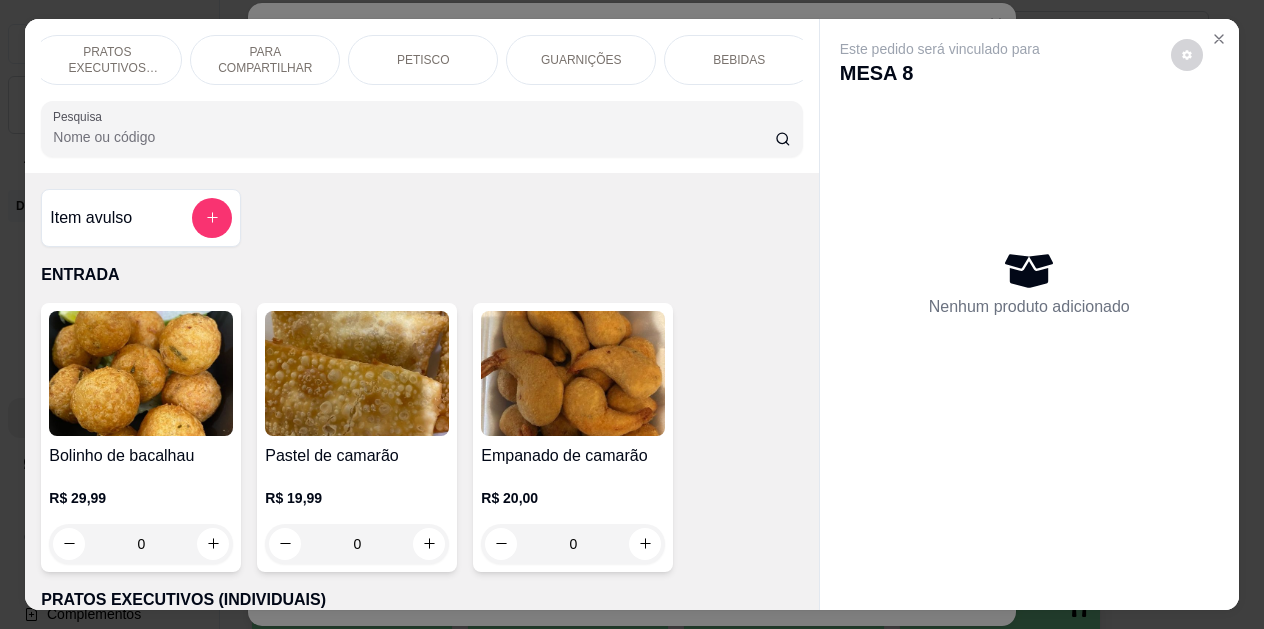 scroll, scrollTop: 0, scrollLeft: 179, axis: horizontal 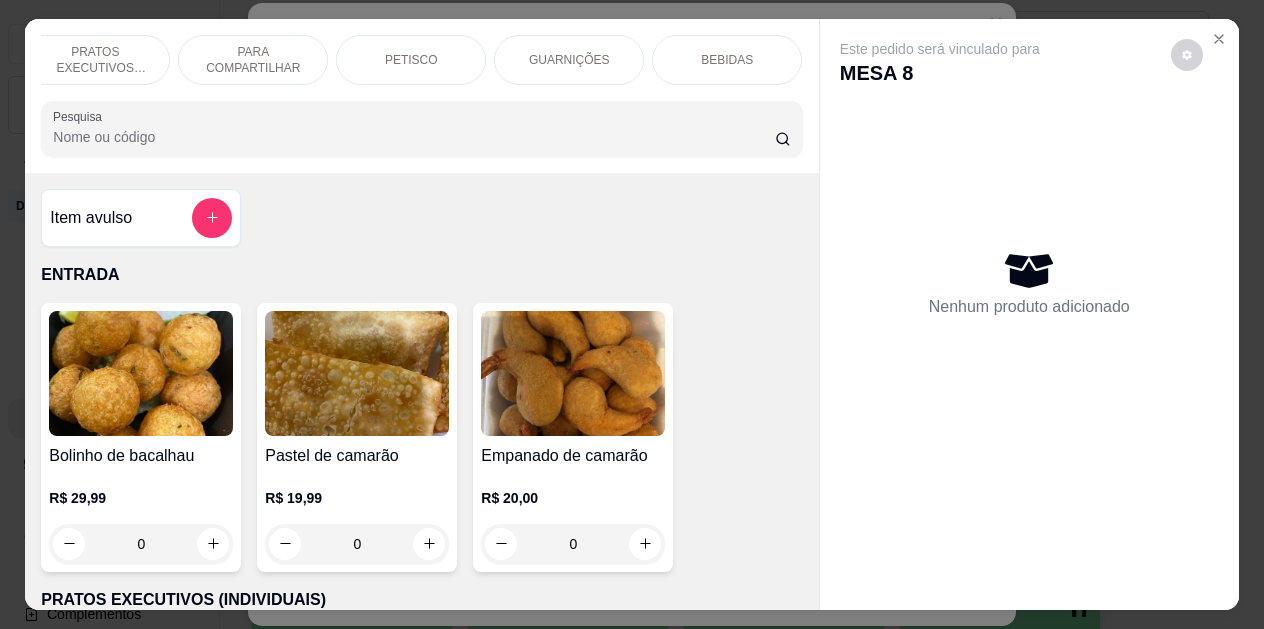 click on "BEBIDAS" at bounding box center (727, 60) 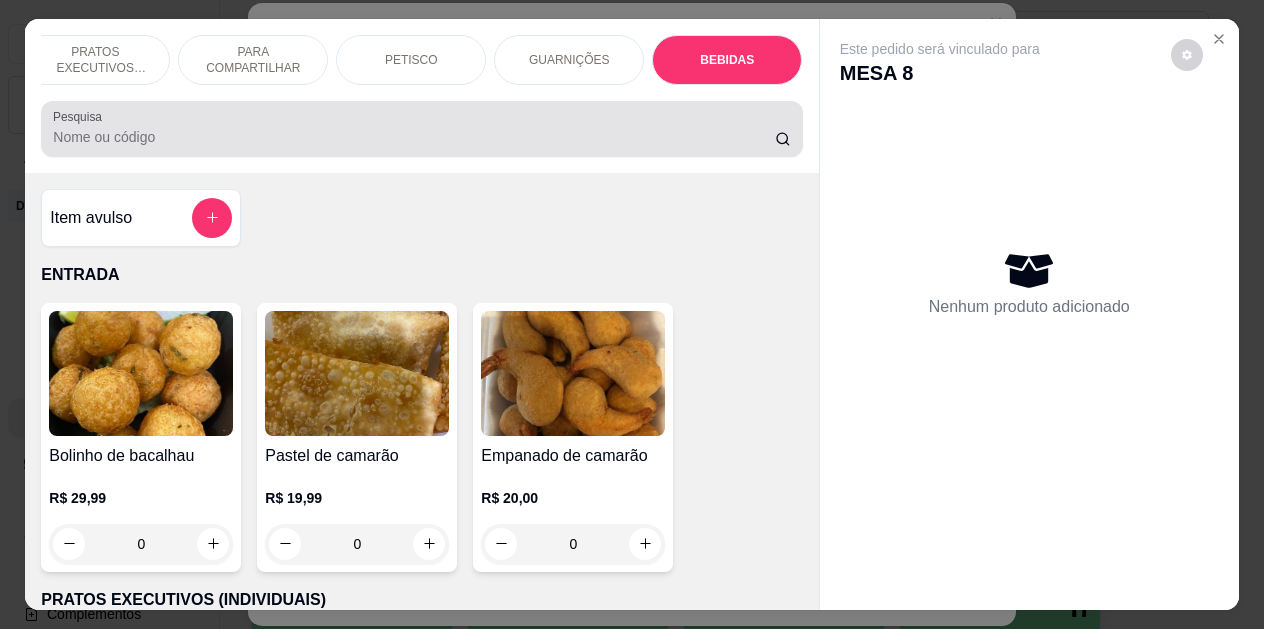 scroll, scrollTop: 4424, scrollLeft: 0, axis: vertical 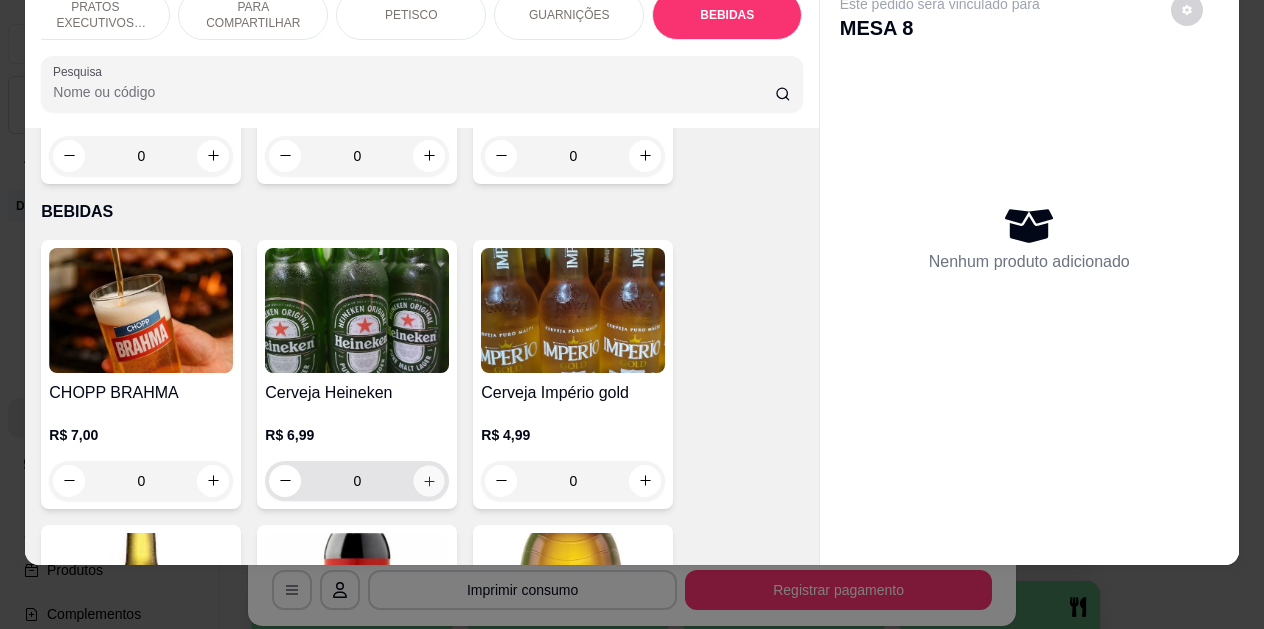 click 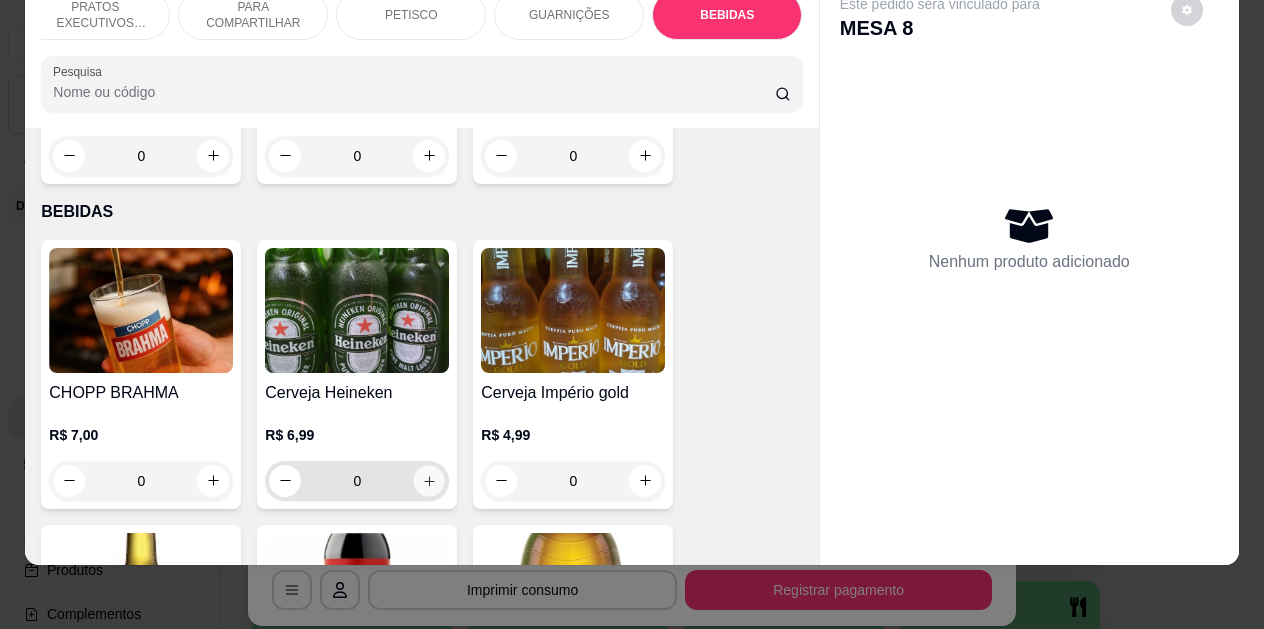 type on "1" 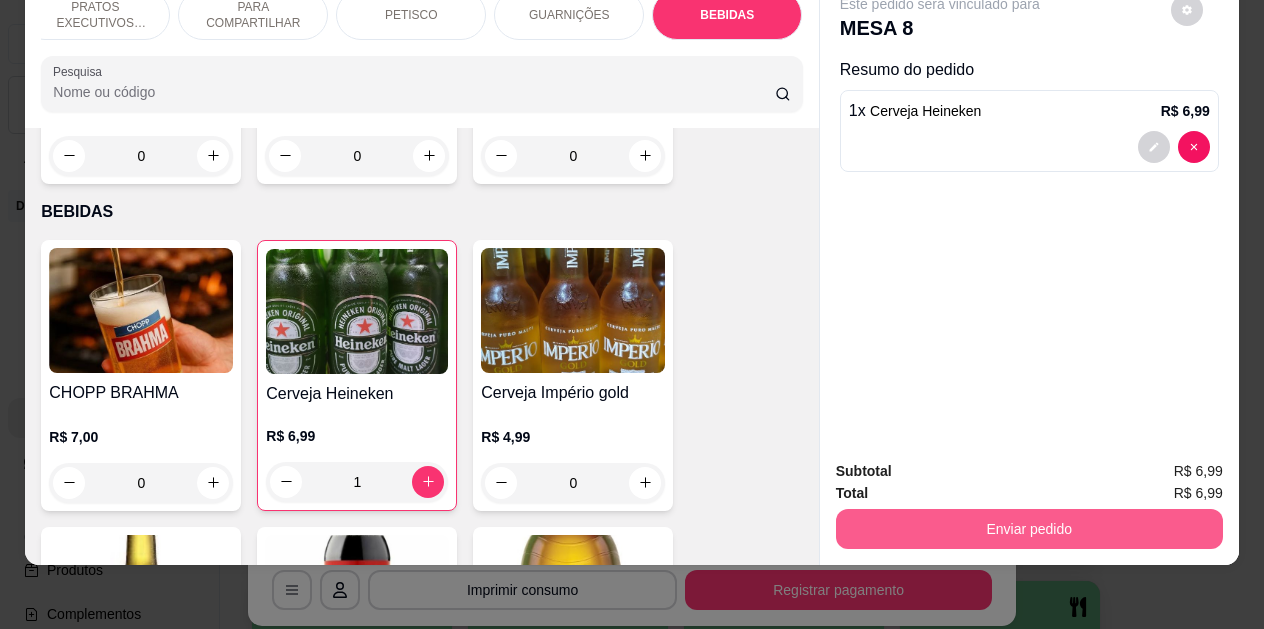 click on "Enviar pedido" at bounding box center [1029, 529] 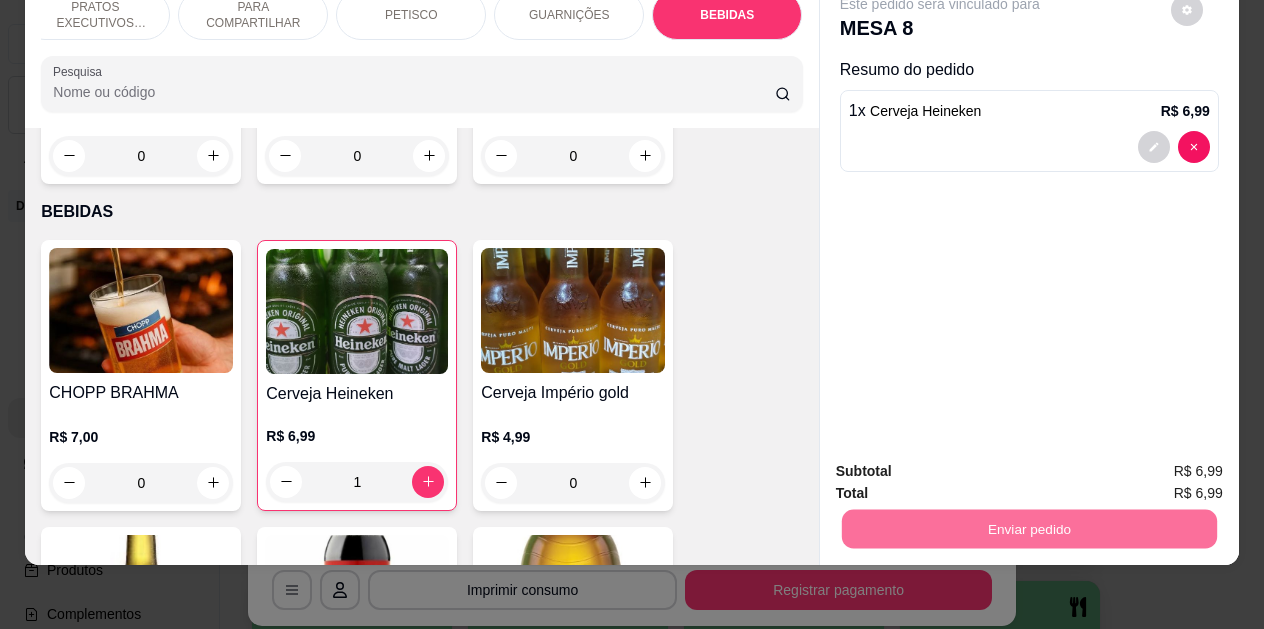 click on "Não registrar e enviar pedido" at bounding box center (963, 465) 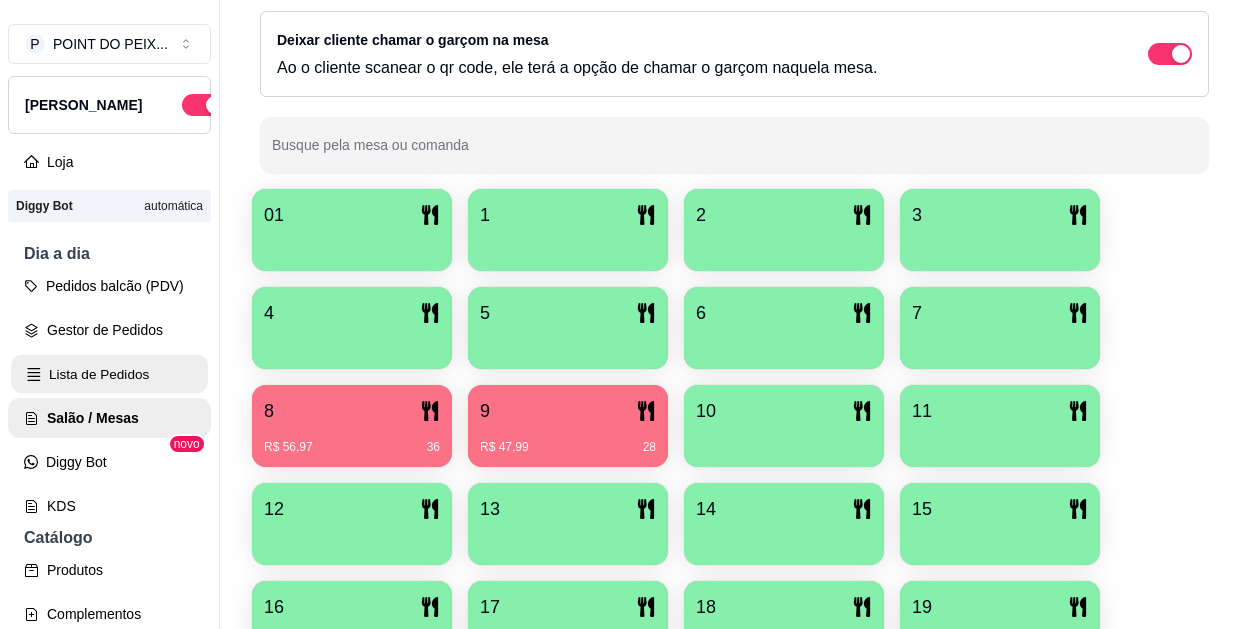 click on "Lista de Pedidos" at bounding box center [109, 374] 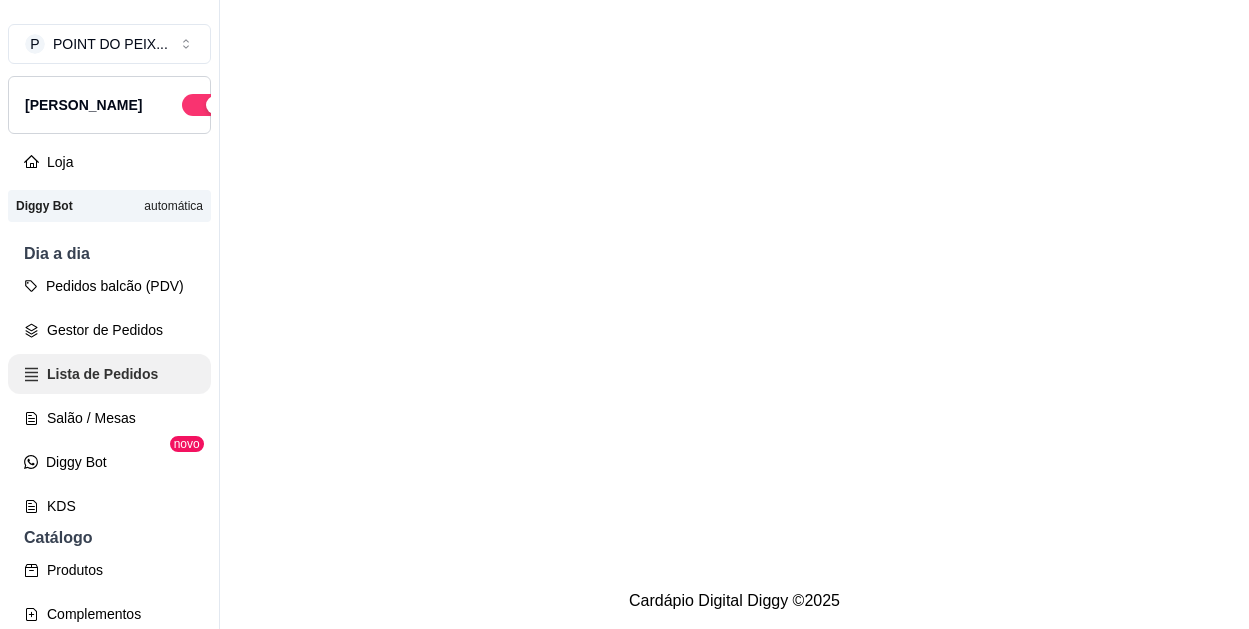 scroll, scrollTop: 0, scrollLeft: 0, axis: both 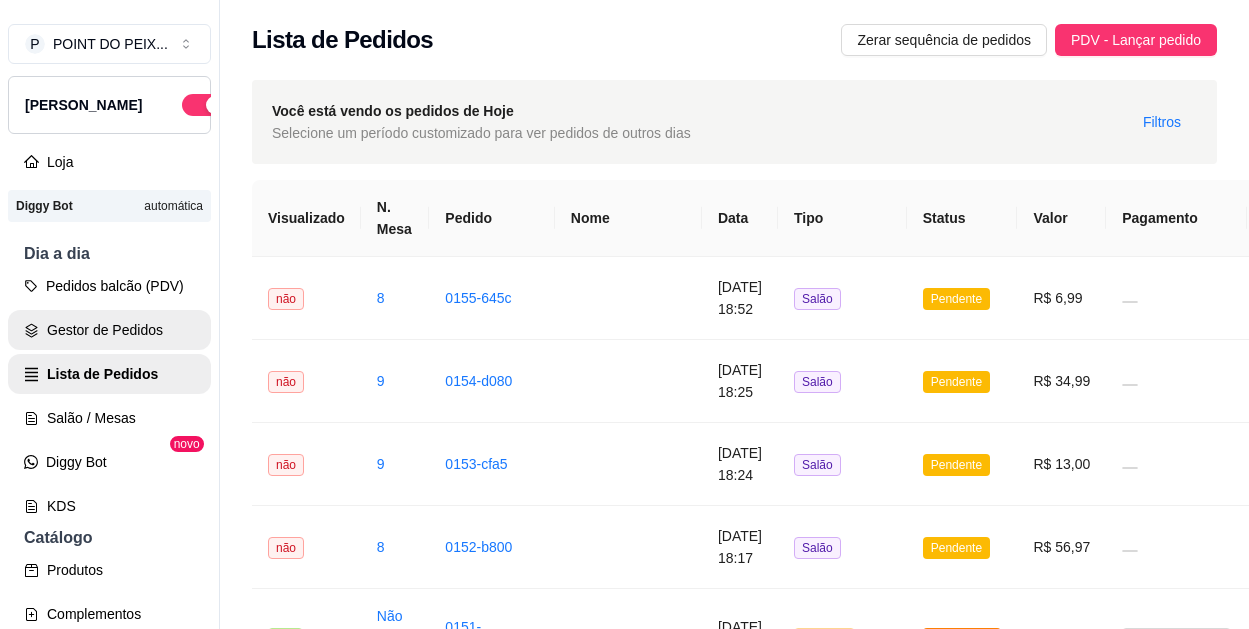 click on "Gestor de Pedidos" at bounding box center (109, 330) 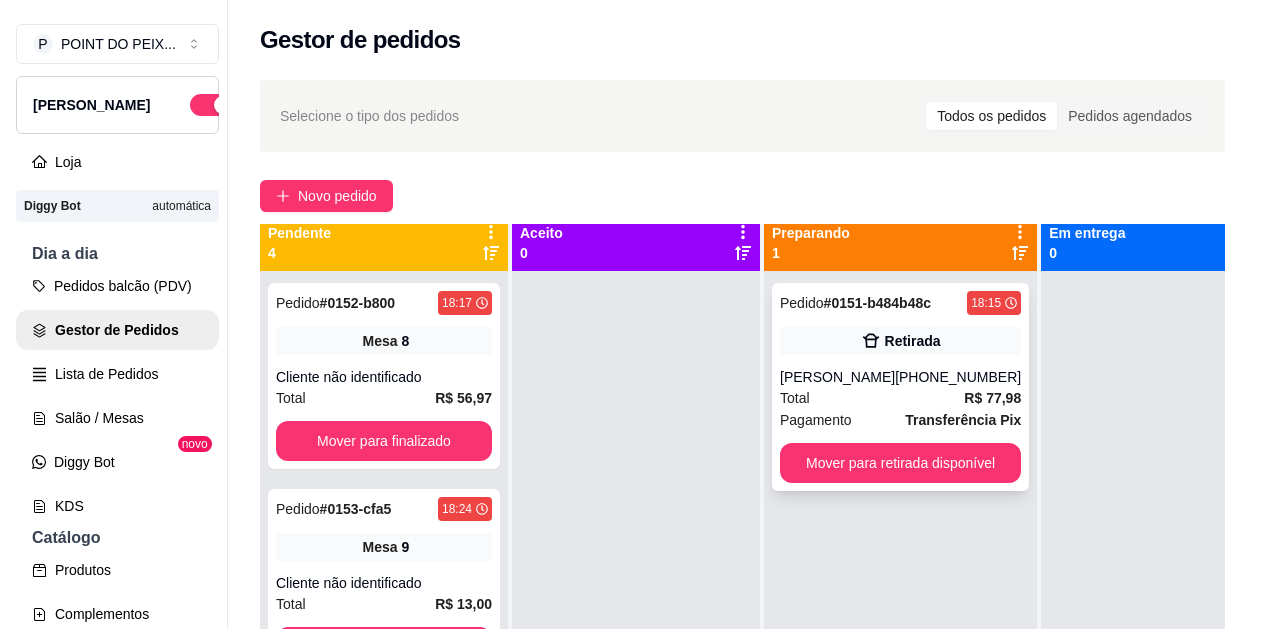 scroll, scrollTop: 0, scrollLeft: 0, axis: both 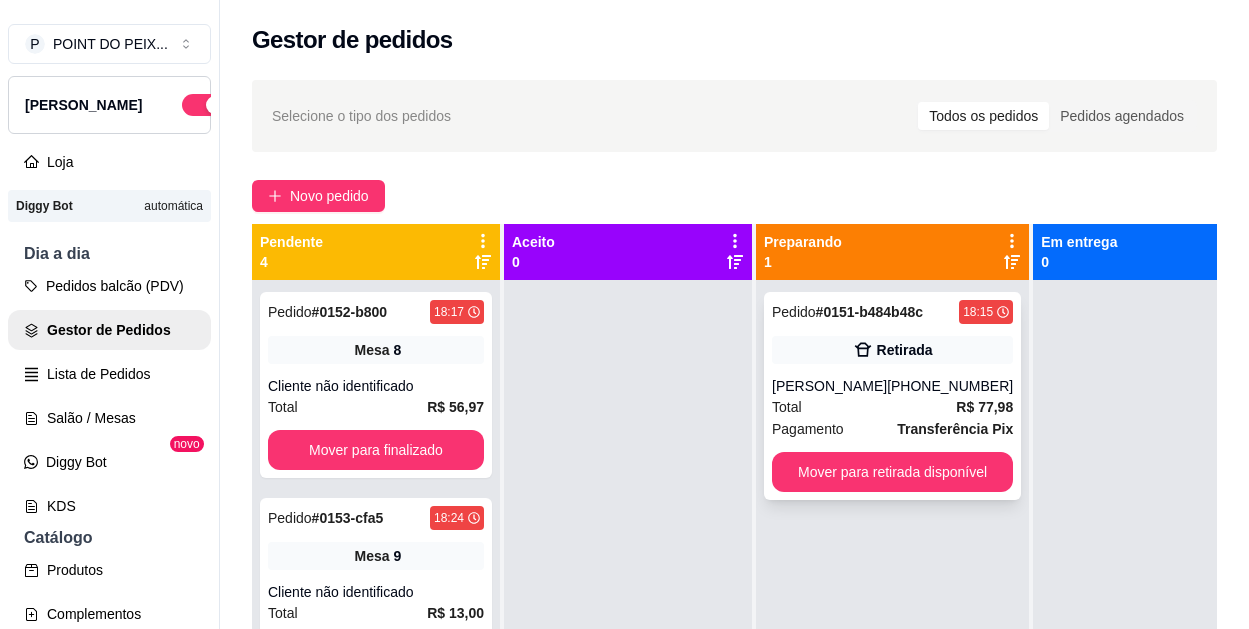 click on "[PERSON_NAME]" at bounding box center (829, 386) 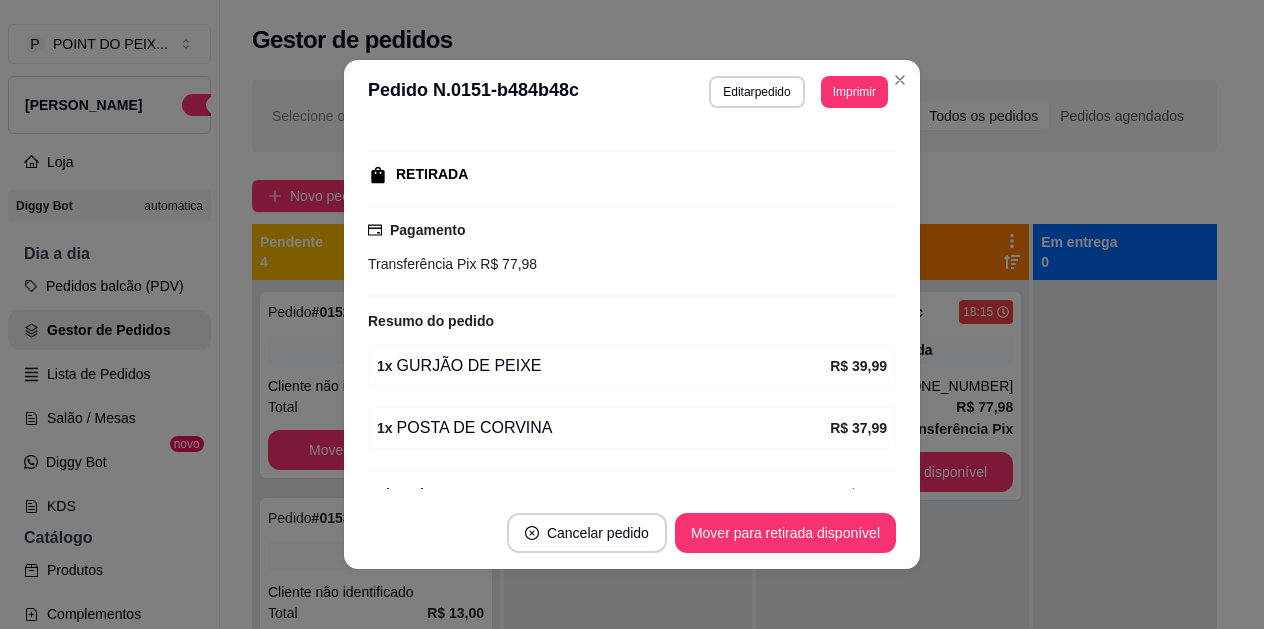 scroll, scrollTop: 326, scrollLeft: 0, axis: vertical 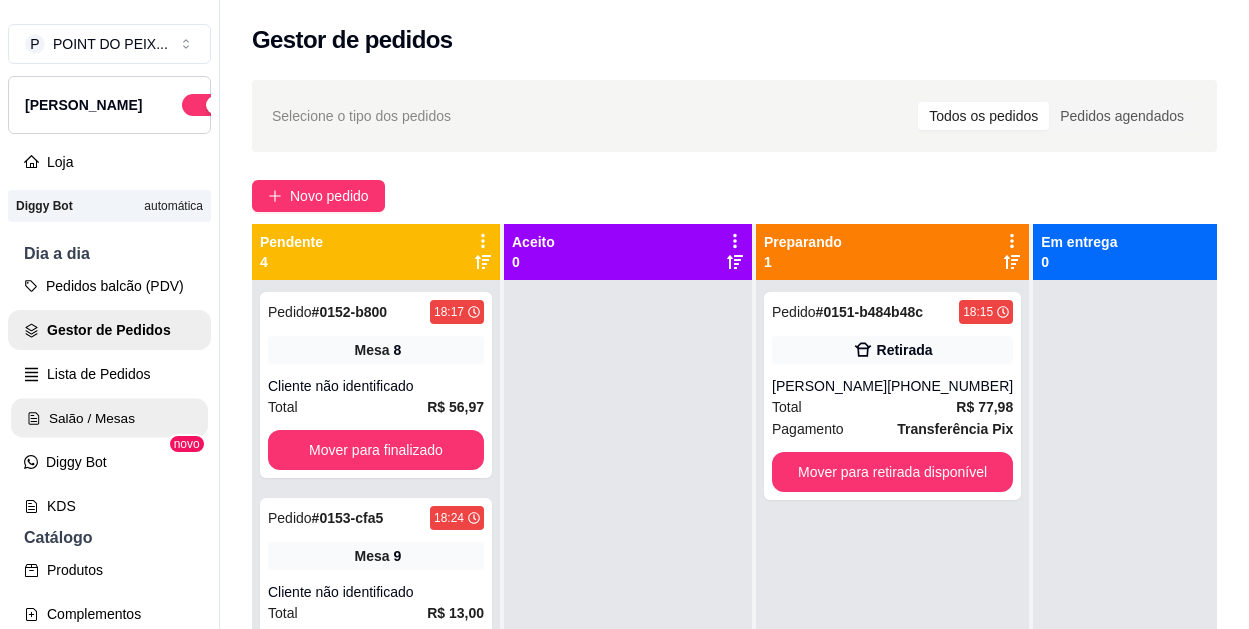 click on "Salão / Mesas" at bounding box center [109, 418] 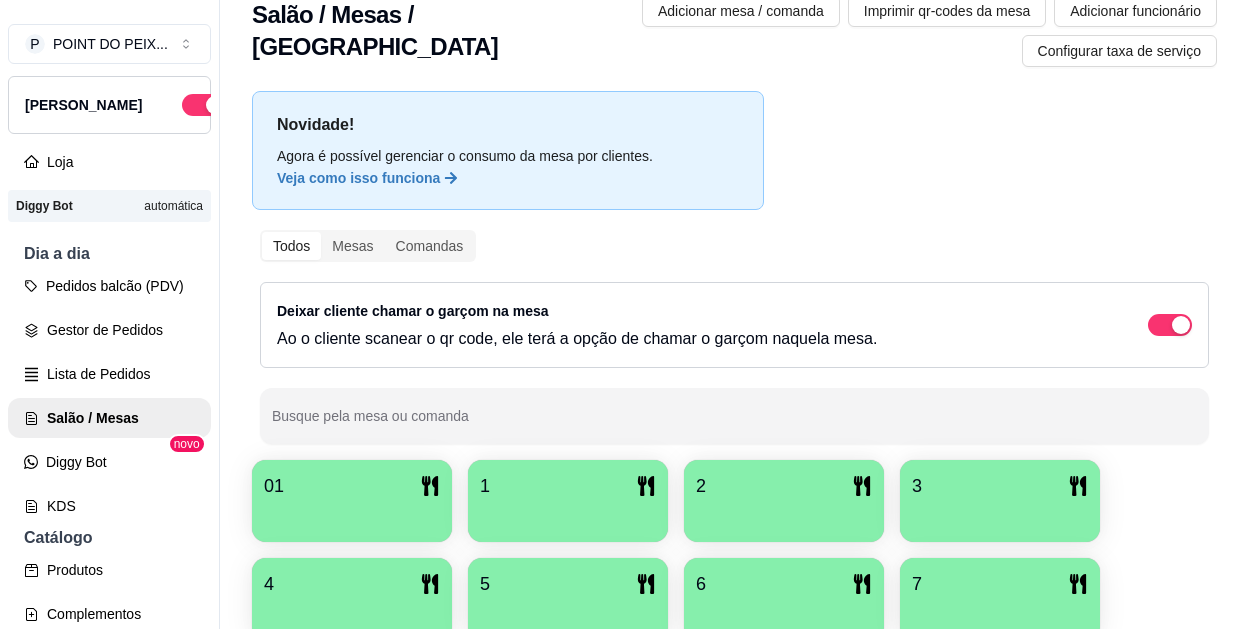 scroll, scrollTop: 0, scrollLeft: 0, axis: both 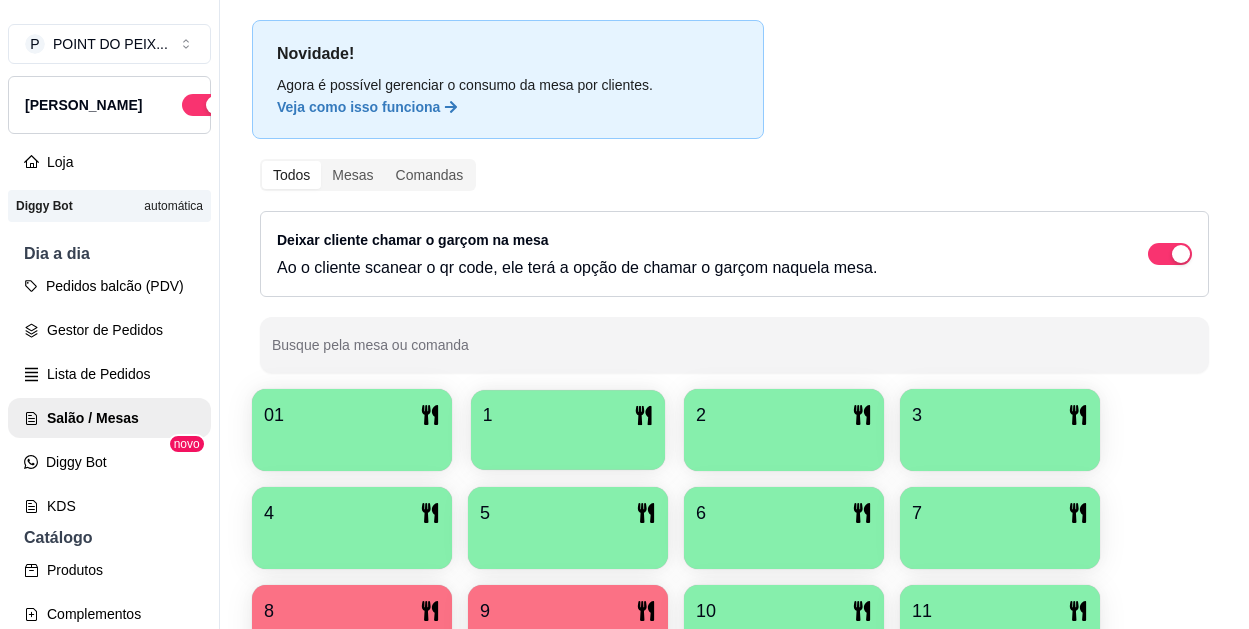 click at bounding box center (568, 443) 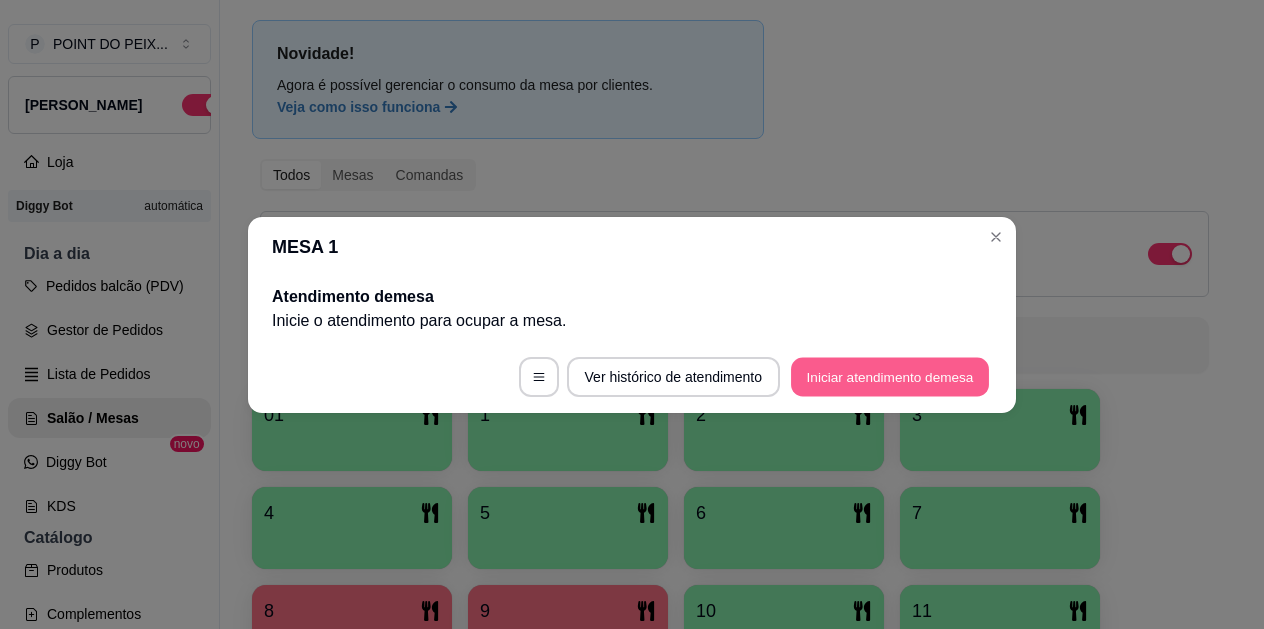 click on "Iniciar atendimento de  mesa" at bounding box center (890, 376) 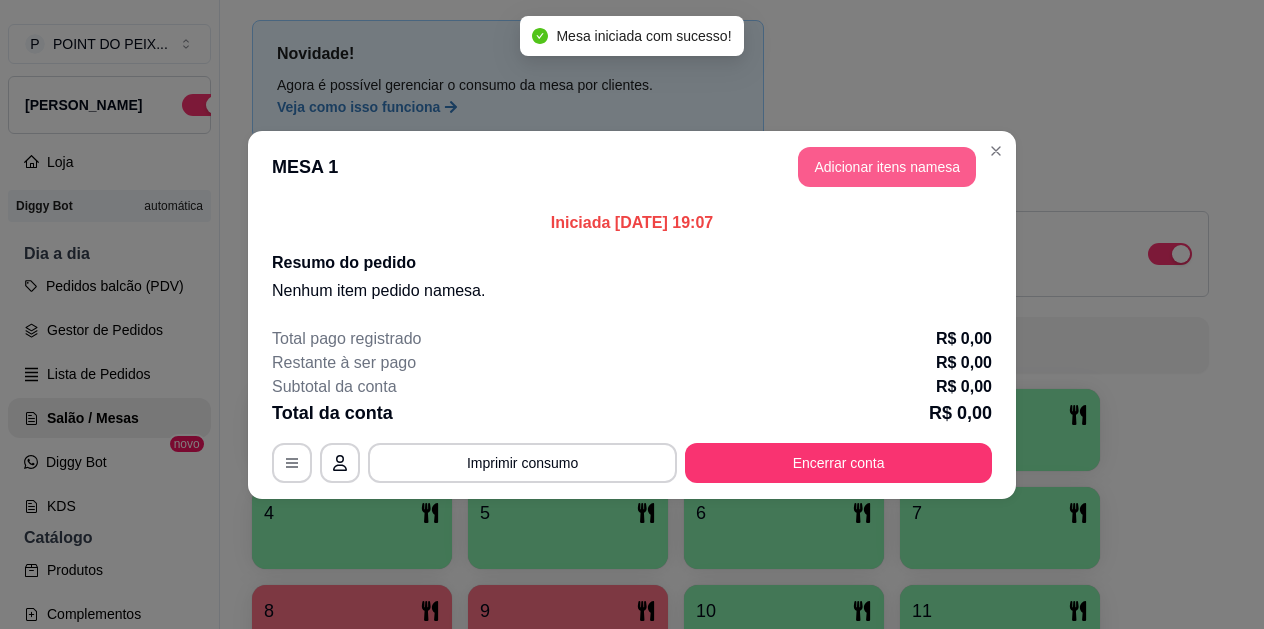 click on "Adicionar itens na  mesa" at bounding box center (887, 167) 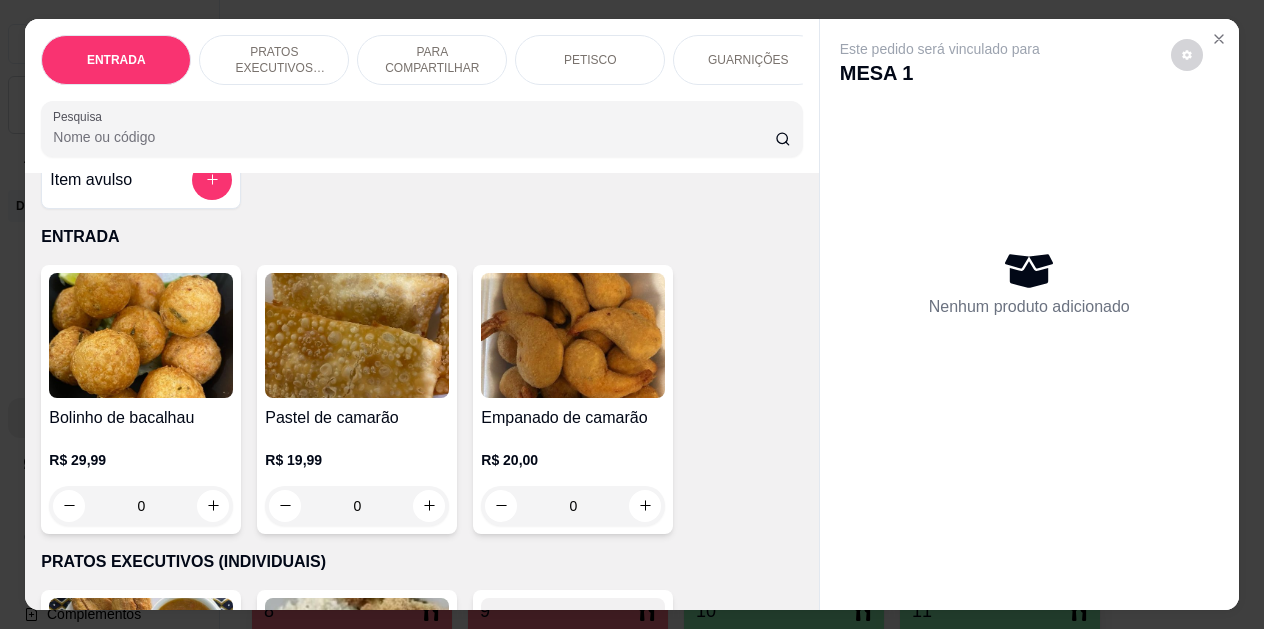 scroll, scrollTop: 0, scrollLeft: 0, axis: both 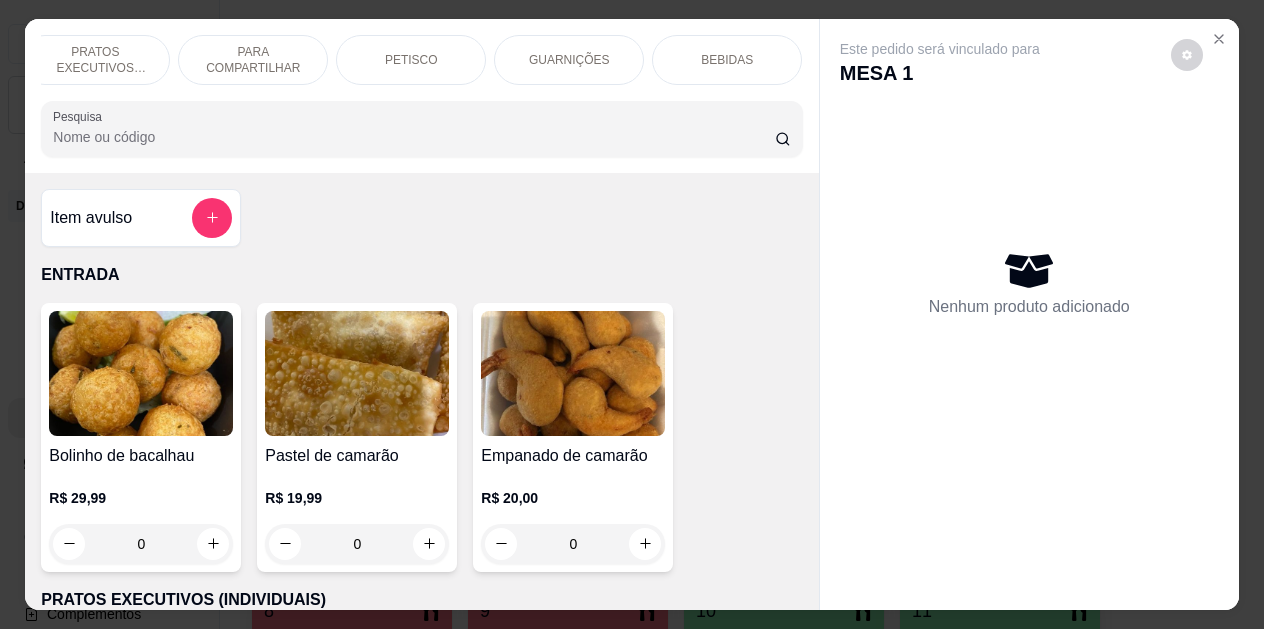 click on "BEBIDAS" at bounding box center (727, 60) 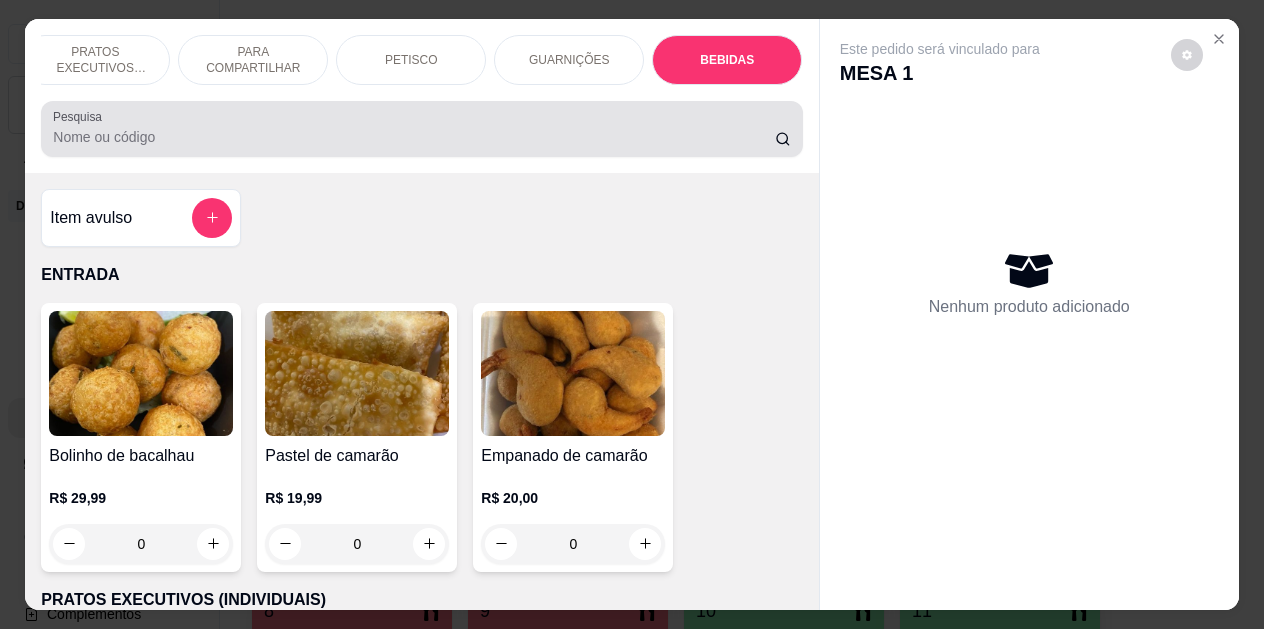 scroll, scrollTop: 4424, scrollLeft: 0, axis: vertical 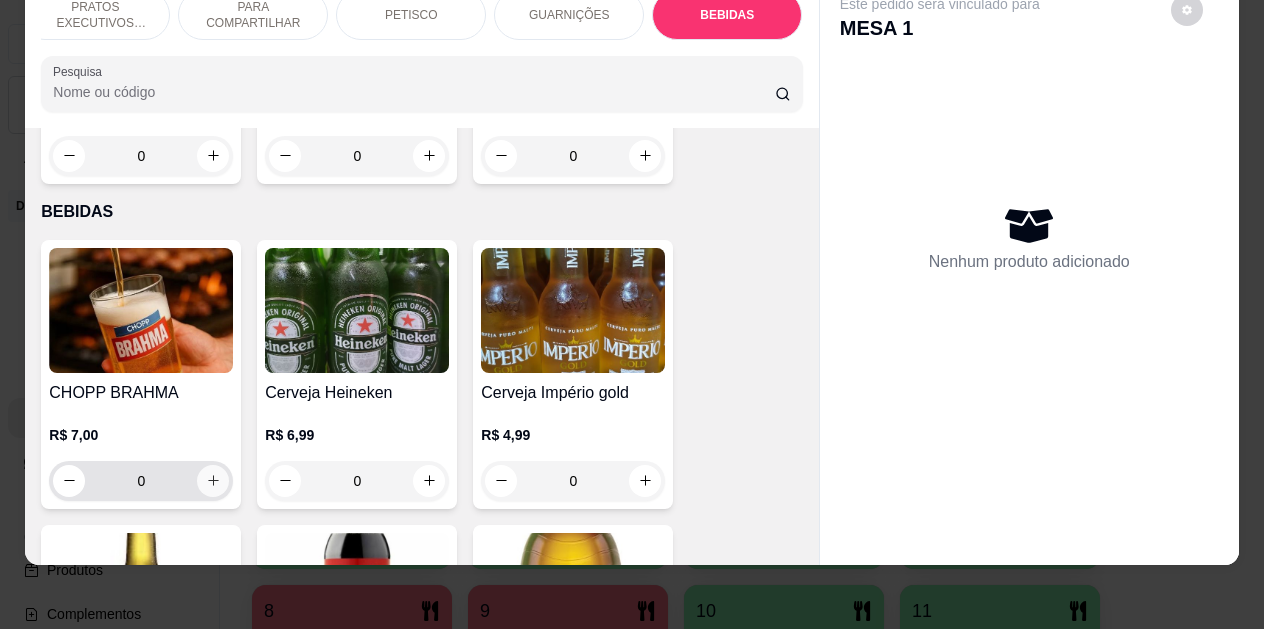 click 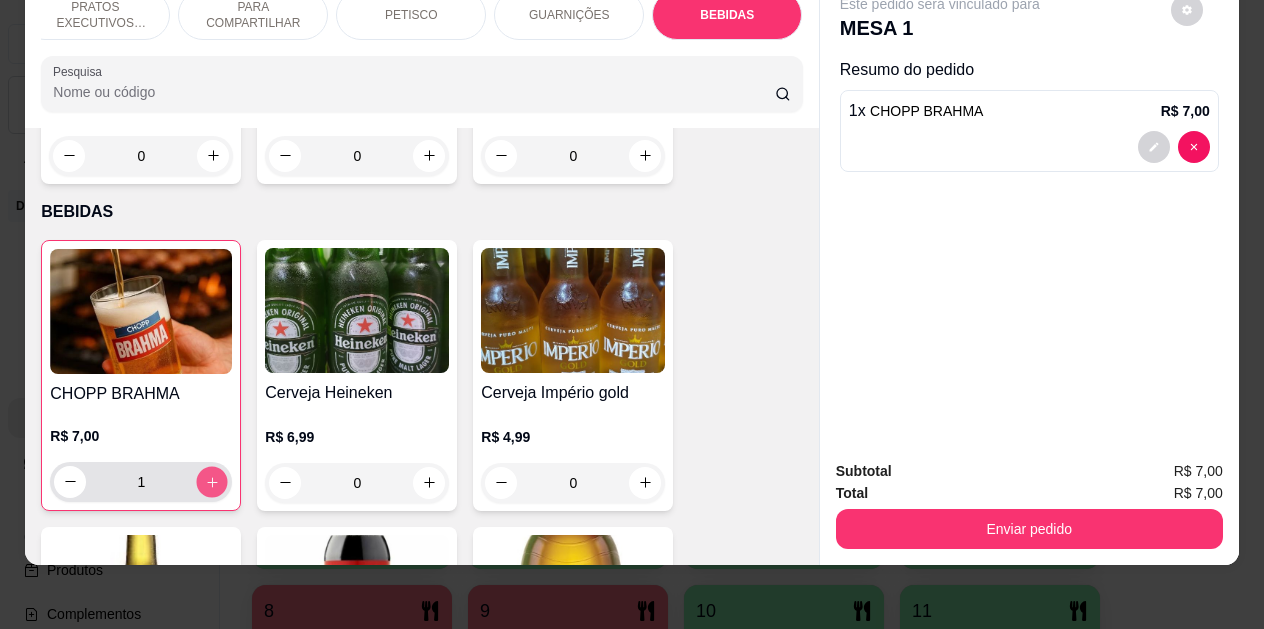 click 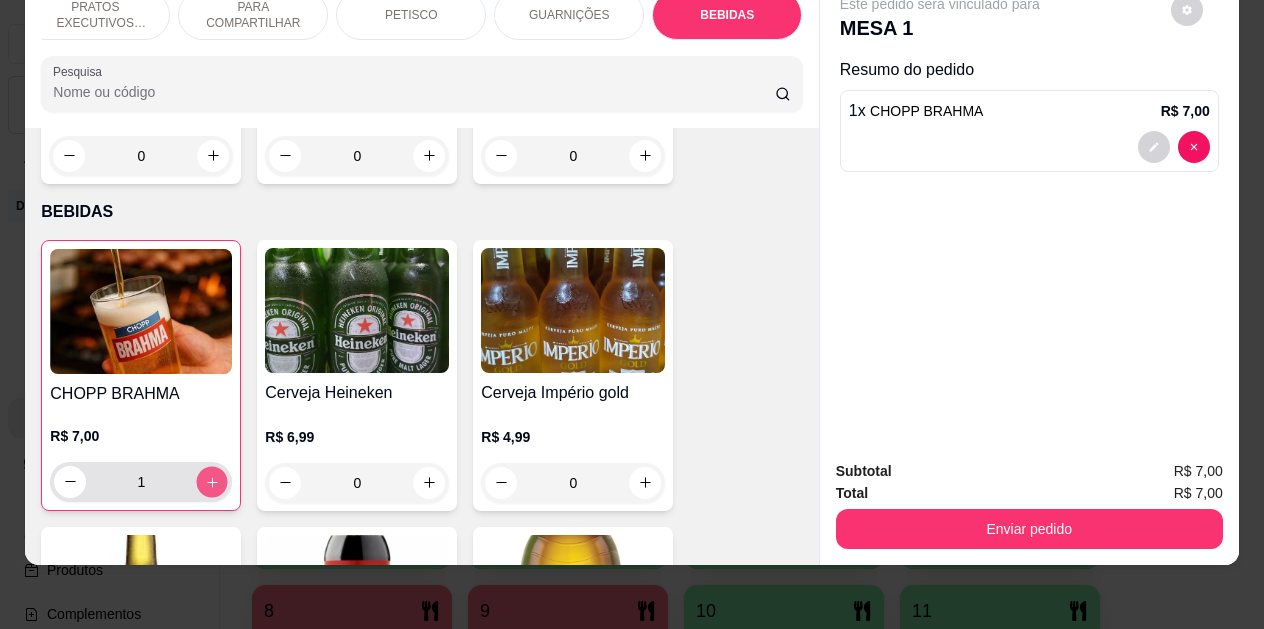 type on "2" 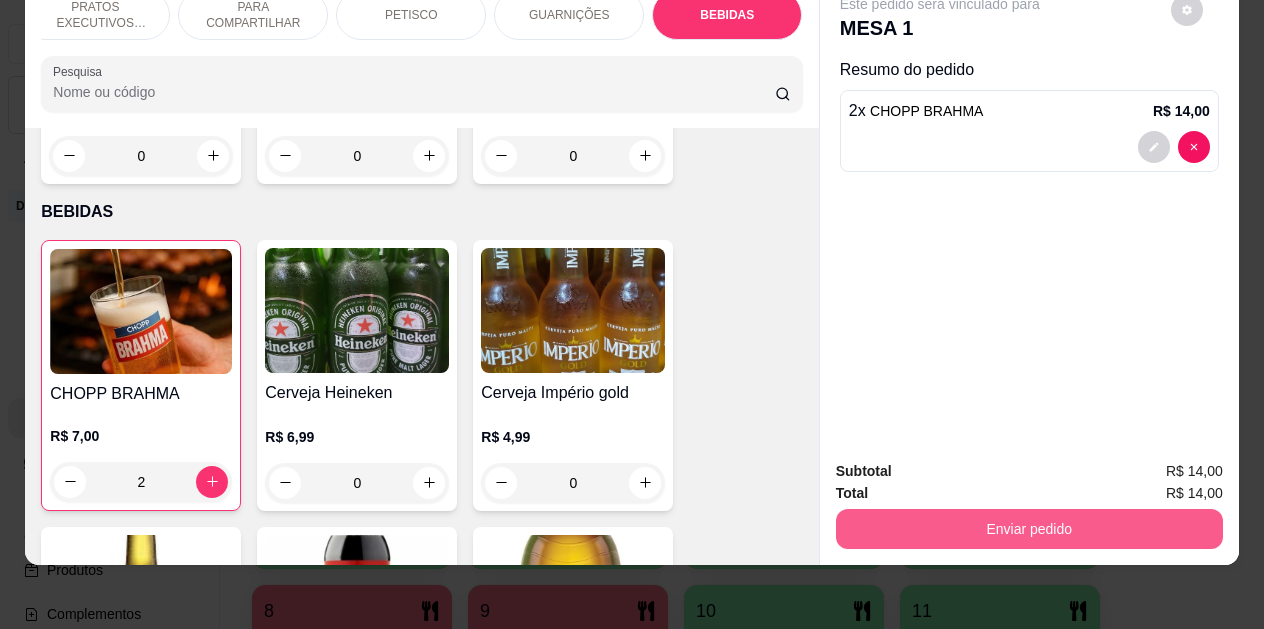 click on "Enviar pedido" at bounding box center [1029, 529] 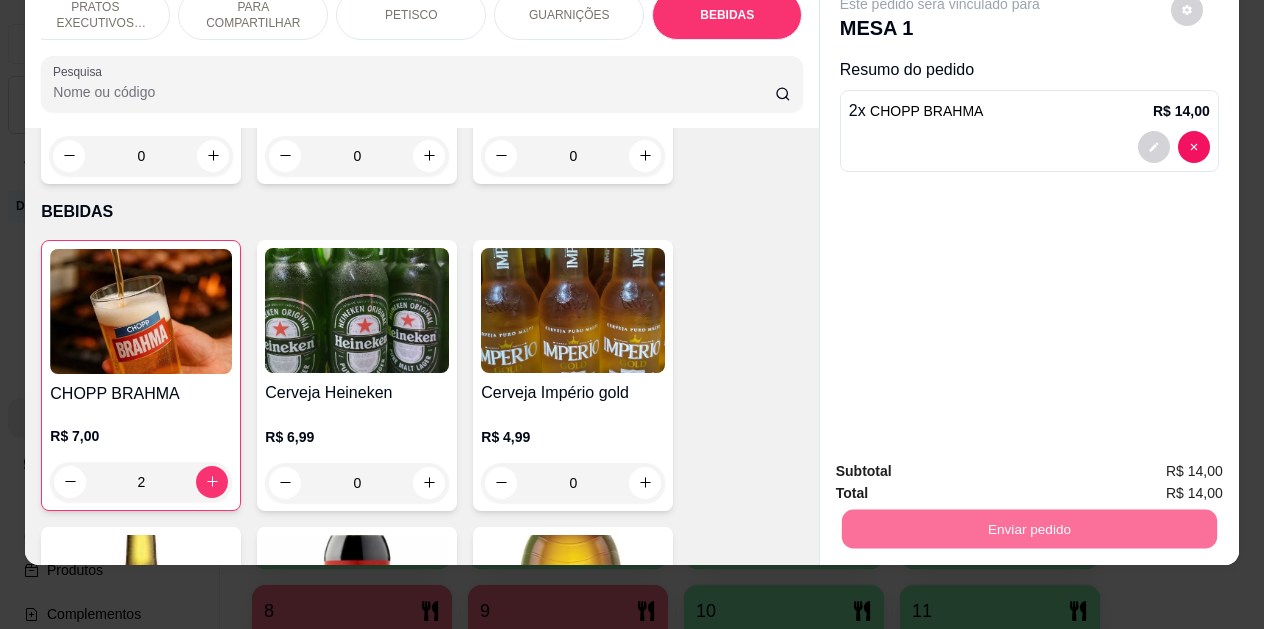 click on "Não registrar e enviar pedido" at bounding box center [963, 464] 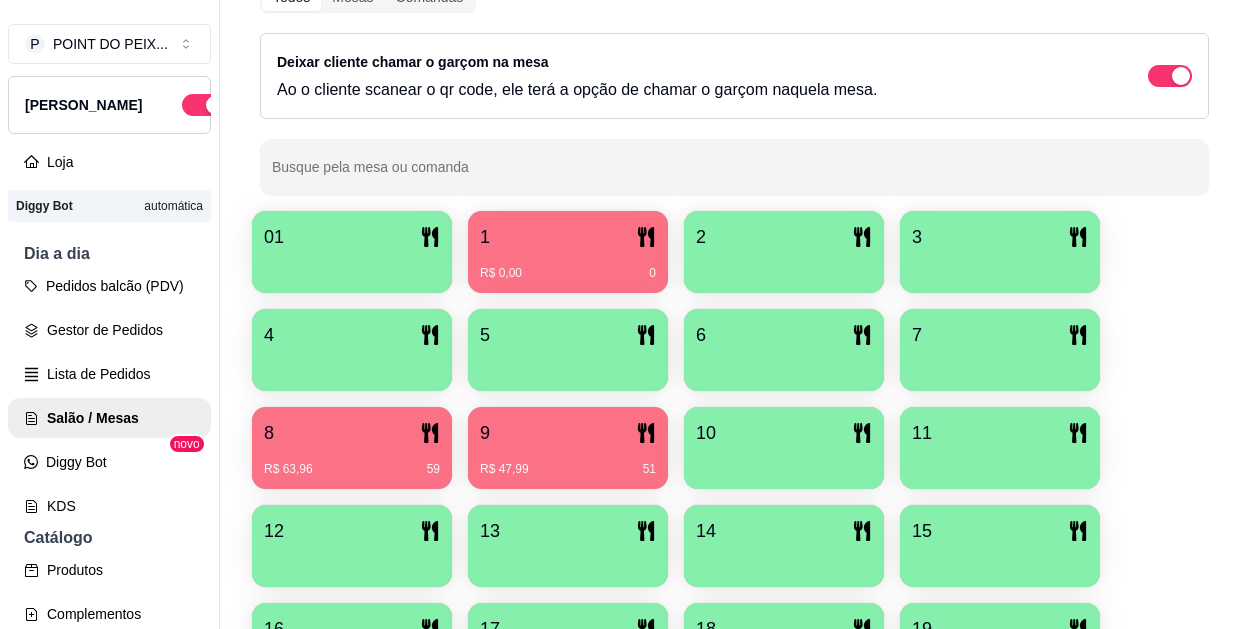 scroll, scrollTop: 300, scrollLeft: 0, axis: vertical 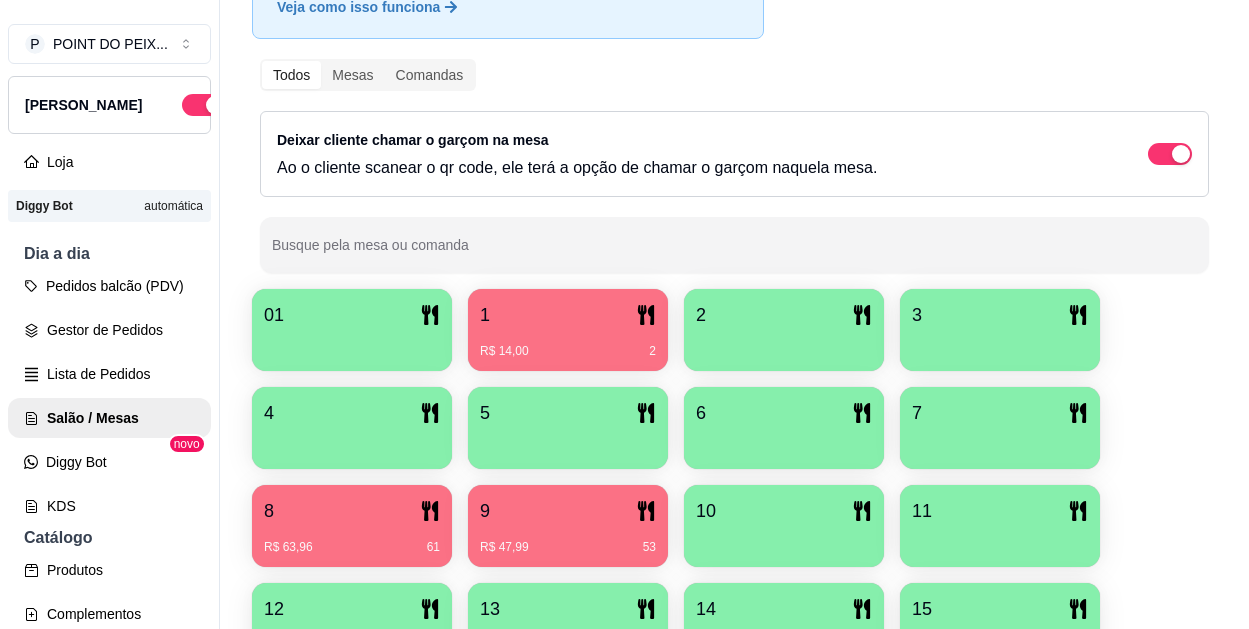 click on "2" at bounding box center [784, 315] 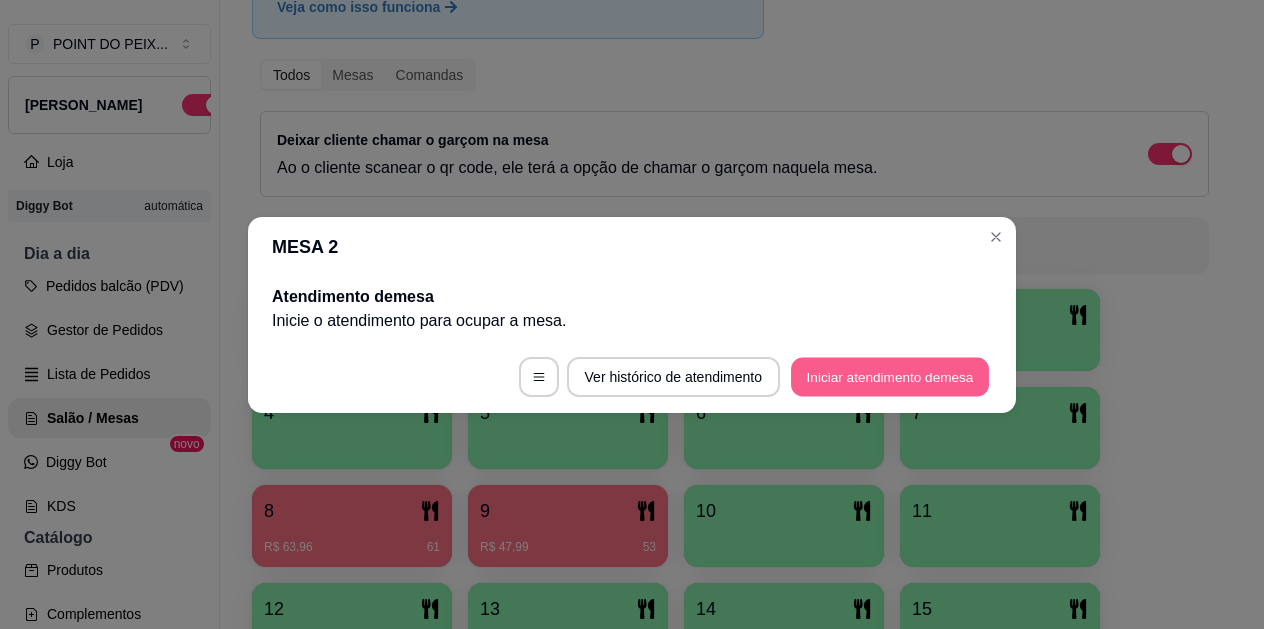 click on "Iniciar atendimento de  mesa" at bounding box center [890, 376] 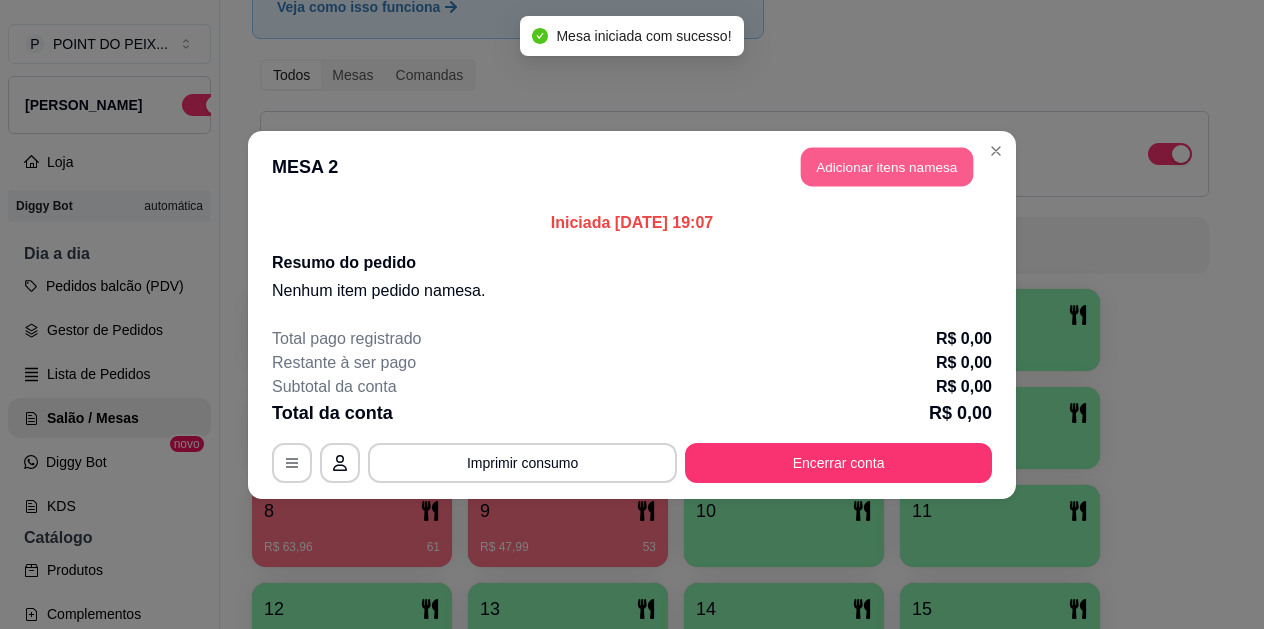click on "Adicionar itens na  mesa" at bounding box center (887, 166) 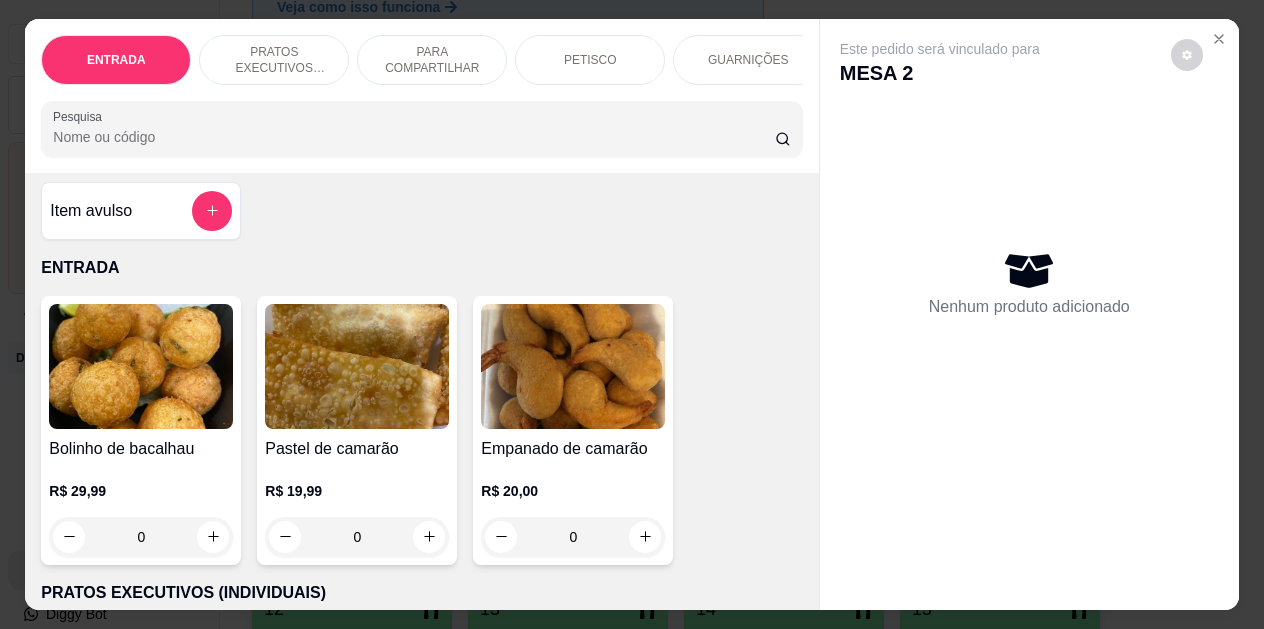 scroll, scrollTop: 0, scrollLeft: 0, axis: both 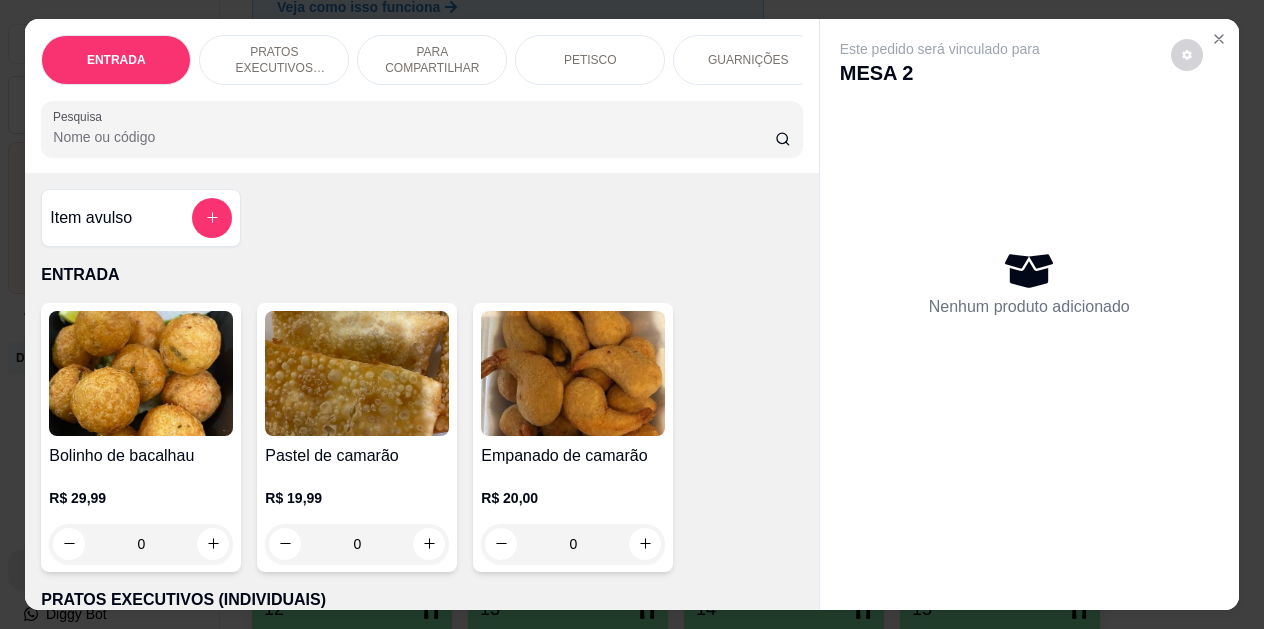click on "PETISCO" at bounding box center (590, 60) 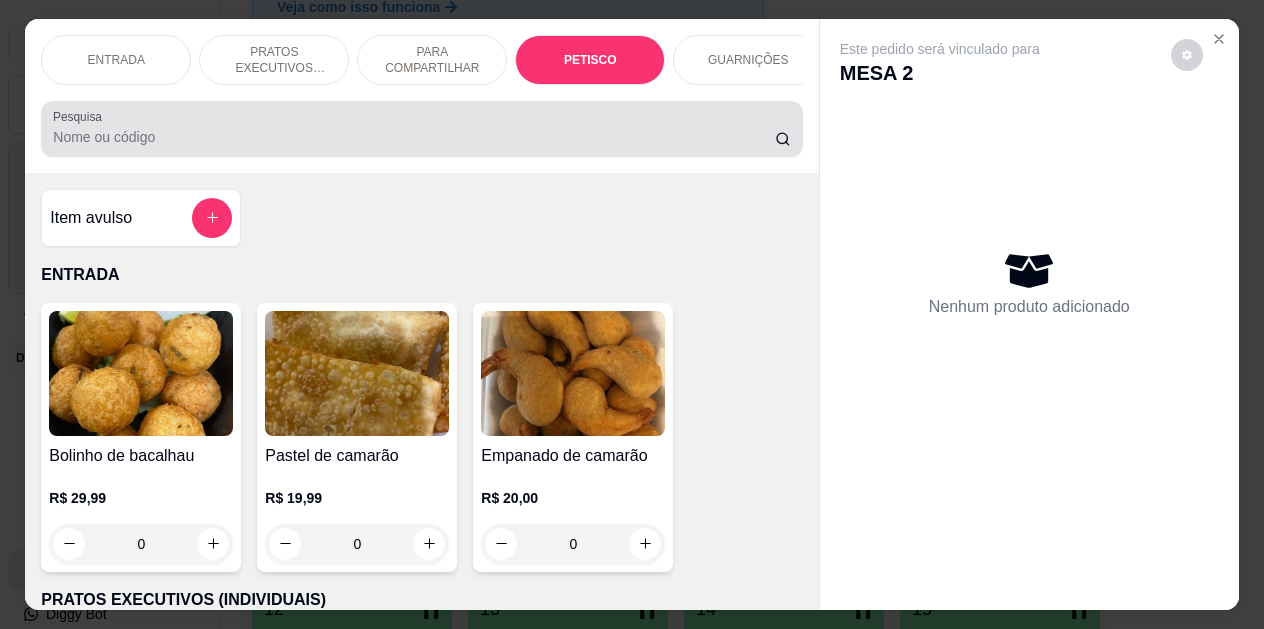 scroll, scrollTop: 2325, scrollLeft: 0, axis: vertical 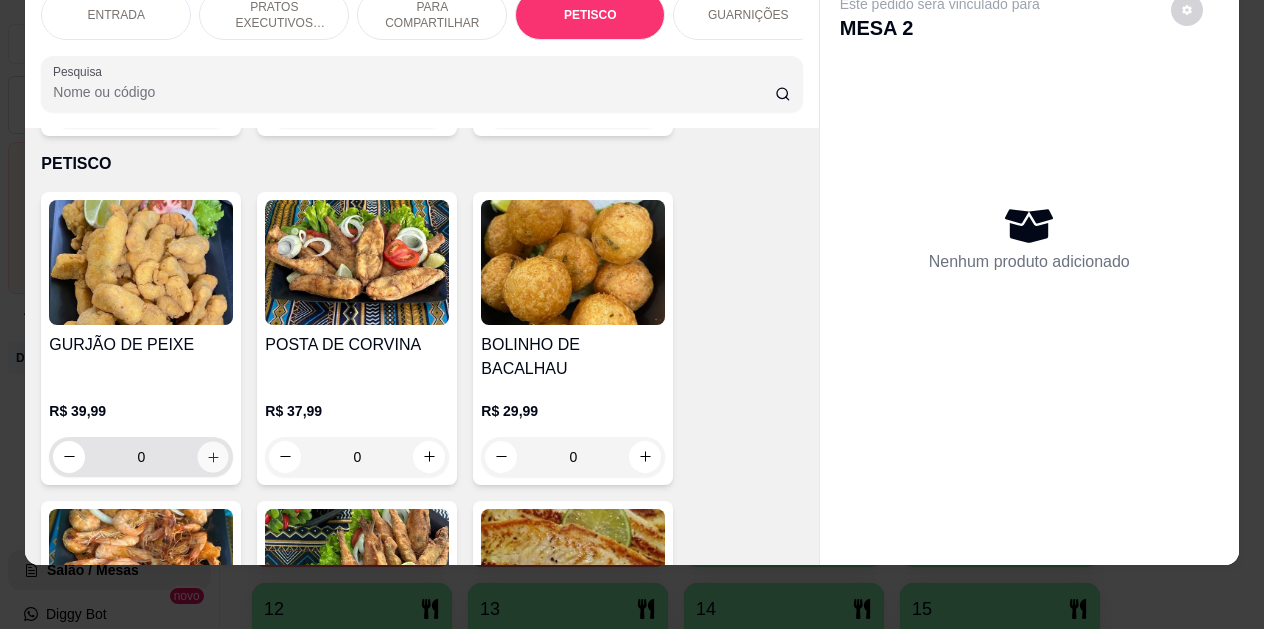 click at bounding box center (213, 456) 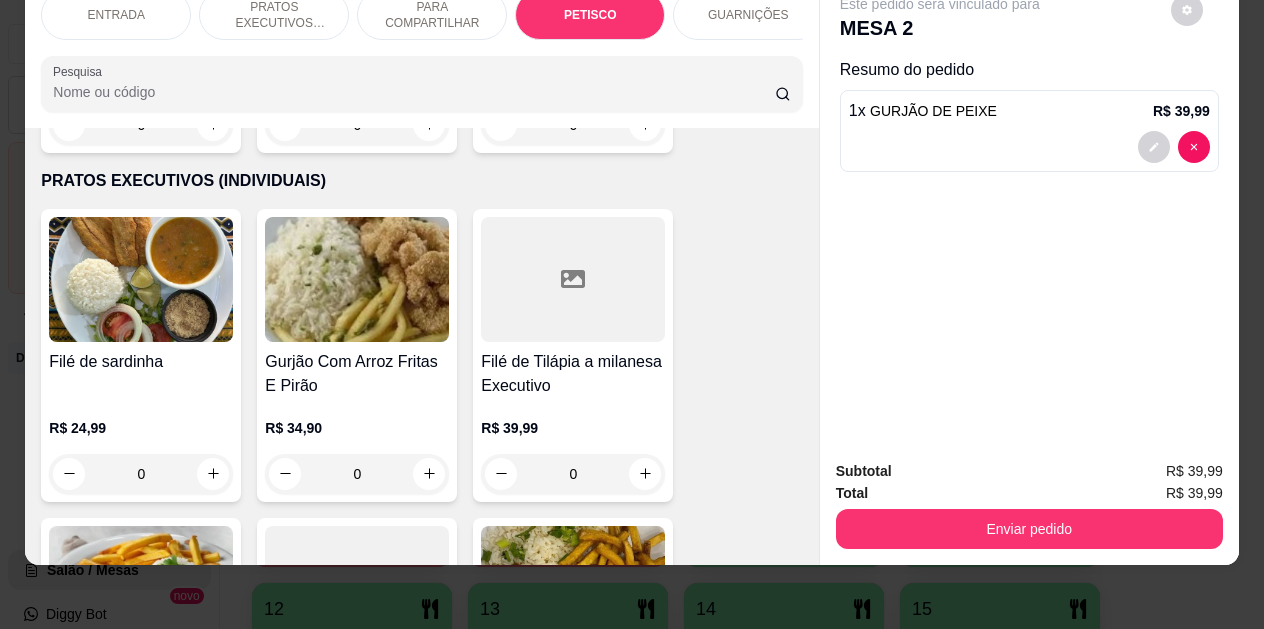scroll, scrollTop: 225, scrollLeft: 0, axis: vertical 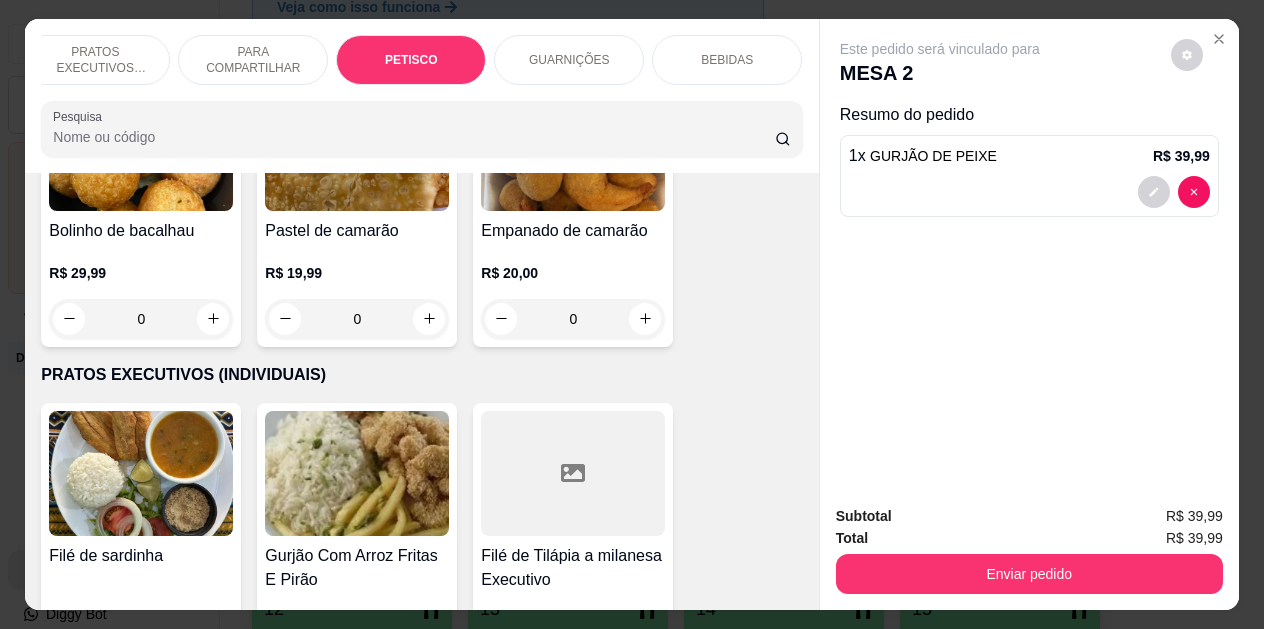 click on "BEBIDAS" at bounding box center [727, 60] 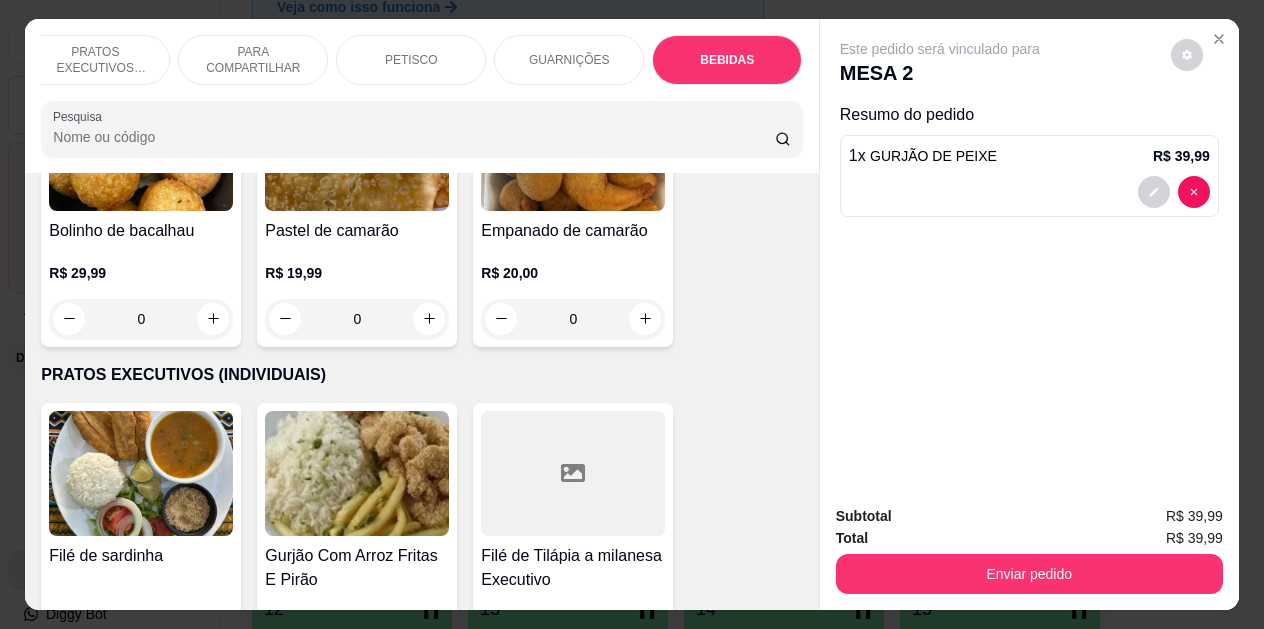 scroll, scrollTop: 4426, scrollLeft: 0, axis: vertical 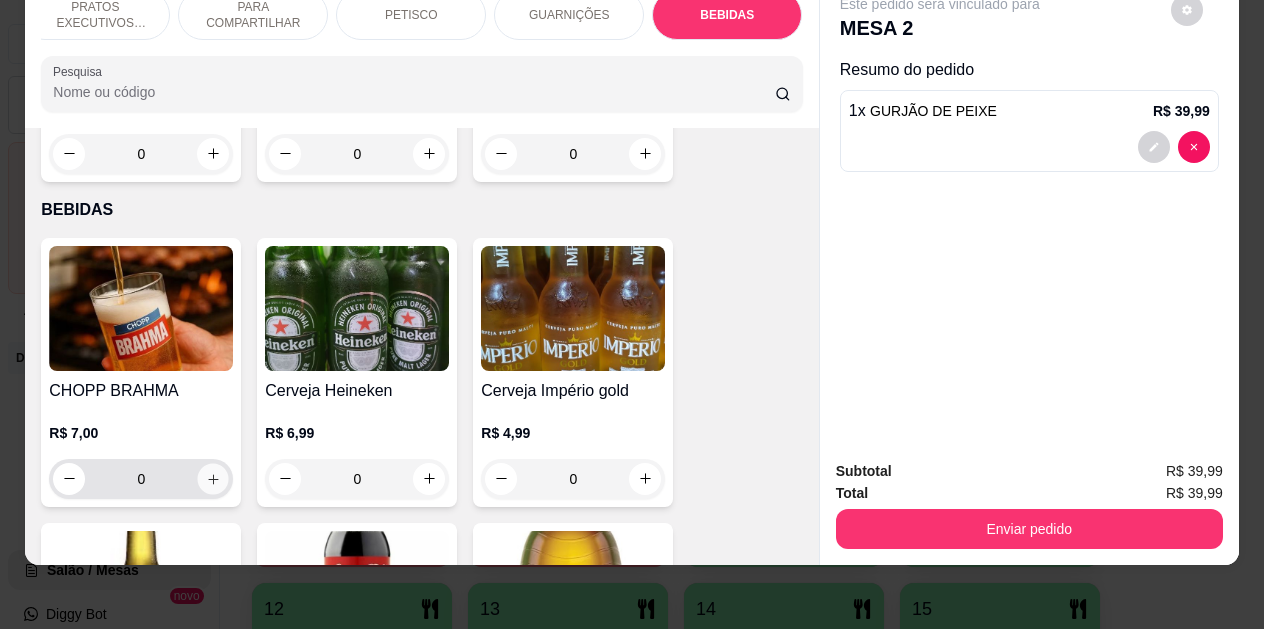 click 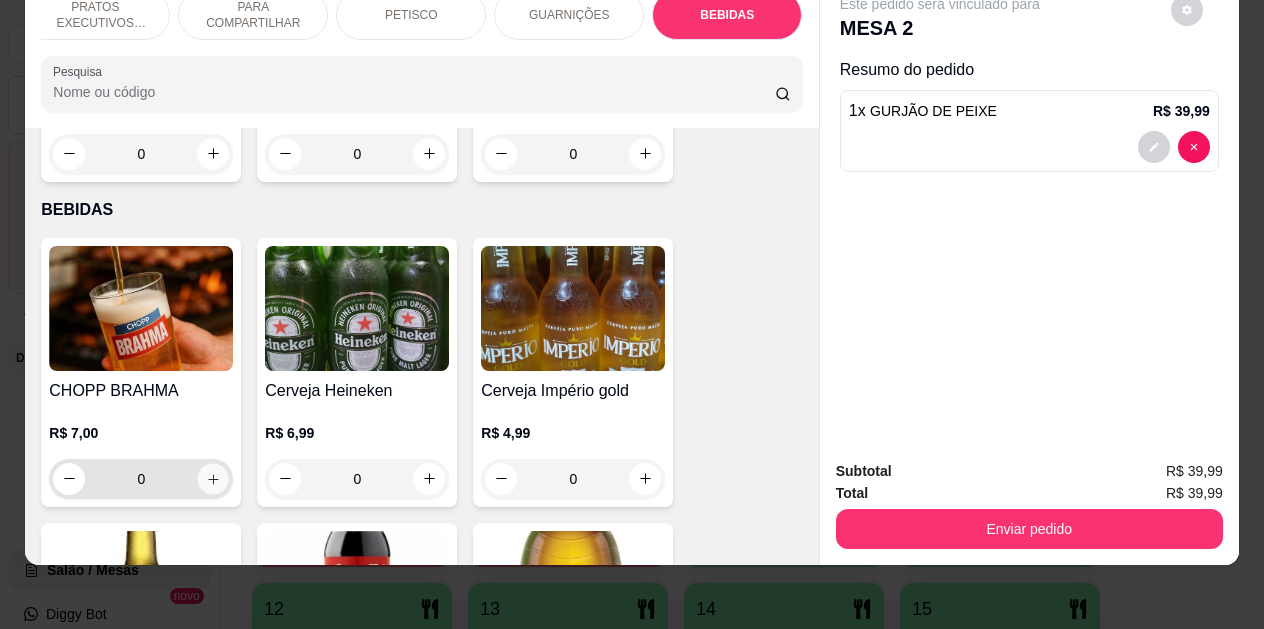 type on "1" 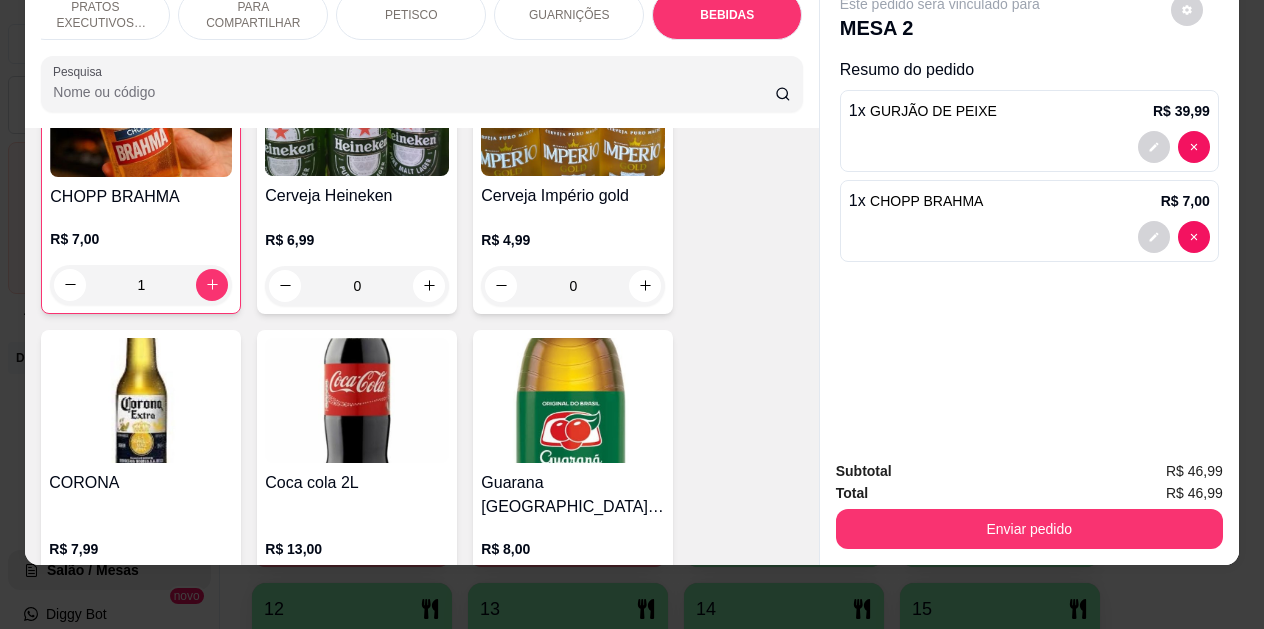 scroll, scrollTop: 4626, scrollLeft: 0, axis: vertical 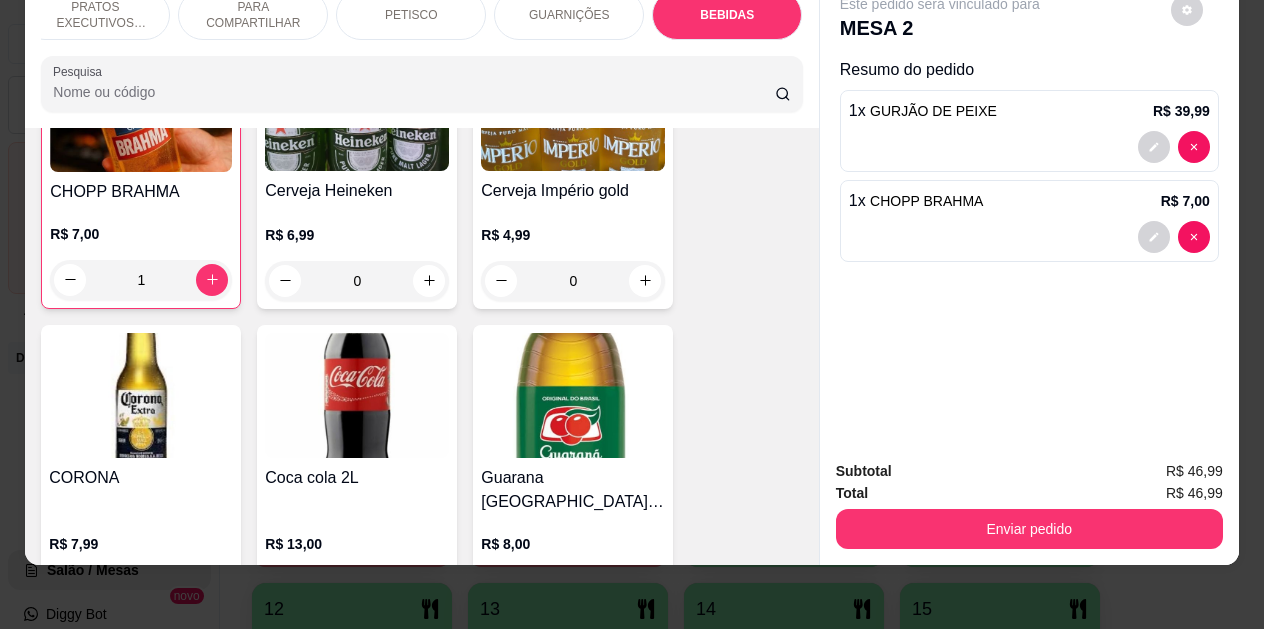 click 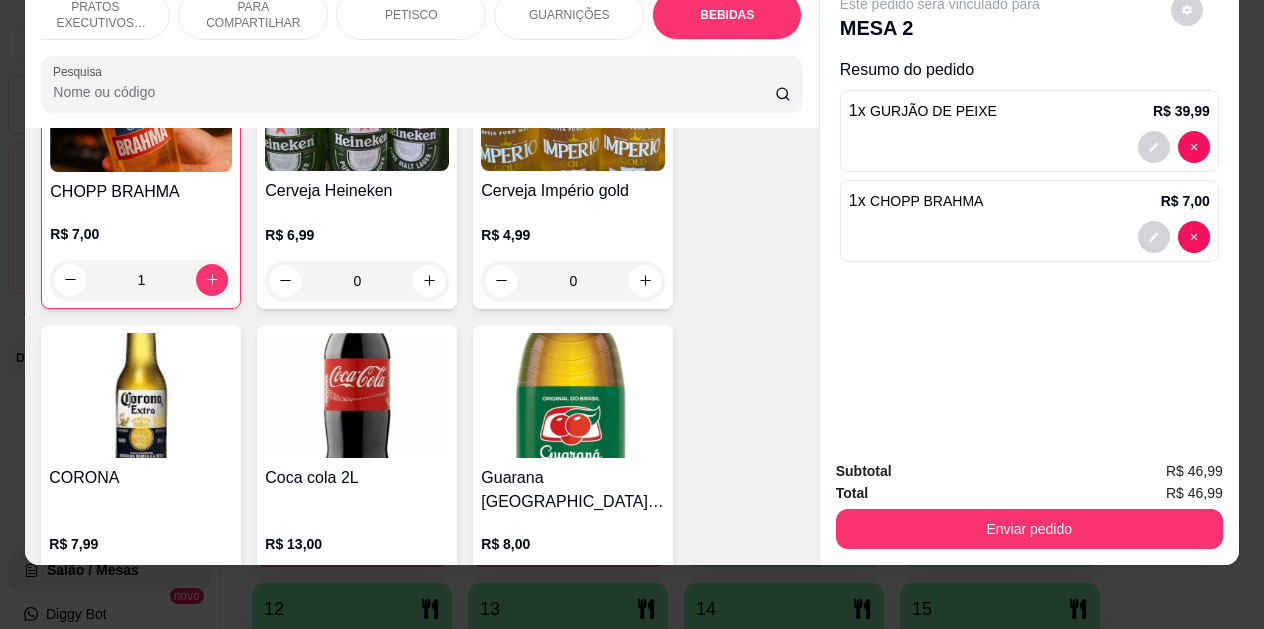 type on "1" 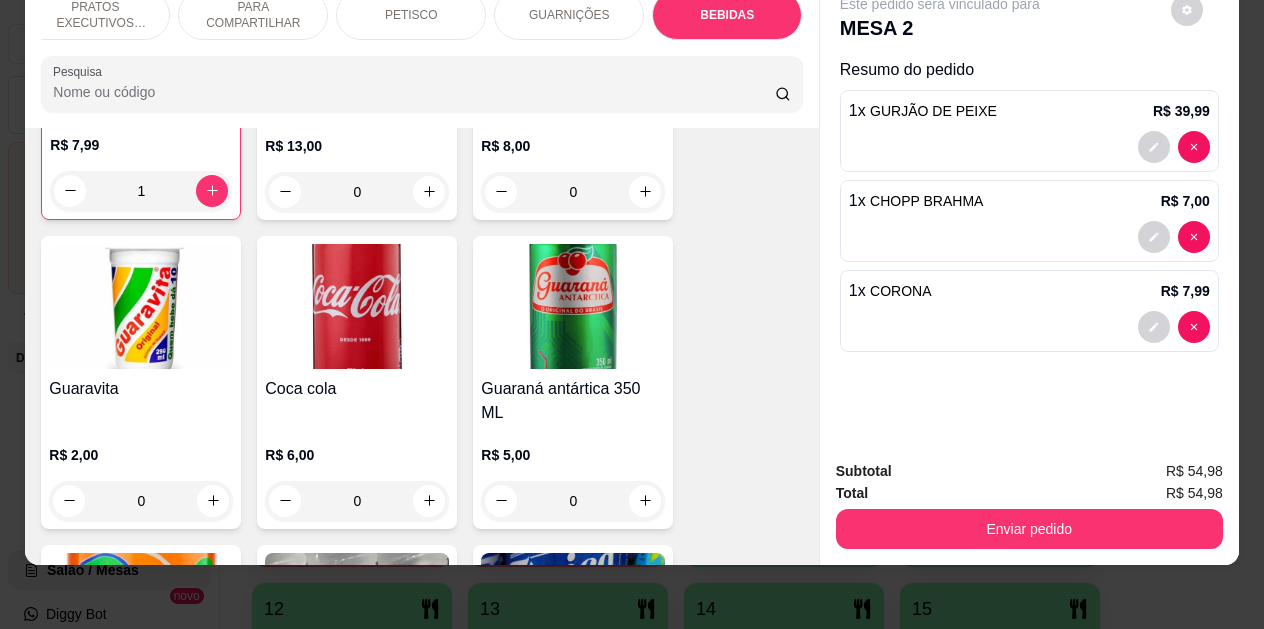 scroll, scrollTop: 5026, scrollLeft: 0, axis: vertical 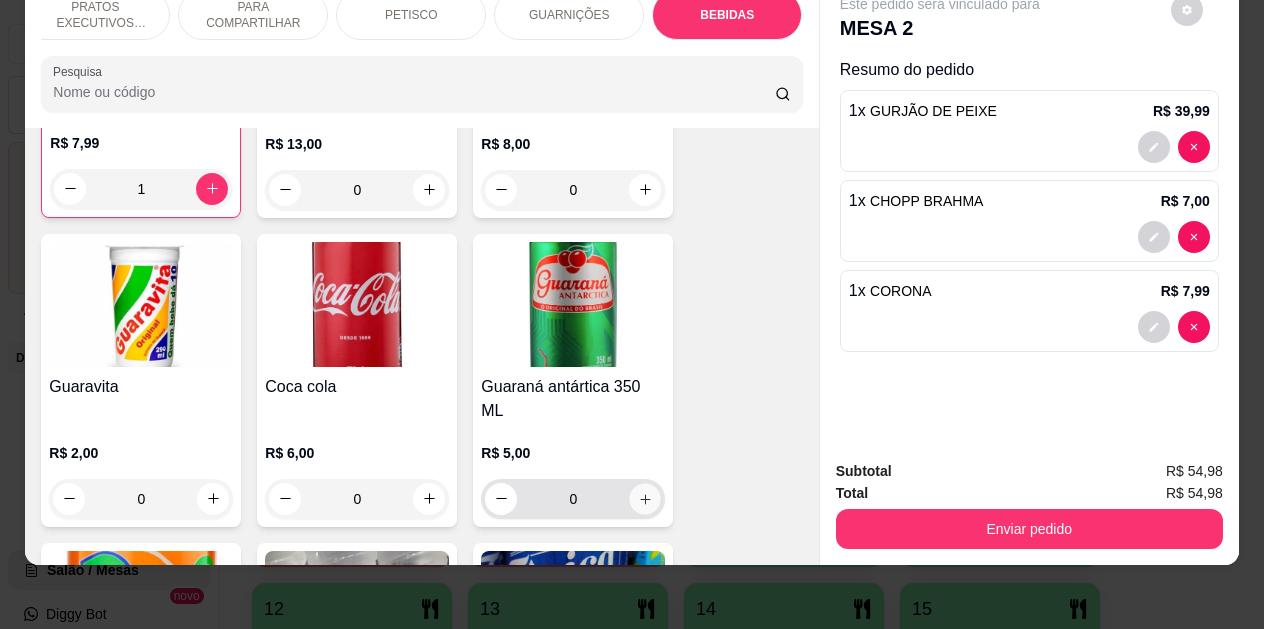 click at bounding box center [645, 498] 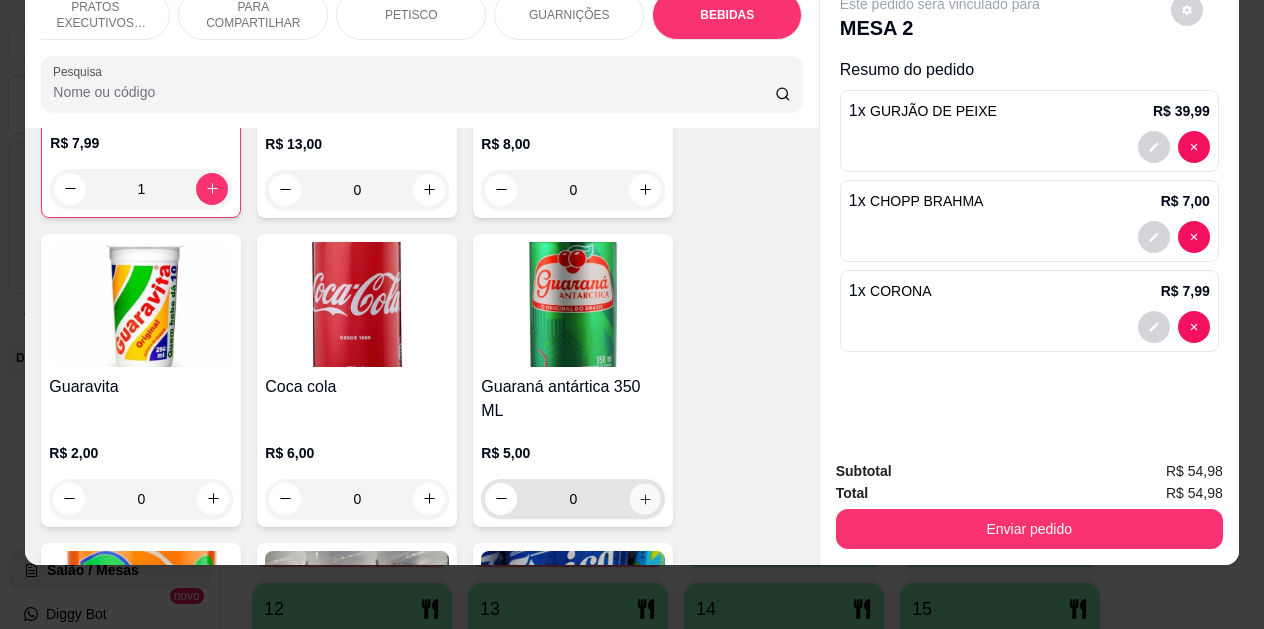 type on "1" 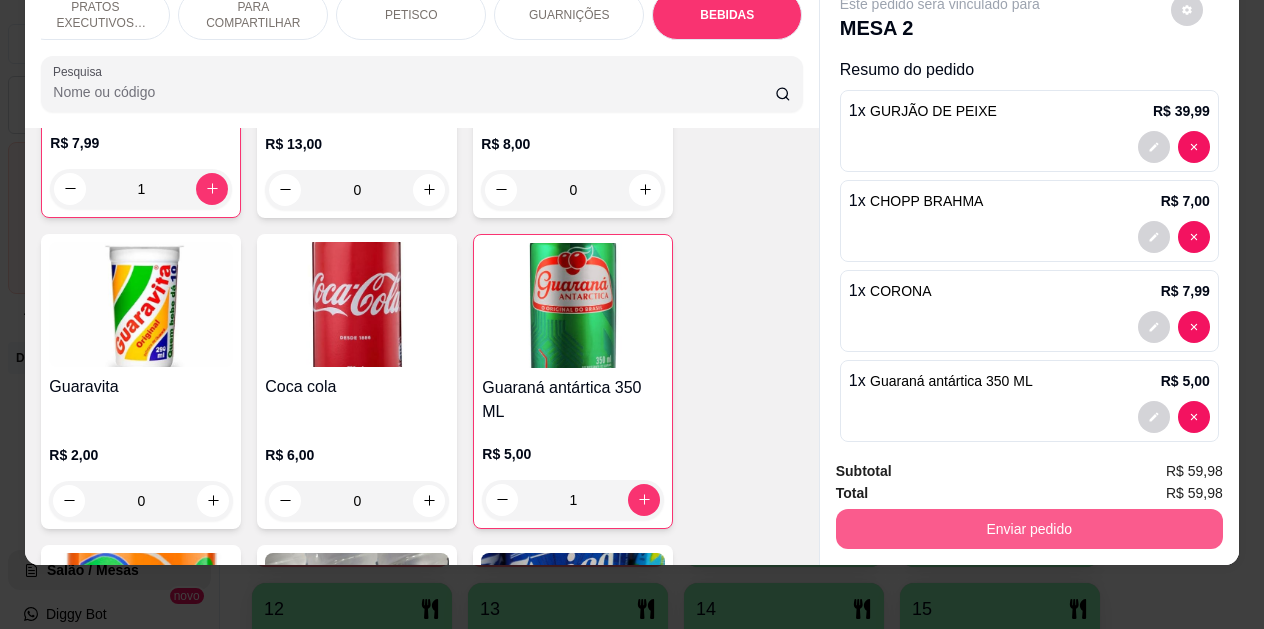 click on "Enviar pedido" at bounding box center (1029, 529) 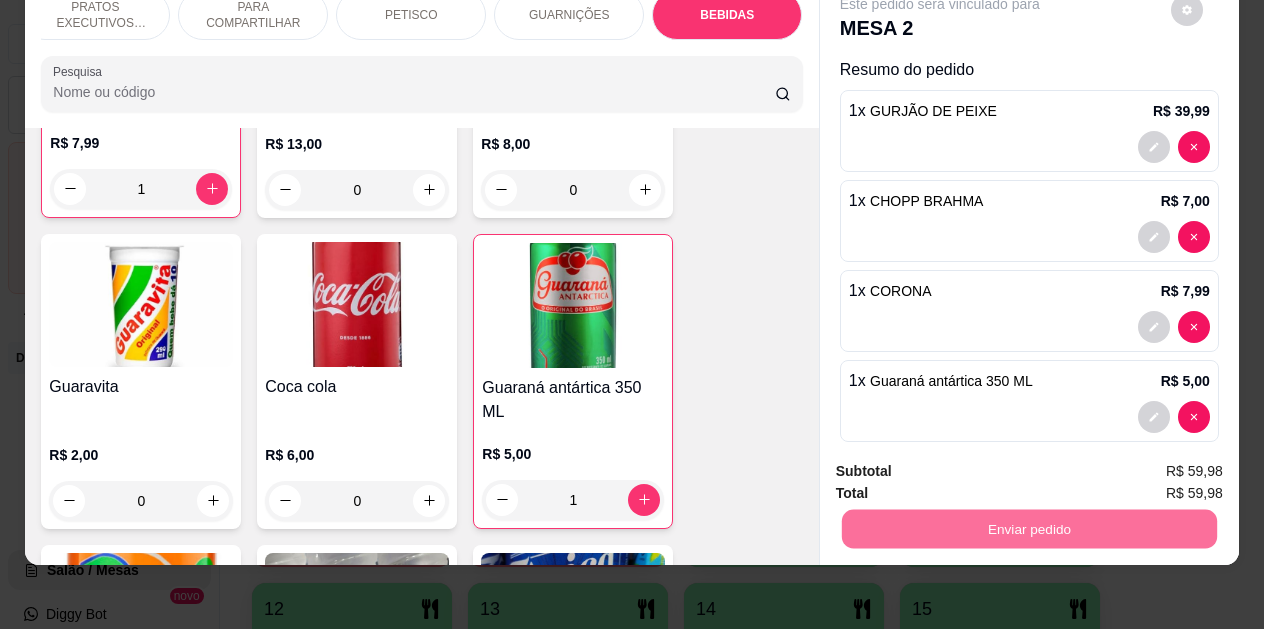 click on "Não registrar e enviar pedido" at bounding box center [963, 465] 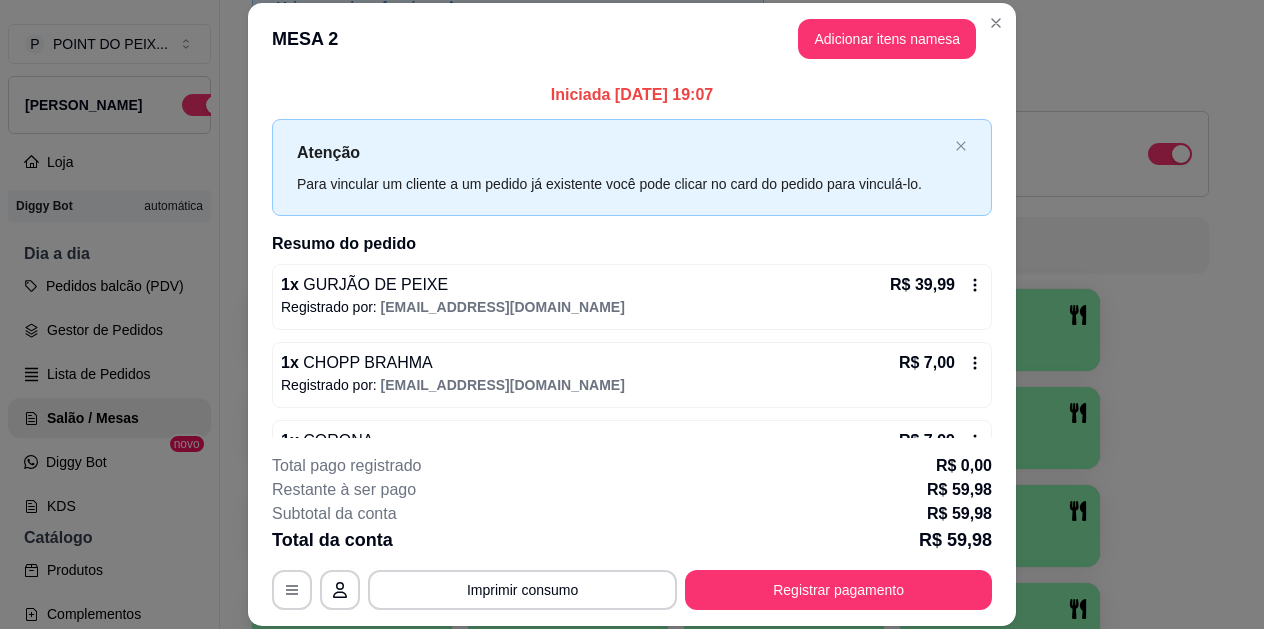 scroll, scrollTop: 134, scrollLeft: 0, axis: vertical 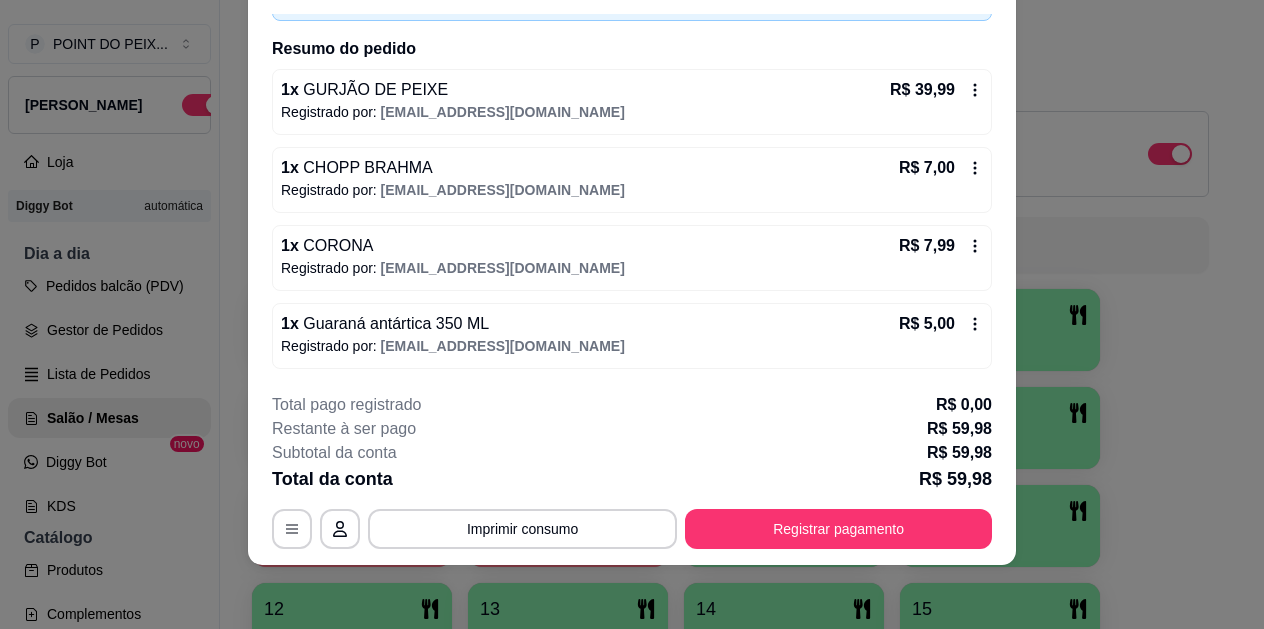 click 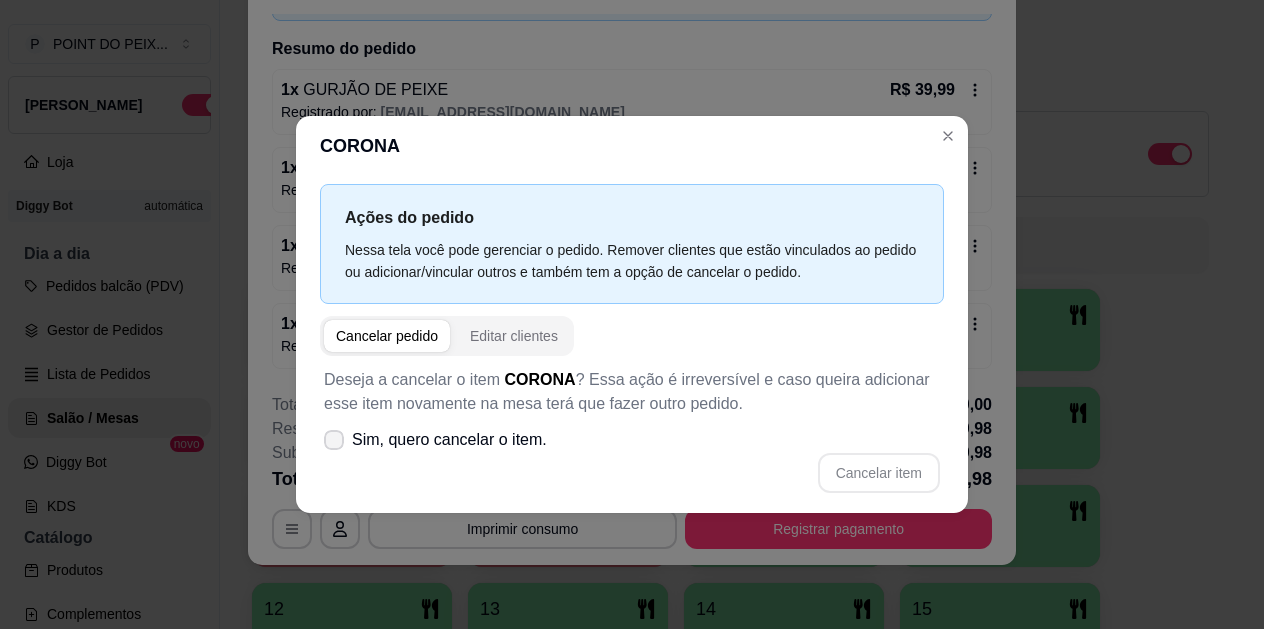 click 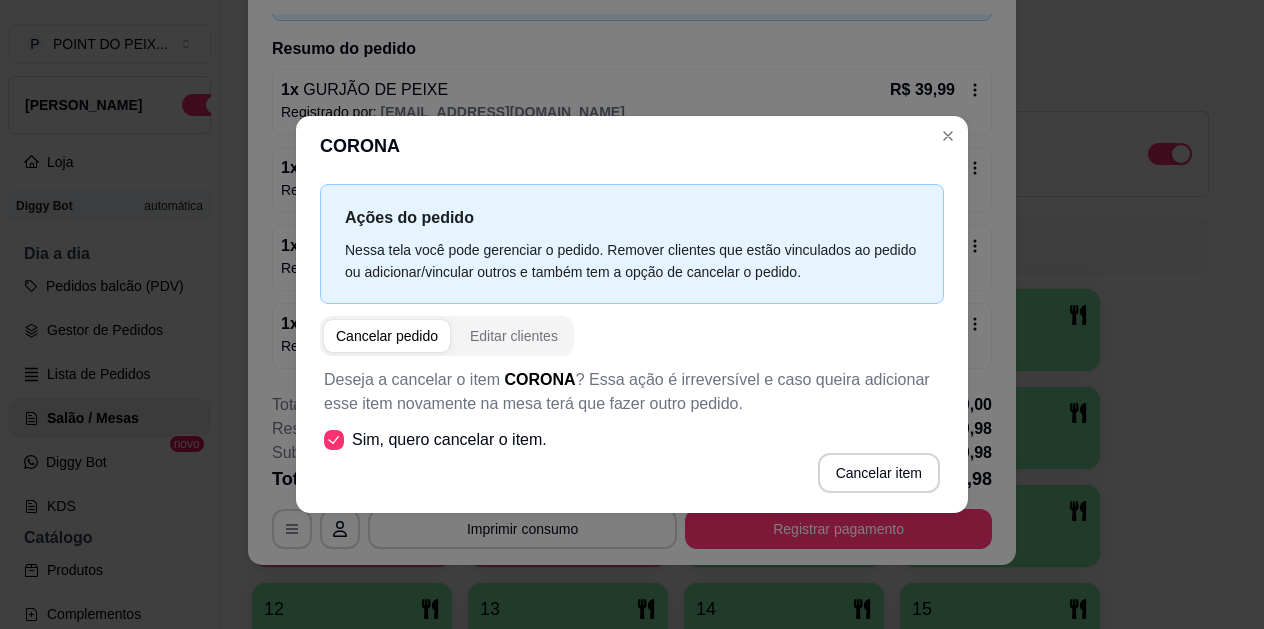 click on "Cancelar pedido" at bounding box center (387, 336) 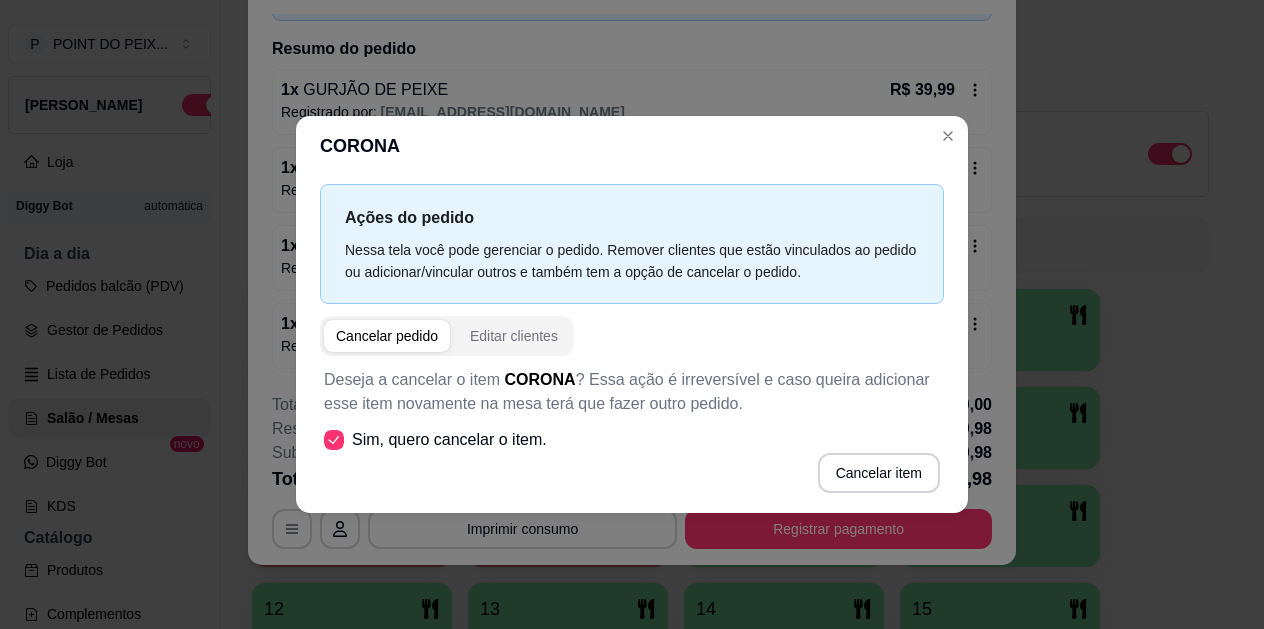 click on "Cancelar pedido" at bounding box center (387, 336) 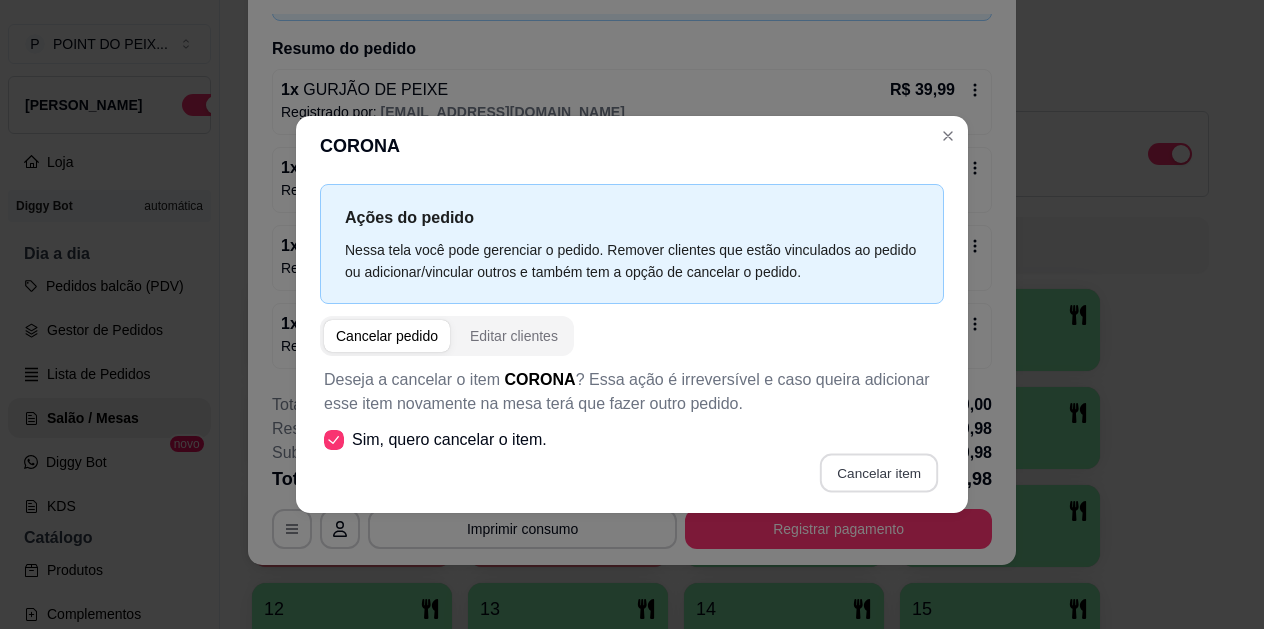 click on "Cancelar item" at bounding box center (878, 472) 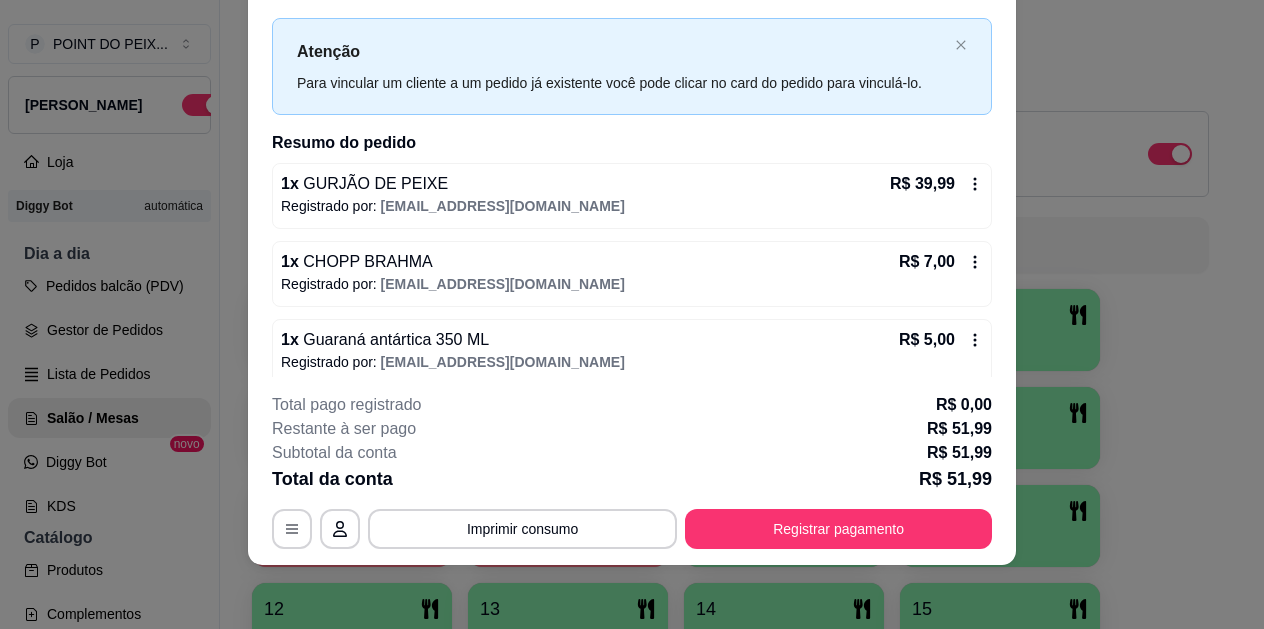 scroll, scrollTop: 0, scrollLeft: 0, axis: both 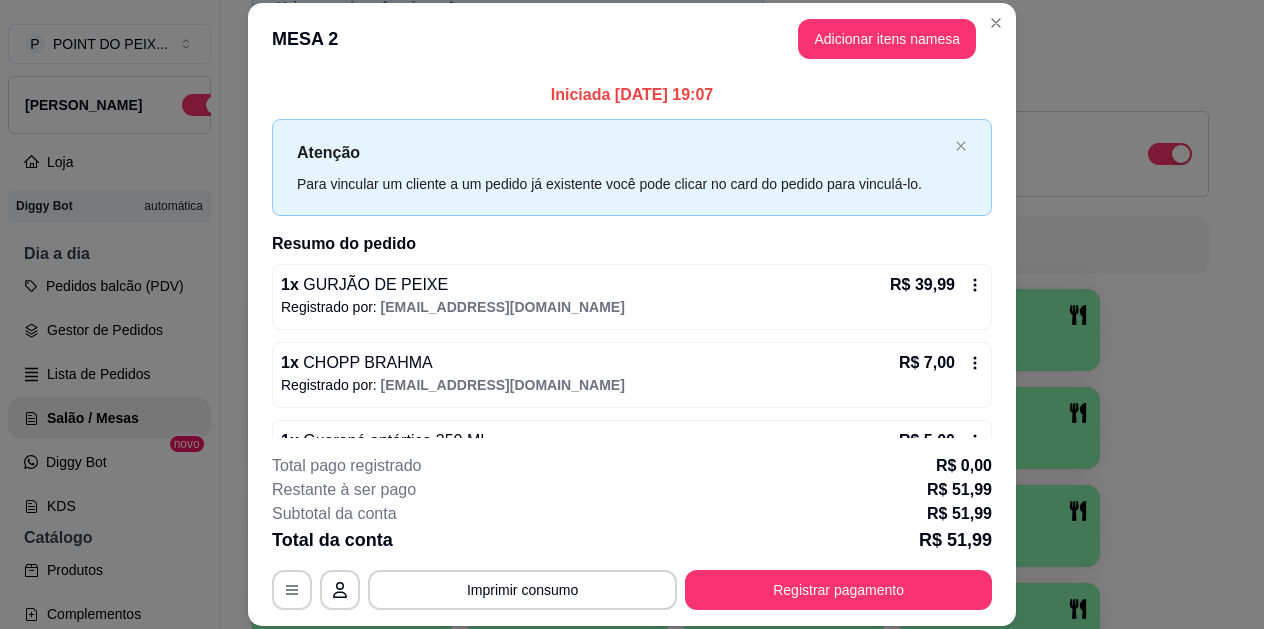 drag, startPoint x: 886, startPoint y: 18, endPoint x: 884, endPoint y: 37, distance: 19.104973 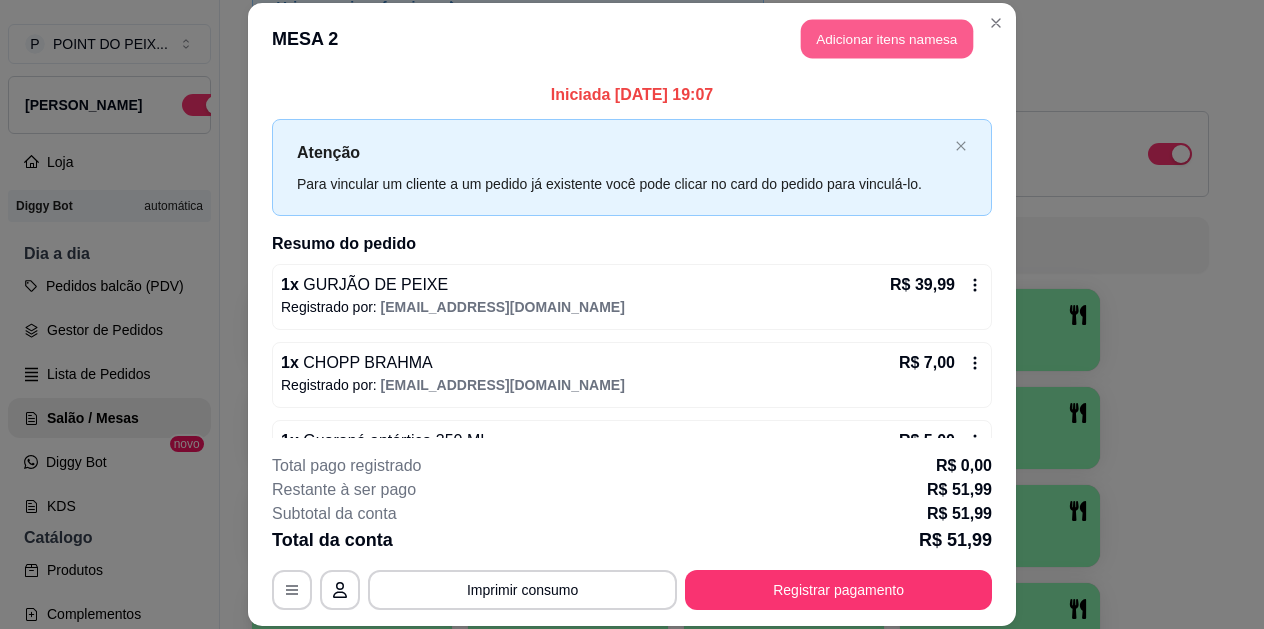 click on "Adicionar itens na  mesa" at bounding box center (887, 39) 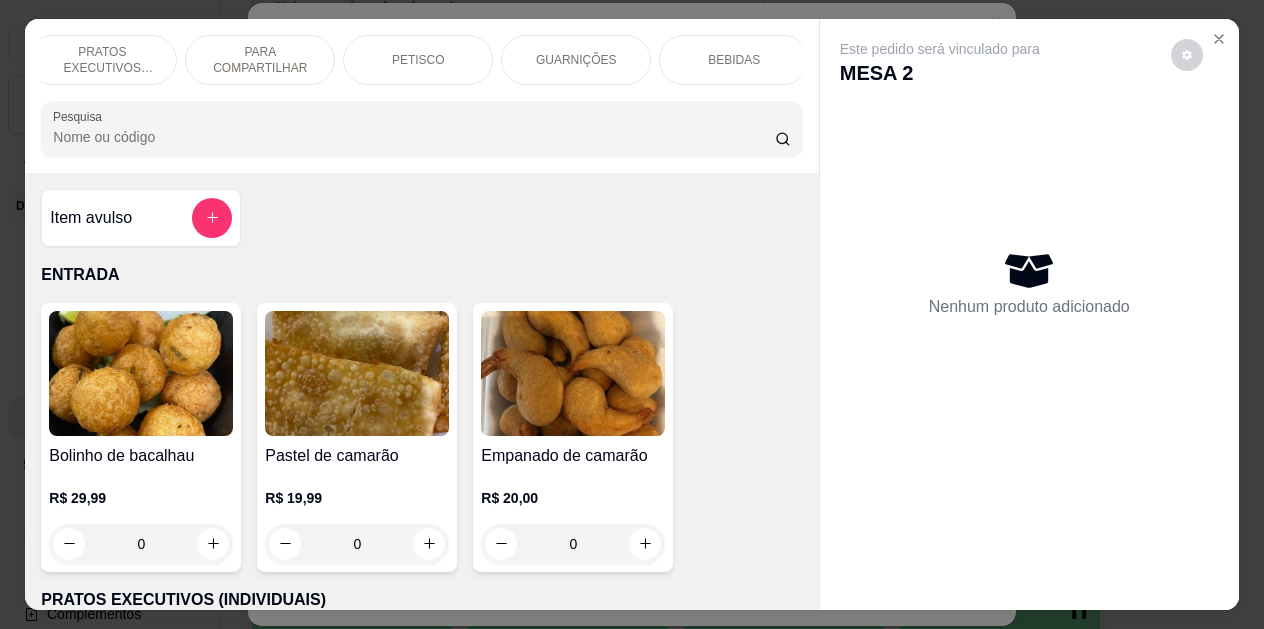 scroll, scrollTop: 0, scrollLeft: 179, axis: horizontal 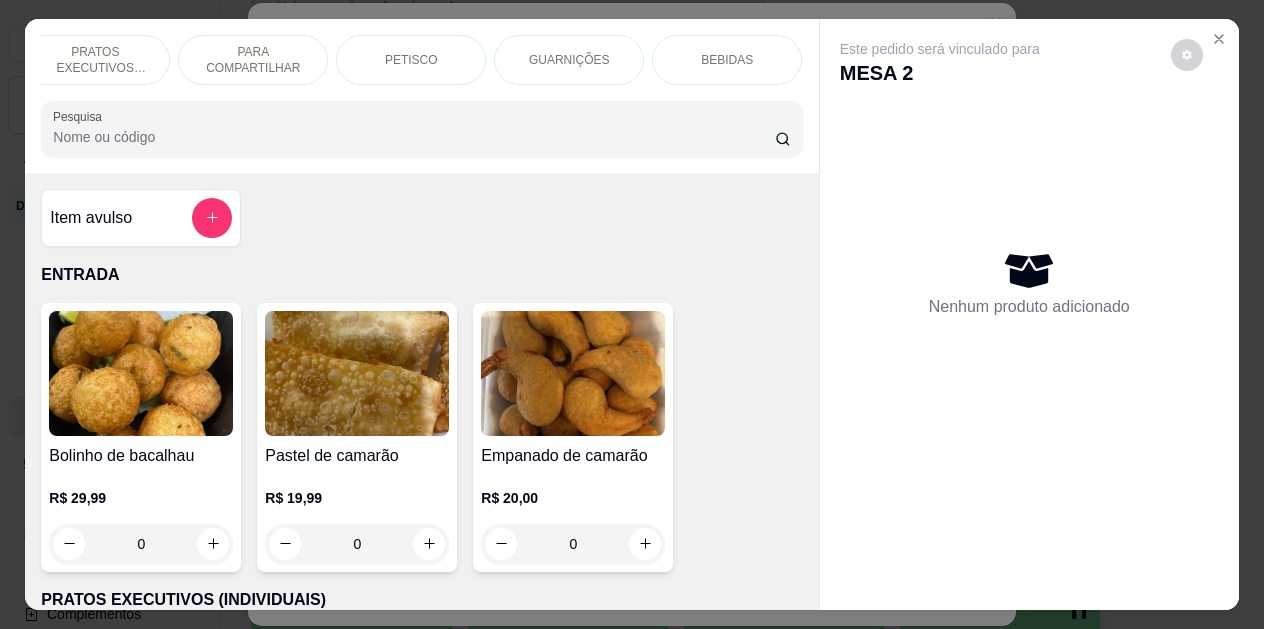 click on "BEBIDAS" at bounding box center [727, 60] 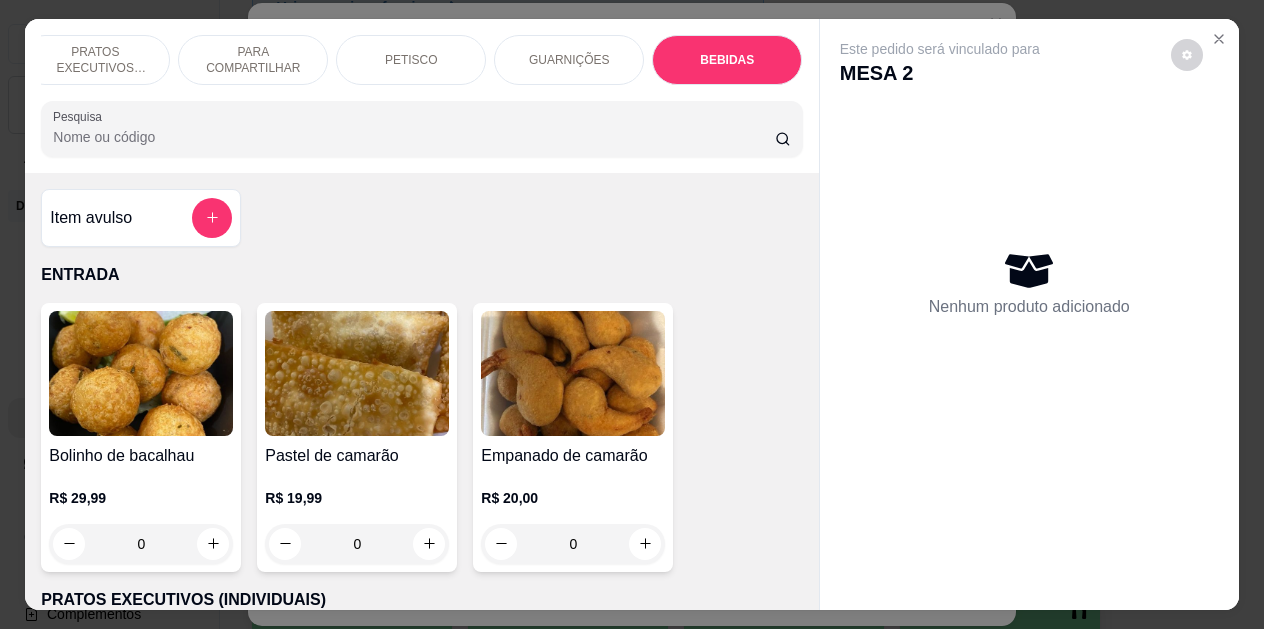 scroll, scrollTop: 4424, scrollLeft: 0, axis: vertical 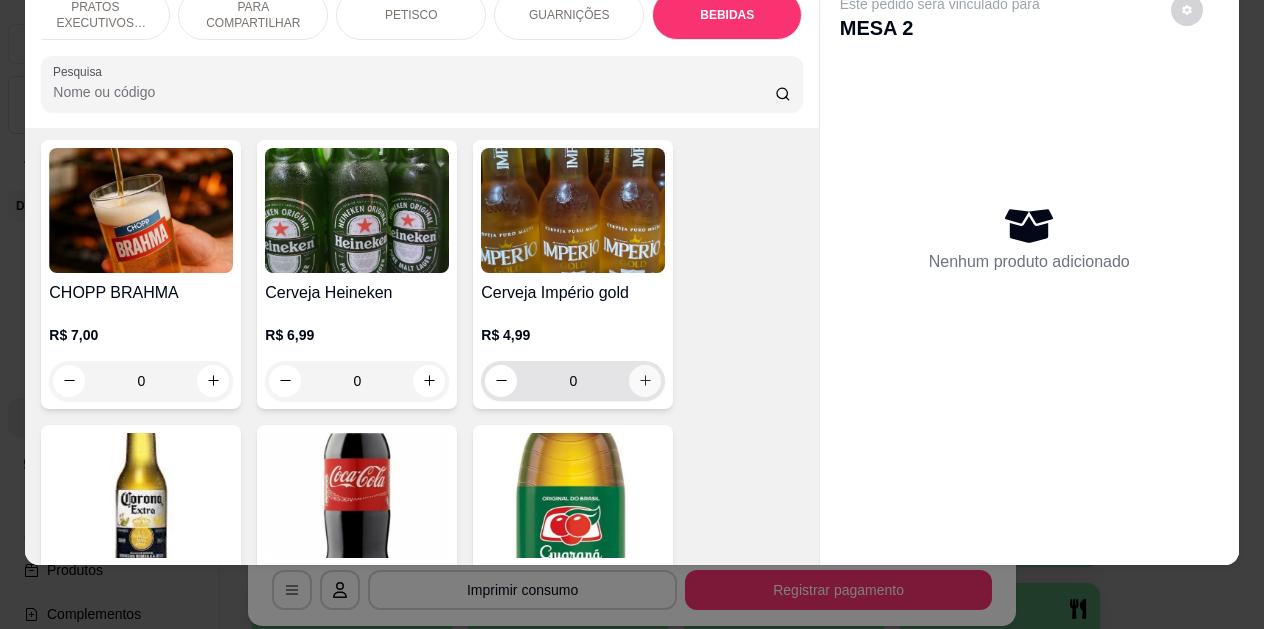 click 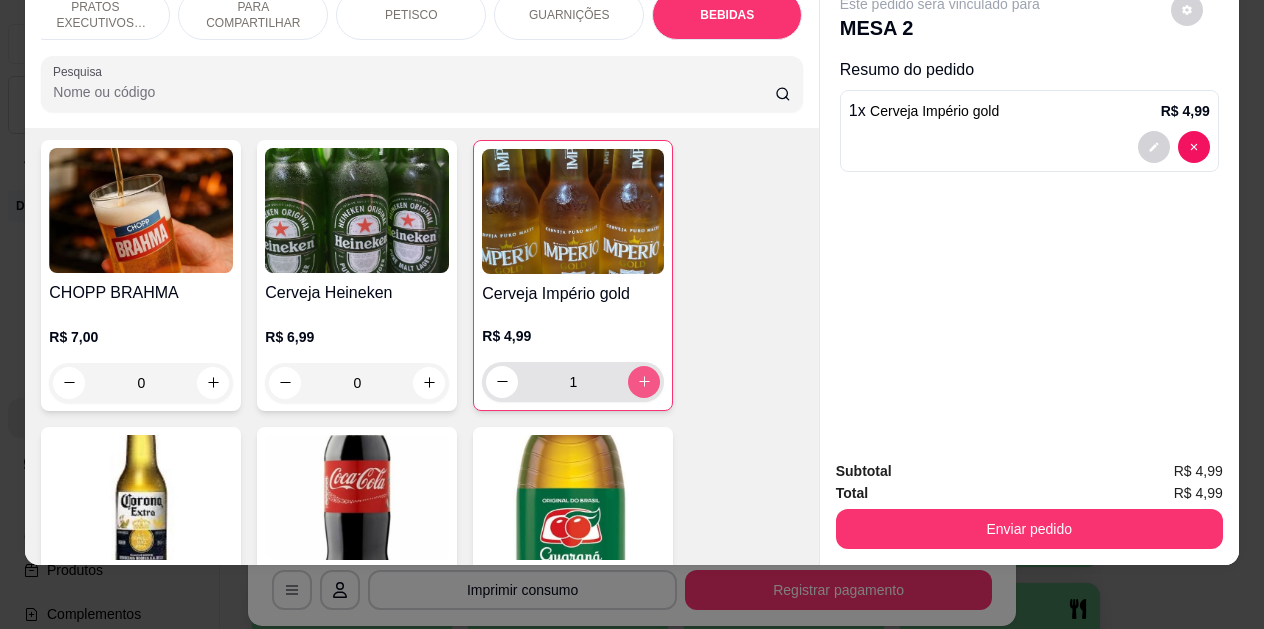 type on "1" 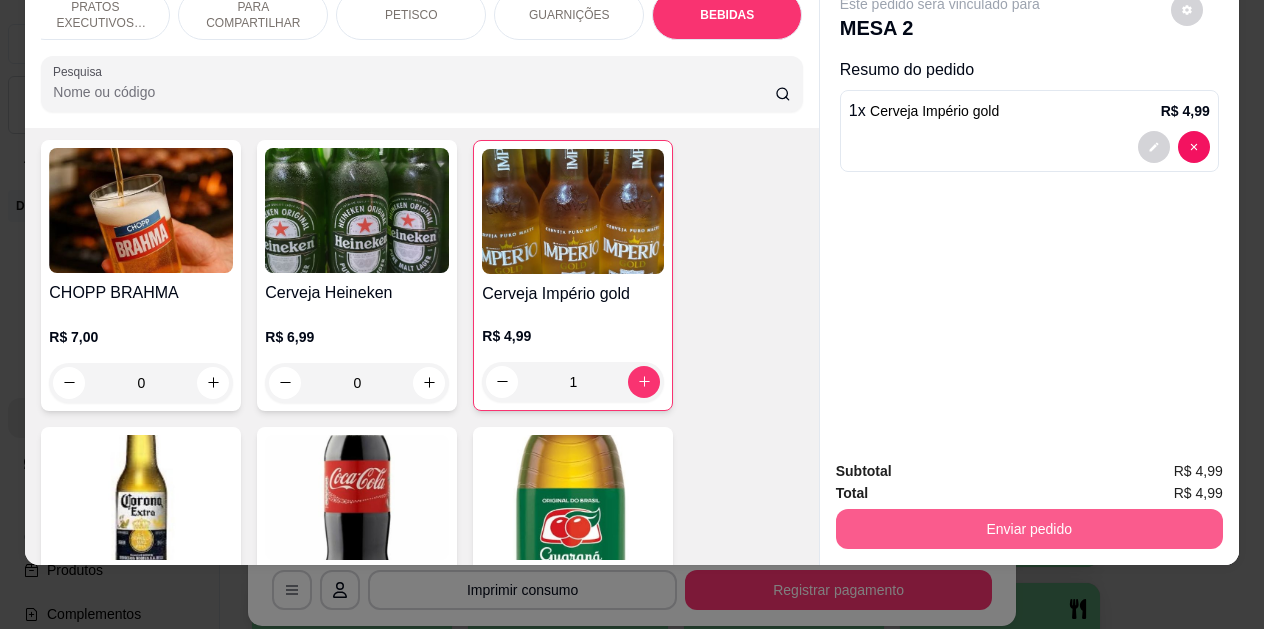 click on "Enviar pedido" at bounding box center (1029, 529) 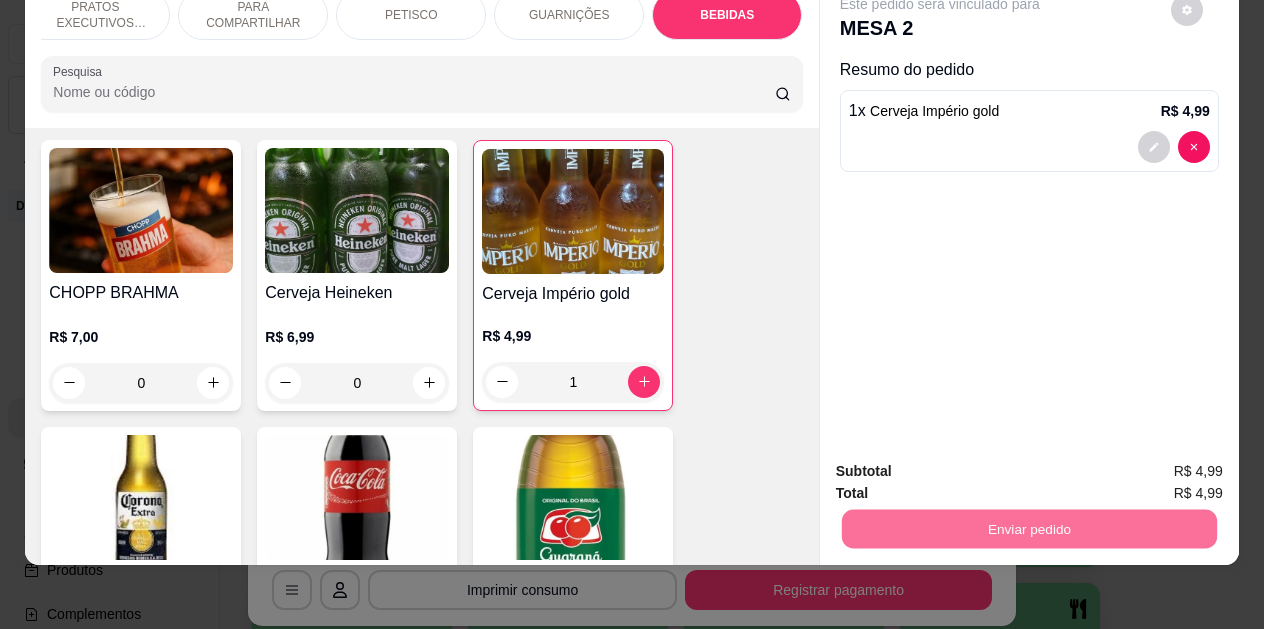click on "Não registrar e enviar pedido" at bounding box center (963, 465) 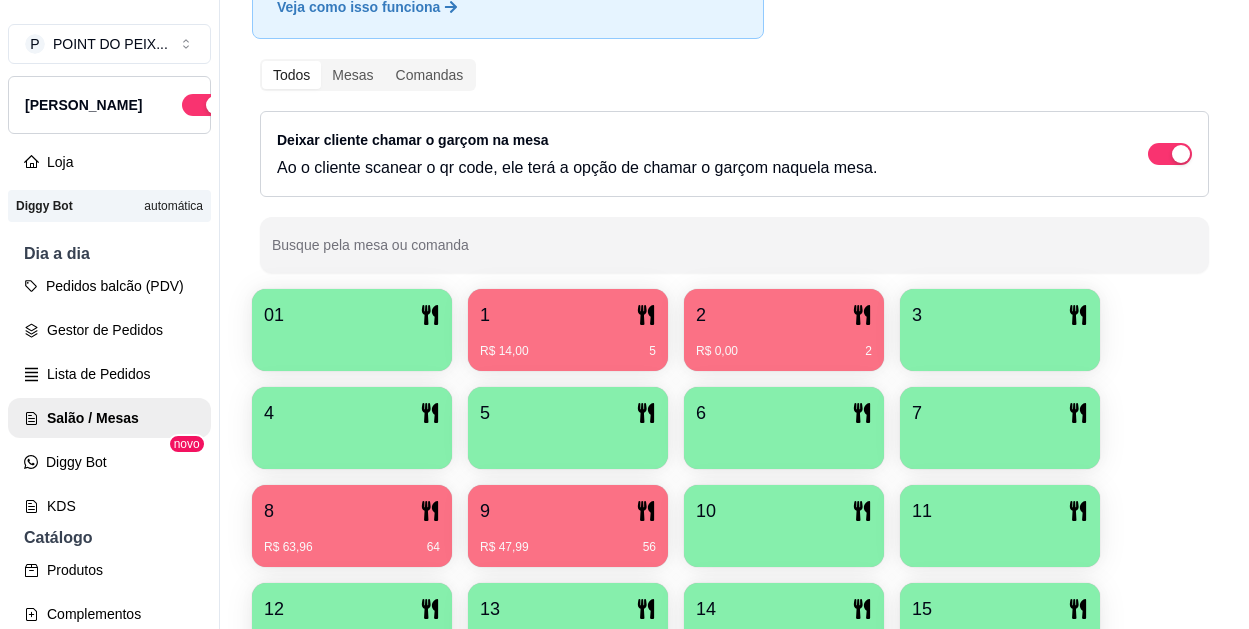 click on "R$ 14,00 5" at bounding box center [568, 344] 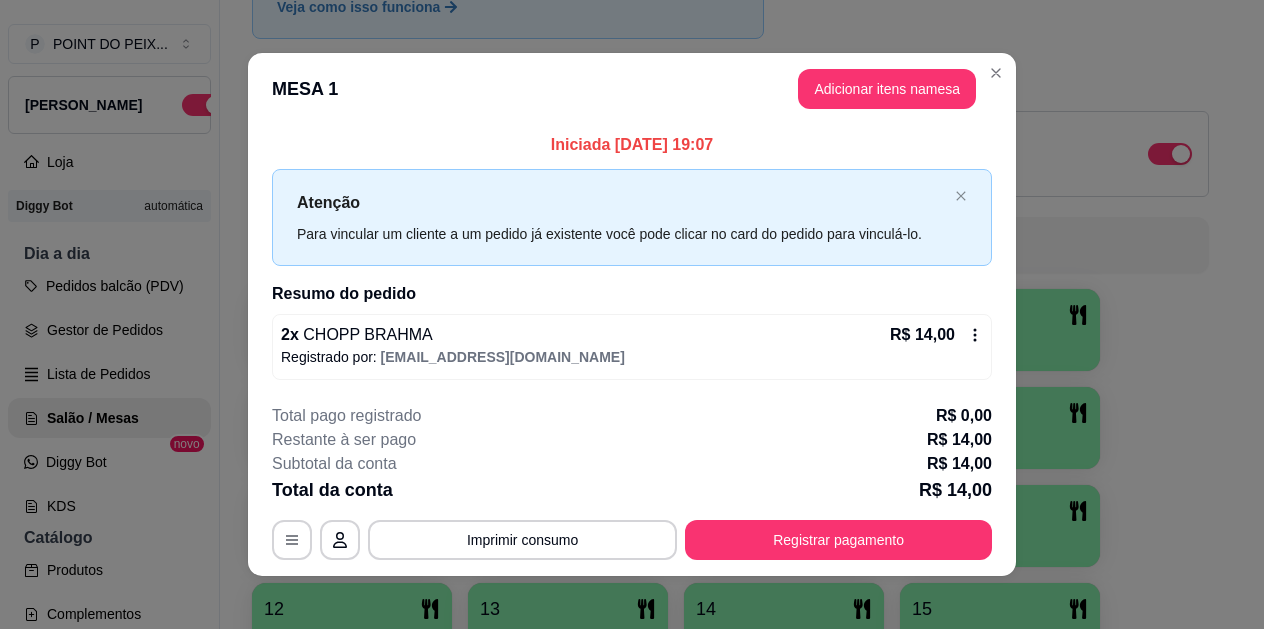 scroll, scrollTop: 11, scrollLeft: 0, axis: vertical 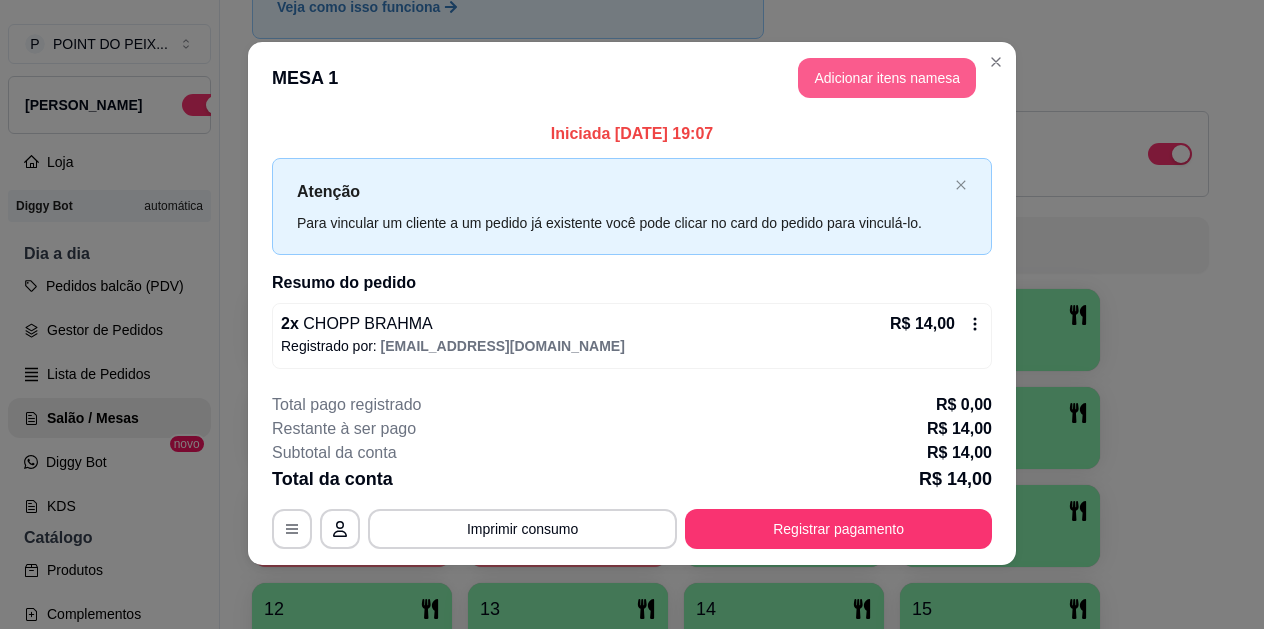 click on "Adicionar itens na  mesa" at bounding box center (887, 78) 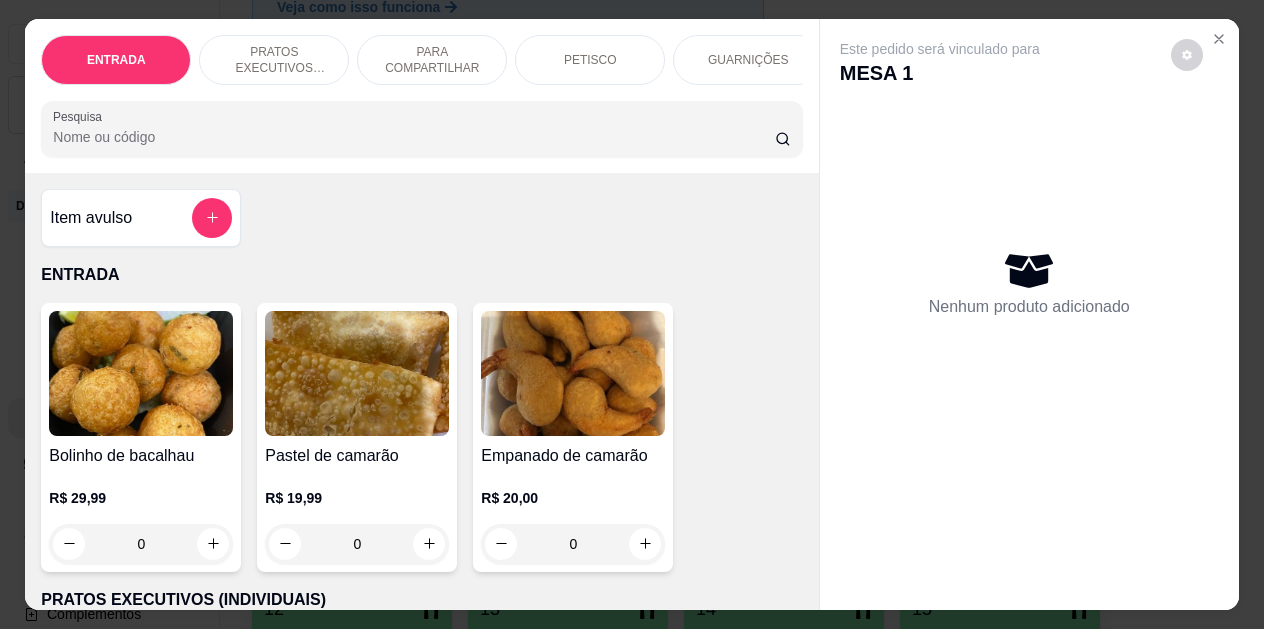 click on "PRATOS EXECUTIVOS (INDIVIDUAIS)" at bounding box center [274, 60] 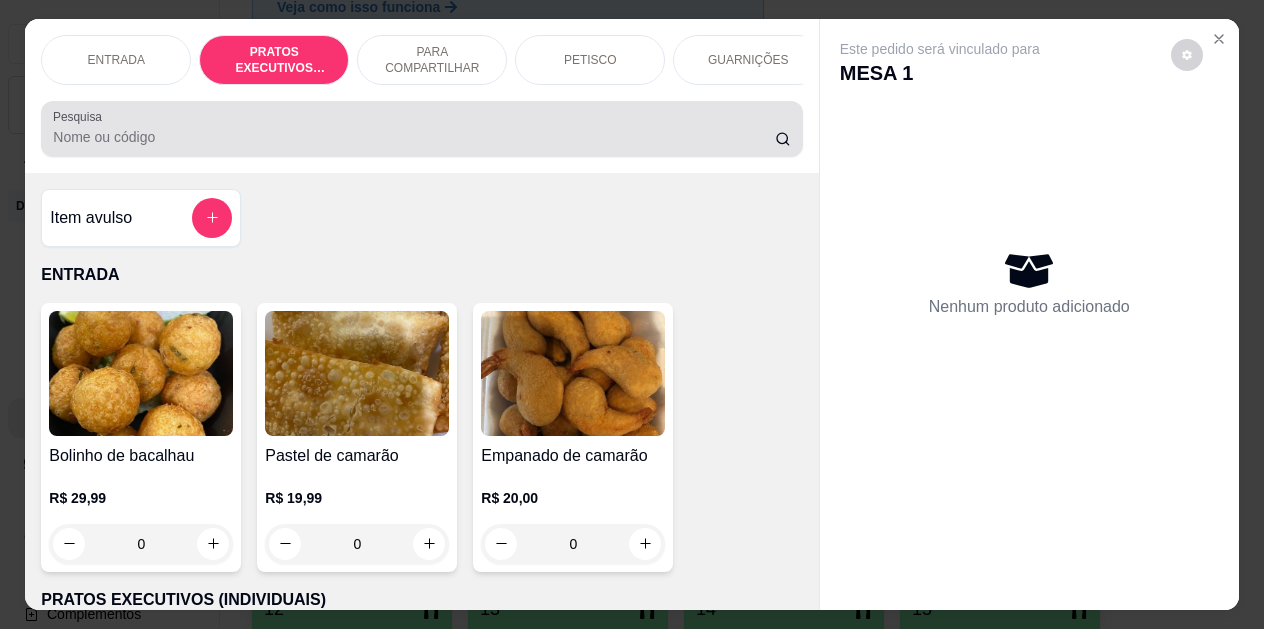 scroll, scrollTop: 415, scrollLeft: 0, axis: vertical 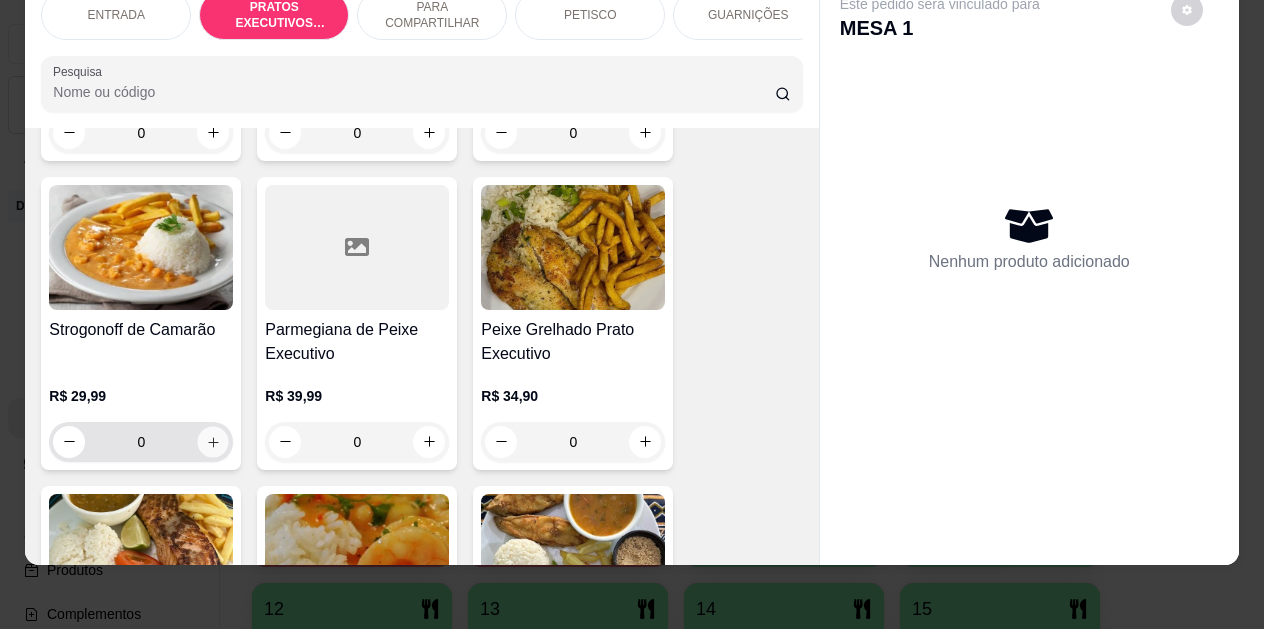 click 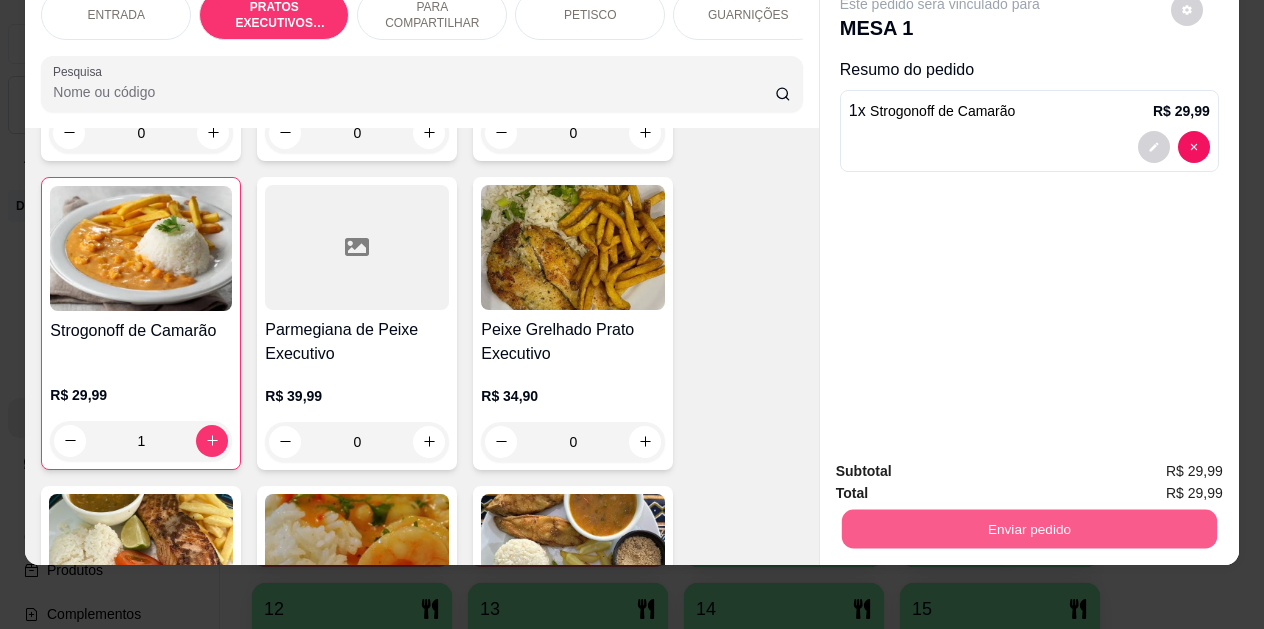 click on "Enviar pedido" at bounding box center [1029, 529] 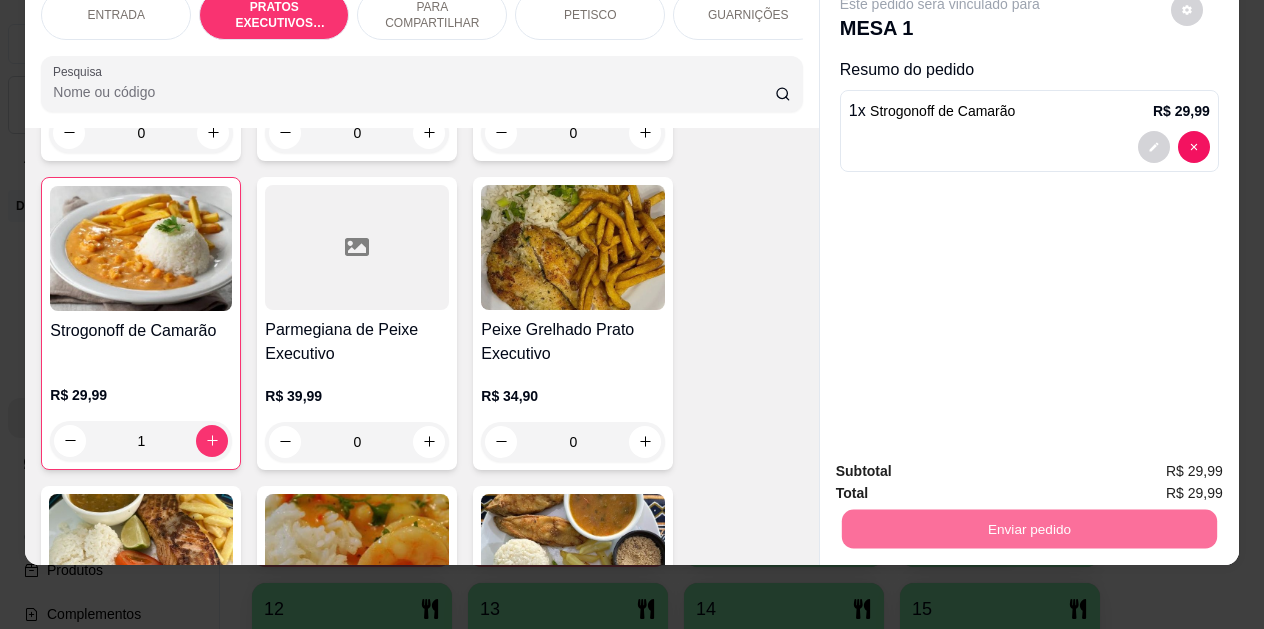 click on "Não registrar e enviar pedido" at bounding box center (963, 464) 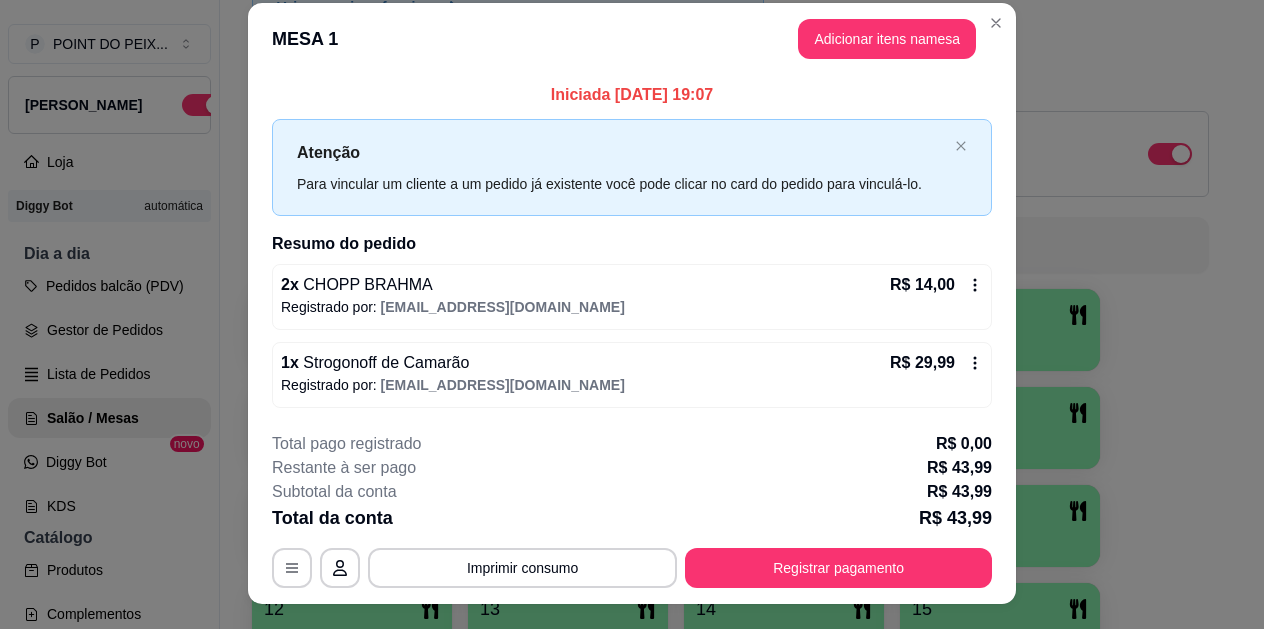 scroll, scrollTop: 0, scrollLeft: 0, axis: both 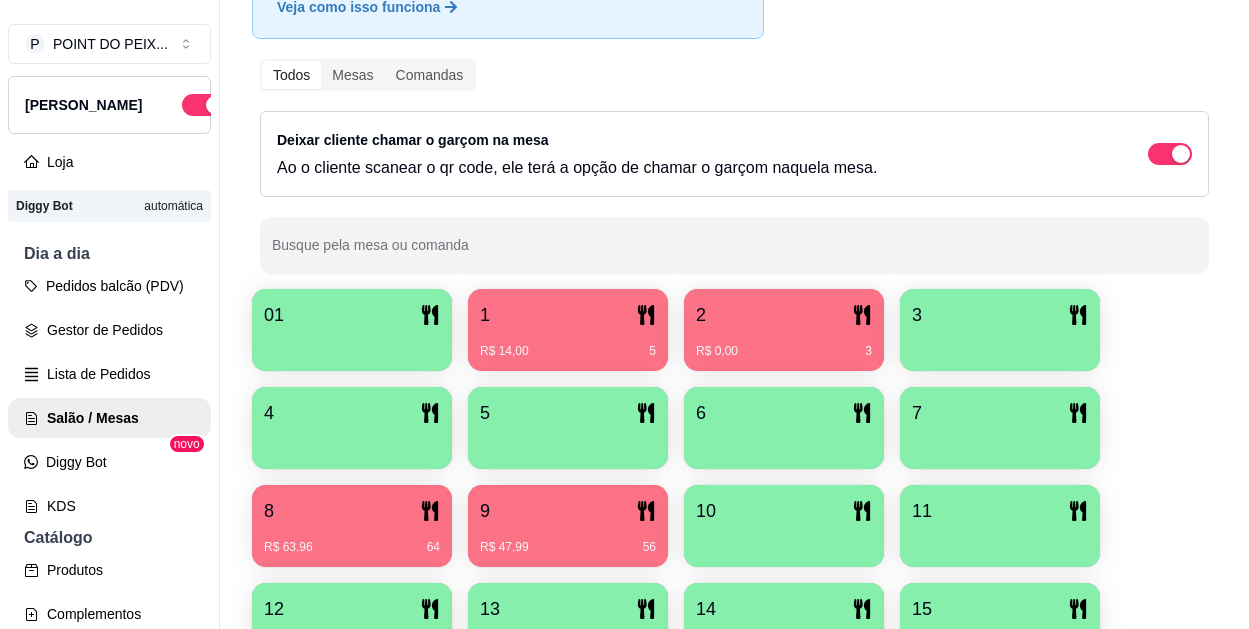 click on "2" at bounding box center (784, 315) 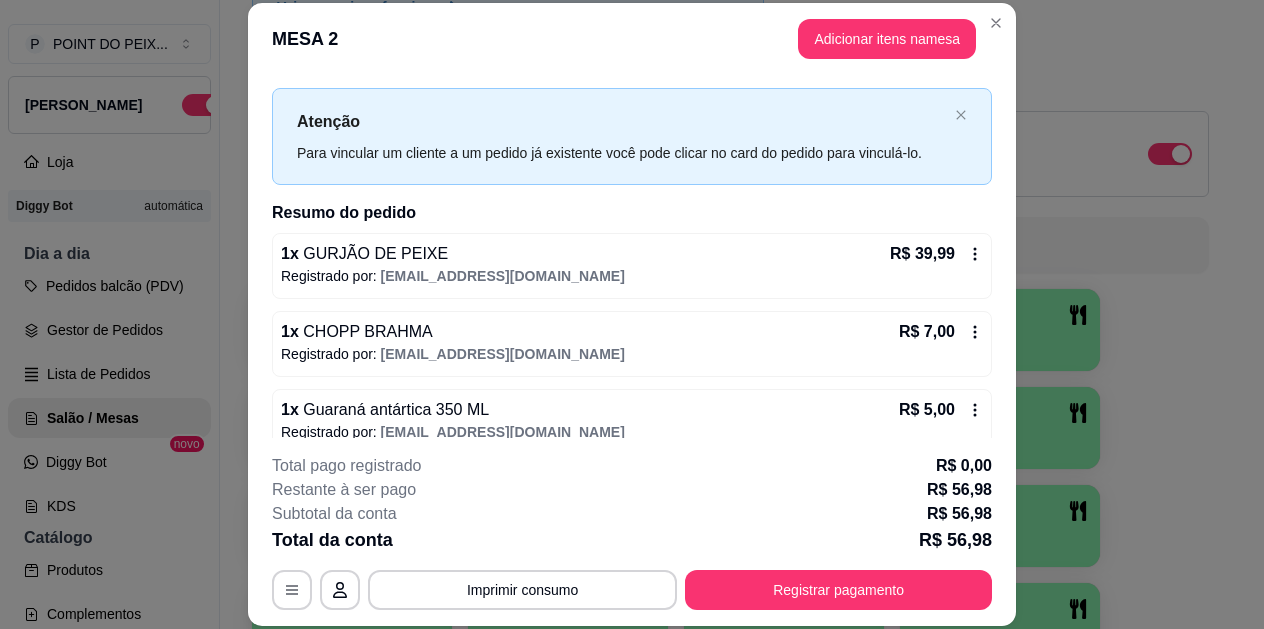 scroll, scrollTop: 0, scrollLeft: 0, axis: both 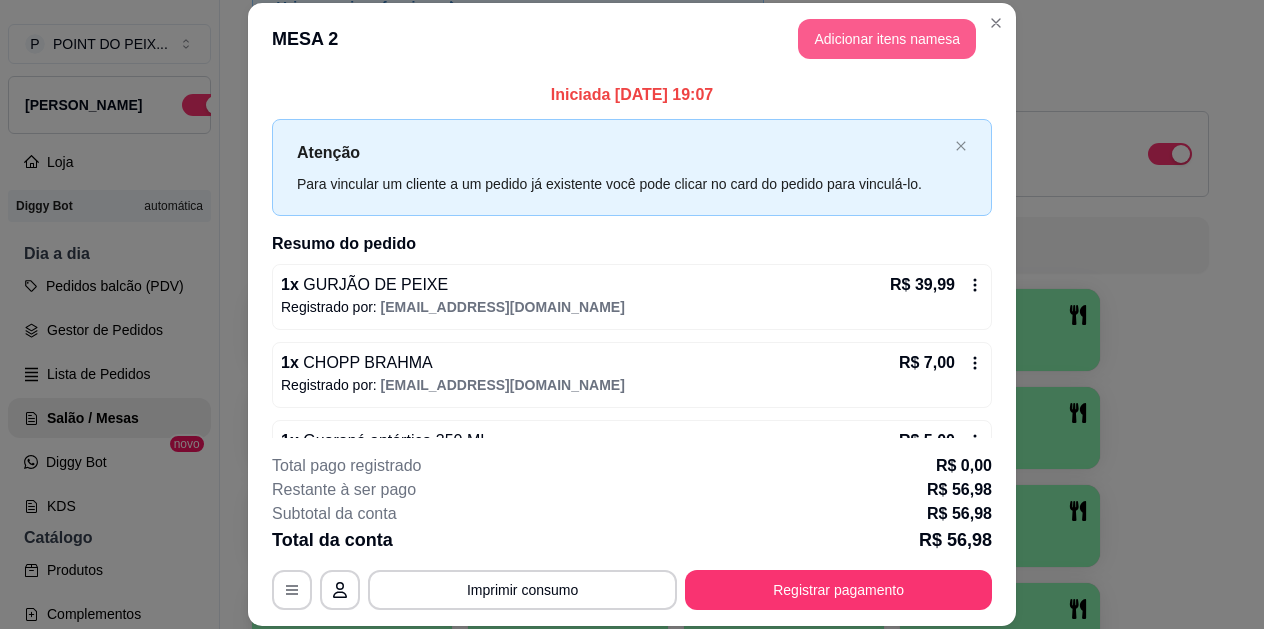 click on "Adicionar itens na  mesa" at bounding box center (887, 39) 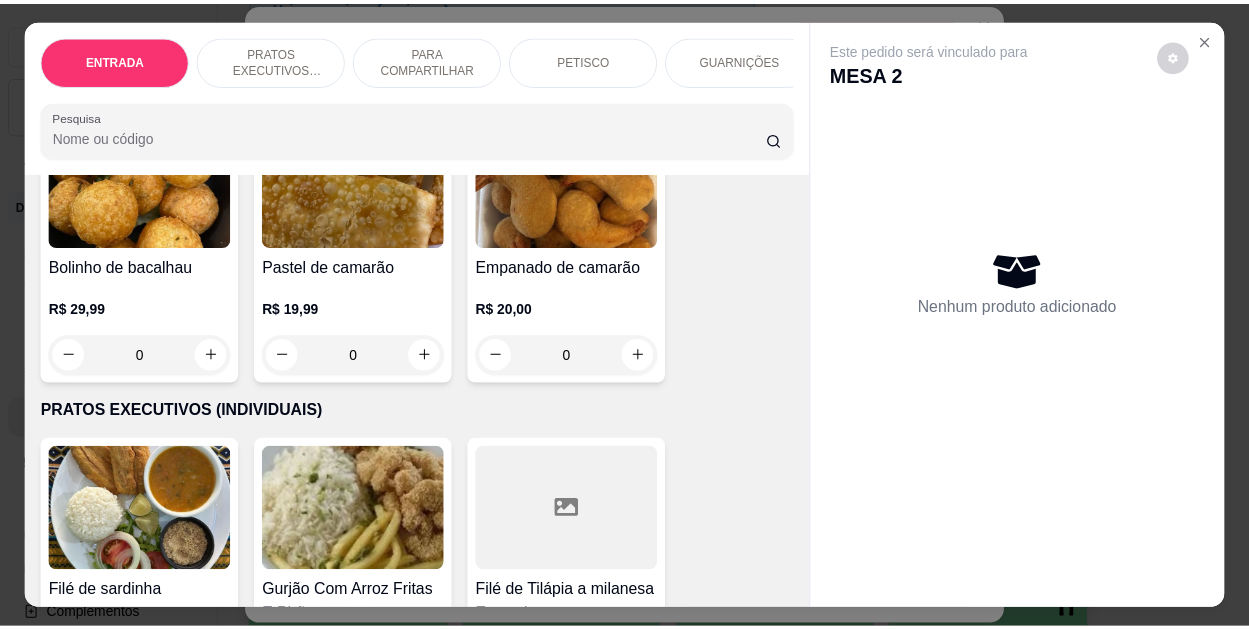 scroll, scrollTop: 200, scrollLeft: 0, axis: vertical 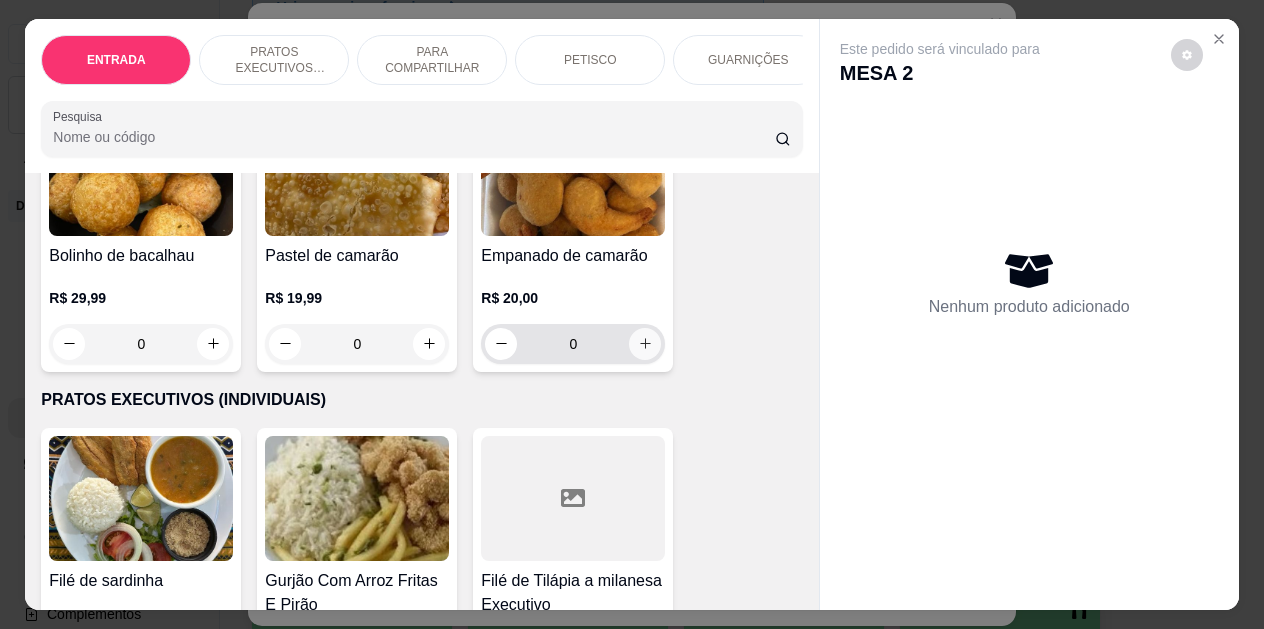 click 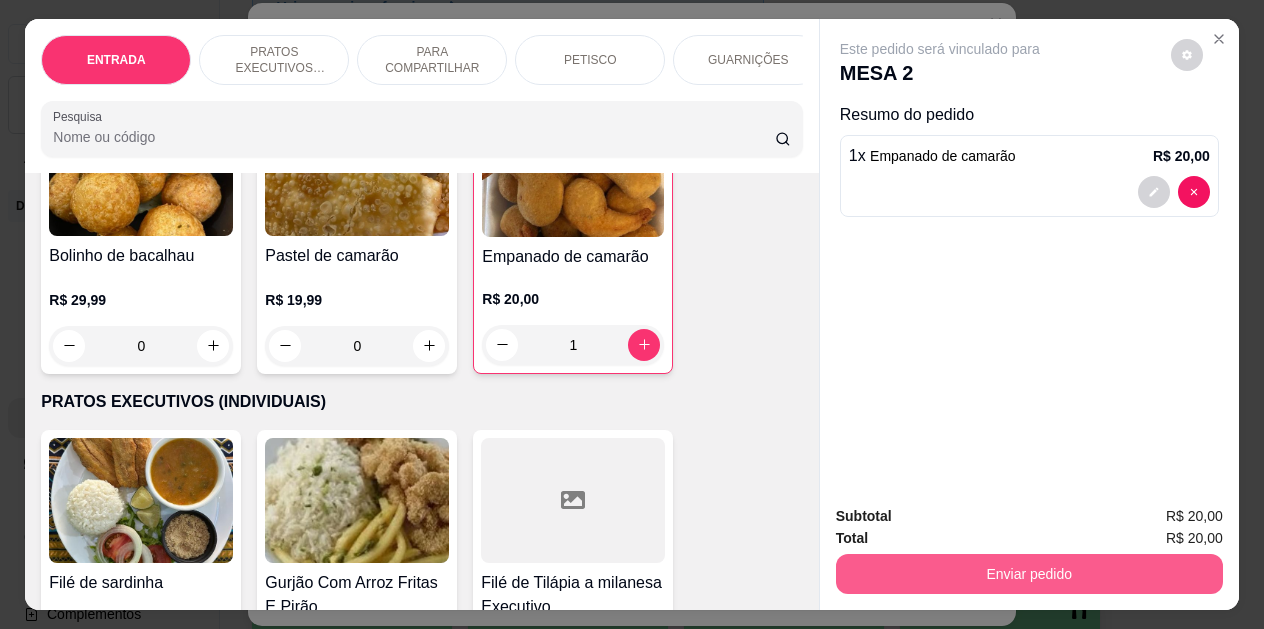 click on "Enviar pedido" at bounding box center (1029, 574) 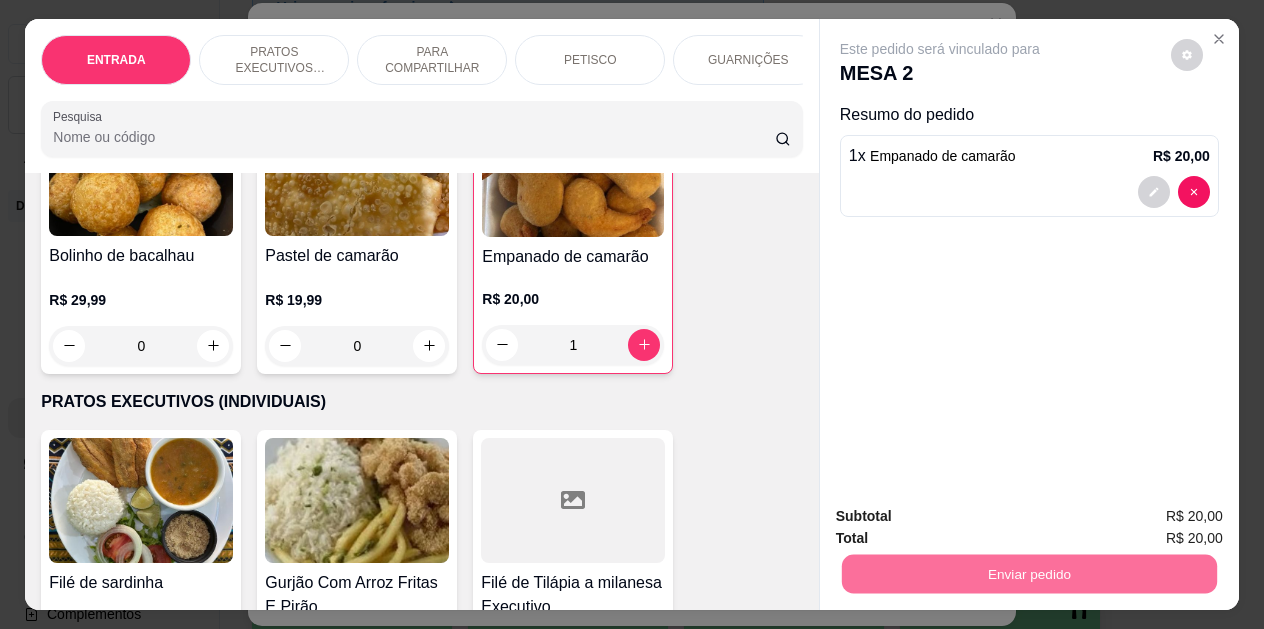 click on "Não registrar e enviar pedido" at bounding box center (963, 518) 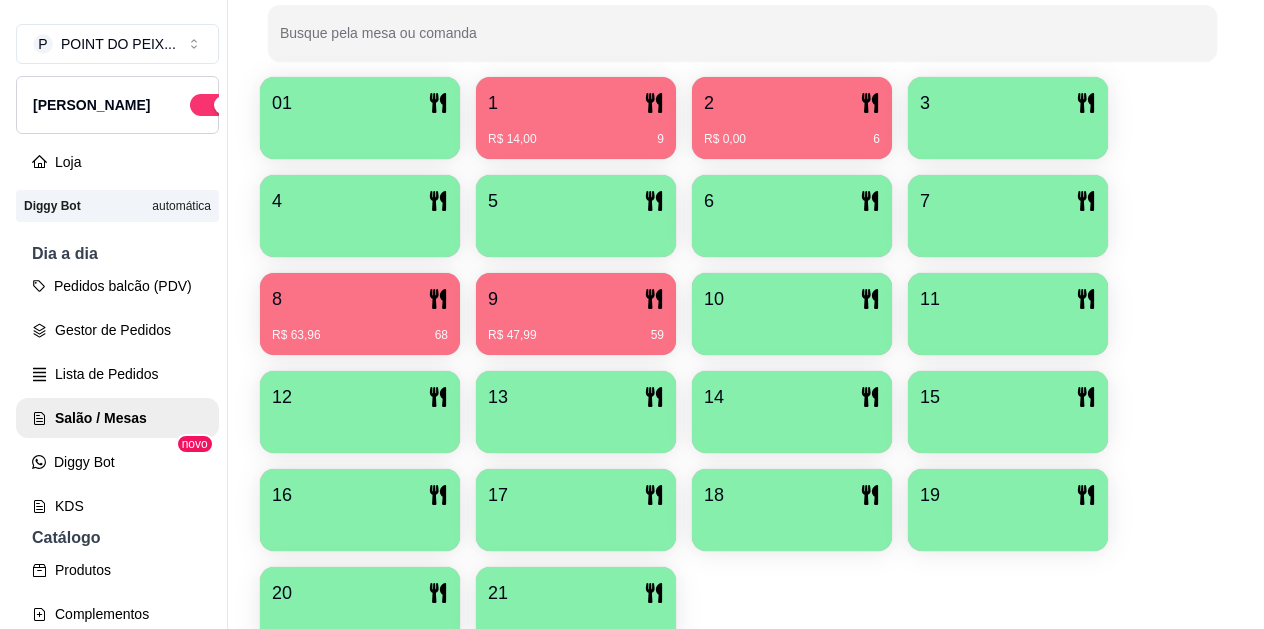 scroll, scrollTop: 400, scrollLeft: 0, axis: vertical 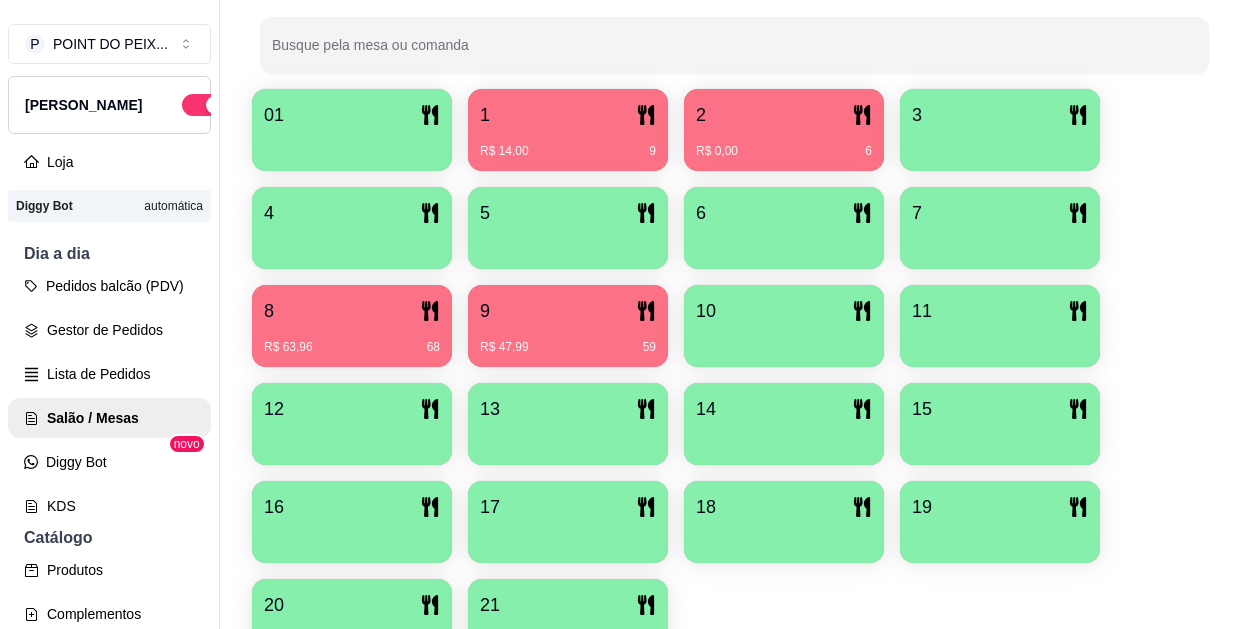 click on "R$ 0,00 6" at bounding box center (784, 144) 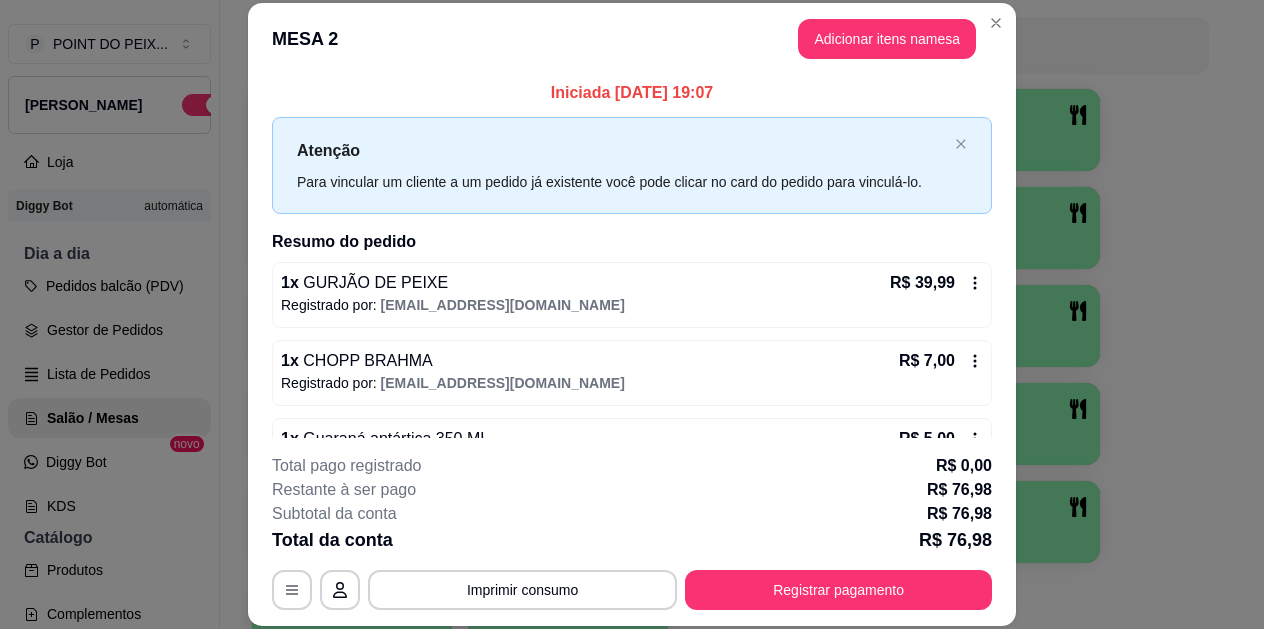 scroll, scrollTop: 0, scrollLeft: 0, axis: both 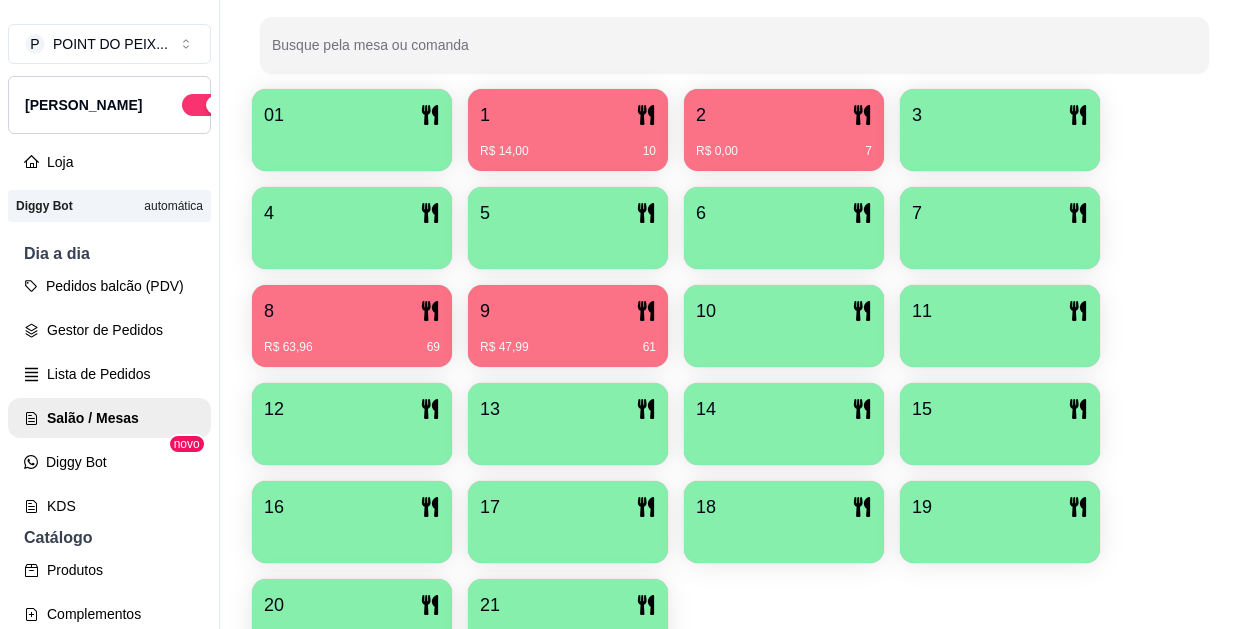 click on "R$ 63,96 69" at bounding box center [352, 340] 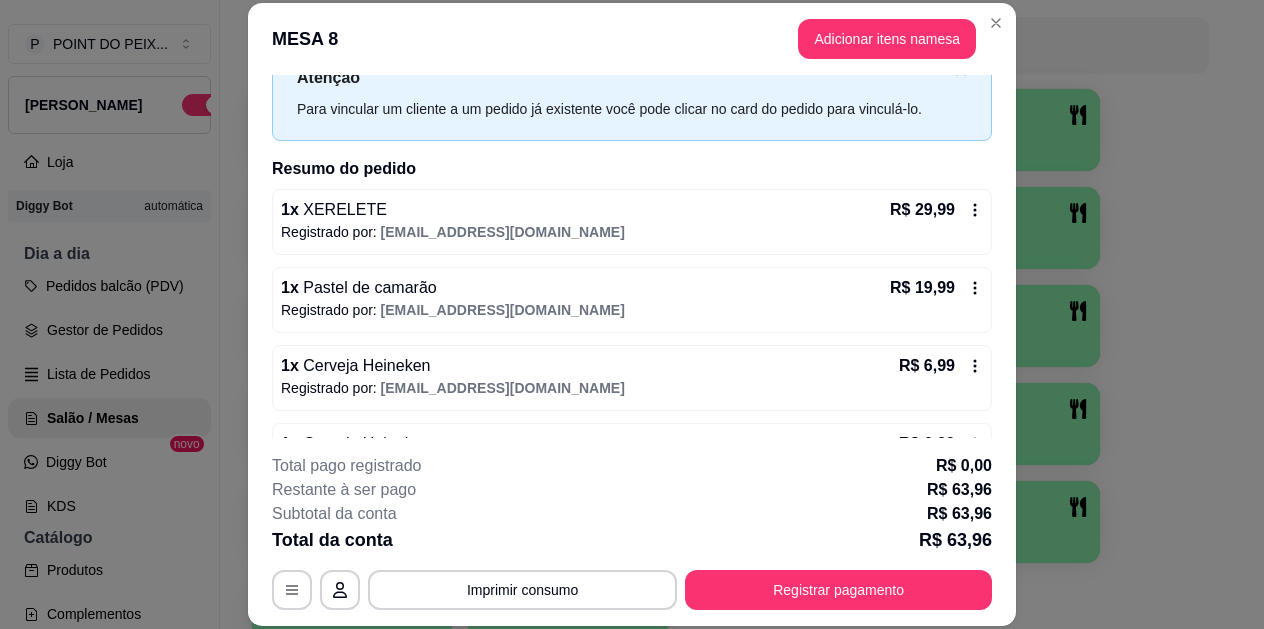 scroll, scrollTop: 134, scrollLeft: 0, axis: vertical 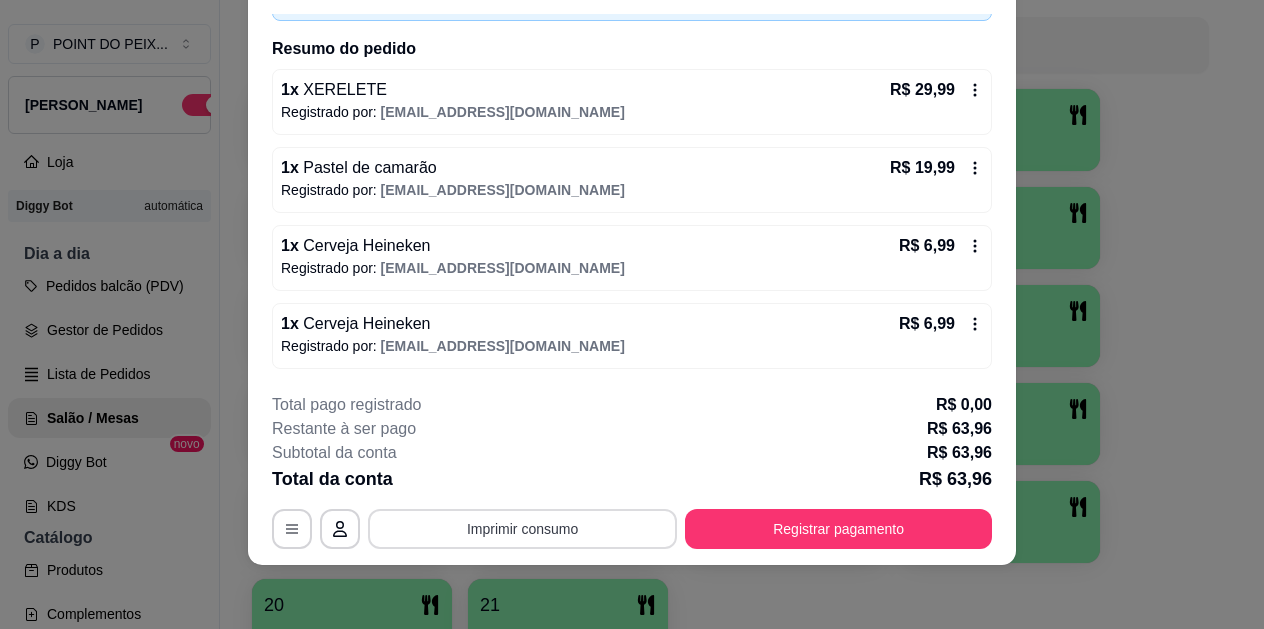 click on "Imprimir consumo" at bounding box center [522, 529] 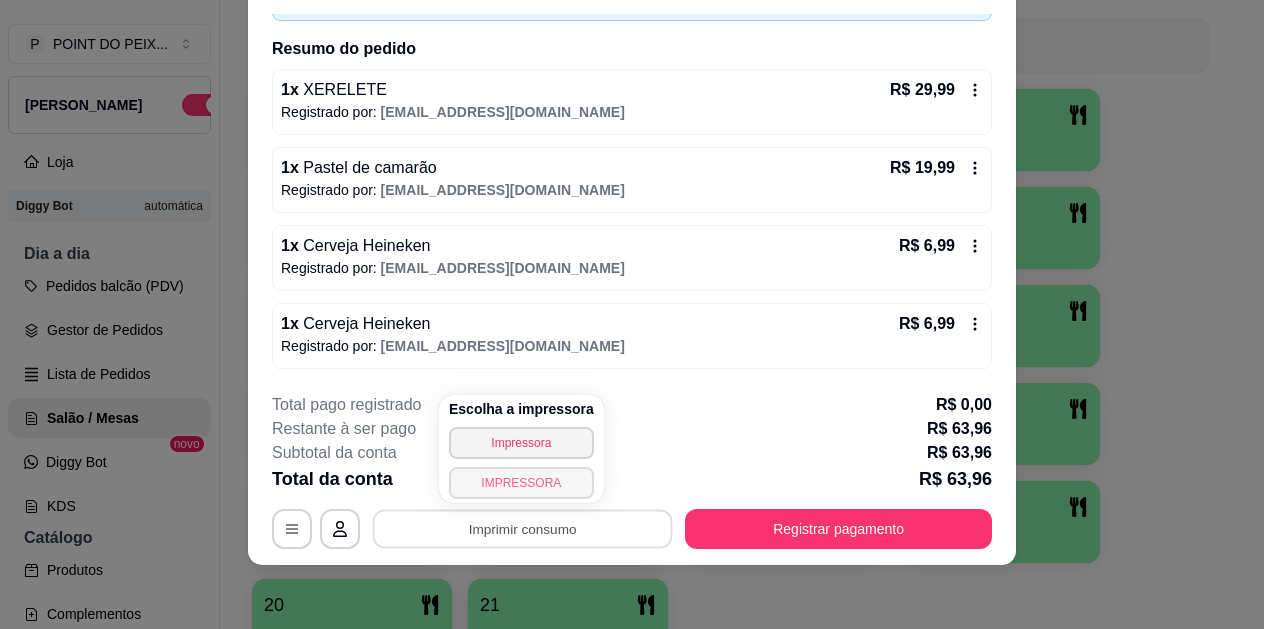 click on "IMPRESSORA" at bounding box center (521, 483) 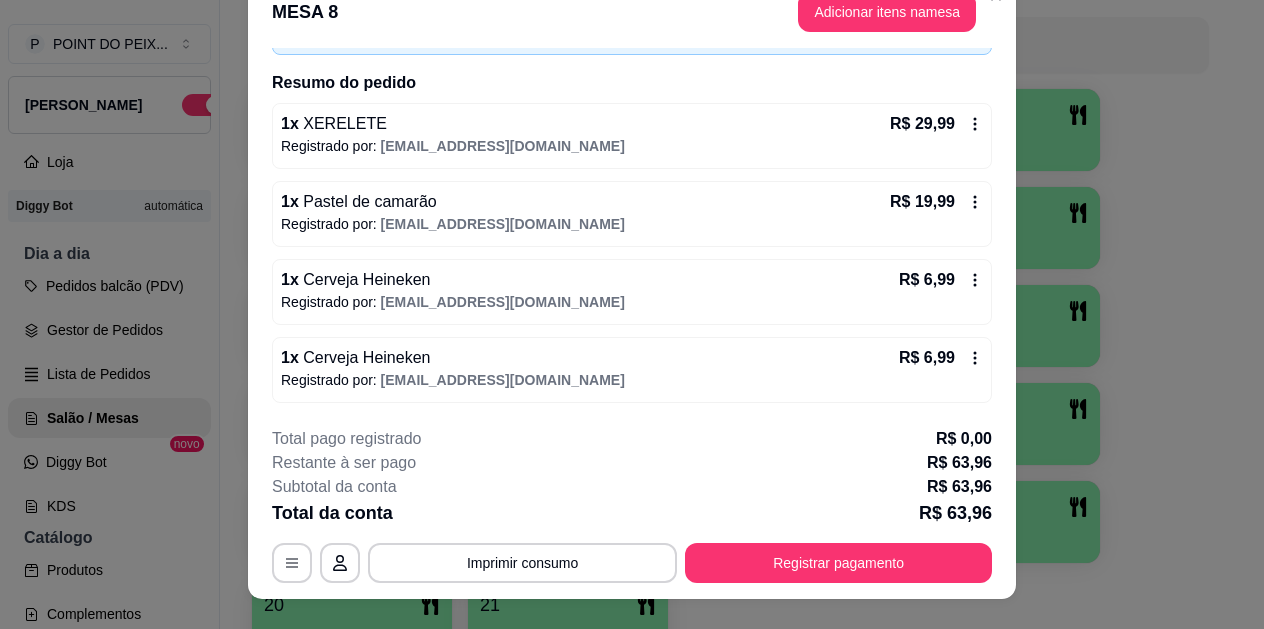 scroll, scrollTop: 0, scrollLeft: 0, axis: both 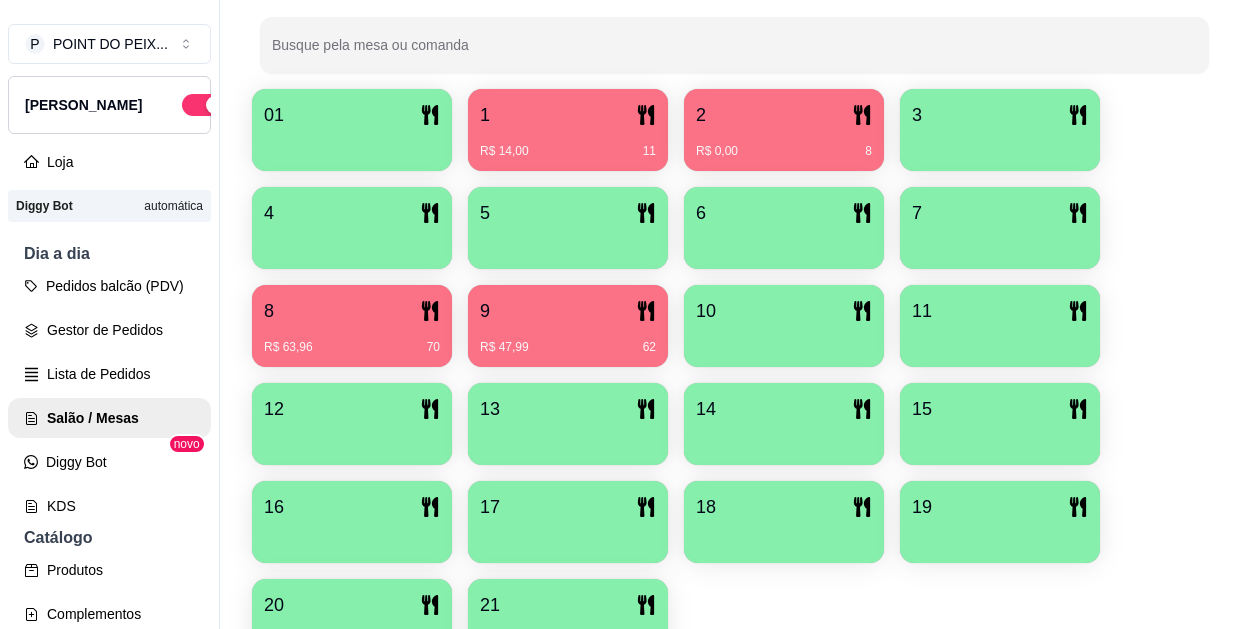 click on "R$ 63,96 70" at bounding box center (352, 347) 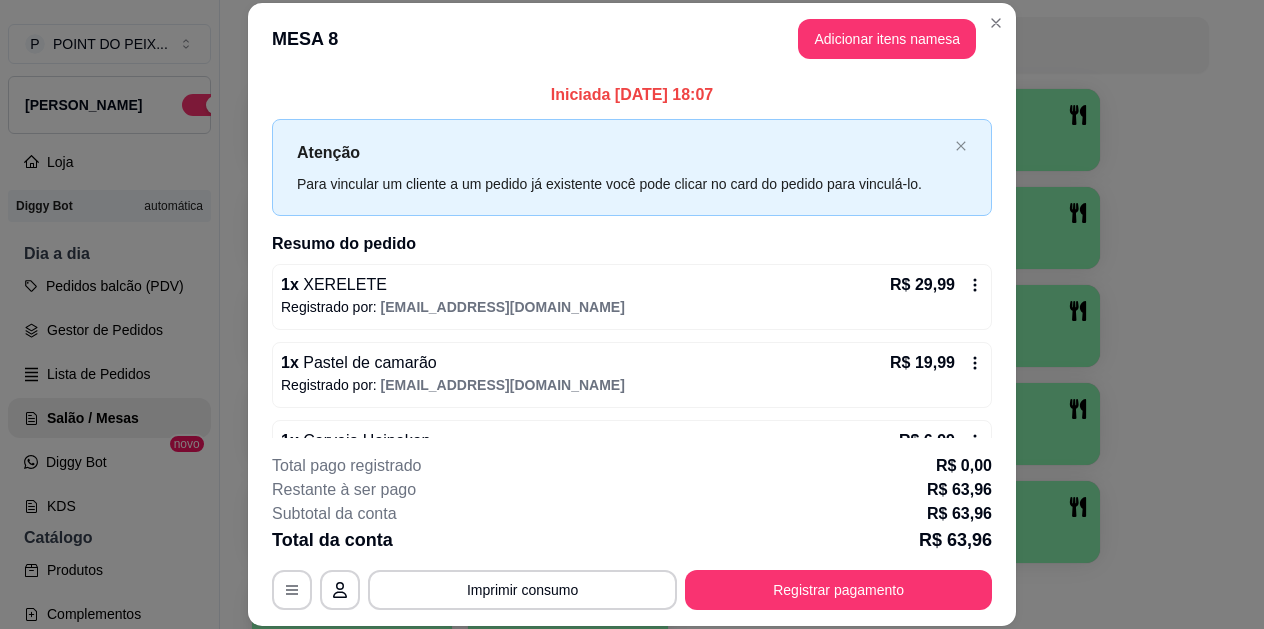 scroll, scrollTop: 61, scrollLeft: 0, axis: vertical 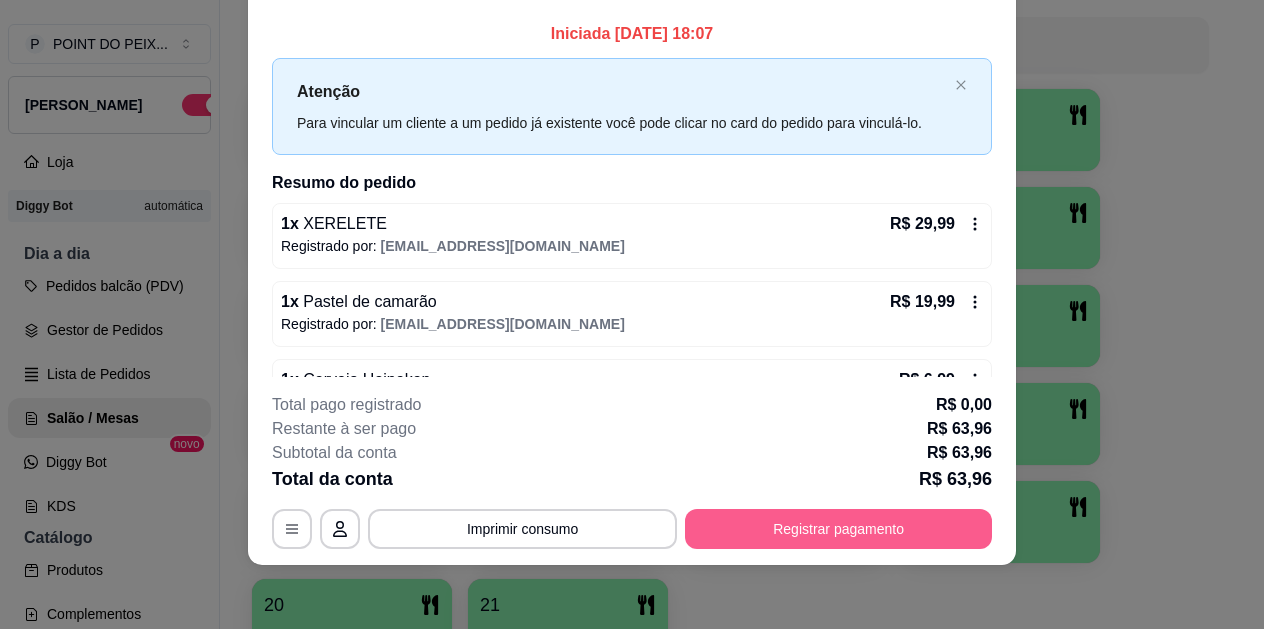 click on "Registrar pagamento" at bounding box center [838, 529] 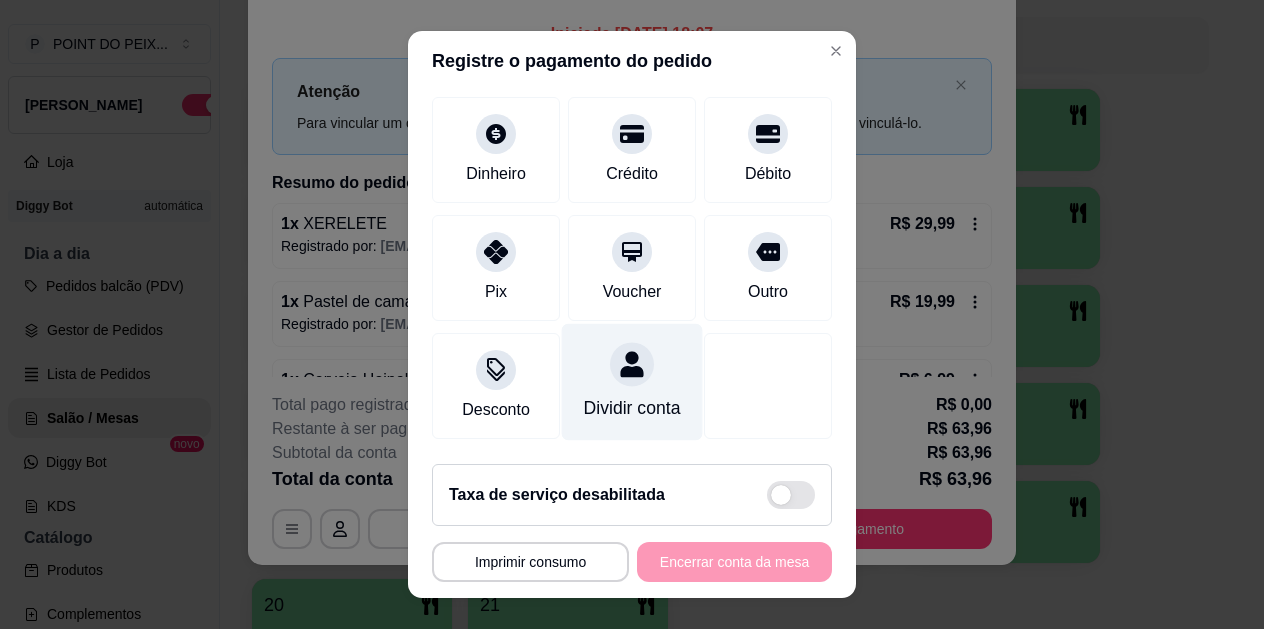 scroll, scrollTop: 157, scrollLeft: 0, axis: vertical 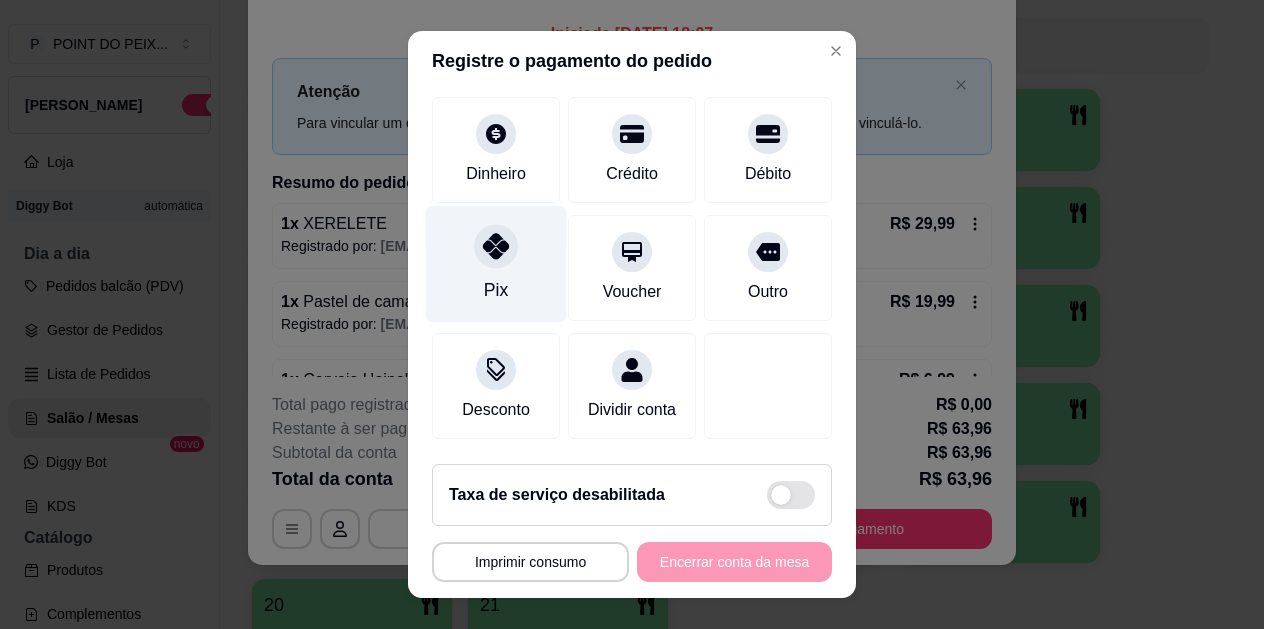 click 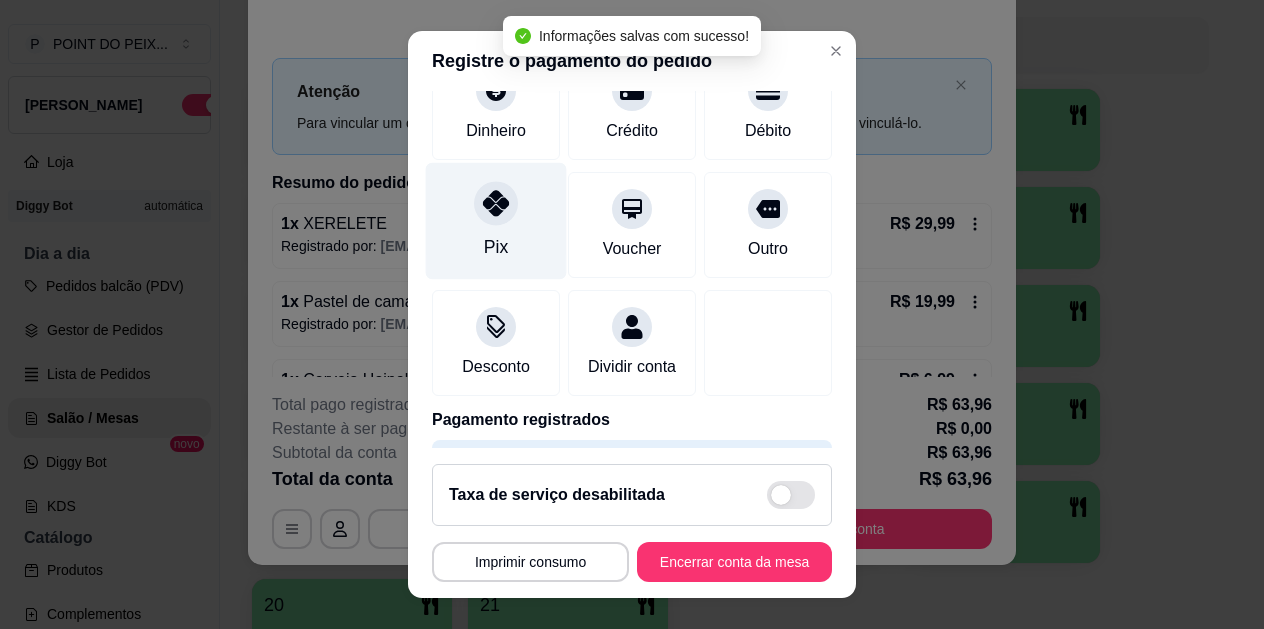 type on "R$ 0,00" 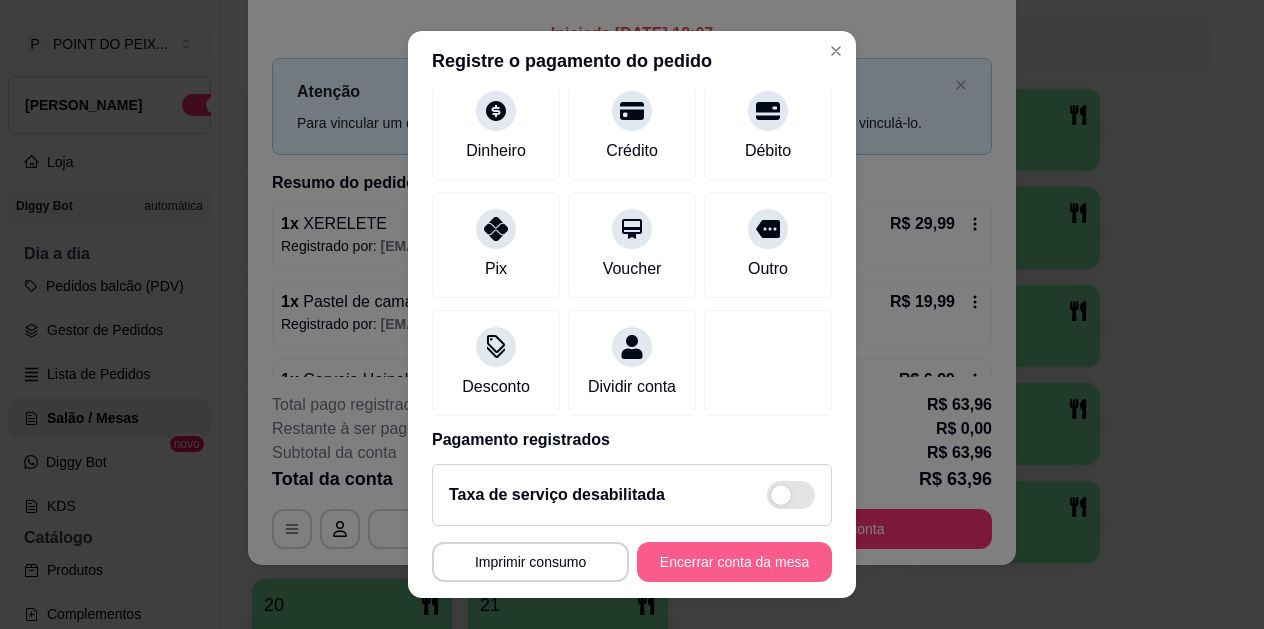 click on "Encerrar conta da mesa" at bounding box center (734, 562) 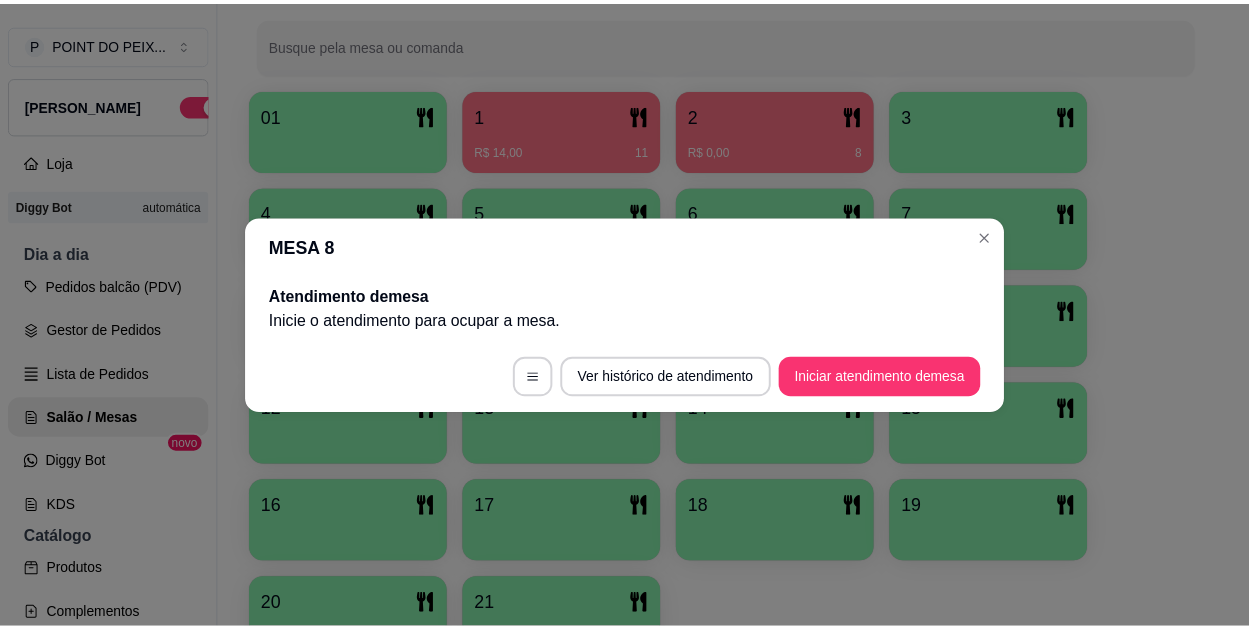scroll, scrollTop: 0, scrollLeft: 0, axis: both 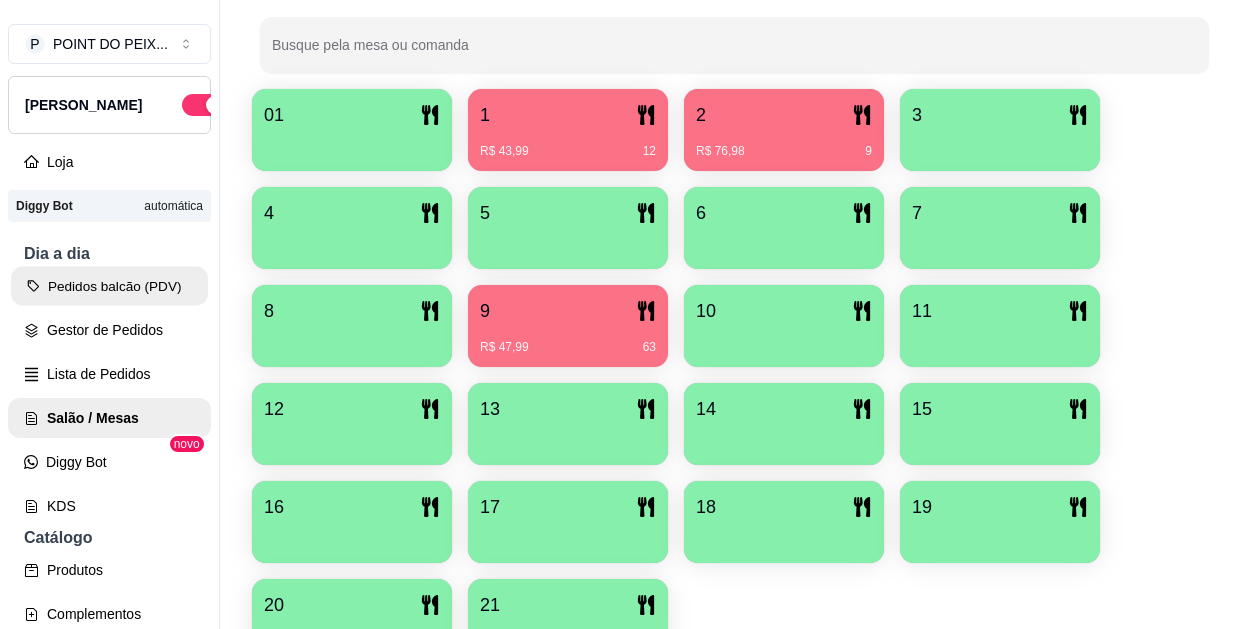 click on "Pedidos balcão (PDV)" at bounding box center [109, 286] 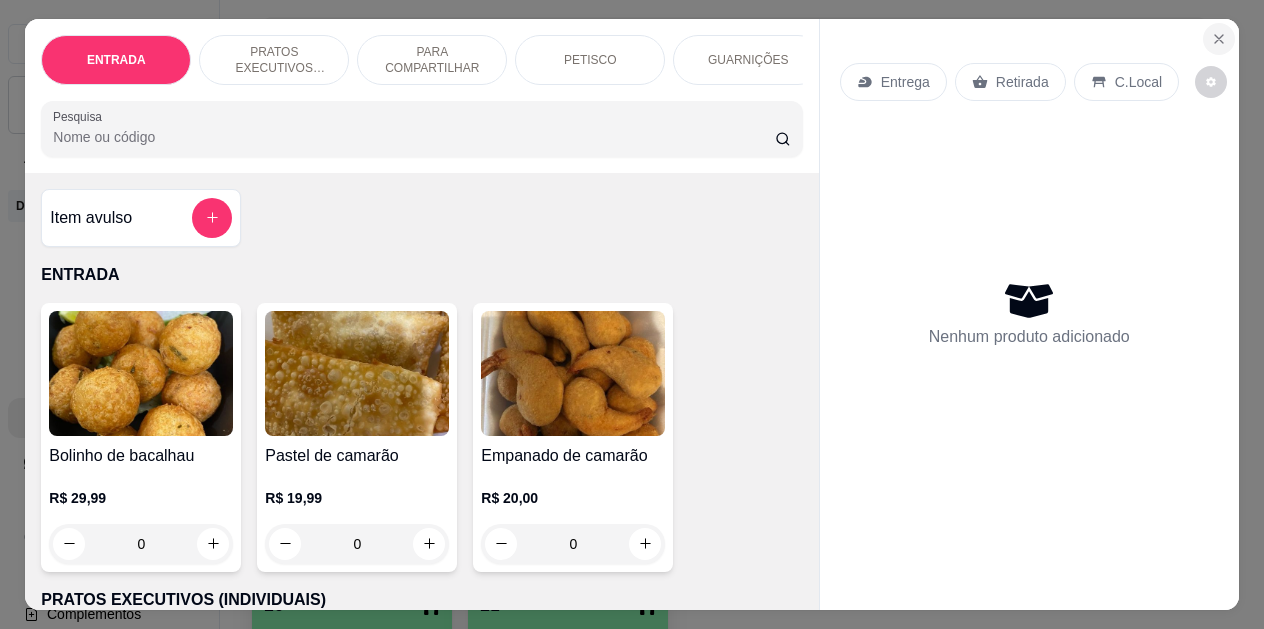 click 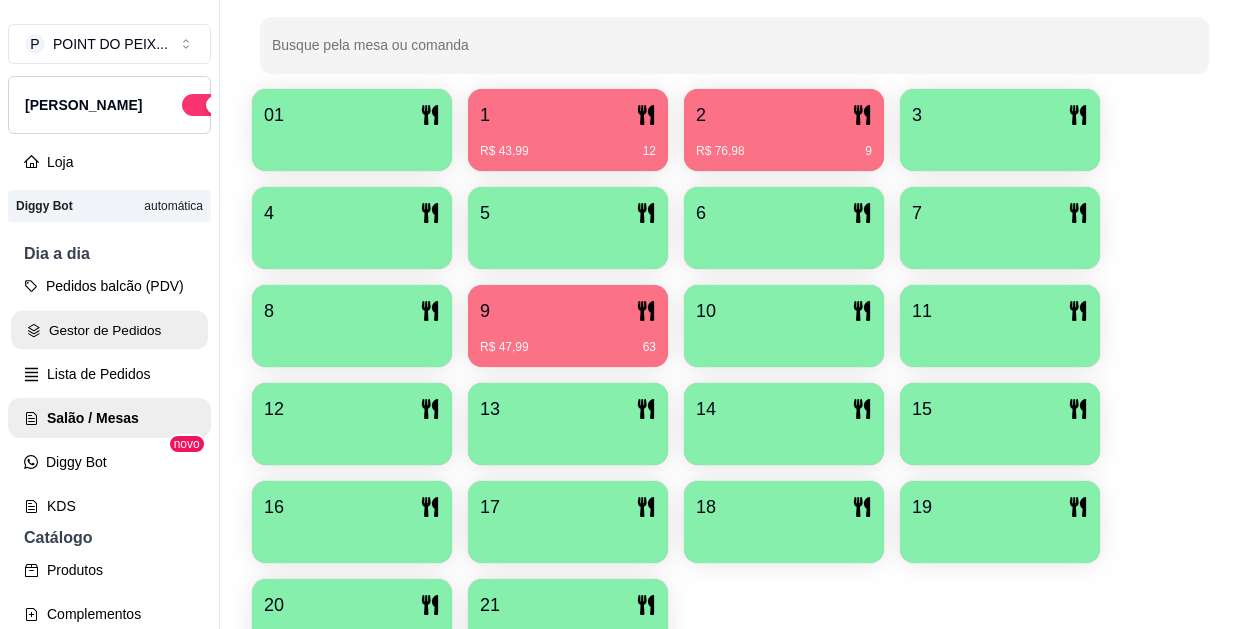 click on "Gestor de Pedidos" at bounding box center (109, 330) 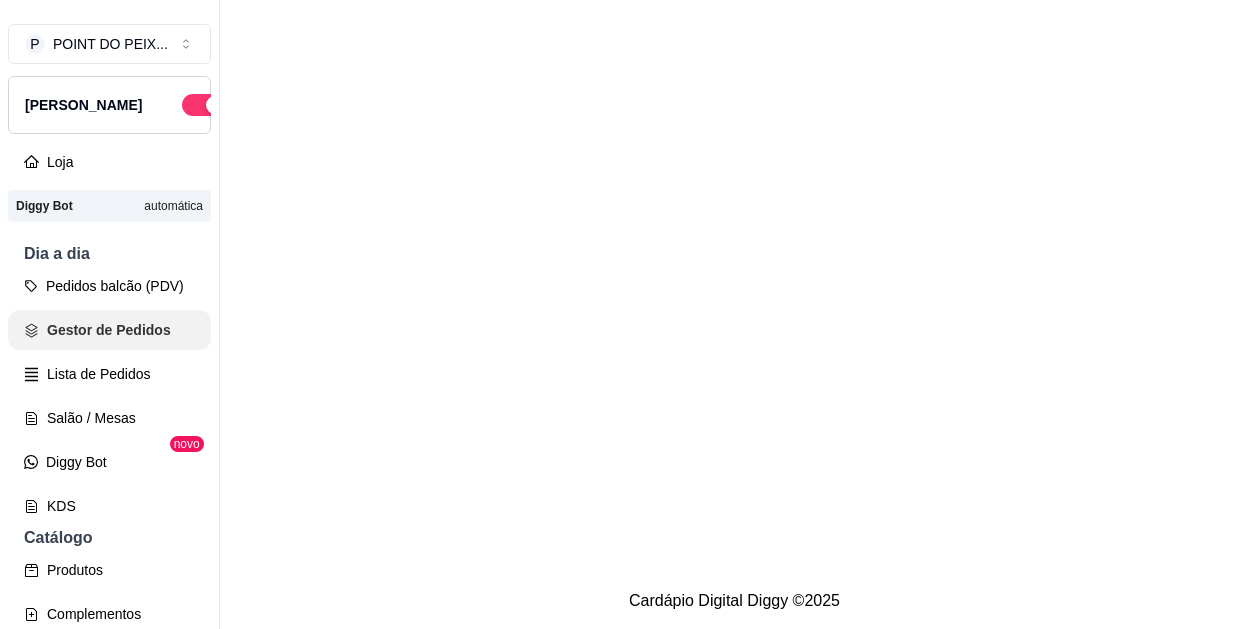 scroll, scrollTop: 0, scrollLeft: 0, axis: both 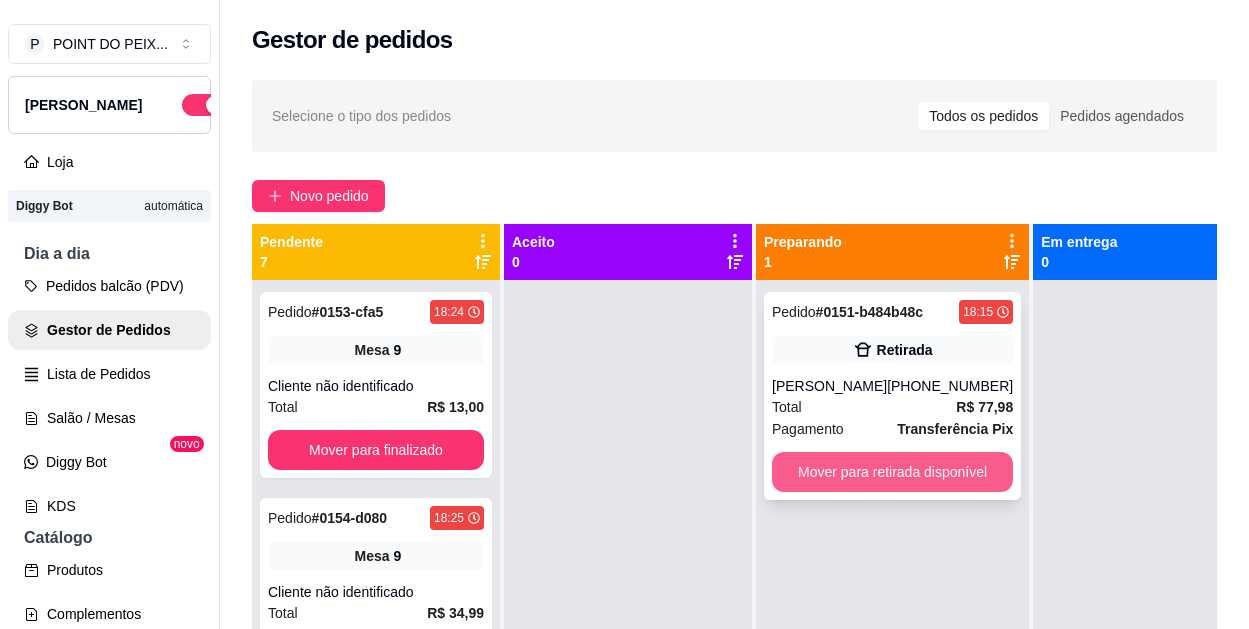 click on "Mover para retirada disponível" at bounding box center (892, 472) 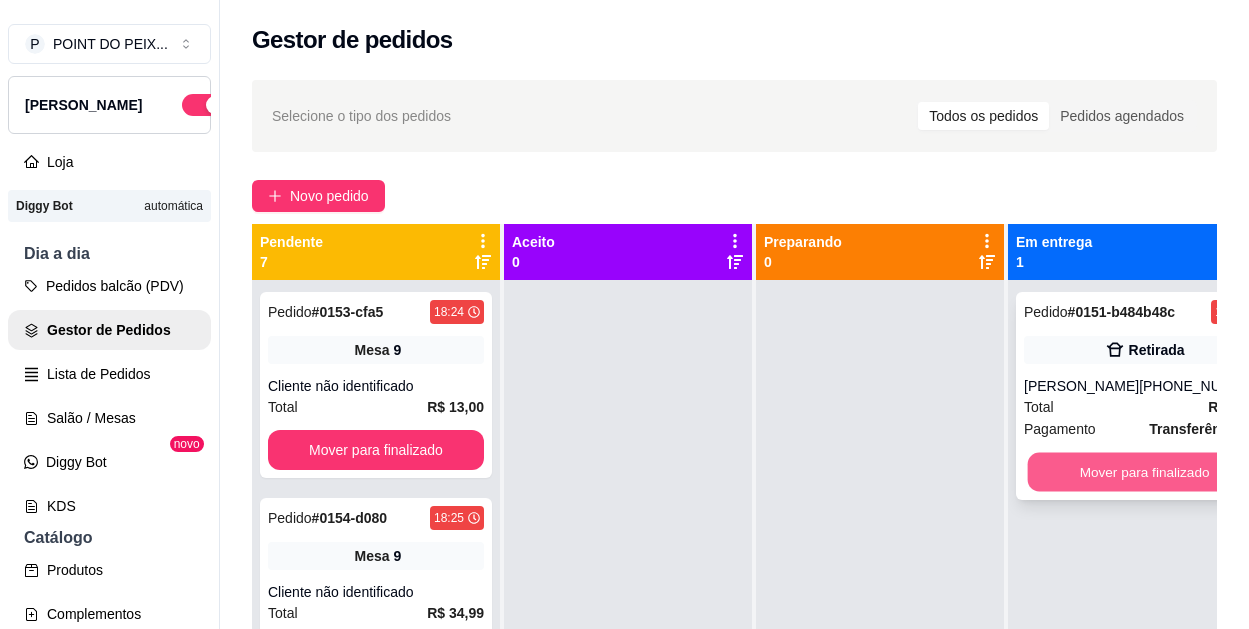 click on "Mover para finalizado" at bounding box center [1145, 472] 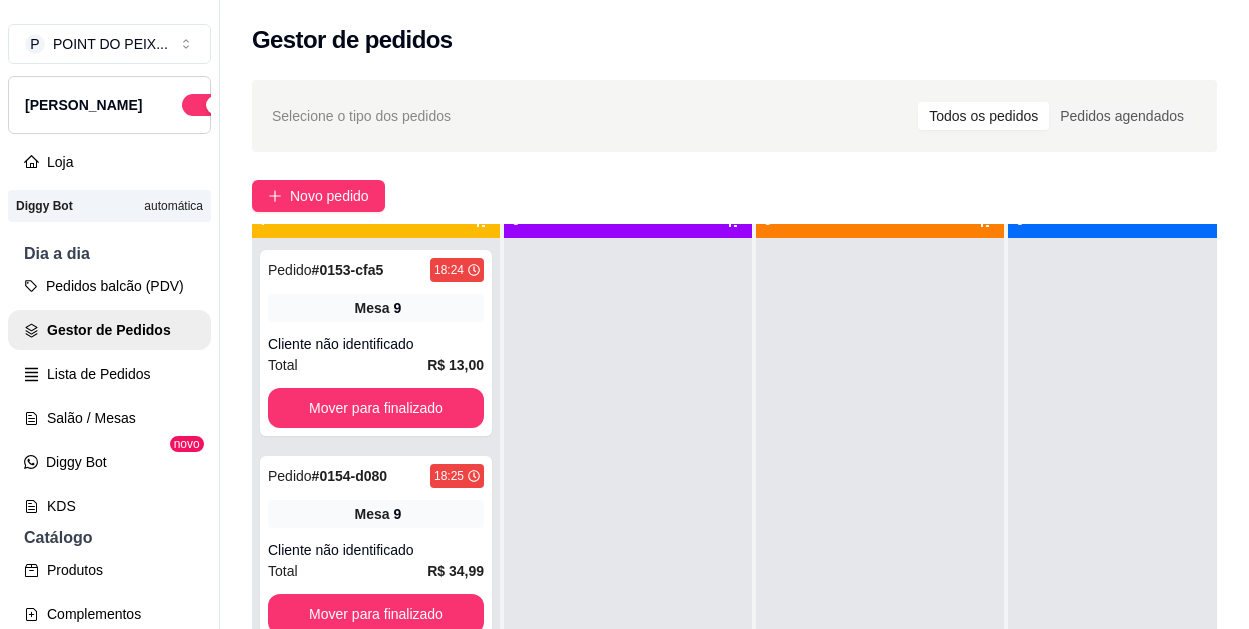 scroll, scrollTop: 71, scrollLeft: 0, axis: vertical 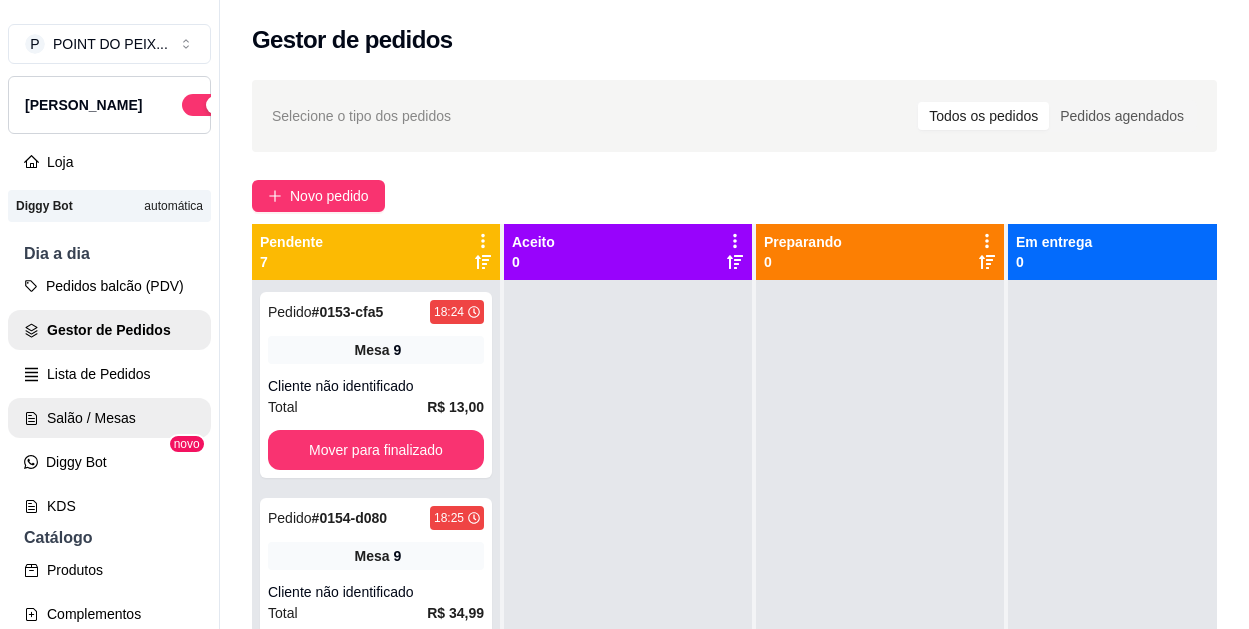 click on "Salão / Mesas" at bounding box center (109, 418) 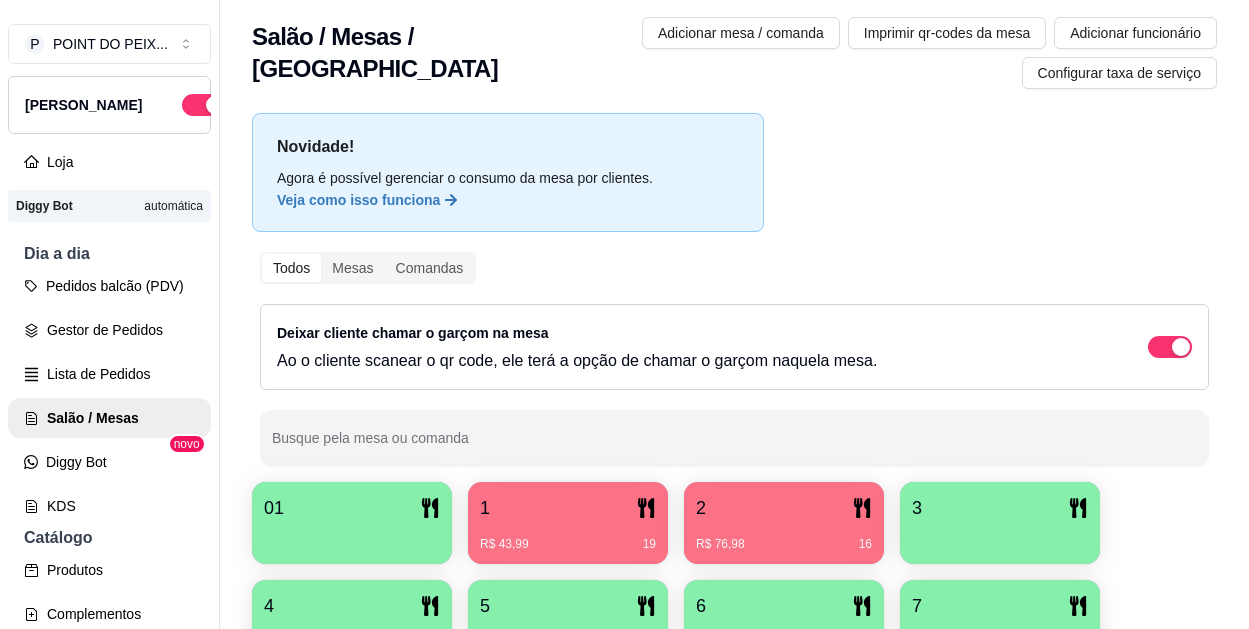 scroll, scrollTop: 0, scrollLeft: 0, axis: both 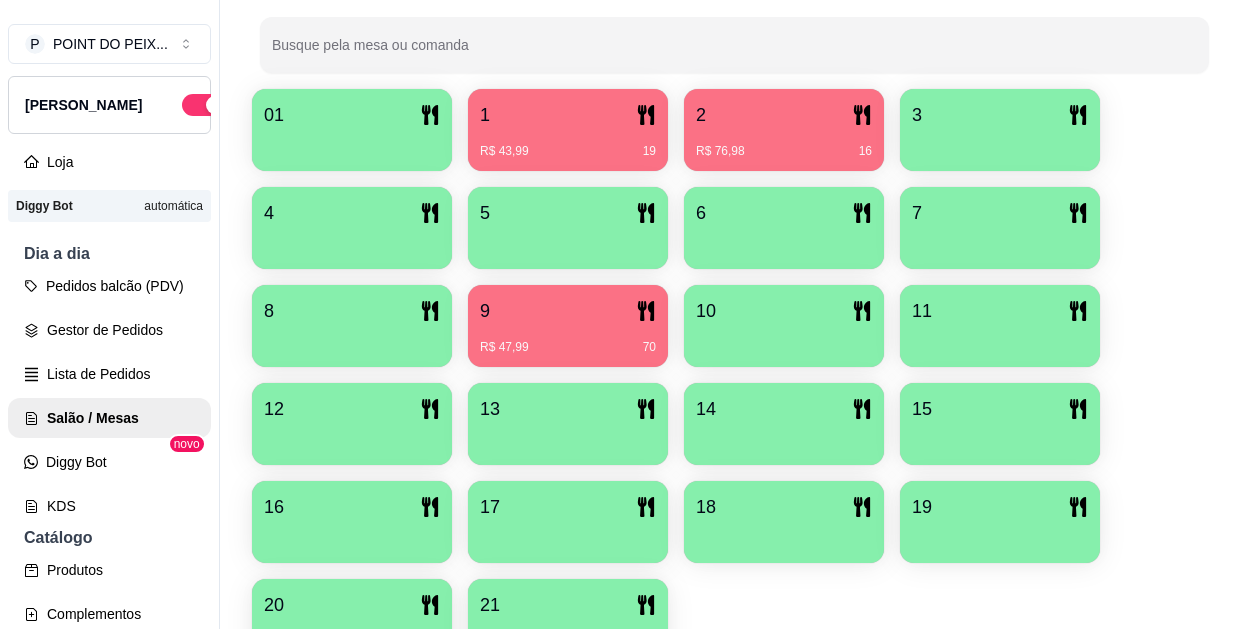 click at bounding box center [352, 340] 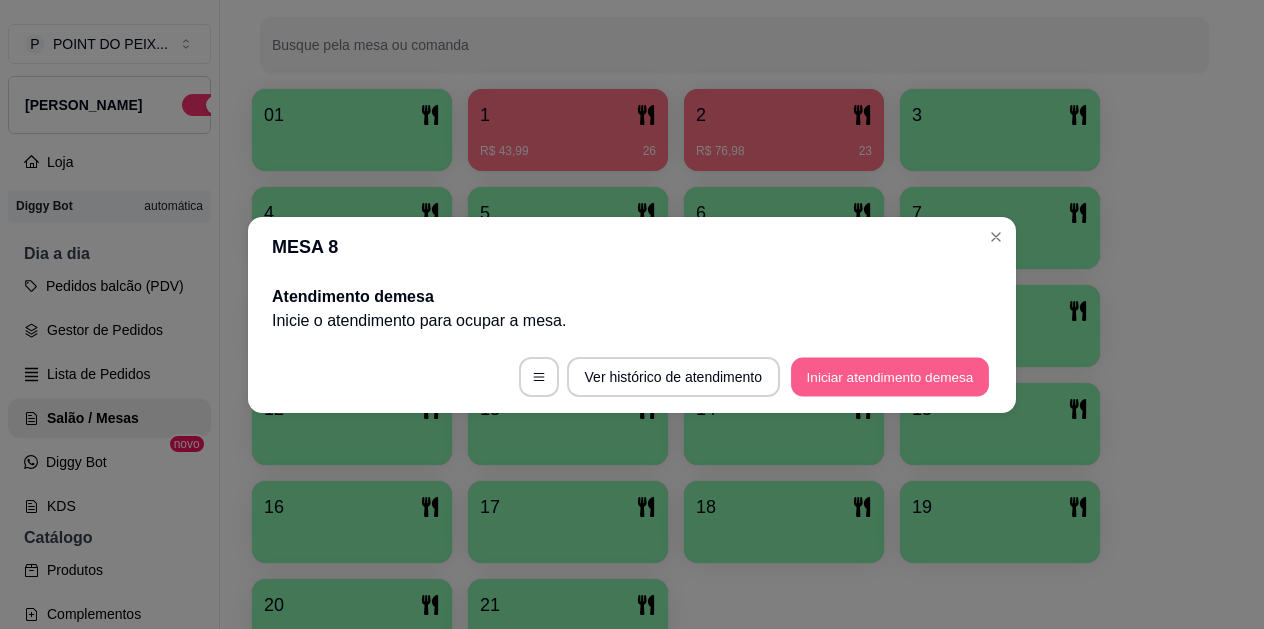 click on "Iniciar atendimento de  mesa" at bounding box center (890, 376) 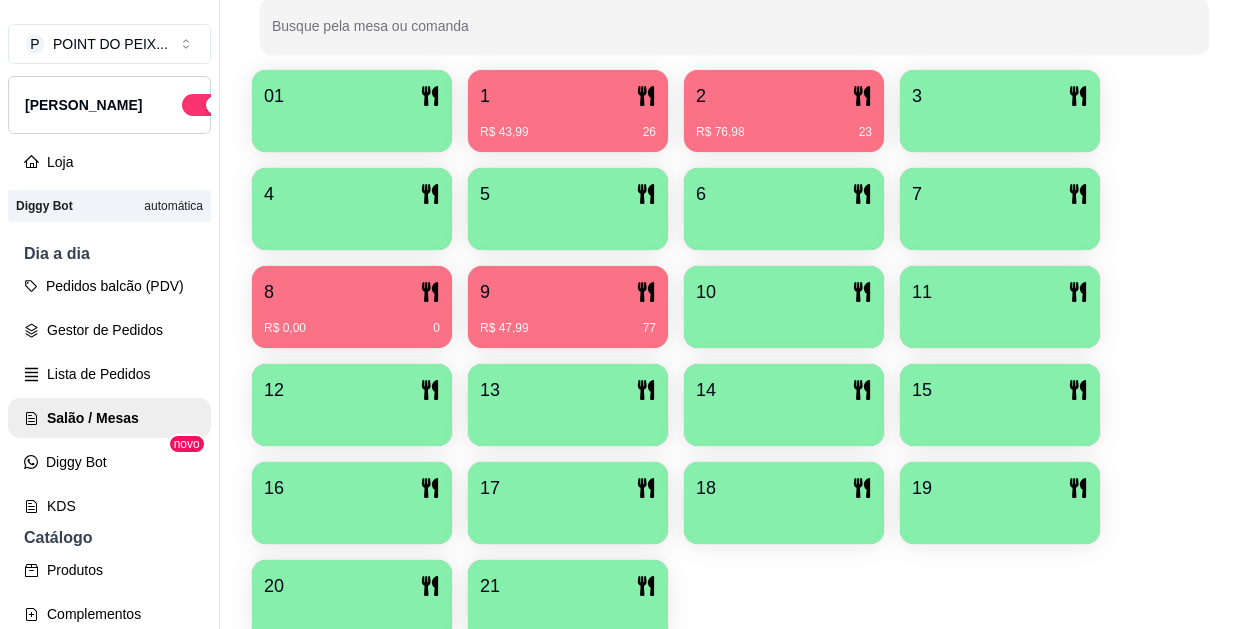 scroll, scrollTop: 300, scrollLeft: 0, axis: vertical 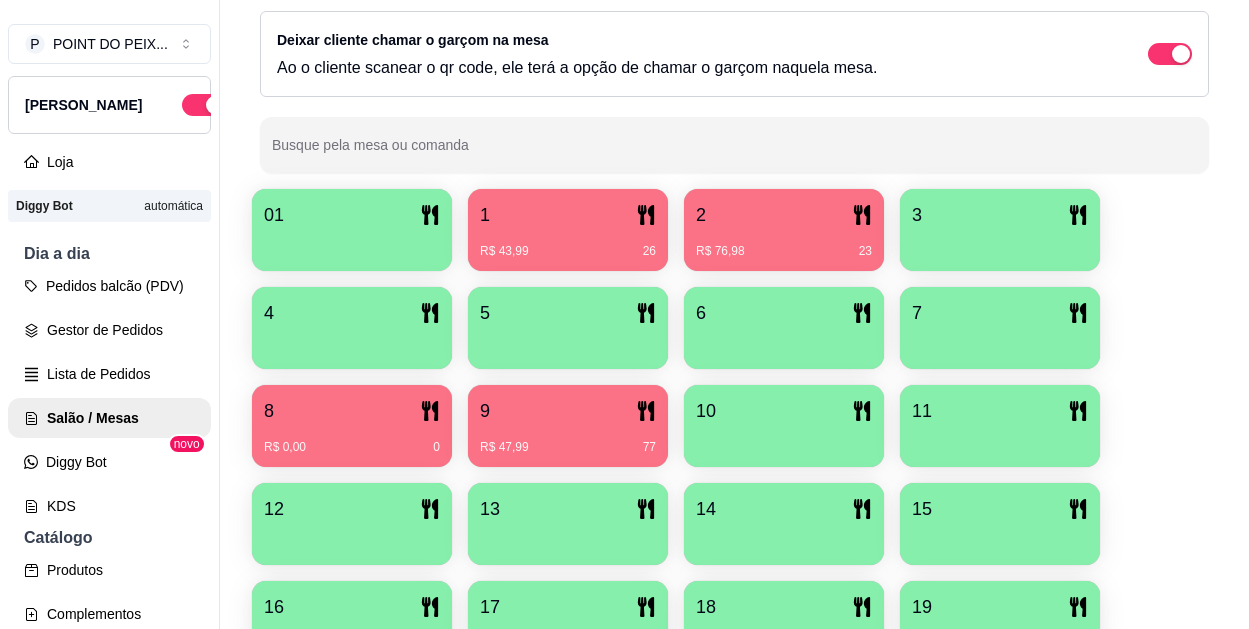 click on "R$ 76,98 23" at bounding box center [784, 251] 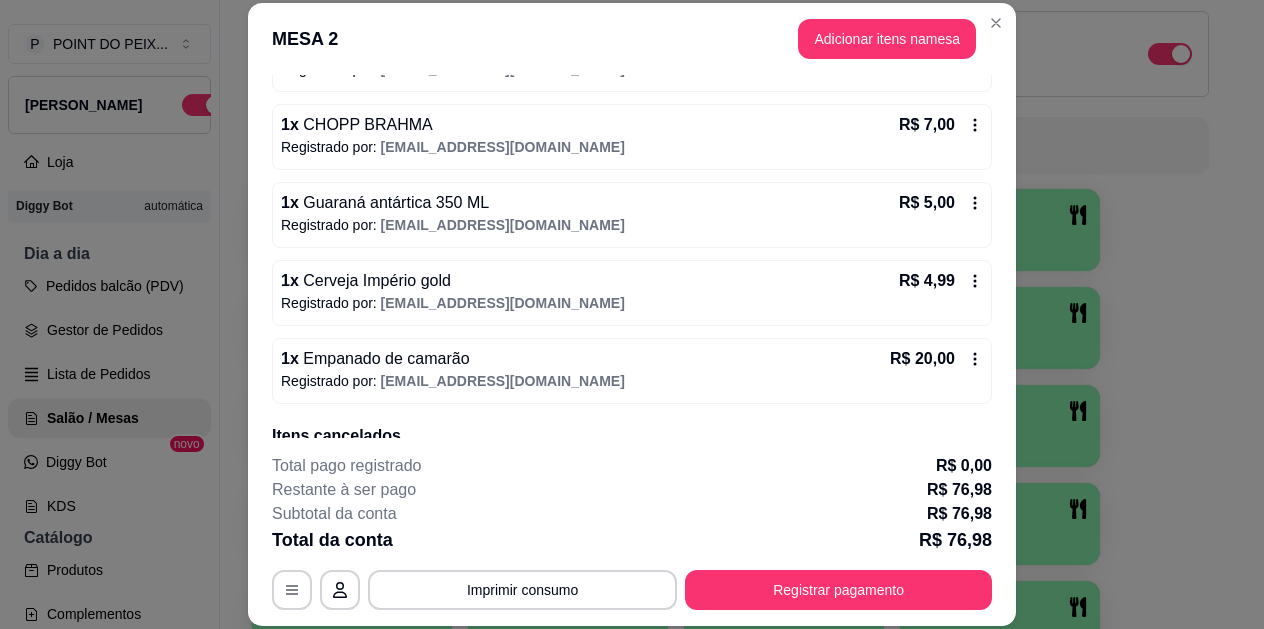 scroll, scrollTop: 226, scrollLeft: 0, axis: vertical 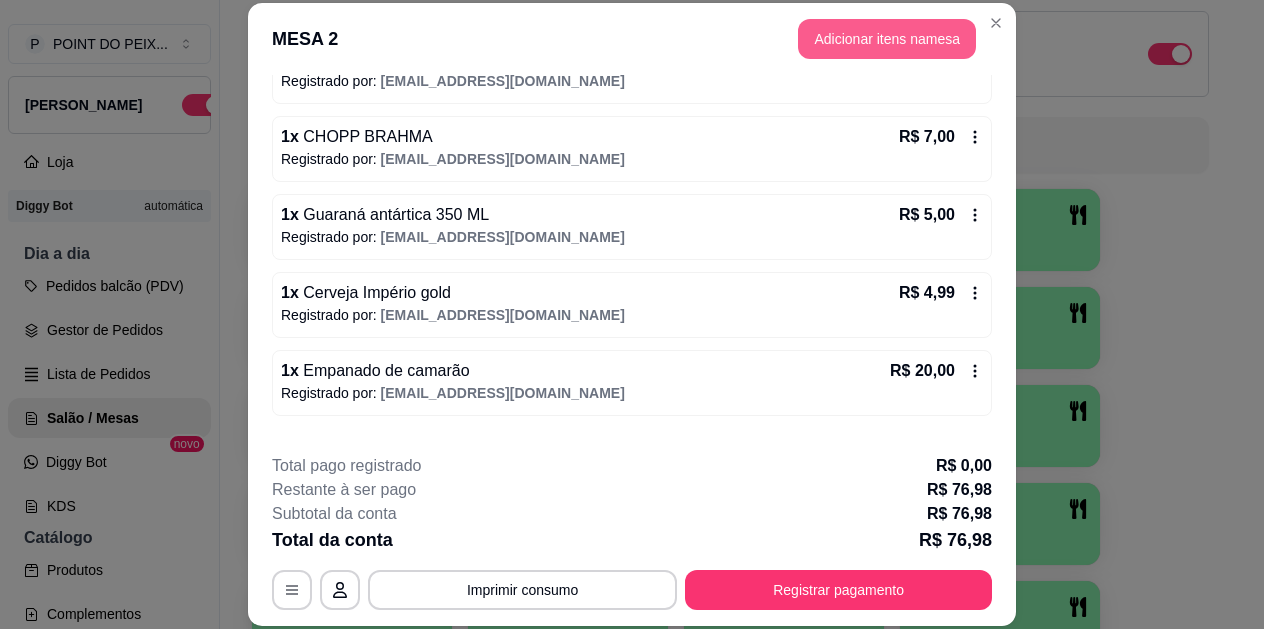 click on "Adicionar itens na  mesa" at bounding box center [887, 39] 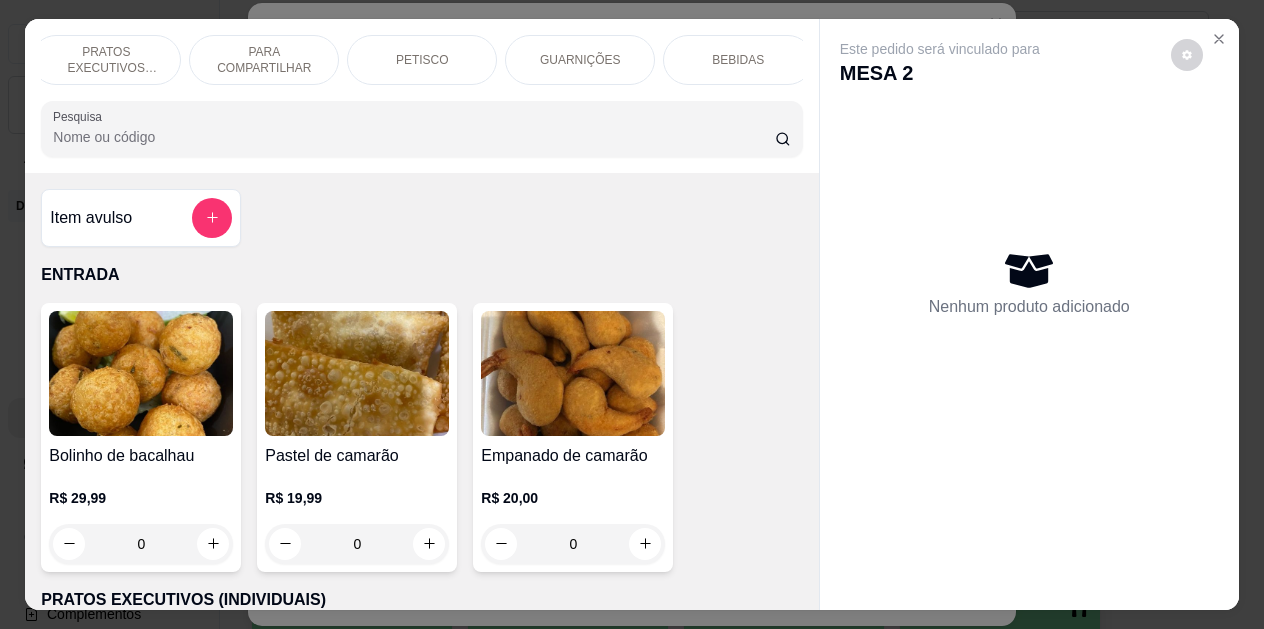 scroll, scrollTop: 0, scrollLeft: 179, axis: horizontal 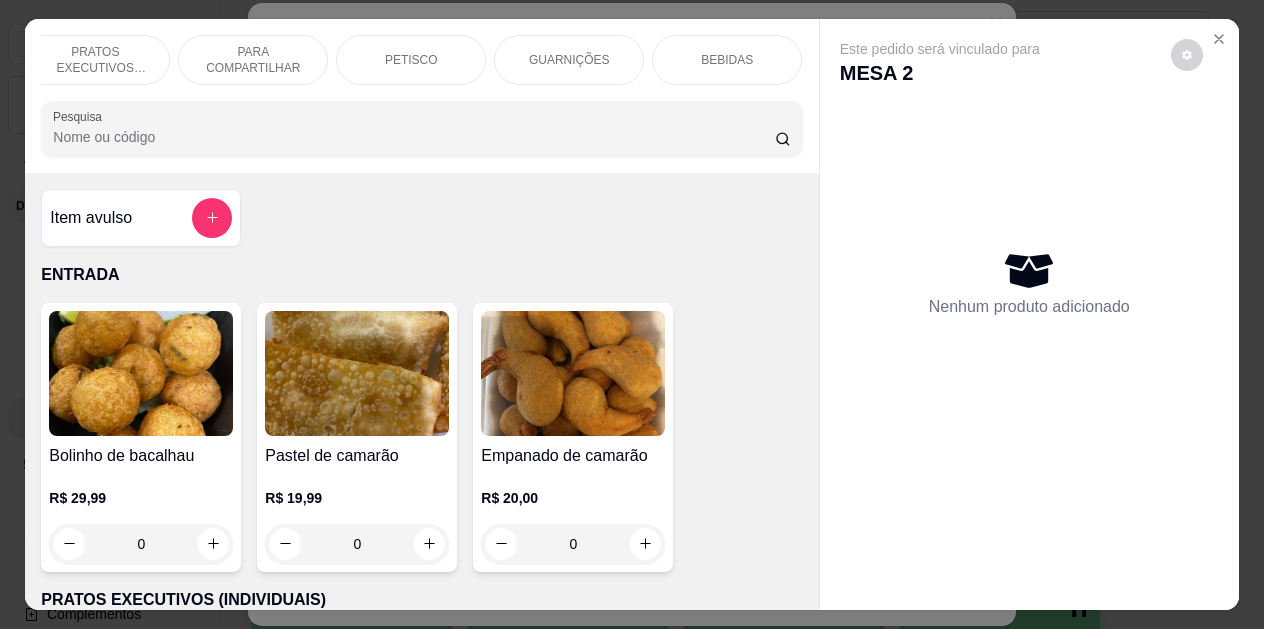 click on "BEBIDAS" at bounding box center [727, 60] 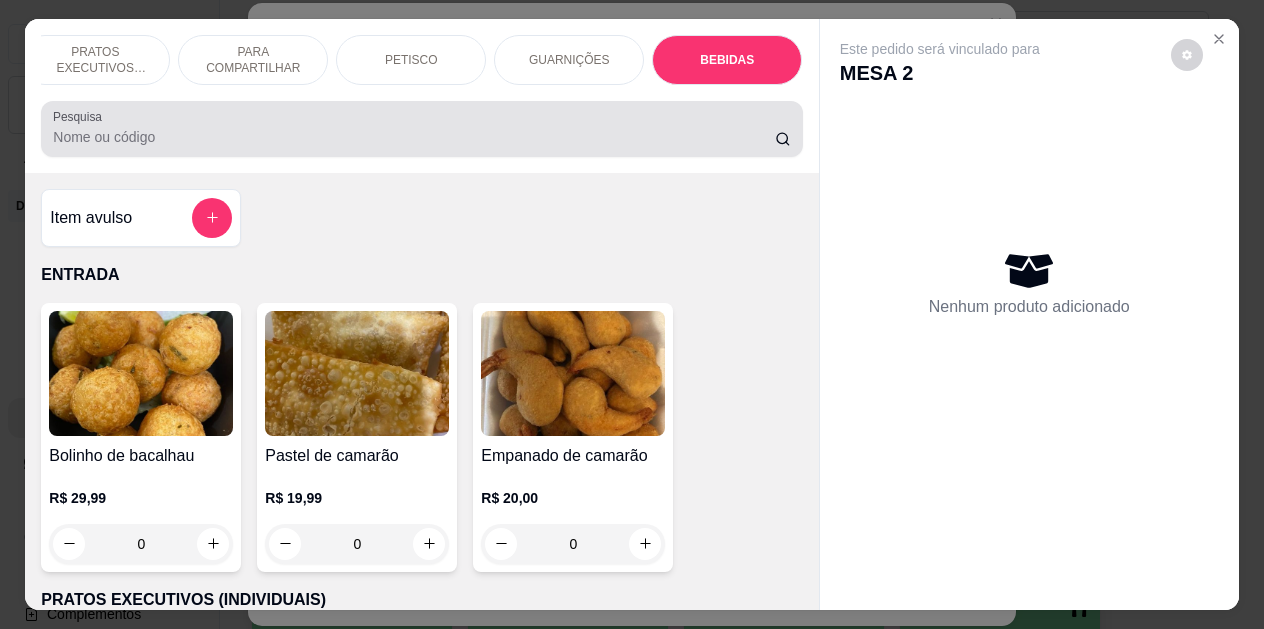 scroll, scrollTop: 4424, scrollLeft: 0, axis: vertical 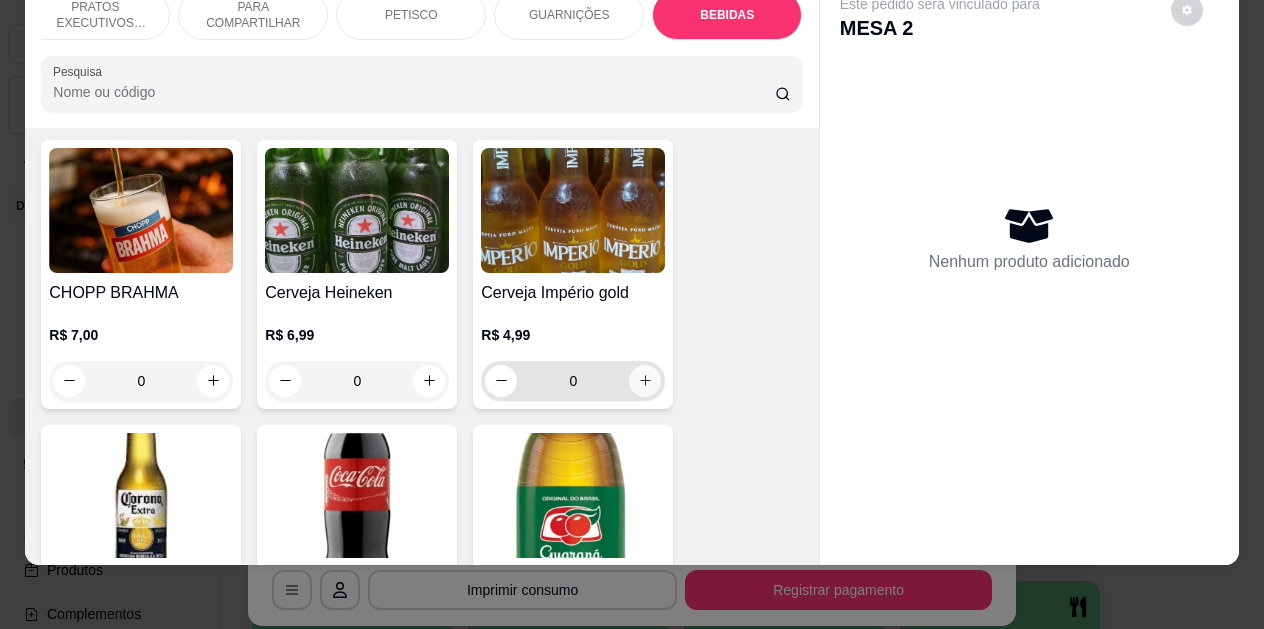 click at bounding box center [645, 381] 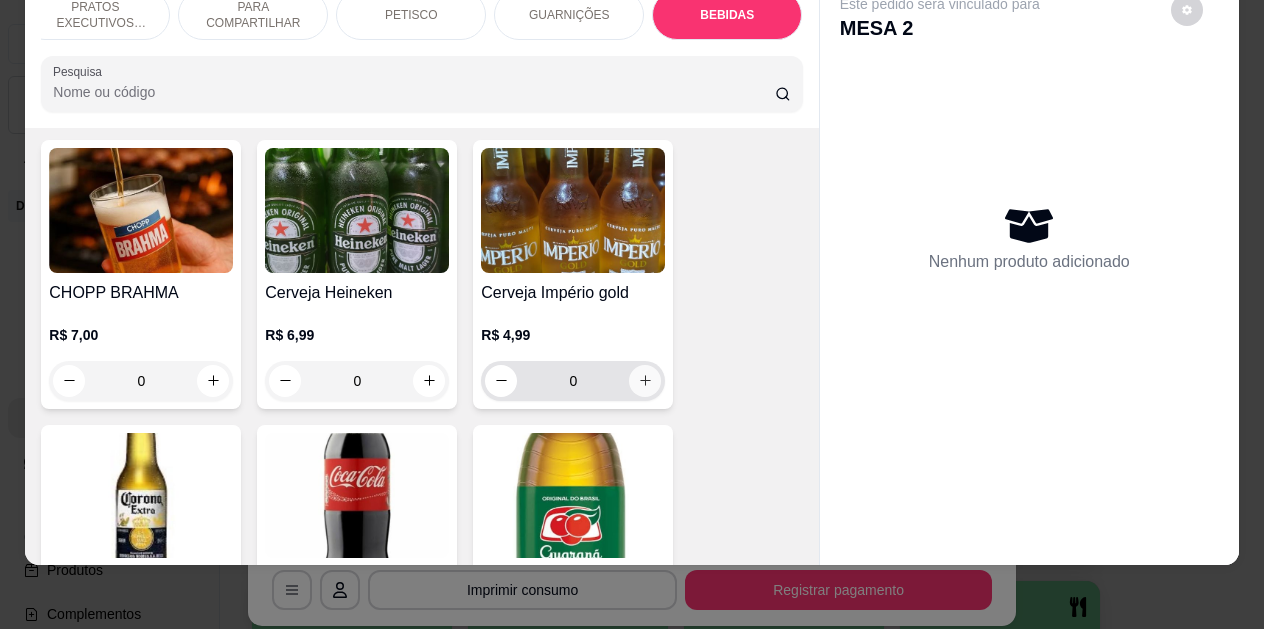 type on "1" 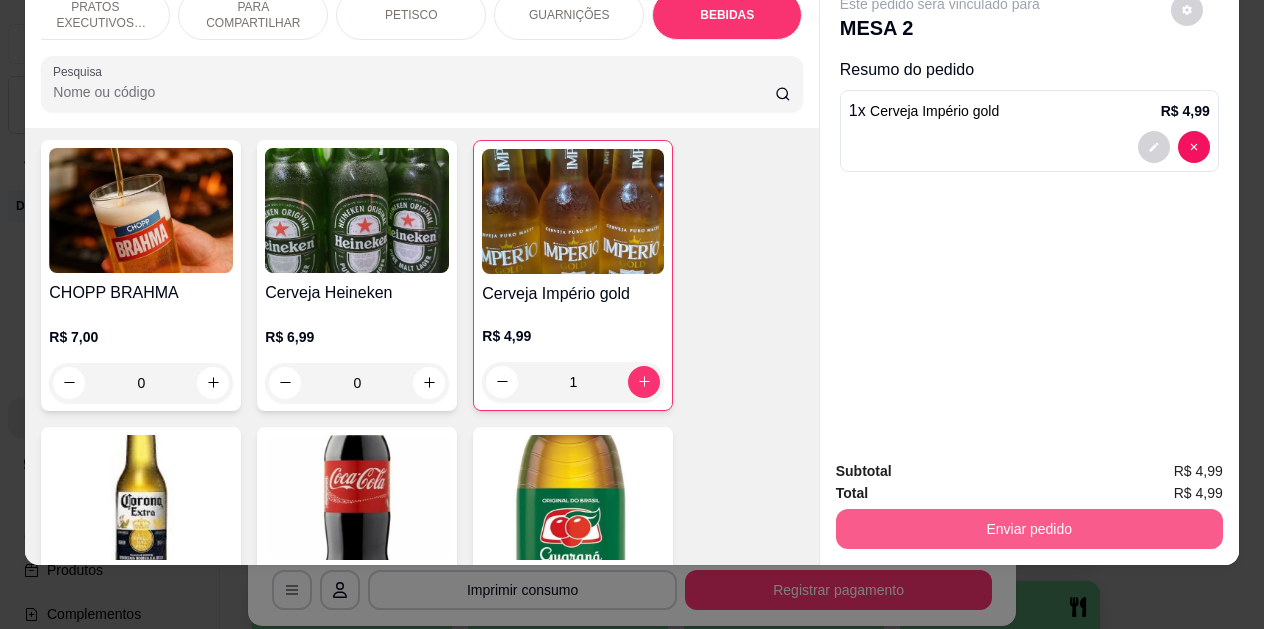 click on "Enviar pedido" at bounding box center (1029, 529) 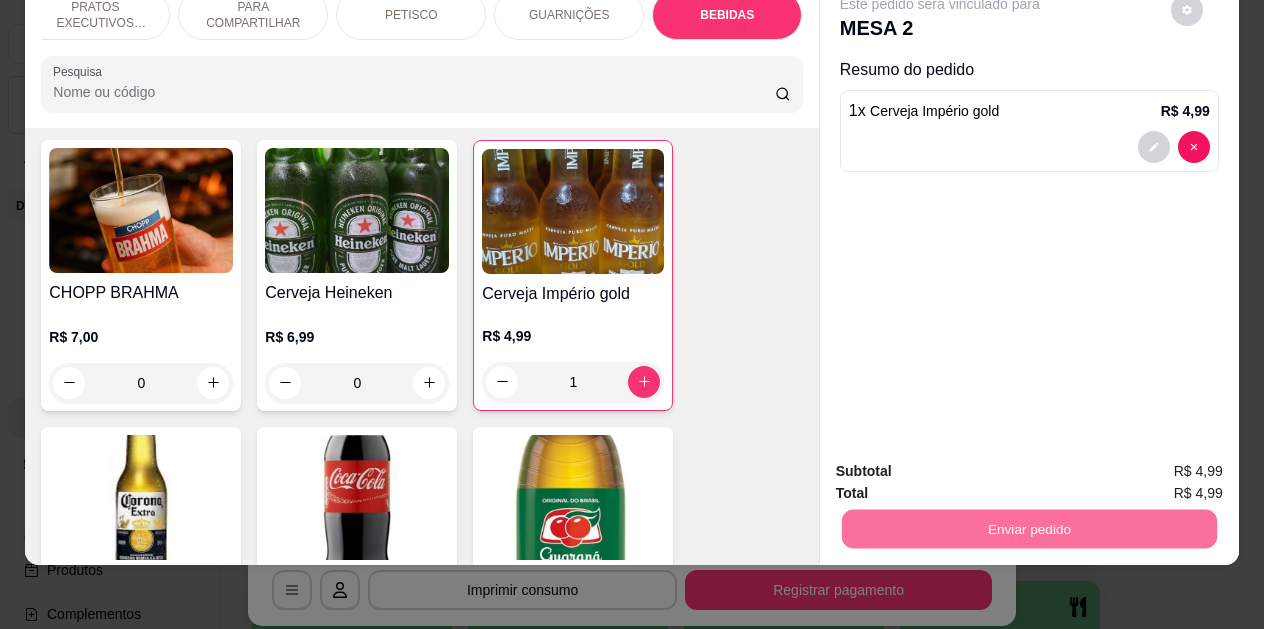 click on "Não registrar e enviar pedido" at bounding box center (963, 465) 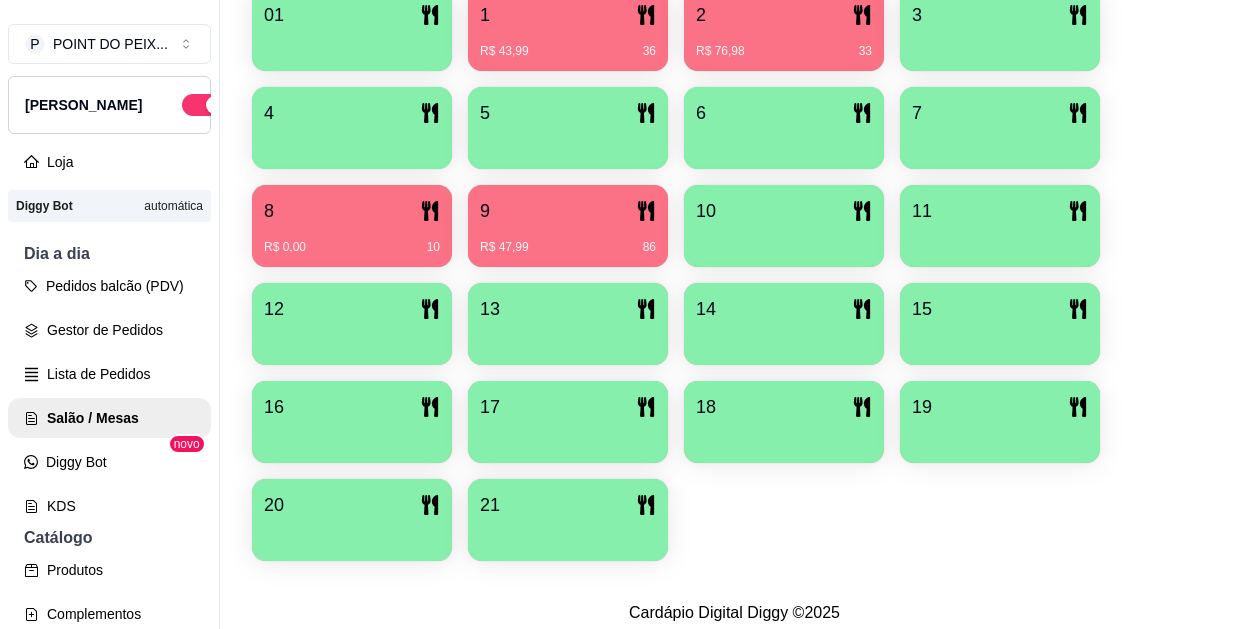 scroll, scrollTop: 300, scrollLeft: 0, axis: vertical 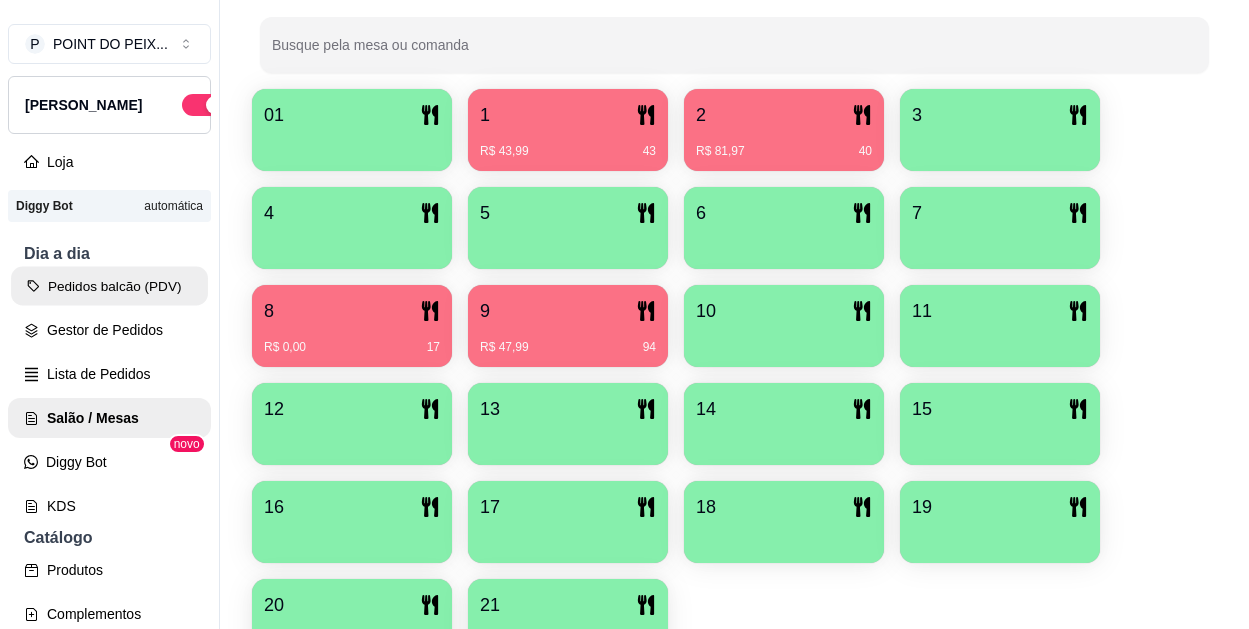 click on "Pedidos balcão (PDV)" at bounding box center [109, 286] 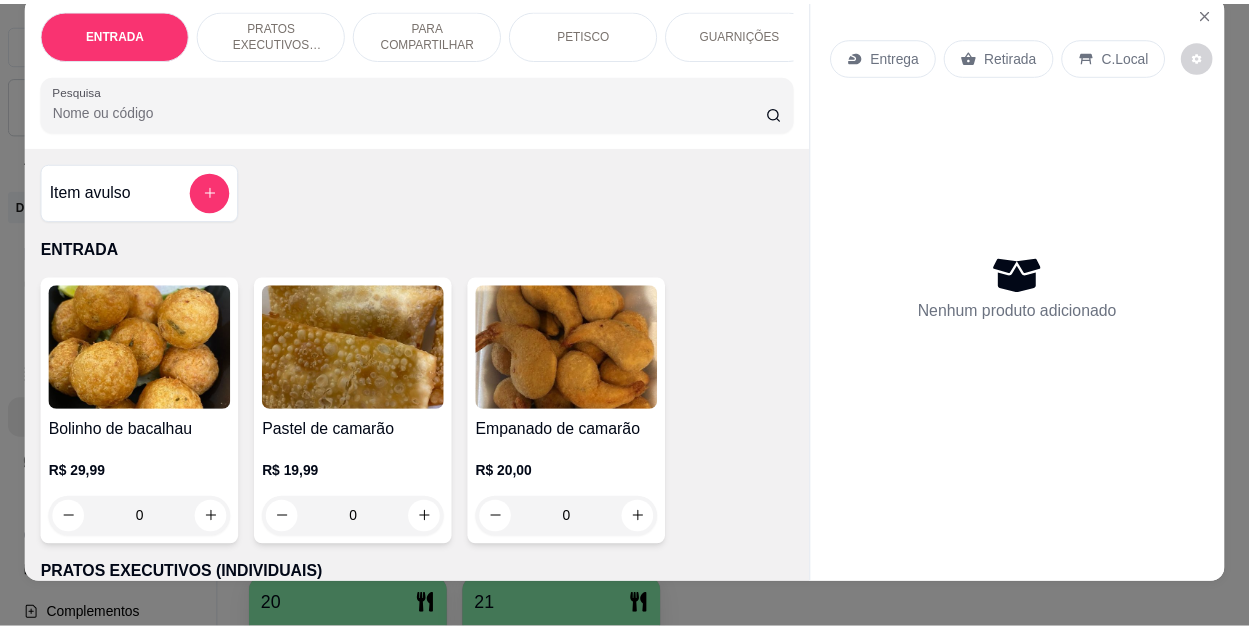 scroll, scrollTop: 0, scrollLeft: 0, axis: both 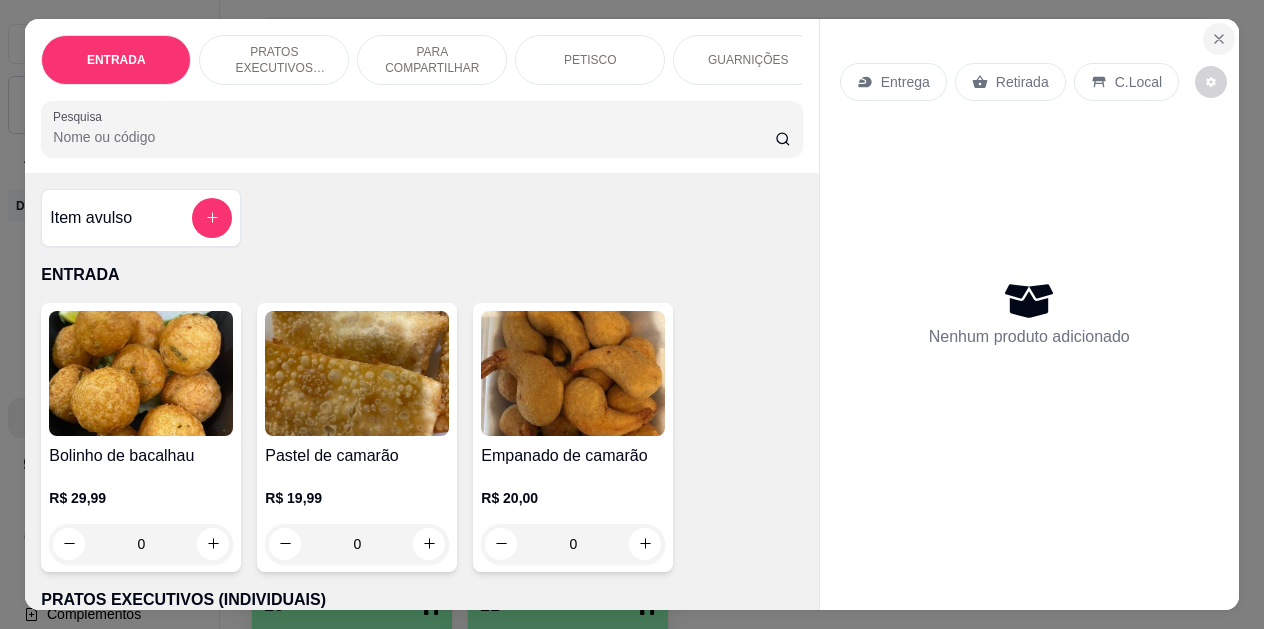 click 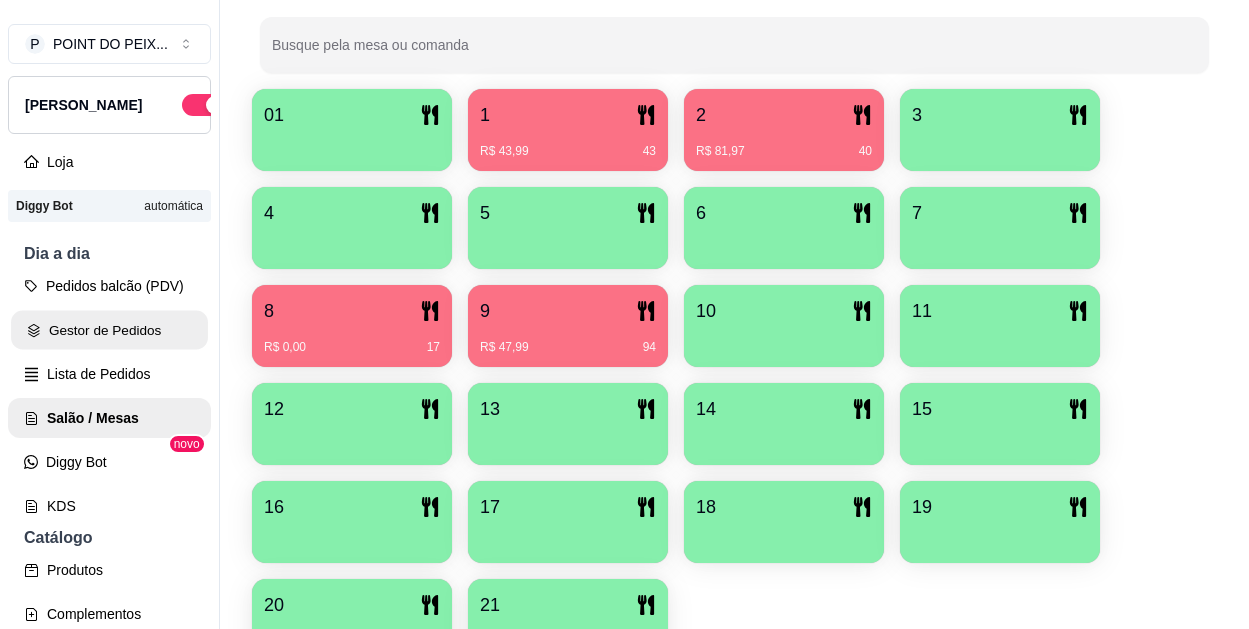 click on "Gestor de Pedidos" at bounding box center (109, 330) 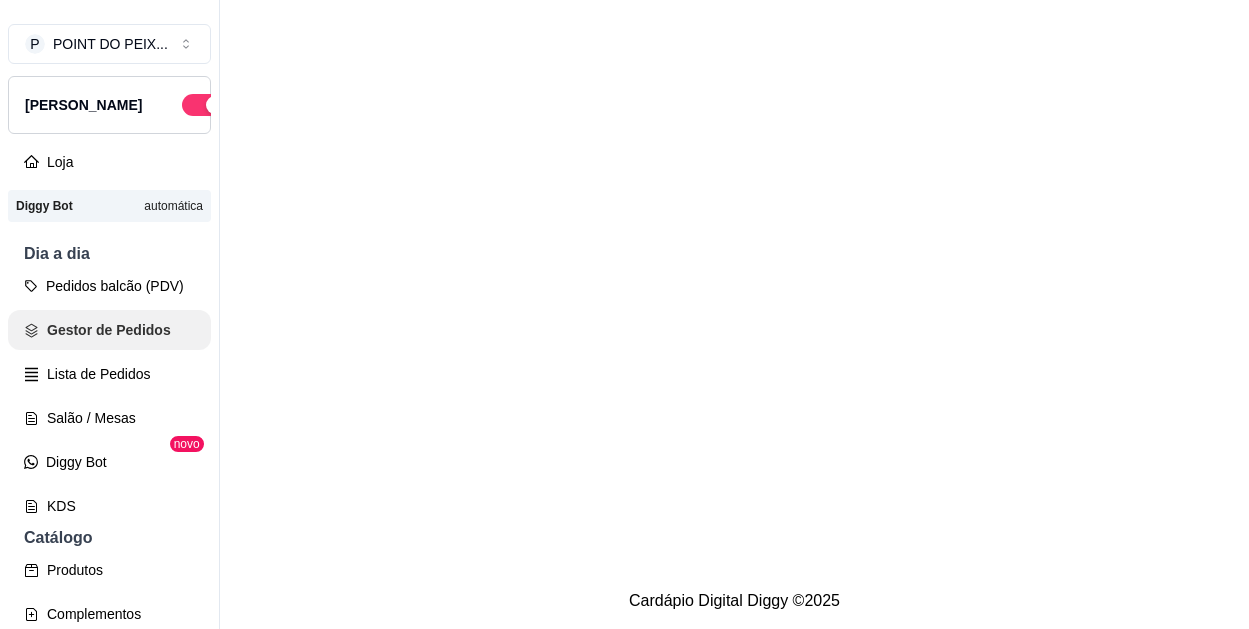 scroll, scrollTop: 0, scrollLeft: 0, axis: both 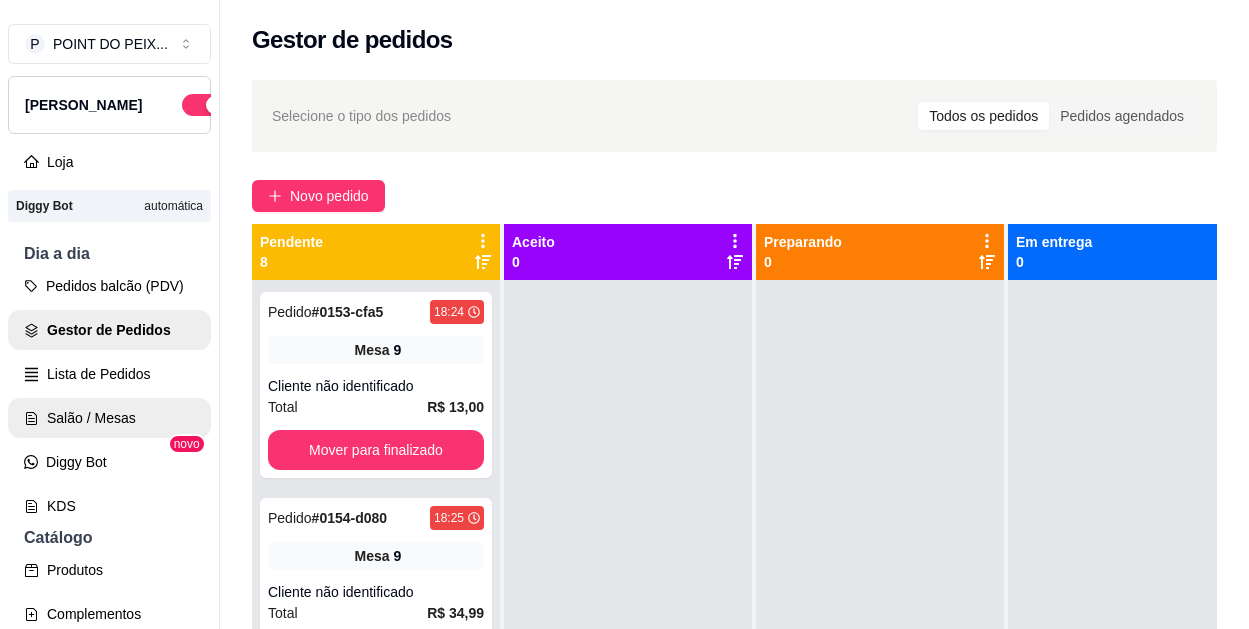 click on "Salão / Mesas" at bounding box center (109, 418) 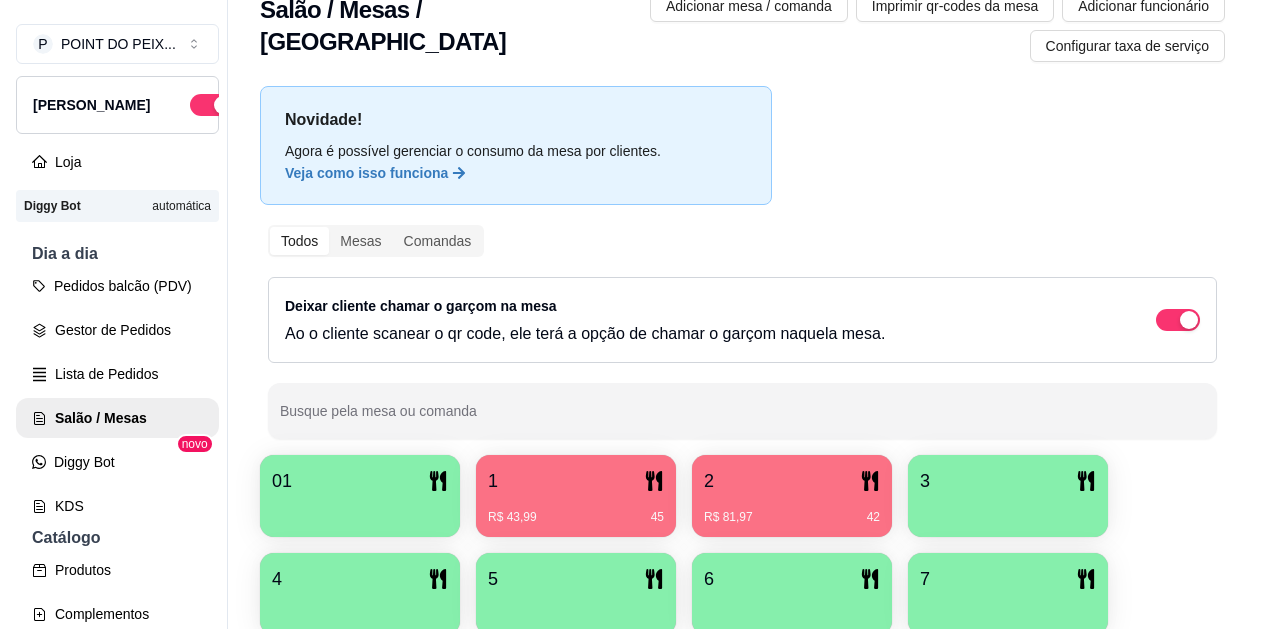 scroll, scrollTop: 100, scrollLeft: 0, axis: vertical 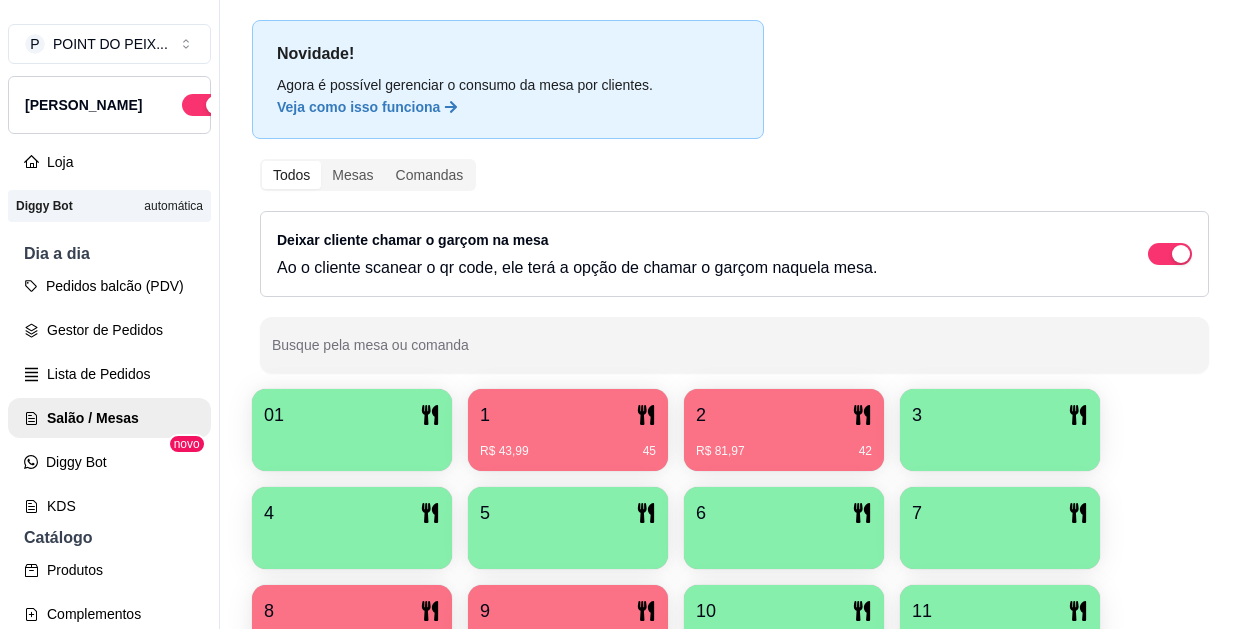 click on "R$ 43,99 45" at bounding box center [568, 451] 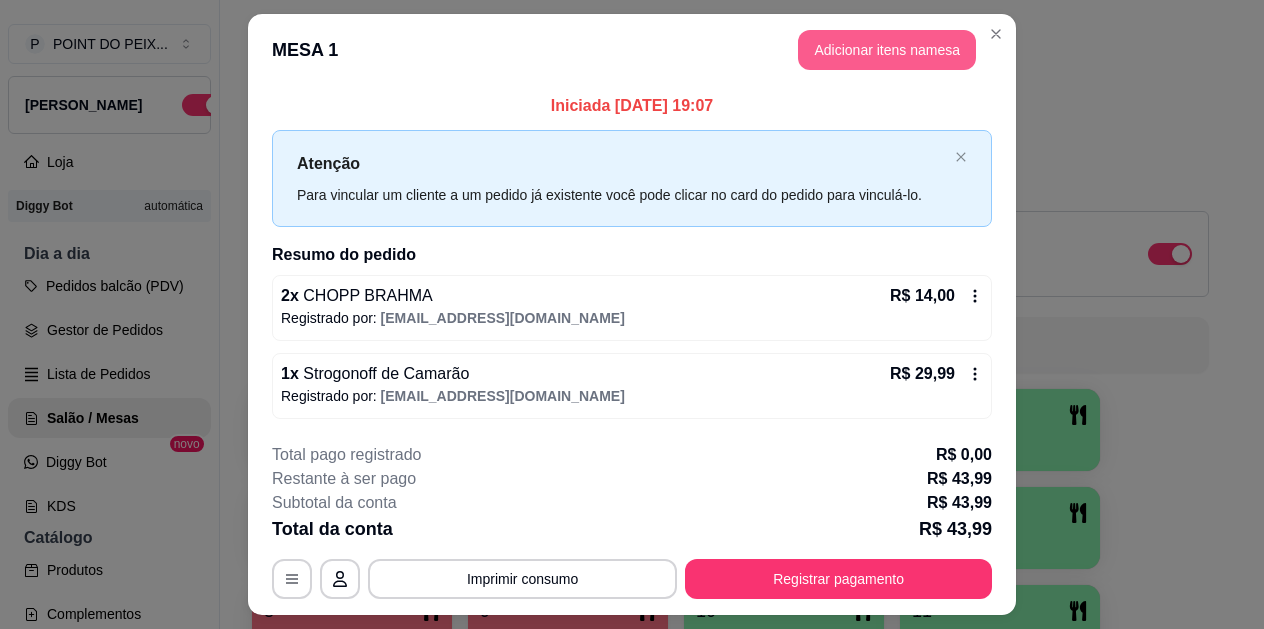 click on "Adicionar itens na  mesa" at bounding box center (887, 50) 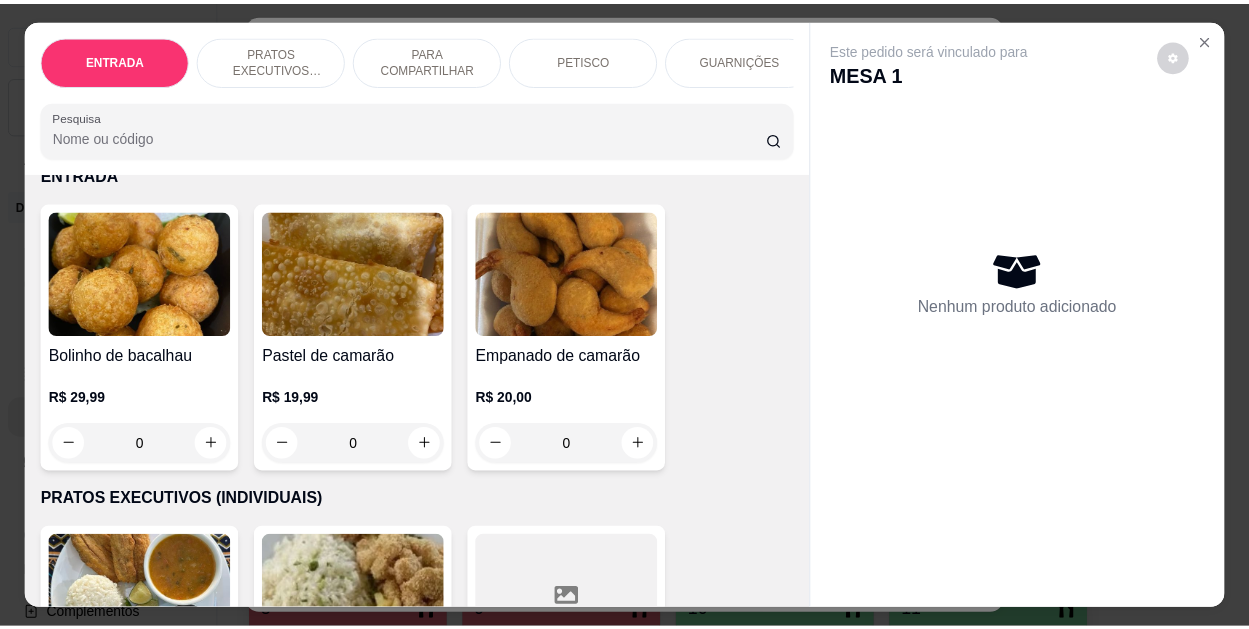 scroll, scrollTop: 200, scrollLeft: 0, axis: vertical 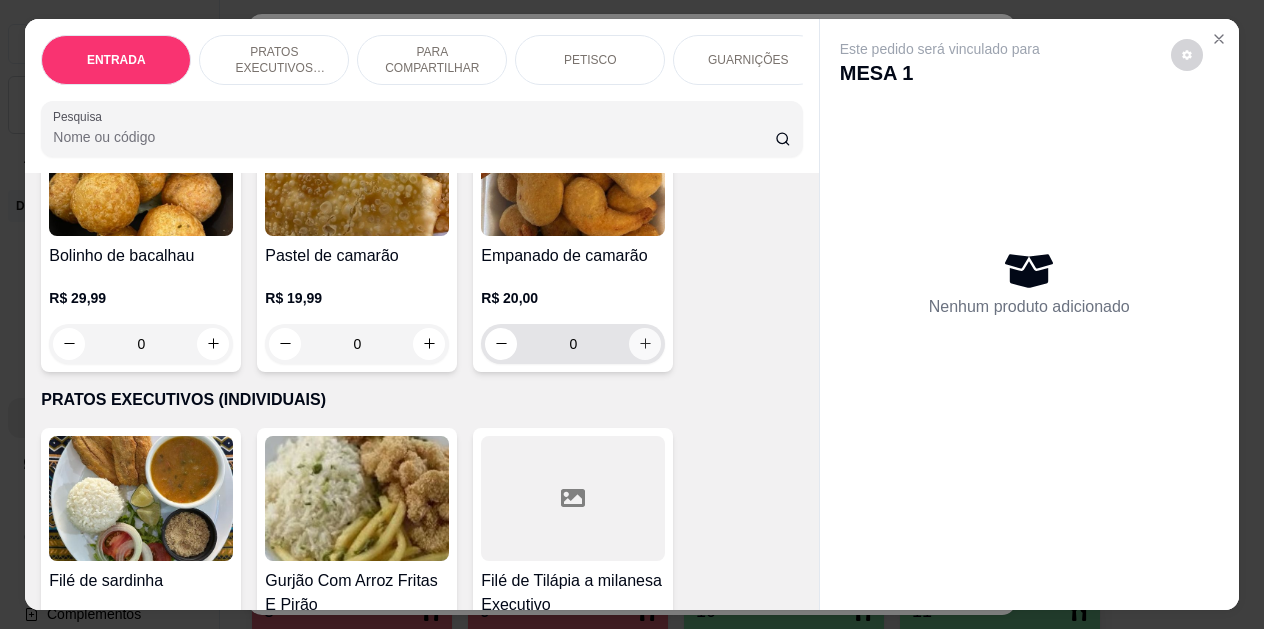 click at bounding box center [645, 344] 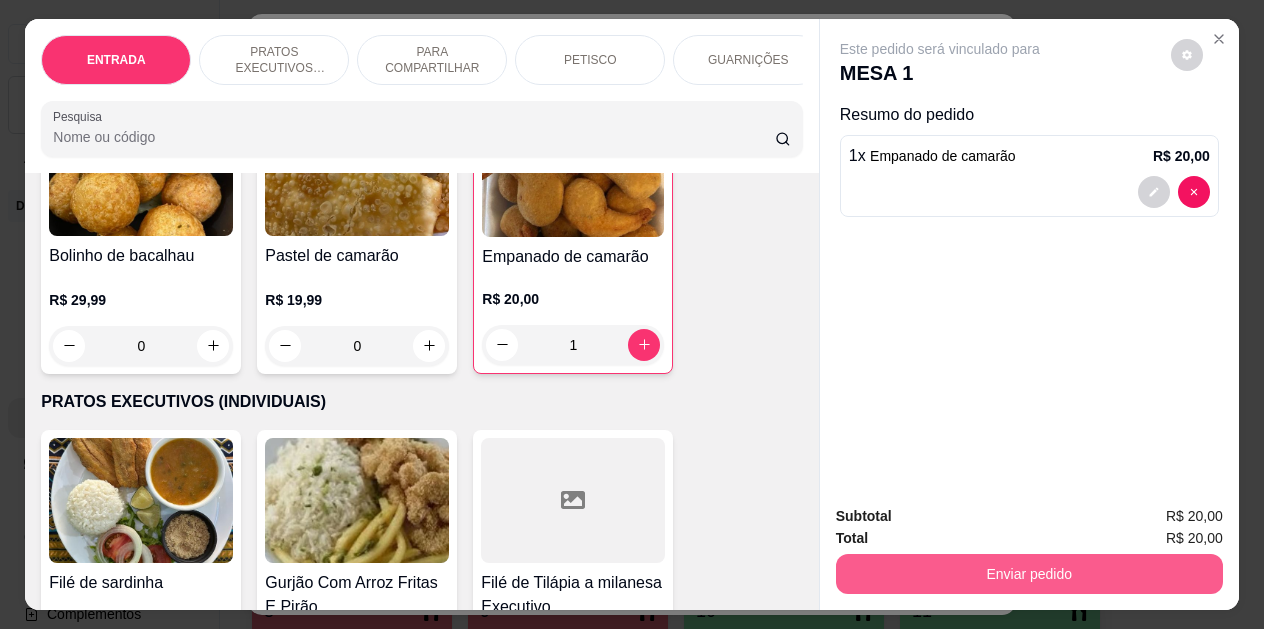 click on "Enviar pedido" at bounding box center (1029, 574) 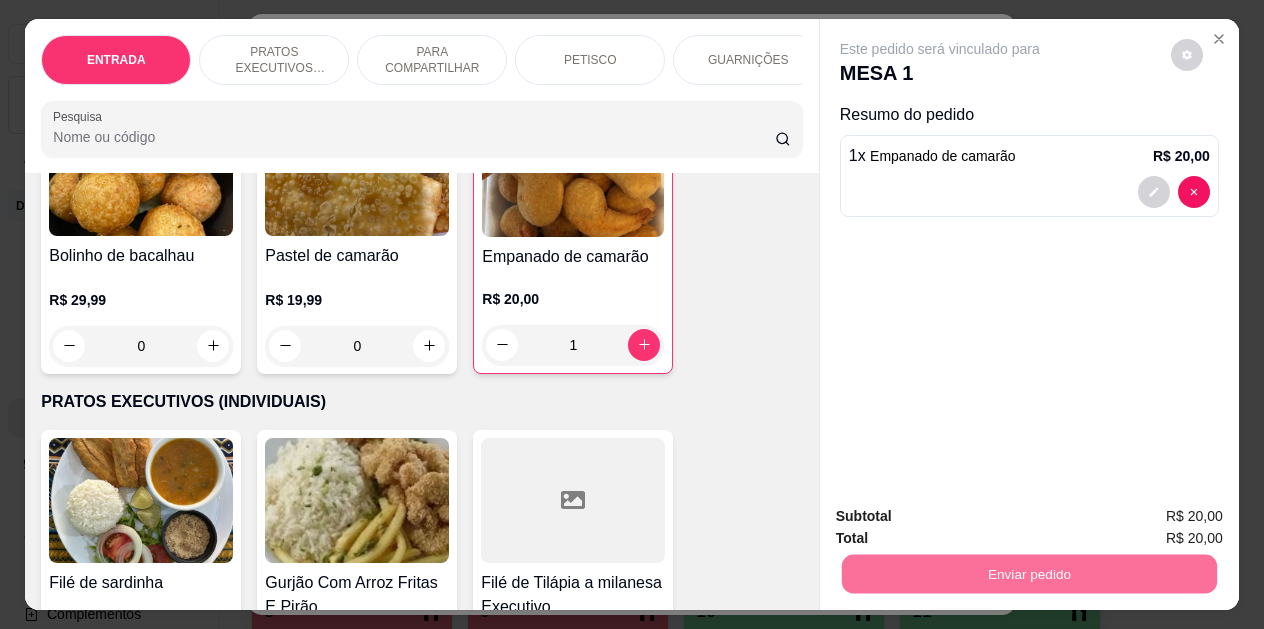 click on "Não registrar e enviar pedido" at bounding box center [963, 517] 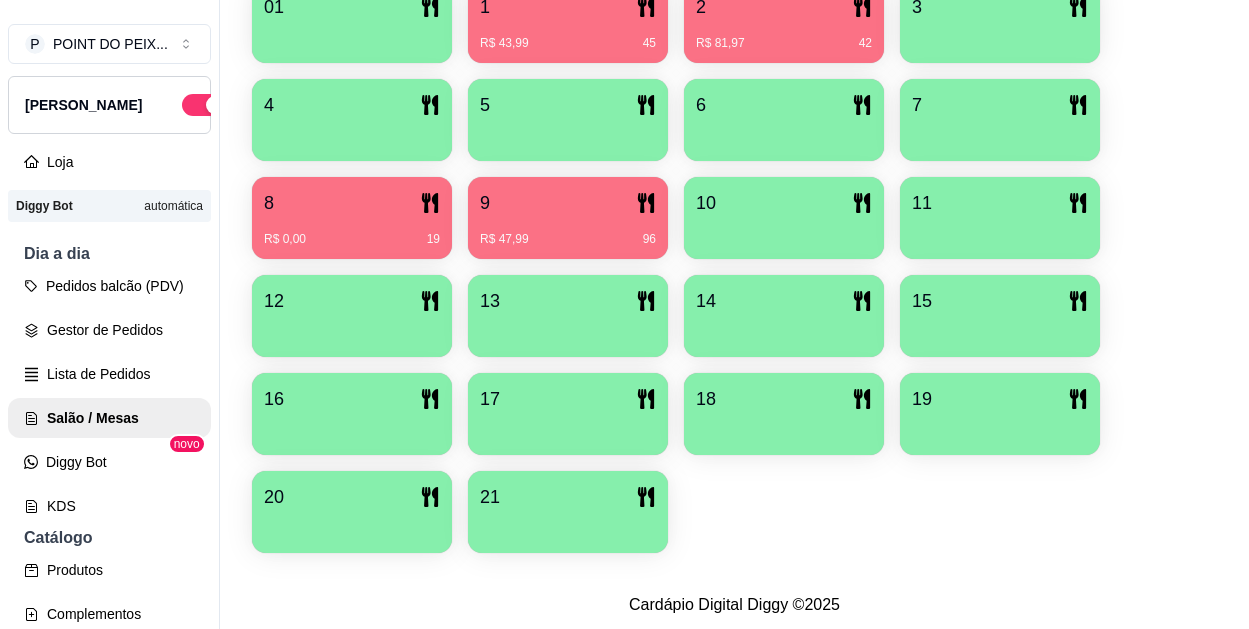 scroll, scrollTop: 527, scrollLeft: 0, axis: vertical 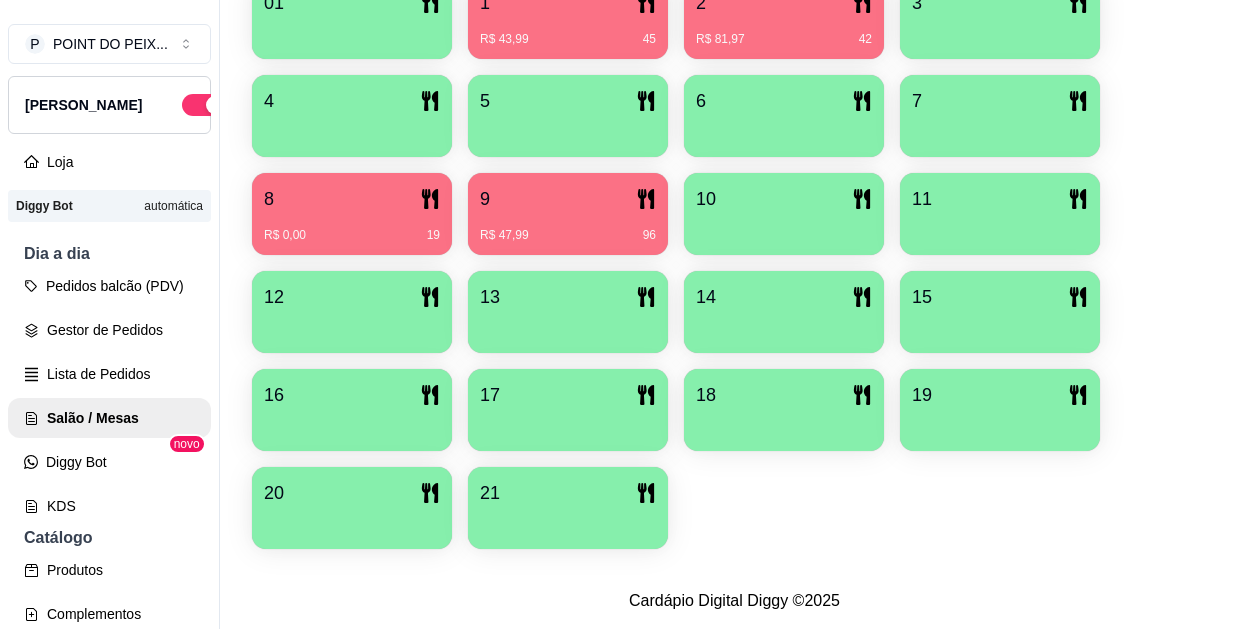 click at bounding box center (568, 522) 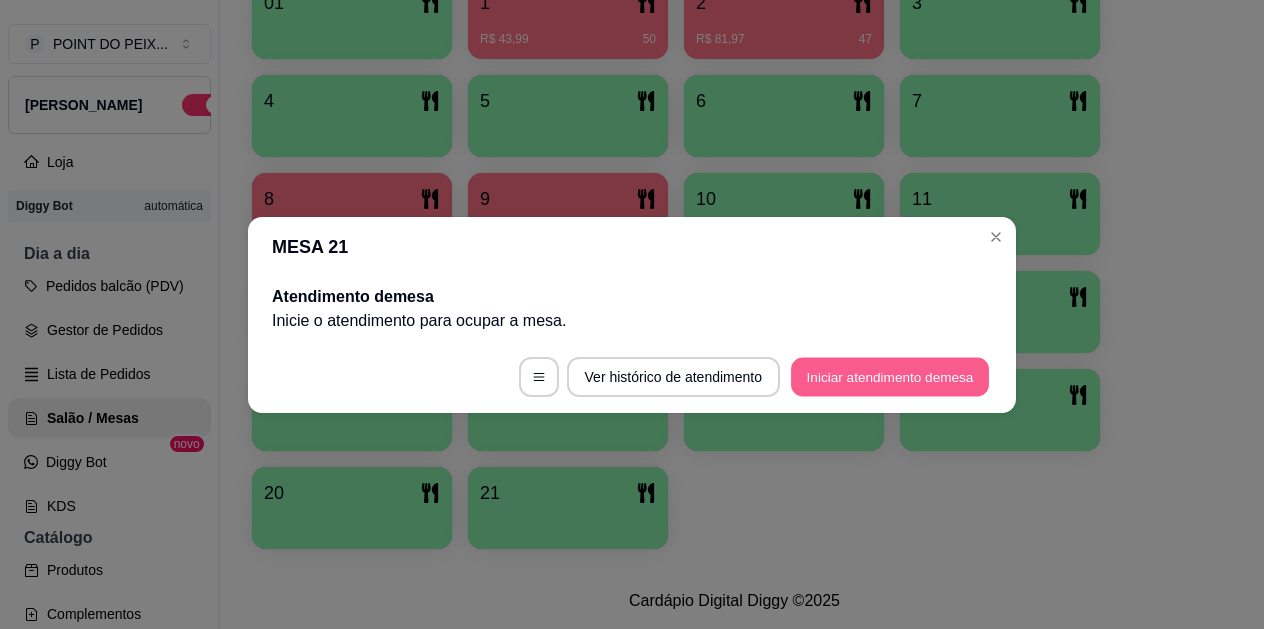 click on "Iniciar atendimento de  mesa" at bounding box center [890, 376] 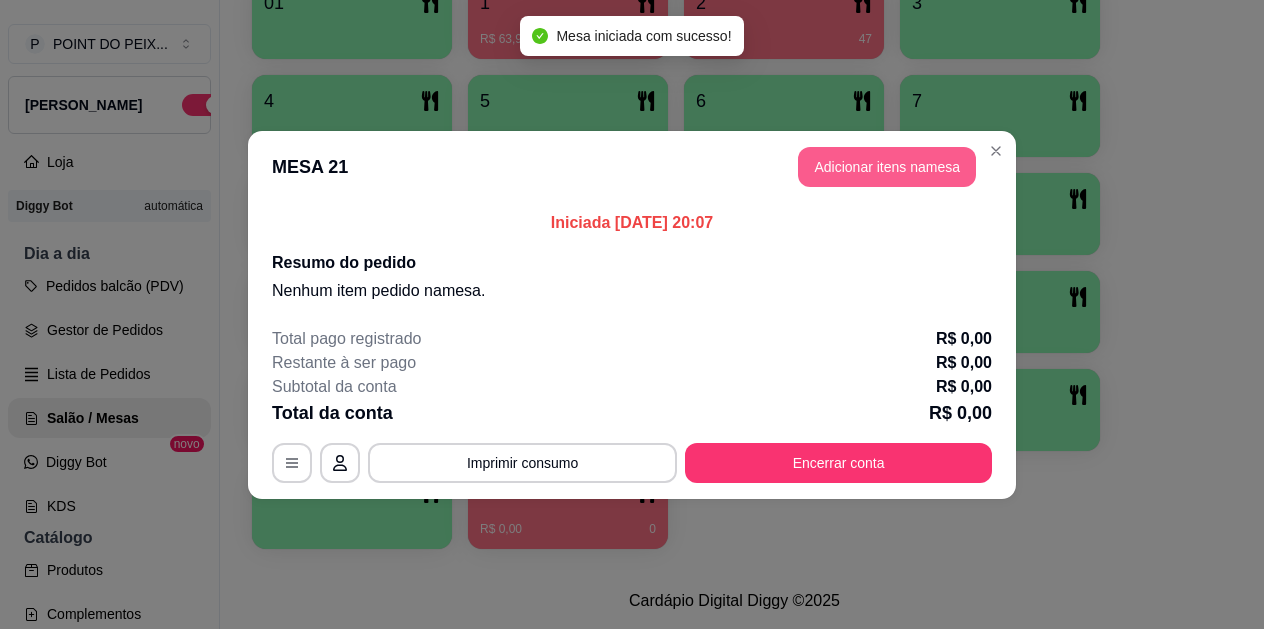 click on "Adicionar itens na  mesa" at bounding box center [887, 167] 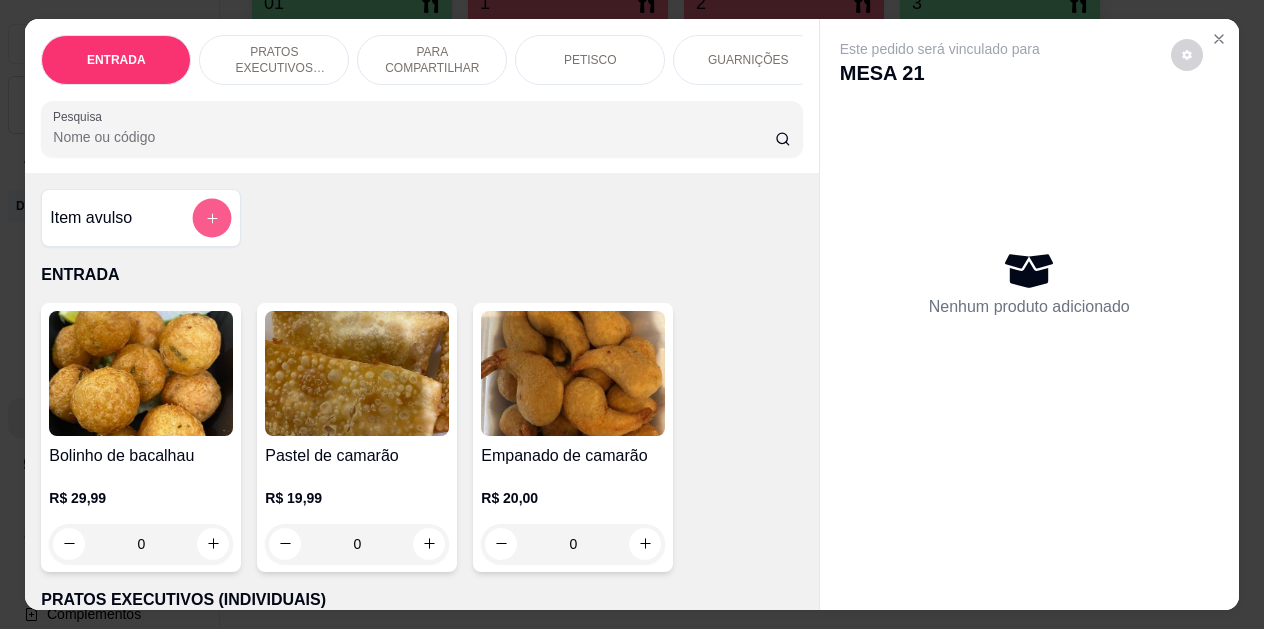 click at bounding box center (212, 217) 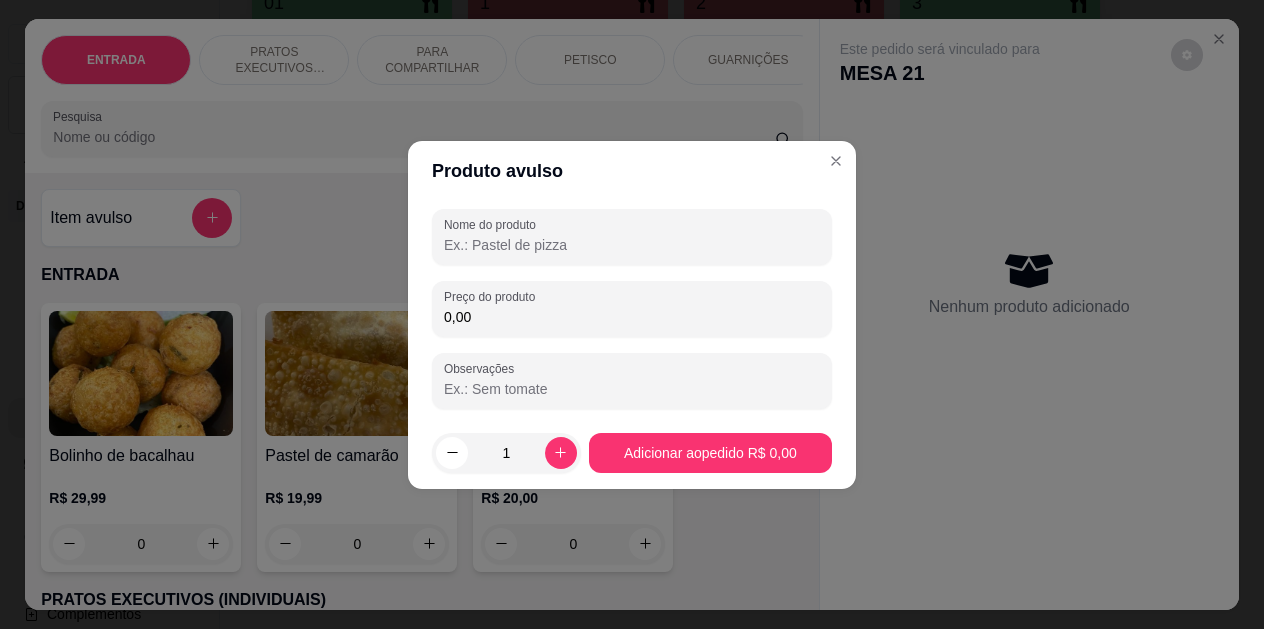click on "0,00" at bounding box center (632, 317) 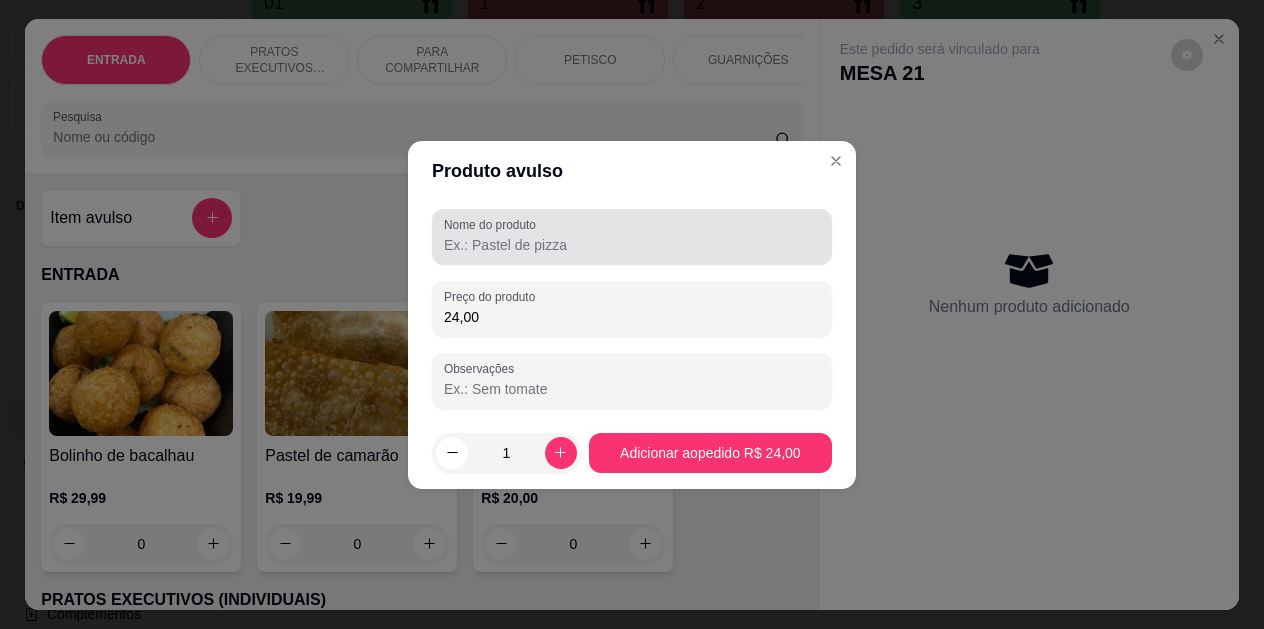 type on "24,00" 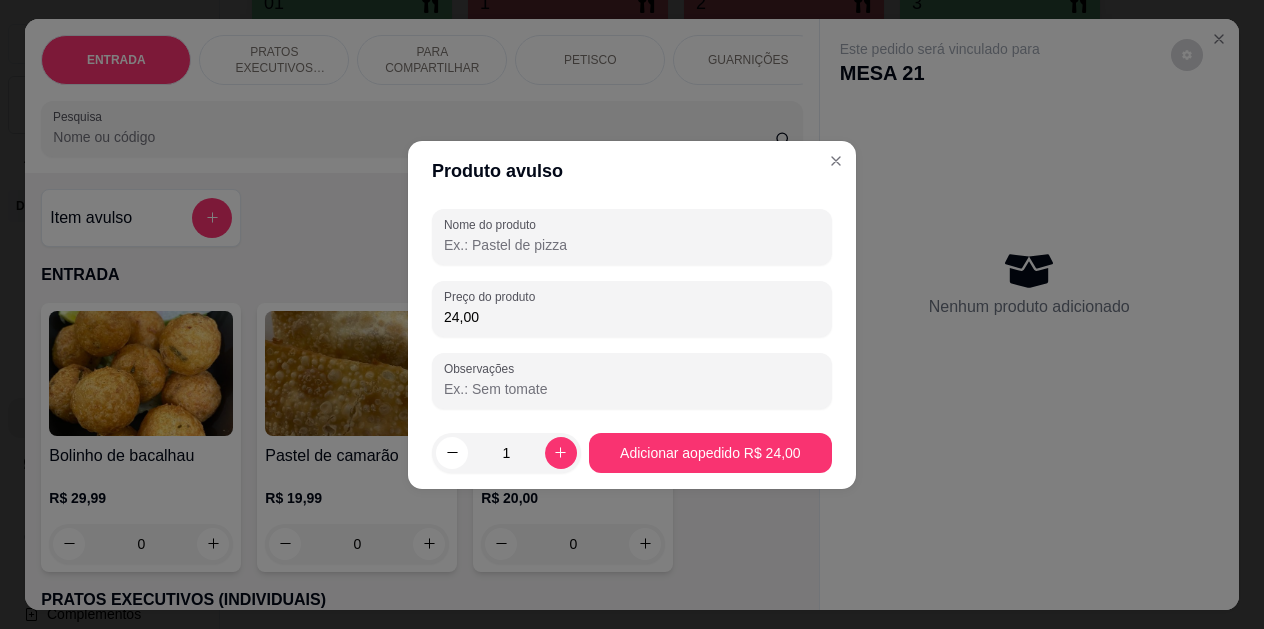 click on "Nome do produto" at bounding box center (632, 245) 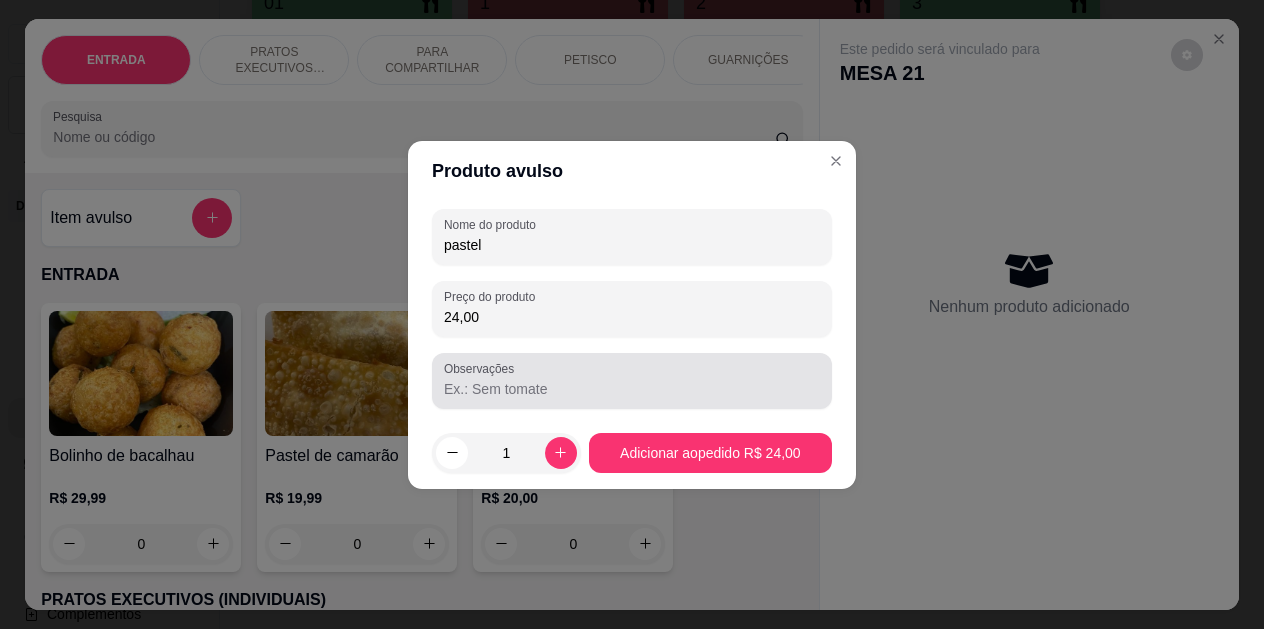 type on "pastel" 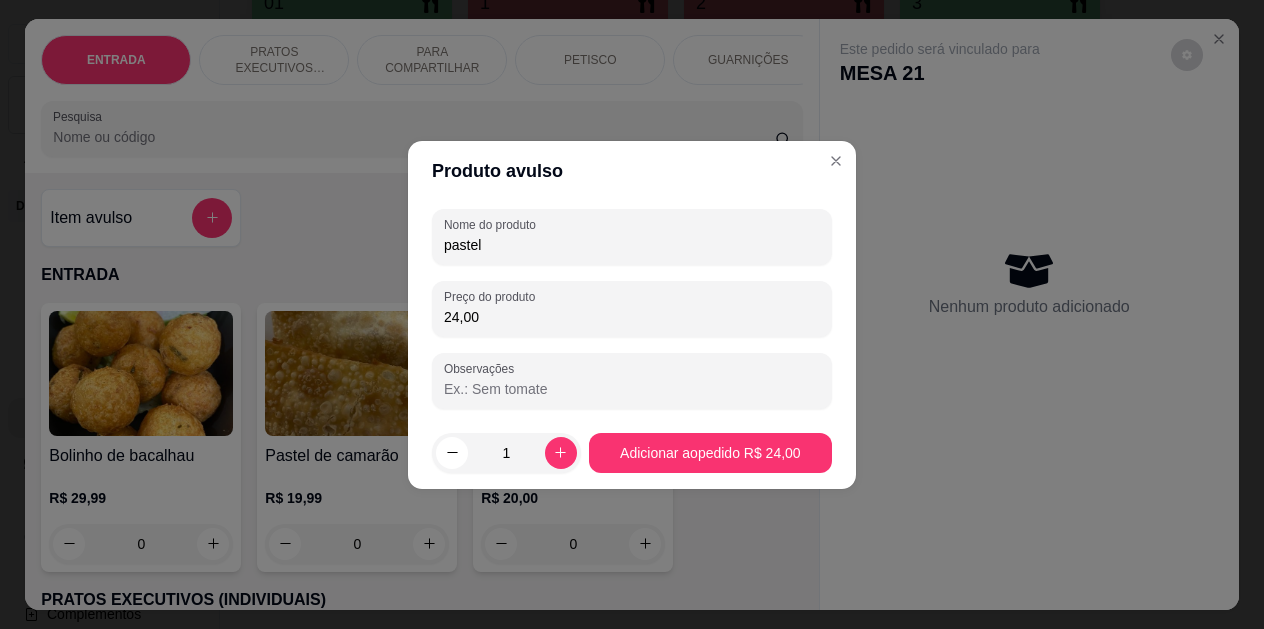 type on "3" 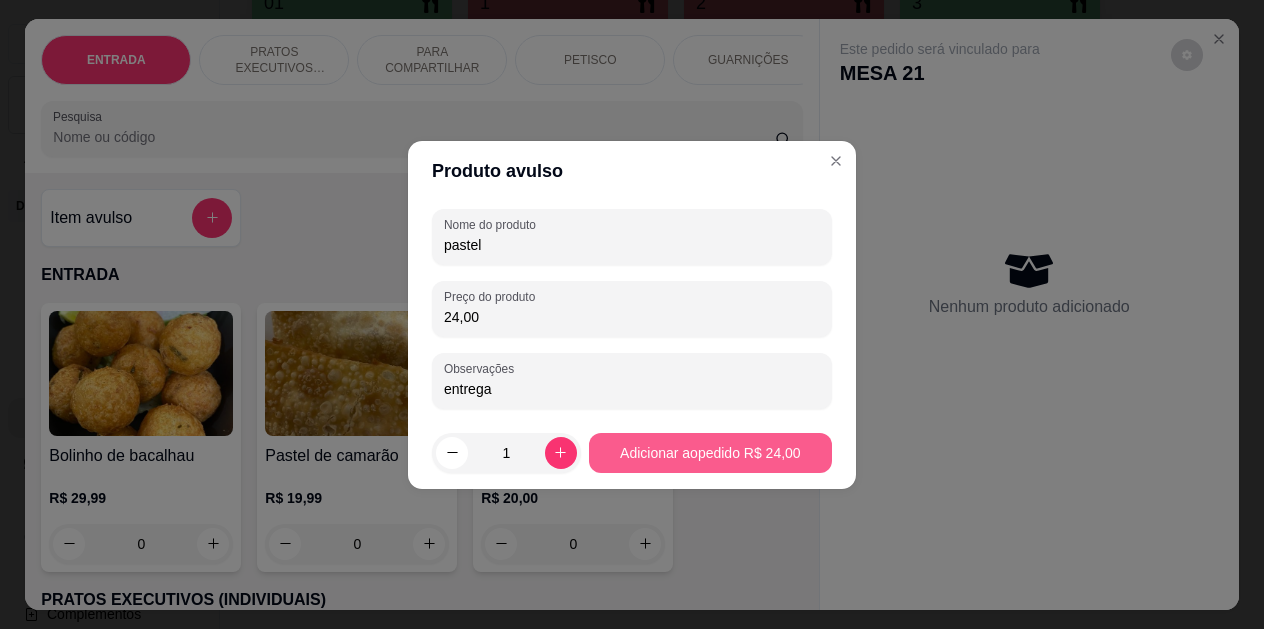 type on "entrega" 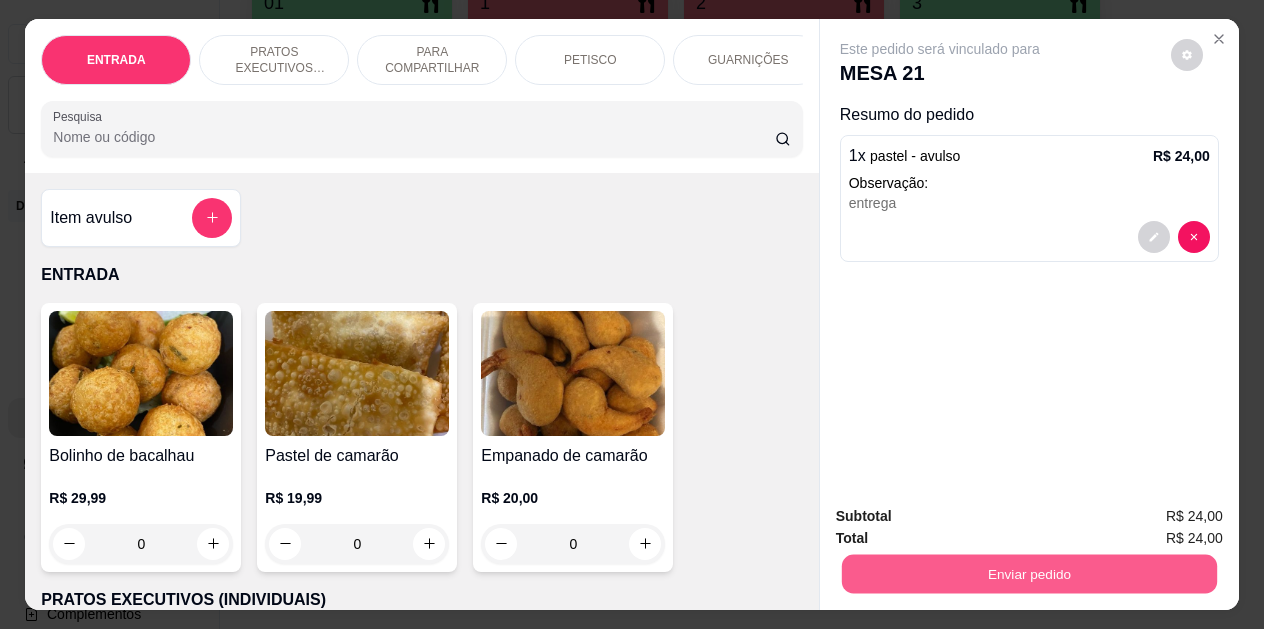 click on "Enviar pedido" at bounding box center [1029, 574] 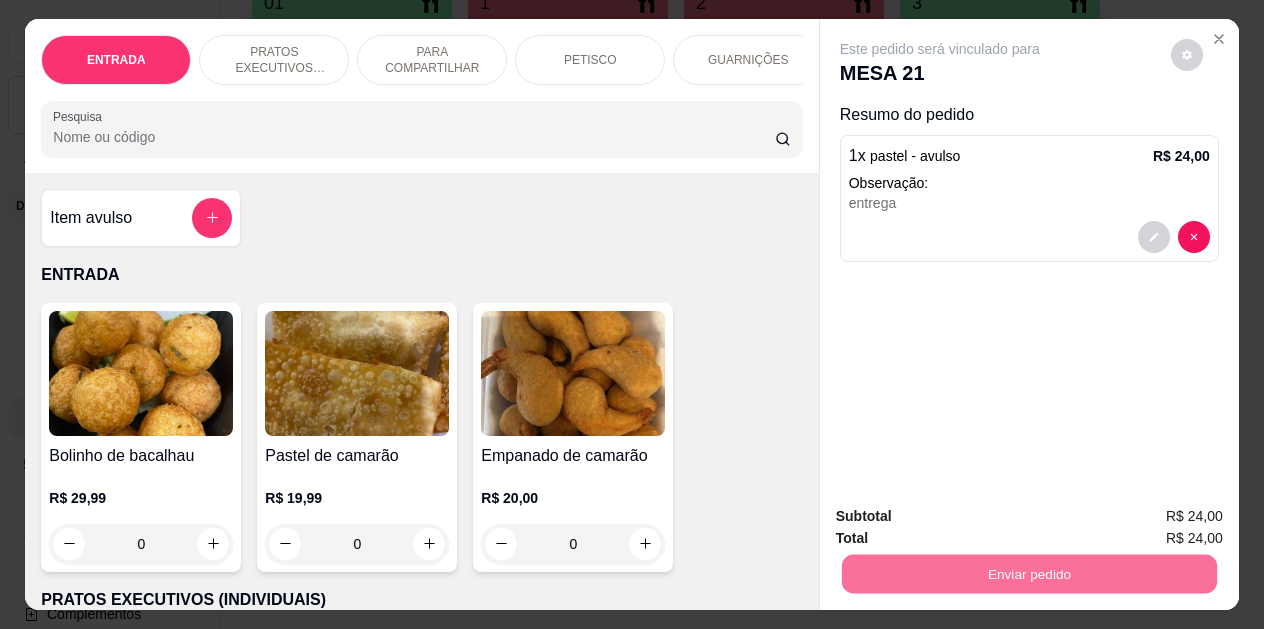 click on "Não registrar e enviar pedido" at bounding box center [963, 517] 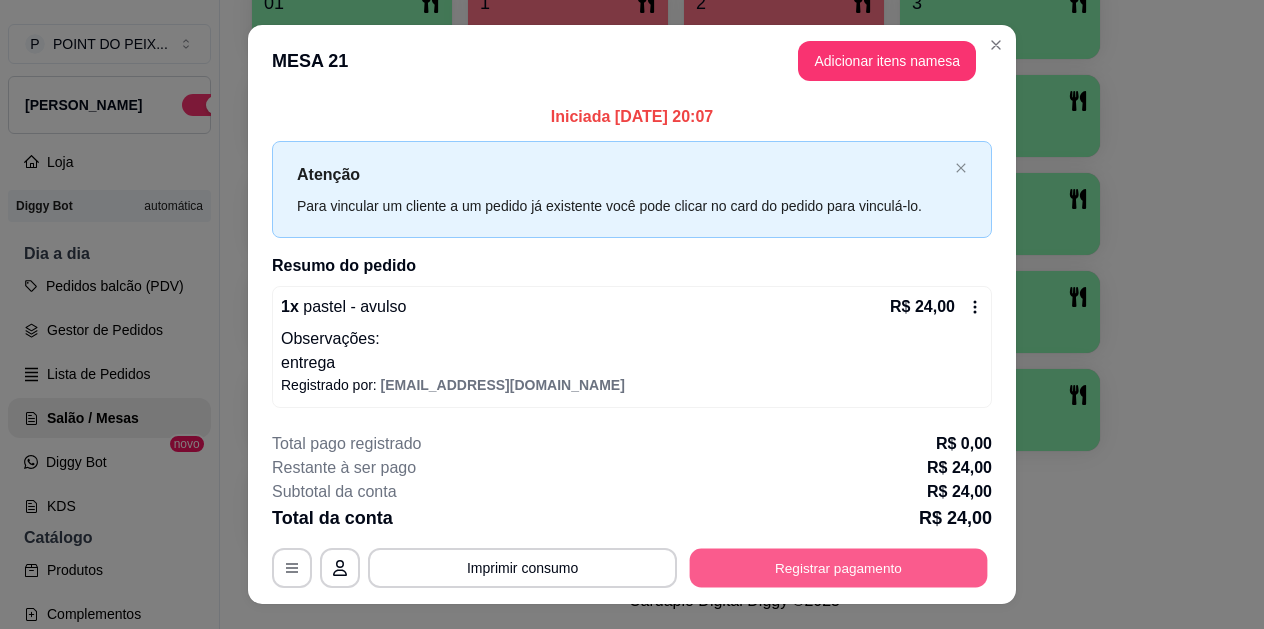 click on "Registrar pagamento" at bounding box center [839, 568] 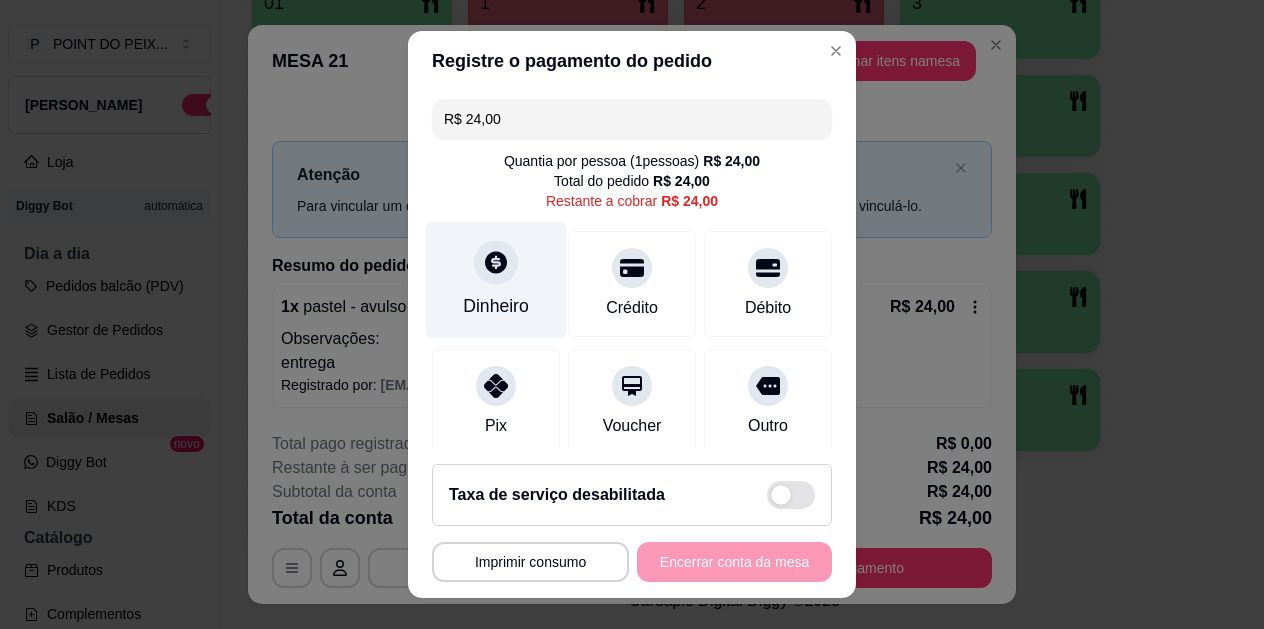 click 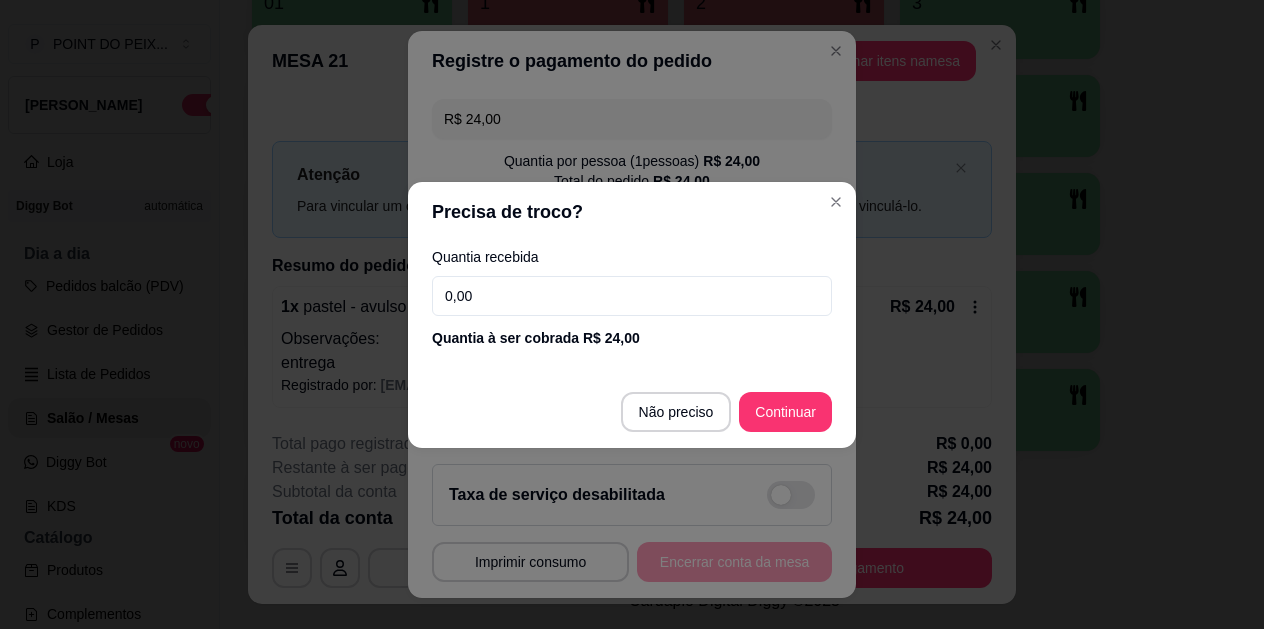 click on "0,00" at bounding box center (632, 296) 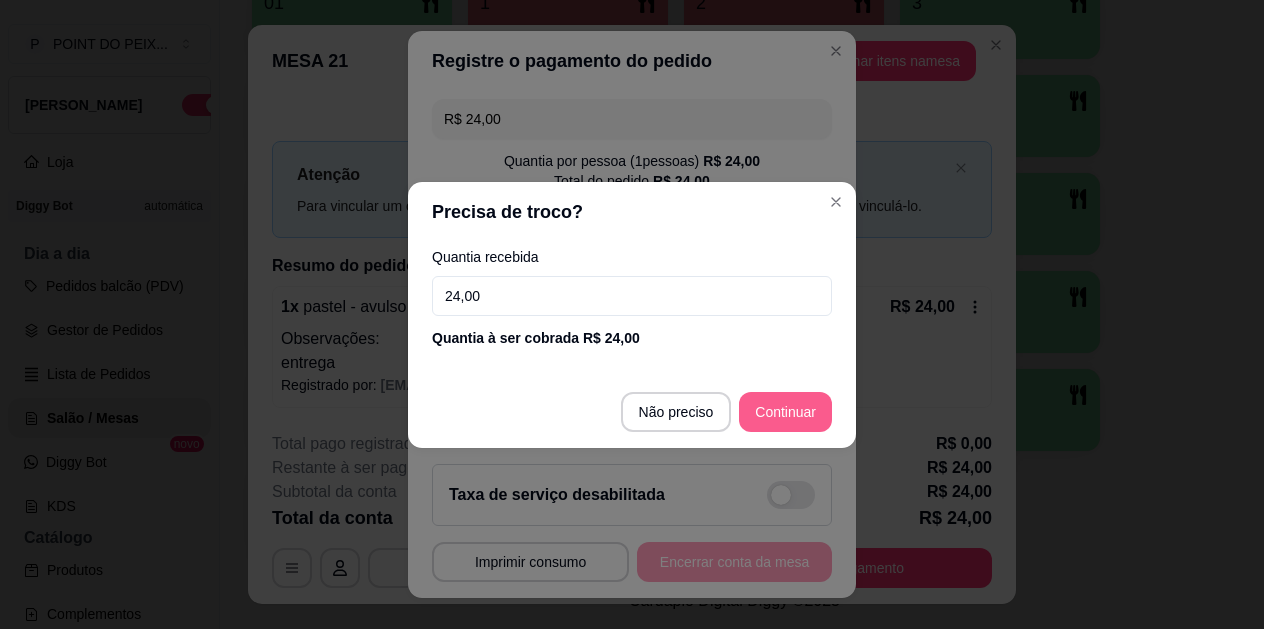 type on "24,00" 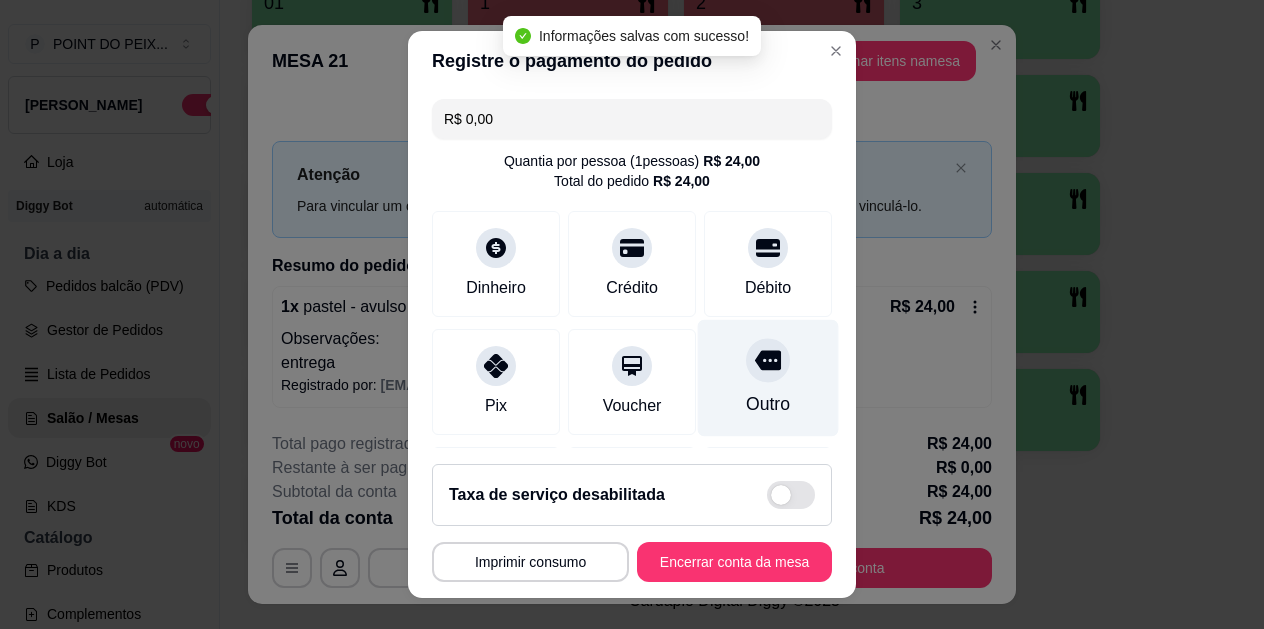 type on "R$ 0,00" 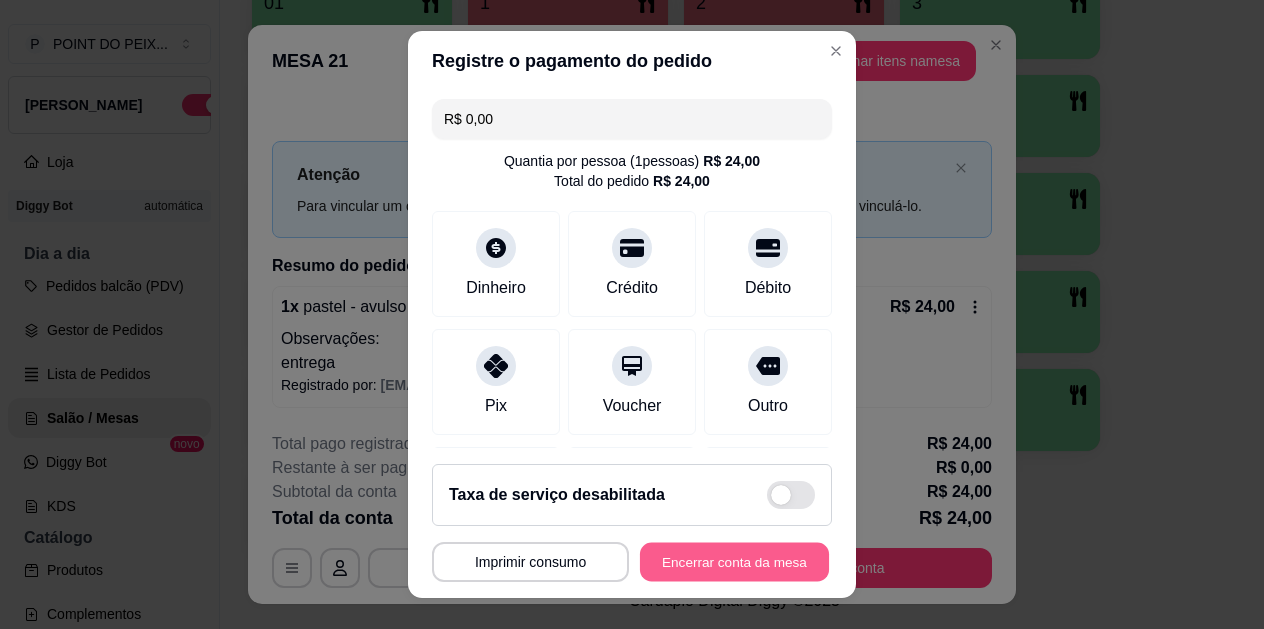 click on "Encerrar conta da mesa" at bounding box center (734, 561) 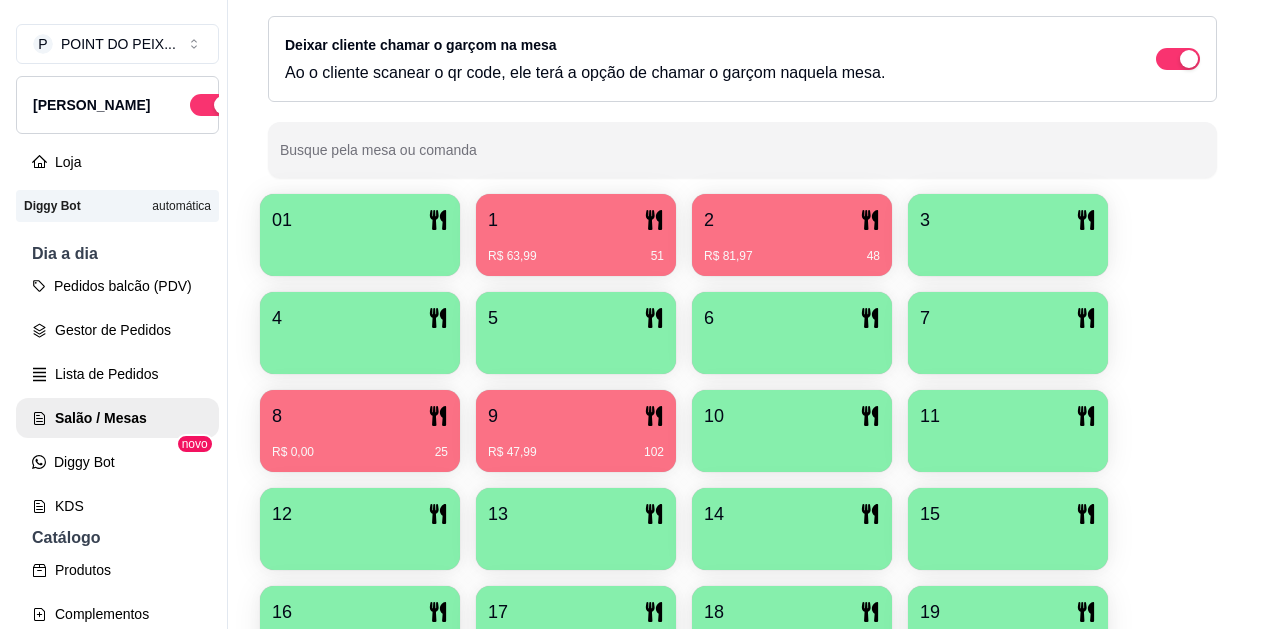 scroll, scrollTop: 227, scrollLeft: 0, axis: vertical 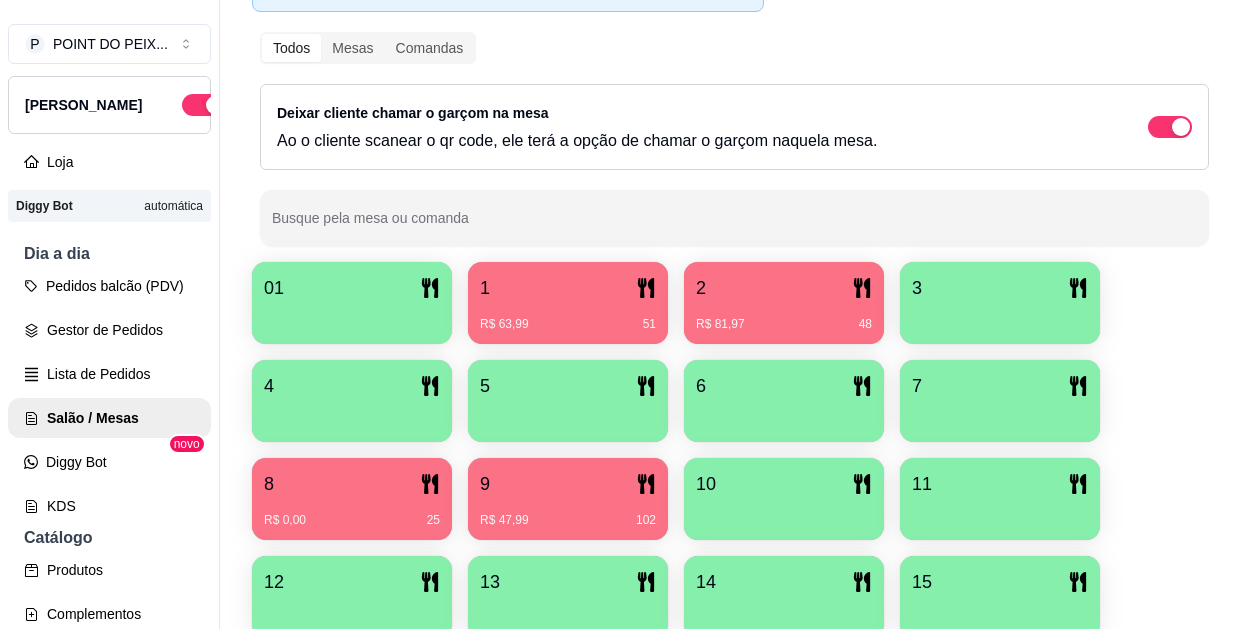 click on "4" at bounding box center [352, 386] 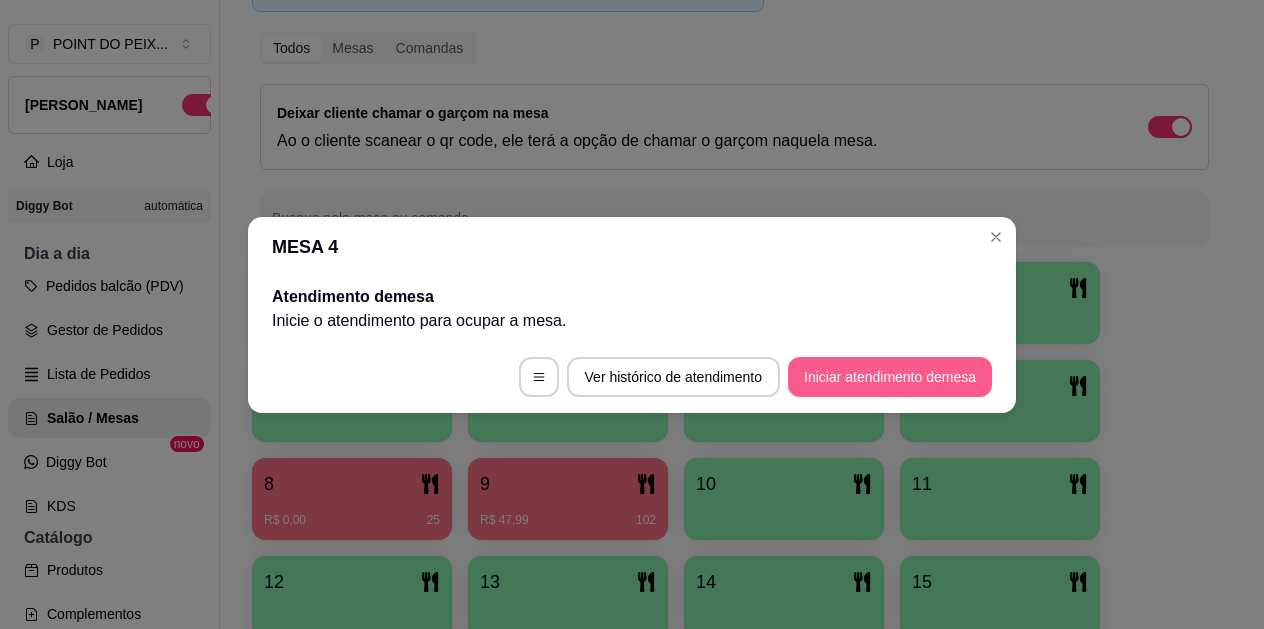 click on "Iniciar atendimento de  mesa" at bounding box center [890, 377] 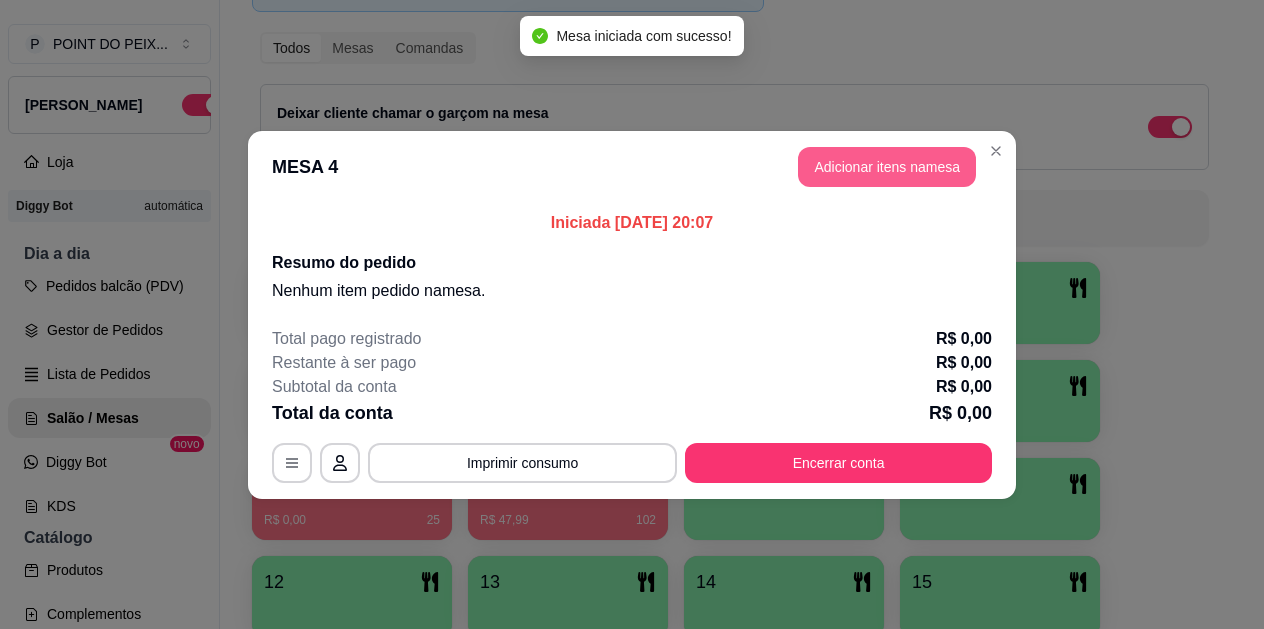 click on "Adicionar itens na  mesa" at bounding box center (887, 167) 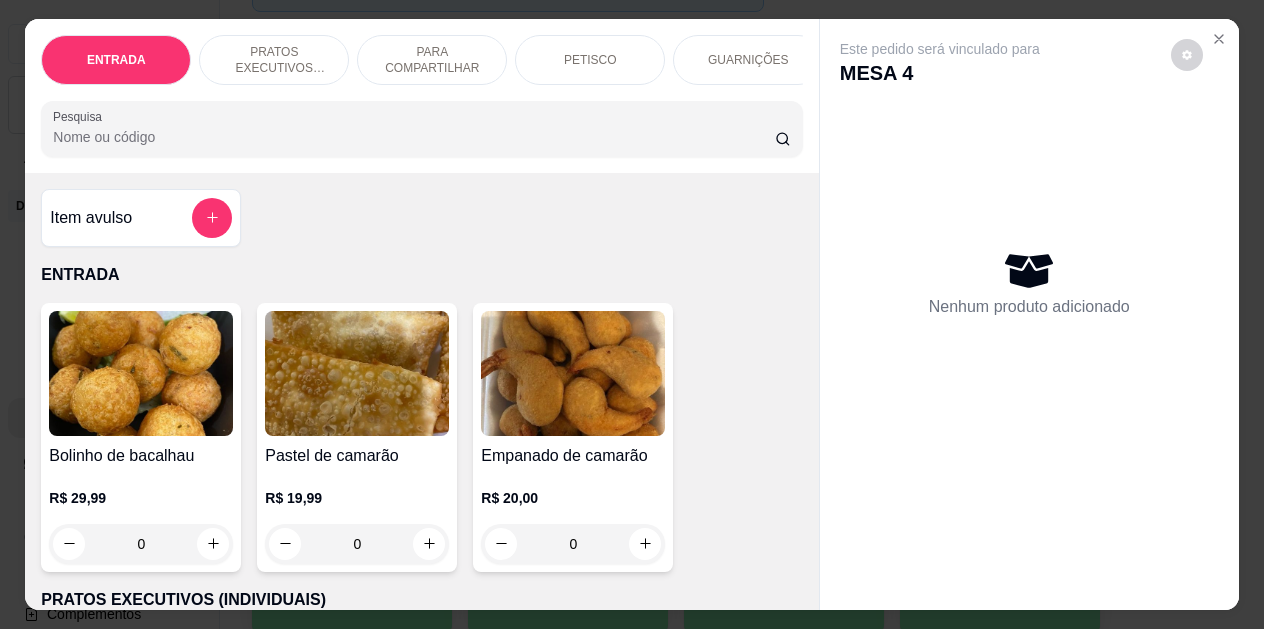 click on "ENTRADA  PRATOS EXECUTIVOS (INDIVIDUAIS) PARA COMPARTILHAR PETISCO  GUARNIÇÕES BEBIDAS Pesquisa" at bounding box center [421, 96] 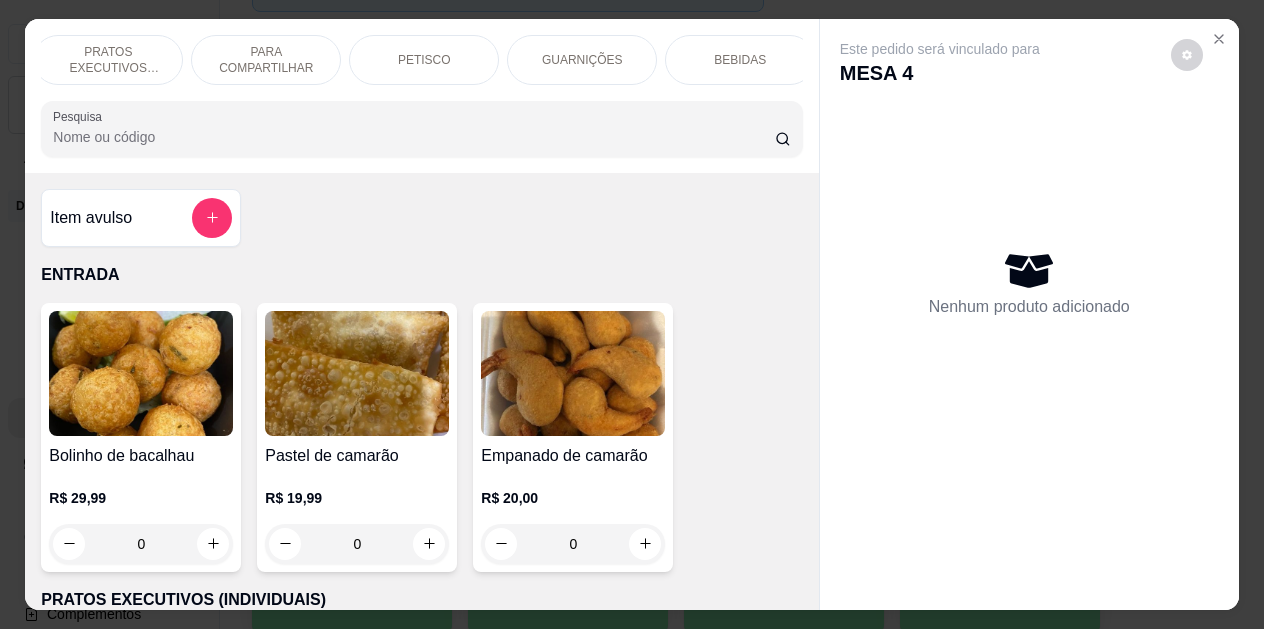 scroll, scrollTop: 0, scrollLeft: 179, axis: horizontal 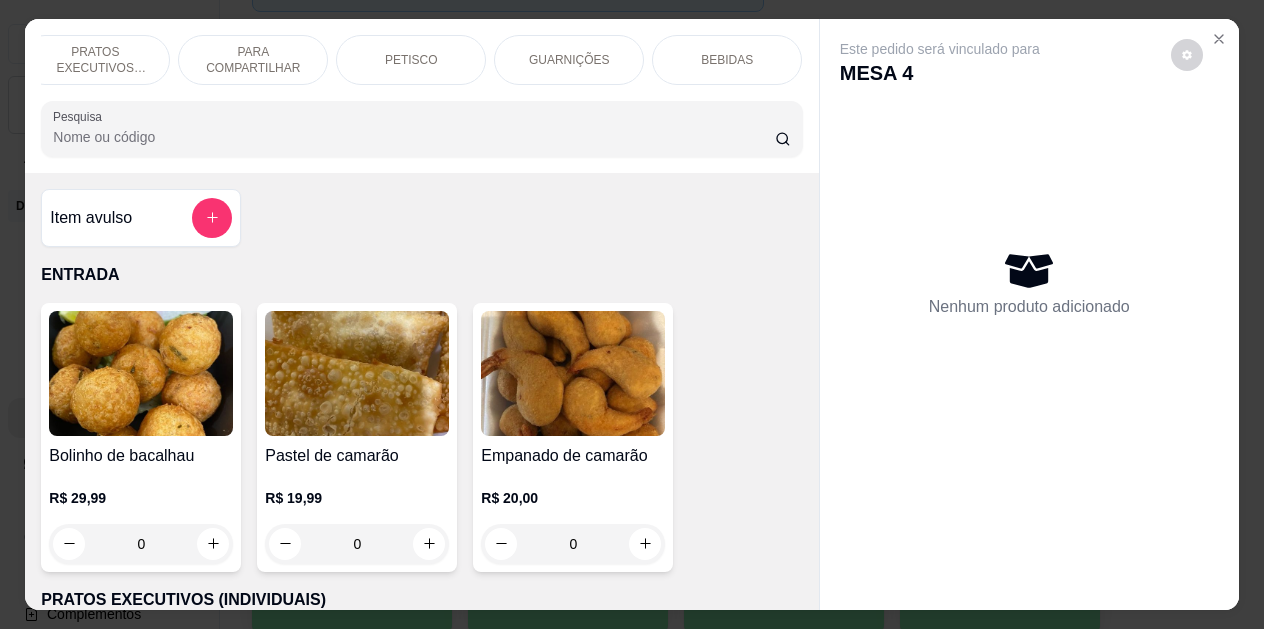 click on "BEBIDAS" at bounding box center [727, 60] 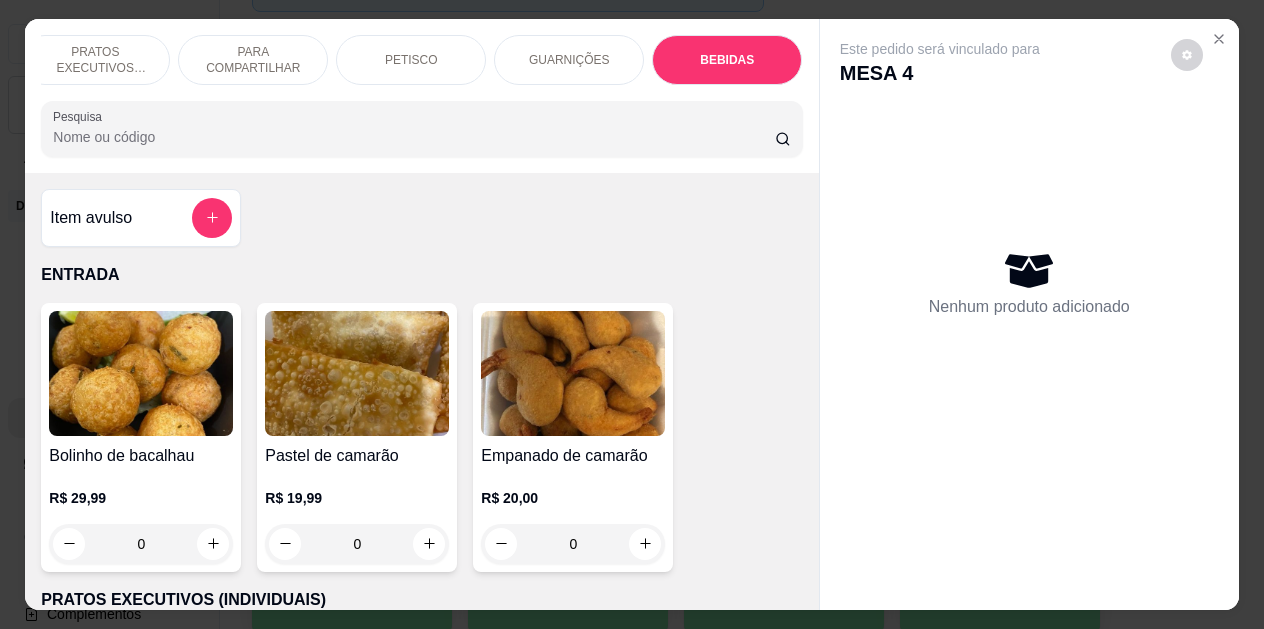 scroll, scrollTop: 4424, scrollLeft: 0, axis: vertical 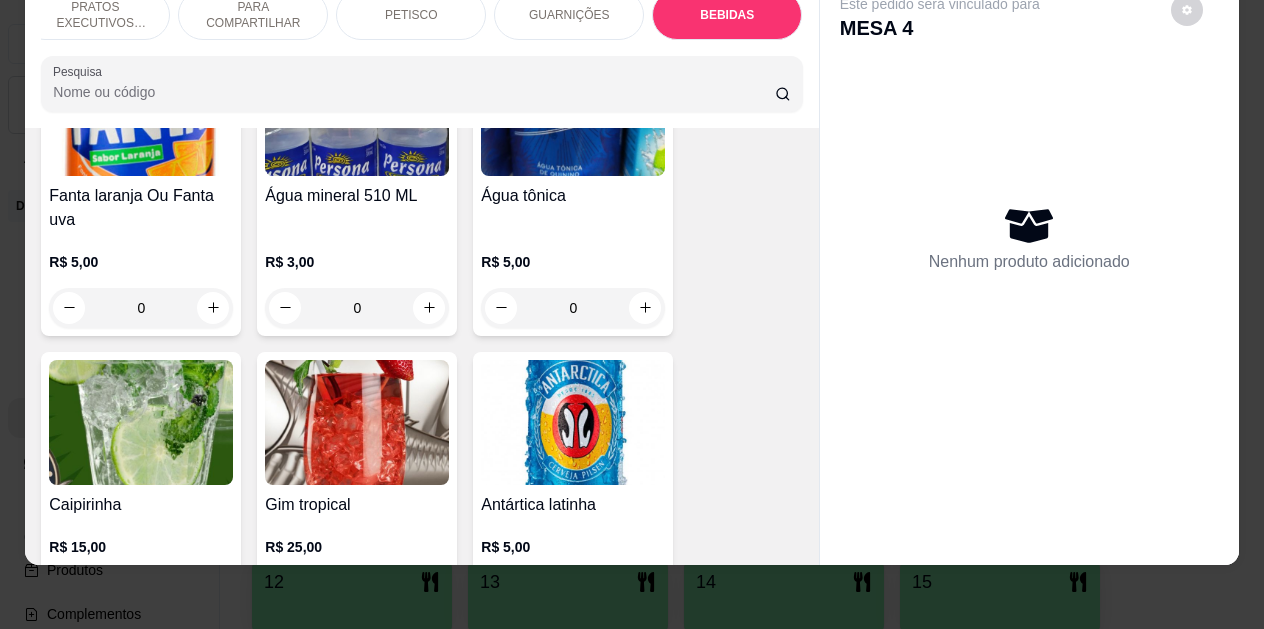 click 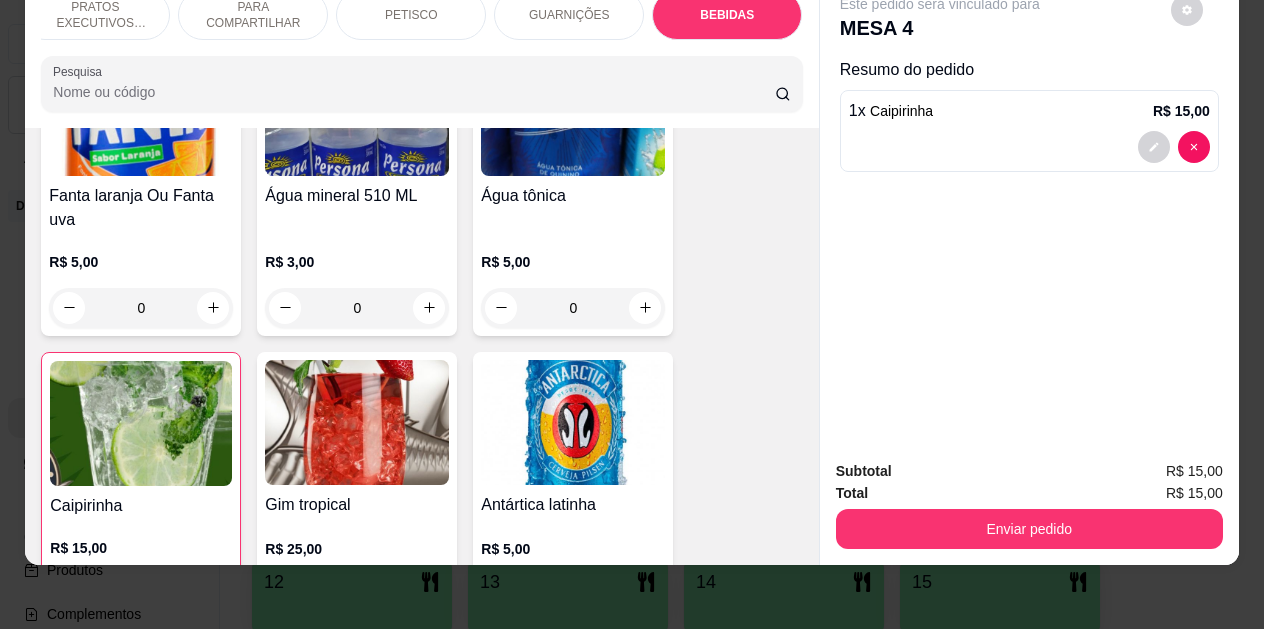 click at bounding box center [212, 594] 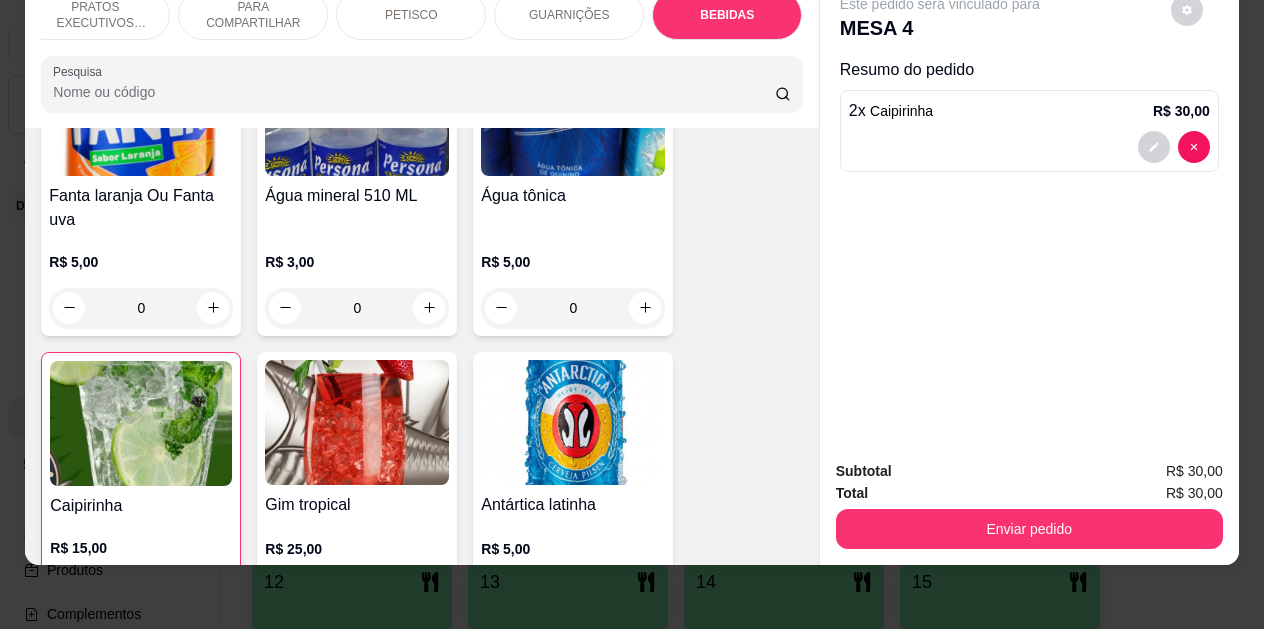 type on "2" 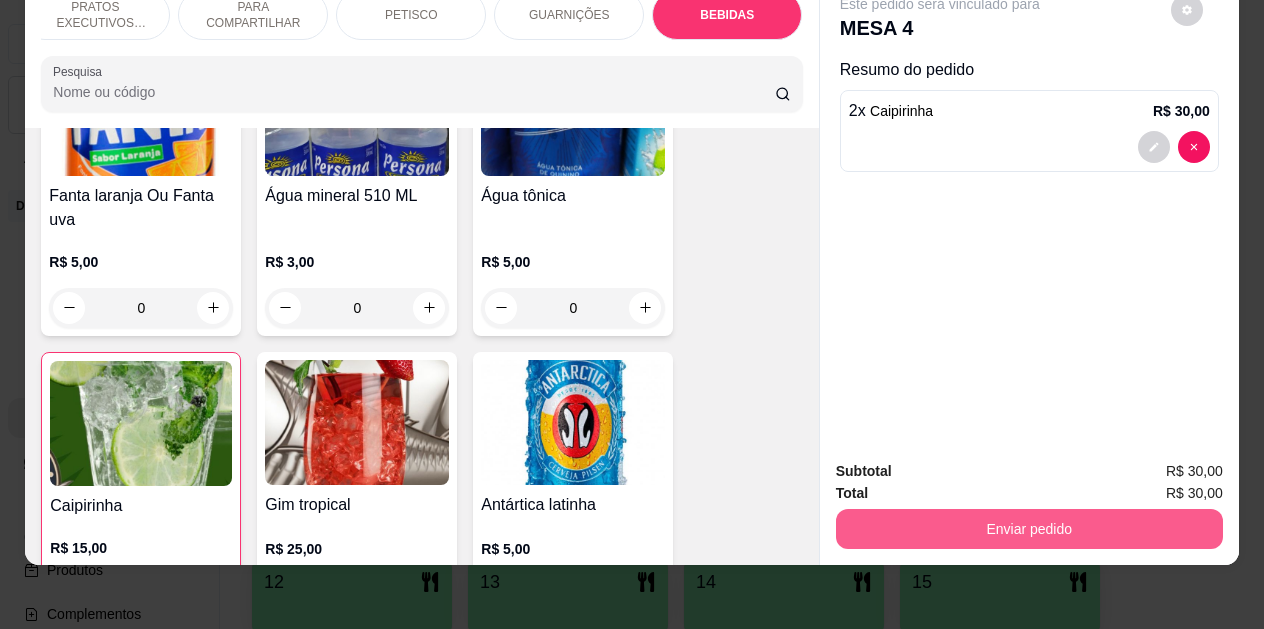 click on "Enviar pedido" at bounding box center [1029, 529] 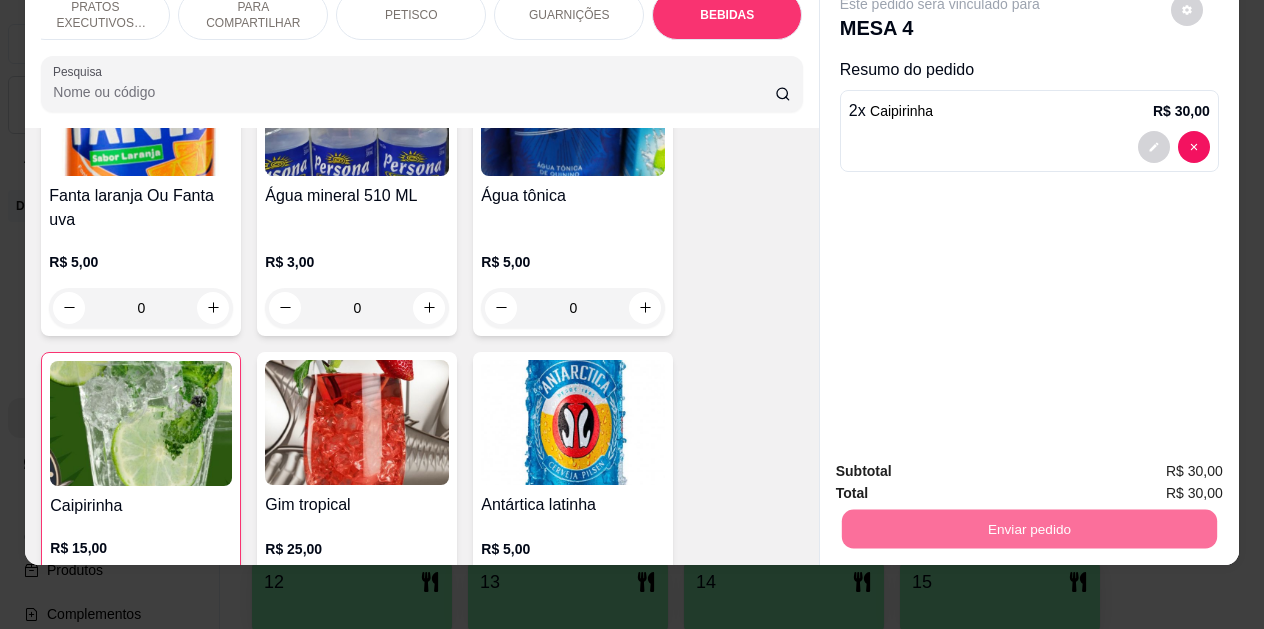 click on "Não registrar e enviar pedido" at bounding box center [963, 464] 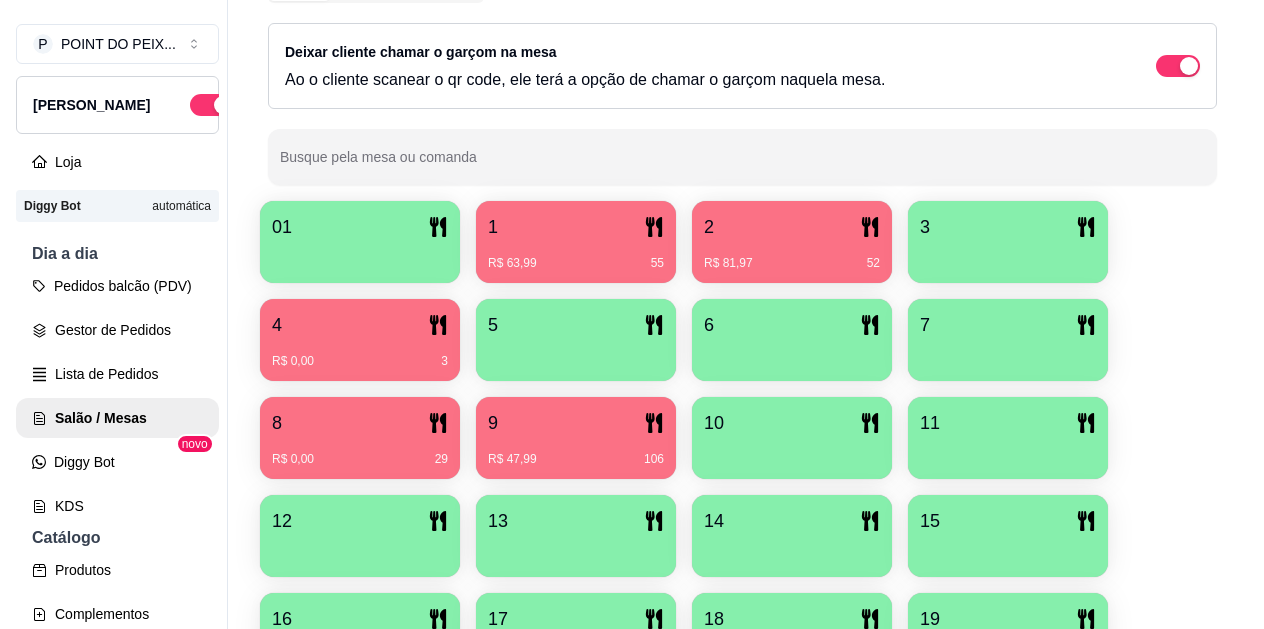 scroll, scrollTop: 300, scrollLeft: 0, axis: vertical 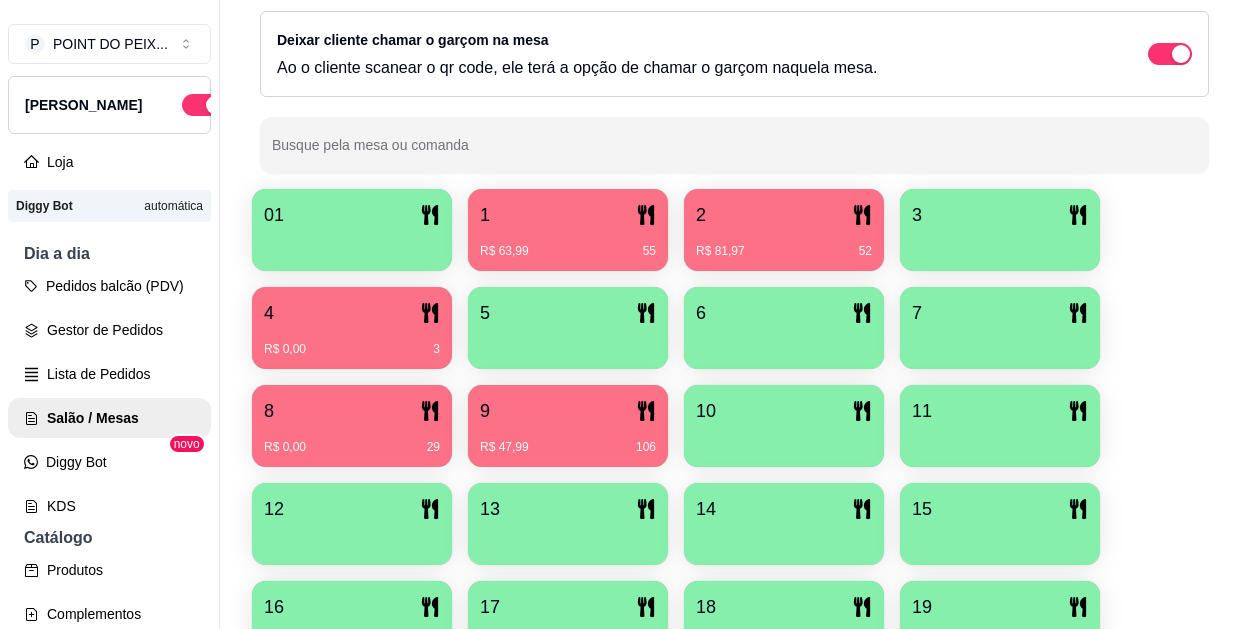 click on "R$ 0,00 3" at bounding box center (352, 349) 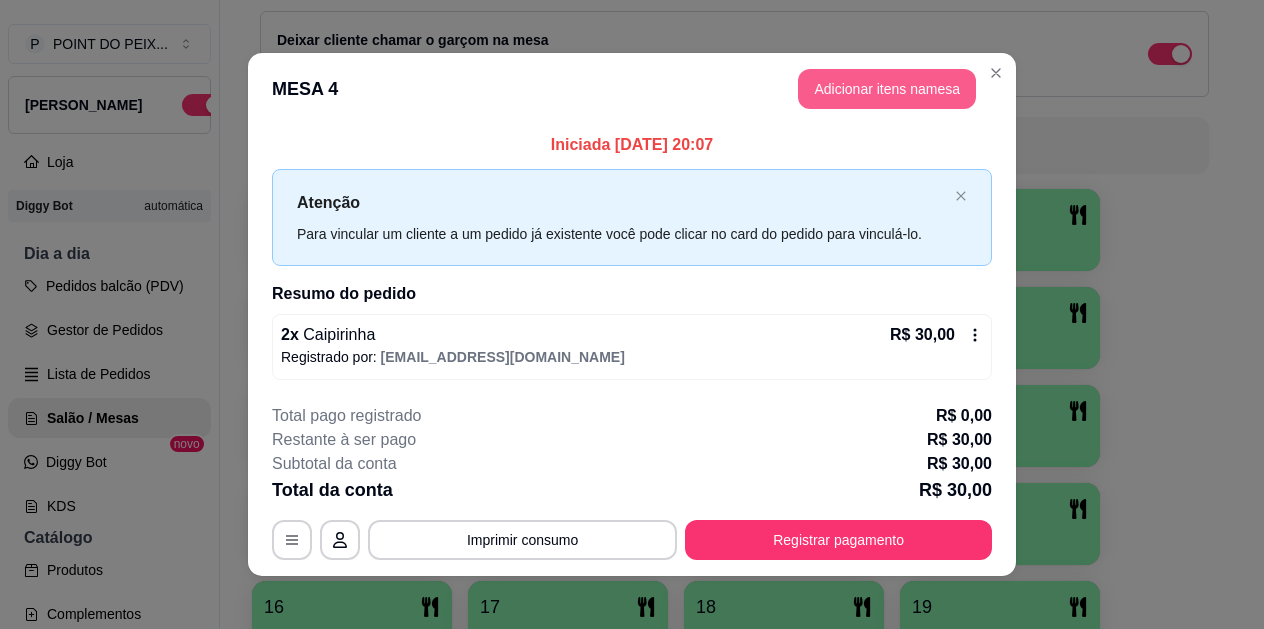 click on "Adicionar itens na  mesa" at bounding box center [887, 89] 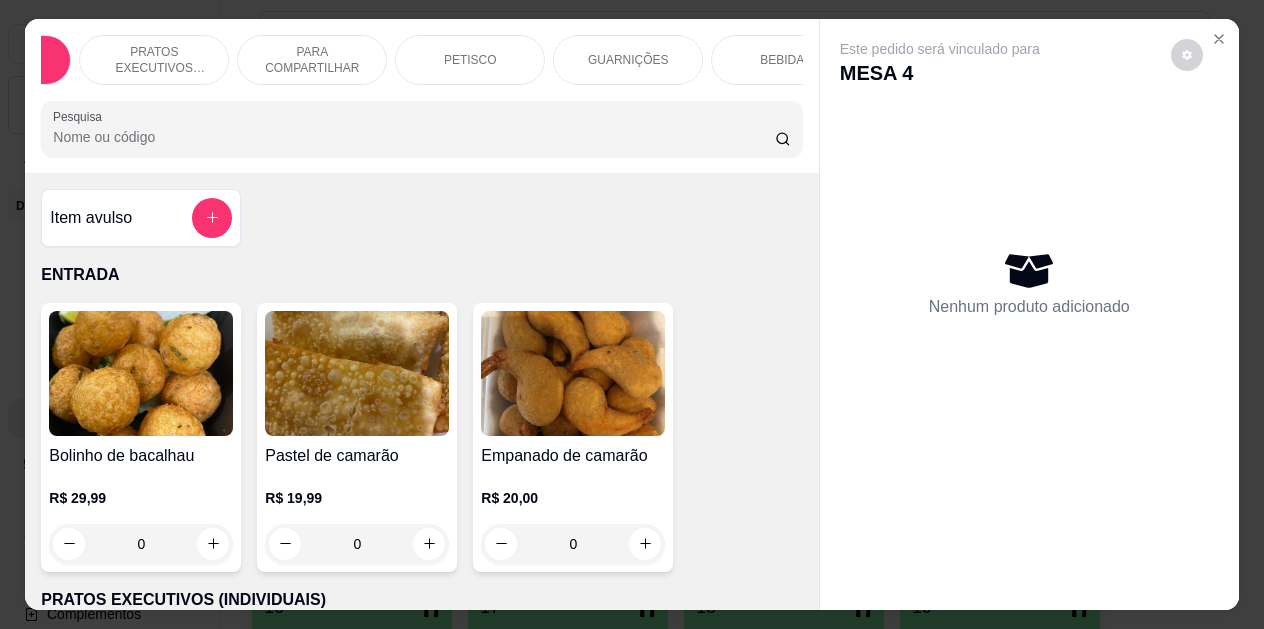 scroll, scrollTop: 0, scrollLeft: 160, axis: horizontal 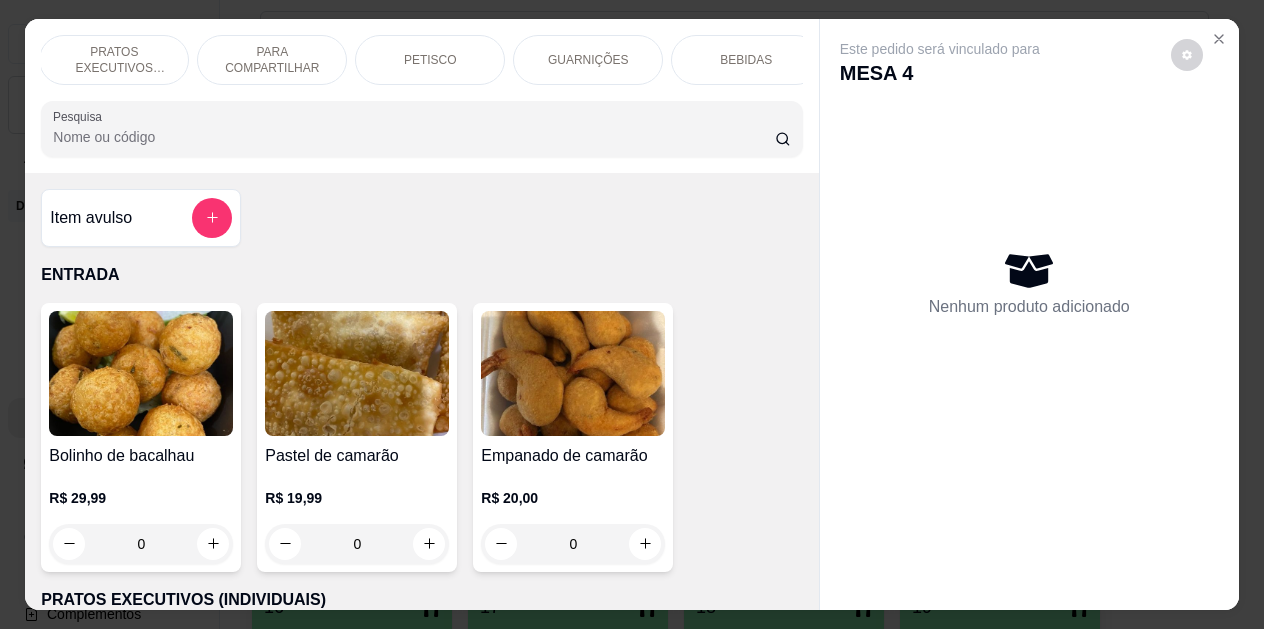 click on "PETISCO" at bounding box center (430, 60) 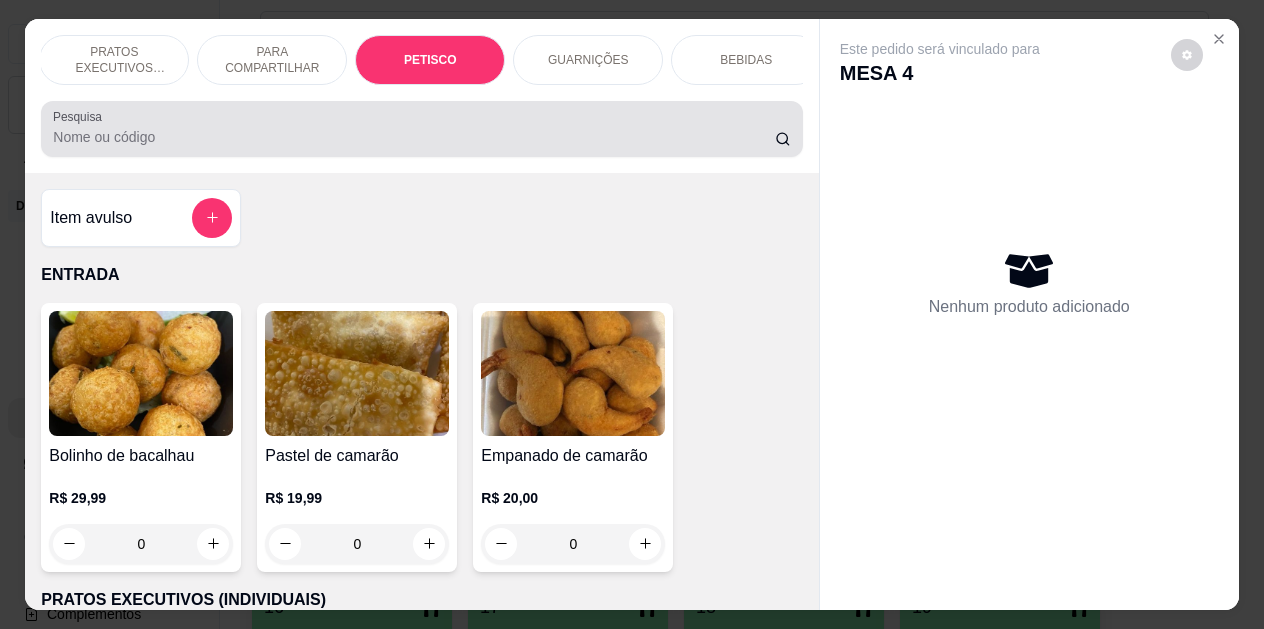 scroll, scrollTop: 2325, scrollLeft: 0, axis: vertical 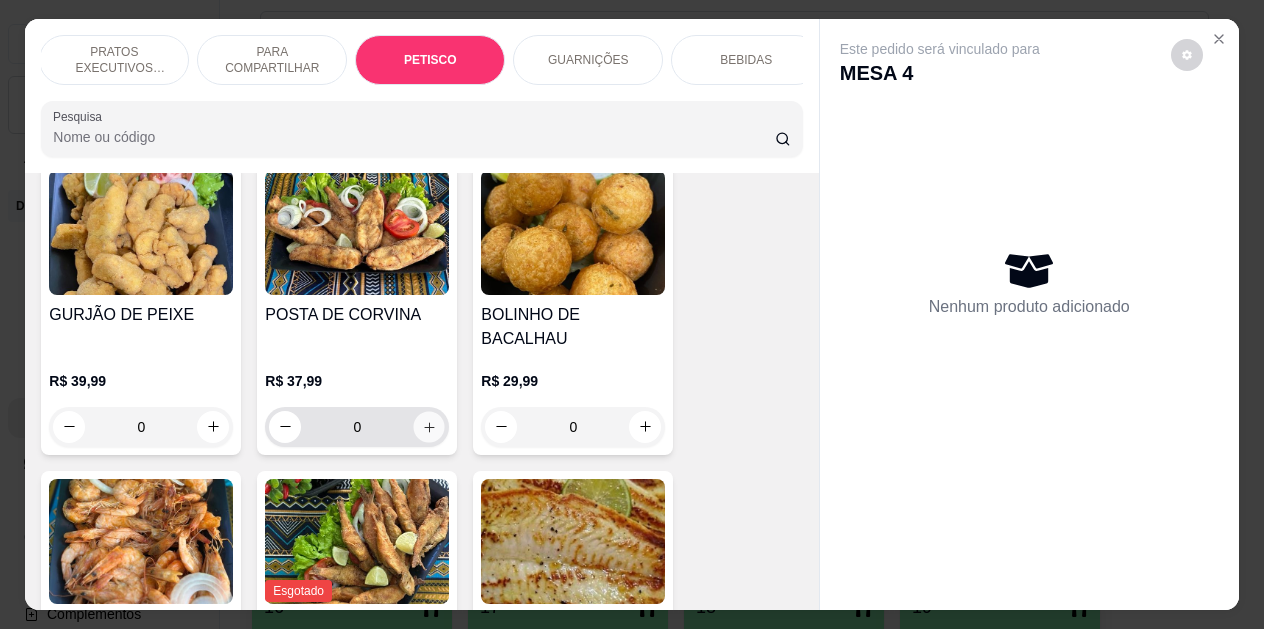 click at bounding box center (429, 426) 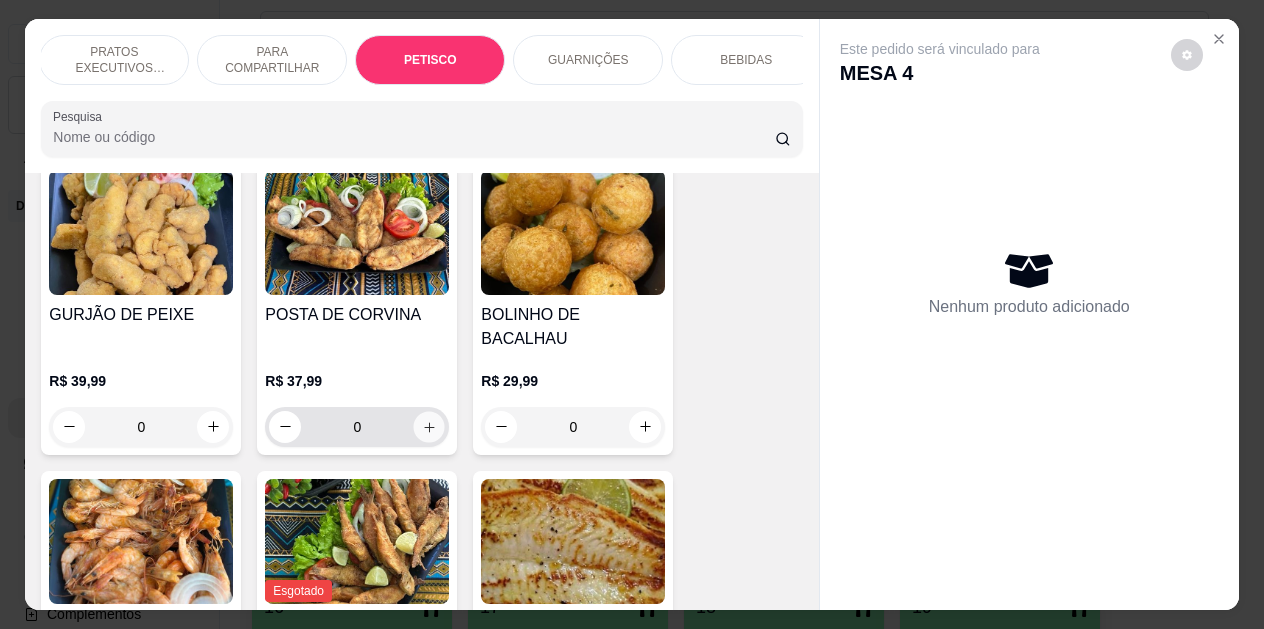 type on "1" 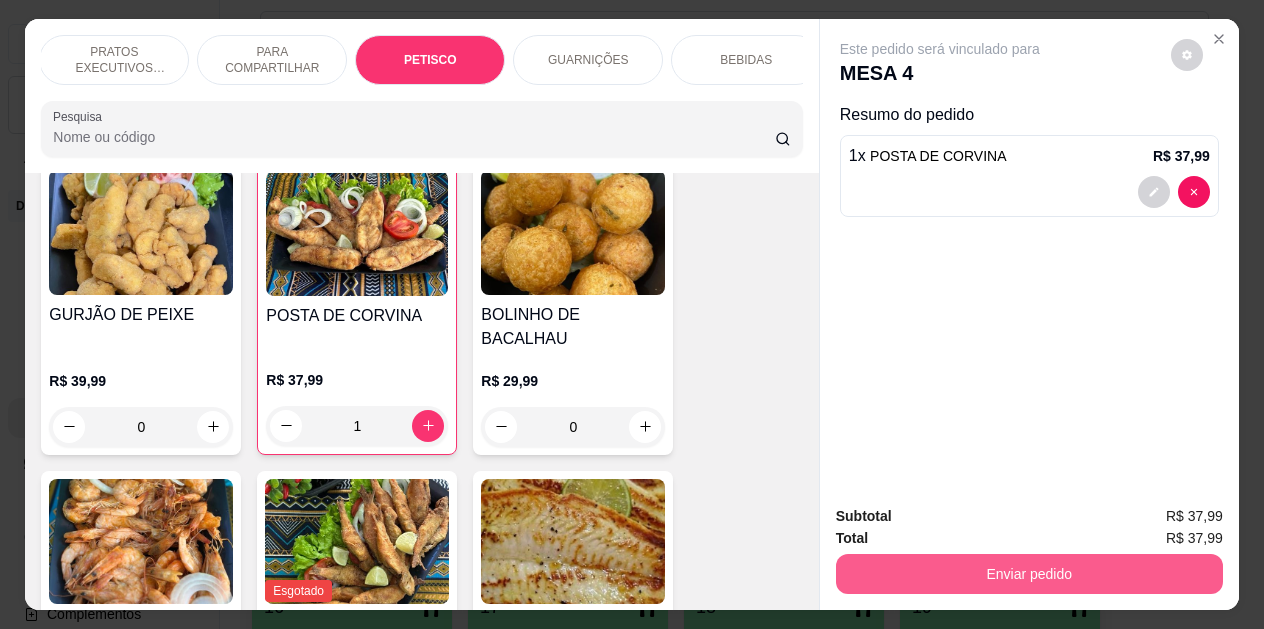 click on "Enviar pedido" at bounding box center [1029, 574] 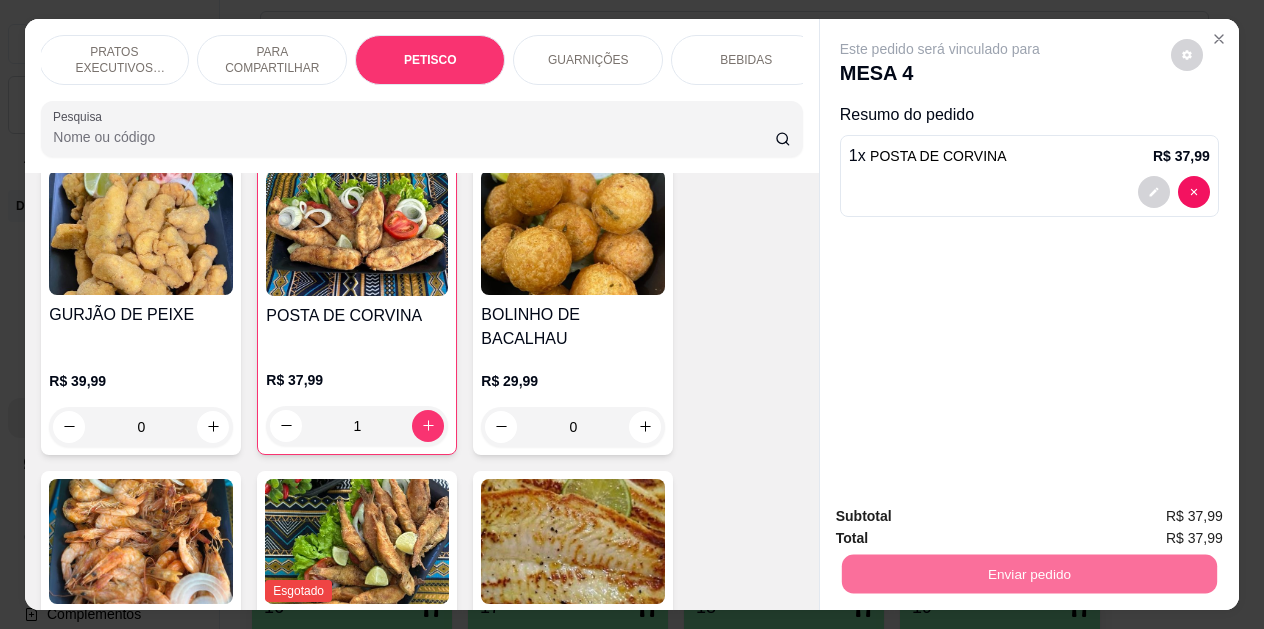 click on "Não registrar e enviar pedido" at bounding box center (963, 518) 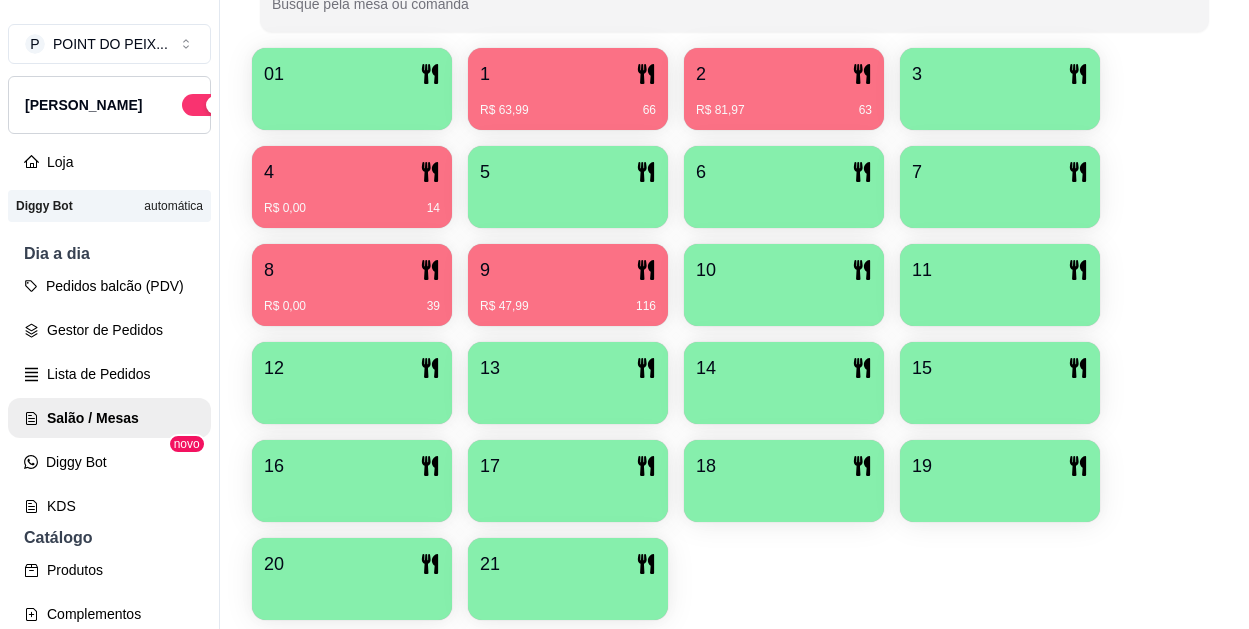 scroll, scrollTop: 527, scrollLeft: 0, axis: vertical 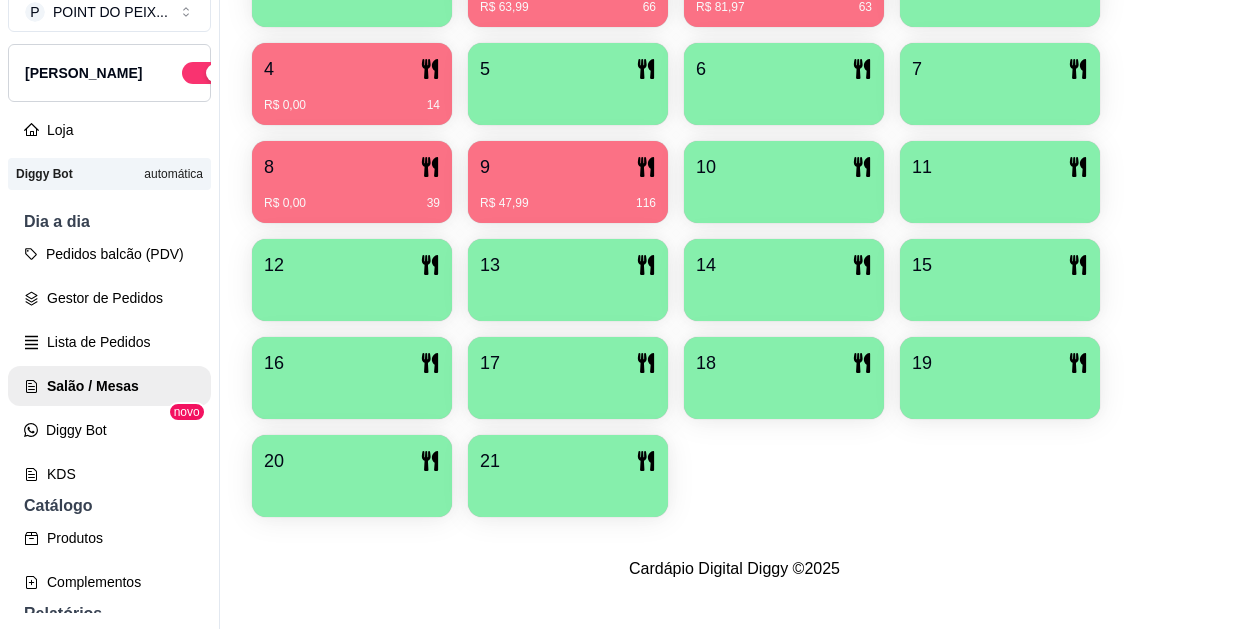 click at bounding box center (568, 490) 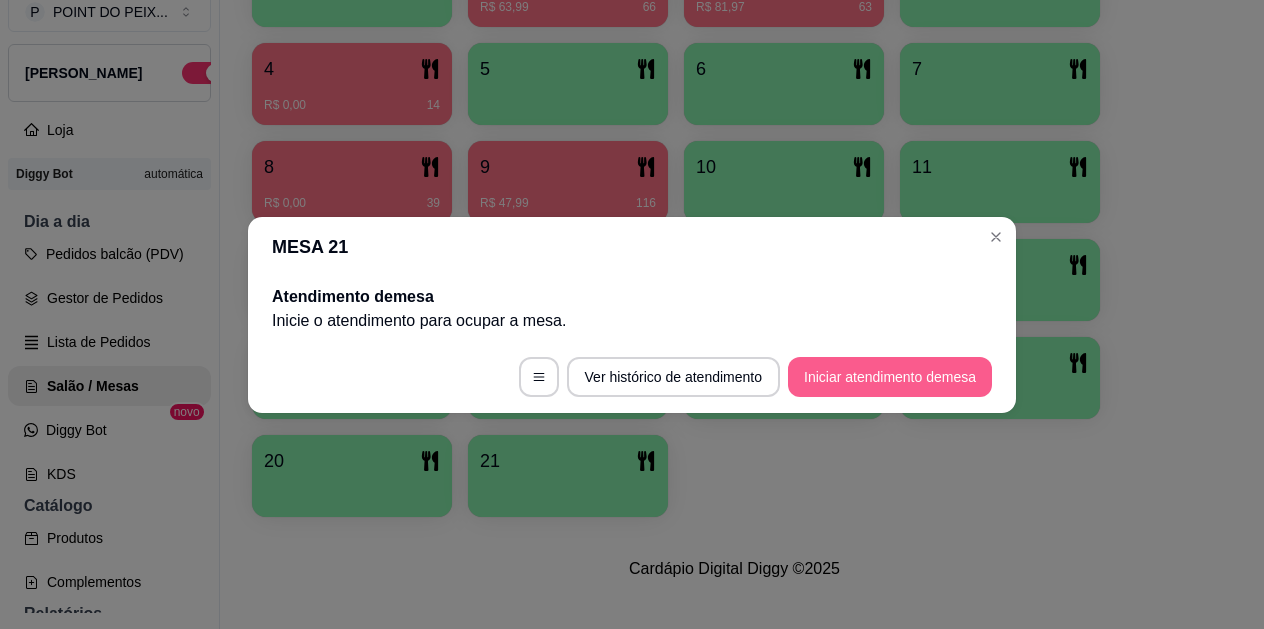 click on "Iniciar atendimento de  mesa" at bounding box center [890, 377] 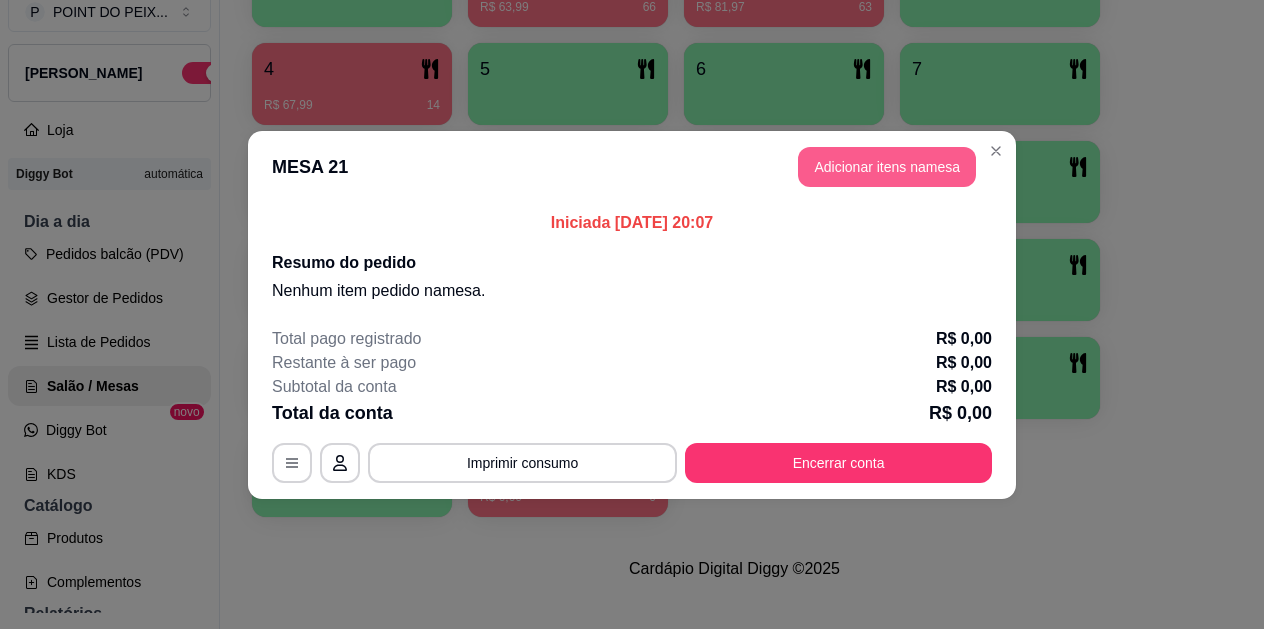 click on "Adicionar itens na  mesa" at bounding box center [887, 167] 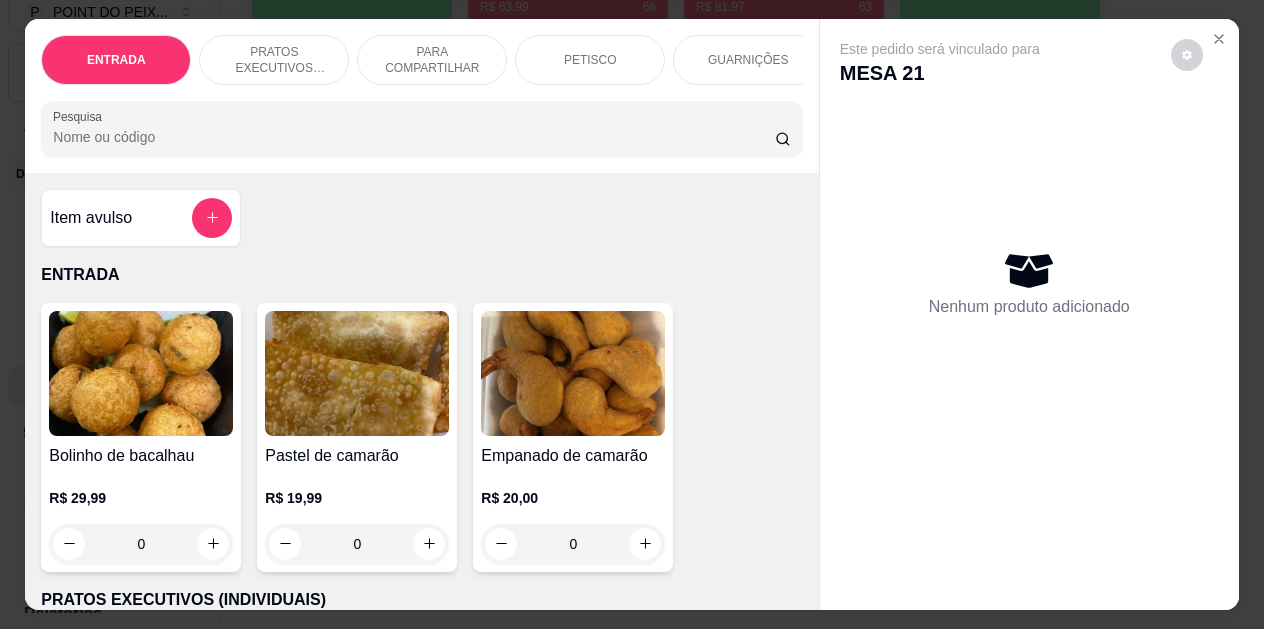 click on "PETISCO" at bounding box center [590, 60] 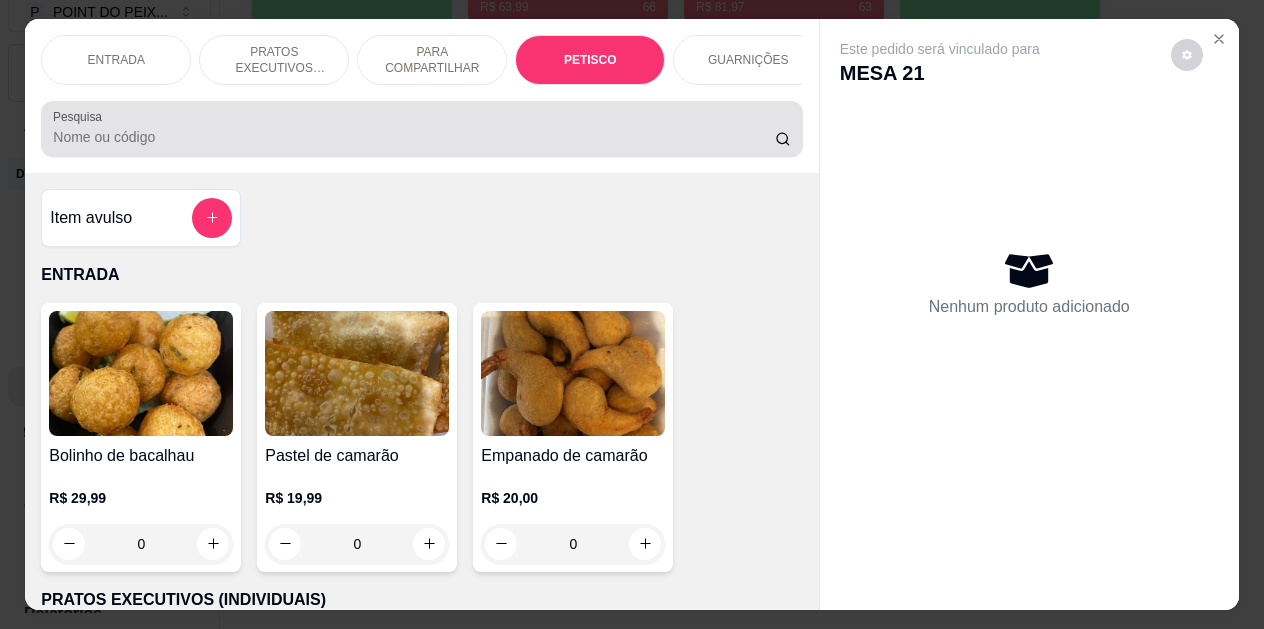 scroll, scrollTop: 2325, scrollLeft: 0, axis: vertical 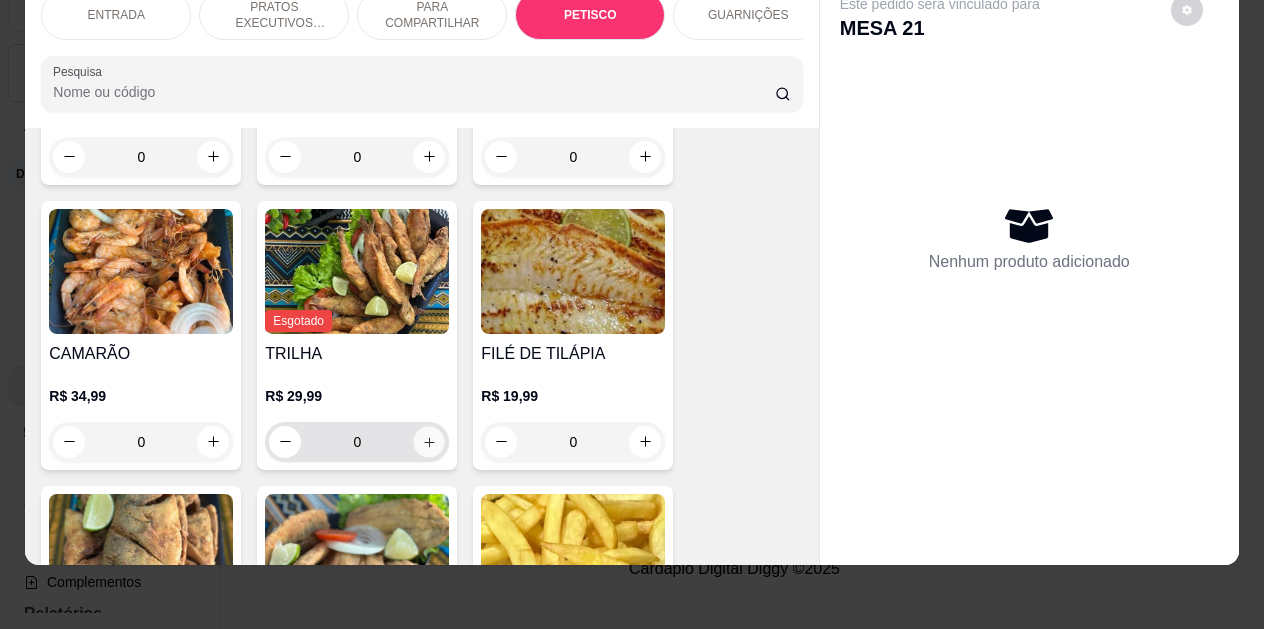 click 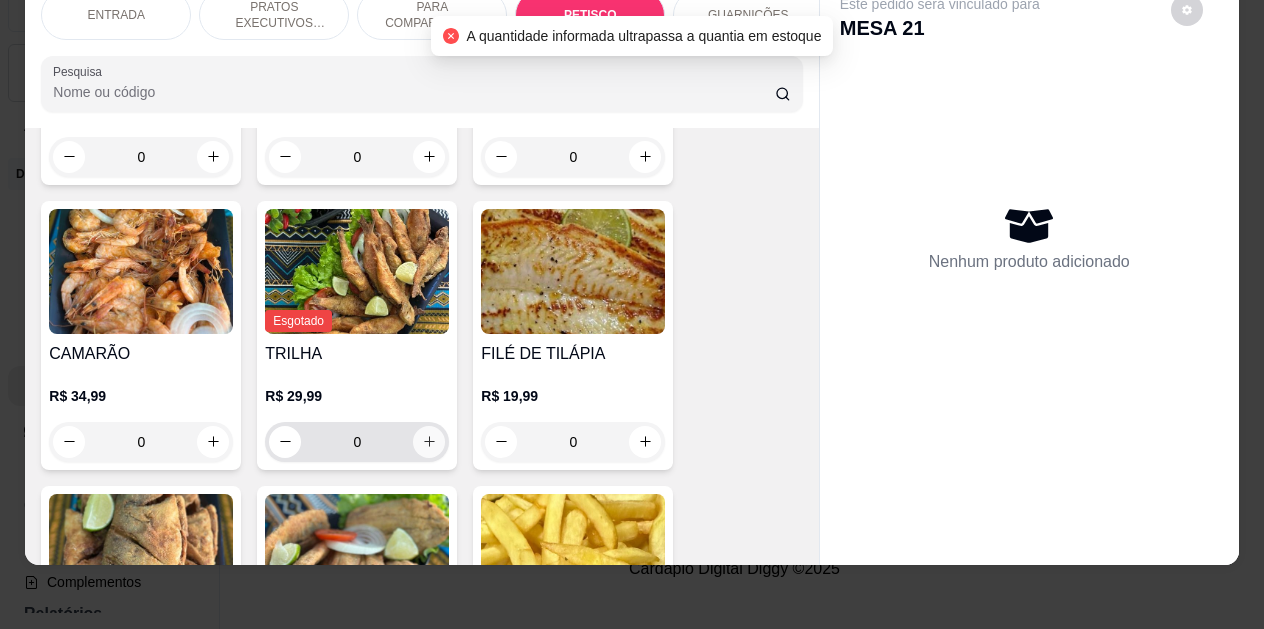 click 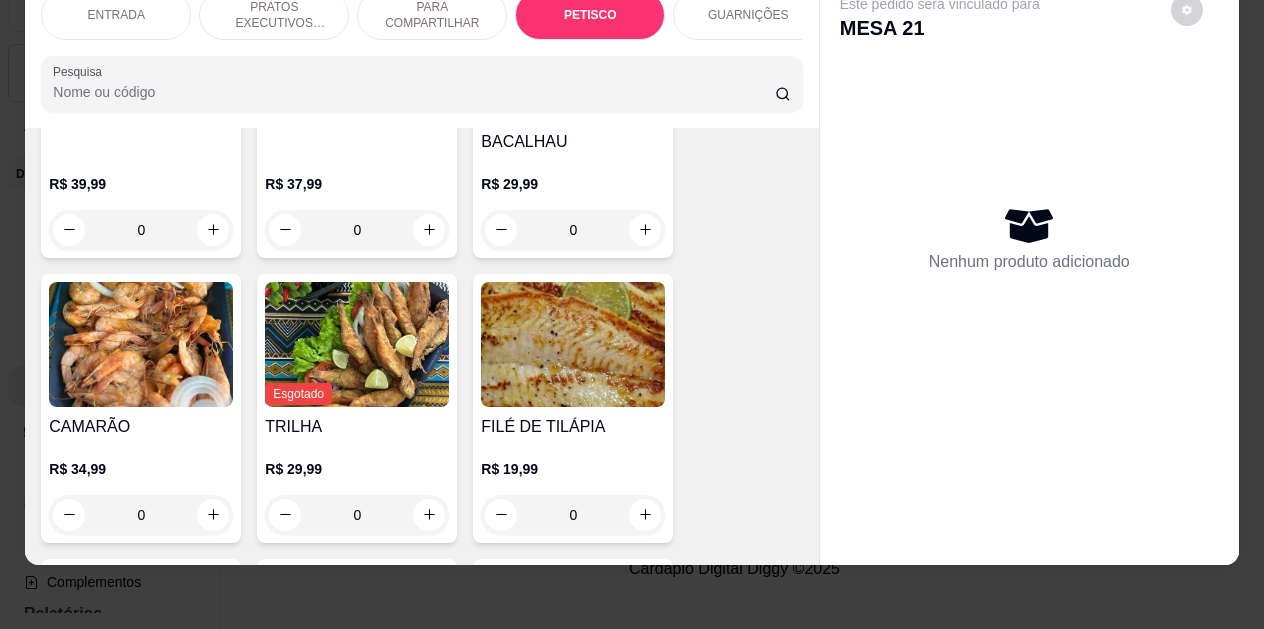 scroll, scrollTop: 2625, scrollLeft: 0, axis: vertical 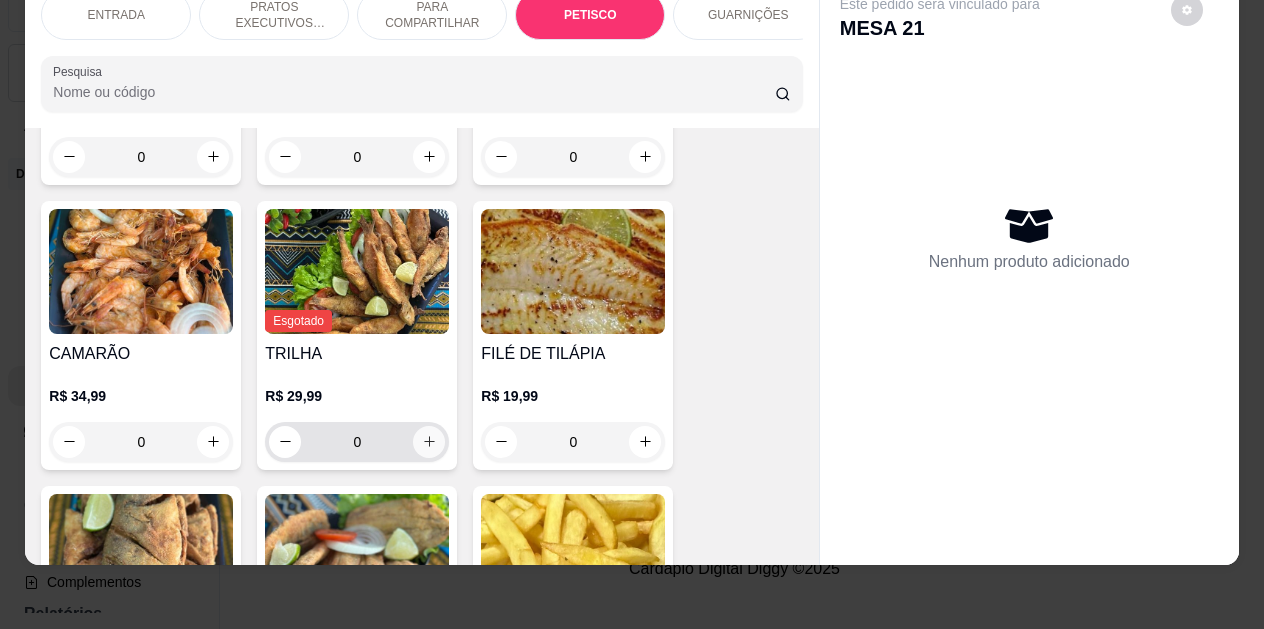 click at bounding box center [429, 442] 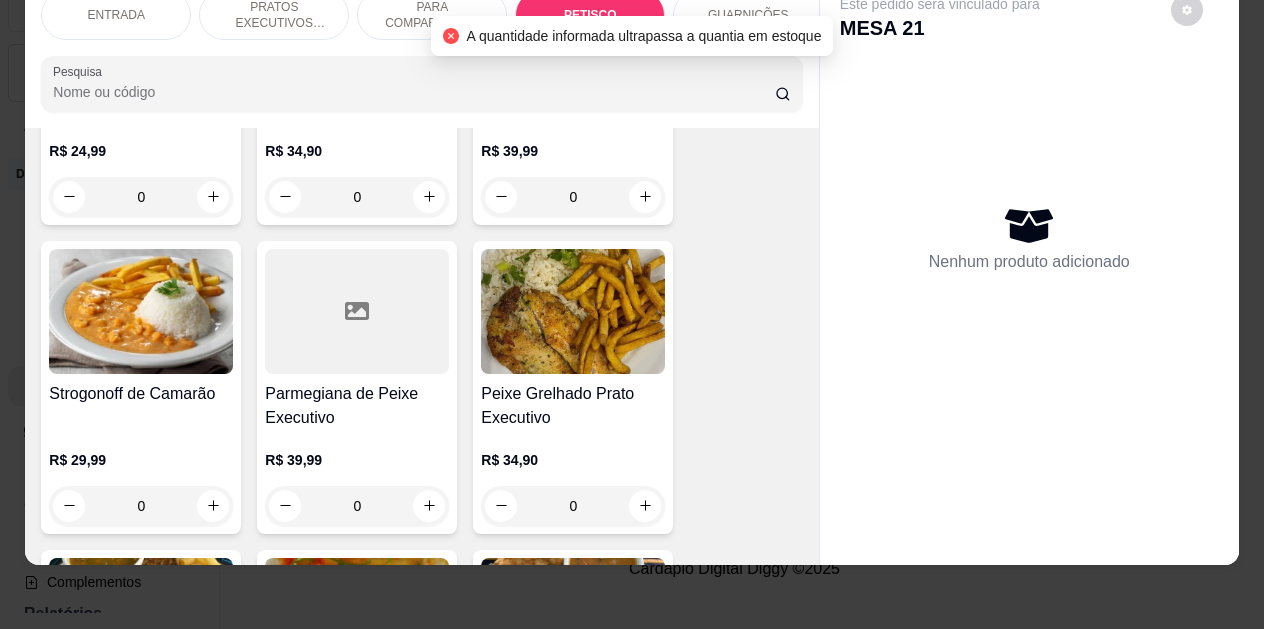 scroll, scrollTop: 625, scrollLeft: 0, axis: vertical 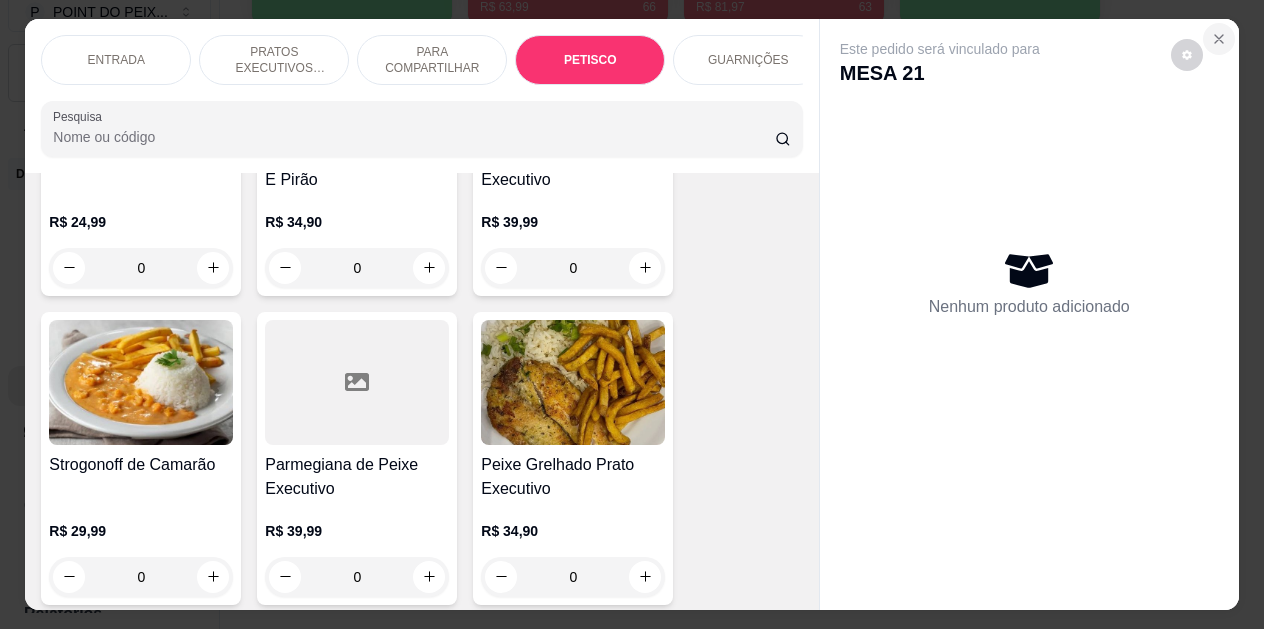 click 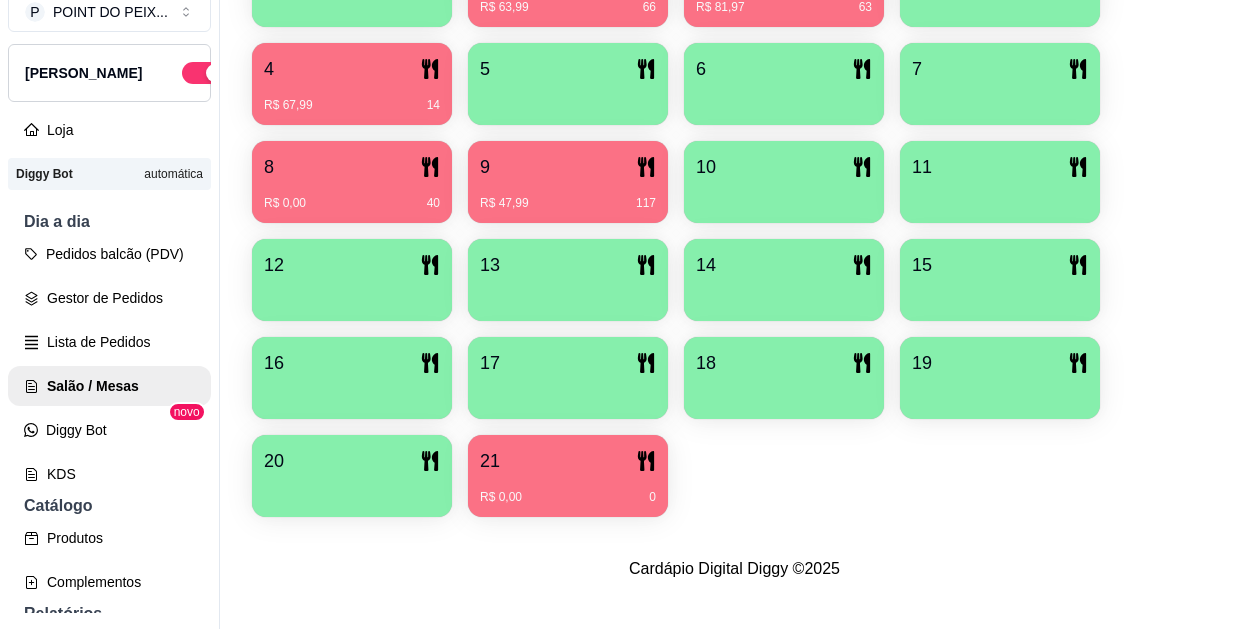click on "R$ 0,00 0" at bounding box center [568, 490] 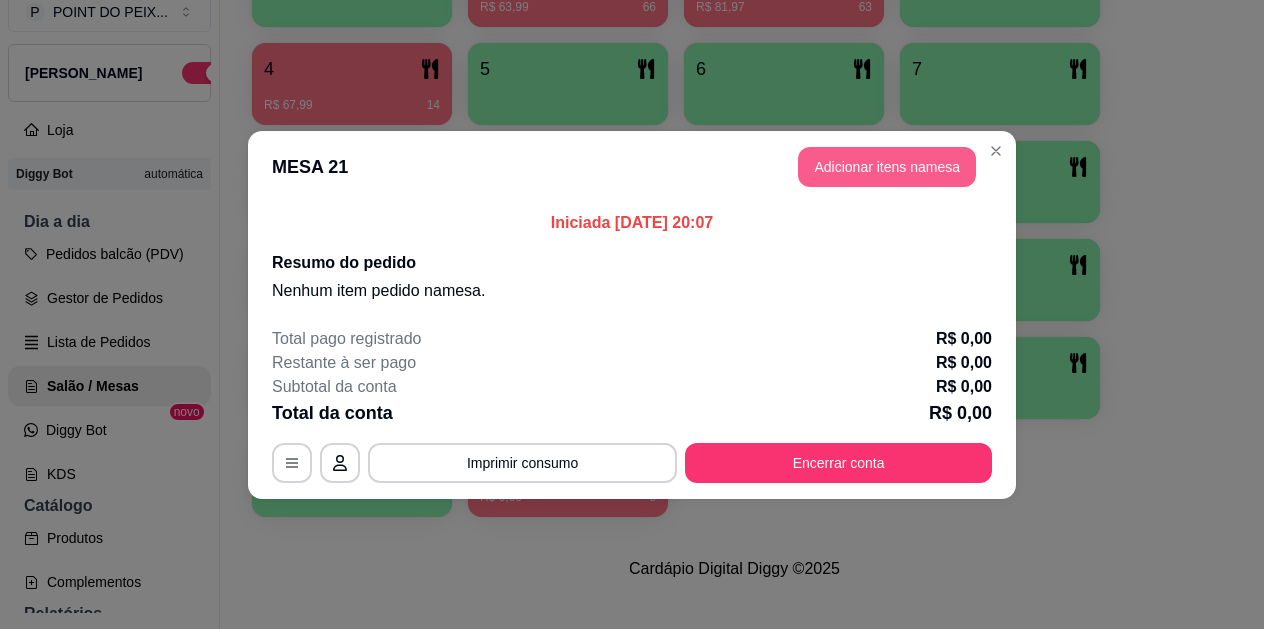 click on "Adicionar itens na  mesa" at bounding box center [887, 167] 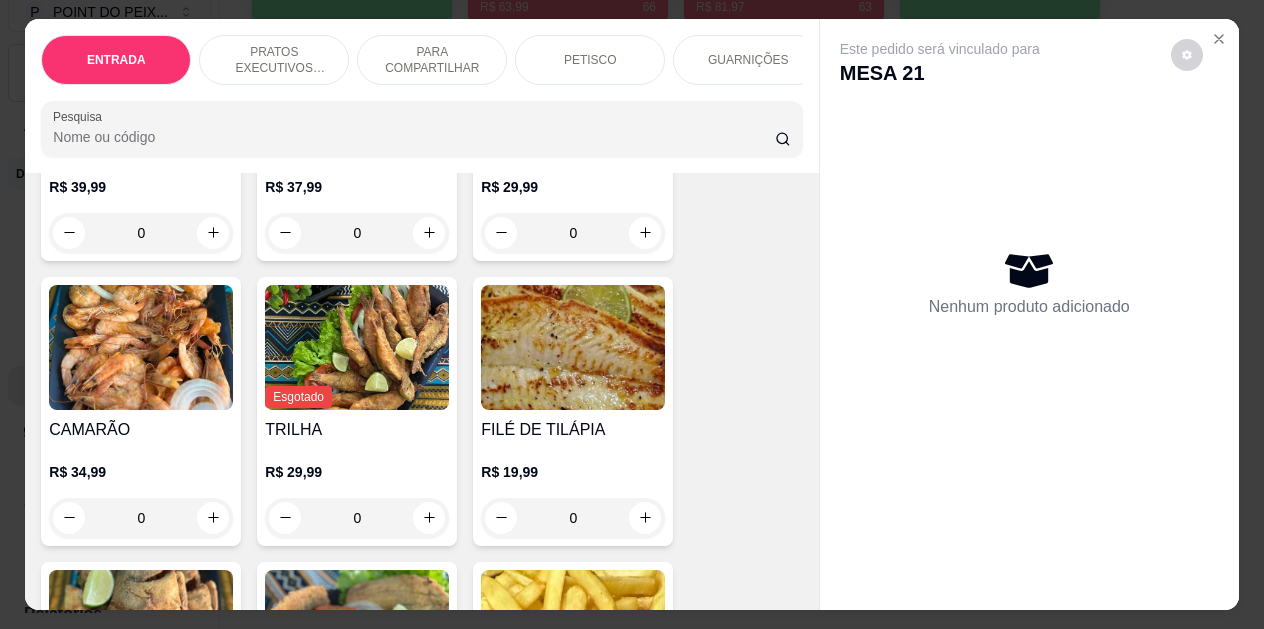 scroll, scrollTop: 2600, scrollLeft: 0, axis: vertical 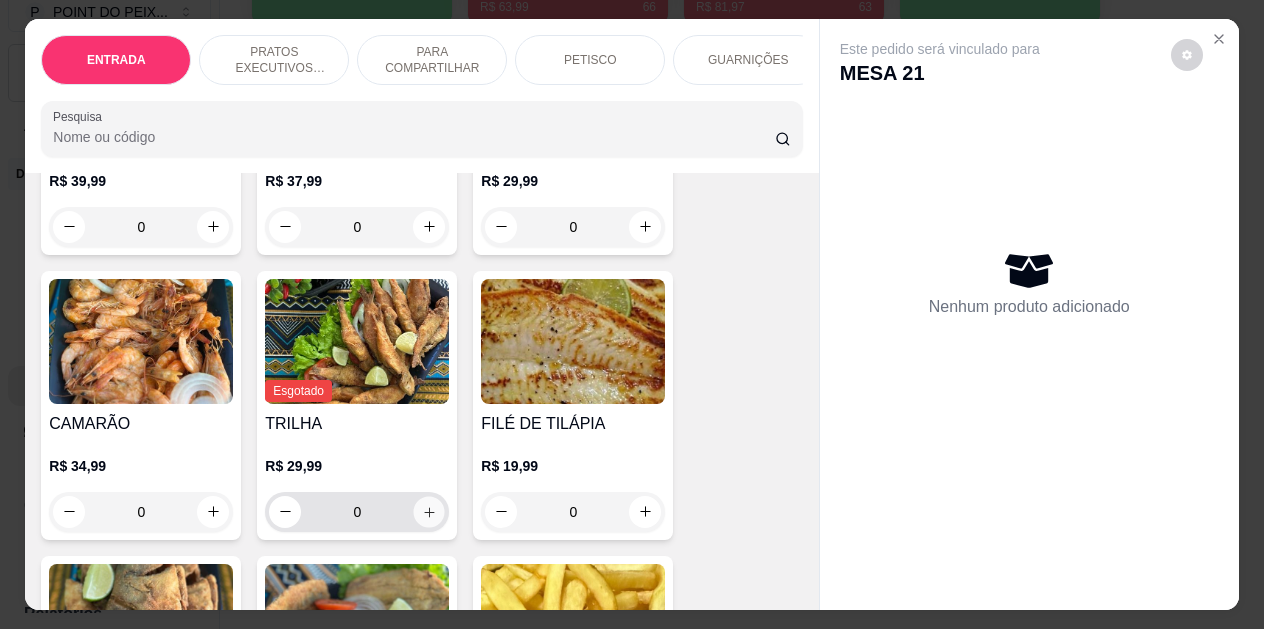 click 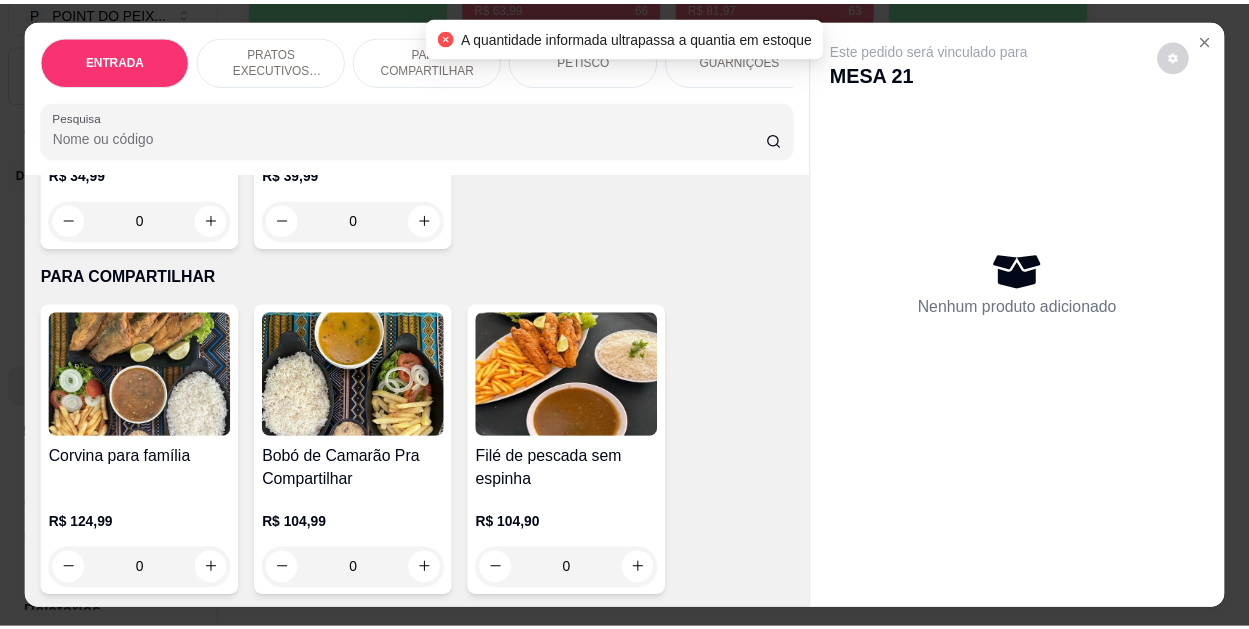 scroll, scrollTop: 1100, scrollLeft: 0, axis: vertical 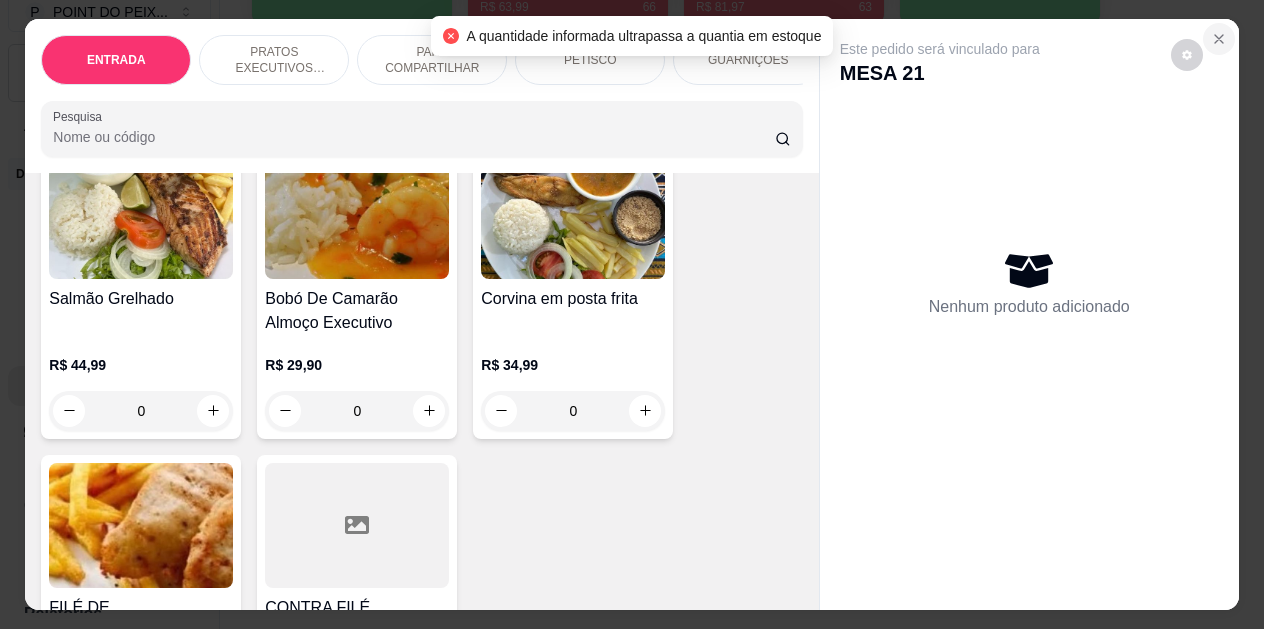 click 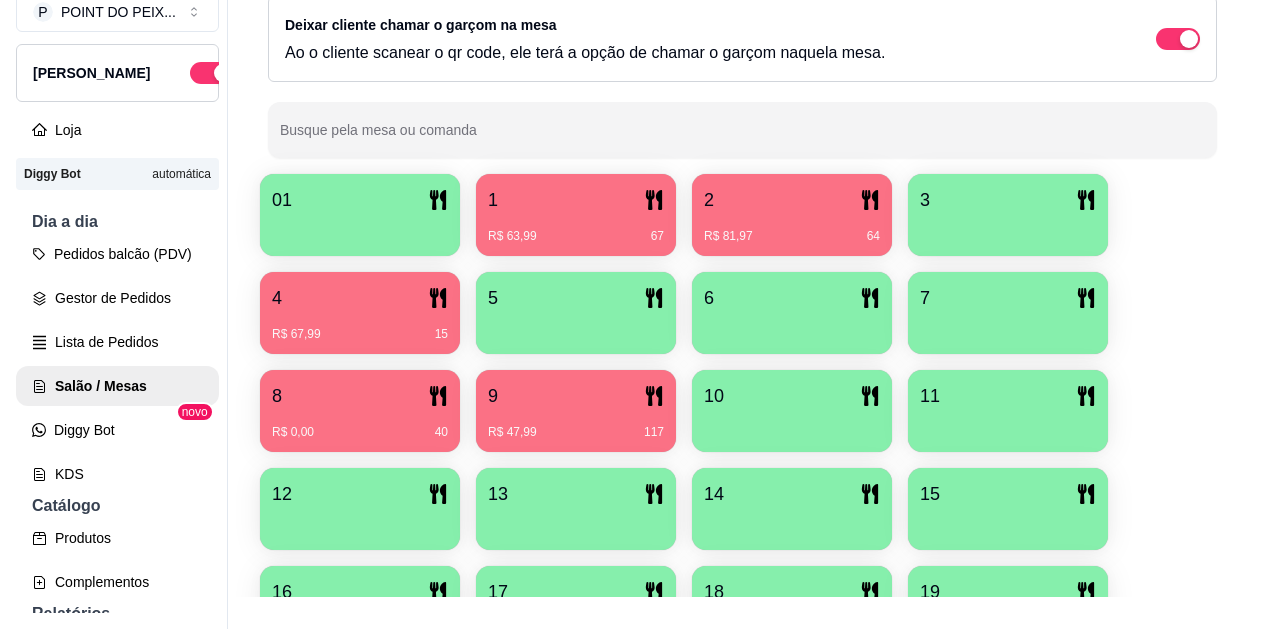 scroll, scrollTop: 300, scrollLeft: 0, axis: vertical 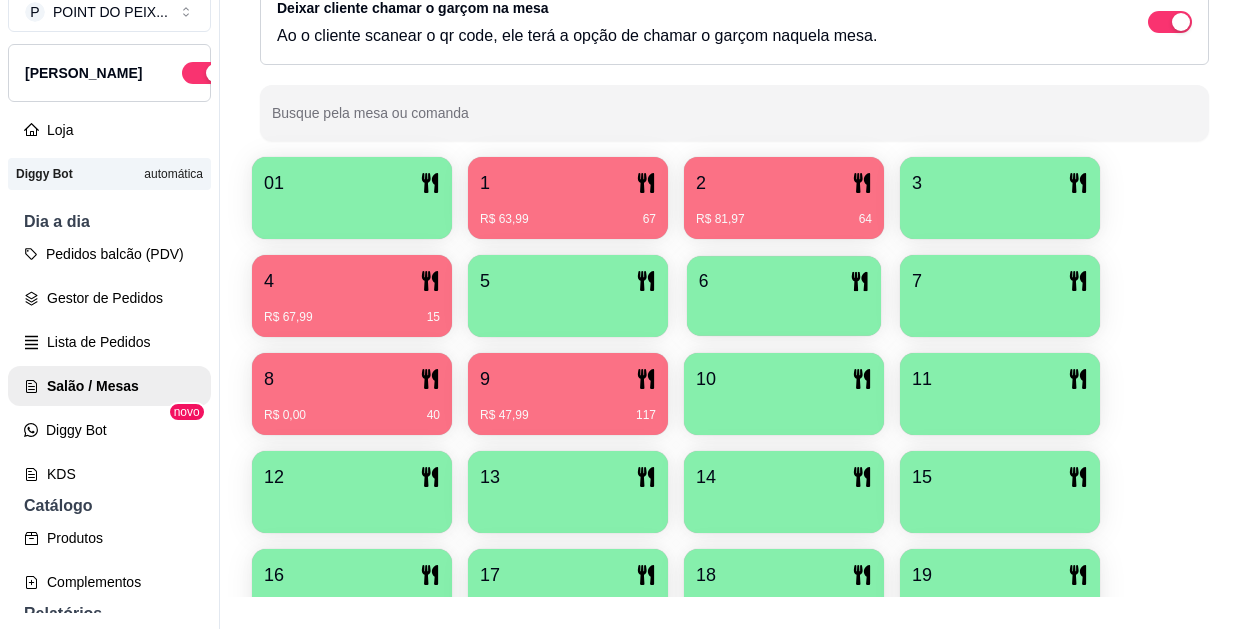 click at bounding box center (784, 309) 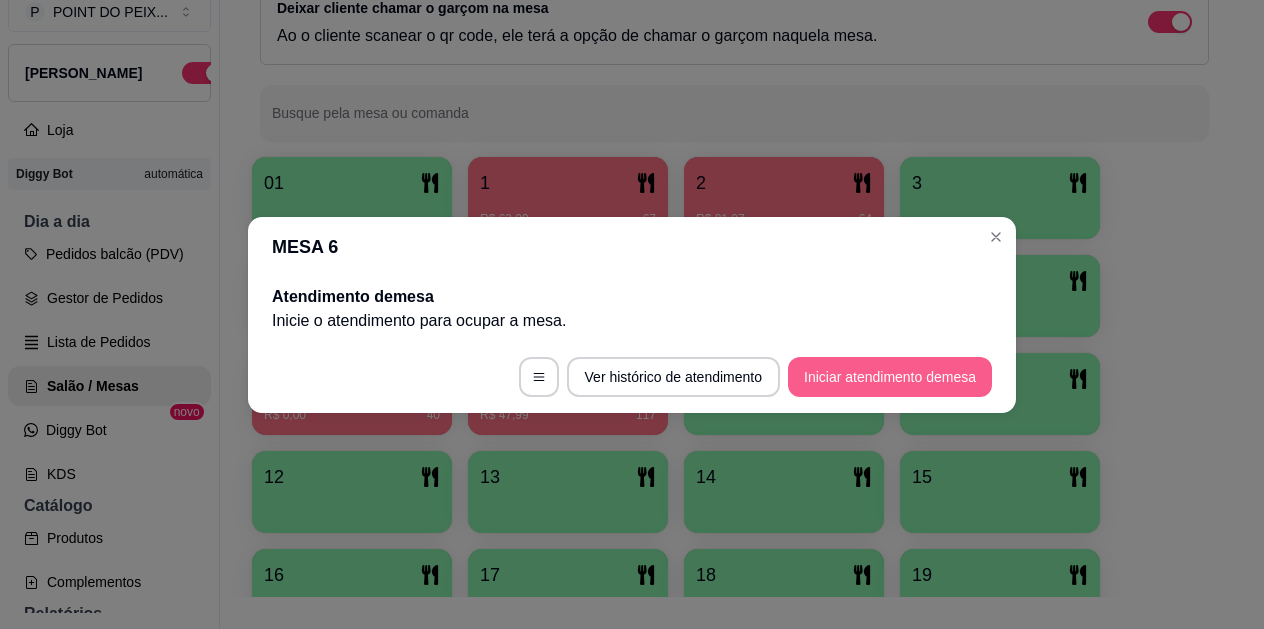 click on "Iniciar atendimento de  mesa" at bounding box center (890, 377) 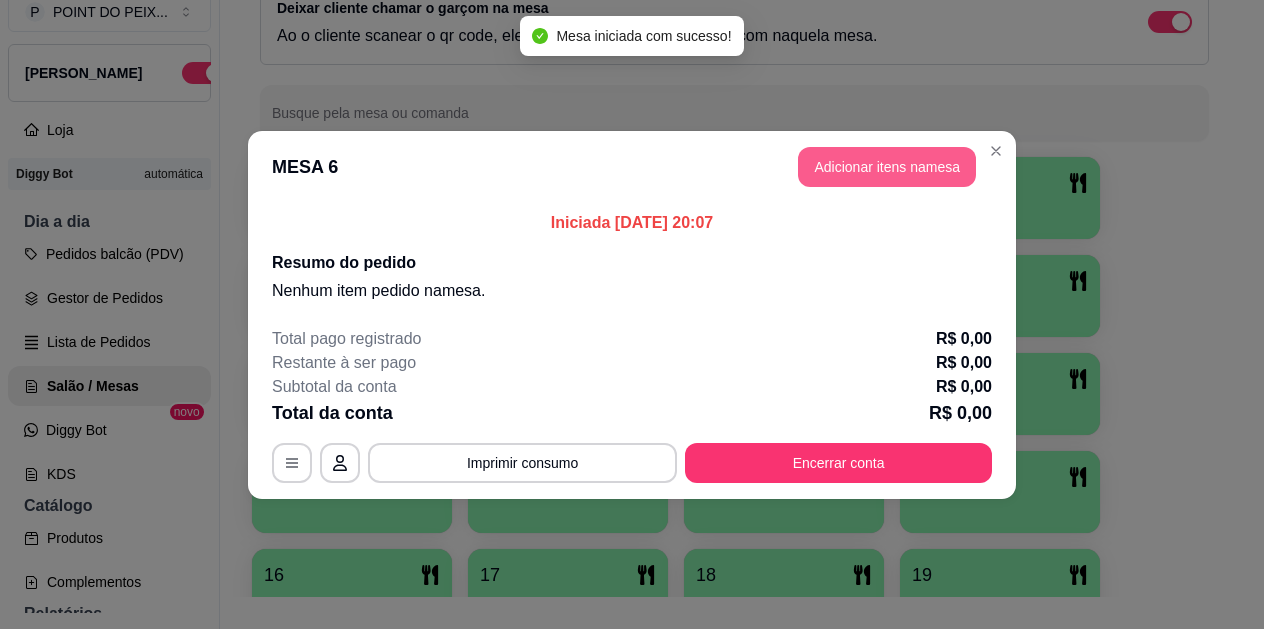 click on "Adicionar itens na  mesa" at bounding box center (887, 167) 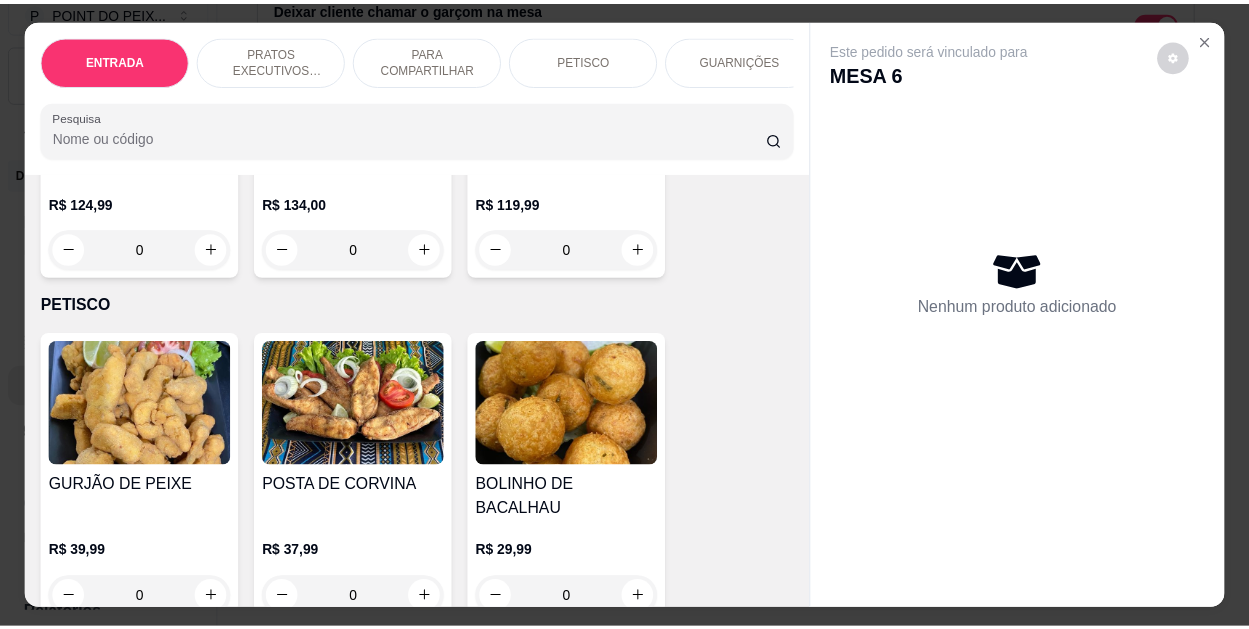 scroll, scrollTop: 2300, scrollLeft: 0, axis: vertical 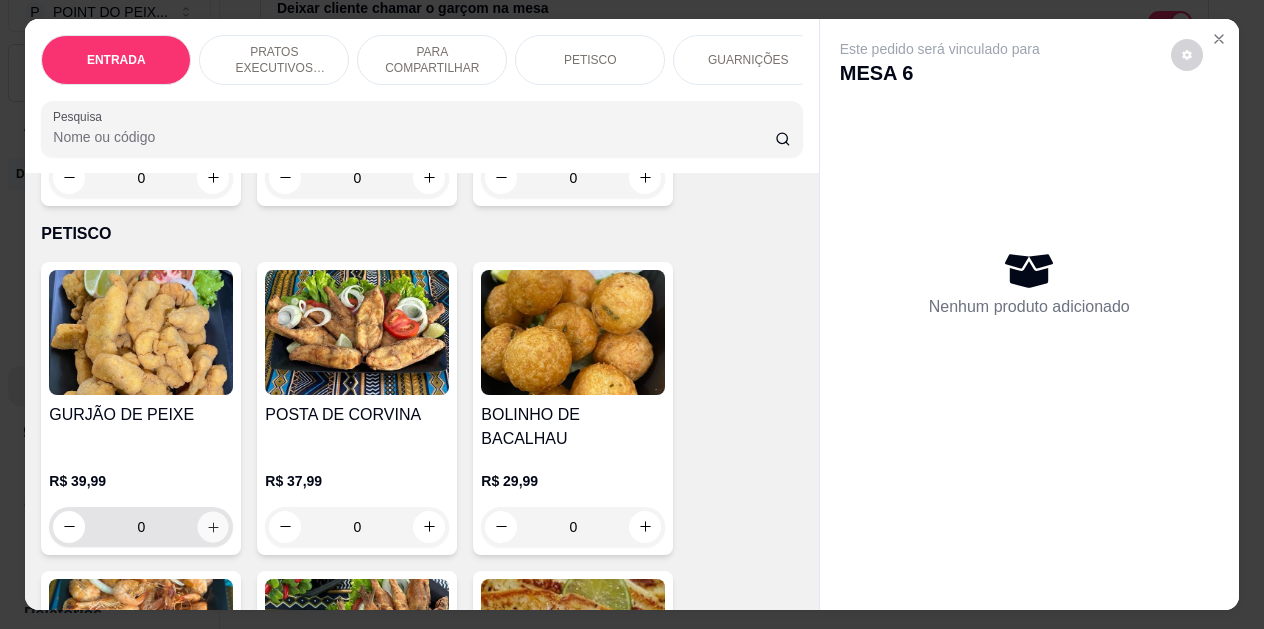 click 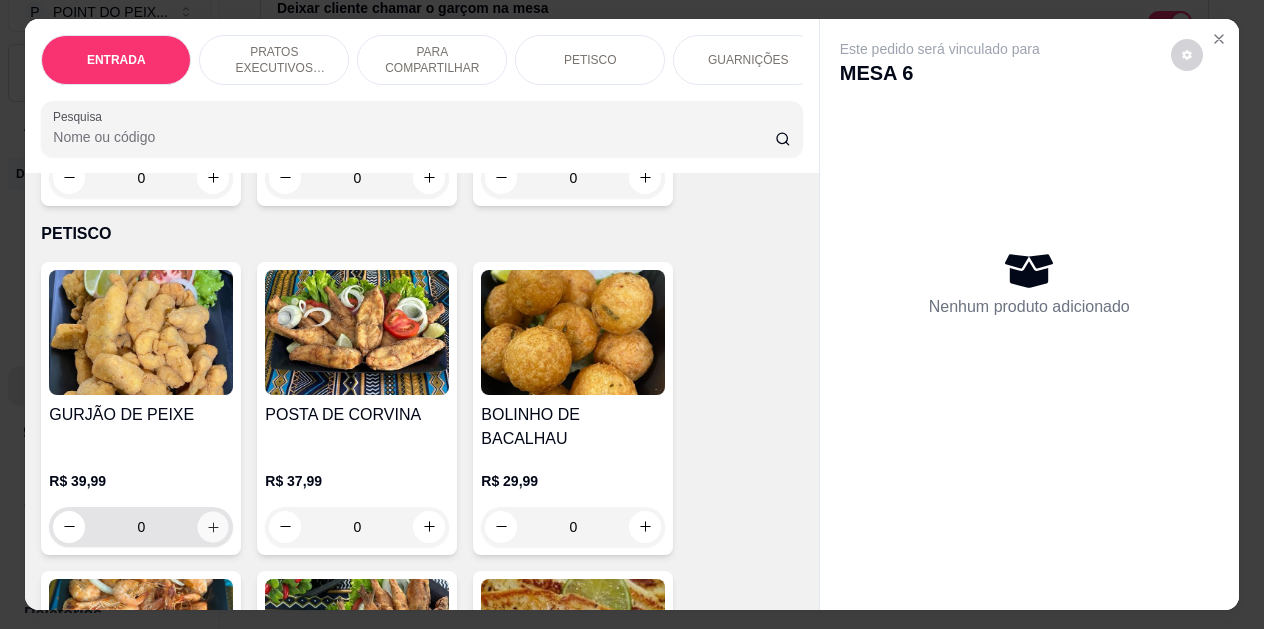 type on "1" 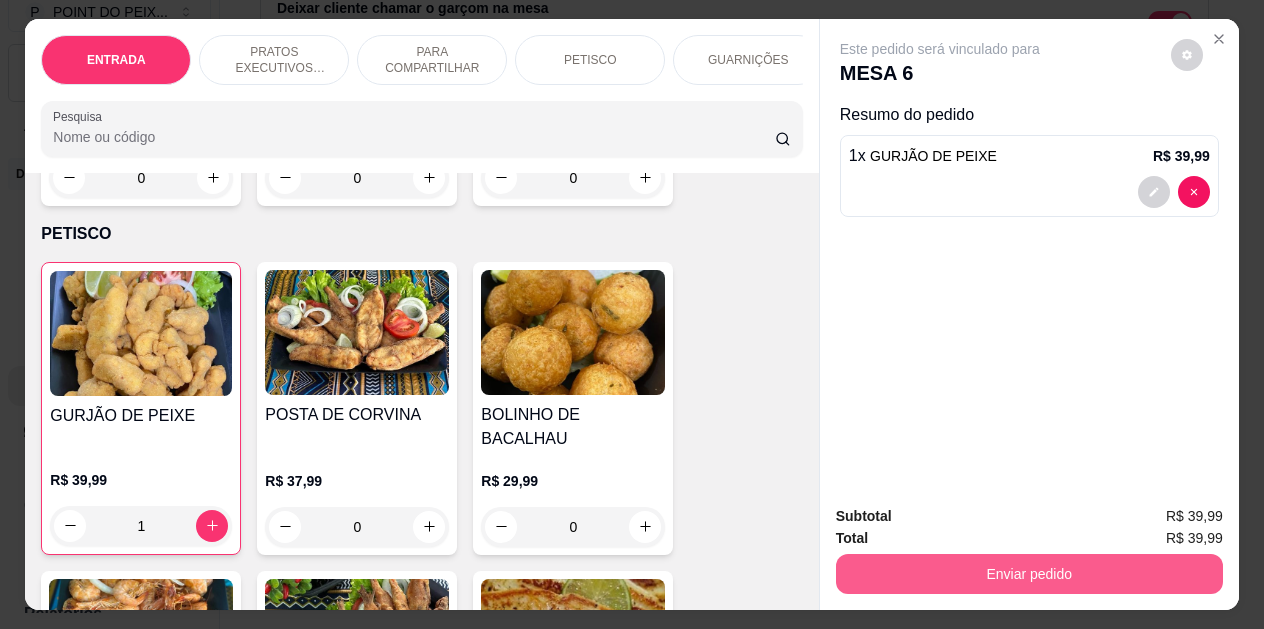 click on "Enviar pedido" at bounding box center [1029, 574] 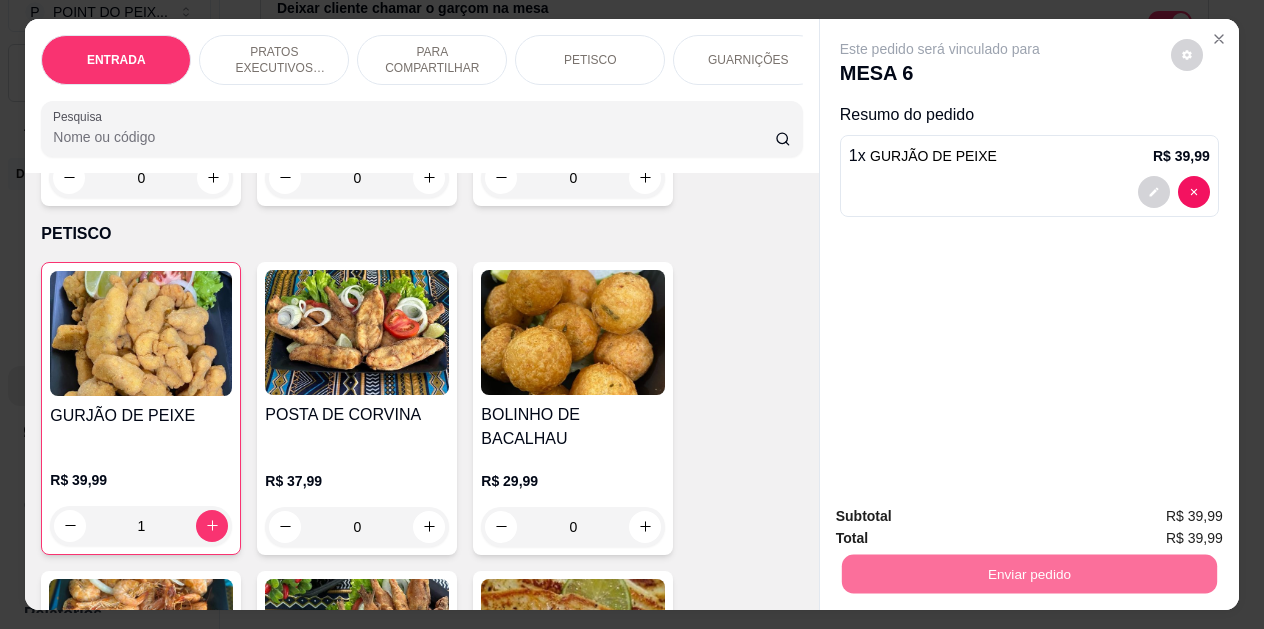 click on "Não registrar e enviar pedido" at bounding box center [963, 517] 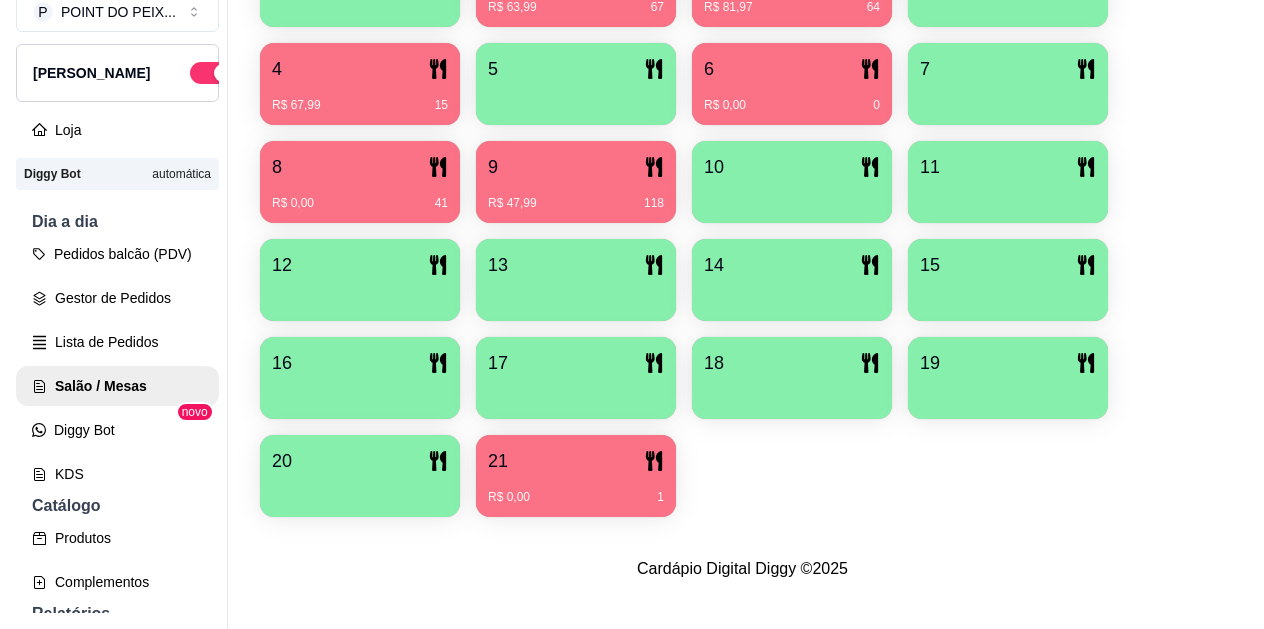 scroll, scrollTop: 527, scrollLeft: 0, axis: vertical 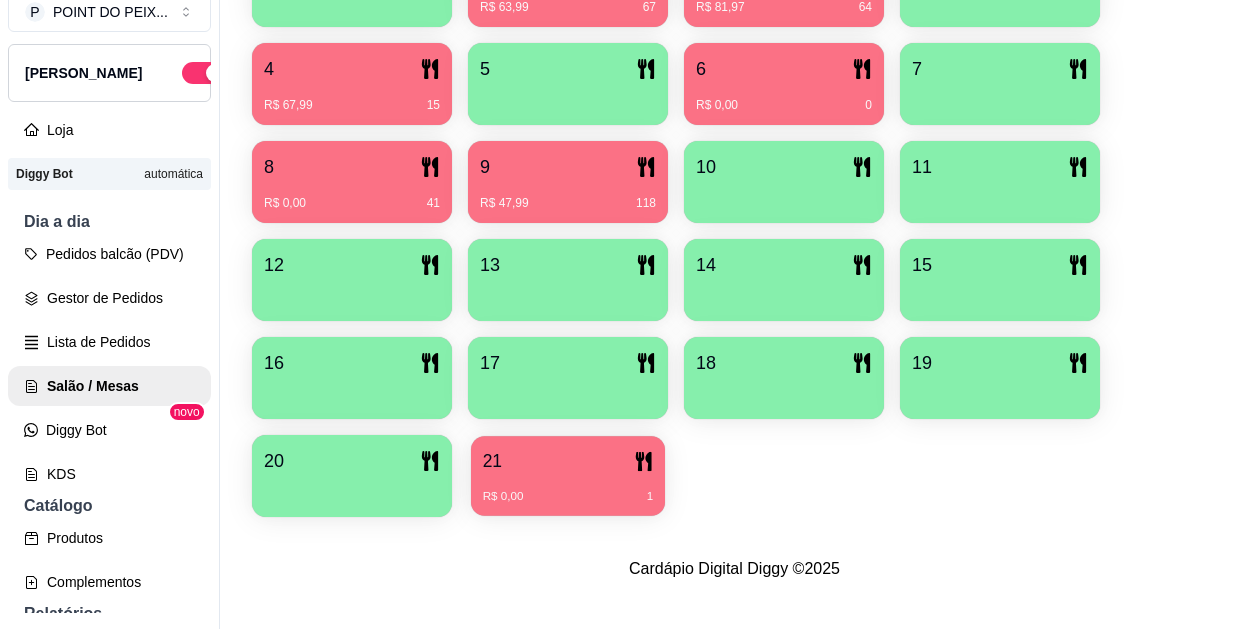 click on "R$ 0,00 1" at bounding box center (568, 489) 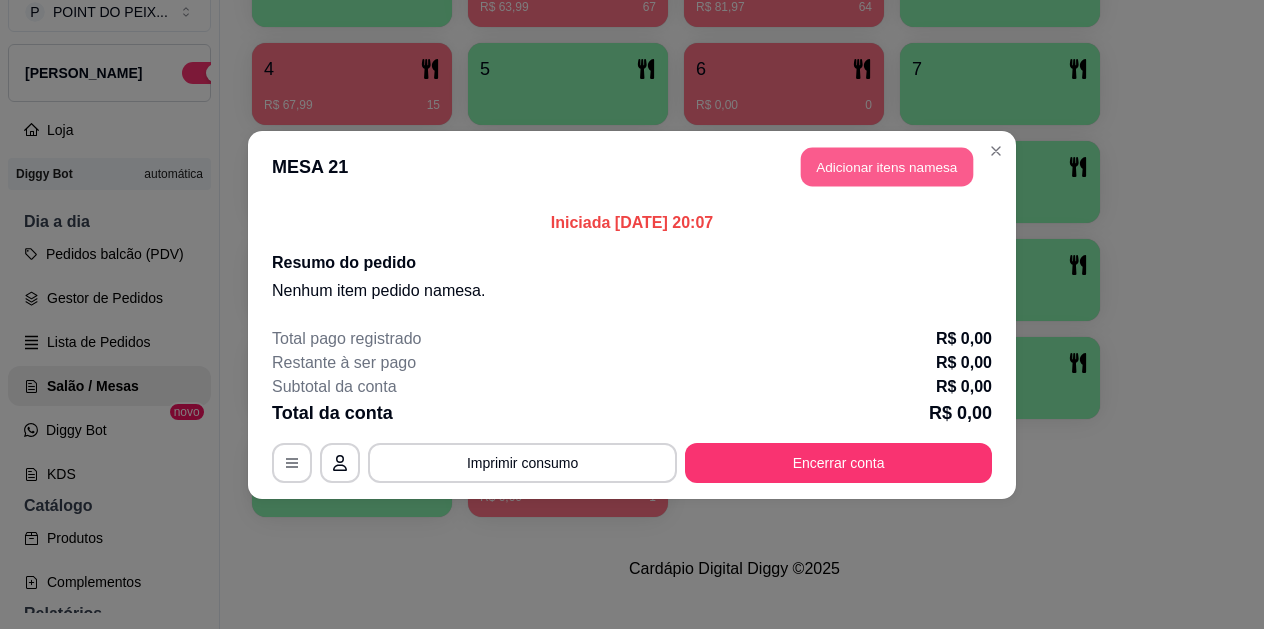 click on "Adicionar itens na  mesa" at bounding box center [887, 166] 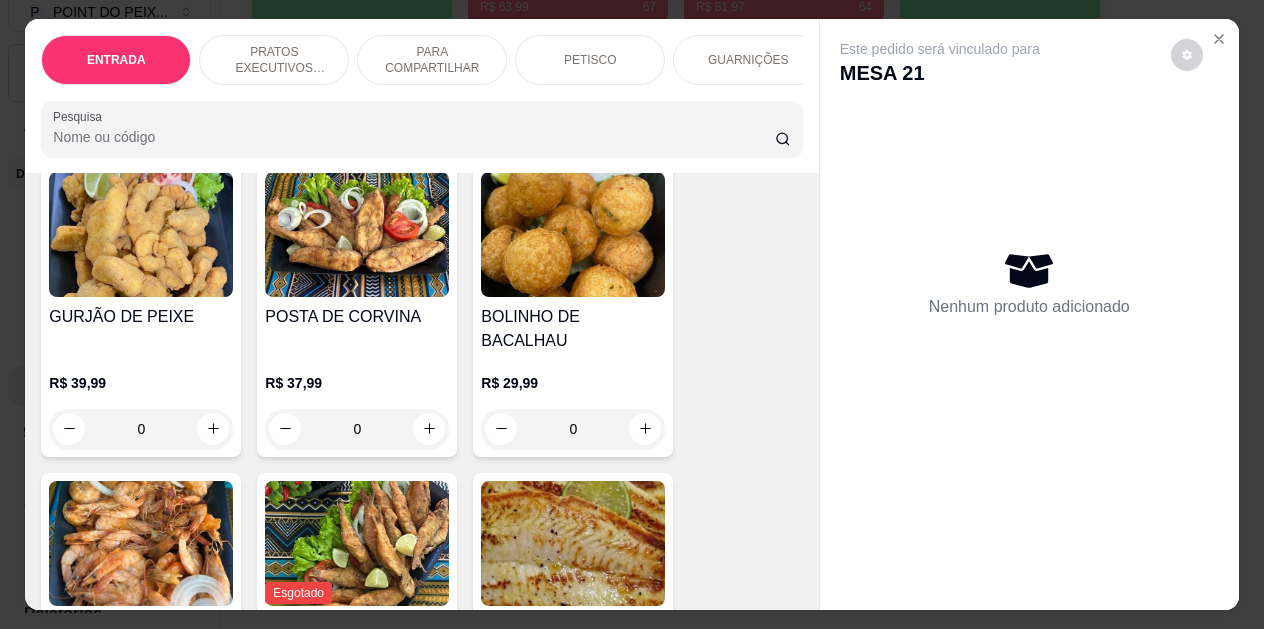 scroll, scrollTop: 2500, scrollLeft: 0, axis: vertical 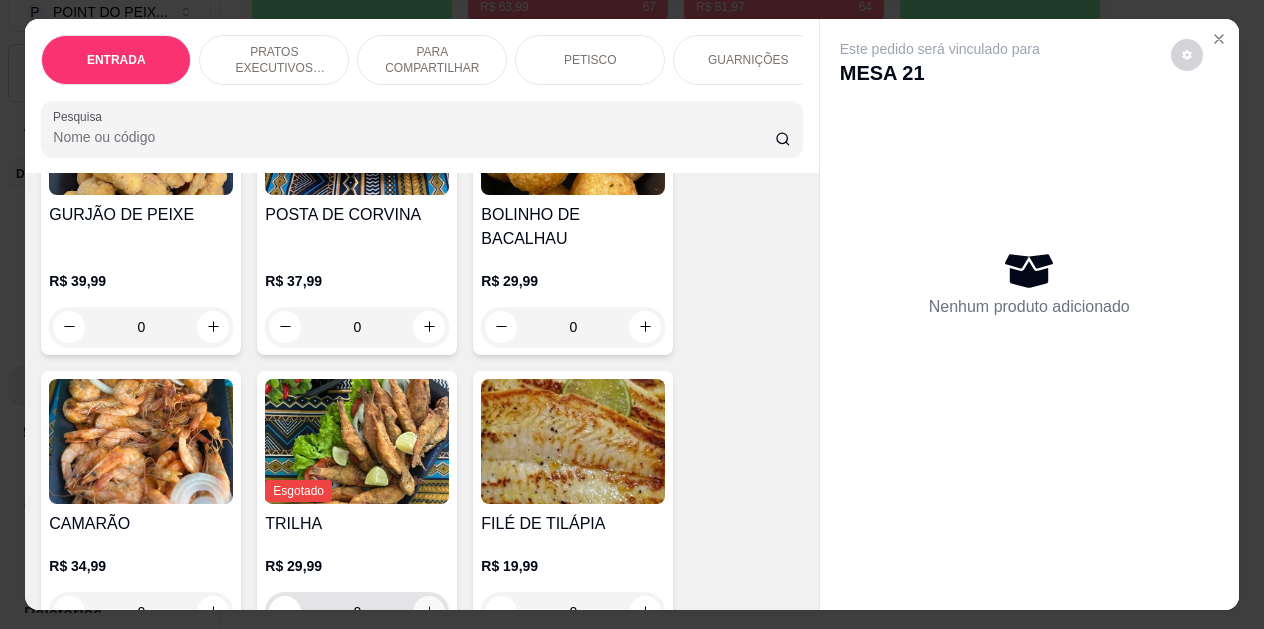 click 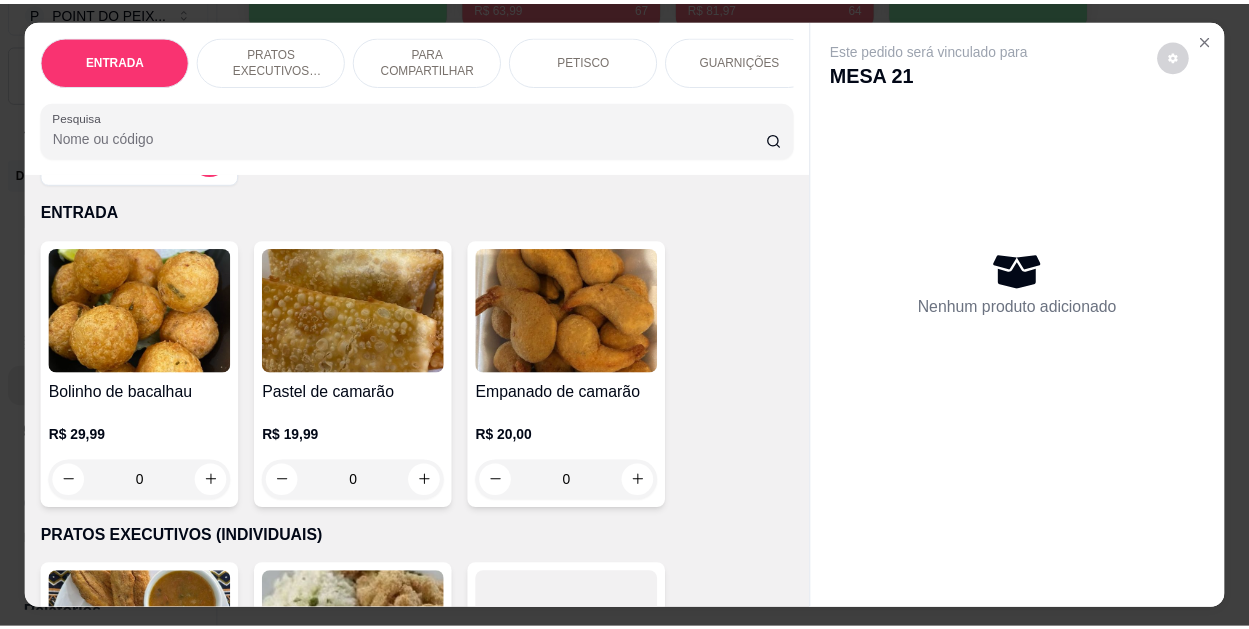 scroll, scrollTop: 0, scrollLeft: 0, axis: both 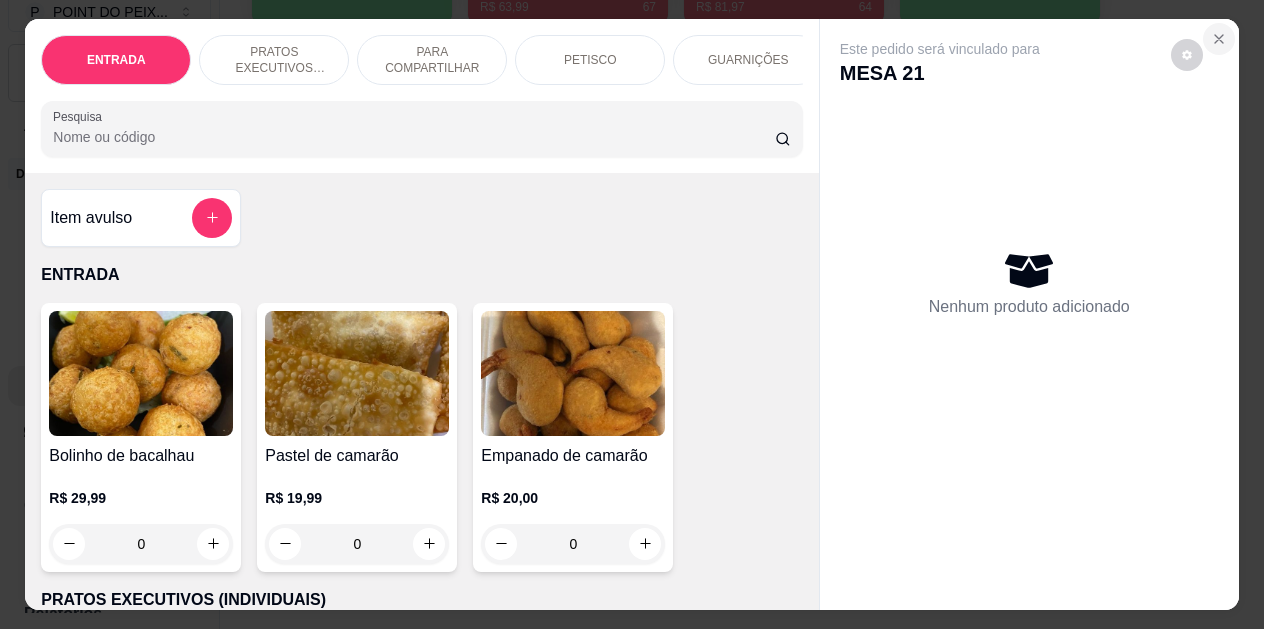 click at bounding box center (1219, 39) 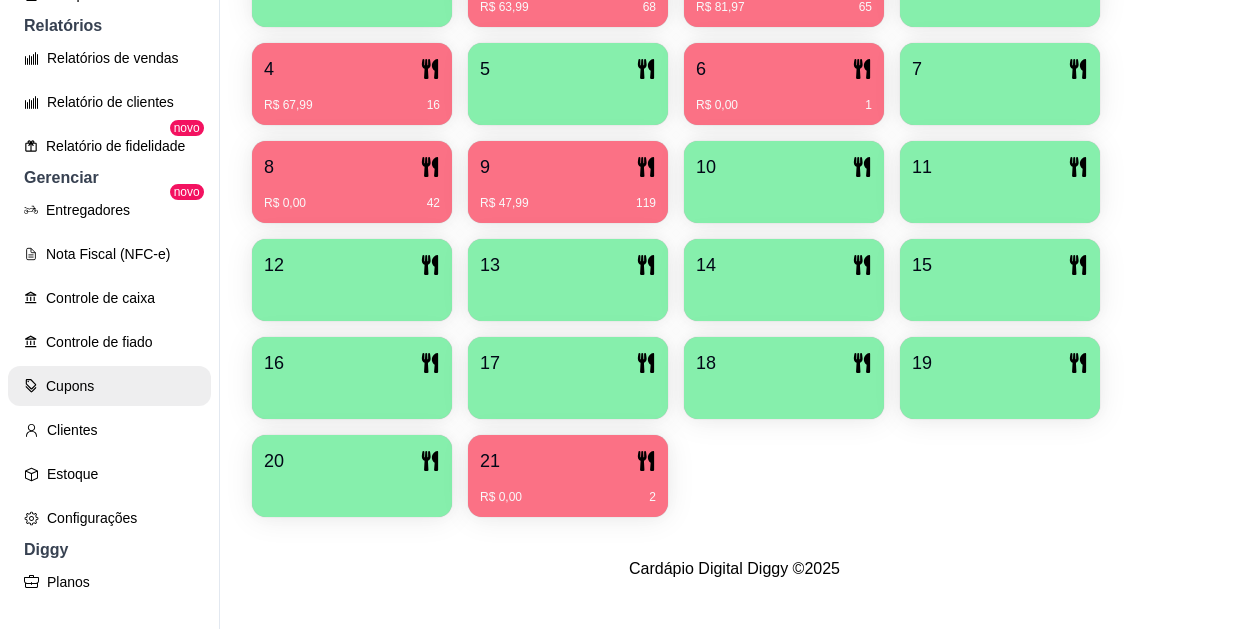 scroll, scrollTop: 600, scrollLeft: 0, axis: vertical 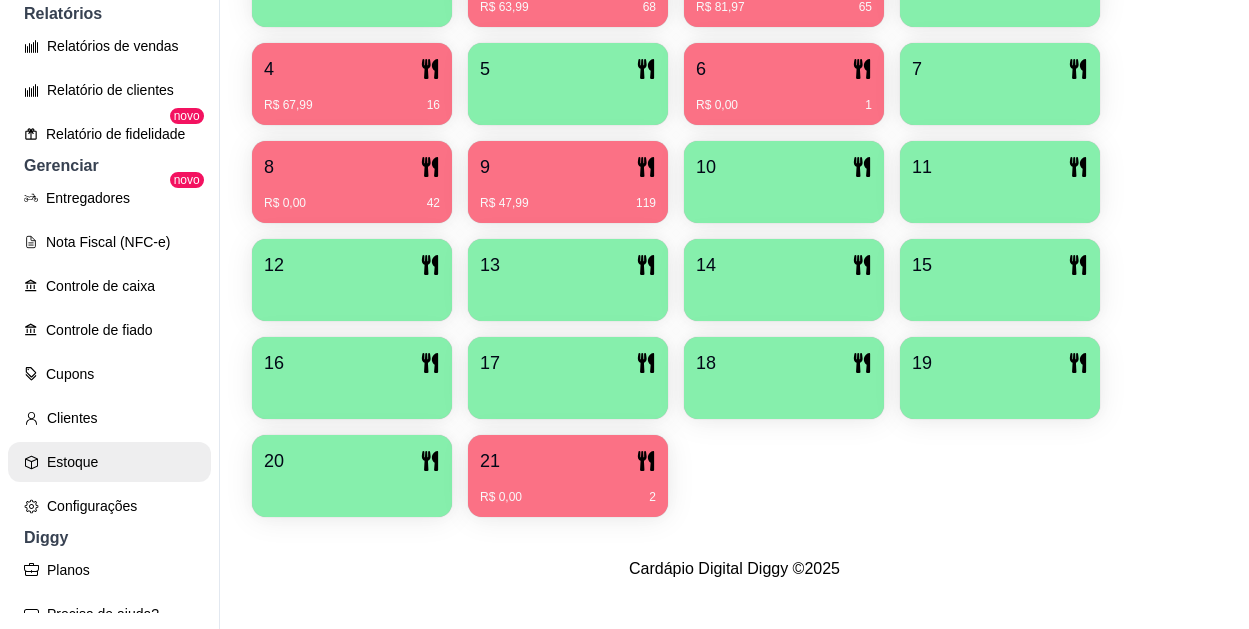 click on "Estoque" at bounding box center (109, 462) 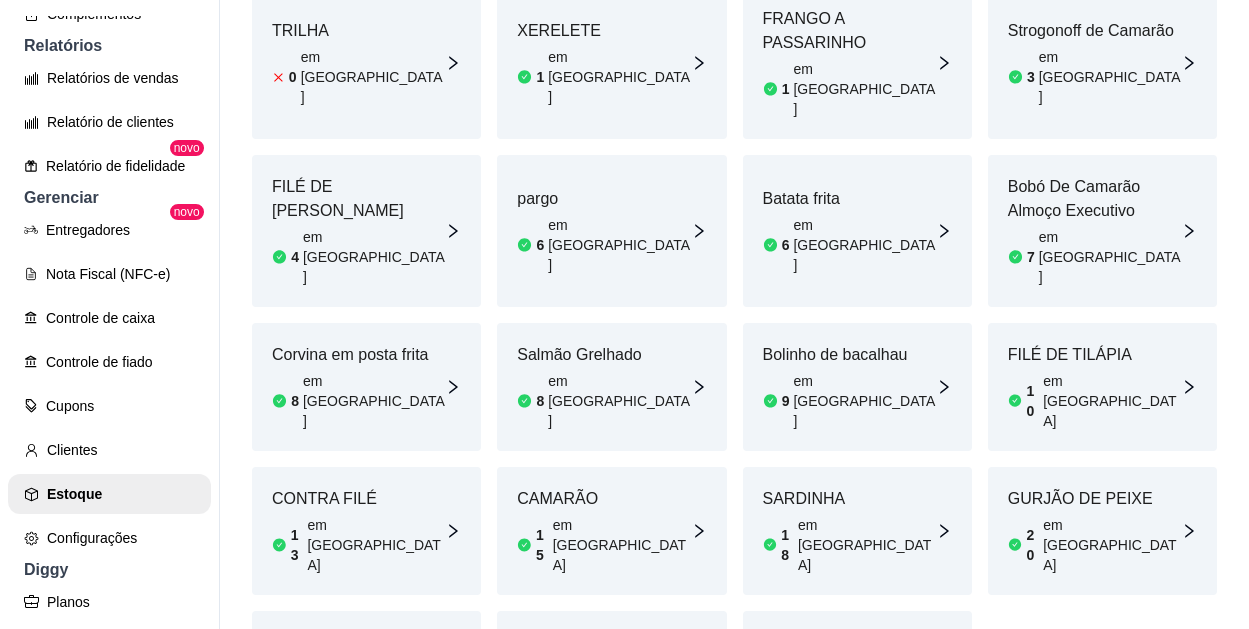 scroll, scrollTop: 358, scrollLeft: 0, axis: vertical 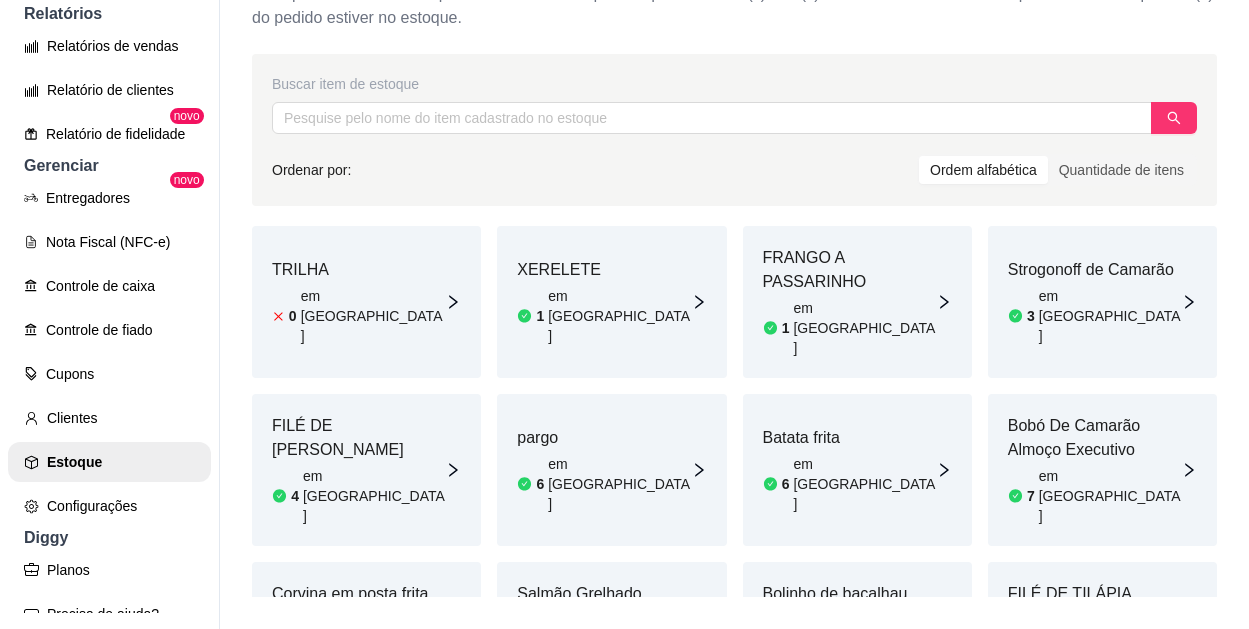 click on "TRILHA  0 em [GEOGRAPHIC_DATA]" at bounding box center [366, 302] 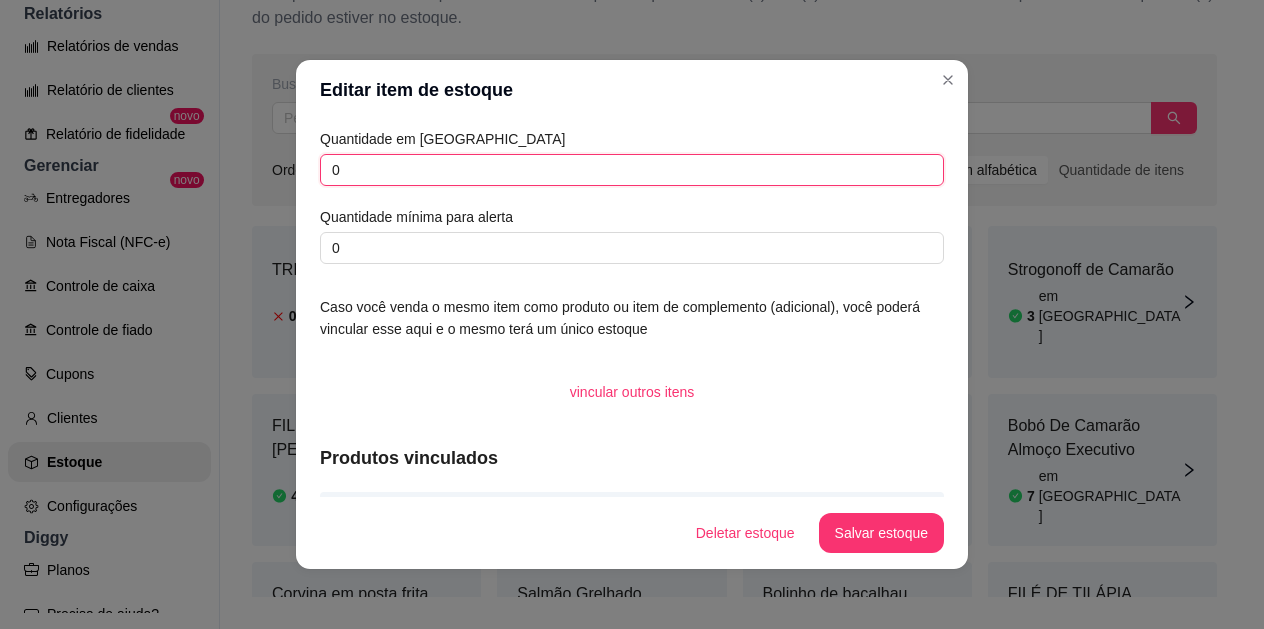click on "0" at bounding box center [632, 170] 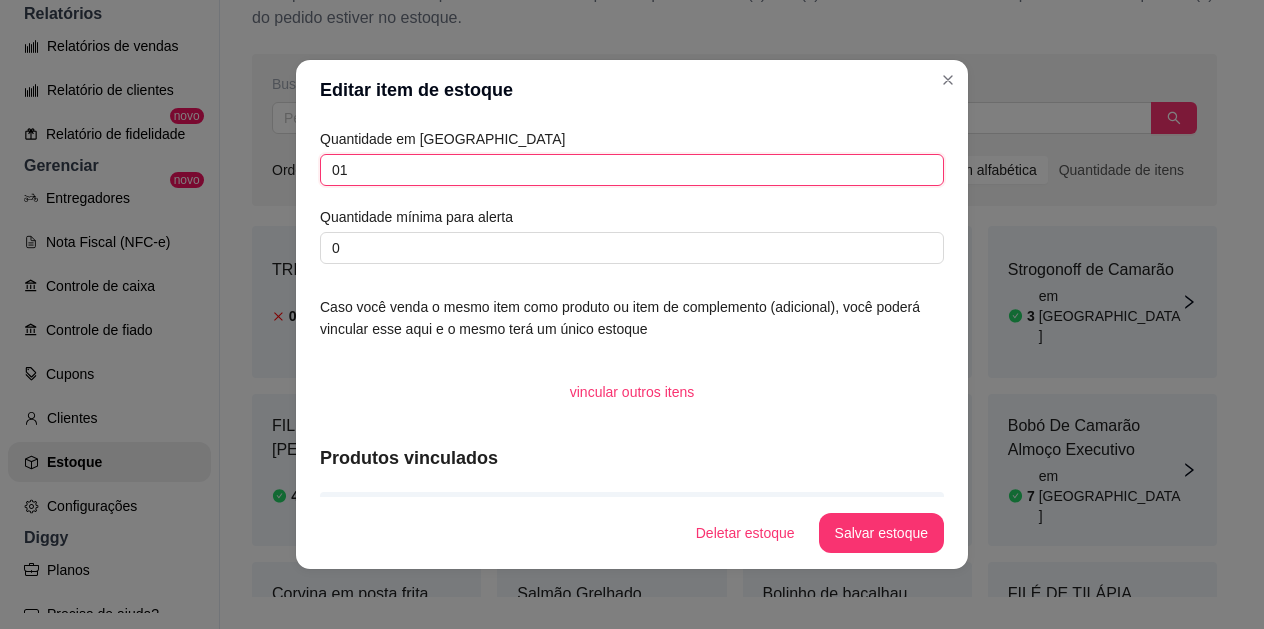 type on "0" 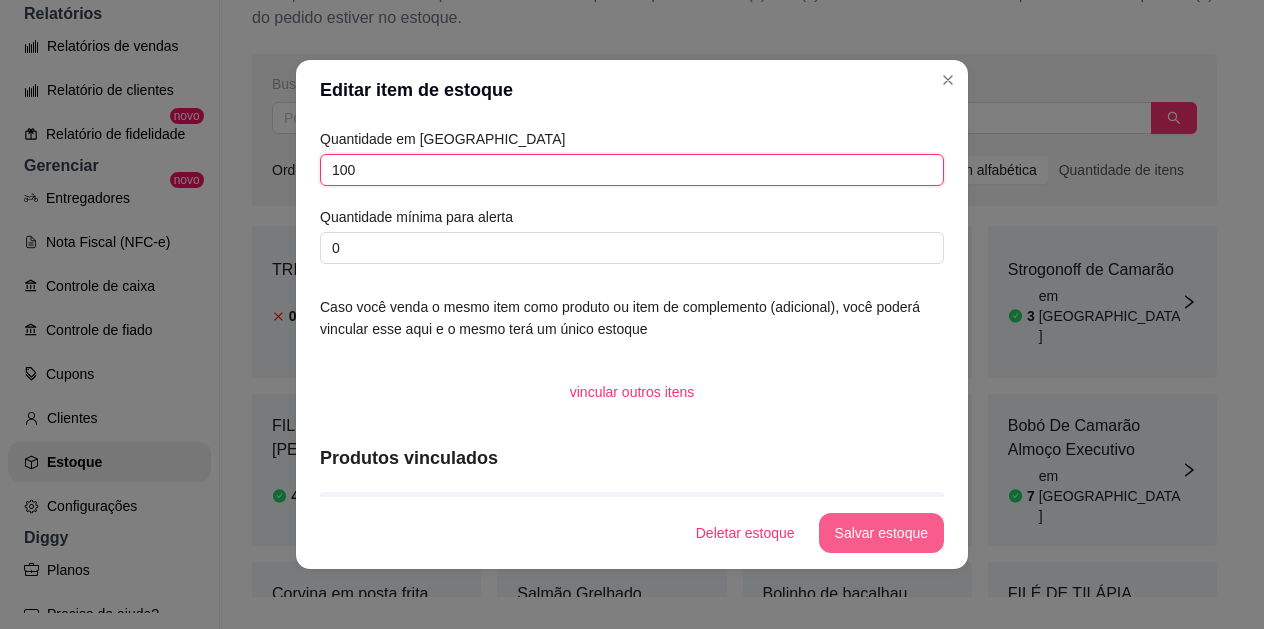type on "100" 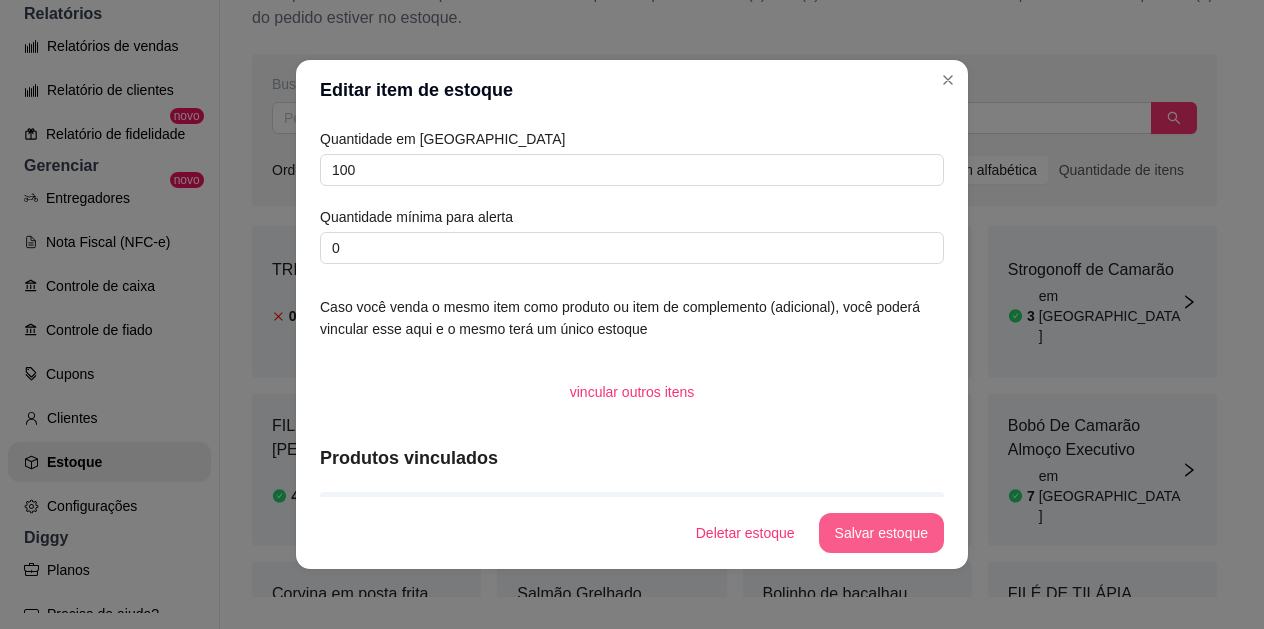 click on "Salvar estoque" at bounding box center (881, 533) 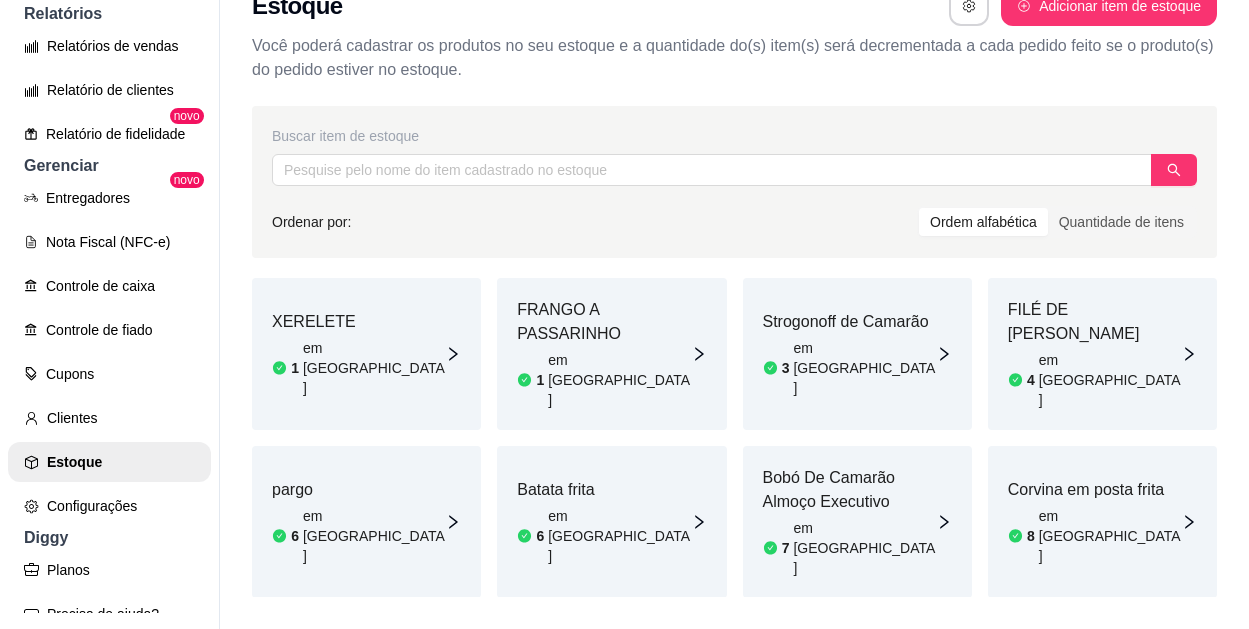 scroll, scrollTop: 0, scrollLeft: 0, axis: both 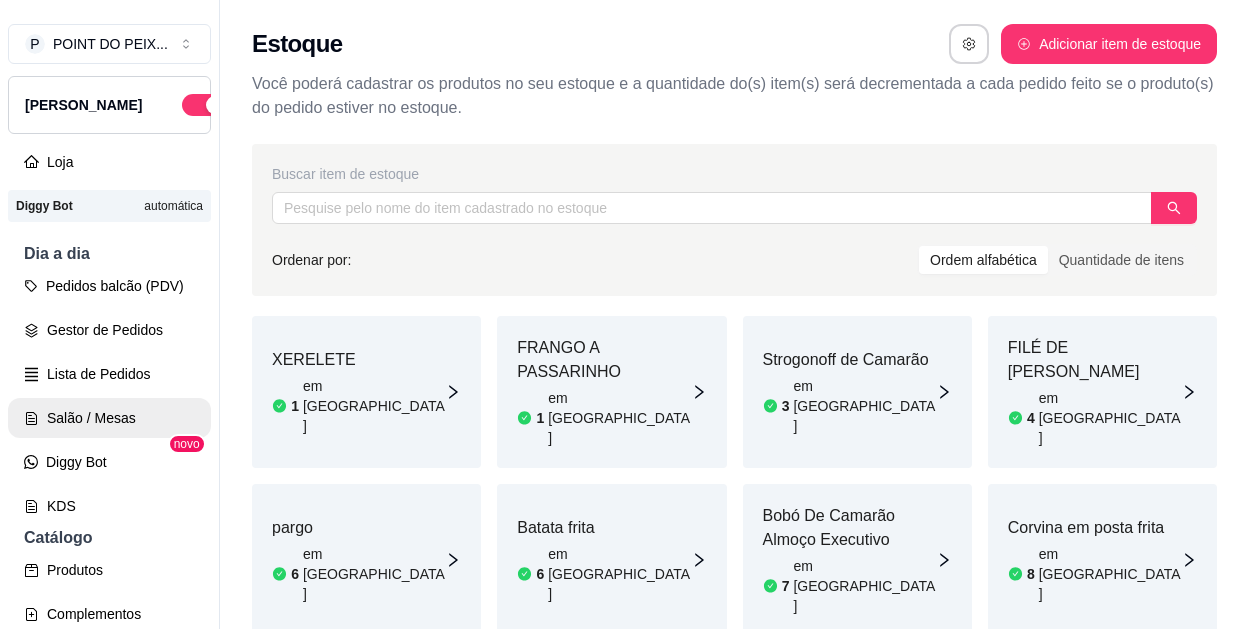 click on "Salão / Mesas" at bounding box center (109, 418) 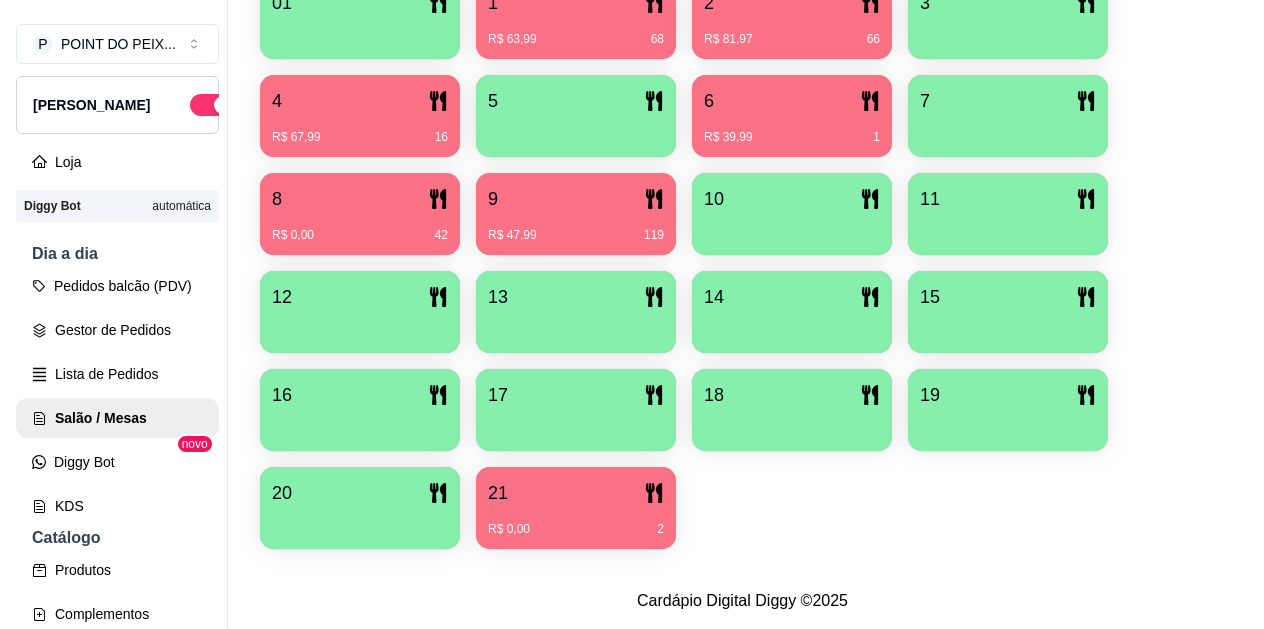 scroll, scrollTop: 527, scrollLeft: 0, axis: vertical 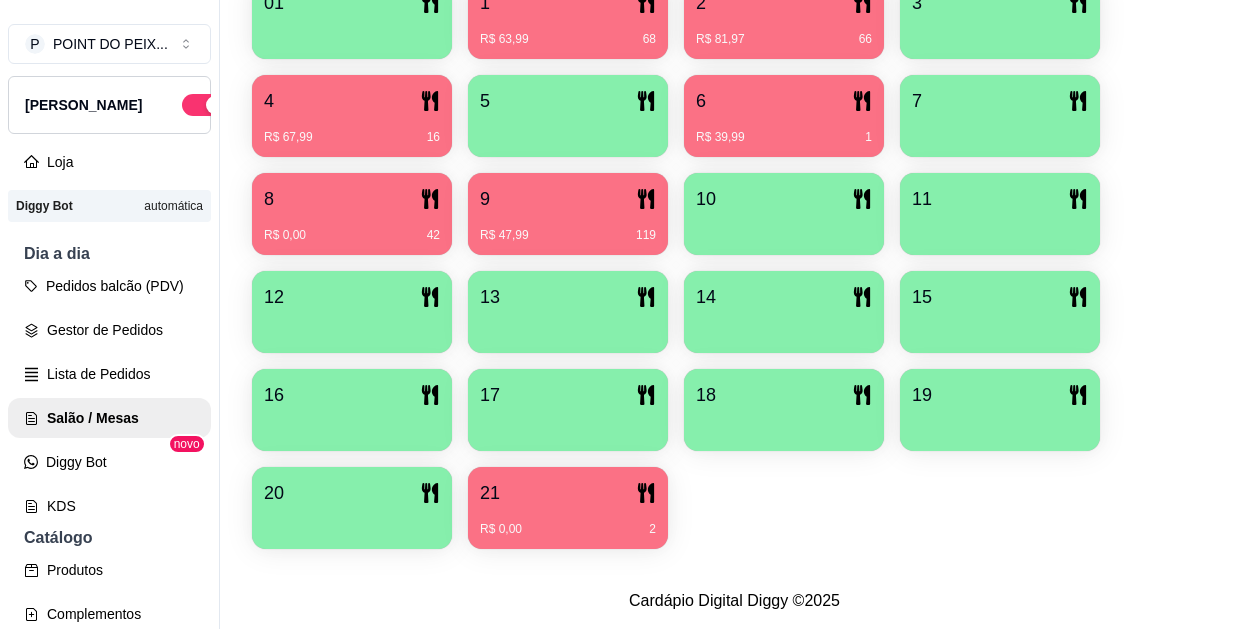 click on "R$ 0,00 2" at bounding box center [568, 522] 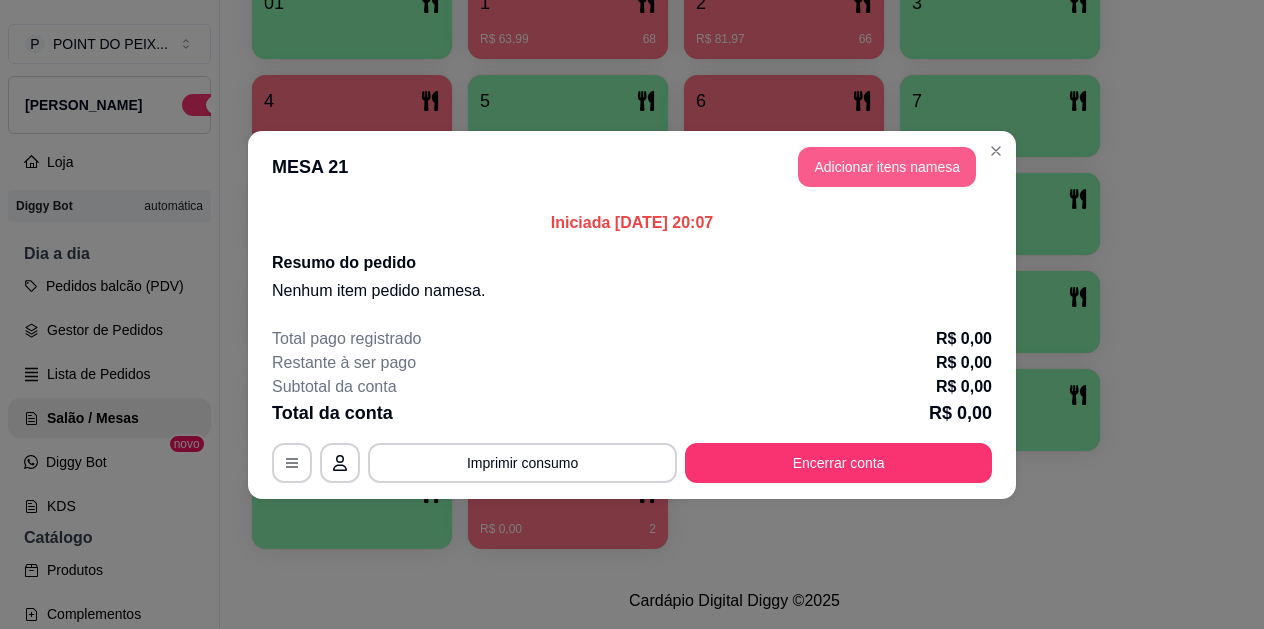 click on "Adicionar itens na  mesa" at bounding box center [887, 167] 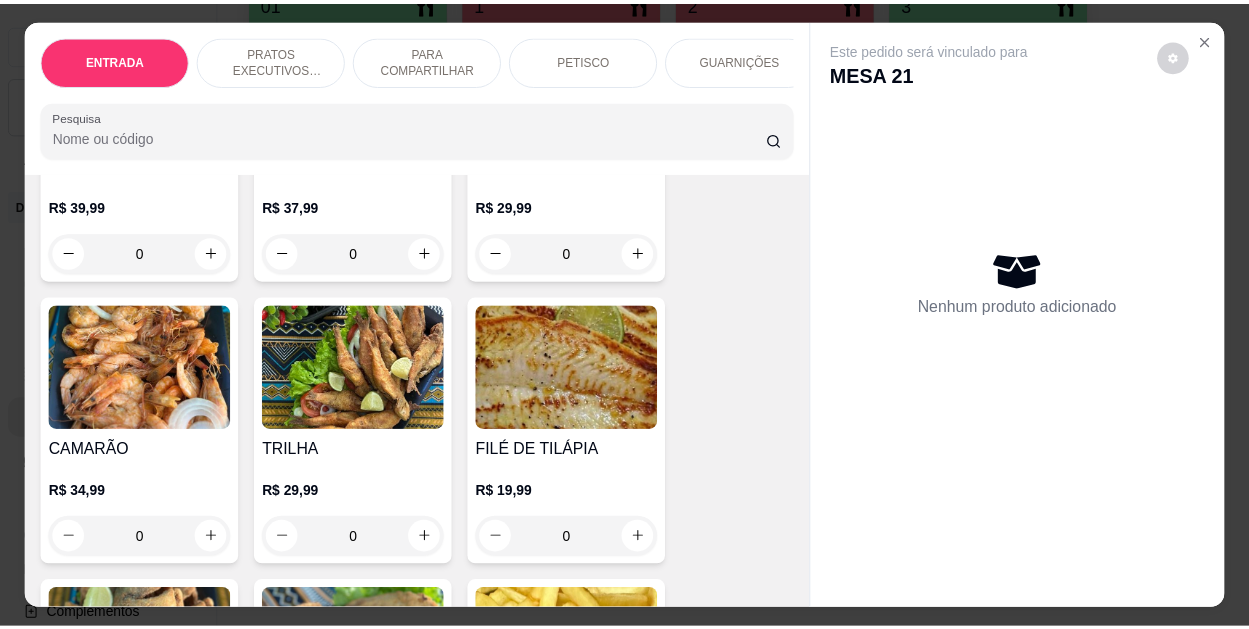 scroll, scrollTop: 2600, scrollLeft: 0, axis: vertical 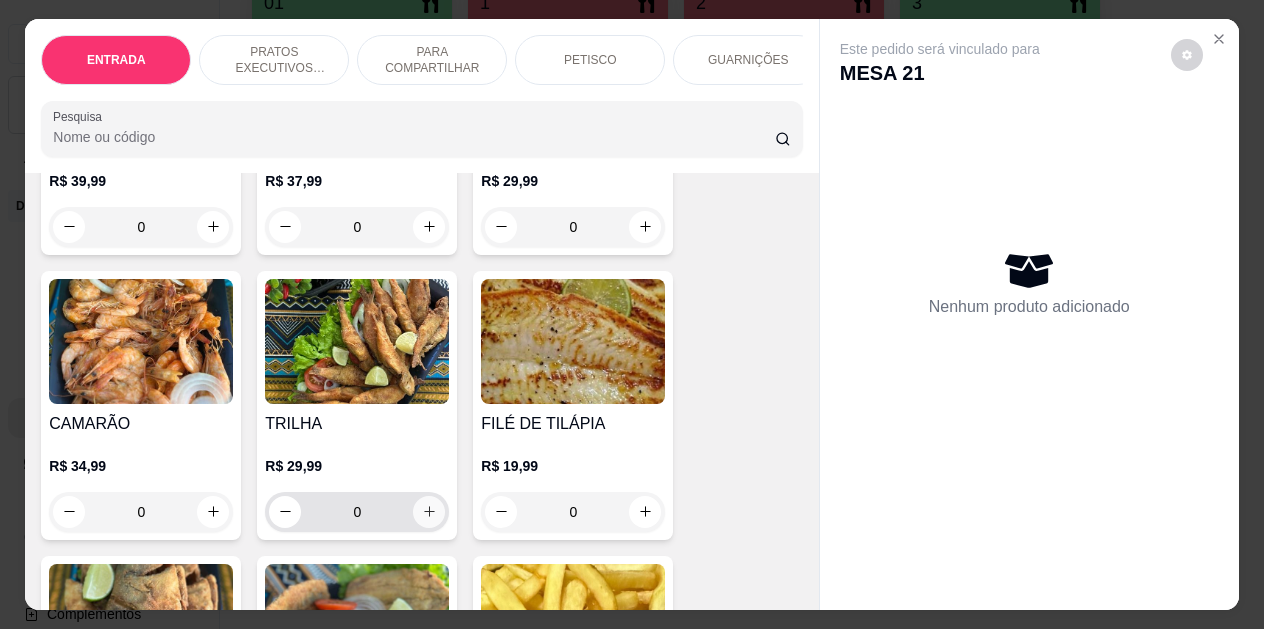 click 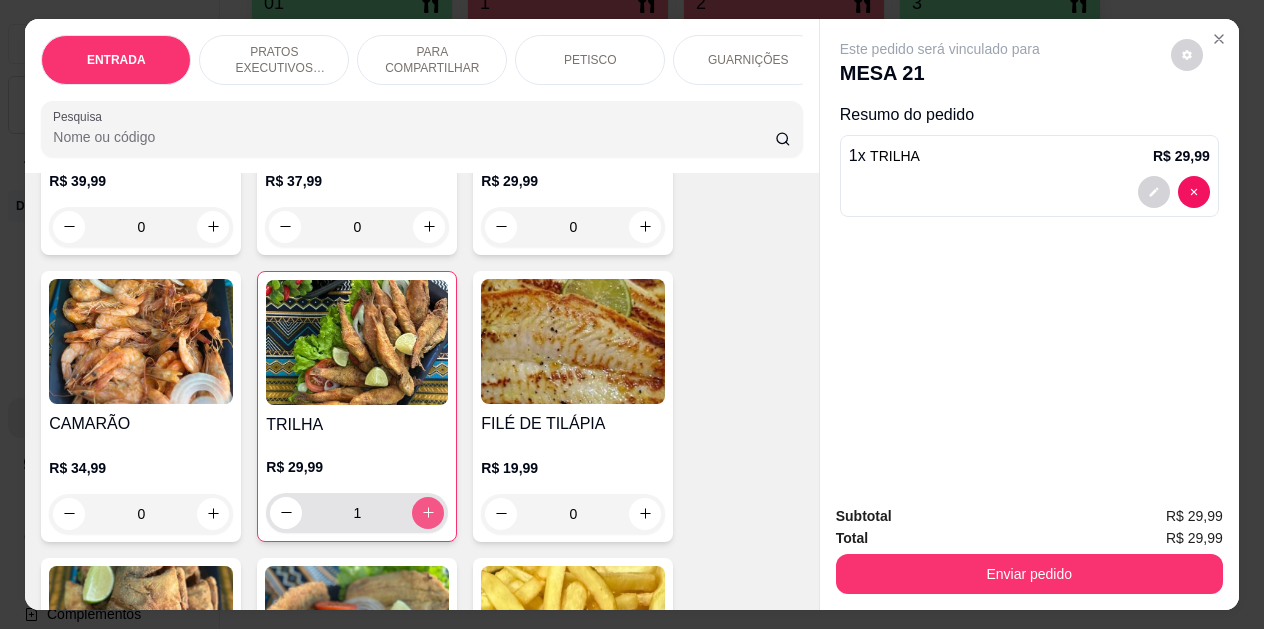 type on "1" 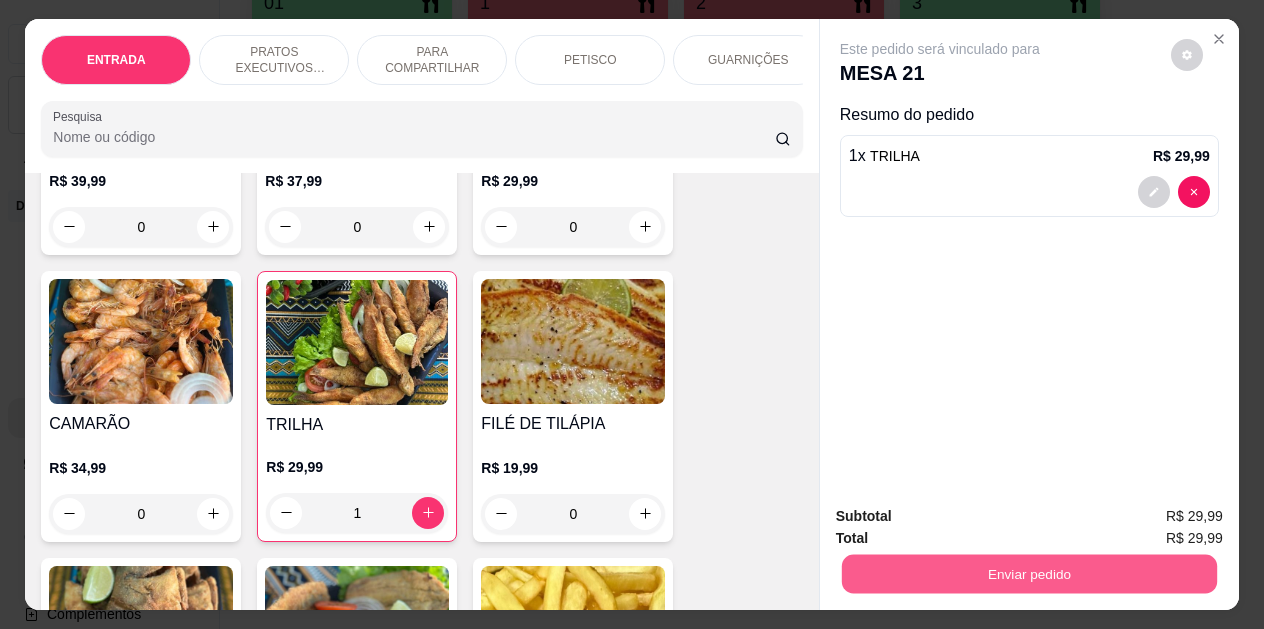 click on "Enviar pedido" at bounding box center [1029, 574] 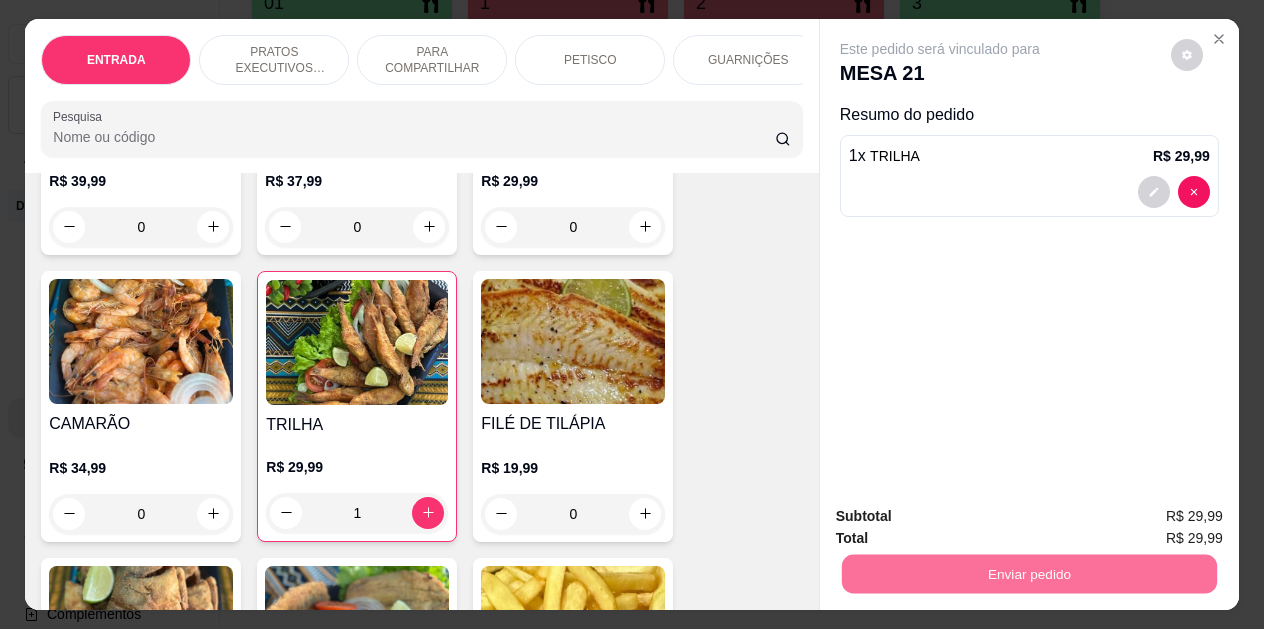 click on "Não registrar e enviar pedido" at bounding box center (963, 518) 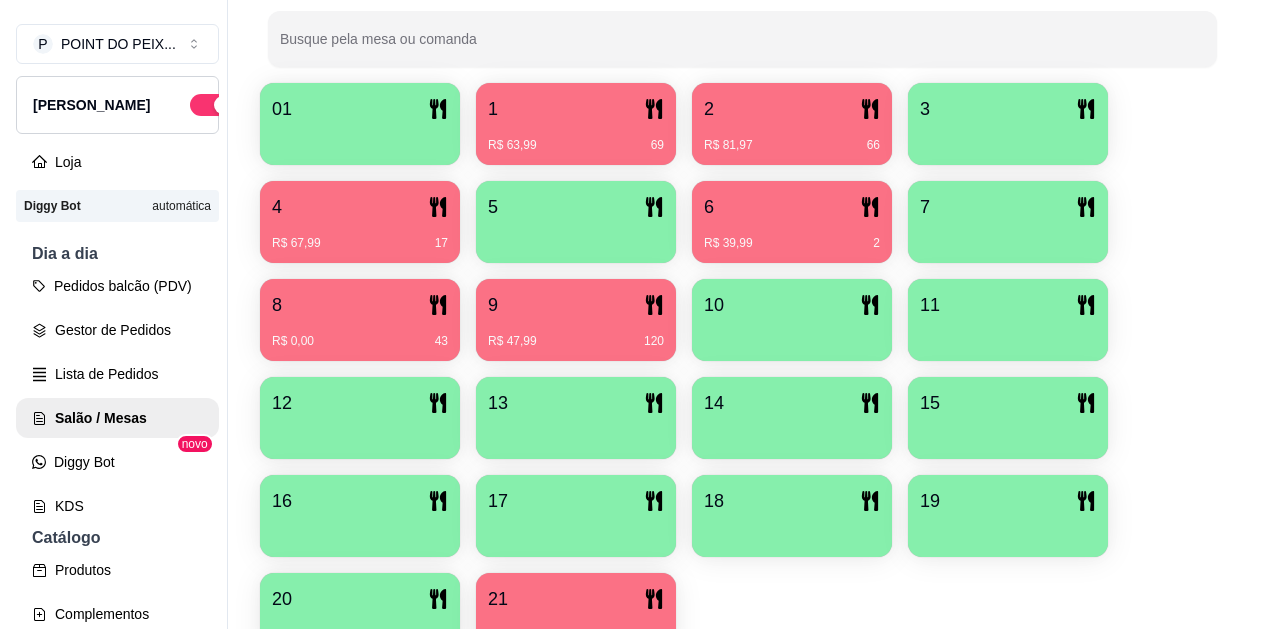 scroll, scrollTop: 227, scrollLeft: 0, axis: vertical 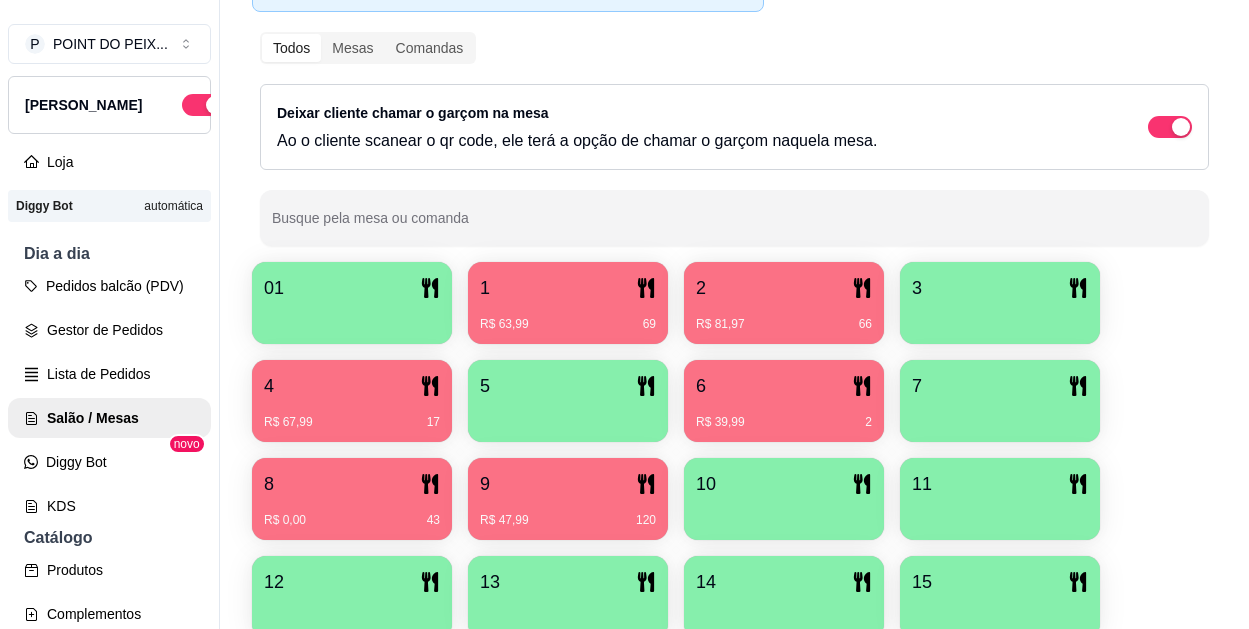 click at bounding box center (1000, 317) 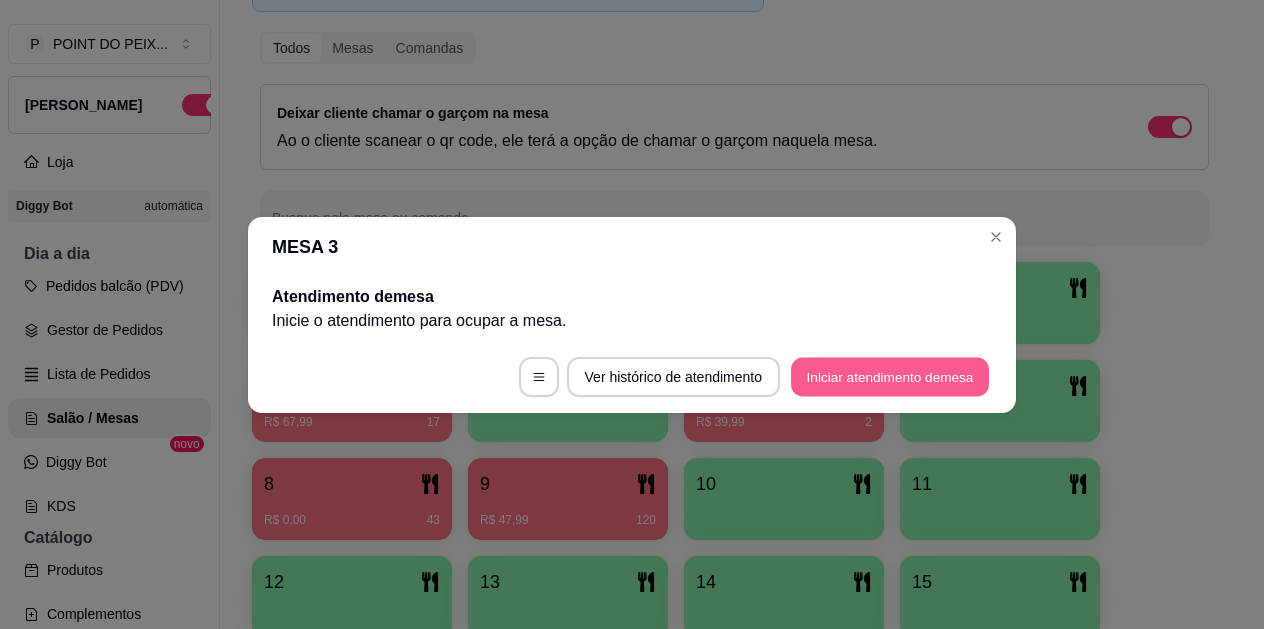 click on "Iniciar atendimento de  mesa" at bounding box center (890, 376) 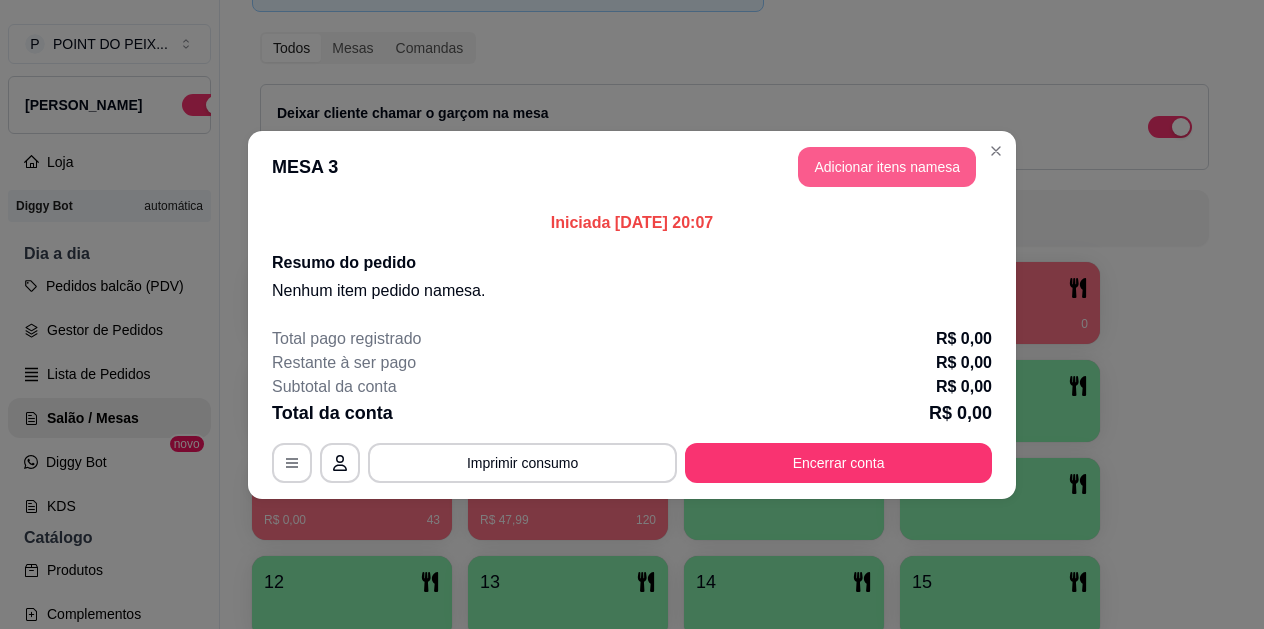 click on "Adicionar itens na  mesa" at bounding box center [887, 167] 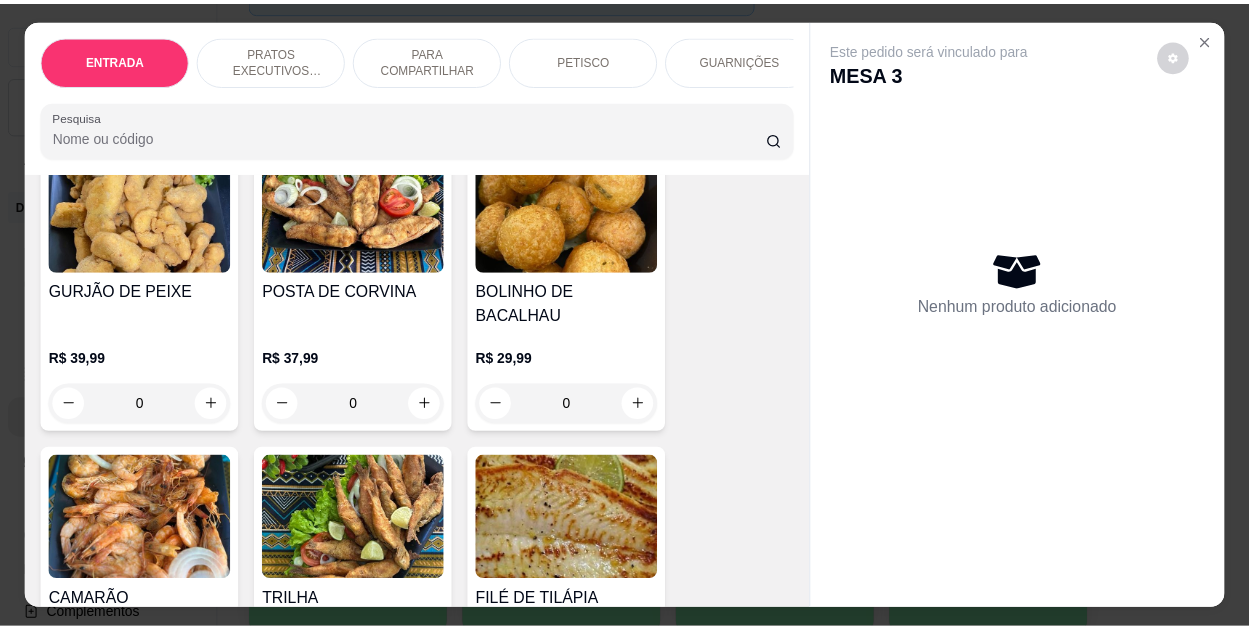 scroll, scrollTop: 2500, scrollLeft: 0, axis: vertical 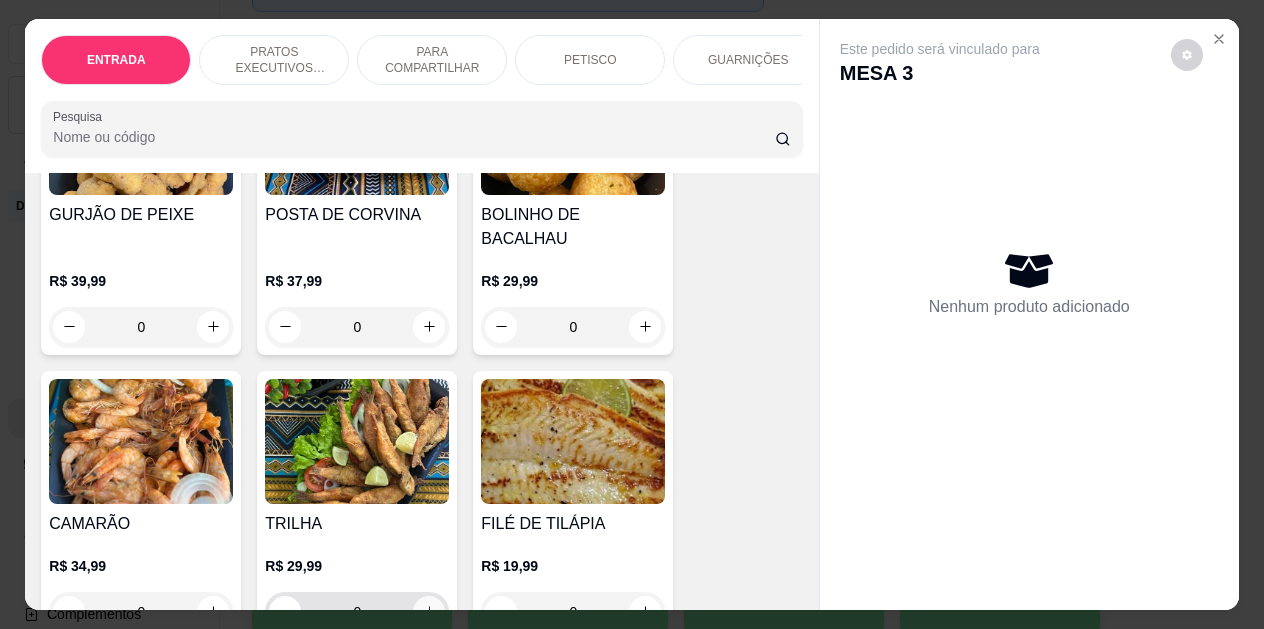 click 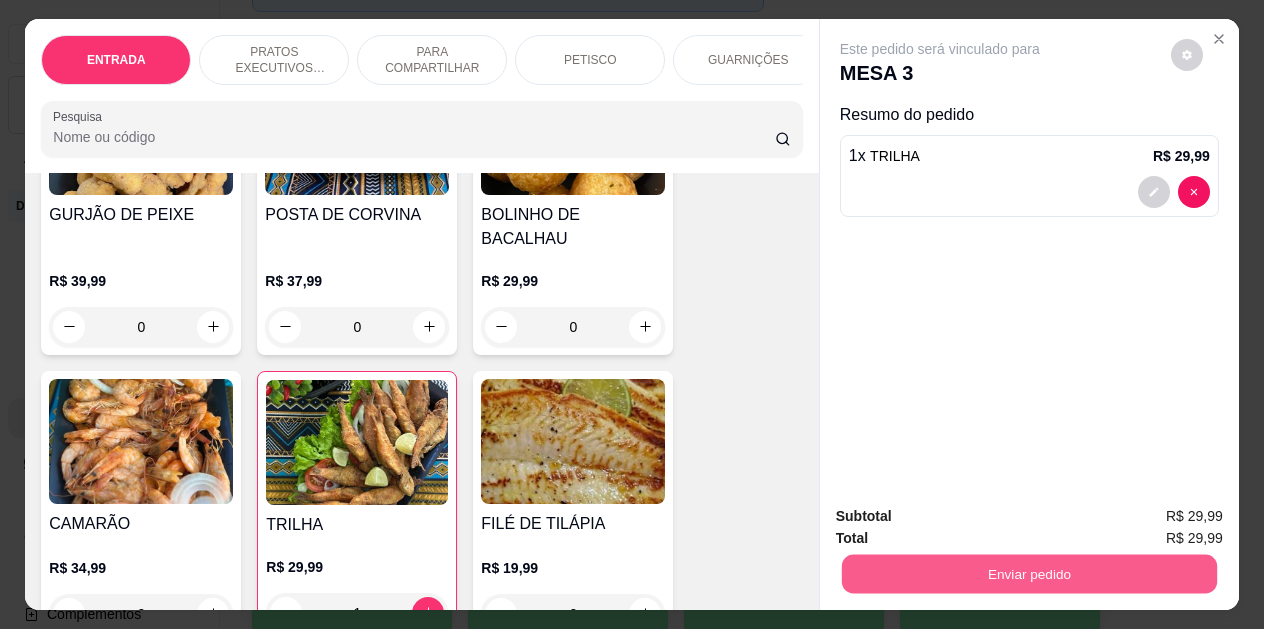 click on "Enviar pedido" at bounding box center [1029, 574] 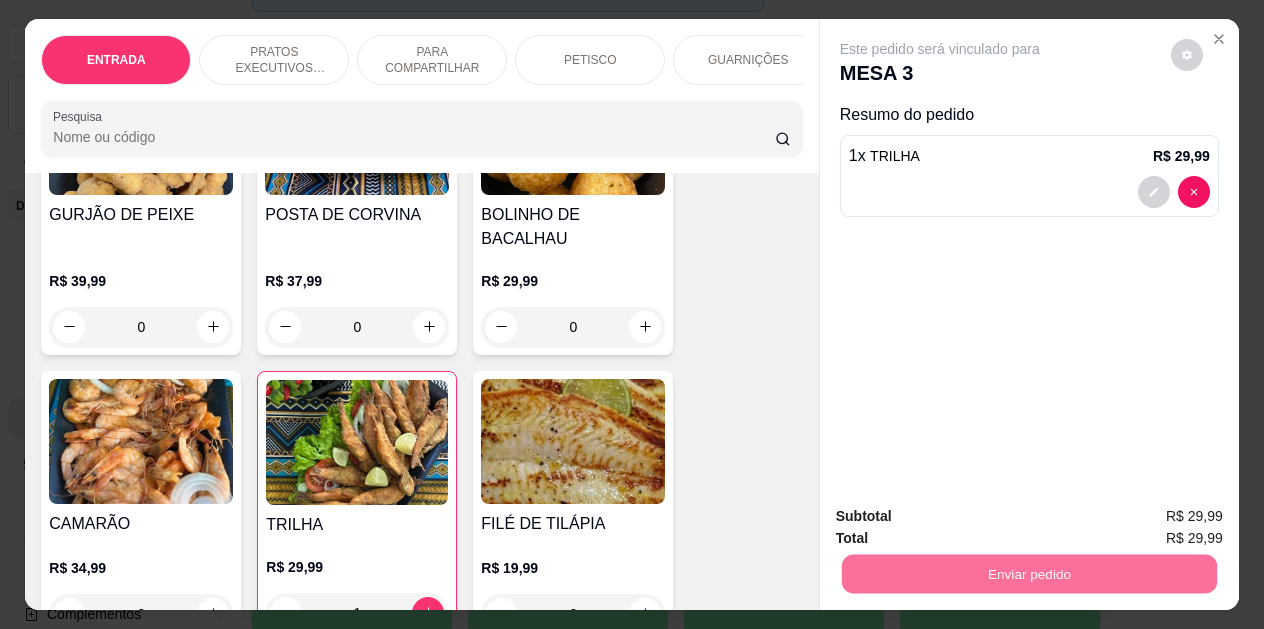 click on "Não registrar e enviar pedido" at bounding box center (963, 517) 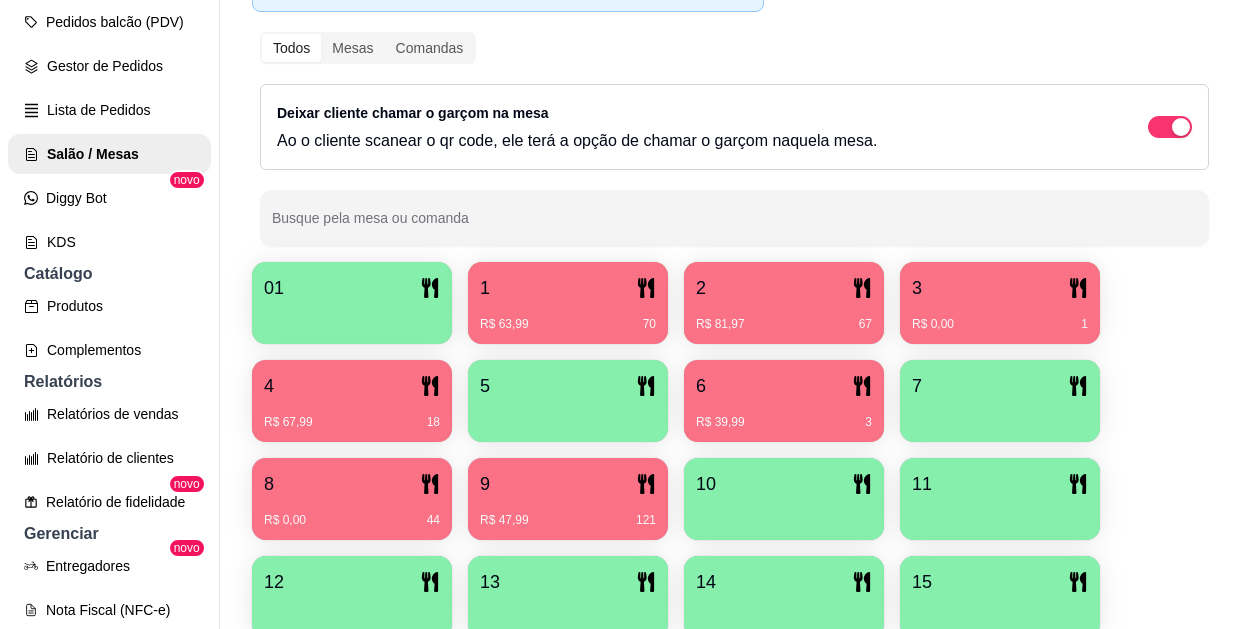 scroll, scrollTop: 300, scrollLeft: 0, axis: vertical 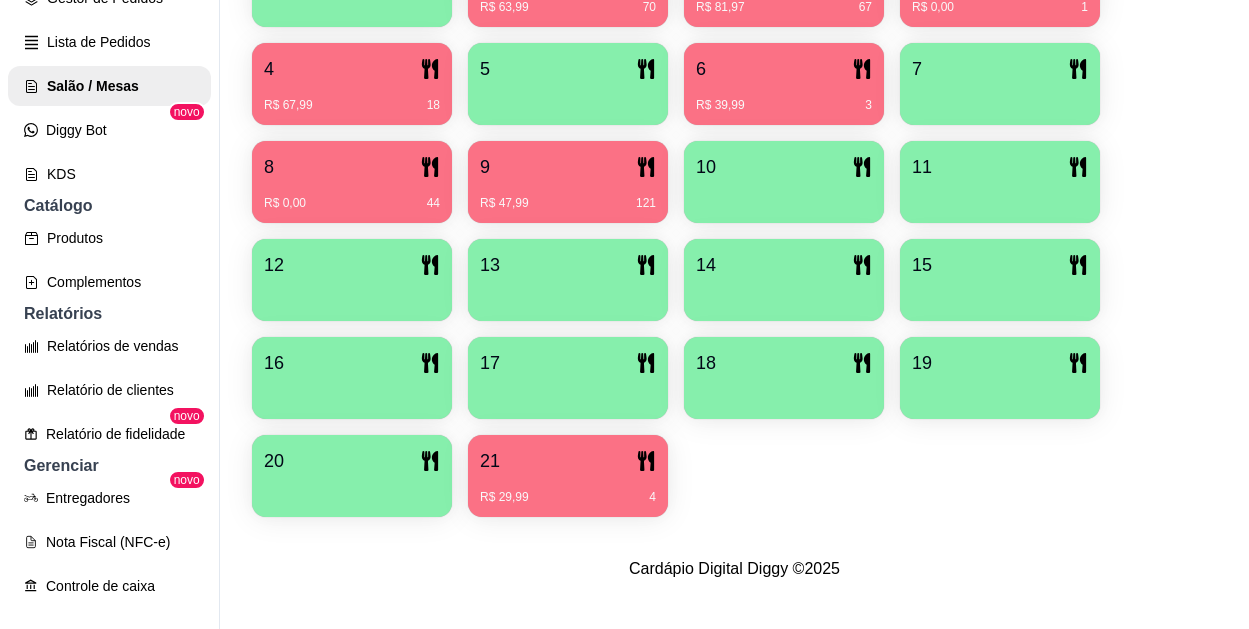 click on "R$ 29,99 4" at bounding box center [568, 497] 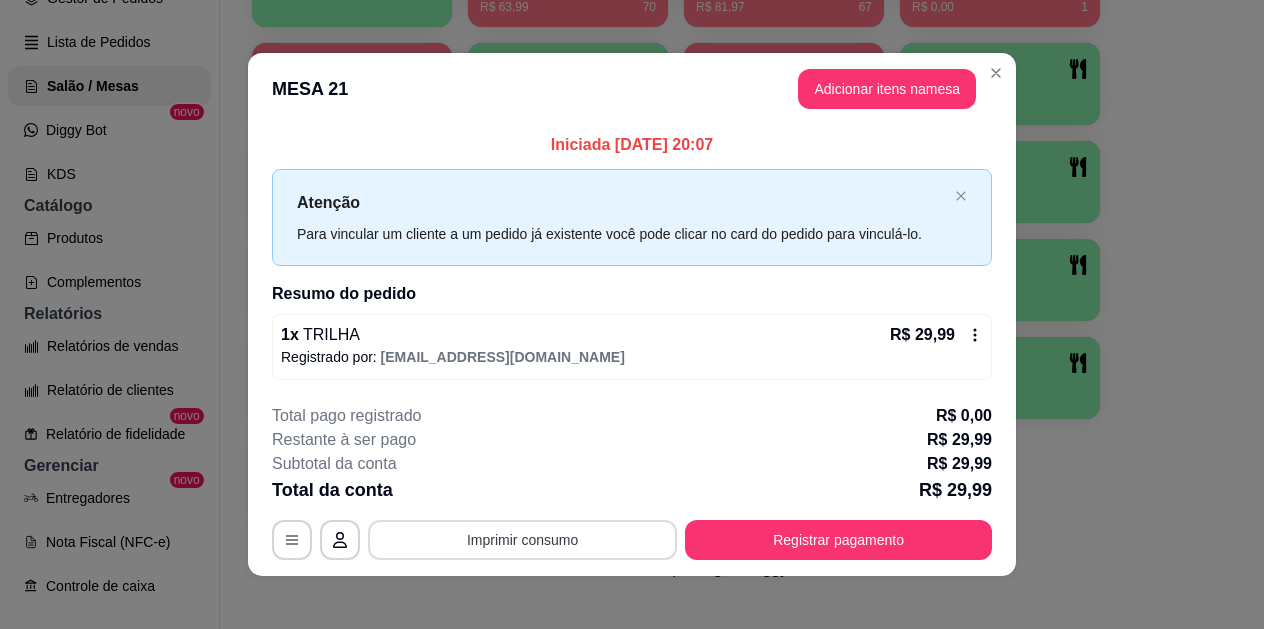 click on "Imprimir consumo" at bounding box center (522, 540) 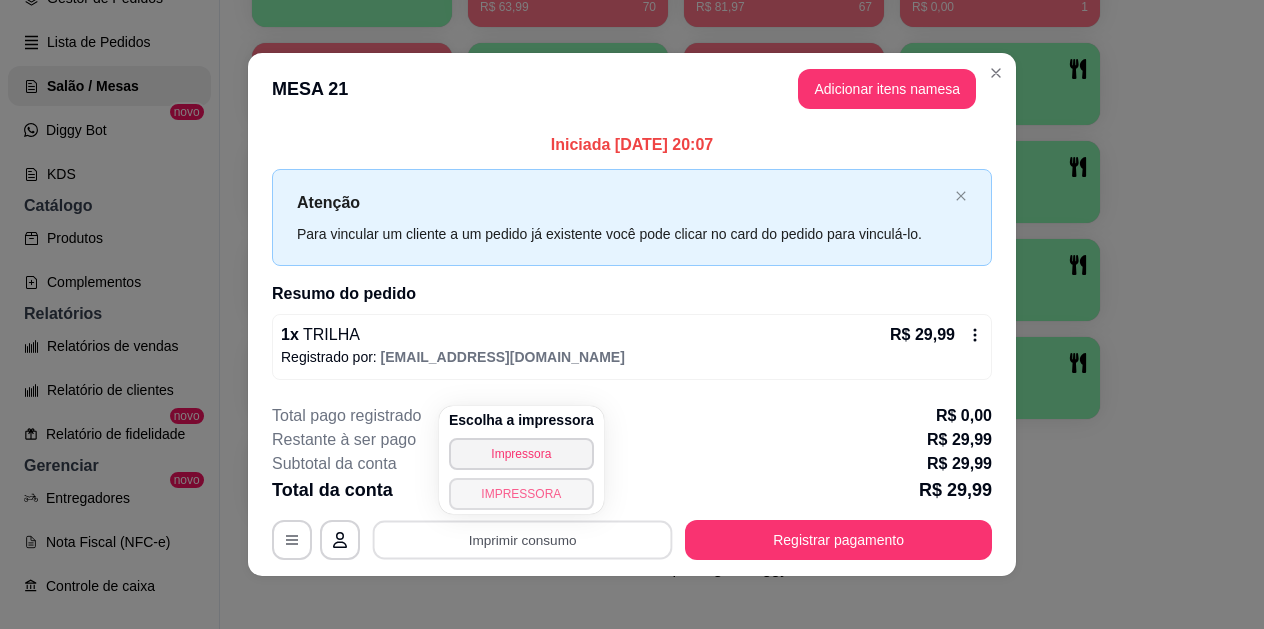 click on "IMPRESSORA" at bounding box center (521, 494) 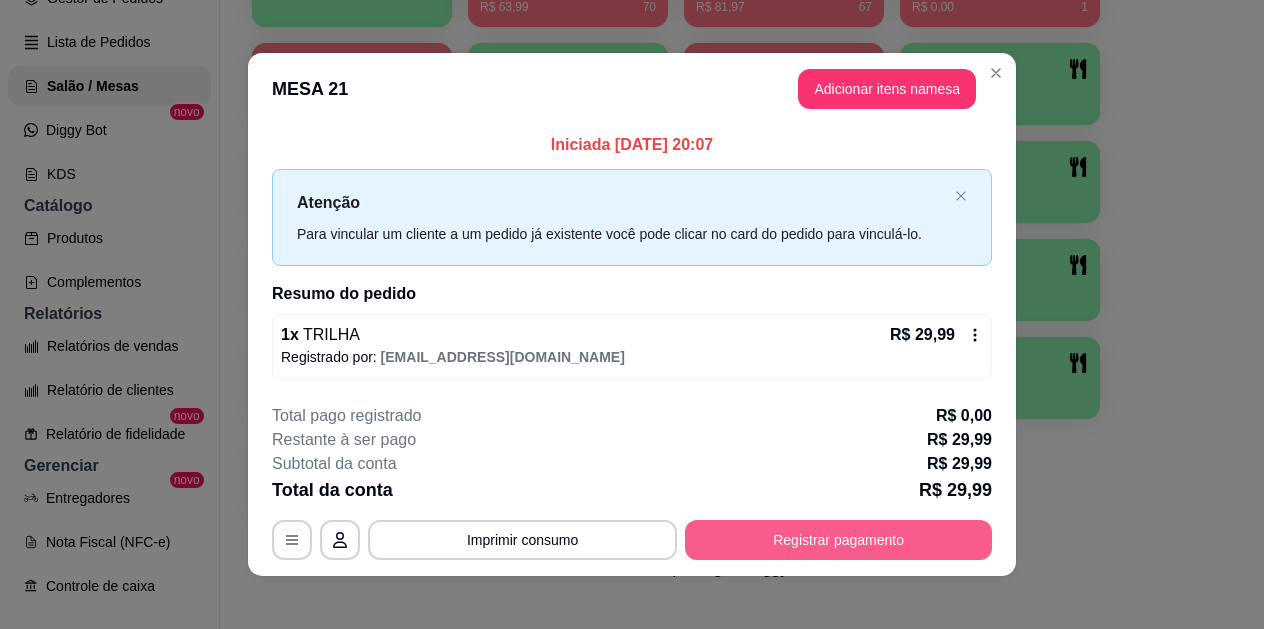 click on "Registrar pagamento" at bounding box center [838, 540] 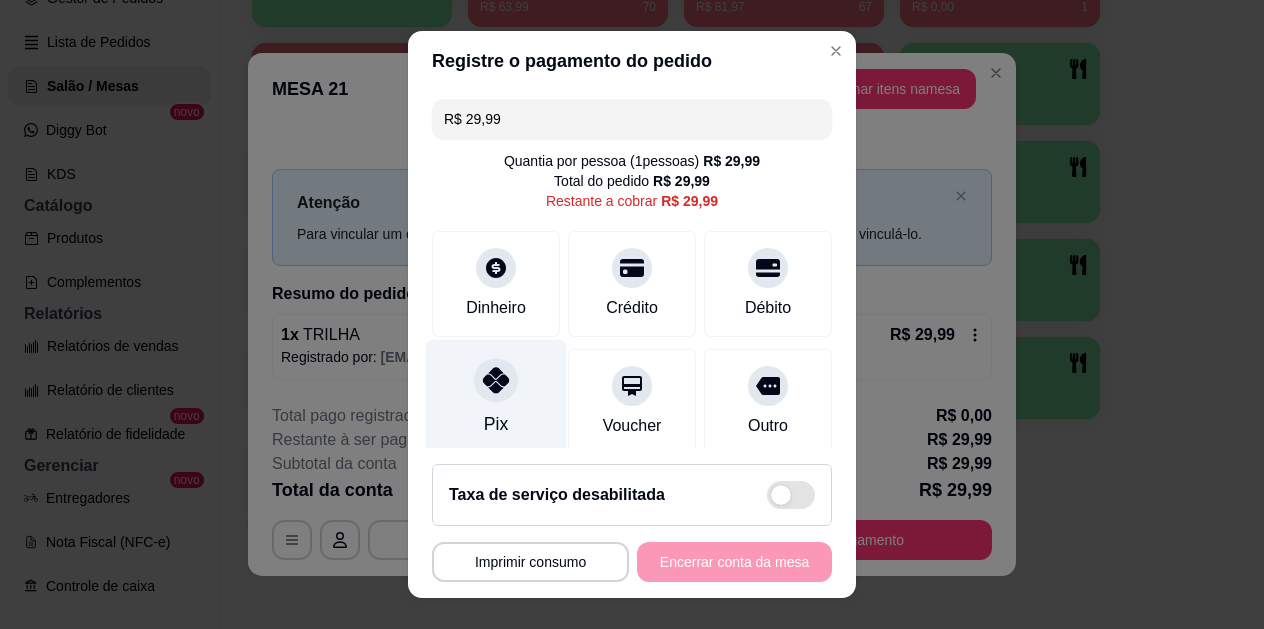 click 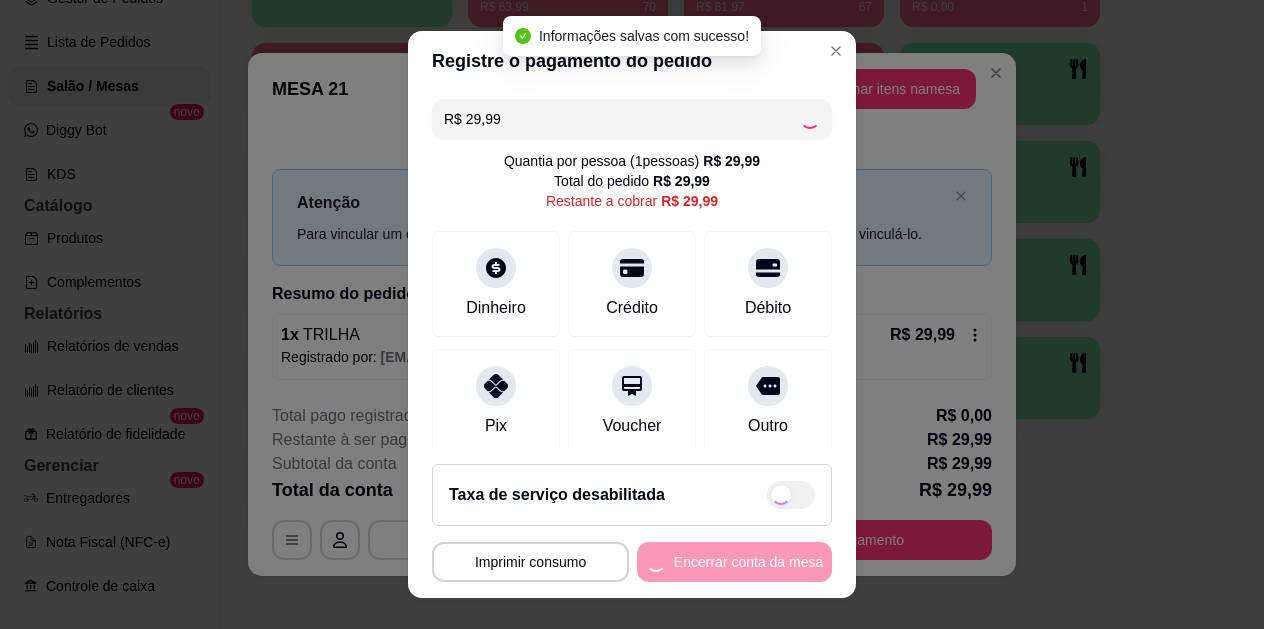 type on "R$ 0,00" 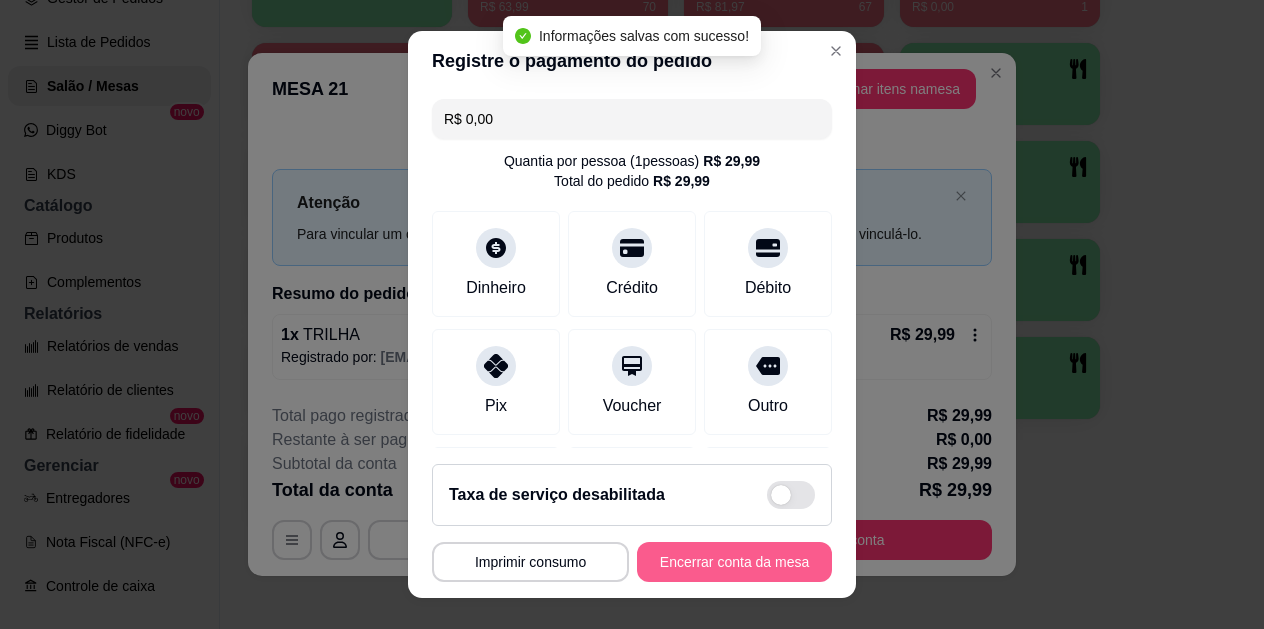 click on "Encerrar conta da mesa" at bounding box center (734, 562) 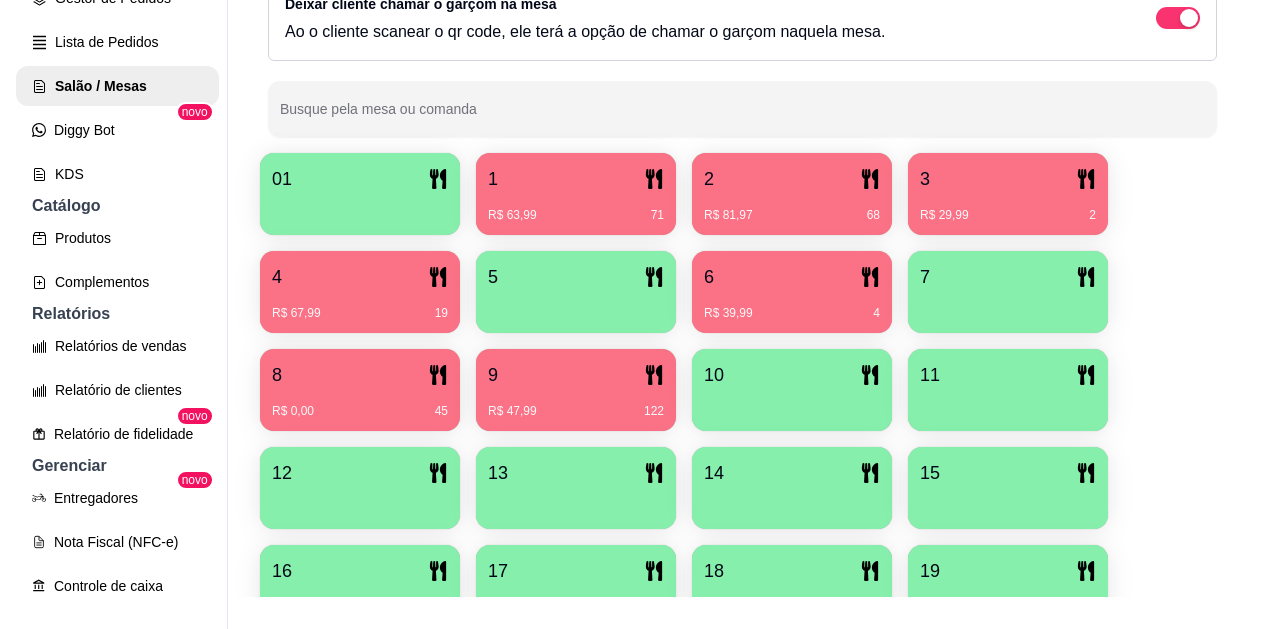 scroll, scrollTop: 327, scrollLeft: 0, axis: vertical 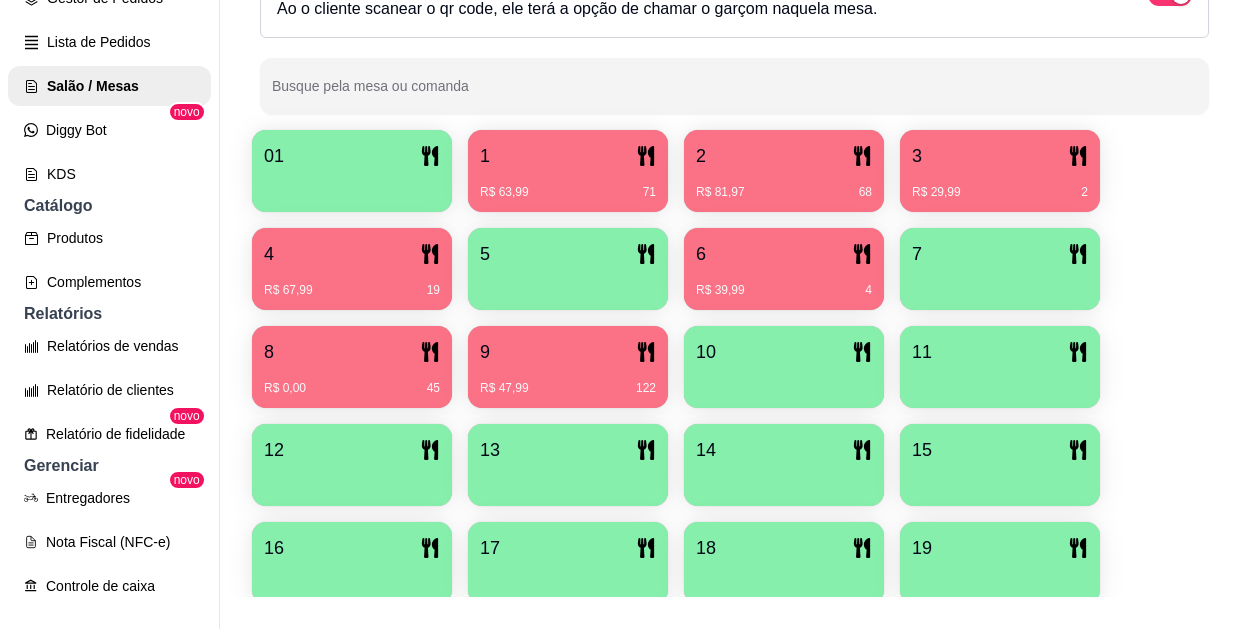 click on "R$ 47,99 122" at bounding box center [568, 381] 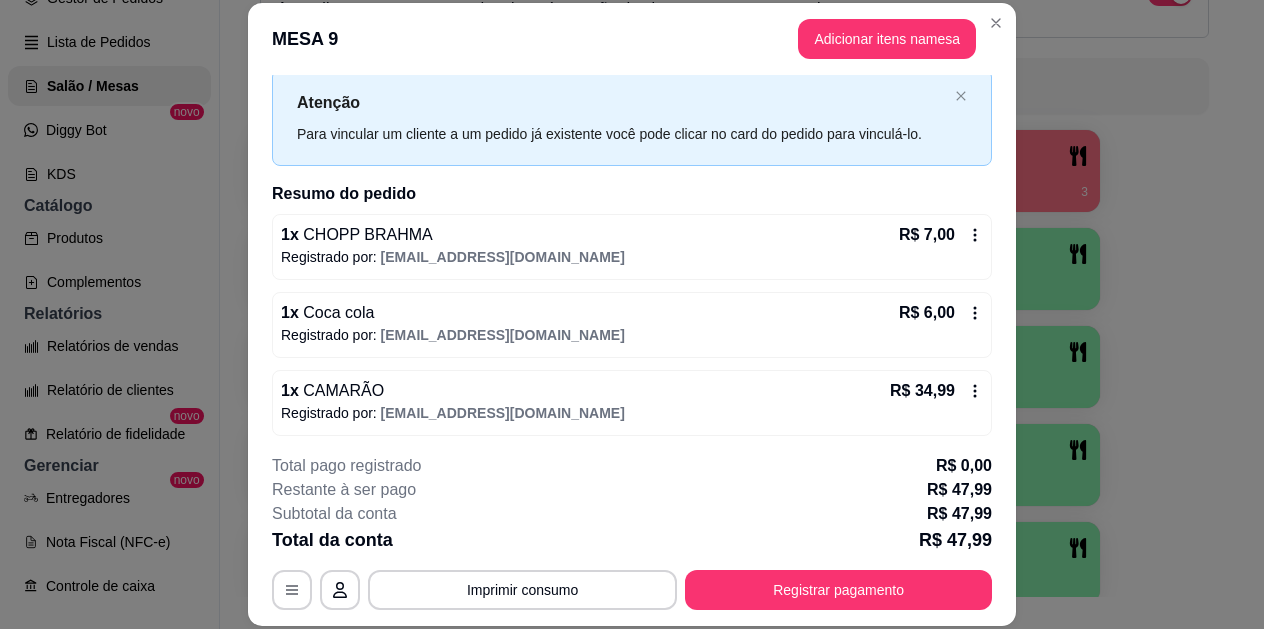 scroll, scrollTop: 56, scrollLeft: 0, axis: vertical 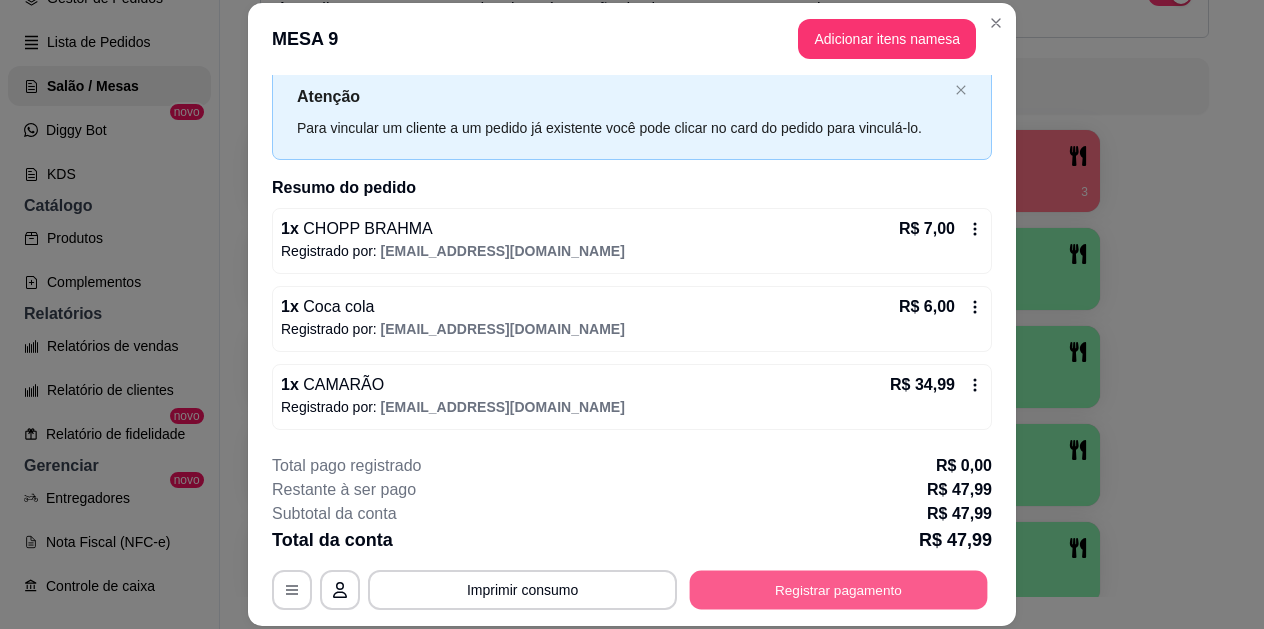 click on "Registrar pagamento" at bounding box center (839, 589) 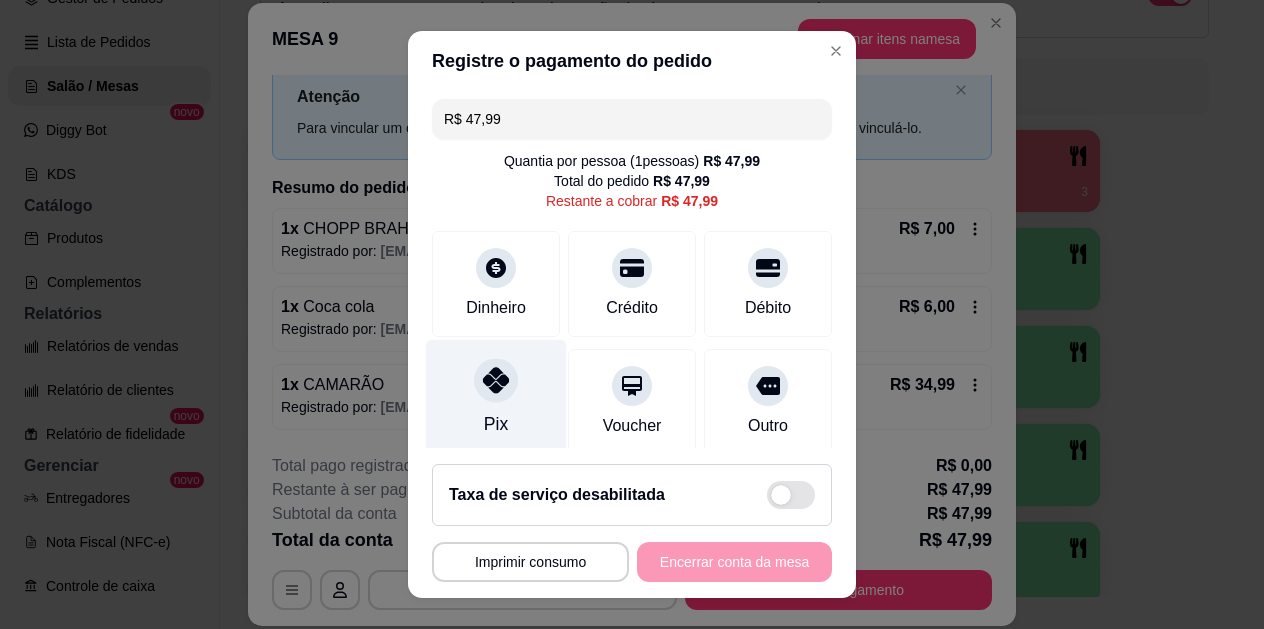 click 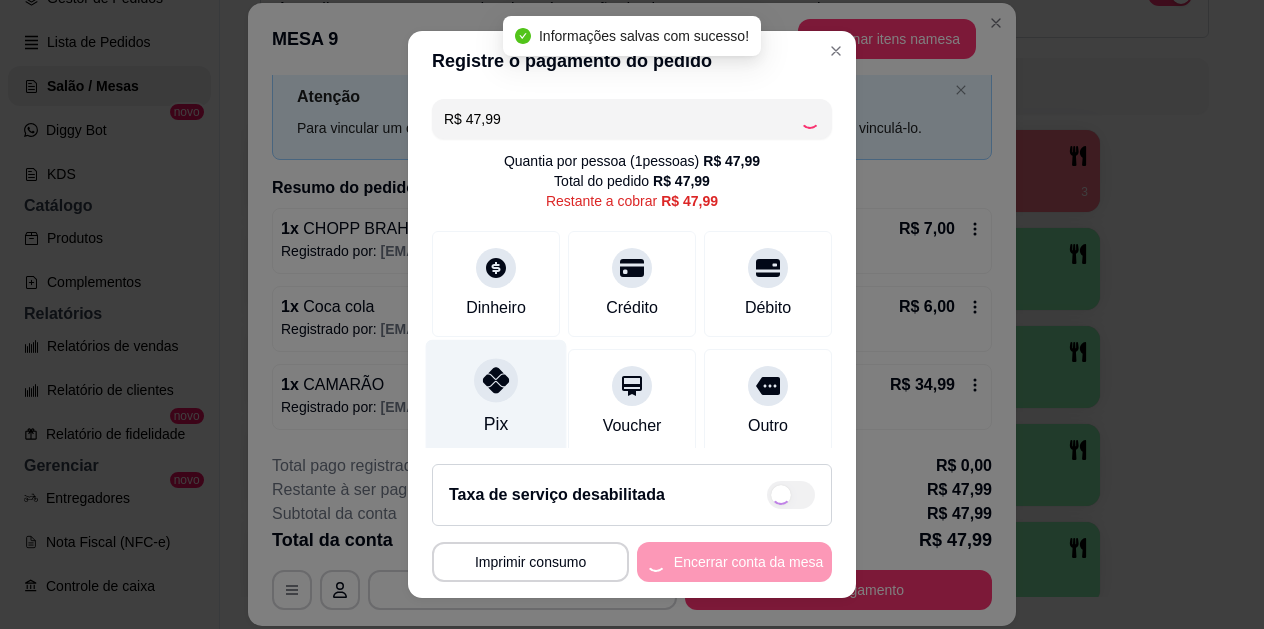 type on "R$ 0,00" 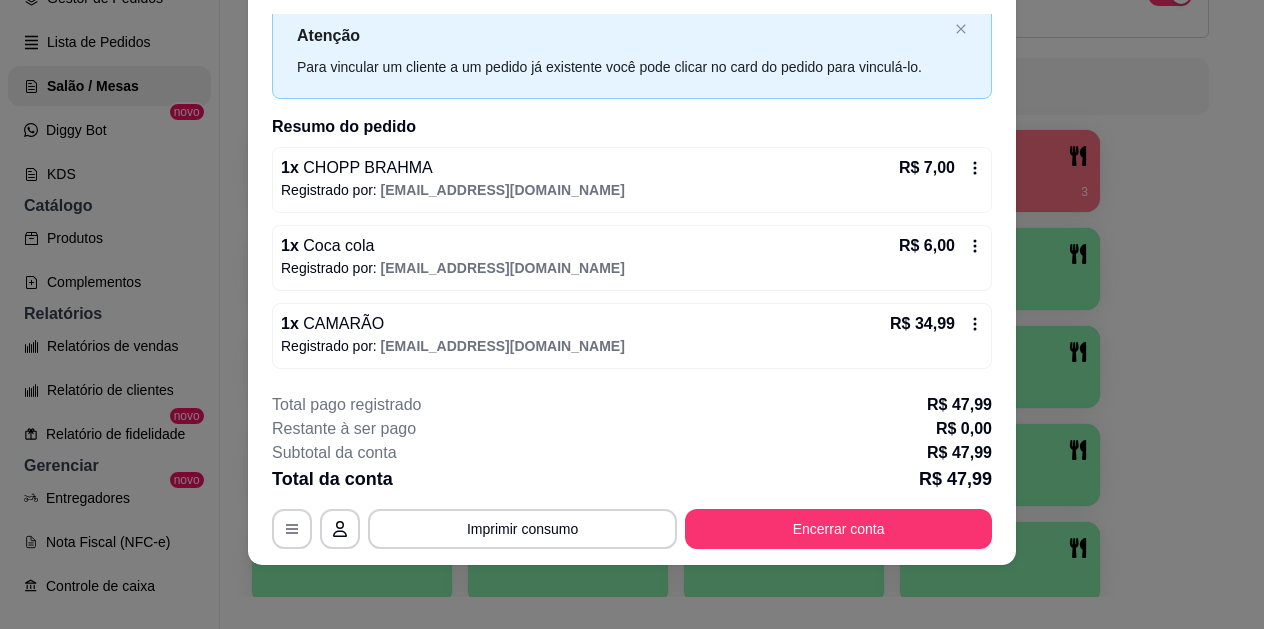 scroll, scrollTop: 0, scrollLeft: 0, axis: both 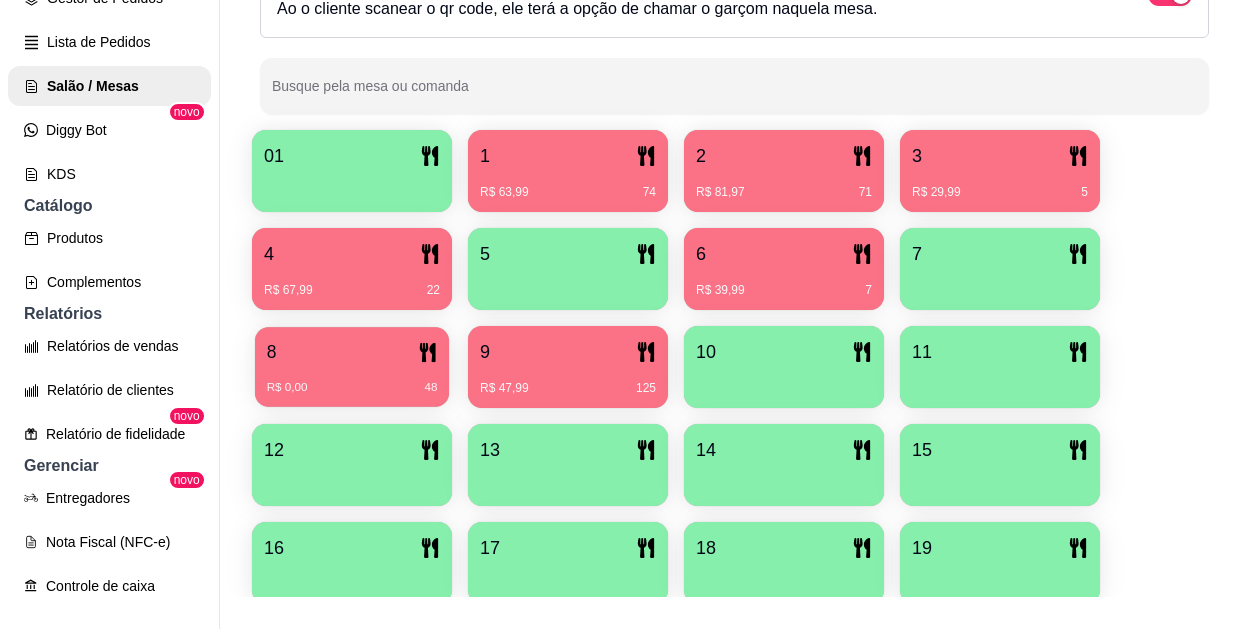 click on "R$ 0,00 48" at bounding box center (352, 380) 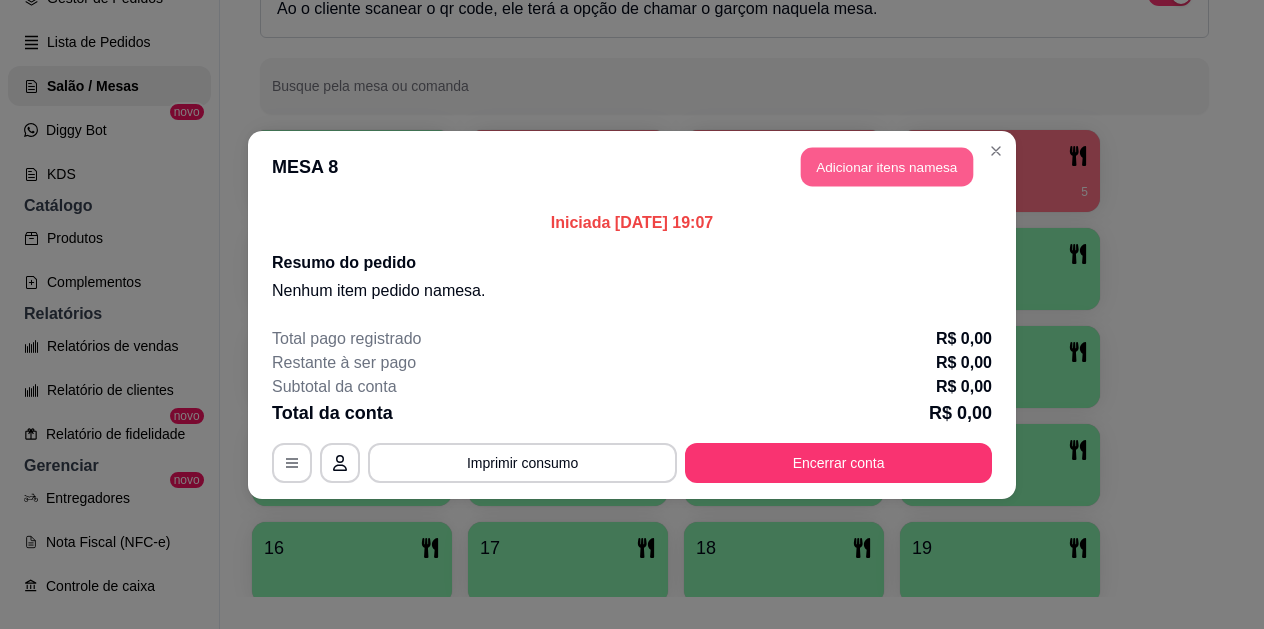 click on "Adicionar itens na  mesa" at bounding box center [887, 166] 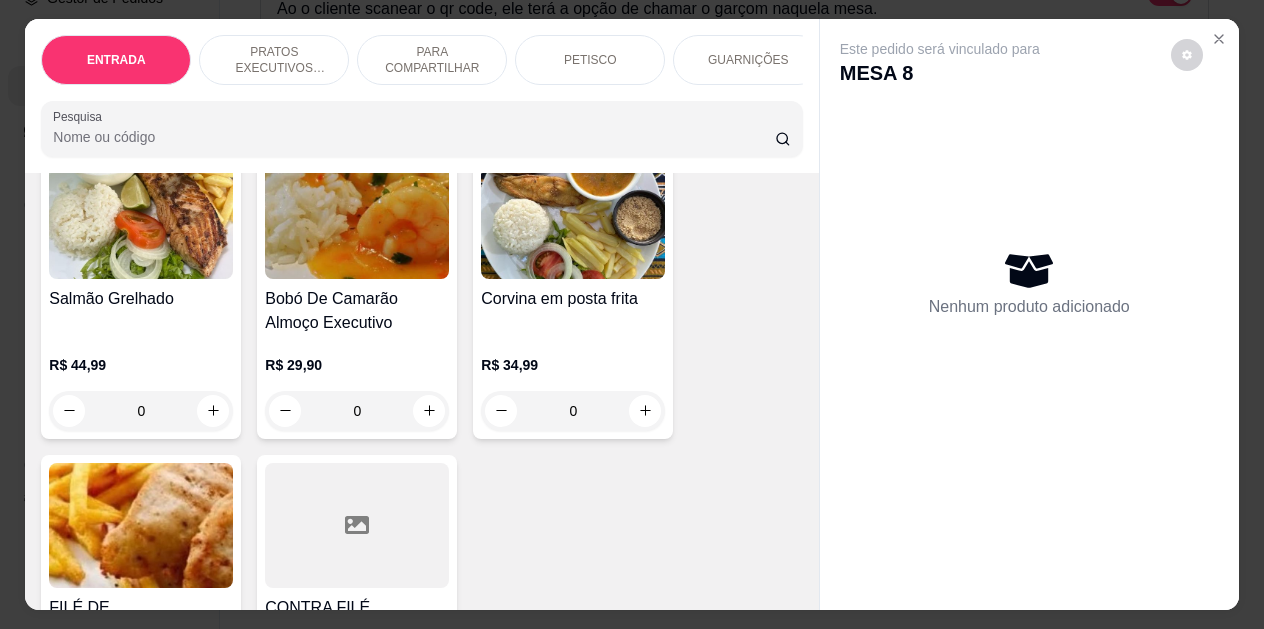 click on "PETISCO" at bounding box center (590, 60) 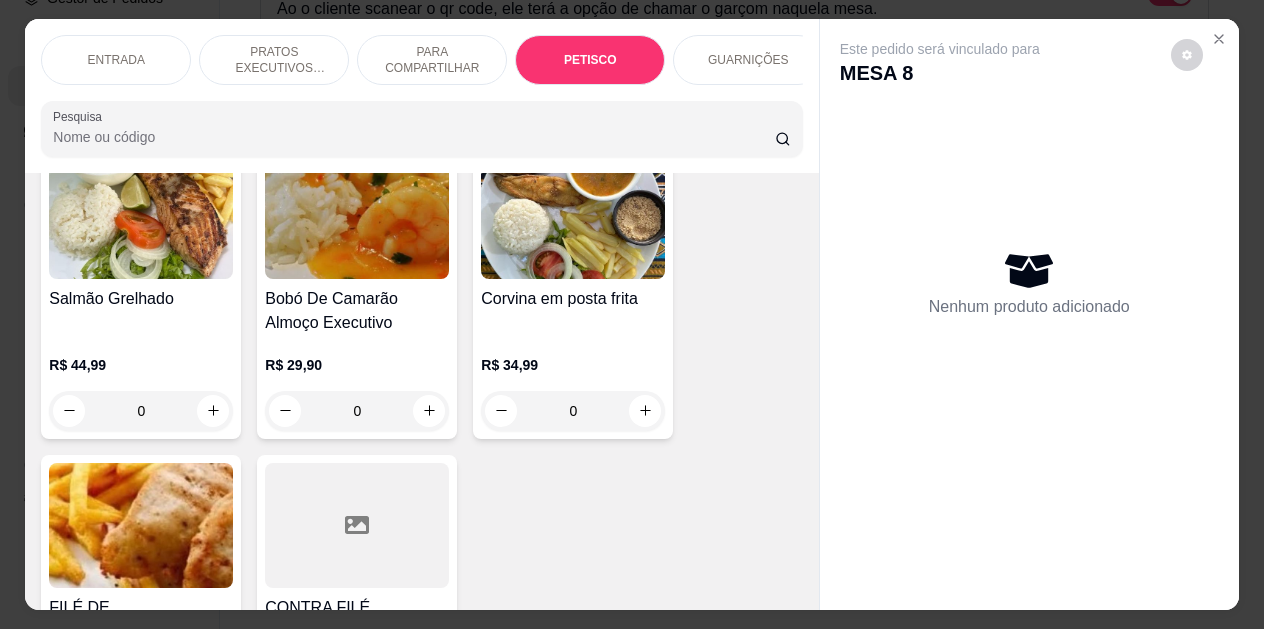 scroll, scrollTop: 2325, scrollLeft: 0, axis: vertical 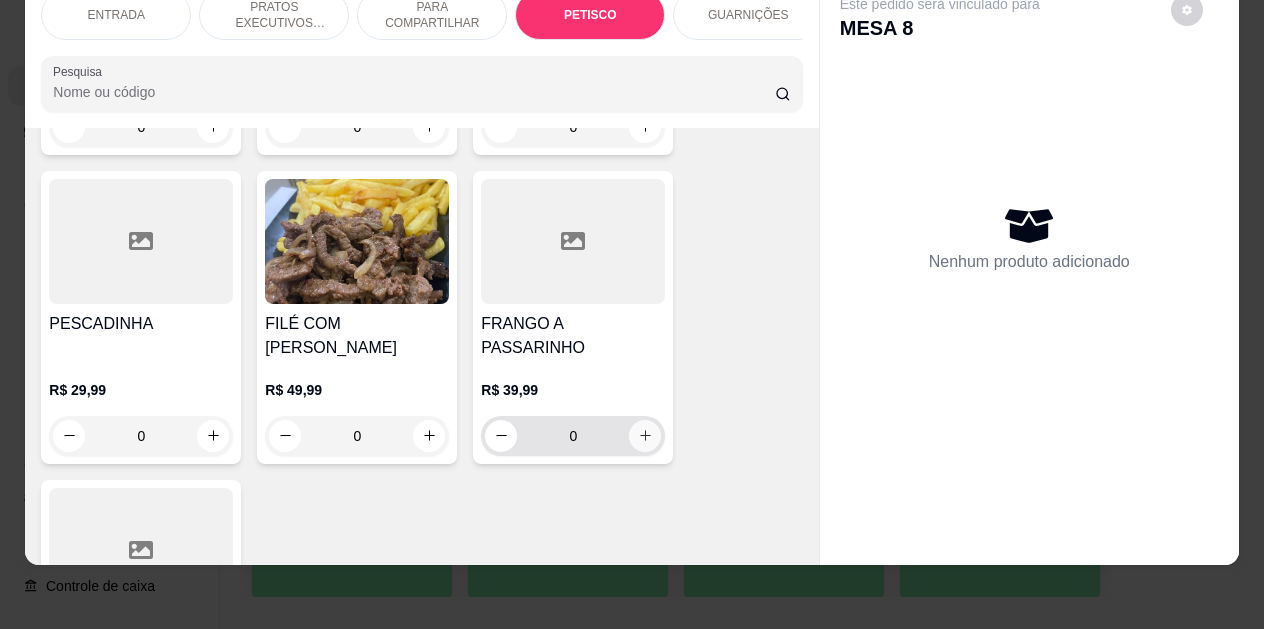 click at bounding box center [645, 436] 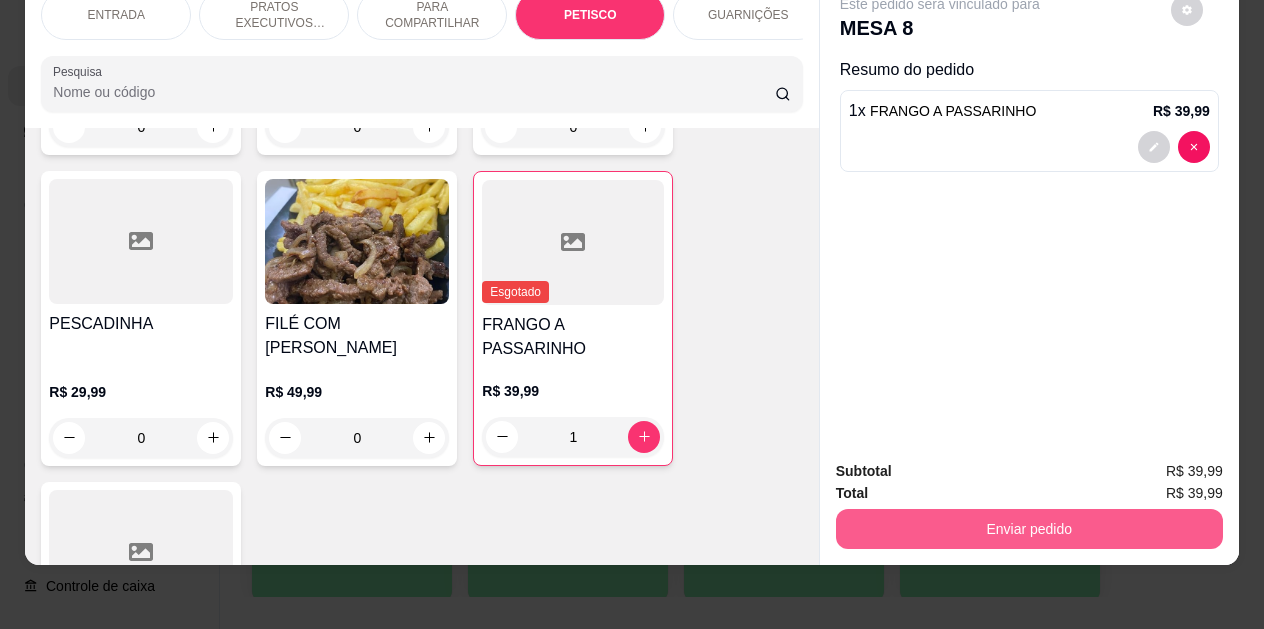 click on "Enviar pedido" at bounding box center (1029, 529) 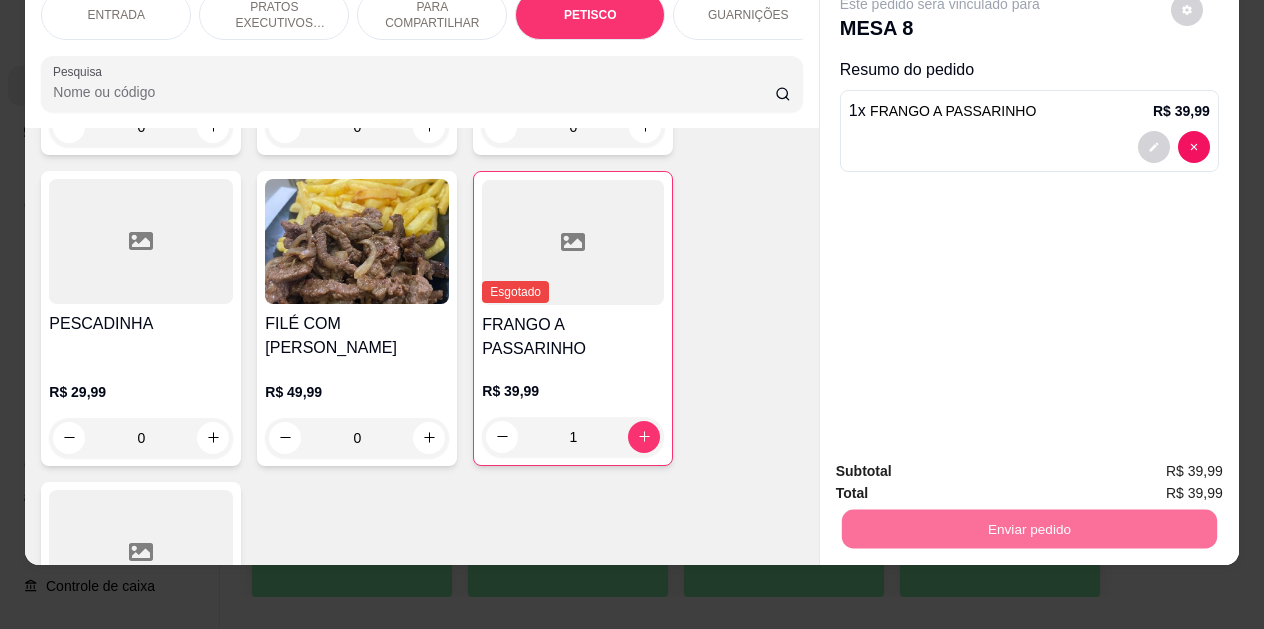 click on "Não registrar e enviar pedido" at bounding box center [963, 465] 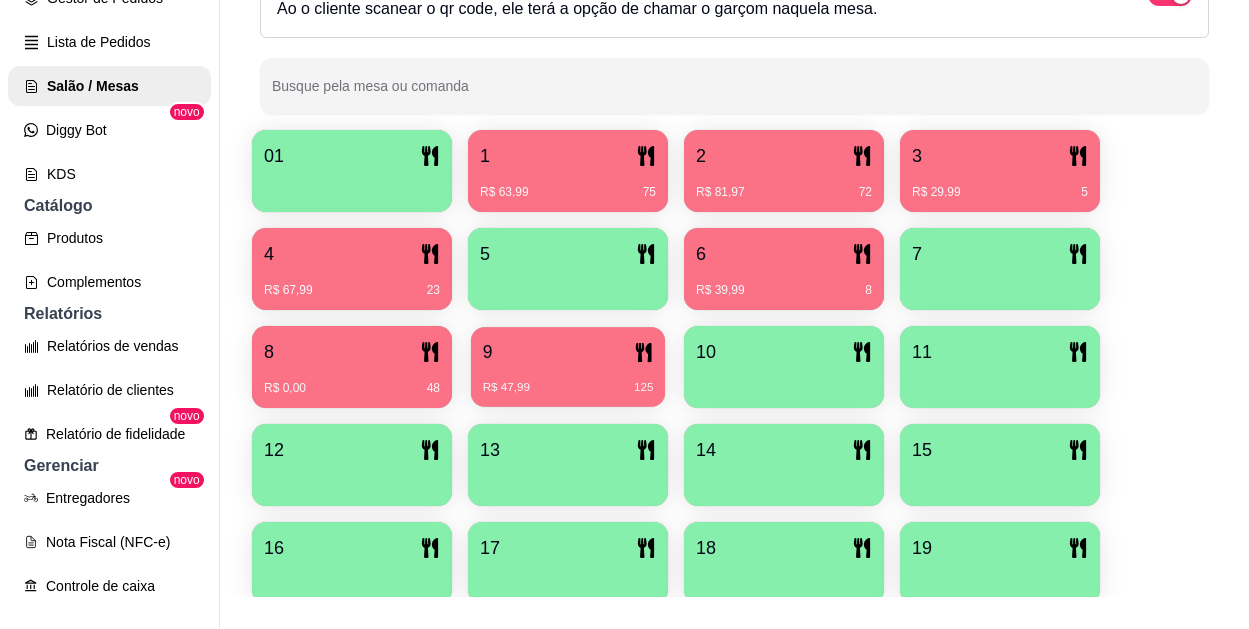 click on "R$ 47,99 125" at bounding box center (568, 380) 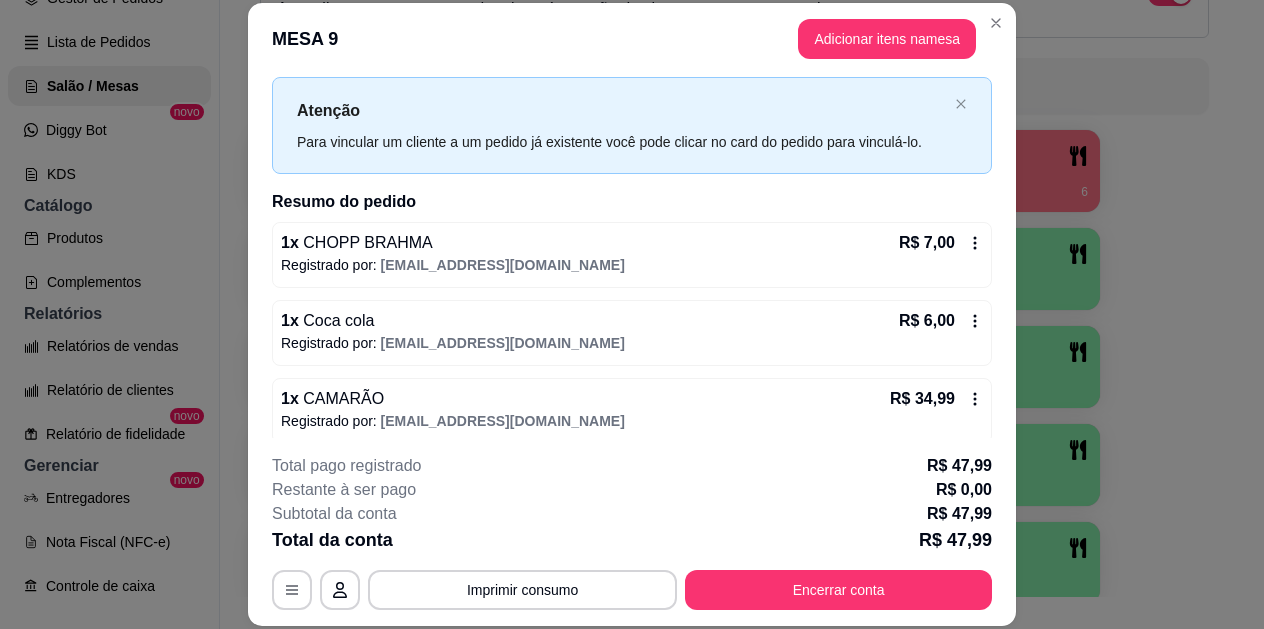 scroll, scrollTop: 56, scrollLeft: 0, axis: vertical 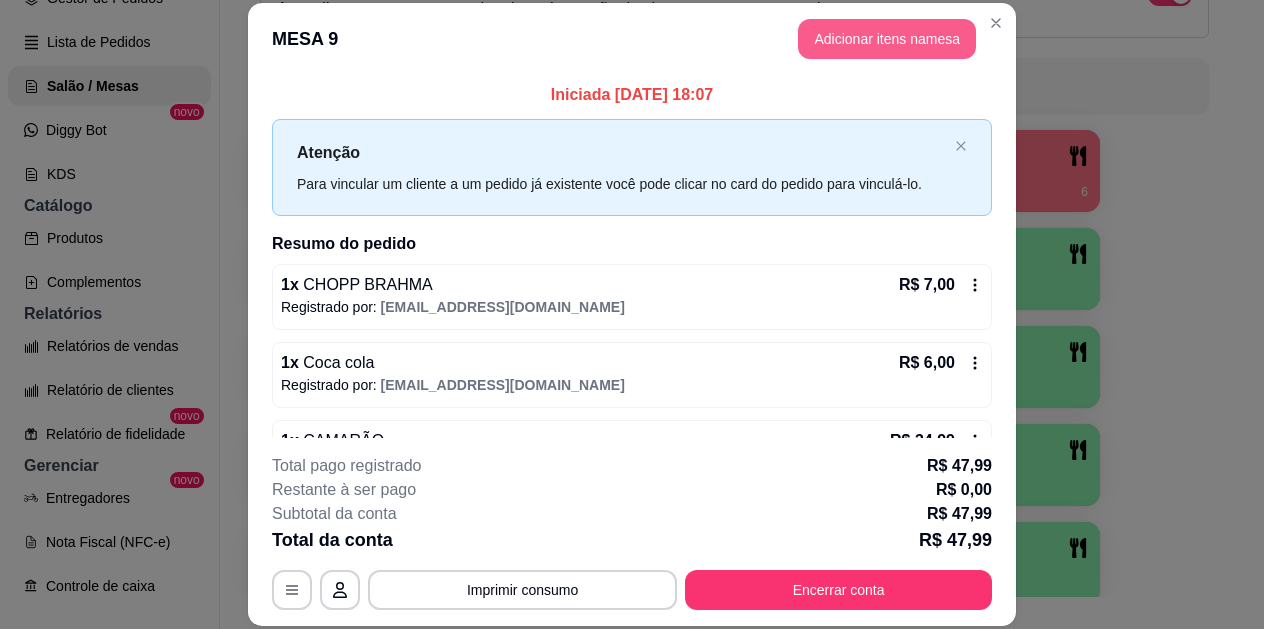 click on "Adicionar itens na  mesa" at bounding box center [887, 39] 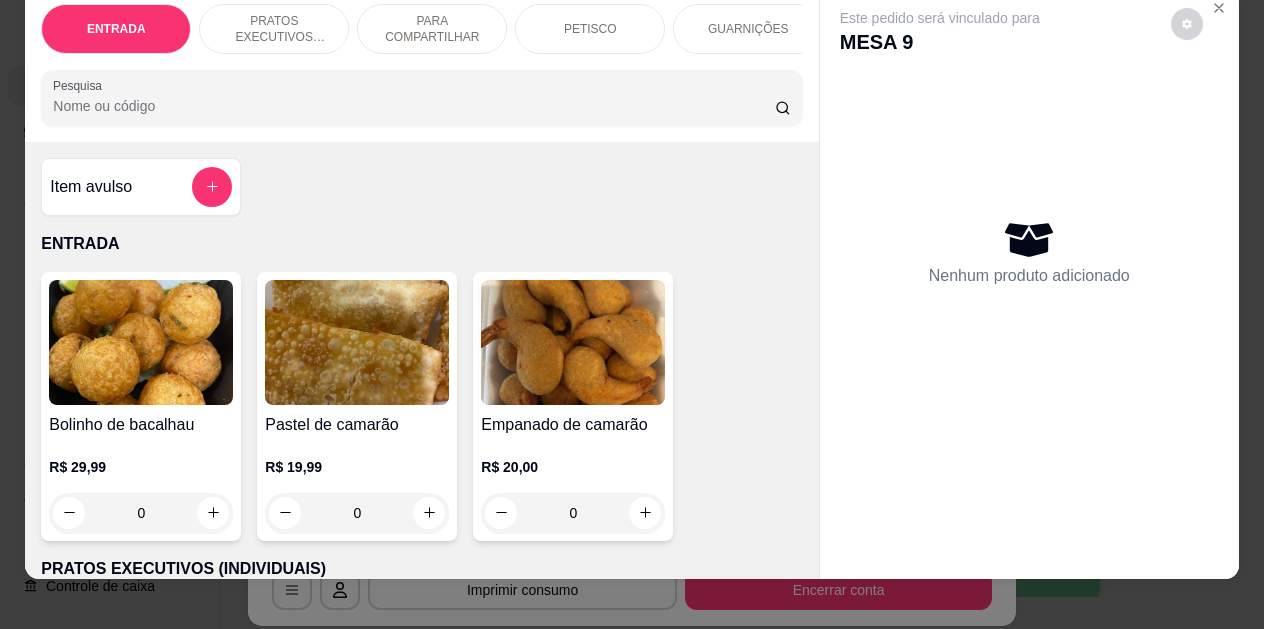 scroll, scrollTop: 53, scrollLeft: 0, axis: vertical 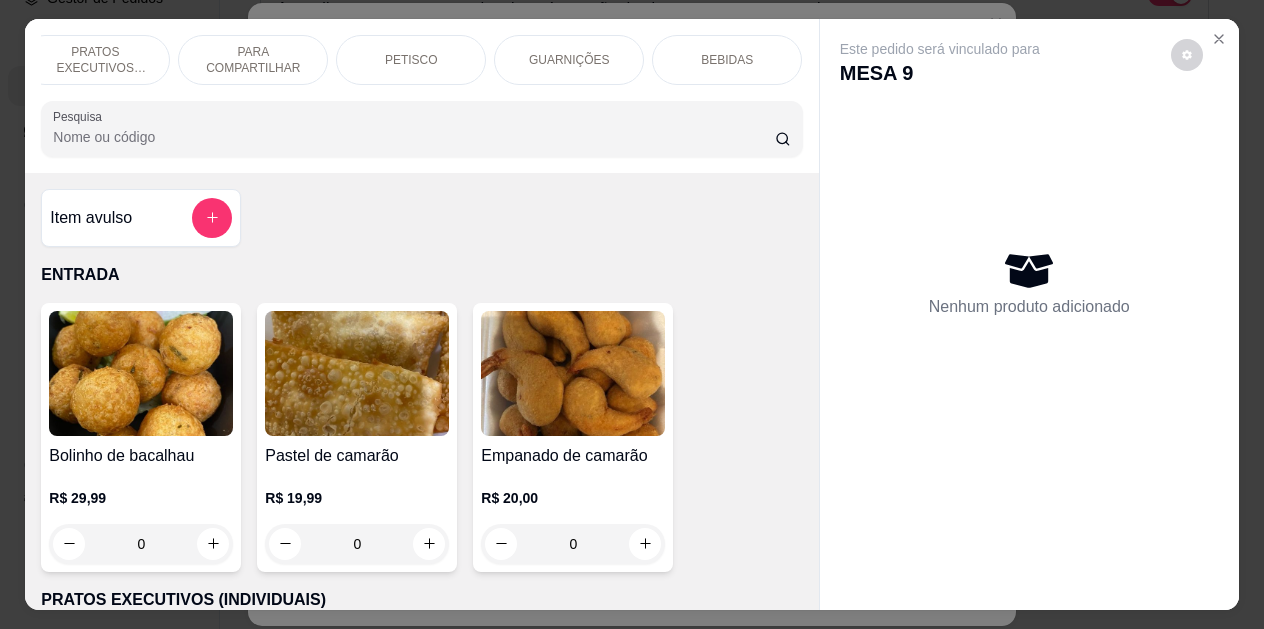 click on "BEBIDAS" at bounding box center (727, 60) 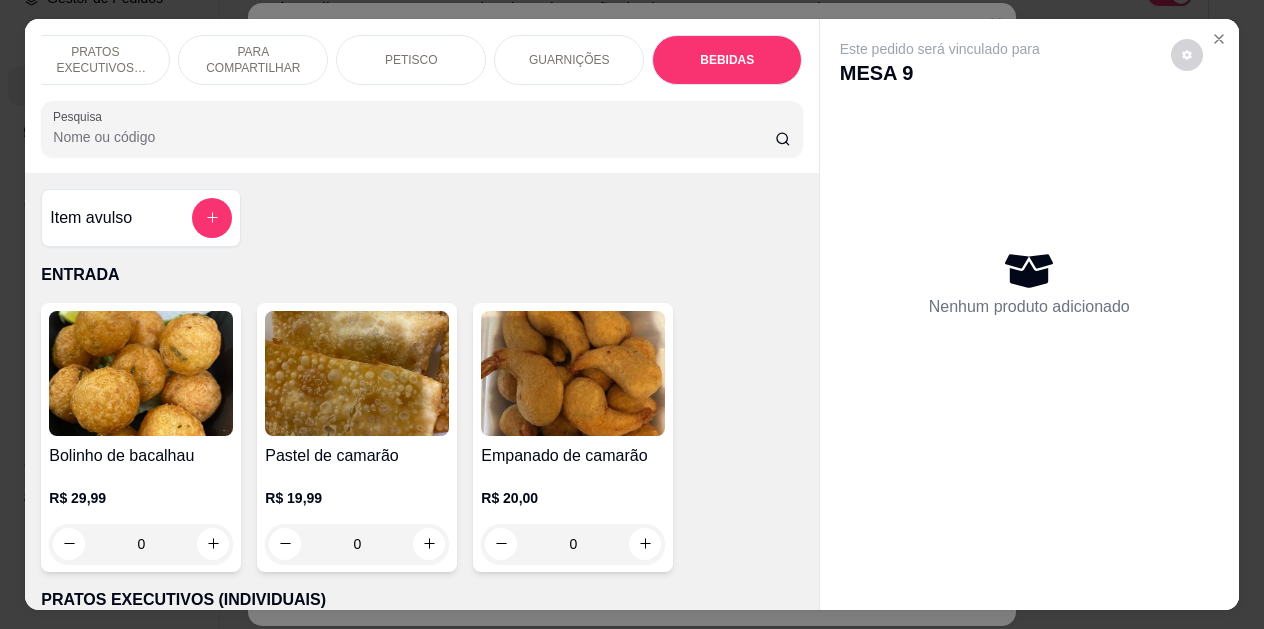 scroll, scrollTop: 4424, scrollLeft: 0, axis: vertical 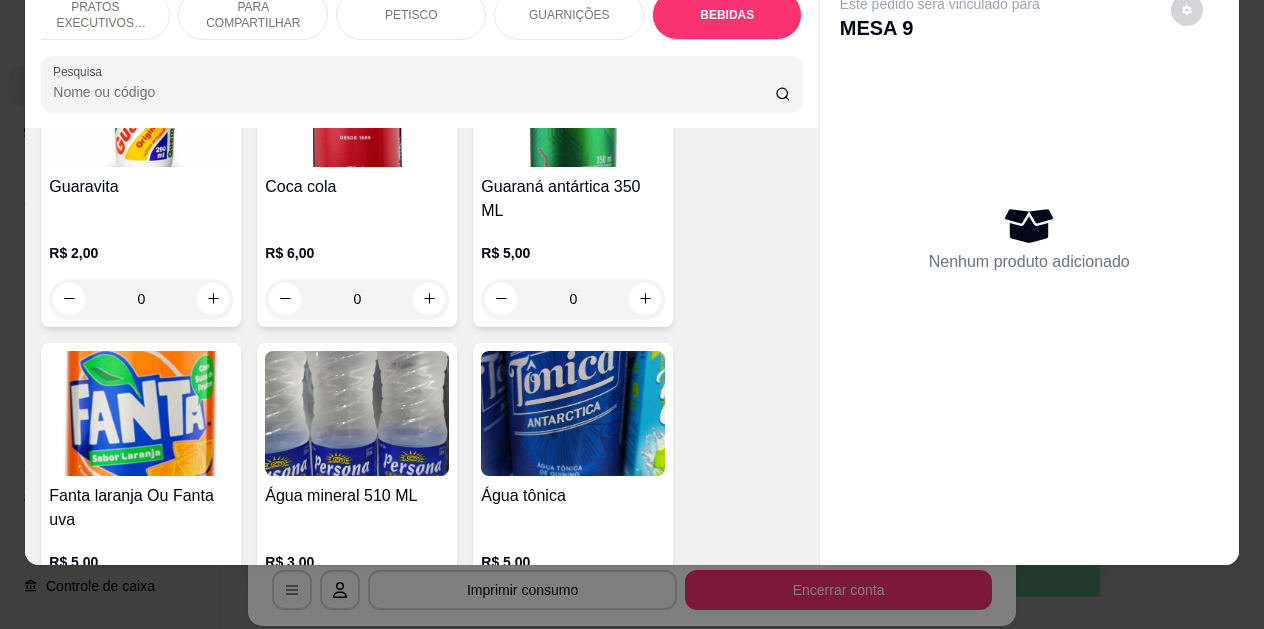 click 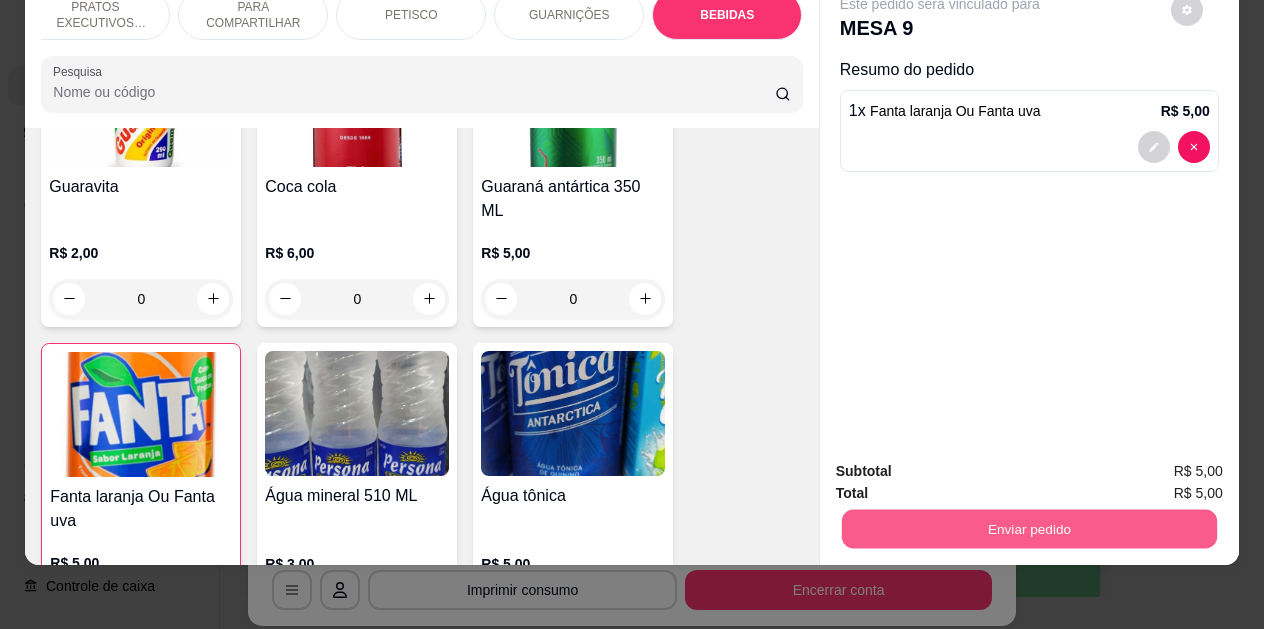 click on "Enviar pedido" at bounding box center [1029, 529] 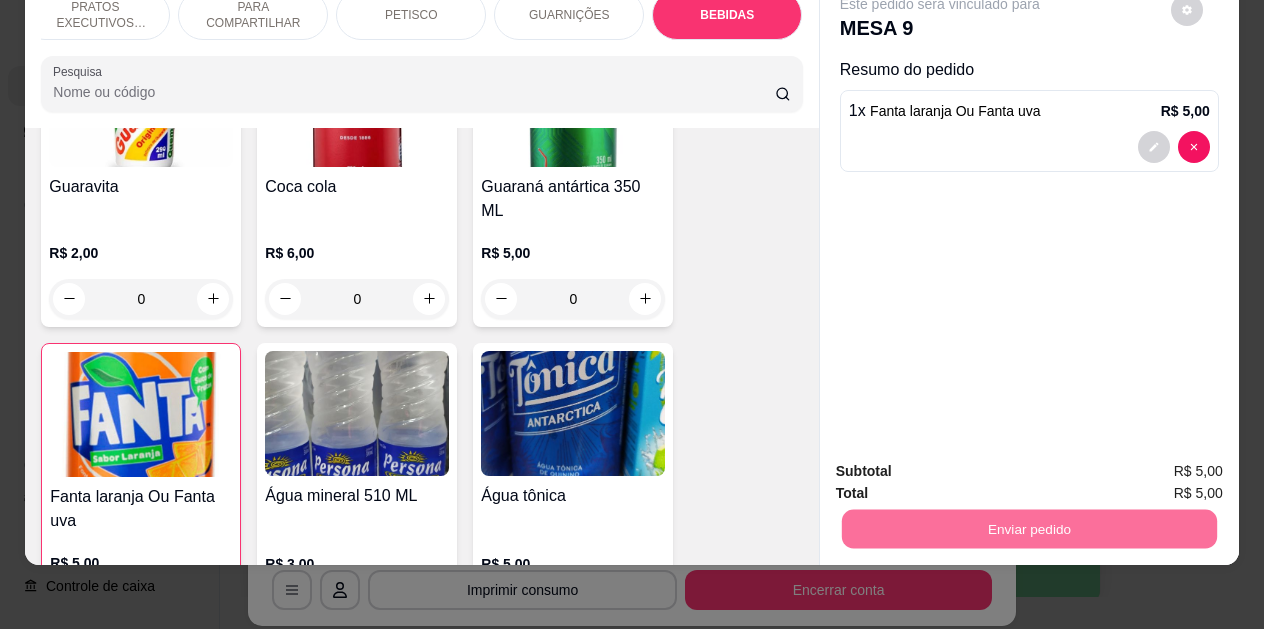 click on "Não registrar e enviar pedido" at bounding box center (963, 465) 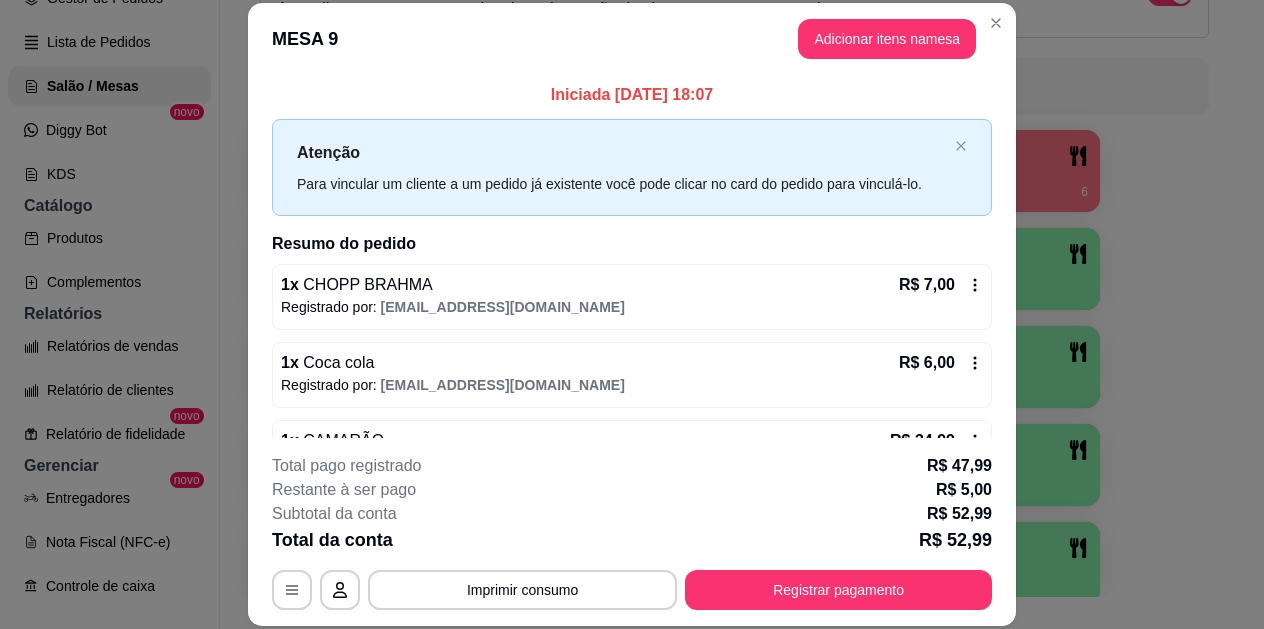 scroll, scrollTop: 134, scrollLeft: 0, axis: vertical 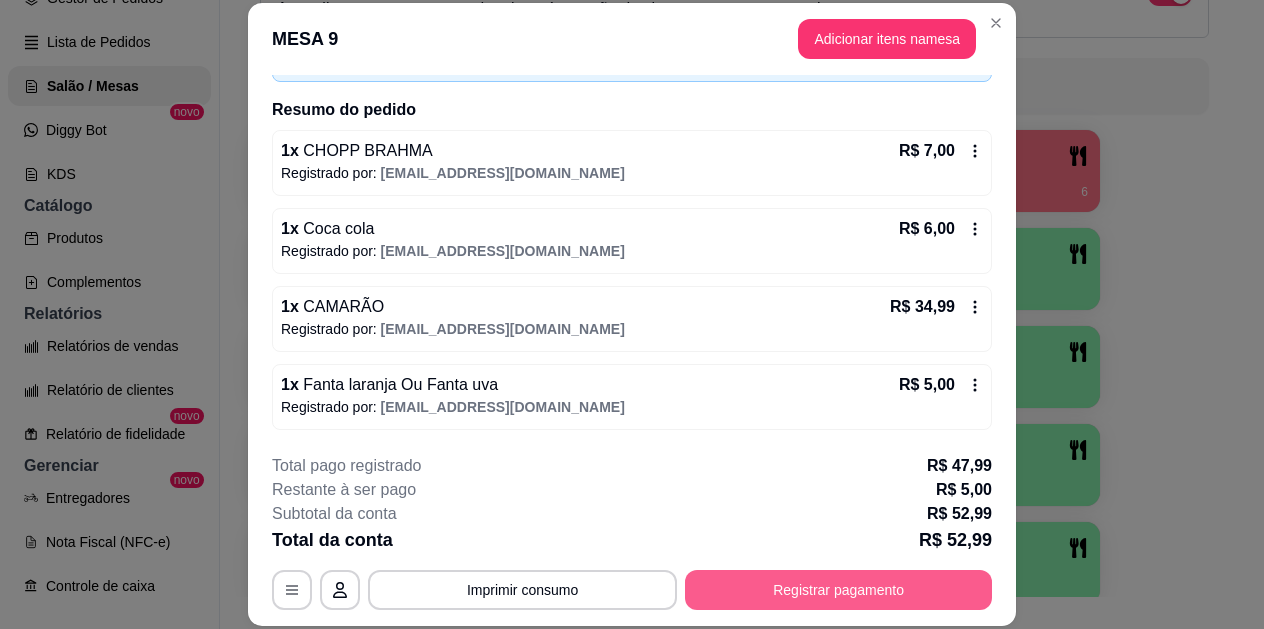 click on "Registrar pagamento" at bounding box center (838, 590) 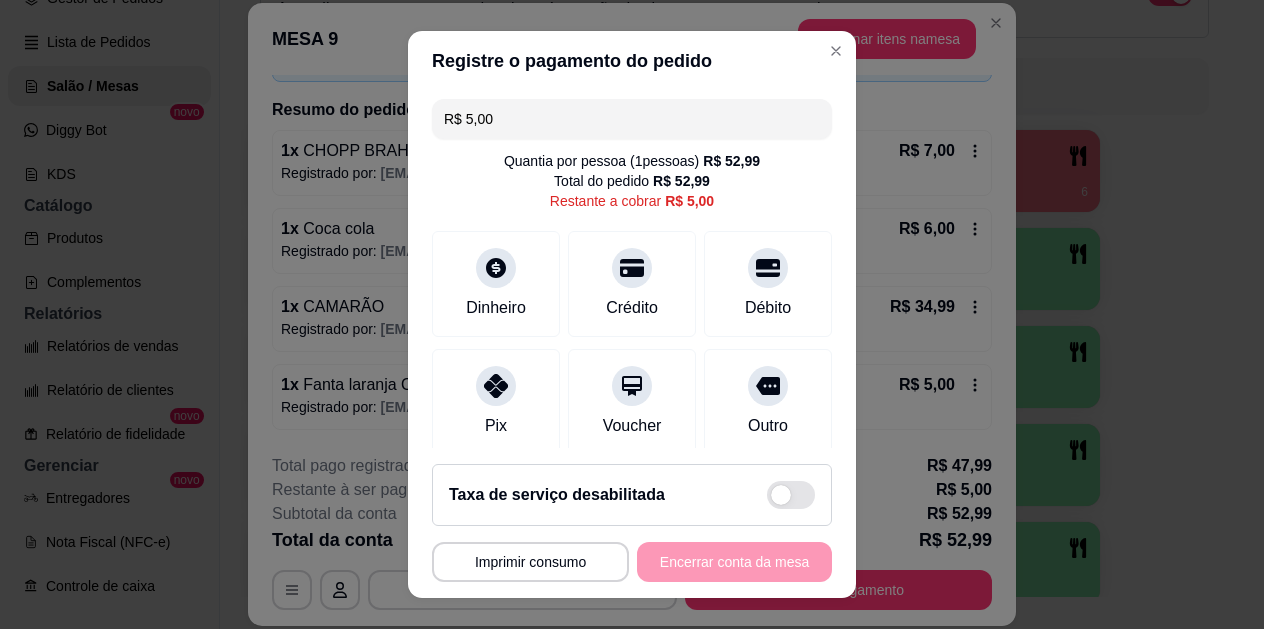 click on "R$ 5,00" at bounding box center [632, 119] 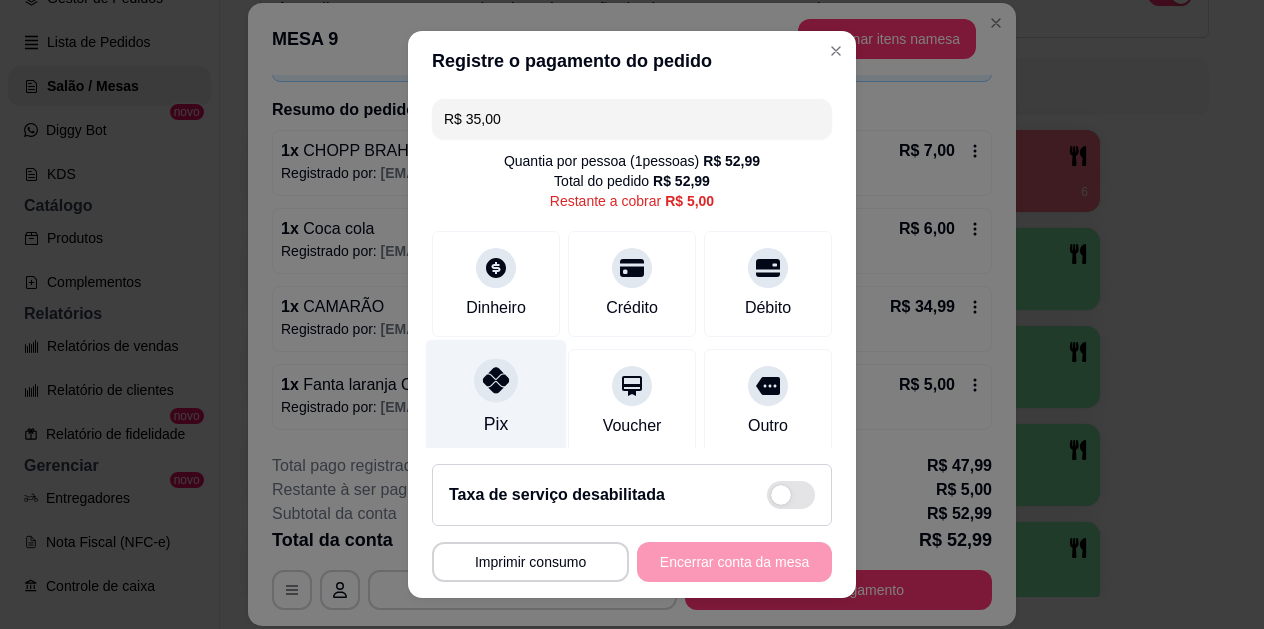 click at bounding box center [496, 381] 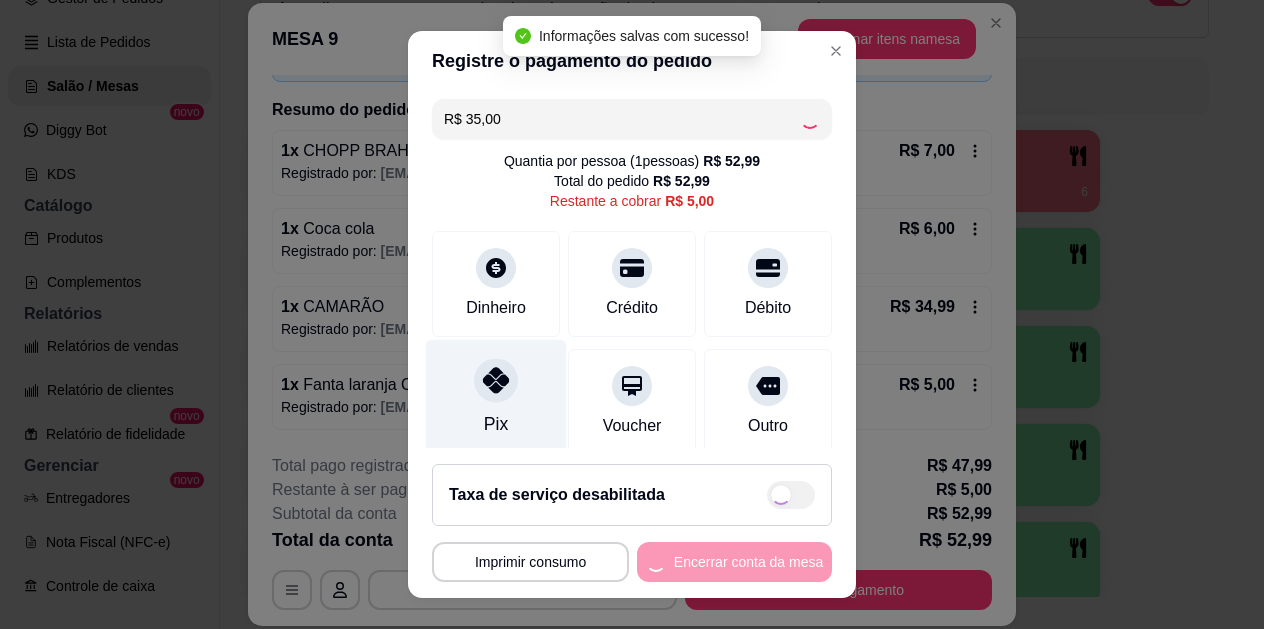 type on "-R$ 30,00" 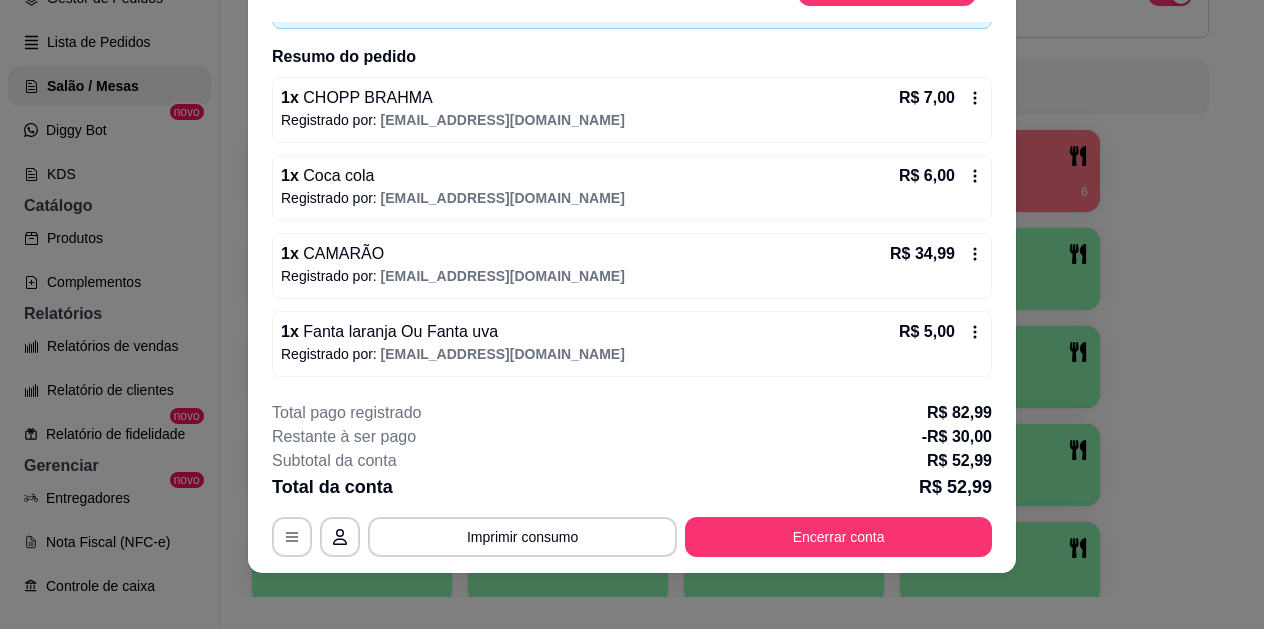scroll, scrollTop: 61, scrollLeft: 0, axis: vertical 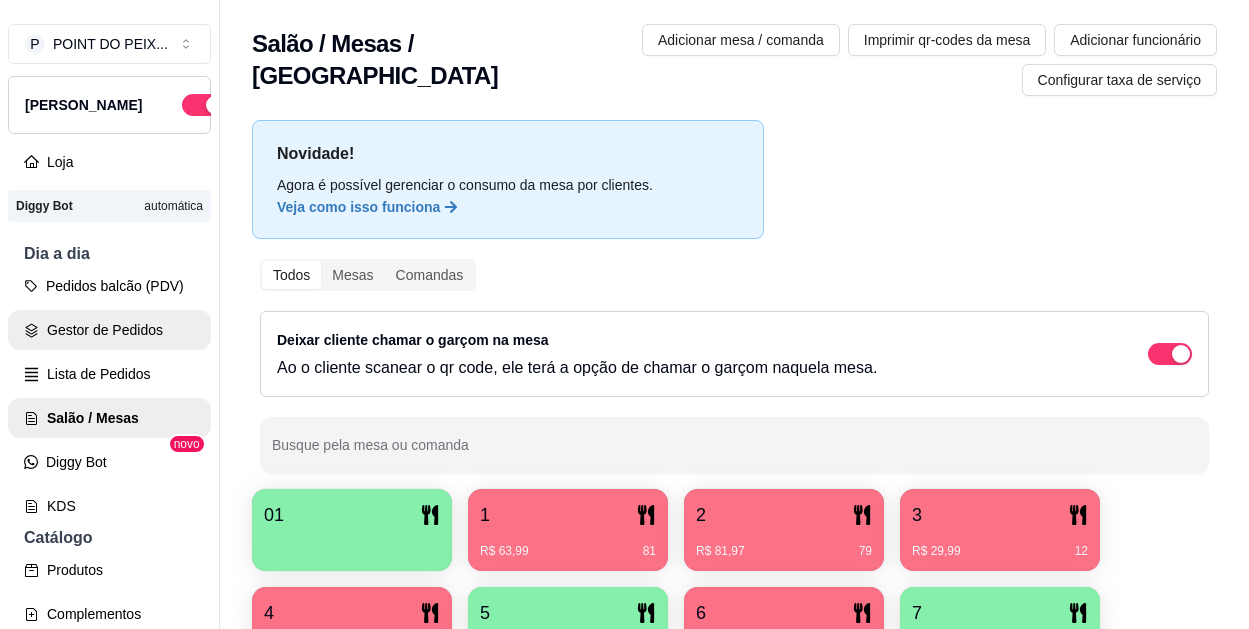click on "Gestor de Pedidos" at bounding box center [109, 330] 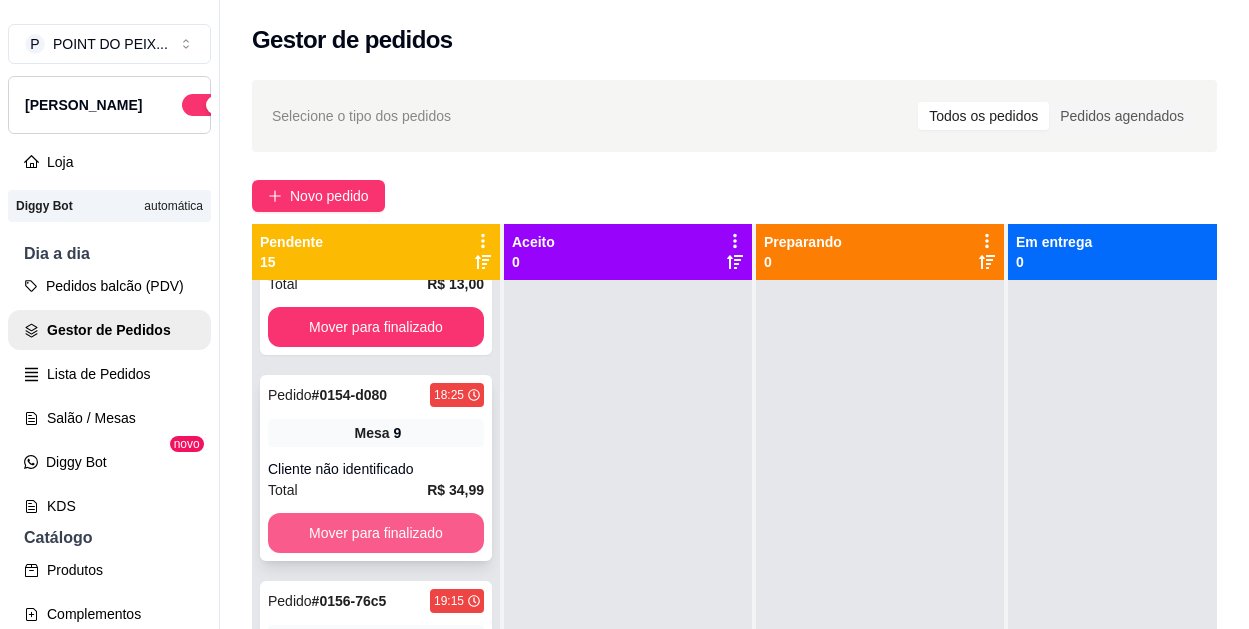 scroll, scrollTop: 0, scrollLeft: 0, axis: both 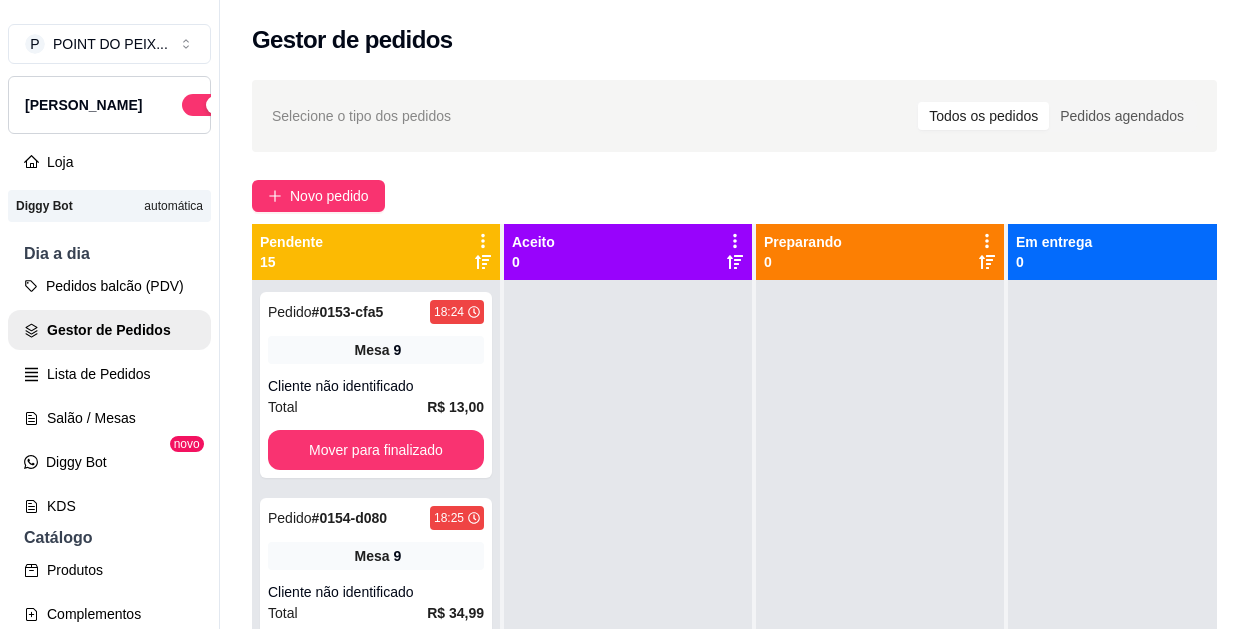 click on "Gestor de pedidos" at bounding box center (734, 40) 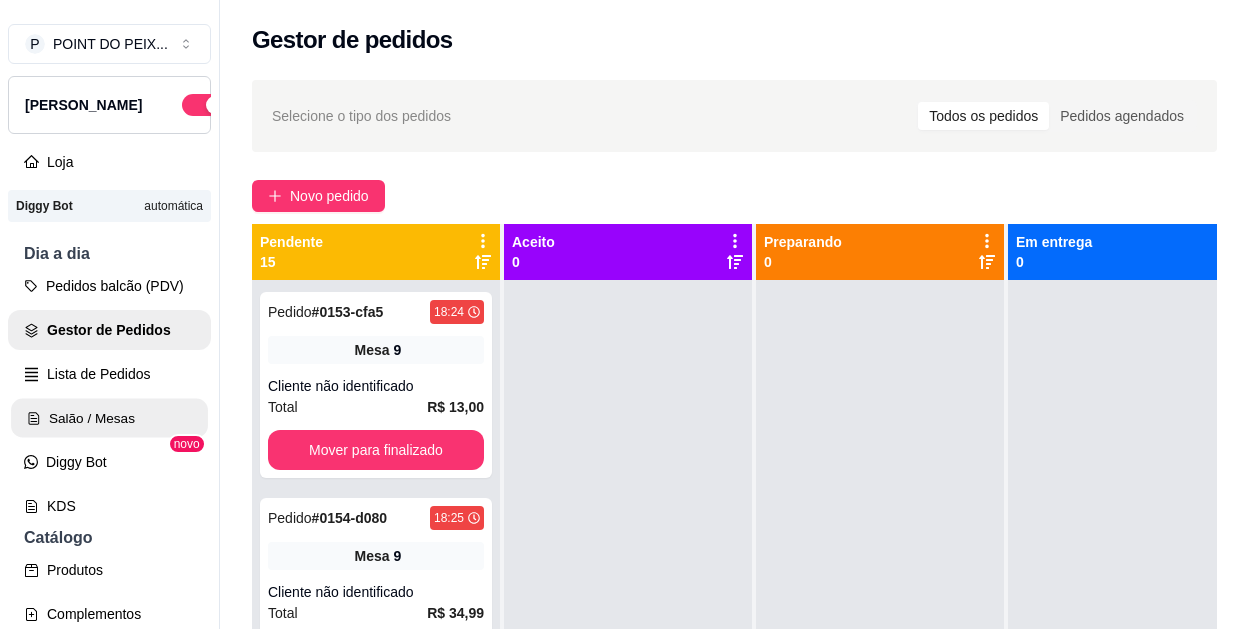 click on "Salão / Mesas" at bounding box center [109, 418] 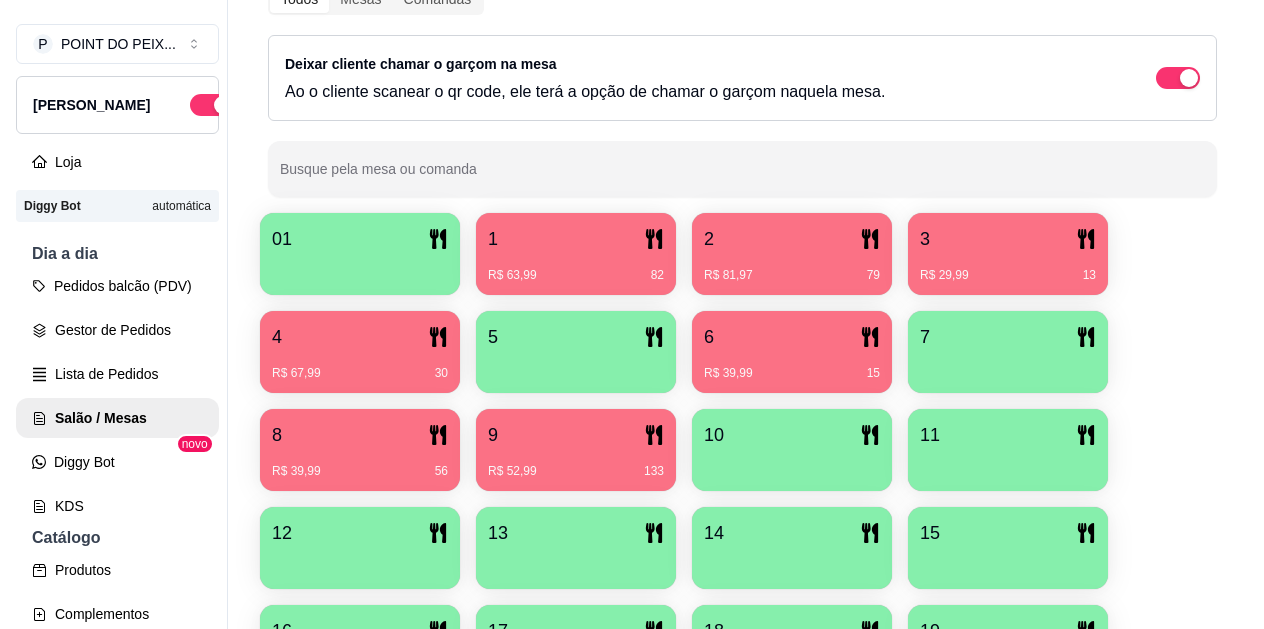 scroll, scrollTop: 300, scrollLeft: 0, axis: vertical 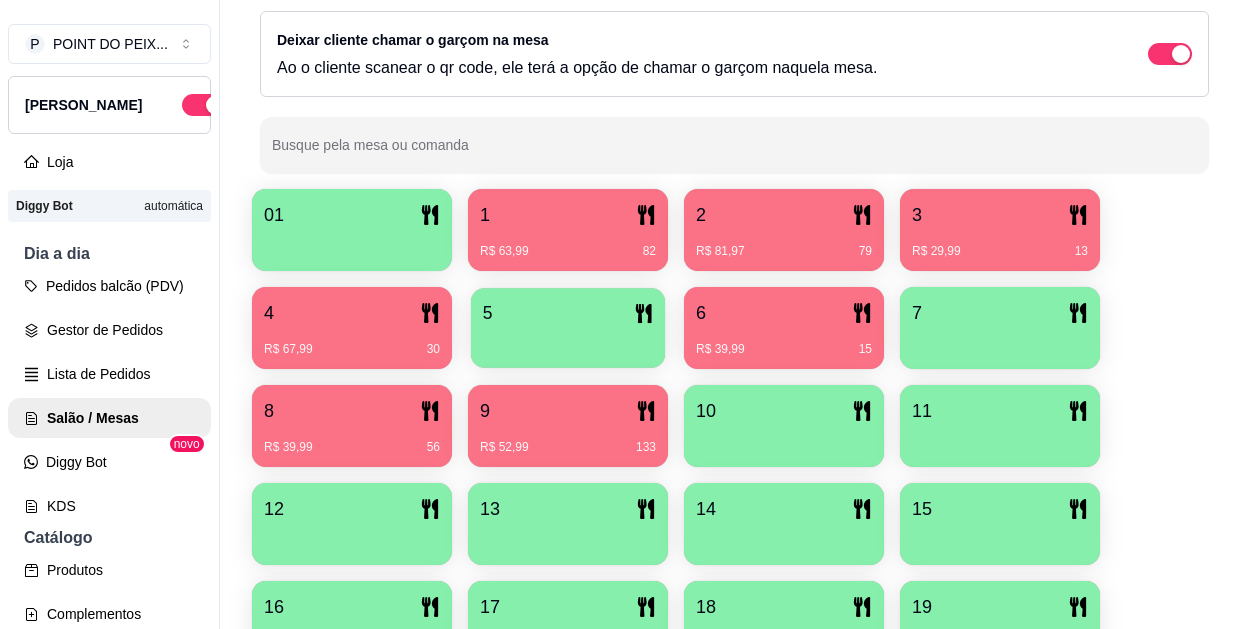 click at bounding box center [568, 341] 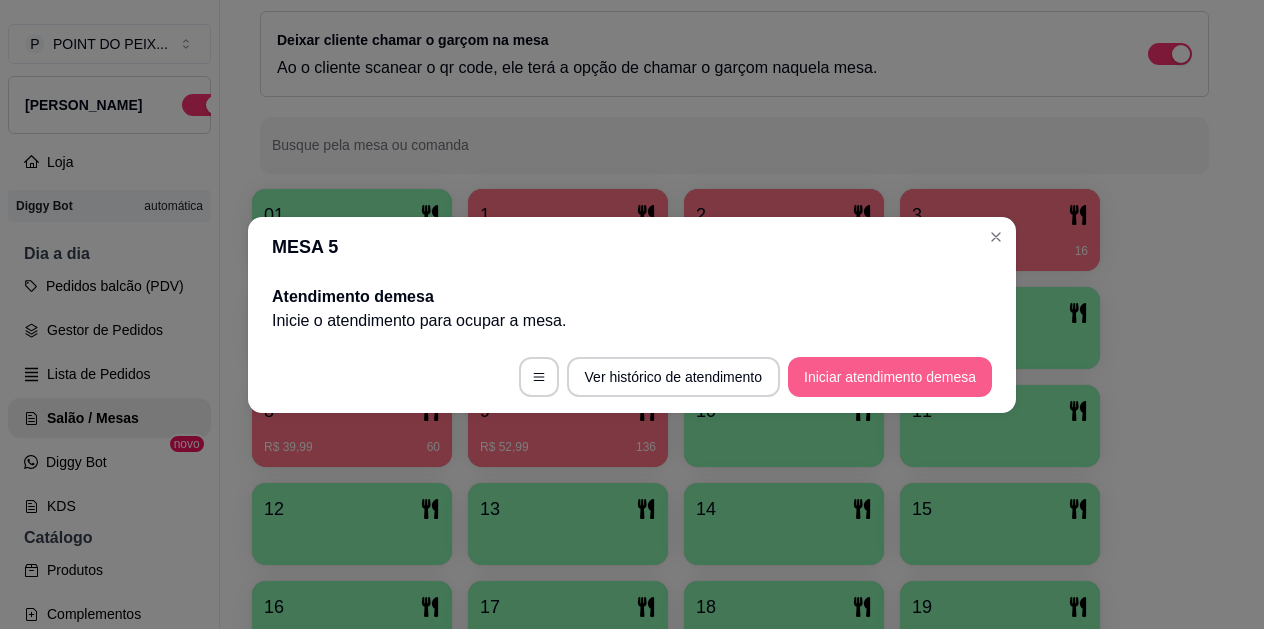click on "Iniciar atendimento de  mesa" at bounding box center (890, 377) 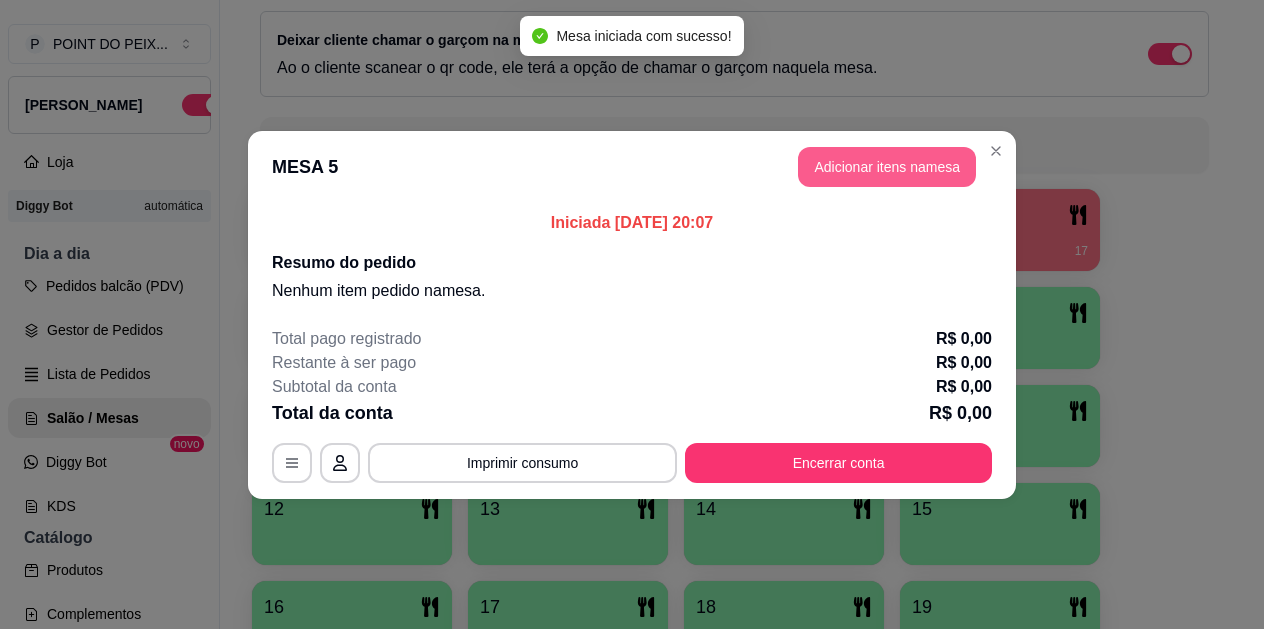 click on "Adicionar itens na  mesa" at bounding box center [887, 167] 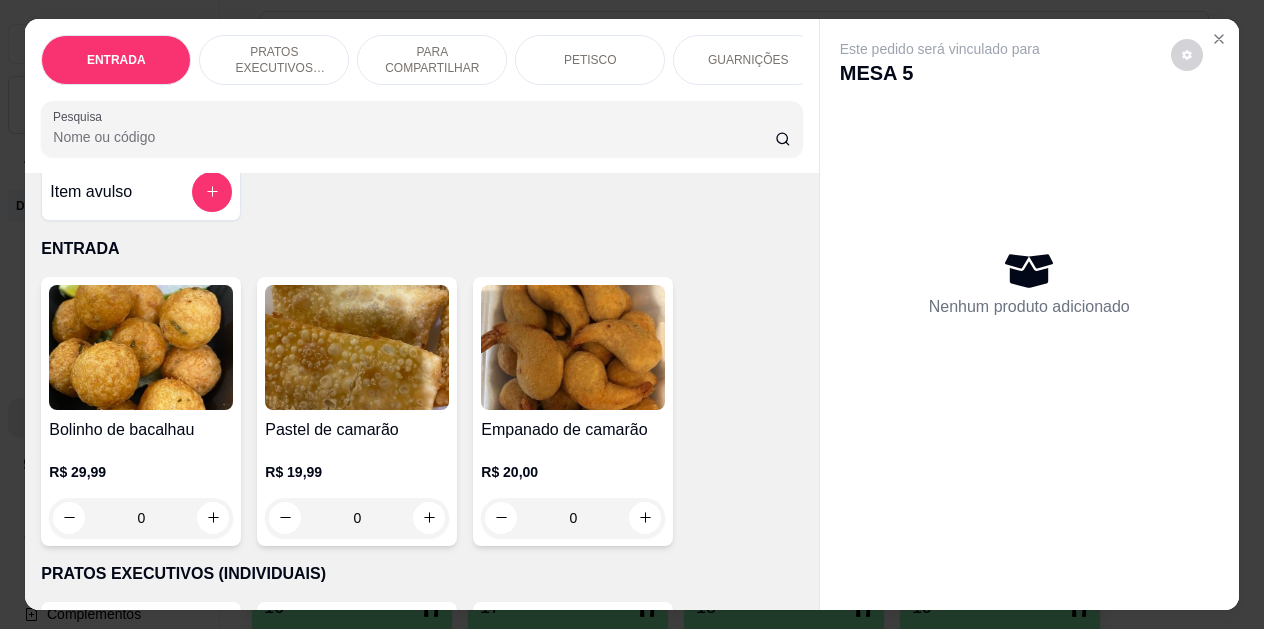 scroll, scrollTop: 0, scrollLeft: 0, axis: both 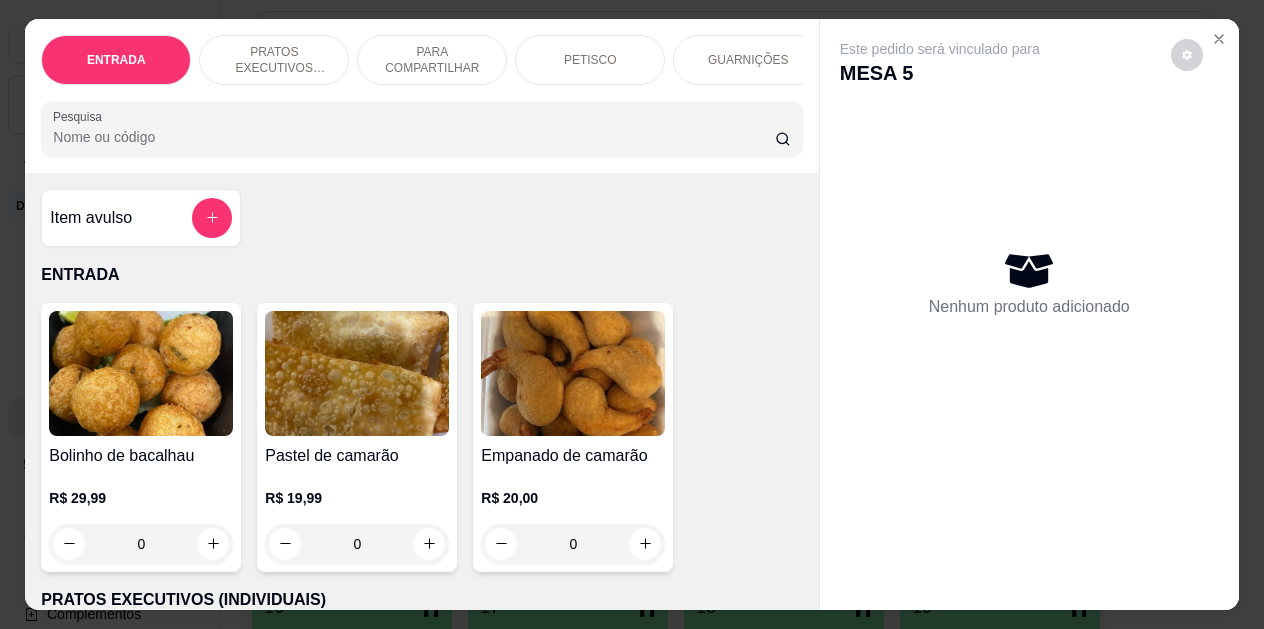 click on "PETISCO" at bounding box center [590, 60] 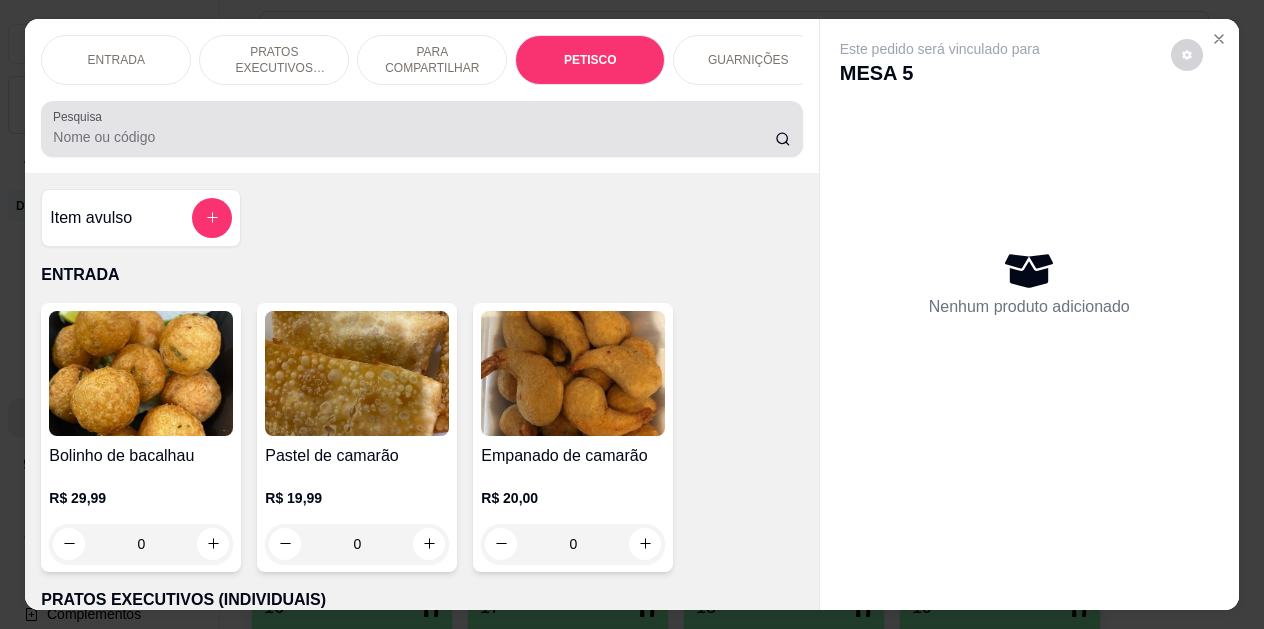 scroll, scrollTop: 2325, scrollLeft: 0, axis: vertical 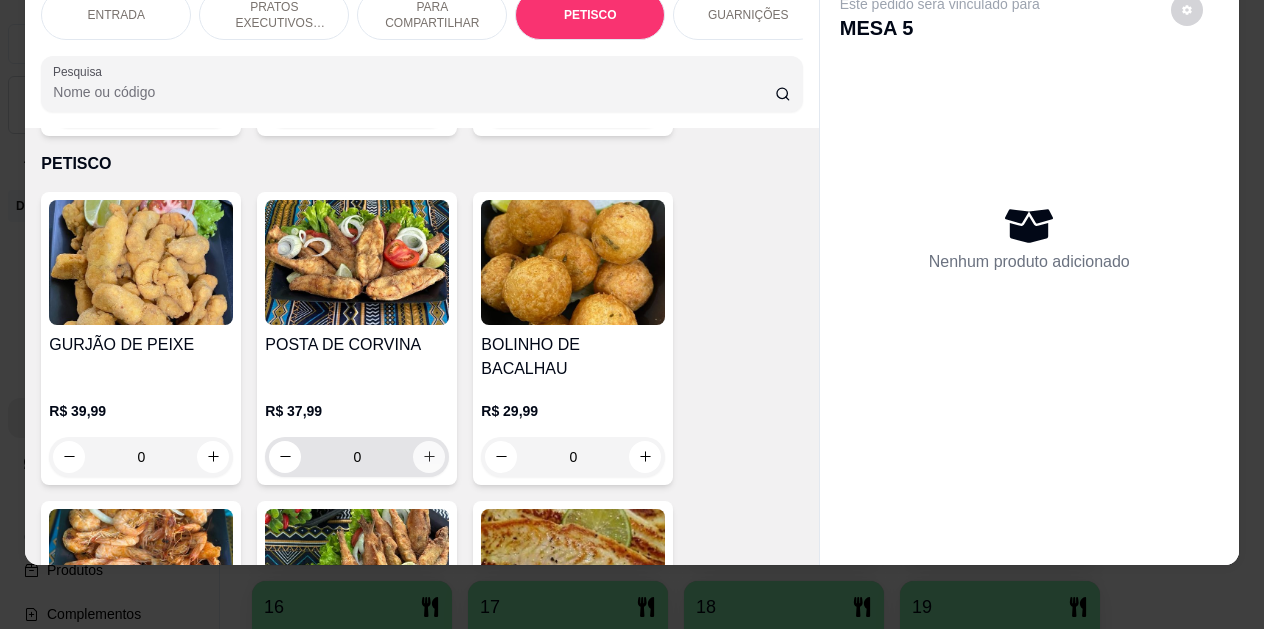 click at bounding box center (429, 457) 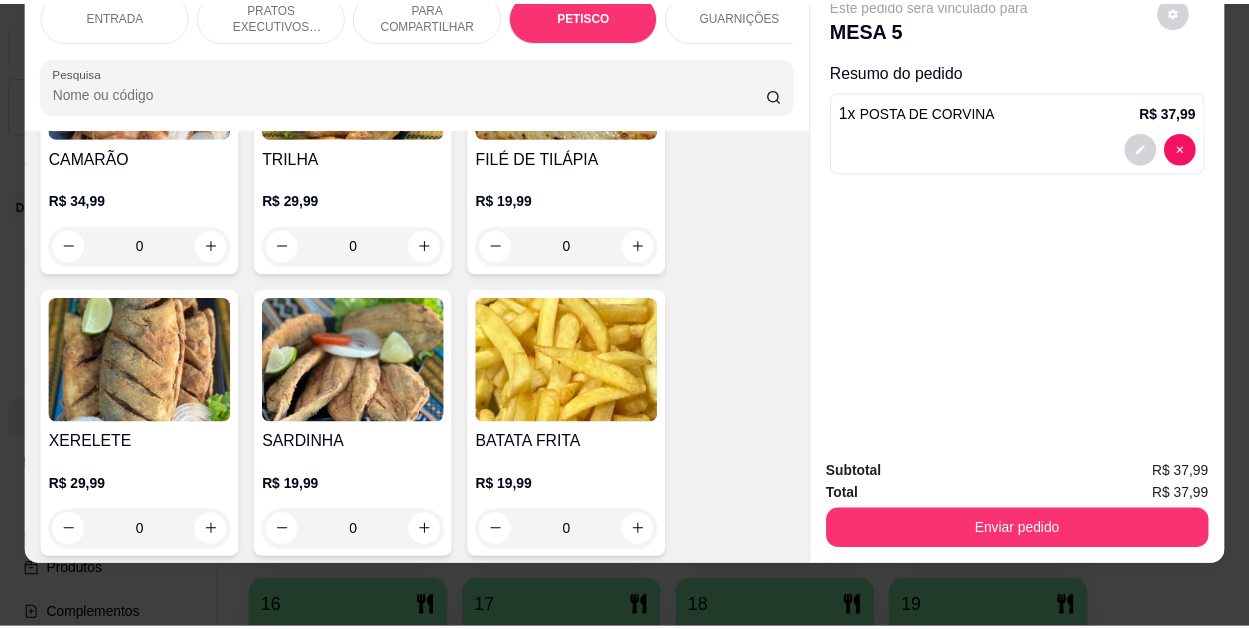 scroll, scrollTop: 2825, scrollLeft: 0, axis: vertical 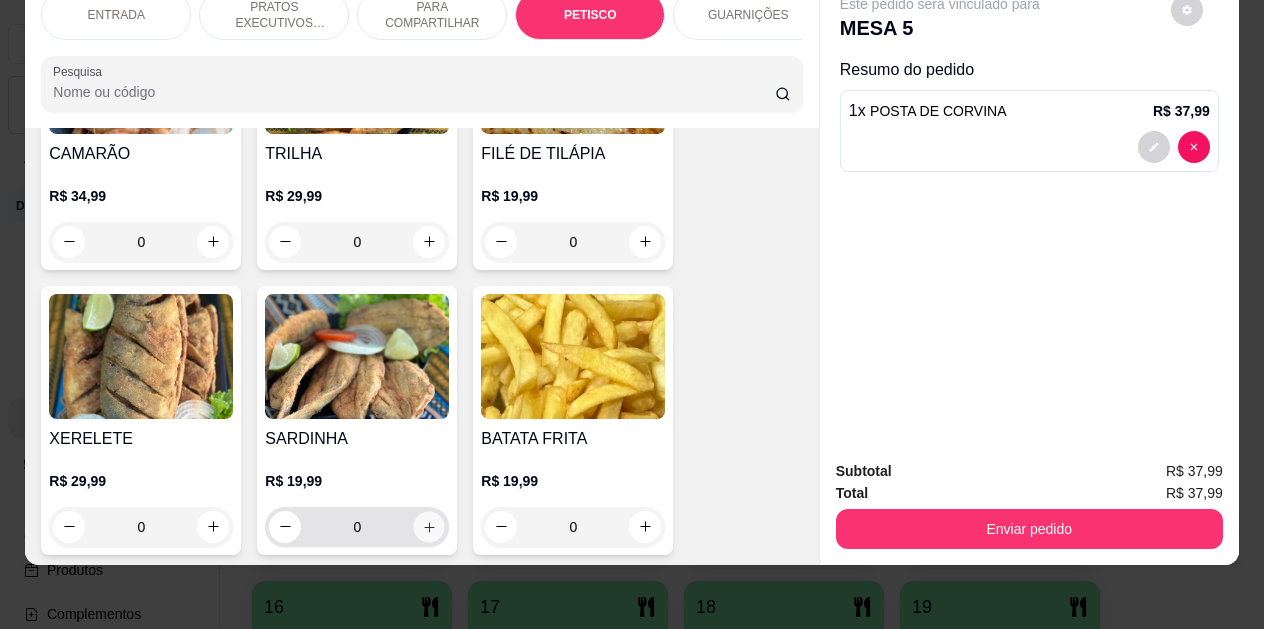 click 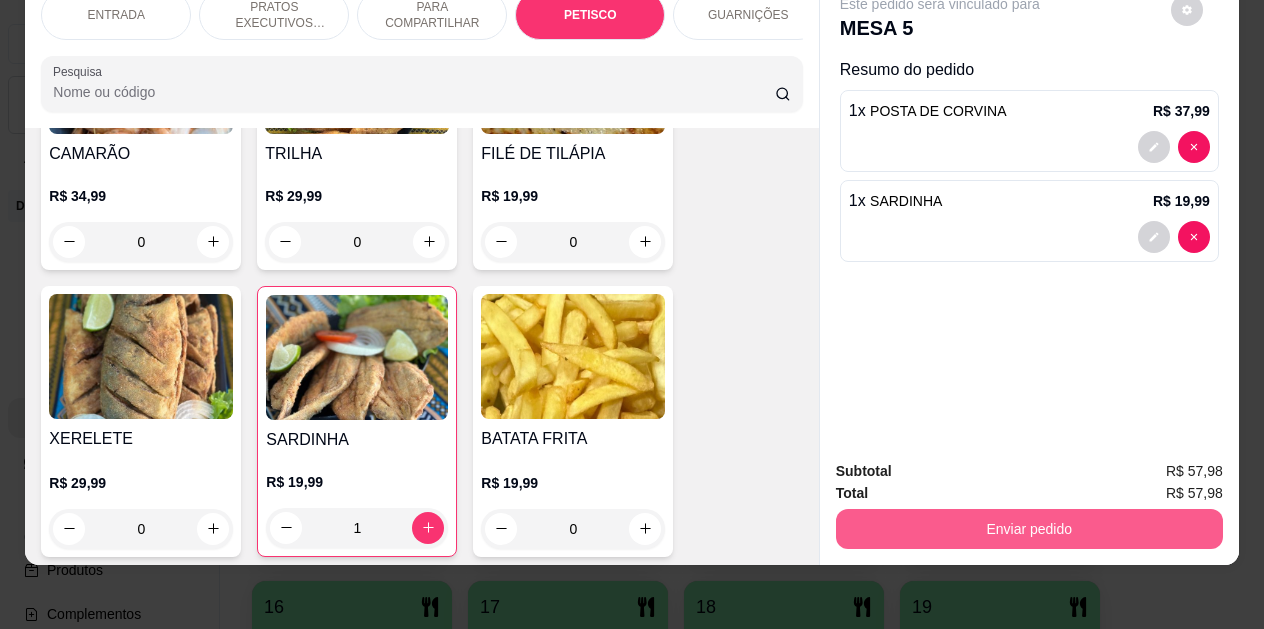 click on "Enviar pedido" at bounding box center [1029, 529] 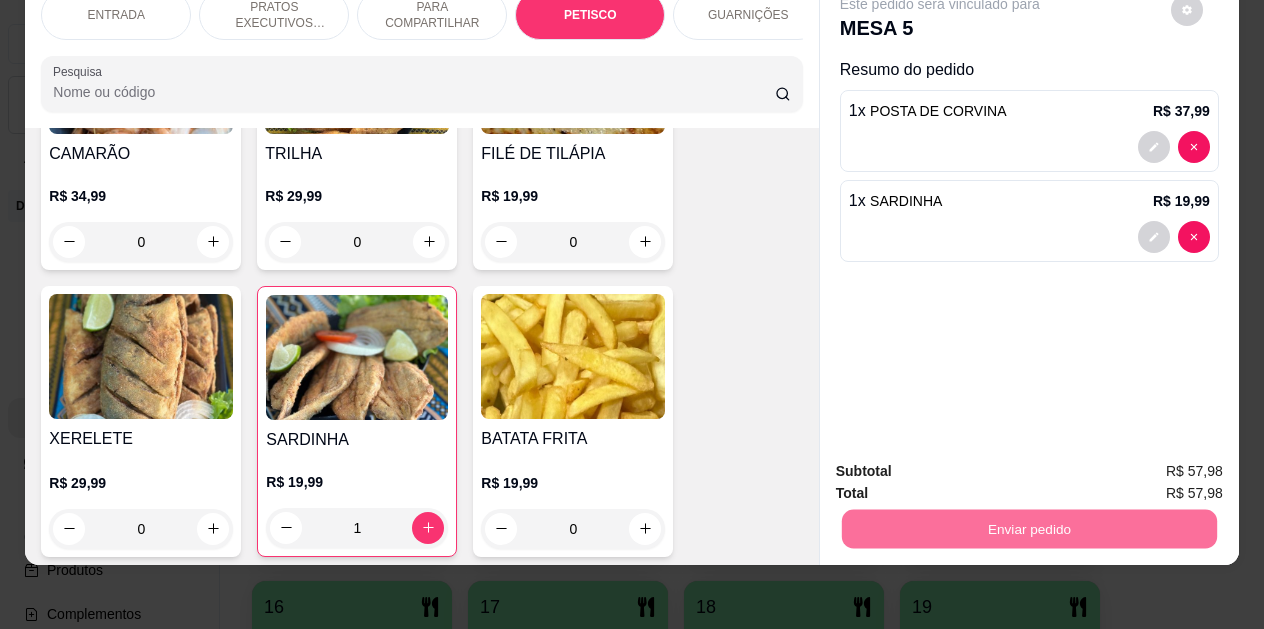 click on "Não registrar e enviar pedido" at bounding box center [963, 464] 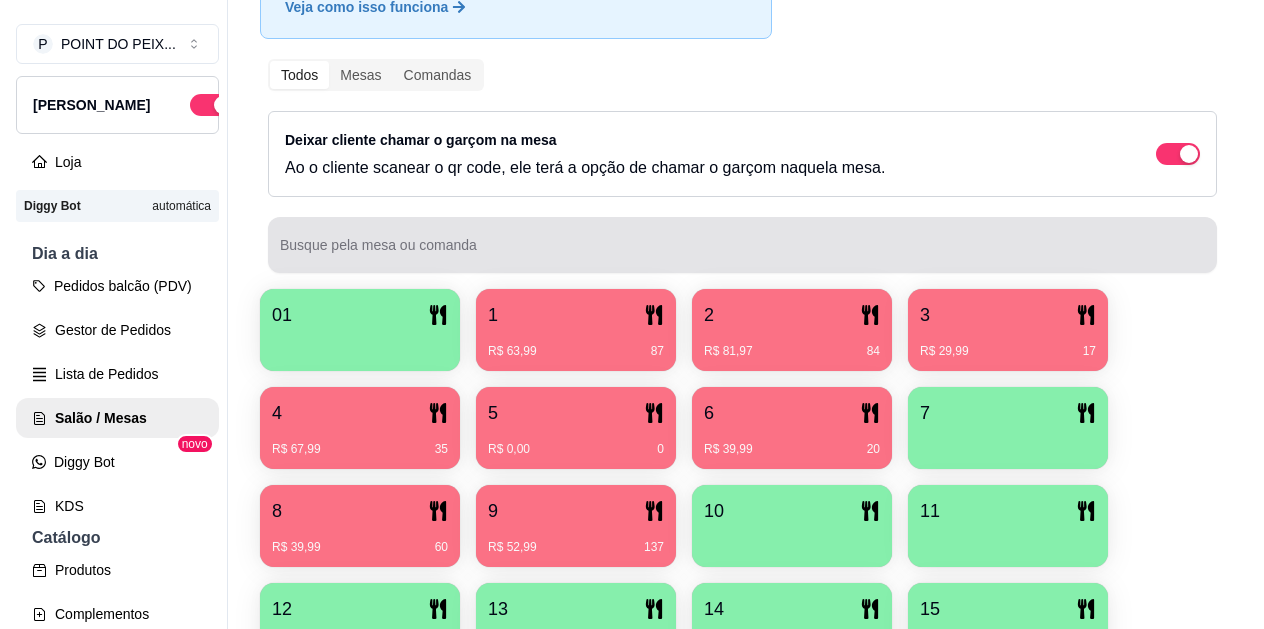 scroll, scrollTop: 300, scrollLeft: 0, axis: vertical 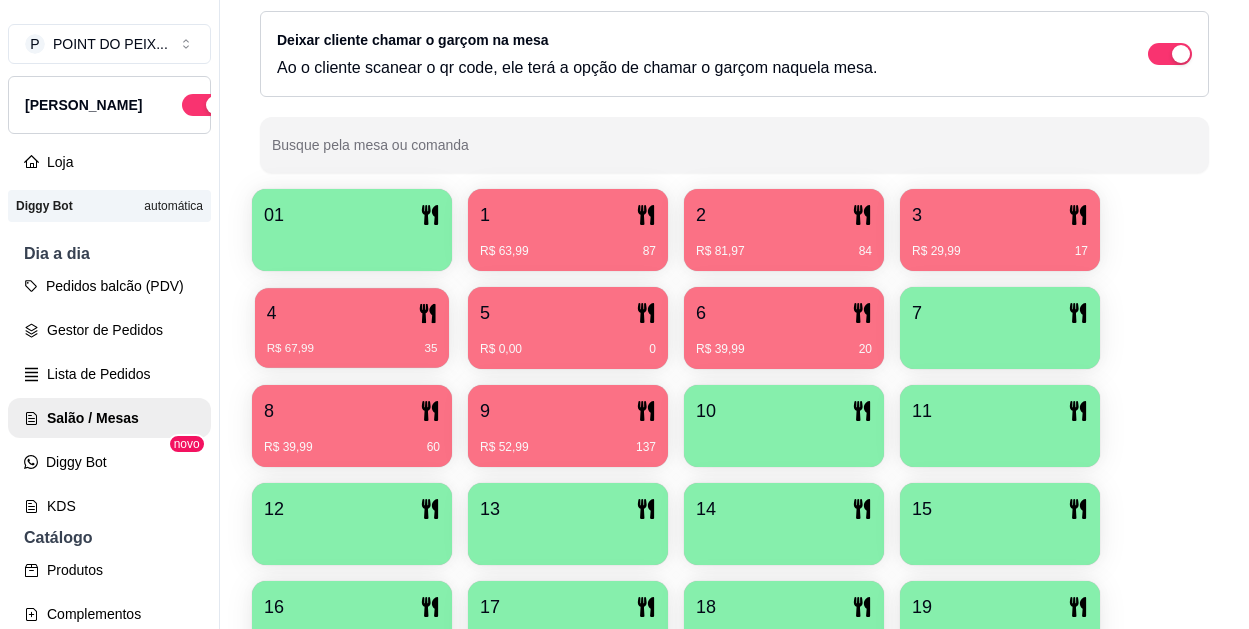 click on "R$ 67,99 35" at bounding box center (352, 349) 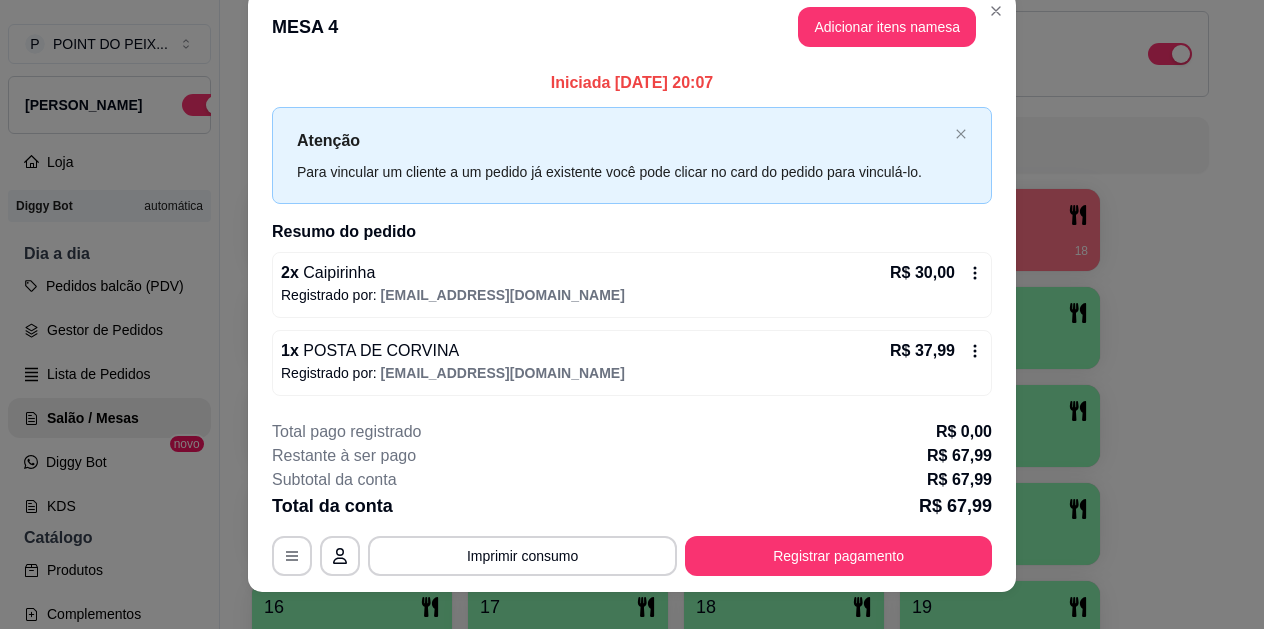 scroll, scrollTop: 0, scrollLeft: 0, axis: both 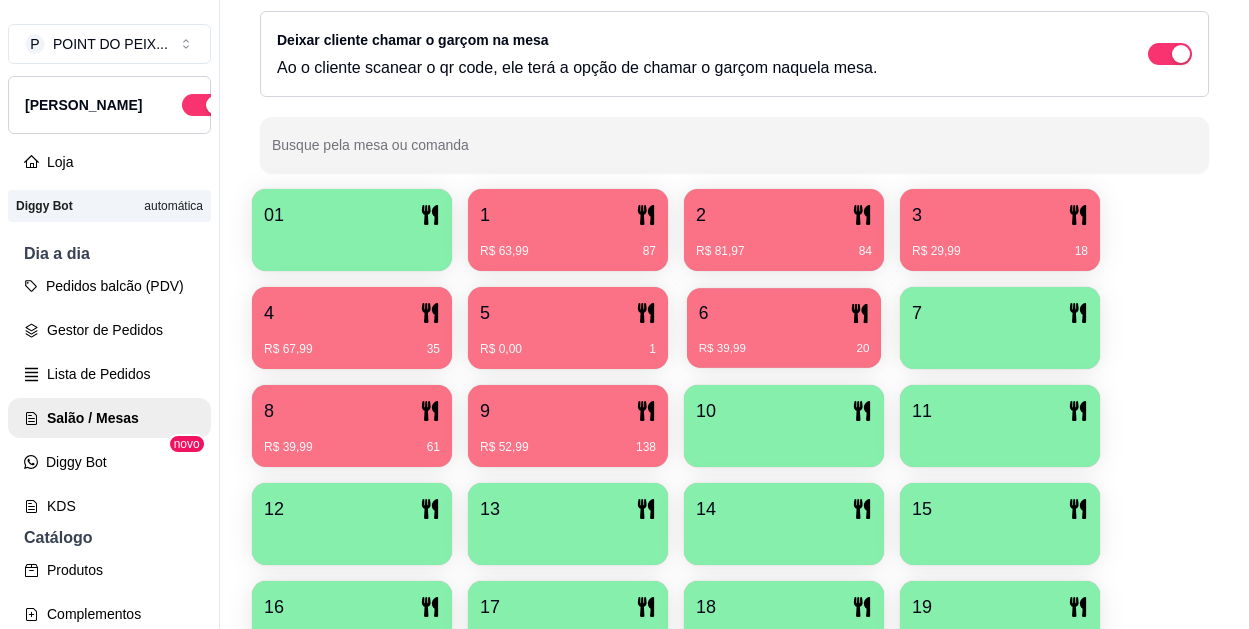 click on "R$ 39,99 20" at bounding box center (784, 341) 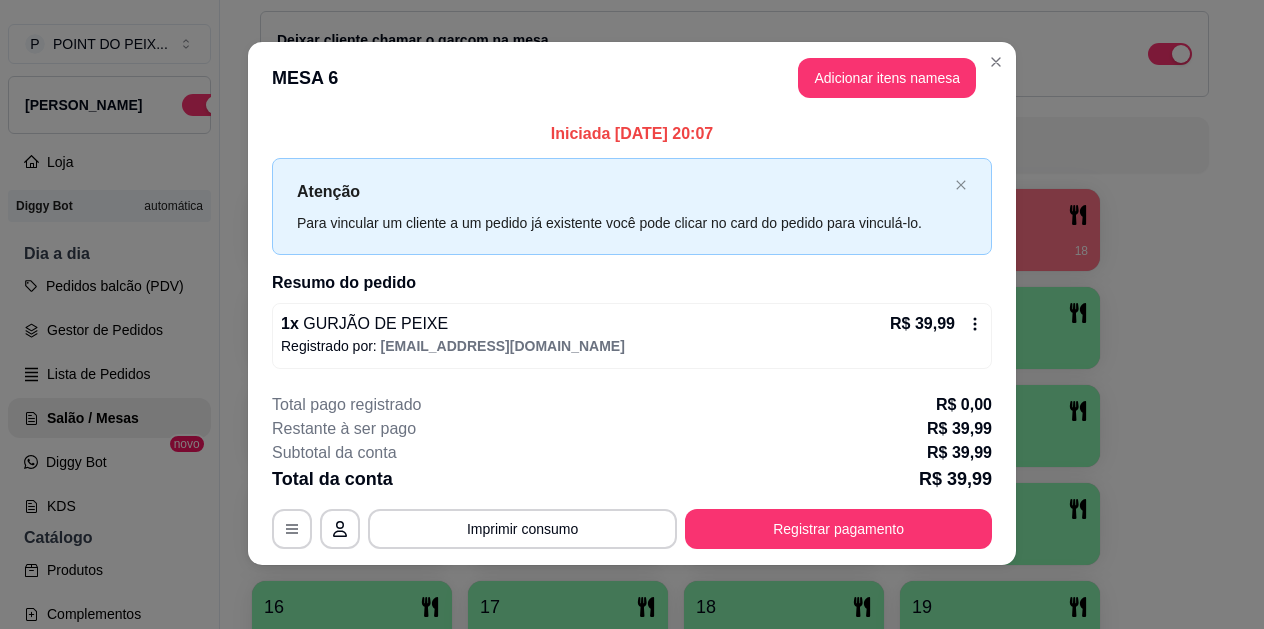 scroll, scrollTop: 0, scrollLeft: 0, axis: both 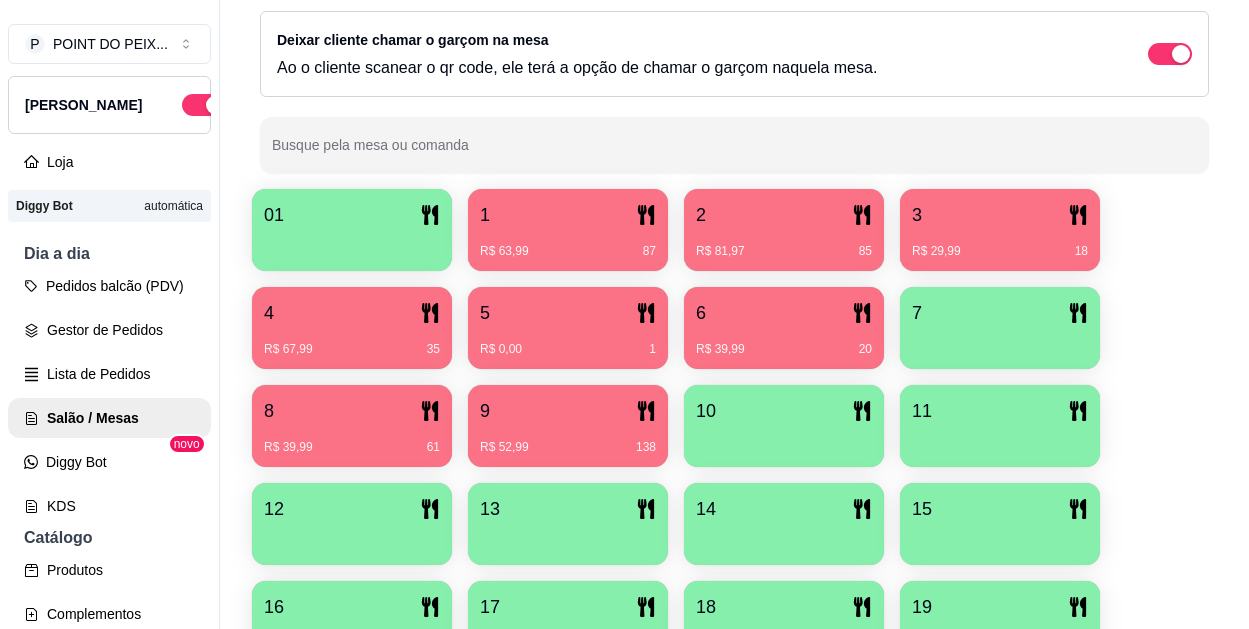click on "5" at bounding box center [568, 313] 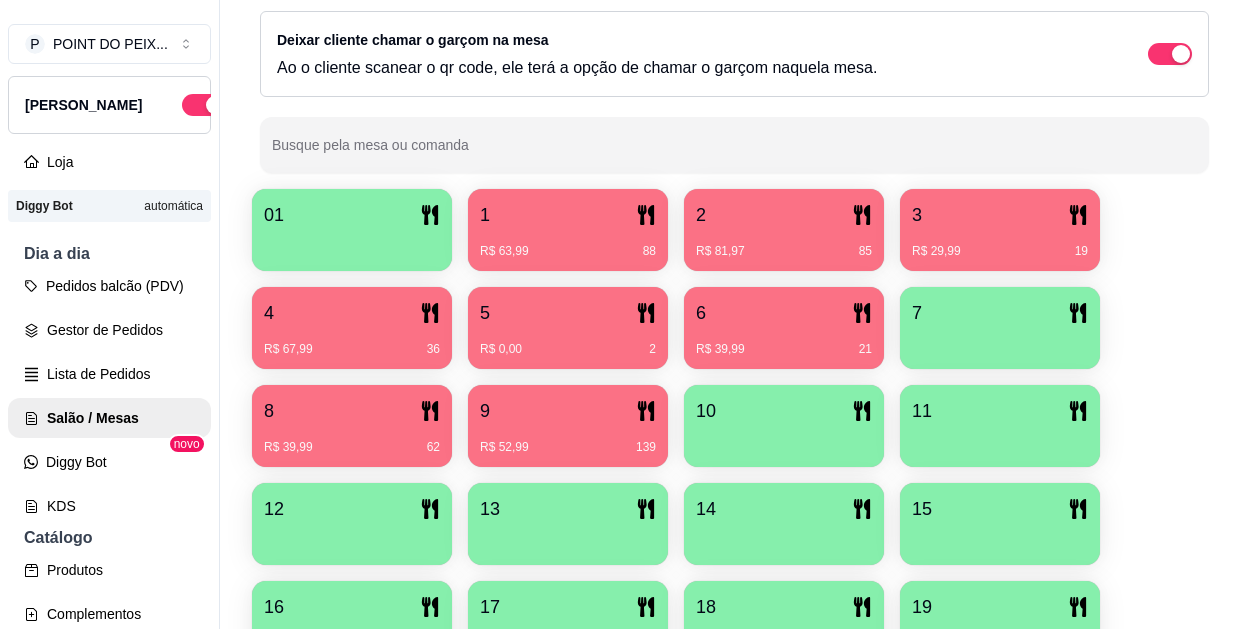 click on "R$ 67,99 36" at bounding box center (352, 342) 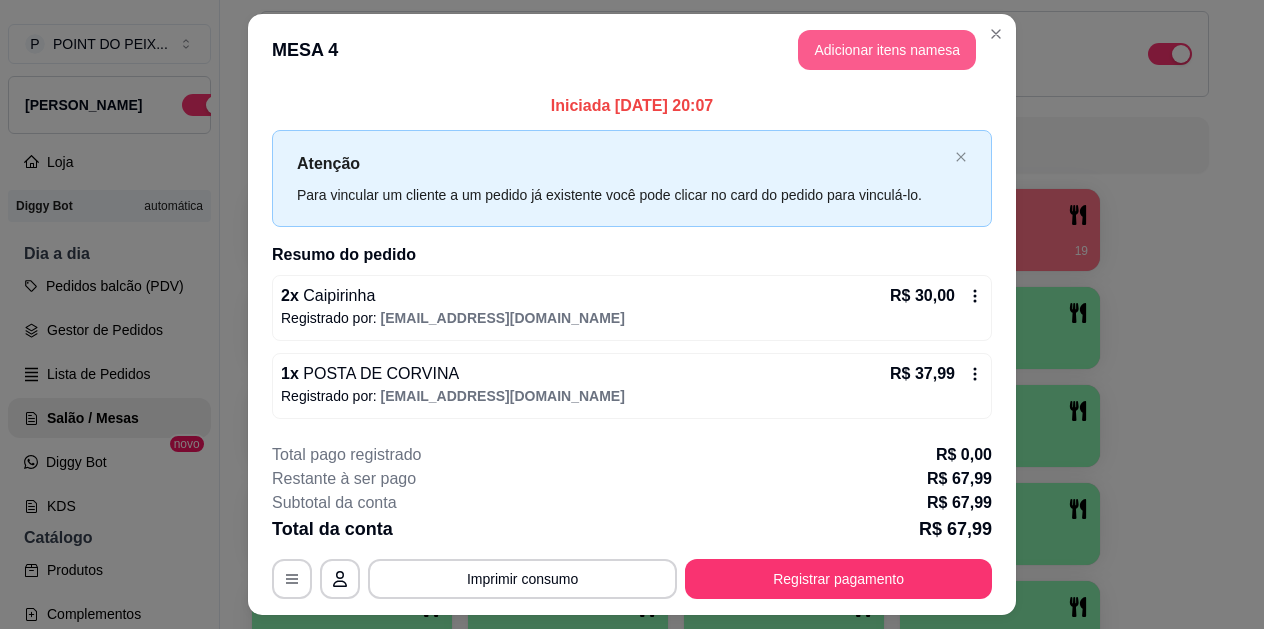 click on "Adicionar itens na  mesa" at bounding box center [887, 50] 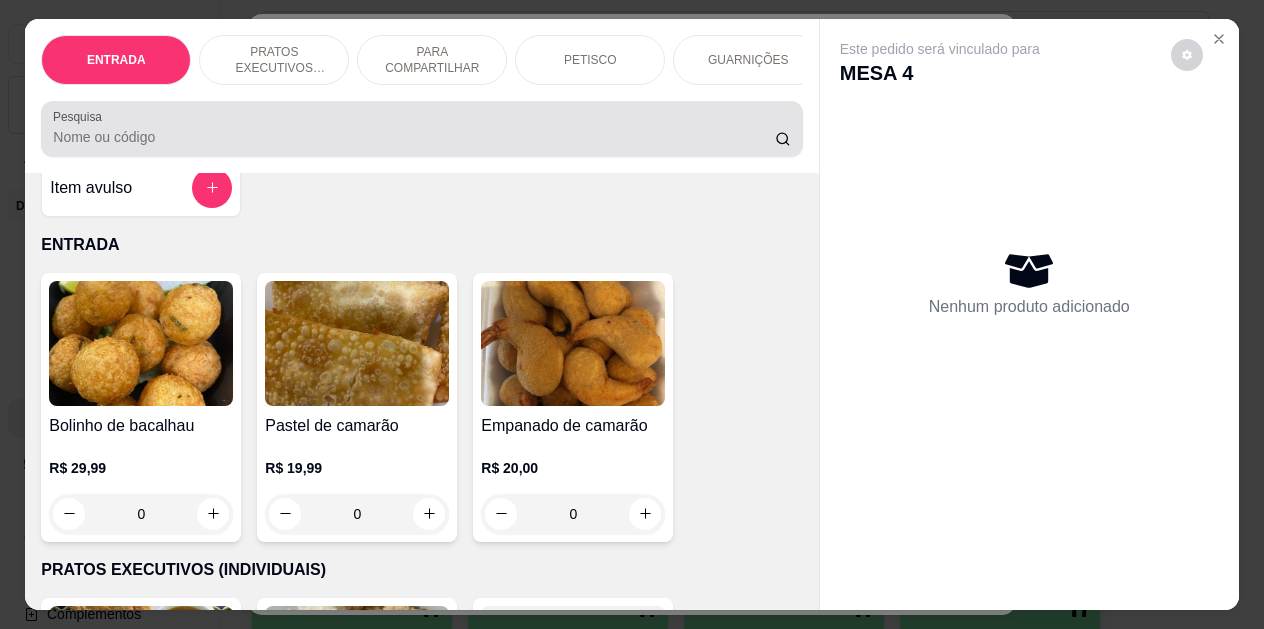 scroll, scrollTop: 0, scrollLeft: 0, axis: both 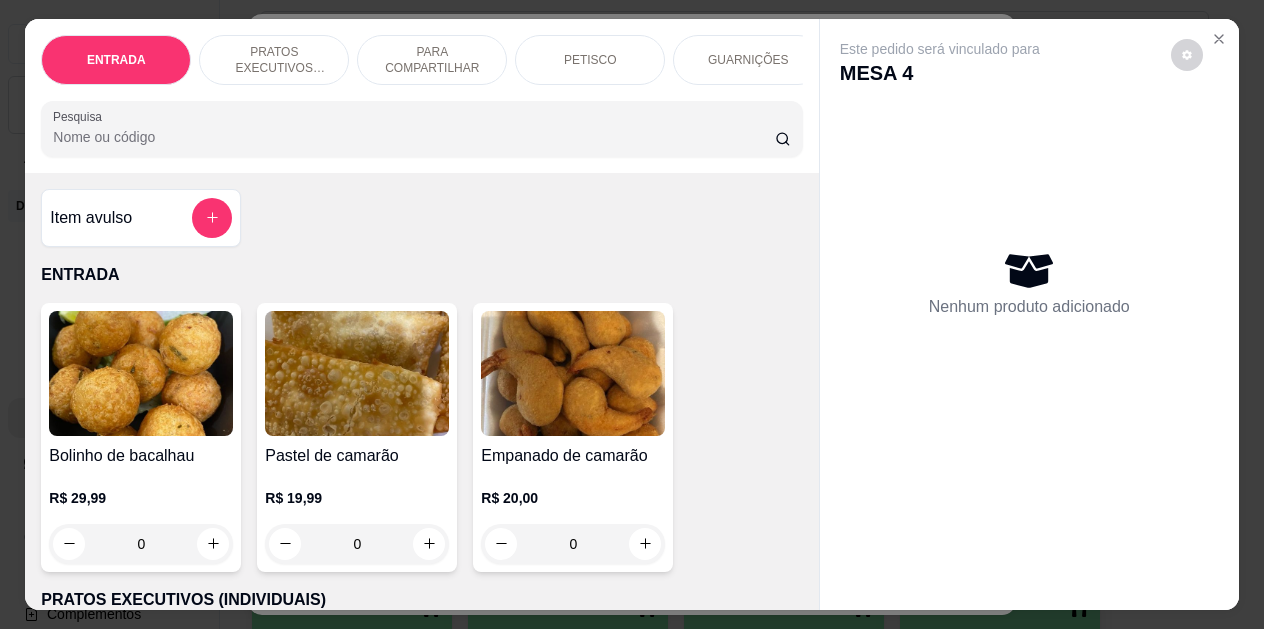 click on "PETISCO" at bounding box center (590, 60) 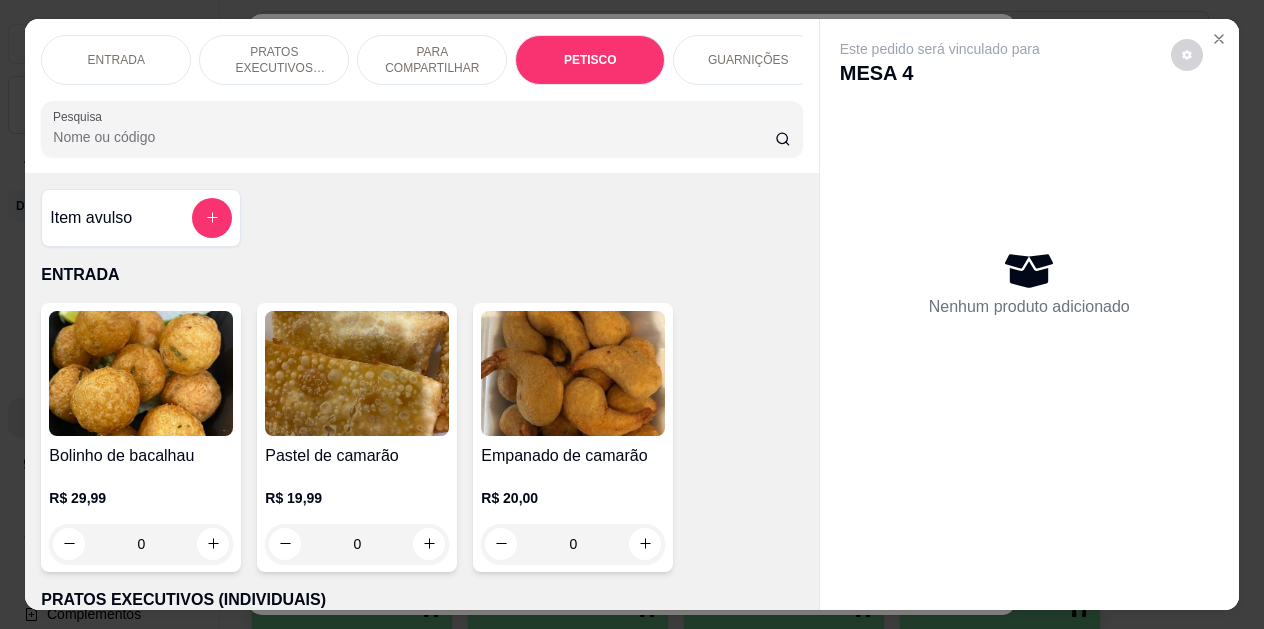 scroll, scrollTop: 2325, scrollLeft: 0, axis: vertical 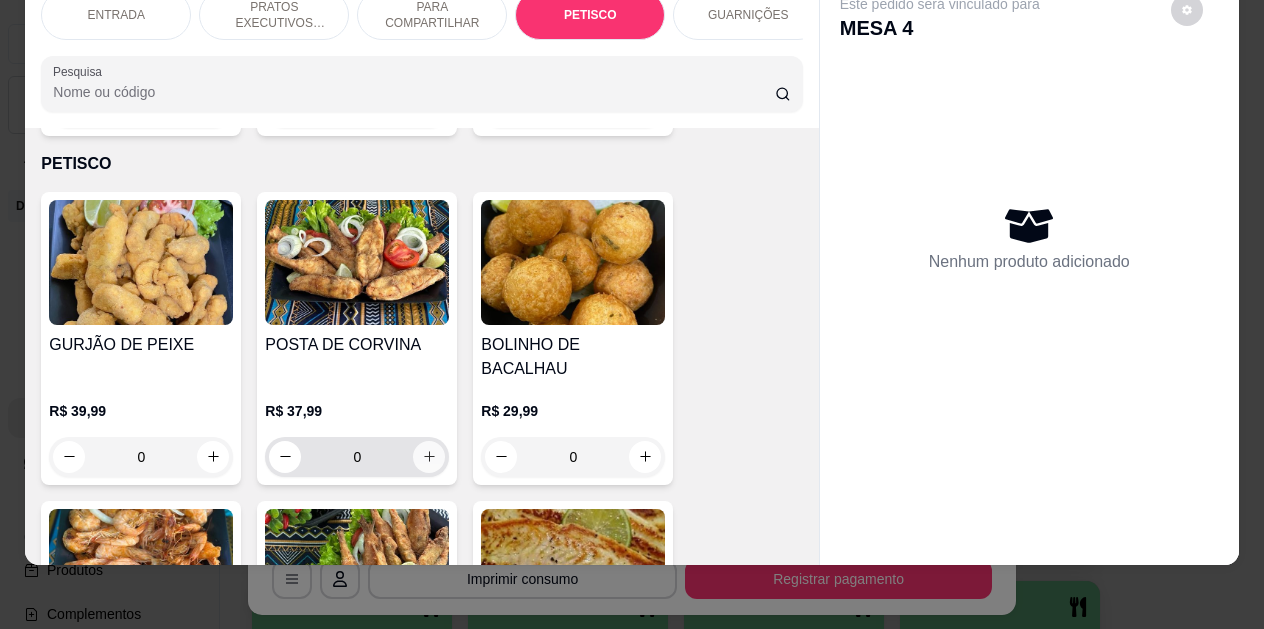 click 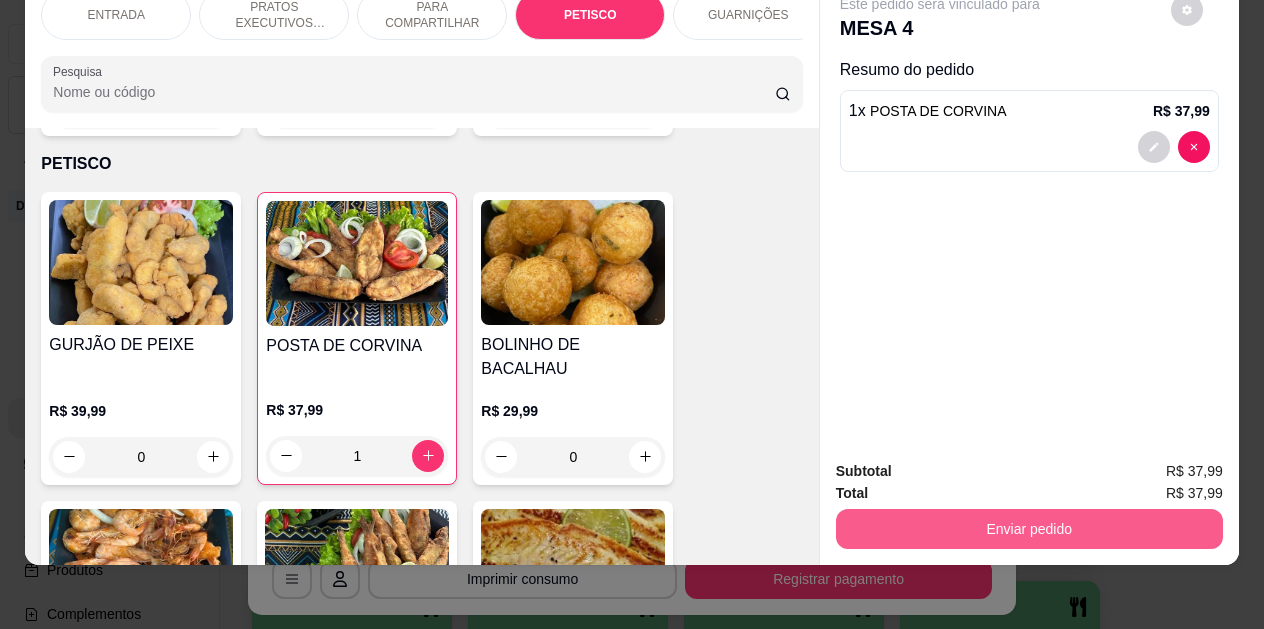 click on "Enviar pedido" at bounding box center (1029, 529) 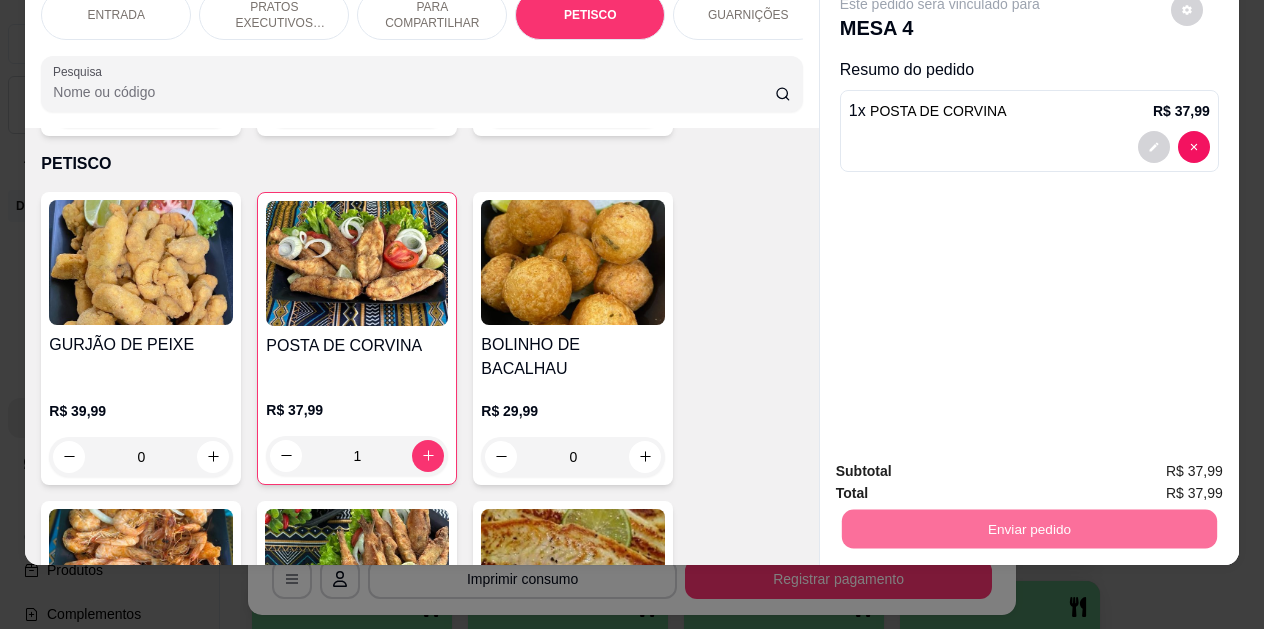 click on "Não registrar e enviar pedido" at bounding box center (963, 465) 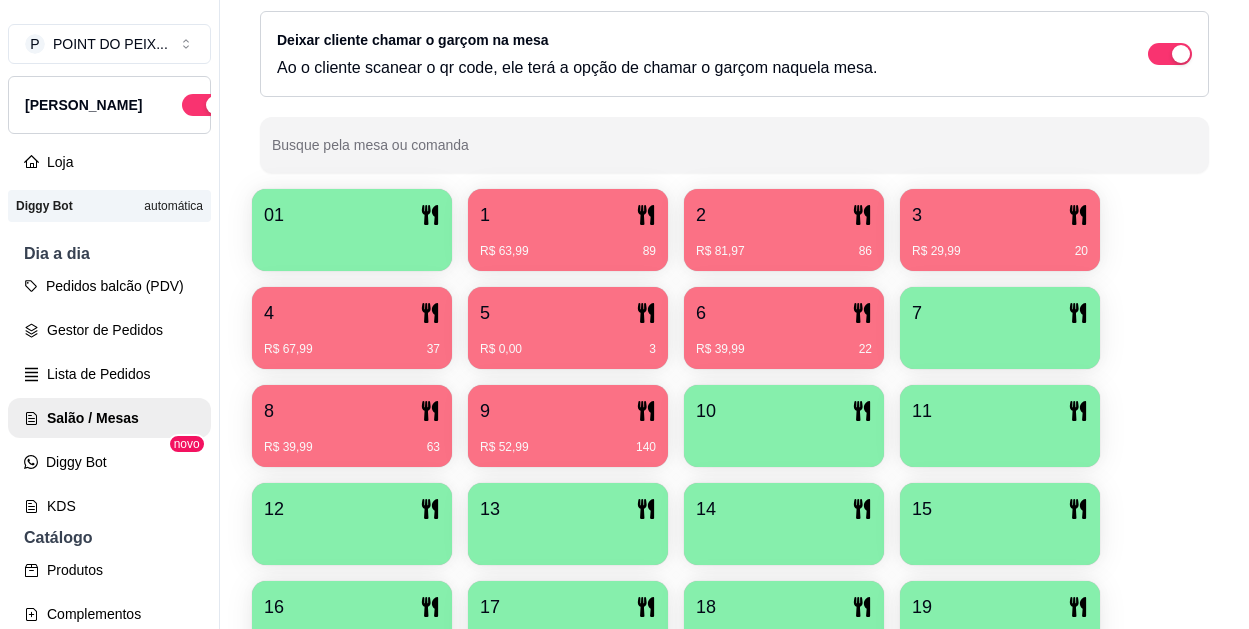 click on "R$ 0,00 3" at bounding box center [568, 342] 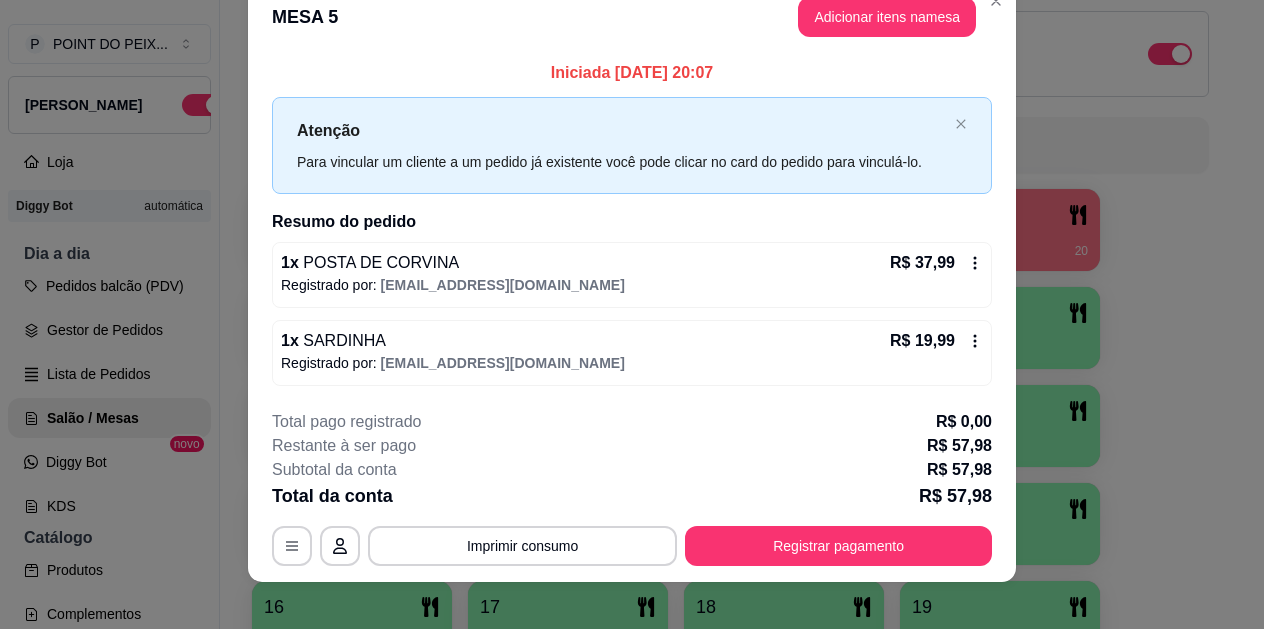 scroll, scrollTop: 0, scrollLeft: 0, axis: both 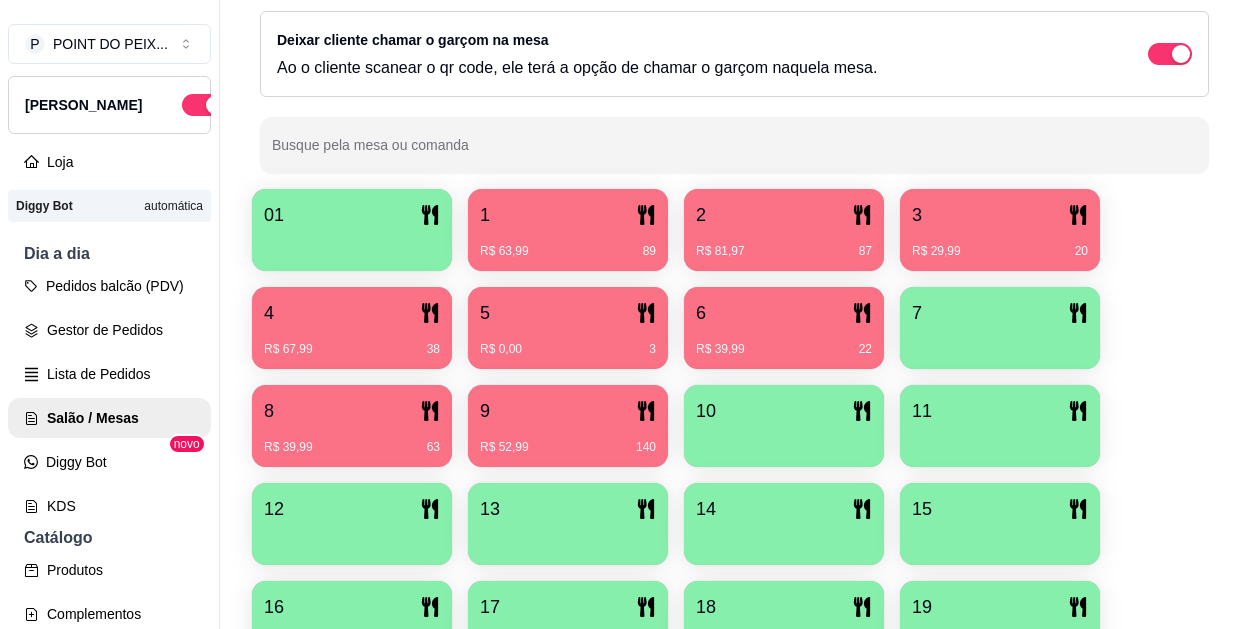 click on "R$ 39,99 22" at bounding box center [784, 342] 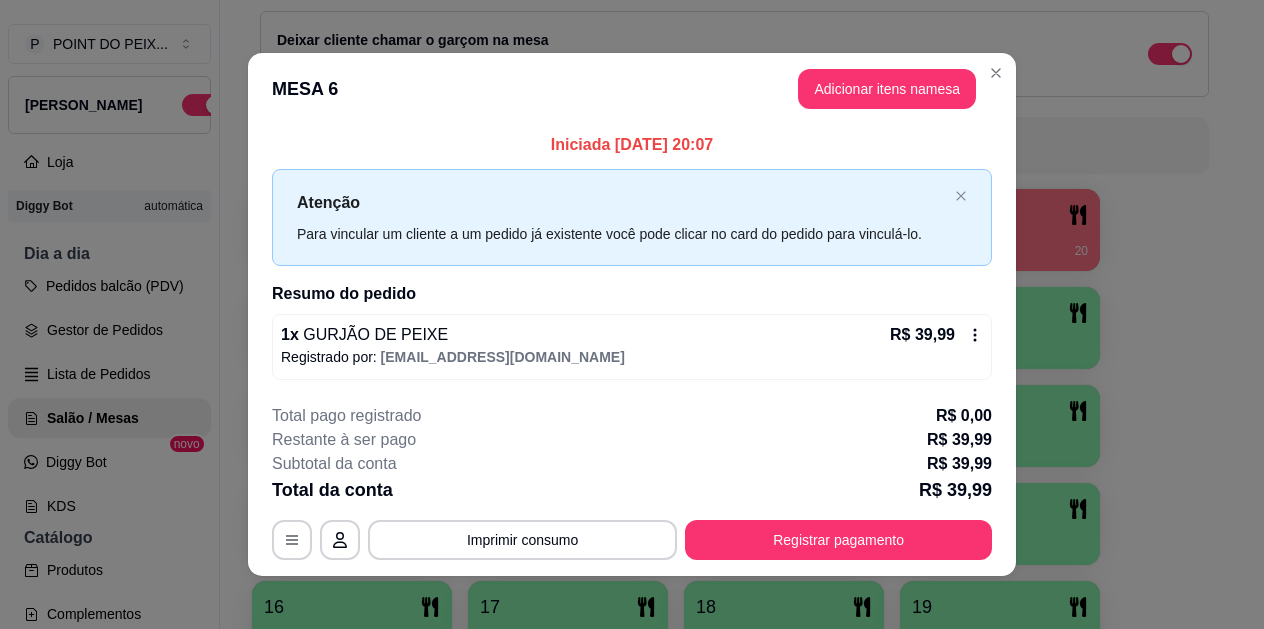 scroll, scrollTop: 11, scrollLeft: 0, axis: vertical 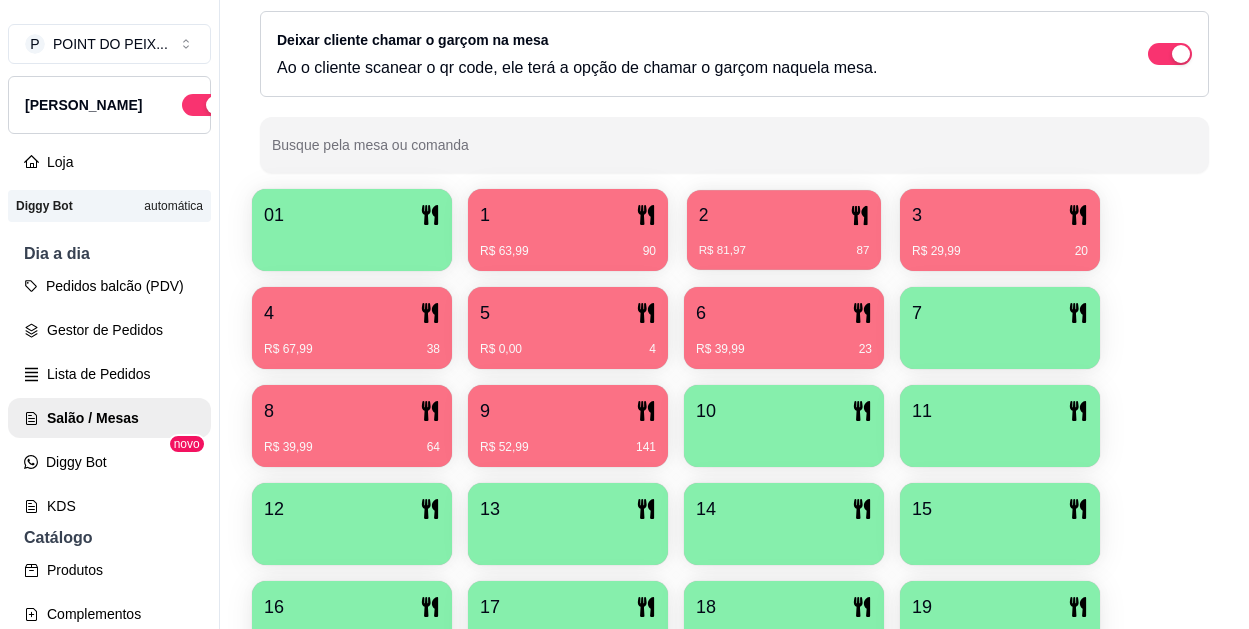 click on "R$ 81,97 87" at bounding box center (784, 251) 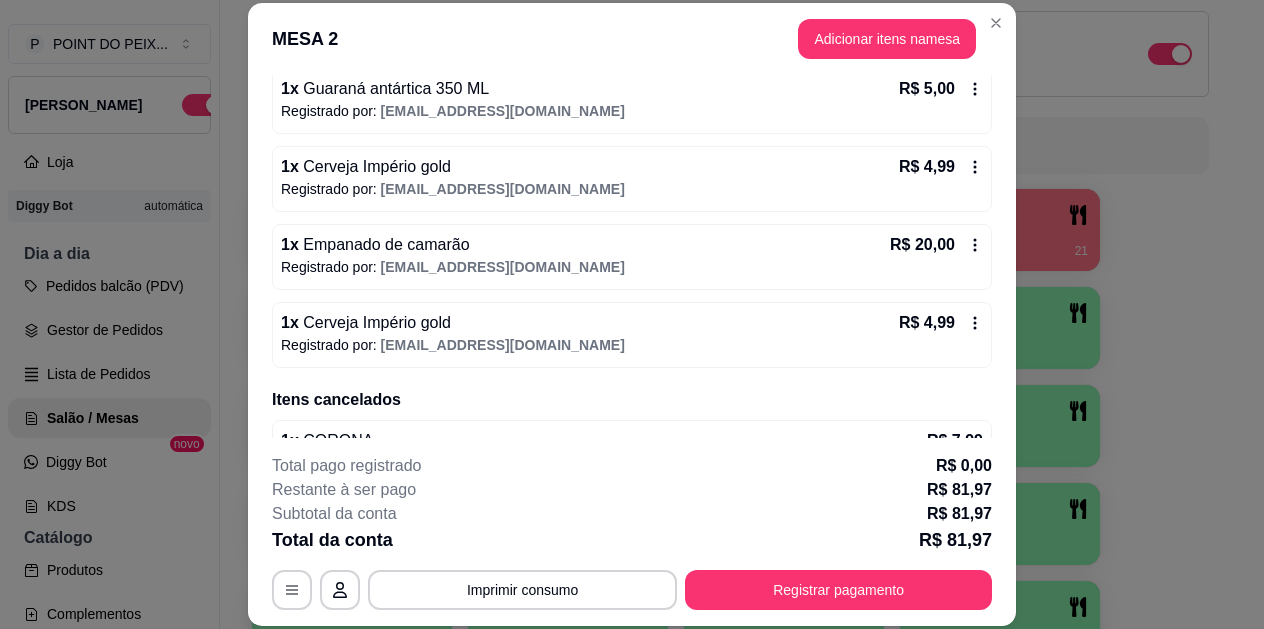 scroll, scrollTop: 404, scrollLeft: 0, axis: vertical 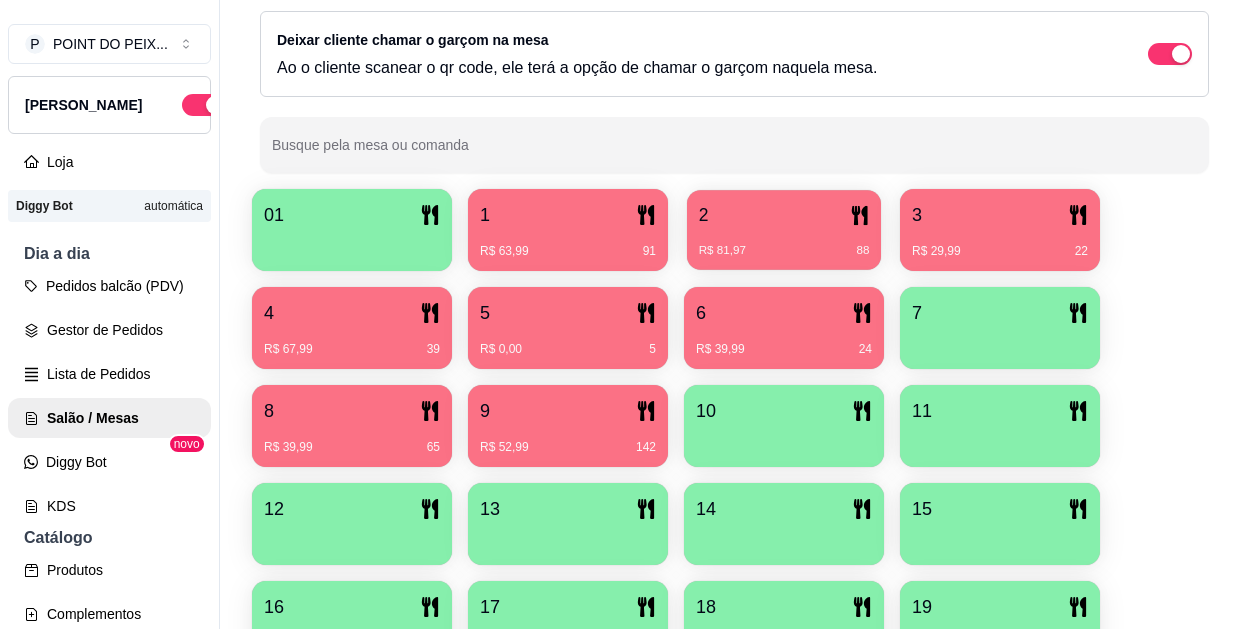 click on "R$ 81,97 88" at bounding box center (784, 243) 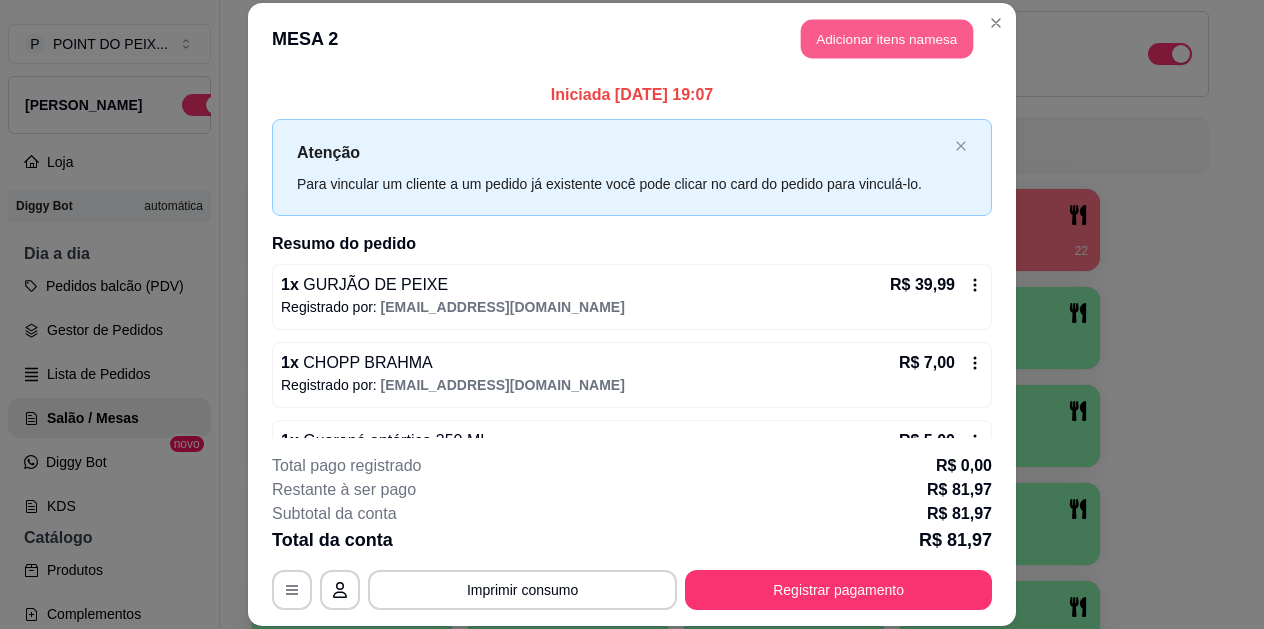 click on "Adicionar itens na  mesa" at bounding box center (887, 39) 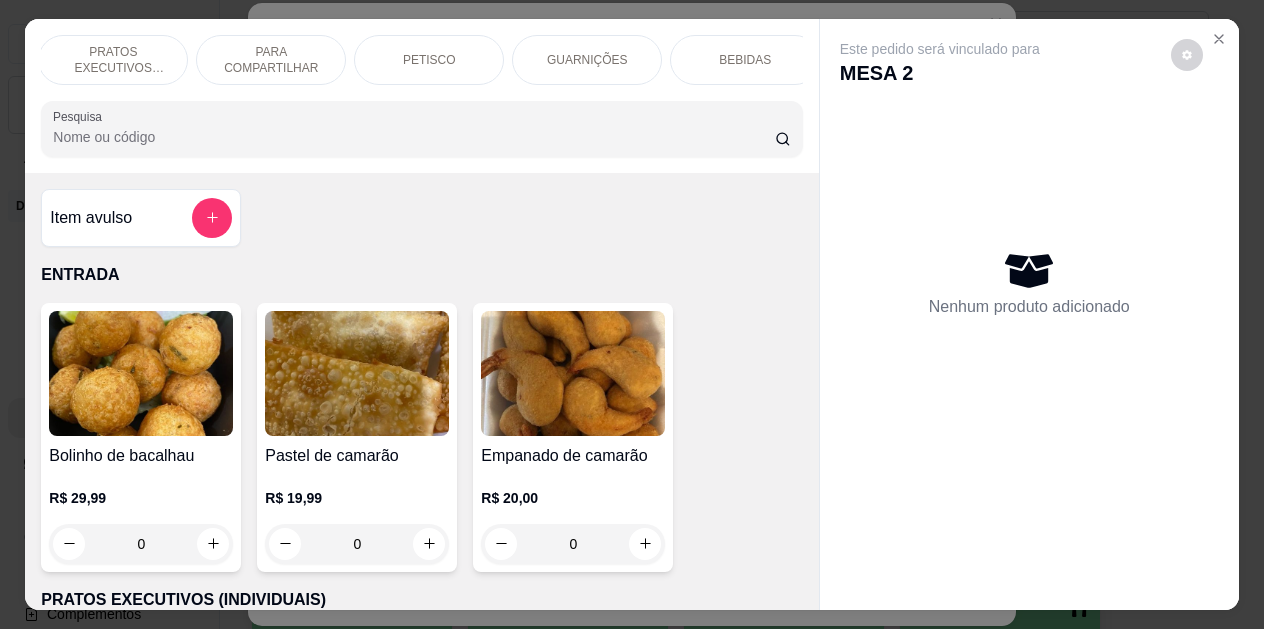 scroll, scrollTop: 0, scrollLeft: 179, axis: horizontal 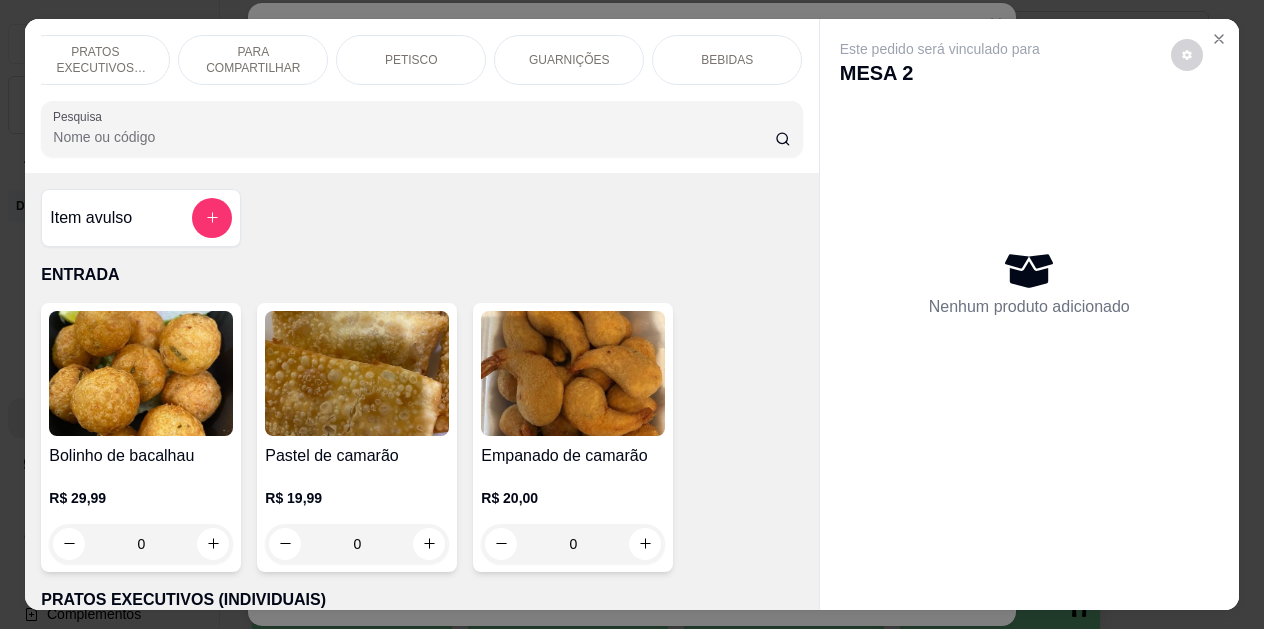 click on "BEBIDAS" at bounding box center (727, 60) 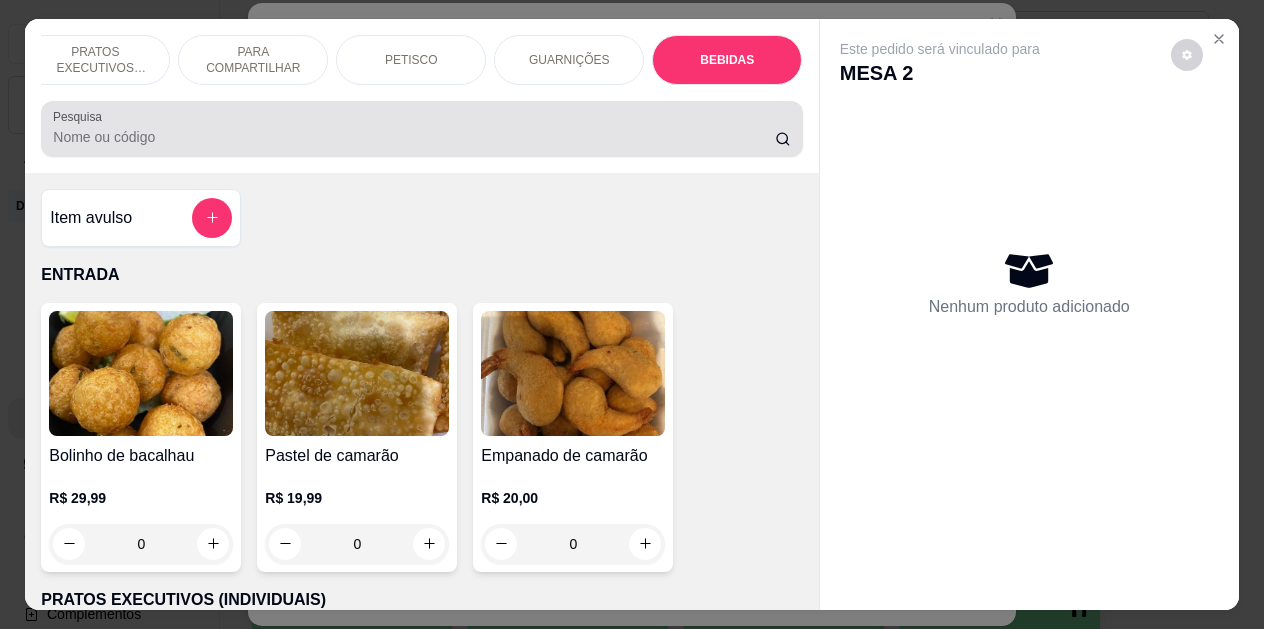 scroll, scrollTop: 4424, scrollLeft: 0, axis: vertical 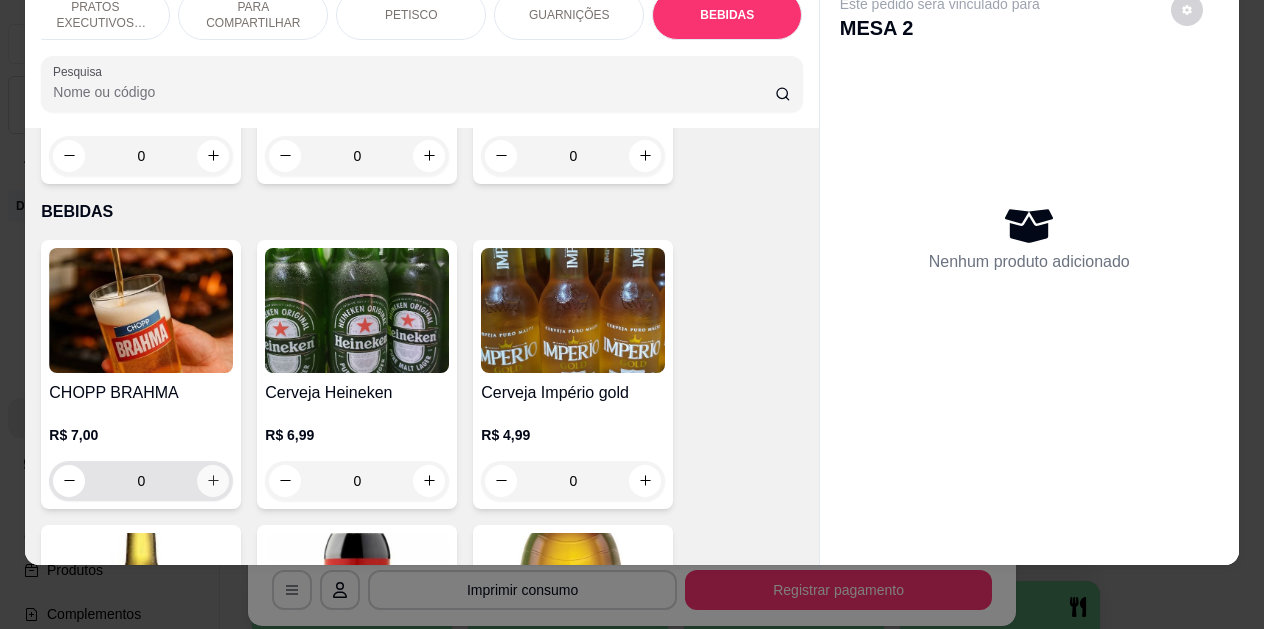 click at bounding box center [213, 481] 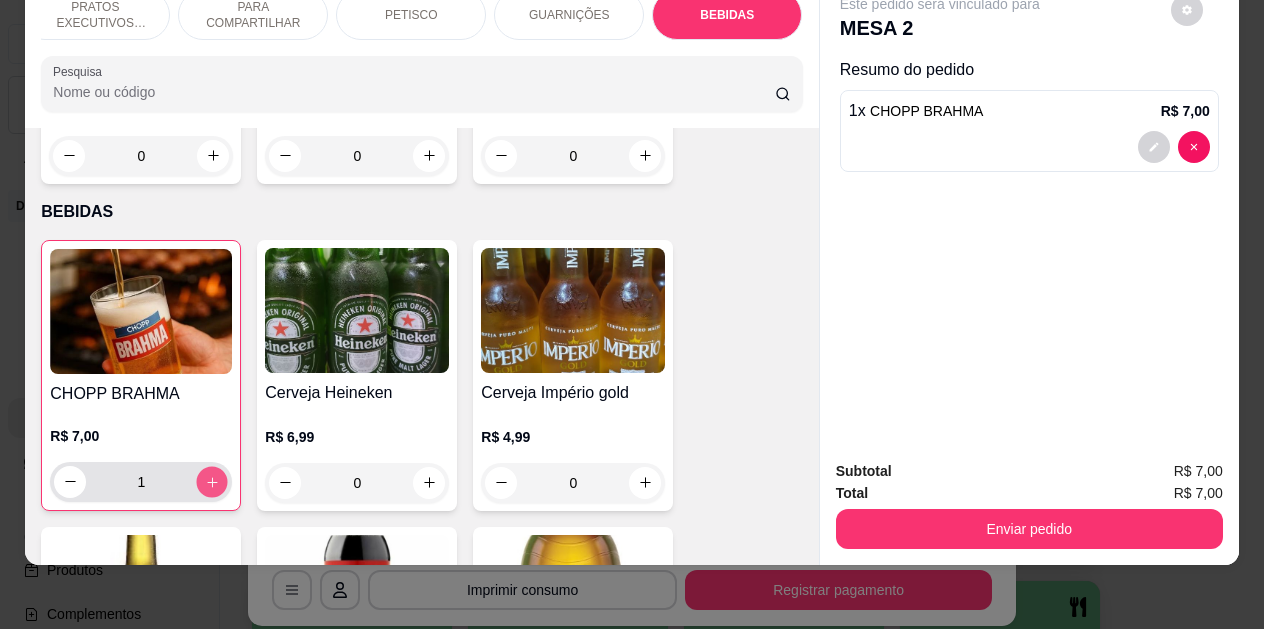 click at bounding box center (212, 481) 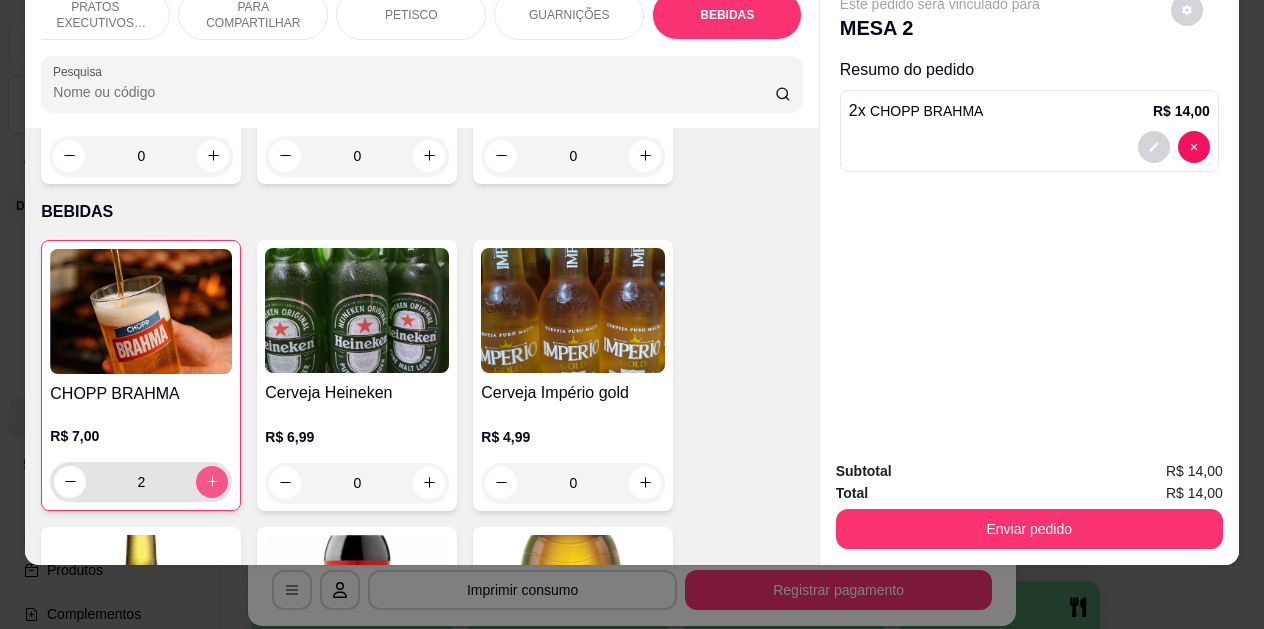 click at bounding box center (212, 482) 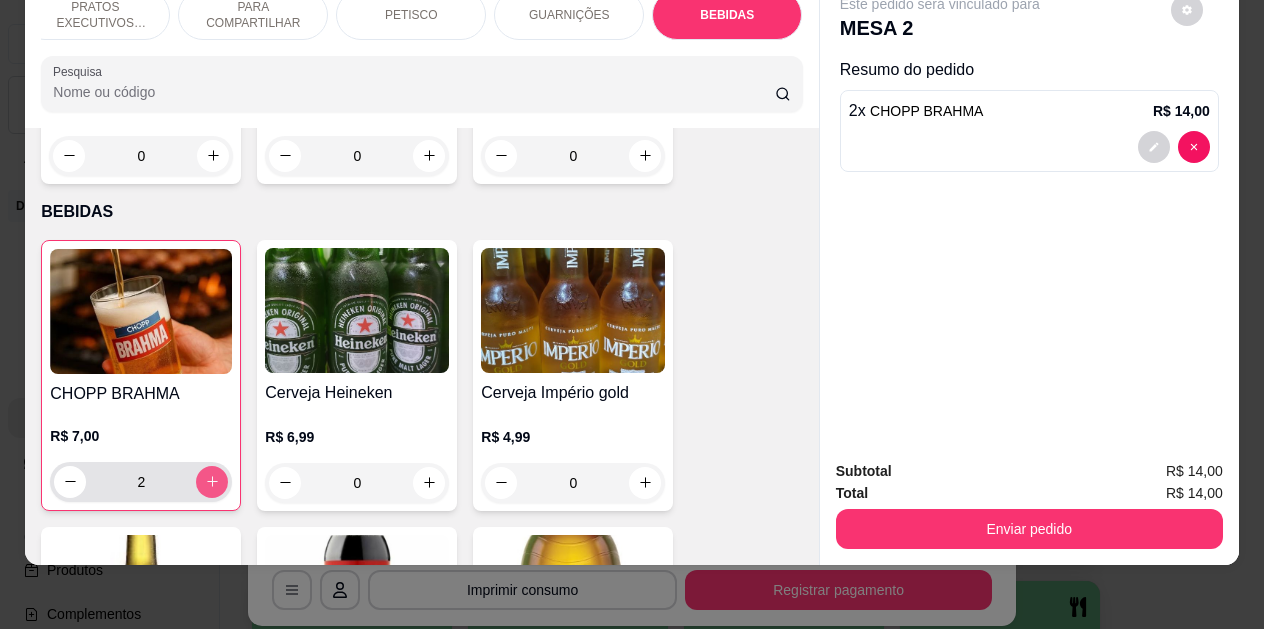 type on "3" 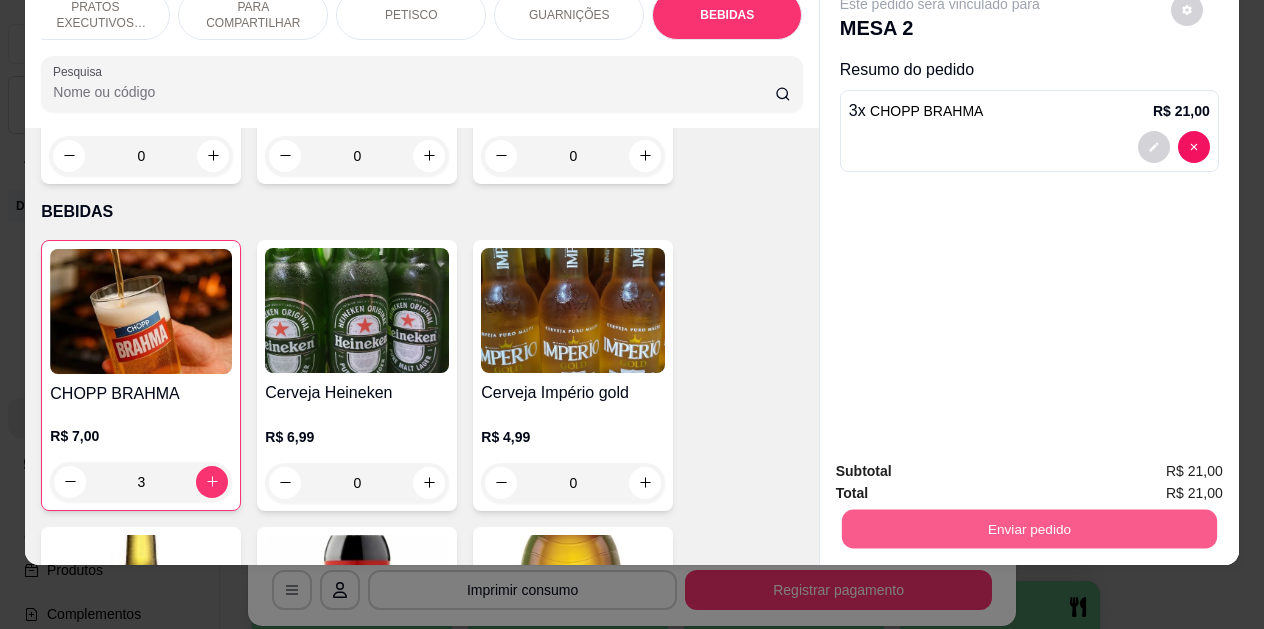 click on "Enviar pedido" at bounding box center (1029, 529) 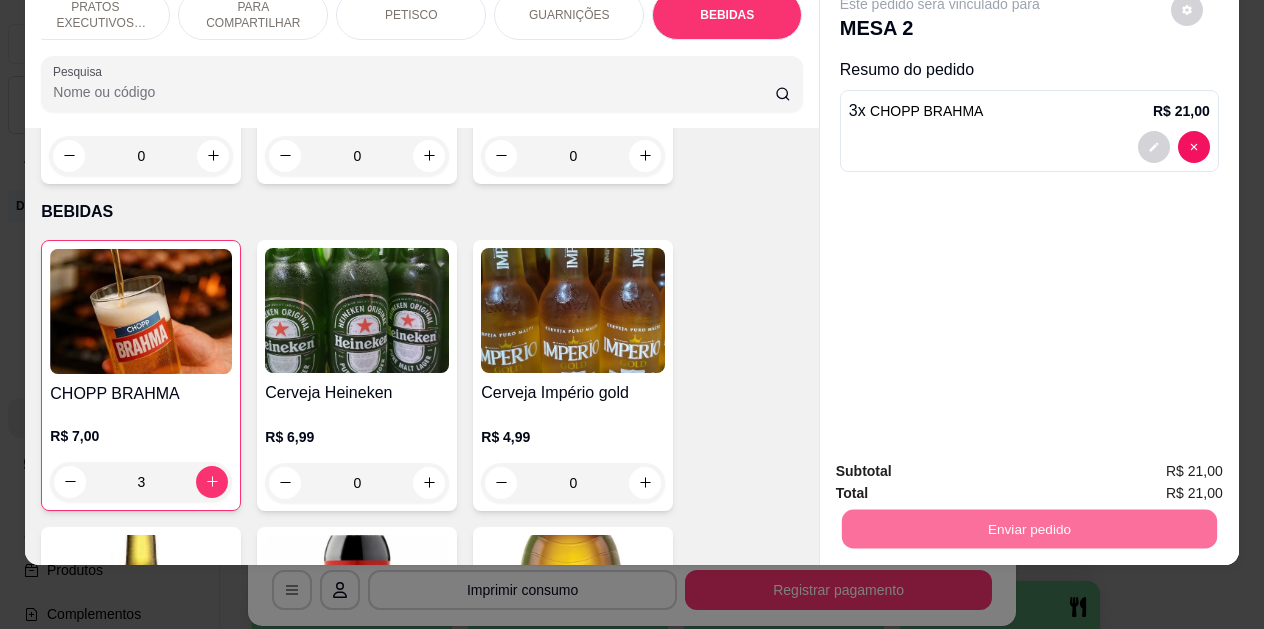 click on "Não registrar e enviar pedido" at bounding box center (963, 465) 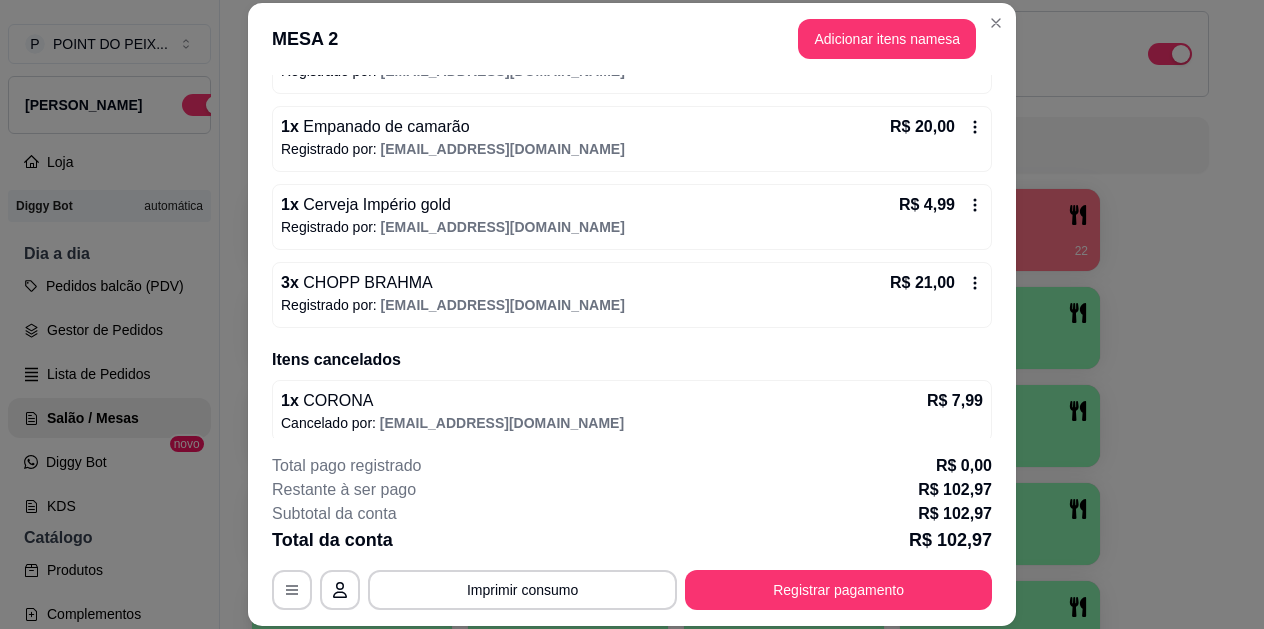 scroll, scrollTop: 482, scrollLeft: 0, axis: vertical 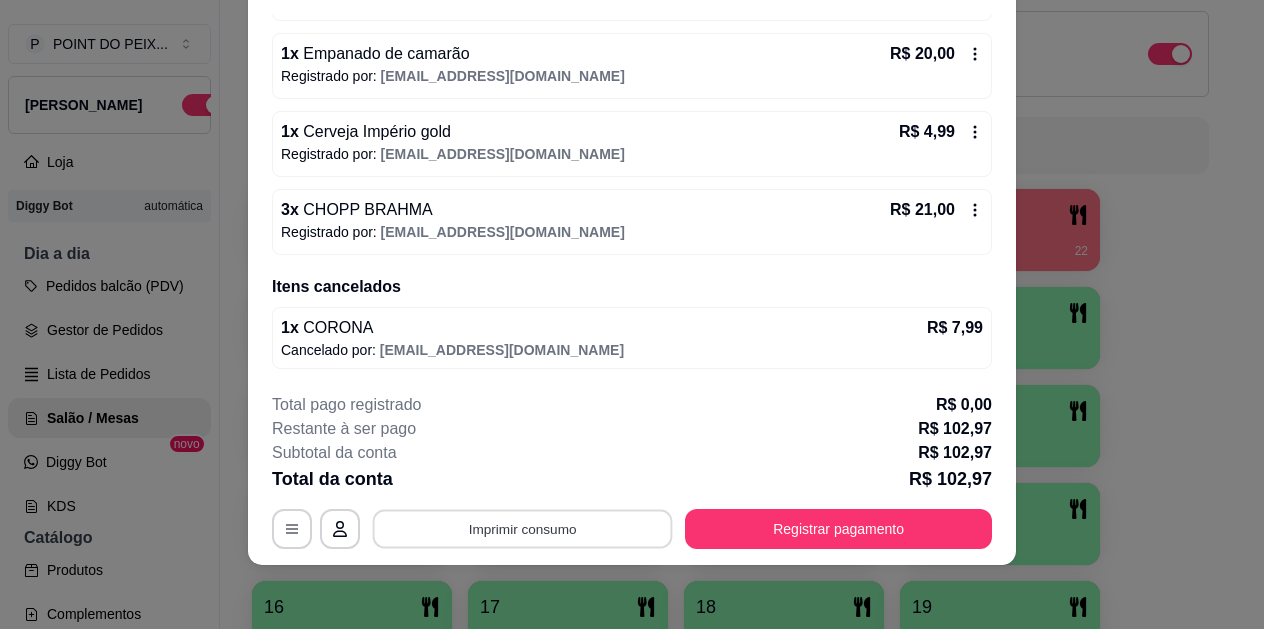 click on "Imprimir consumo" at bounding box center (523, 528) 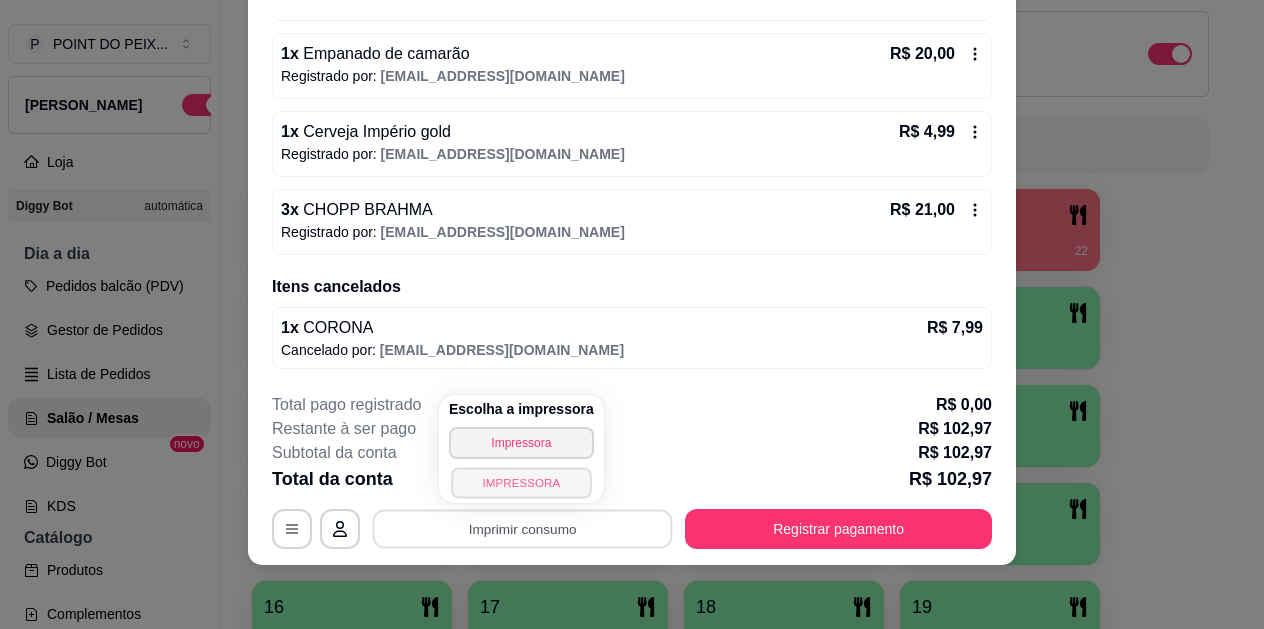 click on "IMPRESSORA" at bounding box center (521, 482) 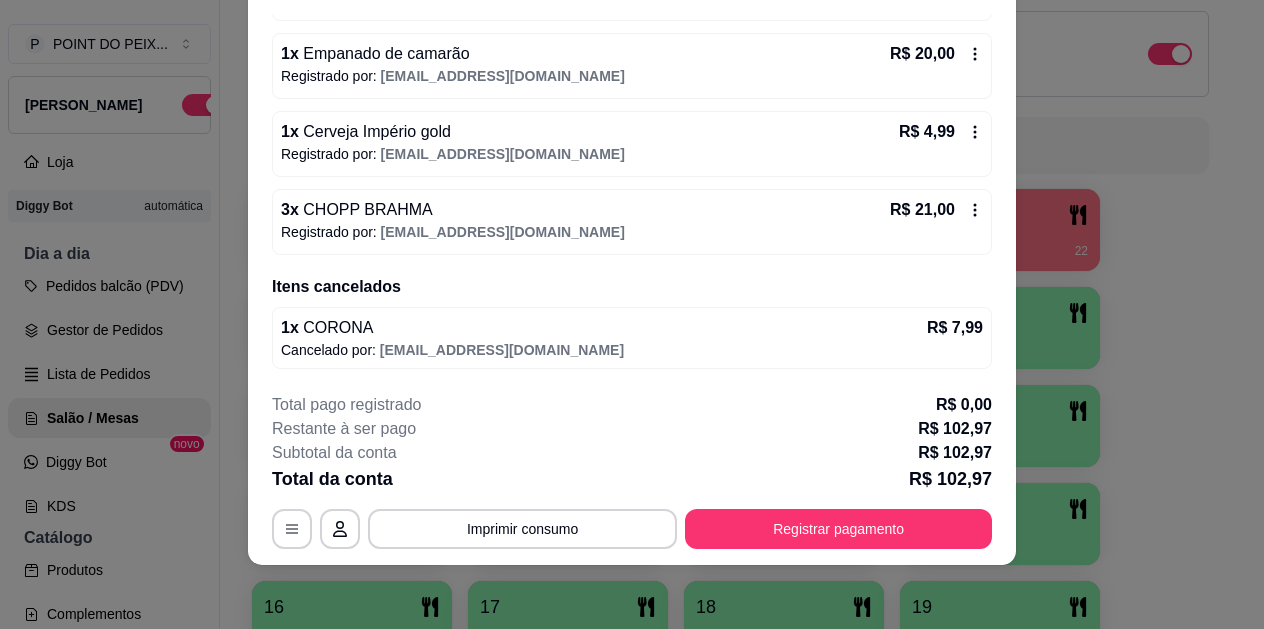 scroll, scrollTop: 0, scrollLeft: 0, axis: both 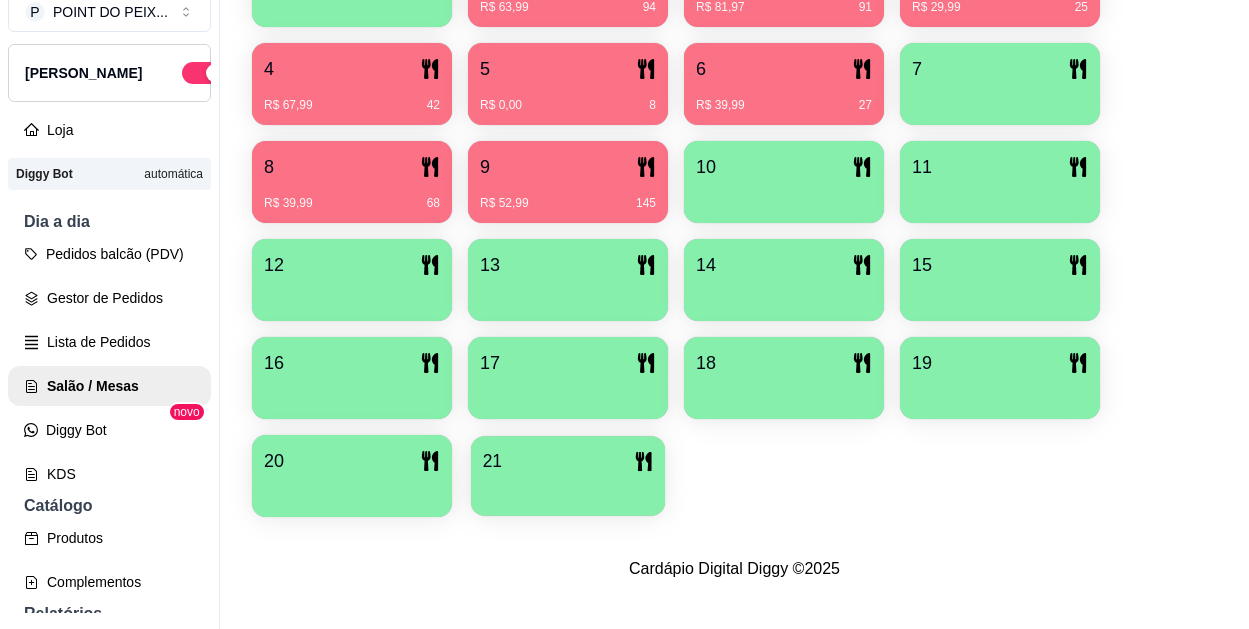 click at bounding box center (568, 489) 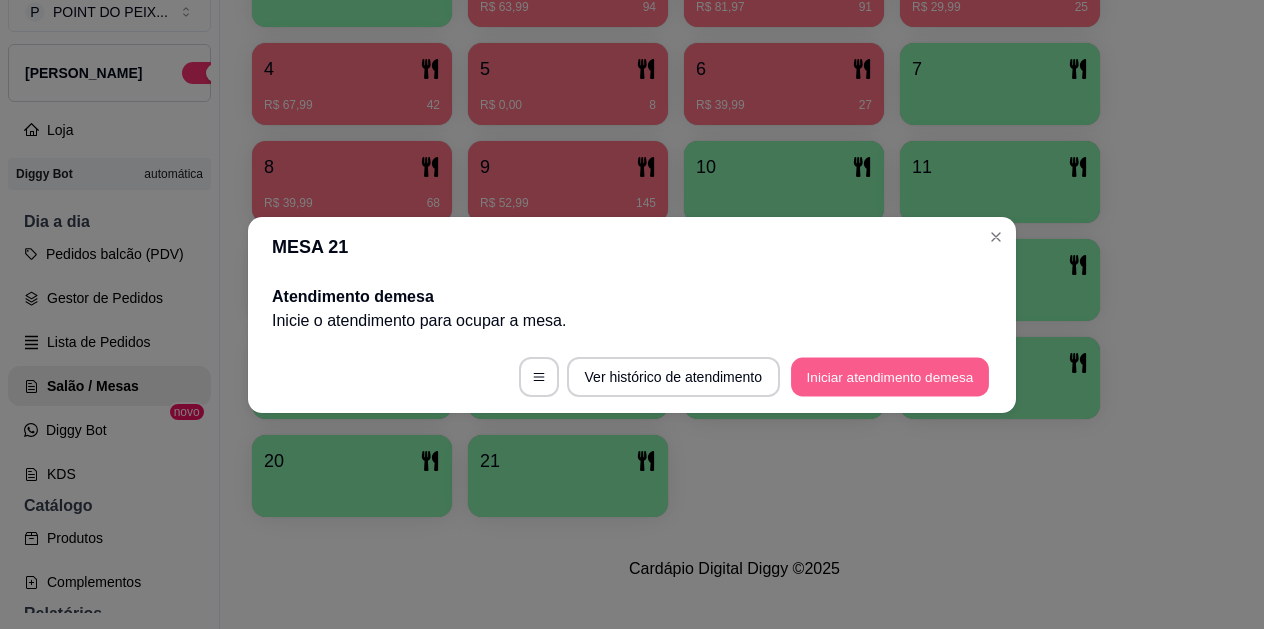 click on "Iniciar atendimento de  mesa" at bounding box center [890, 376] 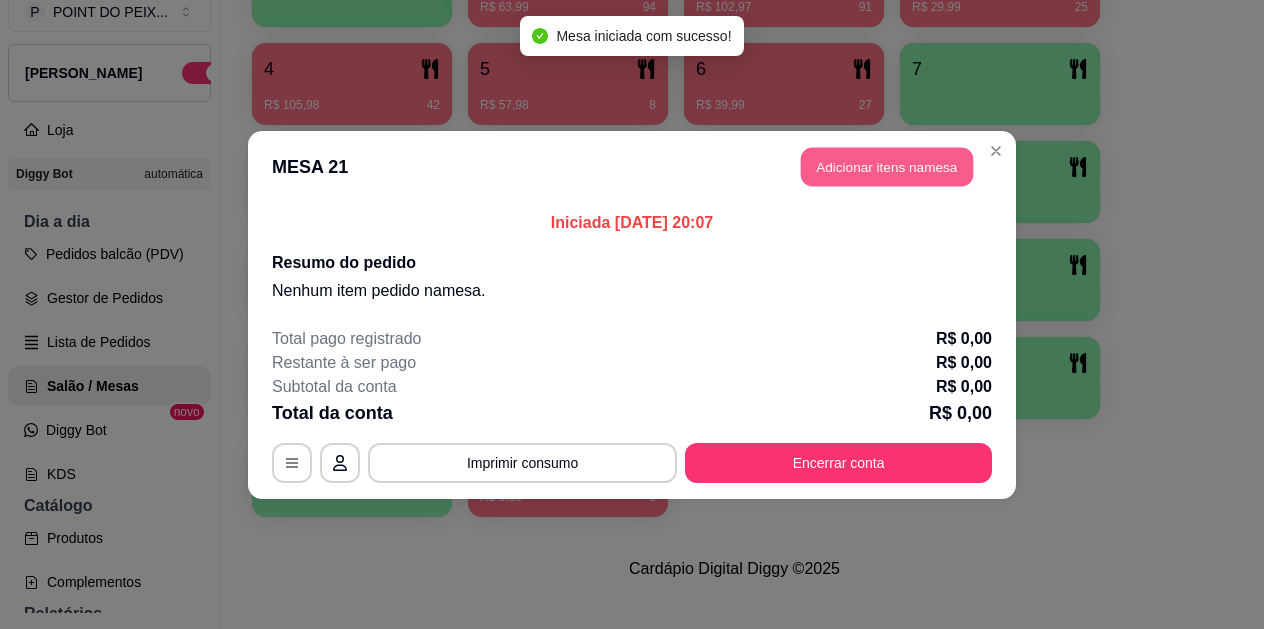 click on "Adicionar itens na  mesa" at bounding box center (887, 166) 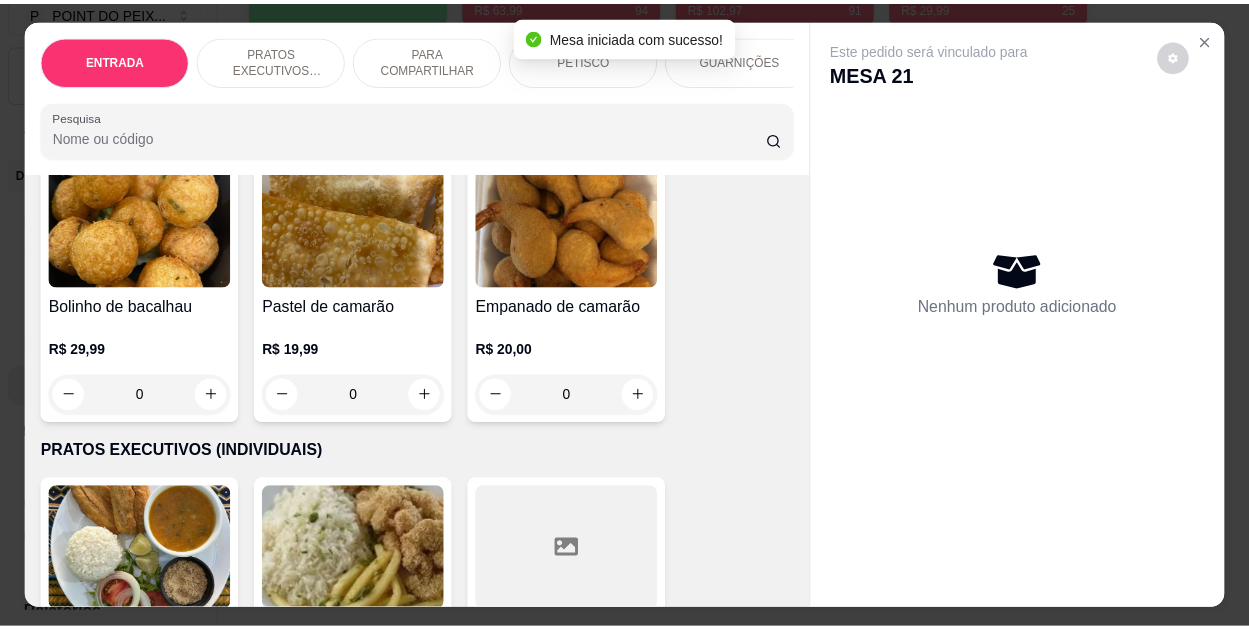 scroll, scrollTop: 200, scrollLeft: 0, axis: vertical 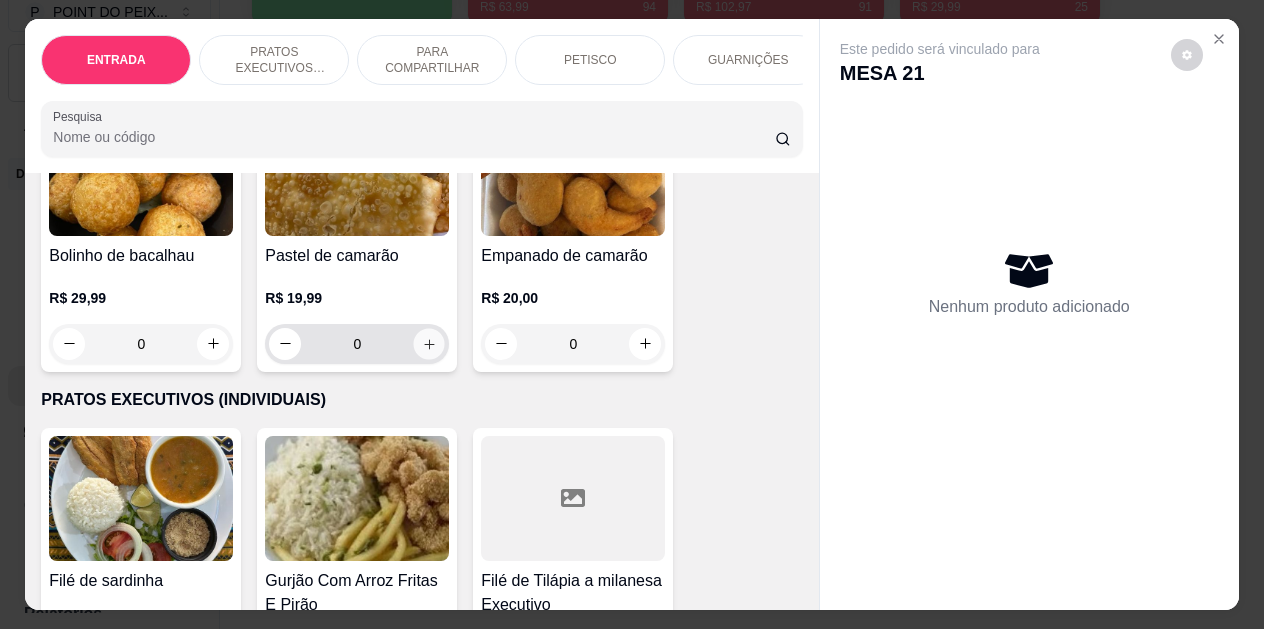 click 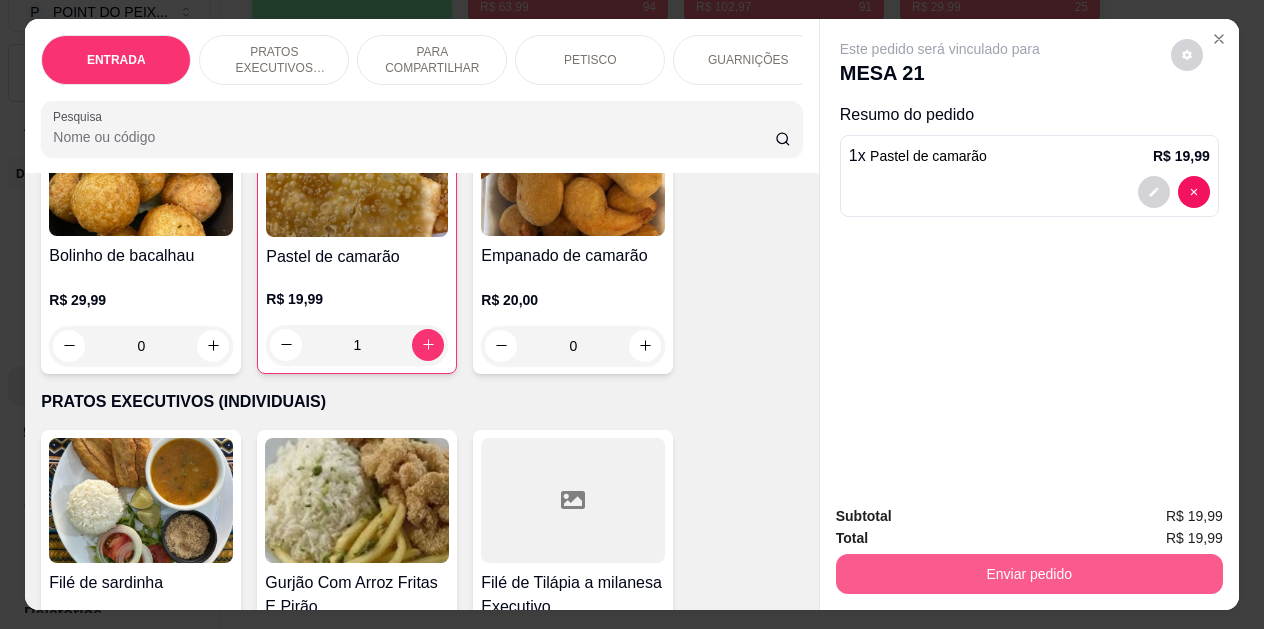 click on "Enviar pedido" at bounding box center (1029, 574) 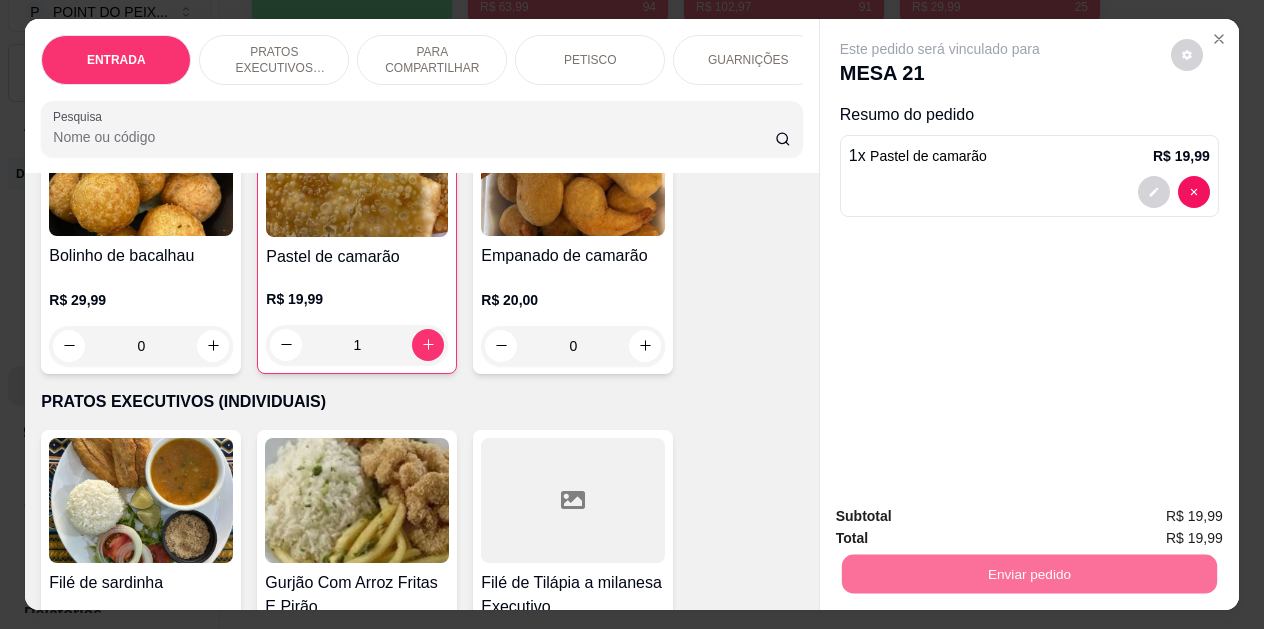 click on "Não registrar e enviar pedido" at bounding box center (963, 517) 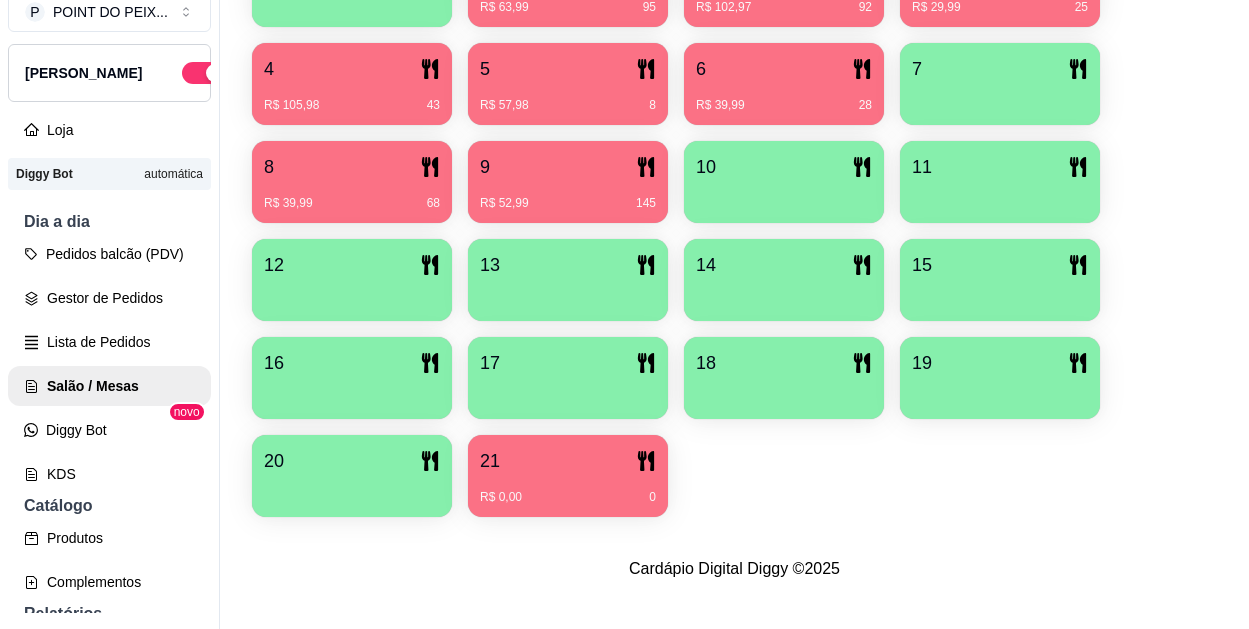 drag, startPoint x: 1191, startPoint y: 49, endPoint x: 1271, endPoint y: 24, distance: 83.81527 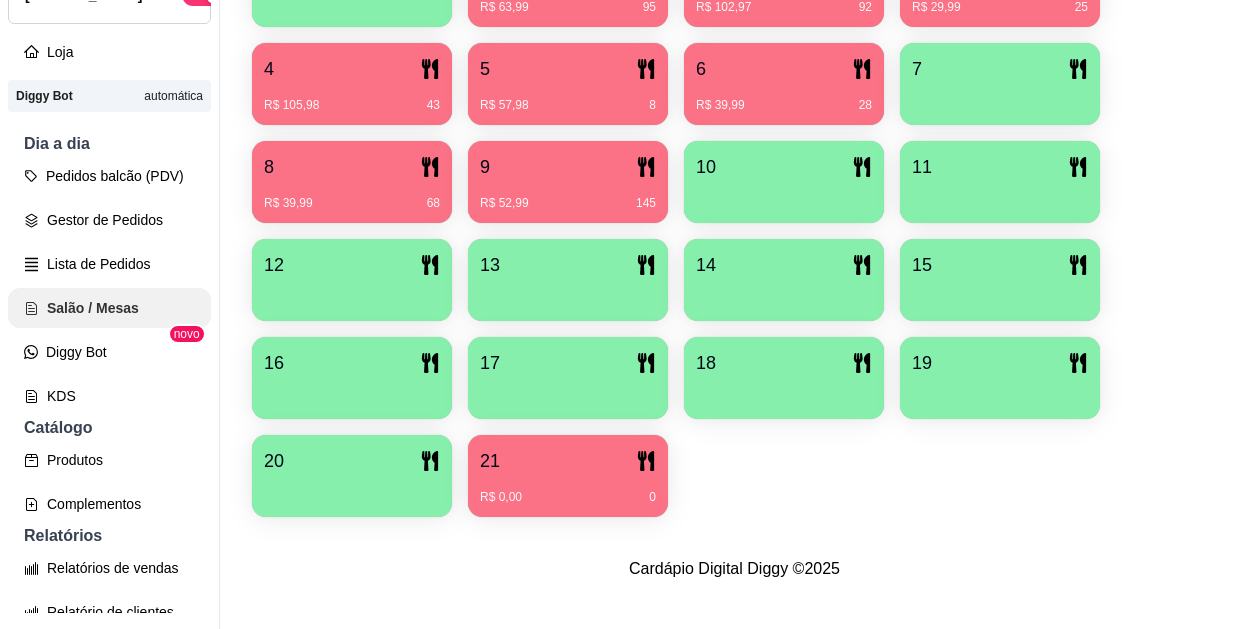 scroll, scrollTop: 0, scrollLeft: 0, axis: both 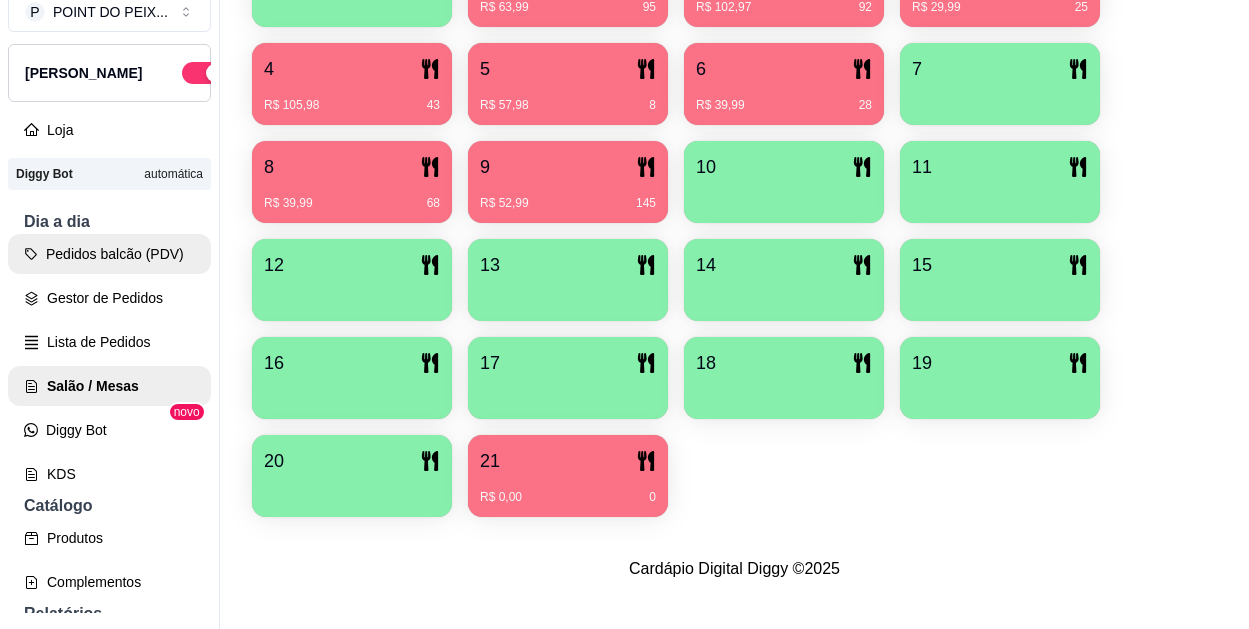 click on "Pedidos balcão (PDV)" at bounding box center (109, 254) 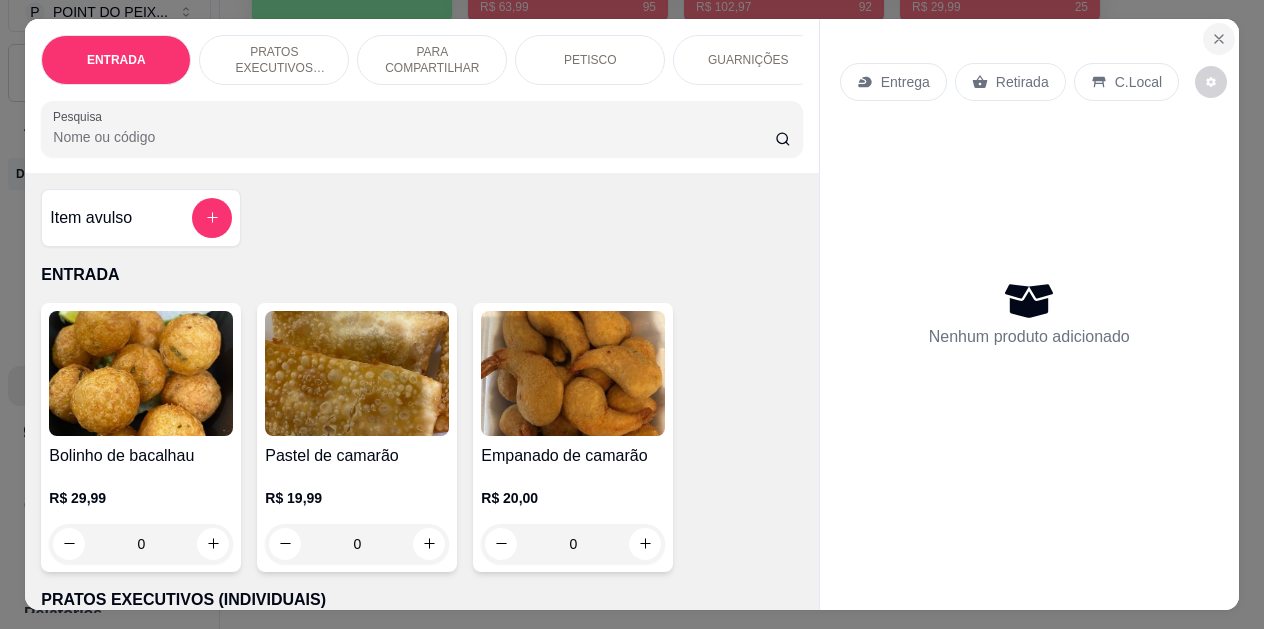 click 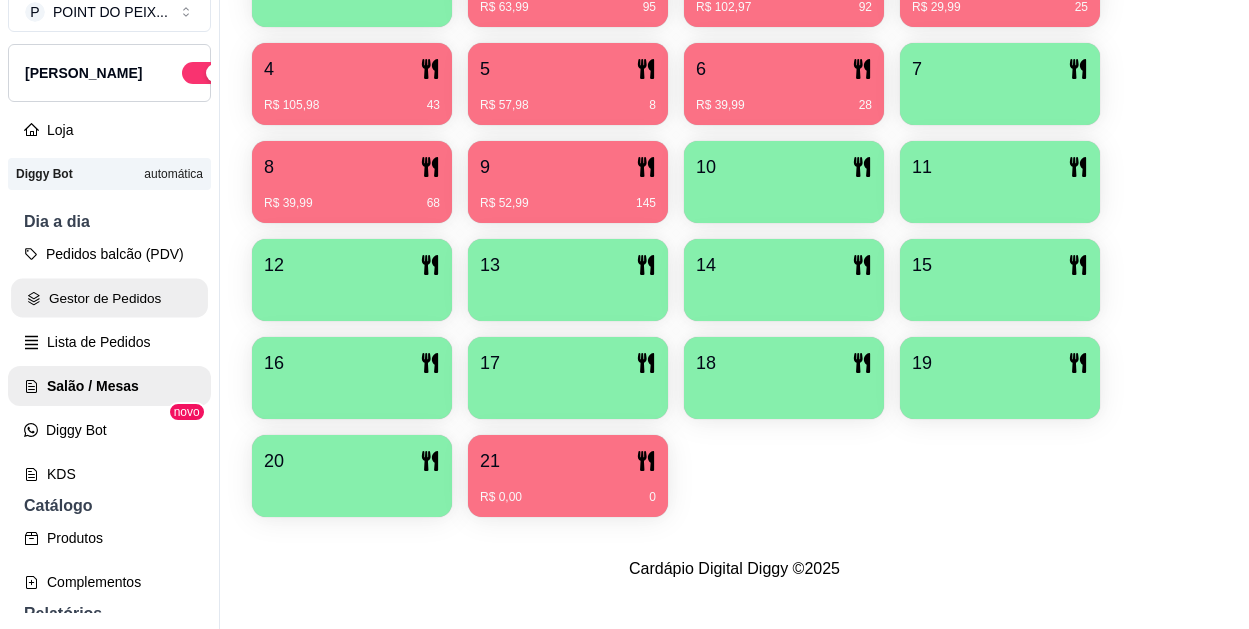 click on "Gestor de Pedidos" at bounding box center (109, 298) 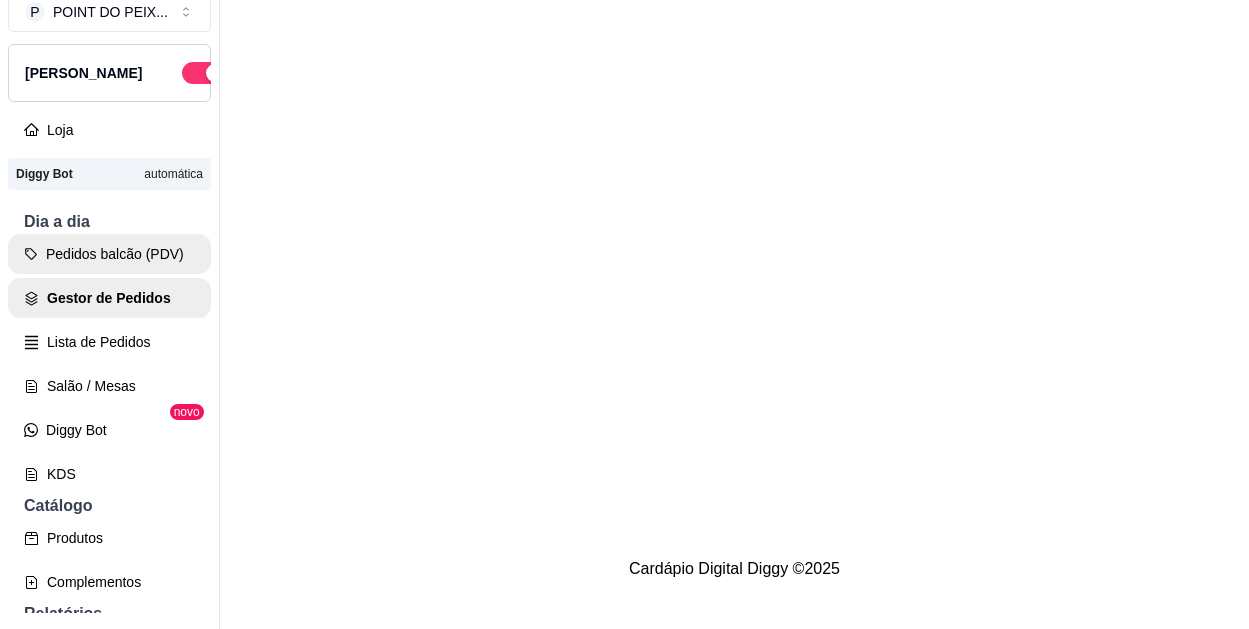 scroll, scrollTop: 0, scrollLeft: 0, axis: both 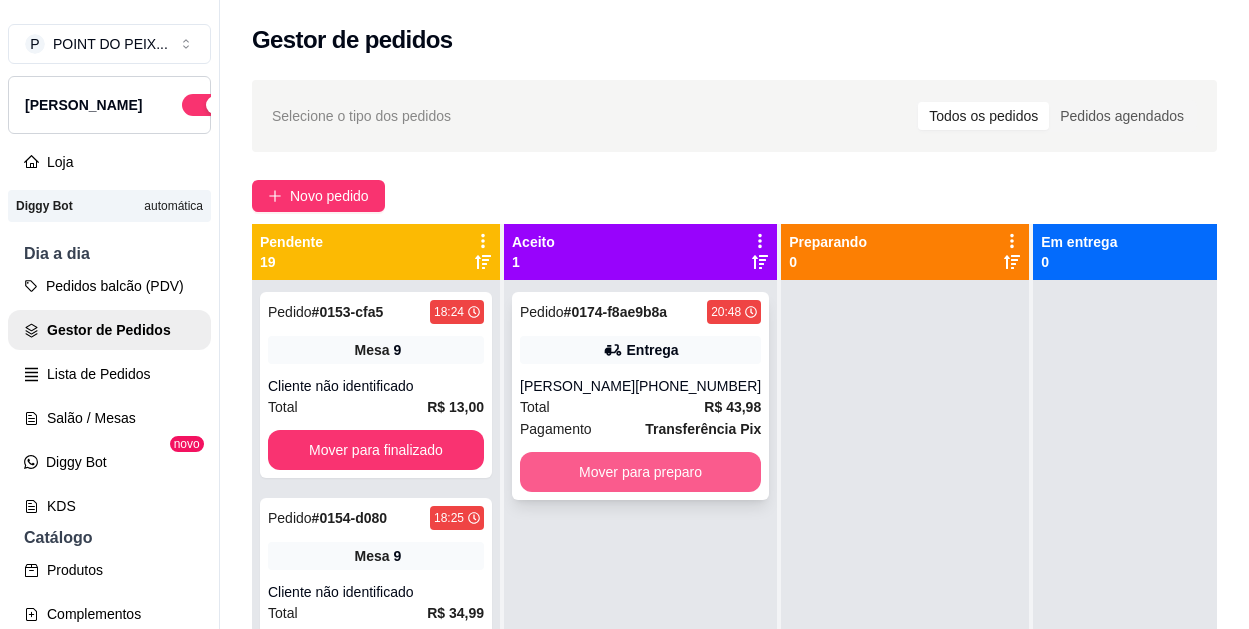 click on "Mover para preparo" at bounding box center [640, 472] 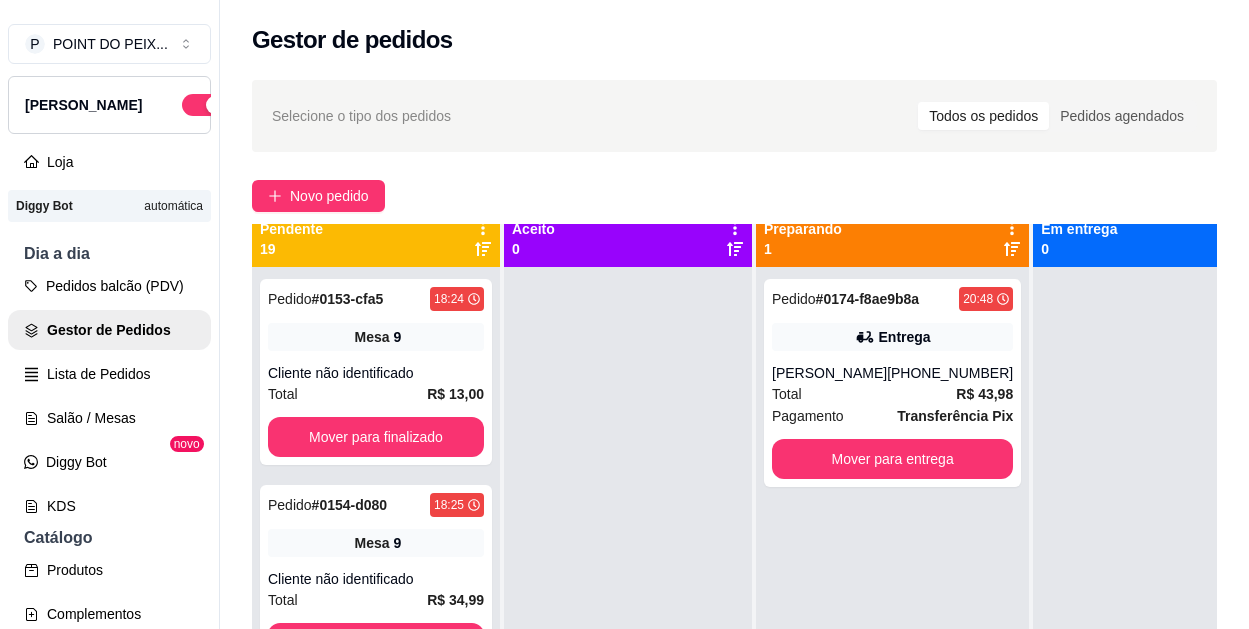 scroll, scrollTop: 0, scrollLeft: 0, axis: both 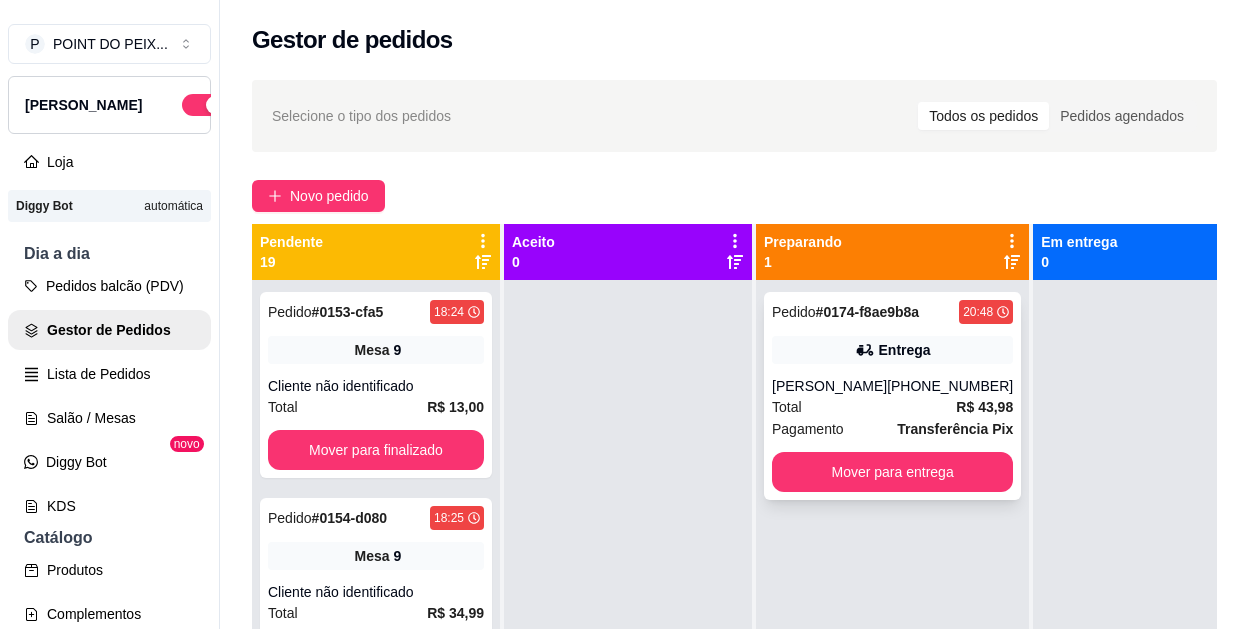 click on "Total R$ 43,98" at bounding box center (892, 407) 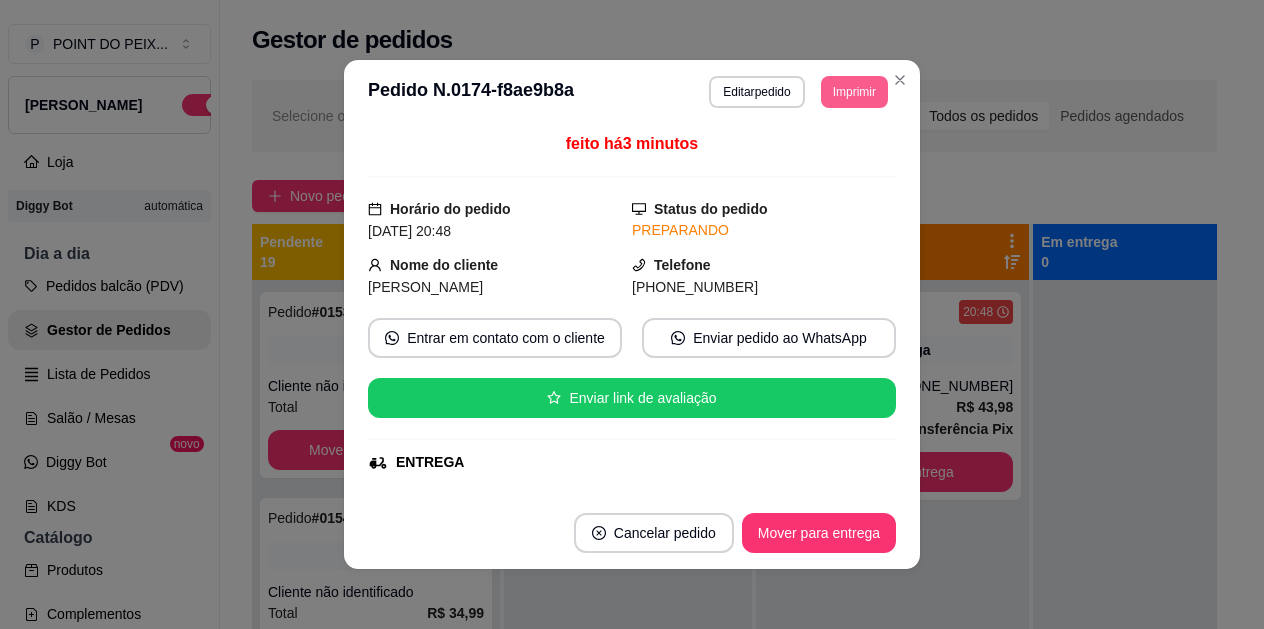 click on "Imprimir" at bounding box center (854, 92) 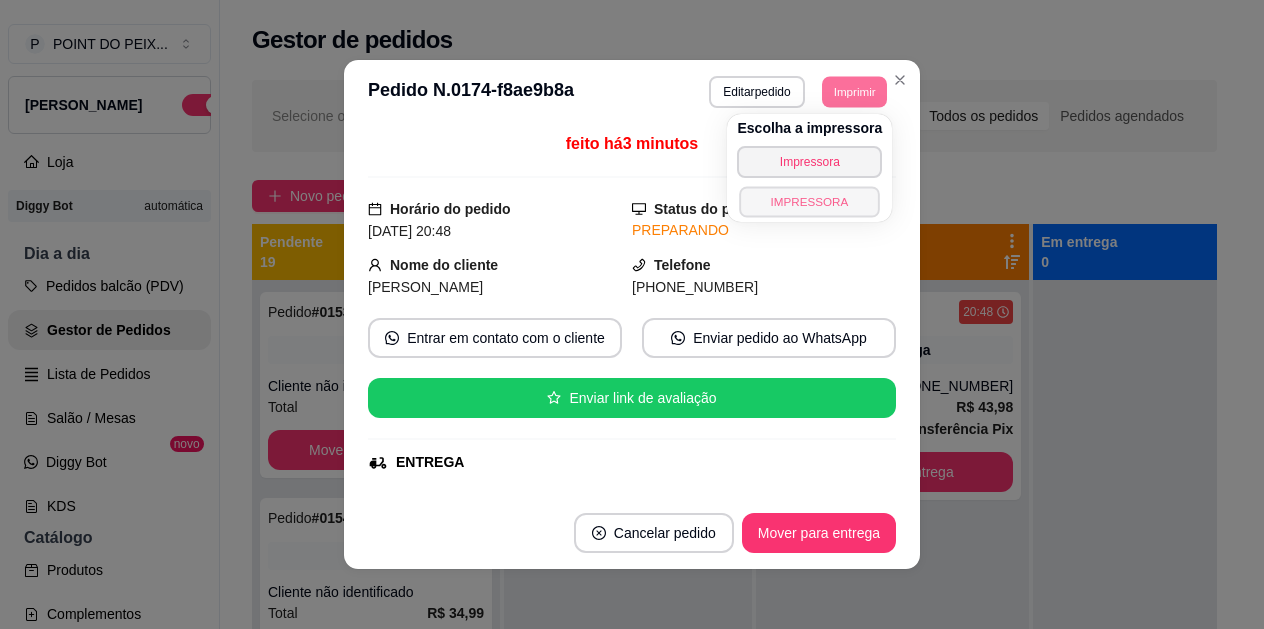 click on "IMPRESSORA" at bounding box center [810, 201] 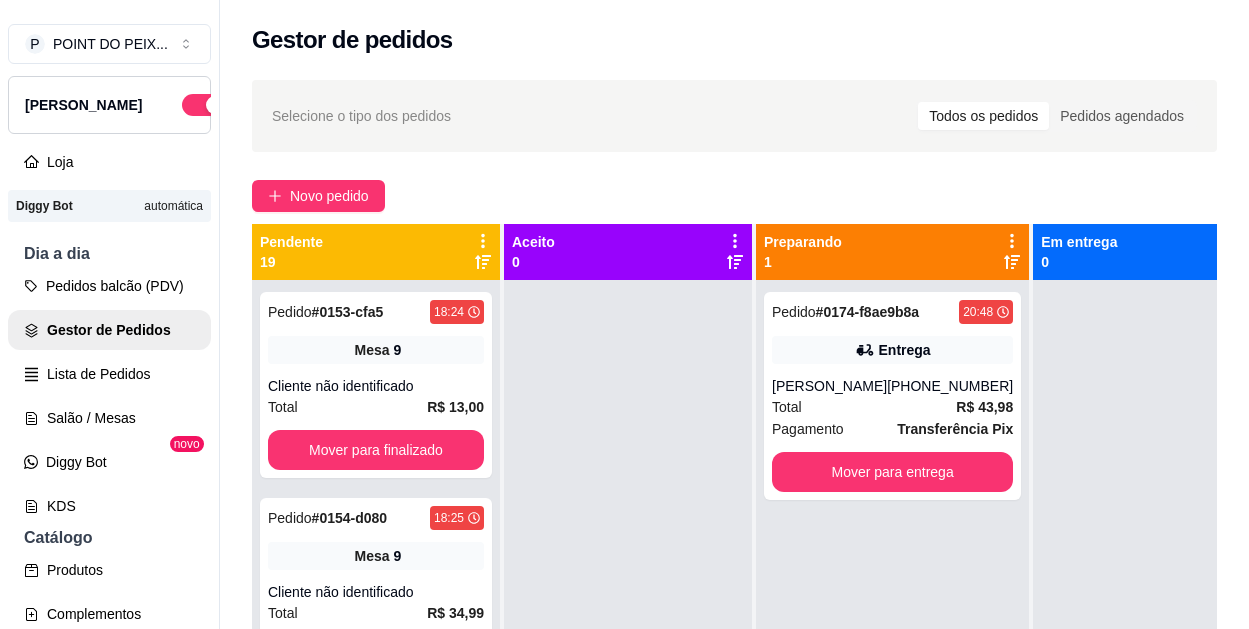 click on "Selecione o tipo dos pedidos Todos os pedidos Pedidos agendados Novo pedido Pendente 19 Pedido  # 0153-cfa5 18:24 Mesa 9 Cliente não identificado Total R$ 13,00 Mover para finalizado Pedido  # 0154-d080 18:25 Mesa 9 Cliente não identificado Total R$ 34,99 Mover para finalizado Pedido  # 0156-76c5 19:15 Mesa 1 Cliente não identificado Total R$ 14,00 Mover para finalizado Pedido  # 0157-e356 19:18 Mesa 2 Cliente não identificado Total R$ 59,98 Mover para finalizado Pedido  # 0158-8f55 19:20 Mesa 2 Cliente não identificado Total R$ 4,99 Mover para finalizado Pedido  # 0159-4c6a 19:20 Mesa 1 Cliente não identificado Total R$ 29,99 Mover para finalizado Pedido  # 0160-2106 19:22 Mesa 2 Cliente não identificado Total R$ 20,00 Mover para finalizado Pedido  # 0161-a573 19:50 Mesa 2 Cliente não identificado Total R$ 4,99 Mover para finalizado Pedido  # 0162-e66d 20:00 Mesa 1 Cliente não identificado Total R$ 20,00 Mover para finalizado Pedido  # 0164-f614 20:07 Mesa 4 Cliente não identificado Total" at bounding box center (734, 472) 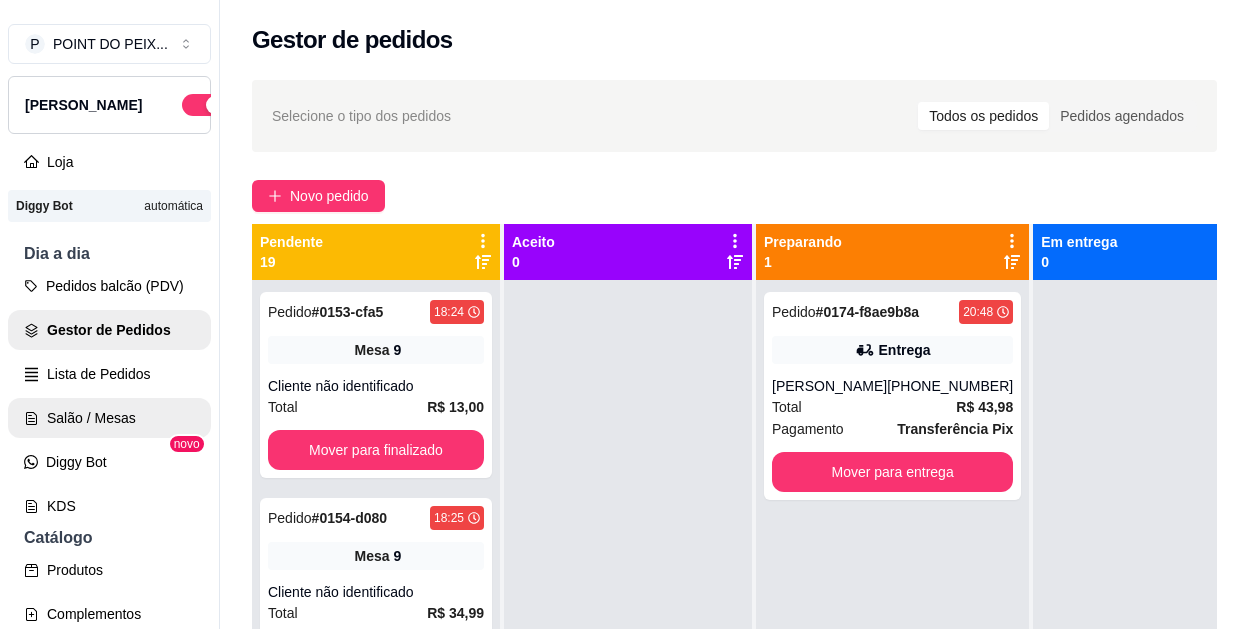 click on "Salão / Mesas" at bounding box center [109, 418] 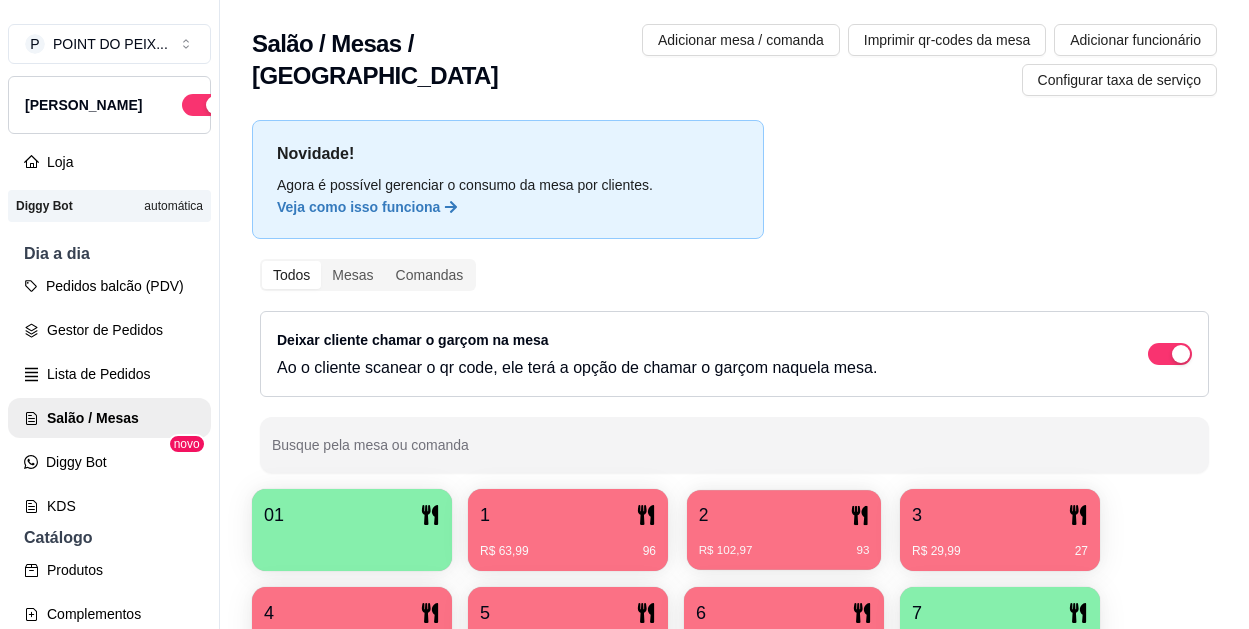 click on "R$ 102,97 93" at bounding box center [784, 543] 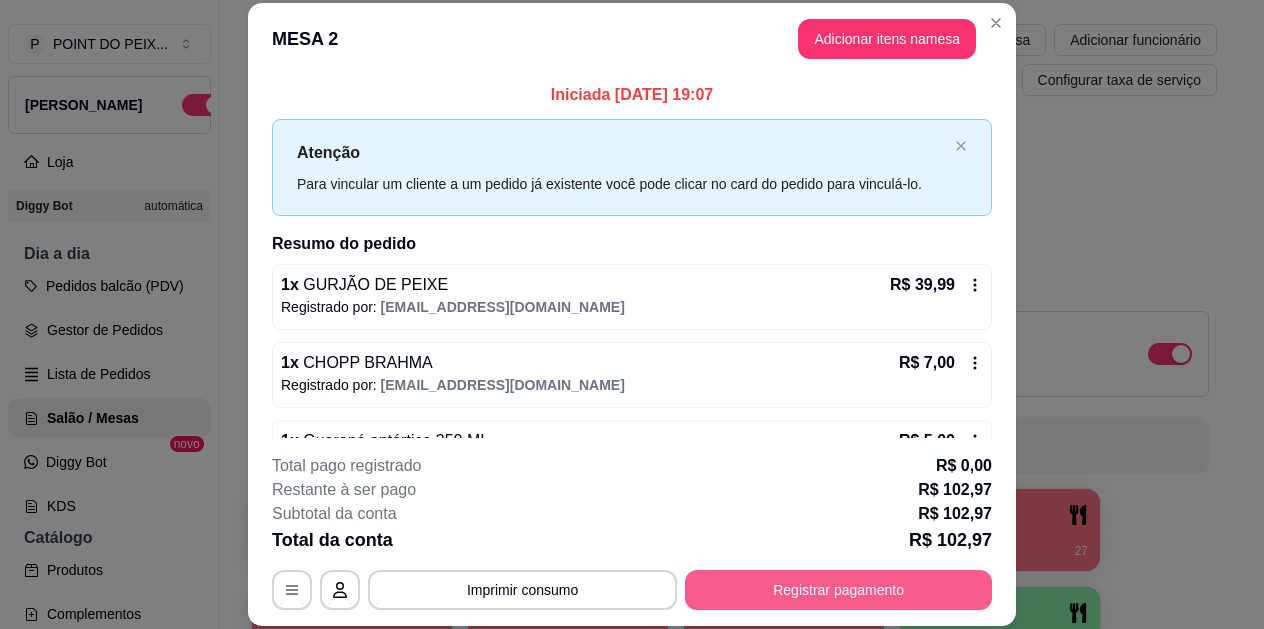 click on "Registrar pagamento" at bounding box center [838, 590] 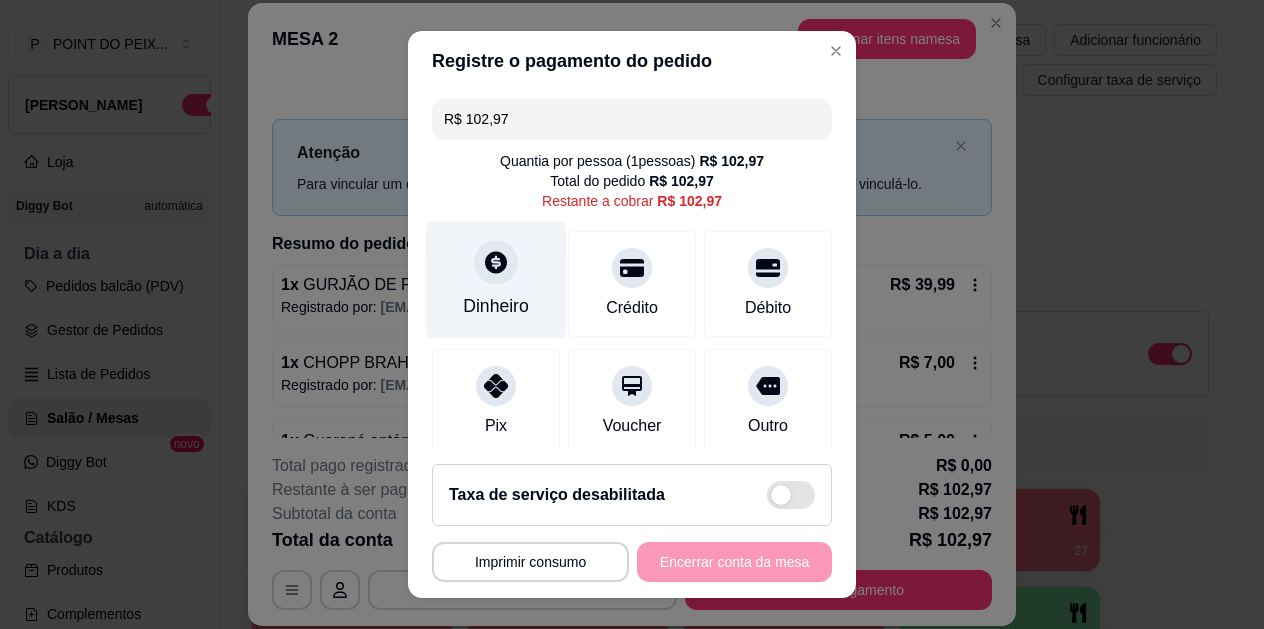 click 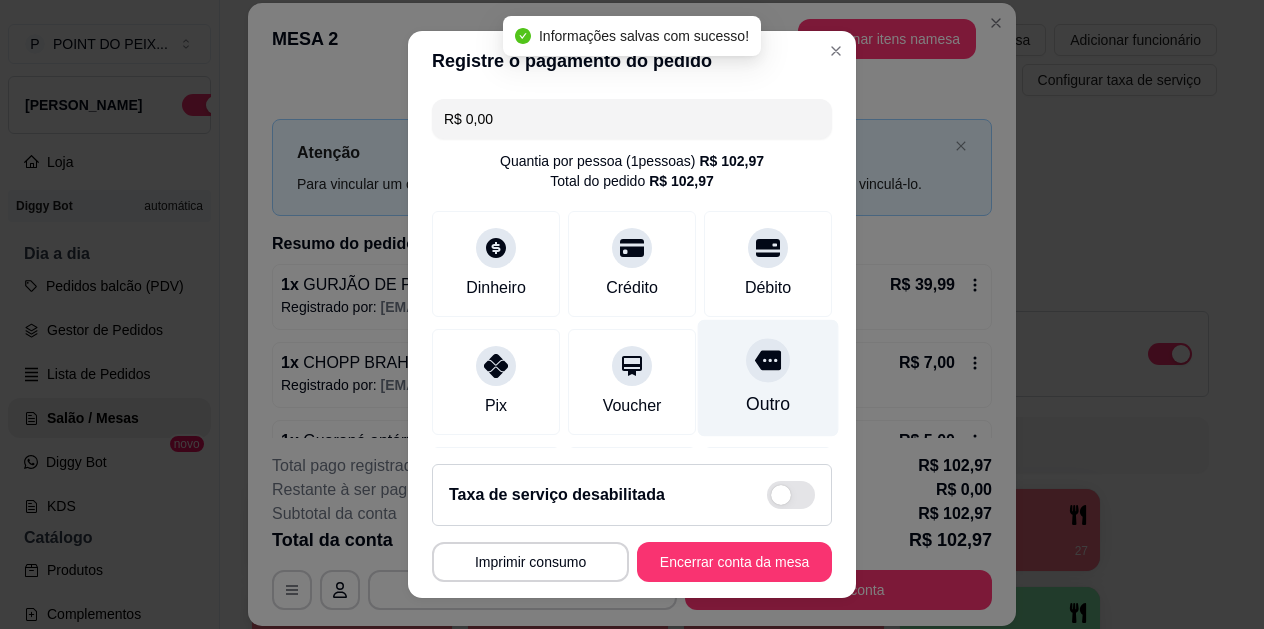 type on "R$ 0,00" 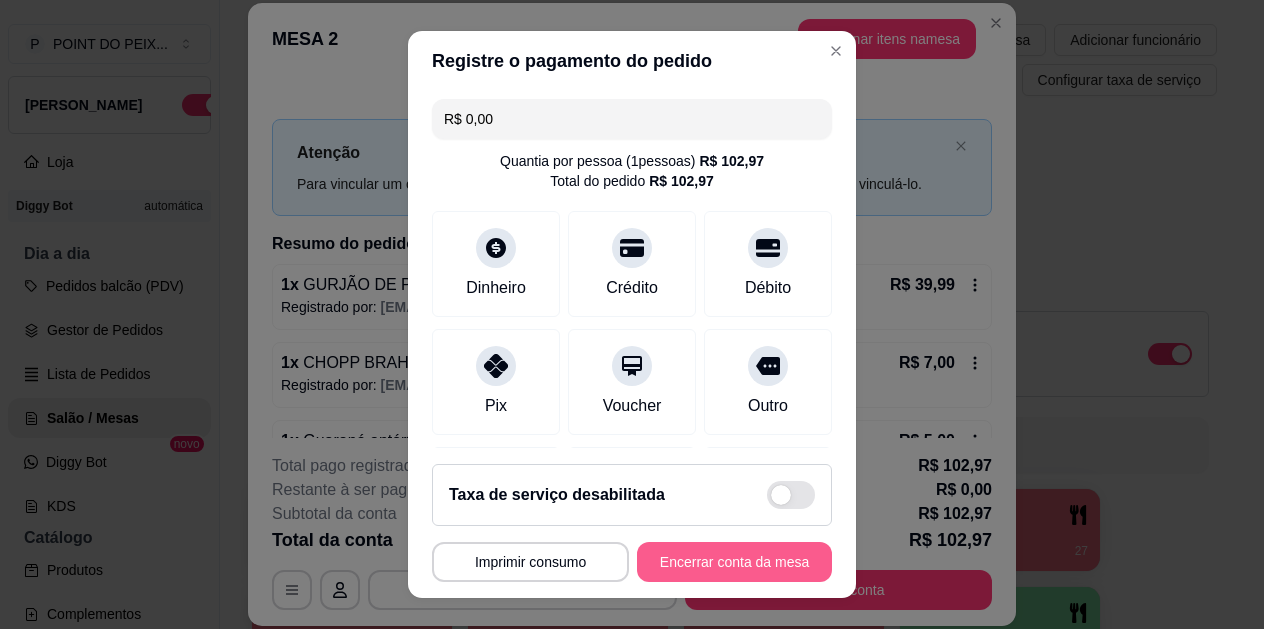 click on "Encerrar conta da mesa" at bounding box center [734, 562] 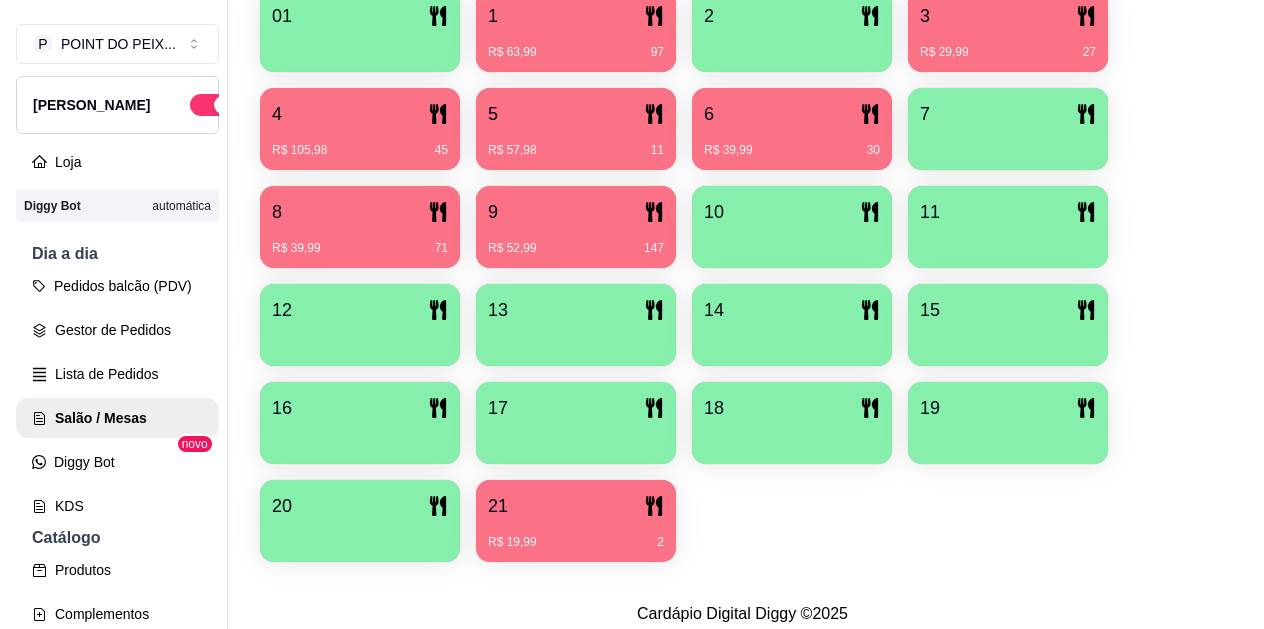 scroll, scrollTop: 500, scrollLeft: 0, axis: vertical 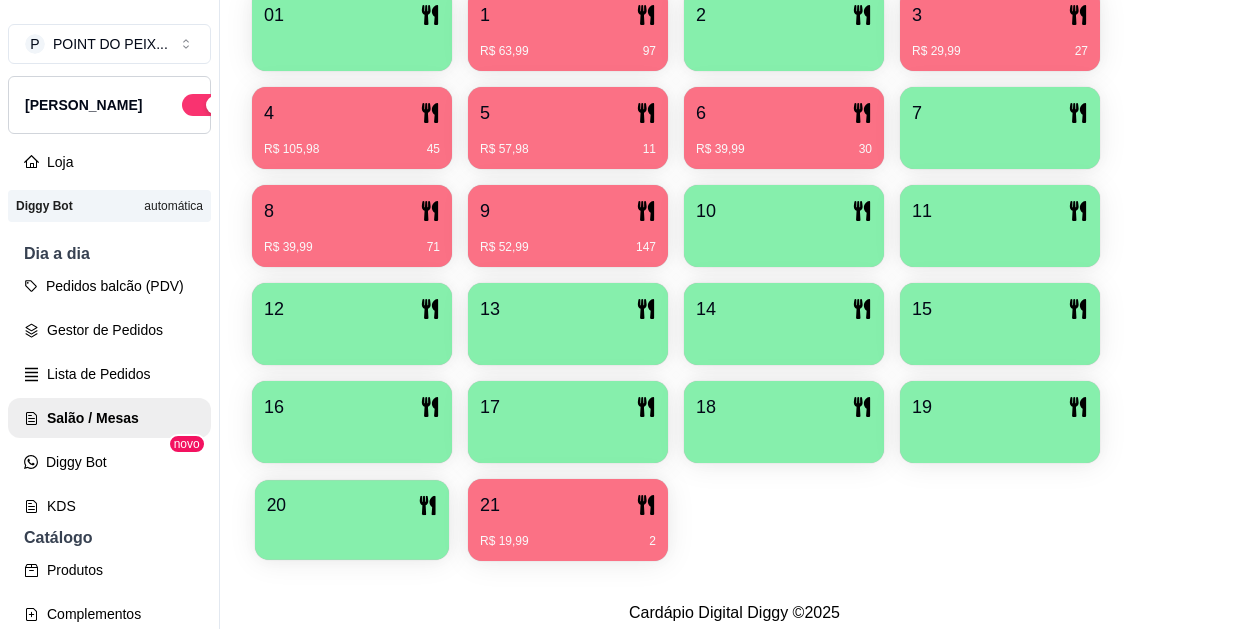 click at bounding box center [352, 533] 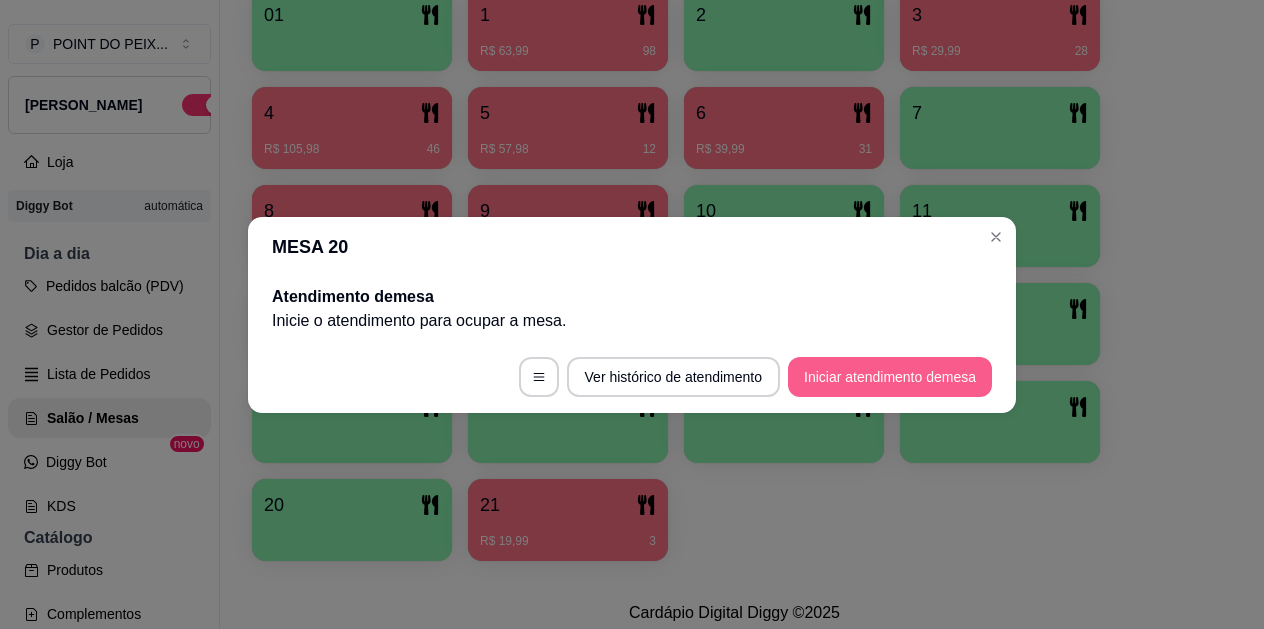 click on "Iniciar atendimento de  mesa" at bounding box center [890, 377] 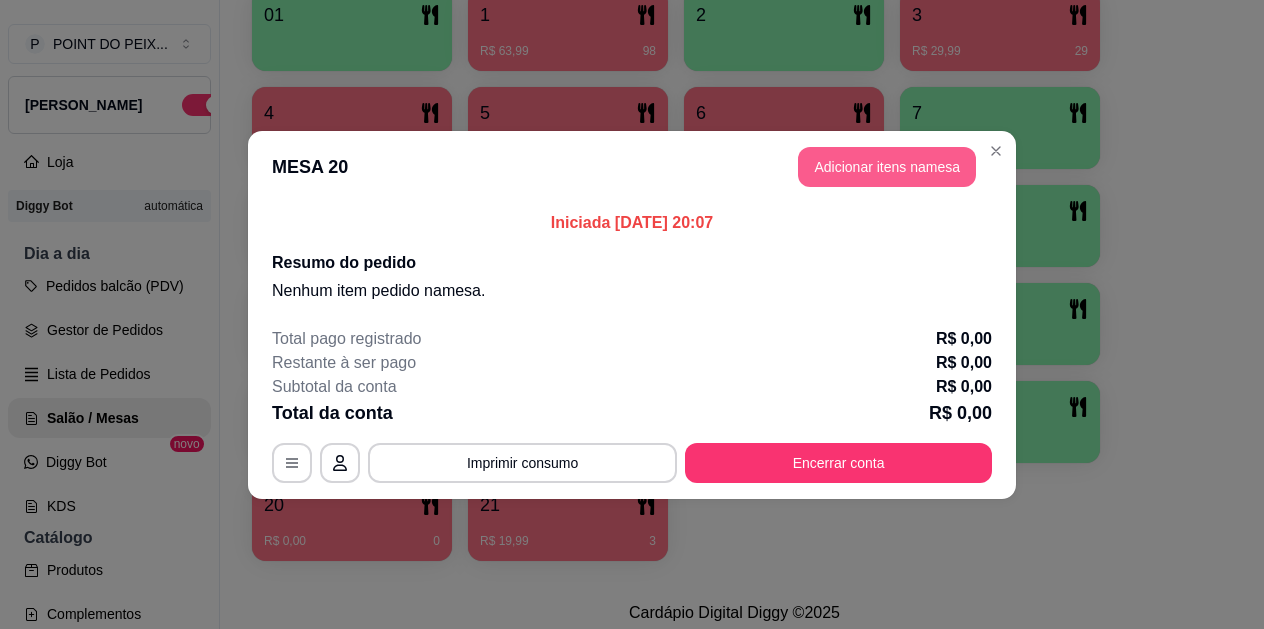click on "Adicionar itens na  mesa" at bounding box center (887, 167) 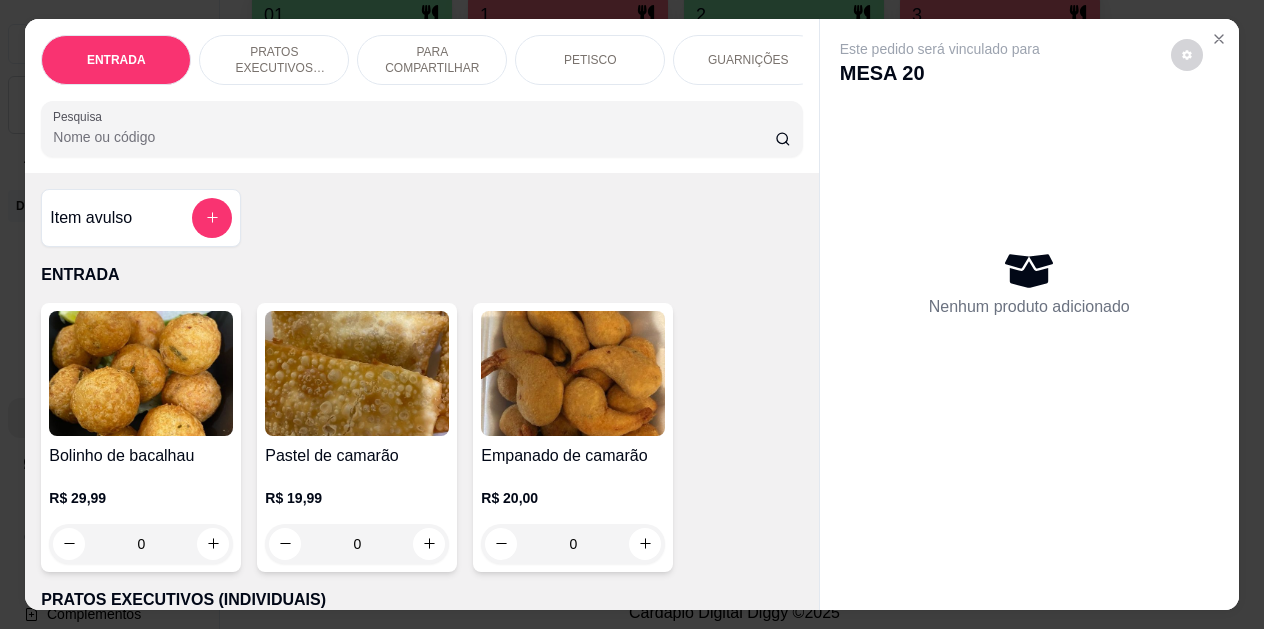 click on "PETISCO" at bounding box center [590, 60] 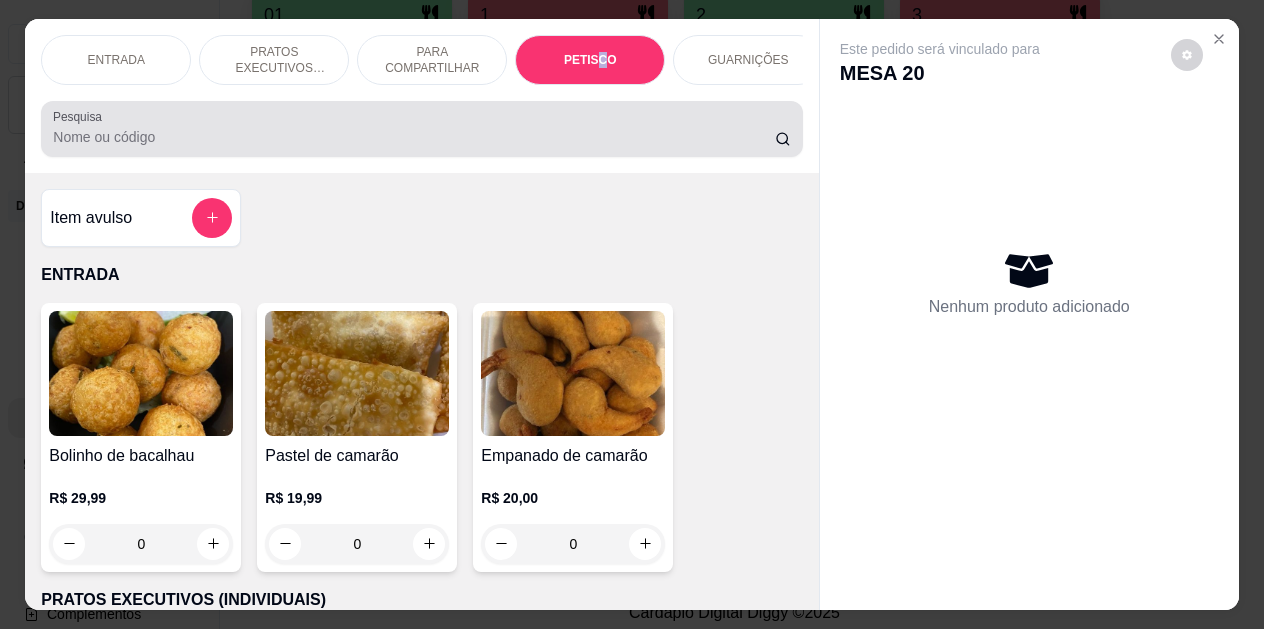 scroll, scrollTop: 2325, scrollLeft: 0, axis: vertical 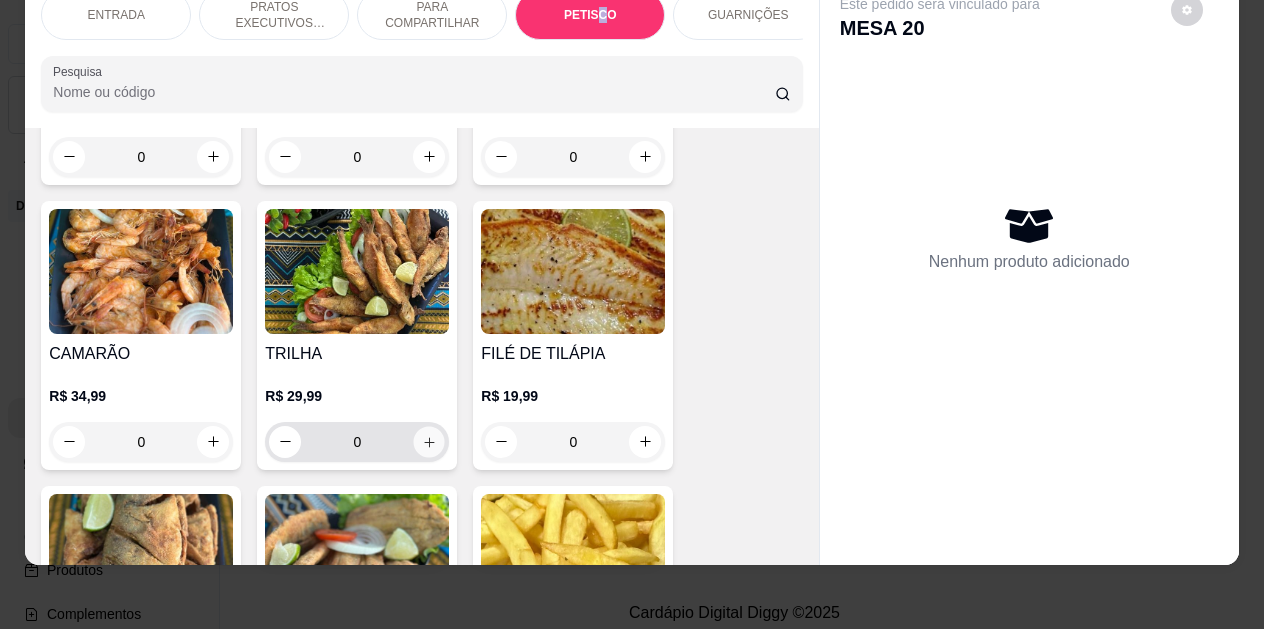 click at bounding box center [429, 441] 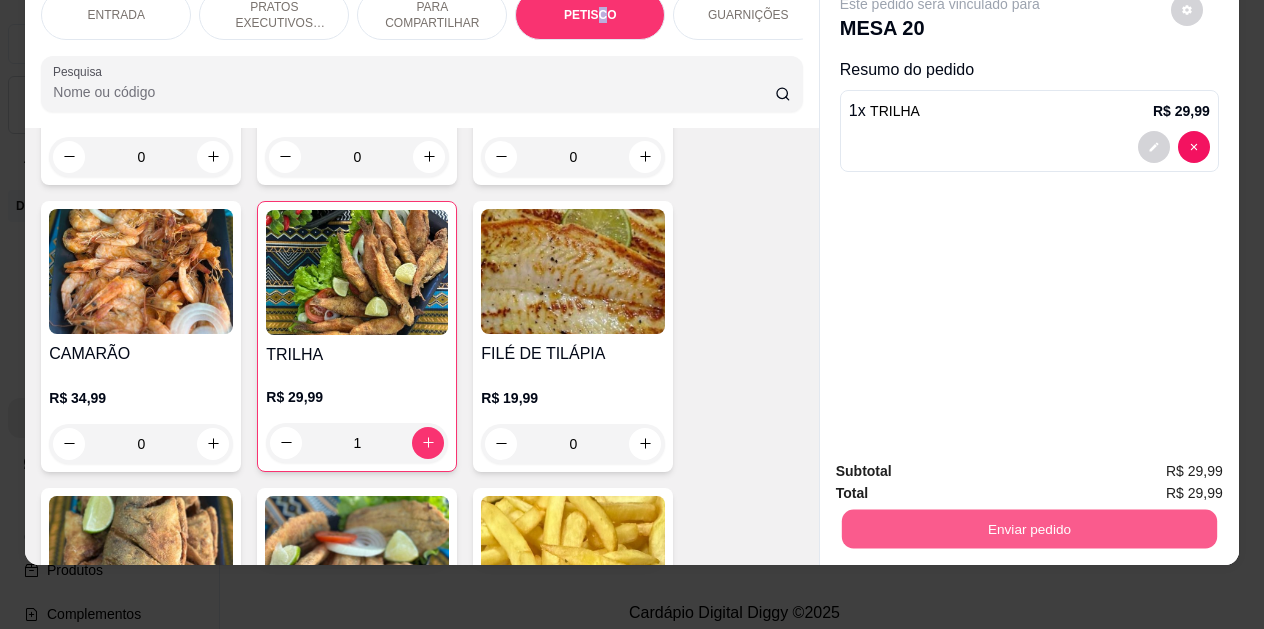 click on "Enviar pedido" at bounding box center [1029, 529] 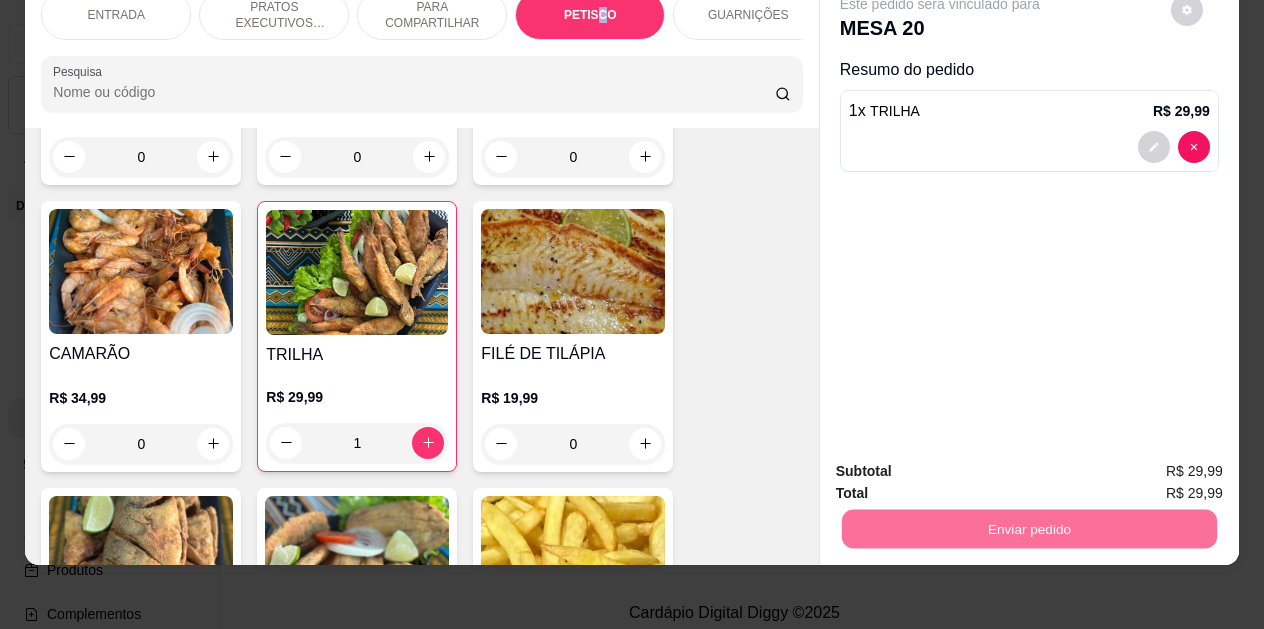 click on "Sim, quero registrar" at bounding box center [1152, 465] 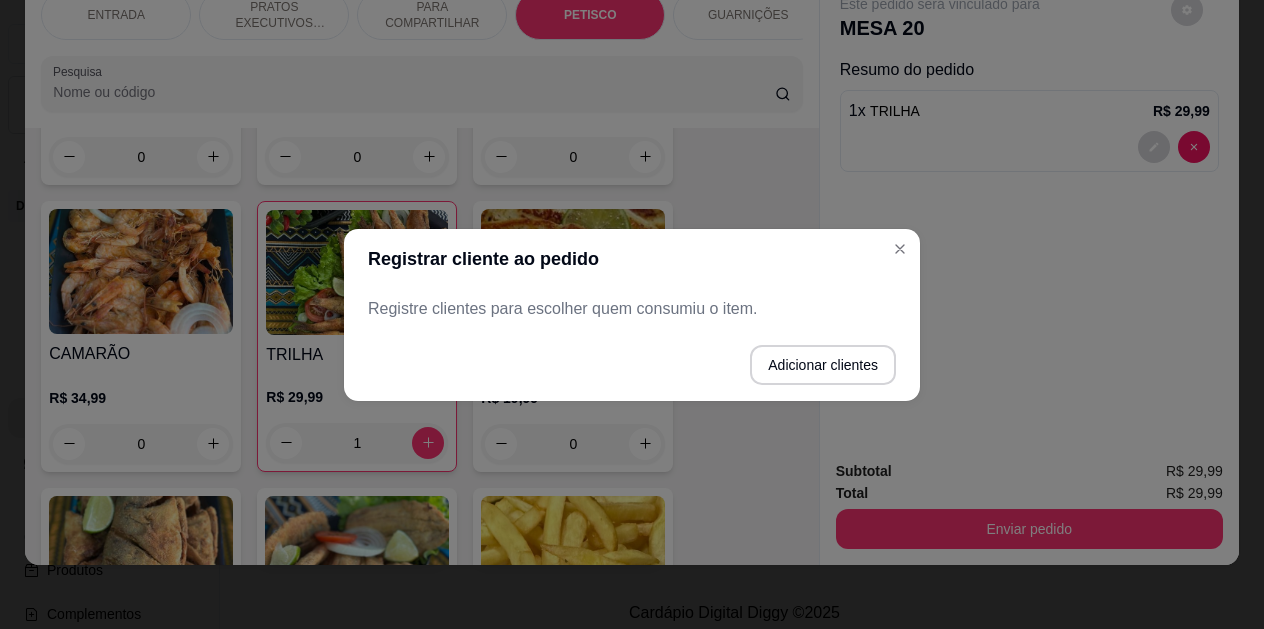 click on "Registre clientes para escolher quem consumiu o item." at bounding box center [632, 309] 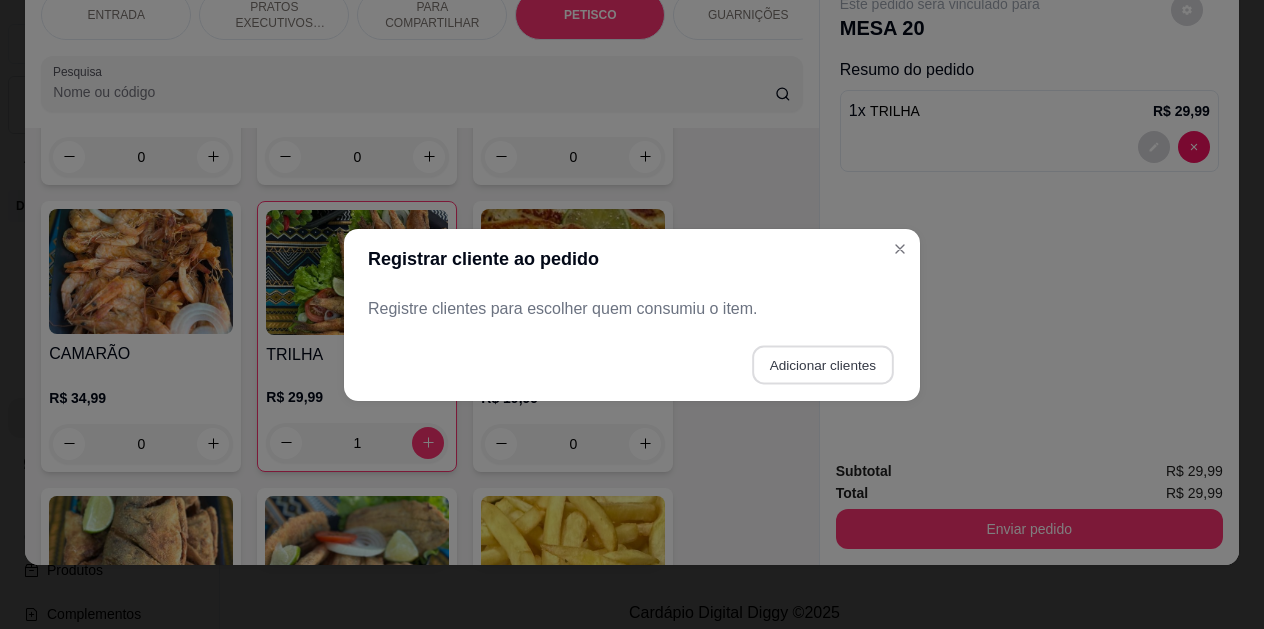 click on "Adicionar clientes" at bounding box center (822, 364) 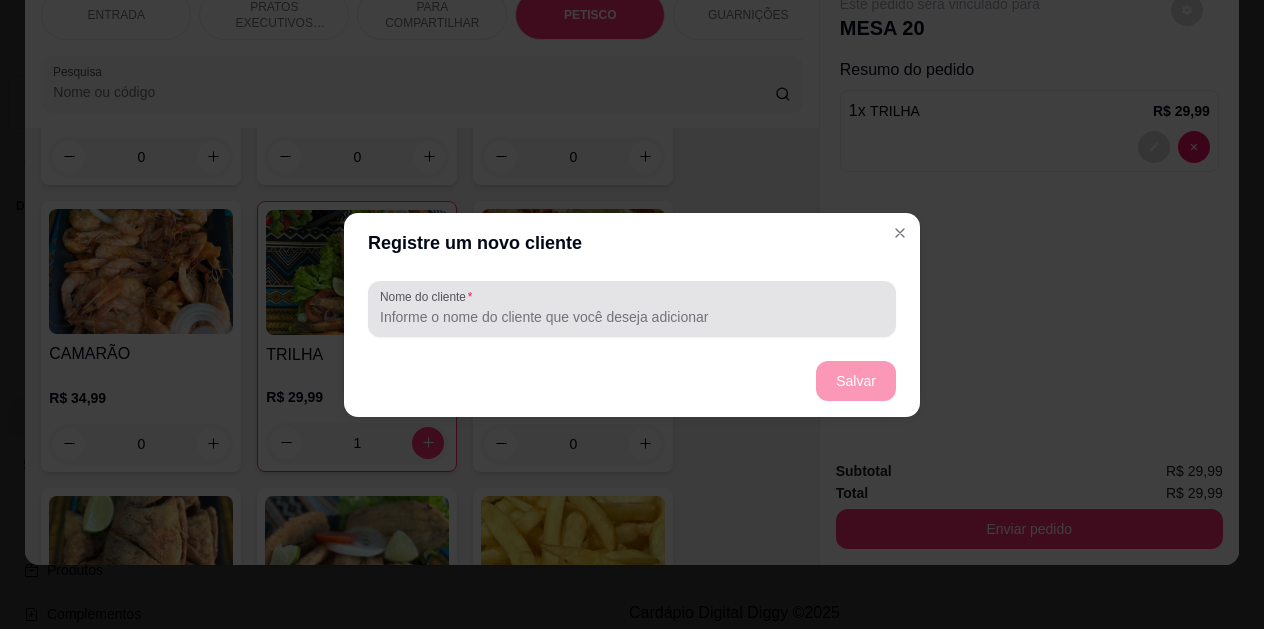 click on "Nome do cliente" at bounding box center [632, 317] 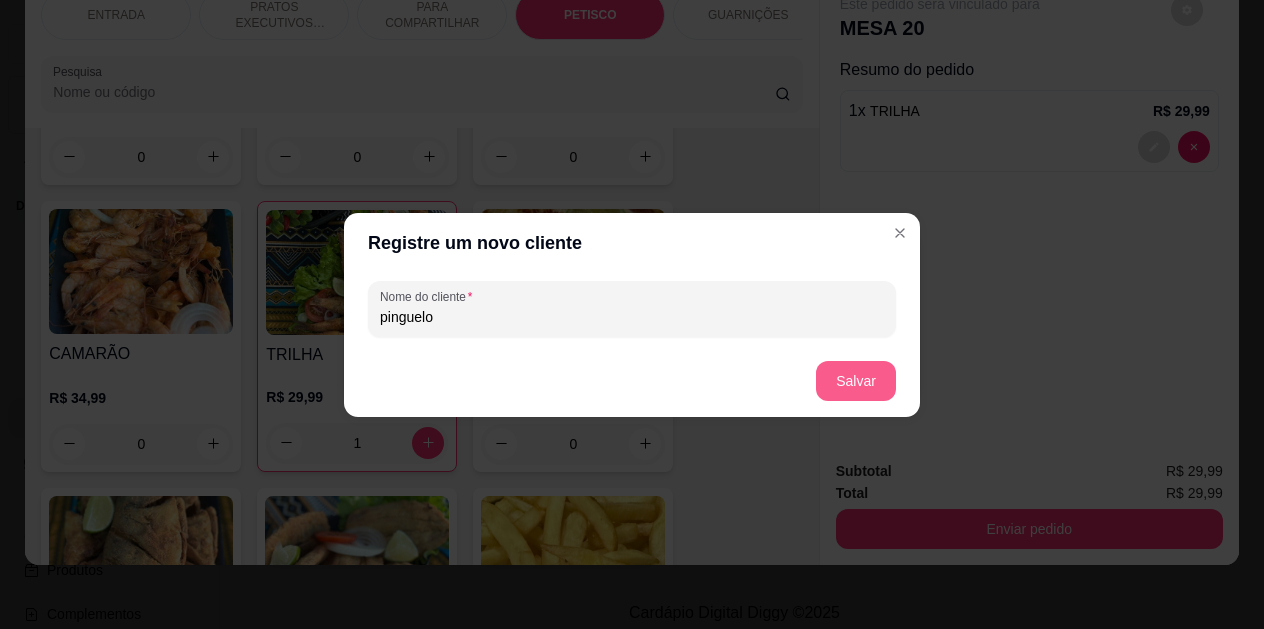type on "pinguelo" 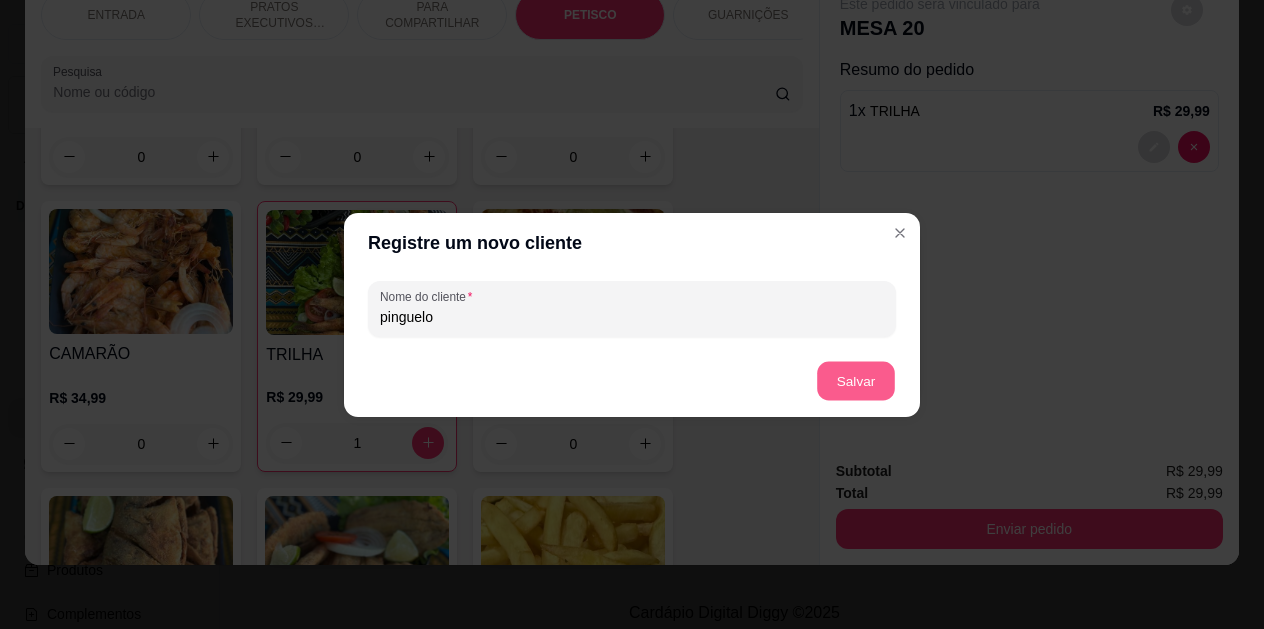 click on "Salvar" at bounding box center [856, 380] 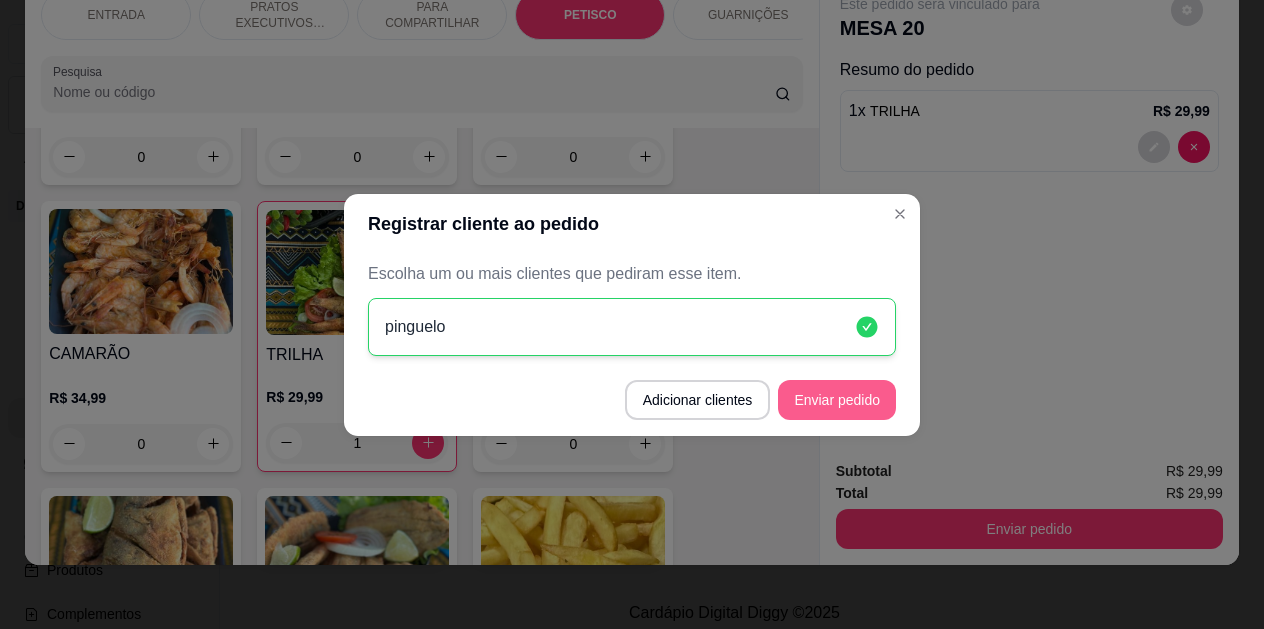 click on "Enviar pedido" at bounding box center (837, 400) 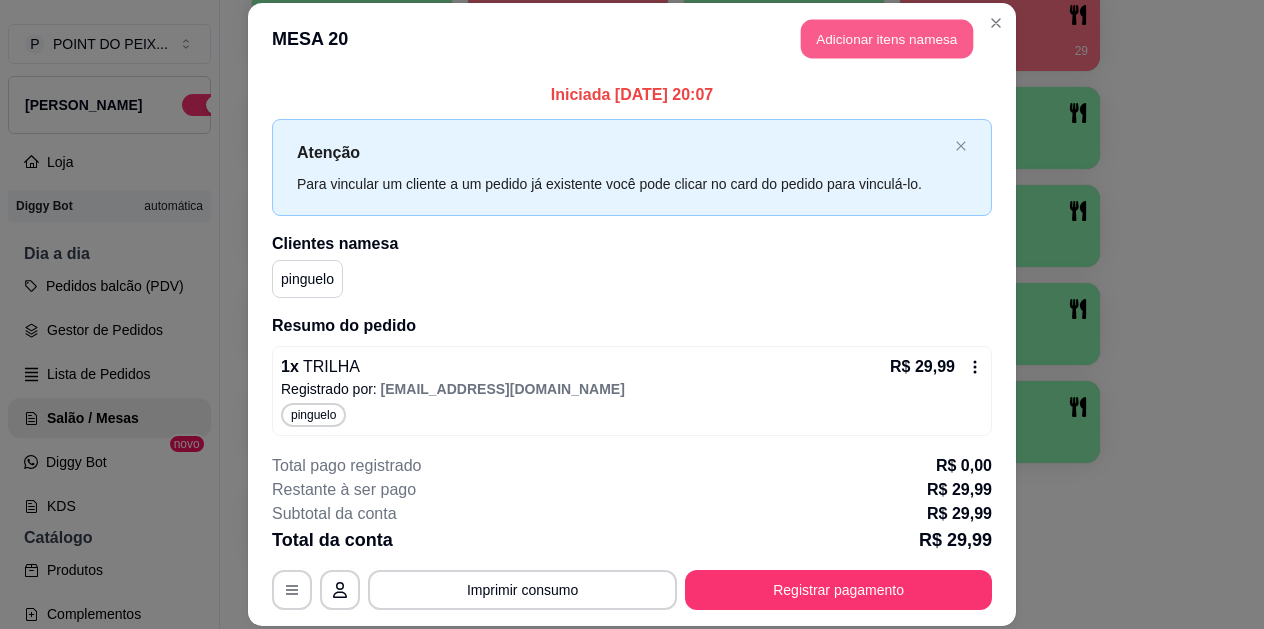 click on "Adicionar itens na  mesa" at bounding box center (887, 39) 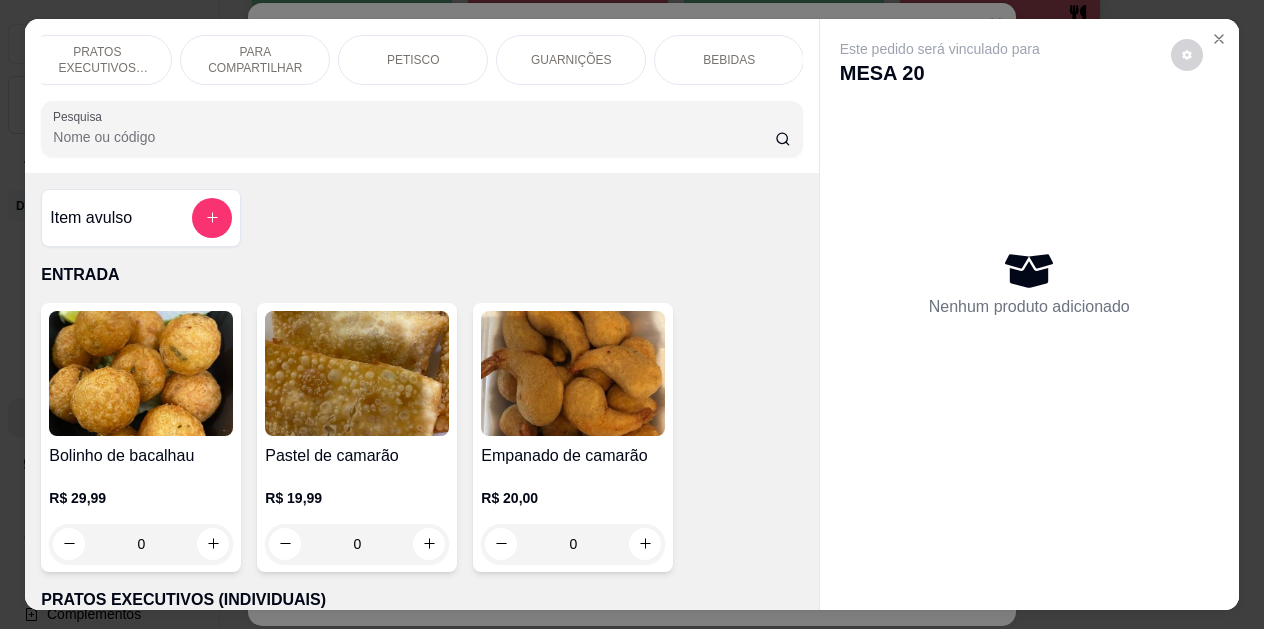 scroll, scrollTop: 0, scrollLeft: 179, axis: horizontal 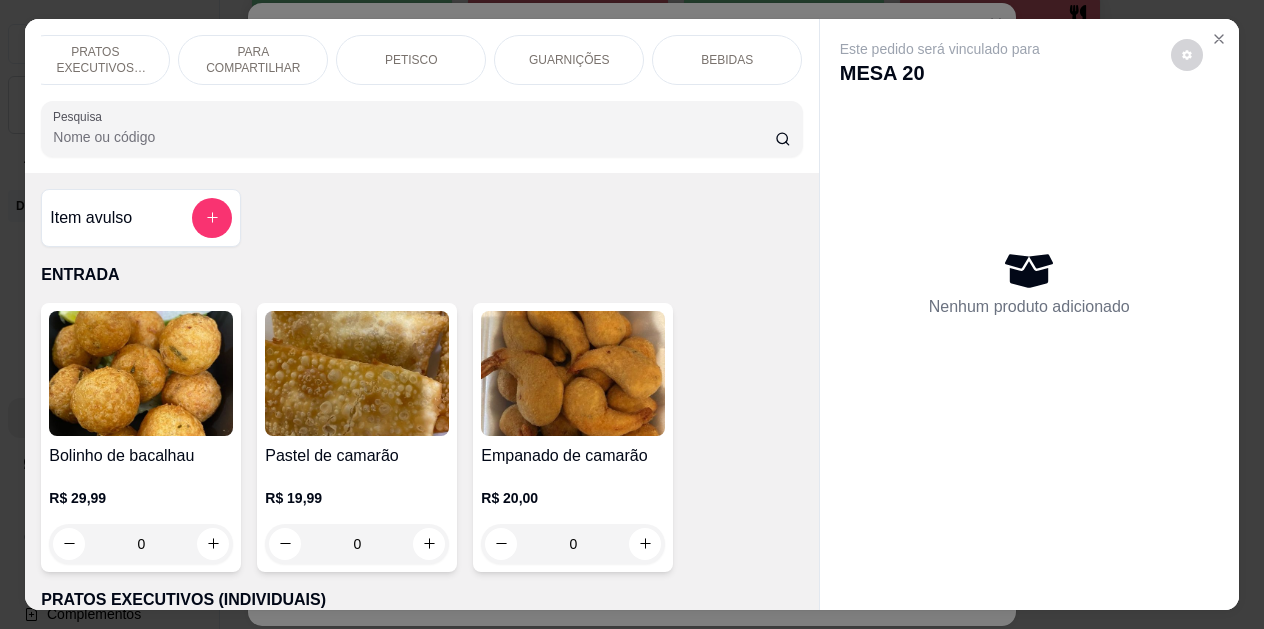 click on "BEBIDAS" at bounding box center (727, 60) 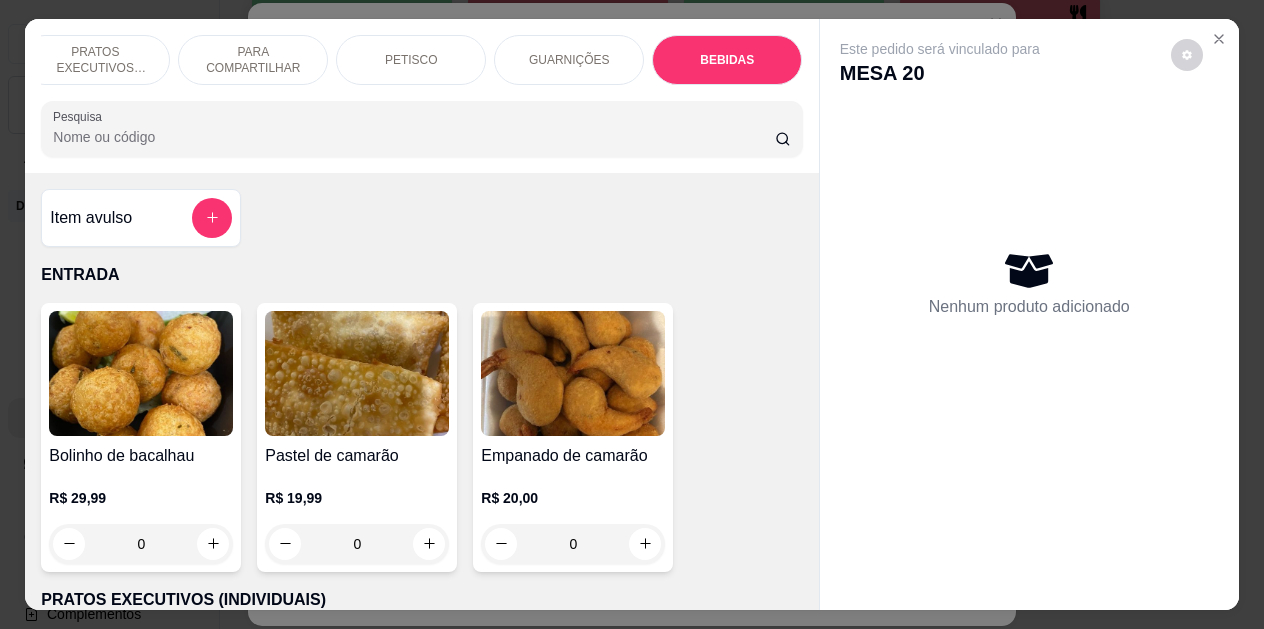scroll, scrollTop: 4424, scrollLeft: 0, axis: vertical 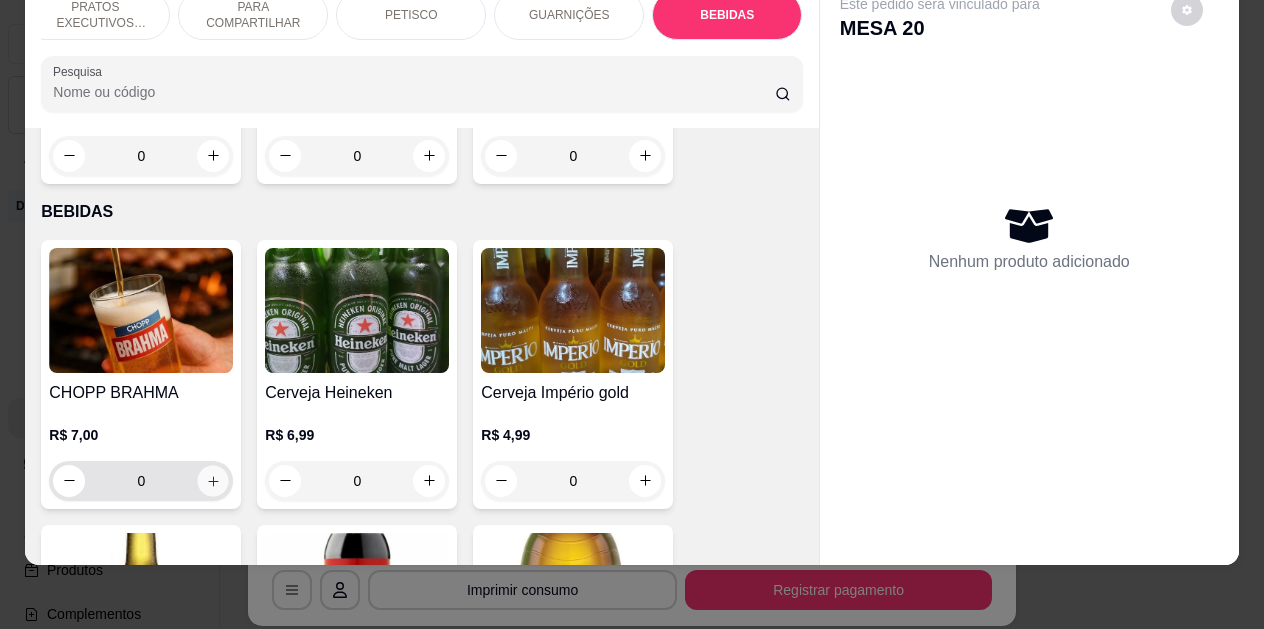 click 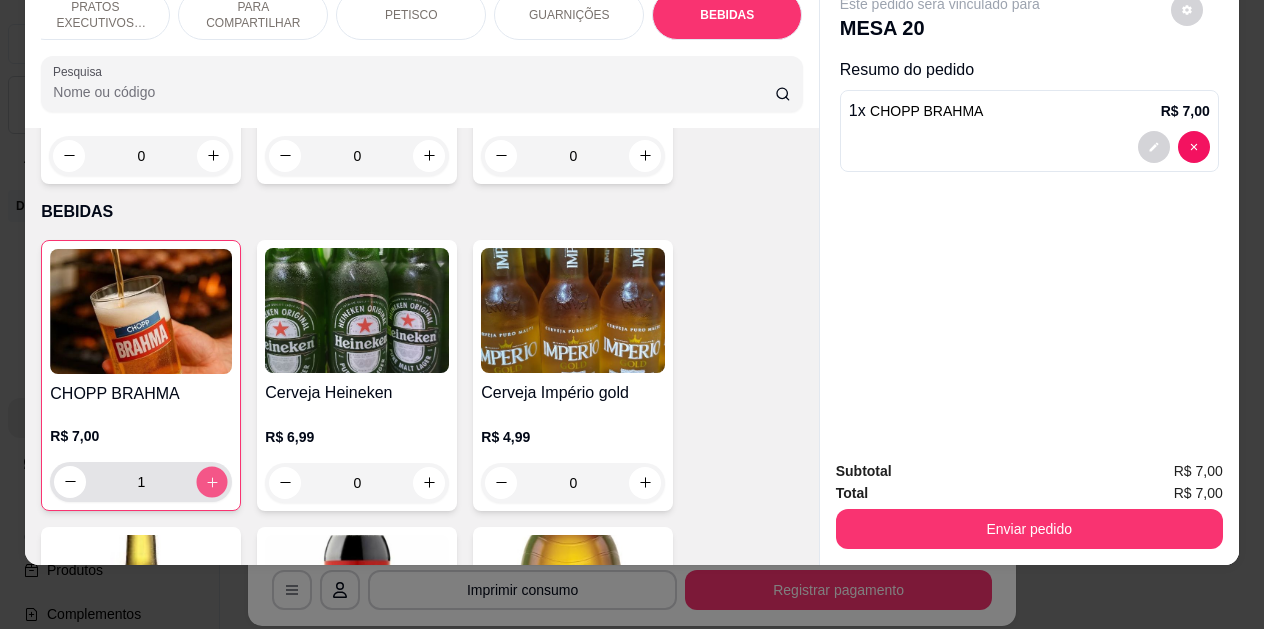 click 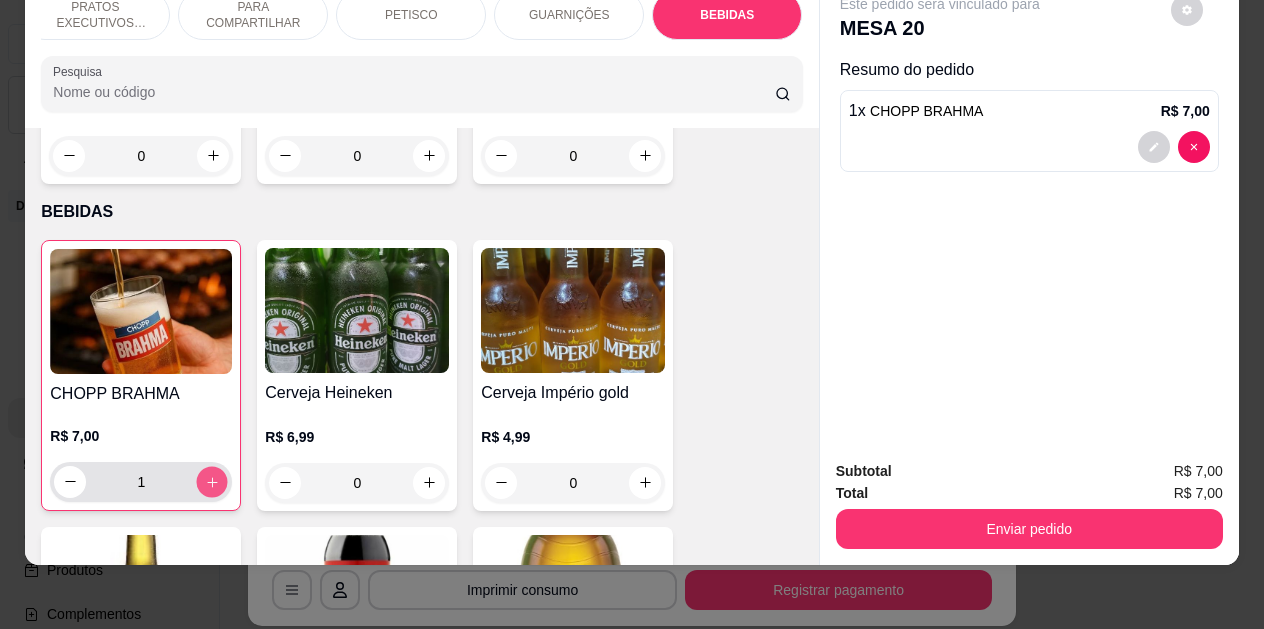 type on "2" 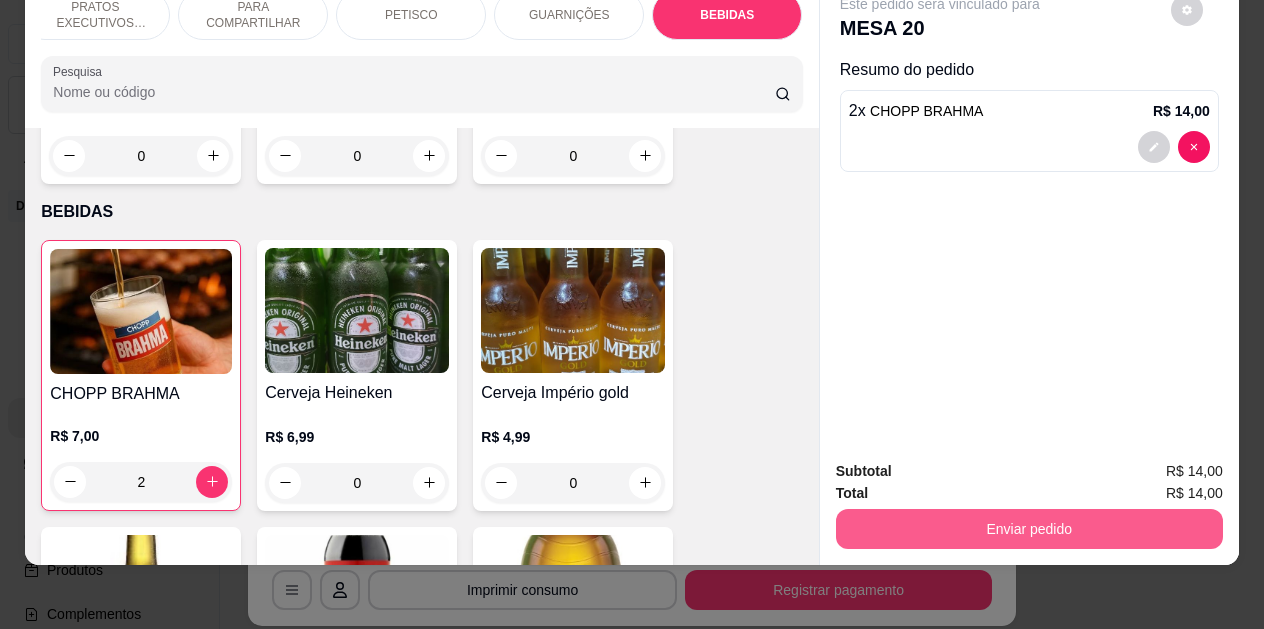 click on "Enviar pedido" at bounding box center [1029, 529] 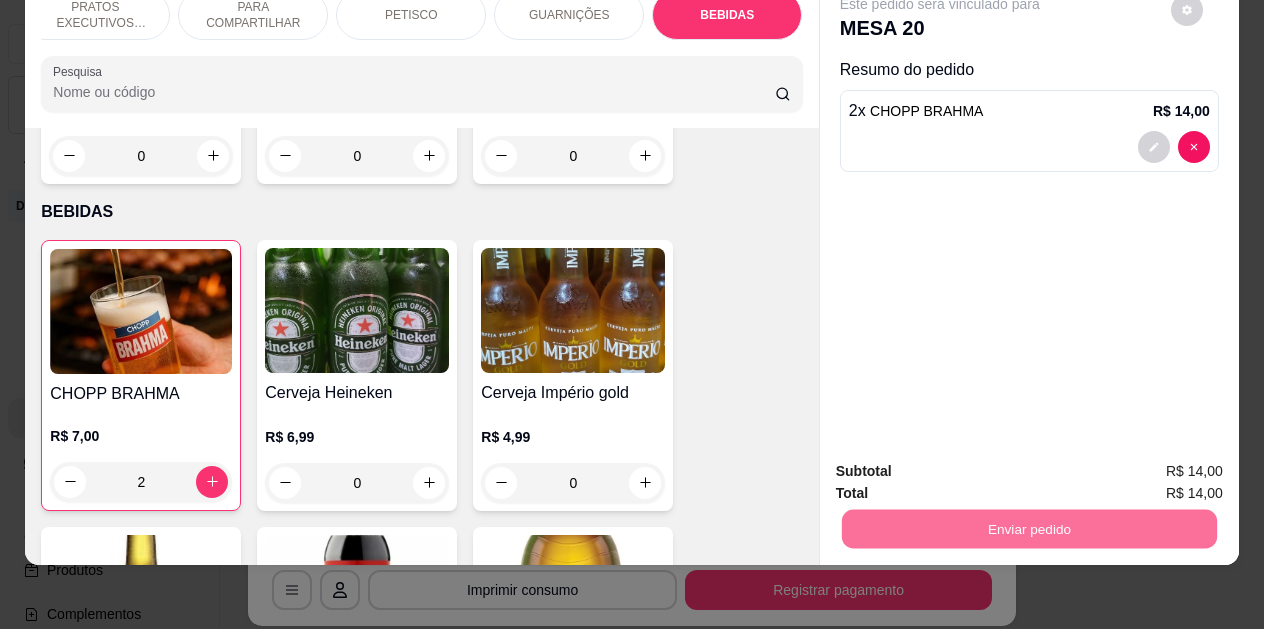 click on "Não registrar e enviar pedido" at bounding box center (963, 464) 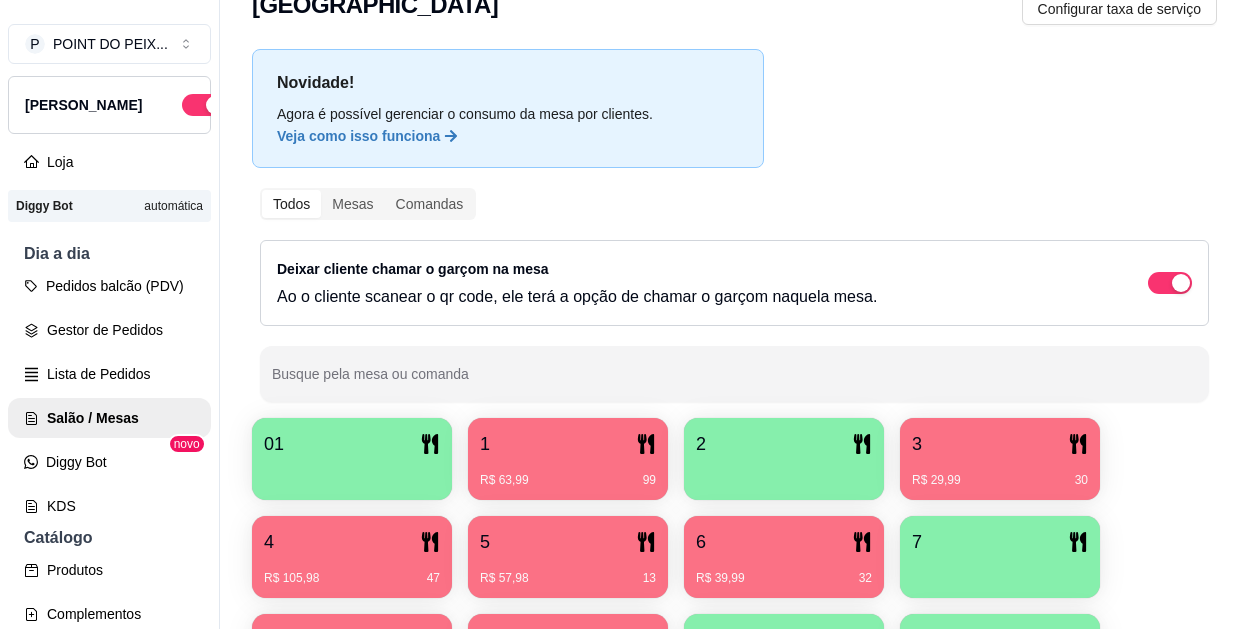 scroll, scrollTop: 0, scrollLeft: 0, axis: both 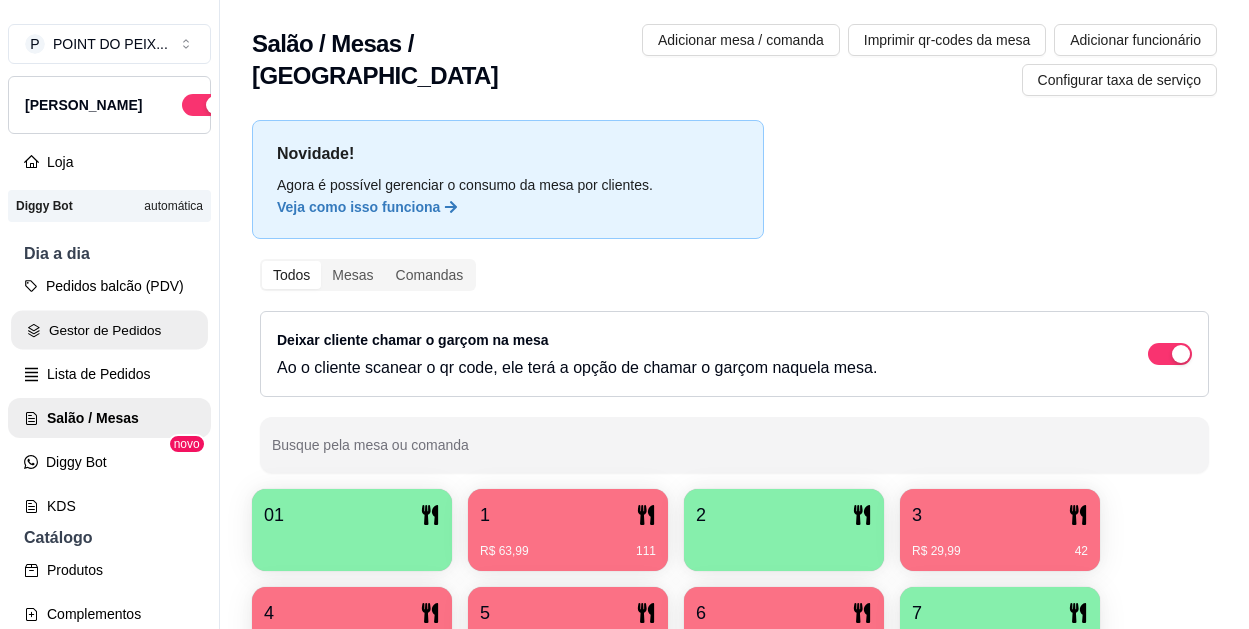 click on "Gestor de Pedidos" at bounding box center [109, 330] 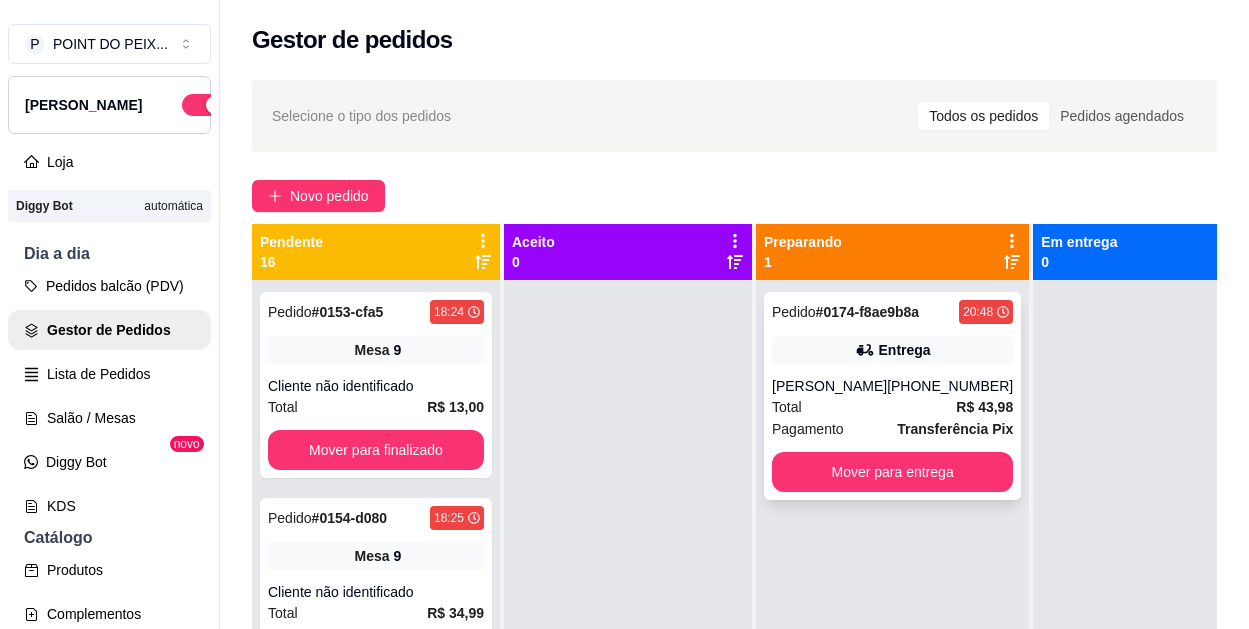 click on "[PERSON_NAME]" at bounding box center (829, 386) 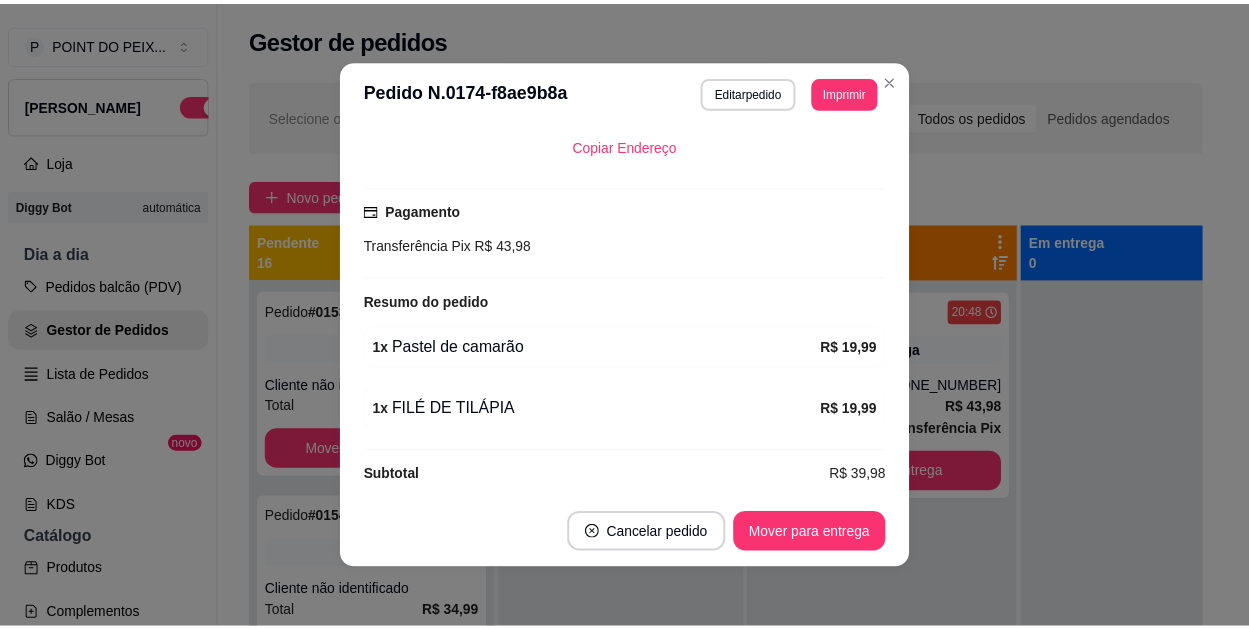 scroll, scrollTop: 482, scrollLeft: 0, axis: vertical 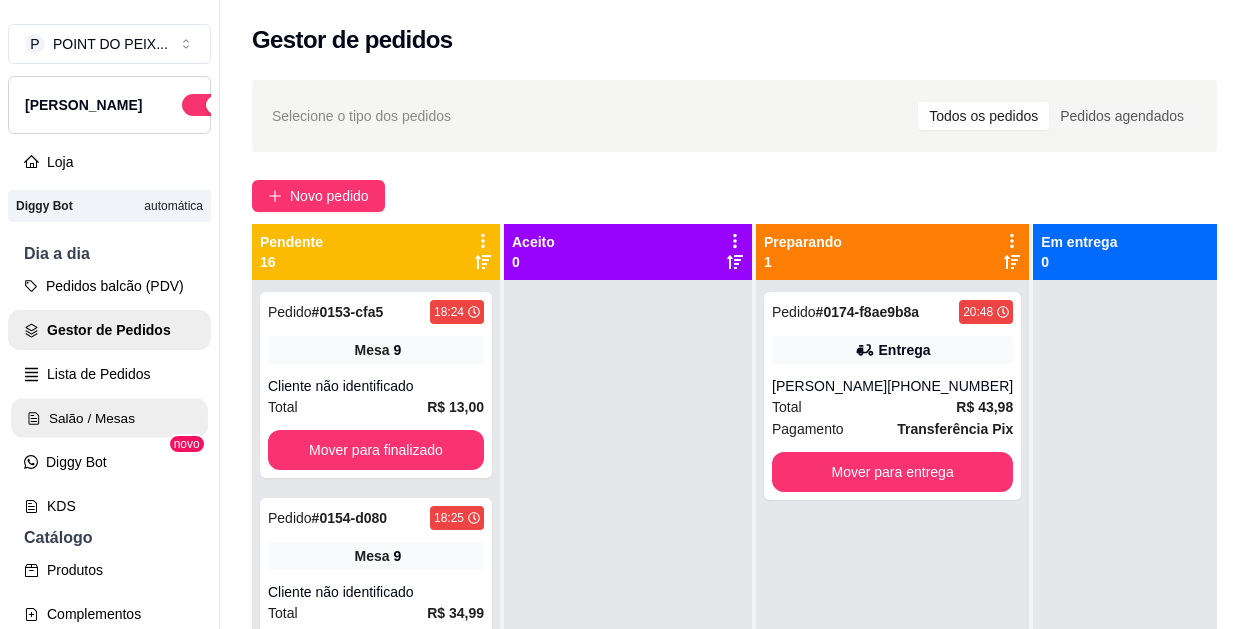 click on "Salão / Mesas" at bounding box center [109, 418] 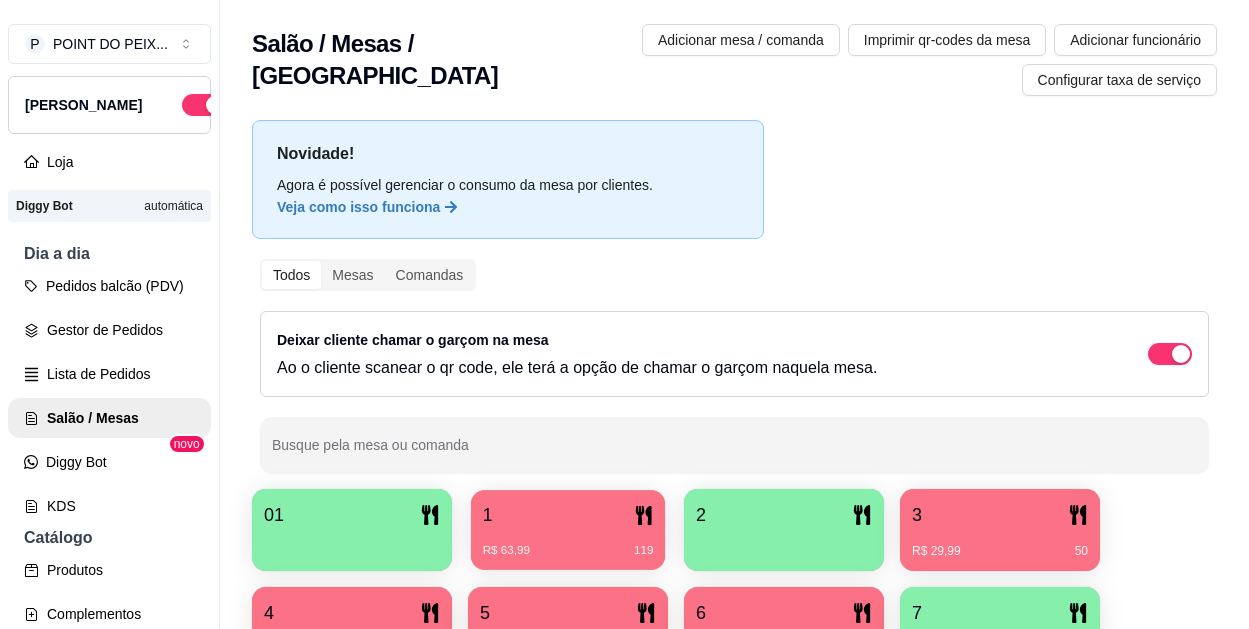 click on "1" at bounding box center (568, 515) 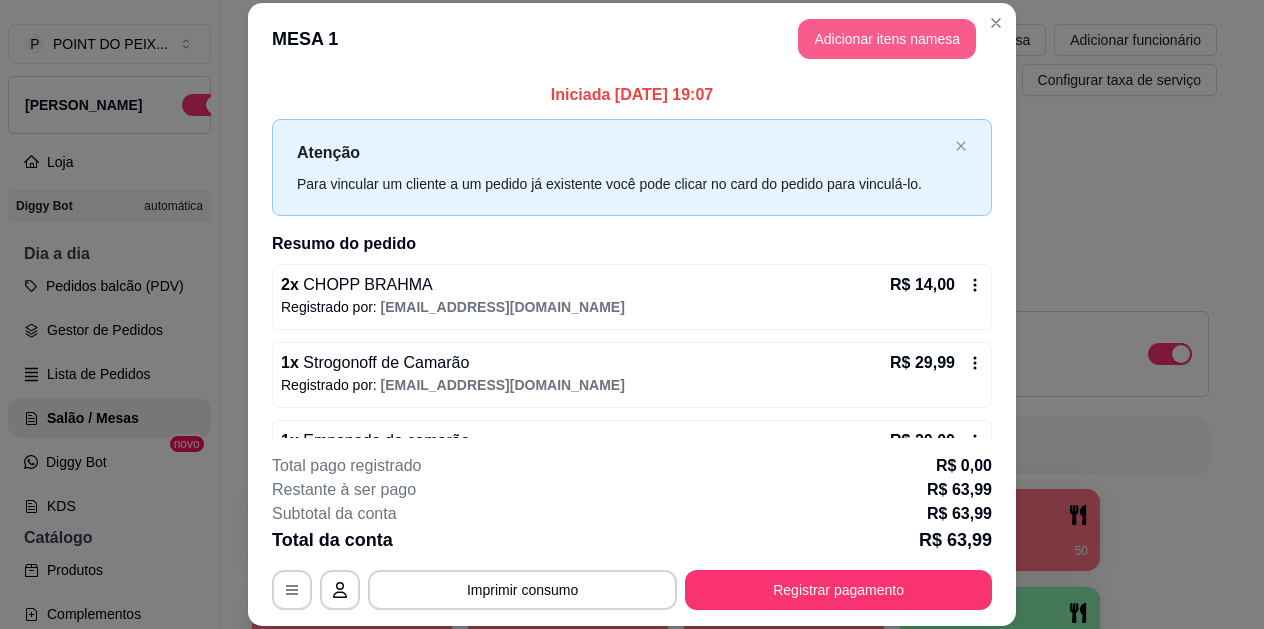 click on "Adicionar itens na  mesa" at bounding box center (887, 39) 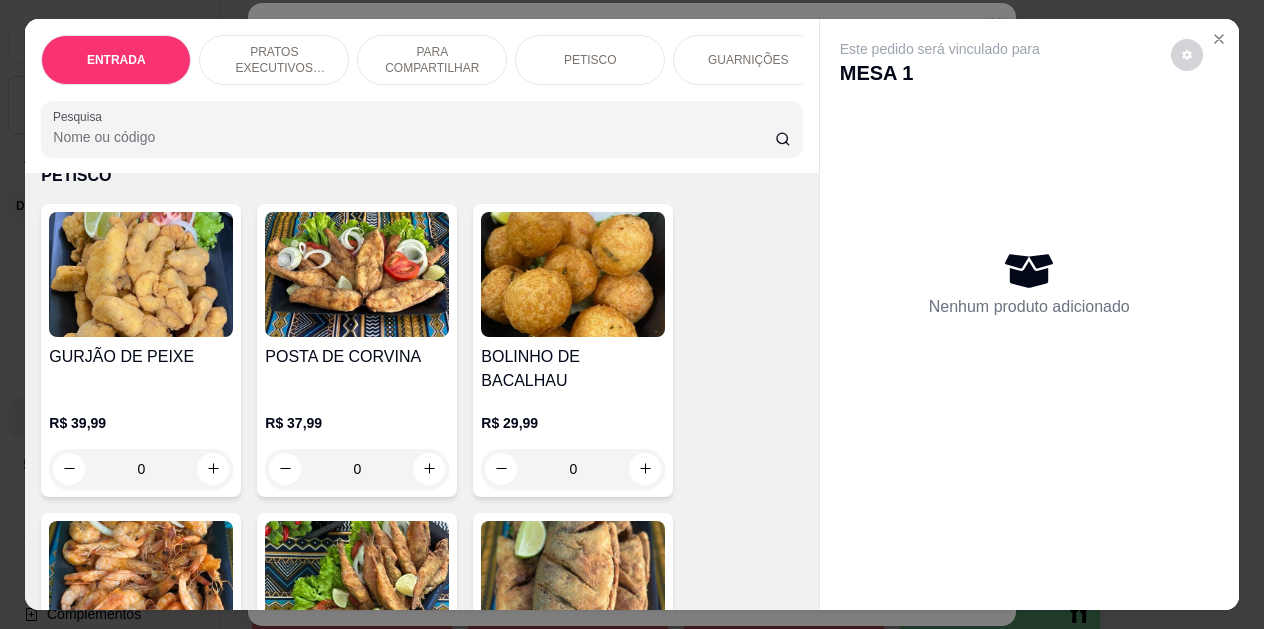 scroll, scrollTop: 2400, scrollLeft: 0, axis: vertical 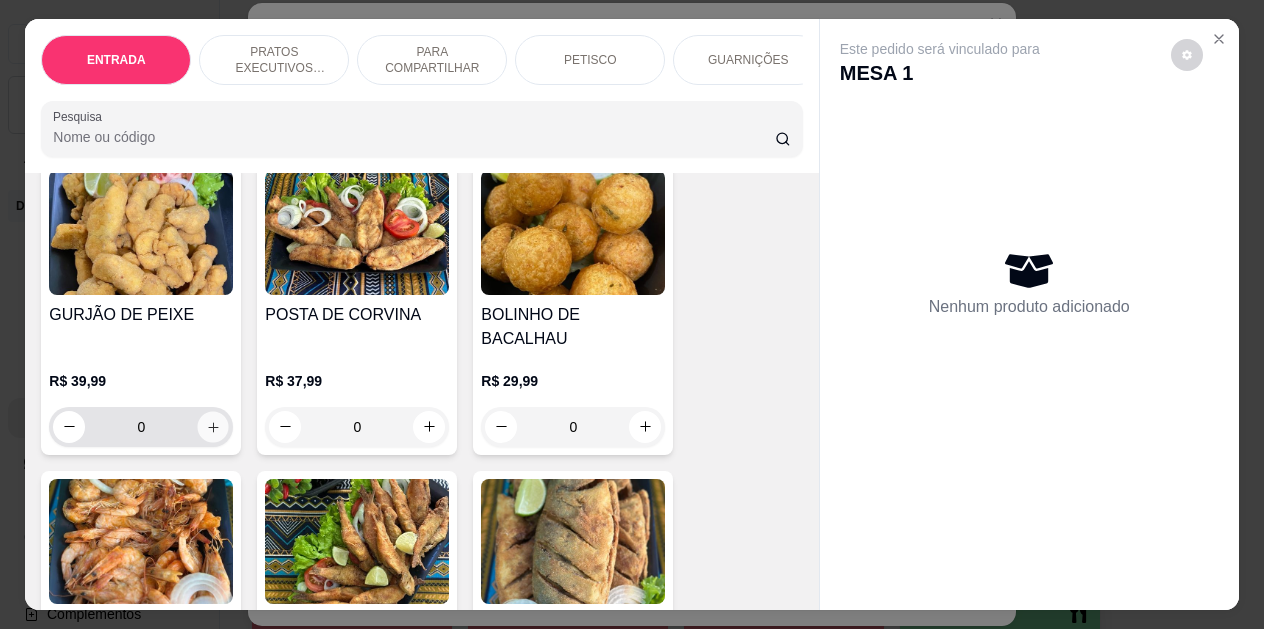 click 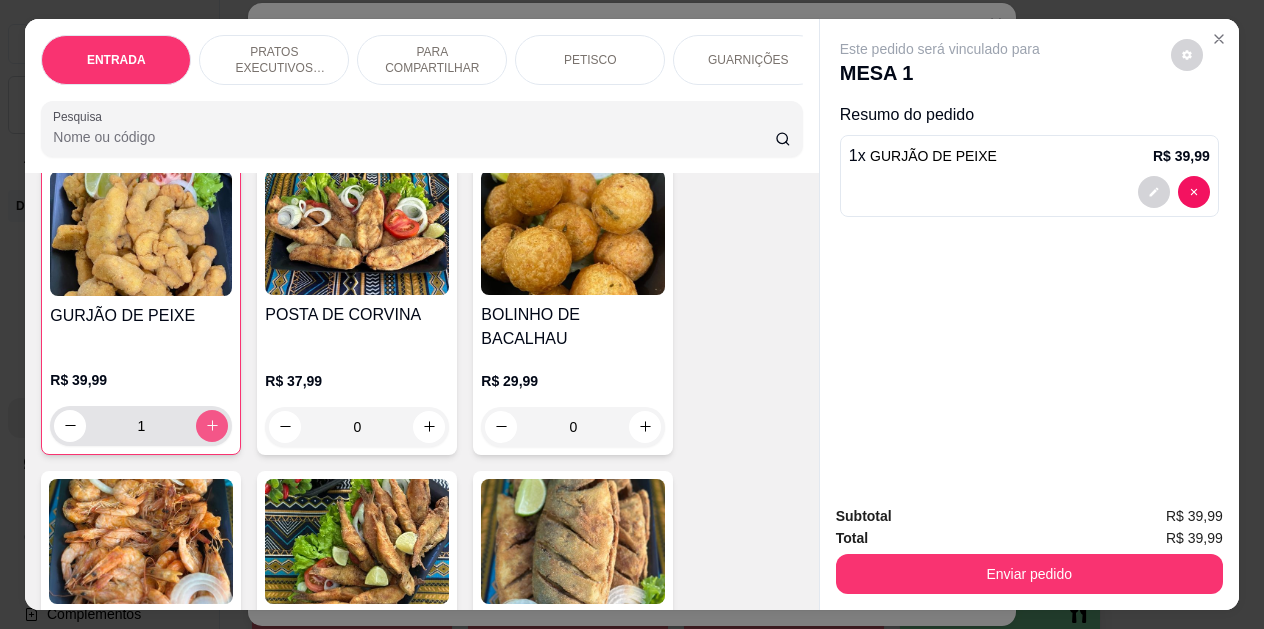 scroll, scrollTop: 2401, scrollLeft: 0, axis: vertical 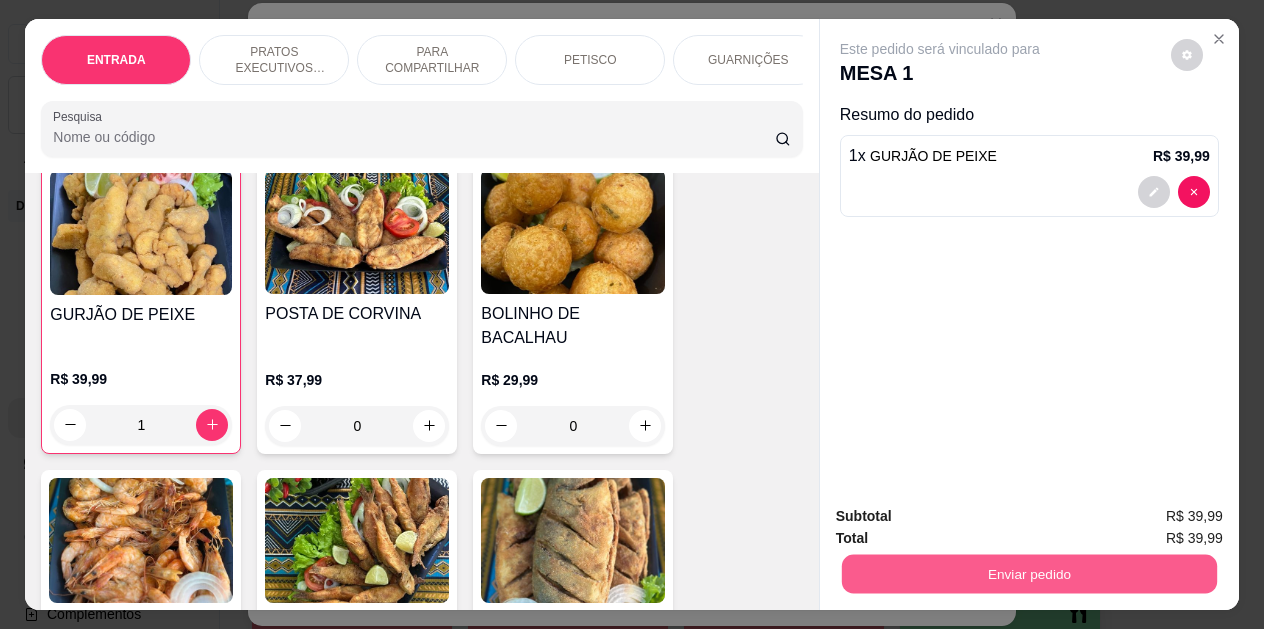 click on "Enviar pedido" at bounding box center (1029, 574) 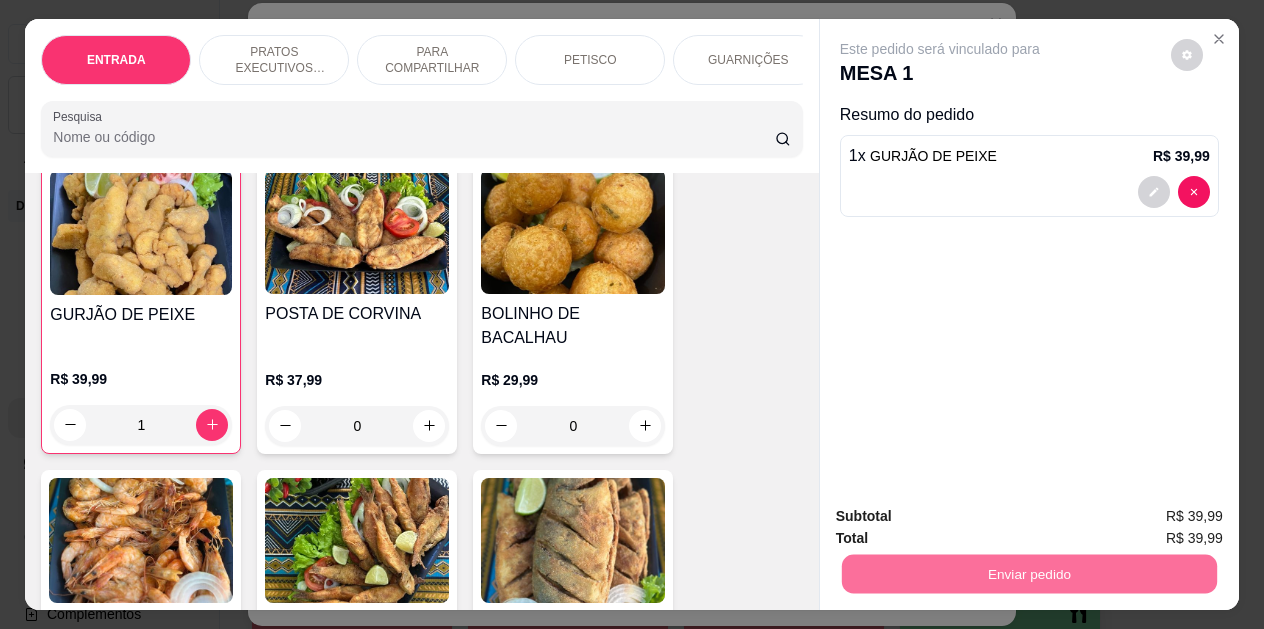 click on "Não registrar e enviar pedido" at bounding box center [963, 518] 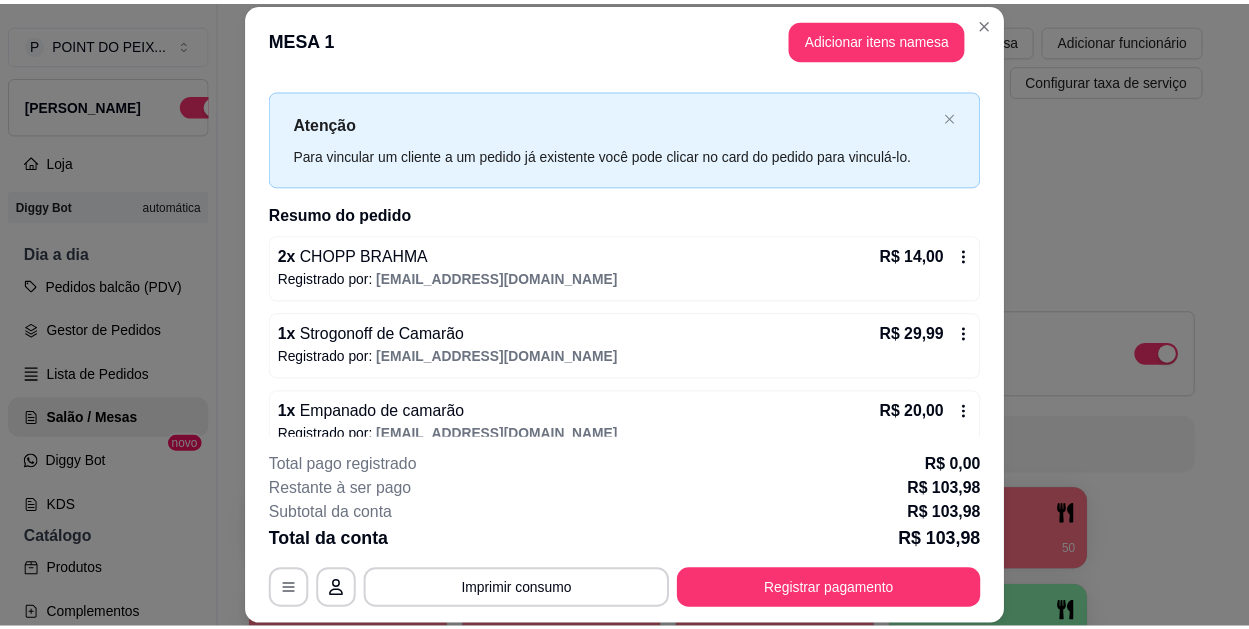 scroll, scrollTop: 0, scrollLeft: 0, axis: both 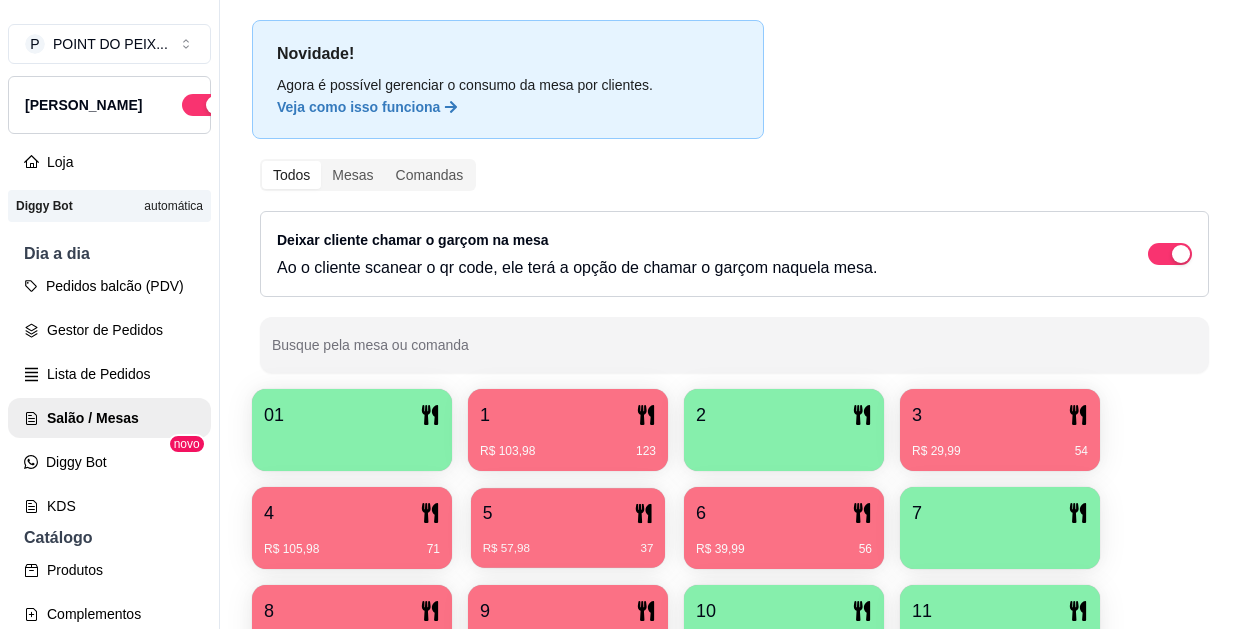 click on "R$ 57,98 37" at bounding box center [568, 541] 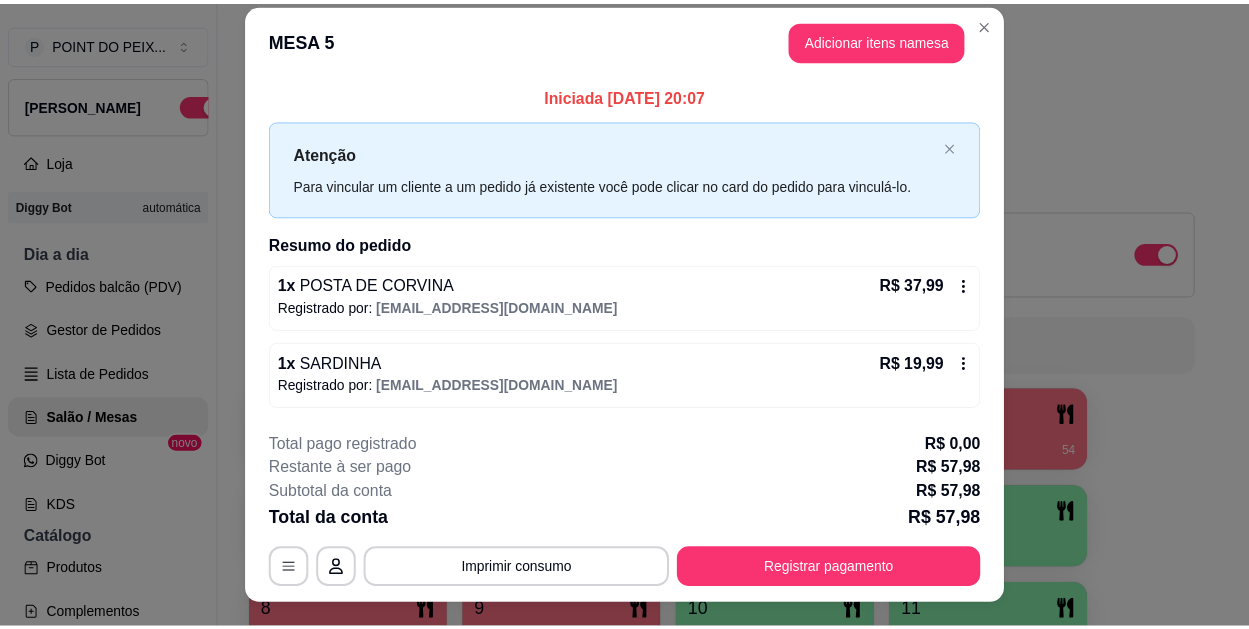 scroll, scrollTop: 0, scrollLeft: 0, axis: both 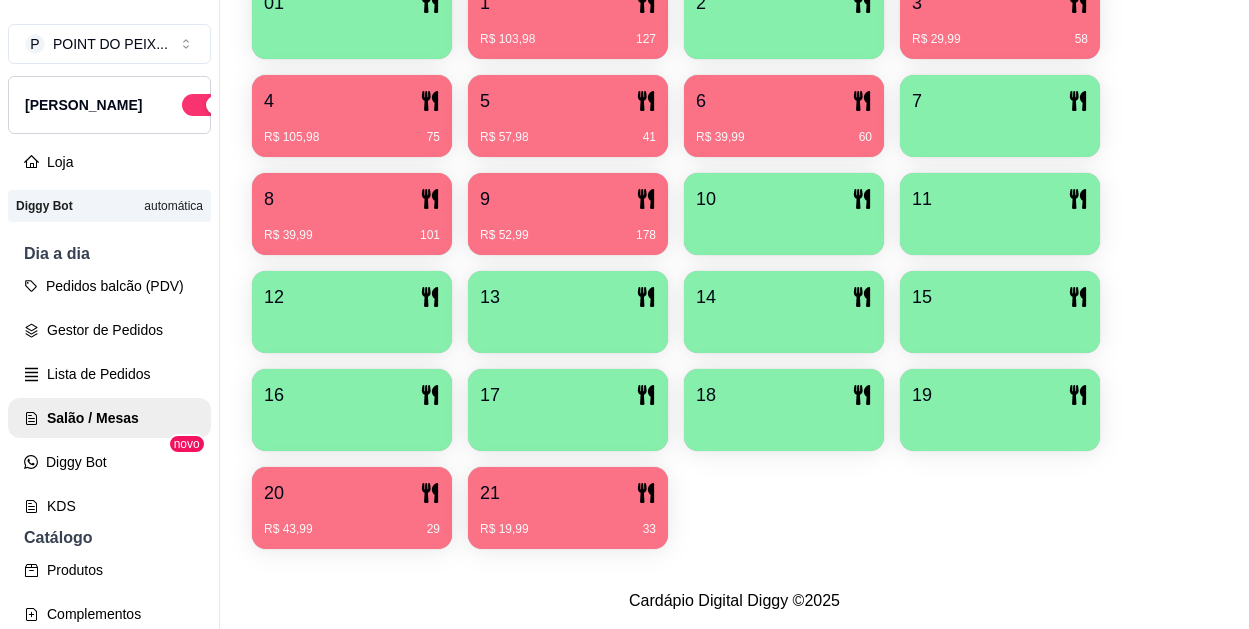 click on "R$ 19,99 33" at bounding box center (568, 529) 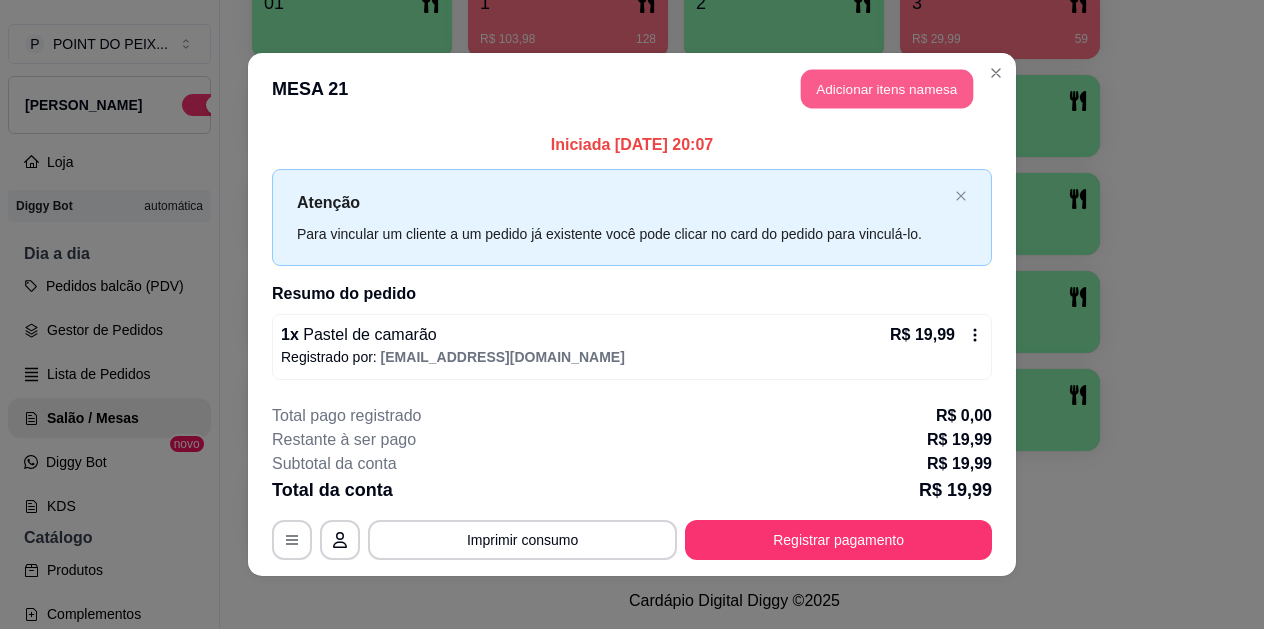 click on "Adicionar itens na  mesa" at bounding box center (887, 89) 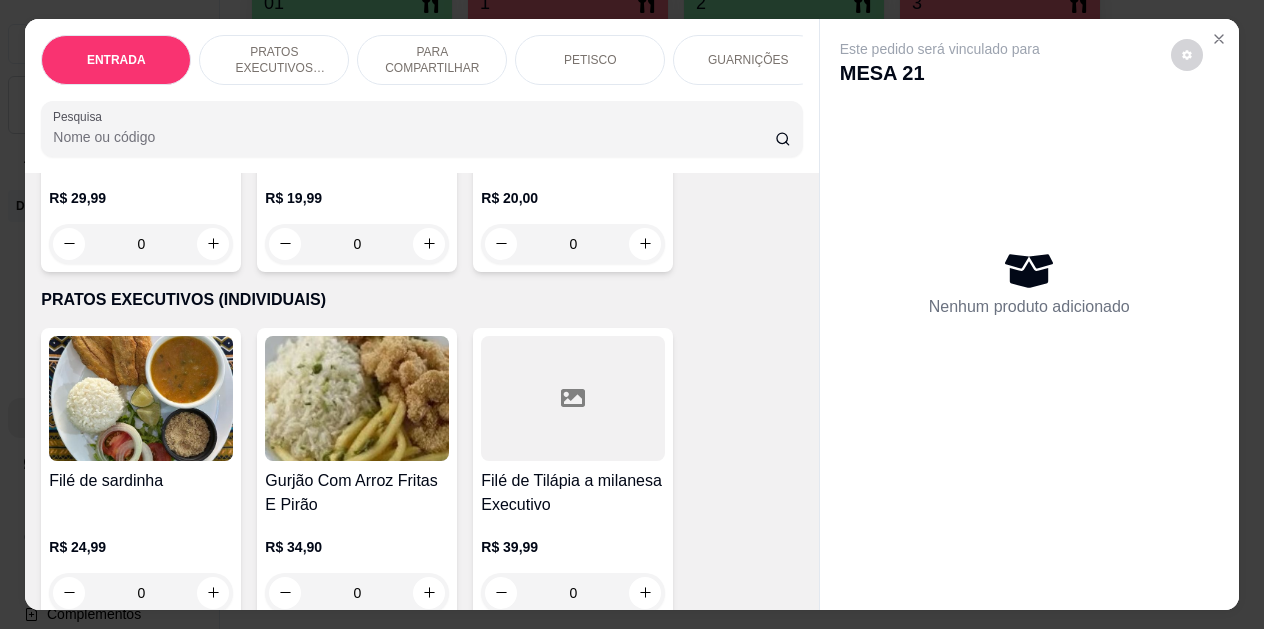 scroll, scrollTop: 0, scrollLeft: 0, axis: both 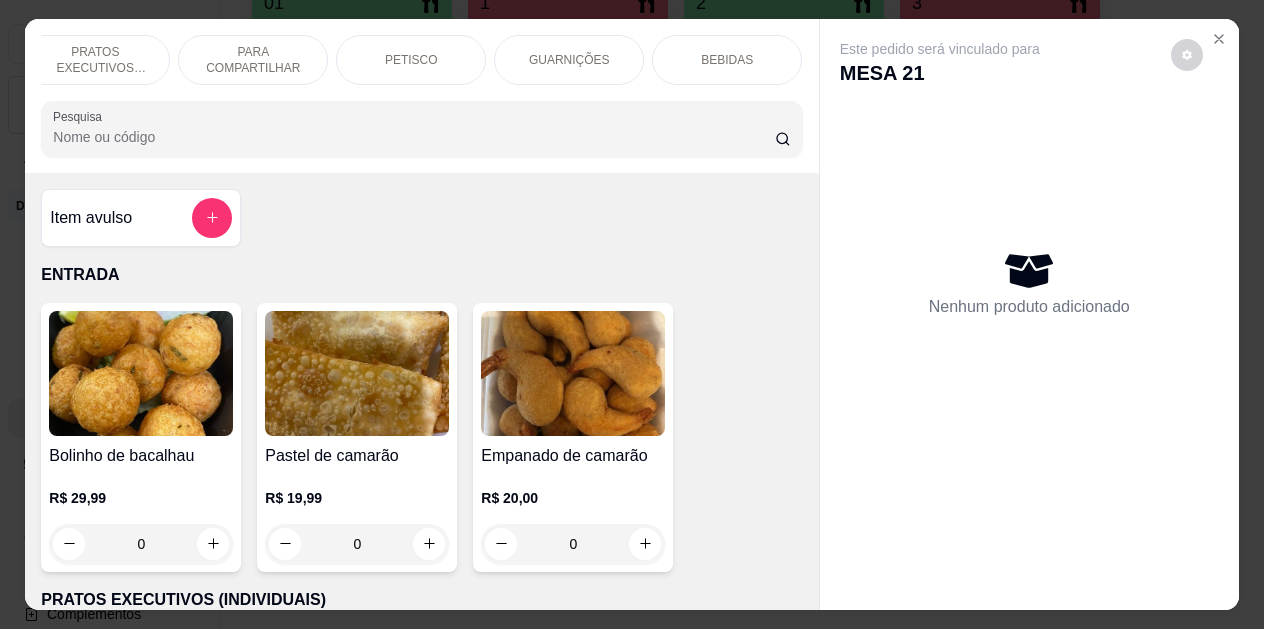click on "BEBIDAS" at bounding box center [727, 60] 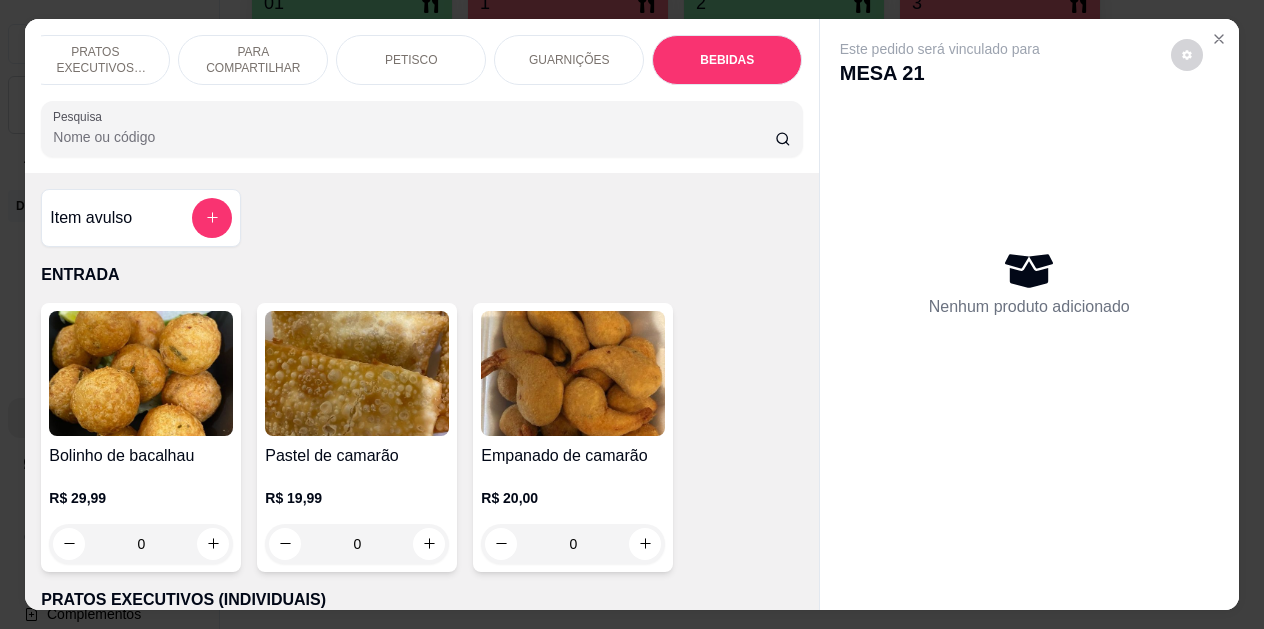 scroll, scrollTop: 4139, scrollLeft: 0, axis: vertical 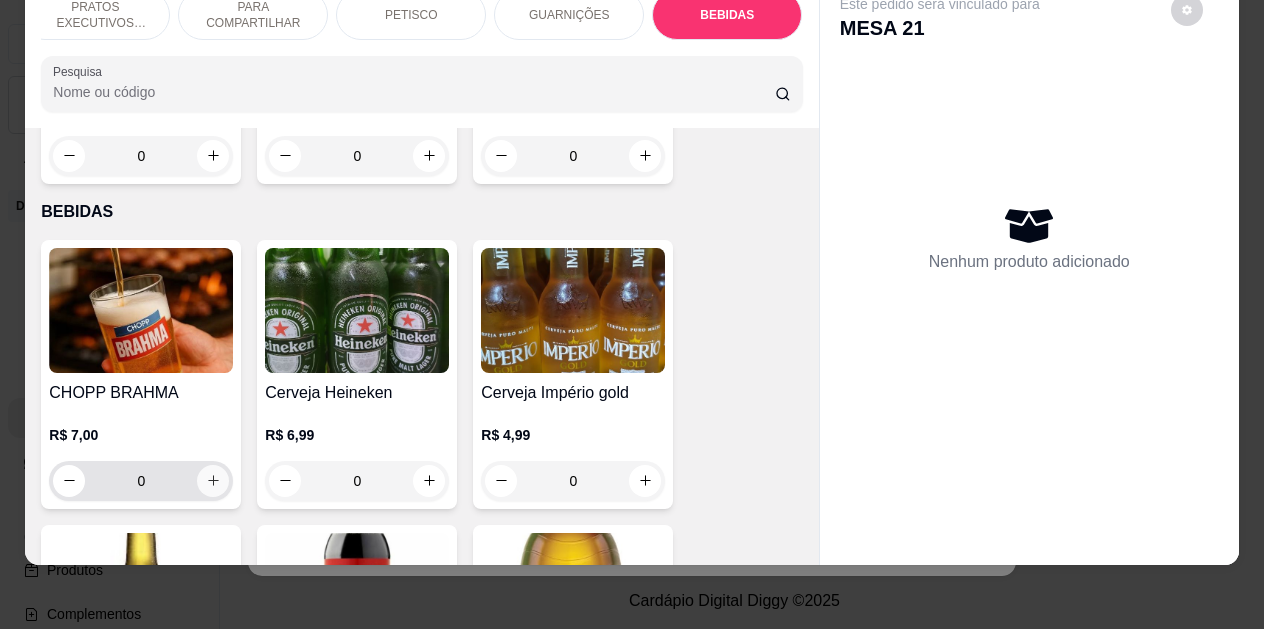 click 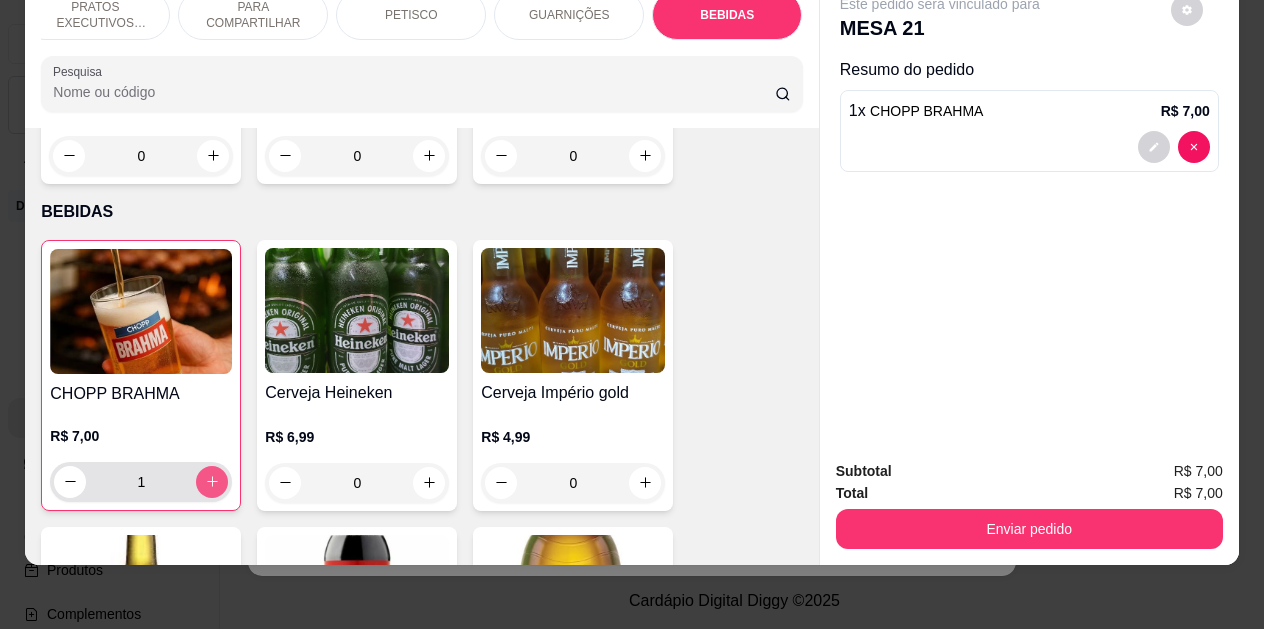 click 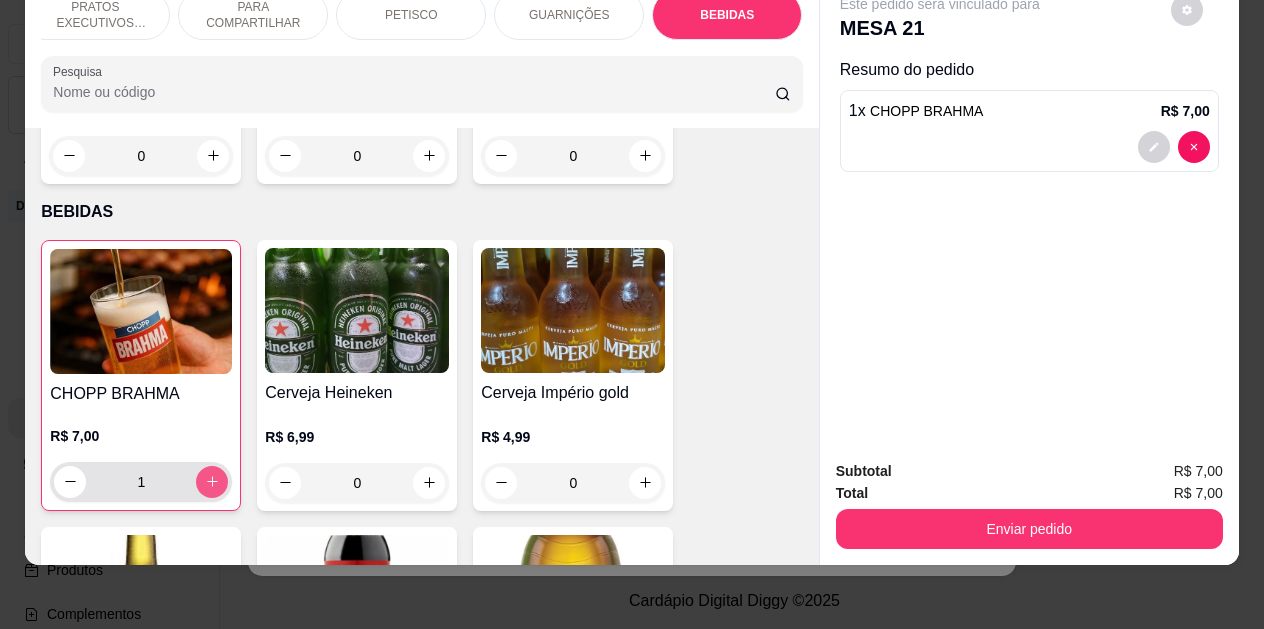 type on "2" 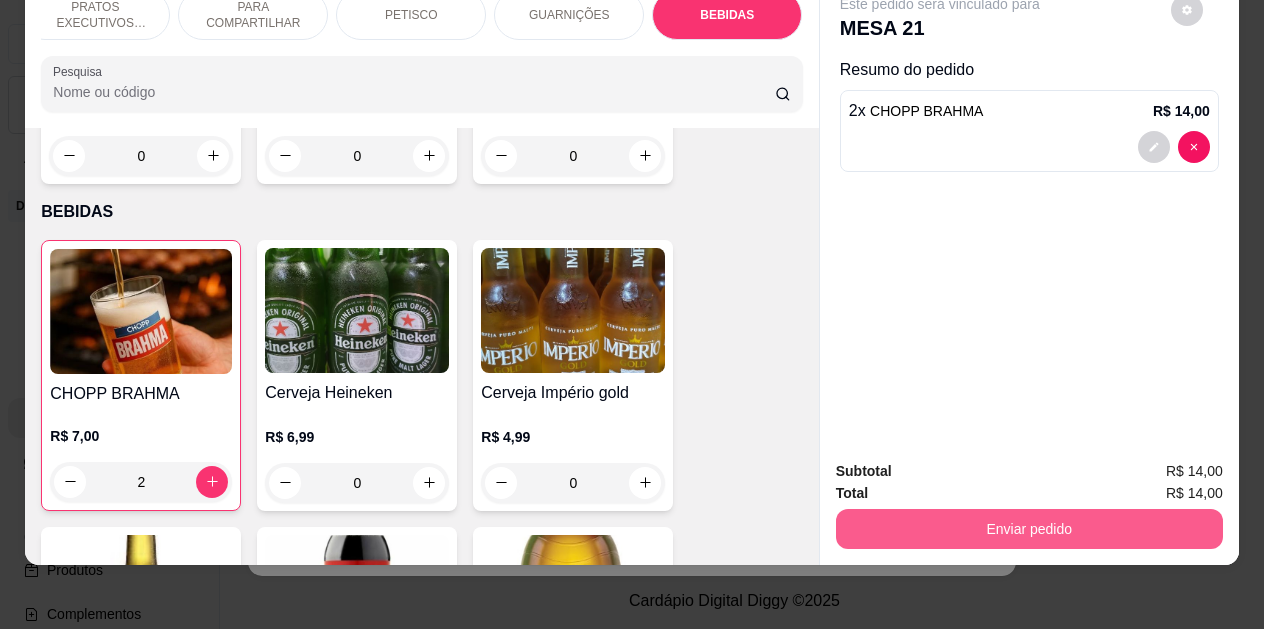 click on "Enviar pedido" at bounding box center (1029, 529) 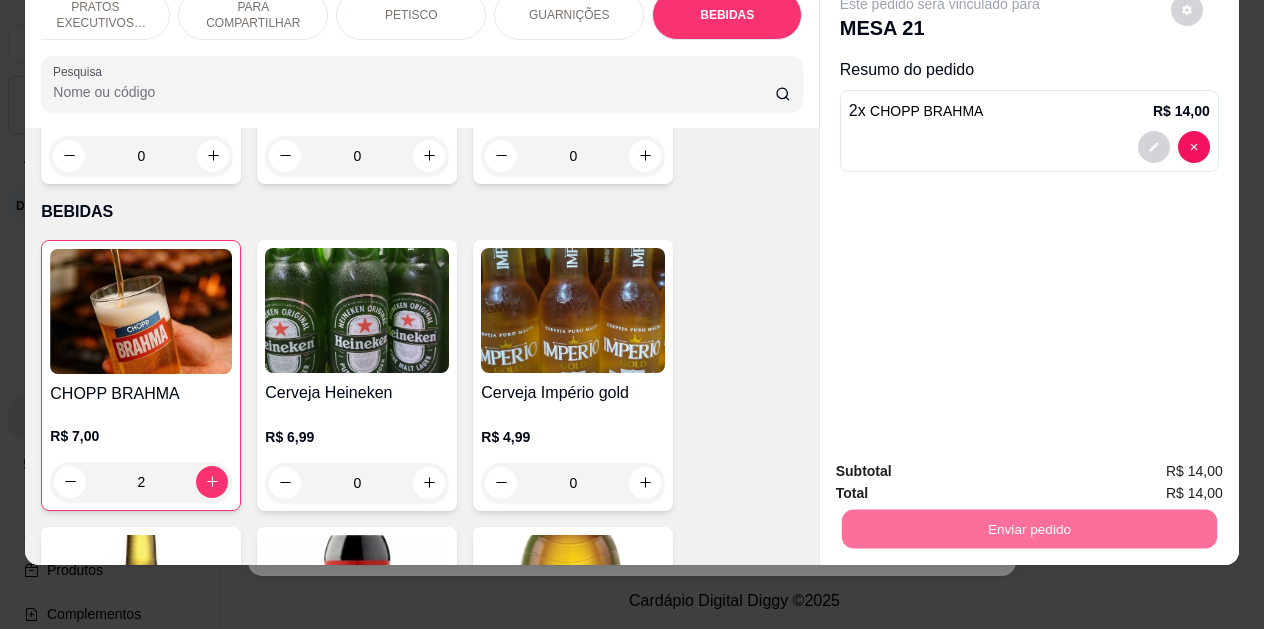 click on "Não registrar e enviar pedido" at bounding box center (963, 465) 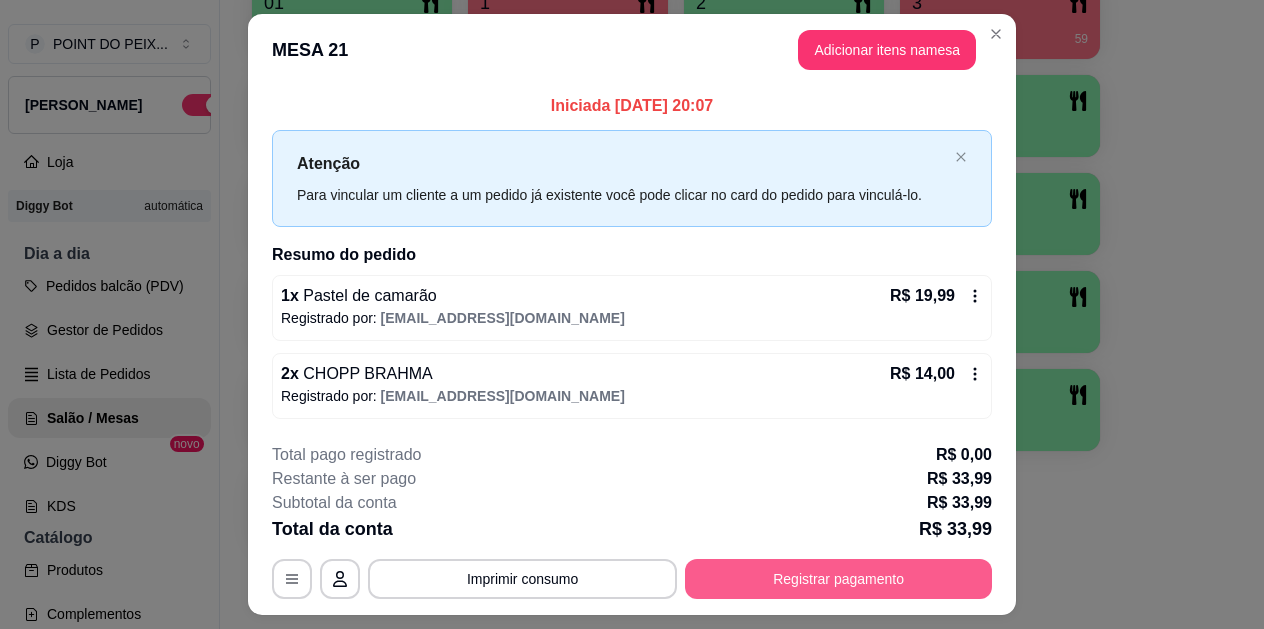 click on "Registrar pagamento" at bounding box center (838, 579) 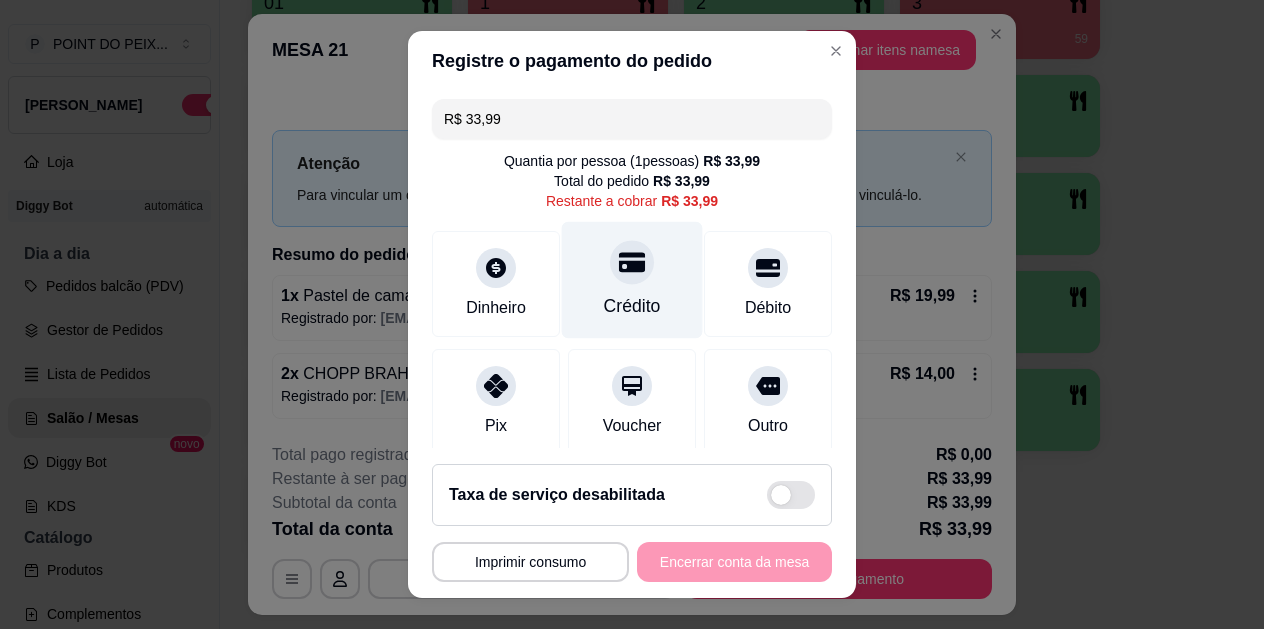 click on "Crédito" at bounding box center (632, 307) 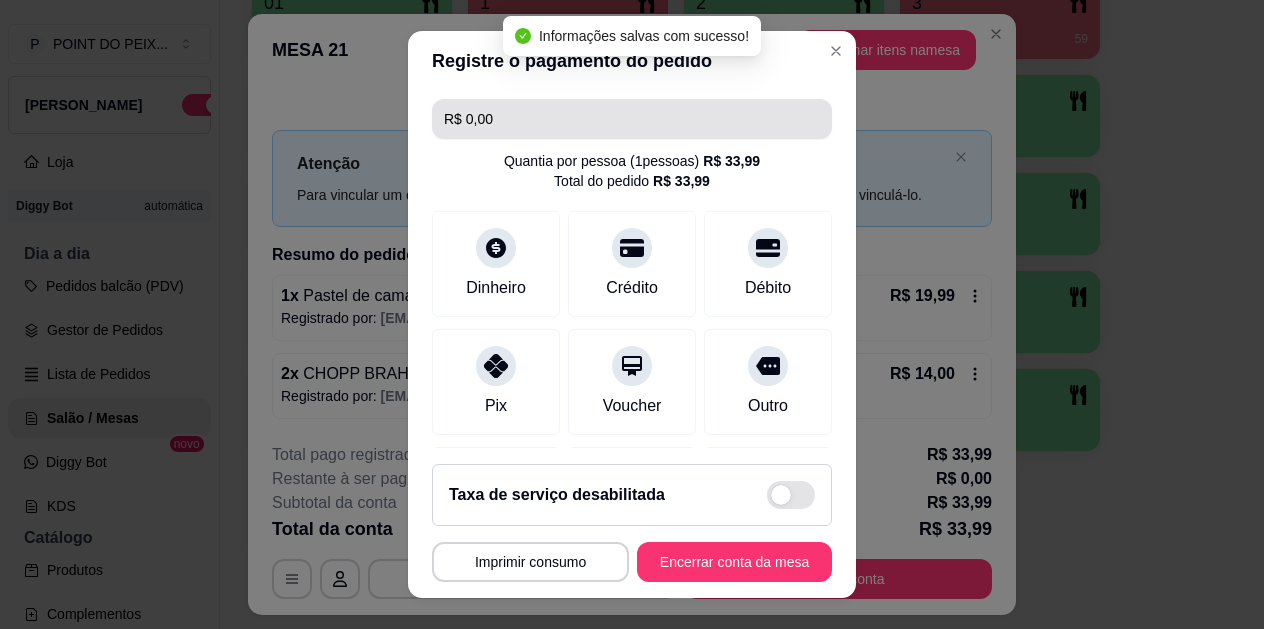click on "R$ 0,00" at bounding box center [632, 119] 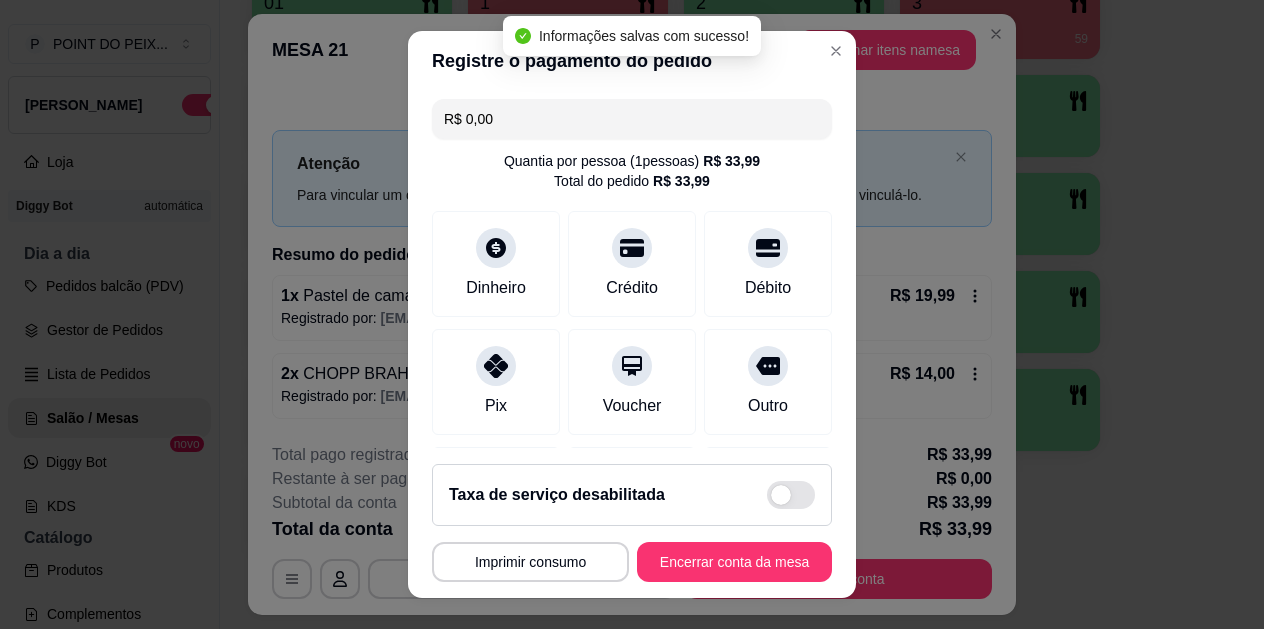 click on "R$ 0,00" at bounding box center (632, 119) 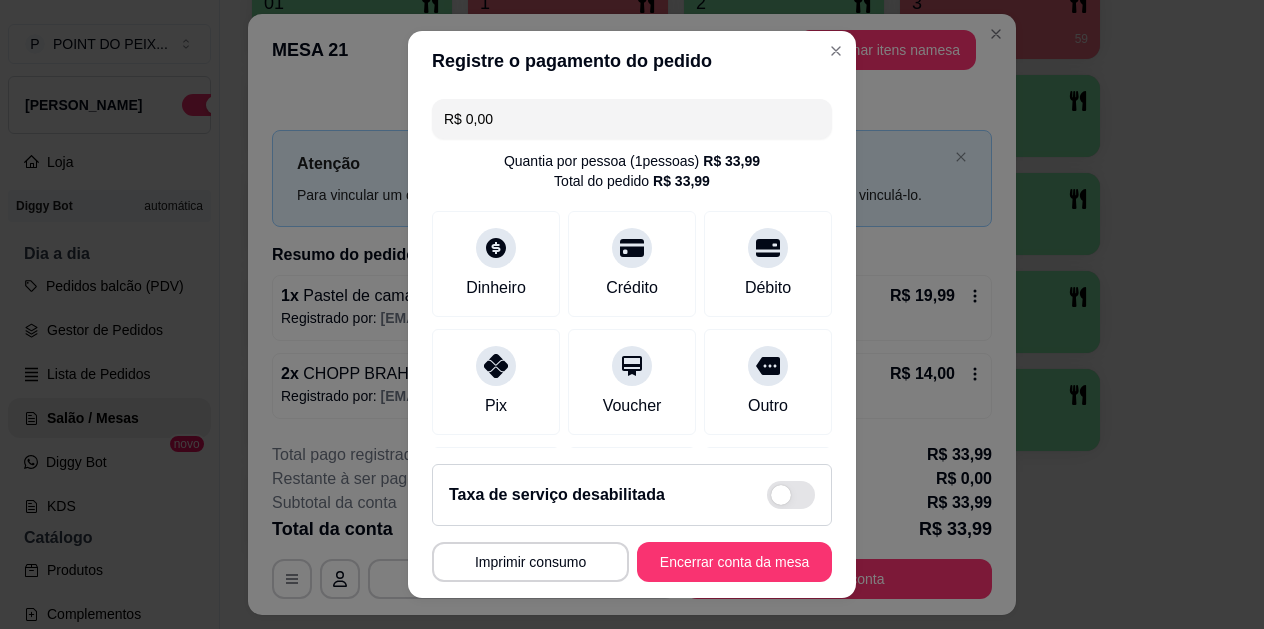 click on "R$ 0,00" at bounding box center [632, 119] 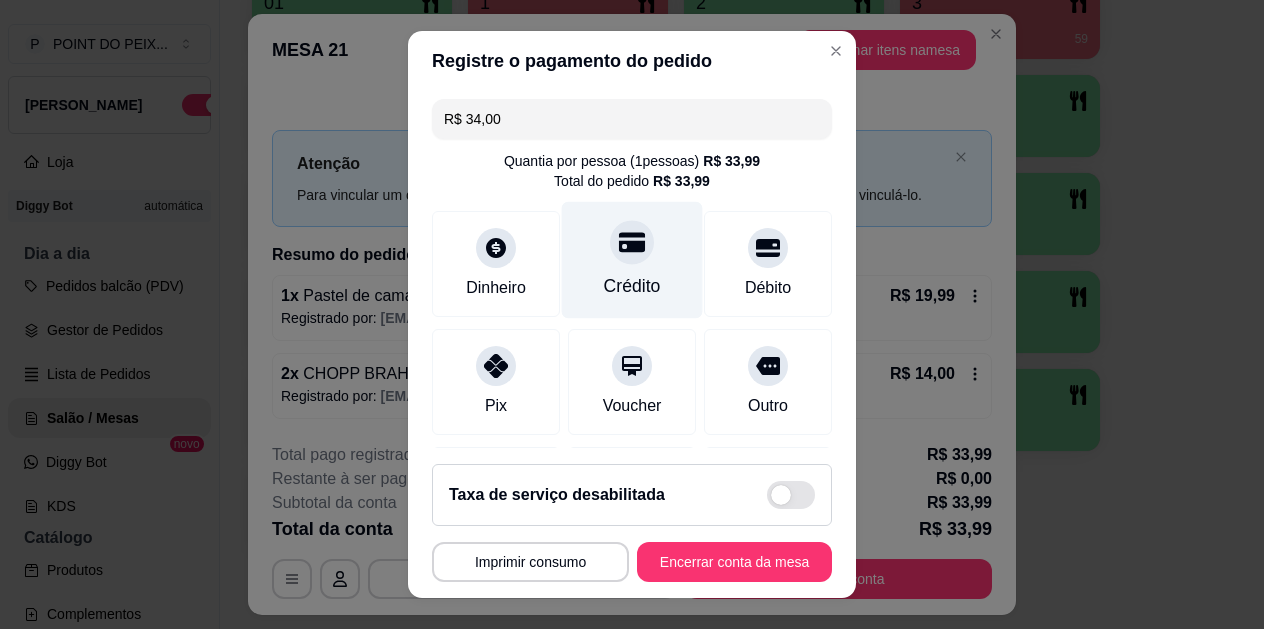 click 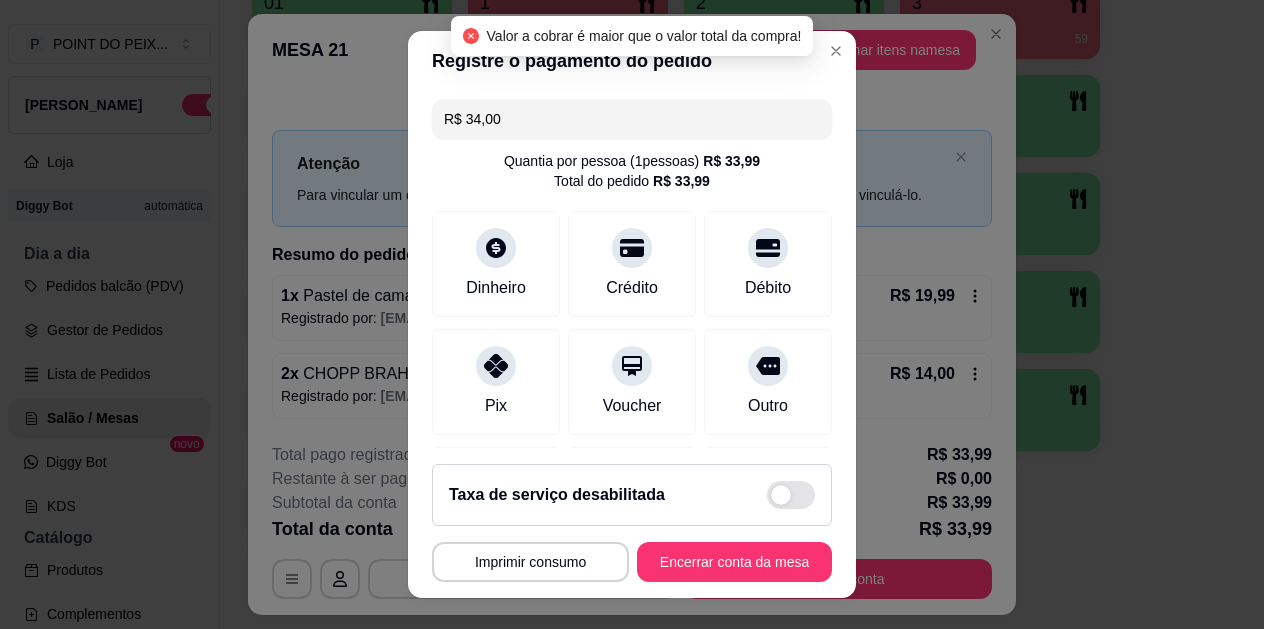 click on "R$ 34,00" at bounding box center [632, 119] 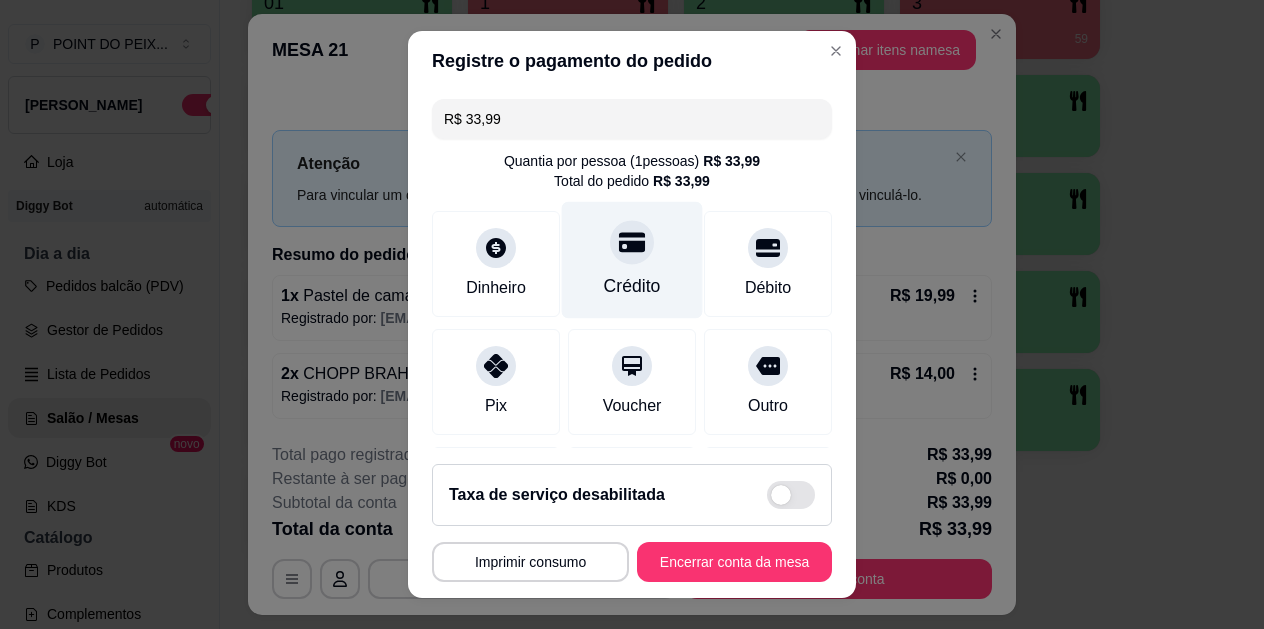 click 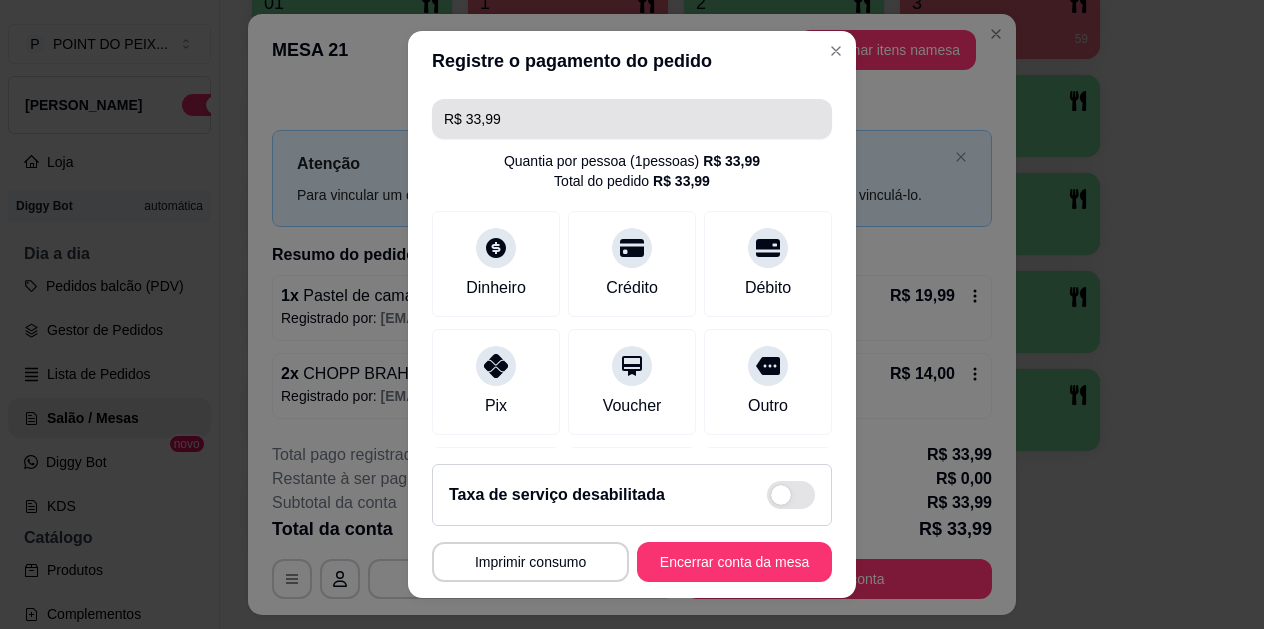 click on "R$ 33,99" at bounding box center [632, 119] 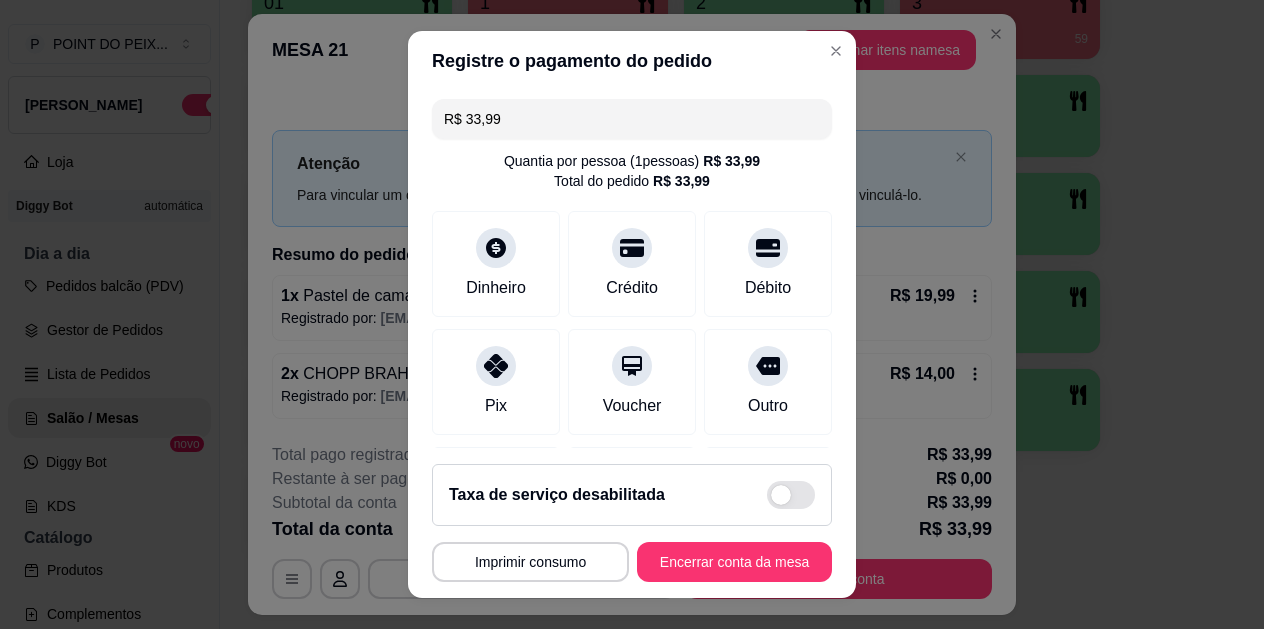 click on "R$ 33,99" at bounding box center (632, 119) 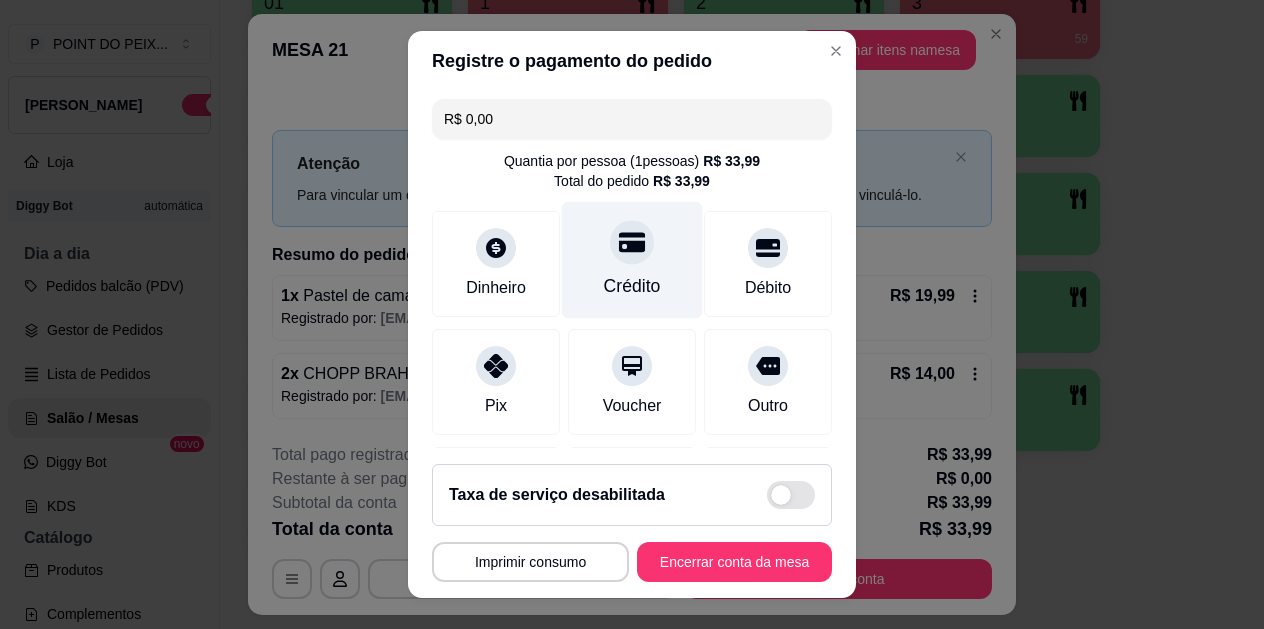 click at bounding box center [632, 243] 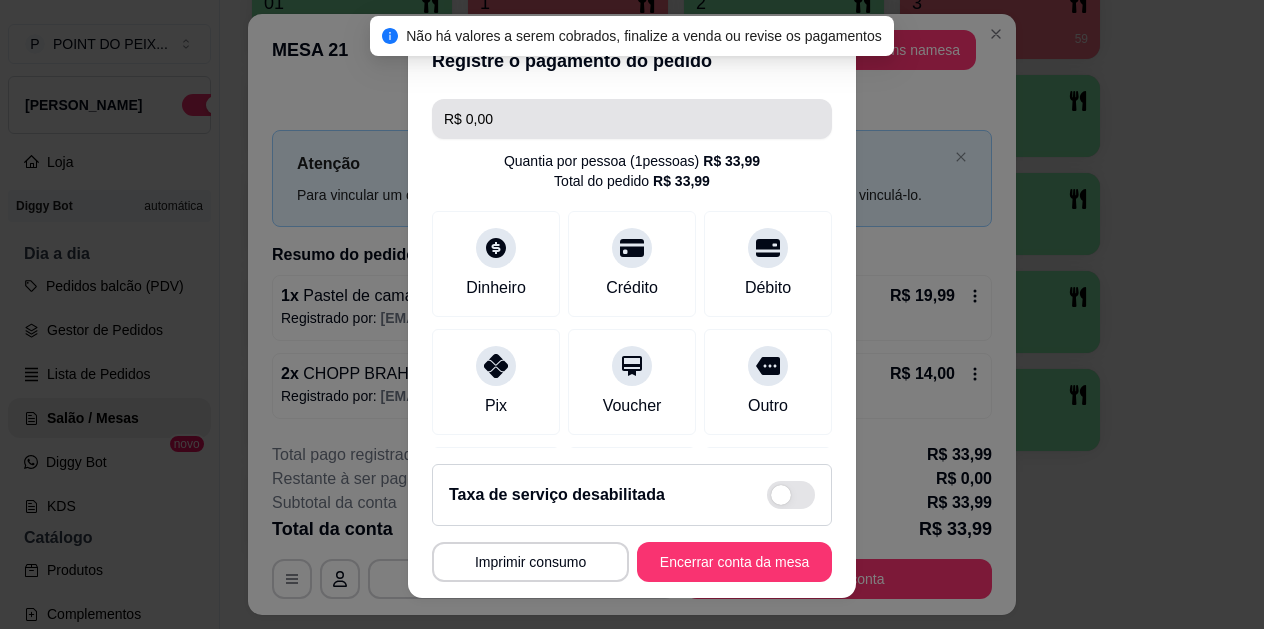 click on "R$ 0,00" at bounding box center (632, 119) 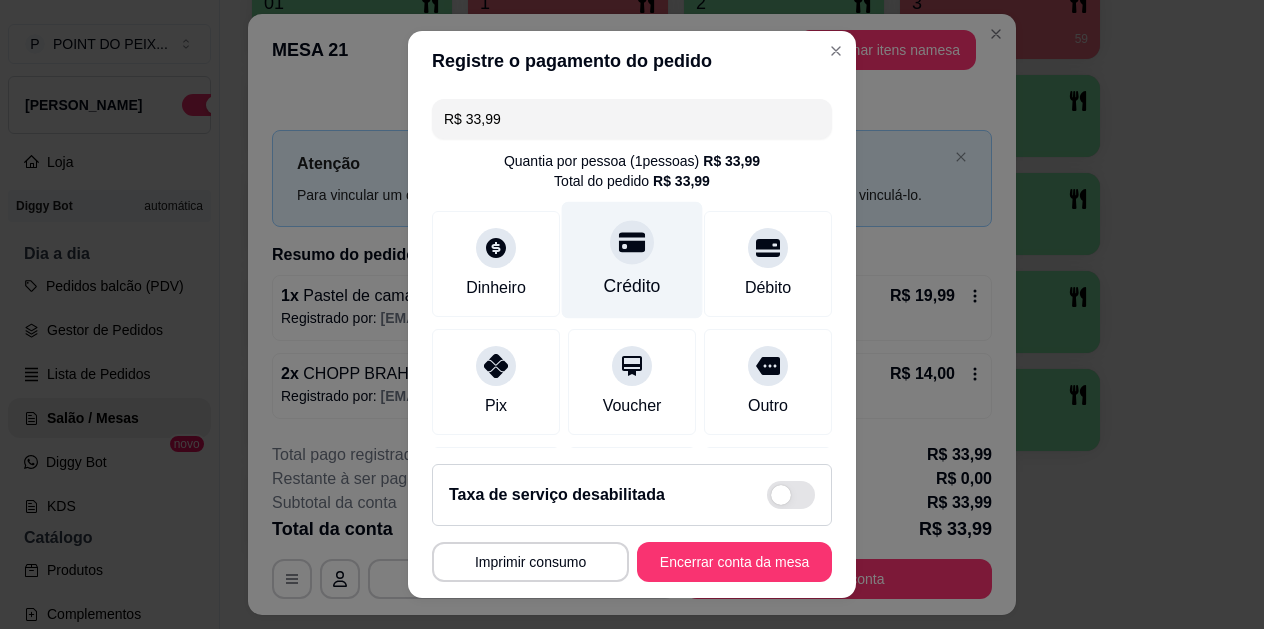 type on "R$ 33,99" 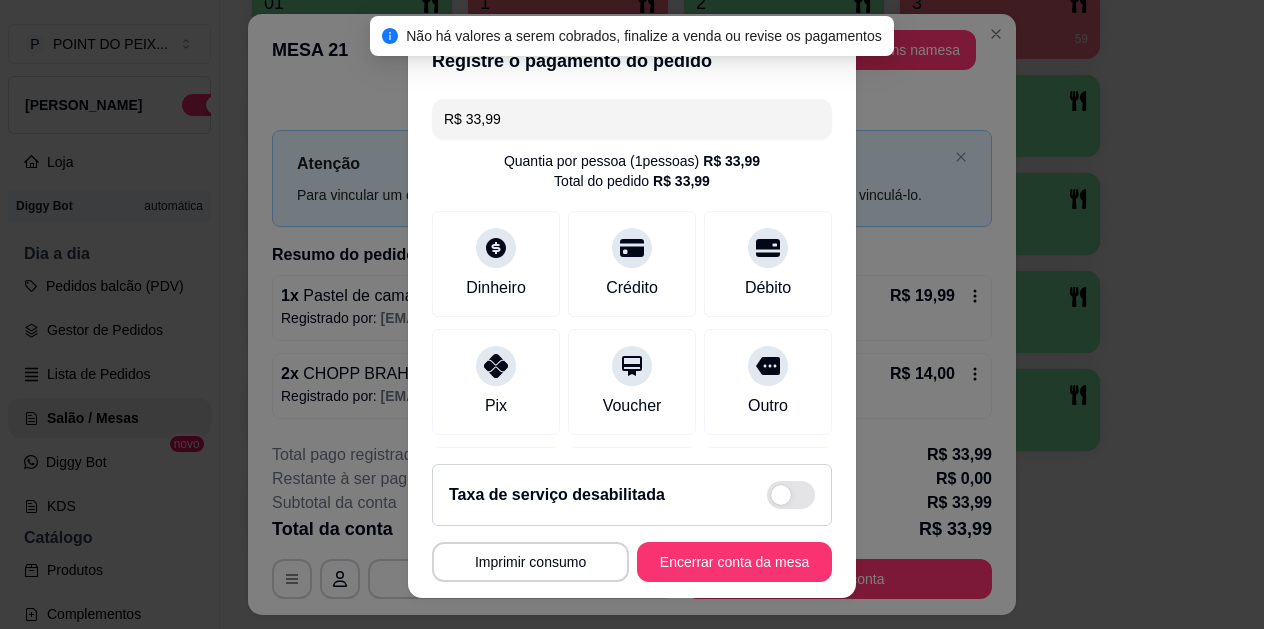 click on "R$ 33,99" at bounding box center (632, 119) 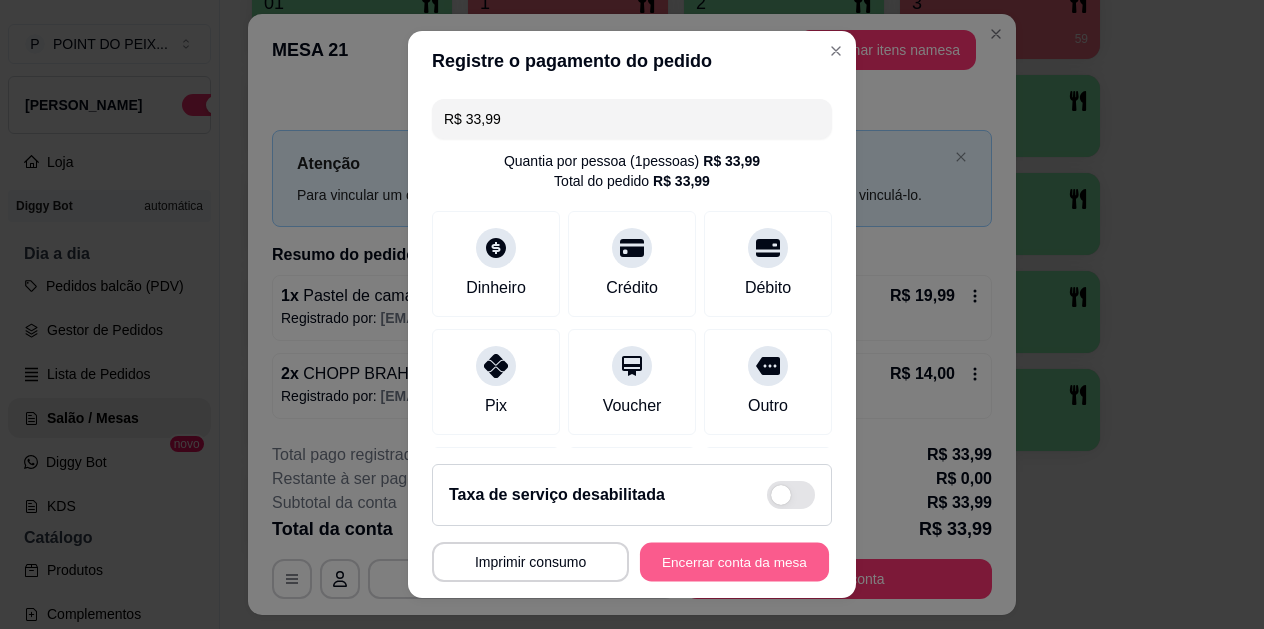 click on "Encerrar conta da mesa" at bounding box center [734, 561] 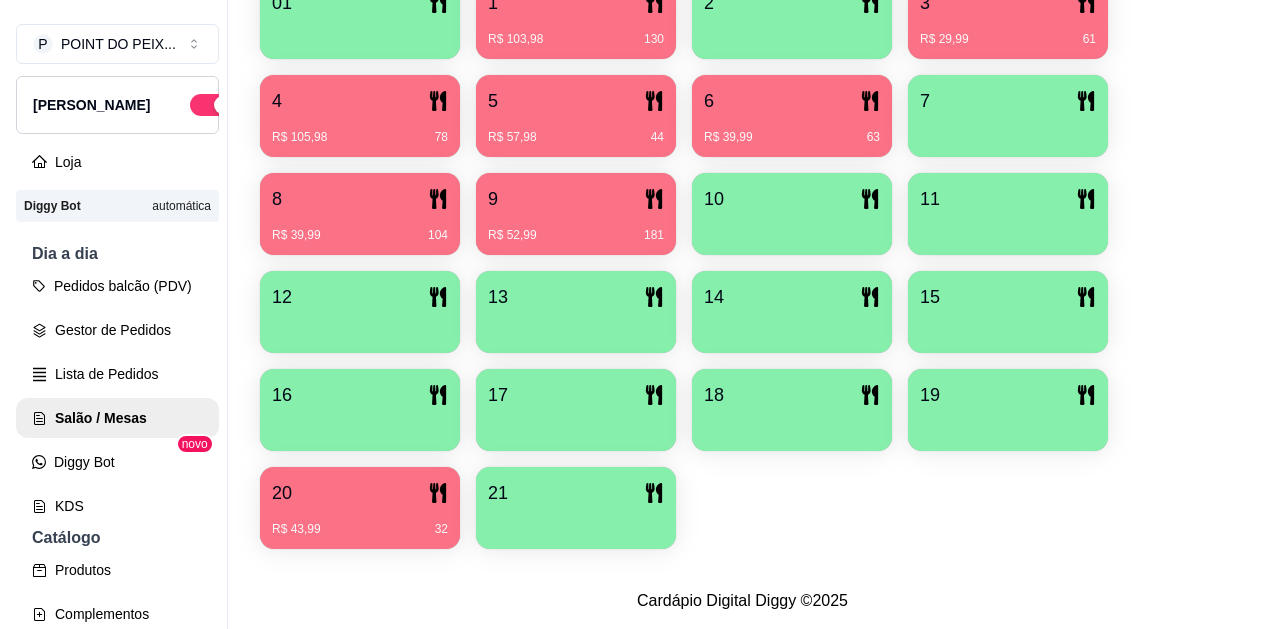 scroll, scrollTop: 427, scrollLeft: 0, axis: vertical 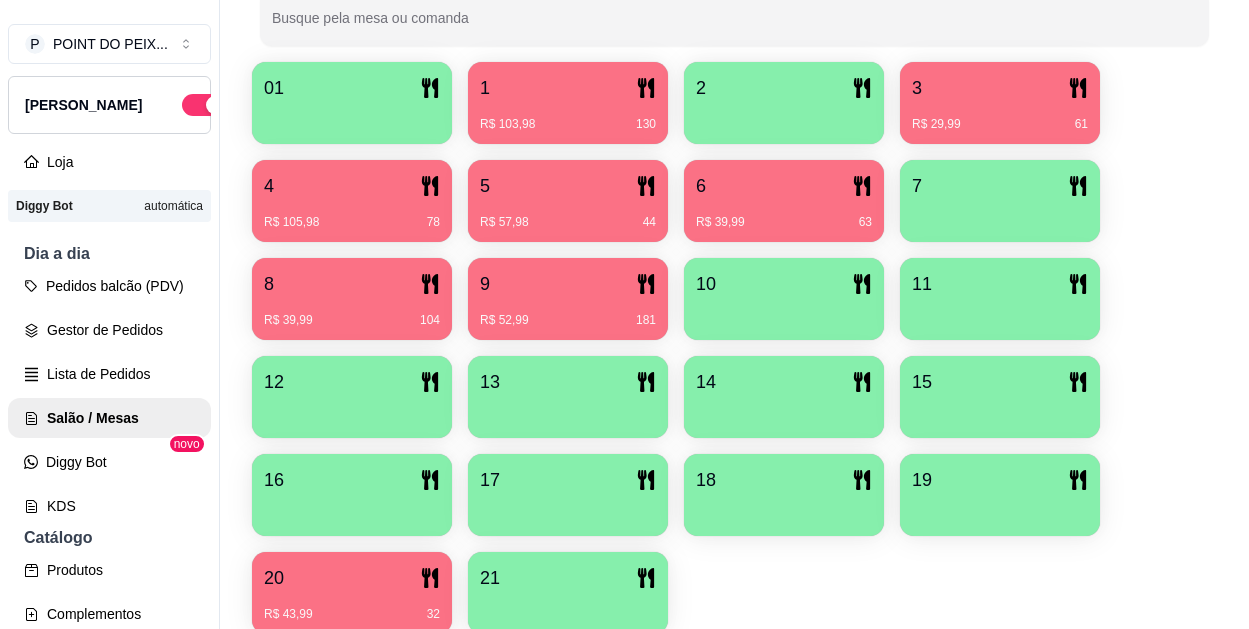 click at bounding box center [1000, 215] 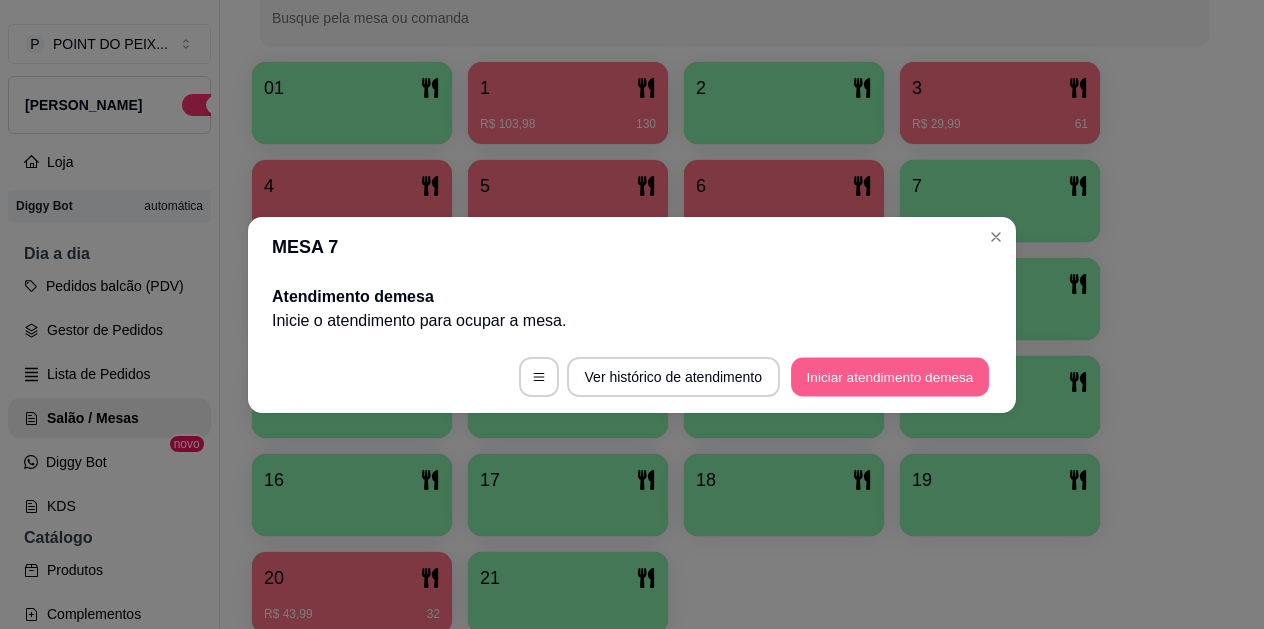 click on "Iniciar atendimento de  mesa" at bounding box center [890, 376] 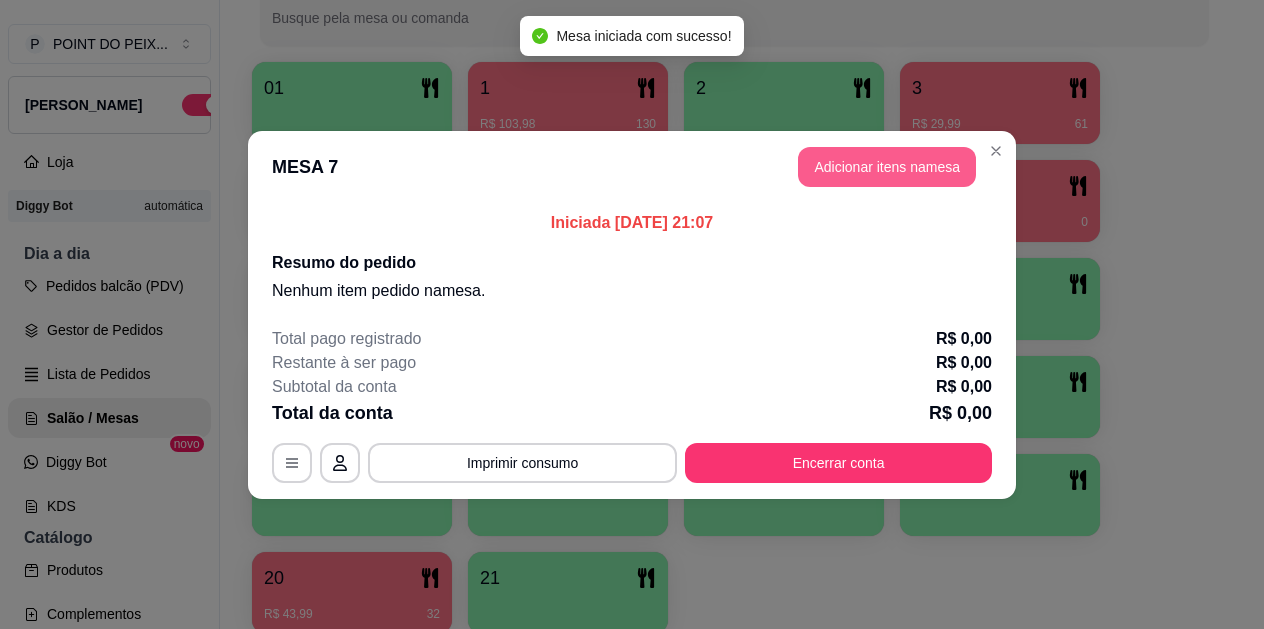 click on "Adicionar itens na  mesa" at bounding box center [887, 167] 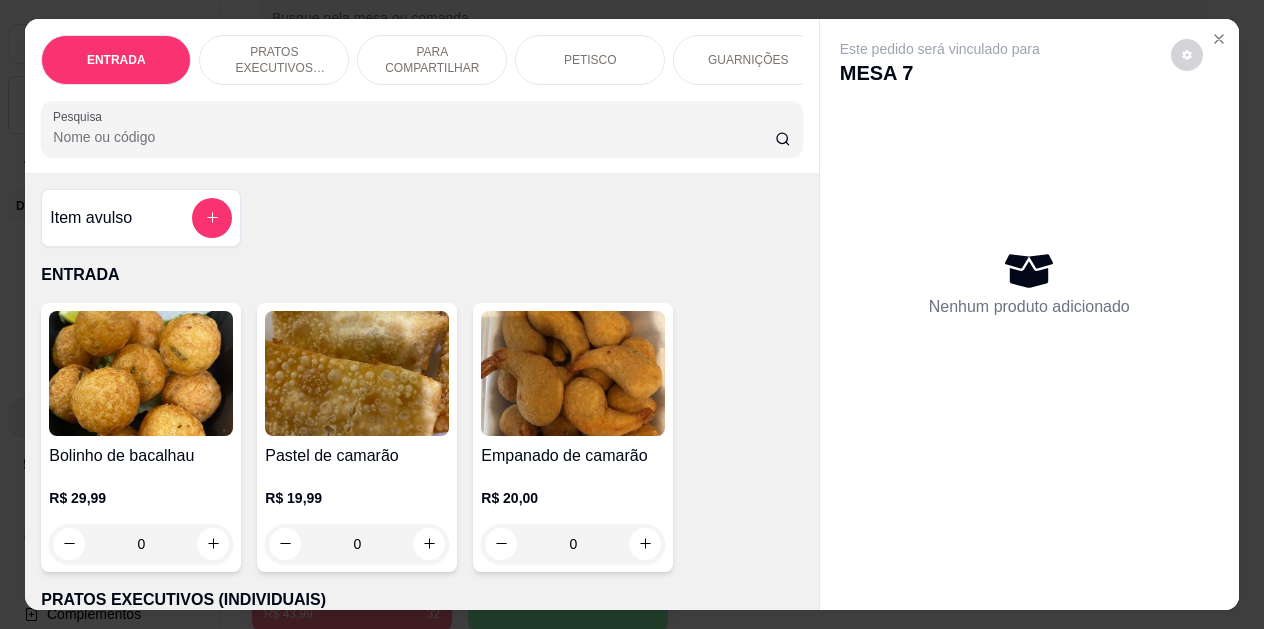 click on "PRATOS EXECUTIVOS (INDIVIDUAIS)" at bounding box center [274, 60] 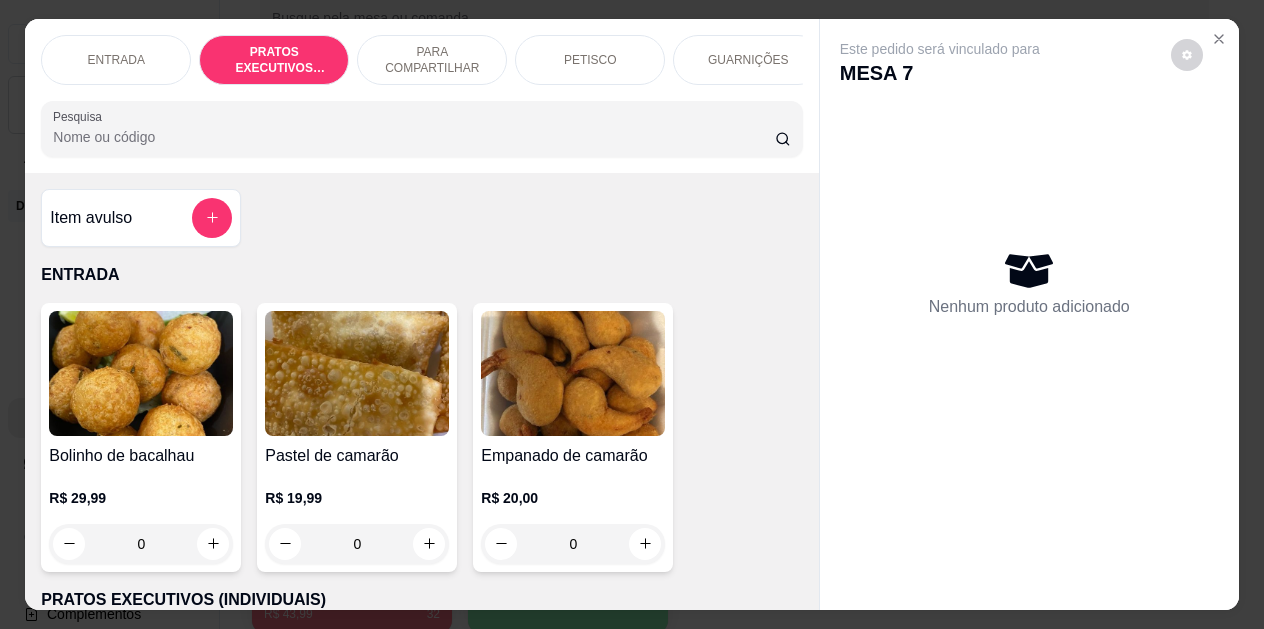 scroll, scrollTop: 415, scrollLeft: 0, axis: vertical 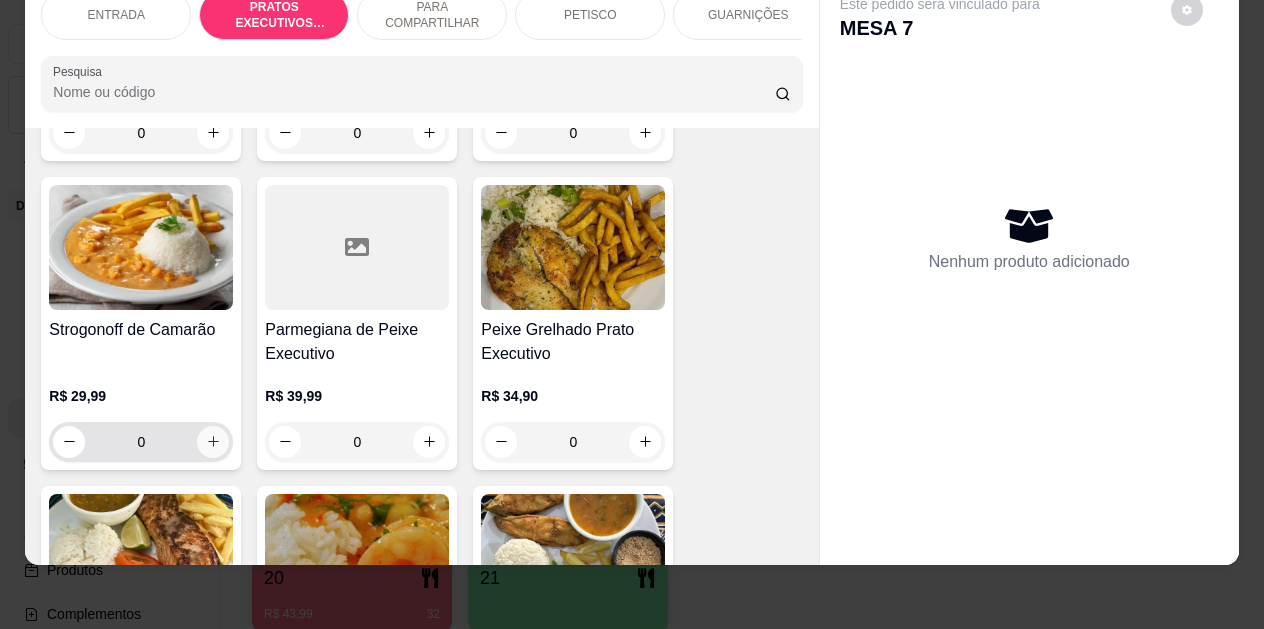 click 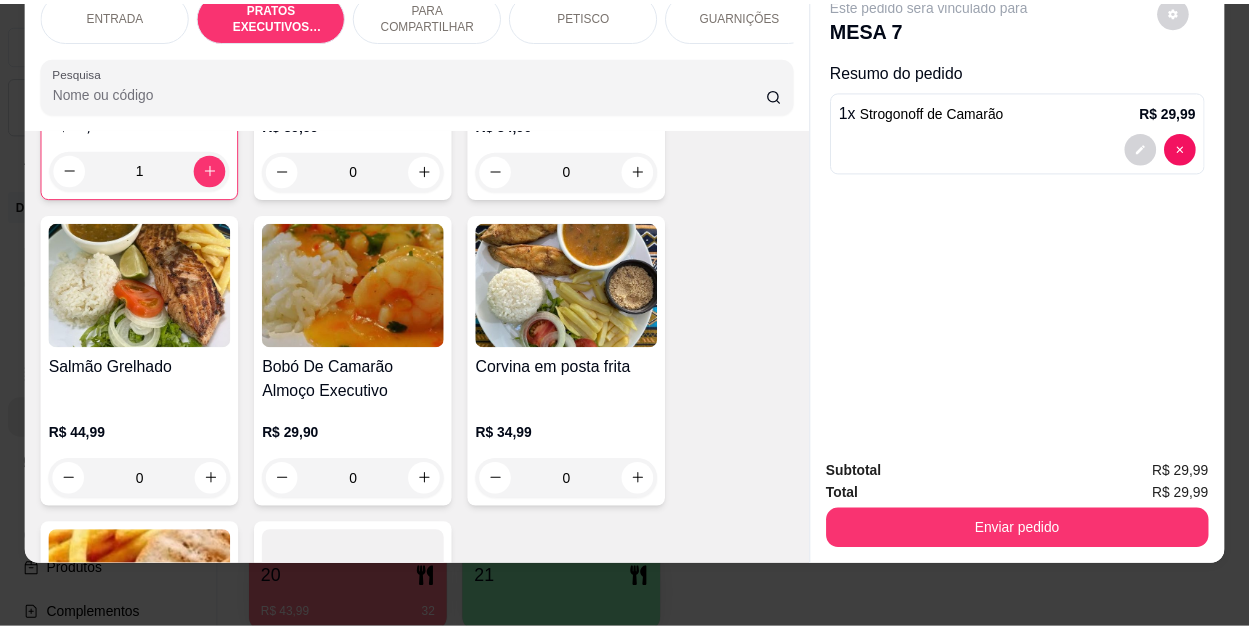 scroll, scrollTop: 1015, scrollLeft: 0, axis: vertical 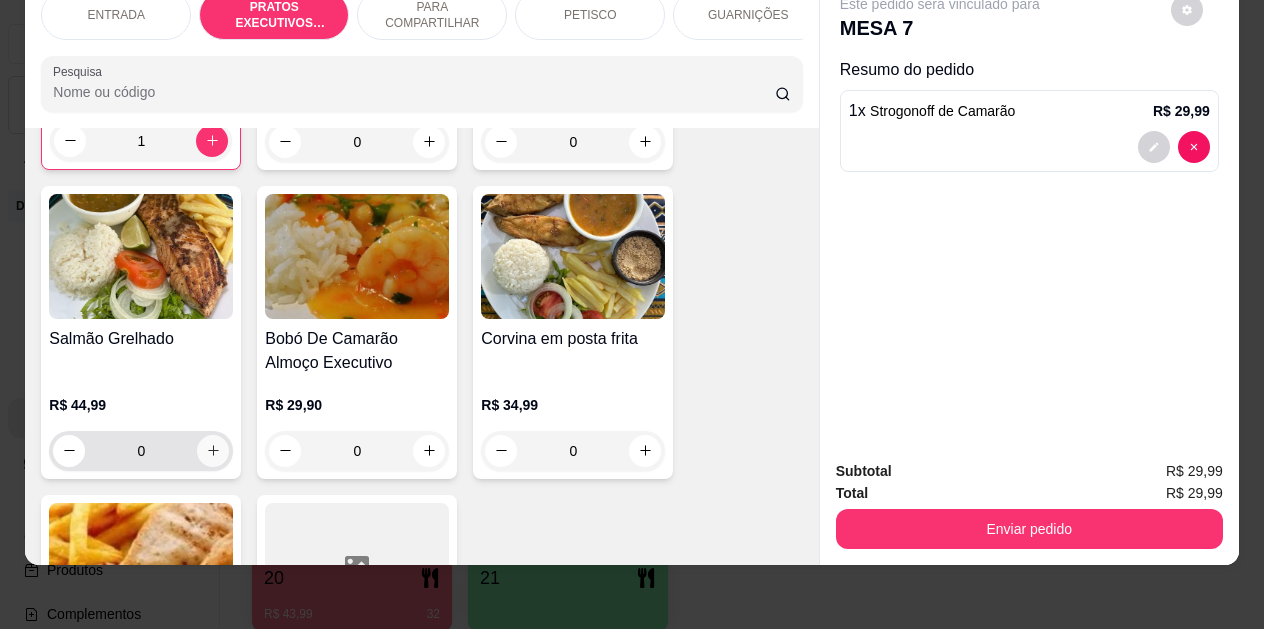 click 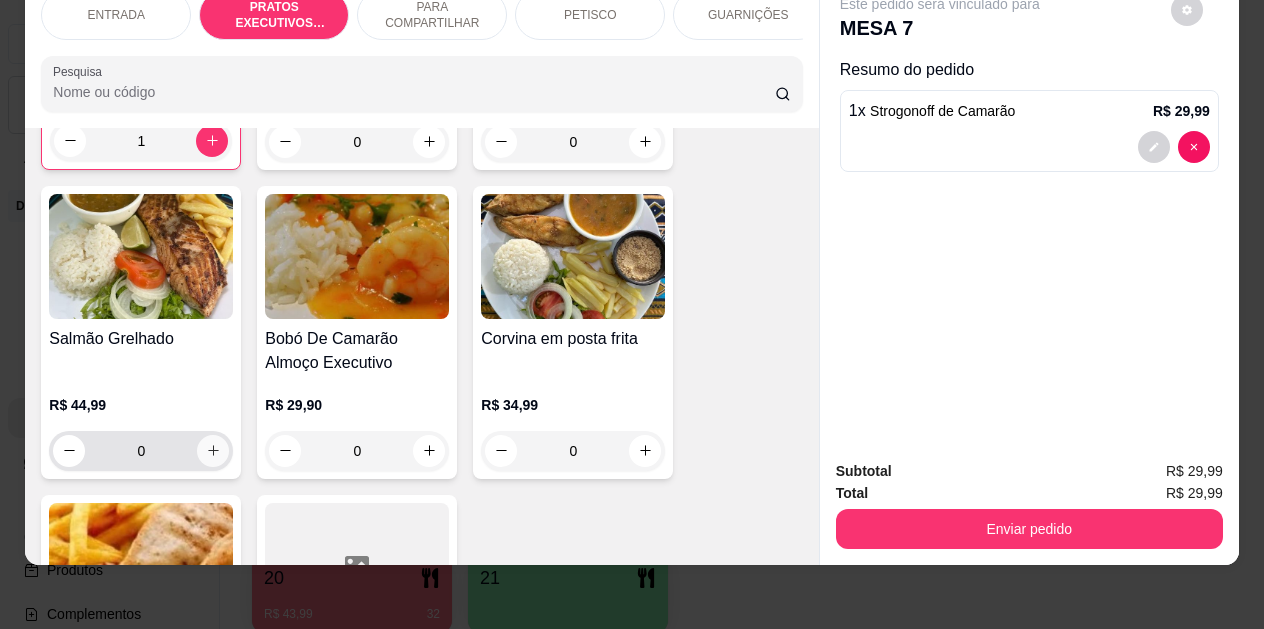 type on "1" 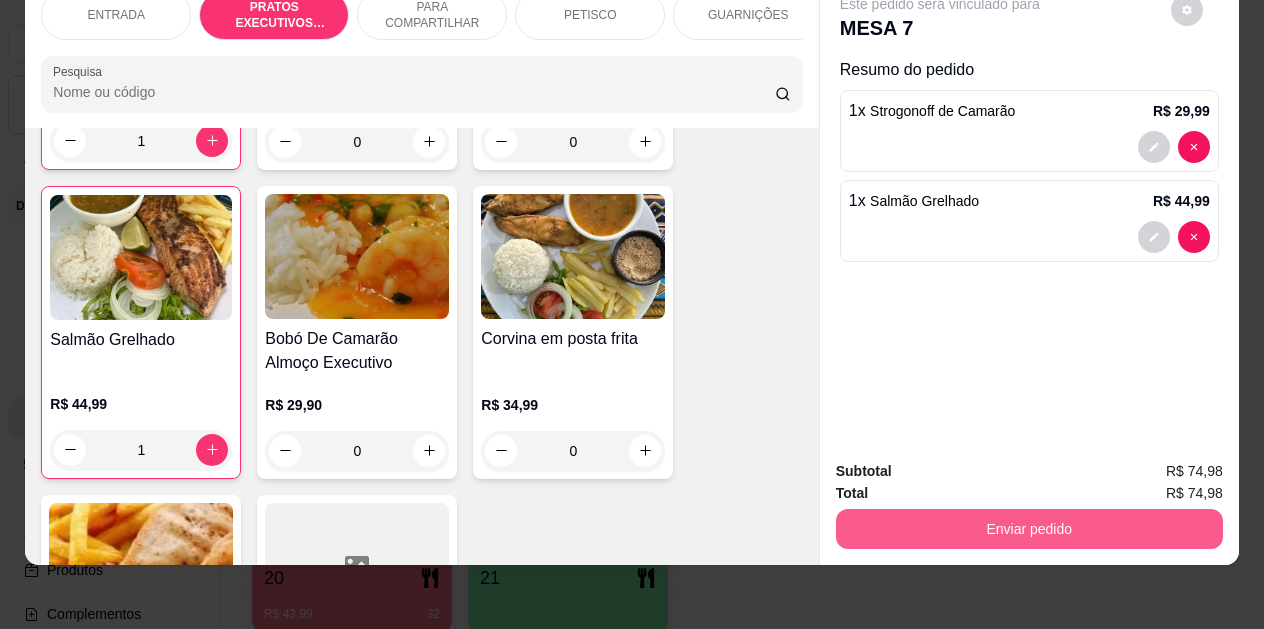 click on "Enviar pedido" at bounding box center (1029, 529) 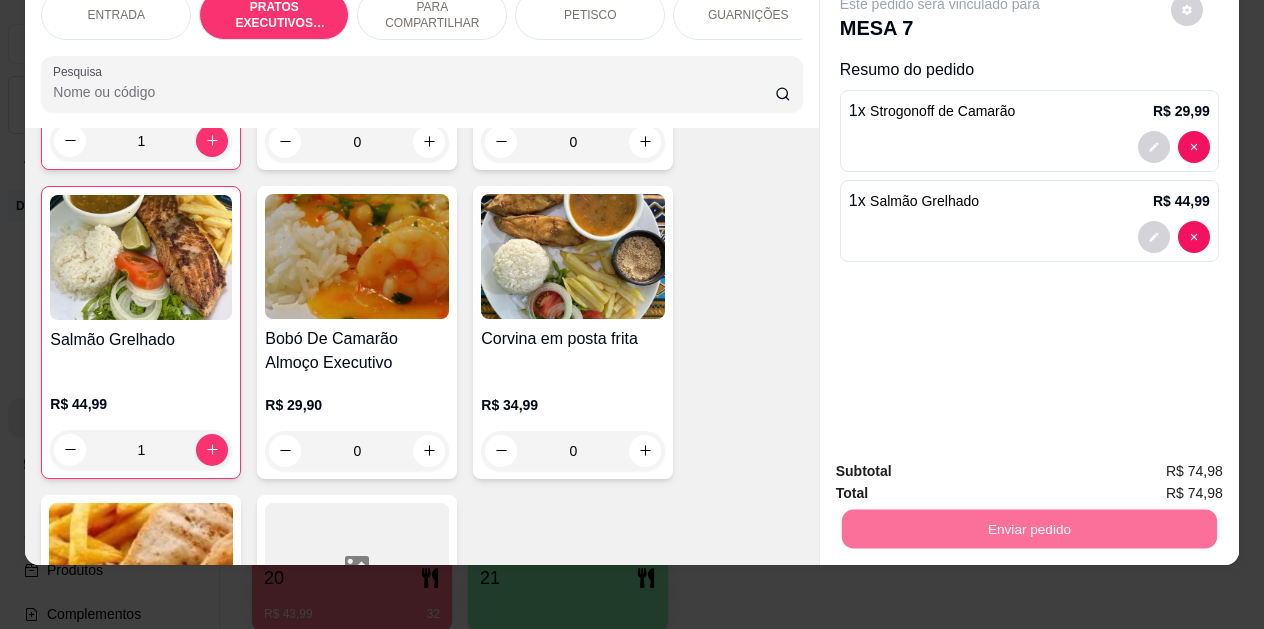 click on "Não registrar e enviar pedido" at bounding box center [963, 465] 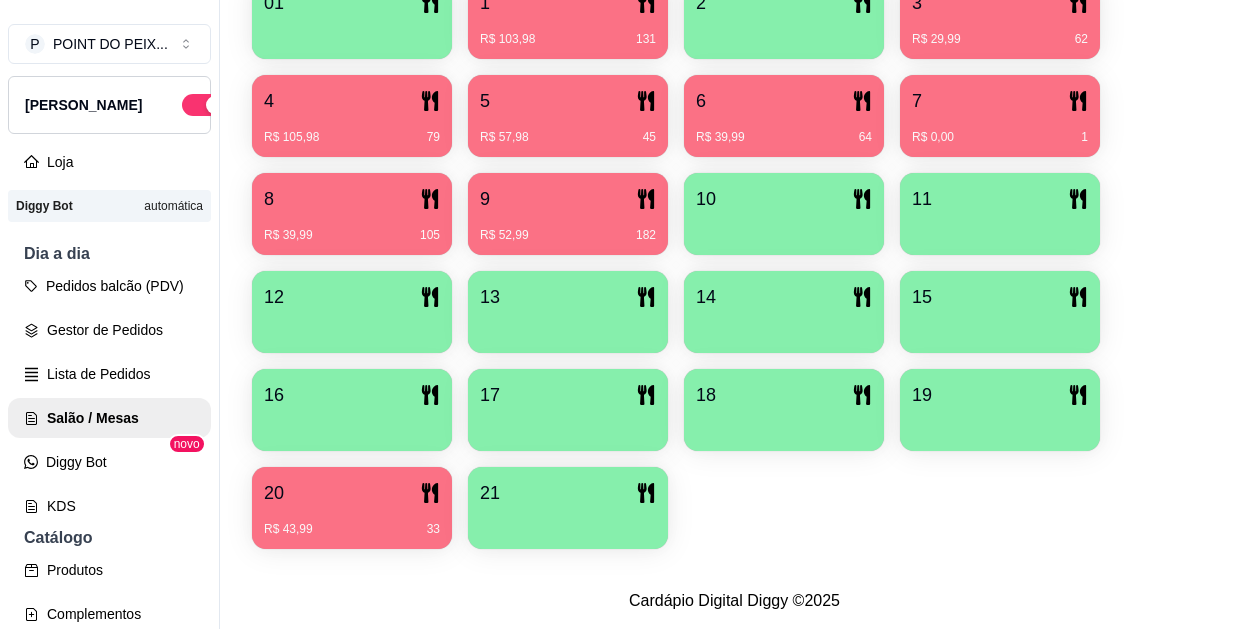 scroll, scrollTop: 527, scrollLeft: 0, axis: vertical 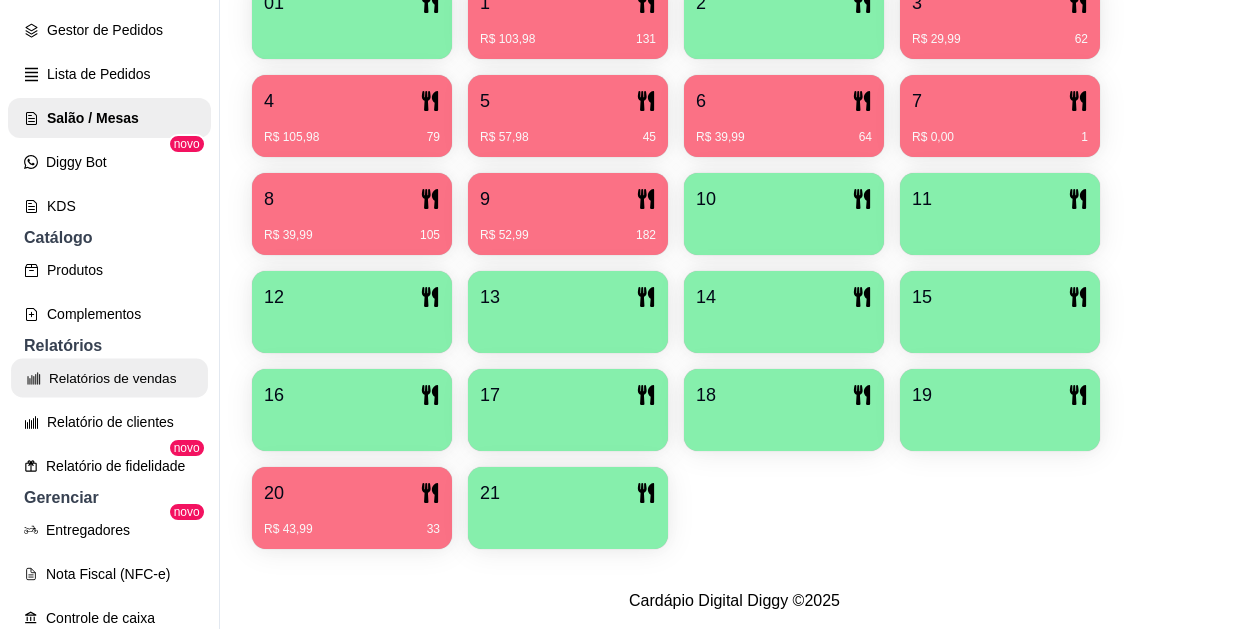 click on "Relatórios de vendas" at bounding box center (109, 378) 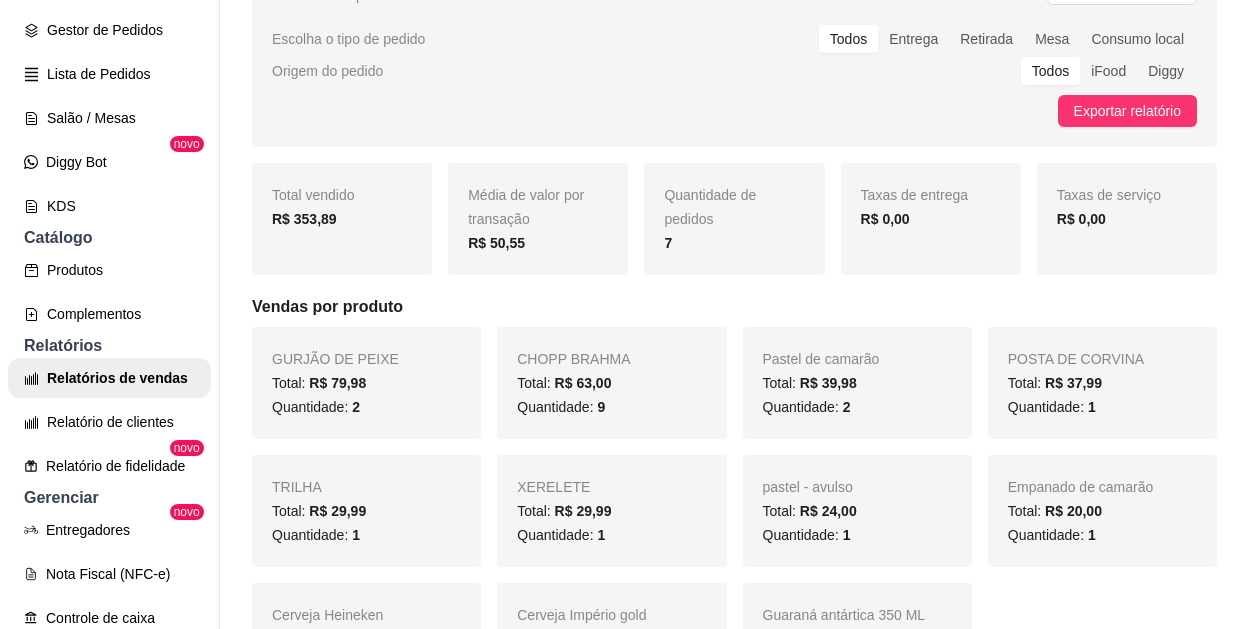 scroll, scrollTop: 0, scrollLeft: 0, axis: both 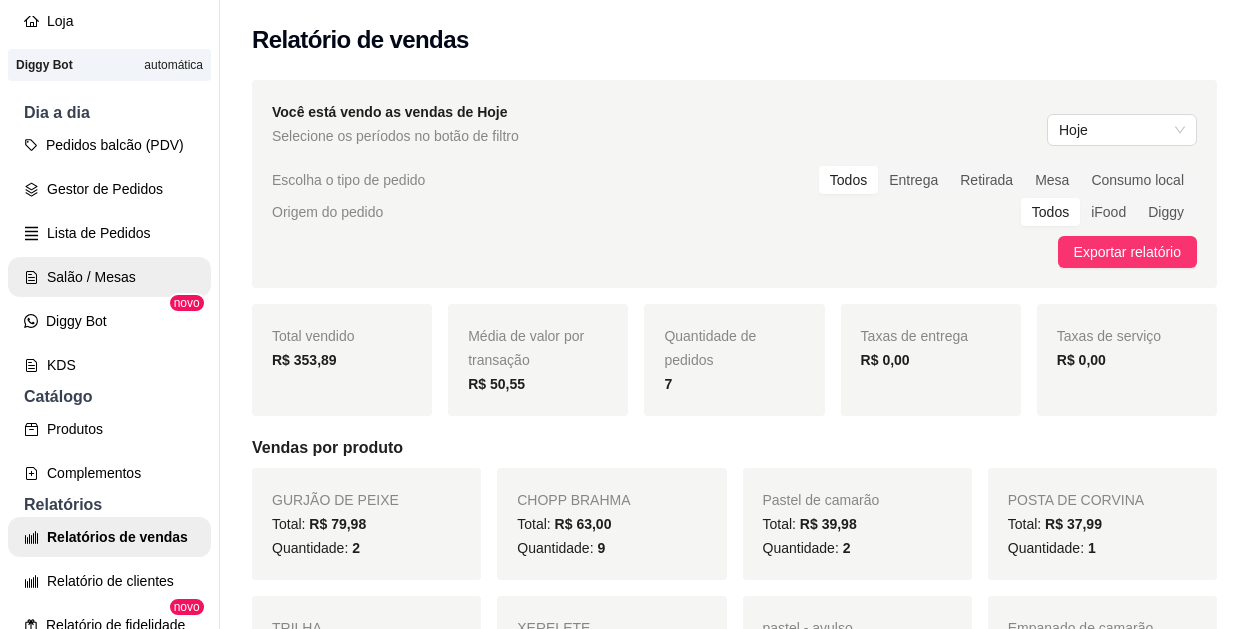 click on "Salão / Mesas" at bounding box center (109, 277) 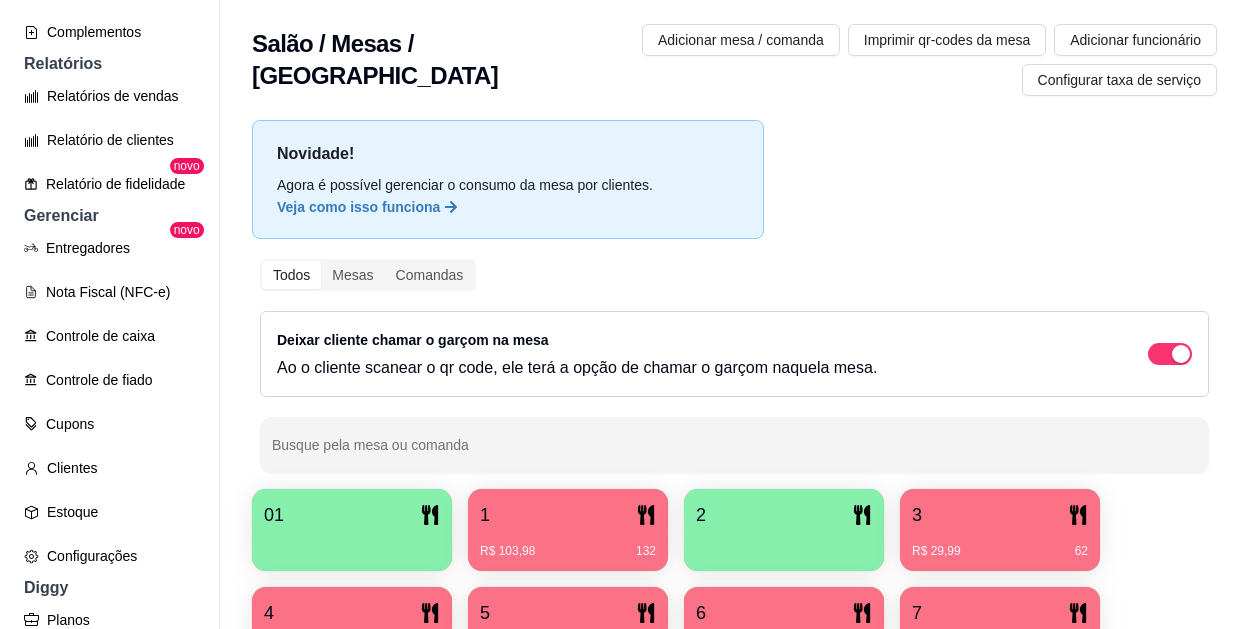scroll, scrollTop: 641, scrollLeft: 0, axis: vertical 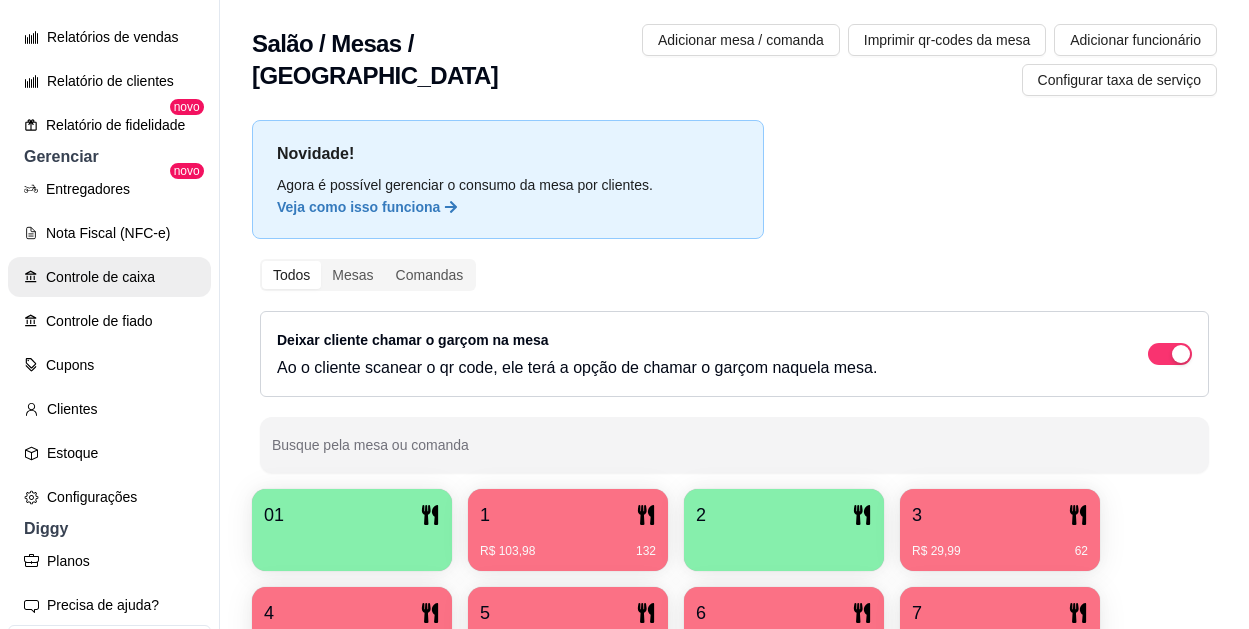click on "Controle de caixa" at bounding box center (109, 277) 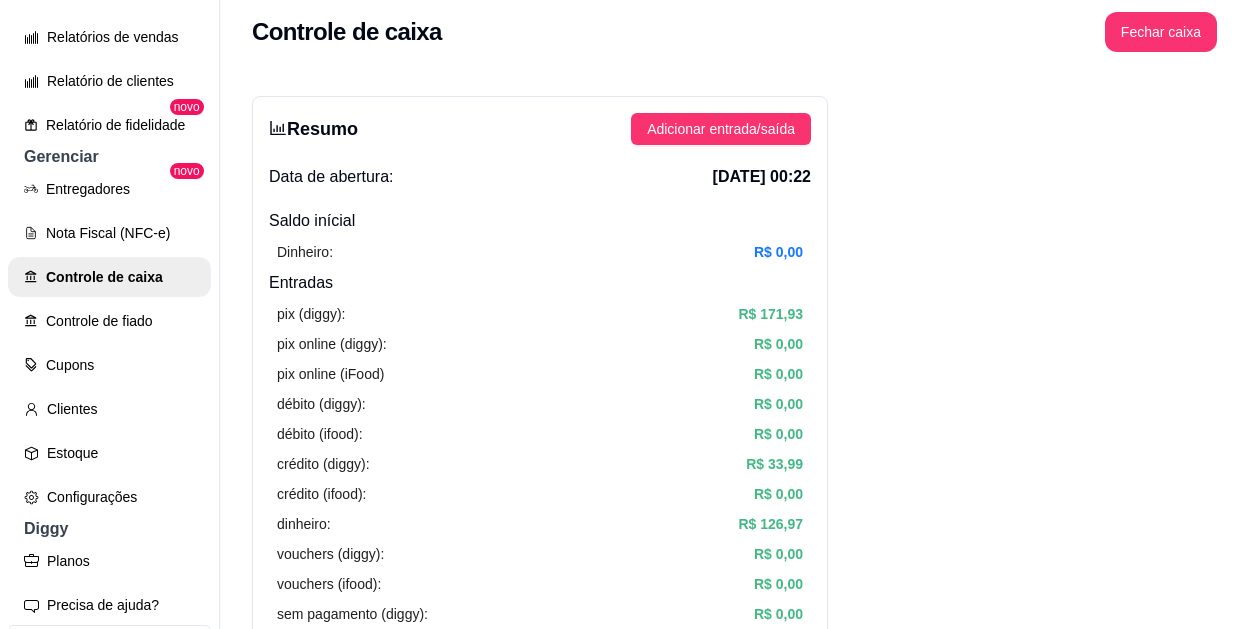 scroll, scrollTop: 0, scrollLeft: 0, axis: both 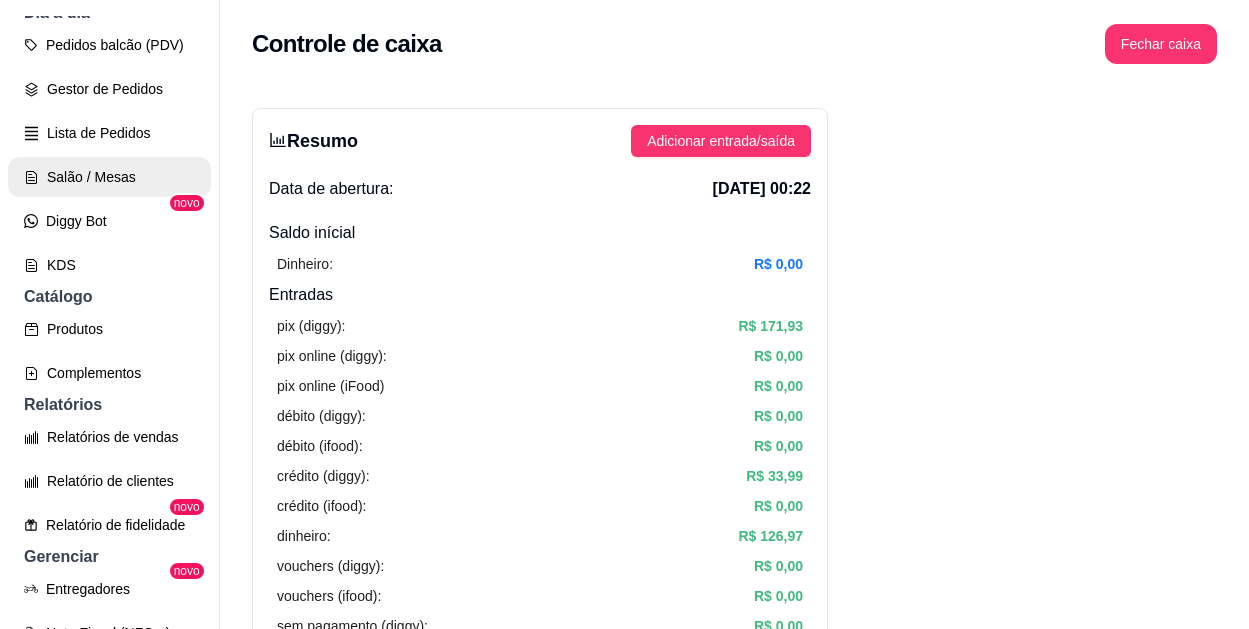 click on "Salão / Mesas" at bounding box center (109, 177) 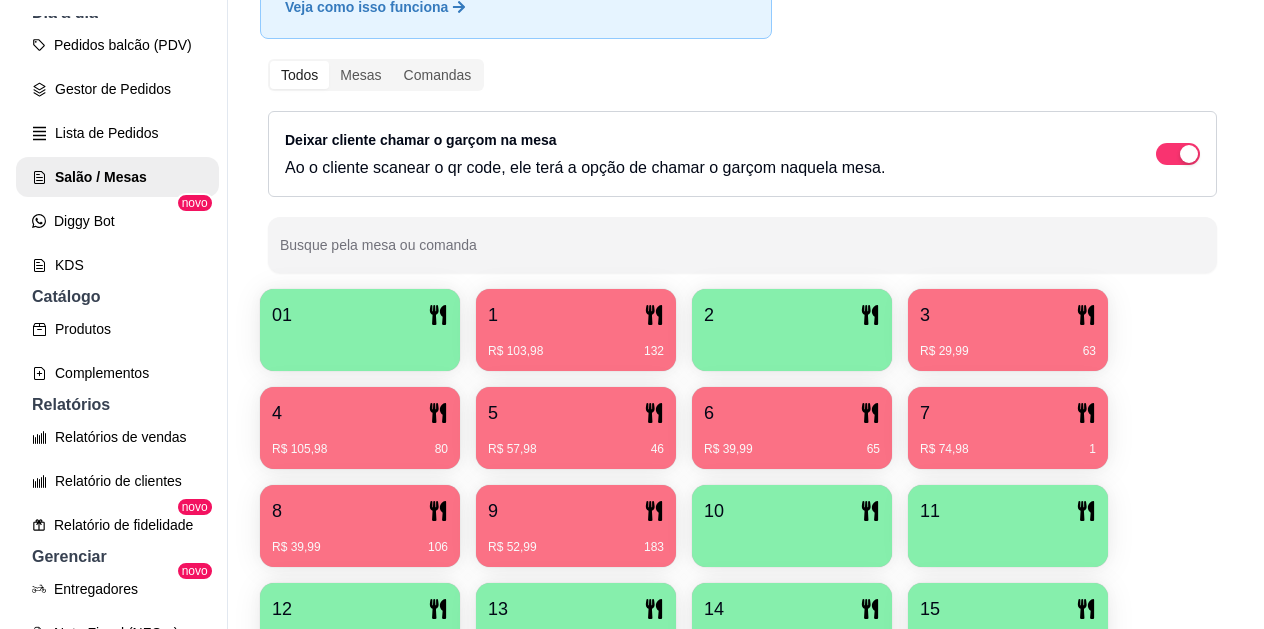scroll, scrollTop: 300, scrollLeft: 0, axis: vertical 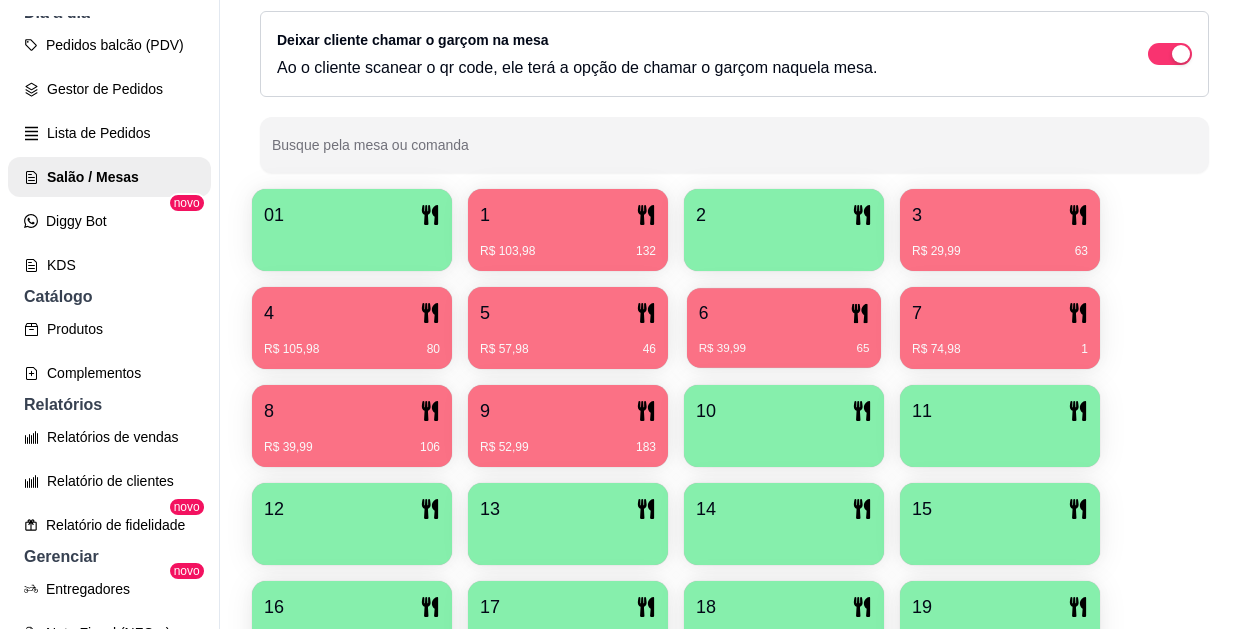 click on "R$ 39,99 65" at bounding box center [784, 349] 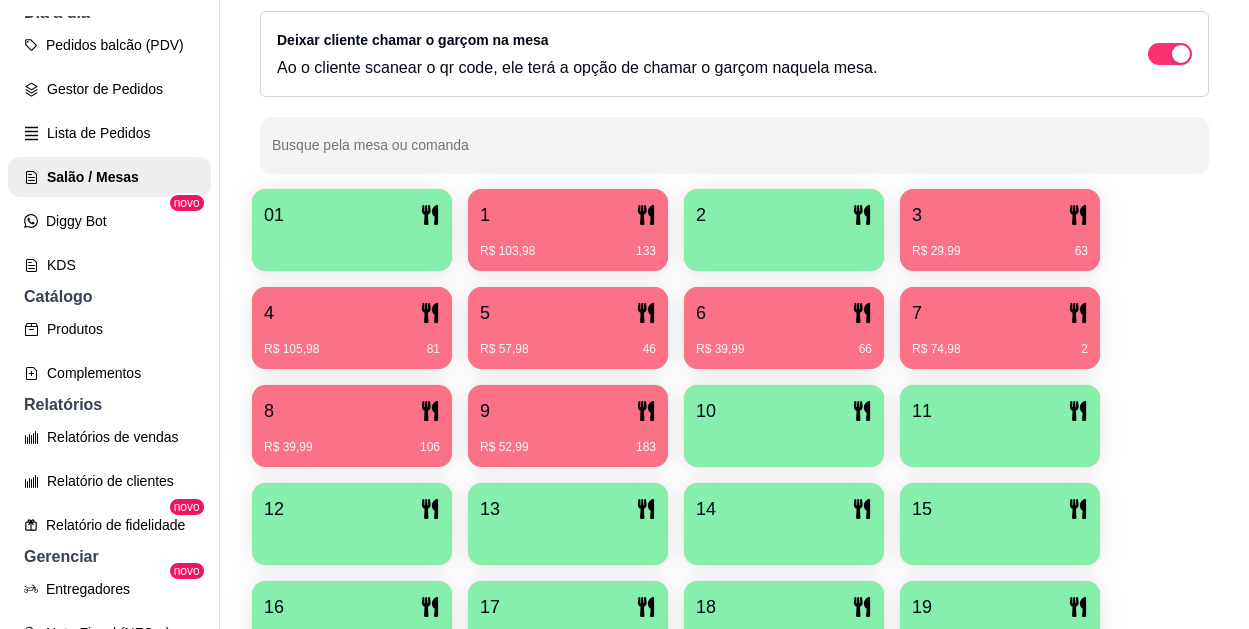 click at bounding box center (784, 244) 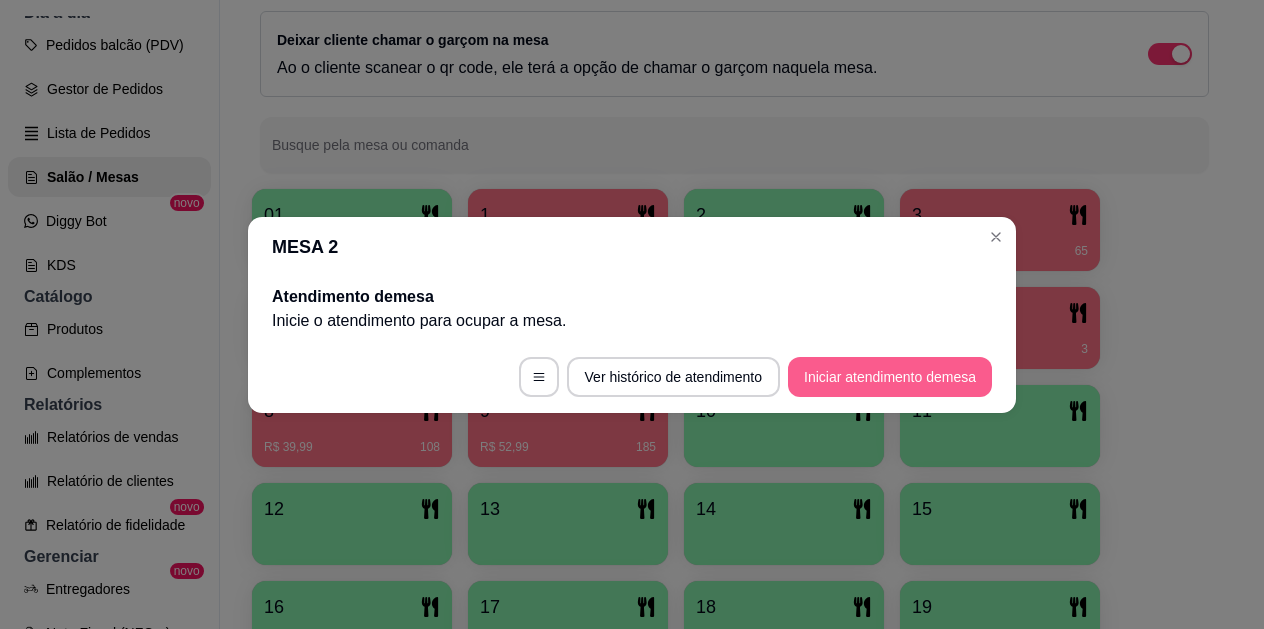 click on "Iniciar atendimento de  mesa" at bounding box center [890, 377] 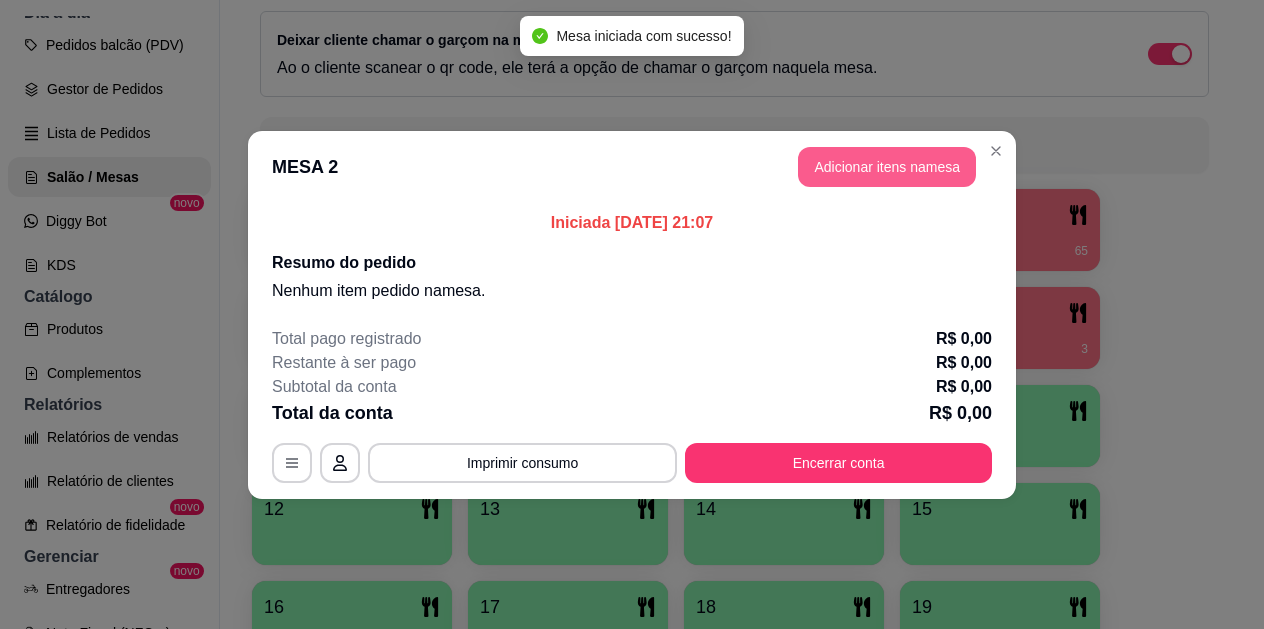 click on "Adicionar itens na  mesa" at bounding box center (887, 167) 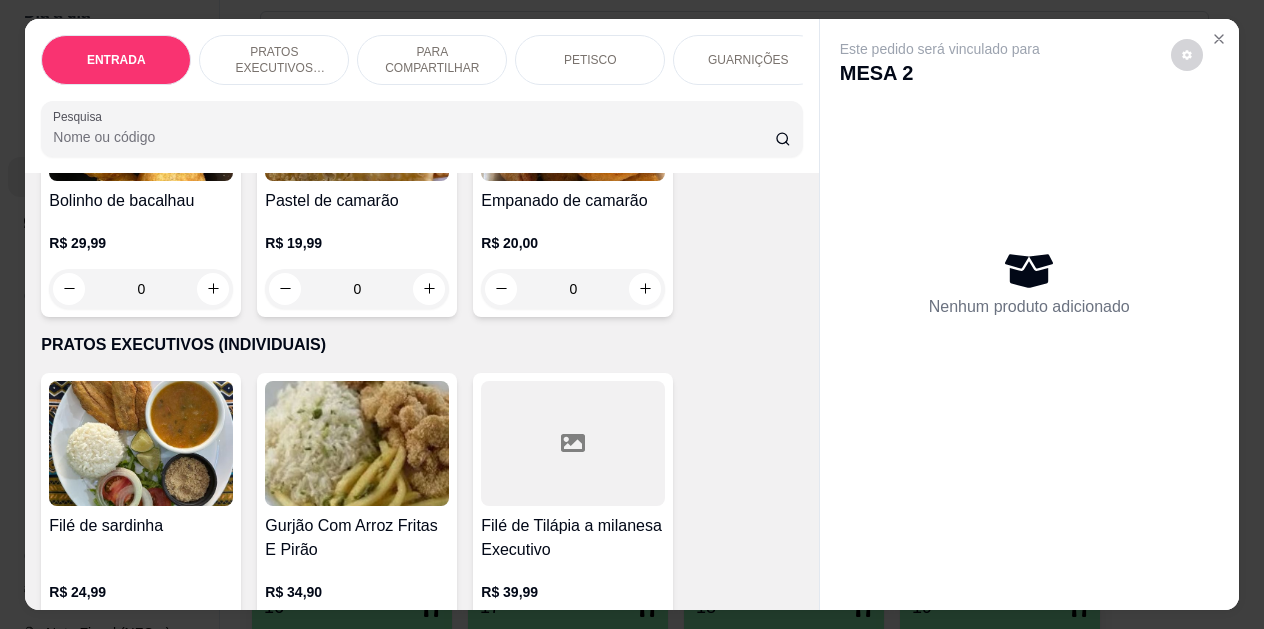 scroll, scrollTop: 0, scrollLeft: 0, axis: both 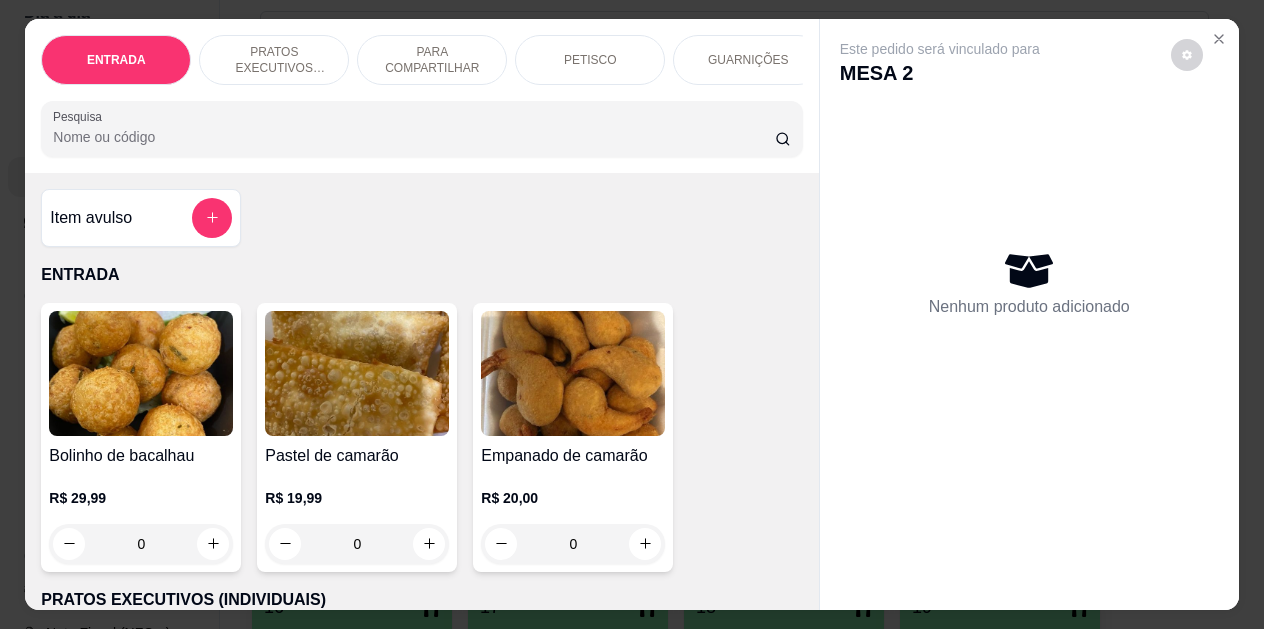 click on "PETISCO" at bounding box center (590, 60) 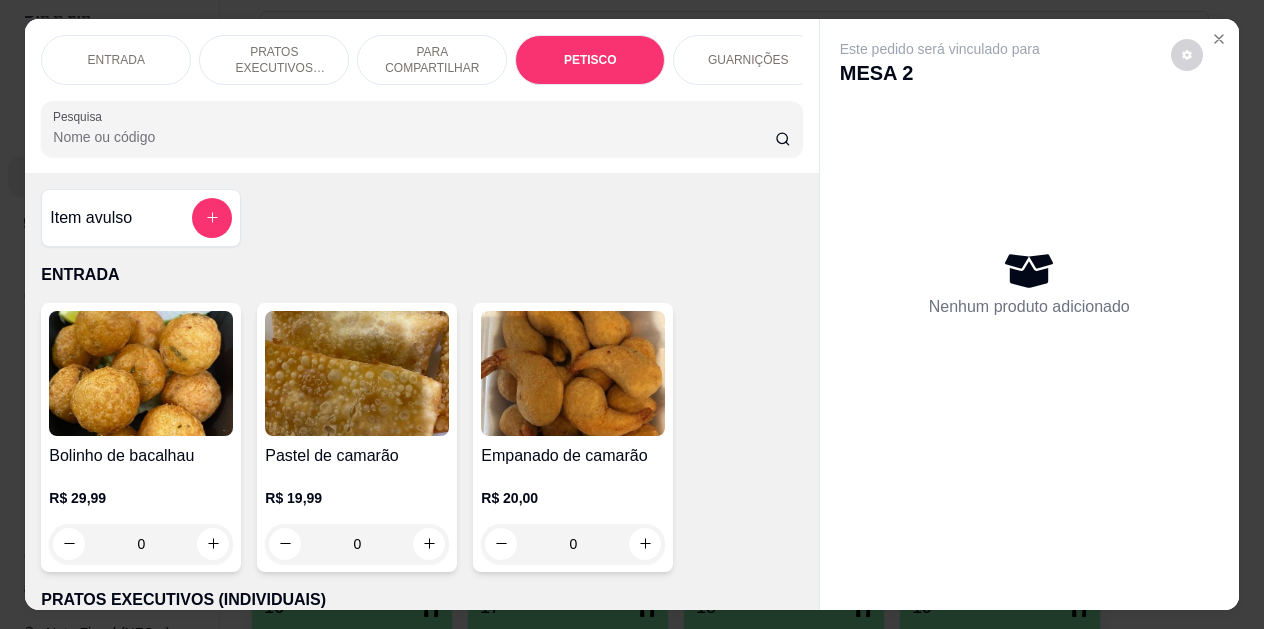 scroll, scrollTop: 2325, scrollLeft: 0, axis: vertical 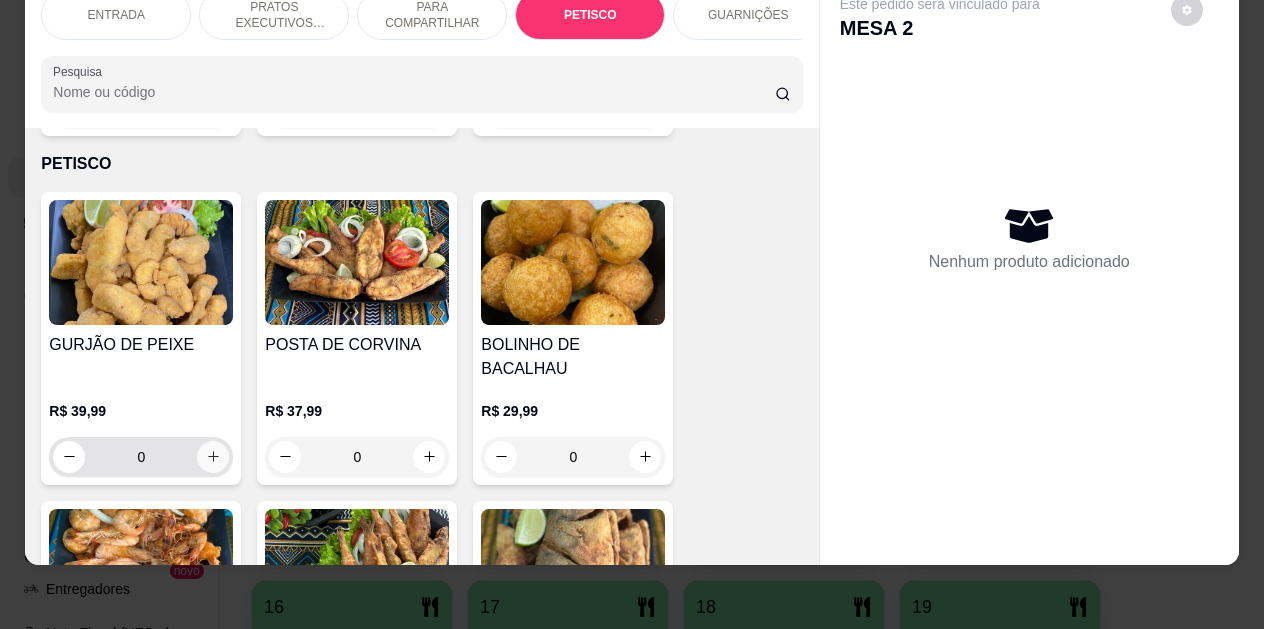 click 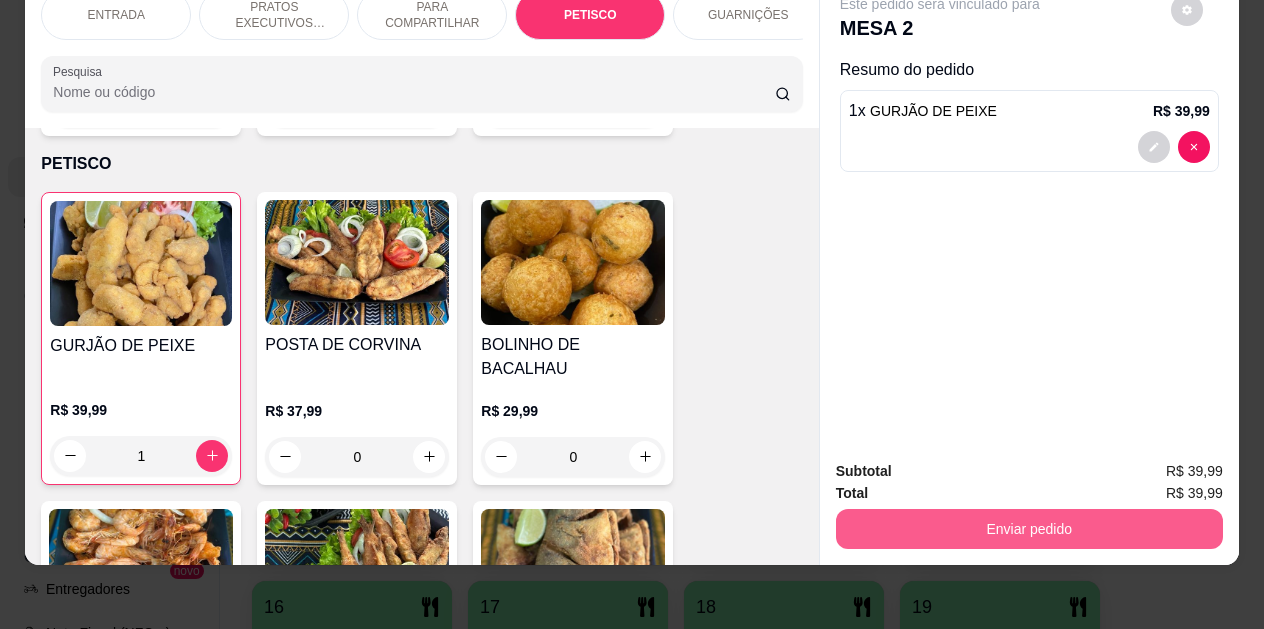 click on "Enviar pedido" at bounding box center (1029, 529) 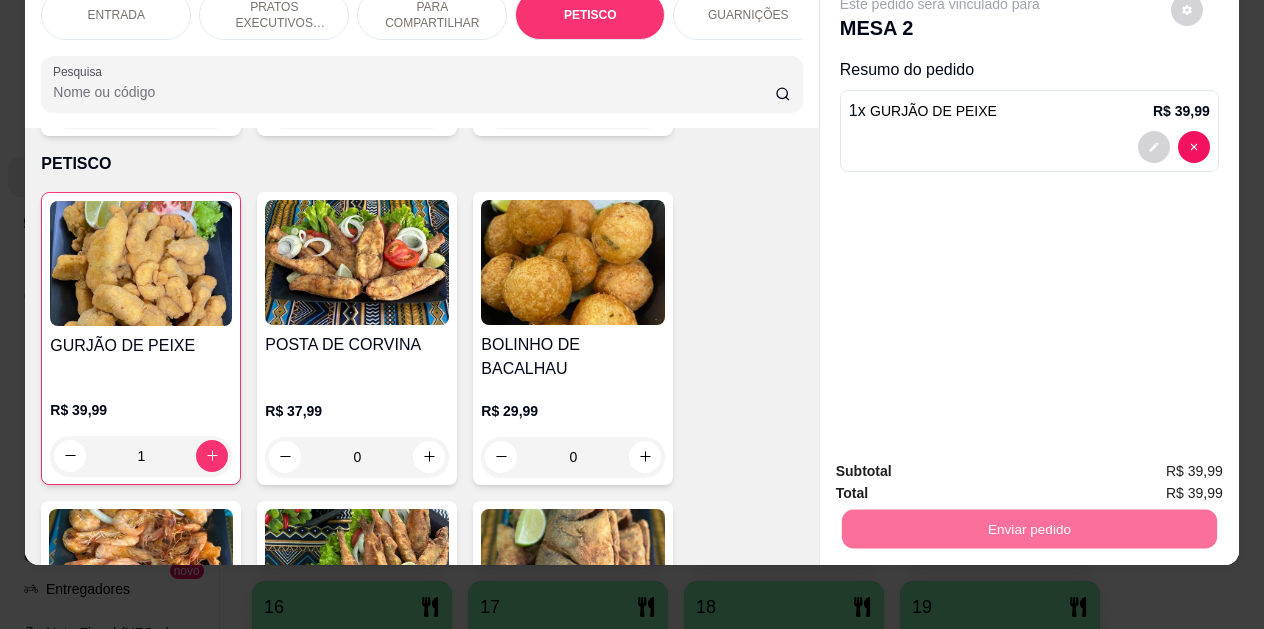click on "Não registrar e enviar pedido" at bounding box center [963, 464] 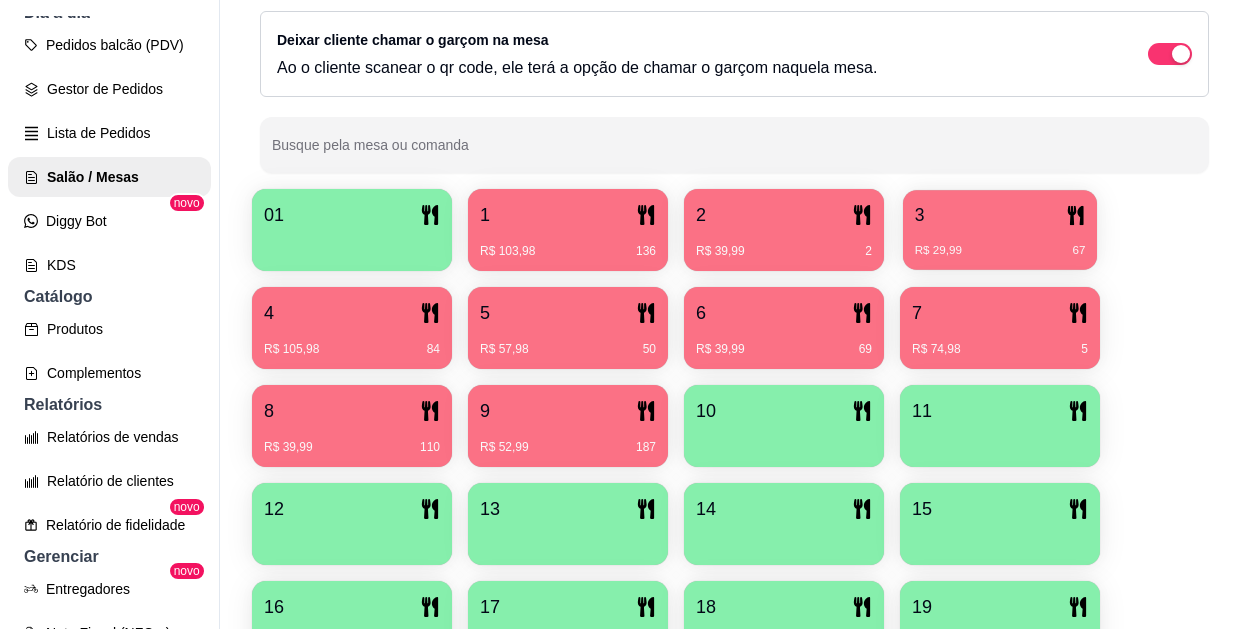 click on "3 R$ 29,99 67" at bounding box center [1000, 230] 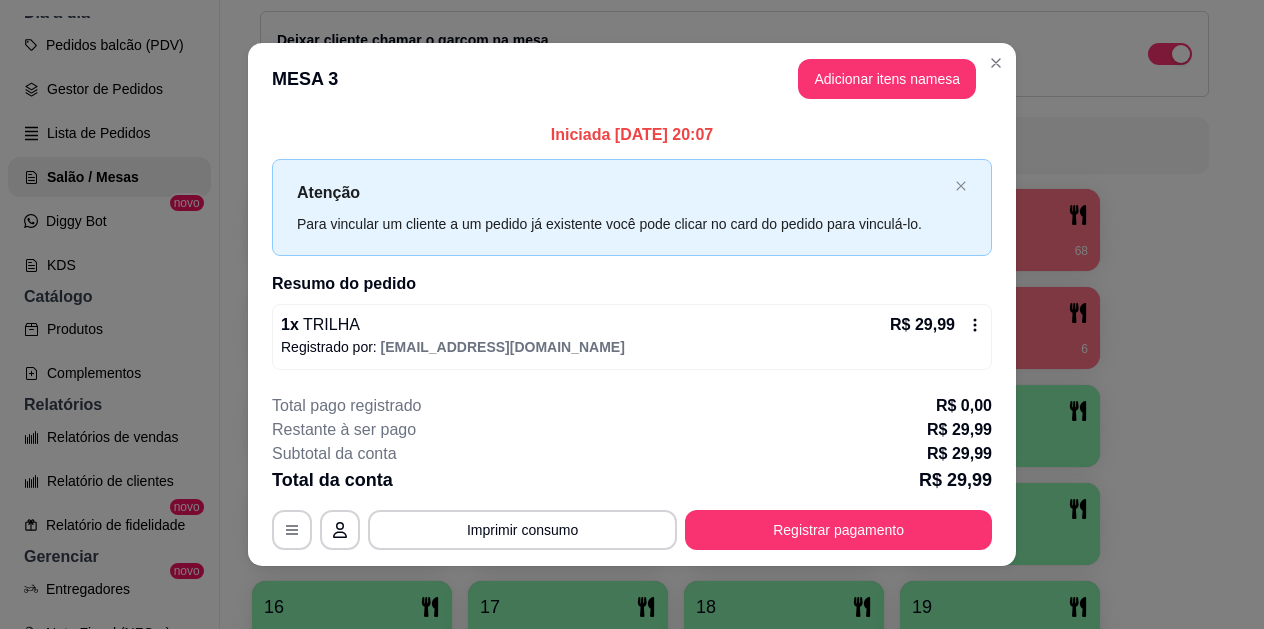 scroll, scrollTop: 11, scrollLeft: 0, axis: vertical 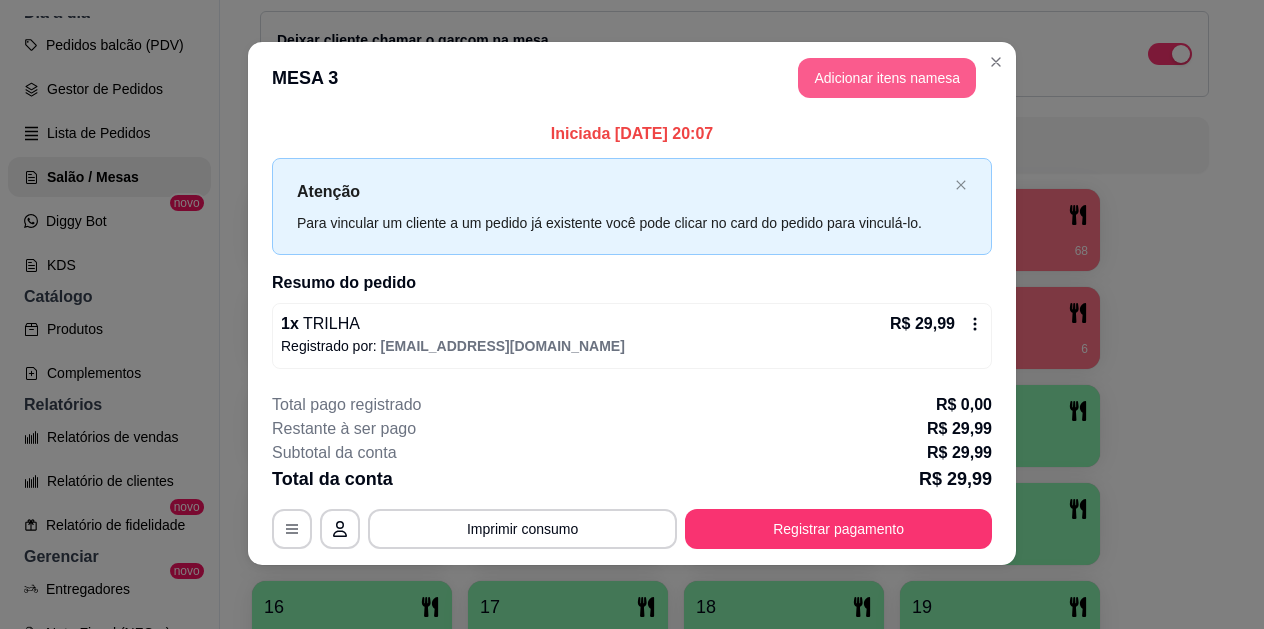 click on "Adicionar itens na  mesa" at bounding box center (887, 78) 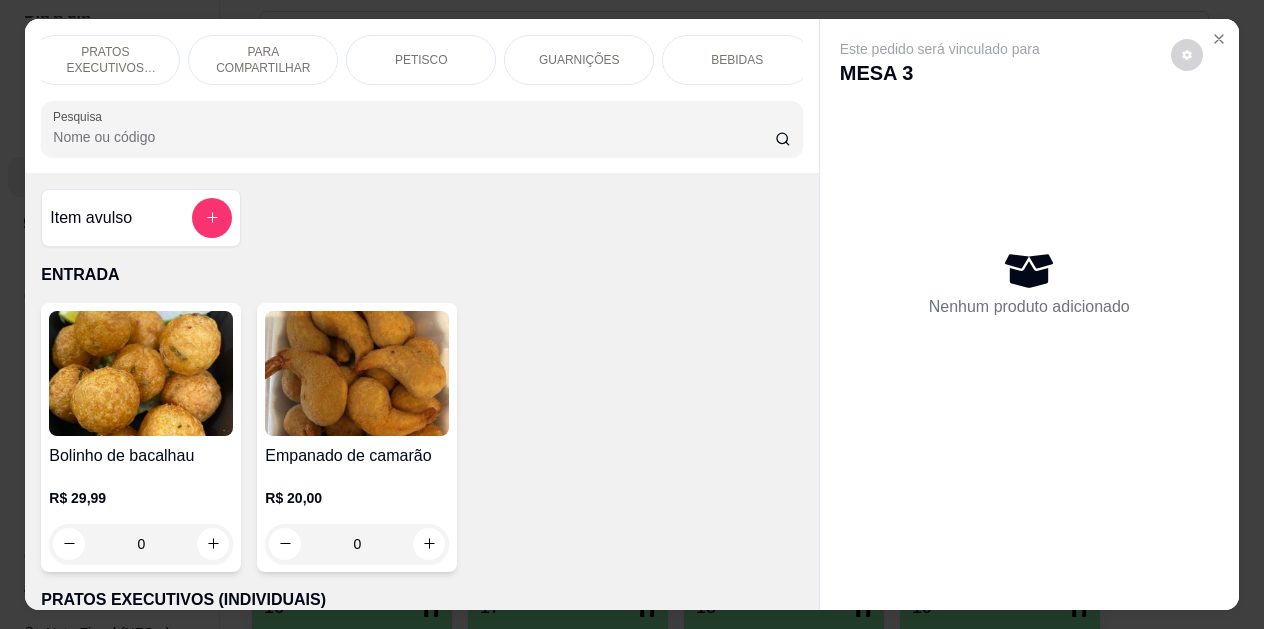 scroll, scrollTop: 0, scrollLeft: 179, axis: horizontal 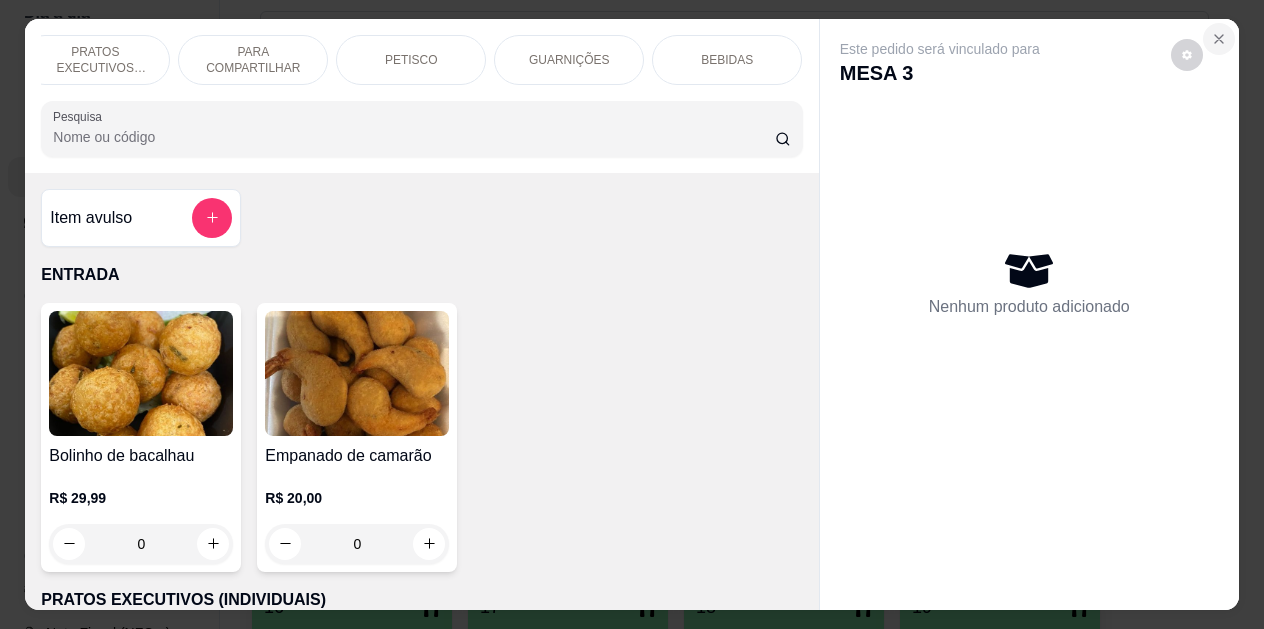 click 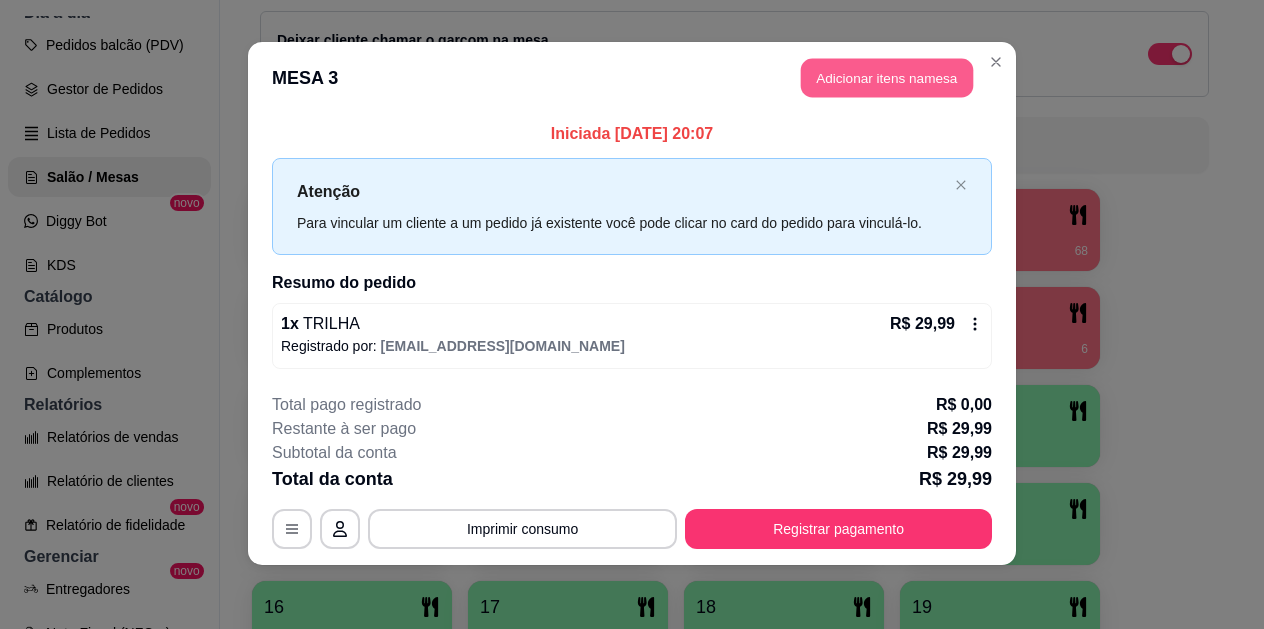 click on "Adicionar itens na  mesa" at bounding box center [887, 78] 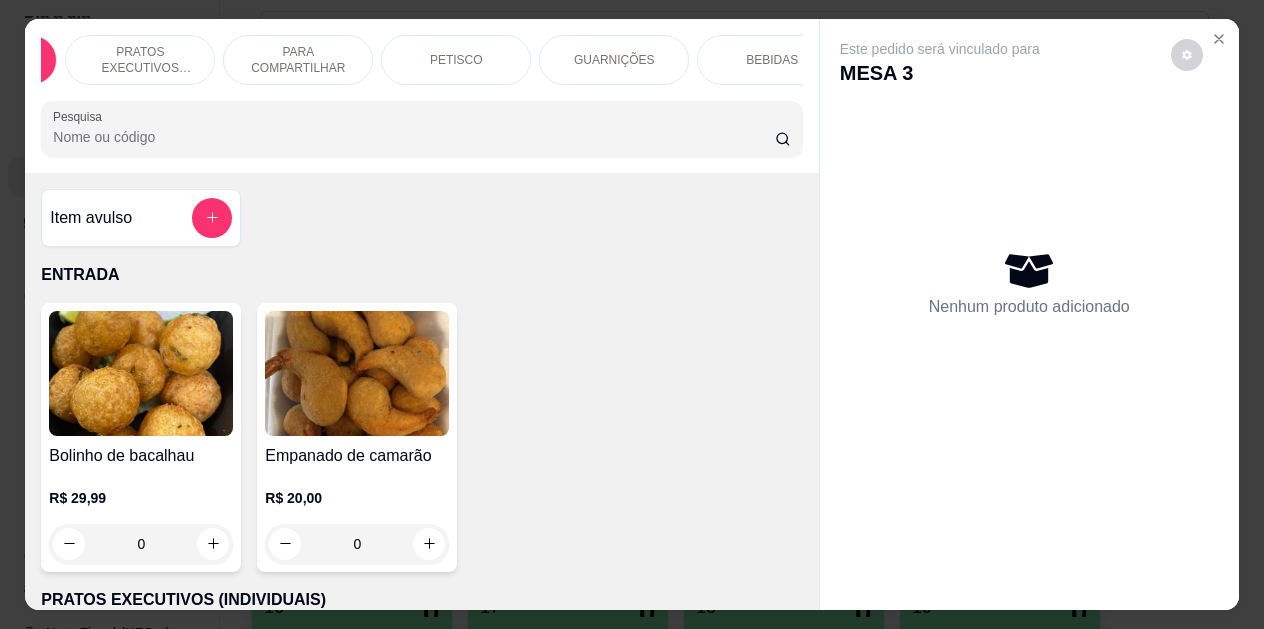 scroll, scrollTop: 0, scrollLeft: 179, axis: horizontal 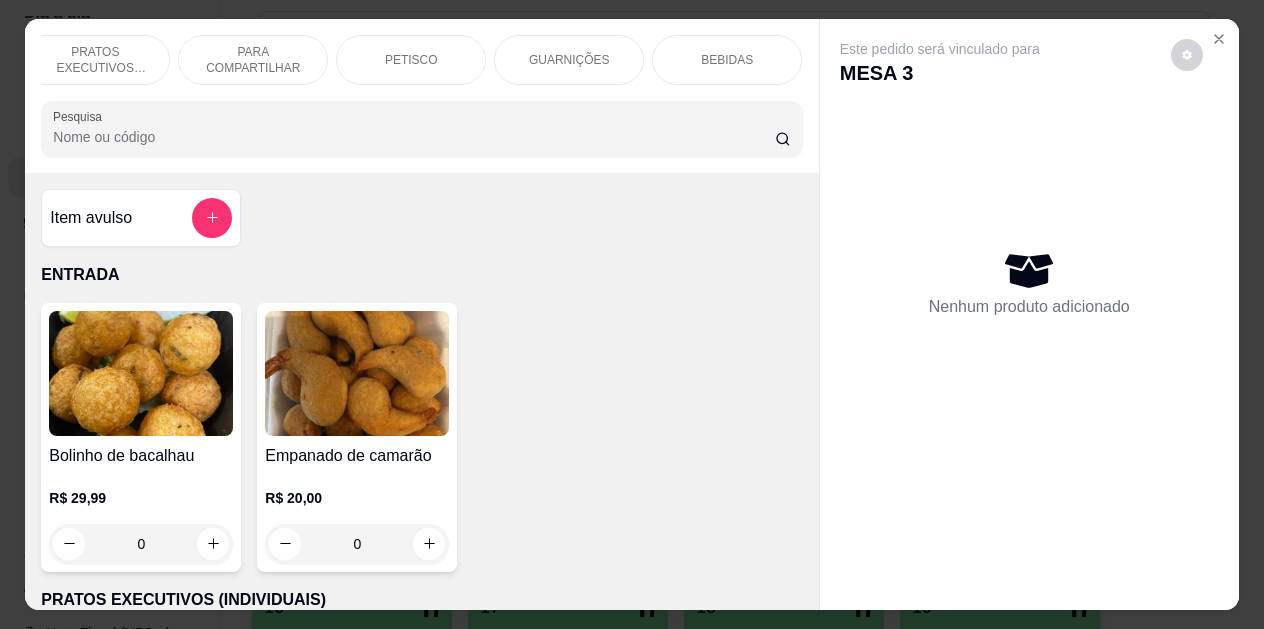 click on "BEBIDAS" at bounding box center [727, 60] 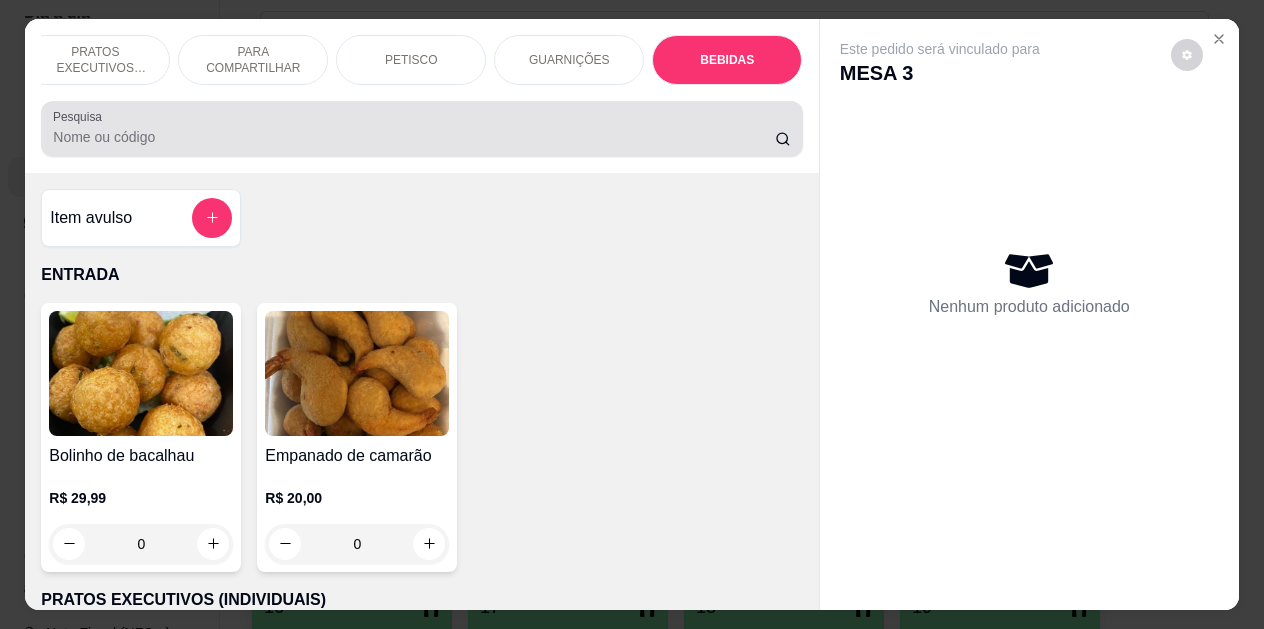scroll, scrollTop: 4139, scrollLeft: 0, axis: vertical 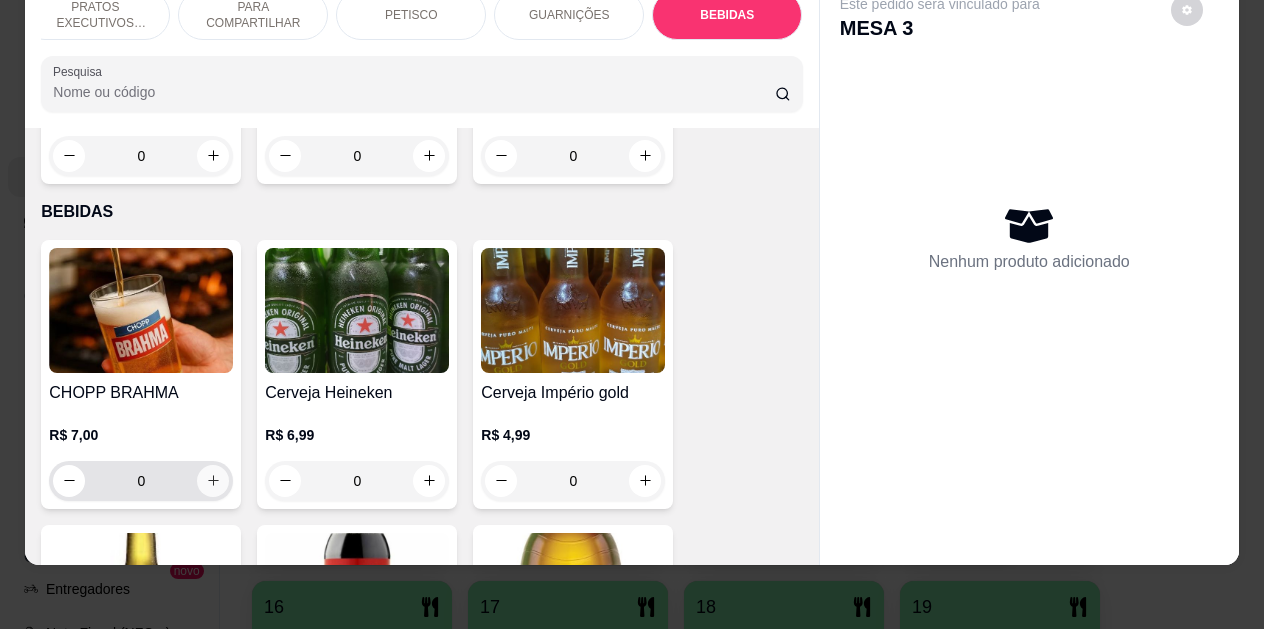 click 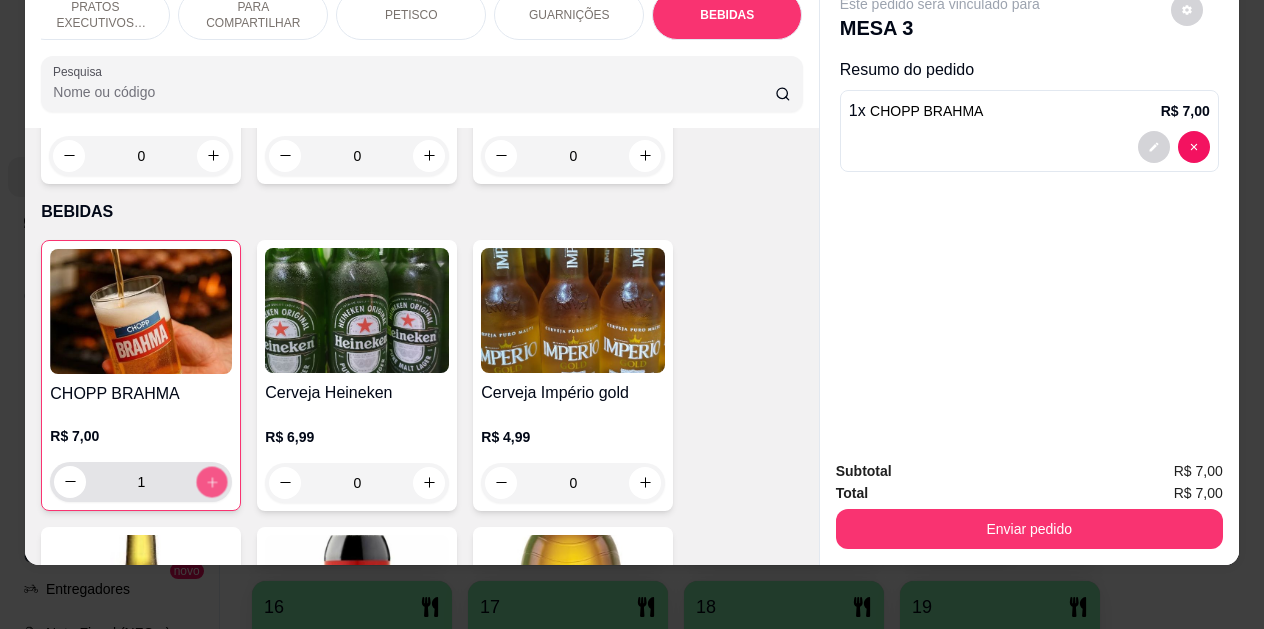 click 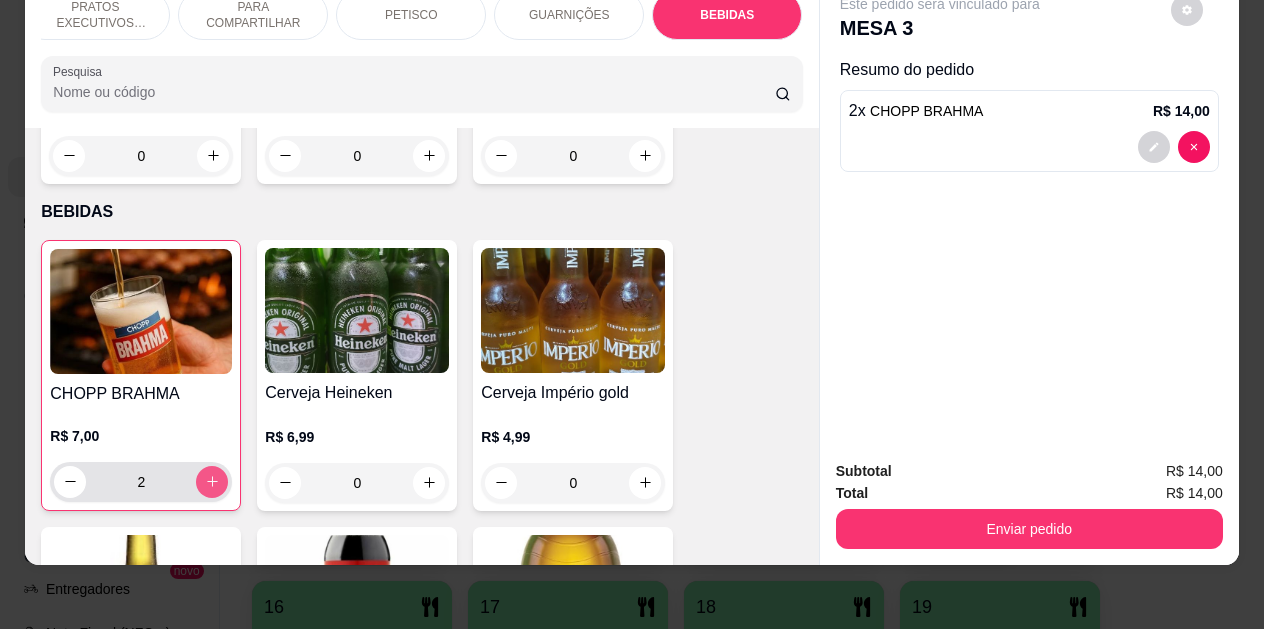 click 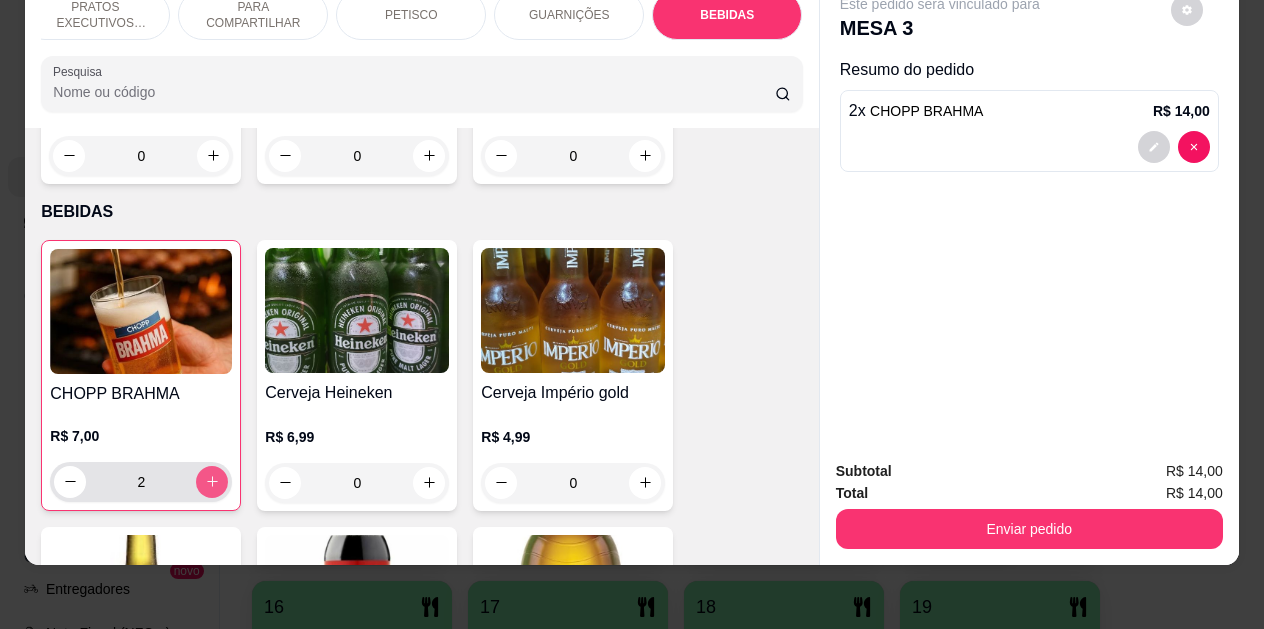 type on "3" 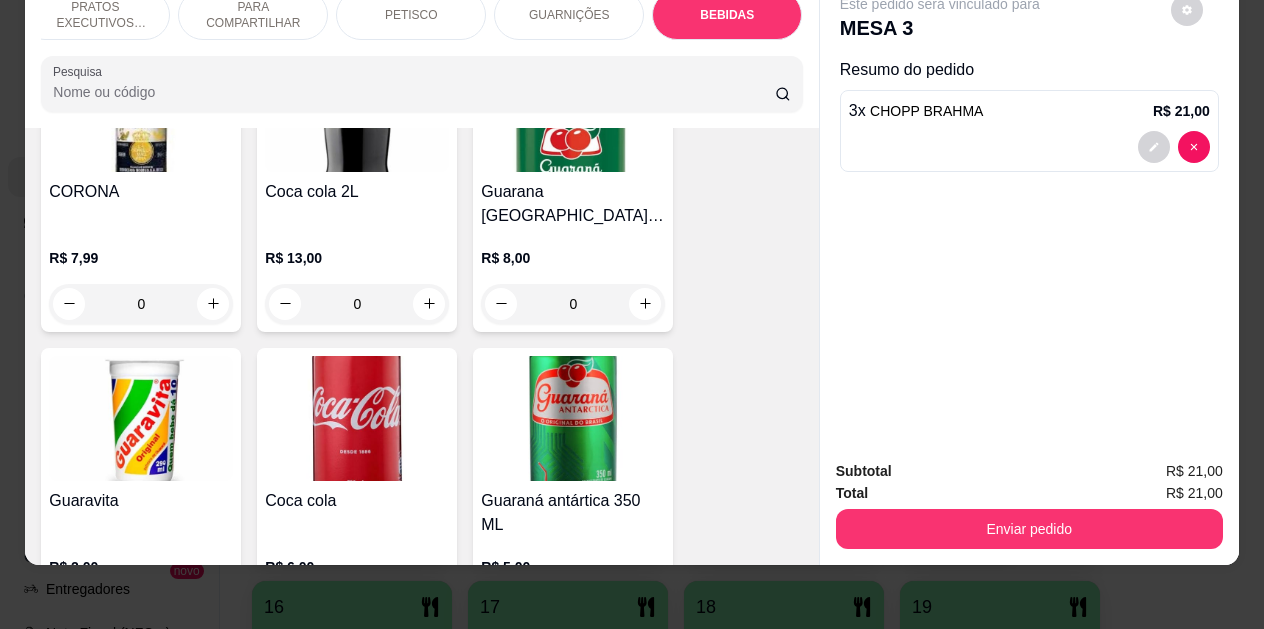 scroll, scrollTop: 4639, scrollLeft: 0, axis: vertical 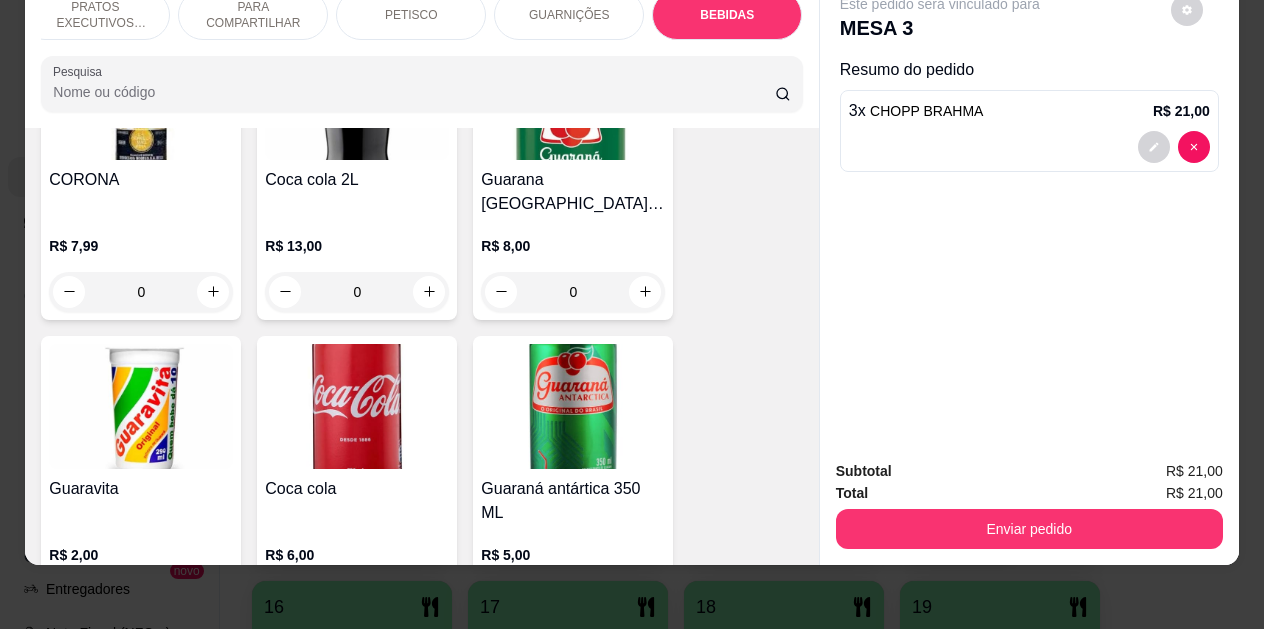 click 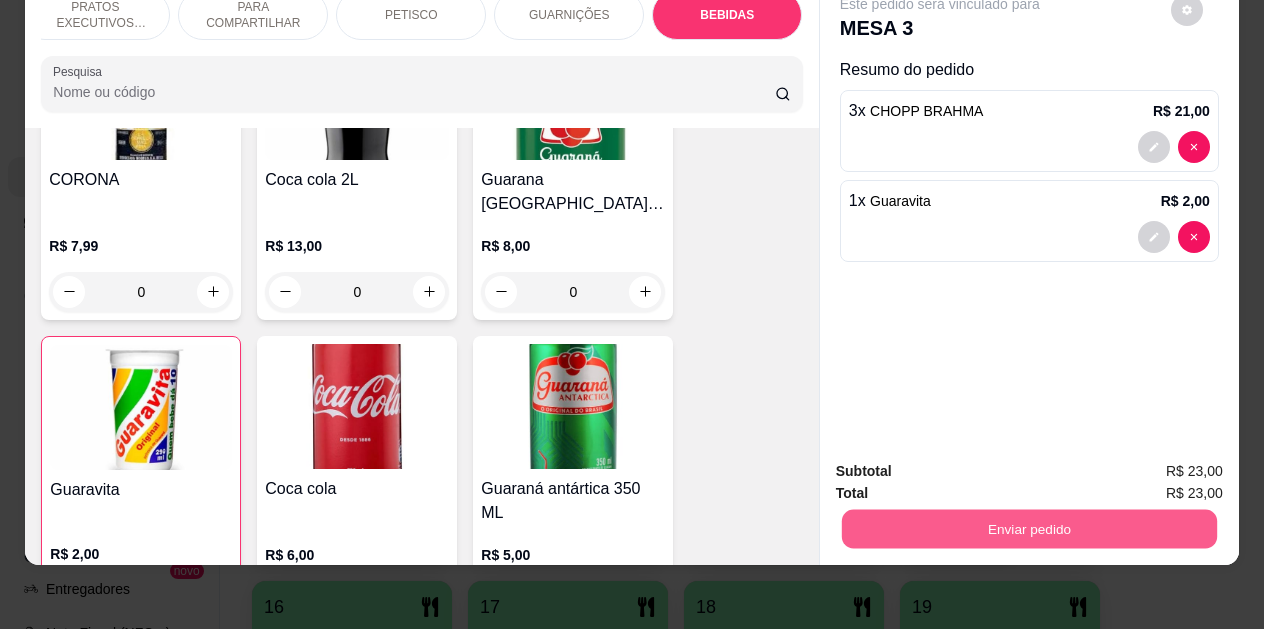 click on "Enviar pedido" at bounding box center [1029, 529] 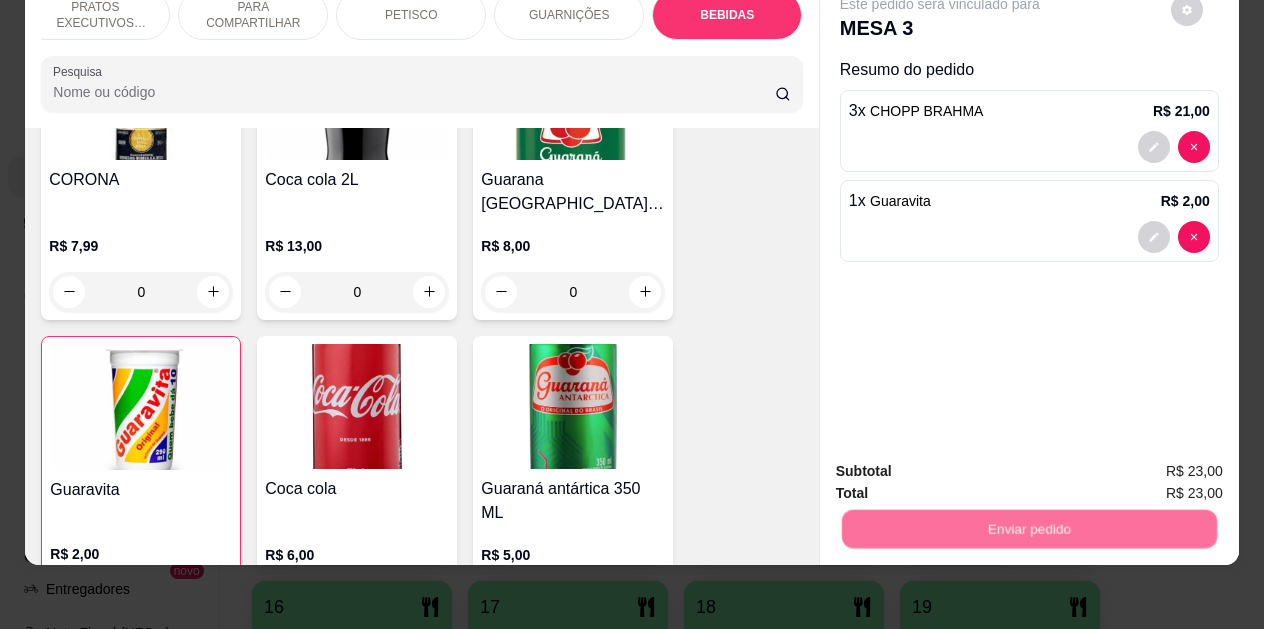 click on "Não registrar e enviar pedido" at bounding box center [963, 464] 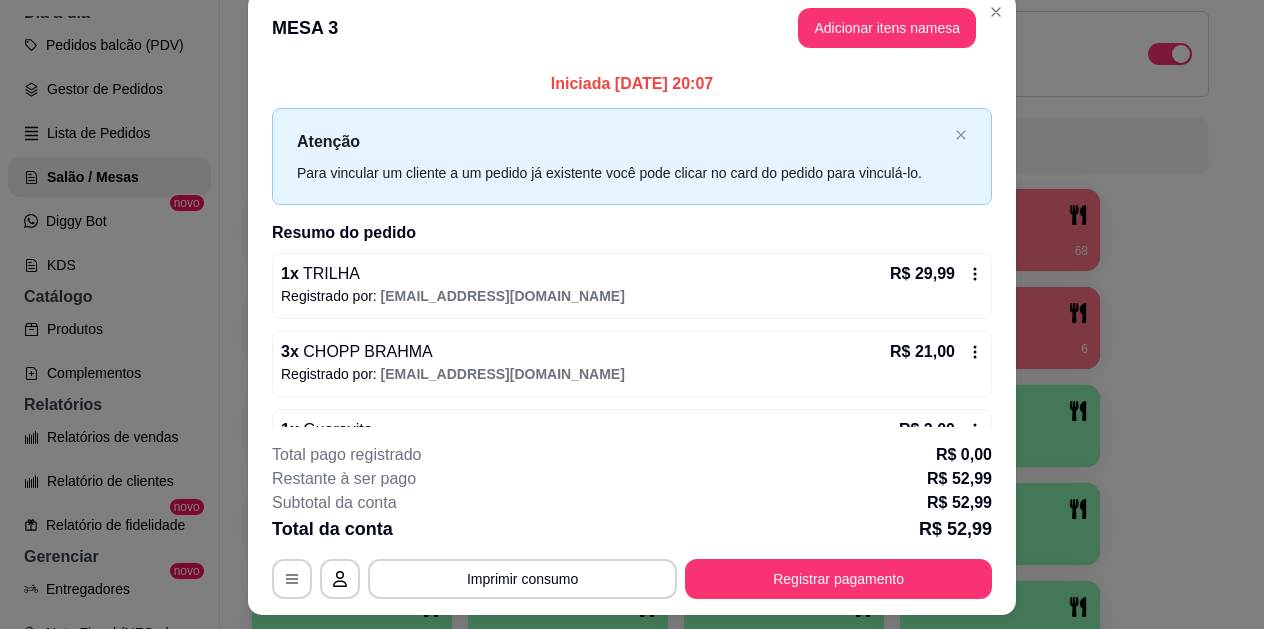 scroll, scrollTop: 0, scrollLeft: 0, axis: both 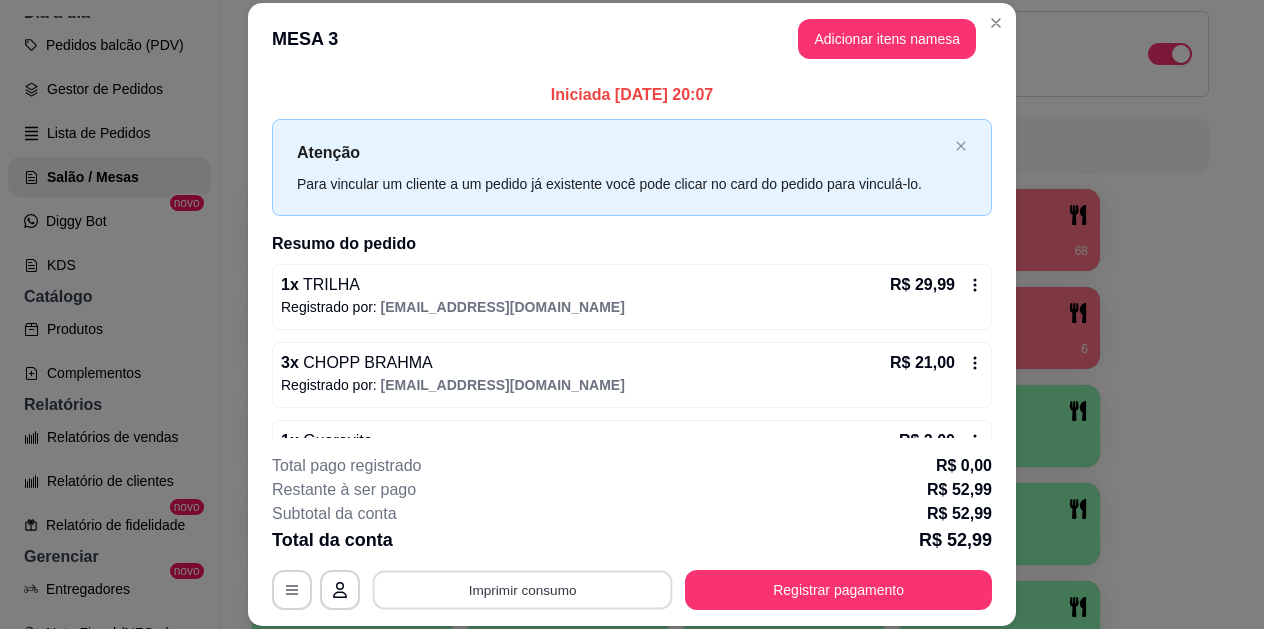 click on "Imprimir consumo" at bounding box center [523, 589] 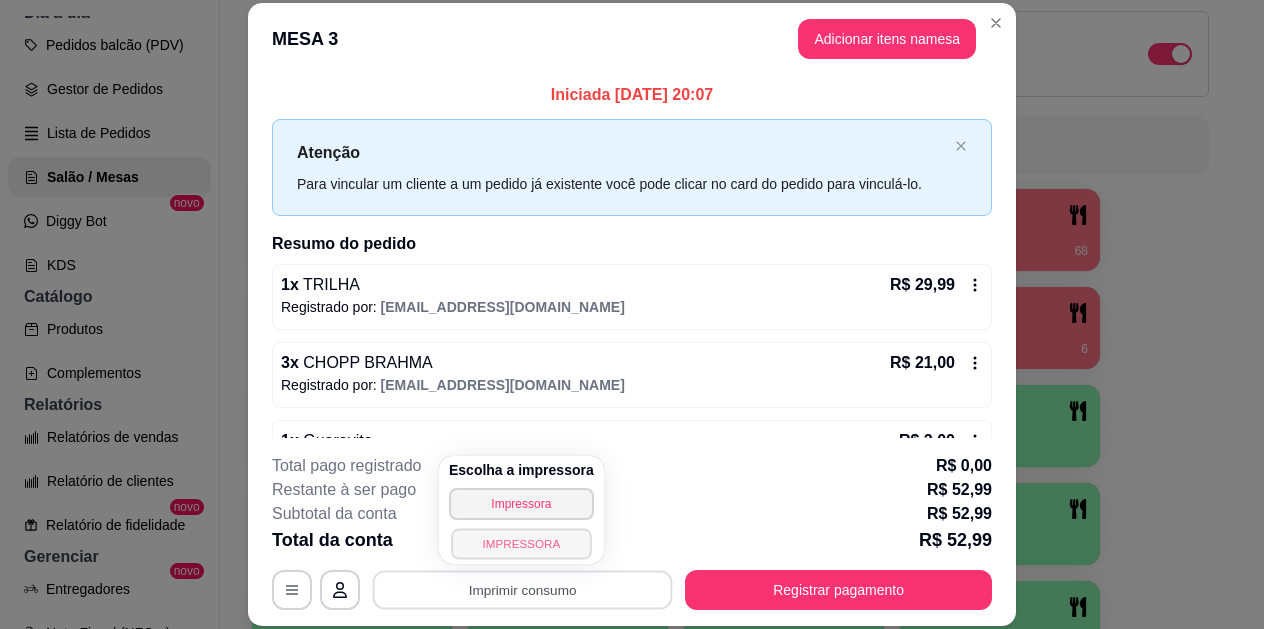 click on "IMPRESSORA" at bounding box center (521, 543) 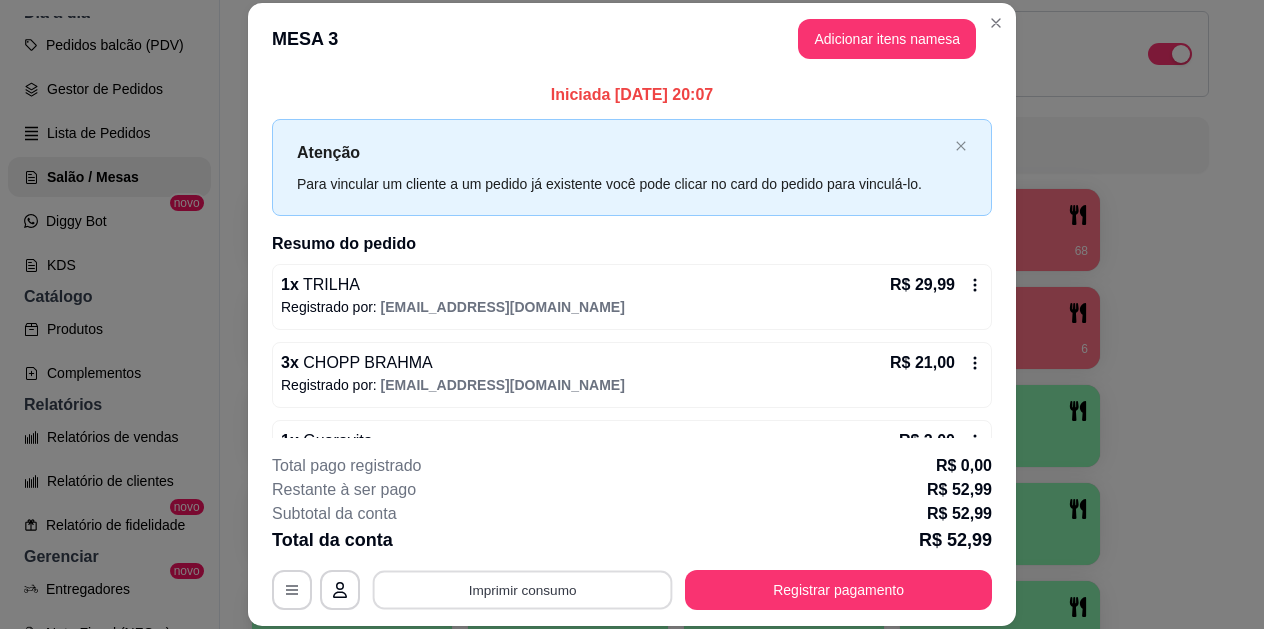 click on "Imprimir consumo" at bounding box center (523, 589) 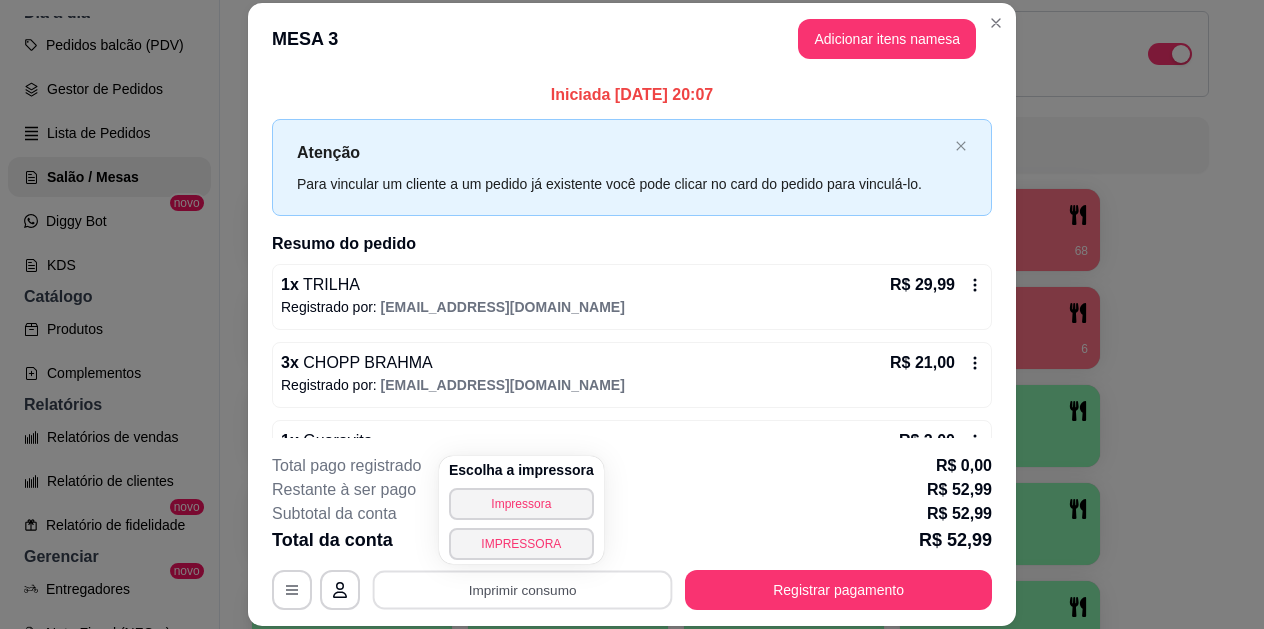 scroll, scrollTop: 61, scrollLeft: 0, axis: vertical 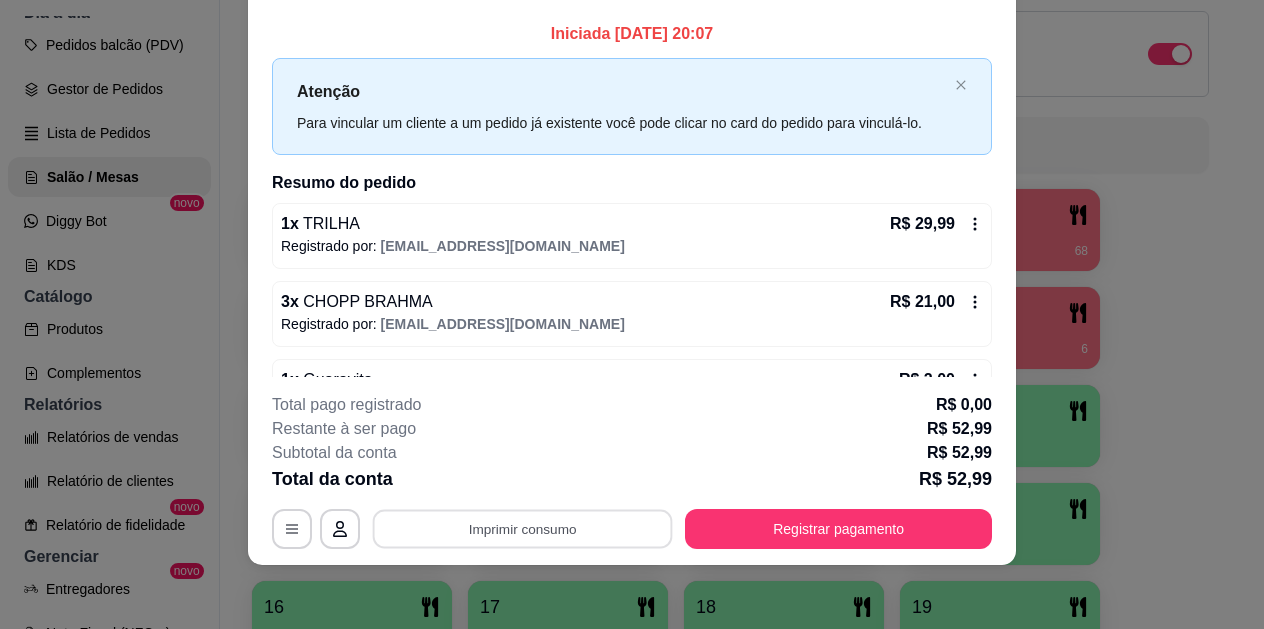 click on "3 x   CHOPP BRAHMA  R$ 21,00 Registrado por:   [EMAIL_ADDRESS][DOMAIN_NAME]" at bounding box center (632, 314) 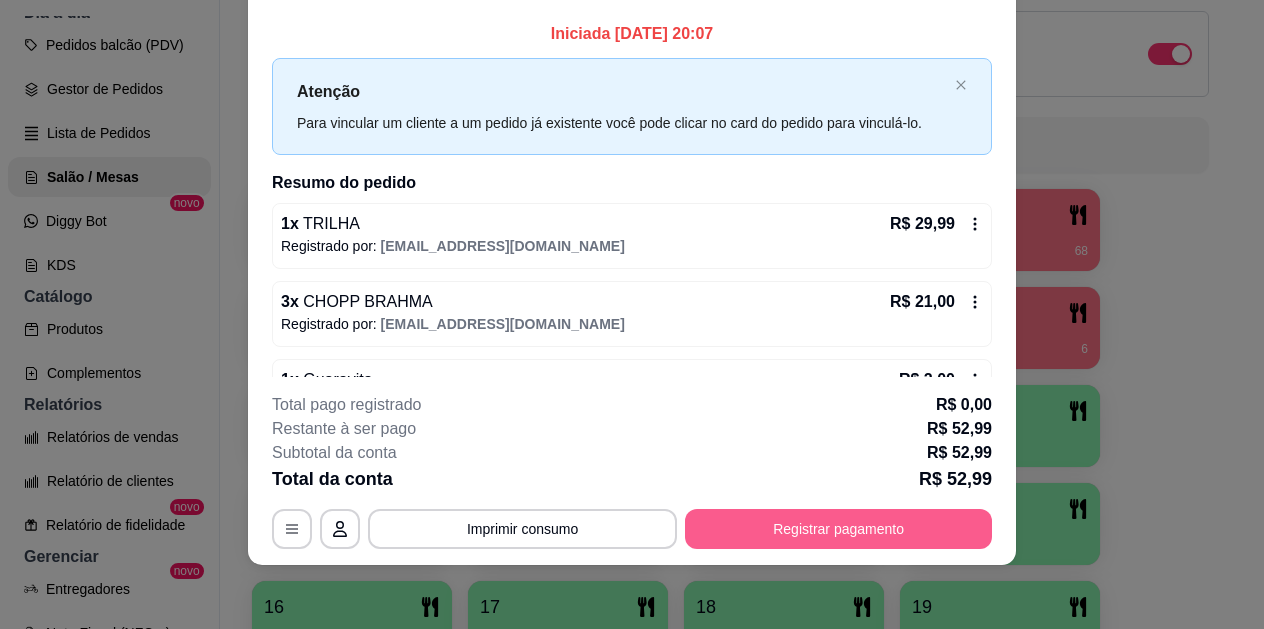 click on "Registrar pagamento" at bounding box center (838, 529) 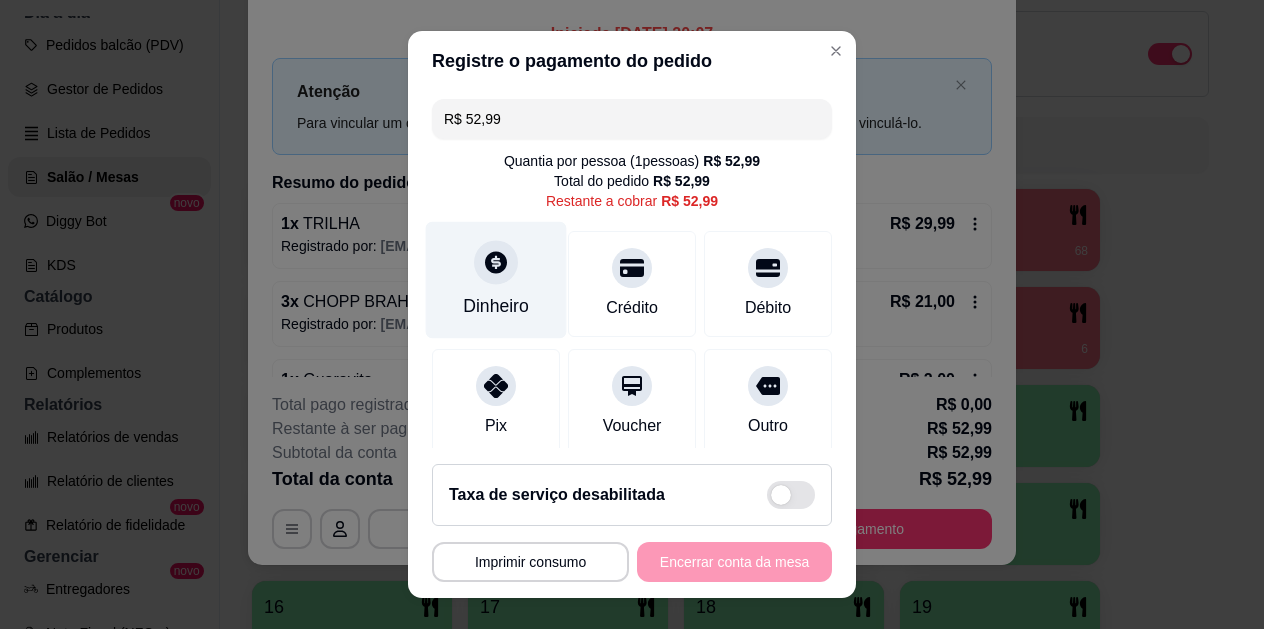 click 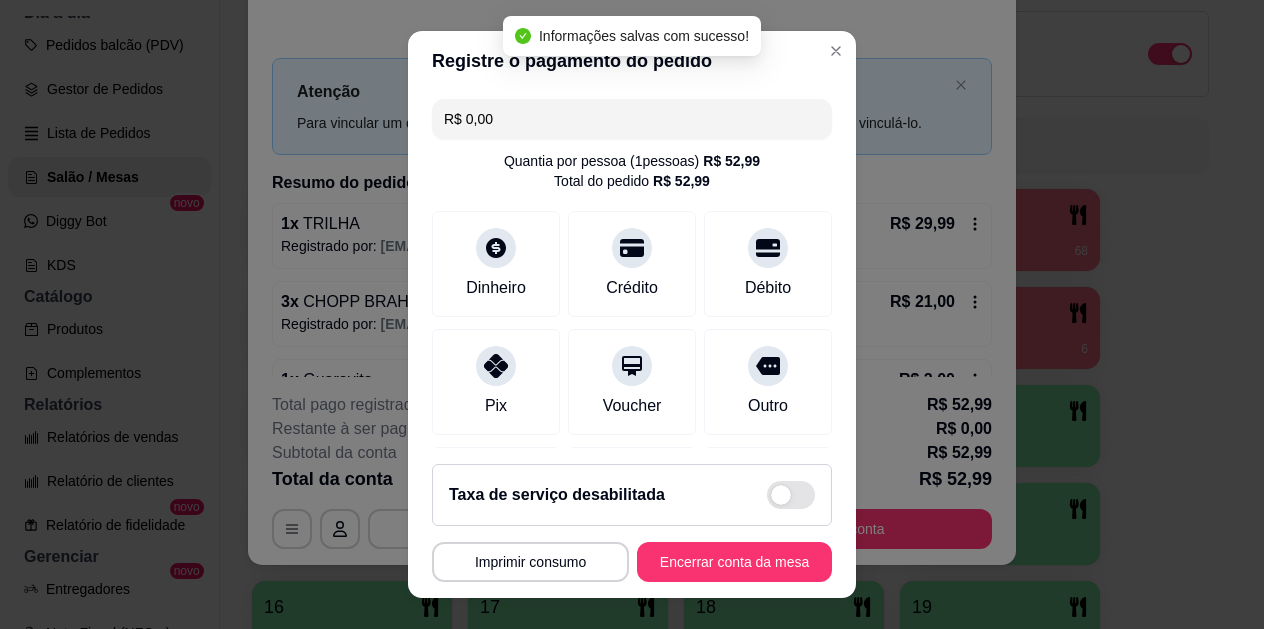 type on "R$ 0,00" 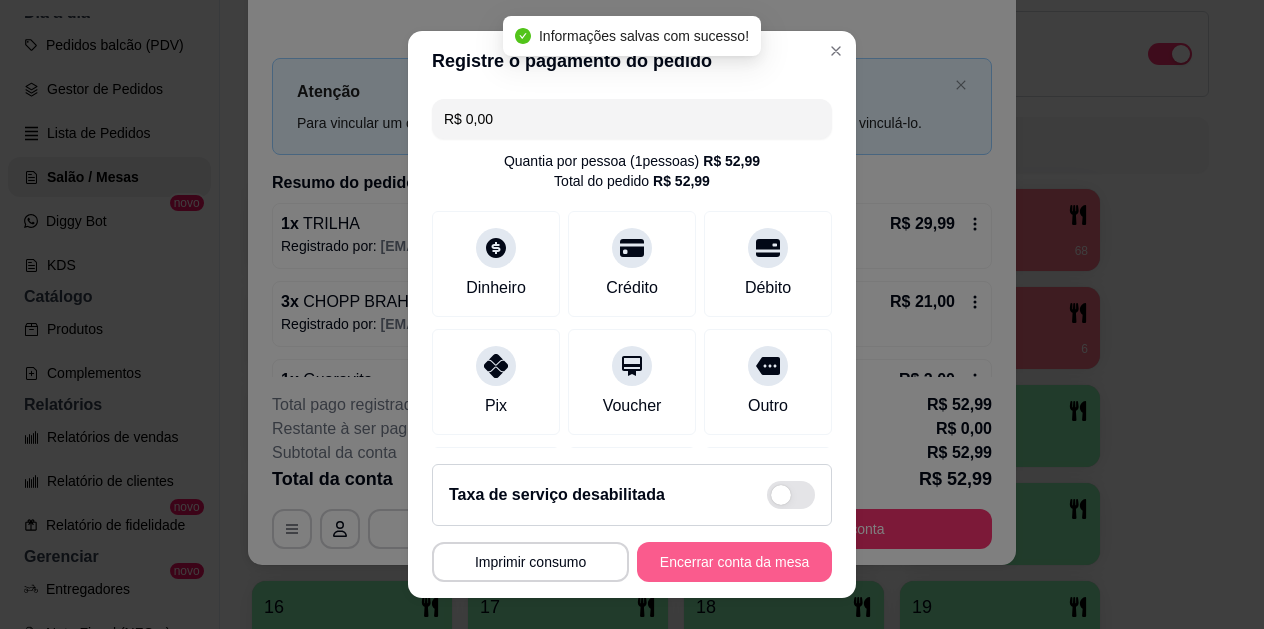 click on "Encerrar conta da mesa" at bounding box center [734, 562] 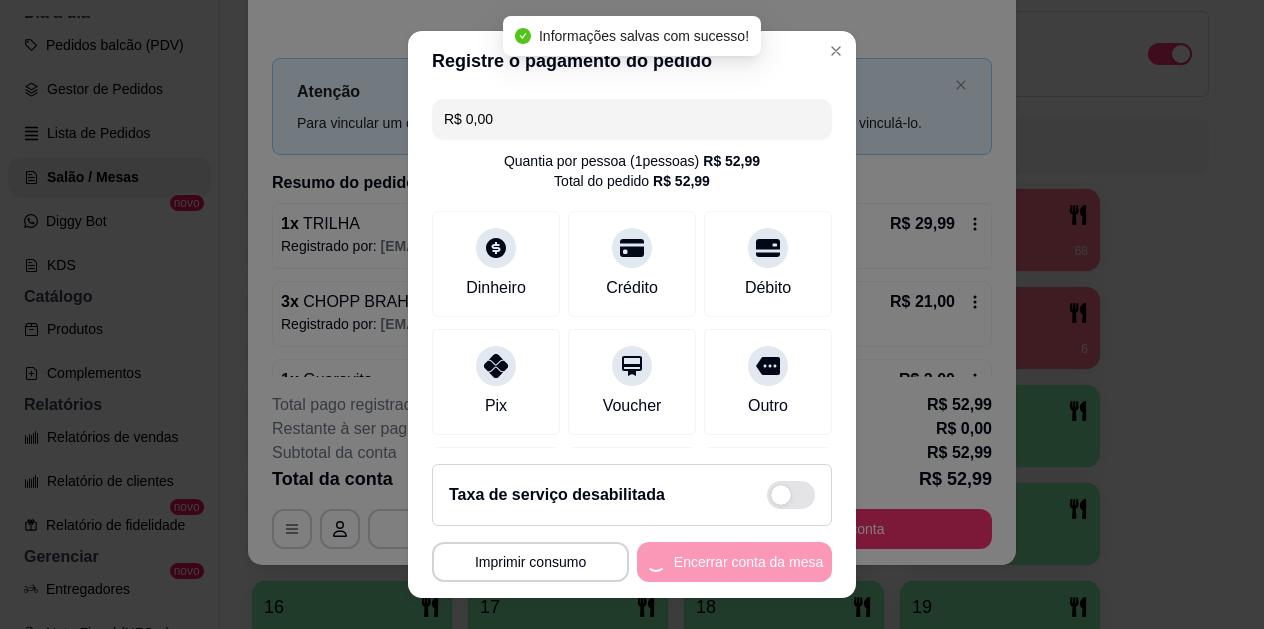 scroll, scrollTop: 0, scrollLeft: 0, axis: both 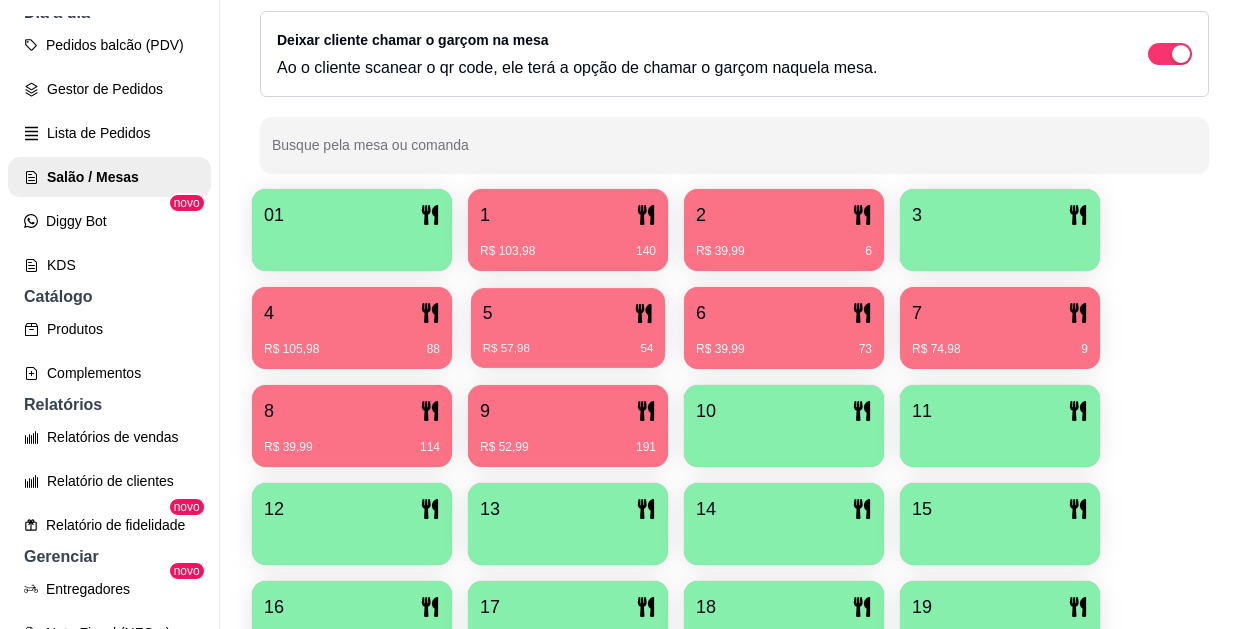 click on "R$ 57,98 54" at bounding box center [568, 341] 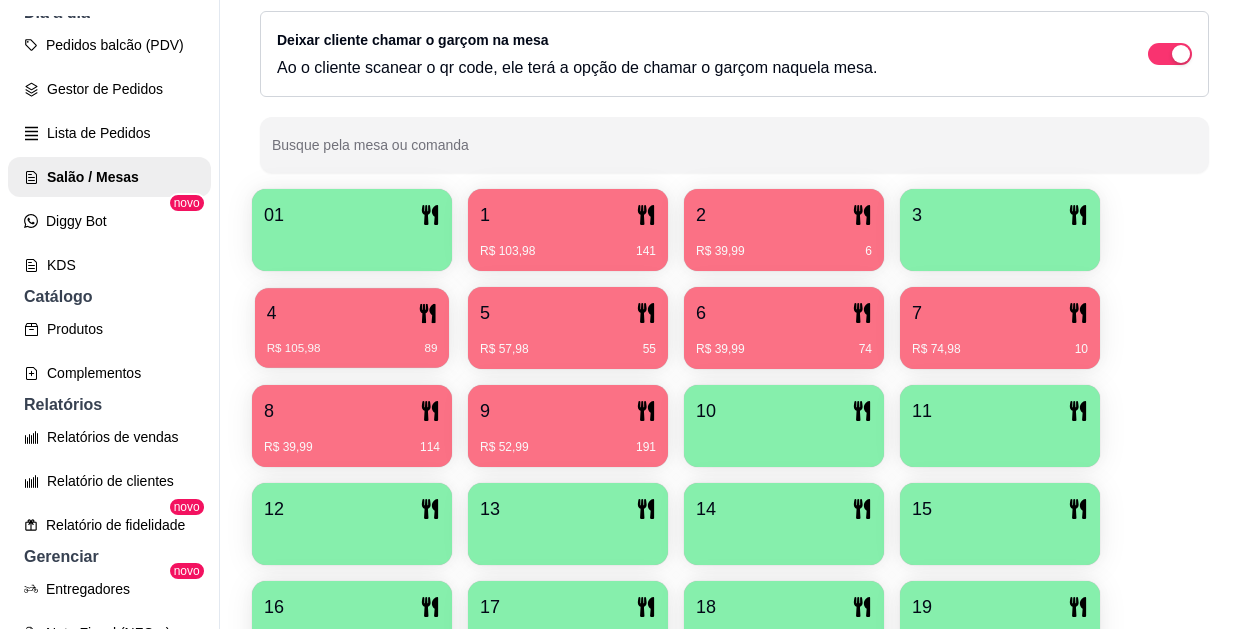 click on "4" at bounding box center [352, 313] 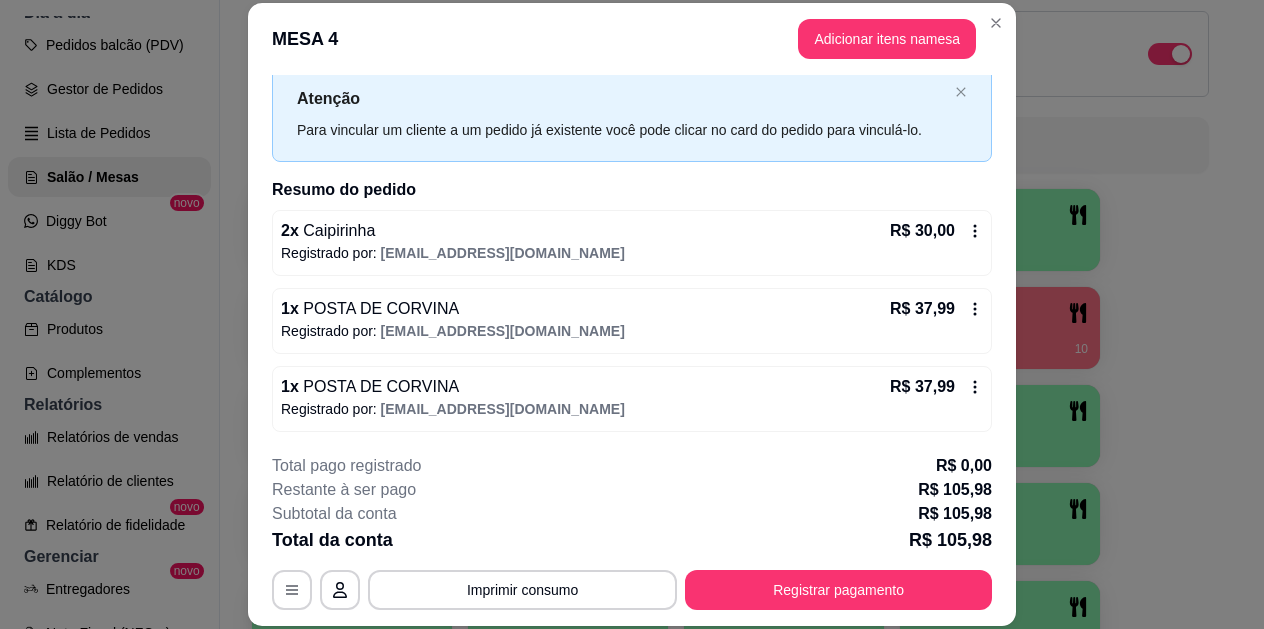 scroll, scrollTop: 56, scrollLeft: 0, axis: vertical 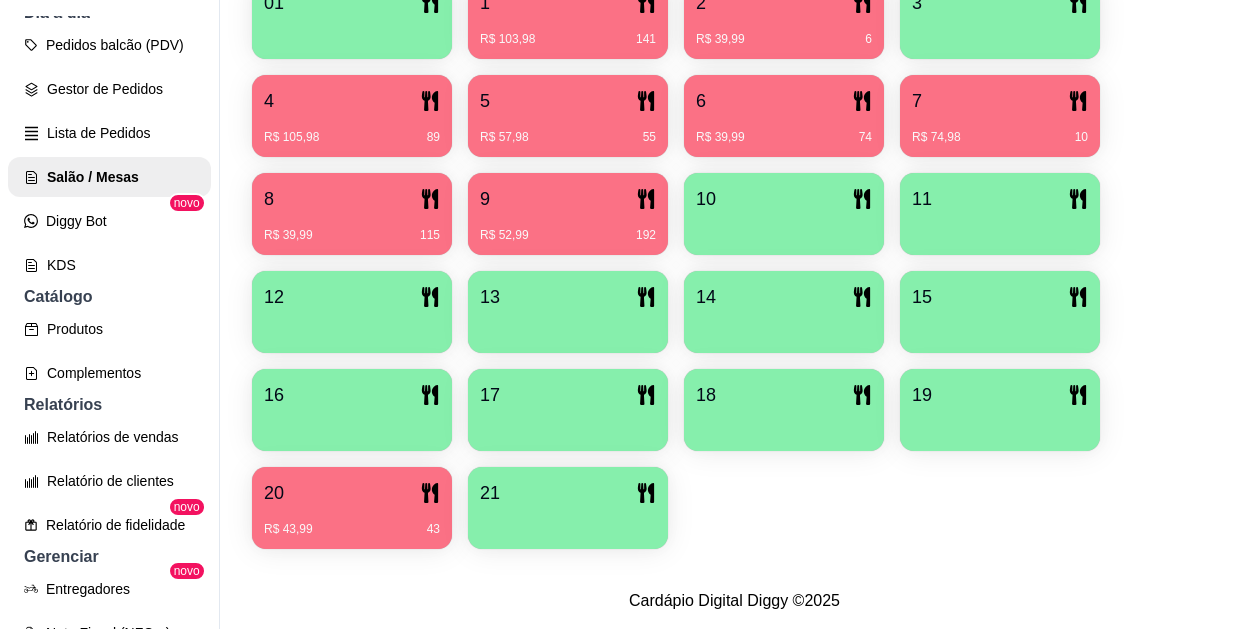 click on "R$ 43,99 43" at bounding box center (352, 529) 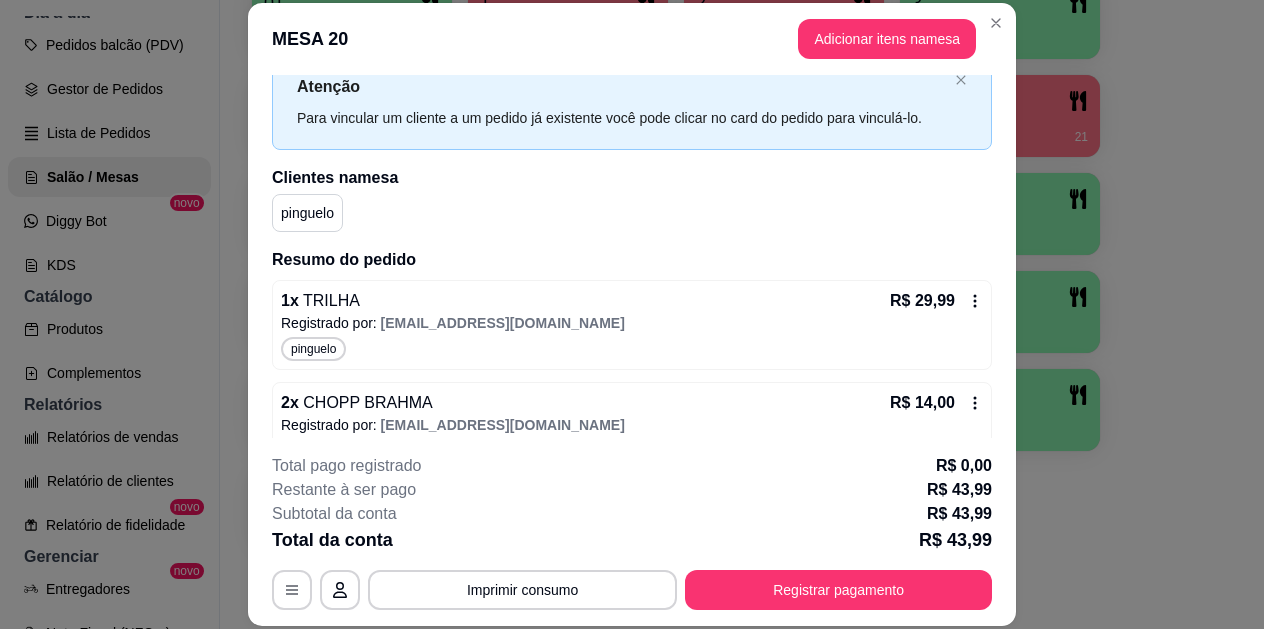 scroll, scrollTop: 84, scrollLeft: 0, axis: vertical 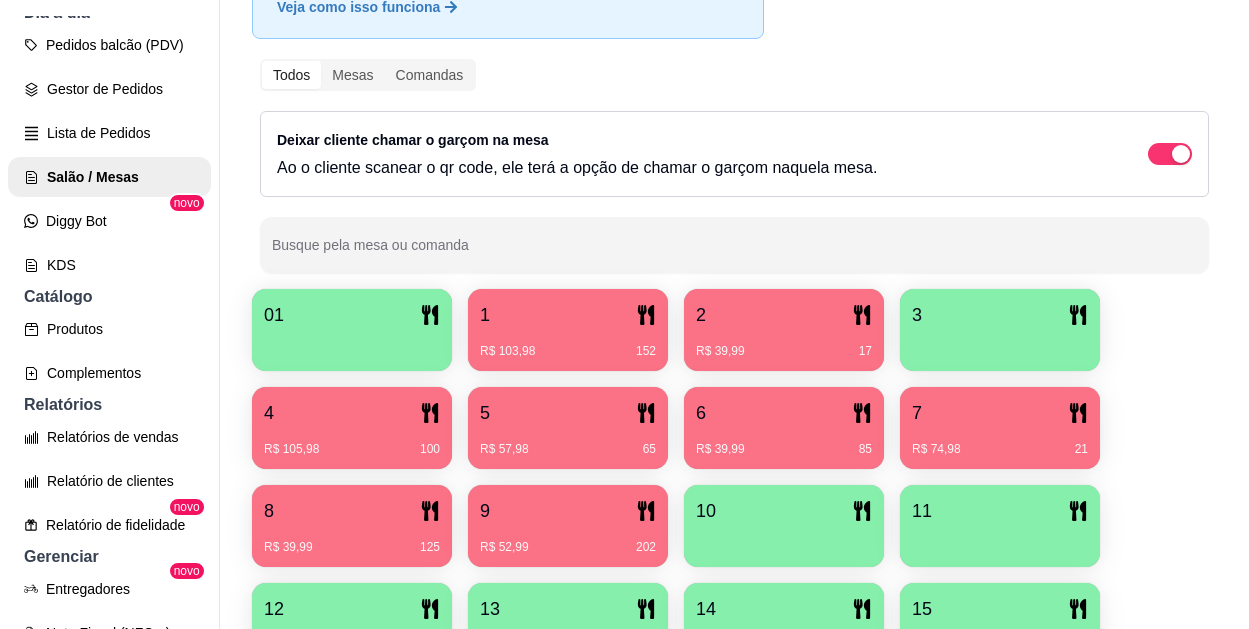click at bounding box center (1000, 344) 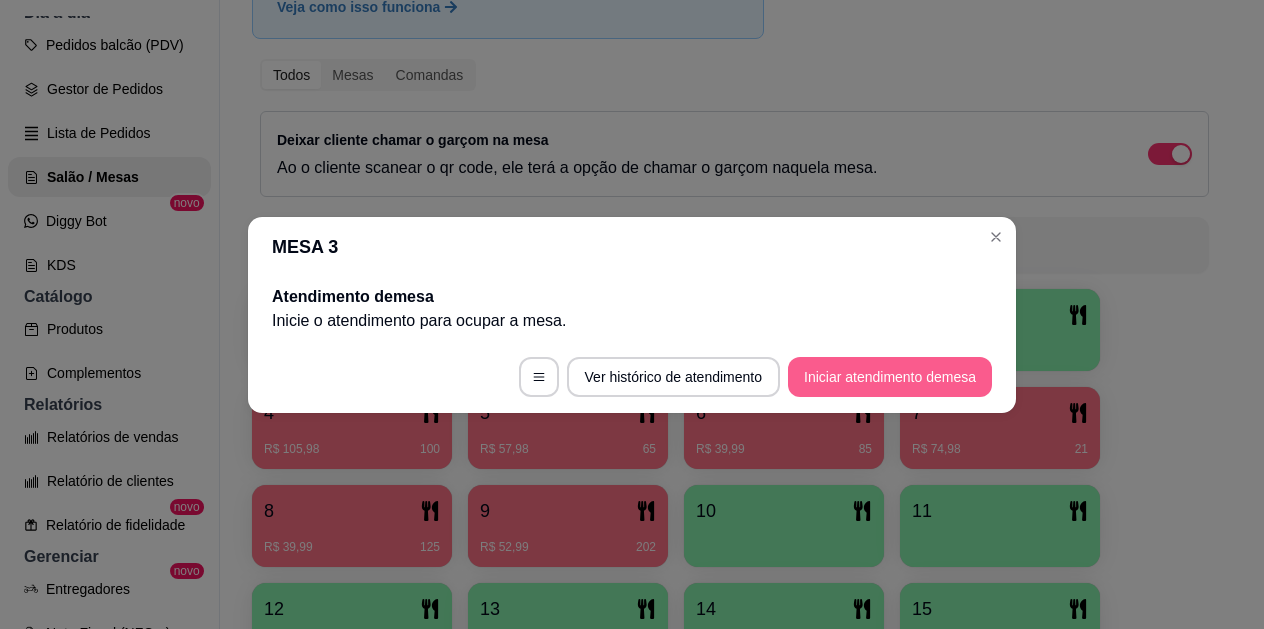 click on "Iniciar atendimento de  mesa" at bounding box center [890, 377] 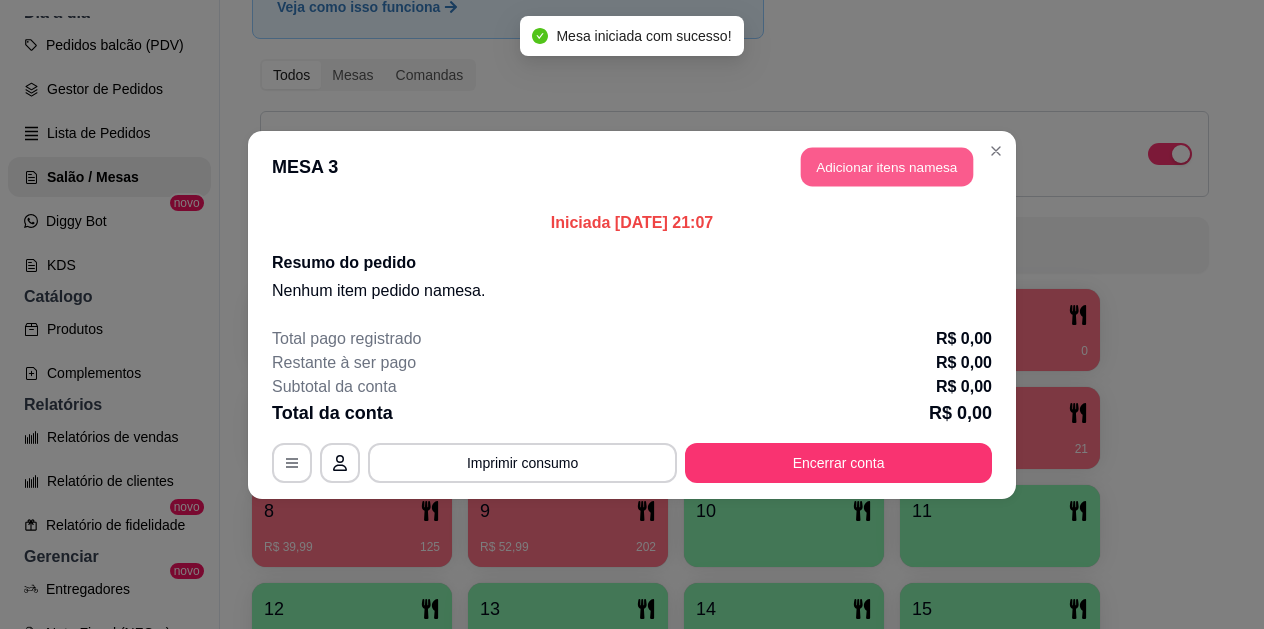 click on "Adicionar itens na  mesa" at bounding box center [887, 166] 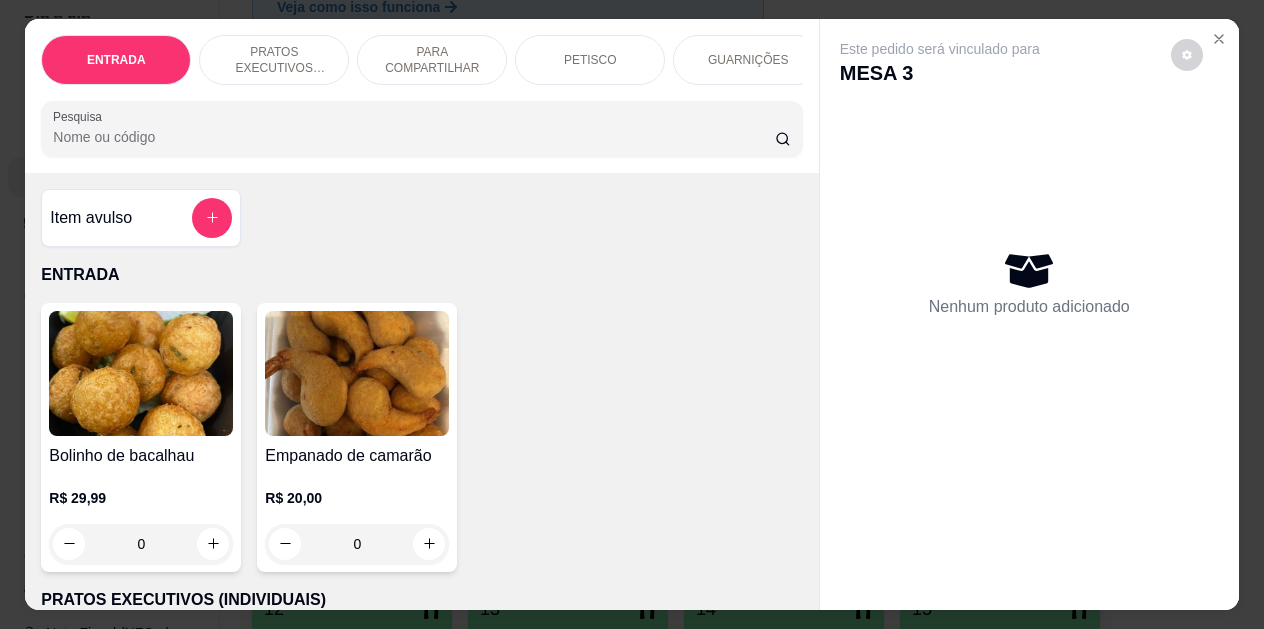 click on "PETISCO" at bounding box center (590, 60) 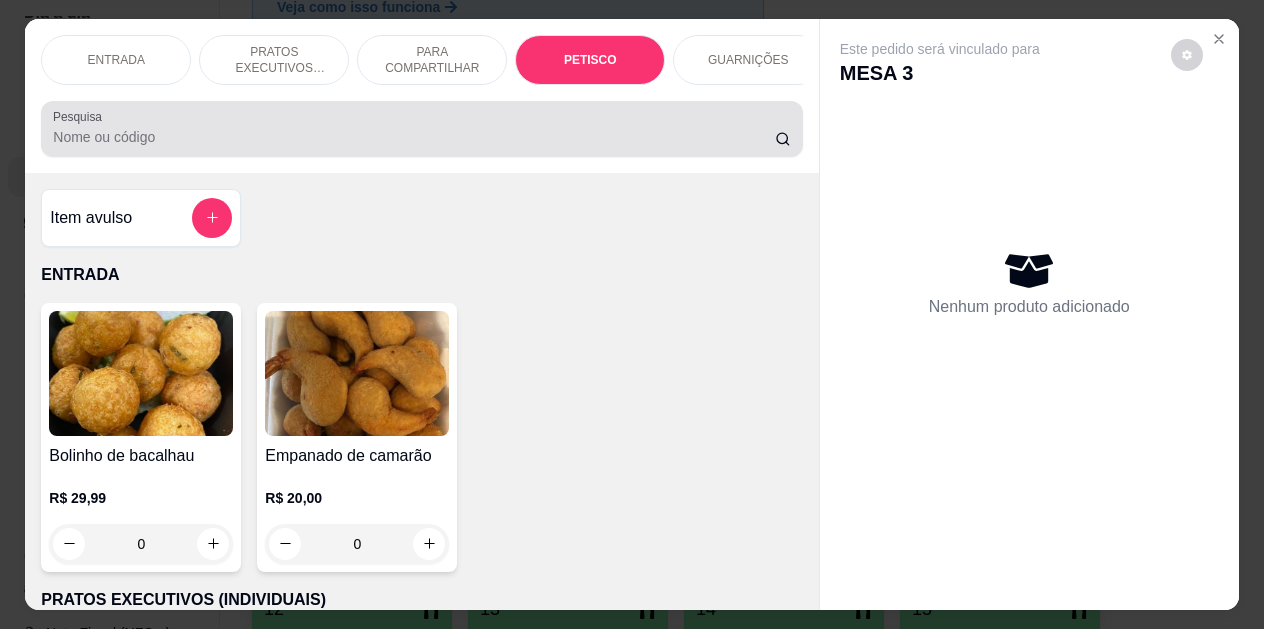 scroll, scrollTop: 2325, scrollLeft: 0, axis: vertical 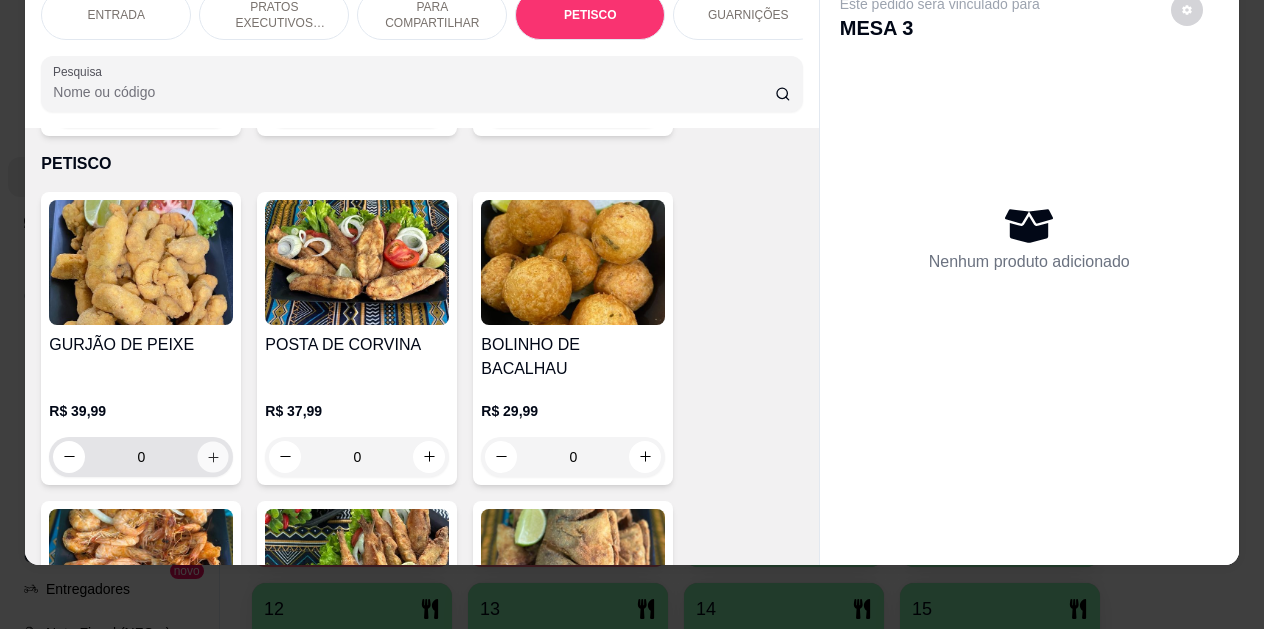 click 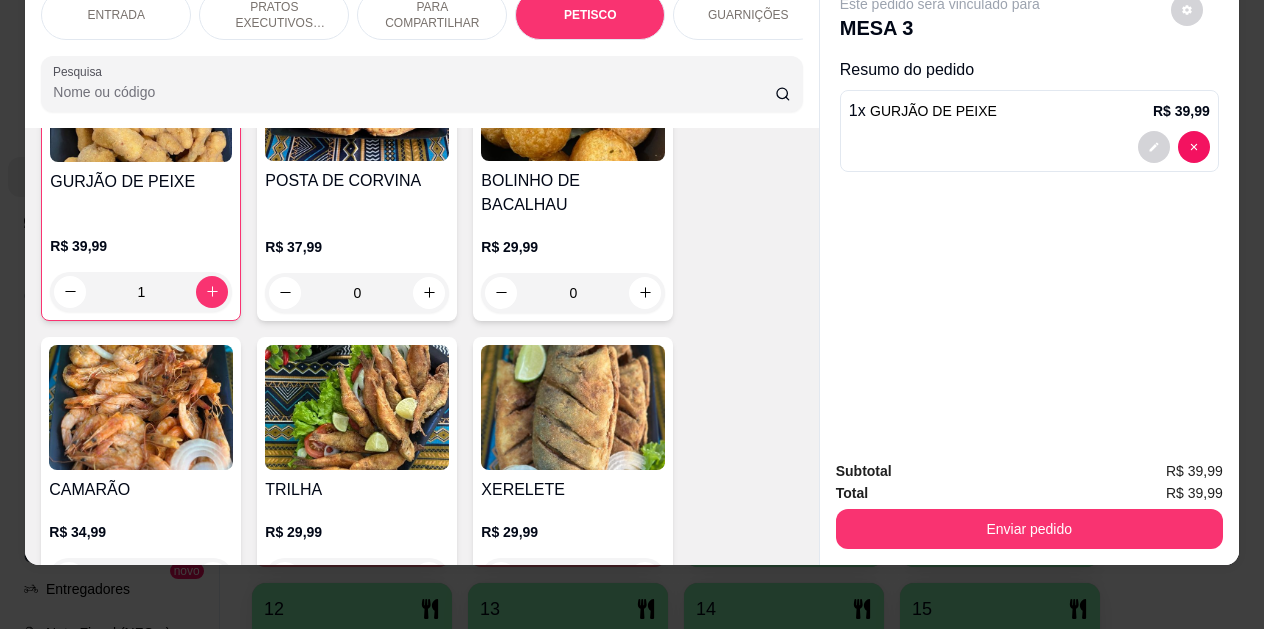 scroll, scrollTop: 2525, scrollLeft: 0, axis: vertical 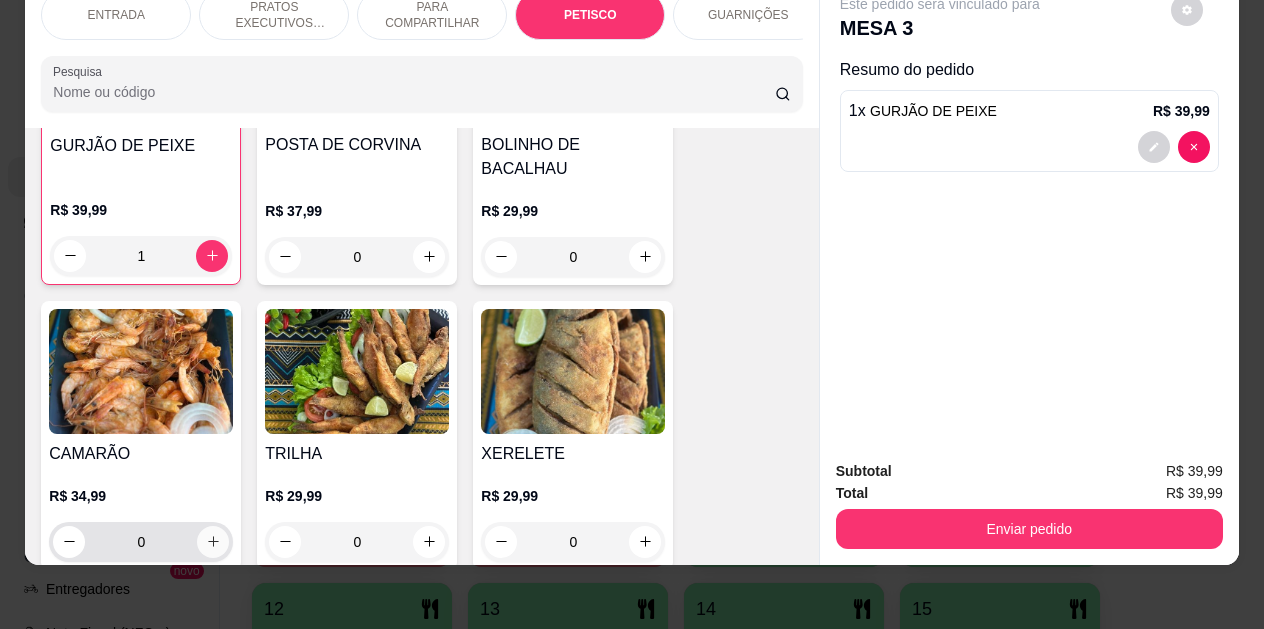 click 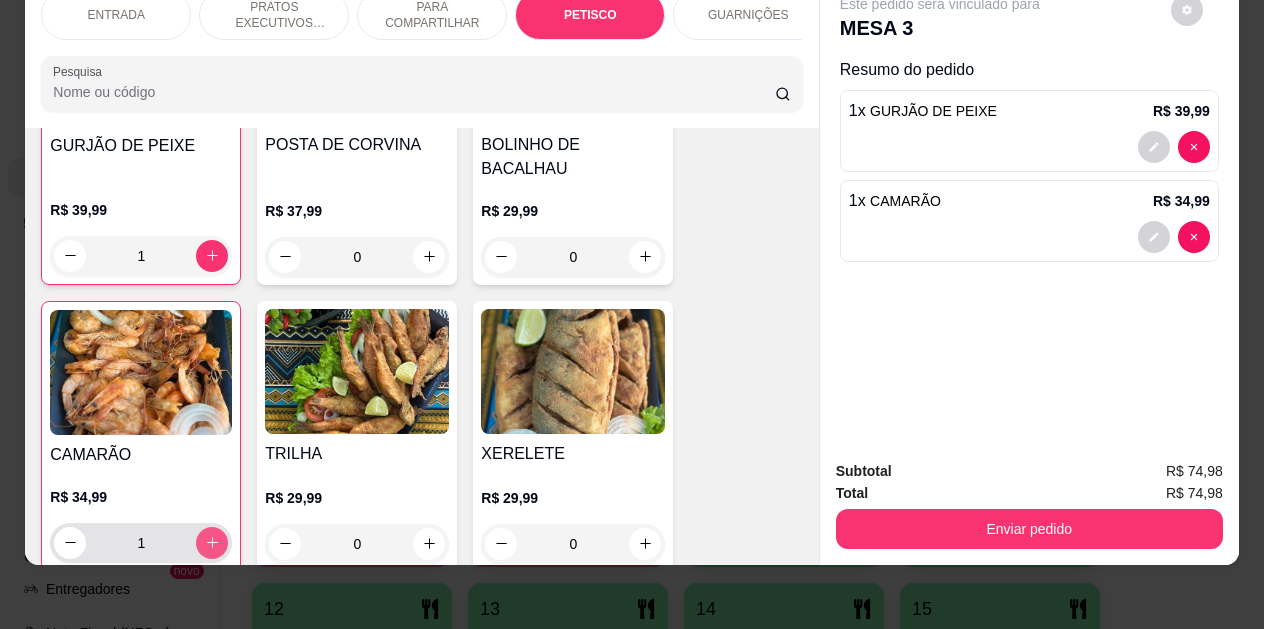 type on "1" 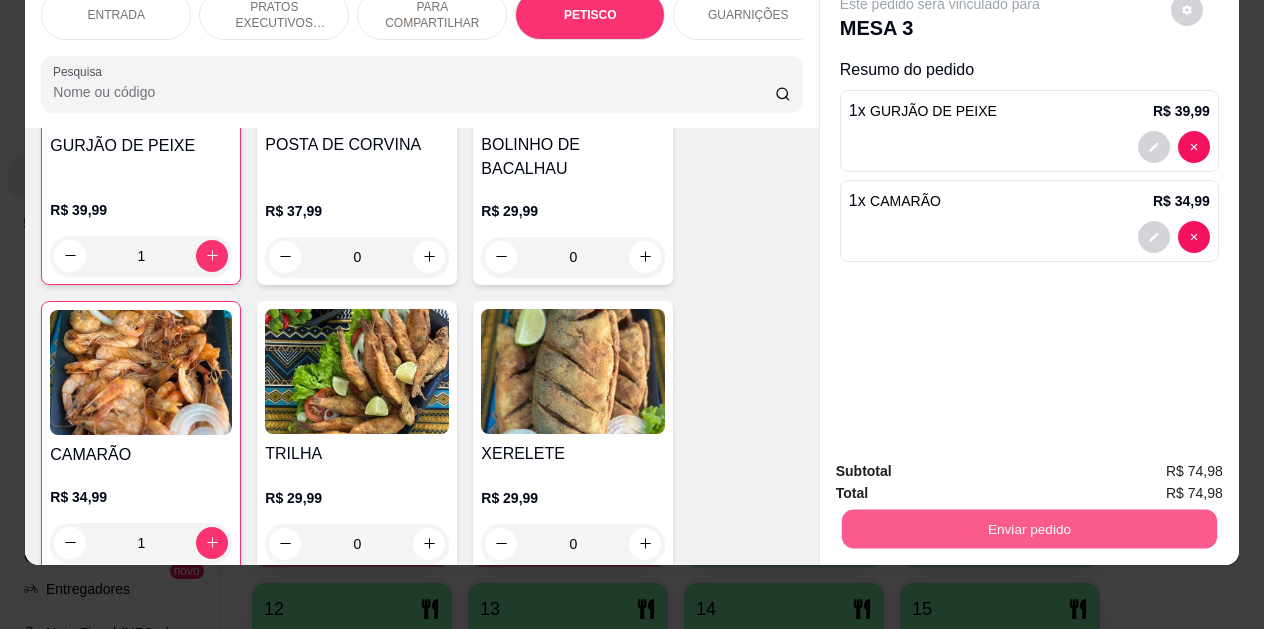 click on "Enviar pedido" at bounding box center [1029, 529] 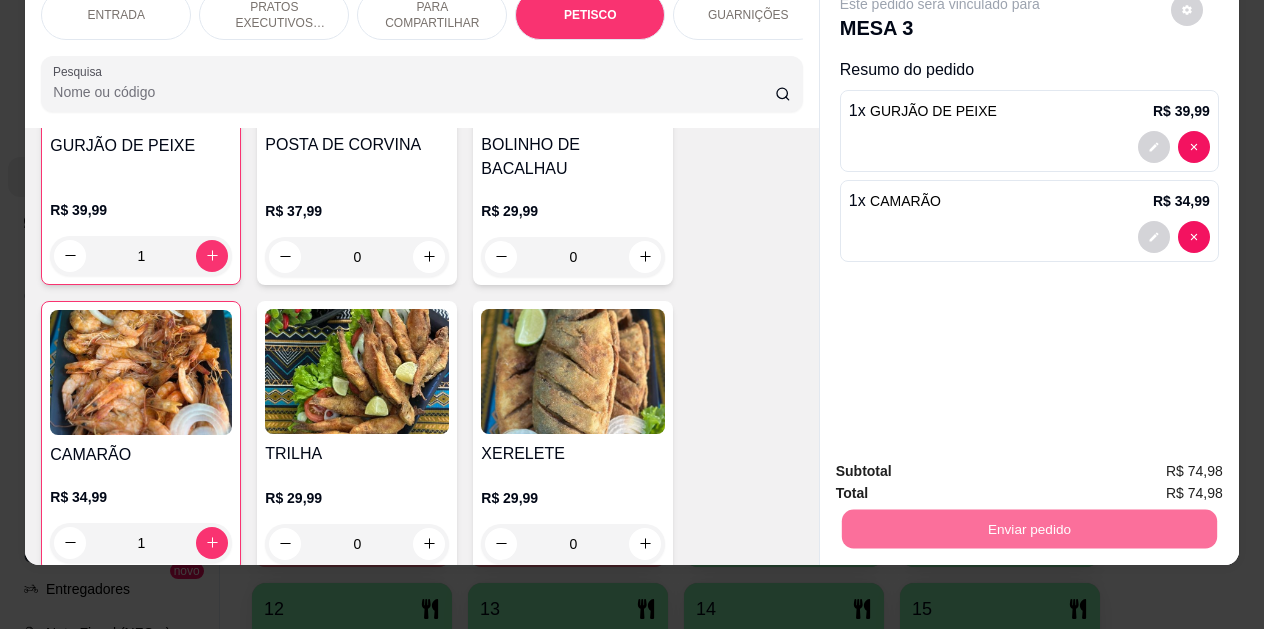 click on "Não registrar e enviar pedido" at bounding box center [963, 465] 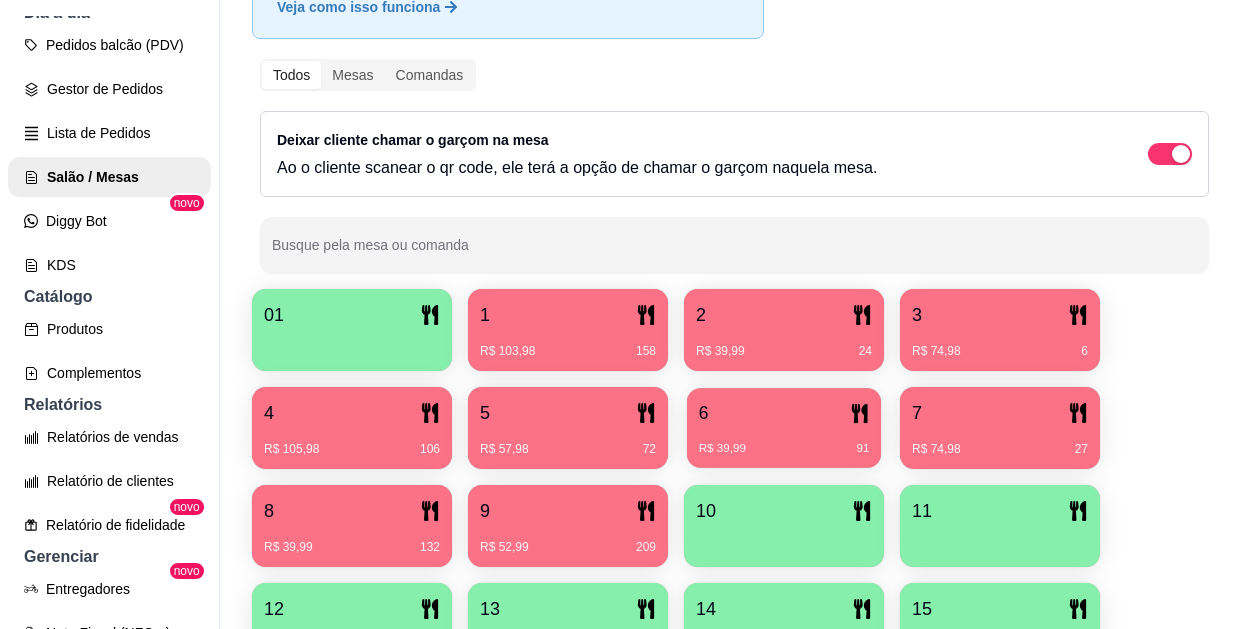 click on "6" at bounding box center (784, 413) 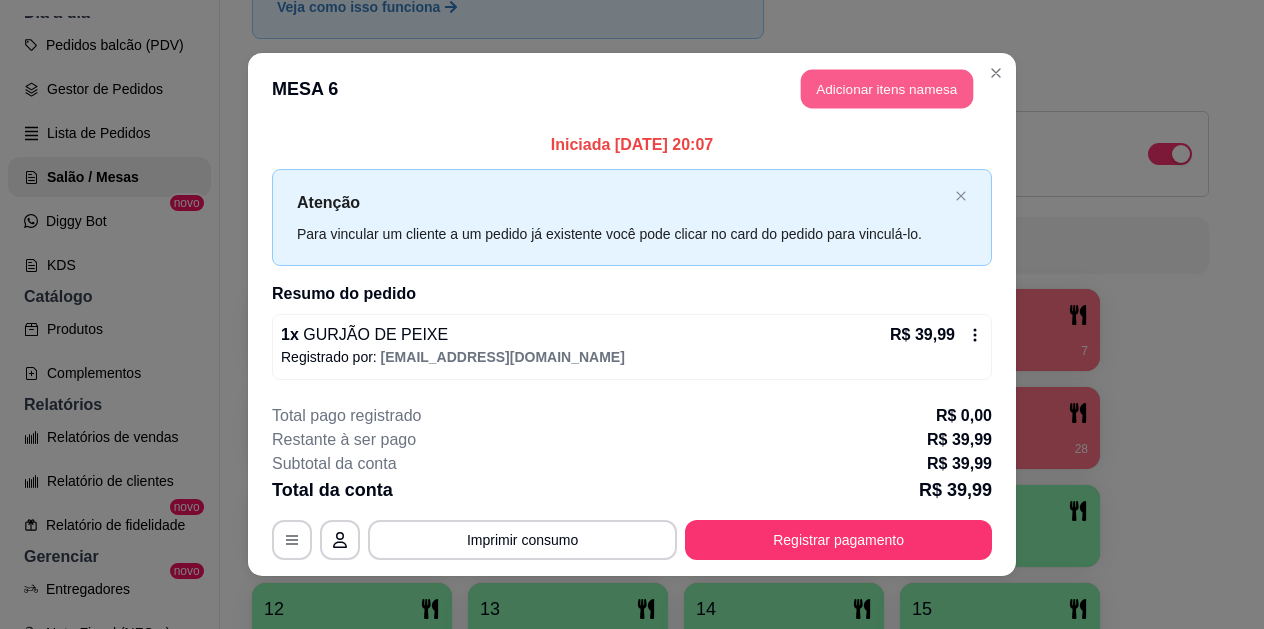 click on "Adicionar itens na  mesa" at bounding box center [887, 89] 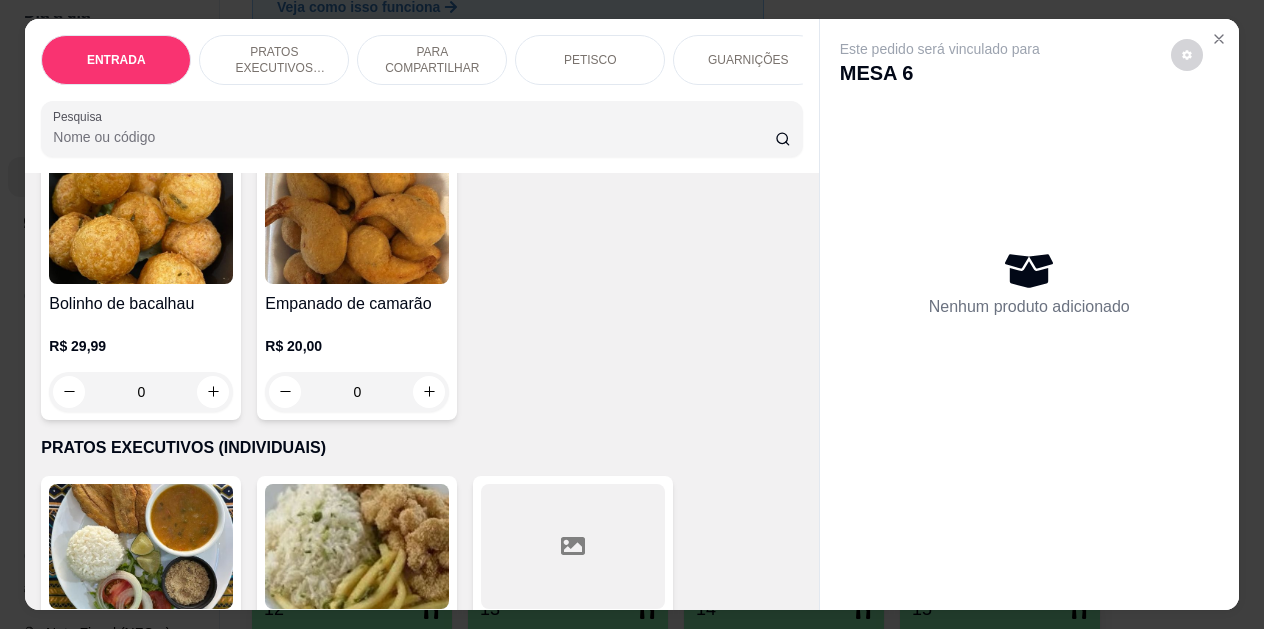 scroll, scrollTop: 200, scrollLeft: 0, axis: vertical 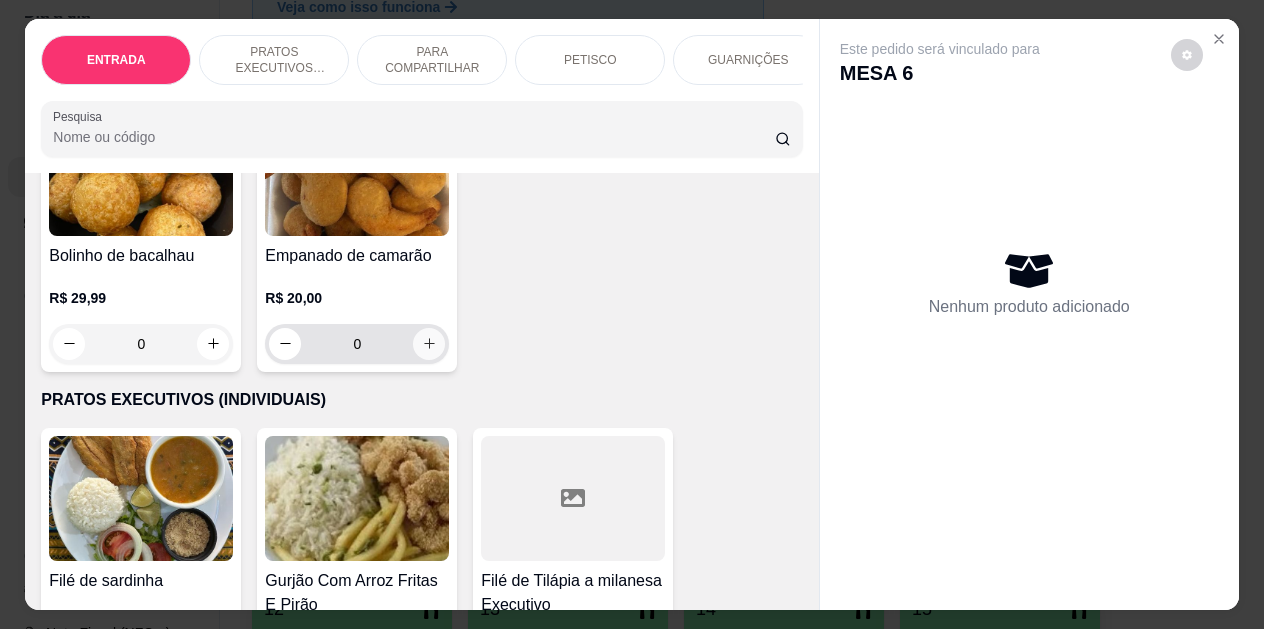 click 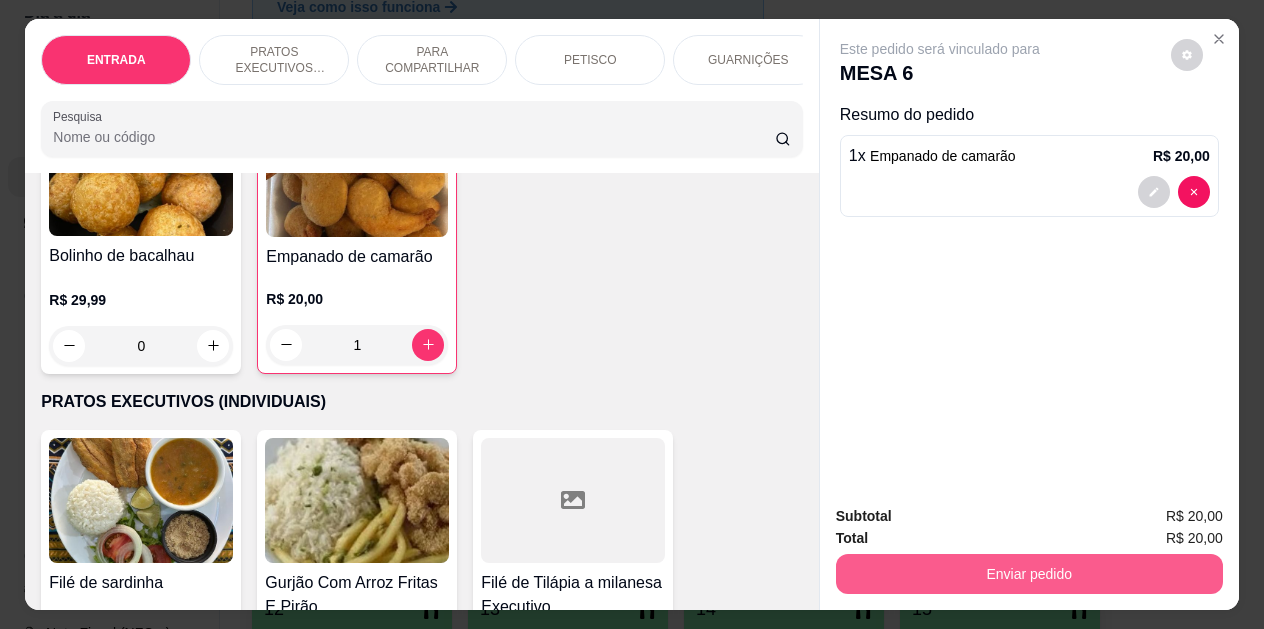 click on "Enviar pedido" at bounding box center (1029, 574) 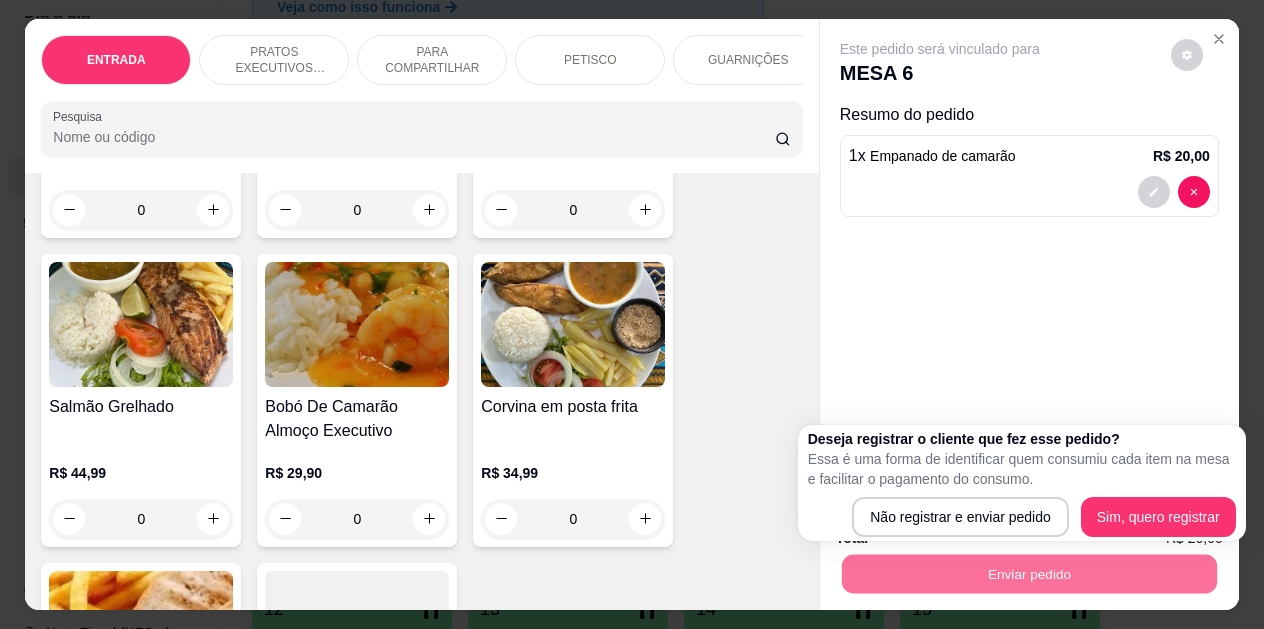 scroll, scrollTop: 1000, scrollLeft: 0, axis: vertical 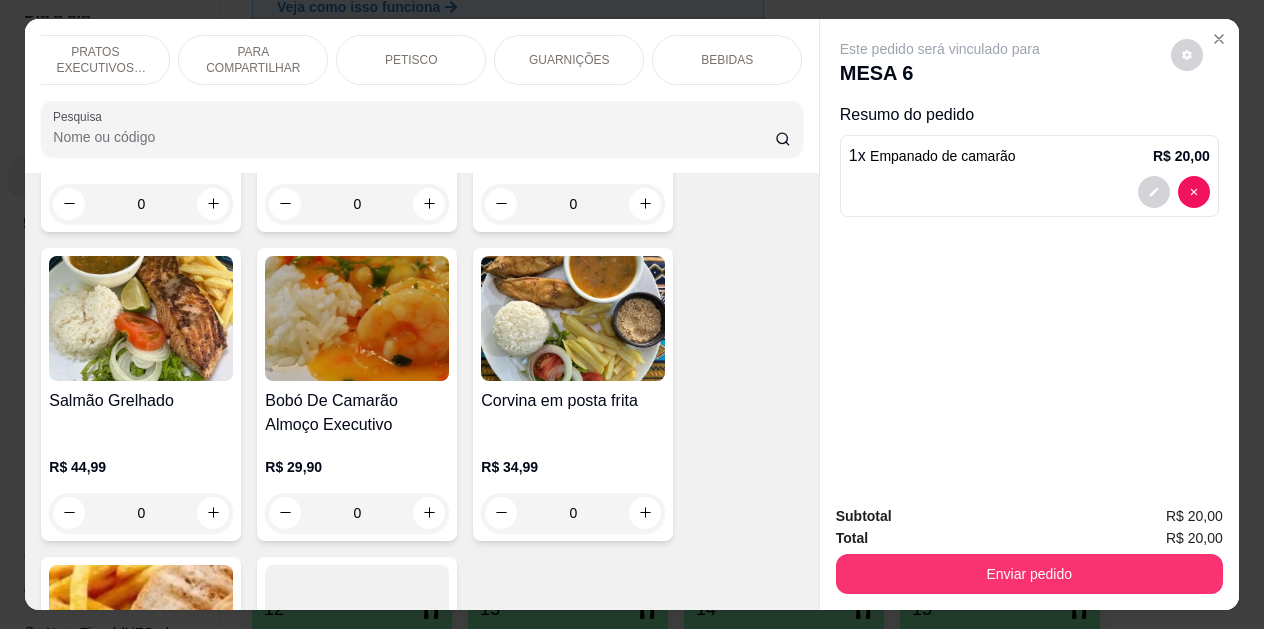 click on "BEBIDAS" at bounding box center (727, 60) 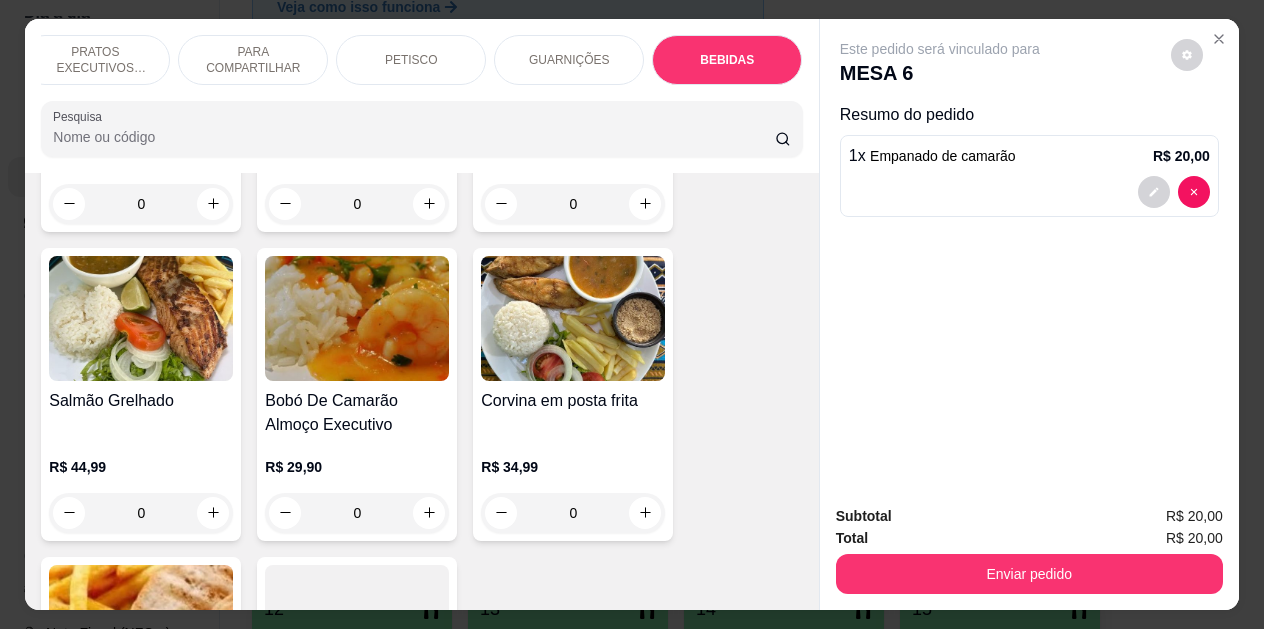 scroll, scrollTop: 4141, scrollLeft: 0, axis: vertical 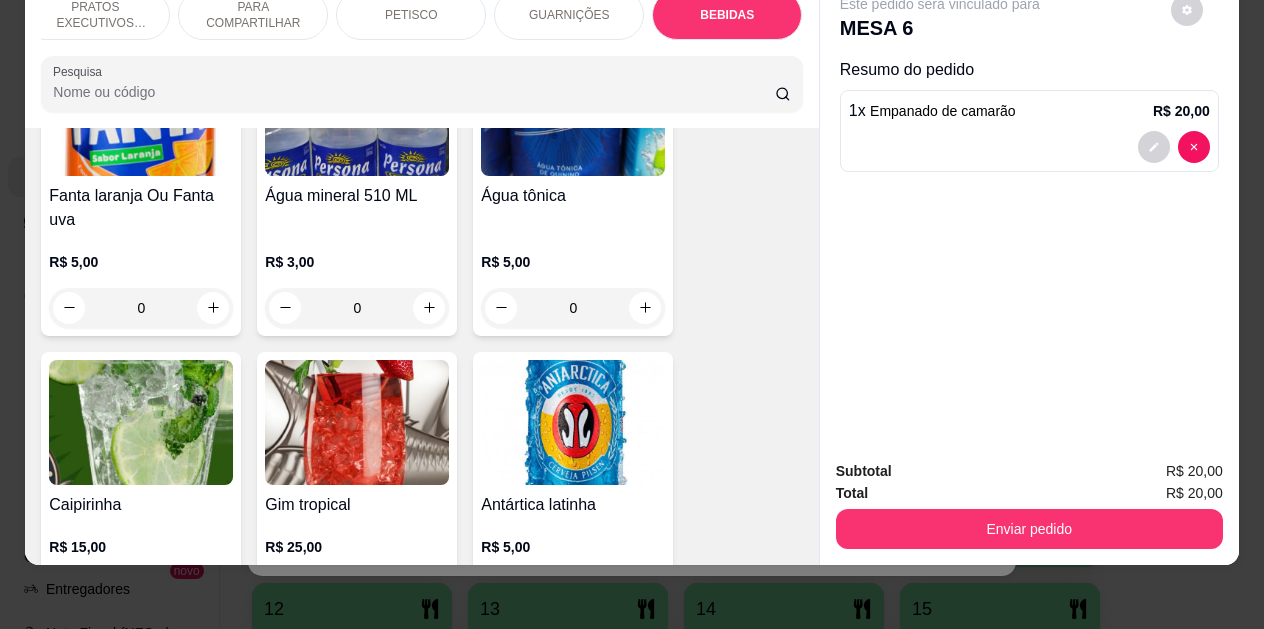 click 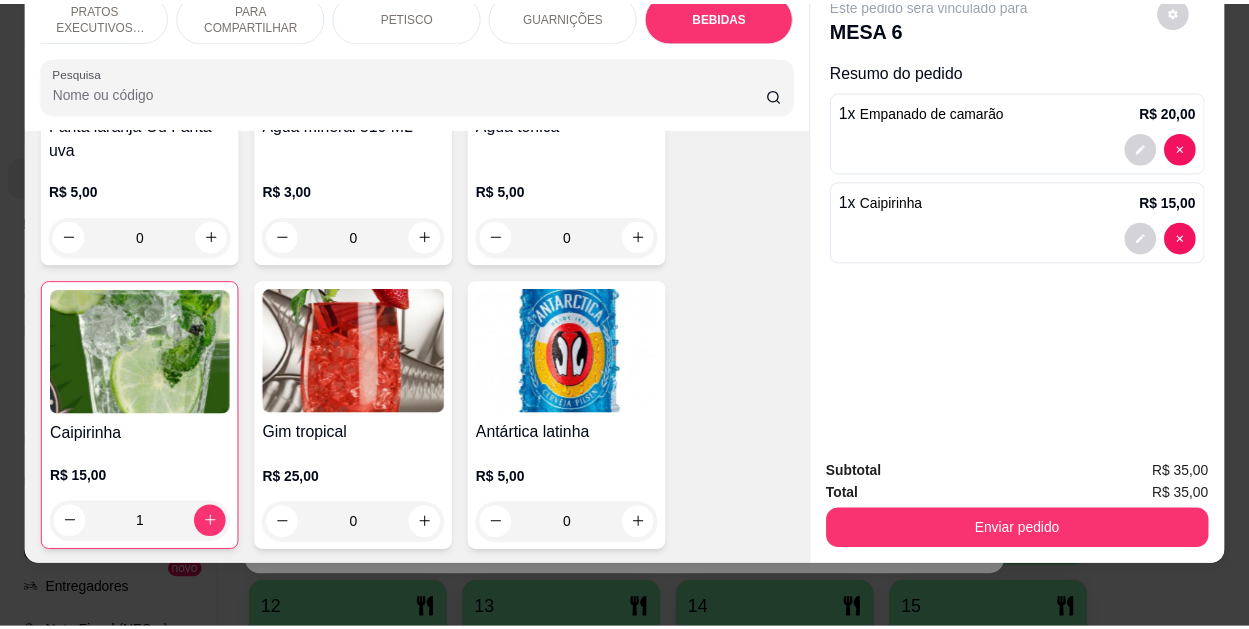 scroll, scrollTop: 5341, scrollLeft: 0, axis: vertical 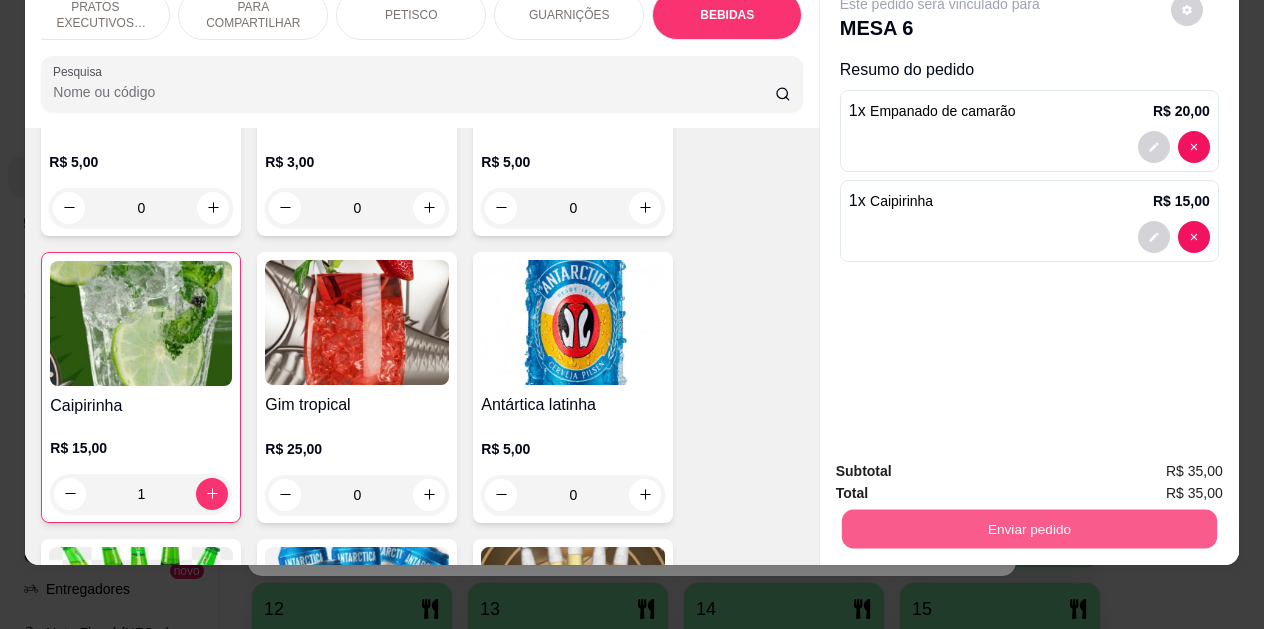 click on "Enviar pedido" at bounding box center (1029, 529) 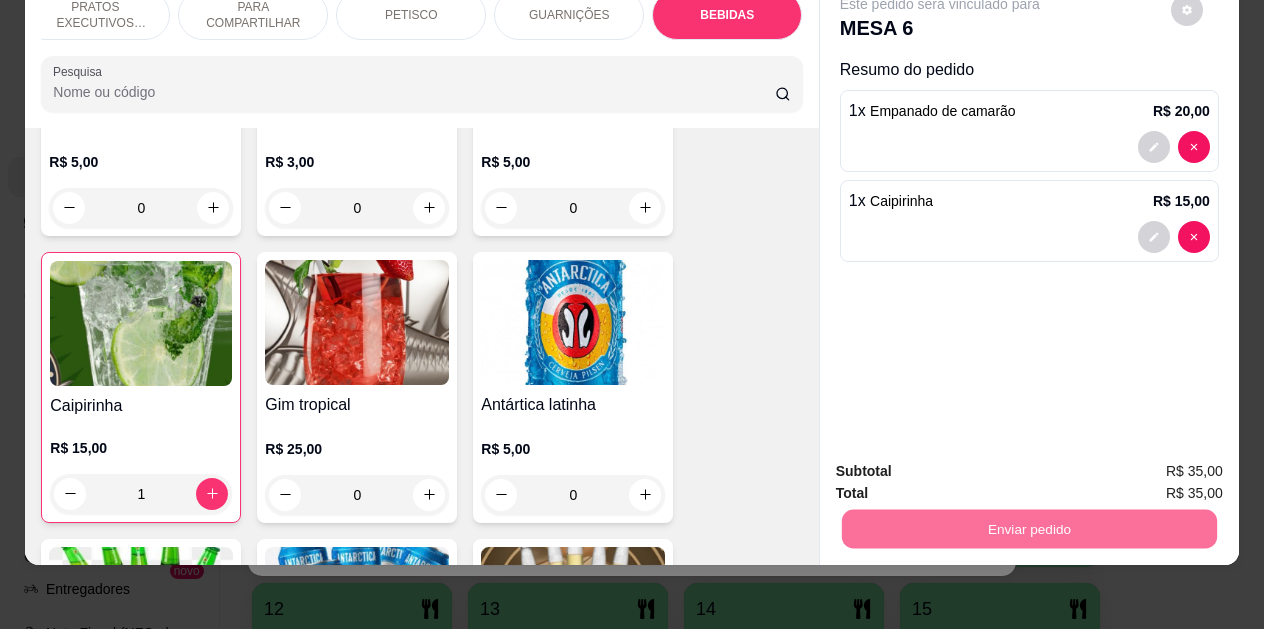 click on "Não registrar e enviar pedido" at bounding box center (963, 465) 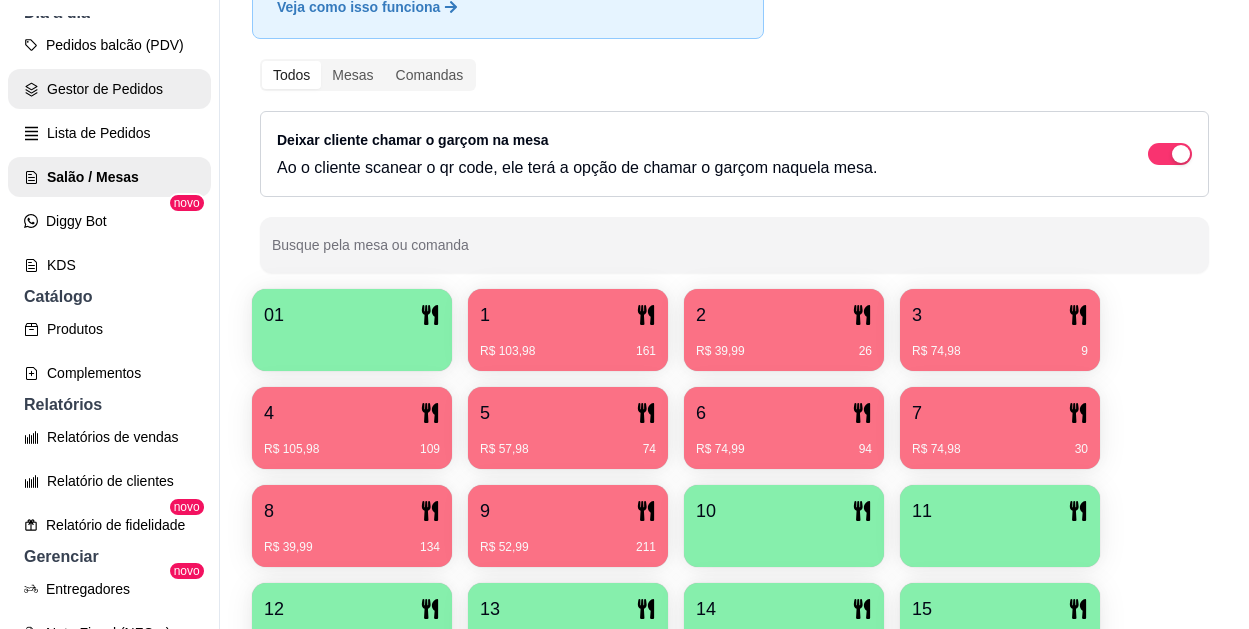 click on "Gestor de Pedidos" at bounding box center (109, 89) 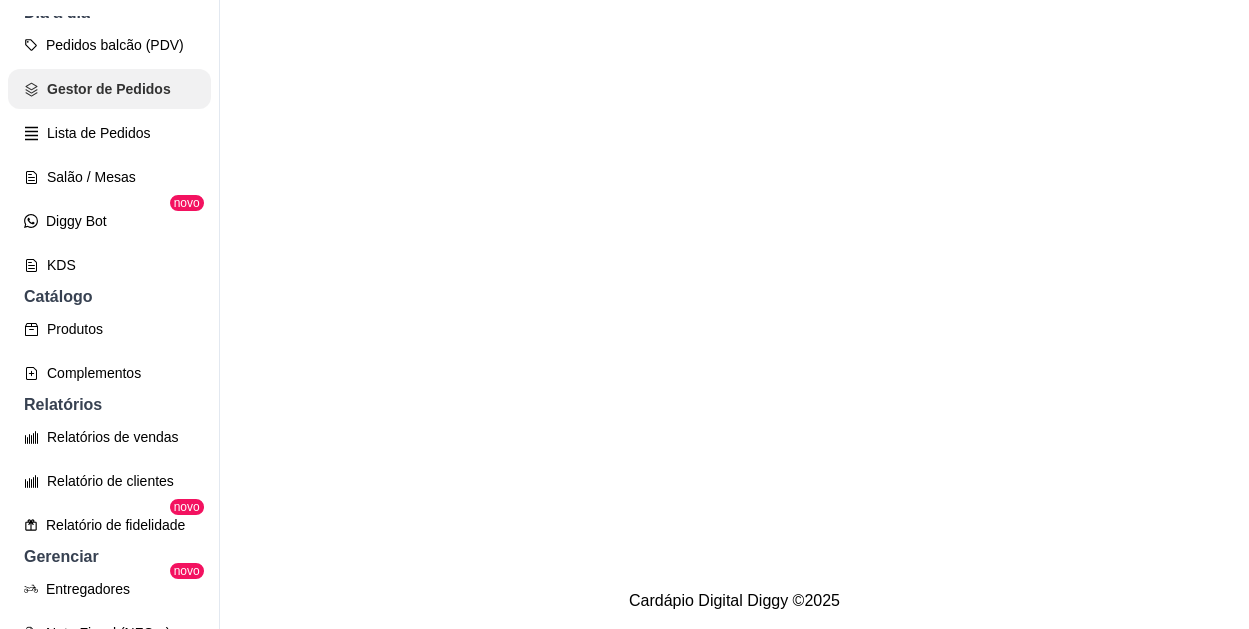 scroll, scrollTop: 0, scrollLeft: 0, axis: both 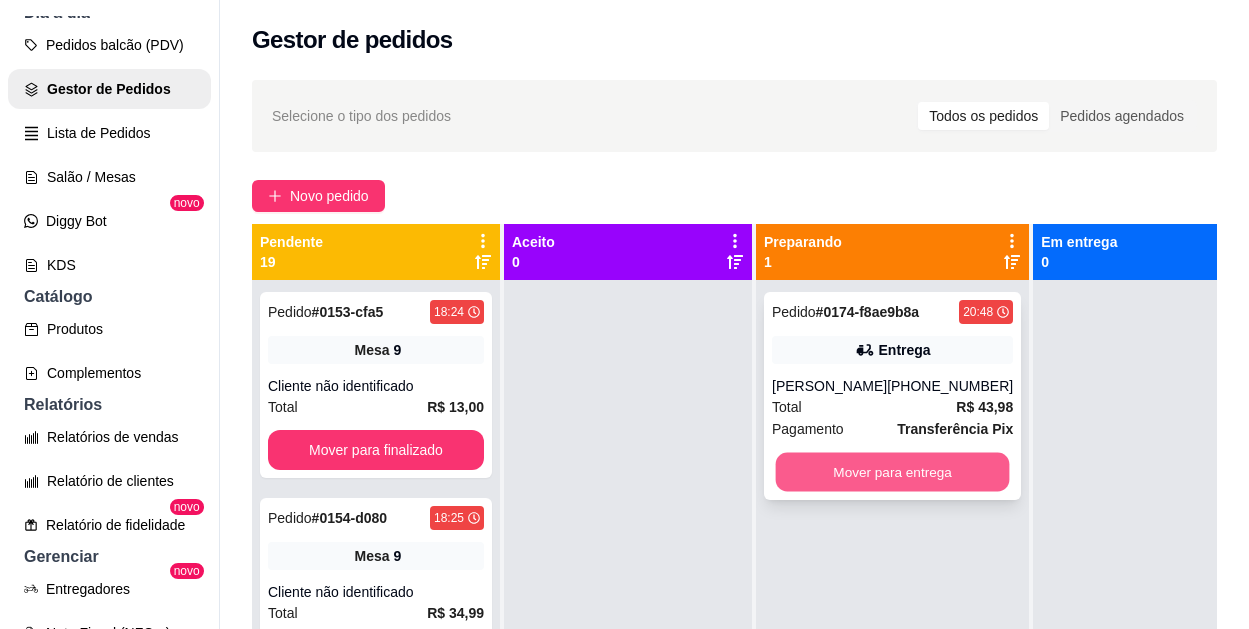 click on "Mover para entrega" at bounding box center (893, 472) 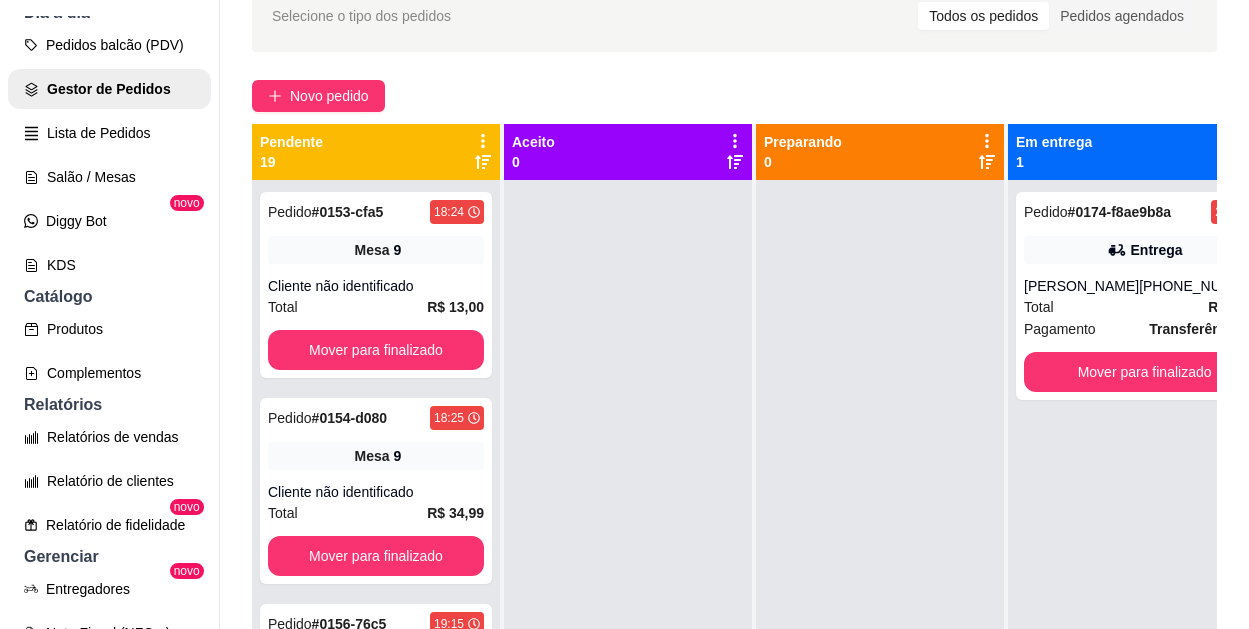 scroll, scrollTop: 0, scrollLeft: 0, axis: both 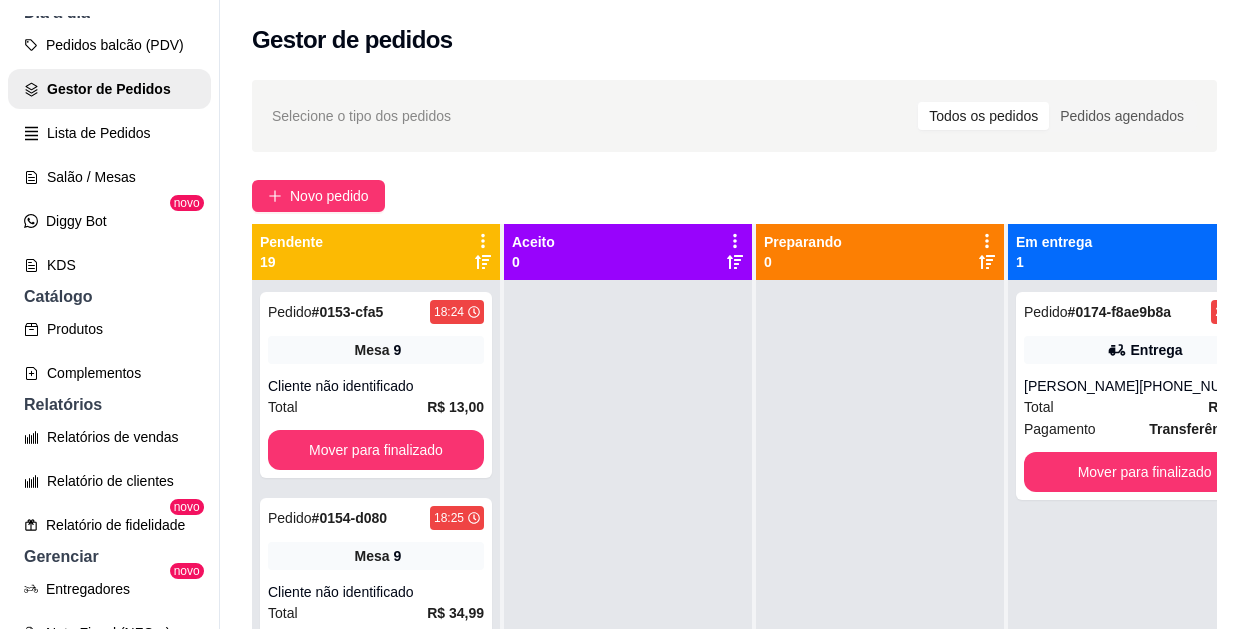 click on "Selecione o tipo dos pedidos Todos os pedidos Pedidos agendados Novo pedido Pendente 19 Pedido  # 0153-cfa5 18:24 Mesa 9 Cliente não identificado Total R$ 13,00 Mover para finalizado Pedido  # 0154-d080 18:25 Mesa 9 Cliente não identificado Total R$ 34,99 Mover para finalizado Pedido  # 0156-76c5 19:15 Mesa 1 Cliente não identificado Total R$ 14,00 Mover para finalizado Pedido  # 0159-4c6a 19:20 Mesa 1 Cliente não identificado Total R$ 29,99 Mover para finalizado Pedido  # 0162-e66d 20:00 Mesa 1 Cliente não identificado Total R$ 20,00 Mover para finalizado Pedido  # 0164-f614 20:07 Mesa 4 Cliente não identificado Total R$ 30,00 Mover para finalizado Pedido  # 0165-29eb 20:20 Mesa 4 Cliente não identificado Total R$ 37,99 Mover para finalizado Pedido  # 0166-c96d 20:22 Mesa 6 Cliente não identificado Total R$ 39,99 Mover para finalizado Pedido  # 0169-6c36 20:29 Mesa 8 Cliente não identificado Total R$ 39,99 Mover para finalizado Pedido  # 0170-8eef 20:35 Mesa 9 Cliente não identificado # 5" at bounding box center [734, 472] 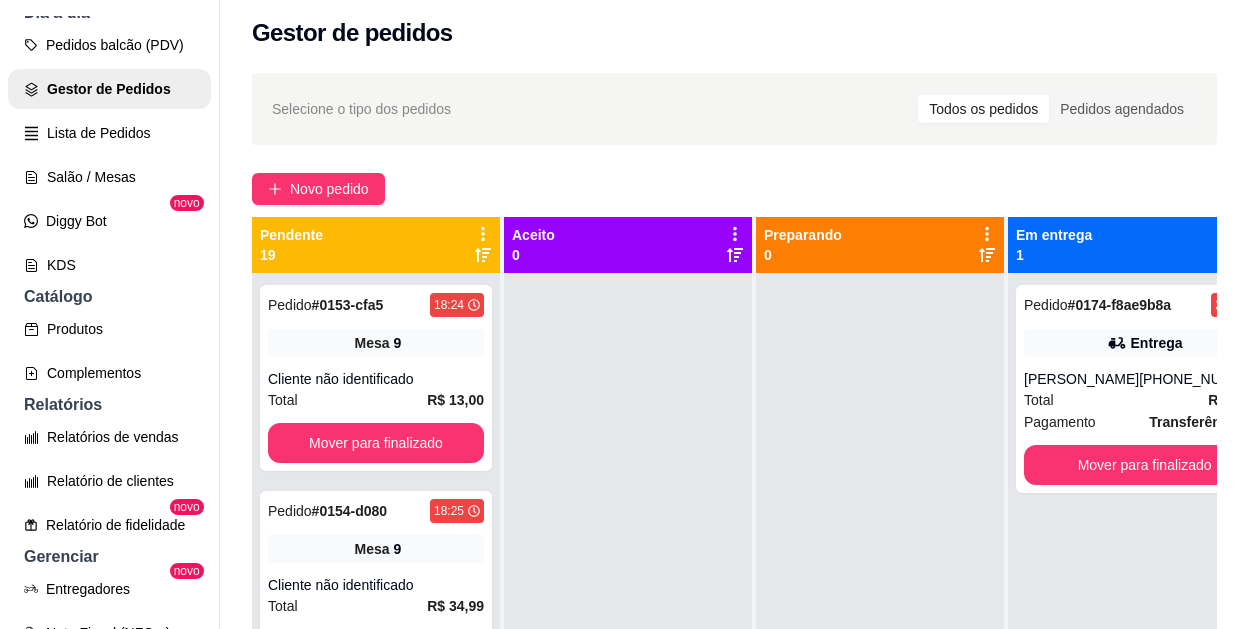 scroll, scrollTop: 0, scrollLeft: 0, axis: both 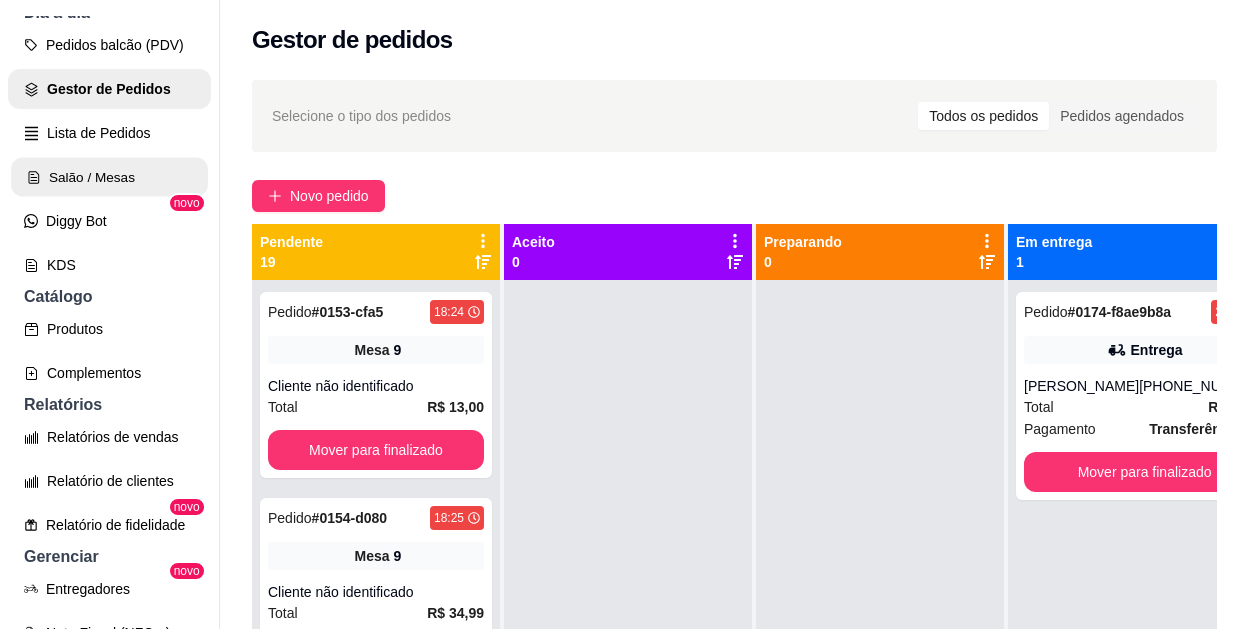 click on "Salão / Mesas" at bounding box center [109, 177] 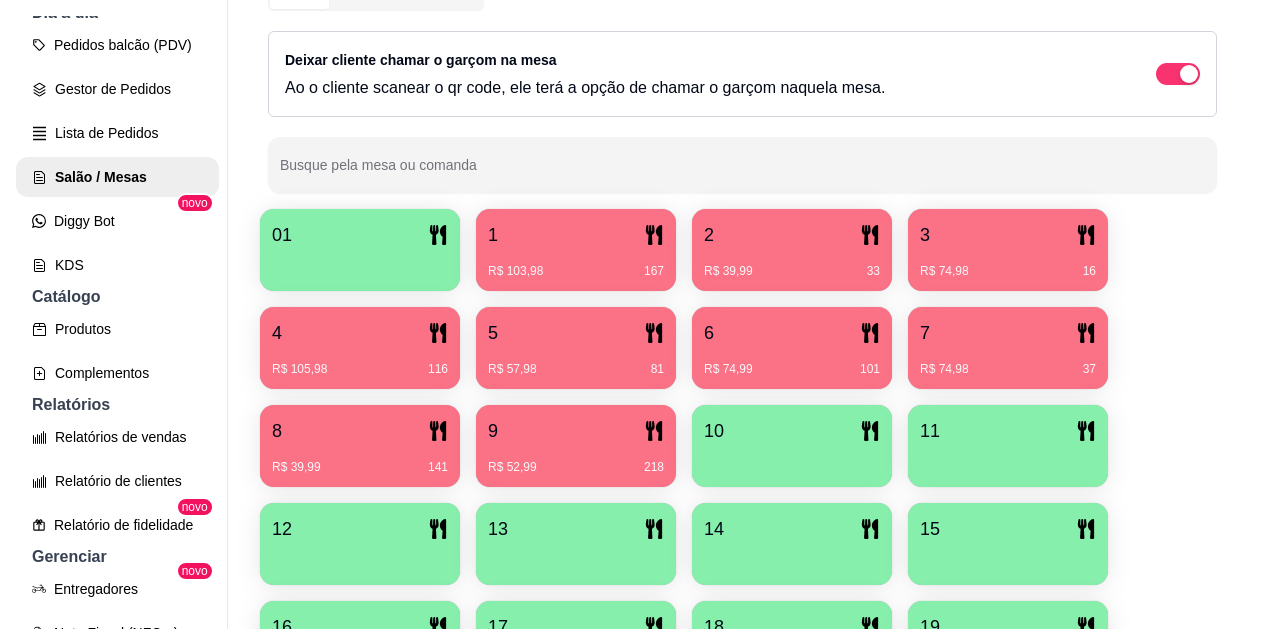 scroll, scrollTop: 300, scrollLeft: 0, axis: vertical 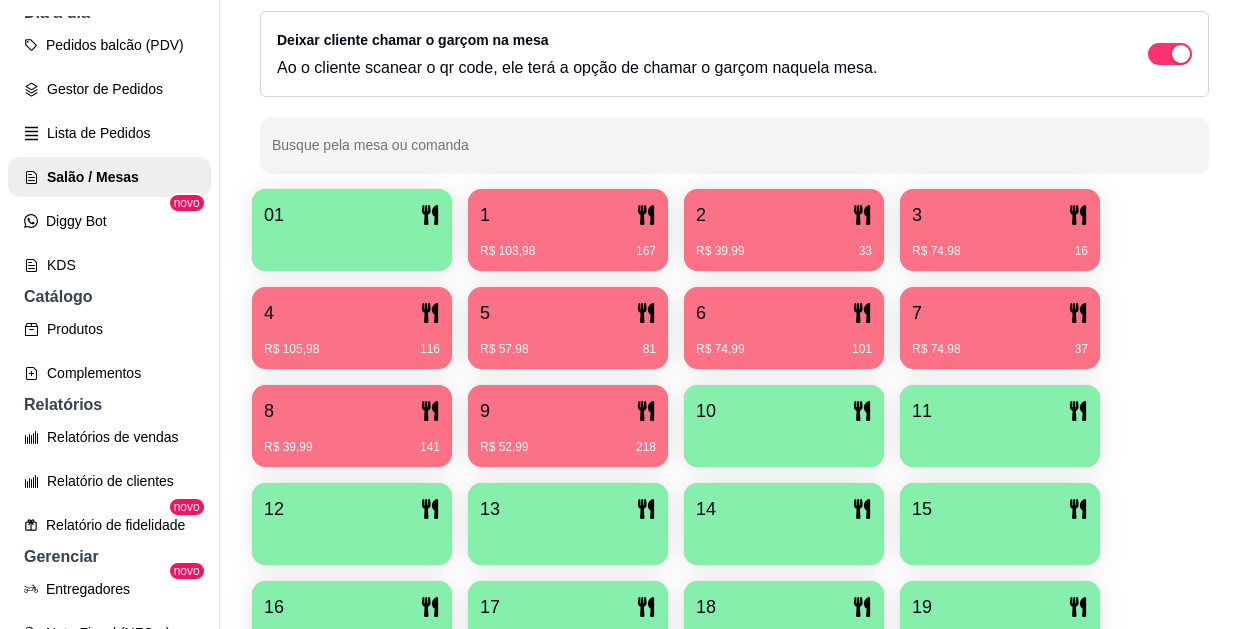 click on "R$ 39,99 141" at bounding box center (352, 440) 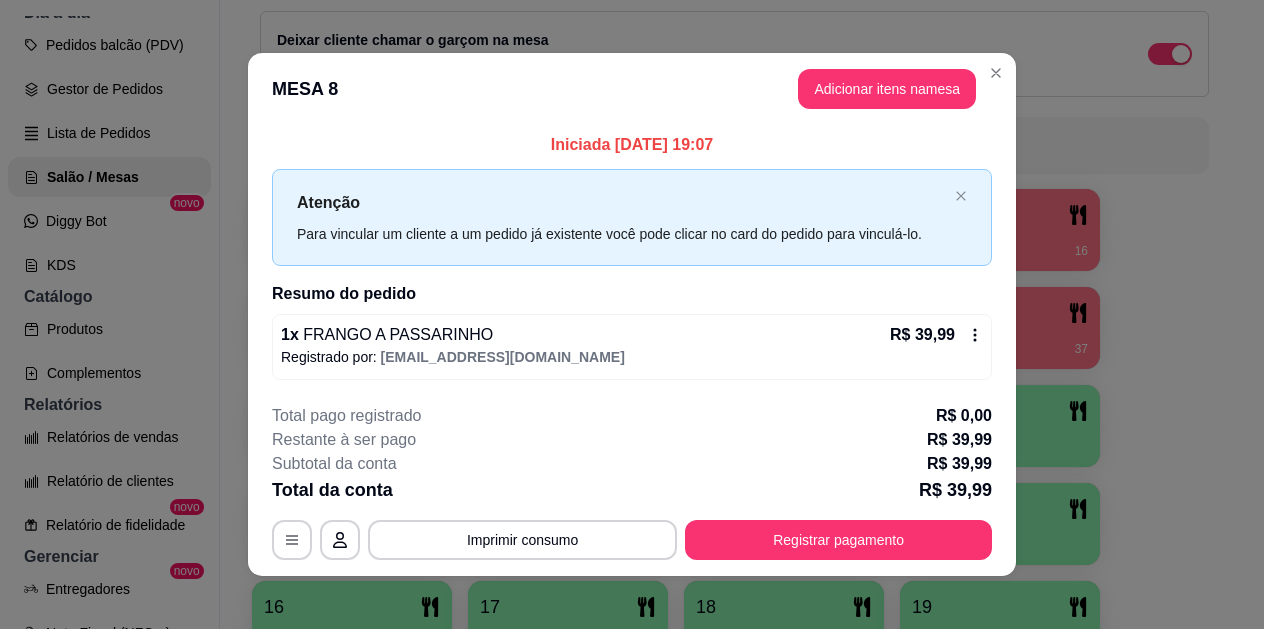 scroll, scrollTop: 11, scrollLeft: 0, axis: vertical 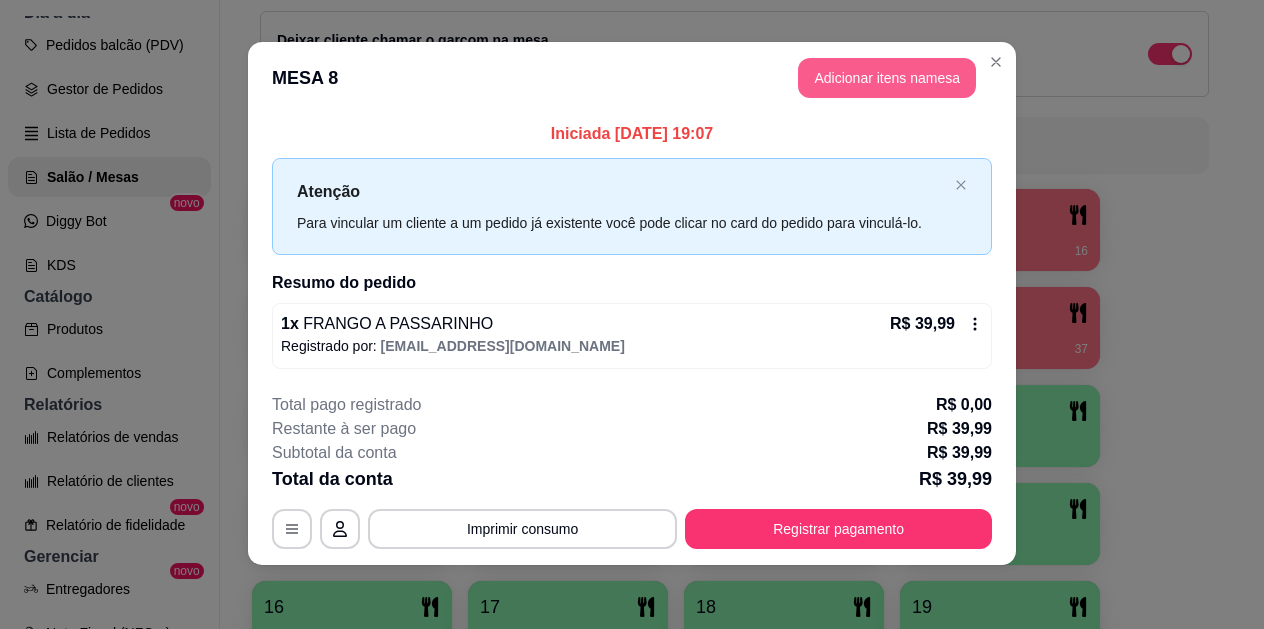 click on "Adicionar itens na  mesa" at bounding box center [887, 78] 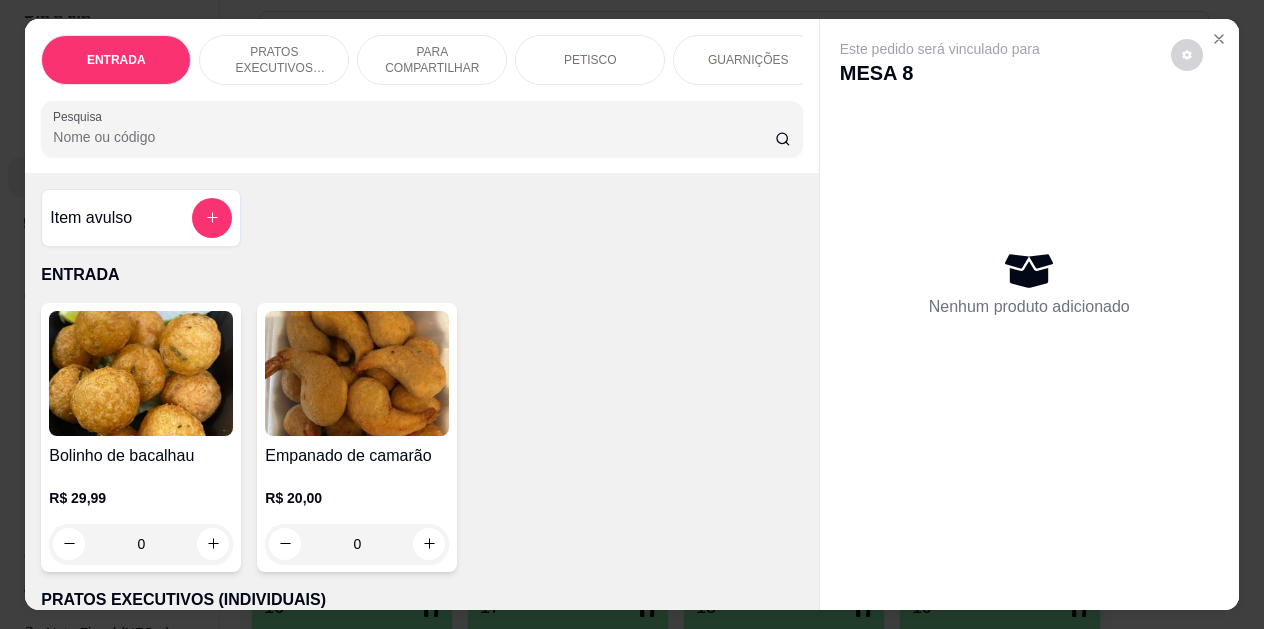 click on "PETISCO" at bounding box center (590, 60) 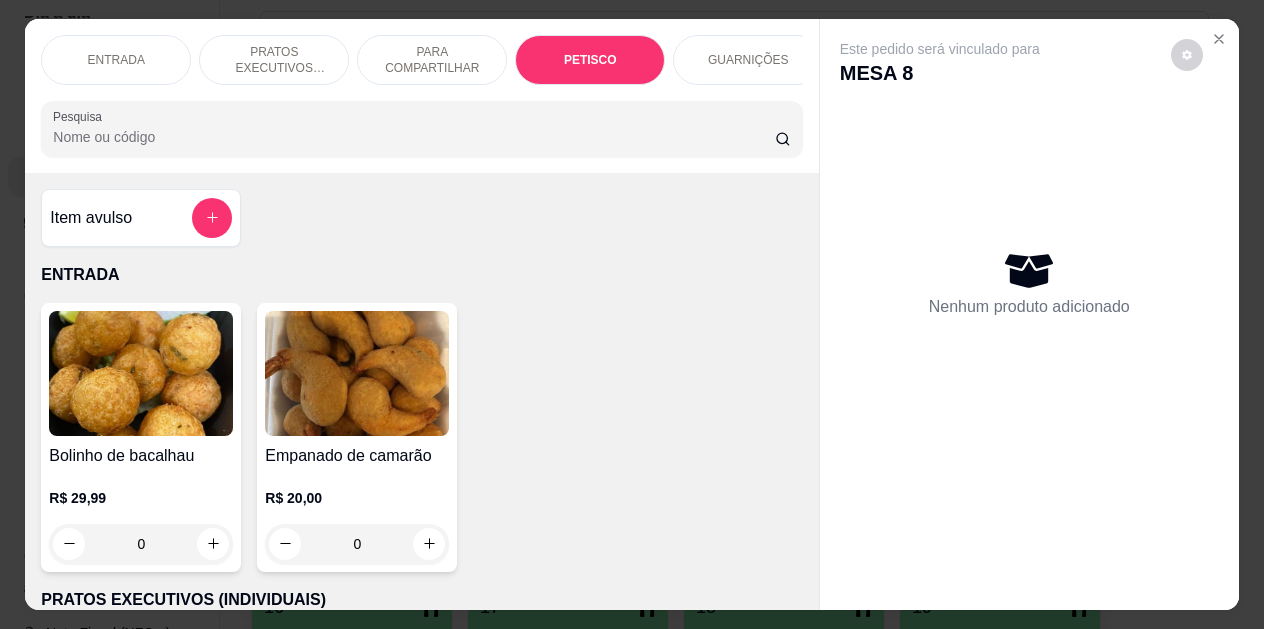scroll, scrollTop: 2325, scrollLeft: 0, axis: vertical 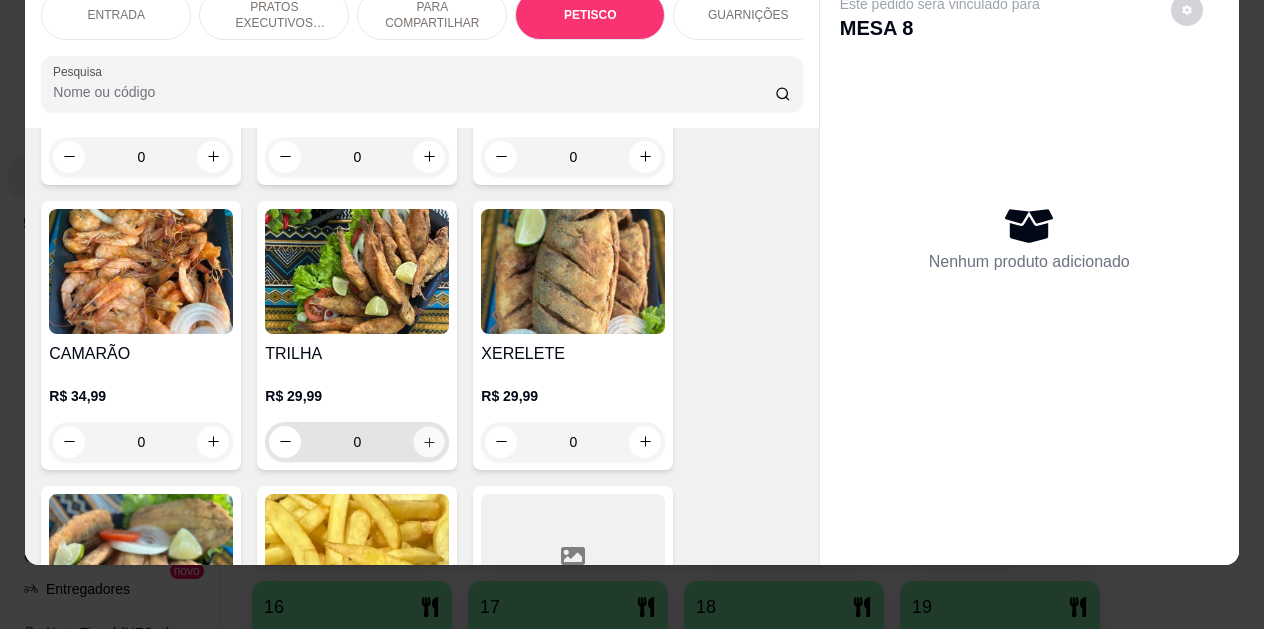 click at bounding box center [429, 441] 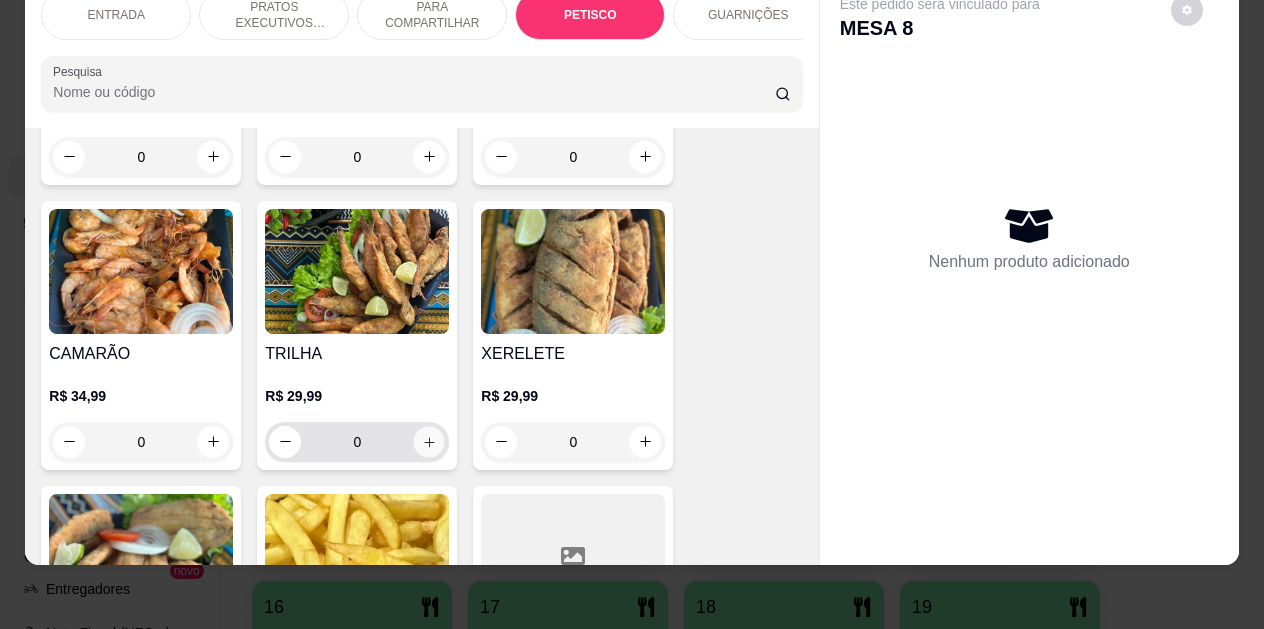 type on "1" 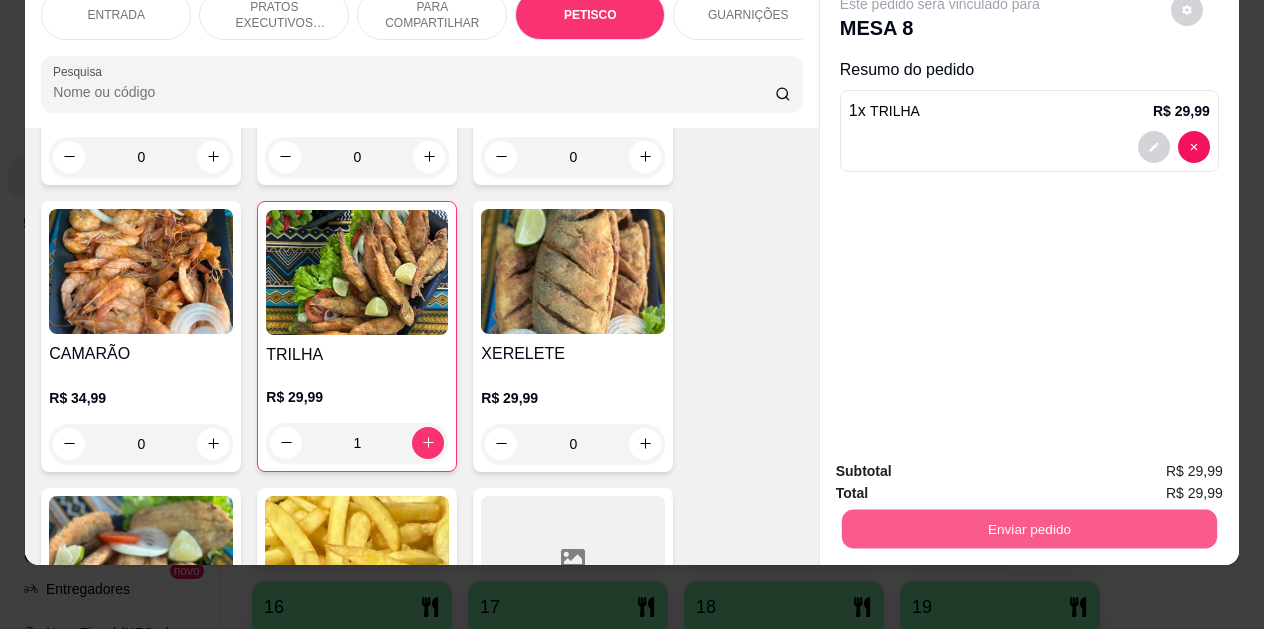 click on "Enviar pedido" at bounding box center [1029, 529] 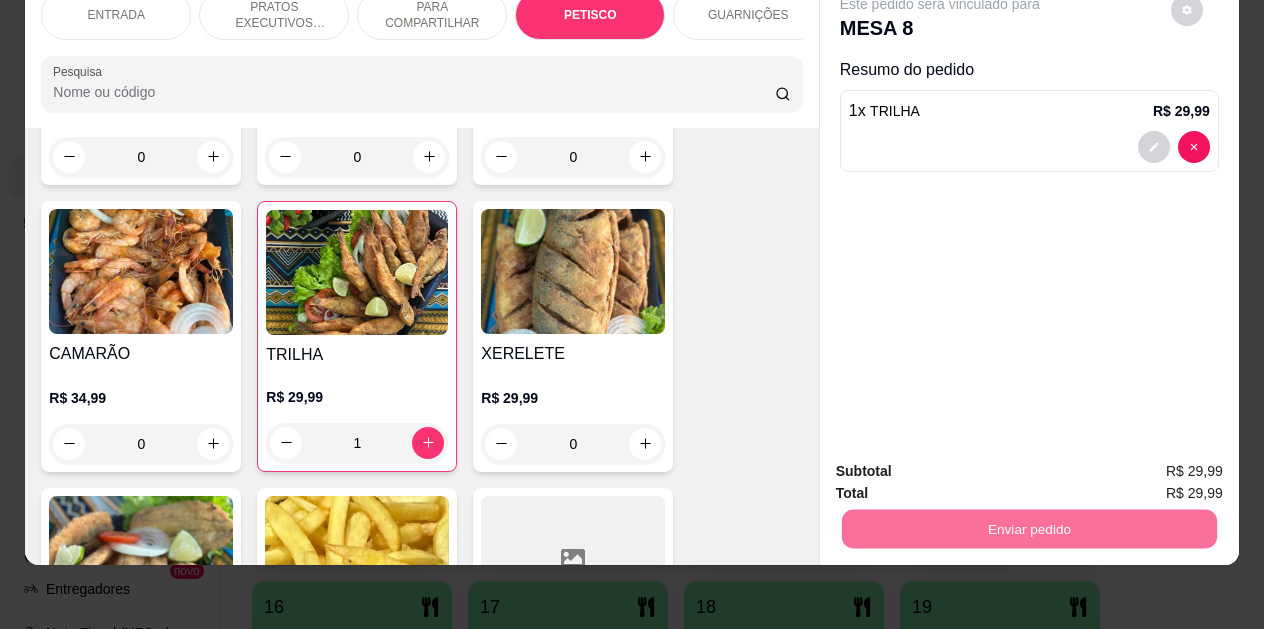 click on "Não registrar e enviar pedido" at bounding box center (963, 464) 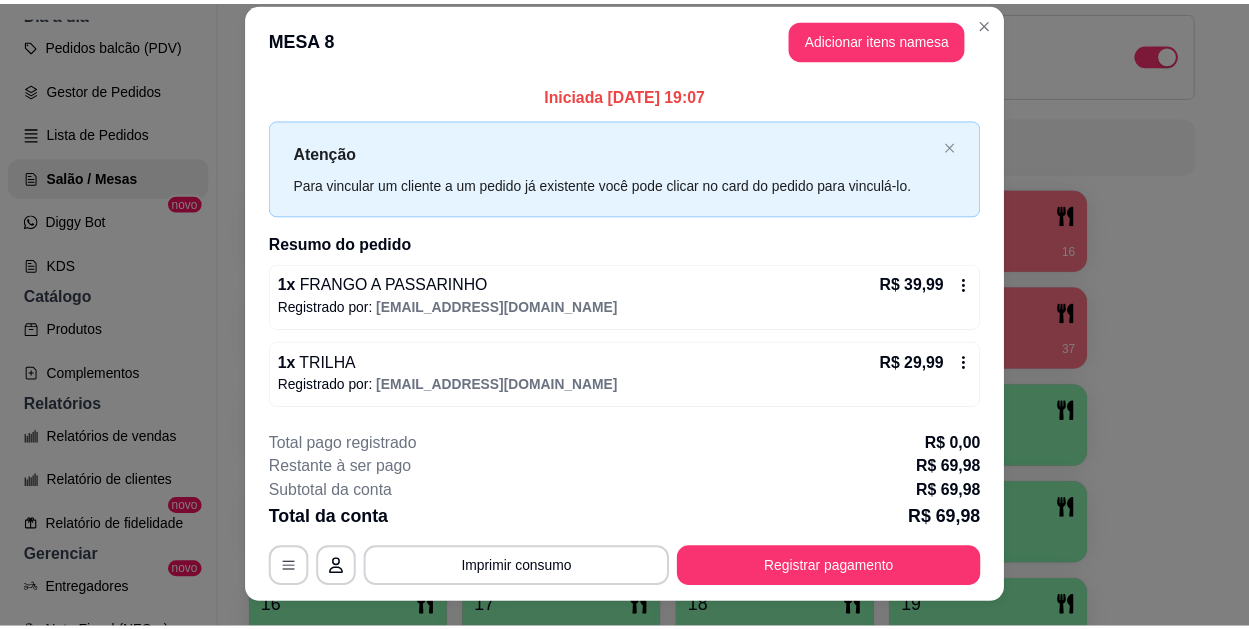 scroll, scrollTop: 0, scrollLeft: 0, axis: both 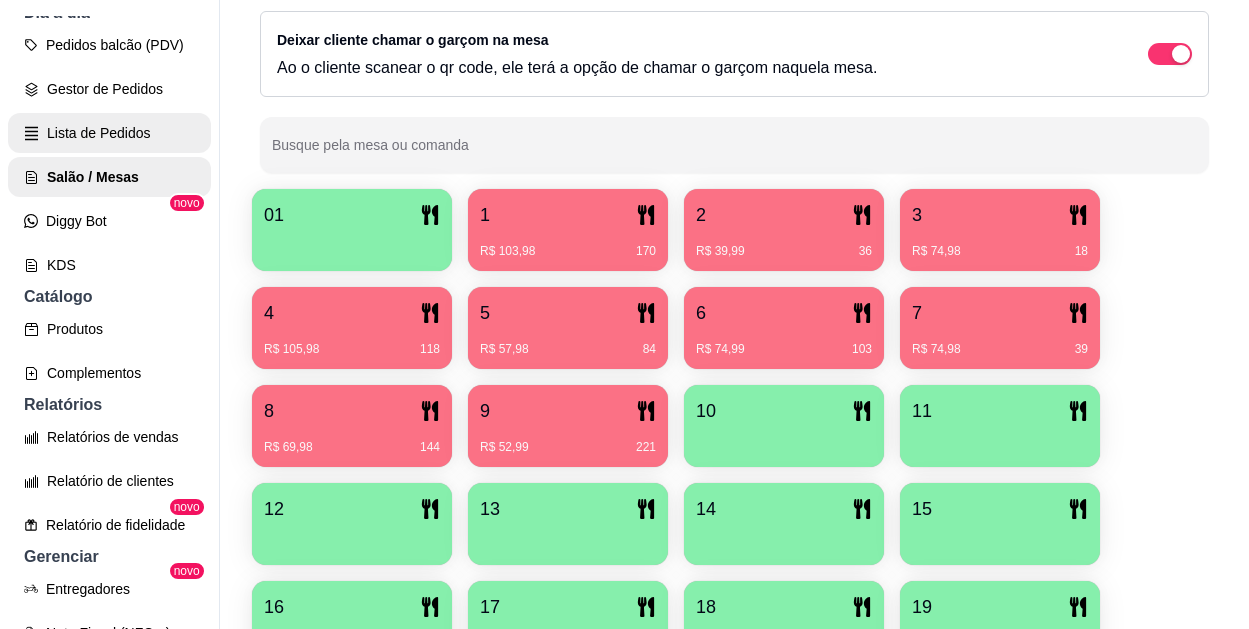 click on "Lista de Pedidos" at bounding box center (109, 133) 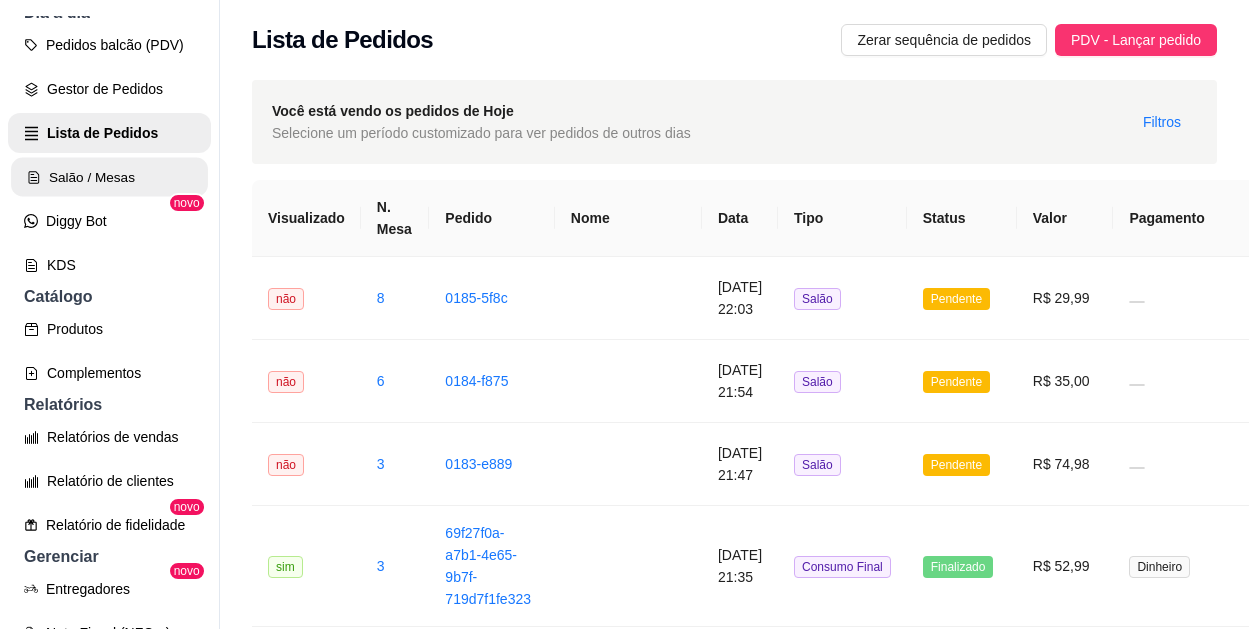 click on "Salão / Mesas" at bounding box center [109, 177] 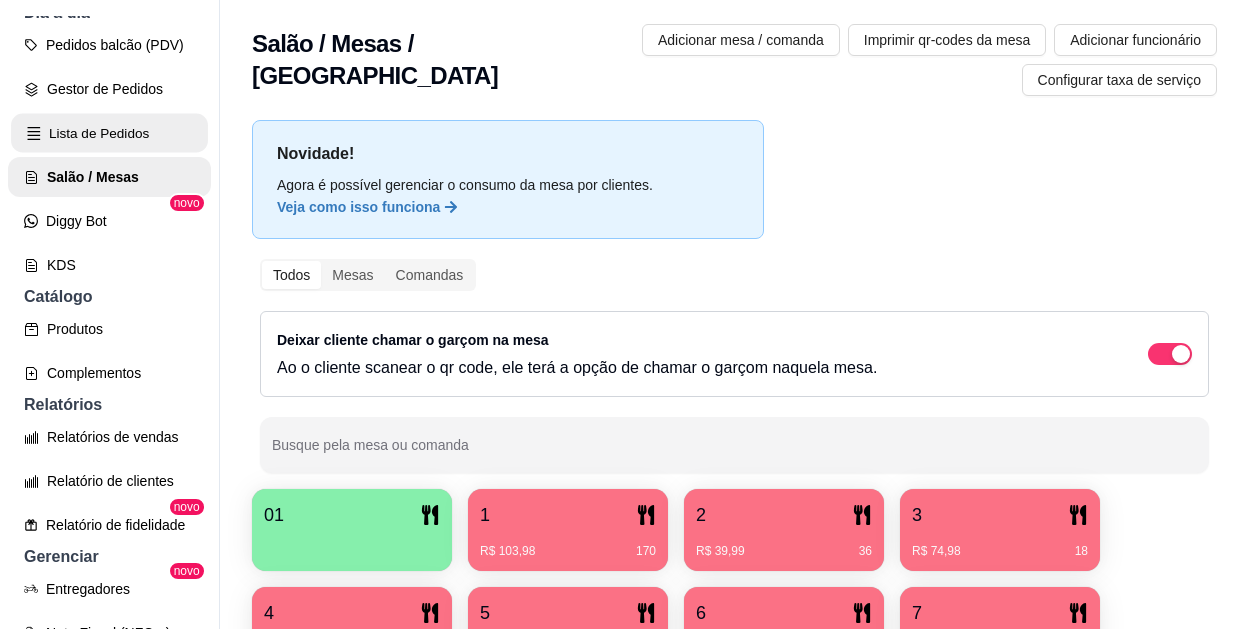 click on "Lista de Pedidos" at bounding box center (109, 133) 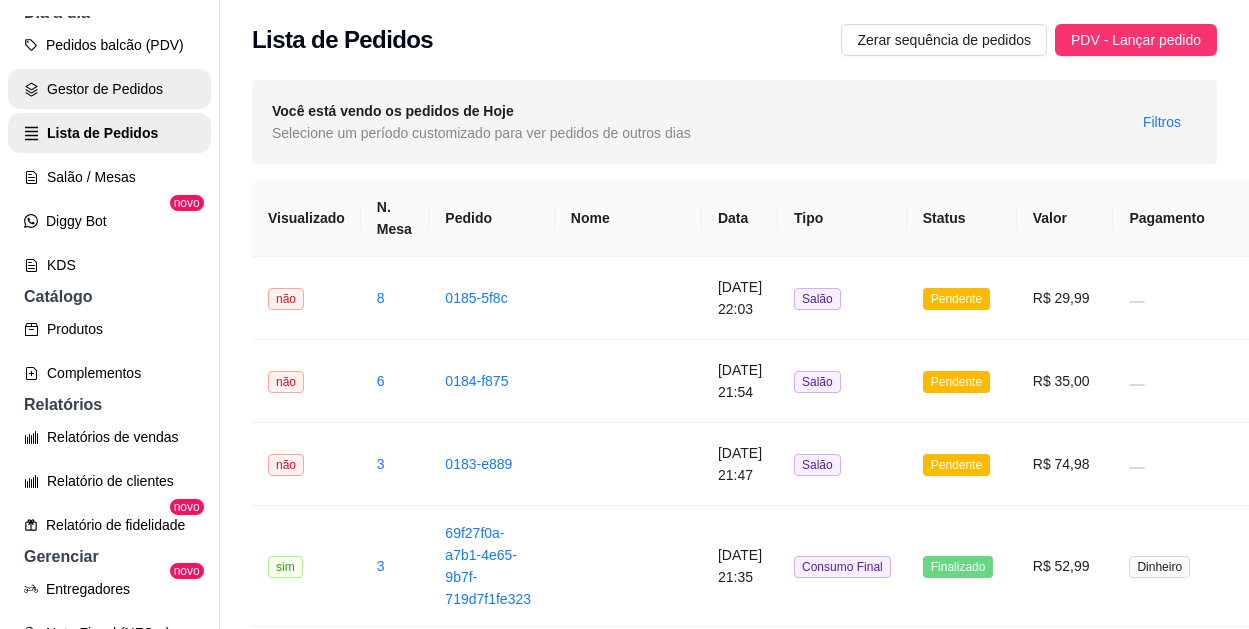 click on "Gestor de Pedidos" at bounding box center [109, 89] 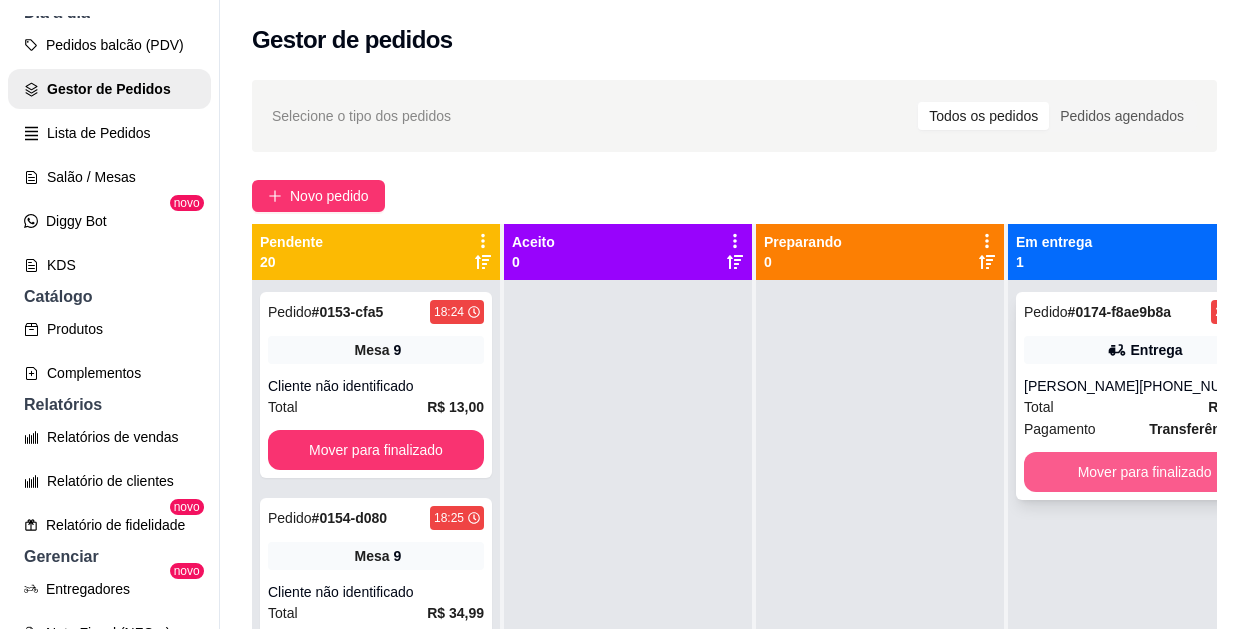click on "Mover para finalizado" at bounding box center (1144, 472) 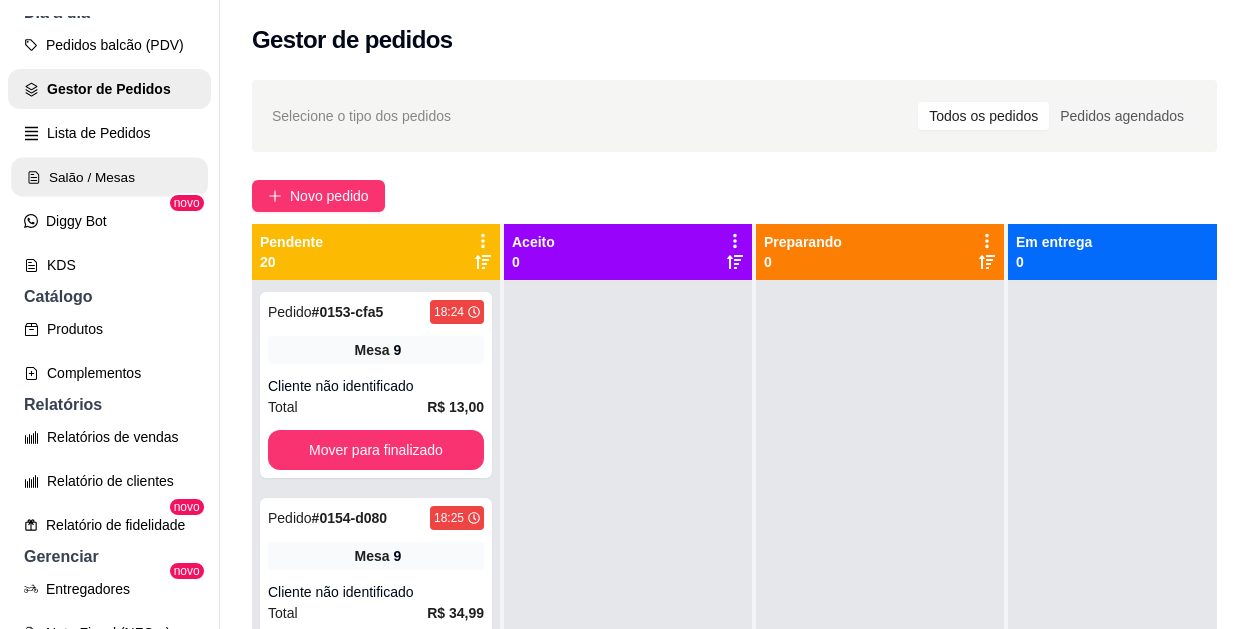 click on "Salão / Mesas" at bounding box center (109, 177) 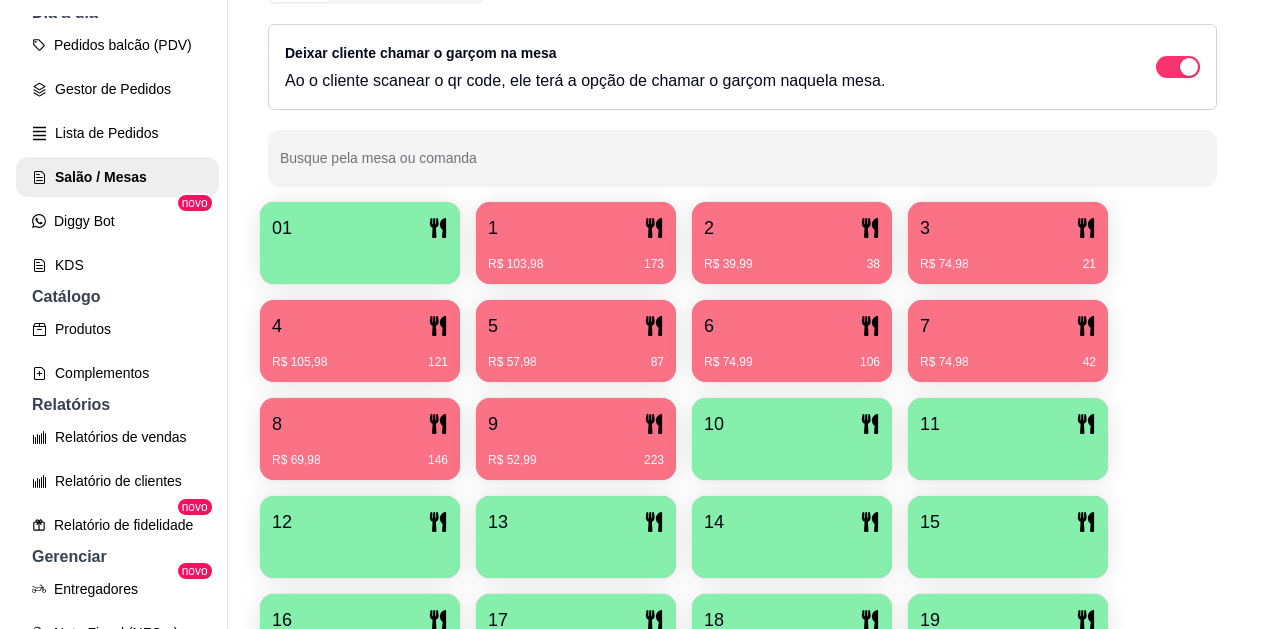 scroll, scrollTop: 300, scrollLeft: 0, axis: vertical 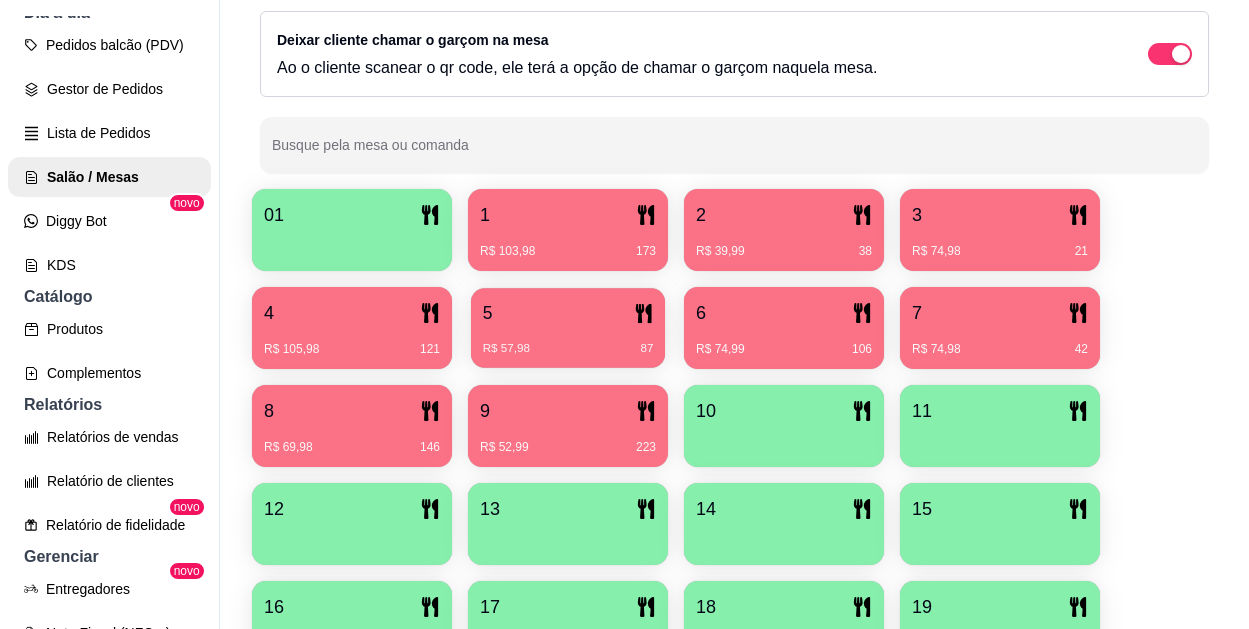 click on "5" at bounding box center [568, 313] 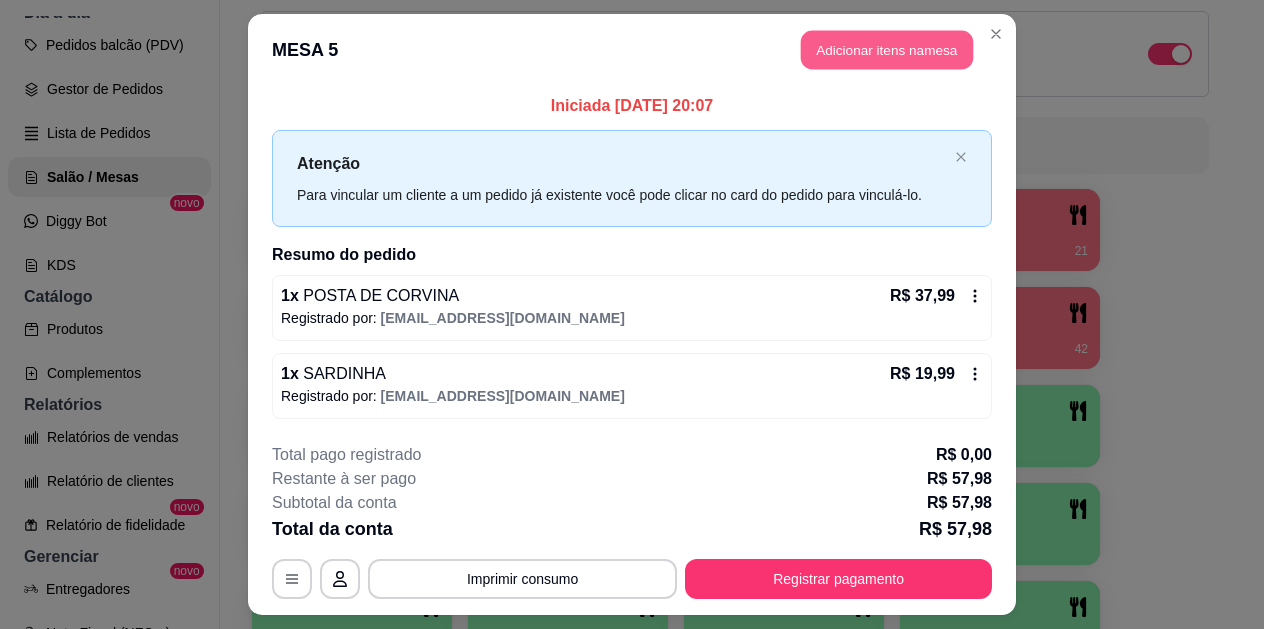 click on "Adicionar itens na  mesa" at bounding box center (887, 50) 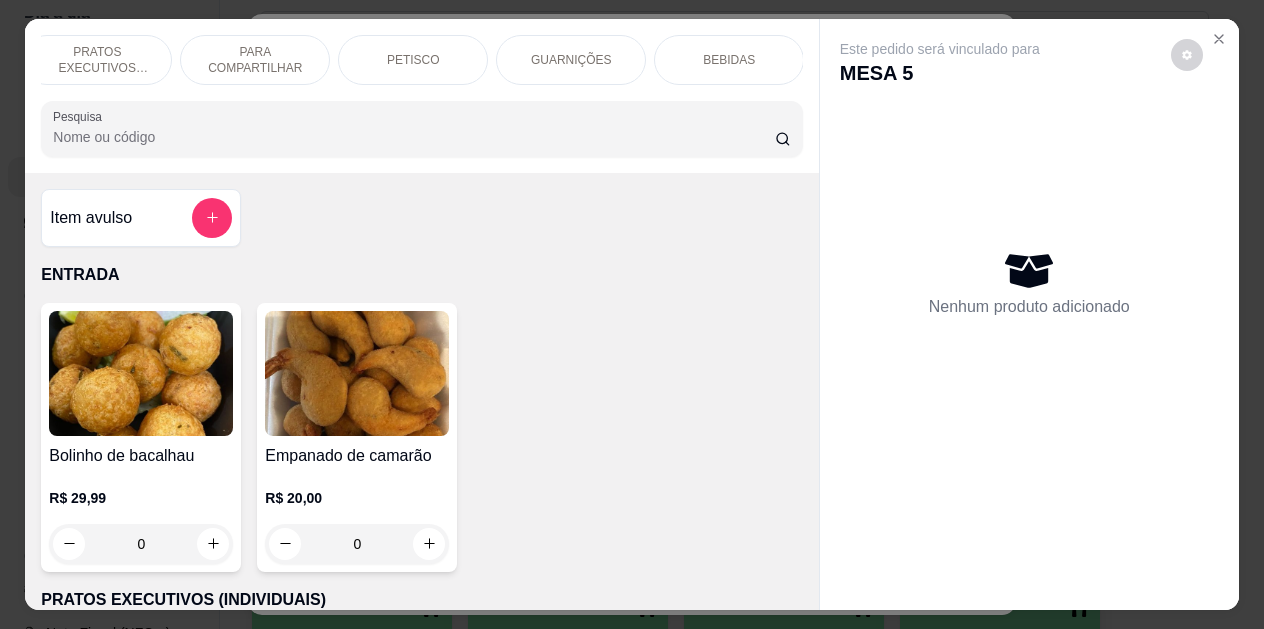 scroll, scrollTop: 0, scrollLeft: 179, axis: horizontal 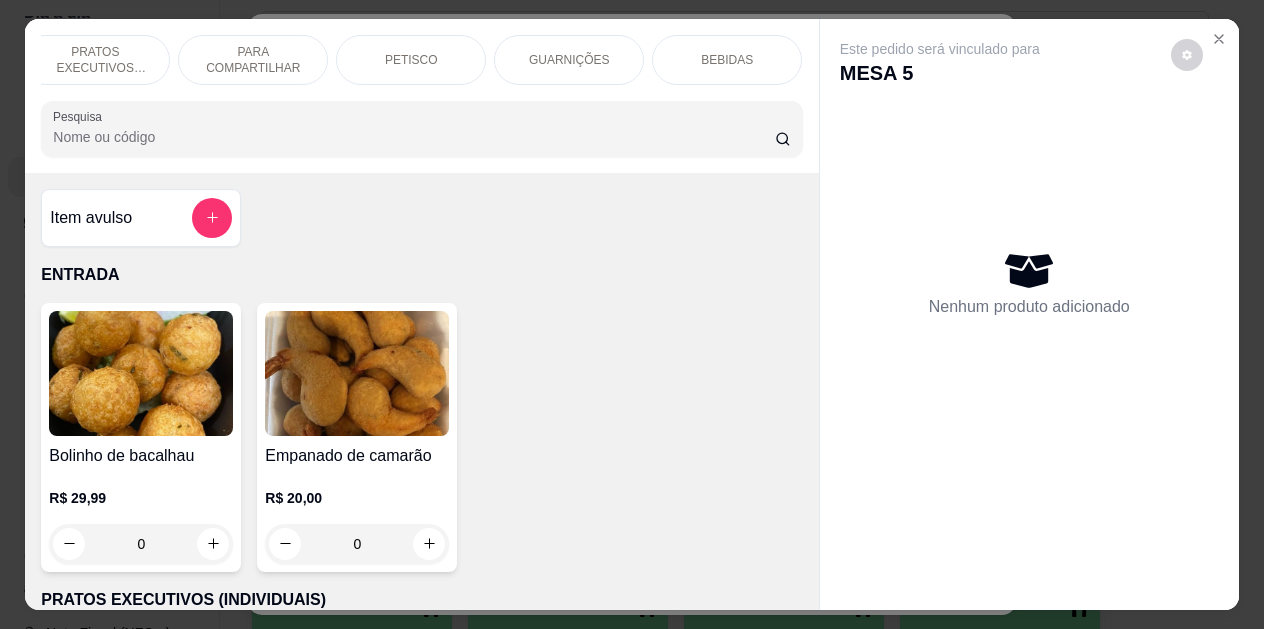 click on "BEBIDAS" at bounding box center (727, 60) 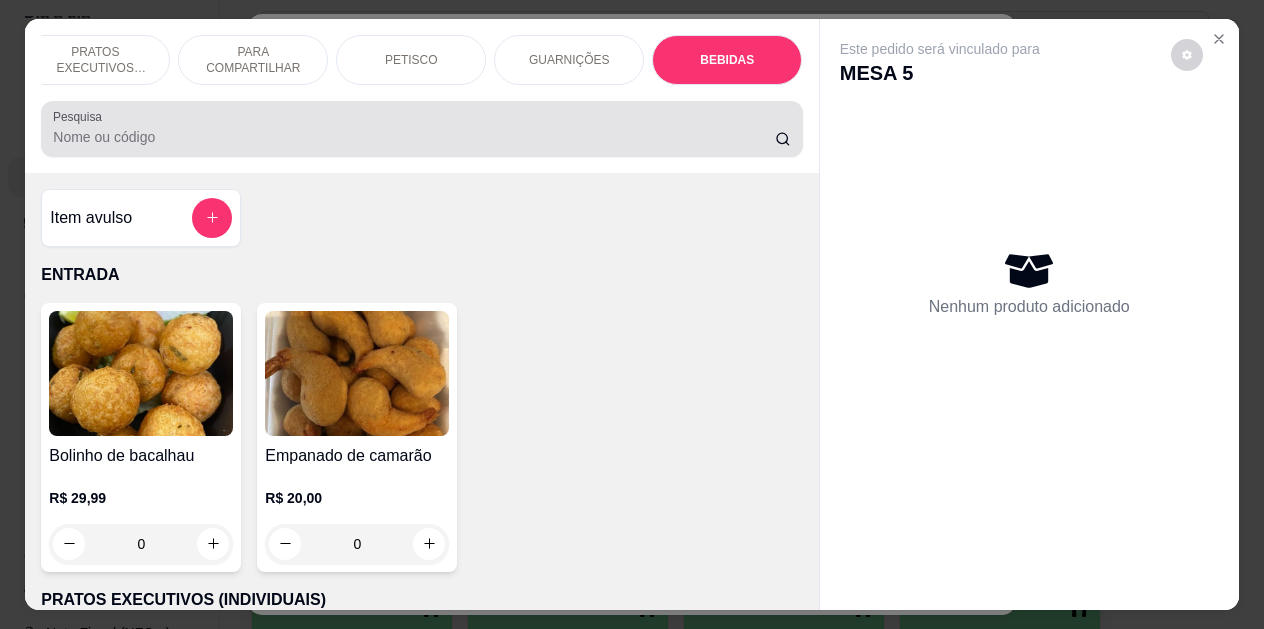 scroll, scrollTop: 4139, scrollLeft: 0, axis: vertical 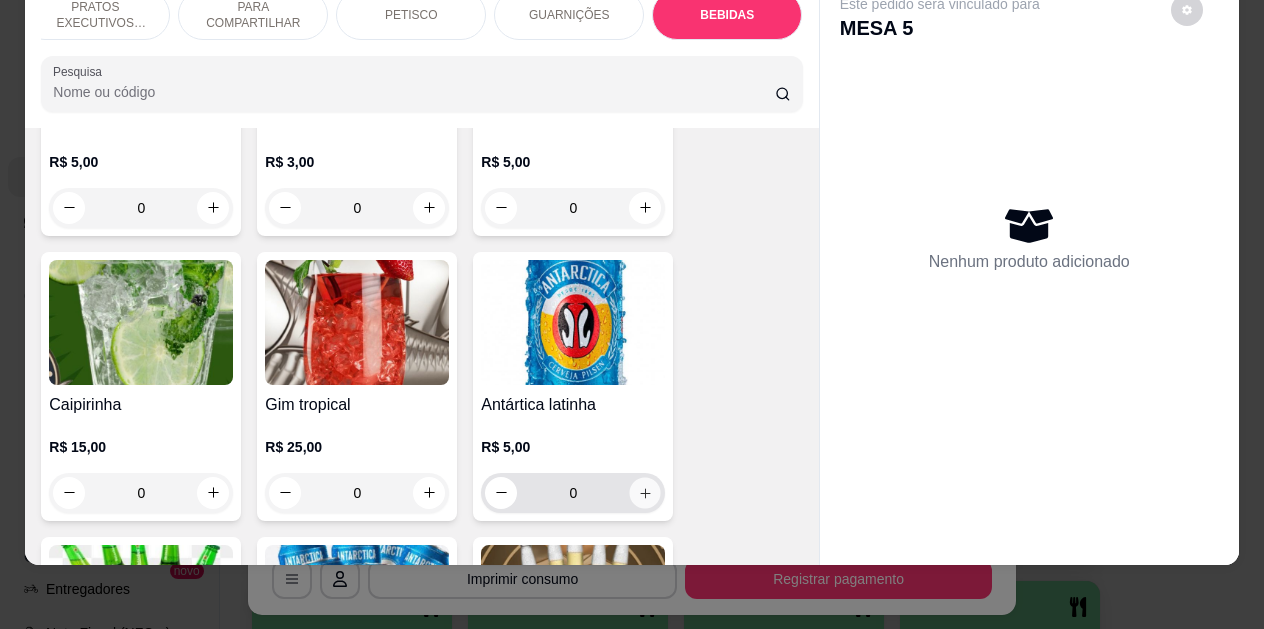 click 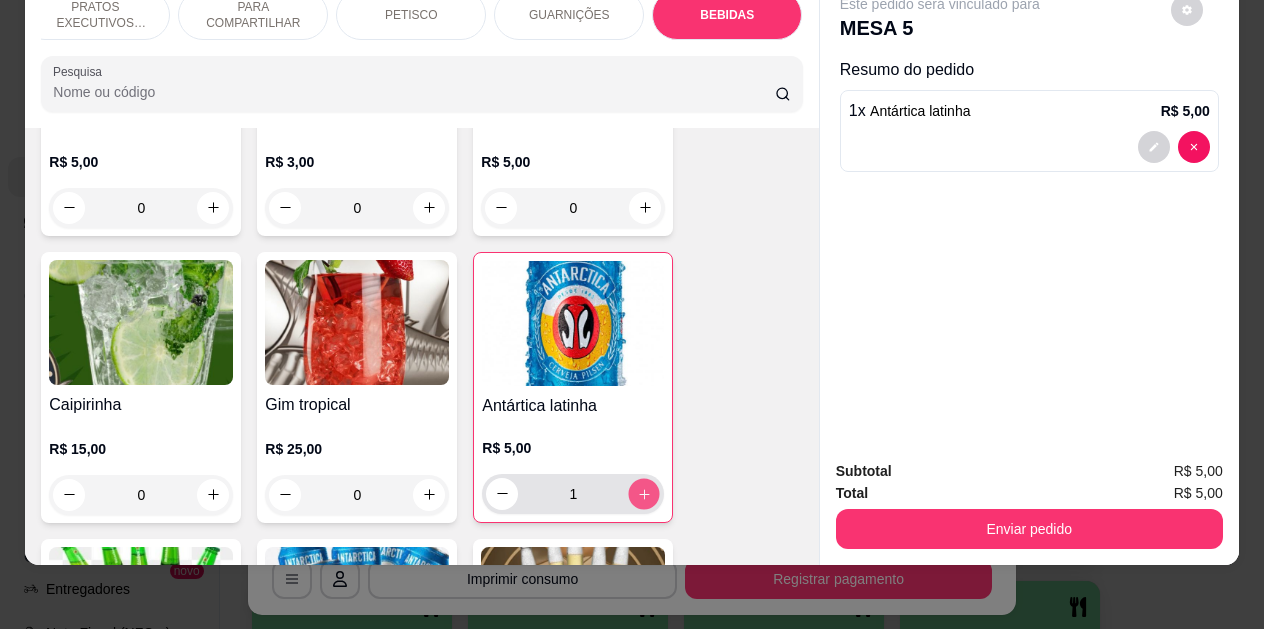 click 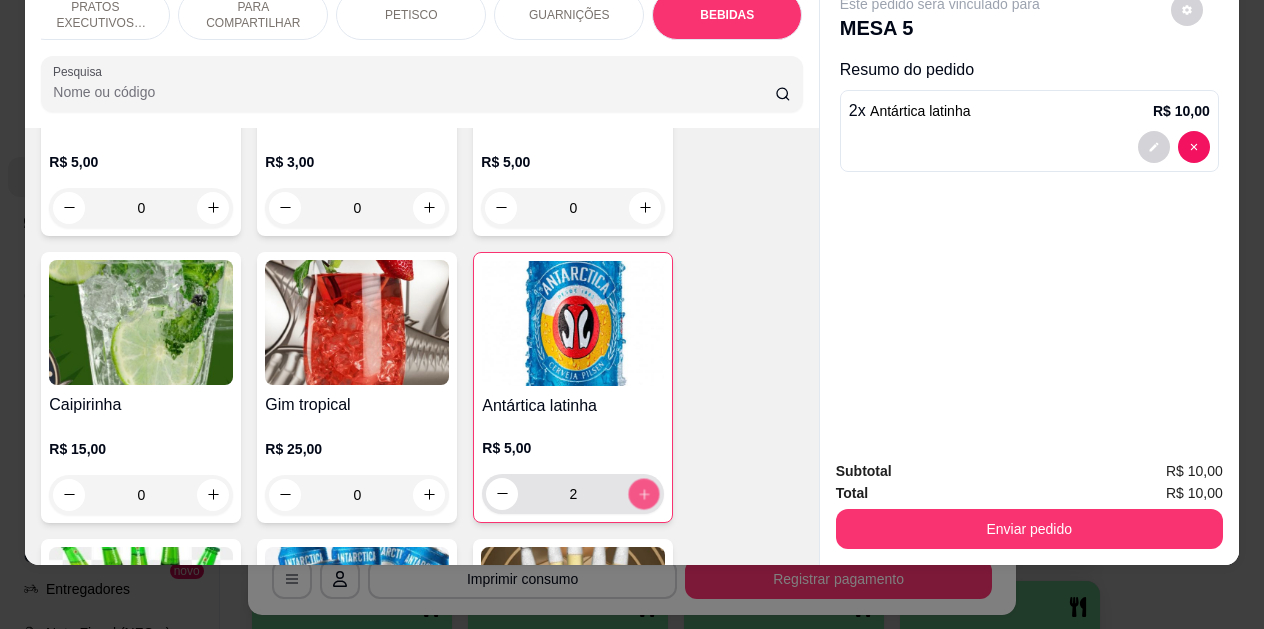 click 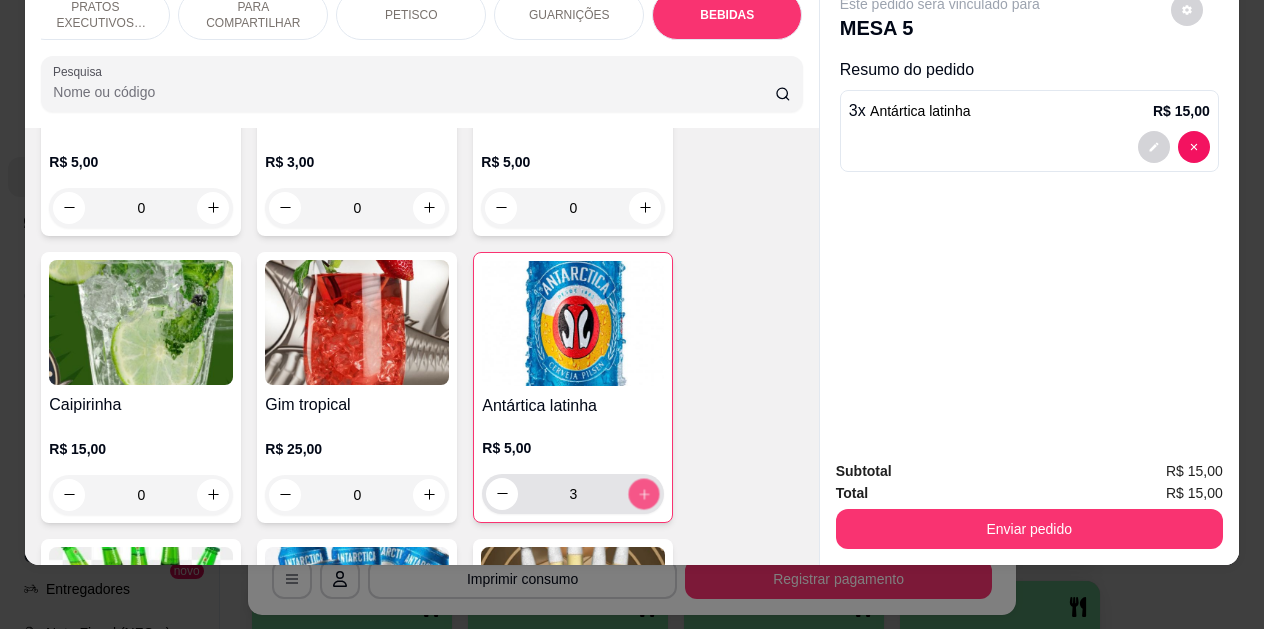 click 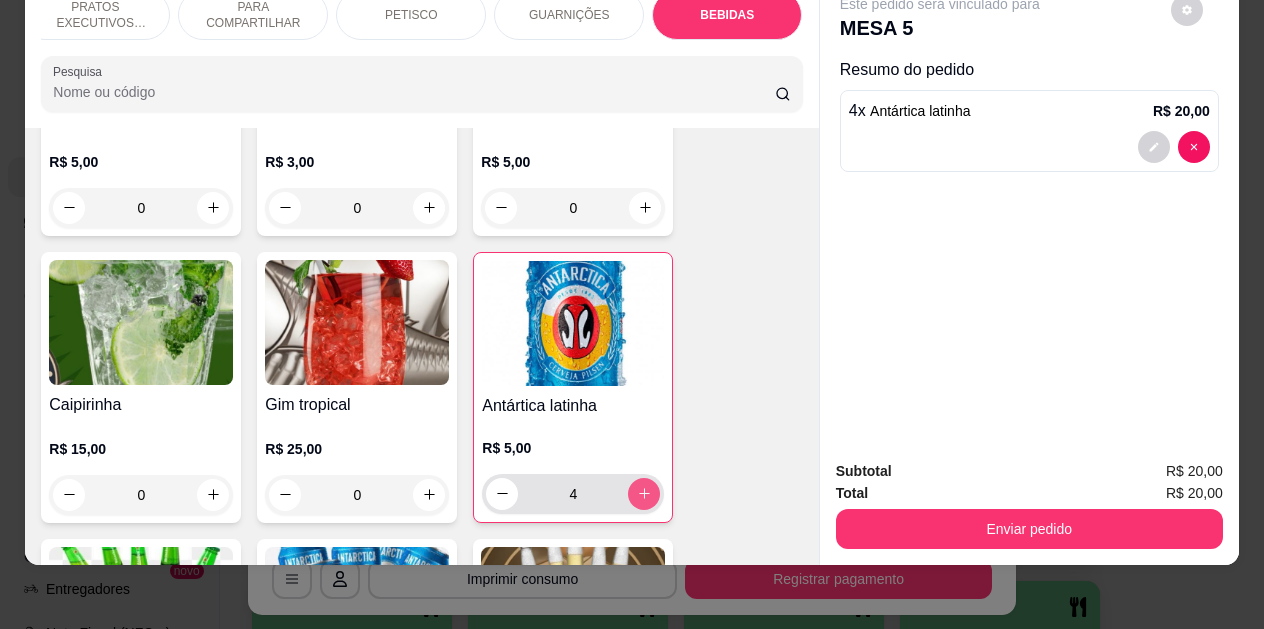 click 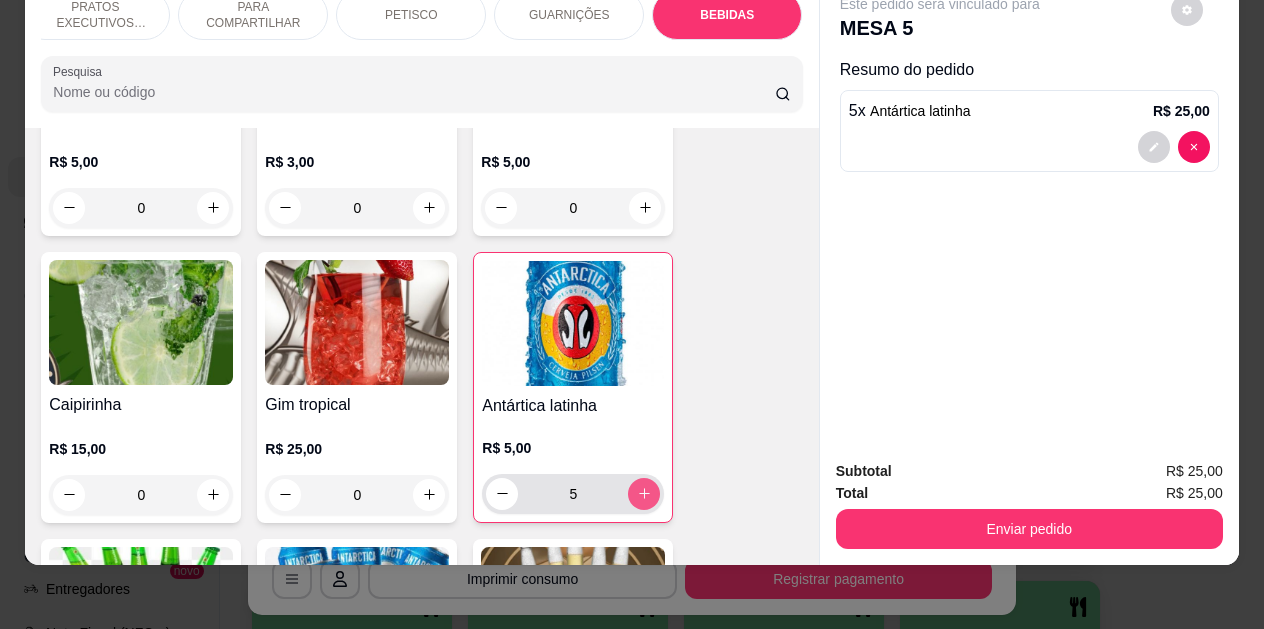 click 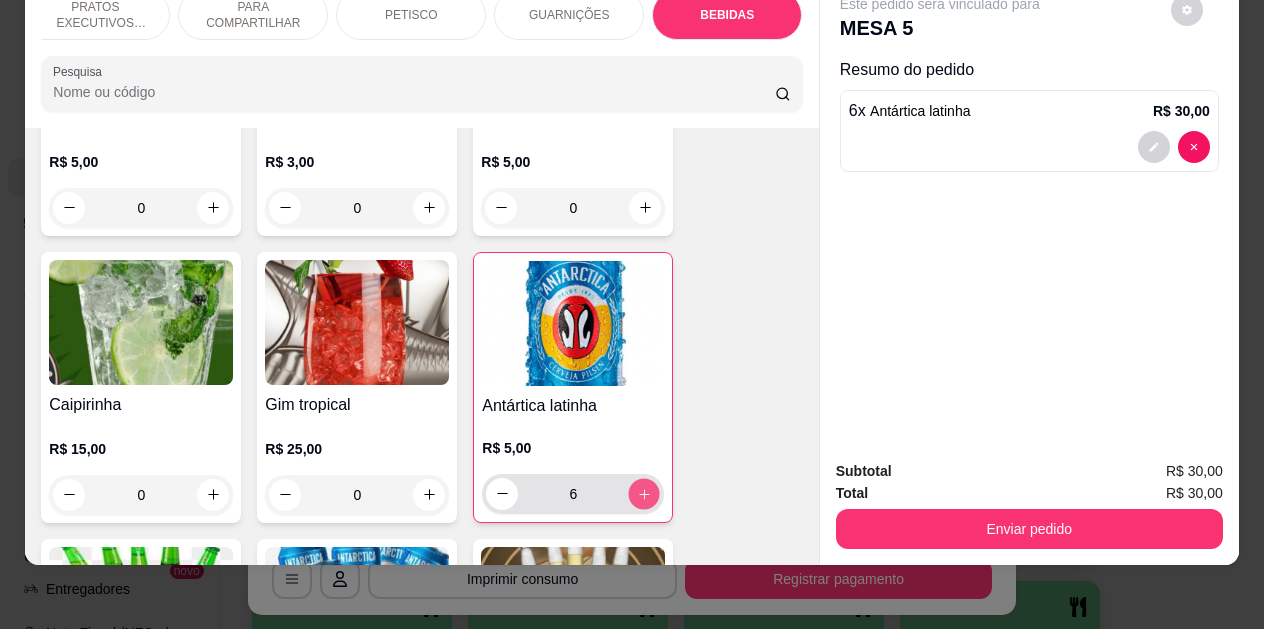click 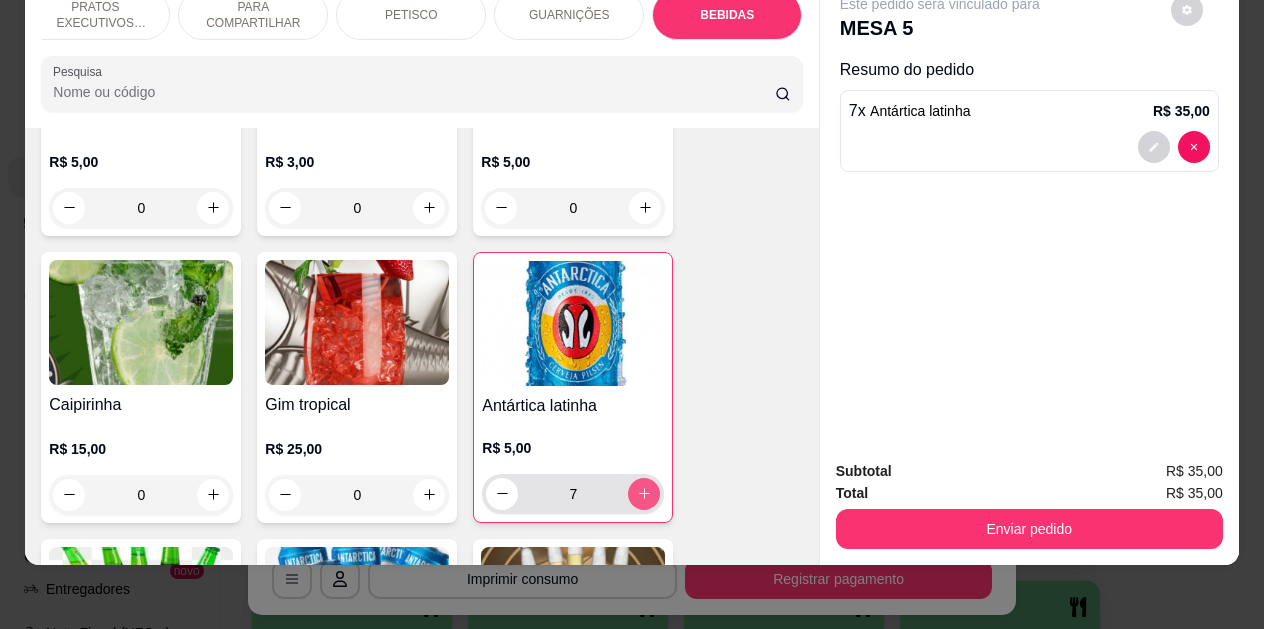 click 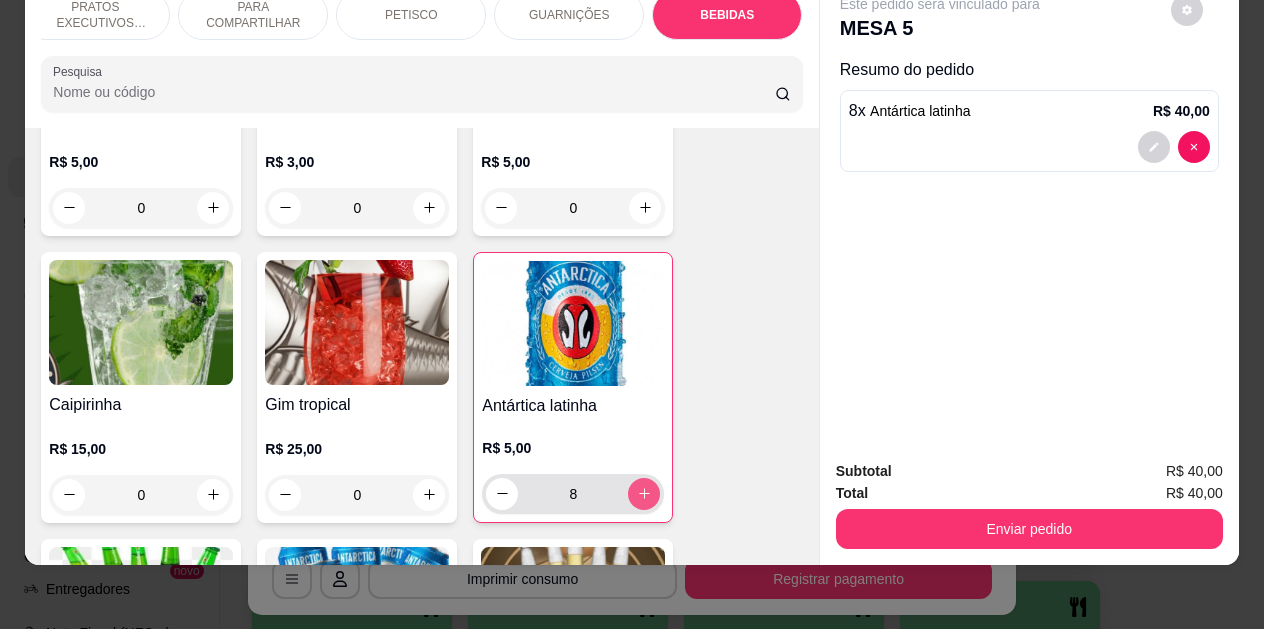 click 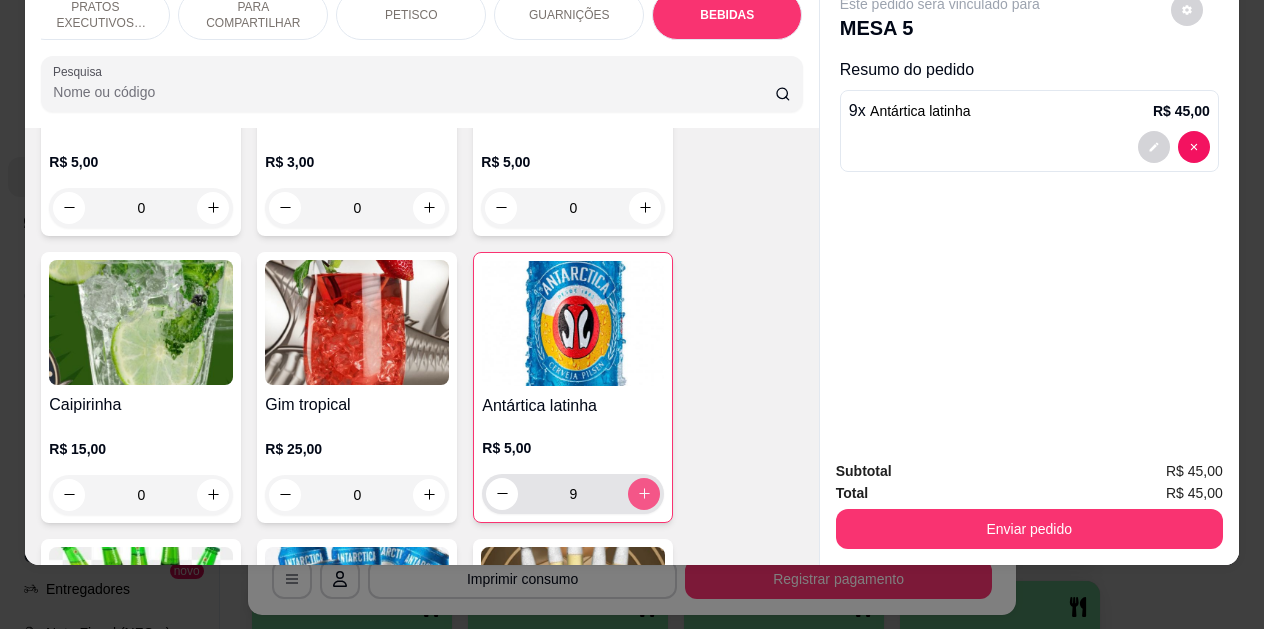 click 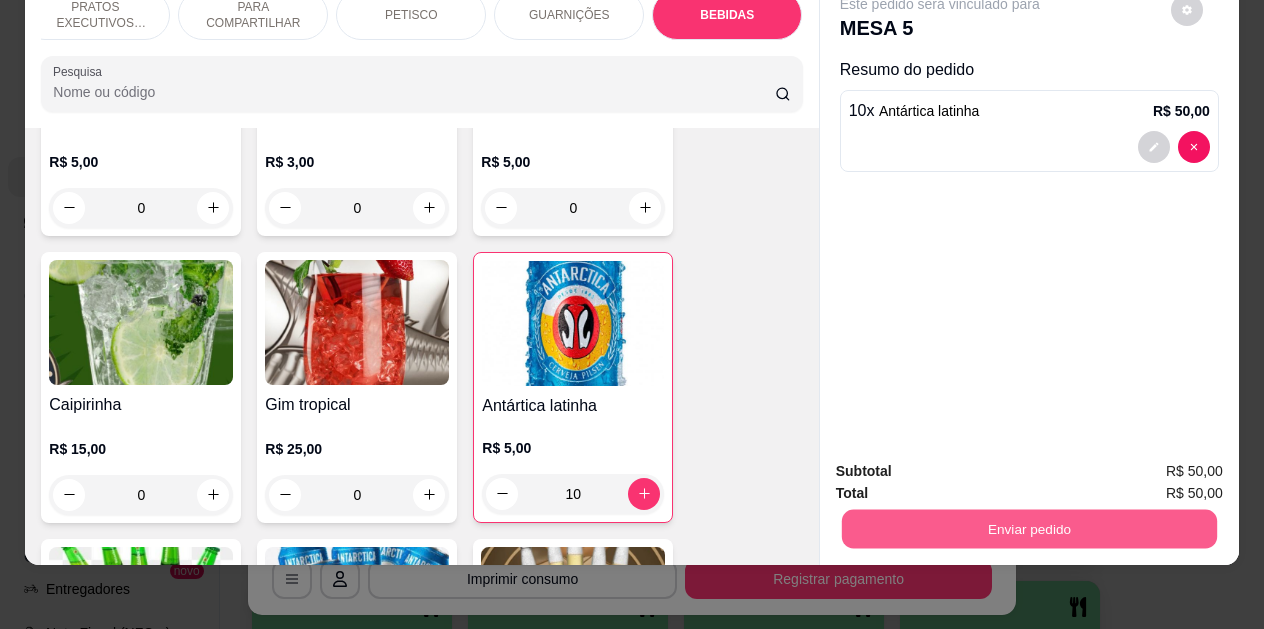click on "Enviar pedido" at bounding box center (1029, 529) 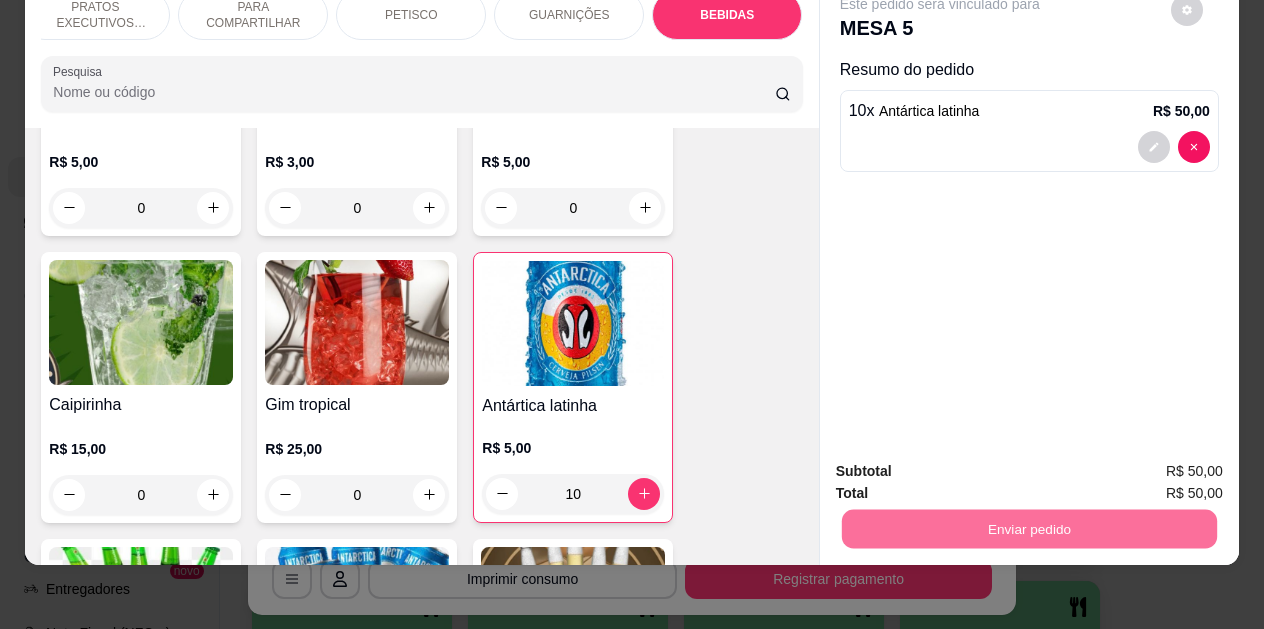 click on "Não registrar e enviar pedido" at bounding box center (963, 465) 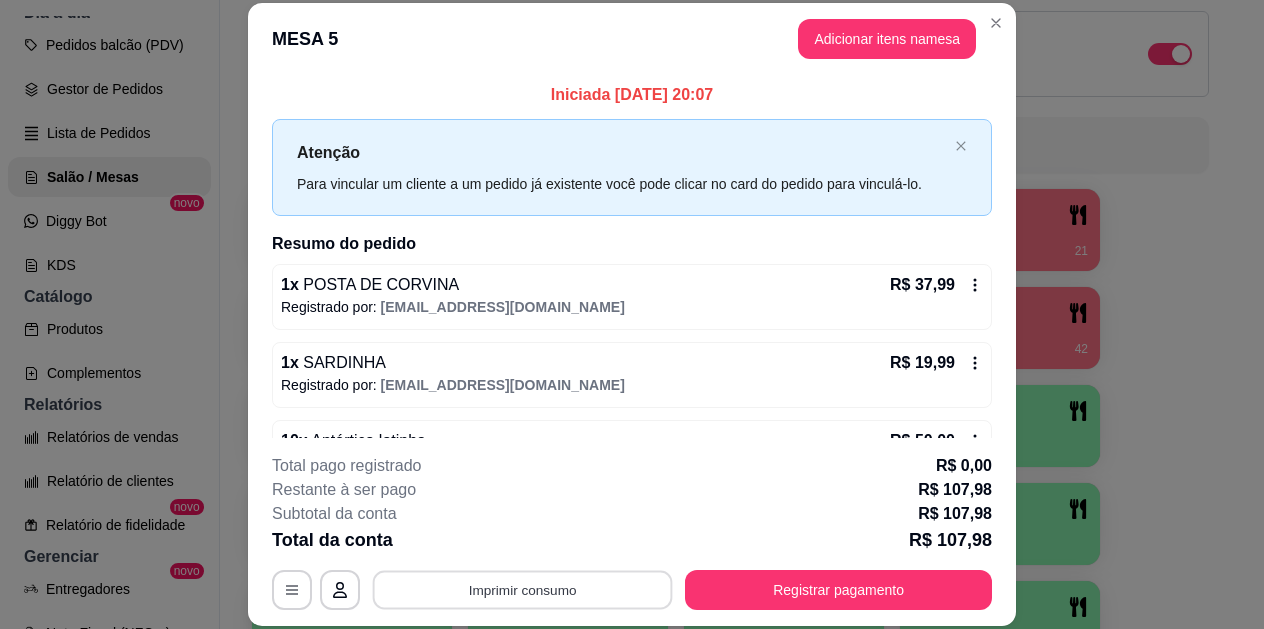 click on "Imprimir consumo" at bounding box center (523, 589) 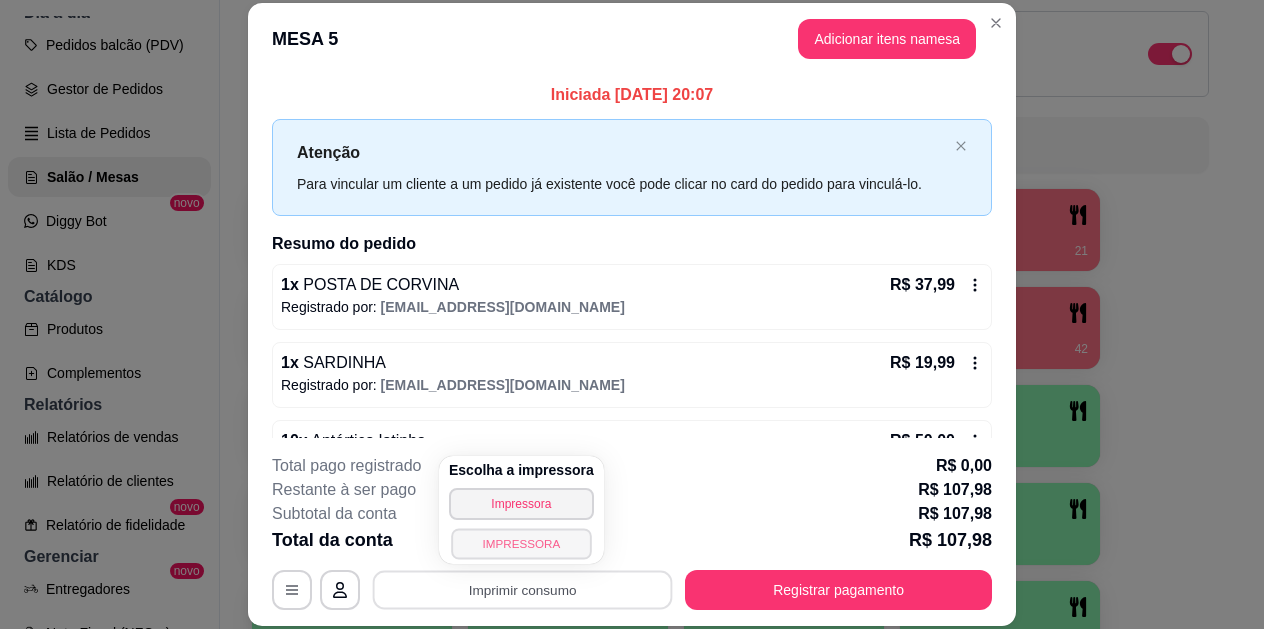 click on "IMPRESSORA" at bounding box center [521, 543] 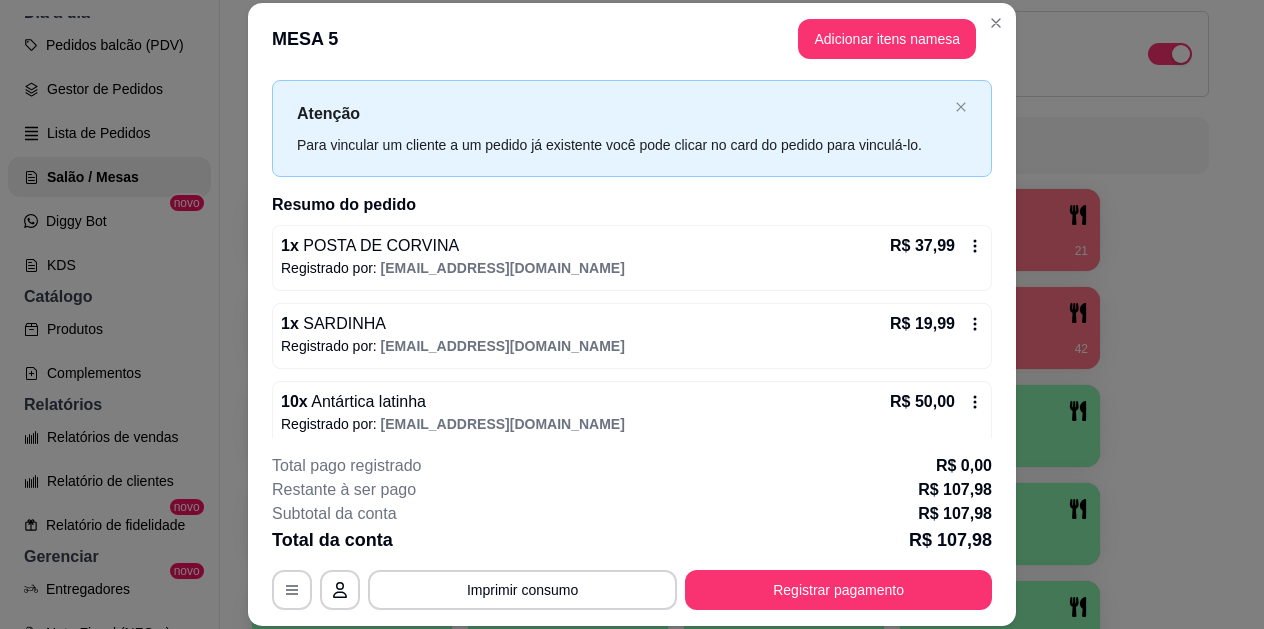 scroll, scrollTop: 56, scrollLeft: 0, axis: vertical 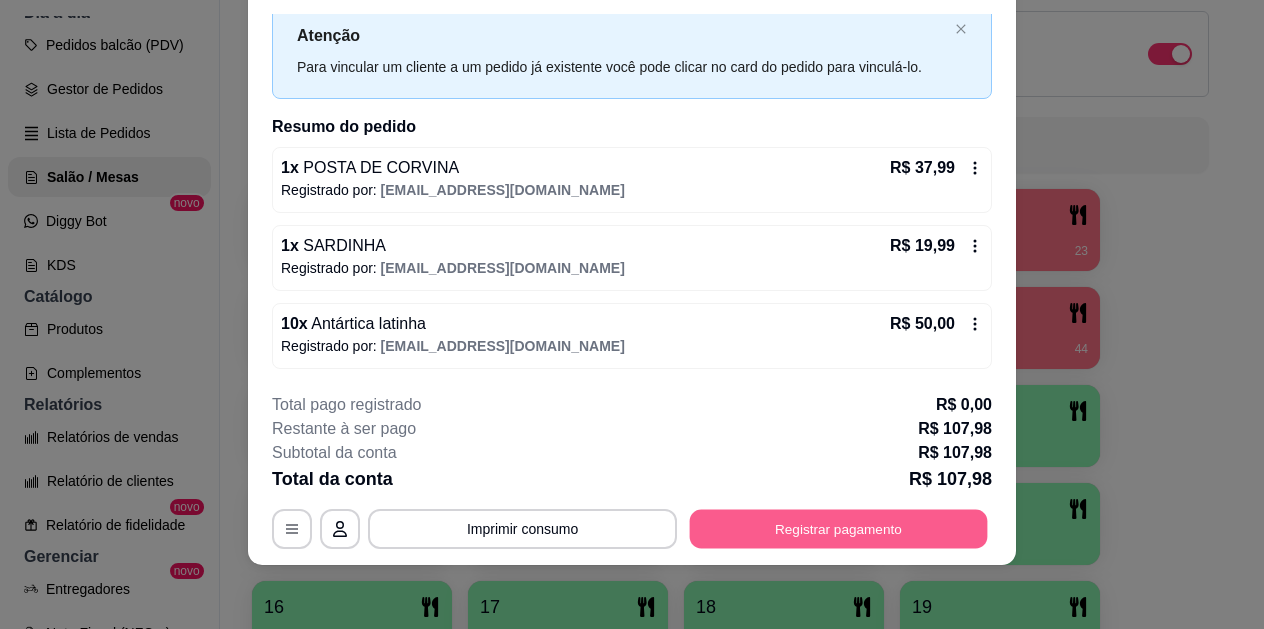 click on "Registrar pagamento" at bounding box center [839, 528] 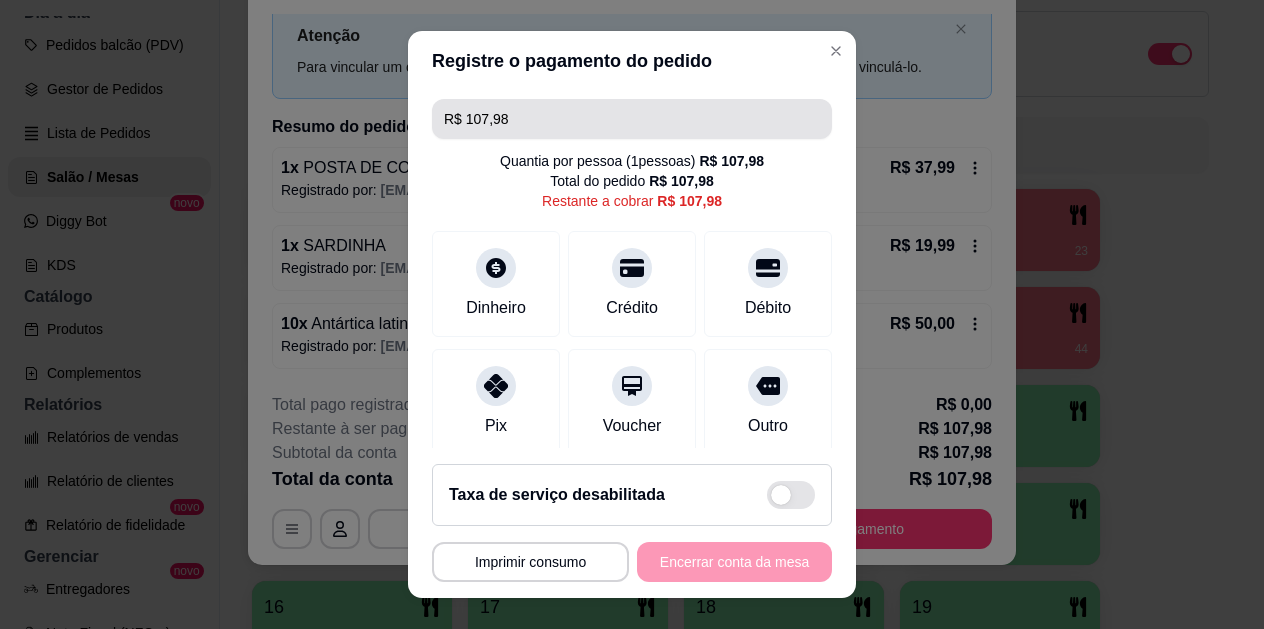 click on "R$ 107,98" at bounding box center [632, 119] 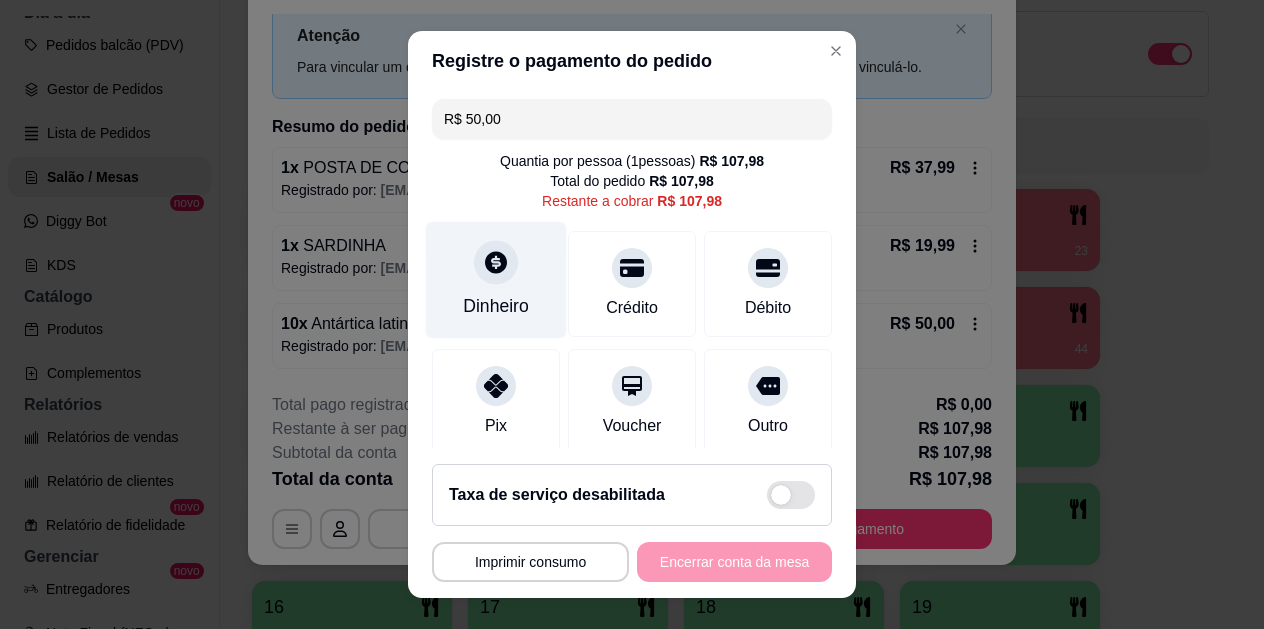 click 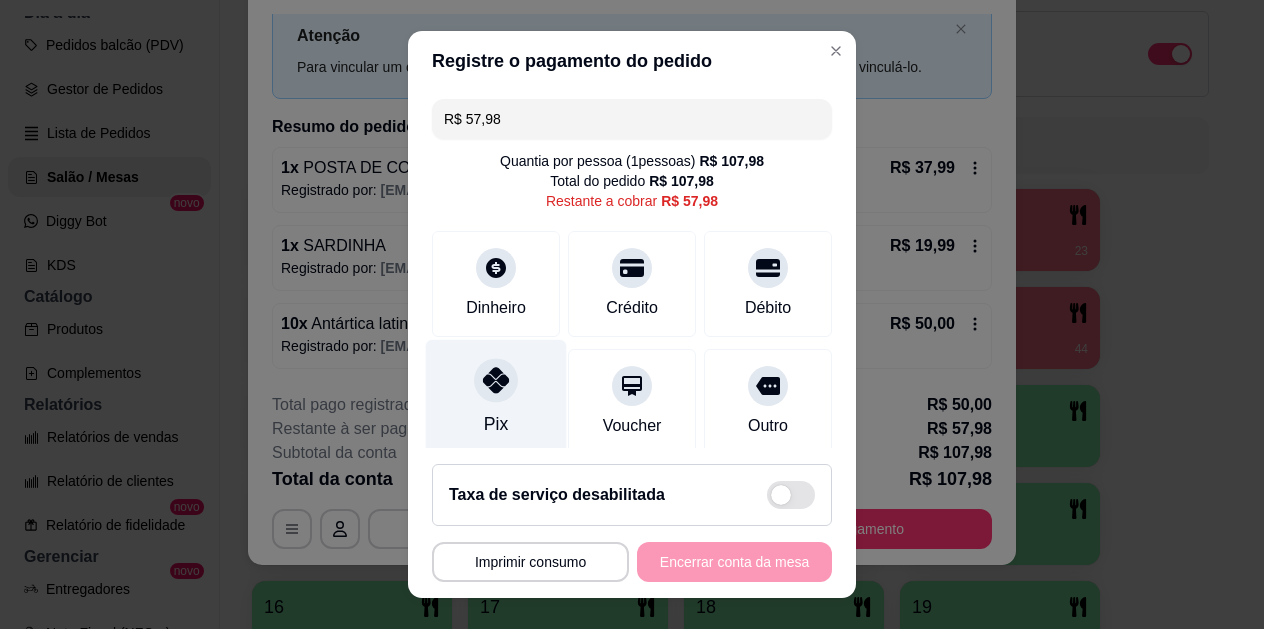 click 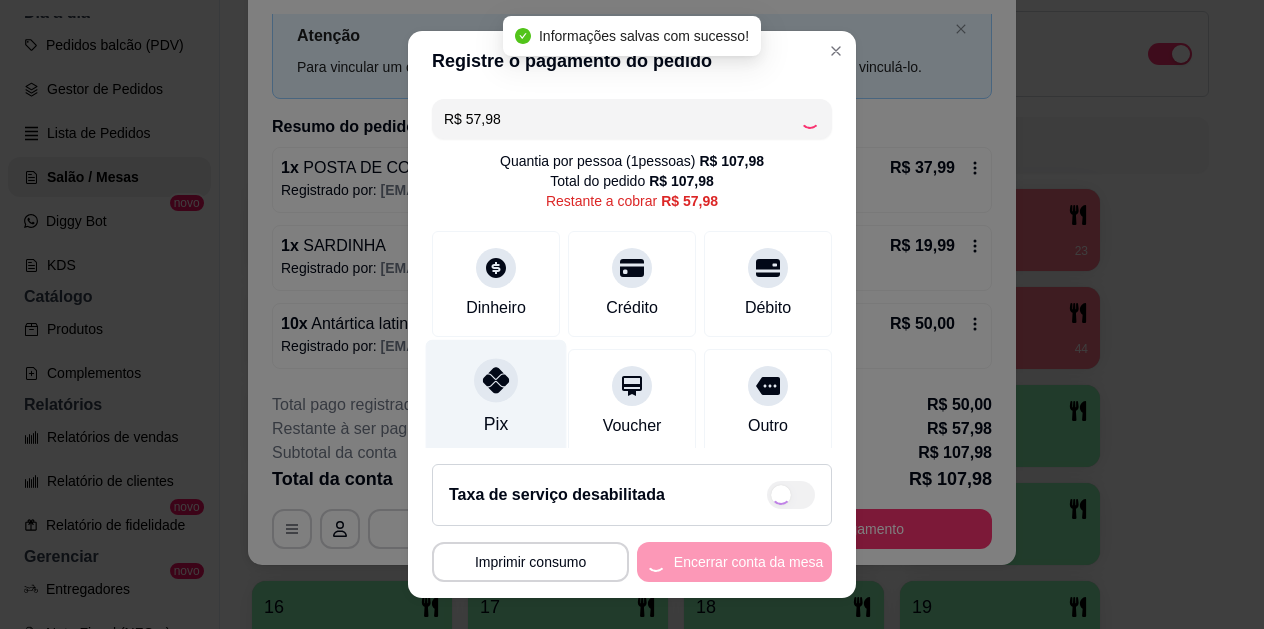 type on "R$ 0,00" 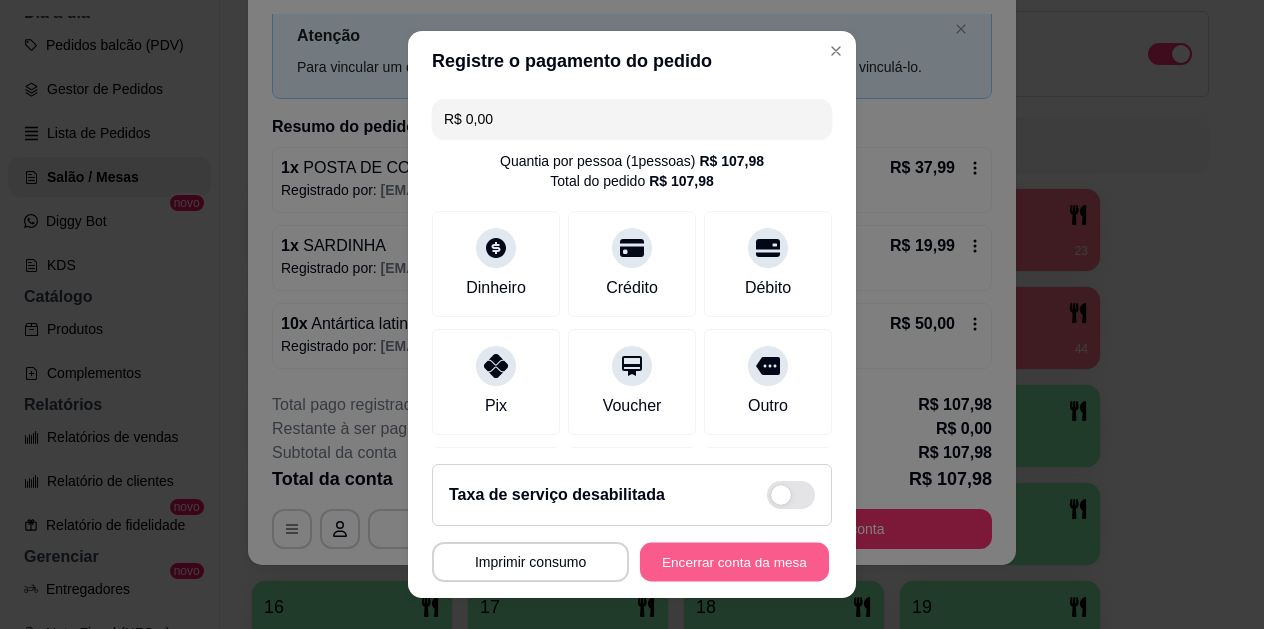 click on "Encerrar conta da mesa" at bounding box center (734, 561) 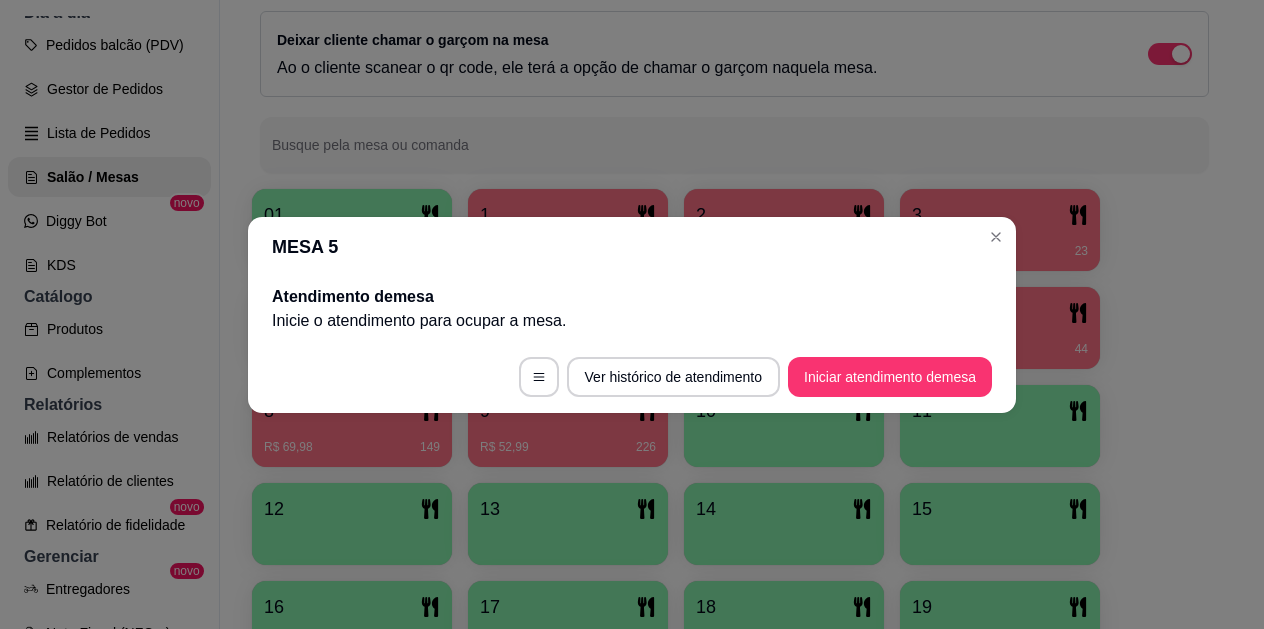 scroll, scrollTop: 0, scrollLeft: 0, axis: both 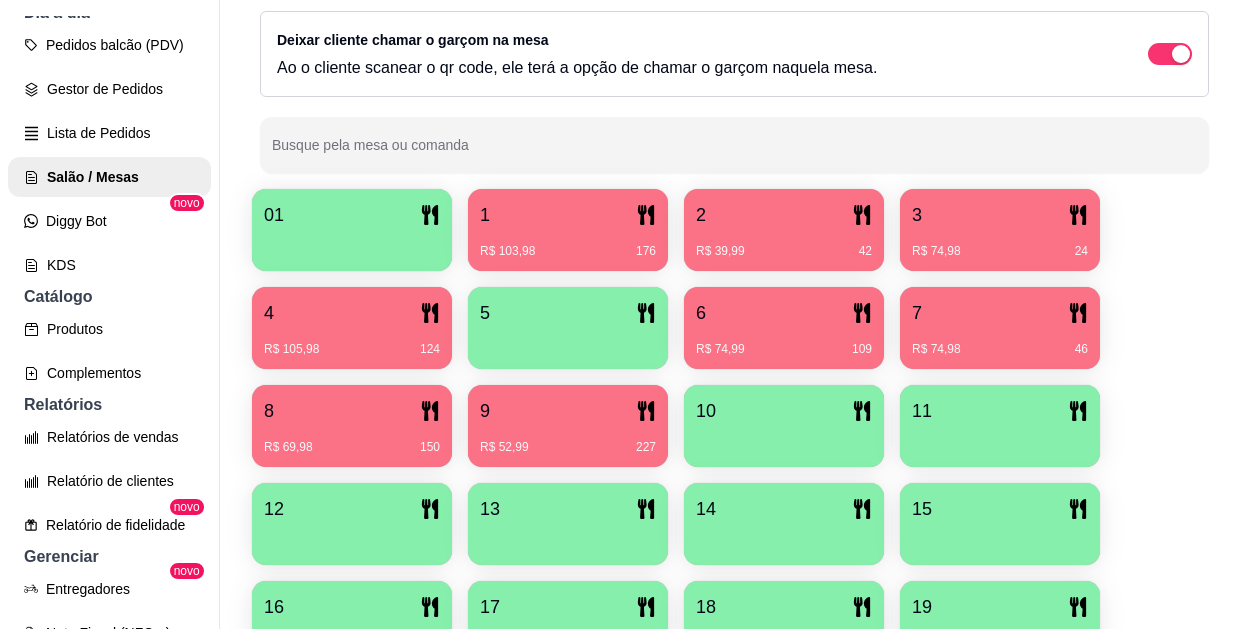 click on "R$ 52,99 227" at bounding box center [568, 440] 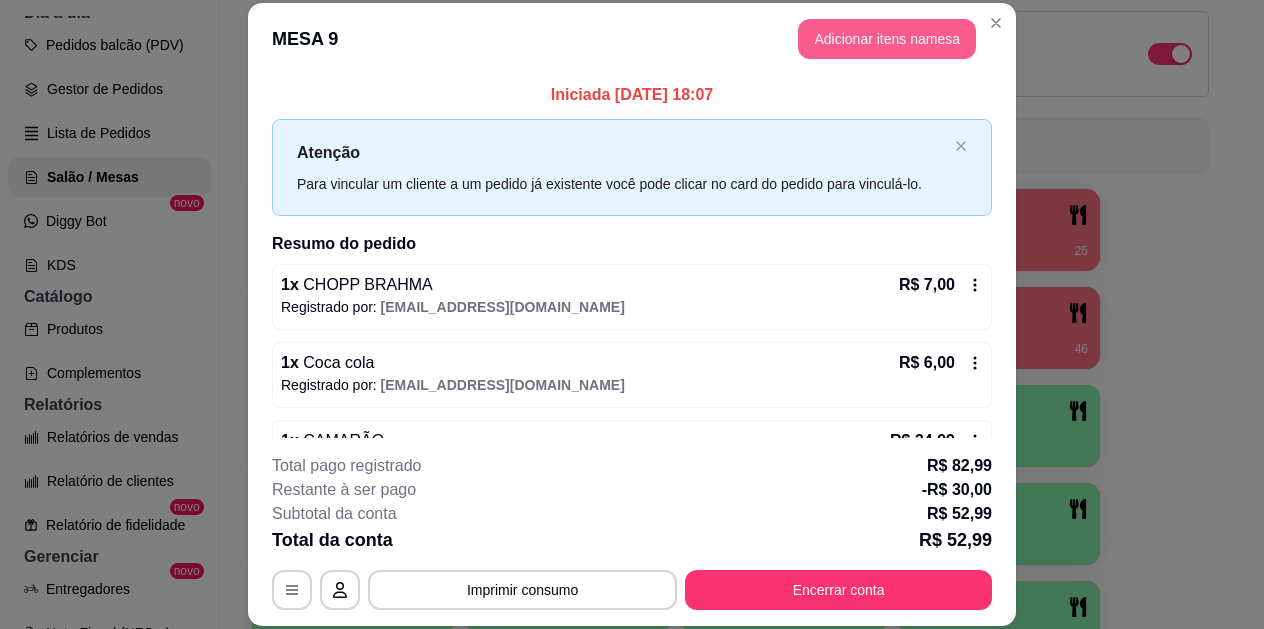 click on "Adicionar itens na  mesa" at bounding box center (887, 39) 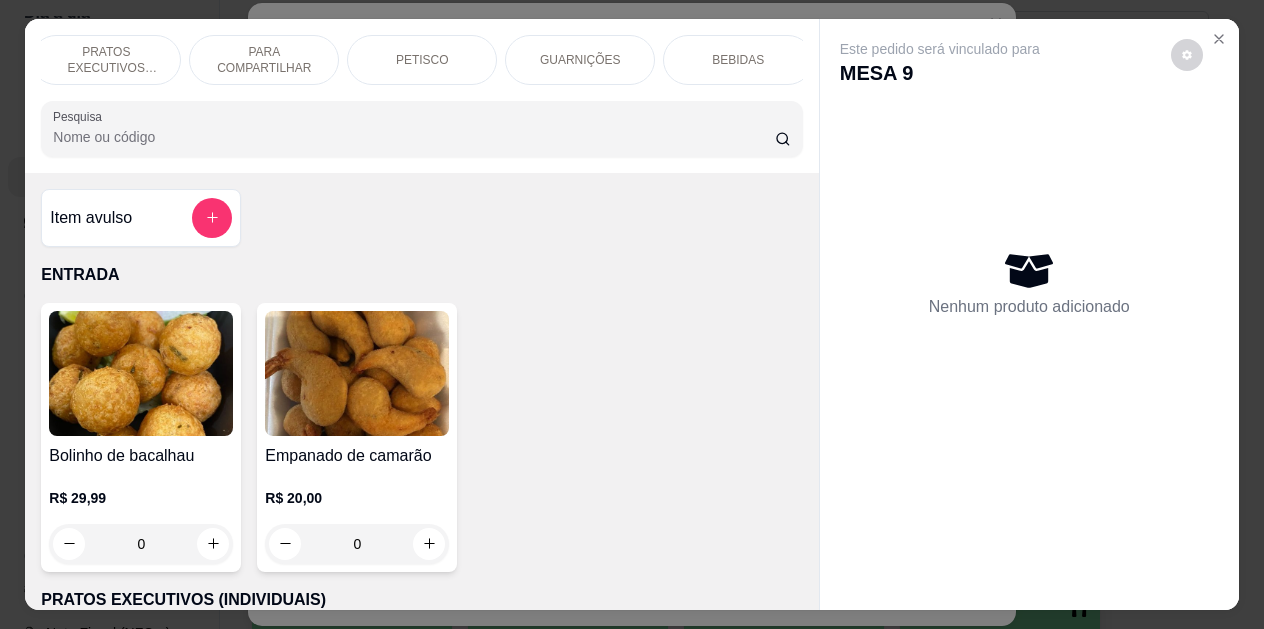 scroll, scrollTop: 0, scrollLeft: 179, axis: horizontal 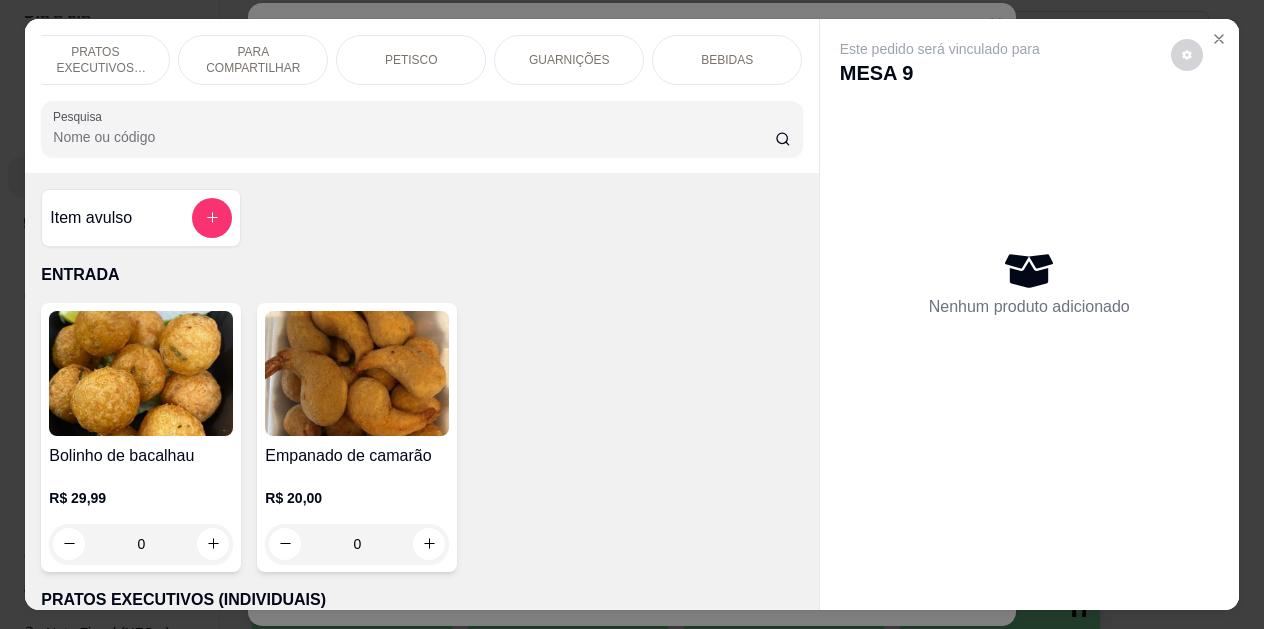 click on "BEBIDAS" at bounding box center [727, 60] 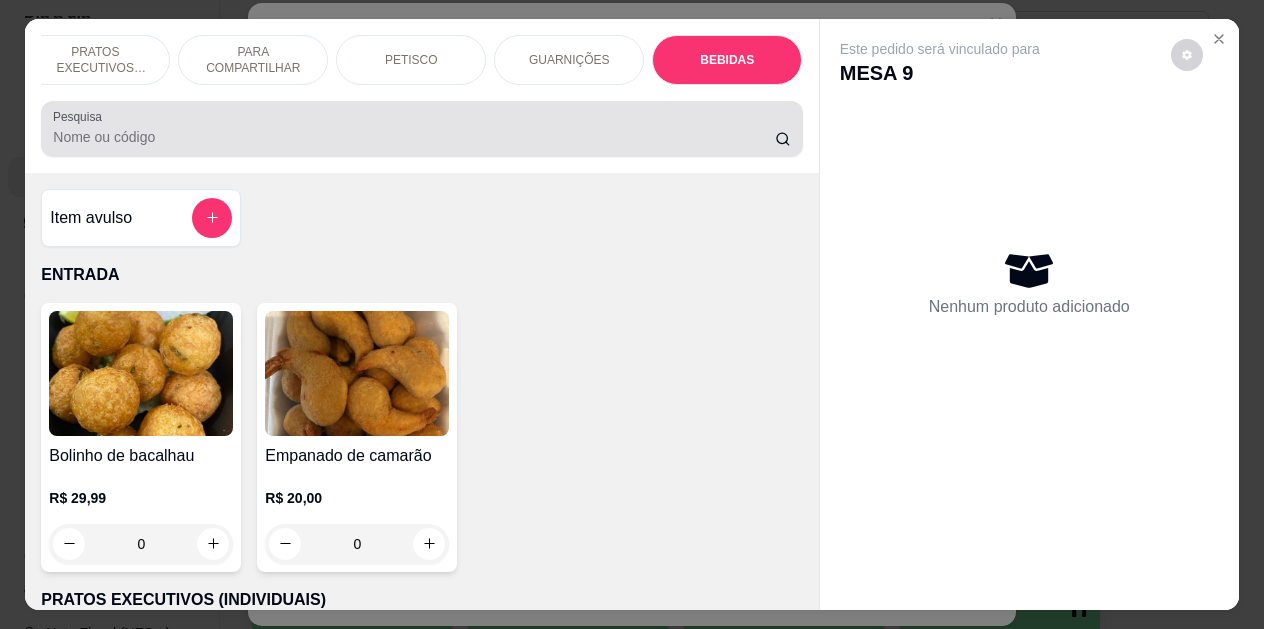 scroll, scrollTop: 4139, scrollLeft: 0, axis: vertical 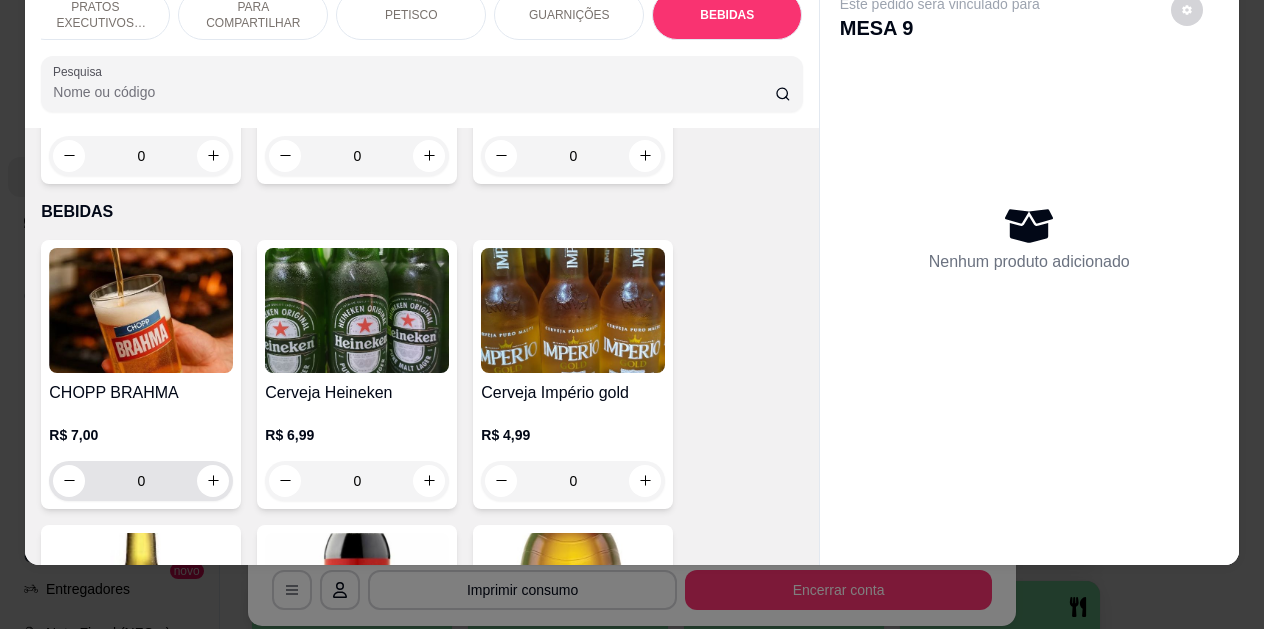 click on "0" at bounding box center (141, 481) 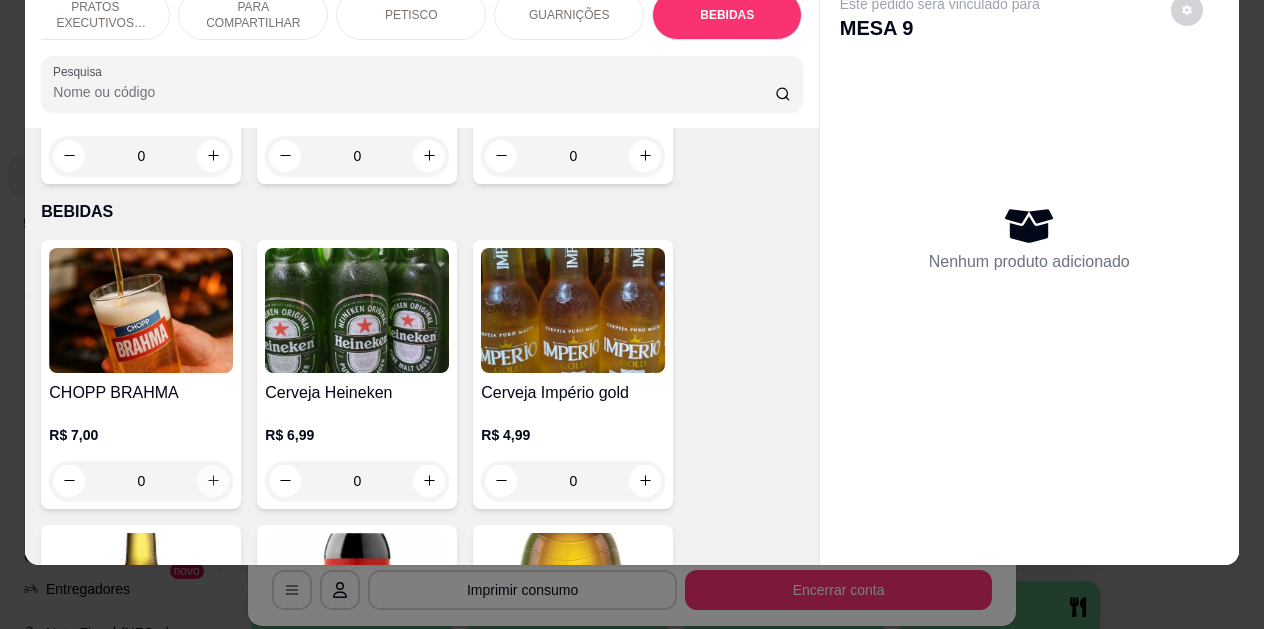 click 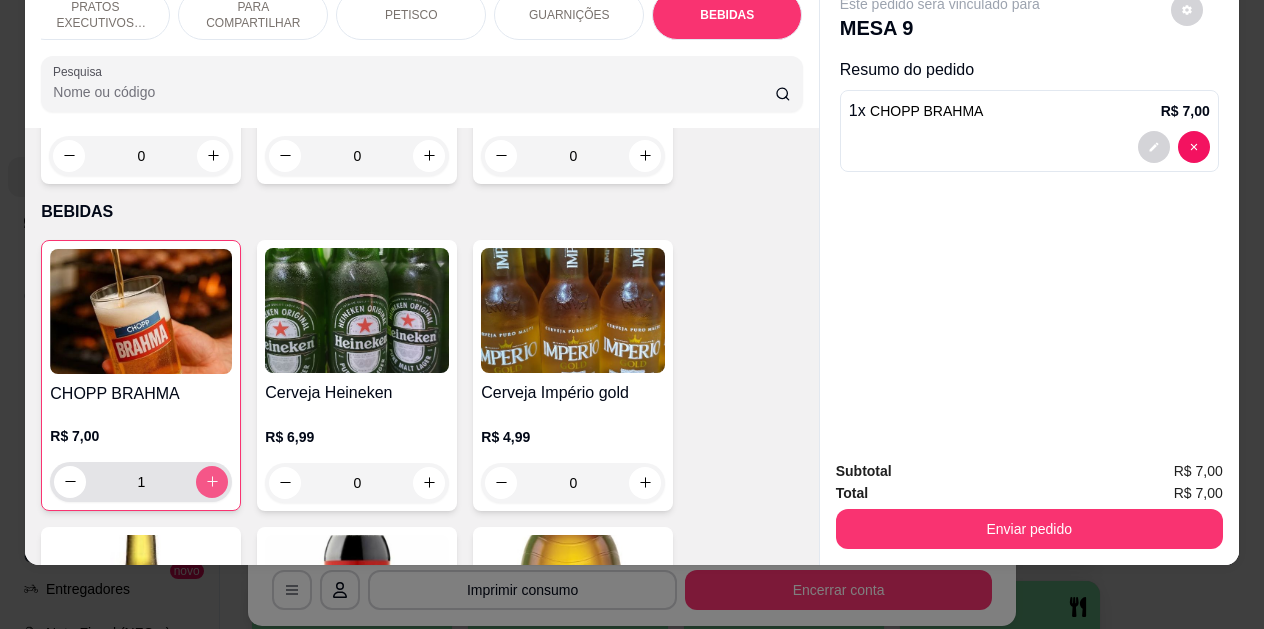 click 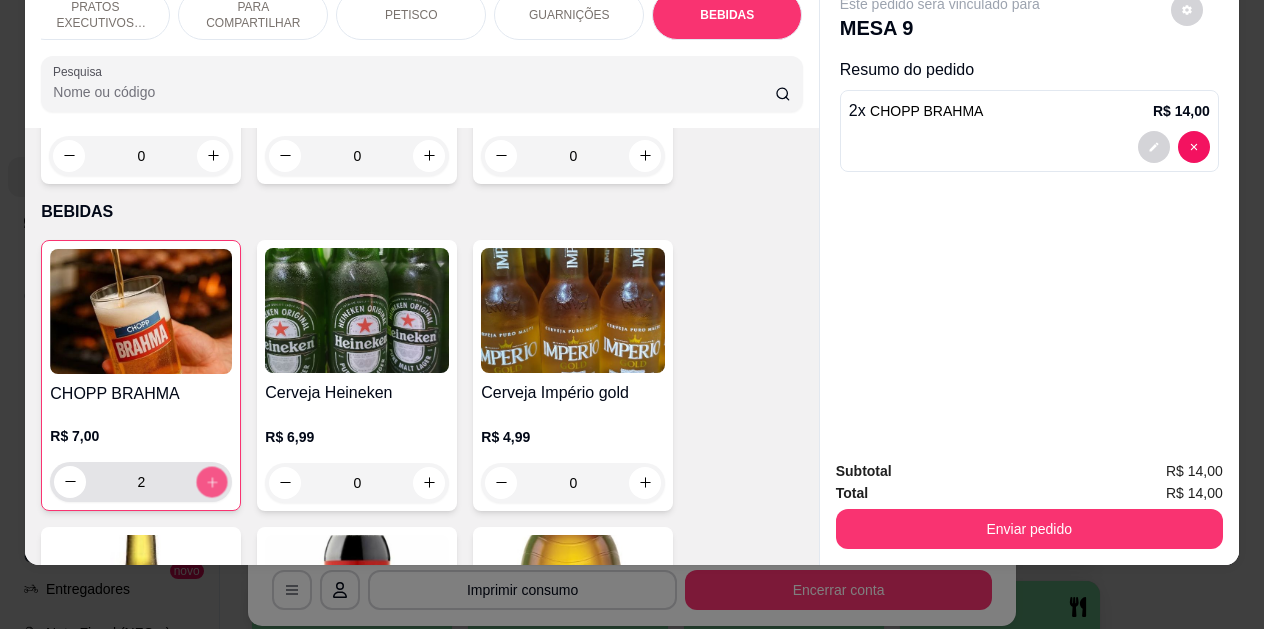 click 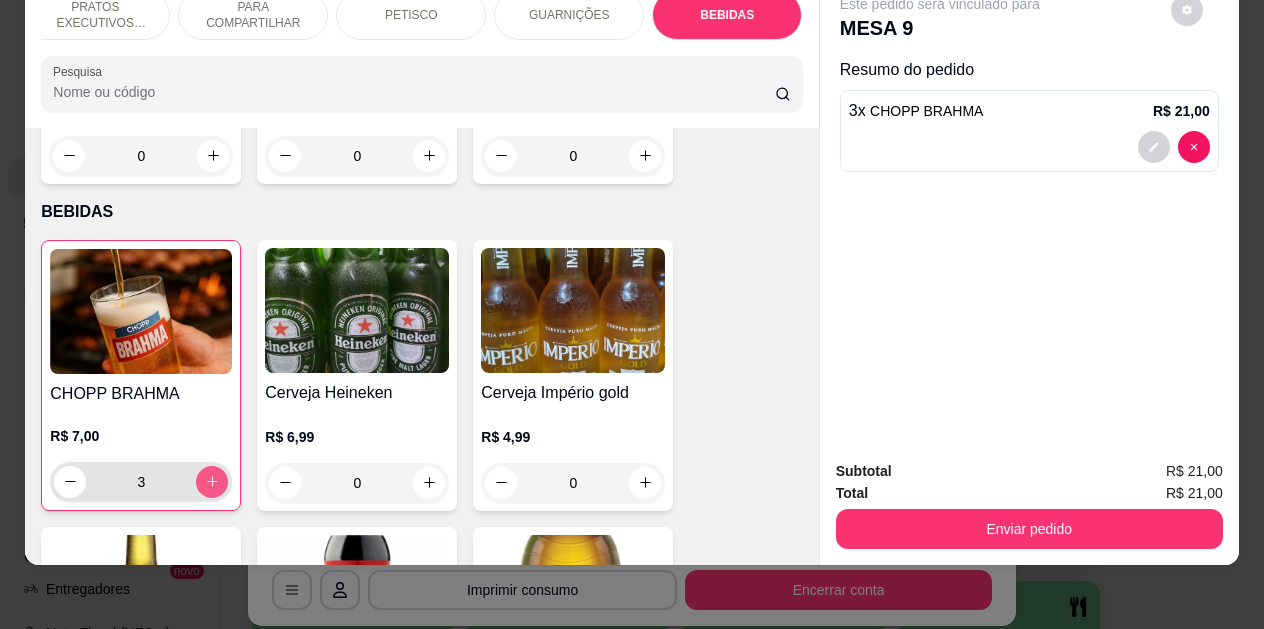 click 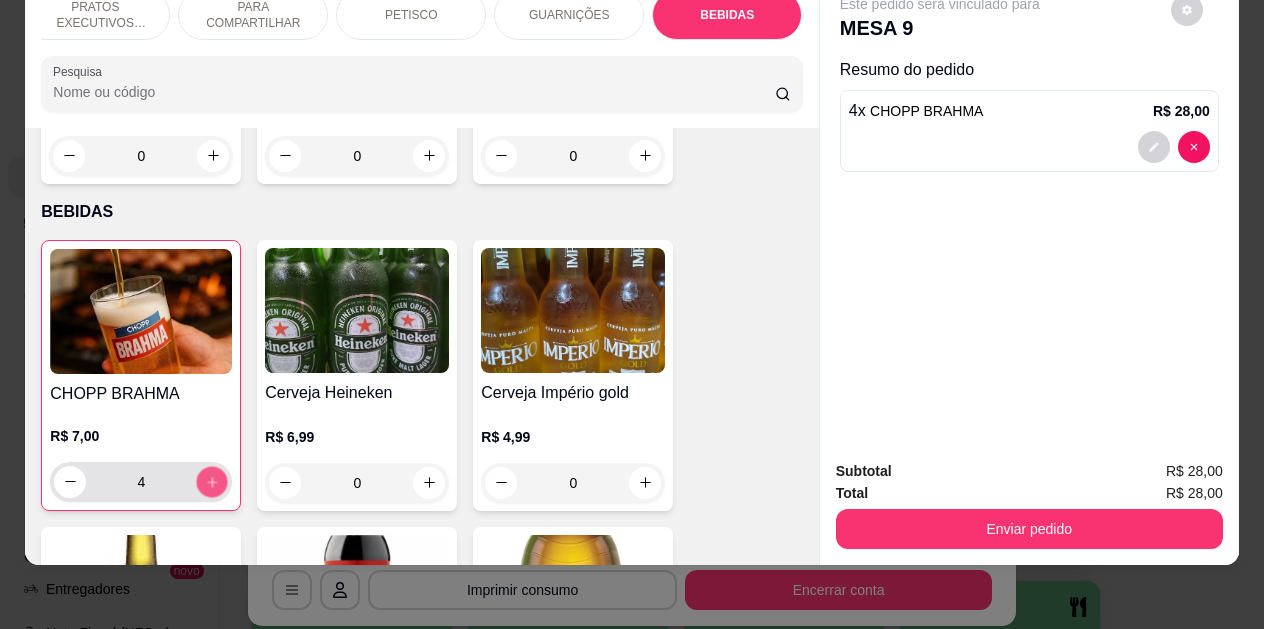 click 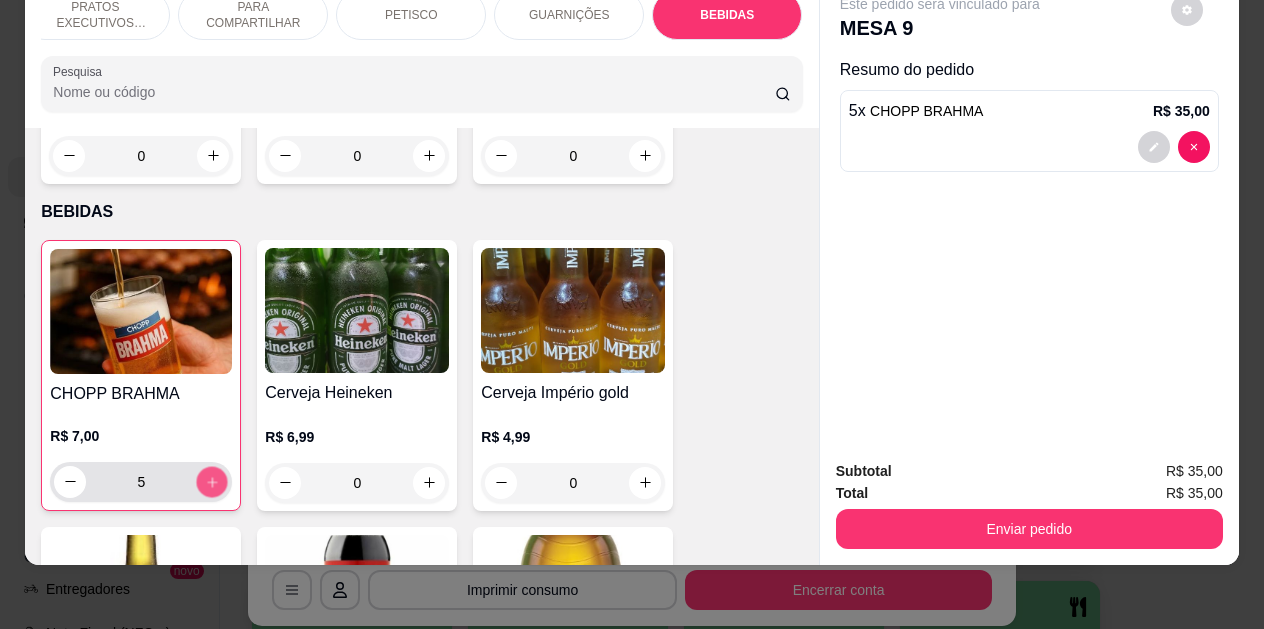 click 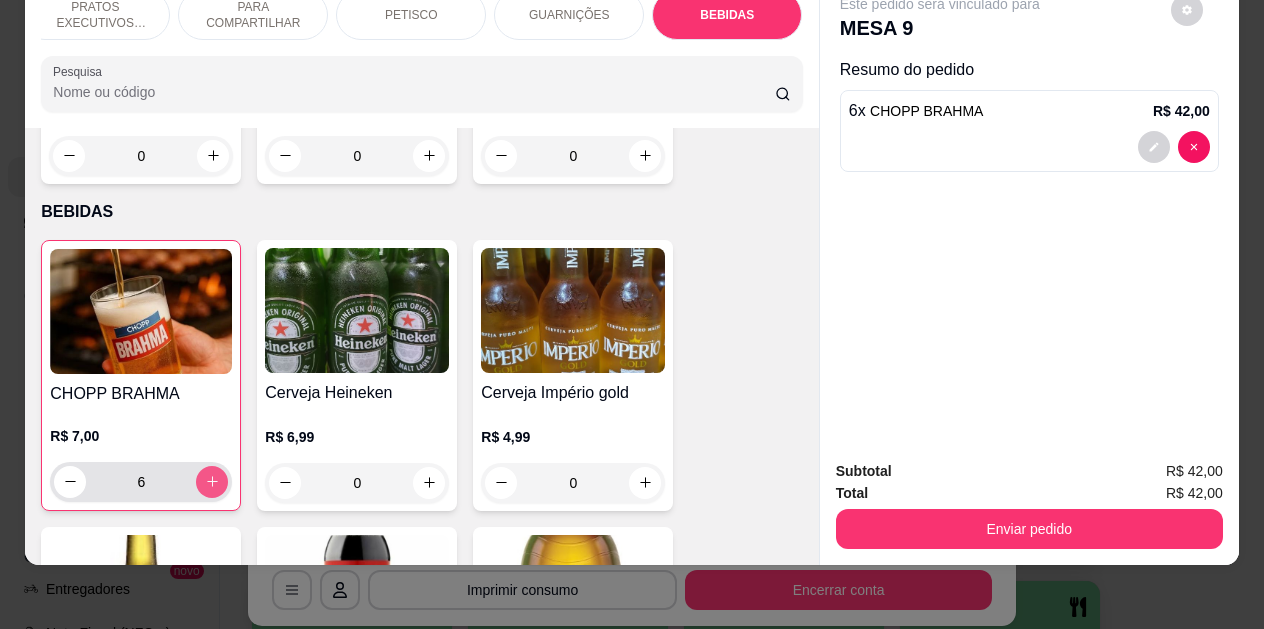 click 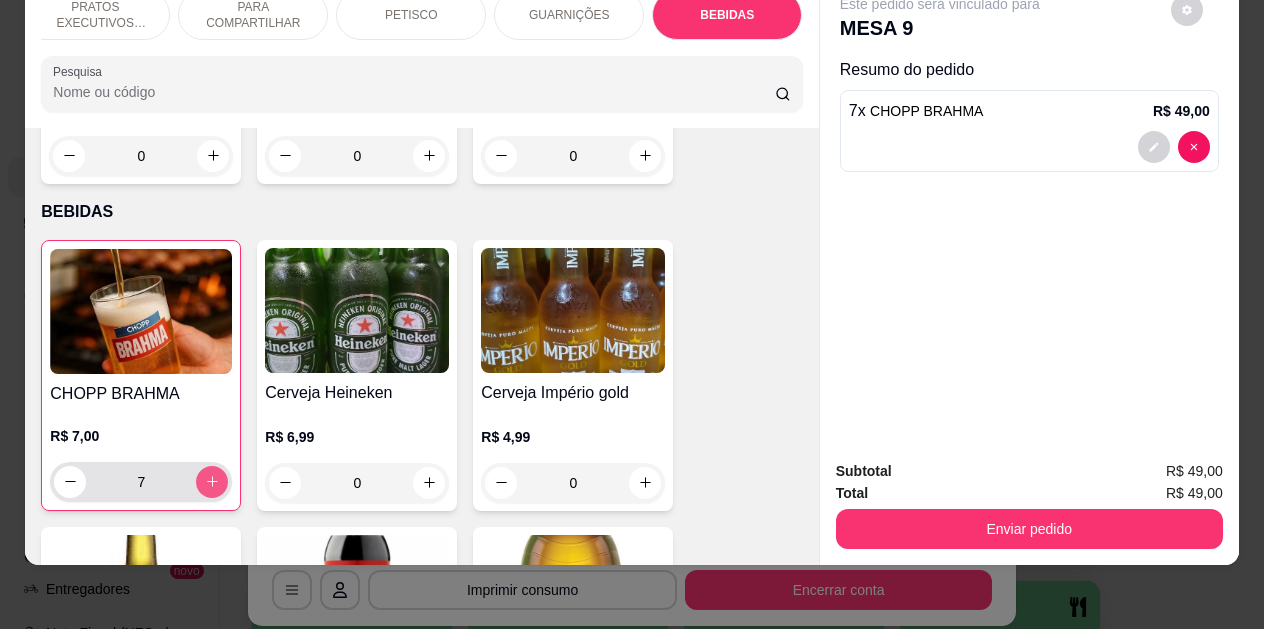 click 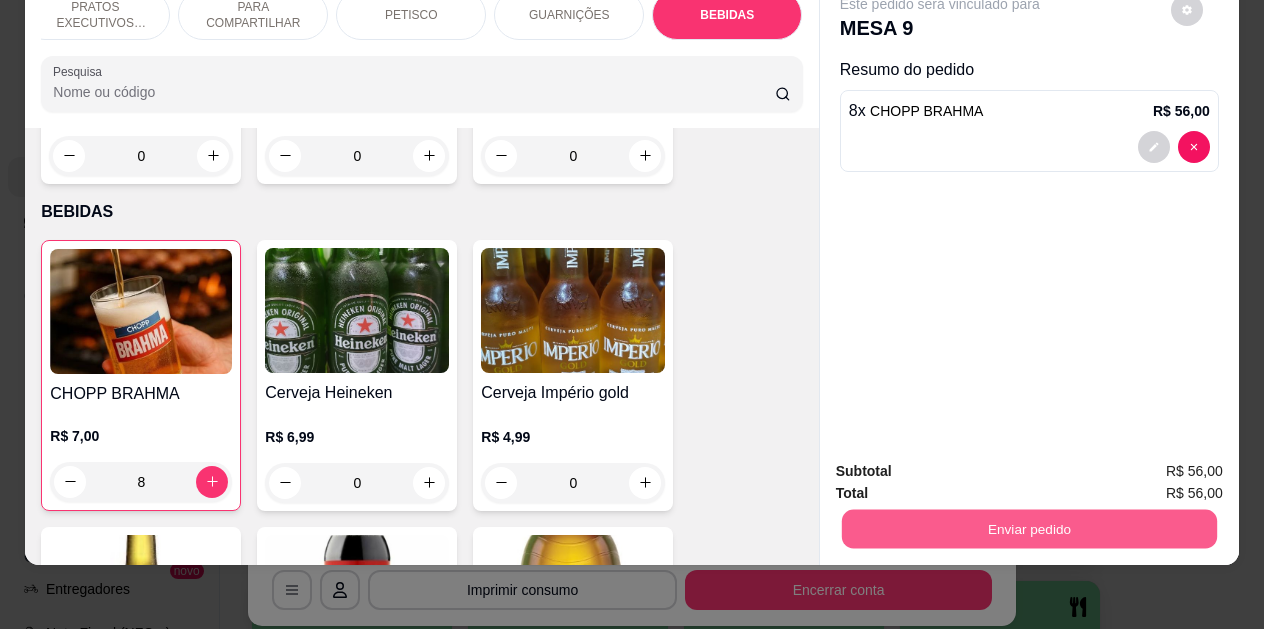 click on "Enviar pedido" at bounding box center [1029, 529] 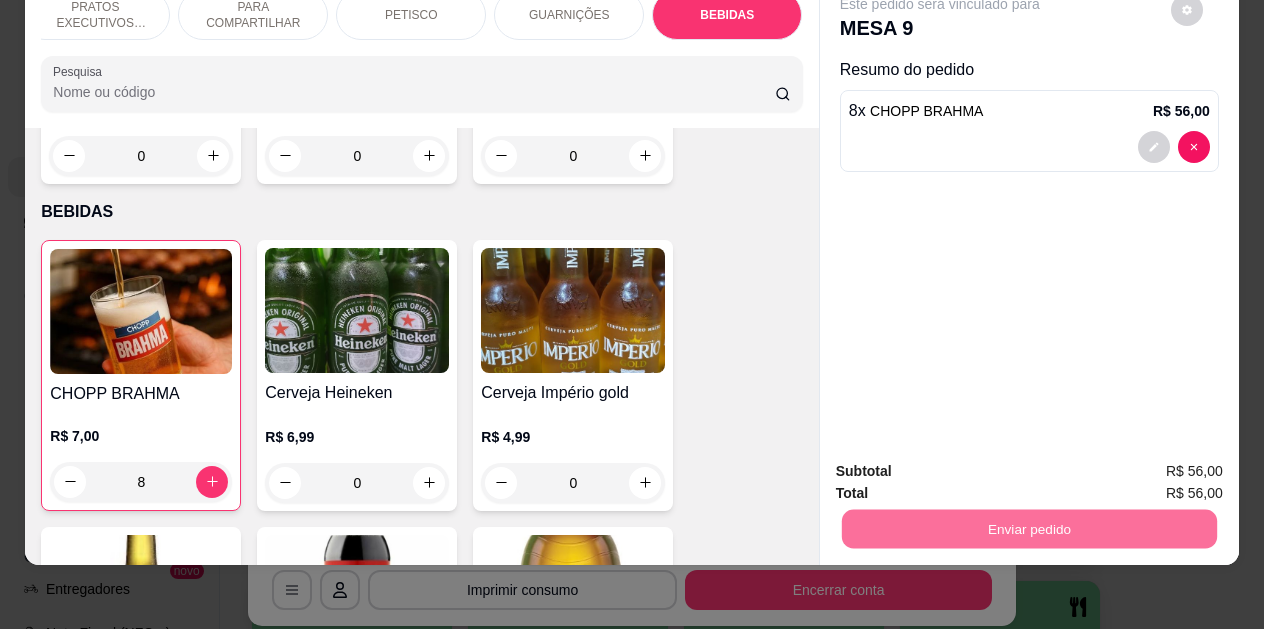 click on "Não registrar e enviar pedido" at bounding box center (963, 464) 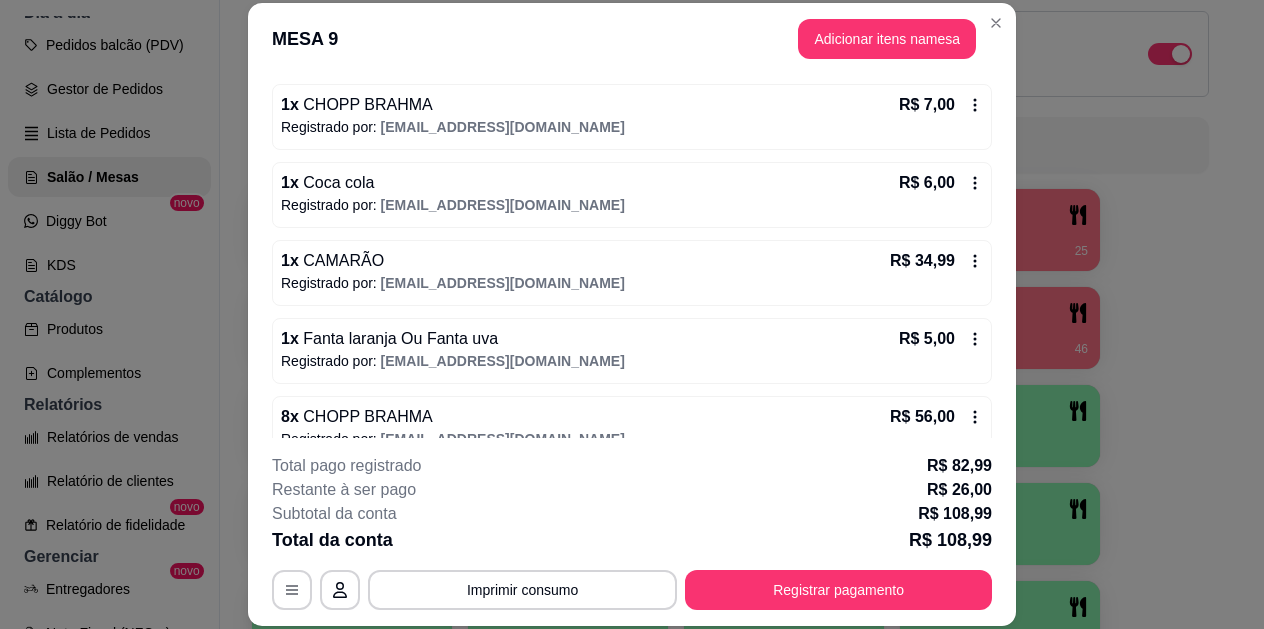 scroll, scrollTop: 212, scrollLeft: 0, axis: vertical 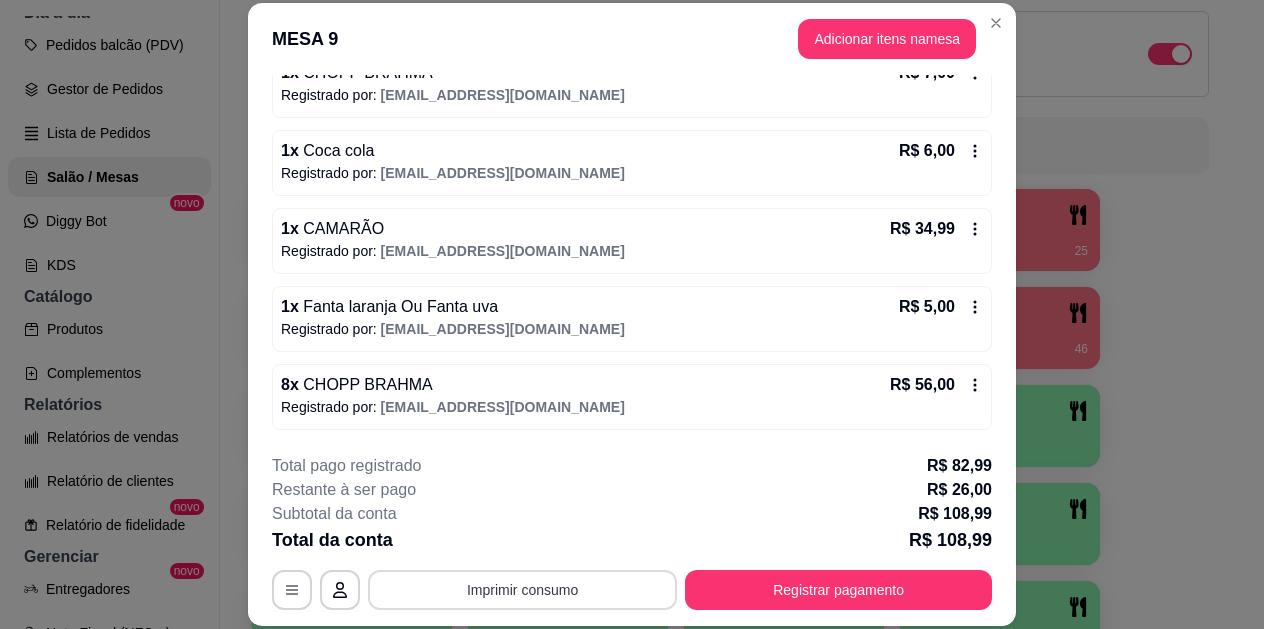 click on "Imprimir consumo" at bounding box center (522, 590) 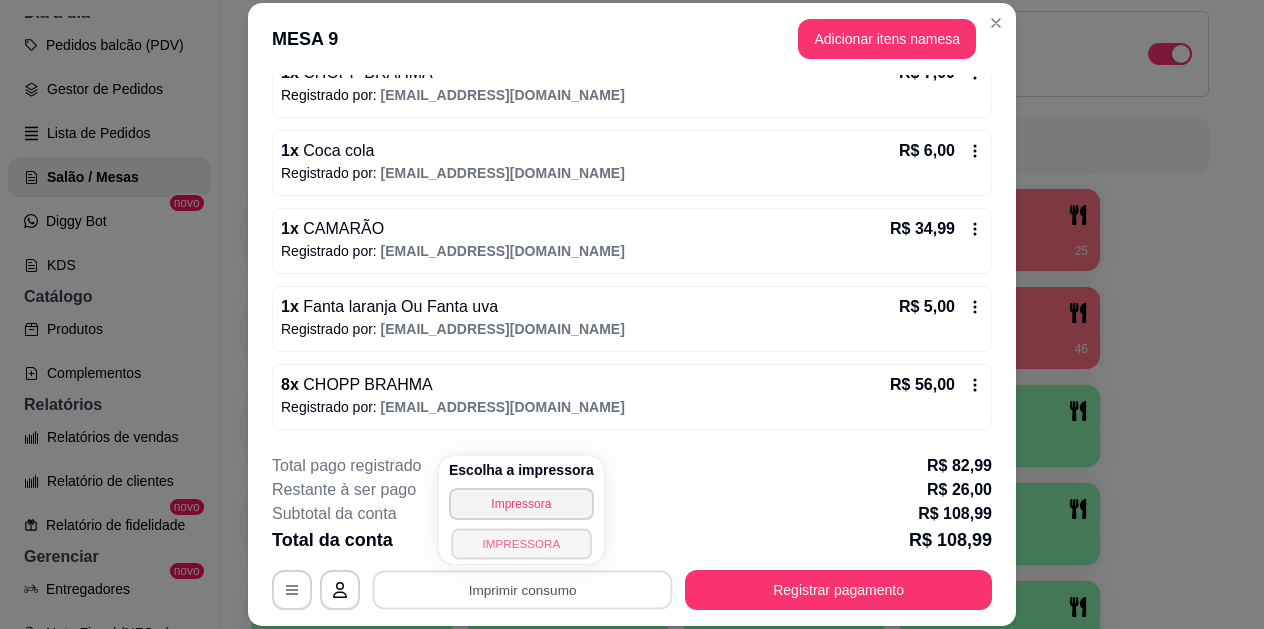 click on "IMPRESSORA" at bounding box center (521, 543) 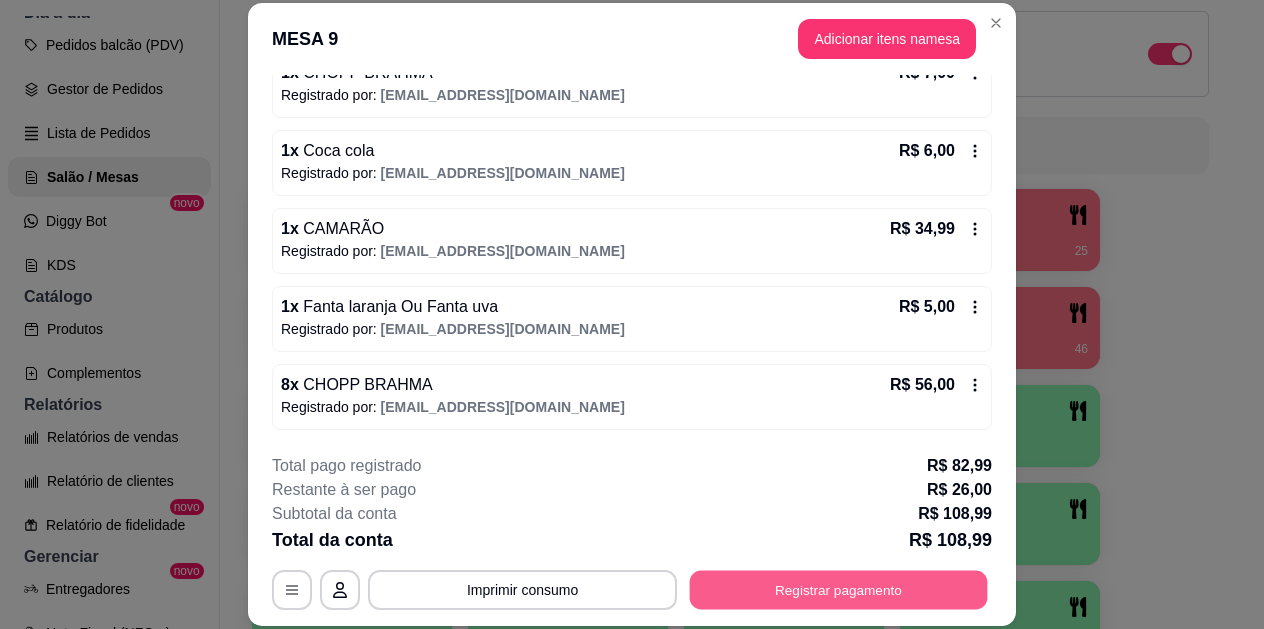 click on "Registrar pagamento" at bounding box center (839, 589) 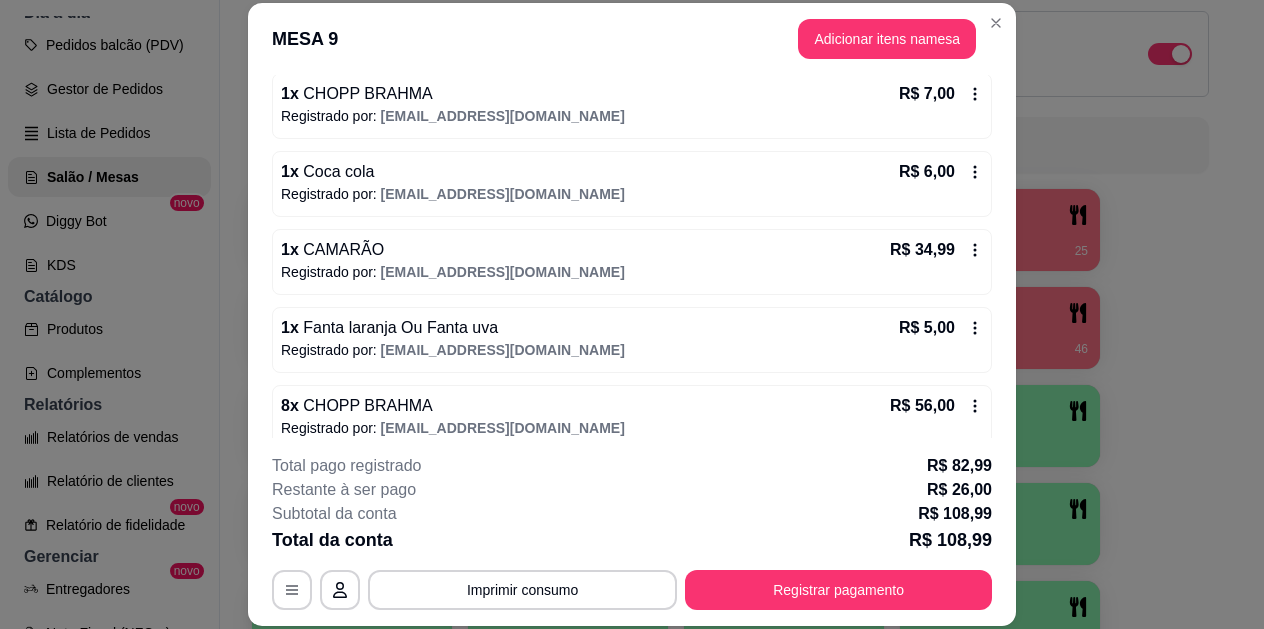 scroll, scrollTop: 212, scrollLeft: 0, axis: vertical 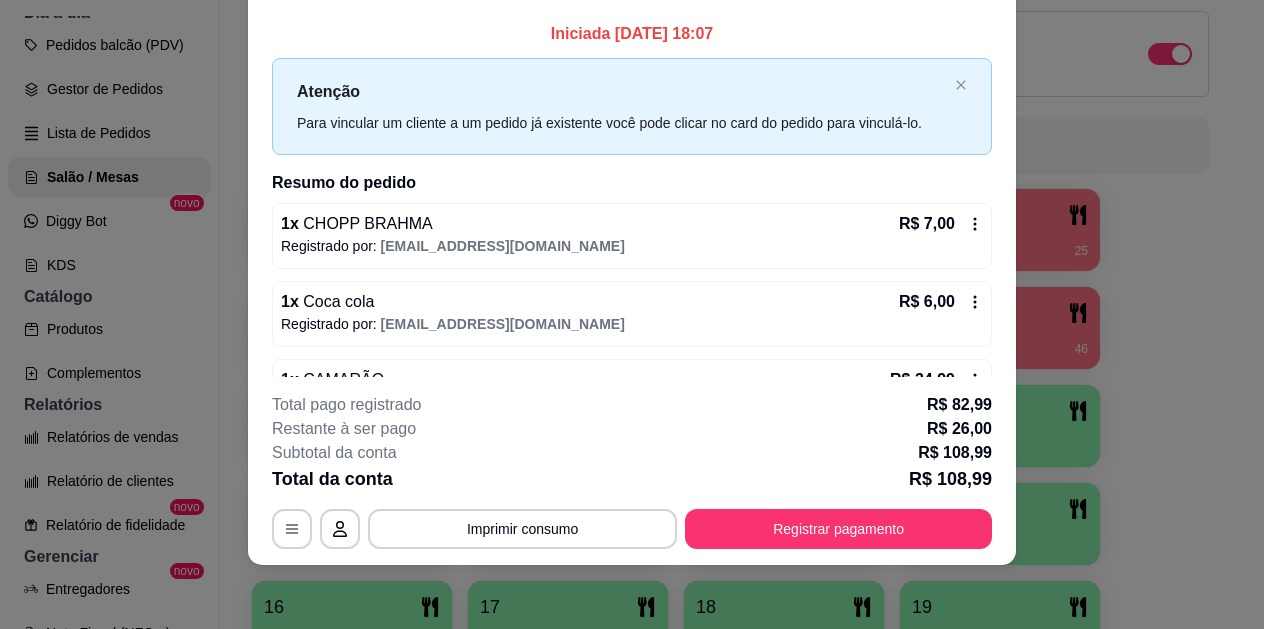 click 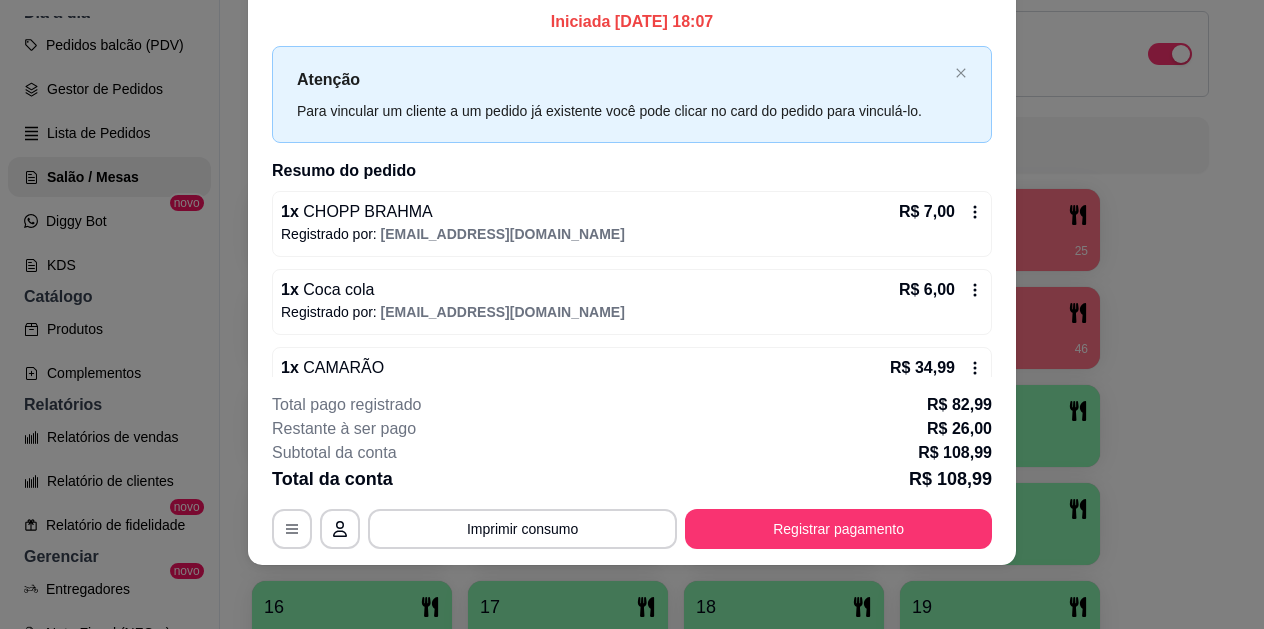 scroll, scrollTop: 0, scrollLeft: 0, axis: both 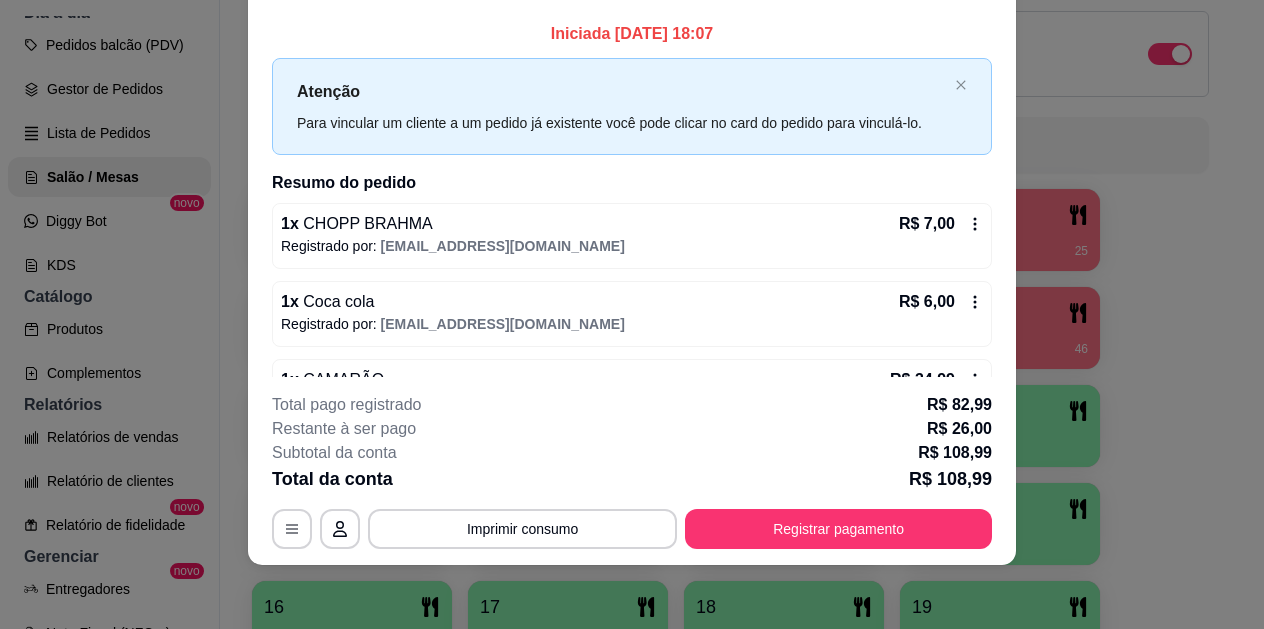 click 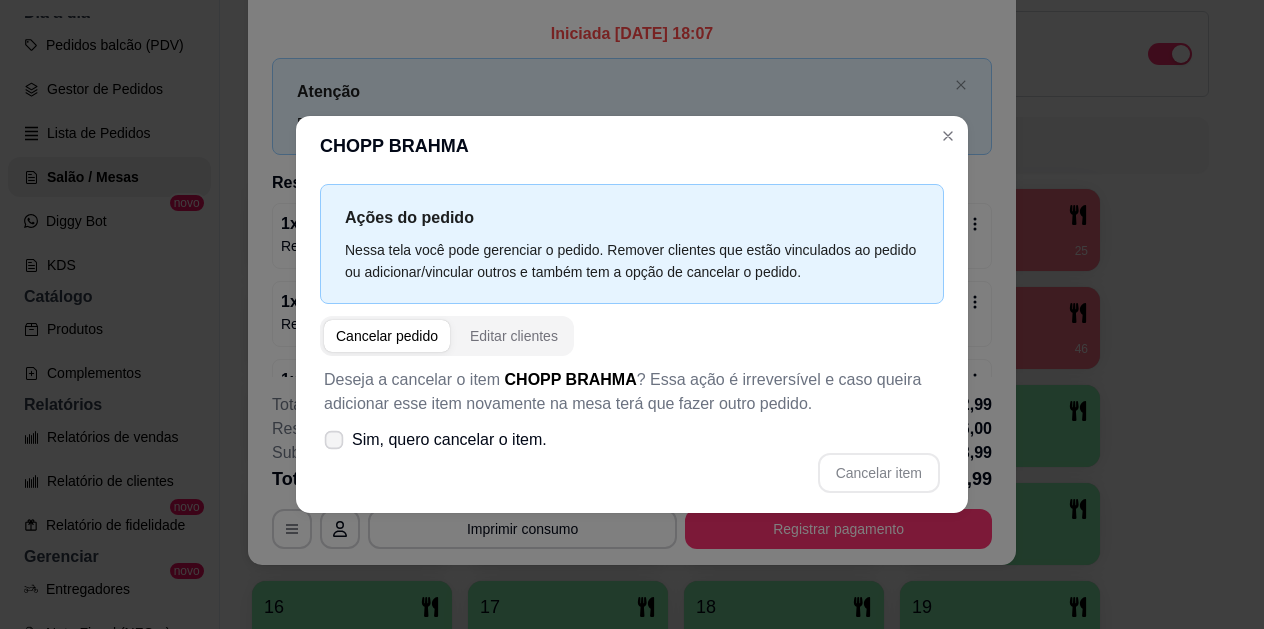 click 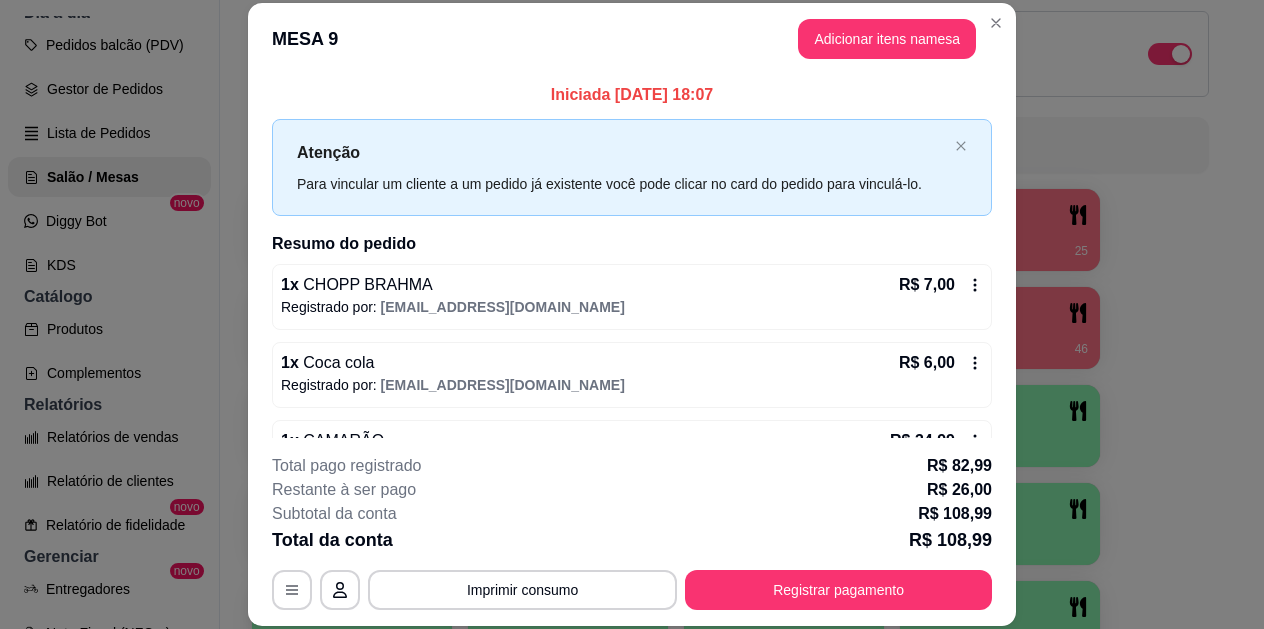 scroll, scrollTop: 61, scrollLeft: 0, axis: vertical 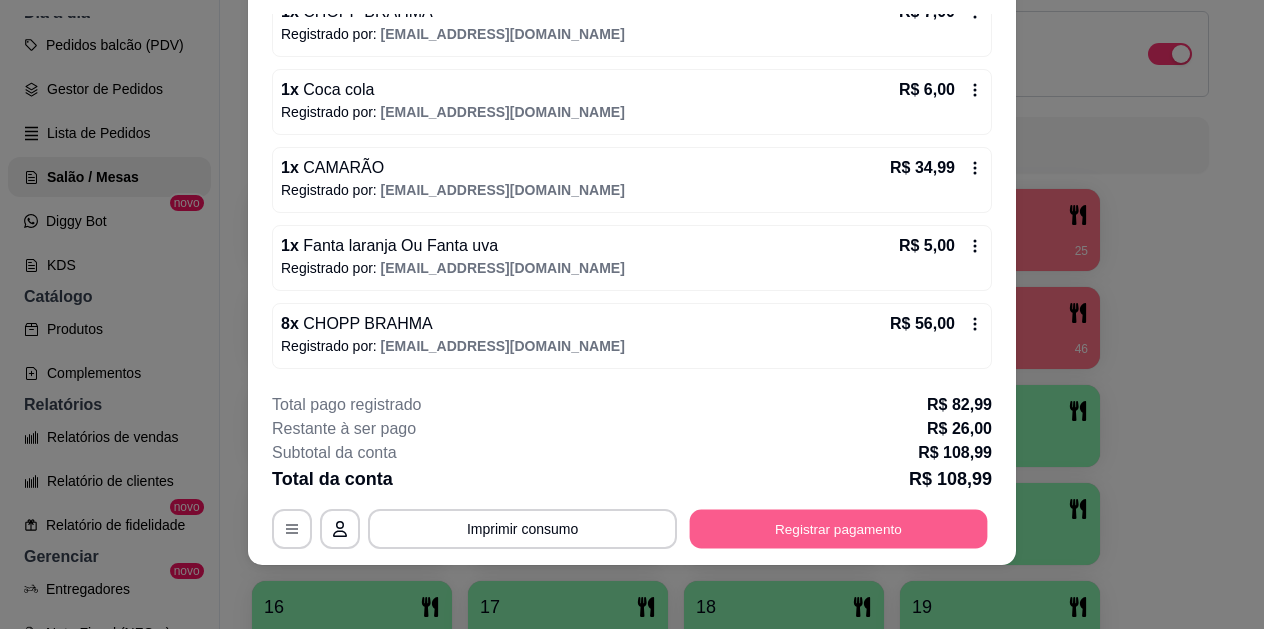 click on "Registrar pagamento" at bounding box center (839, 528) 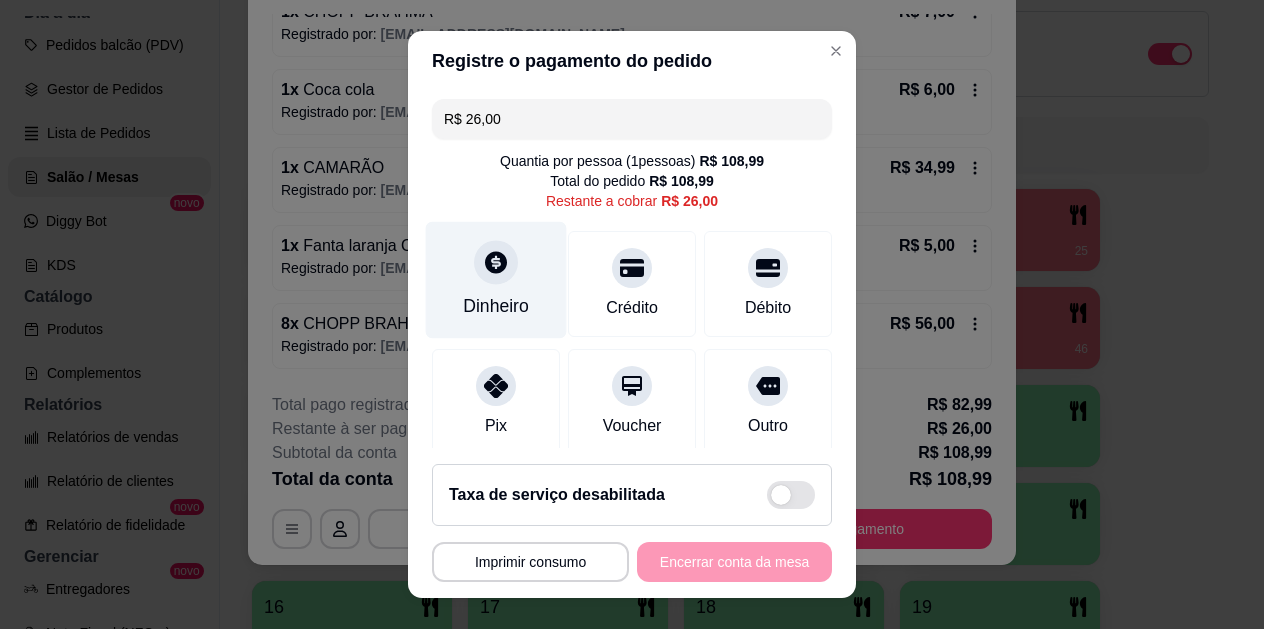 click 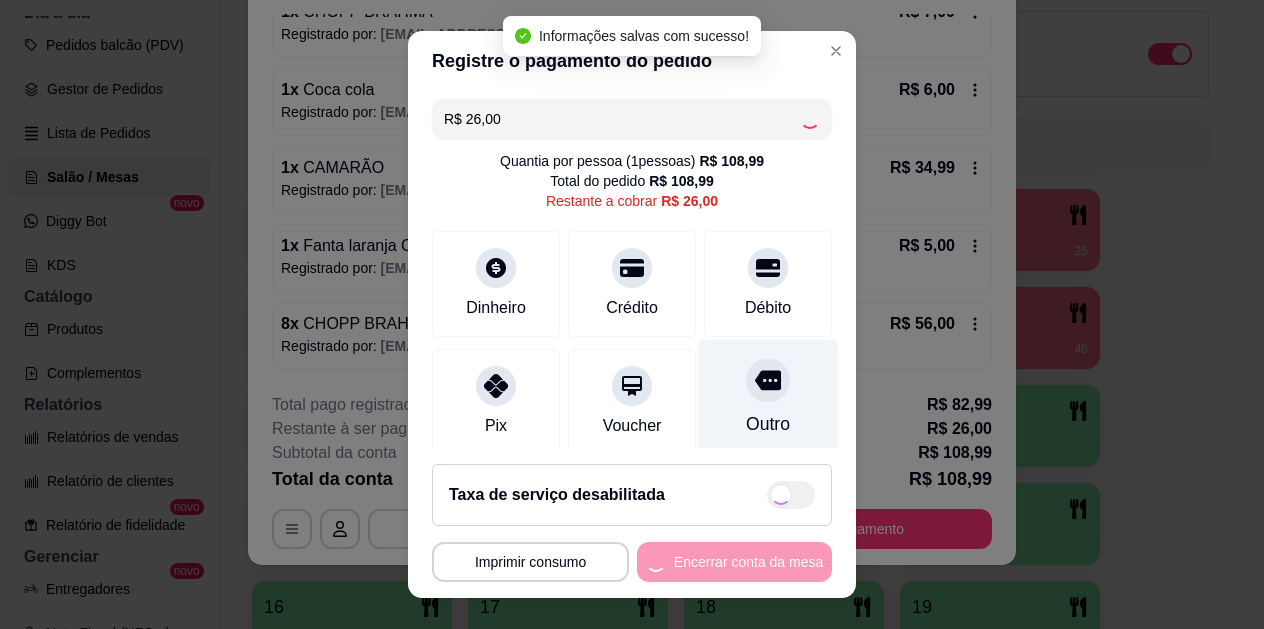 type on "R$ 0,00" 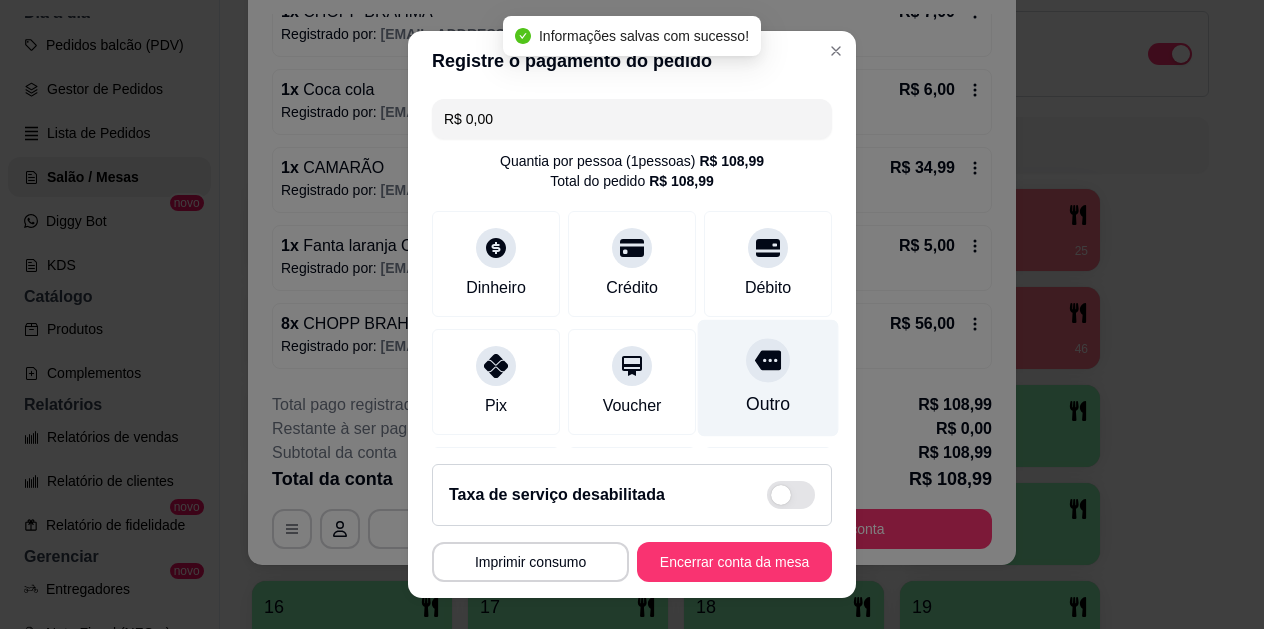 click on "Outro" at bounding box center (768, 378) 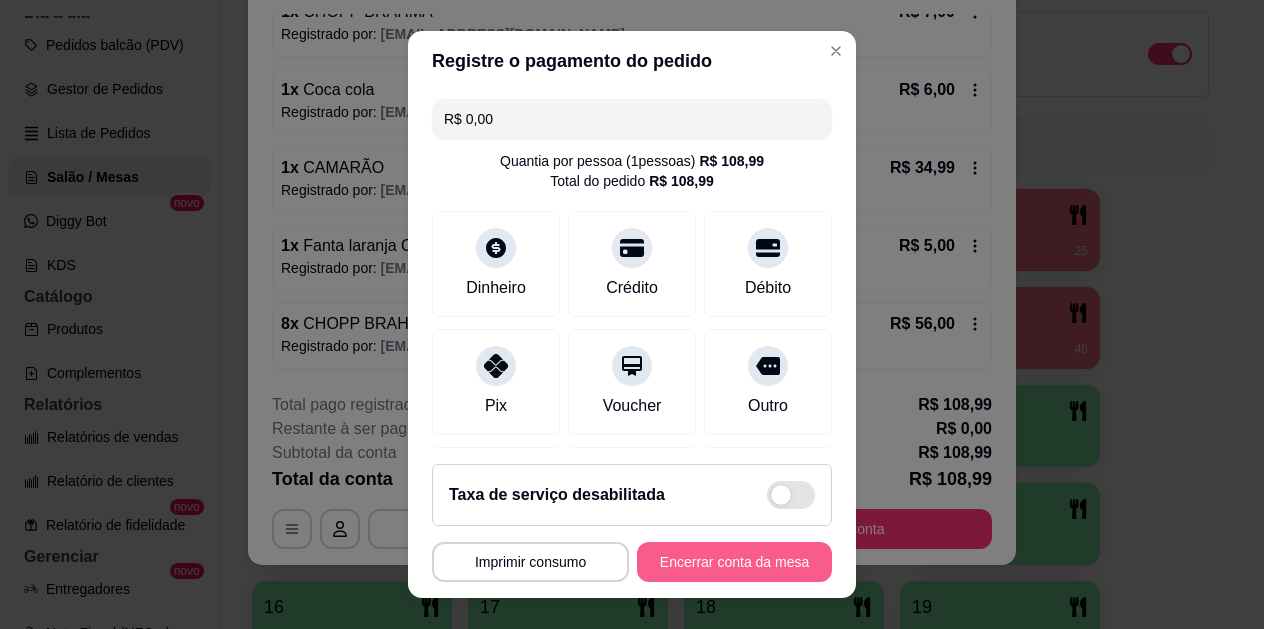 click on "Encerrar conta da mesa" at bounding box center [734, 562] 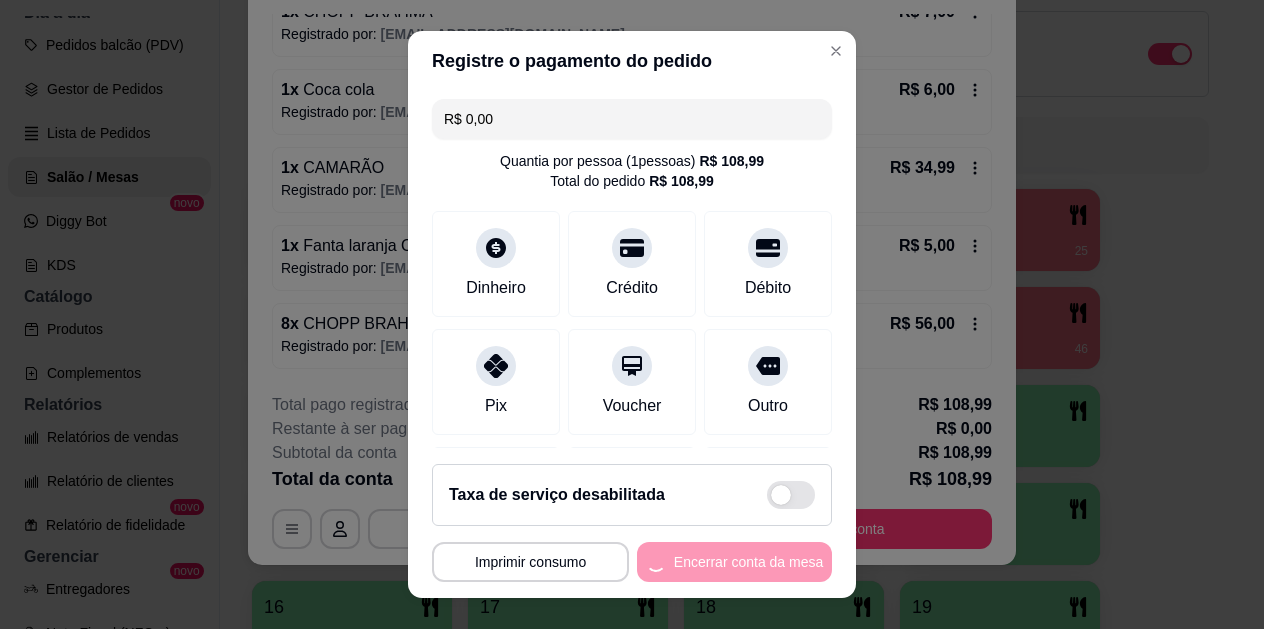 scroll, scrollTop: 0, scrollLeft: 0, axis: both 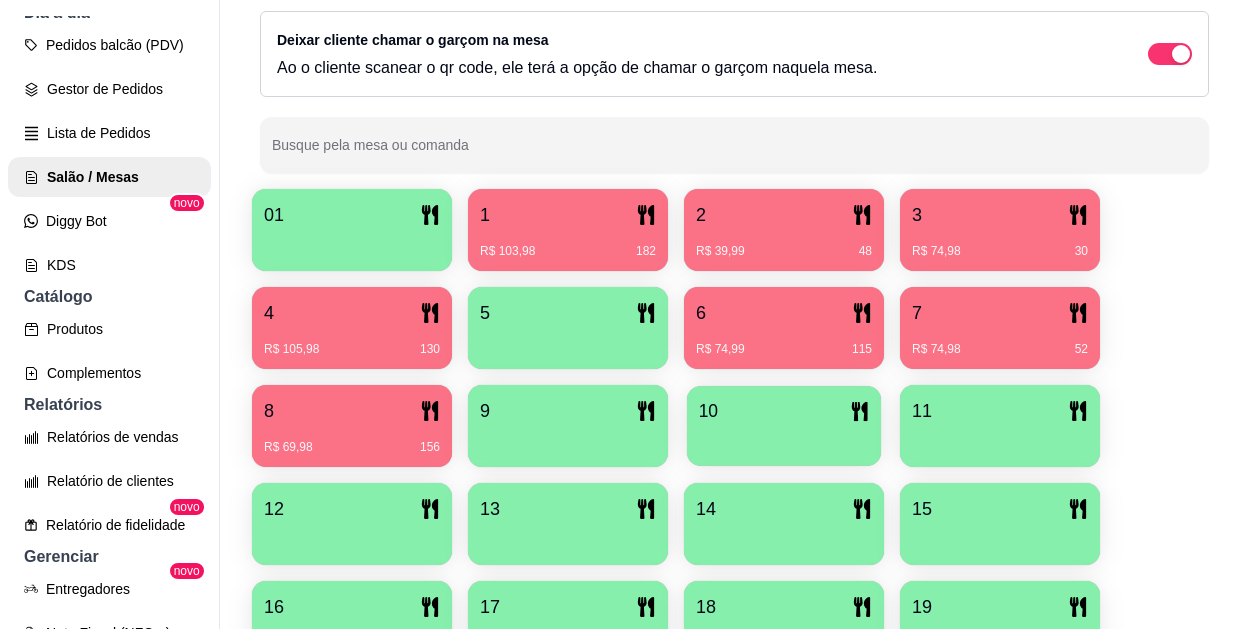 click at bounding box center (784, 439) 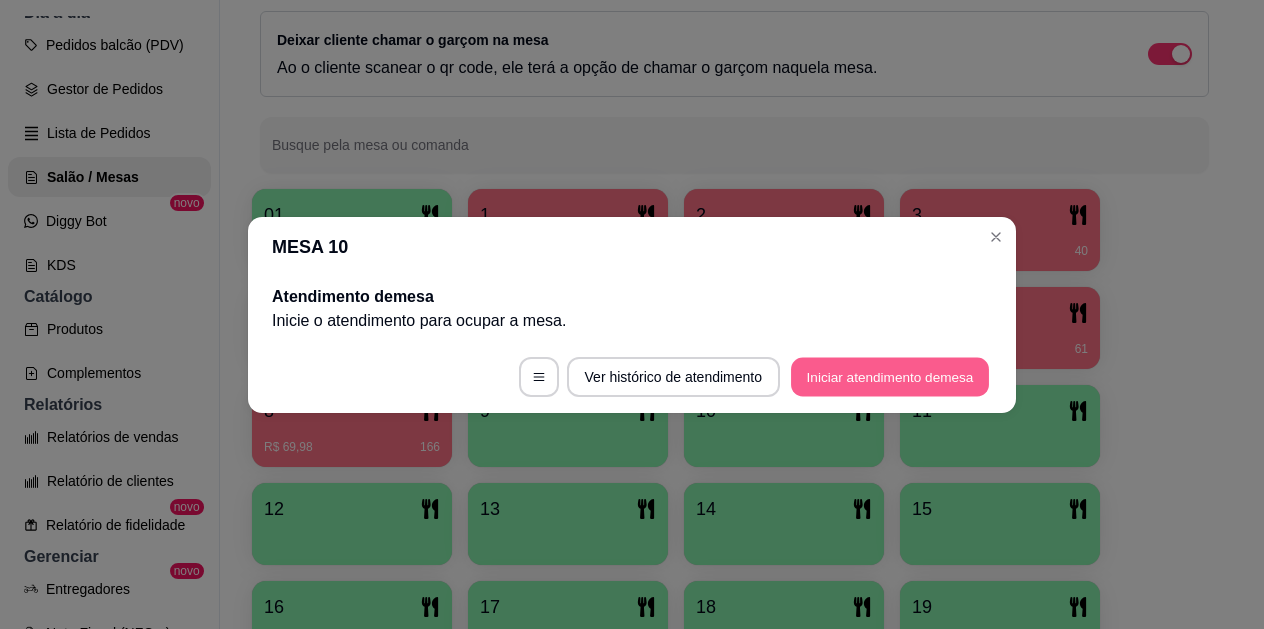 click on "Iniciar atendimento de  mesa" at bounding box center [890, 376] 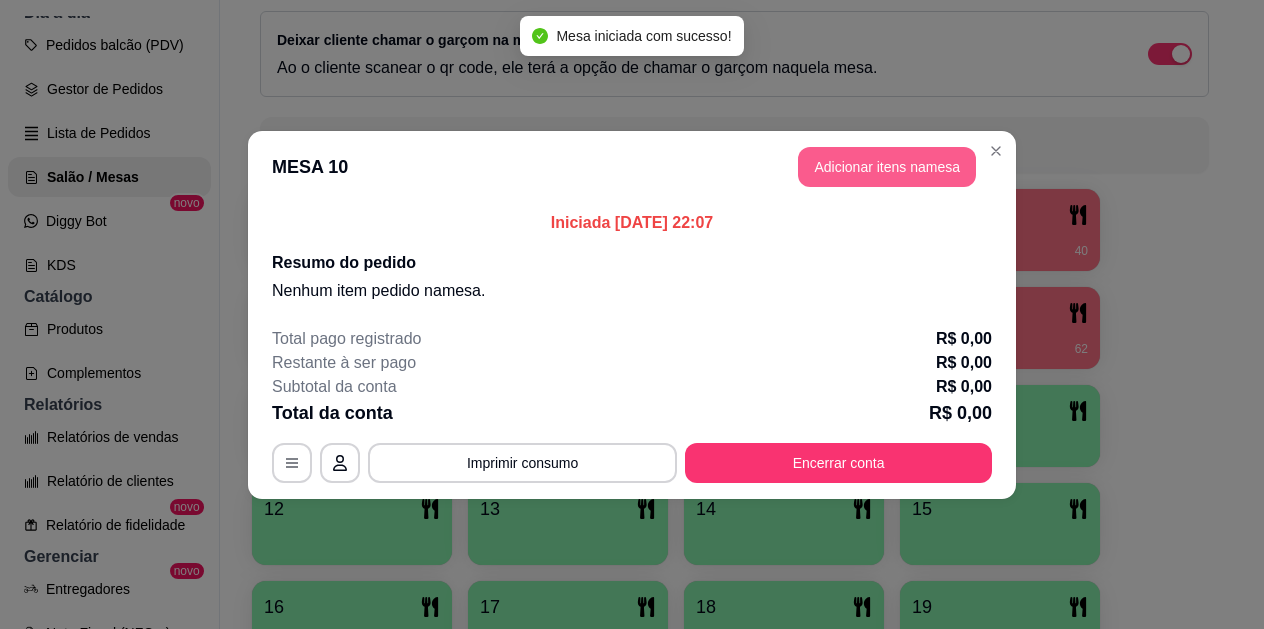 click on "Adicionar itens na  mesa" at bounding box center (887, 167) 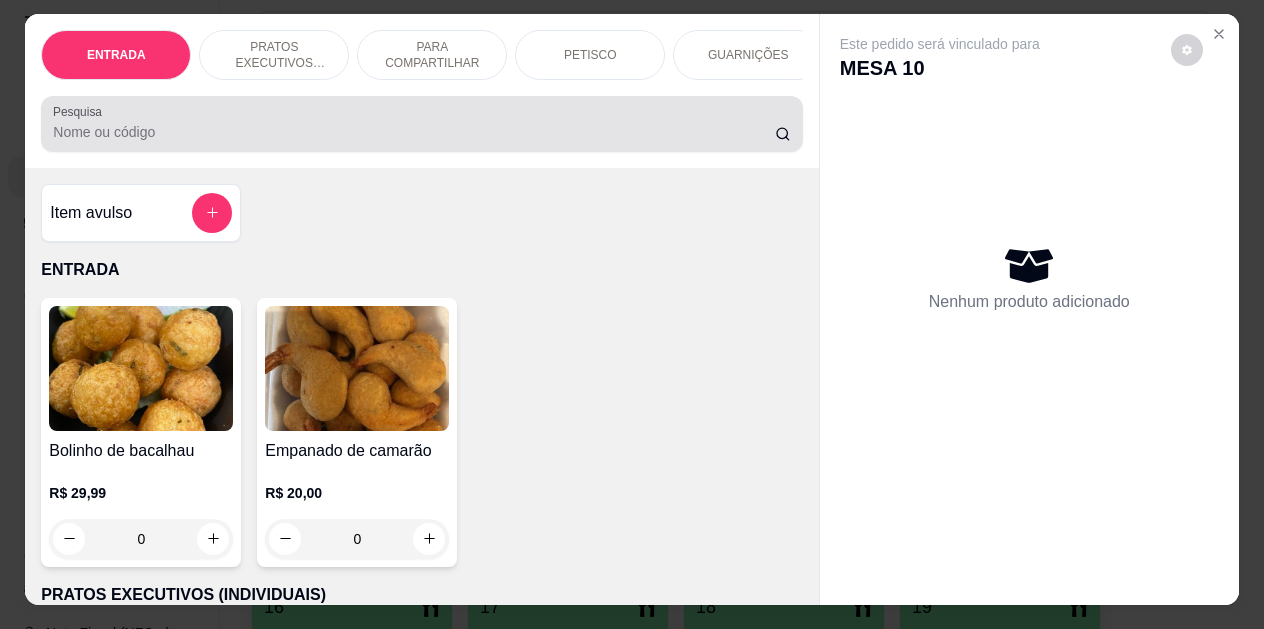 scroll, scrollTop: 0, scrollLeft: 0, axis: both 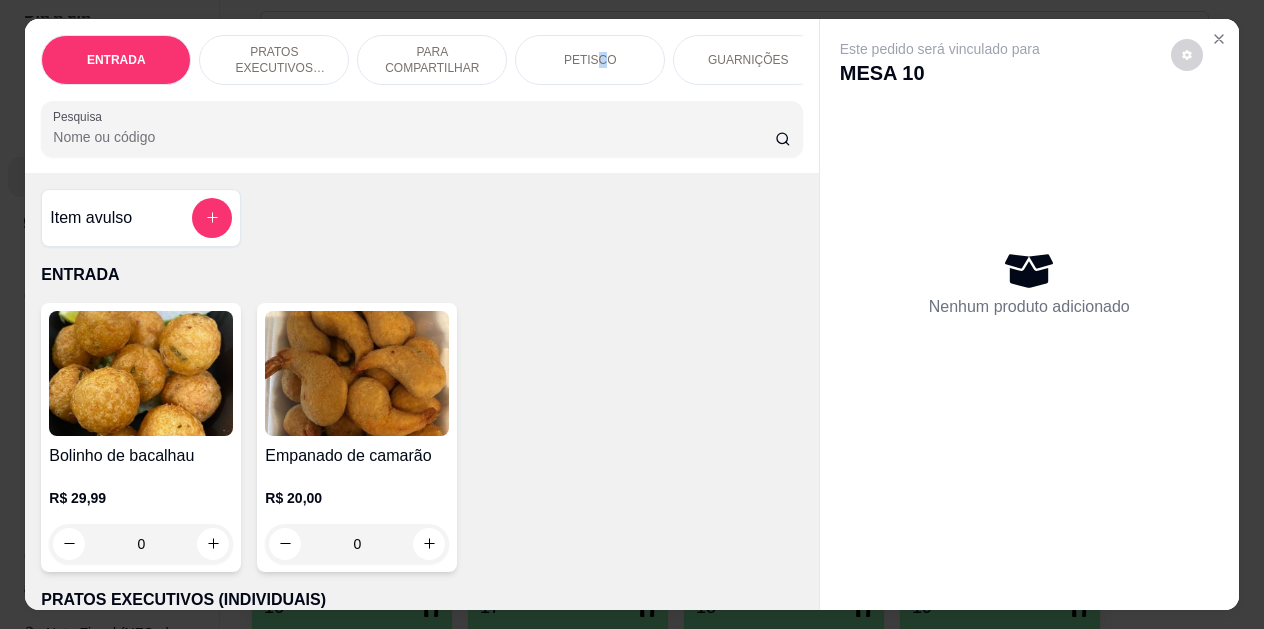 click on "PETISCO" at bounding box center [590, 60] 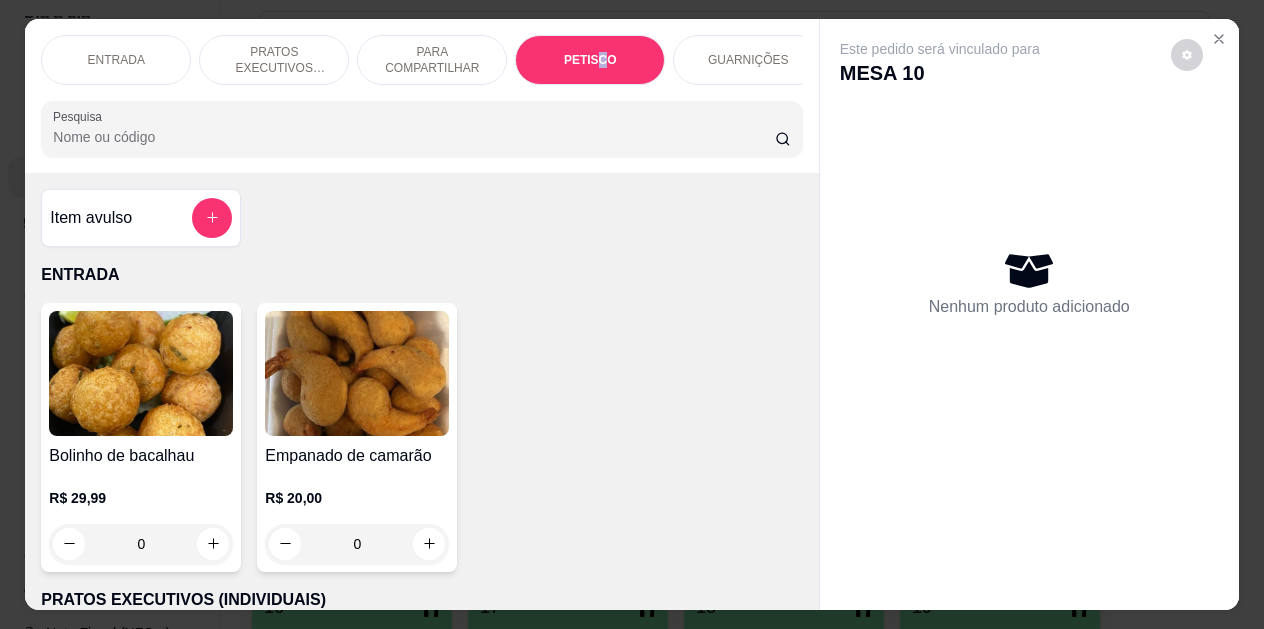 scroll, scrollTop: 2325, scrollLeft: 0, axis: vertical 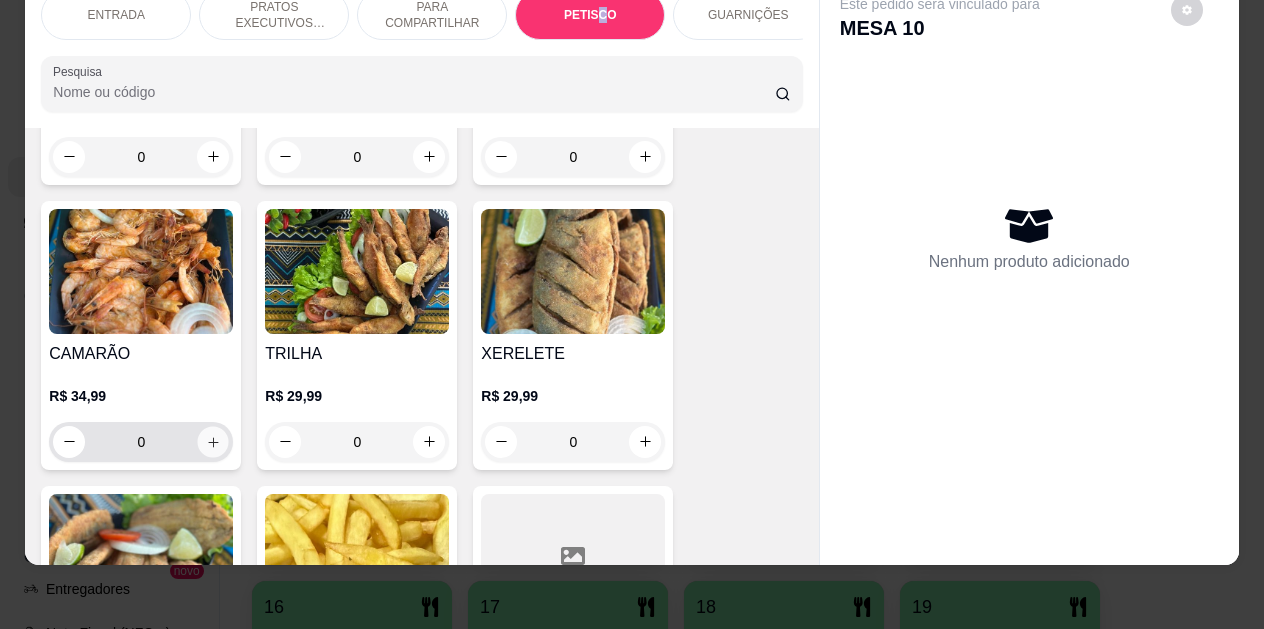 click 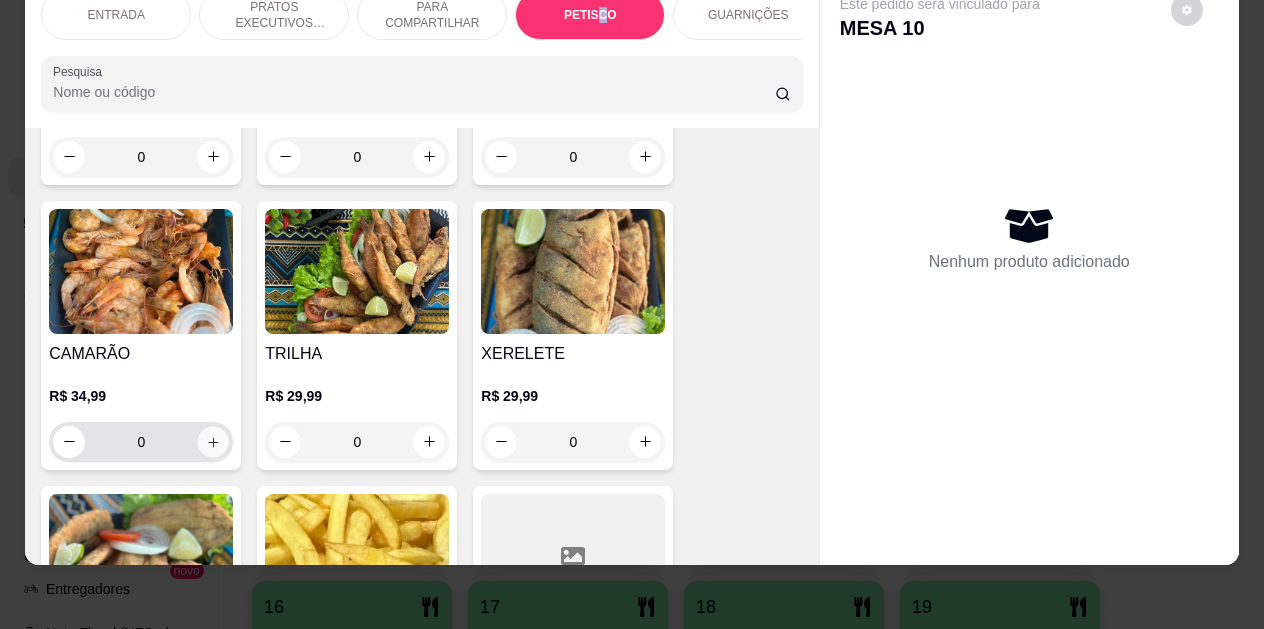 type on "1" 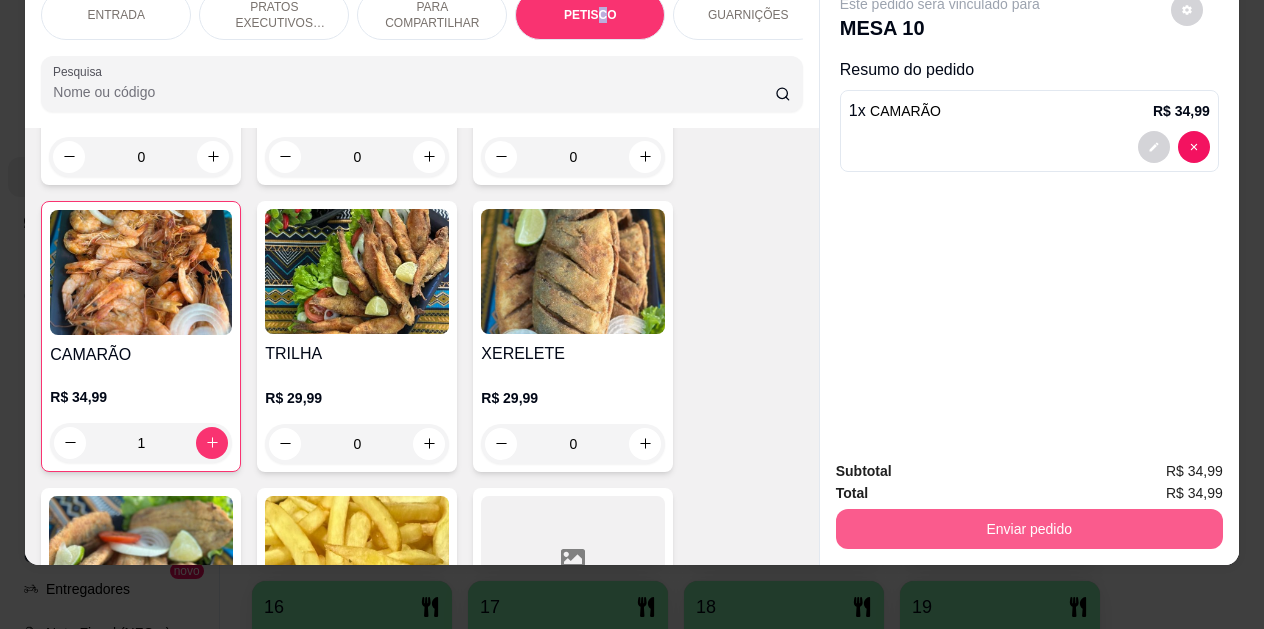 click on "Enviar pedido" at bounding box center [1029, 529] 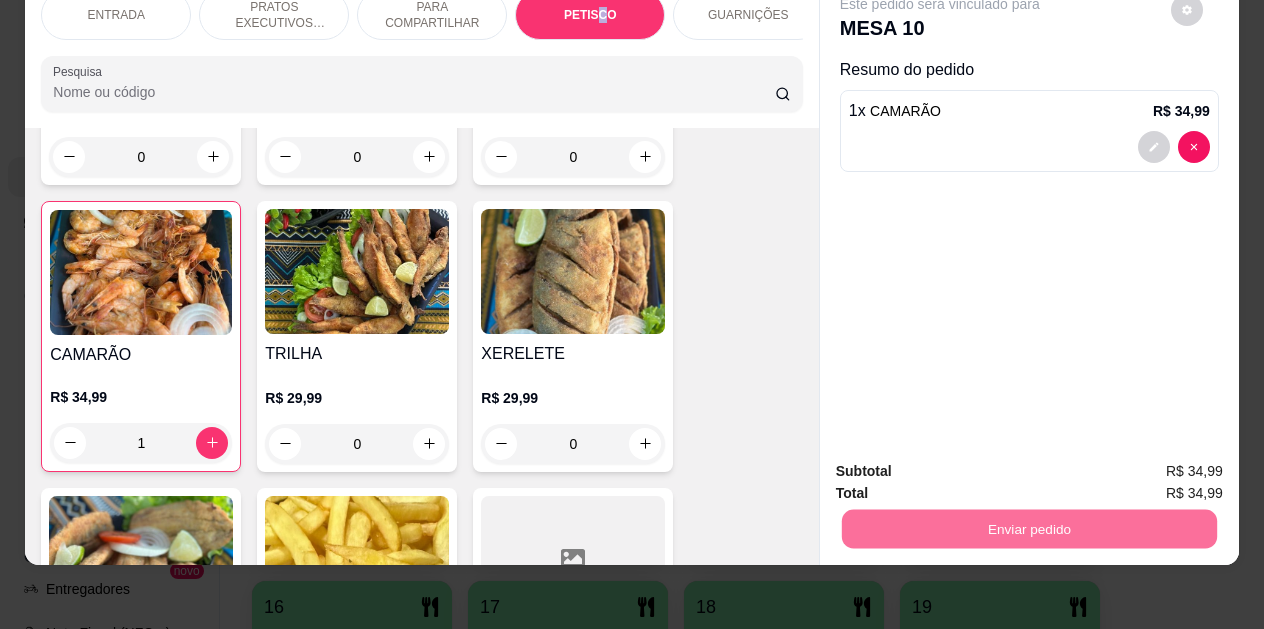 click on "Não registrar e enviar pedido" at bounding box center [963, 464] 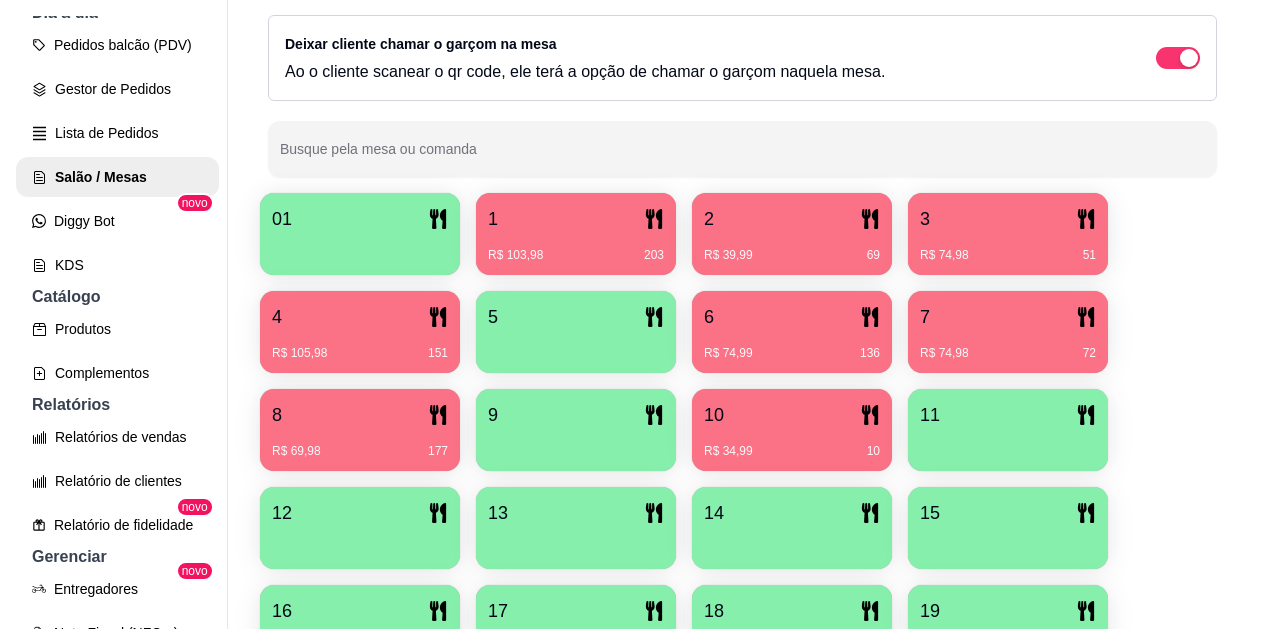 scroll, scrollTop: 300, scrollLeft: 0, axis: vertical 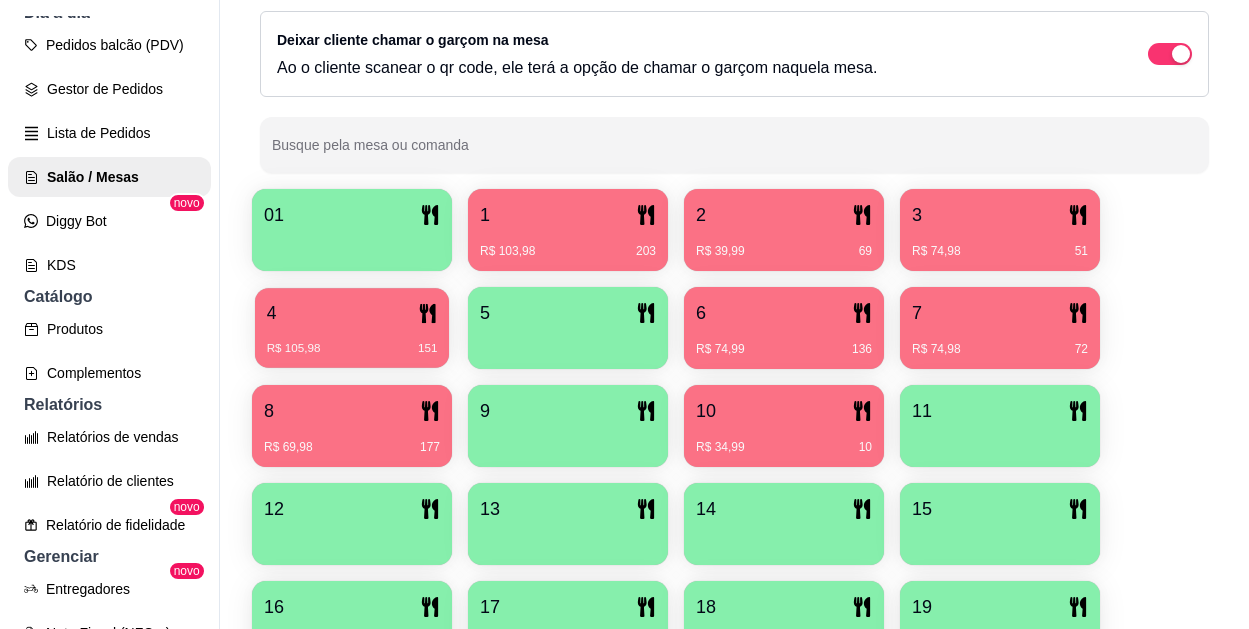 click on "R$ 105,98 151" at bounding box center (352, 341) 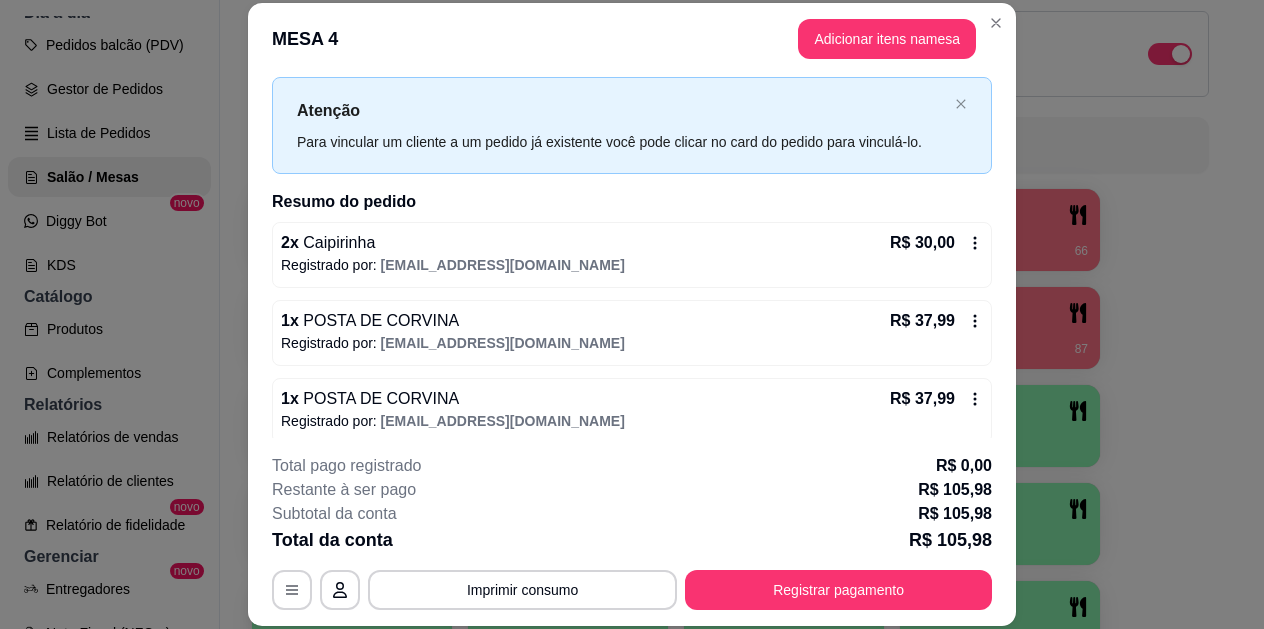 scroll, scrollTop: 56, scrollLeft: 0, axis: vertical 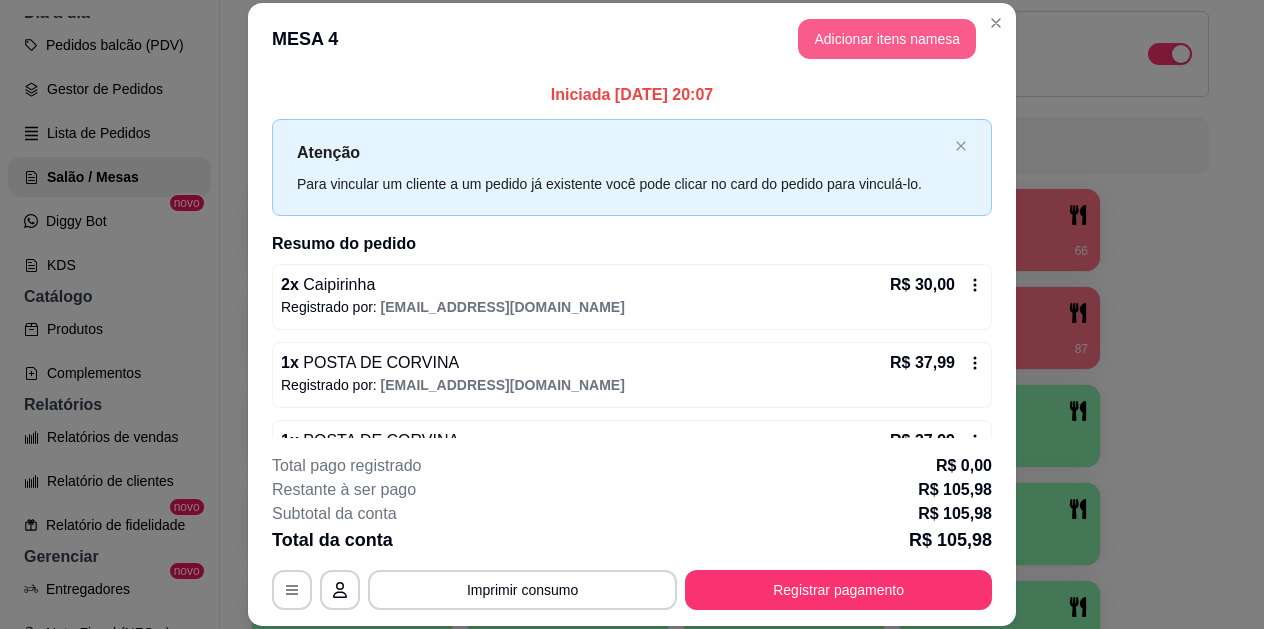 click on "Adicionar itens na  mesa" at bounding box center [887, 39] 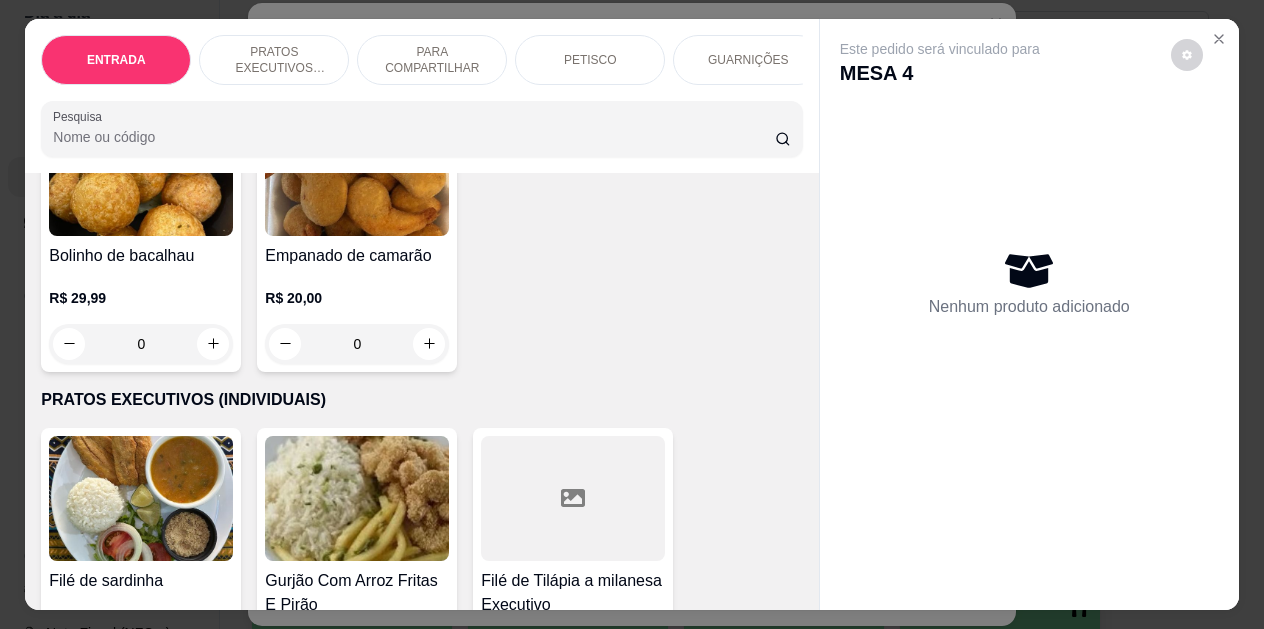 scroll, scrollTop: 0, scrollLeft: 0, axis: both 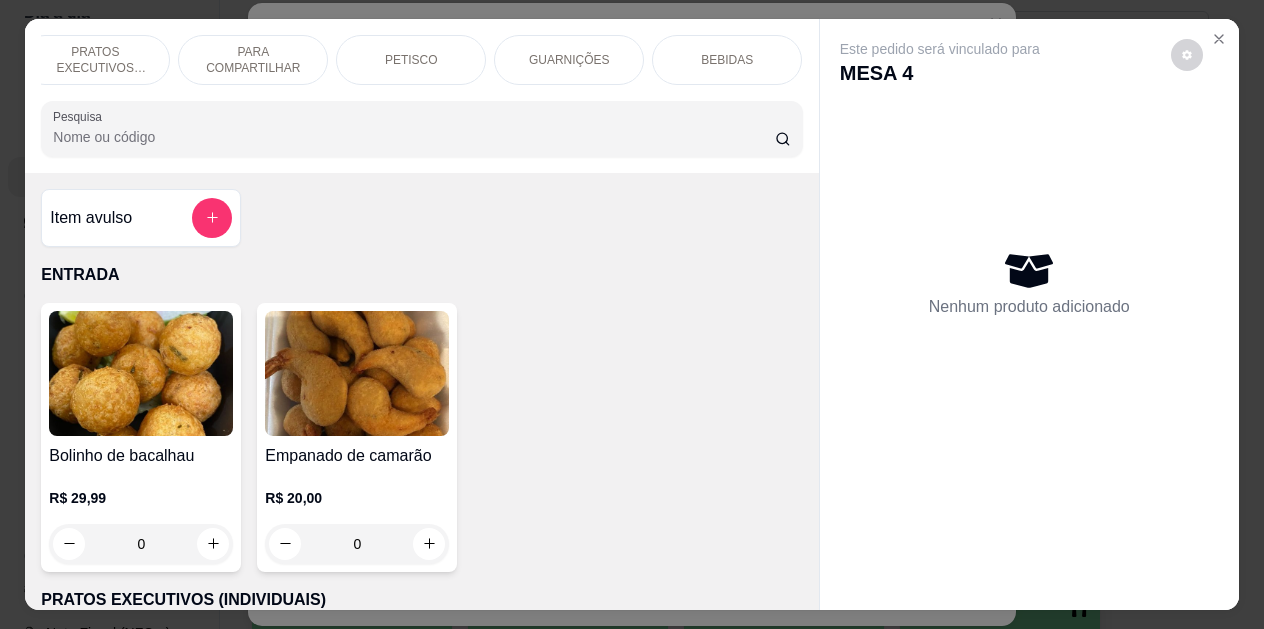 drag, startPoint x: 690, startPoint y: 32, endPoint x: 701, endPoint y: 53, distance: 23.70654 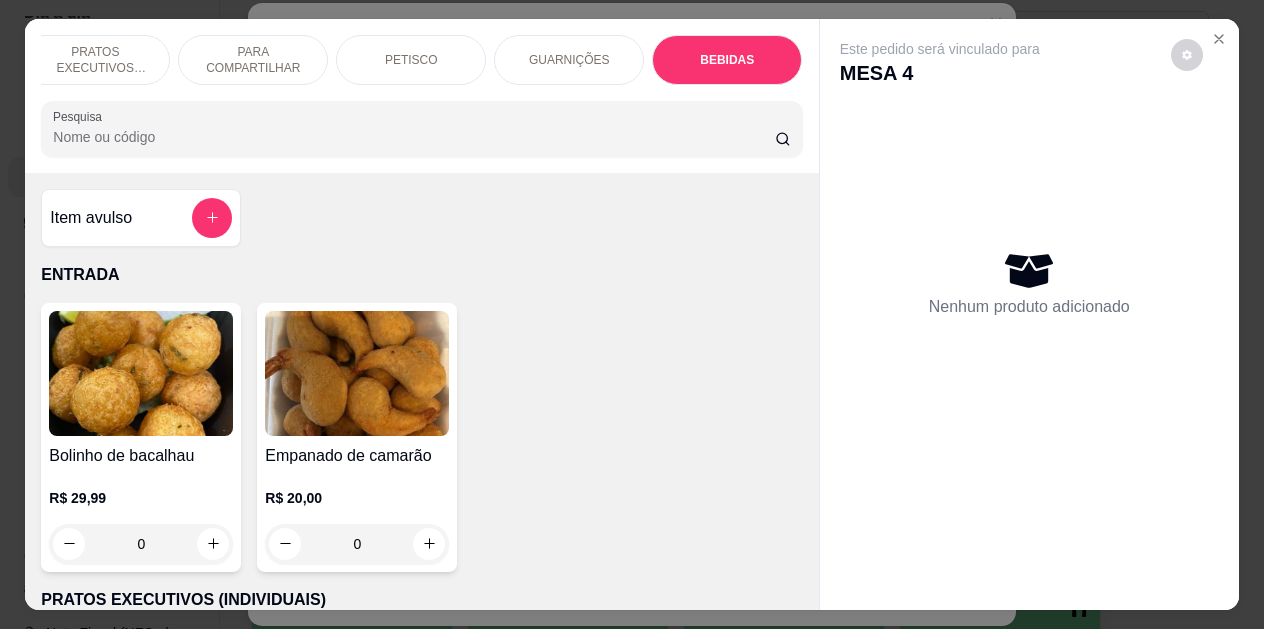 scroll, scrollTop: 4139, scrollLeft: 0, axis: vertical 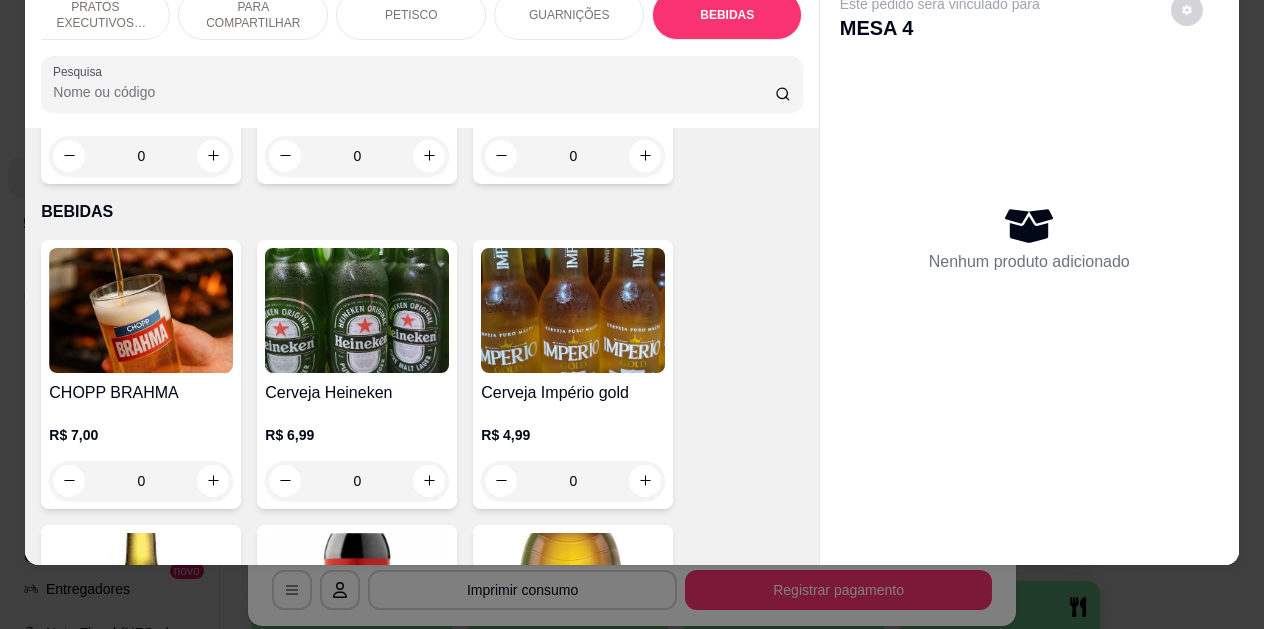 click on "ENTRADA  PRATOS EXECUTIVOS (INDIVIDUAIS) PARA COMPARTILHAR PETISCO  GUARNIÇÕES BEBIDAS Pesquisa" at bounding box center [421, 51] 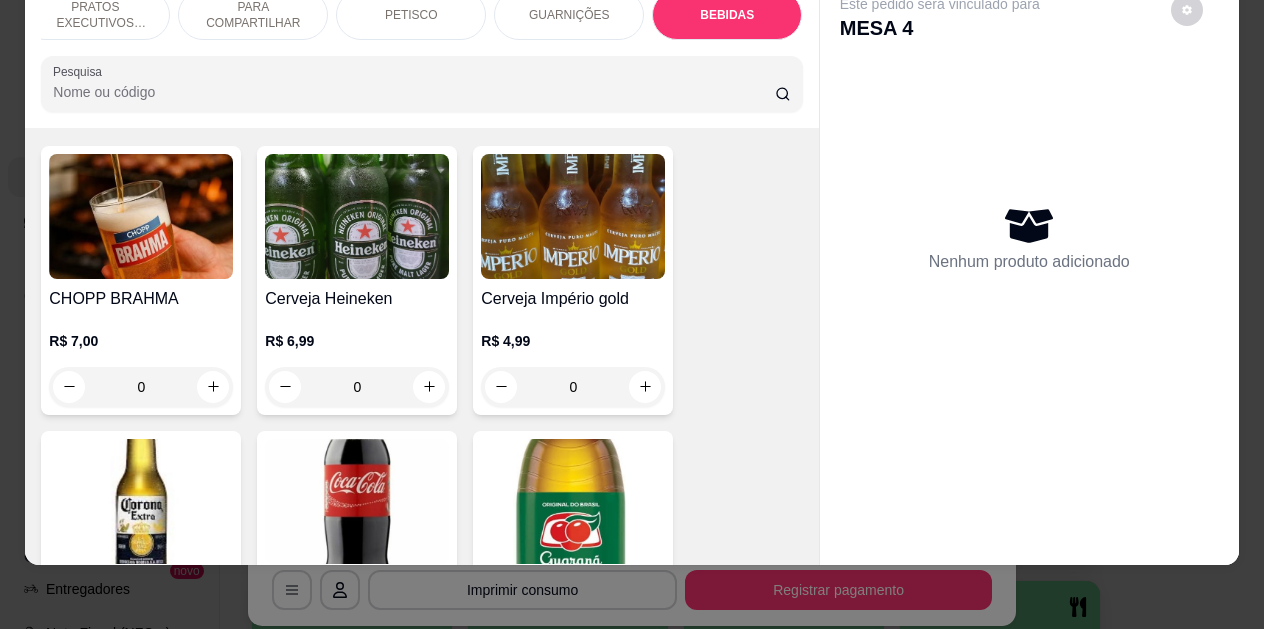 scroll, scrollTop: 4239, scrollLeft: 0, axis: vertical 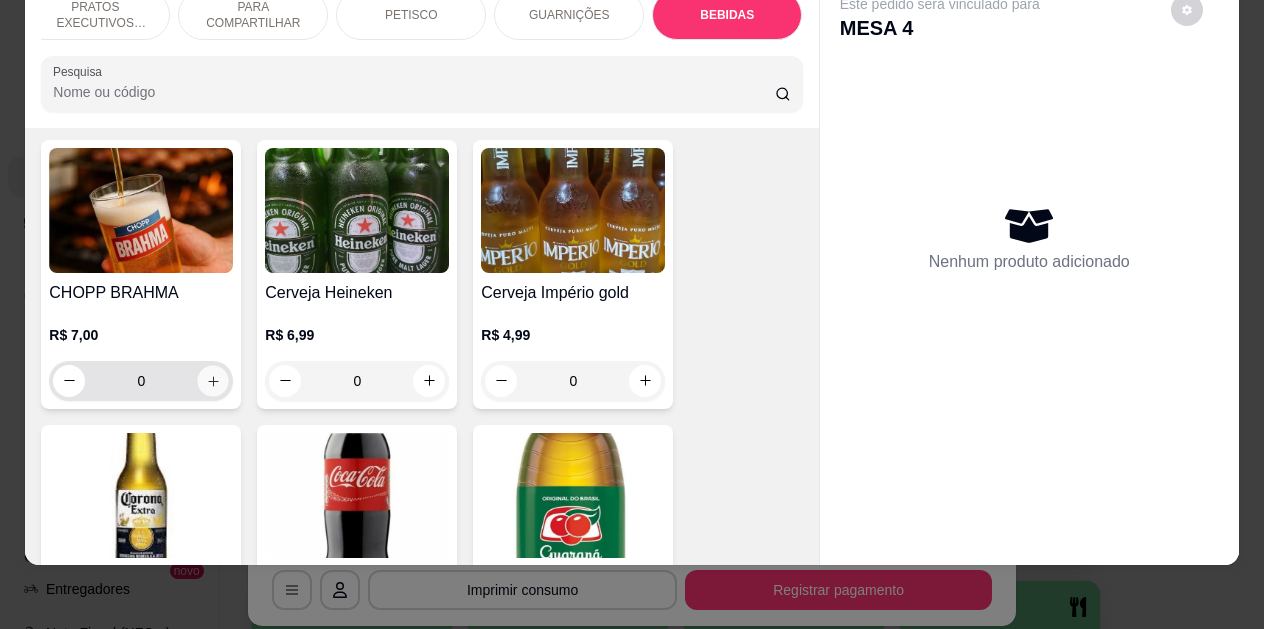 click 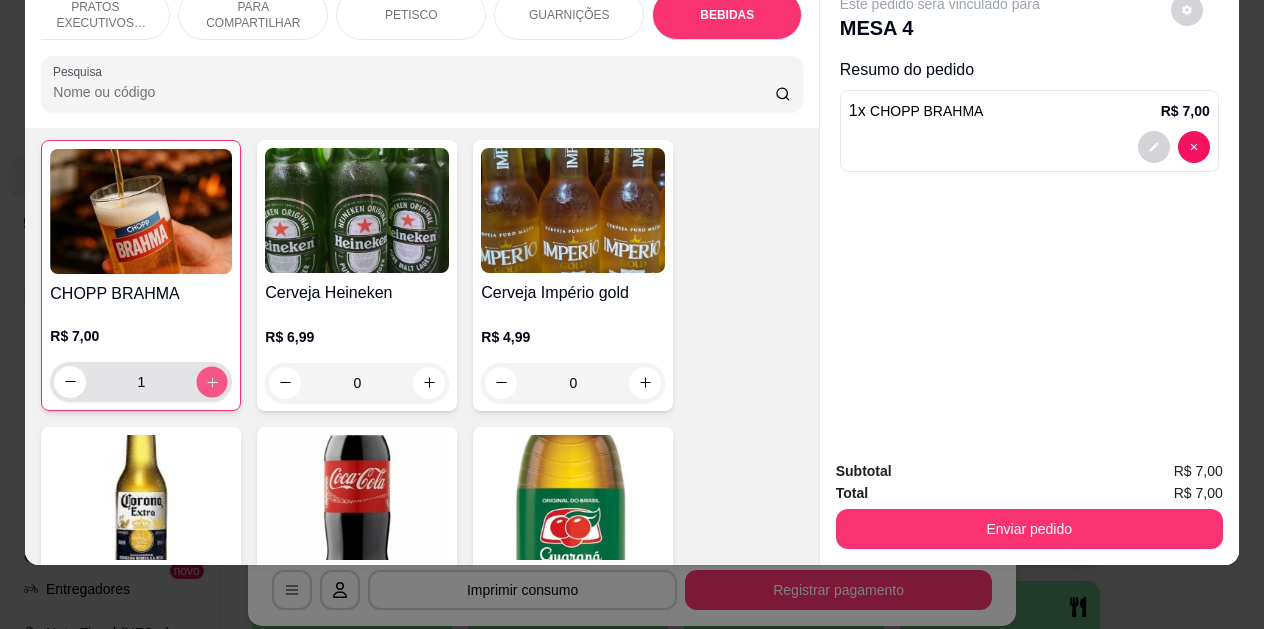 click 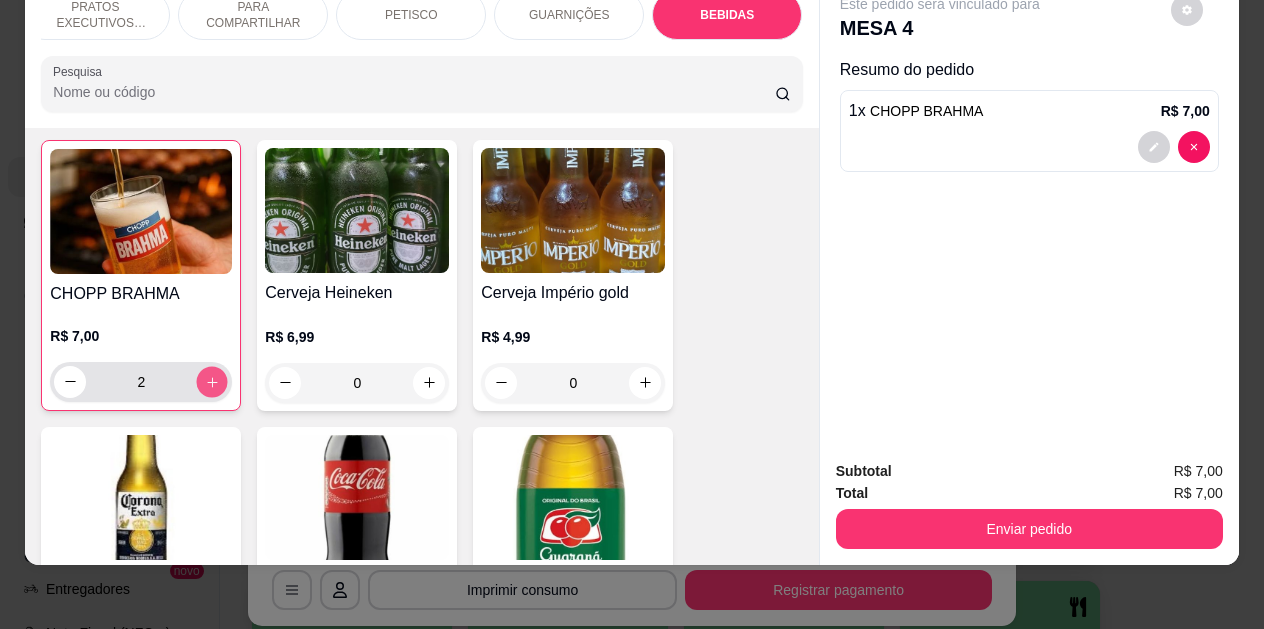 scroll, scrollTop: 4240, scrollLeft: 0, axis: vertical 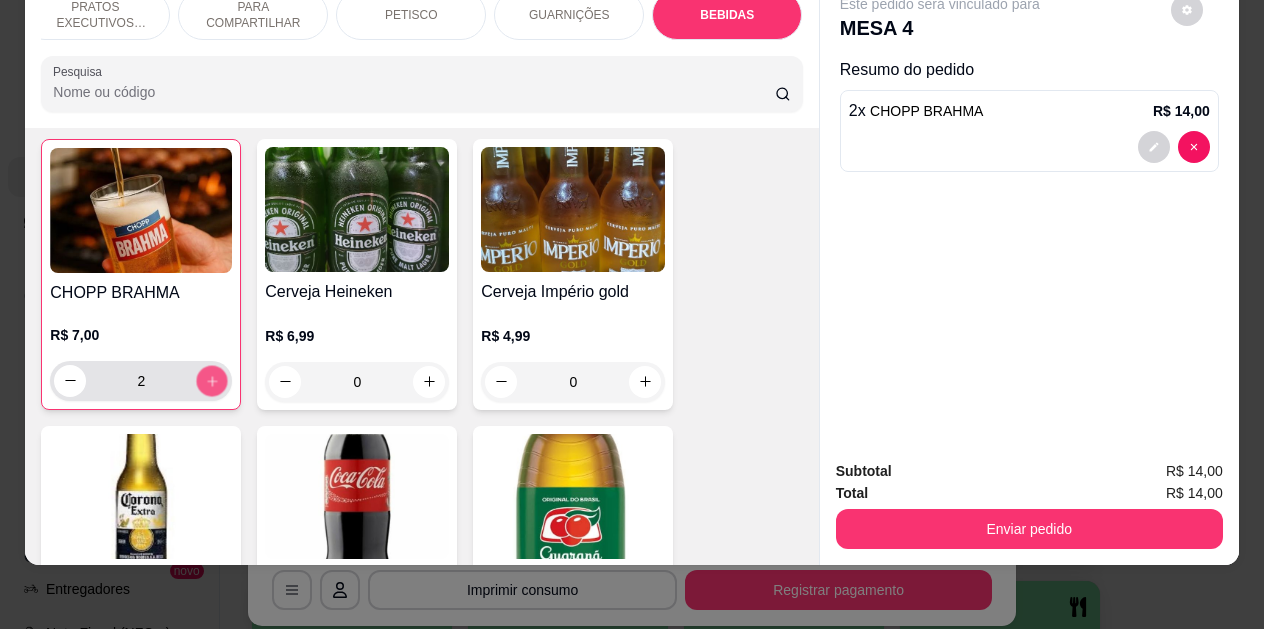 click 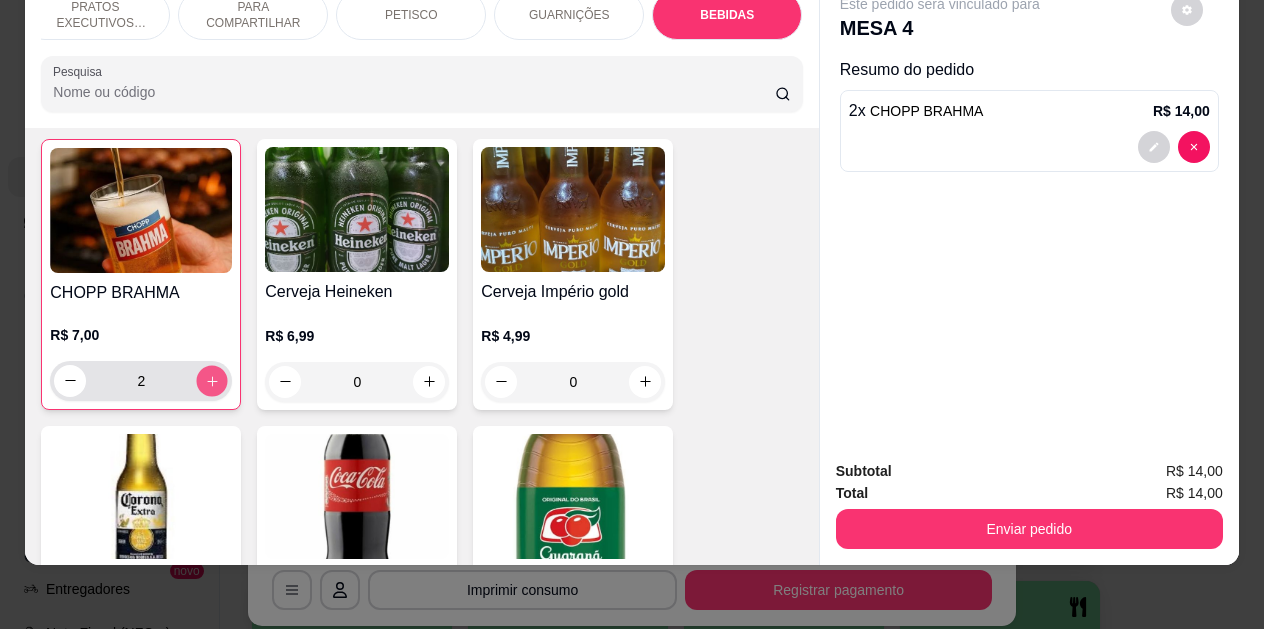 click 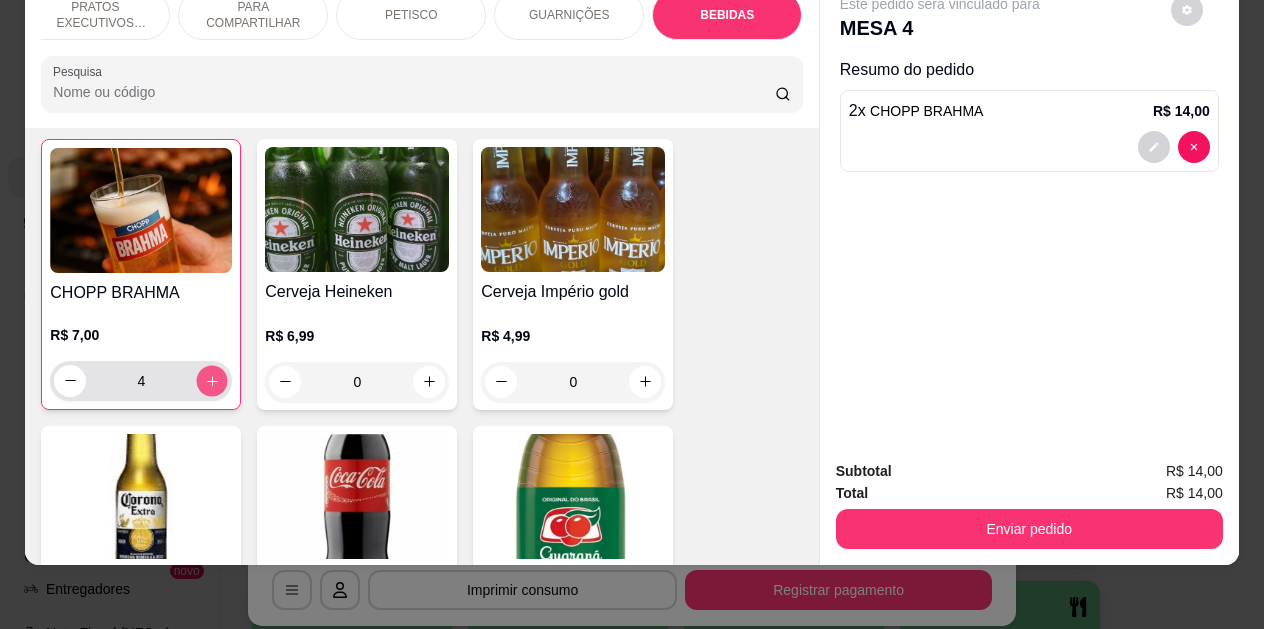 click 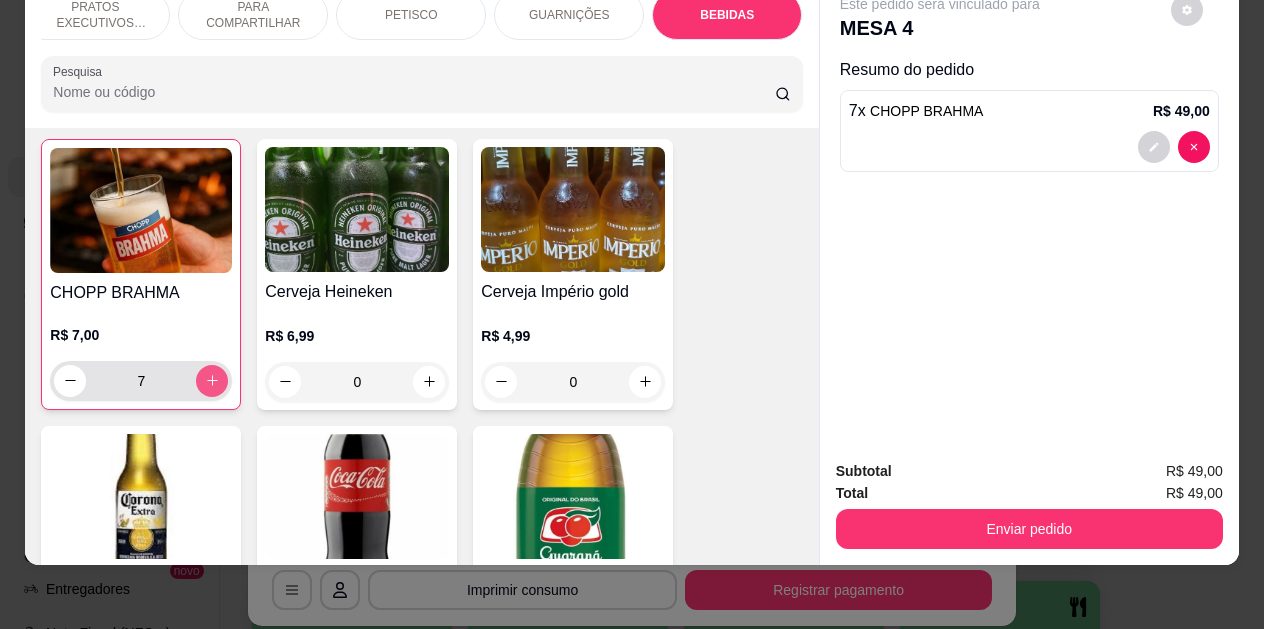 click 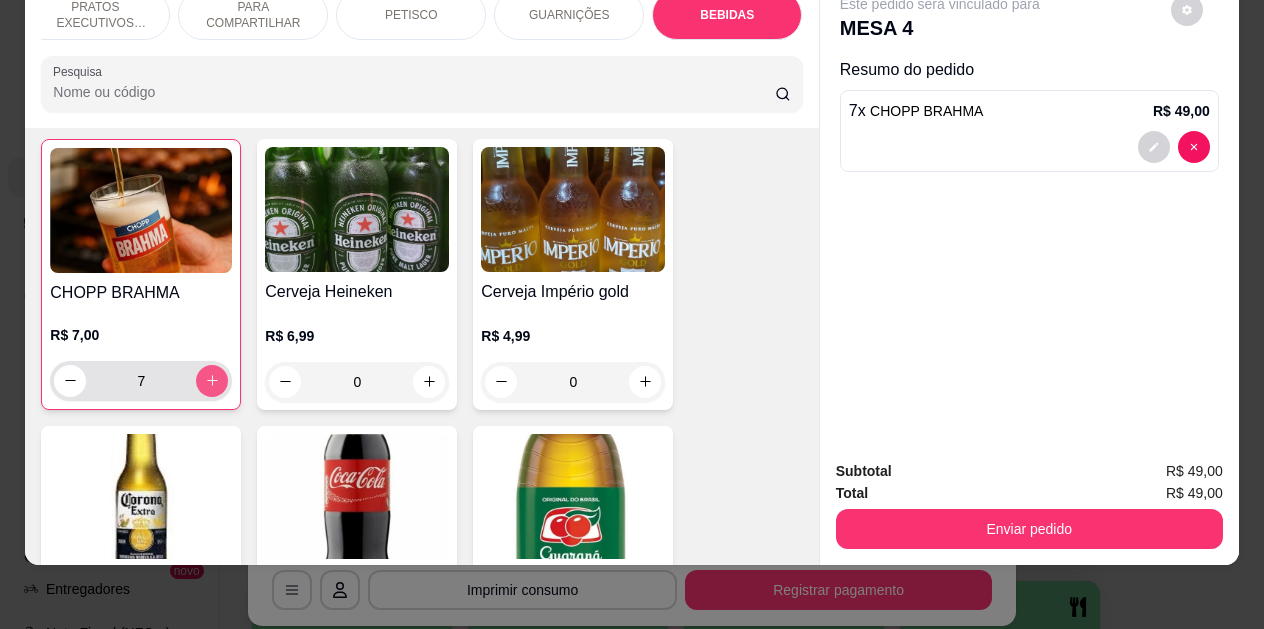 click 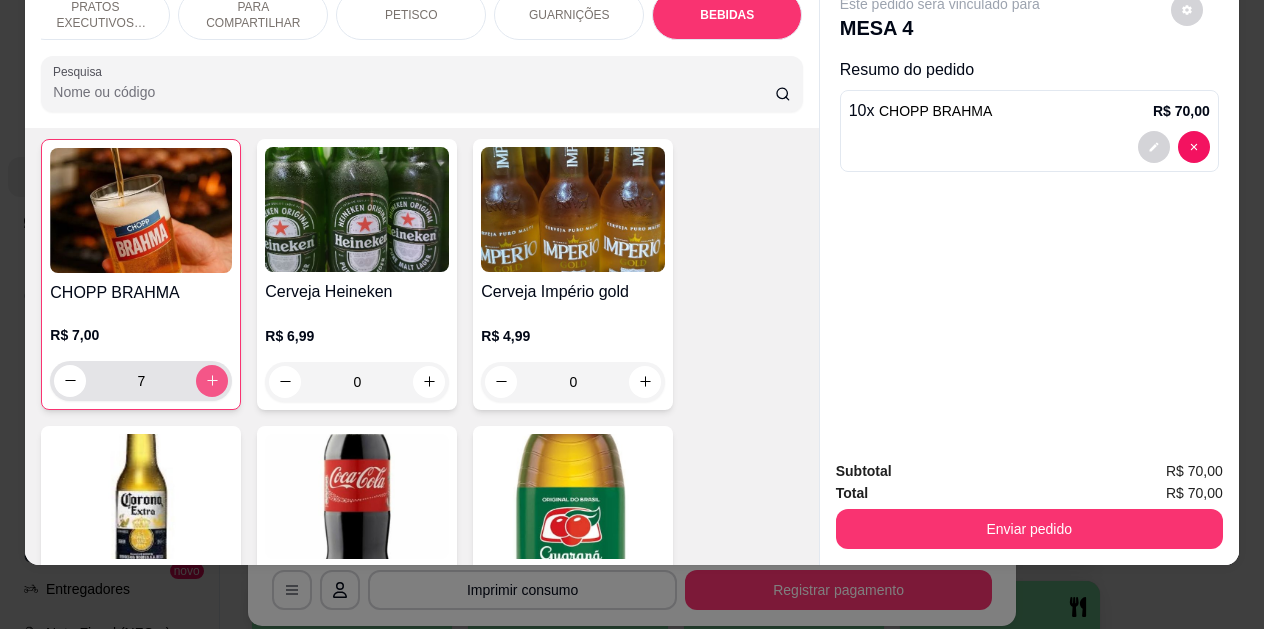type on "10" 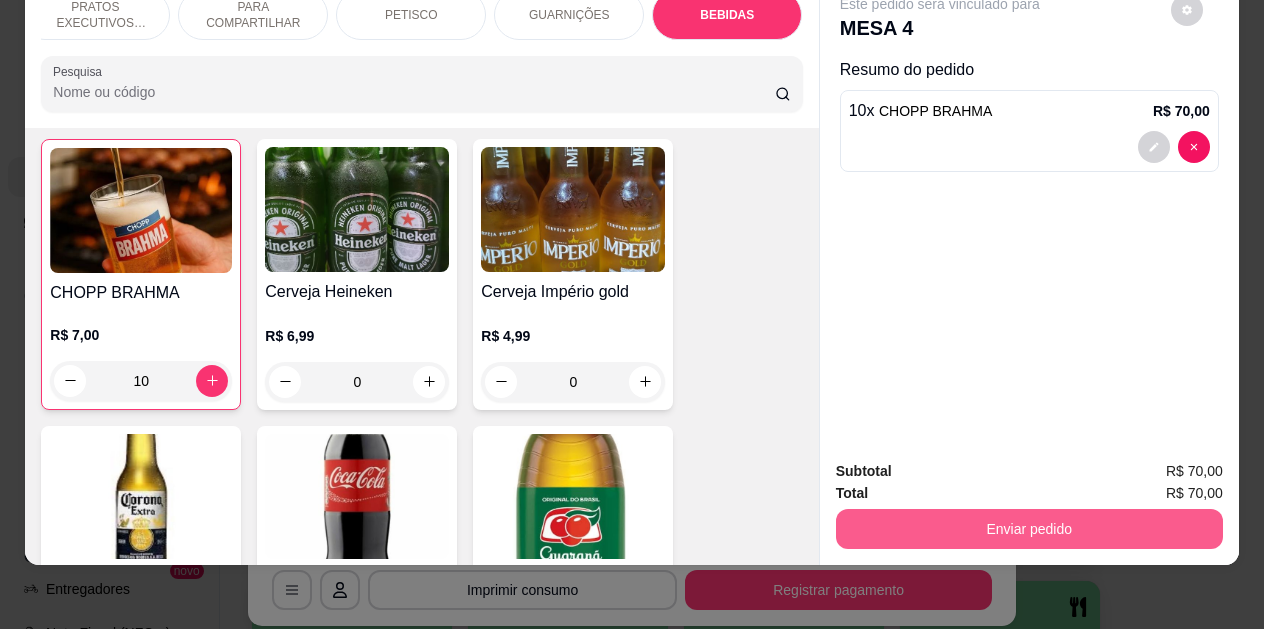 click on "Enviar pedido" at bounding box center (1029, 529) 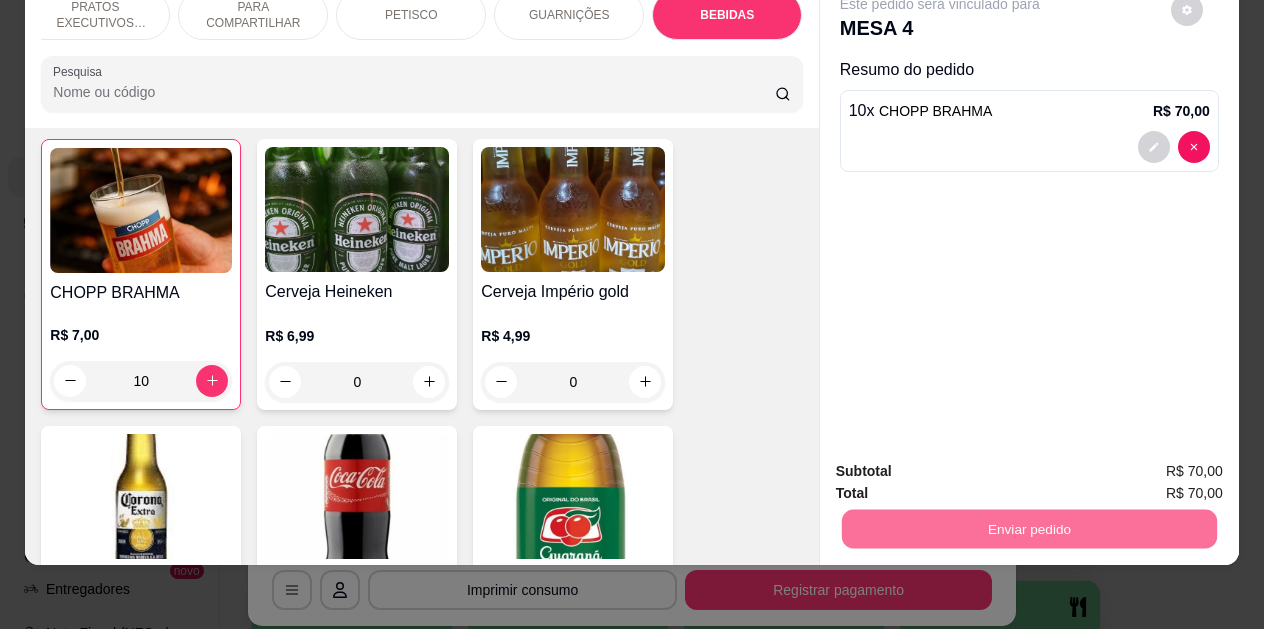 click on "Não registrar e enviar pedido" at bounding box center [963, 464] 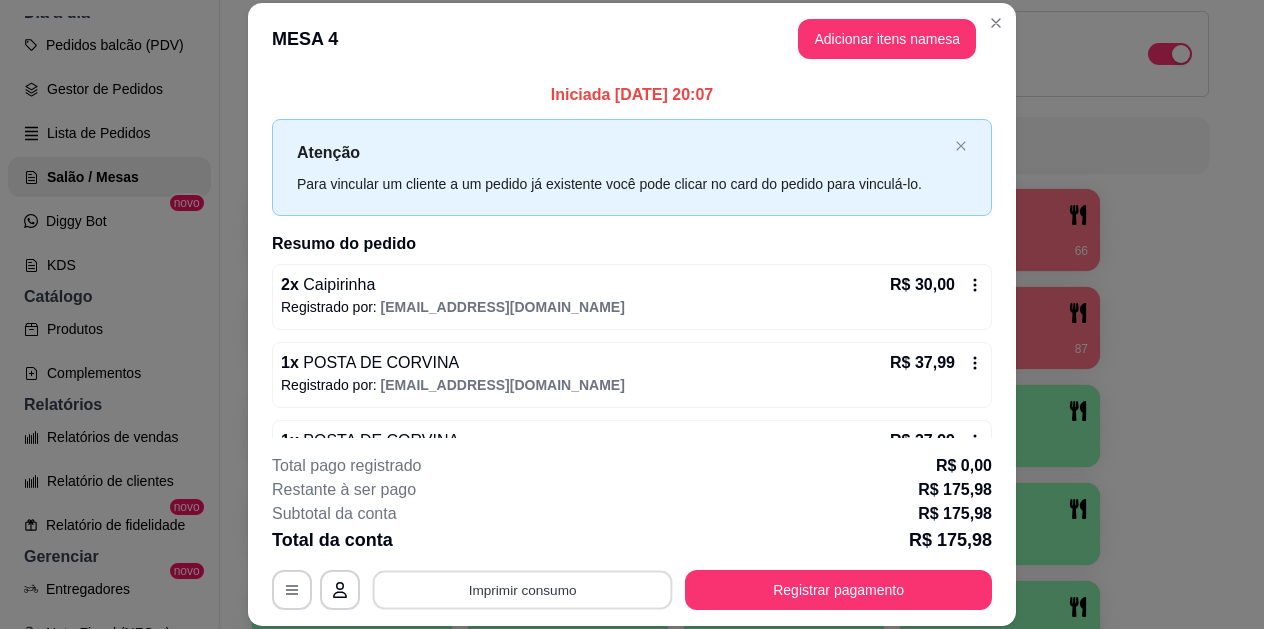 click on "Imprimir consumo" at bounding box center [523, 589] 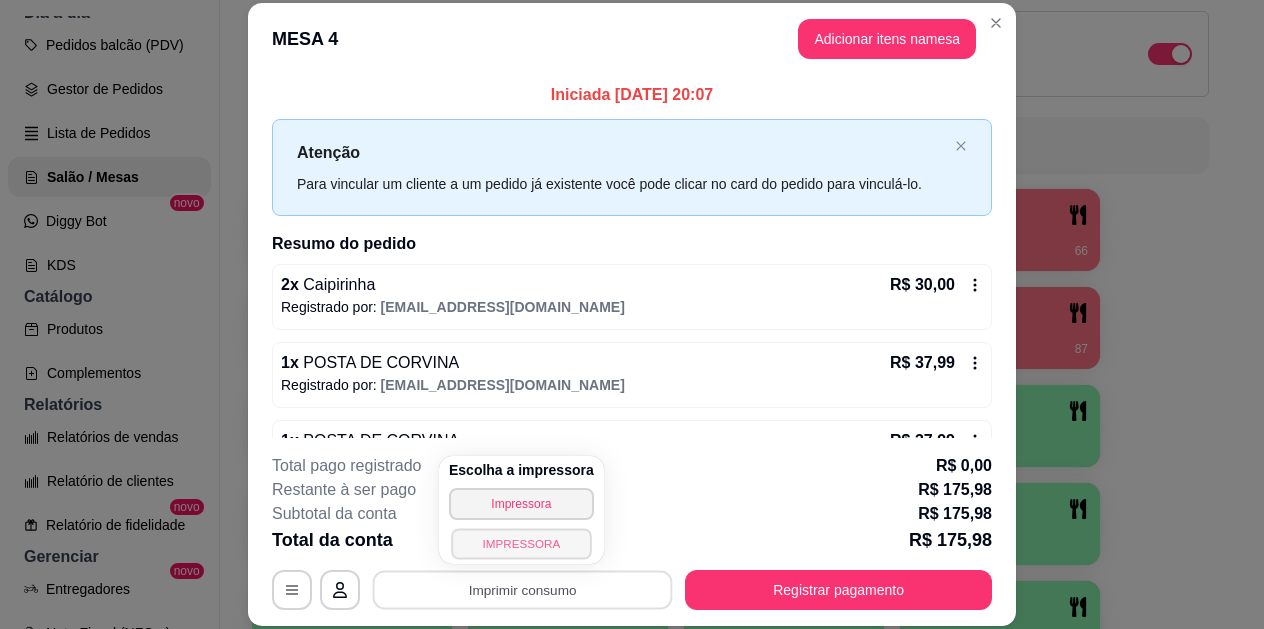 click on "IMPRESSORA" at bounding box center [521, 543] 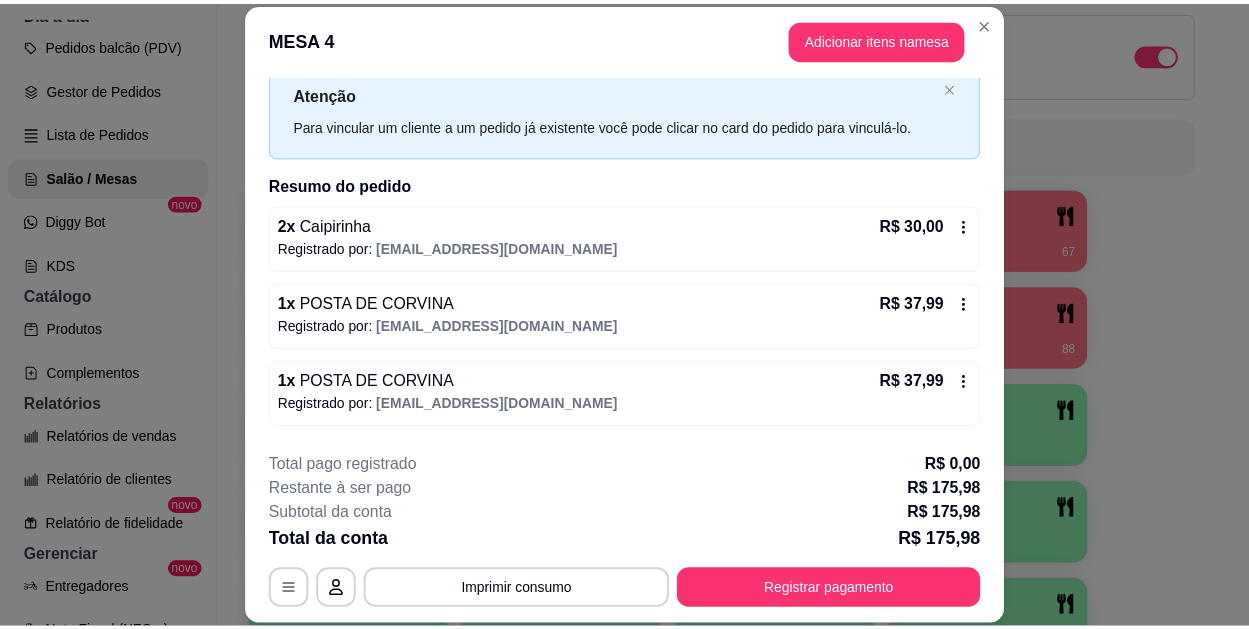 scroll, scrollTop: 0, scrollLeft: 0, axis: both 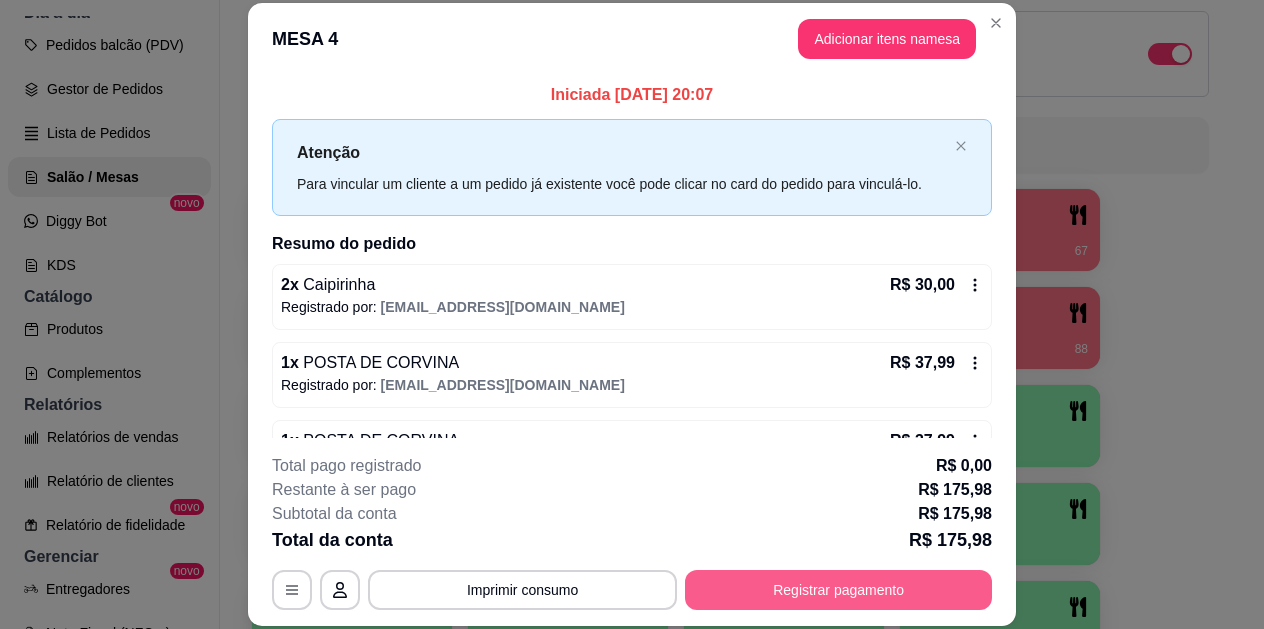 click on "Registrar pagamento" at bounding box center (838, 590) 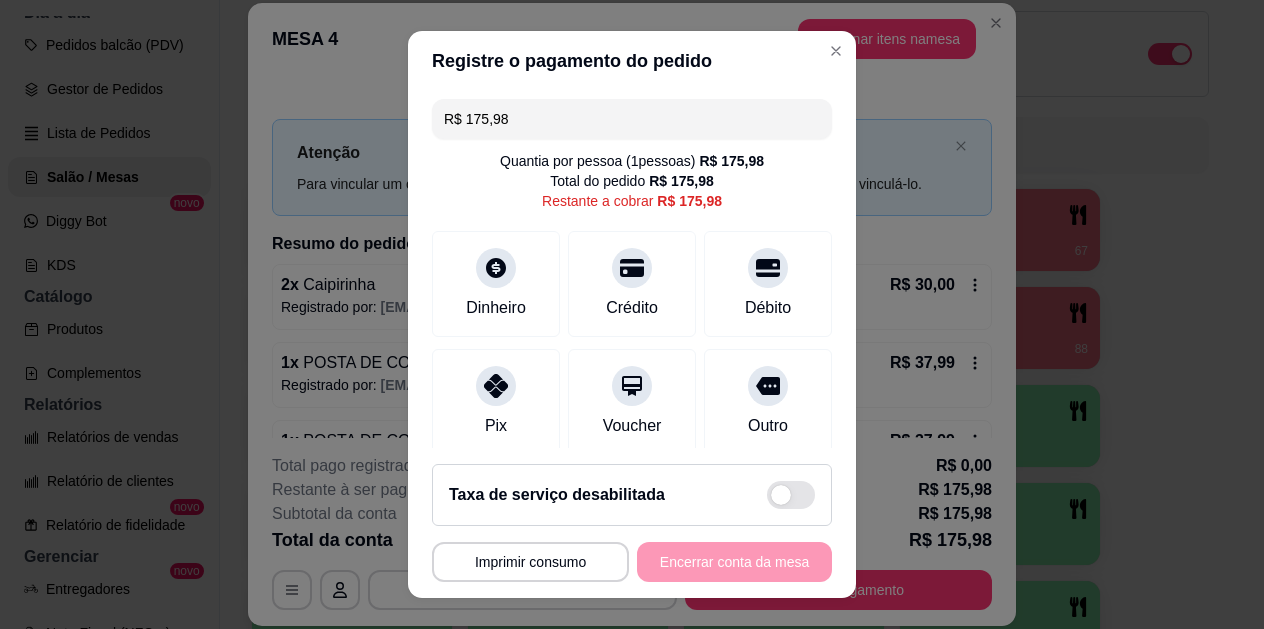 click on "R$ 175,98" at bounding box center (632, 119) 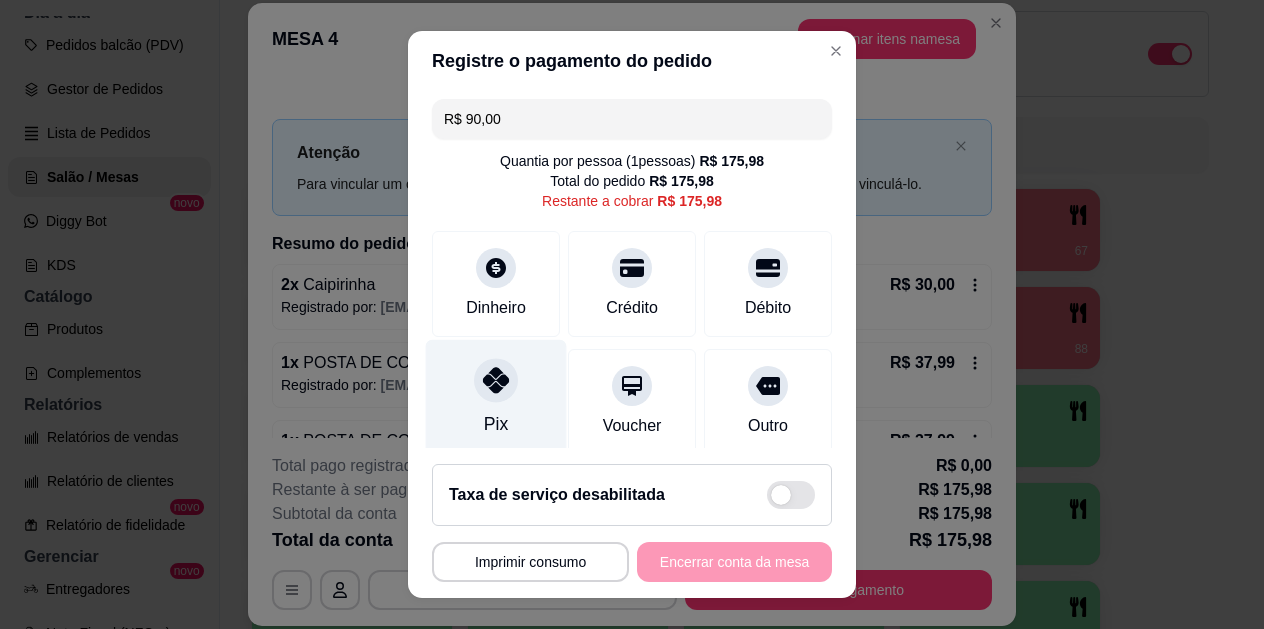 click 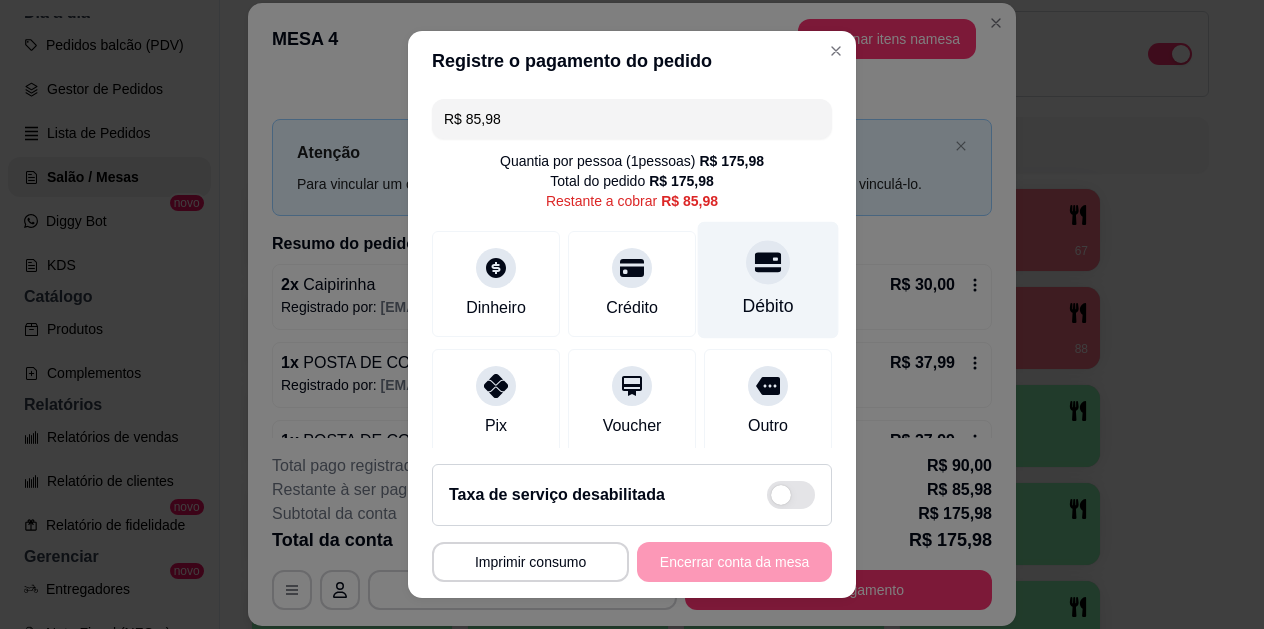 click on "Débito" at bounding box center (768, 280) 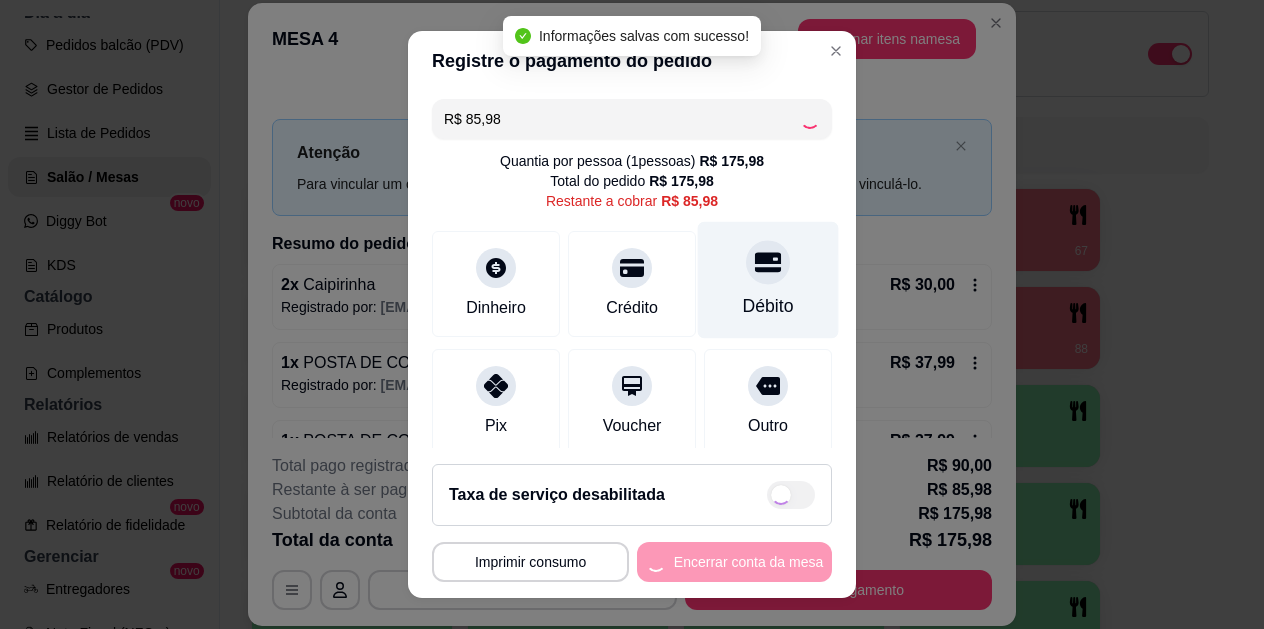 type on "R$ 0,00" 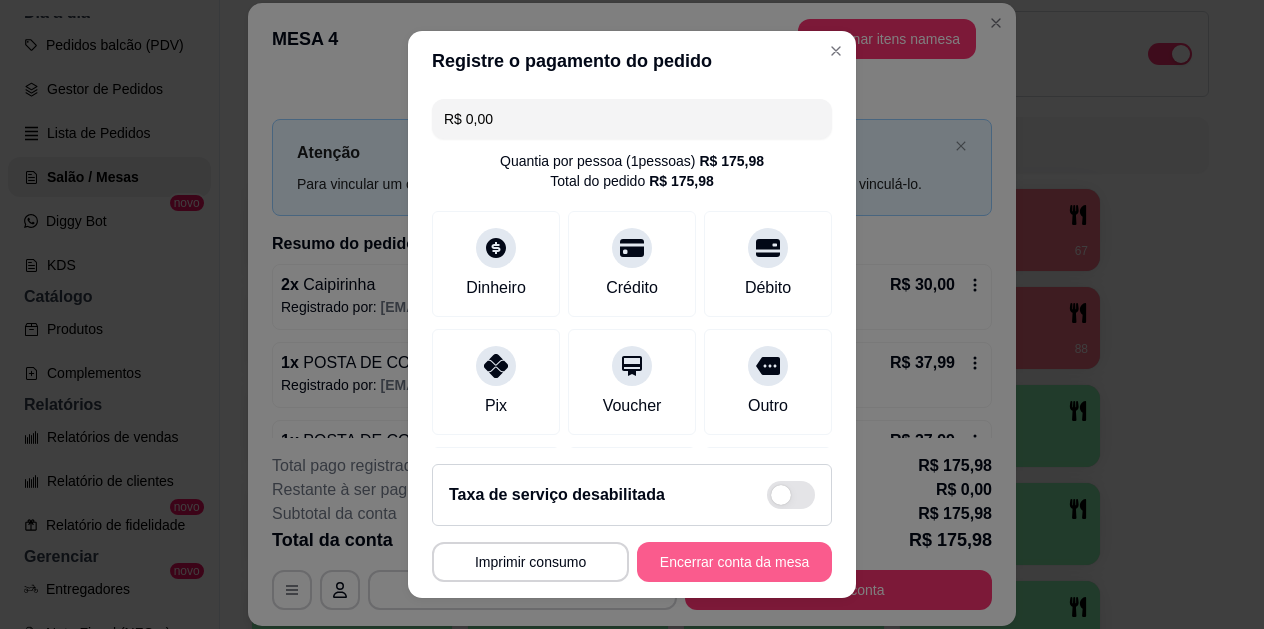 click on "Encerrar conta da mesa" at bounding box center [734, 562] 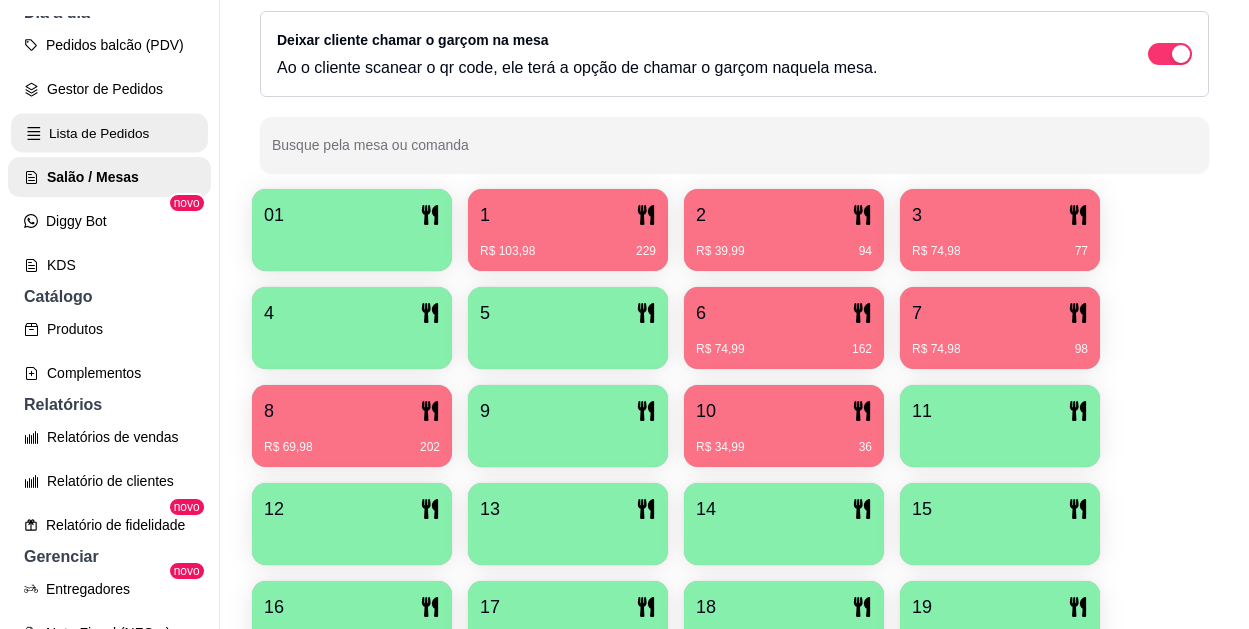 click on "Lista de Pedidos" at bounding box center [109, 133] 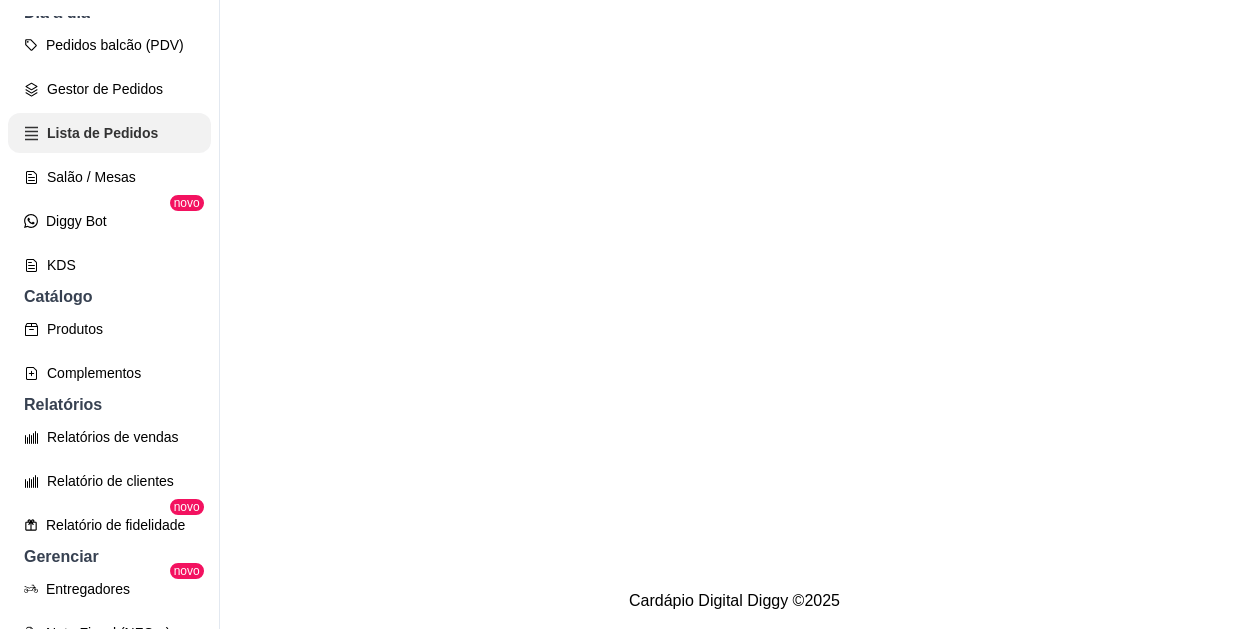 scroll, scrollTop: 0, scrollLeft: 0, axis: both 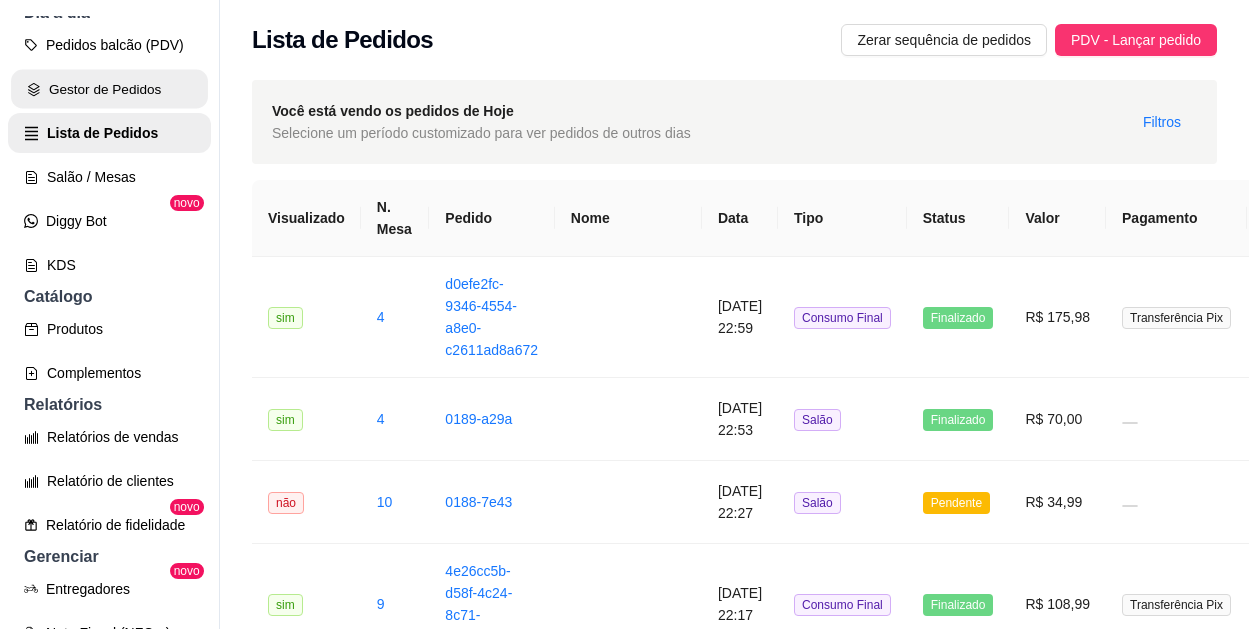 click on "Gestor de Pedidos" at bounding box center [109, 89] 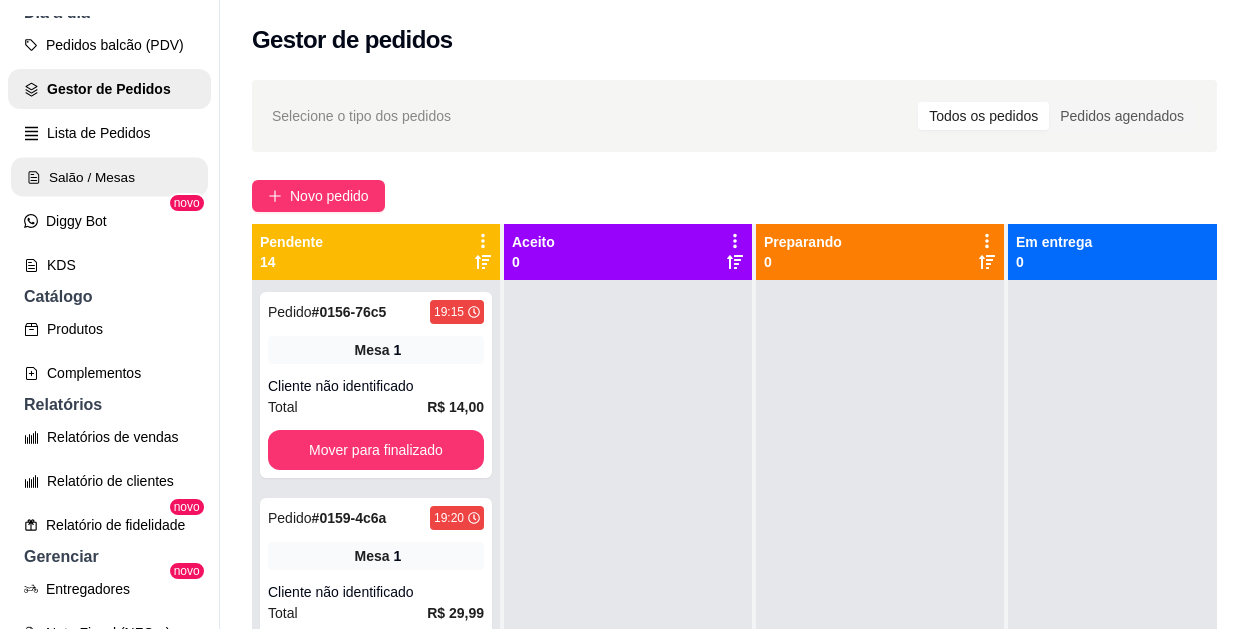 click on "Salão / Mesas" at bounding box center [109, 177] 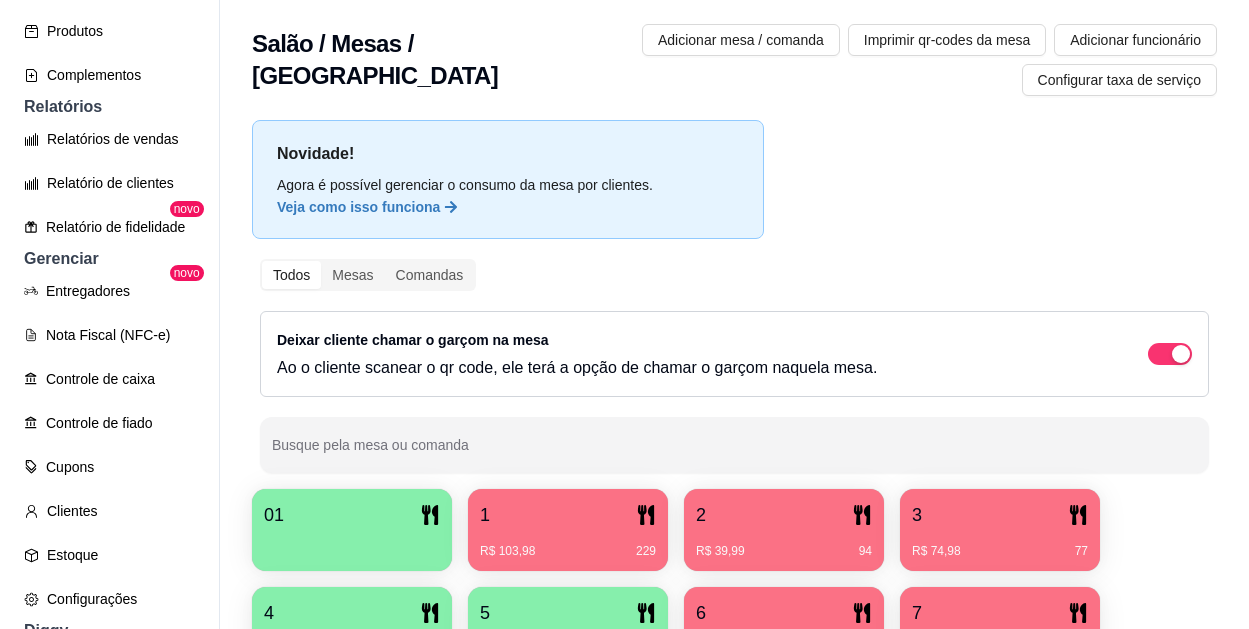 scroll, scrollTop: 541, scrollLeft: 0, axis: vertical 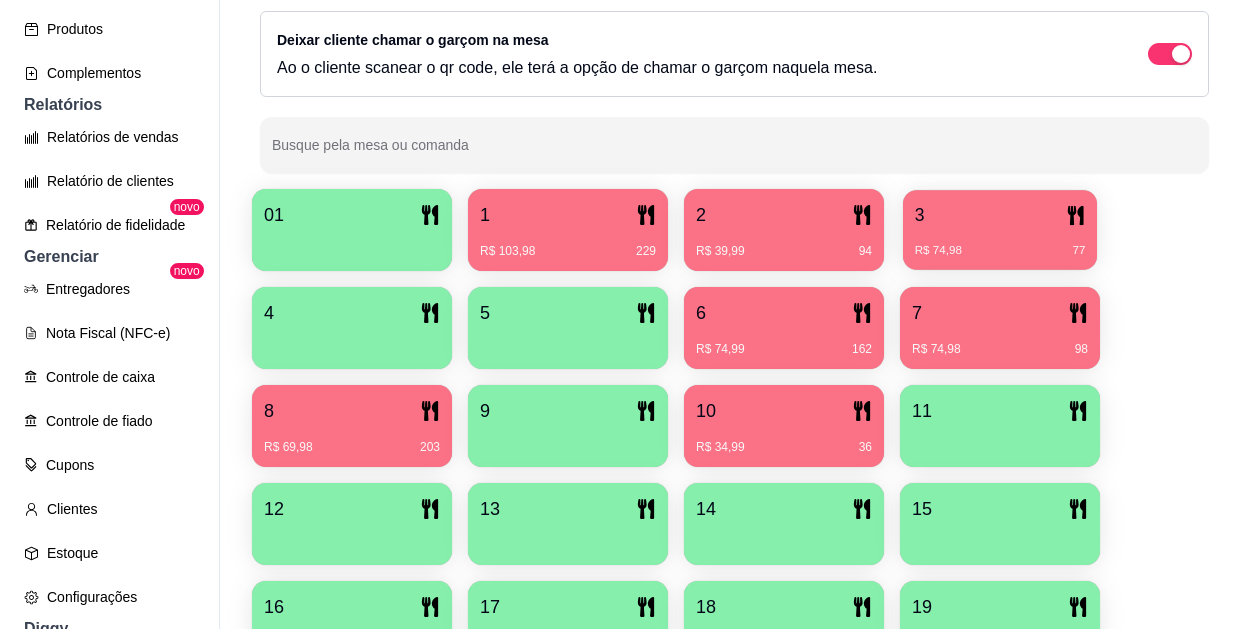 click on "R$ 74,98 77" at bounding box center [1000, 251] 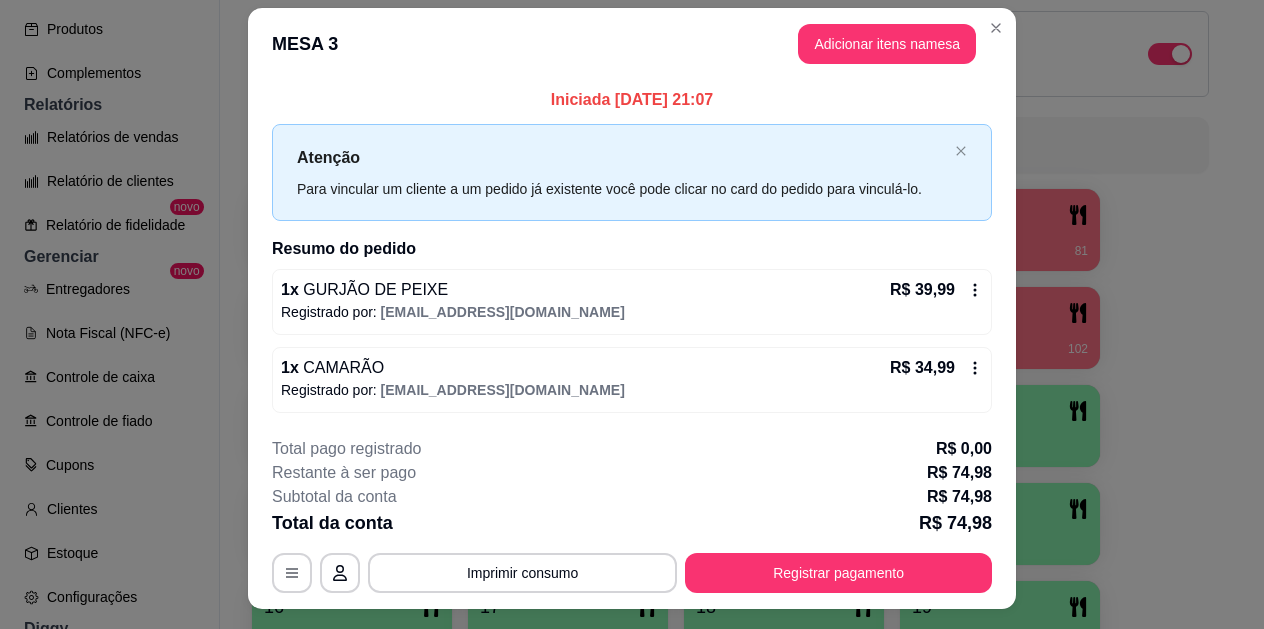 scroll, scrollTop: 0, scrollLeft: 0, axis: both 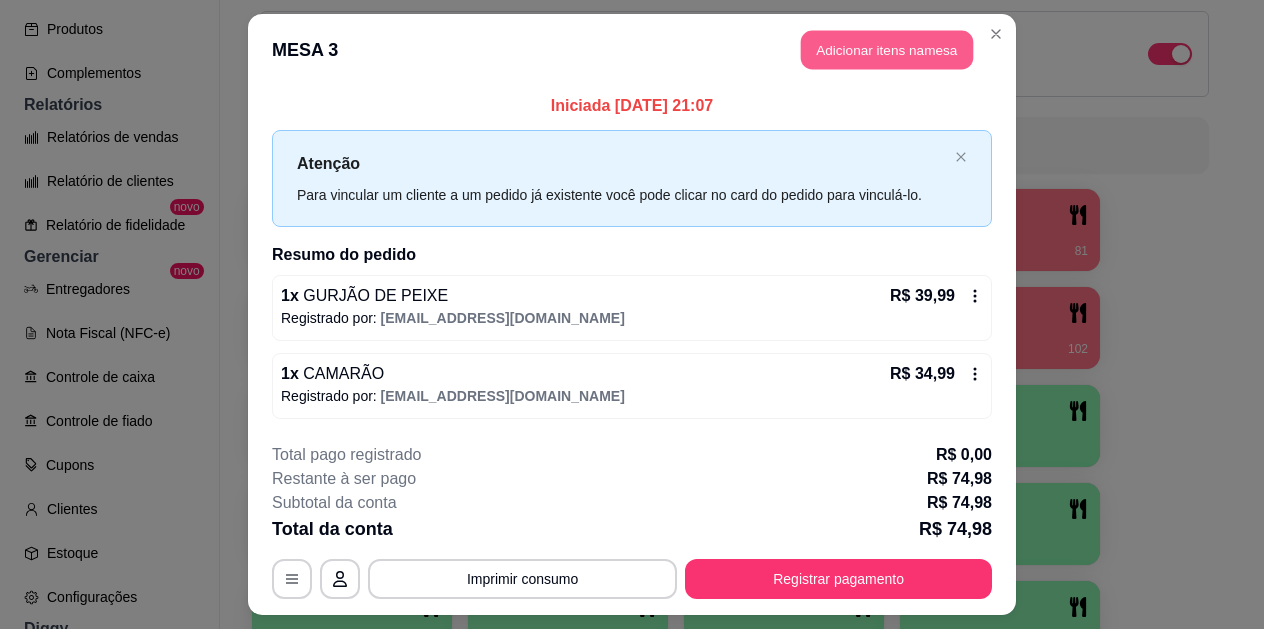 click on "Adicionar itens na  mesa" at bounding box center [887, 50] 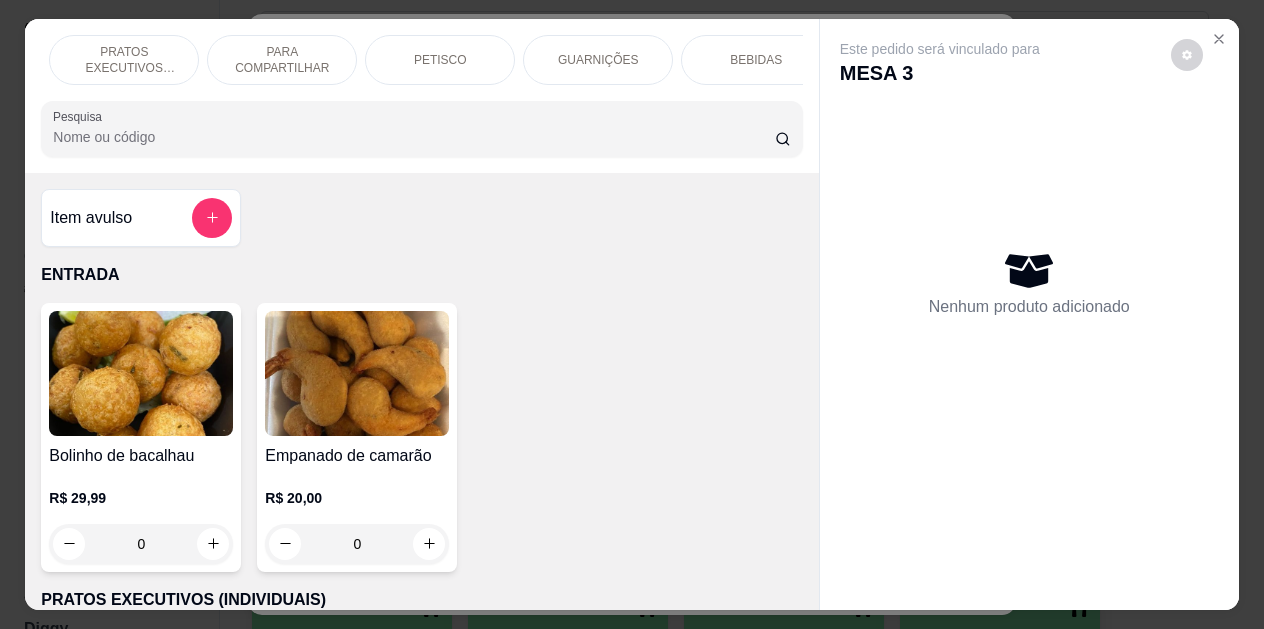 scroll, scrollTop: 0, scrollLeft: 179, axis: horizontal 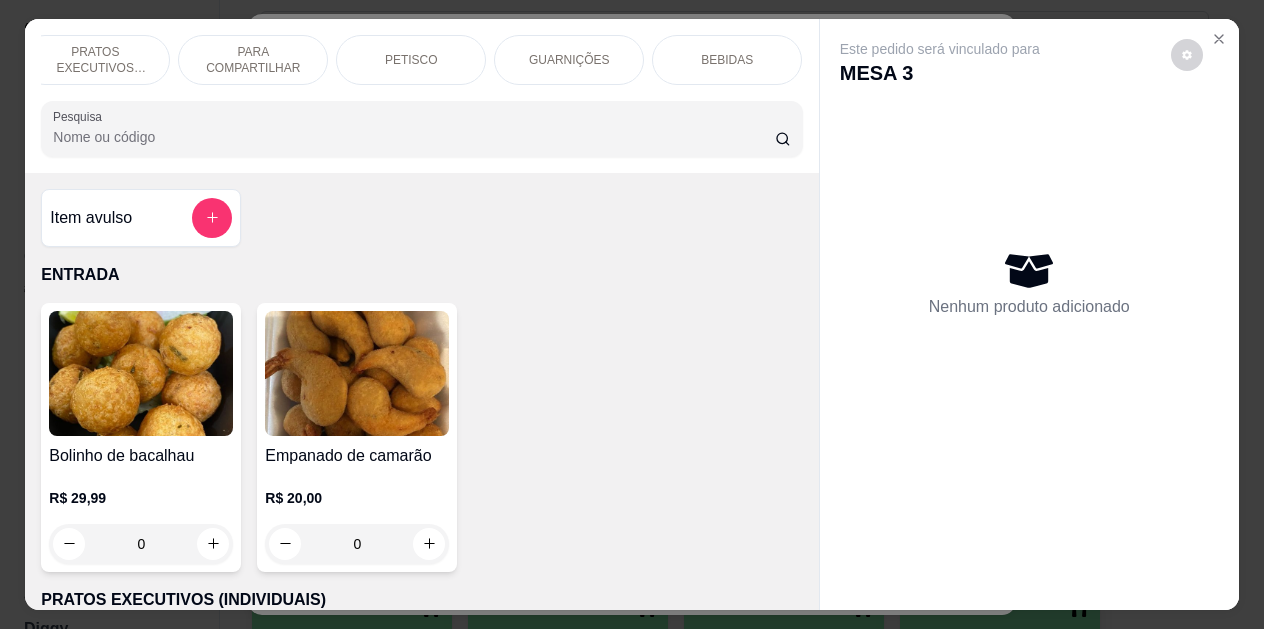 click on "BEBIDAS" at bounding box center (727, 60) 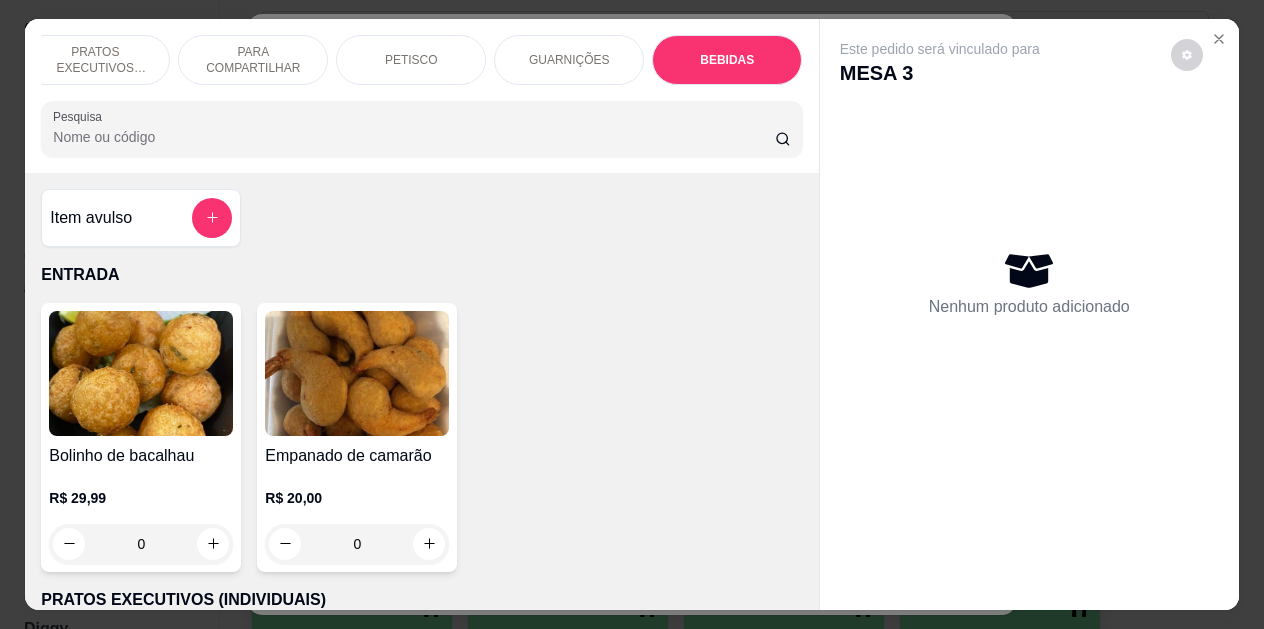 scroll, scrollTop: 4139, scrollLeft: 0, axis: vertical 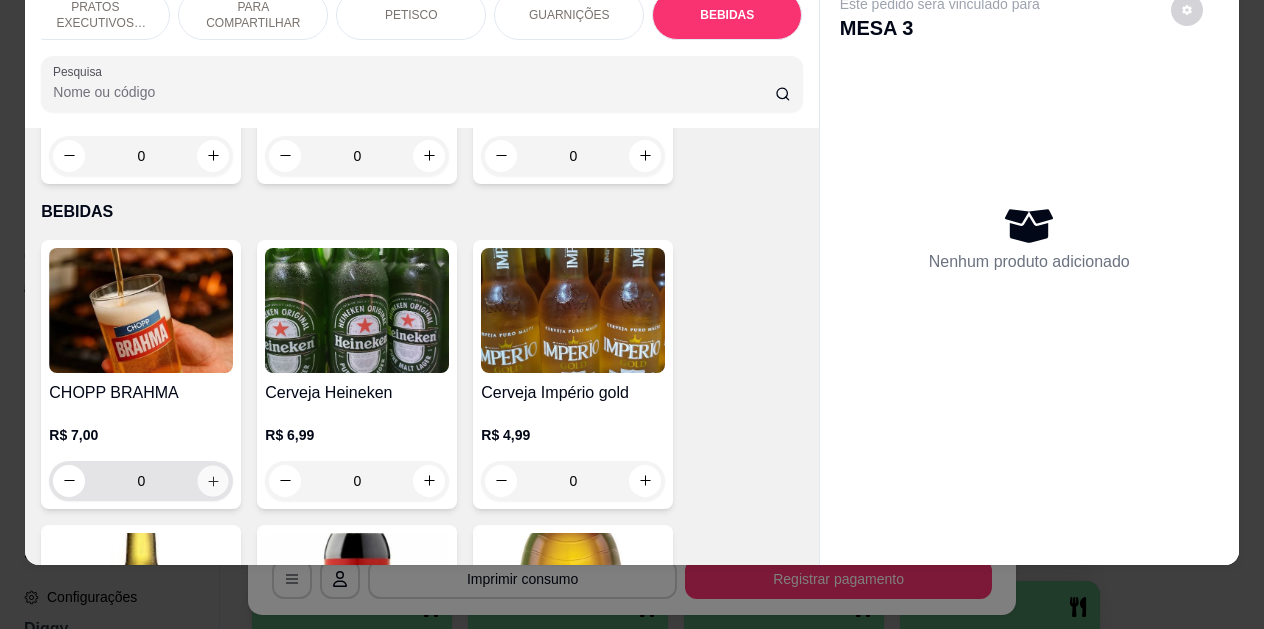 click 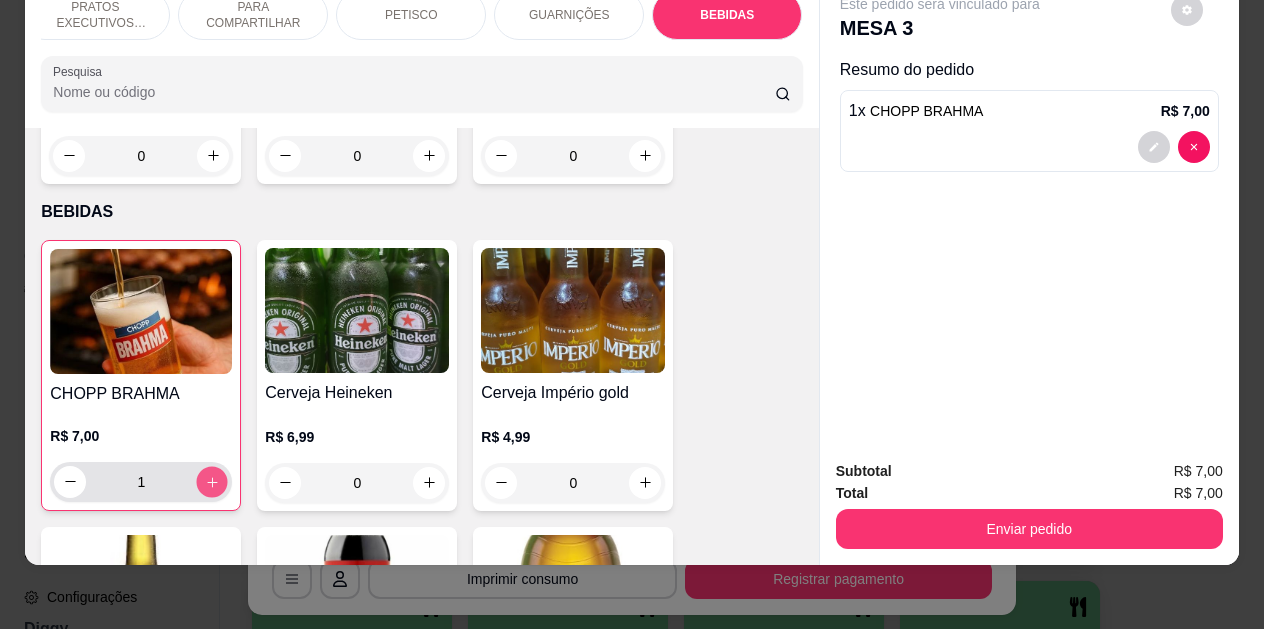 click 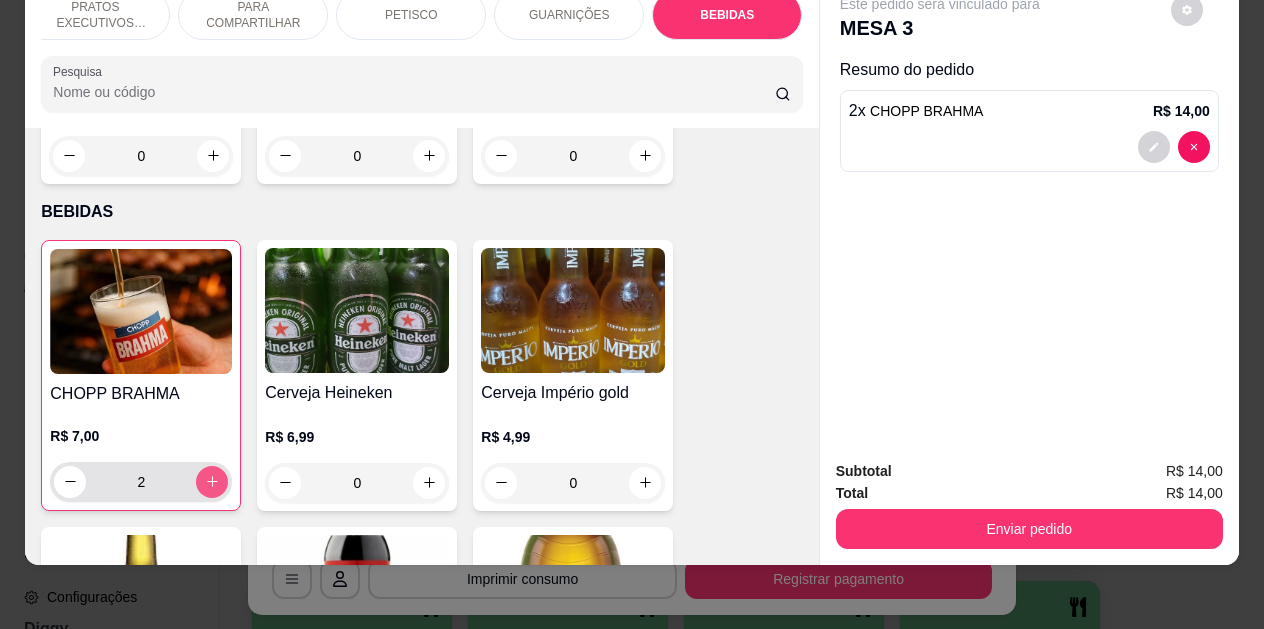 click 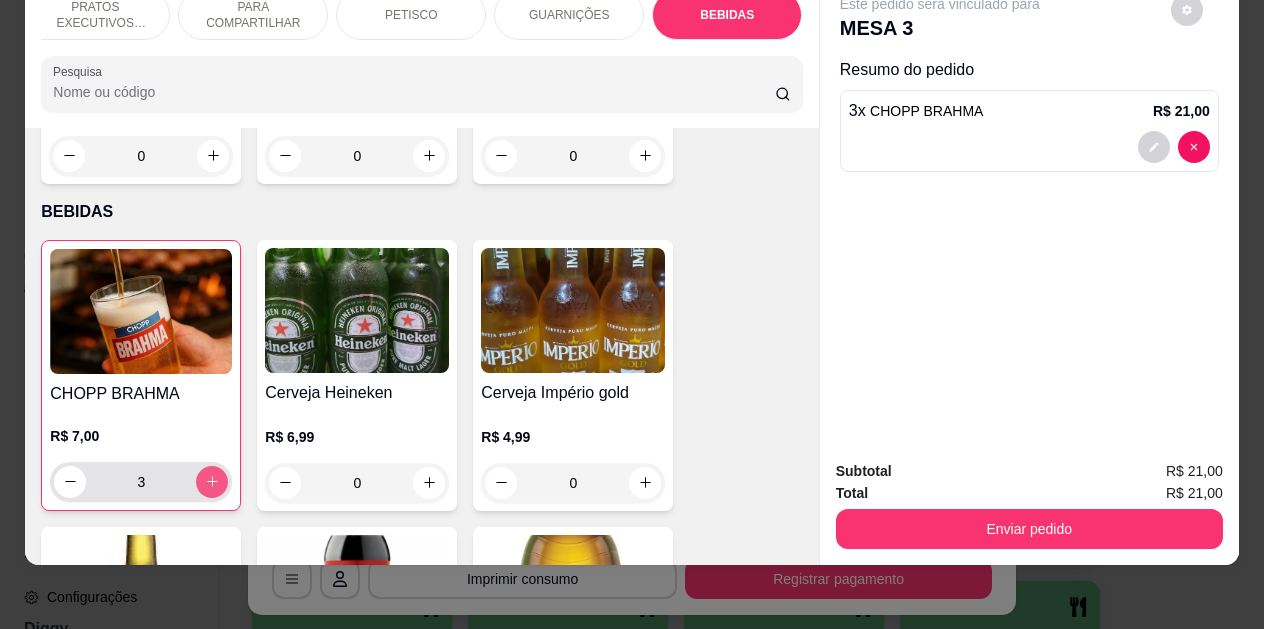 click 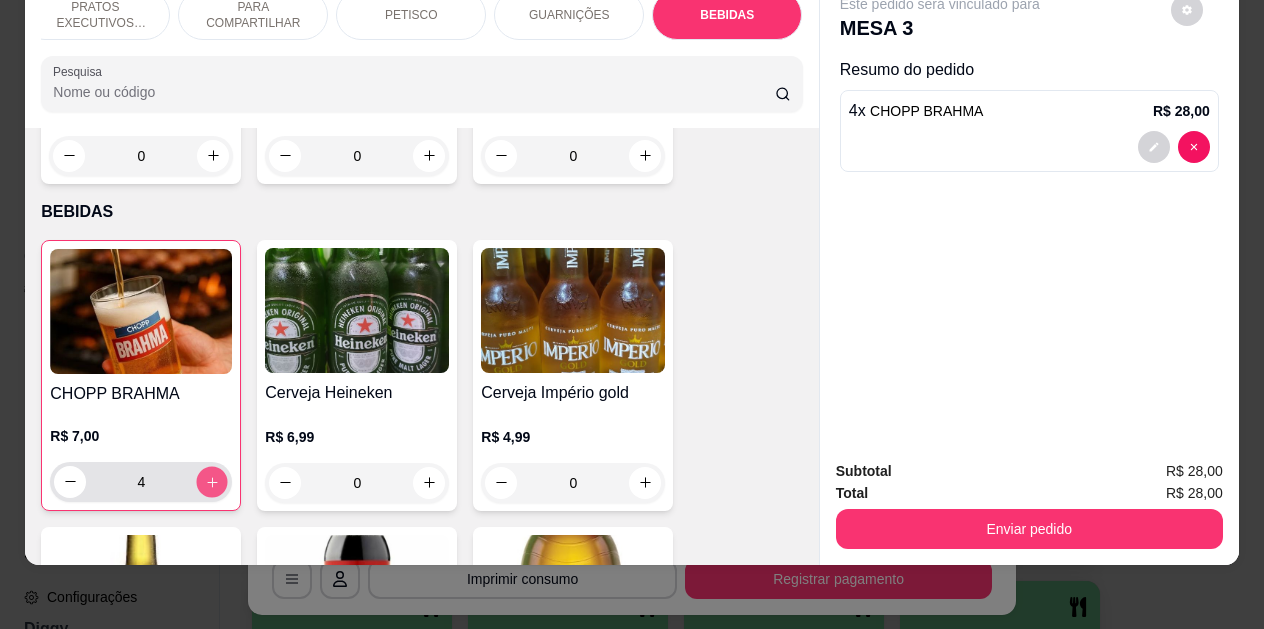 click 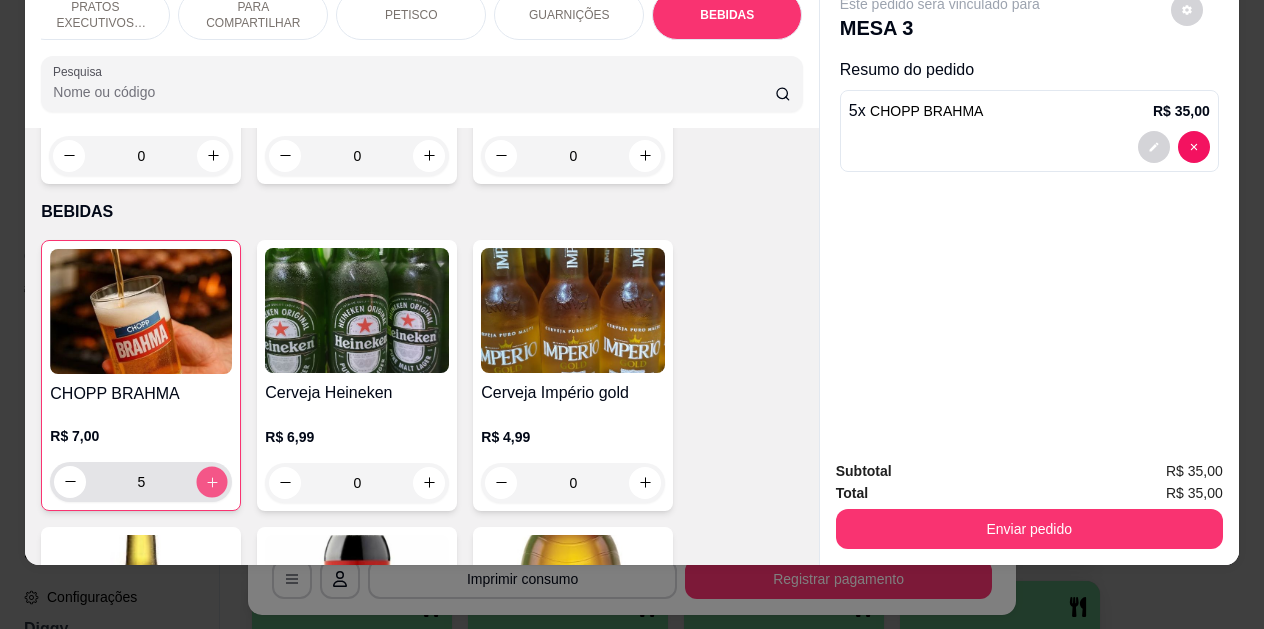 click 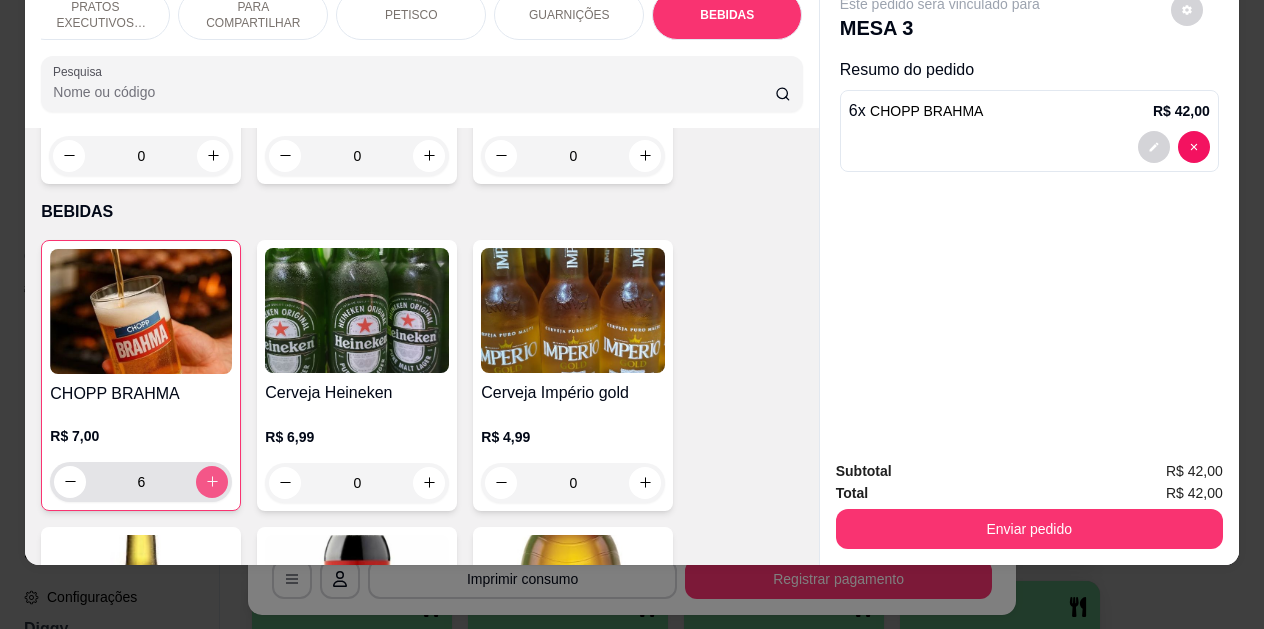 click 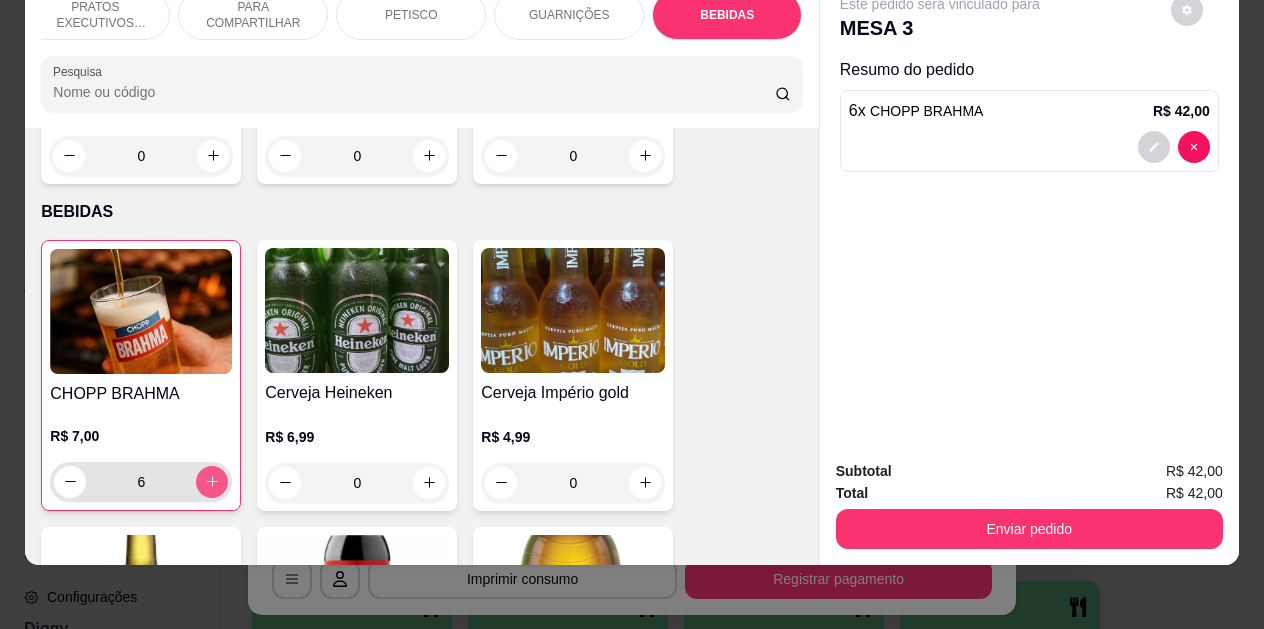 type on "7" 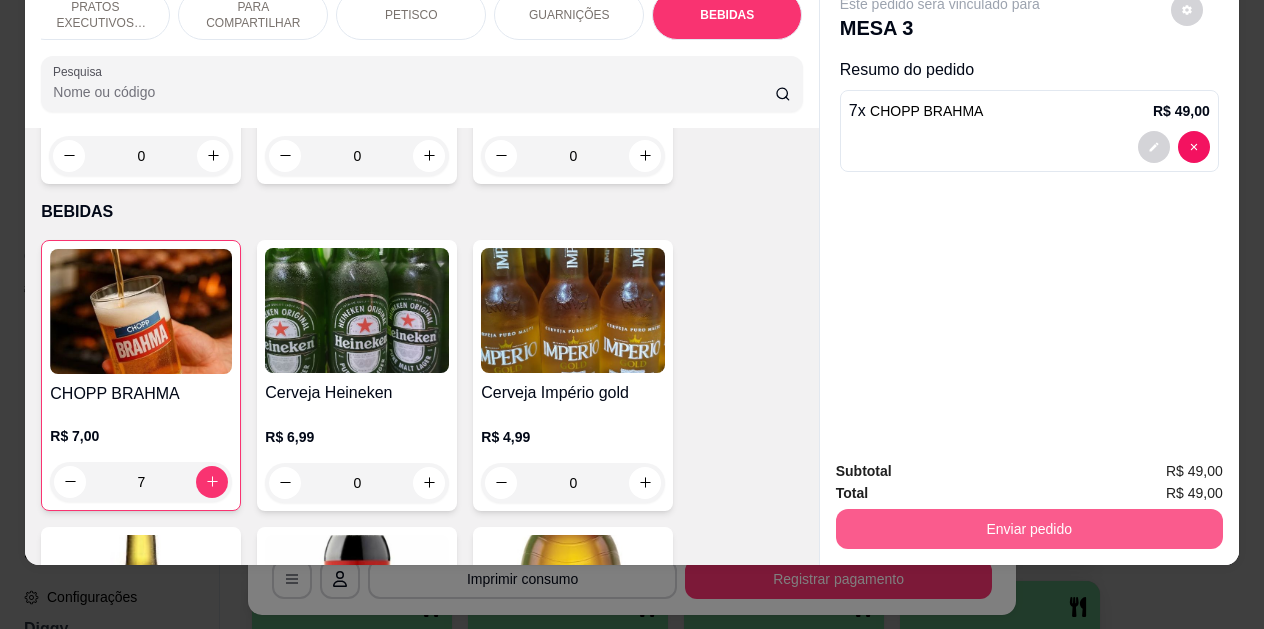 click on "Enviar pedido" at bounding box center [1029, 529] 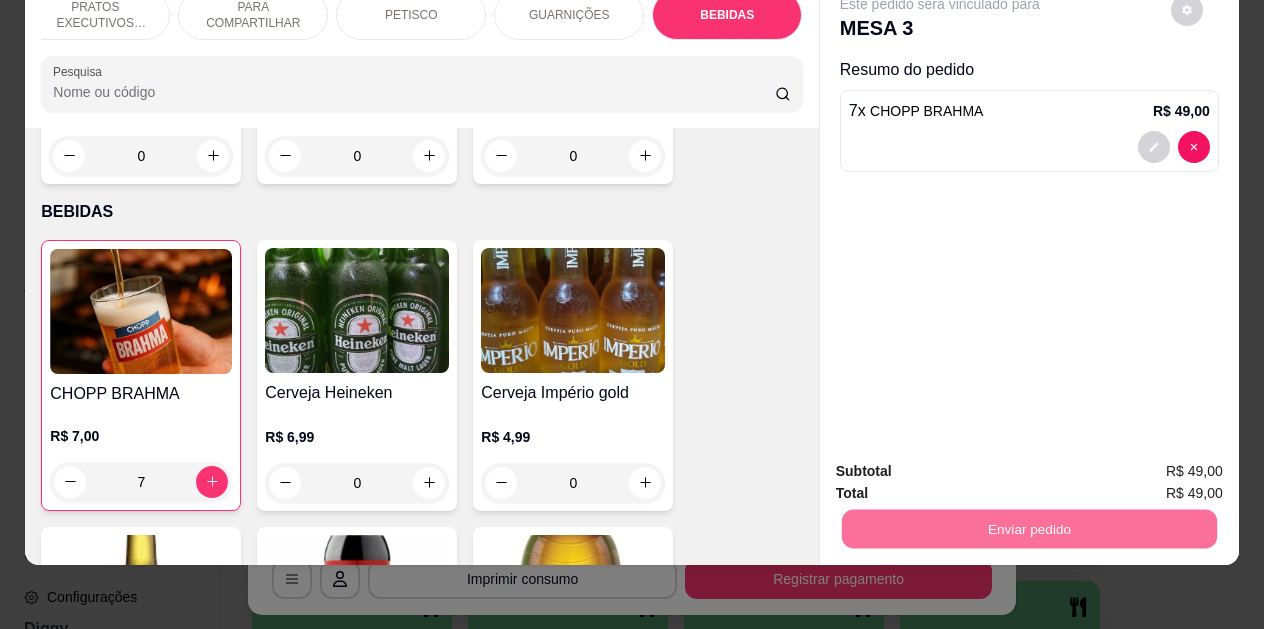 click on "Não registrar e enviar pedido" at bounding box center (963, 464) 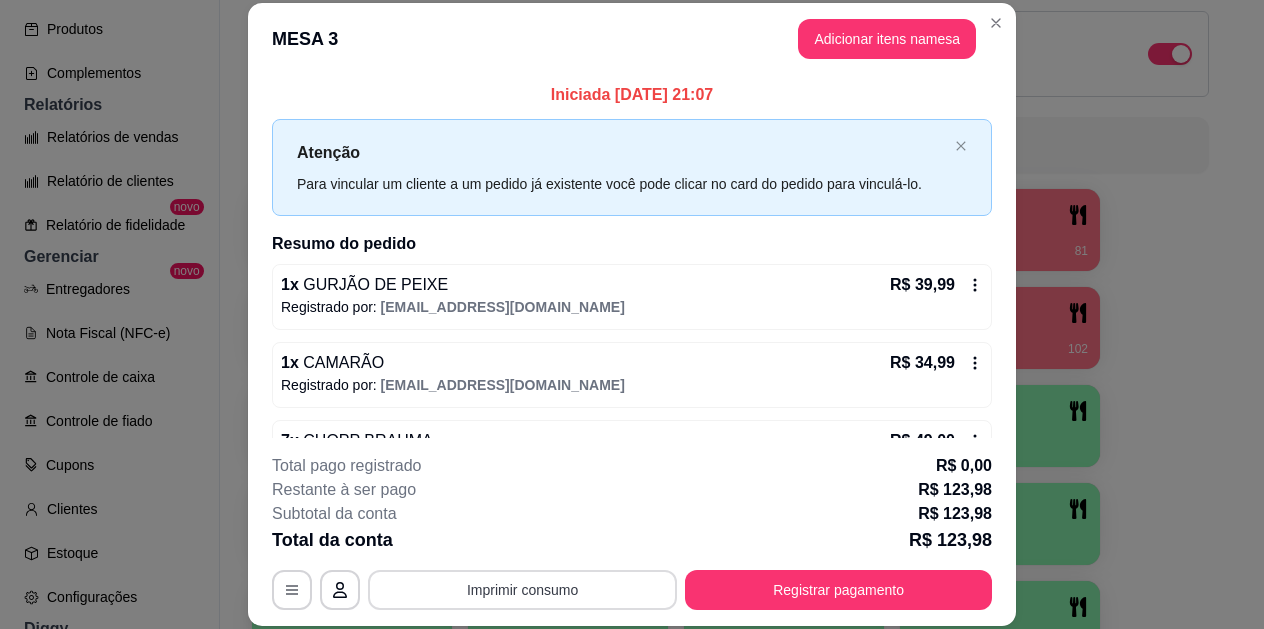 click on "Imprimir consumo" at bounding box center [522, 590] 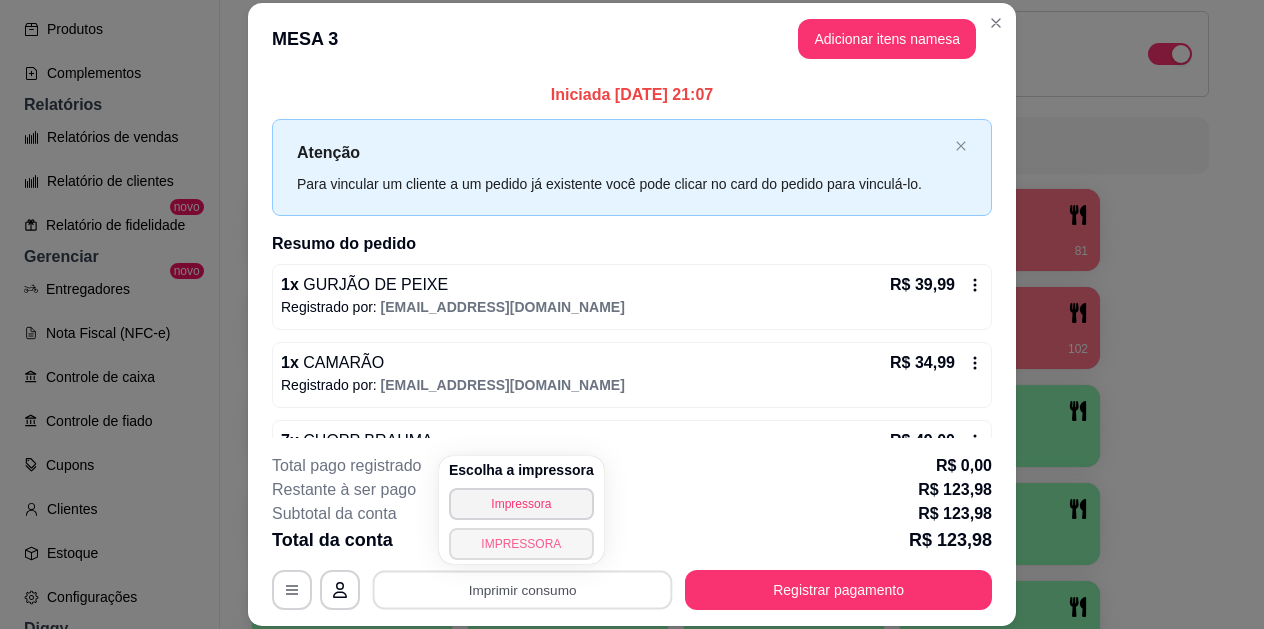 click on "IMPRESSORA" at bounding box center (521, 544) 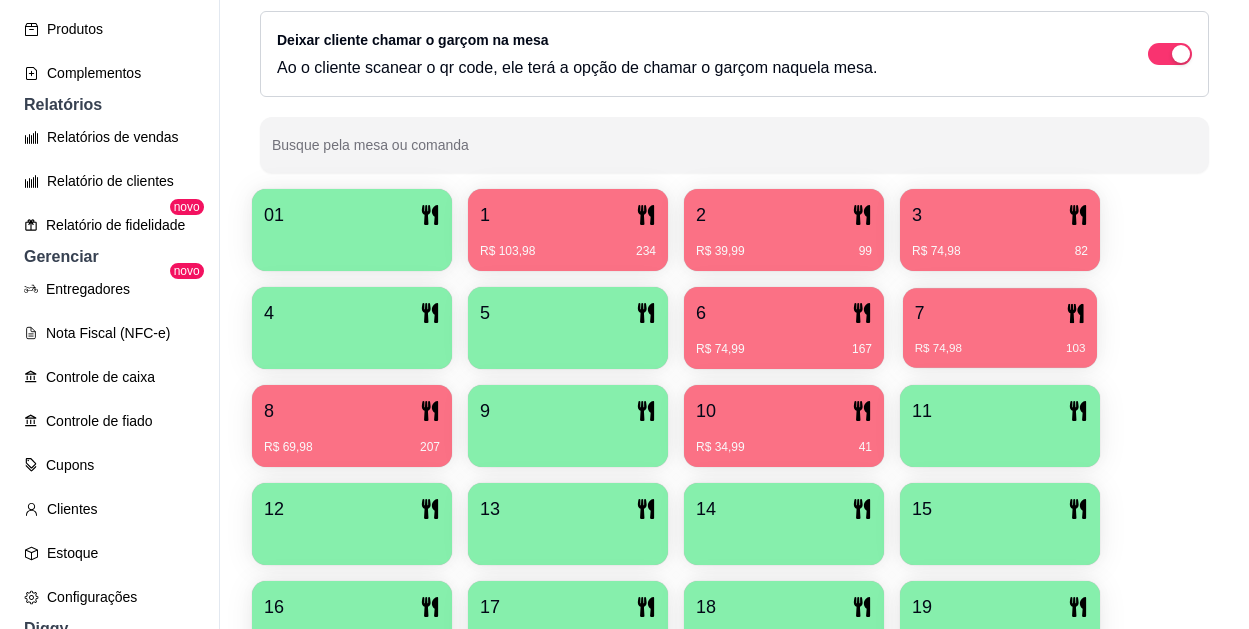 click on "R$ 74,98 103" at bounding box center (1000, 341) 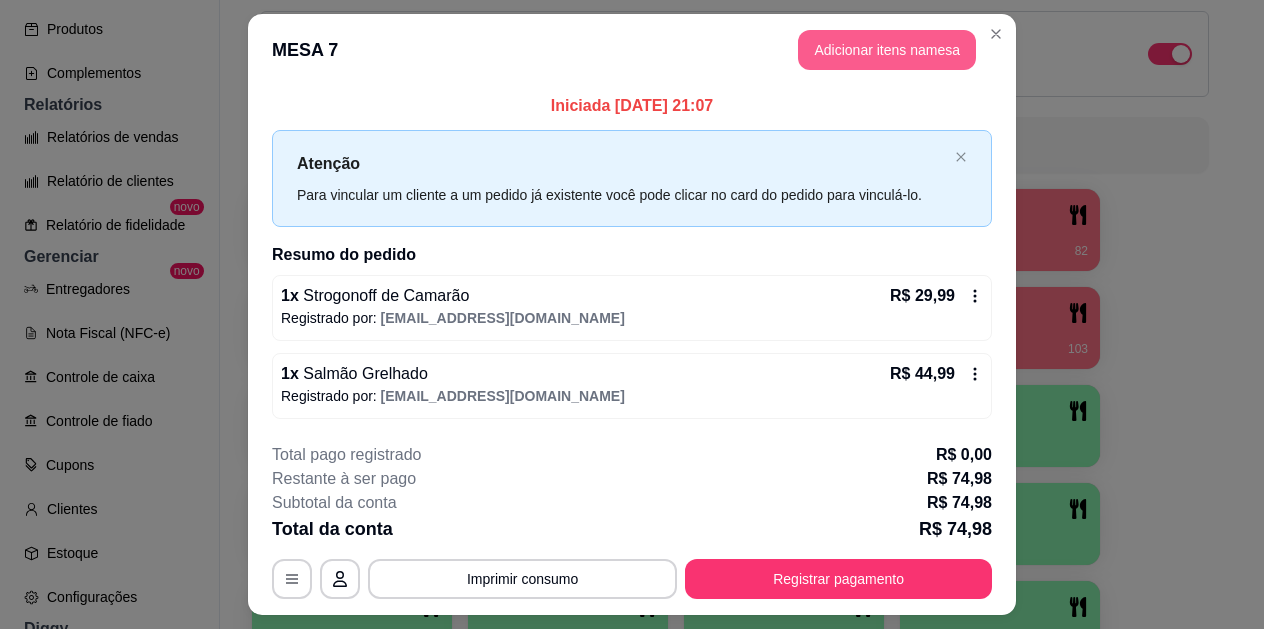click on "Adicionar itens na  mesa" at bounding box center [887, 50] 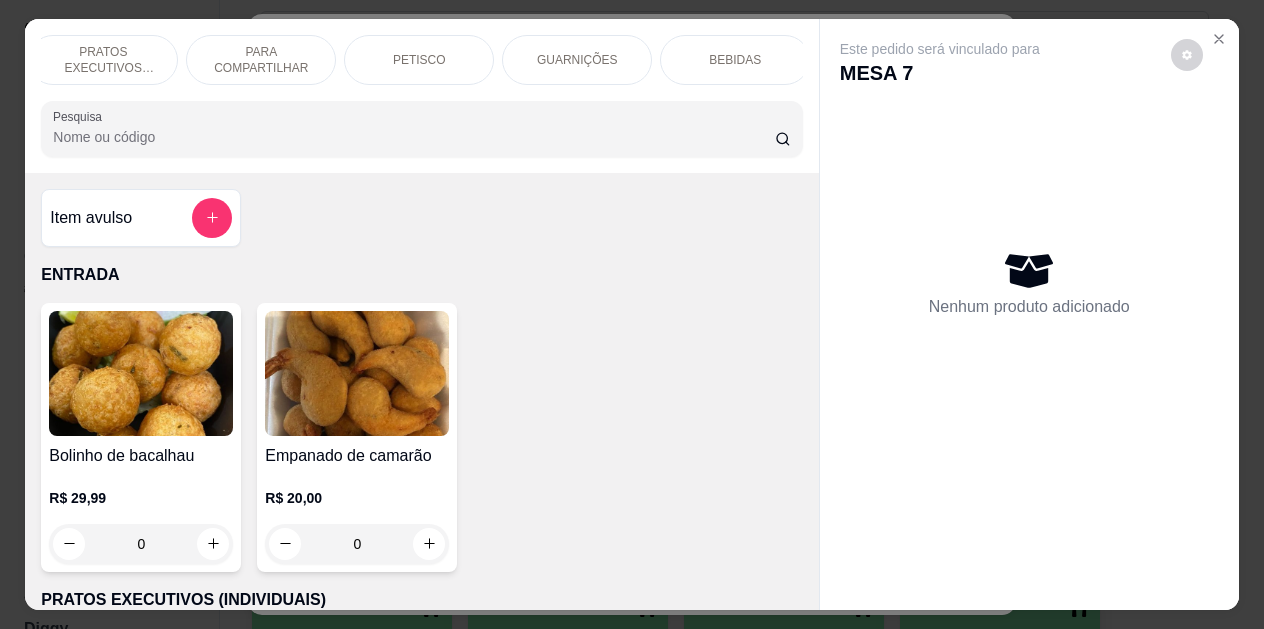 scroll, scrollTop: 0, scrollLeft: 179, axis: horizontal 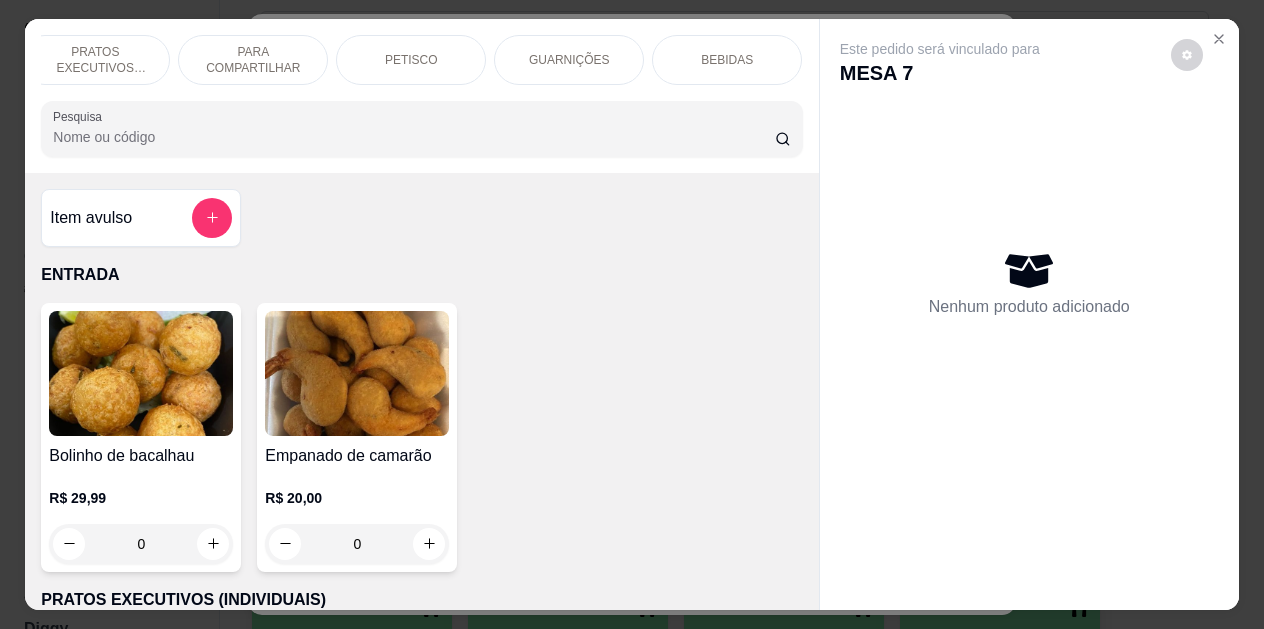 click on "BEBIDAS" at bounding box center (727, 60) 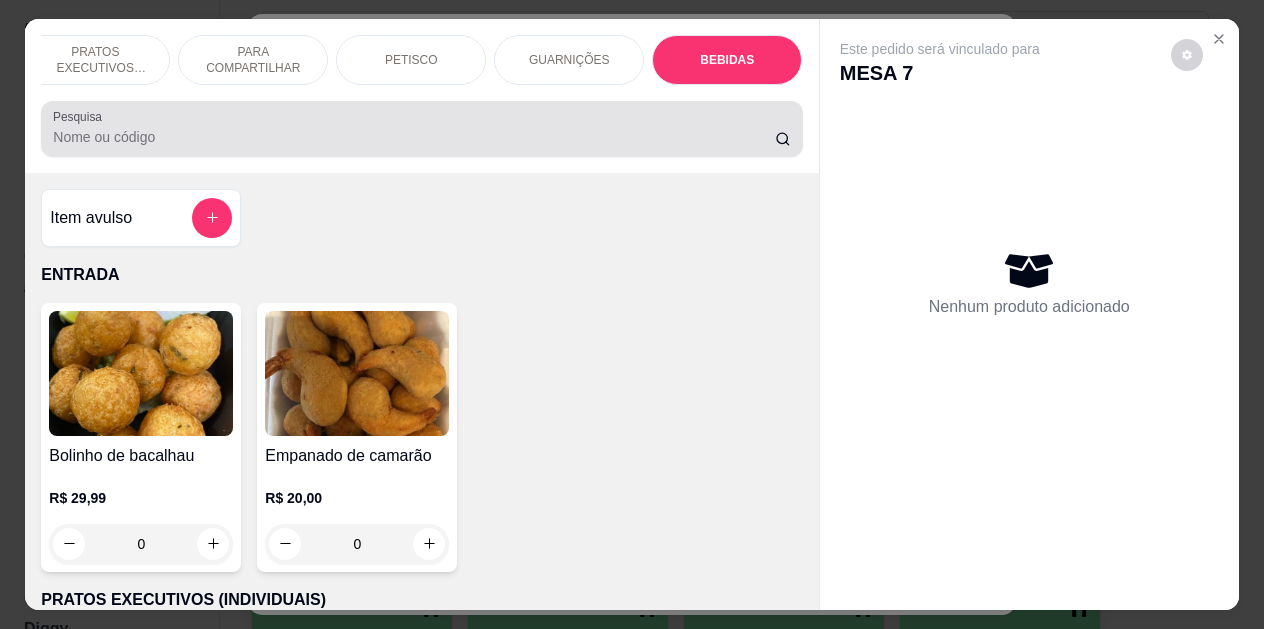 scroll, scrollTop: 4139, scrollLeft: 0, axis: vertical 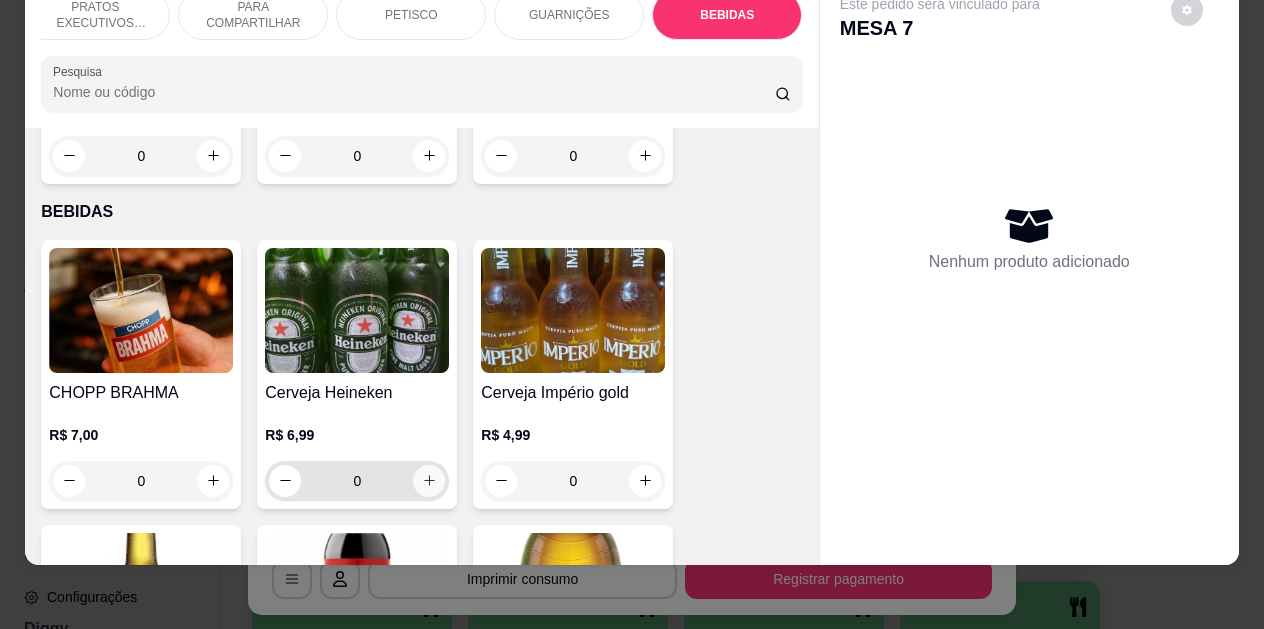 click 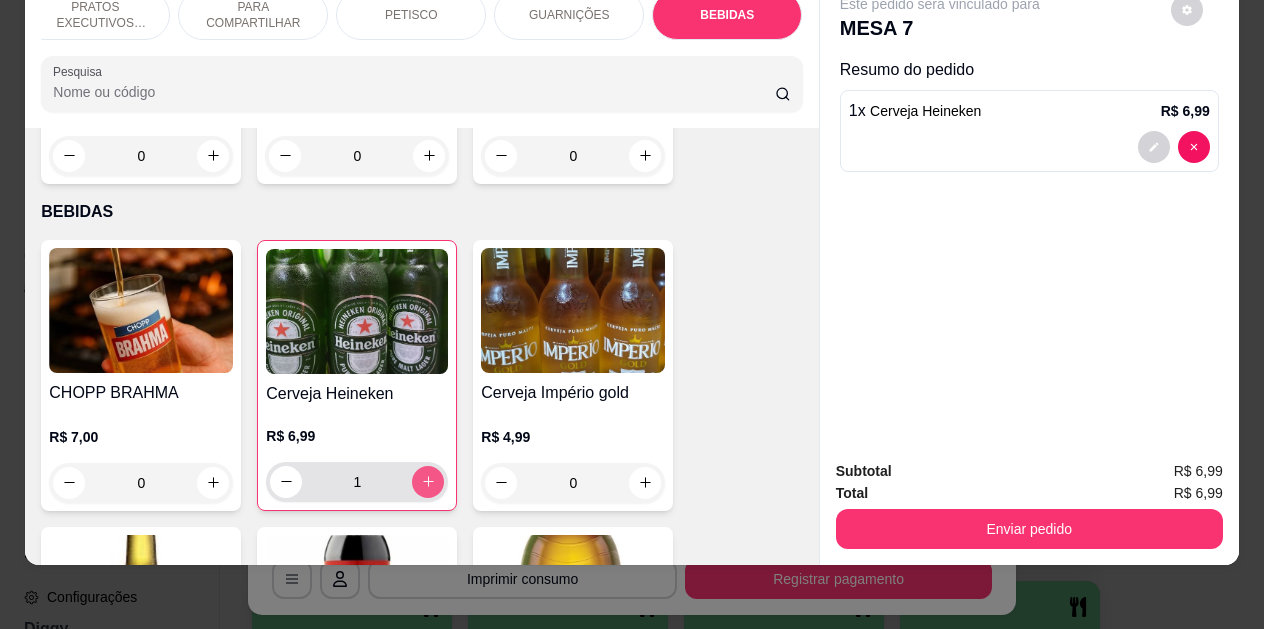 click 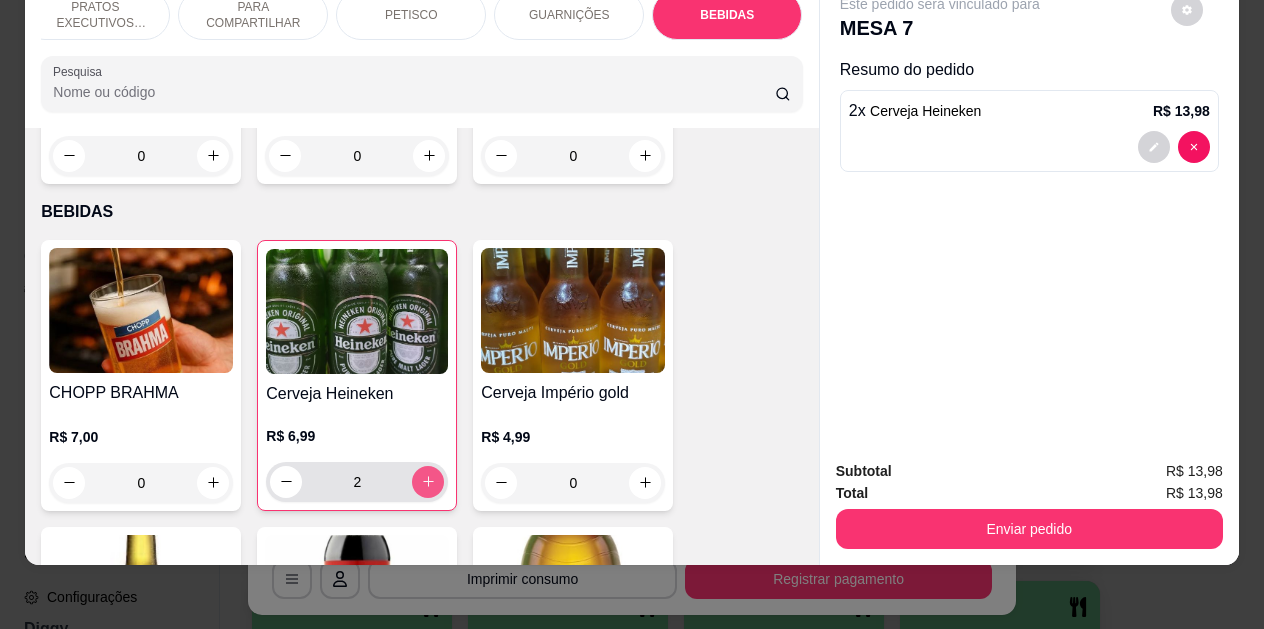 click 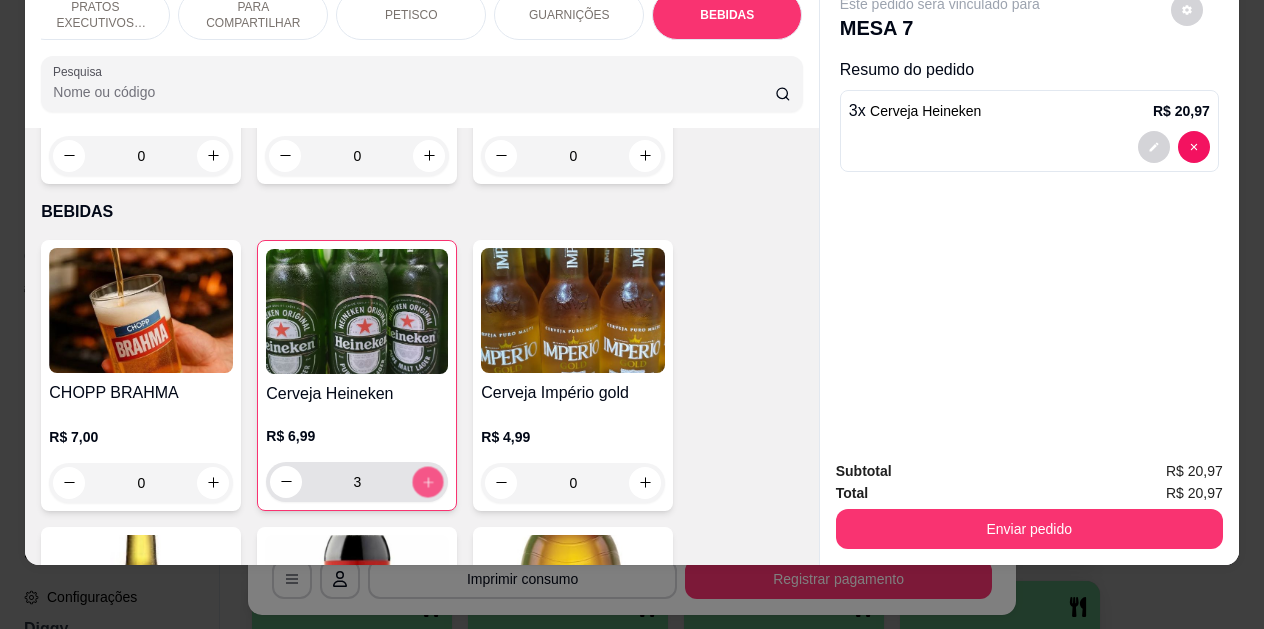 click 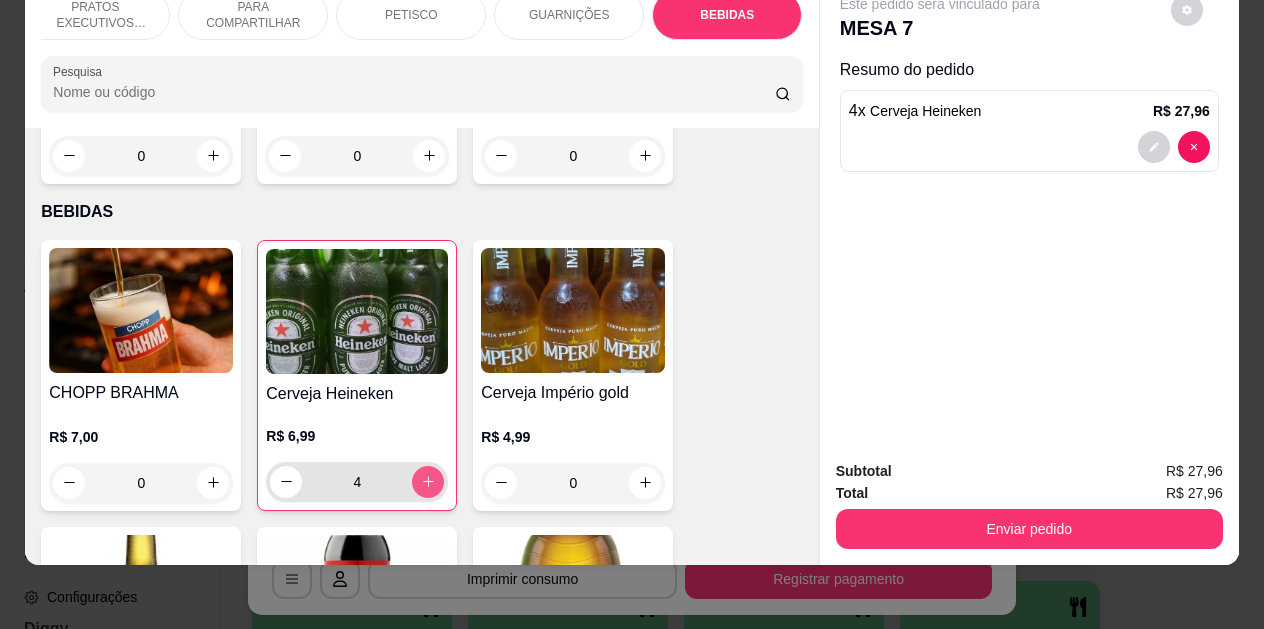 click 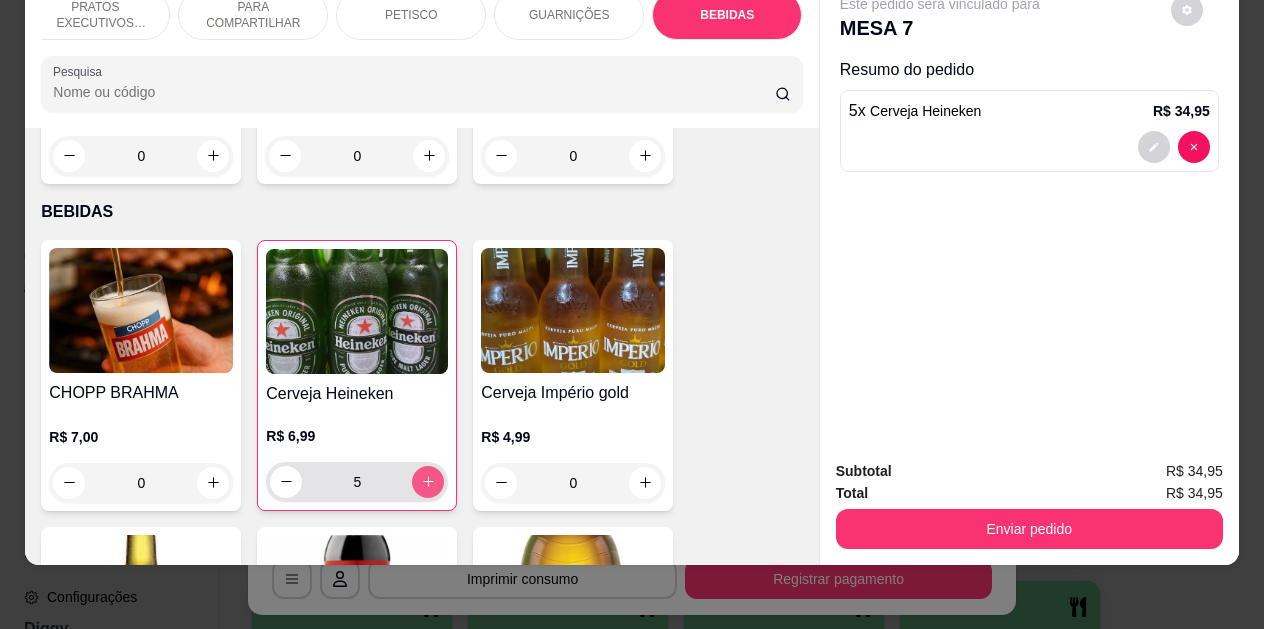 click 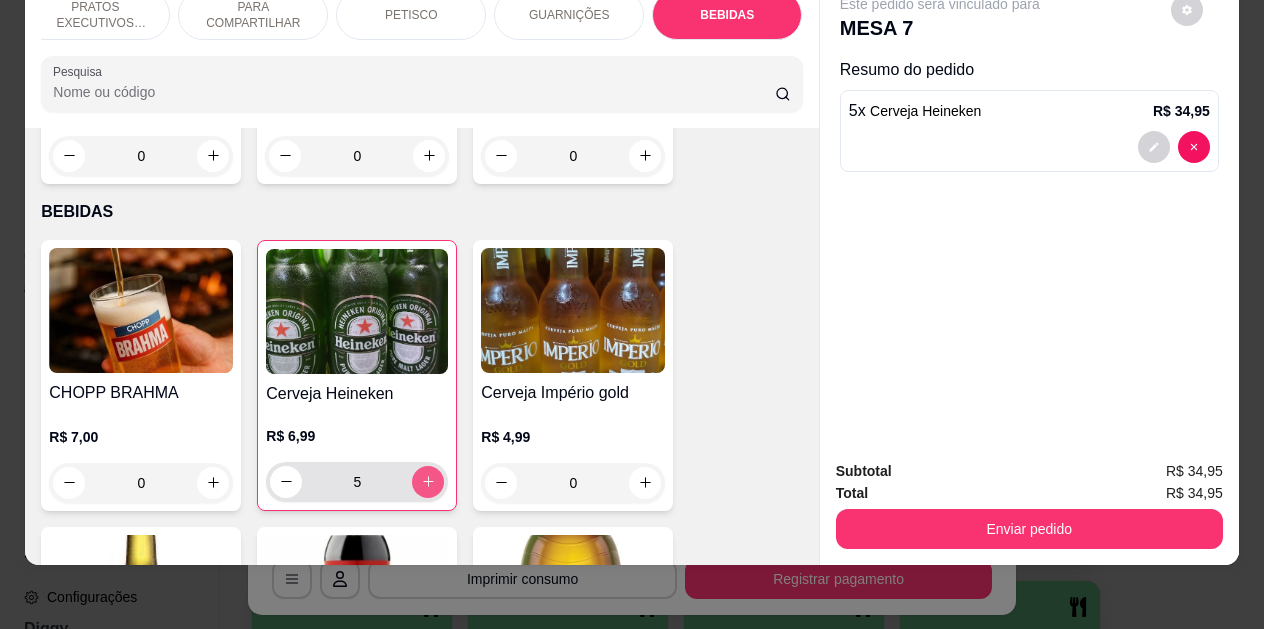 type on "6" 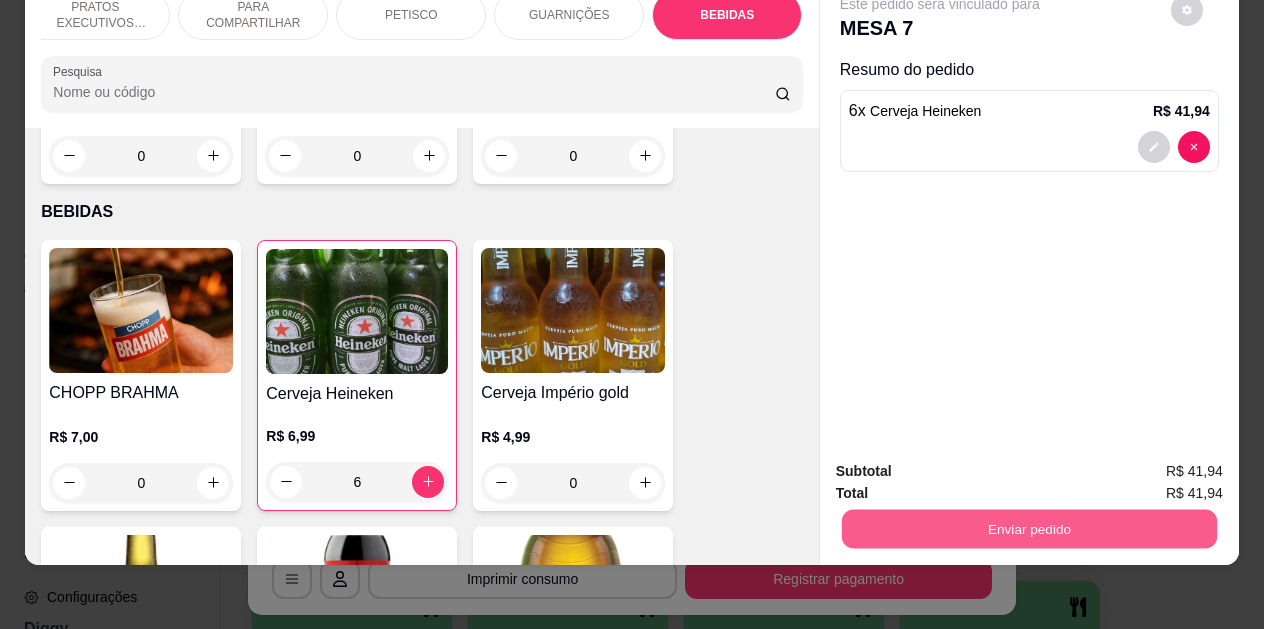 click on "Enviar pedido" at bounding box center [1029, 529] 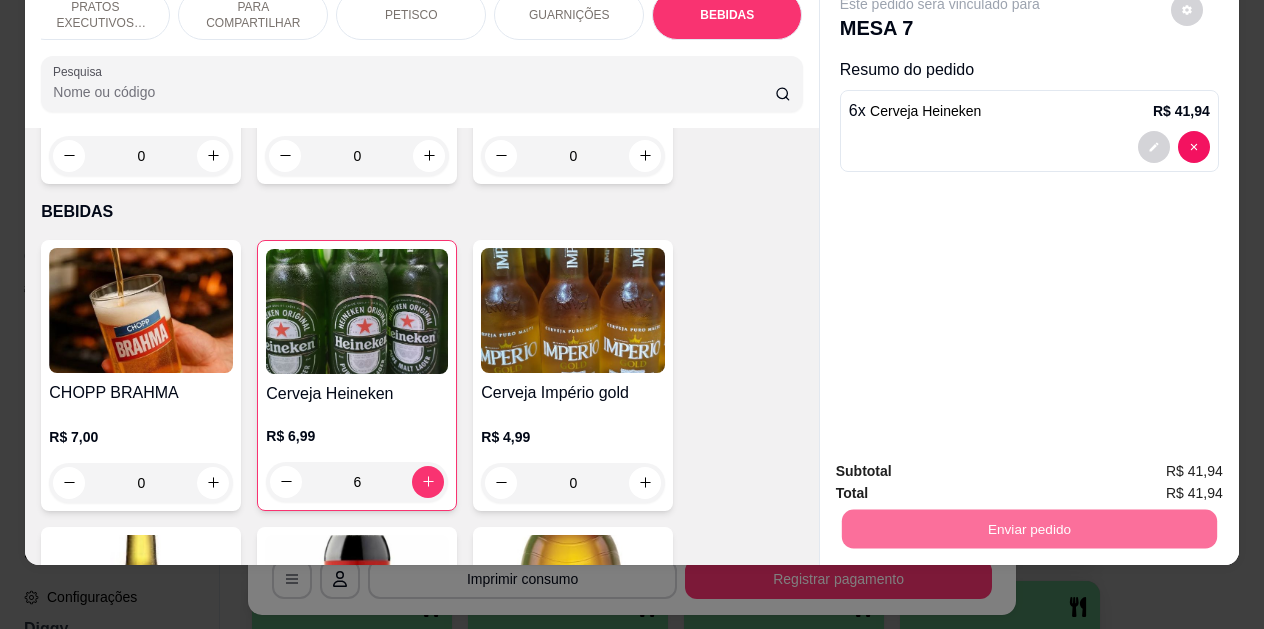 click on "Não registrar e enviar pedido" at bounding box center (963, 465) 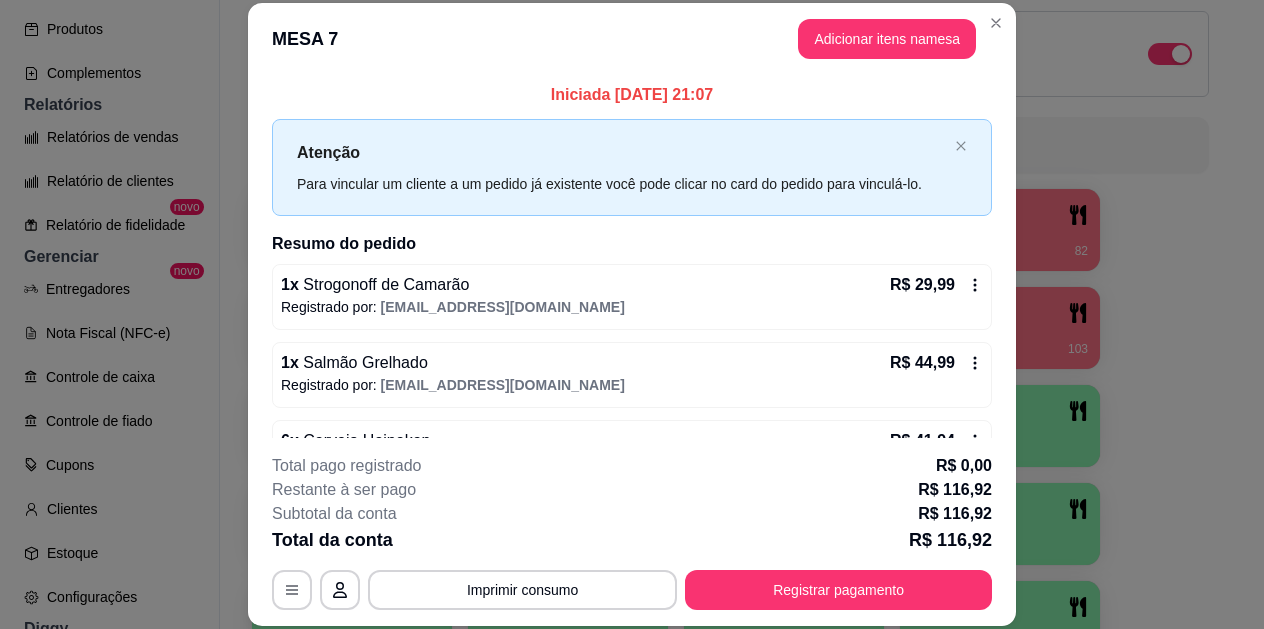 scroll, scrollTop: 56, scrollLeft: 0, axis: vertical 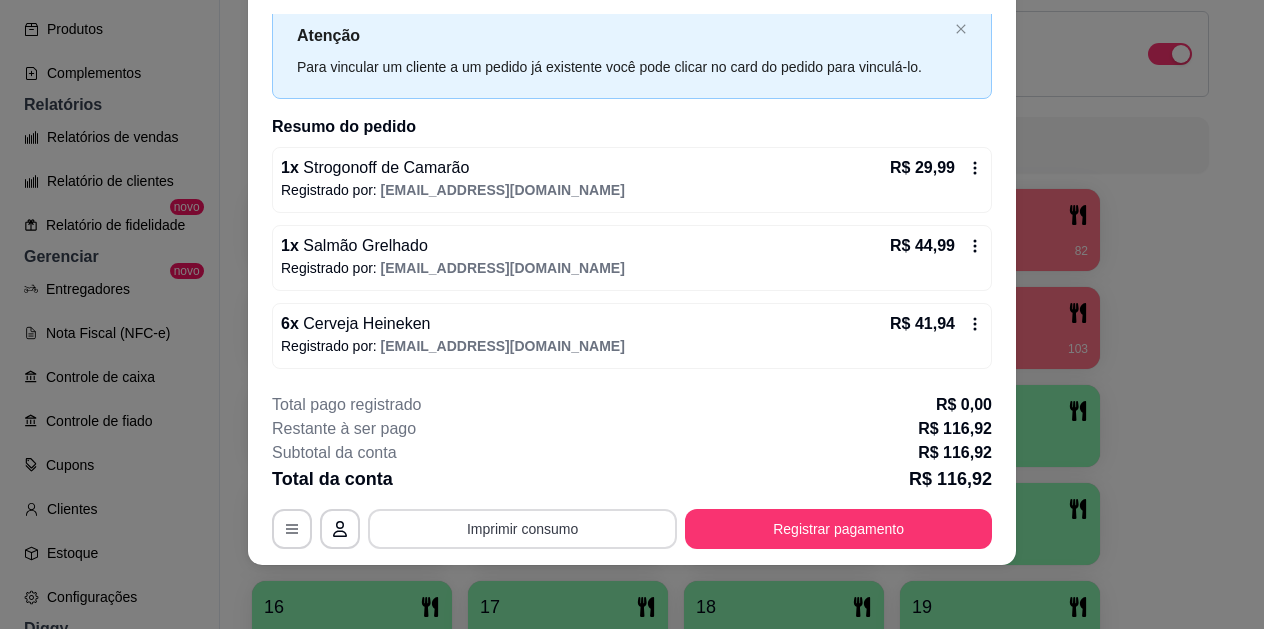 click on "Imprimir consumo" at bounding box center [522, 529] 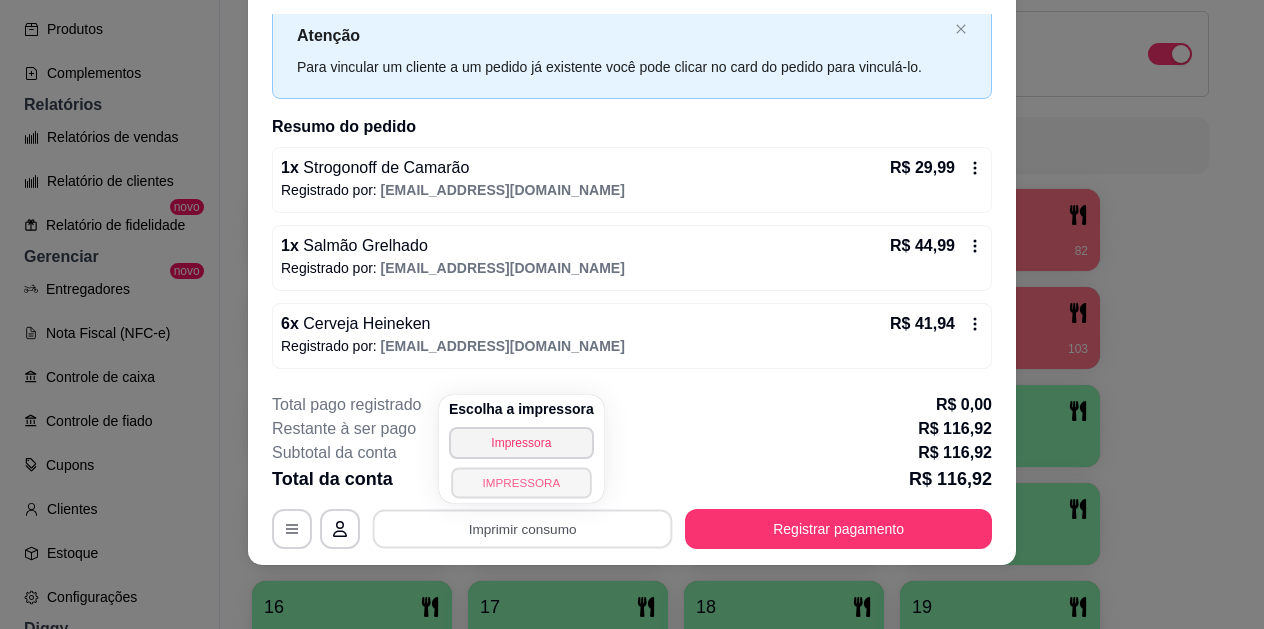 click on "IMPRESSORA" at bounding box center (521, 482) 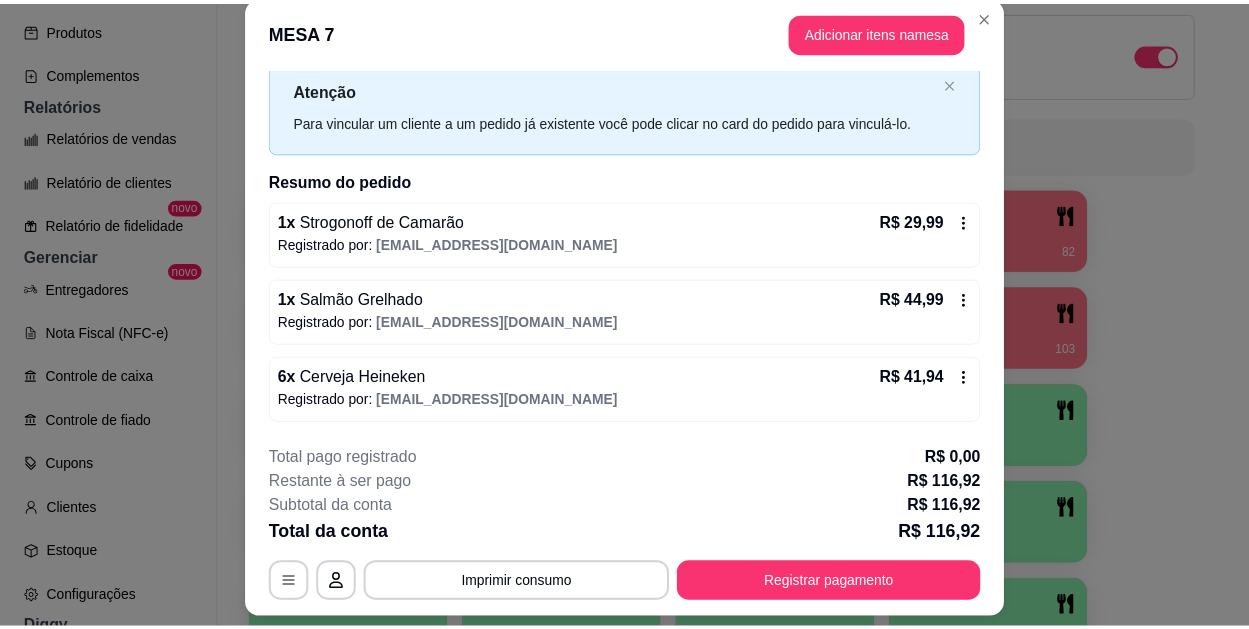 scroll, scrollTop: 0, scrollLeft: 0, axis: both 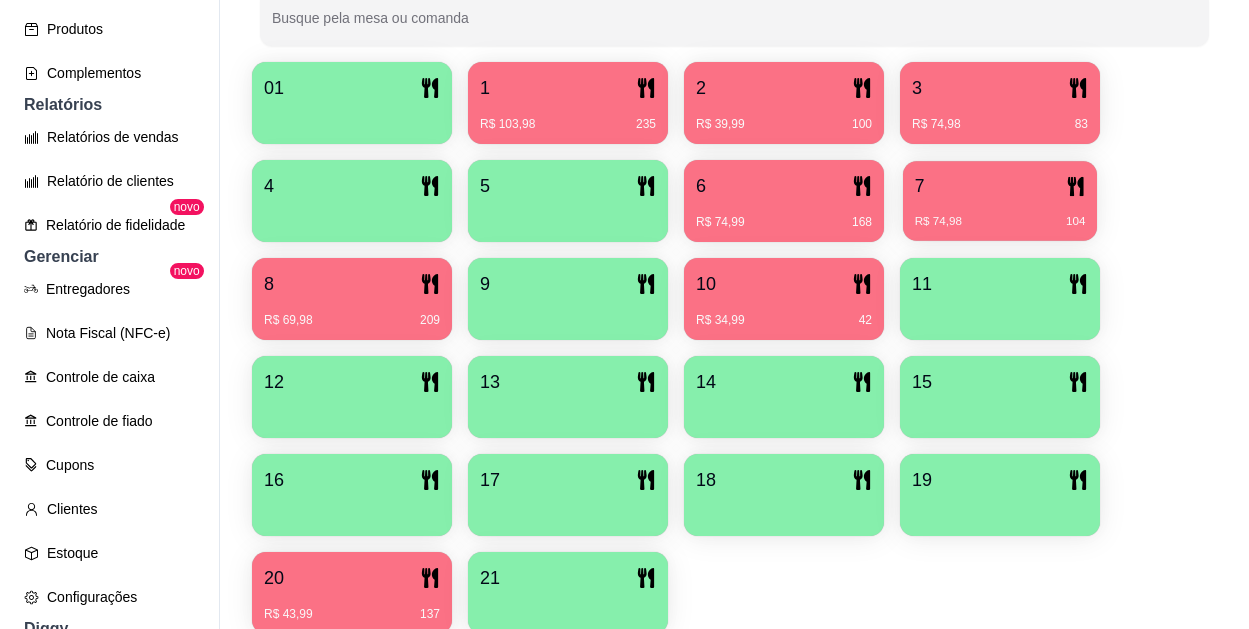 click on "R$ 74,98 104" at bounding box center [1000, 214] 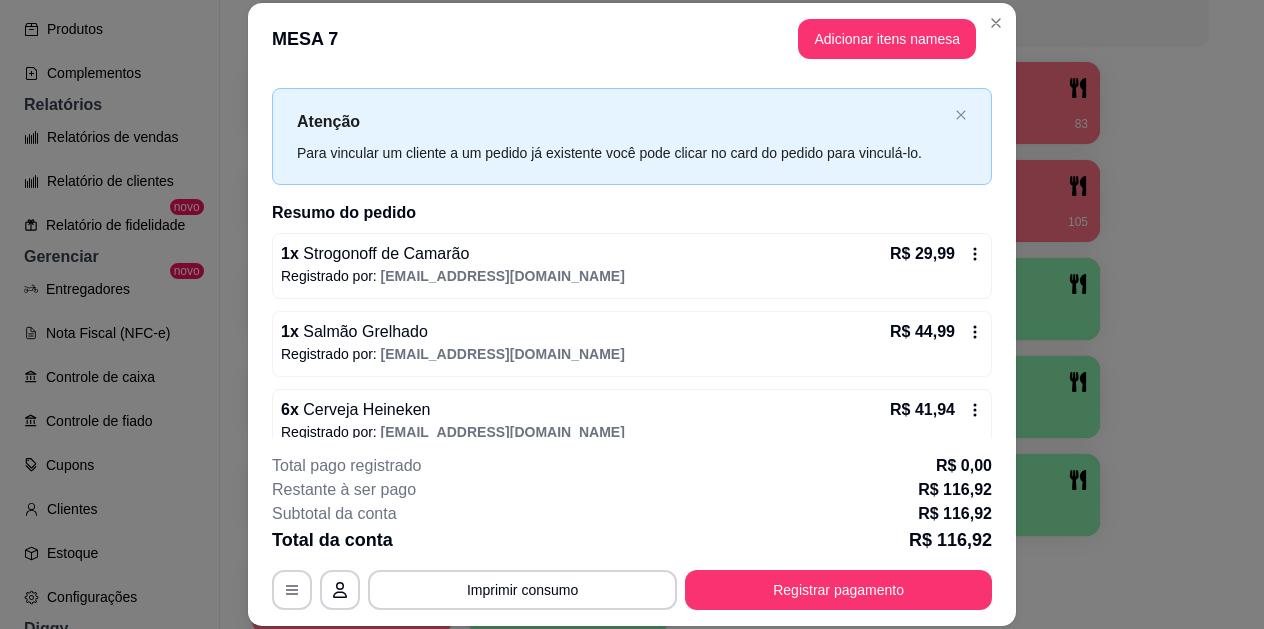 scroll, scrollTop: 56, scrollLeft: 0, axis: vertical 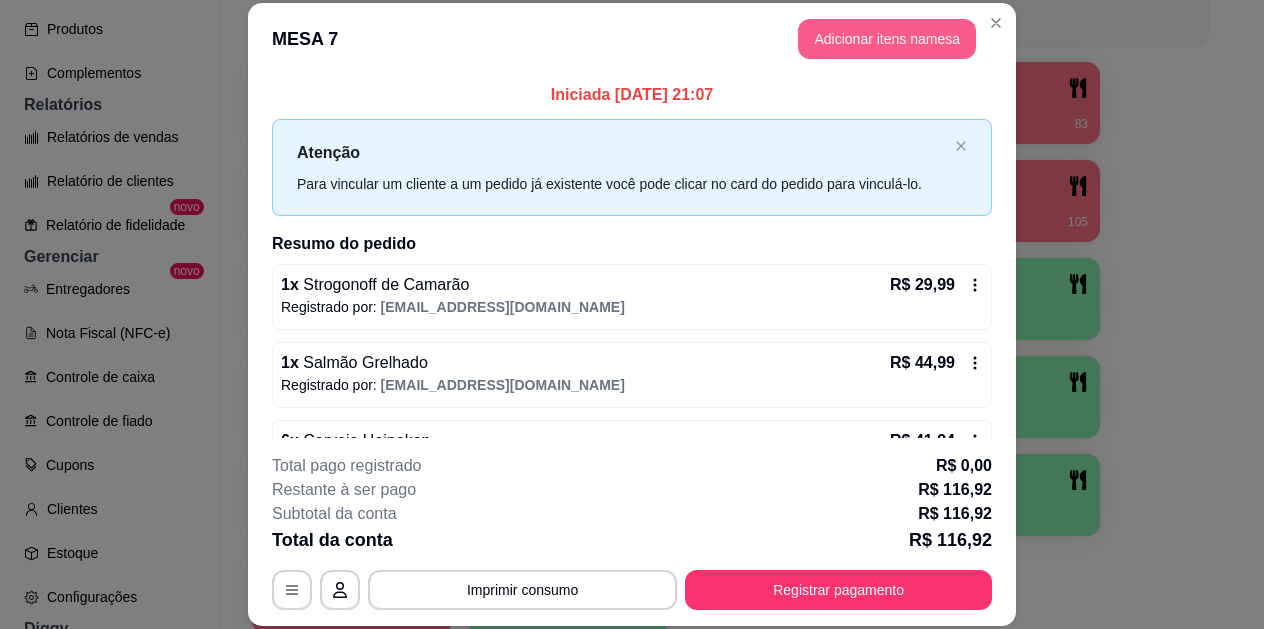 click on "Adicionar itens na  mesa" at bounding box center [887, 39] 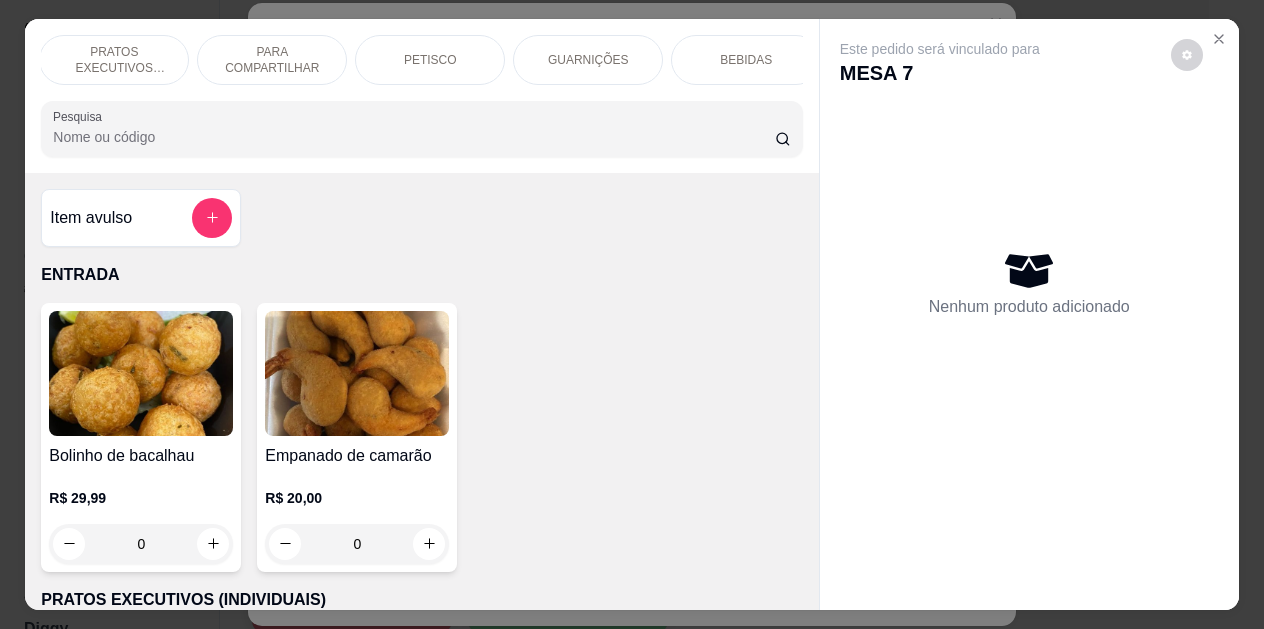 scroll, scrollTop: 0, scrollLeft: 179, axis: horizontal 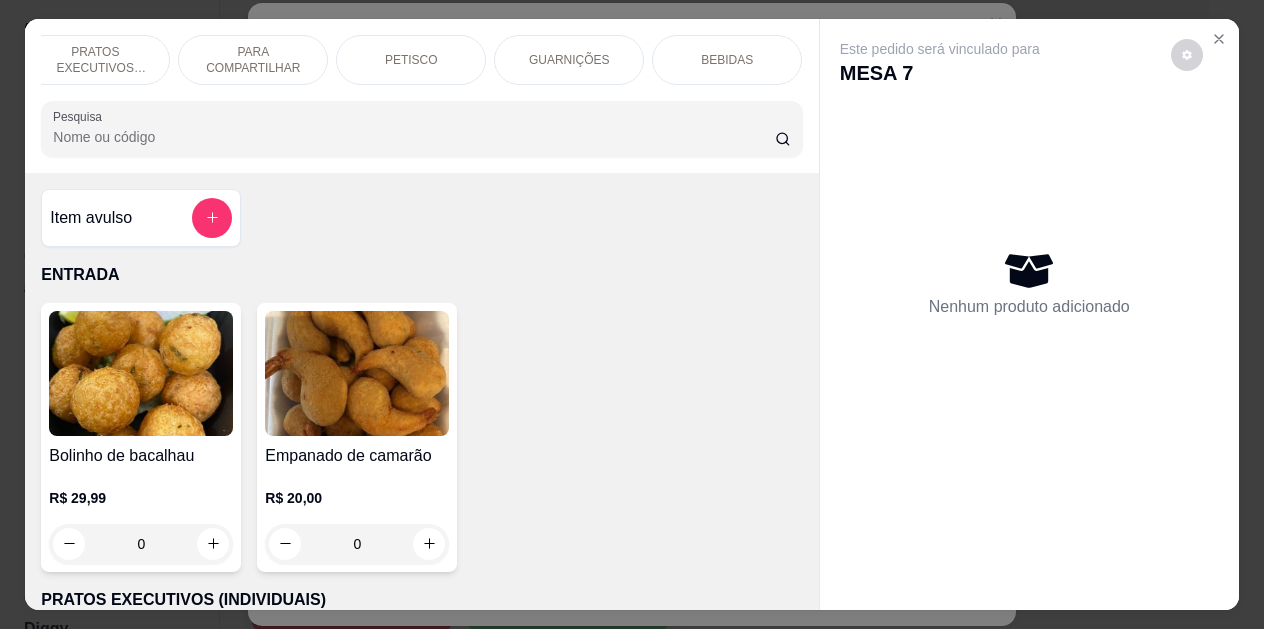 click on "BEBIDAS" at bounding box center (727, 60) 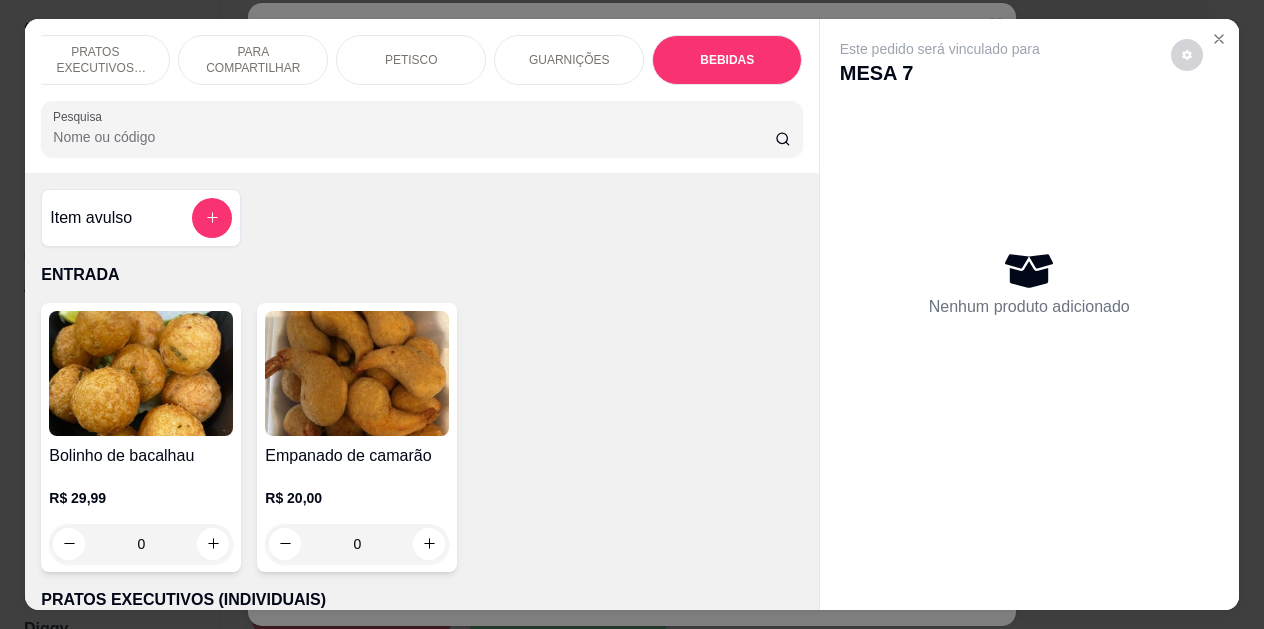 scroll, scrollTop: 4139, scrollLeft: 0, axis: vertical 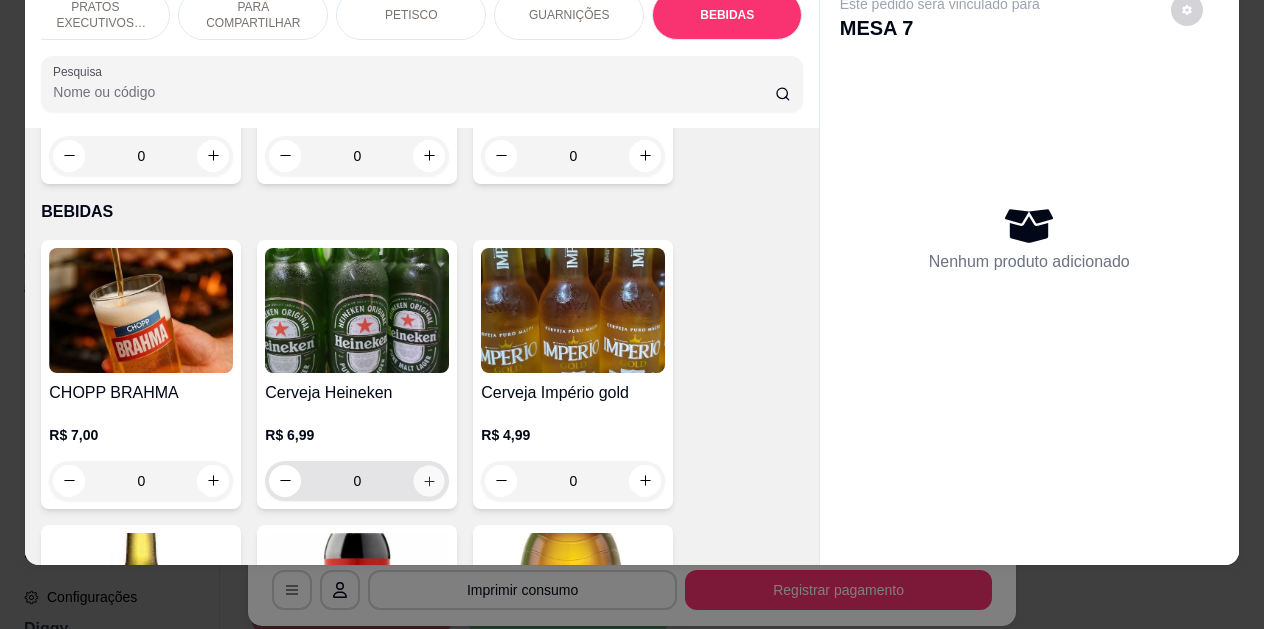 click 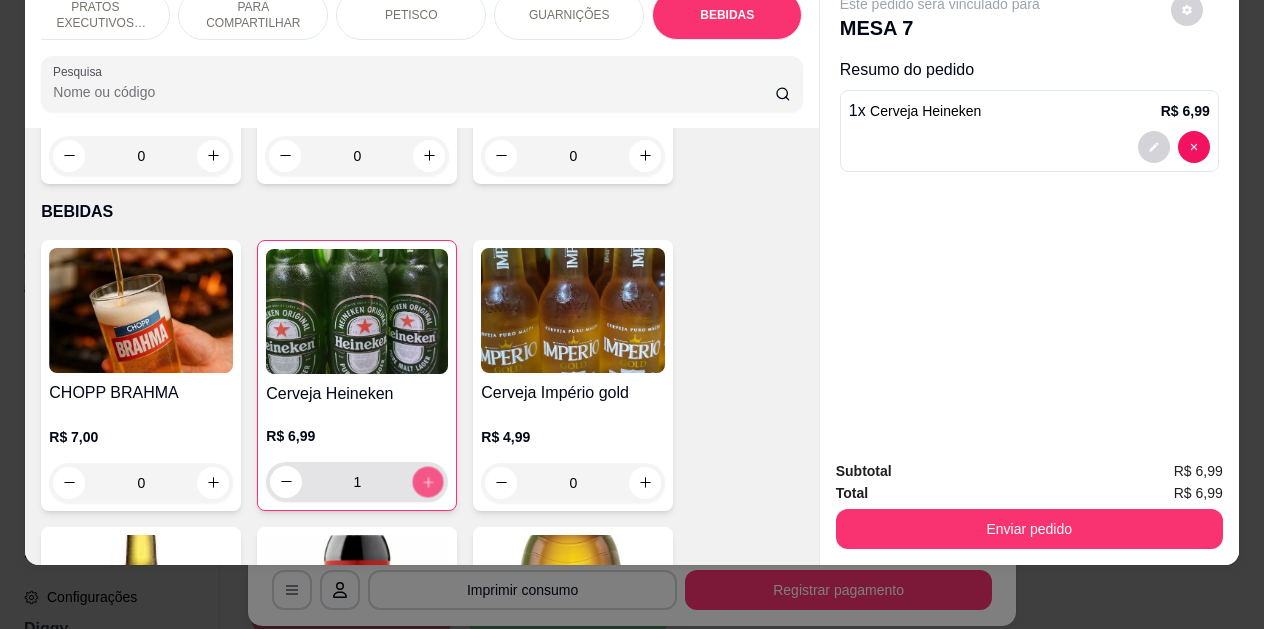 click 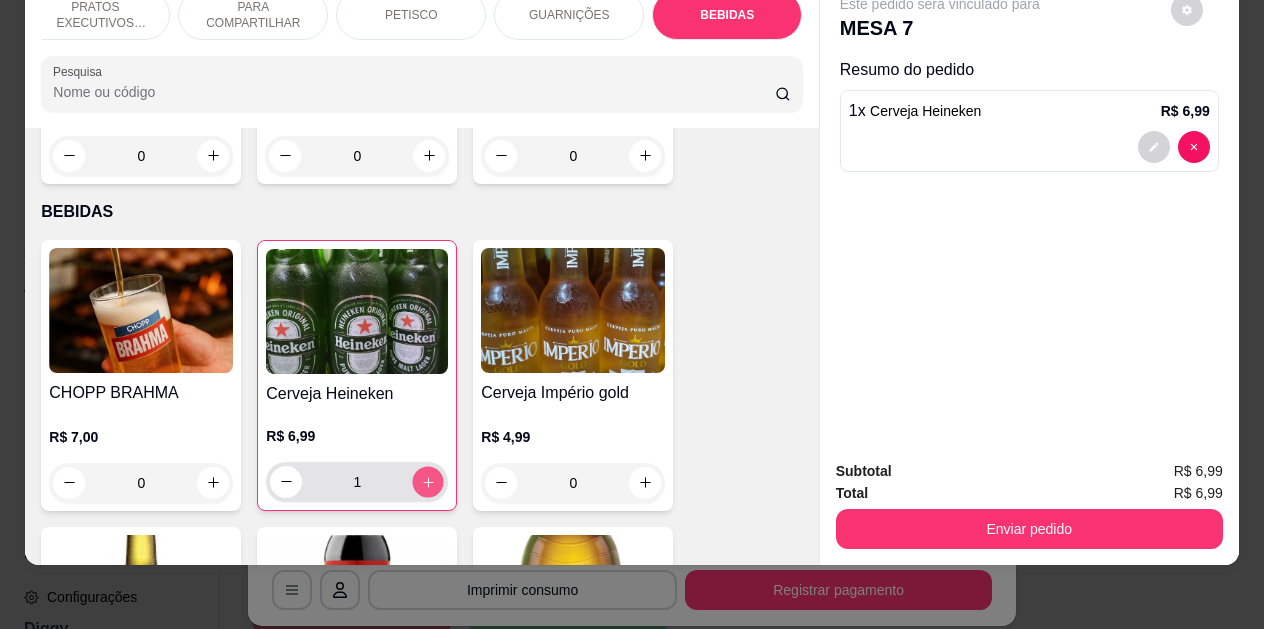 type on "2" 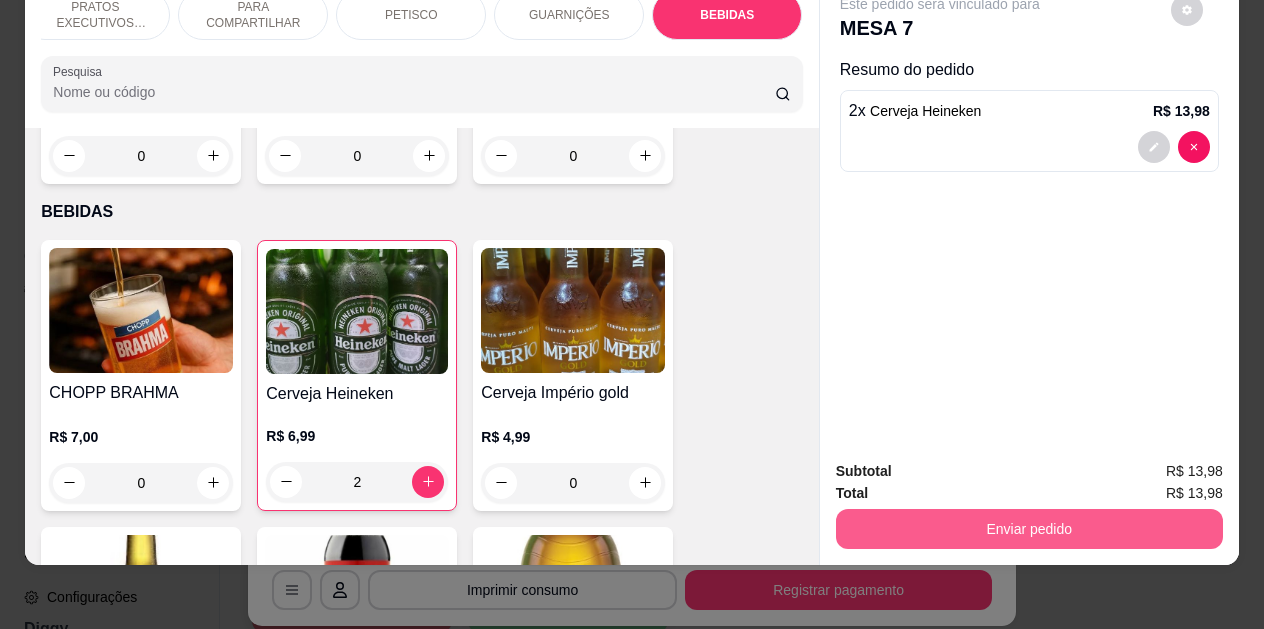 click on "Enviar pedido" at bounding box center [1029, 529] 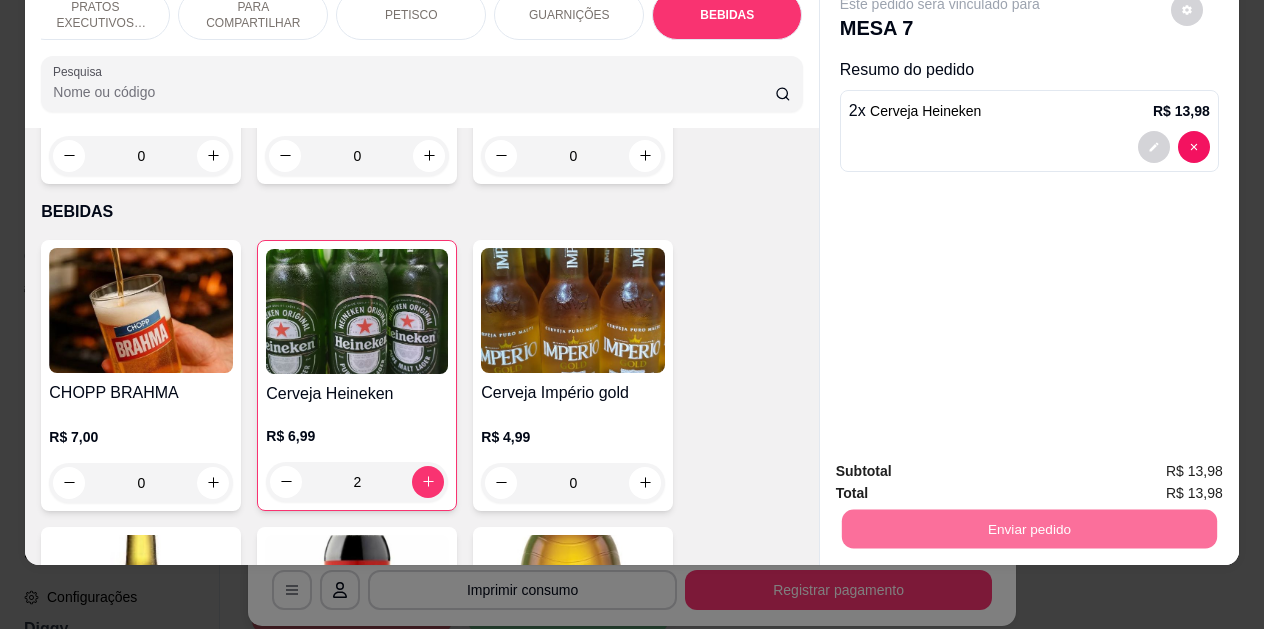 click on "Não registrar e enviar pedido" at bounding box center [963, 465] 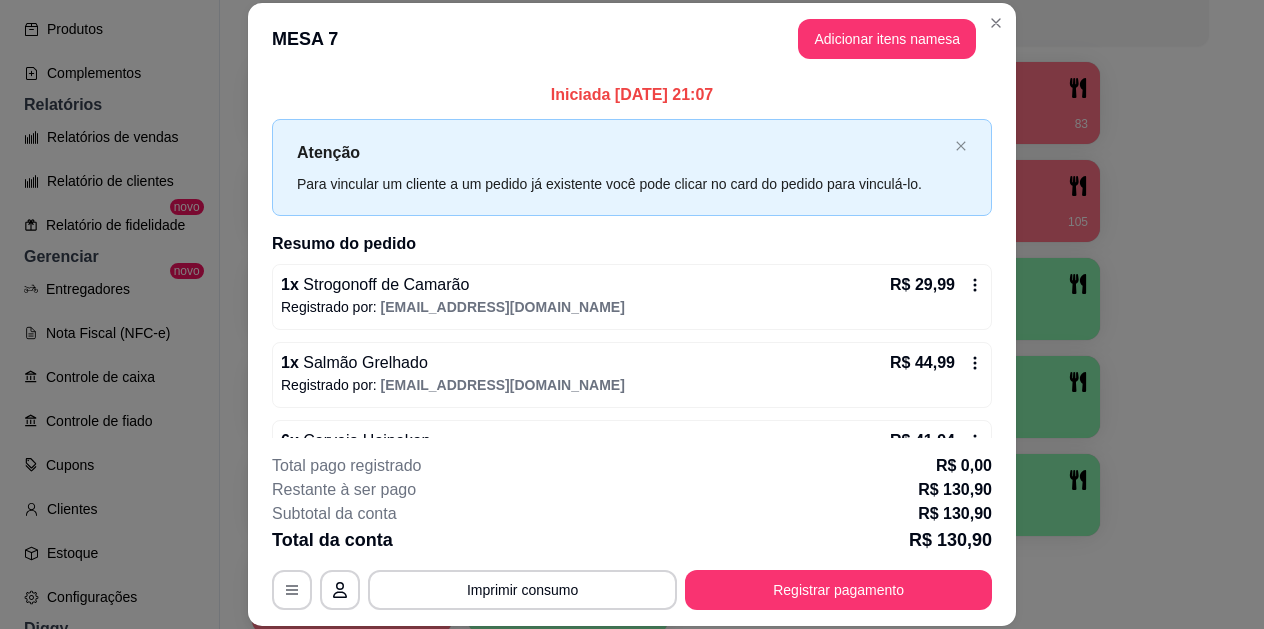 scroll, scrollTop: 61, scrollLeft: 0, axis: vertical 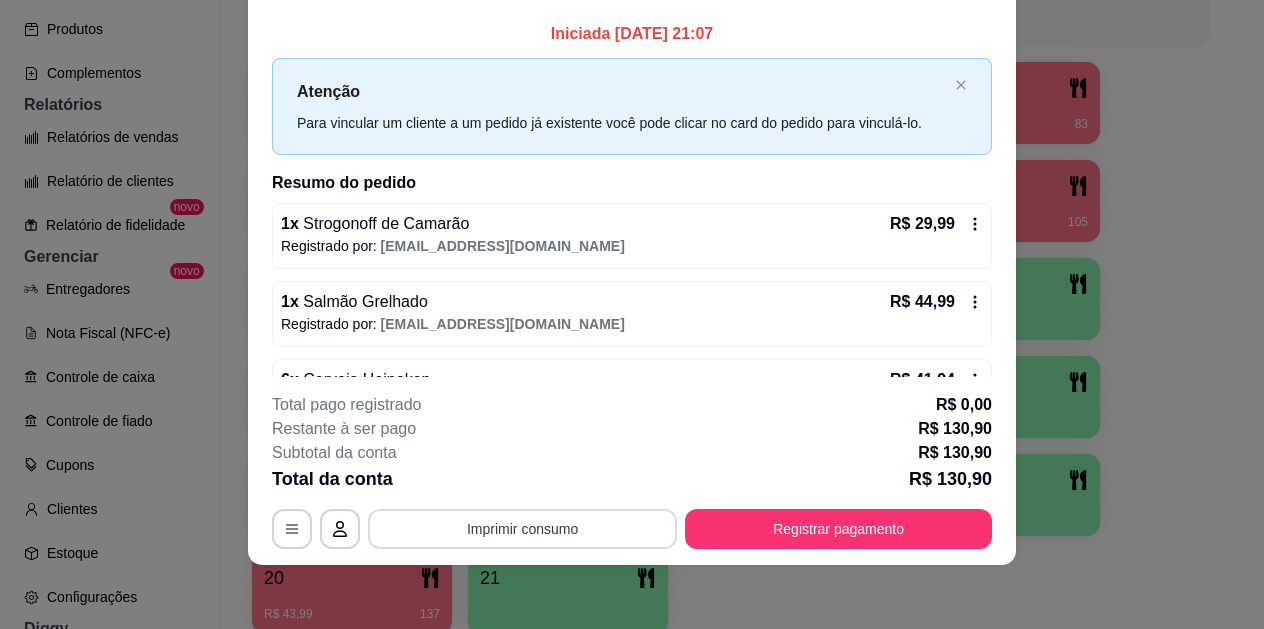 click on "Imprimir consumo" at bounding box center [522, 529] 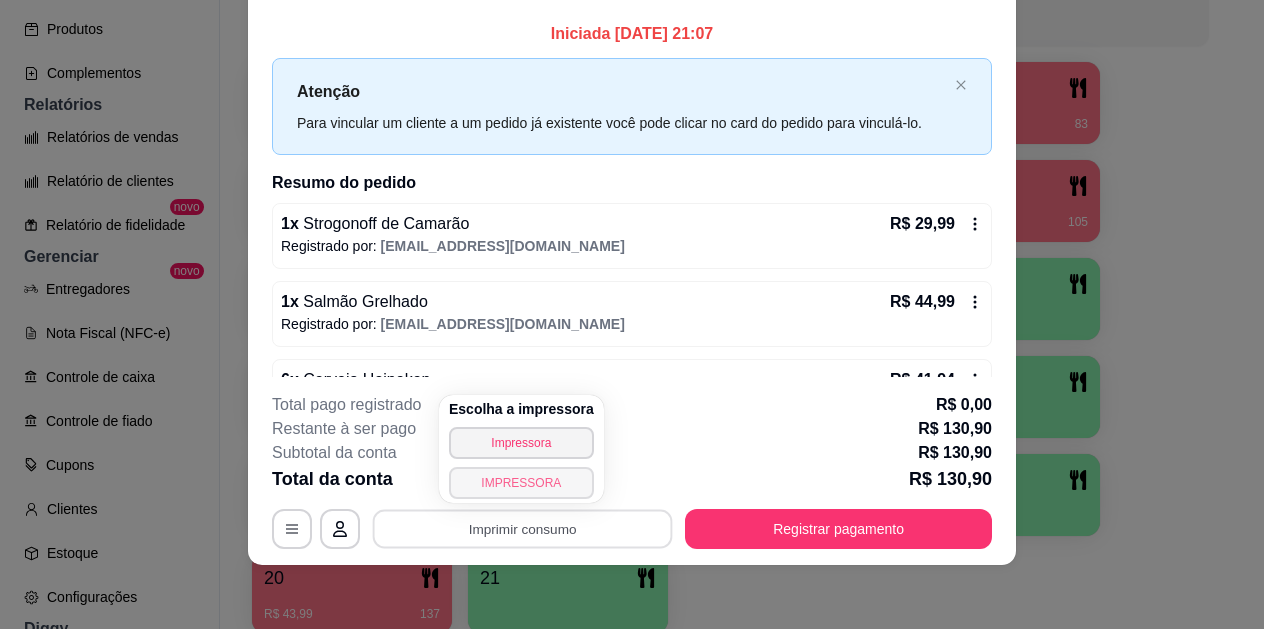 click on "IMPRESSORA" at bounding box center (521, 483) 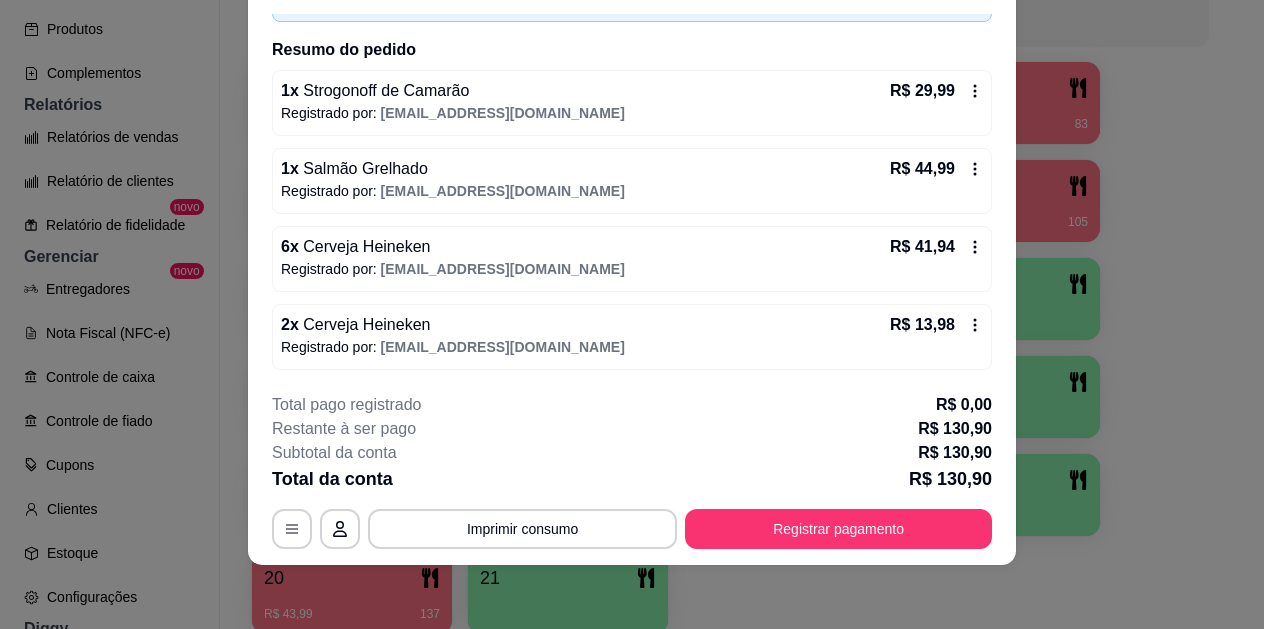 scroll, scrollTop: 134, scrollLeft: 0, axis: vertical 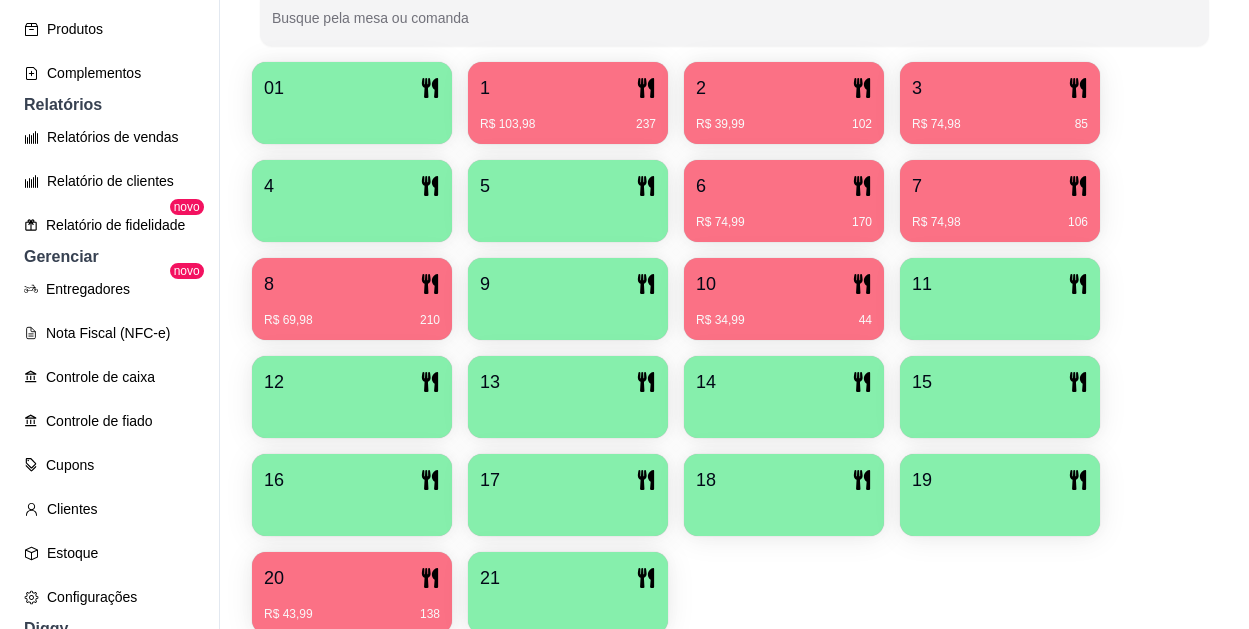 click on "R$ 74,98 85" at bounding box center (1000, 117) 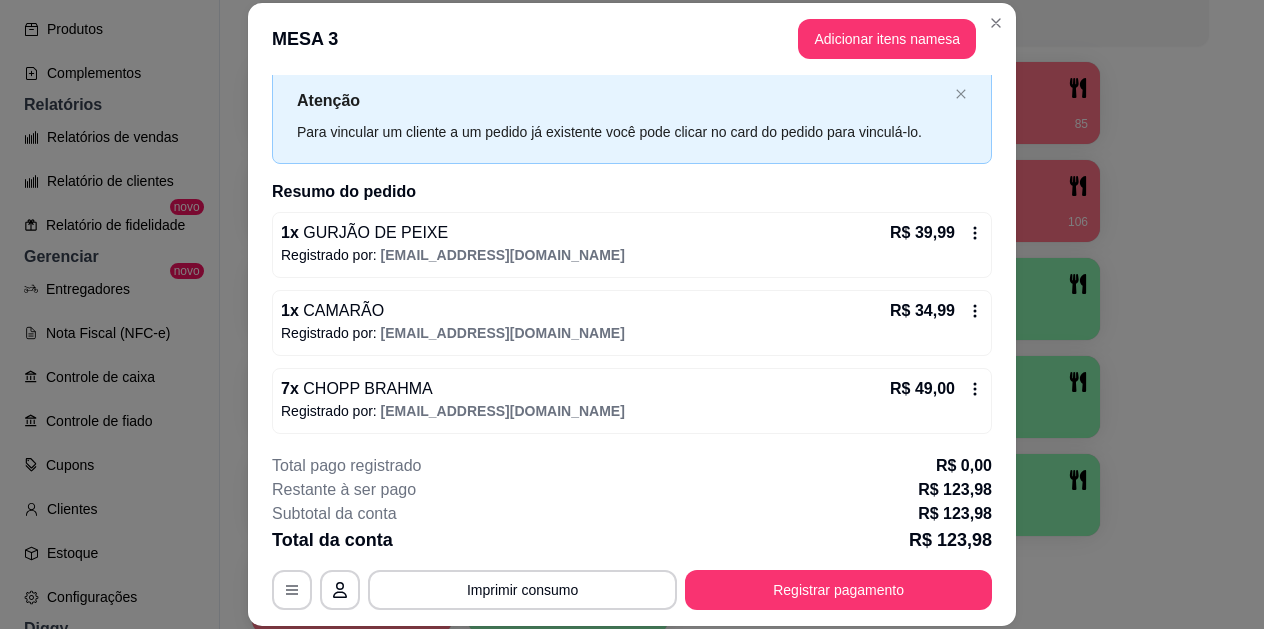 scroll, scrollTop: 56, scrollLeft: 0, axis: vertical 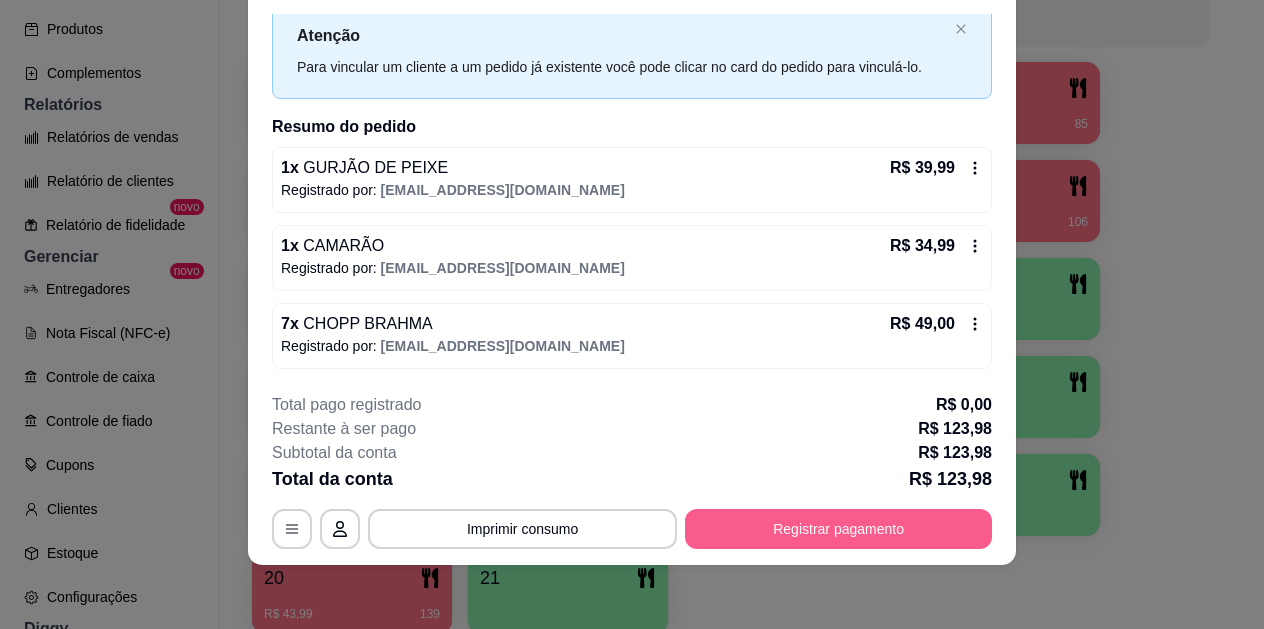 click on "Registrar pagamento" at bounding box center (838, 529) 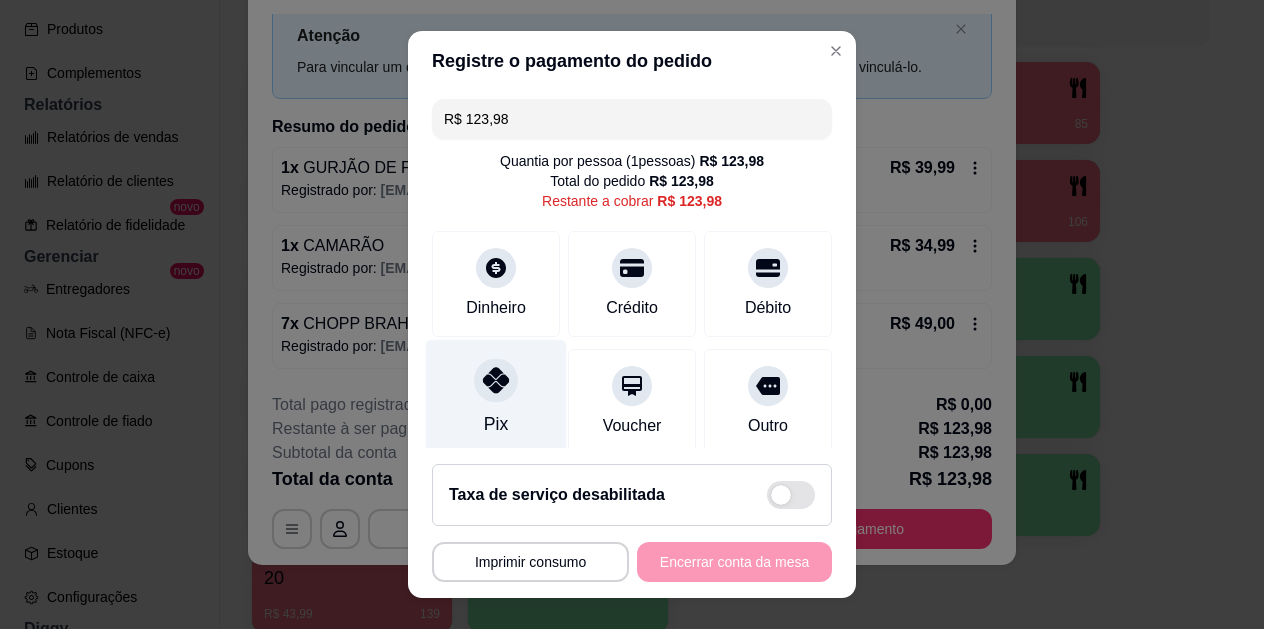click 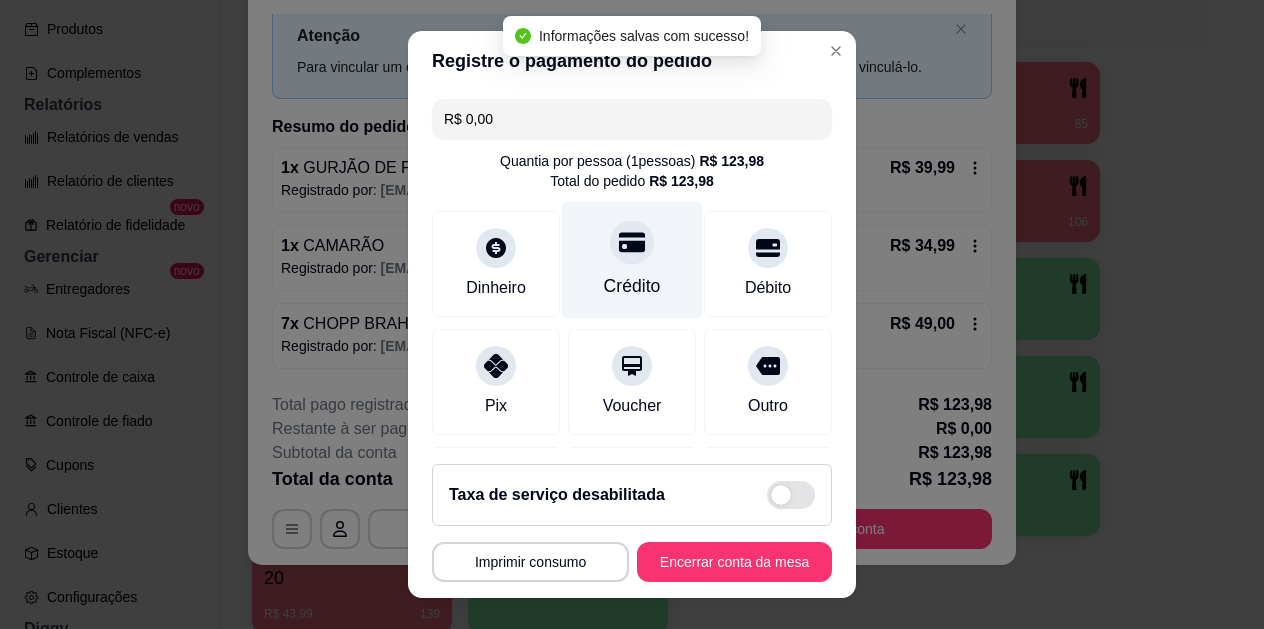 type on "R$ 0,00" 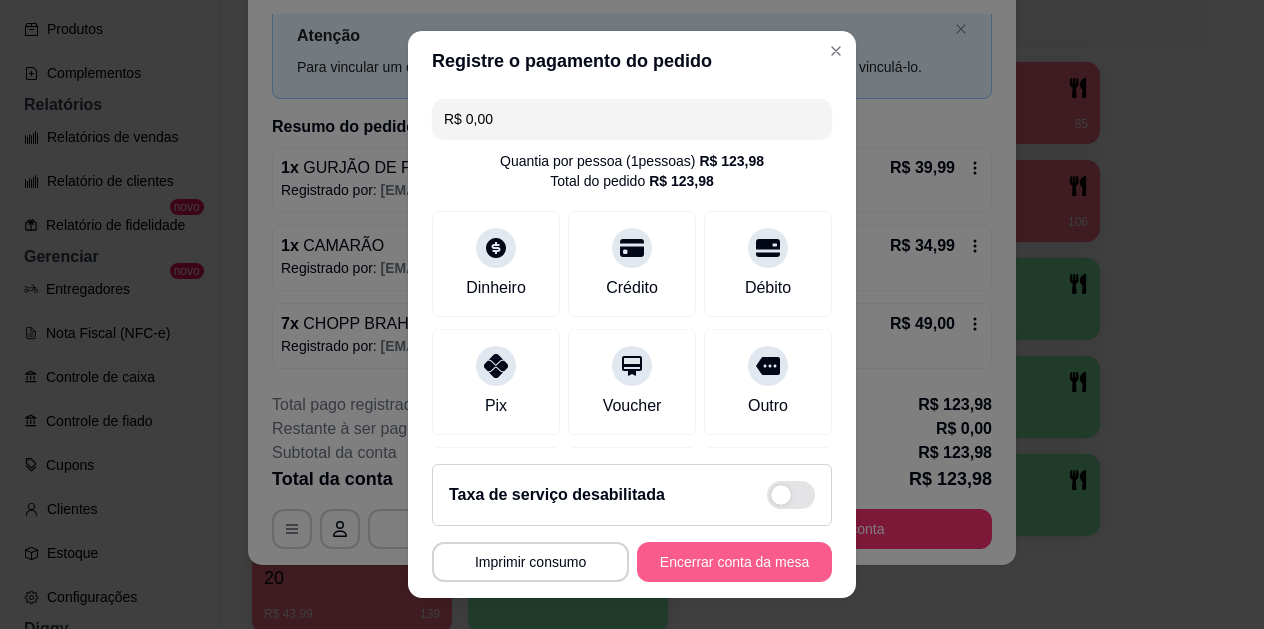 click on "Encerrar conta da mesa" at bounding box center (734, 562) 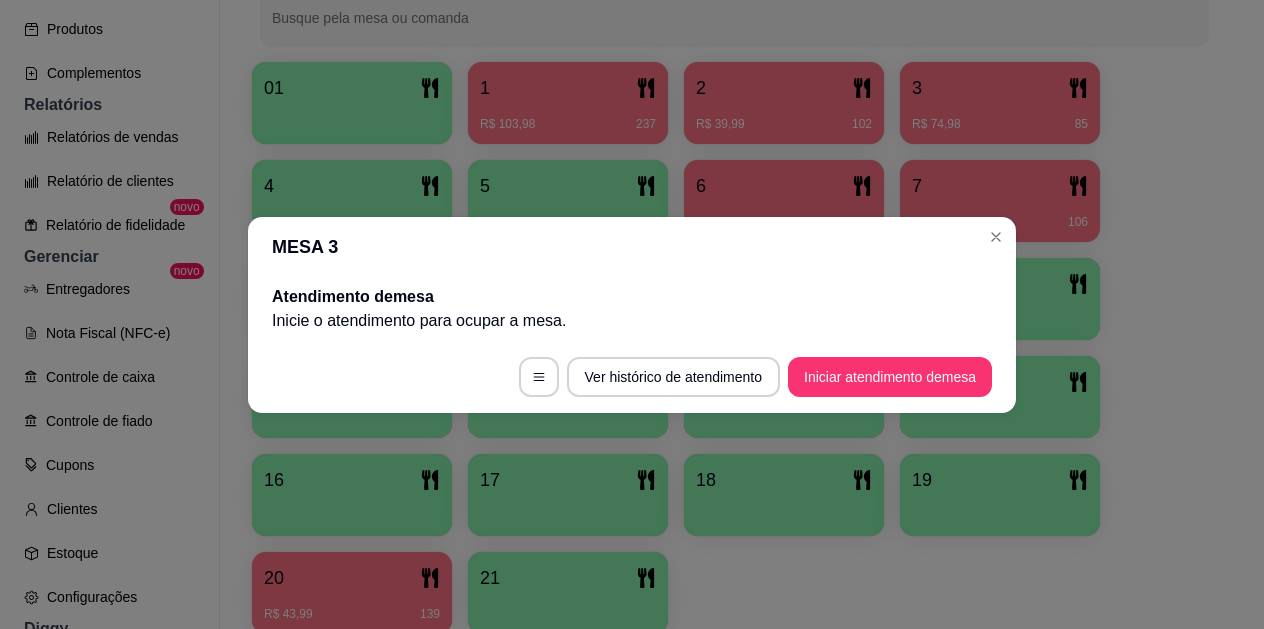scroll, scrollTop: 0, scrollLeft: 0, axis: both 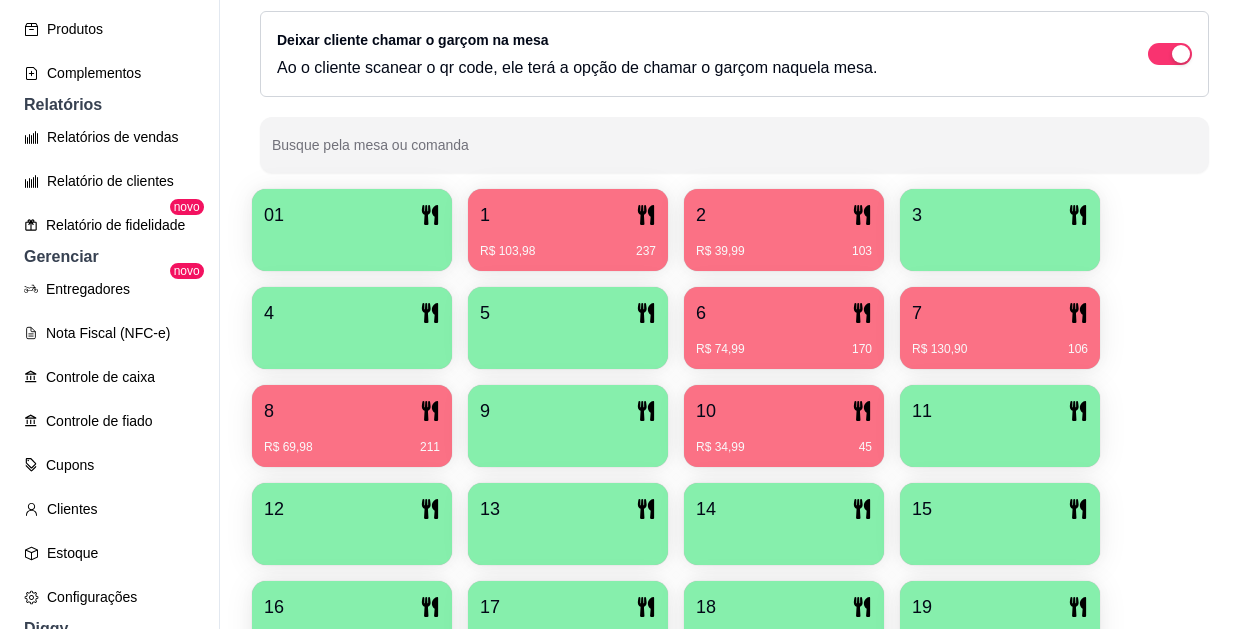 click on "R$ 130,90 106" at bounding box center (1000, 342) 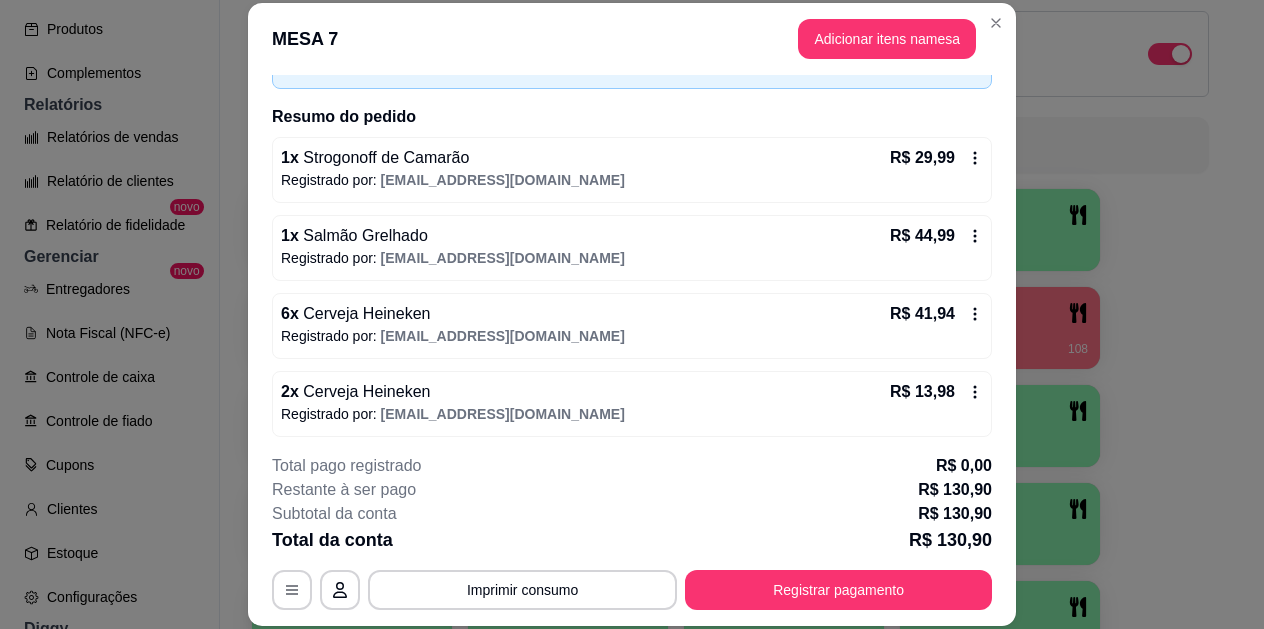 scroll, scrollTop: 134, scrollLeft: 0, axis: vertical 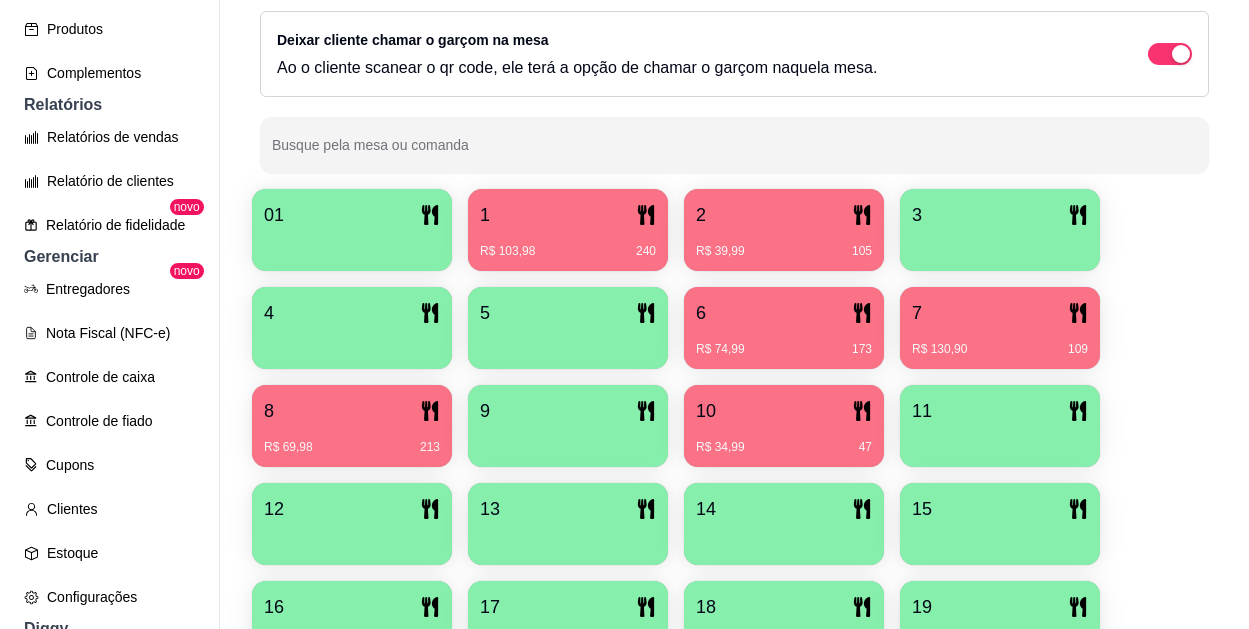 click on "R$ 130,90 109" at bounding box center [1000, 349] 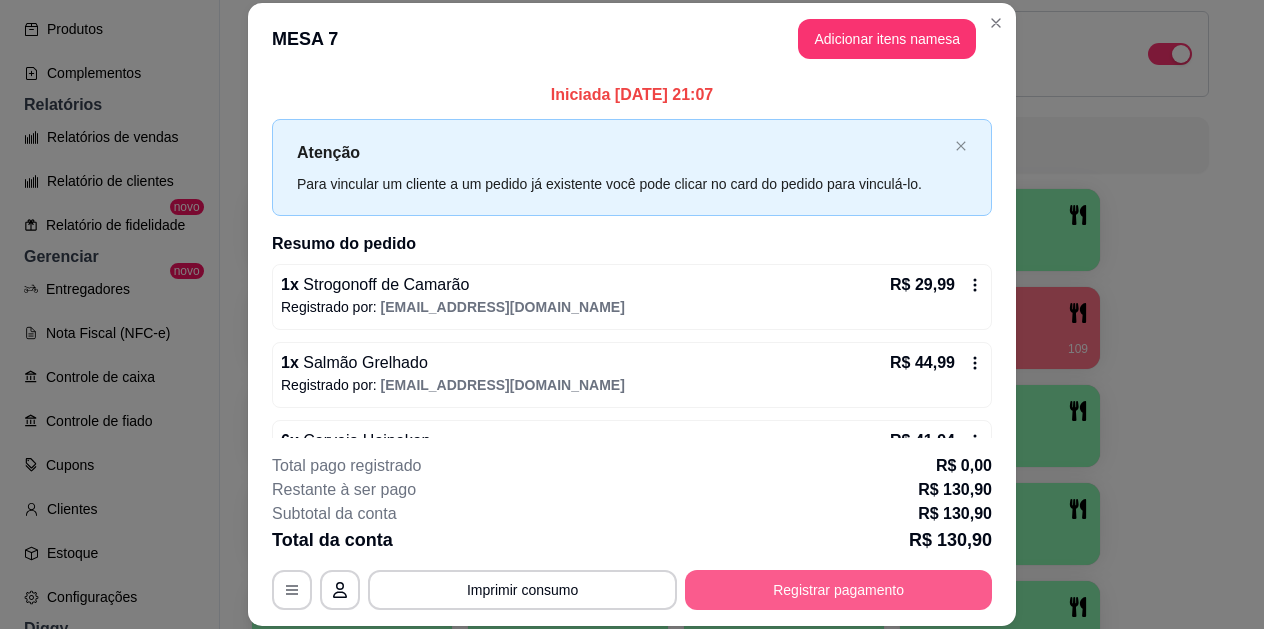 click on "Registrar pagamento" at bounding box center (838, 590) 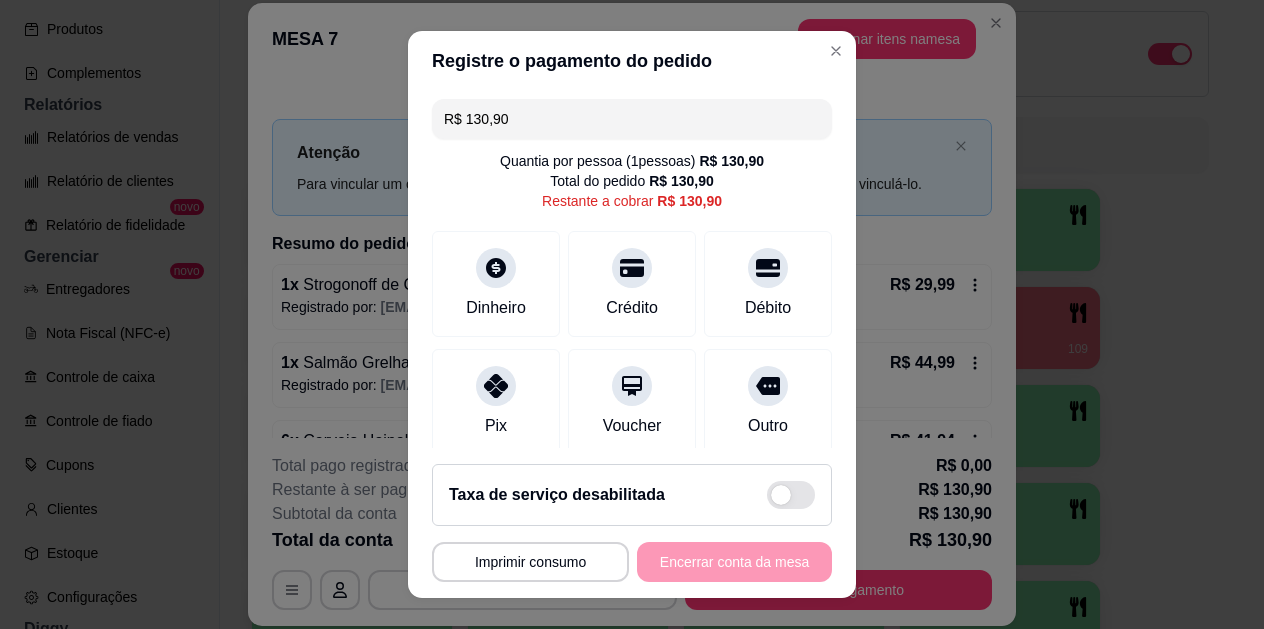 click on "R$ 130,90" at bounding box center (632, 119) 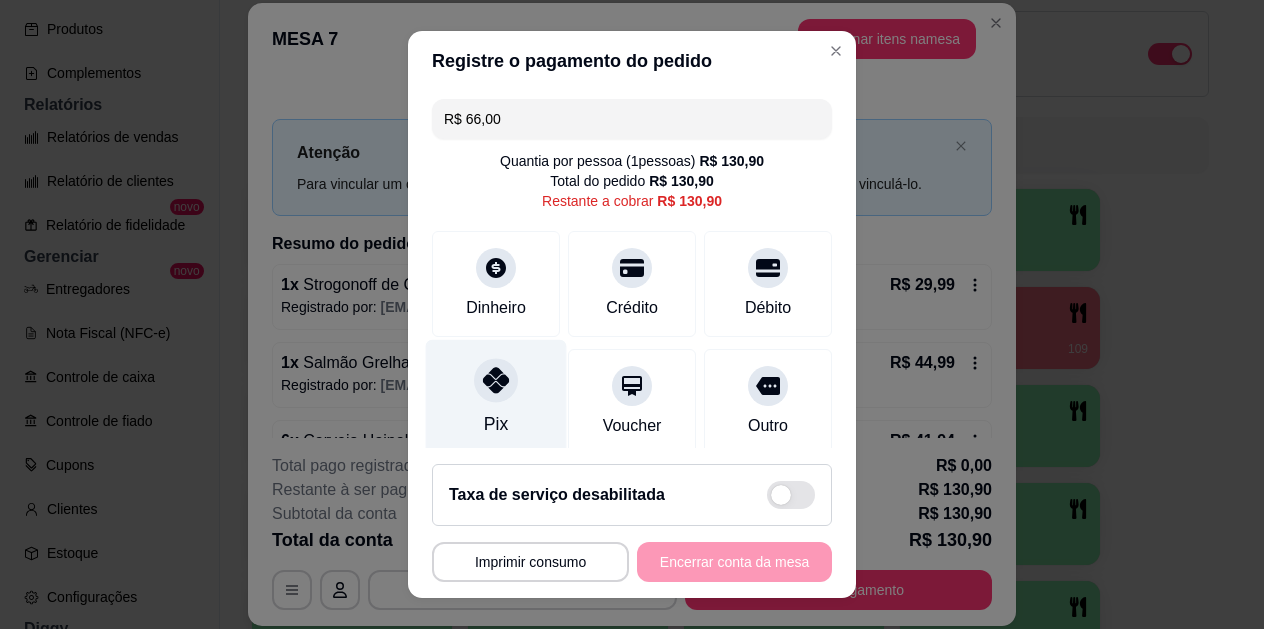 click at bounding box center (496, 381) 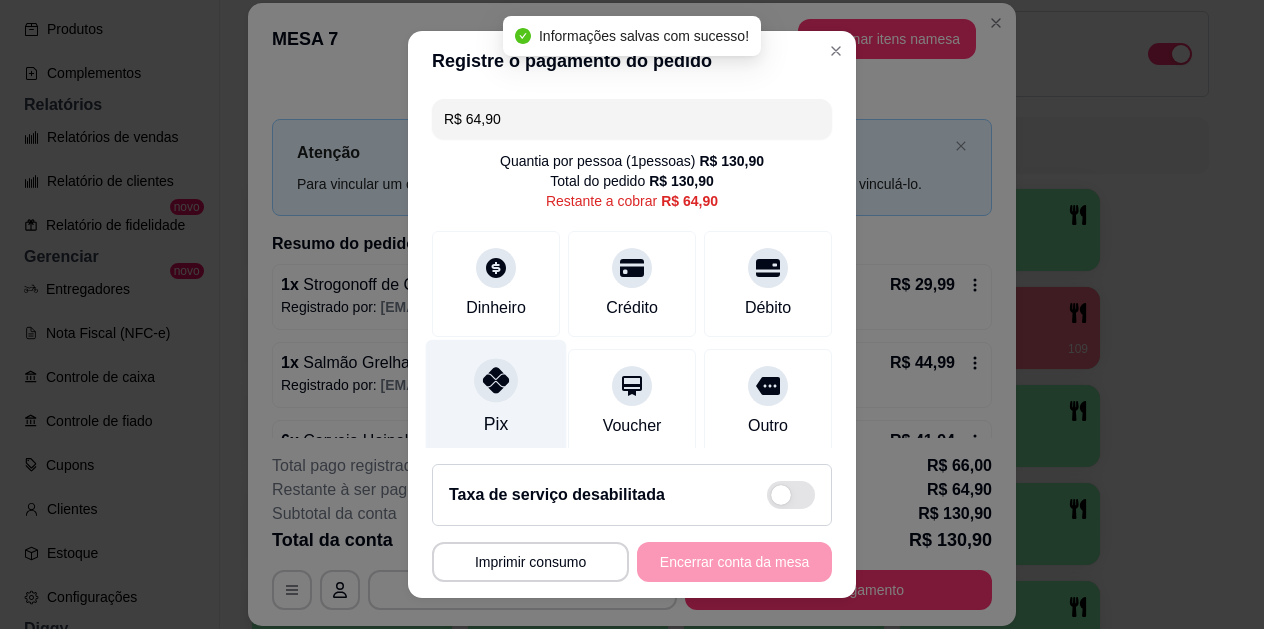click at bounding box center [496, 381] 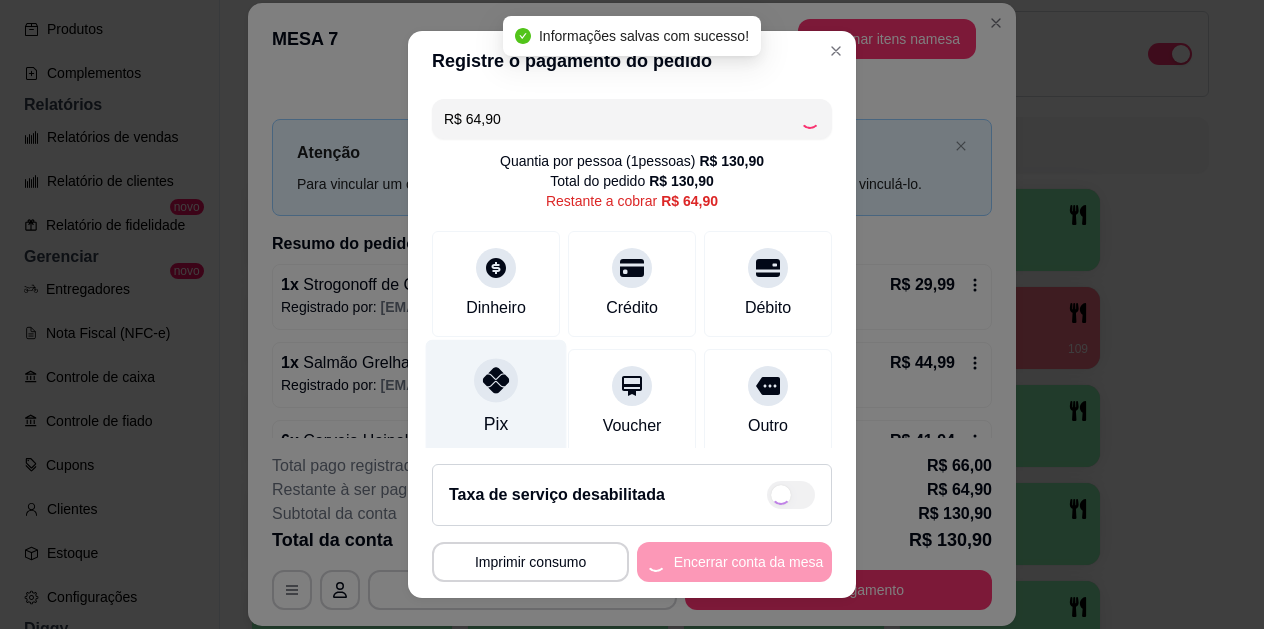 type on "R$ 0,00" 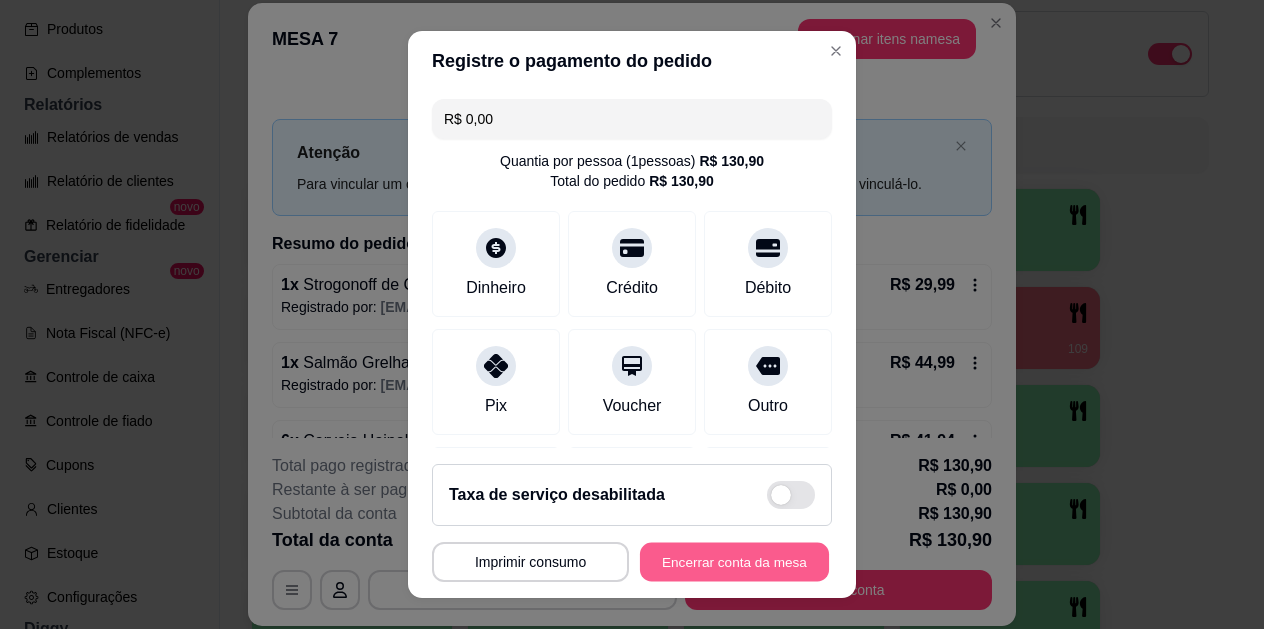 click on "Encerrar conta da mesa" at bounding box center (734, 561) 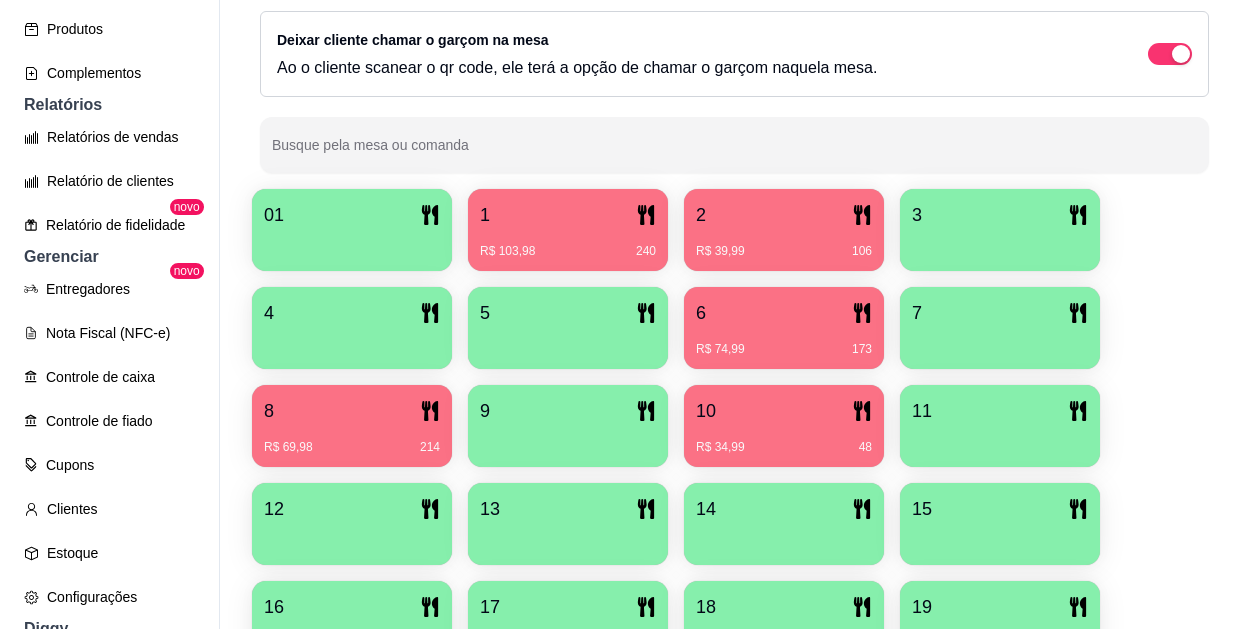 click on "R$ 39,99 106" at bounding box center (784, 244) 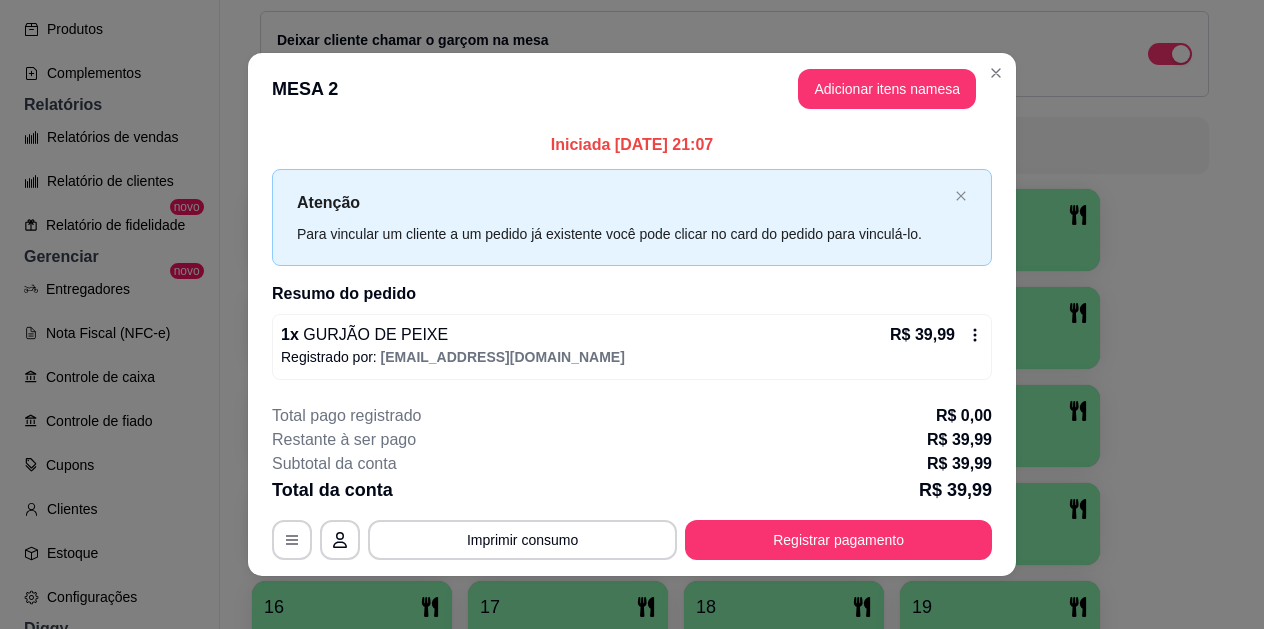 scroll, scrollTop: 11, scrollLeft: 0, axis: vertical 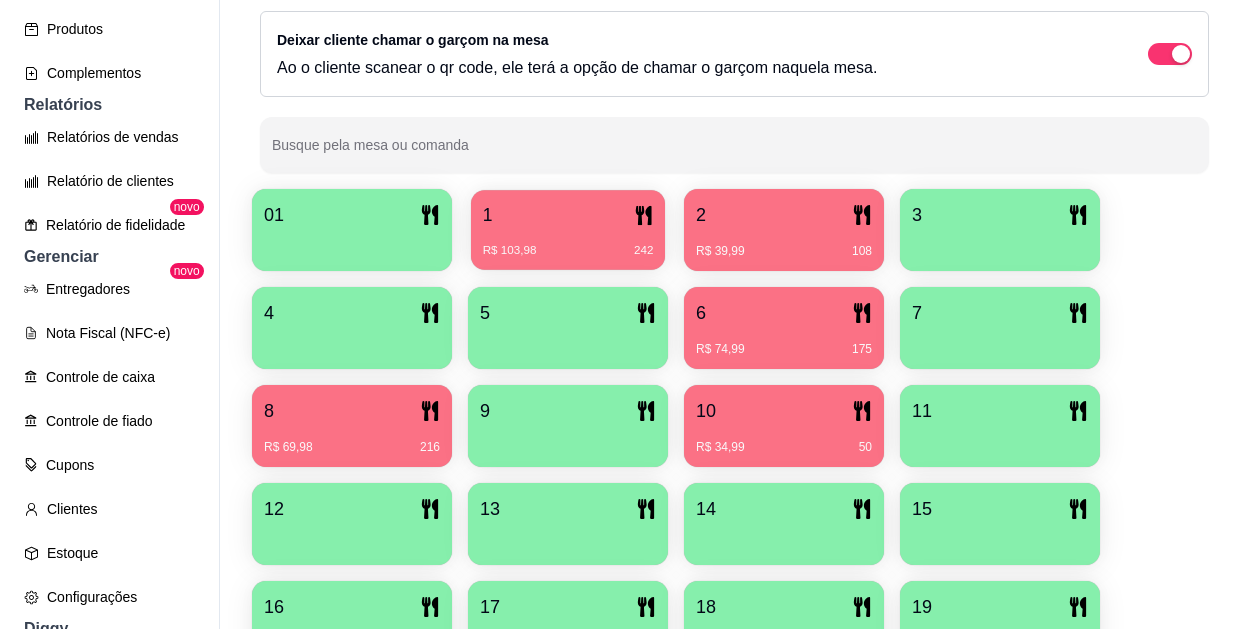 click on "R$ 103,98 242" at bounding box center (568, 243) 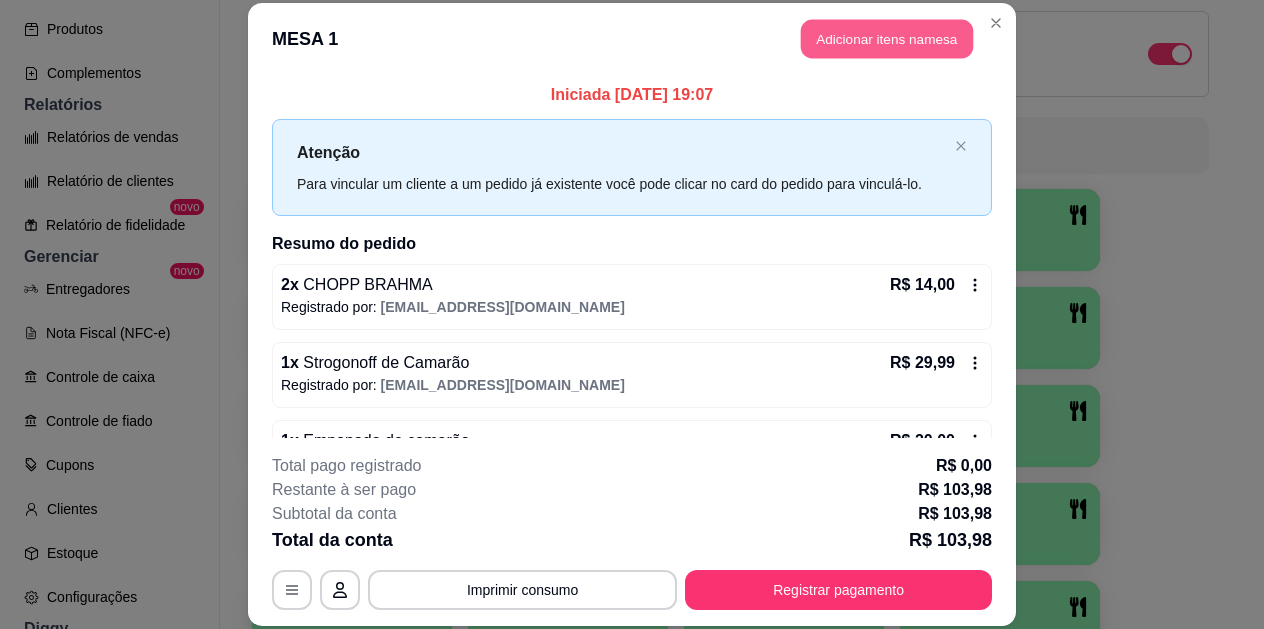 click on "Adicionar itens na  mesa" at bounding box center [887, 39] 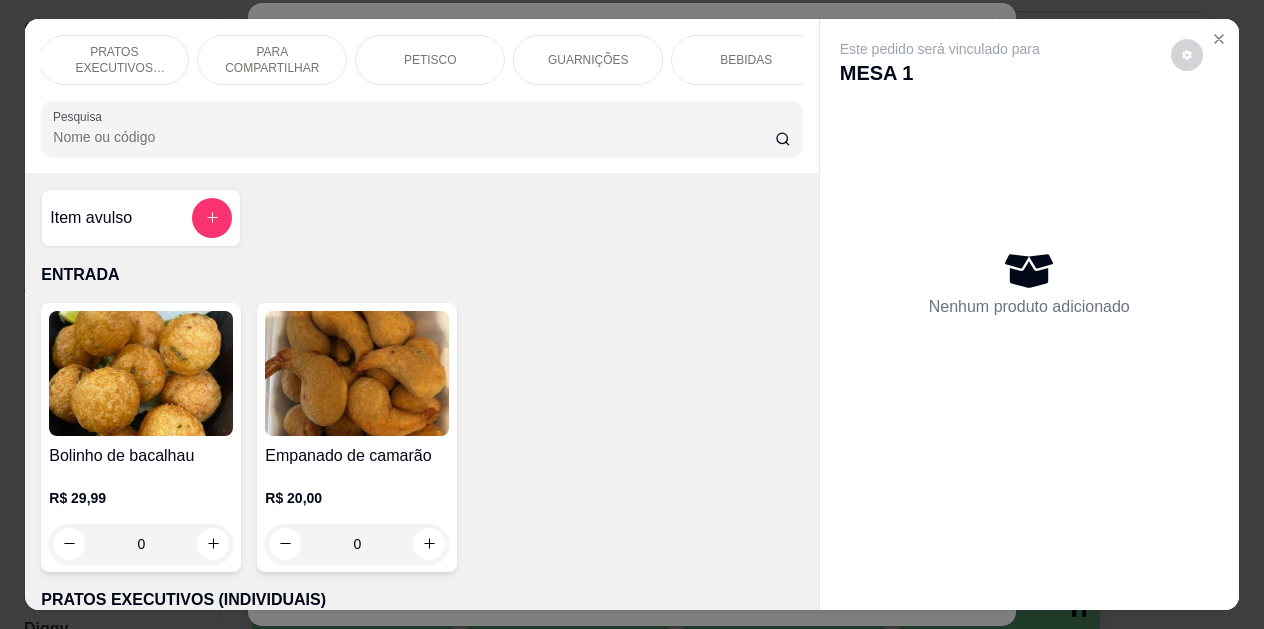 scroll, scrollTop: 0, scrollLeft: 179, axis: horizontal 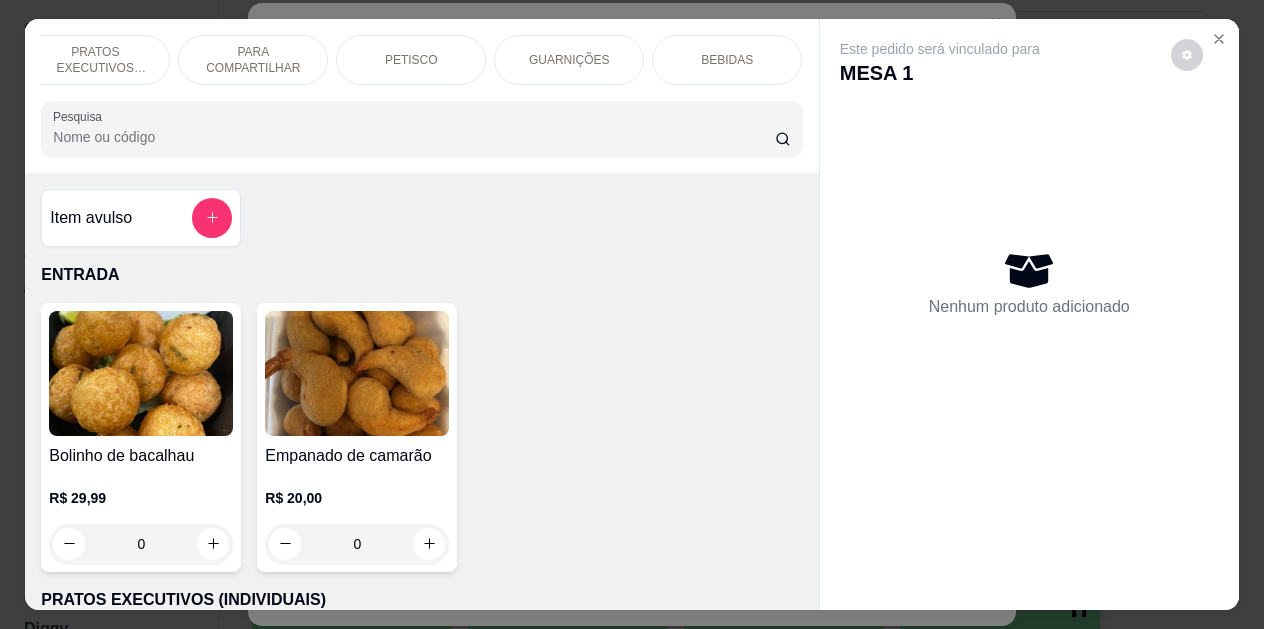 click on "BEBIDAS" at bounding box center [727, 60] 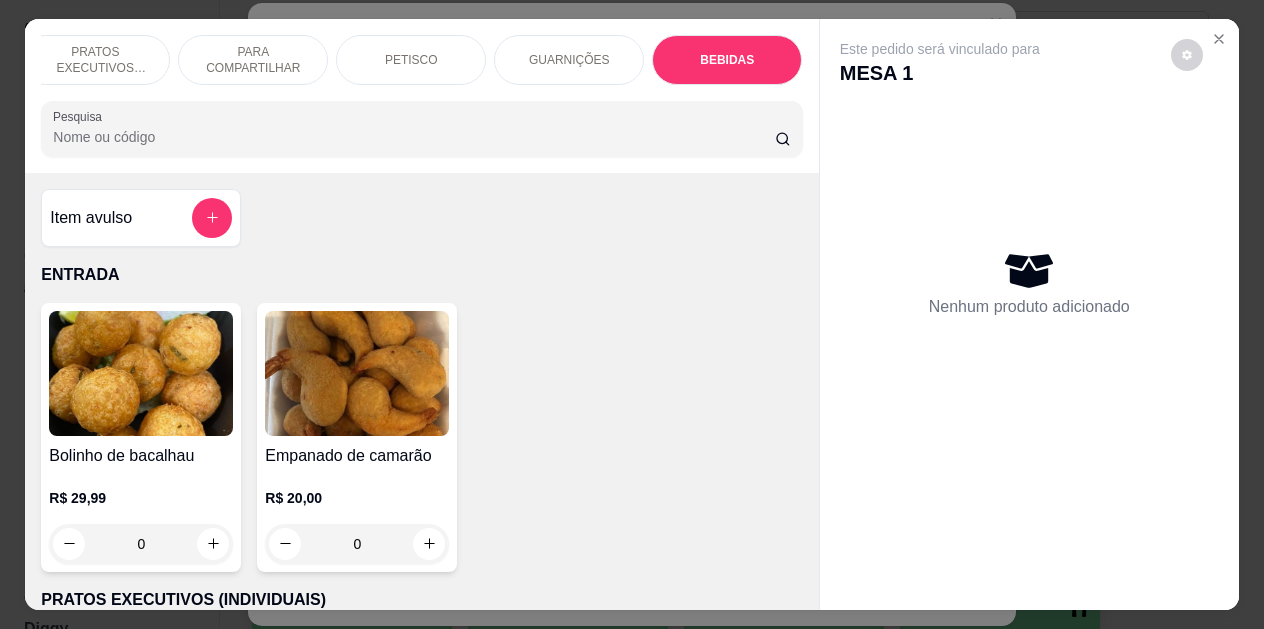 scroll, scrollTop: 4139, scrollLeft: 0, axis: vertical 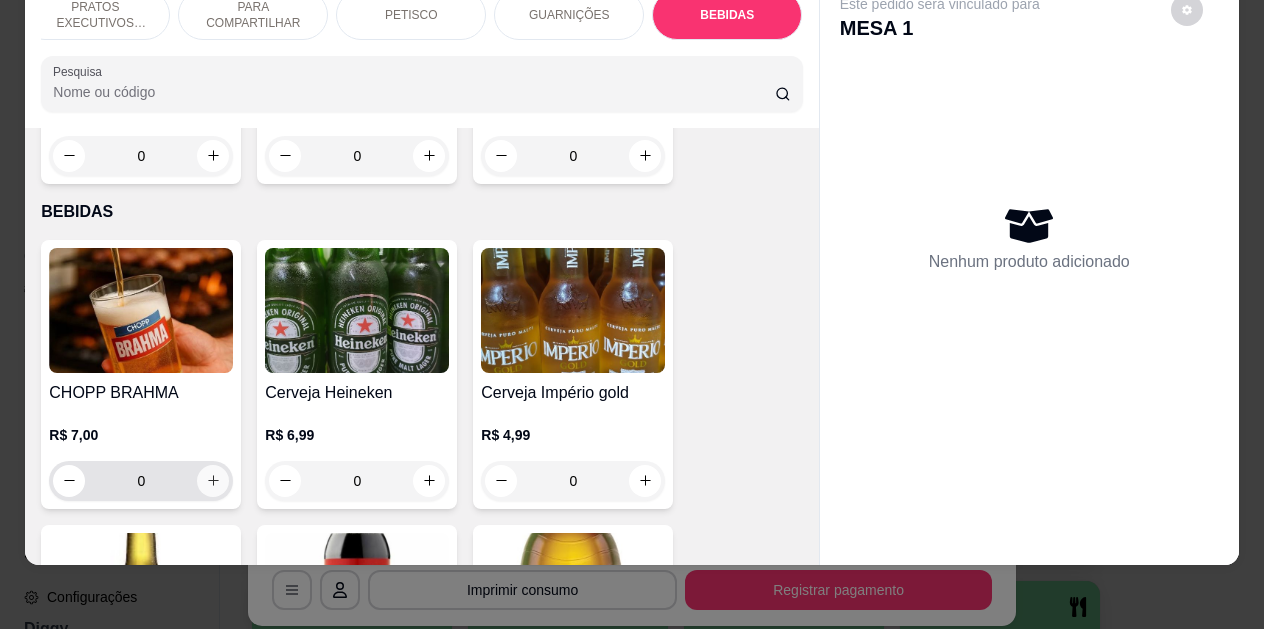 click 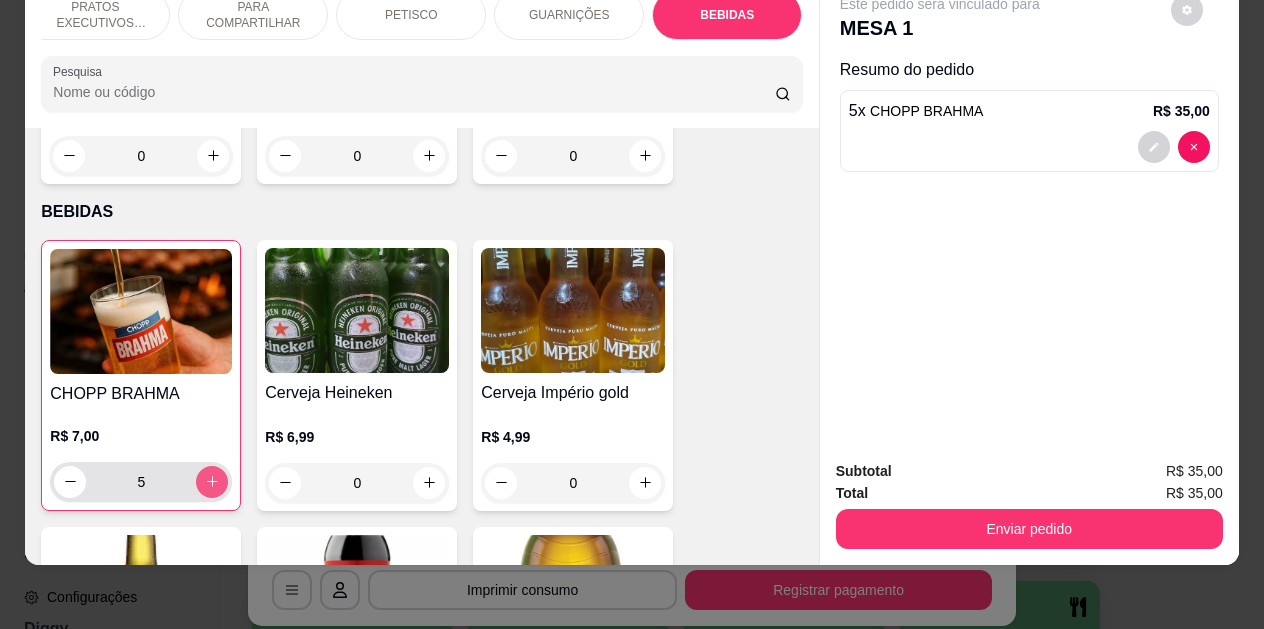 click 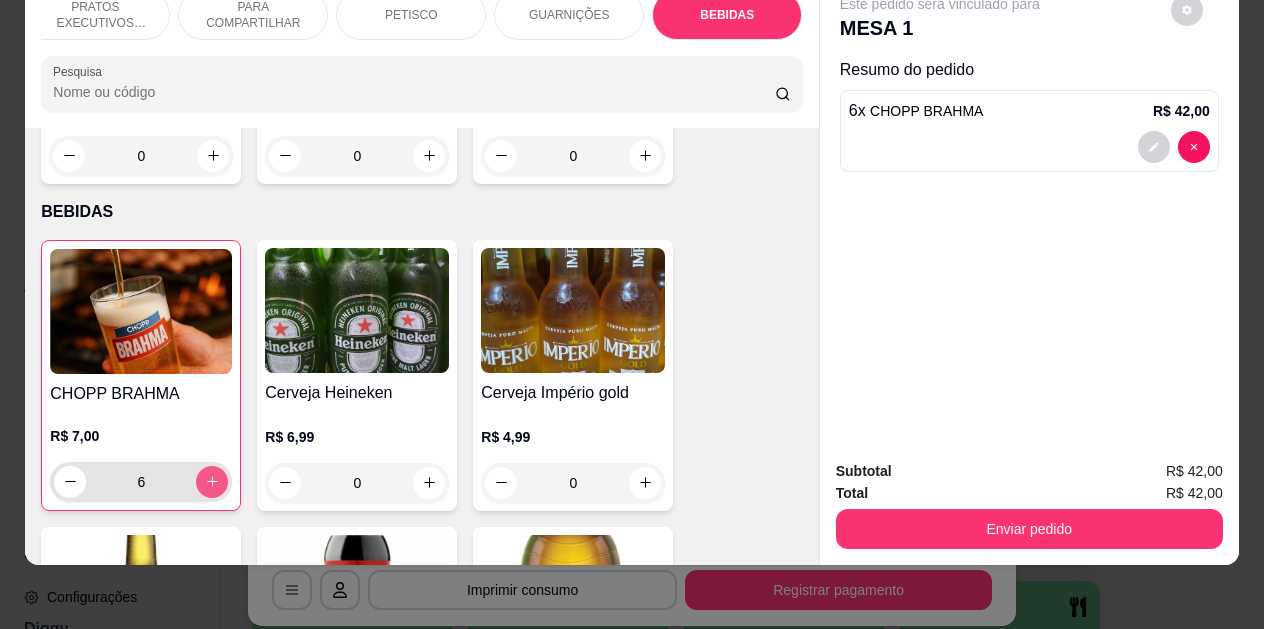 click 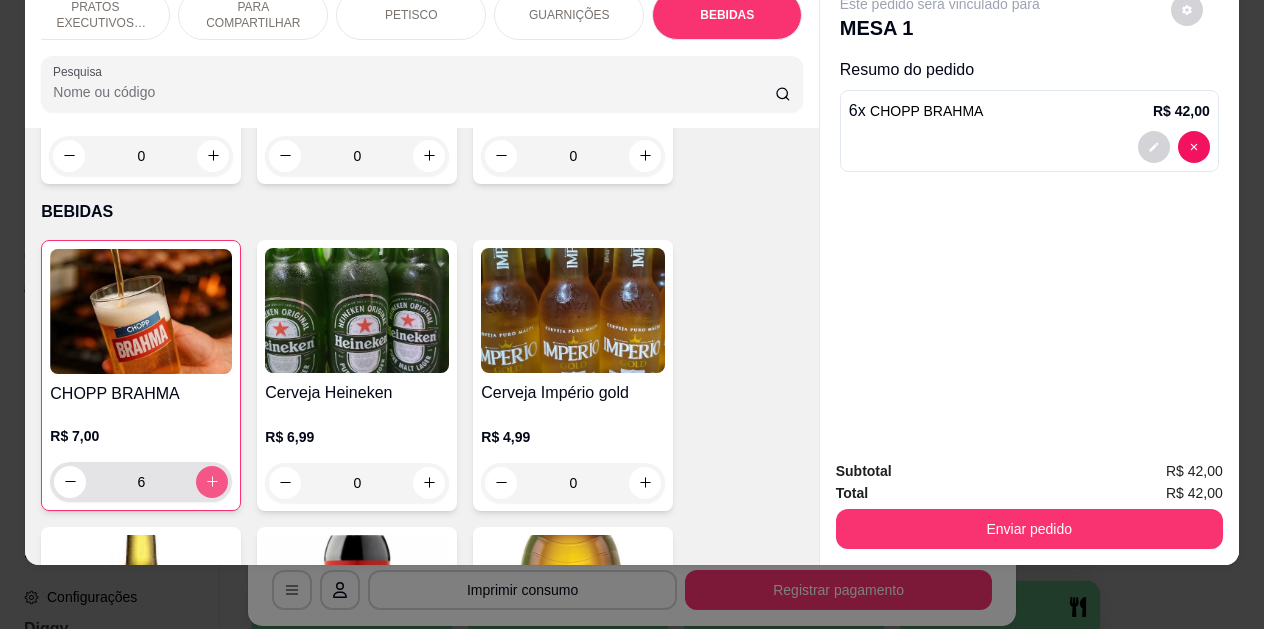 click 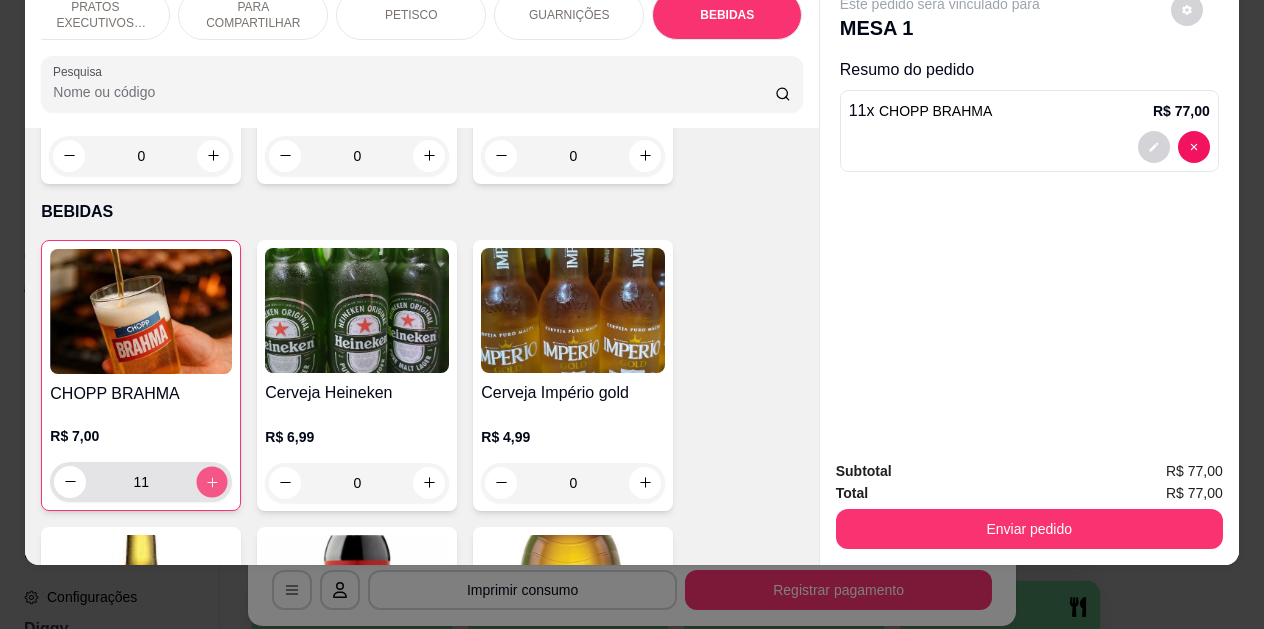 click 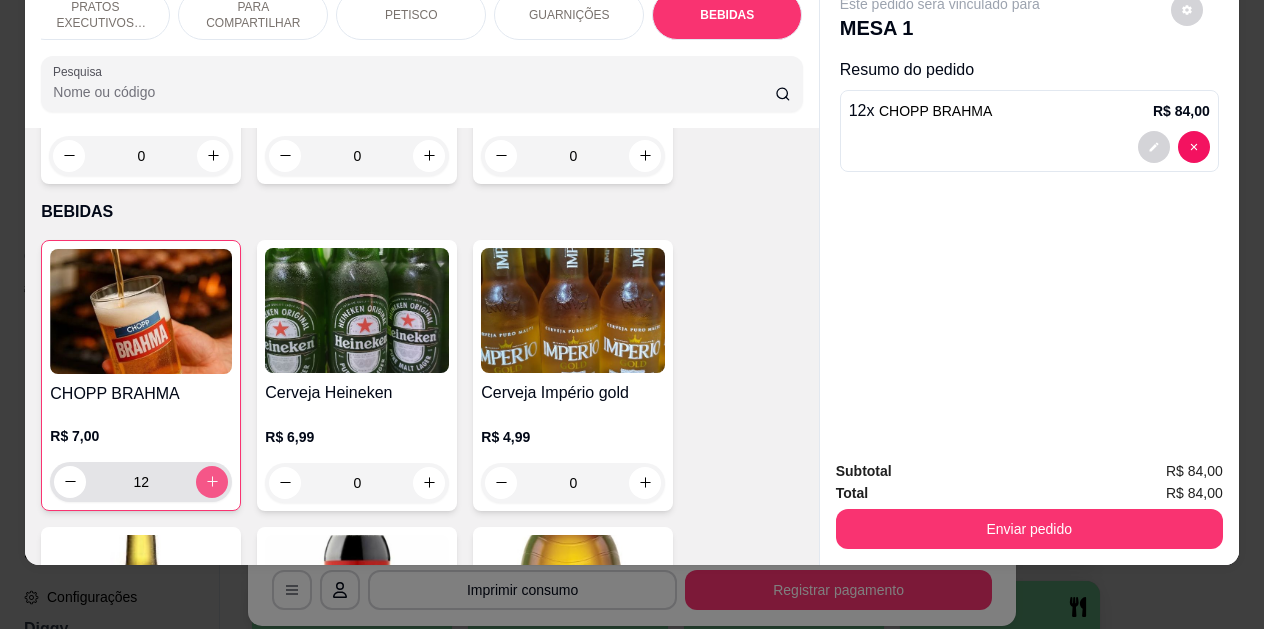 click 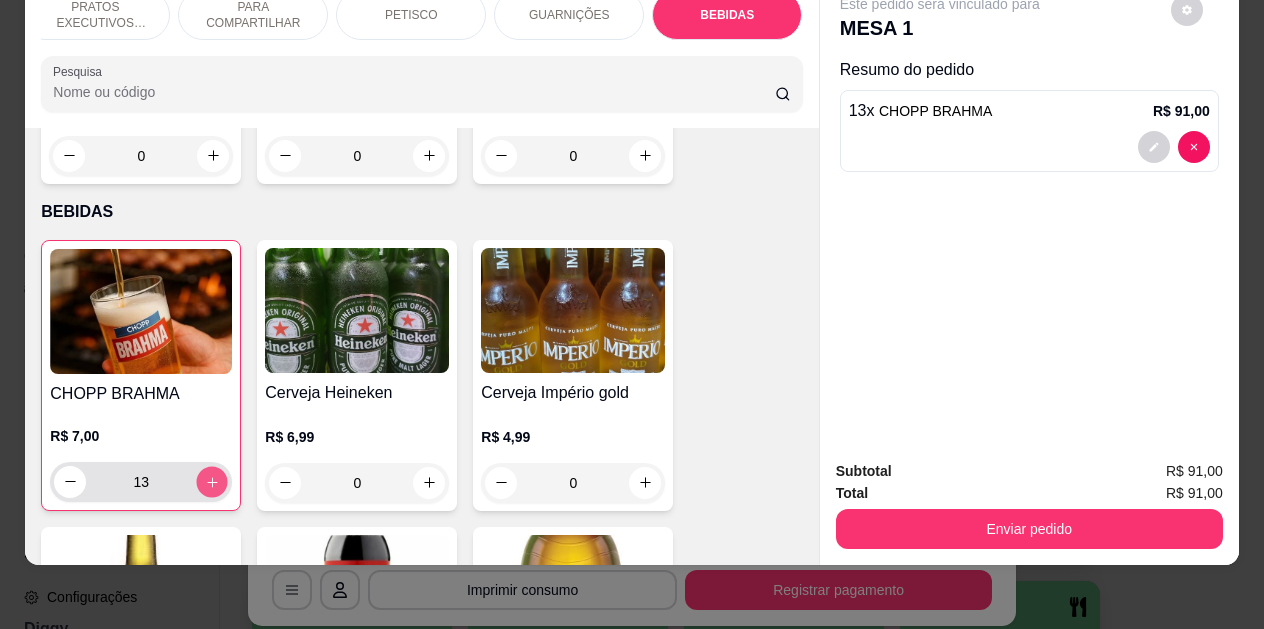 click 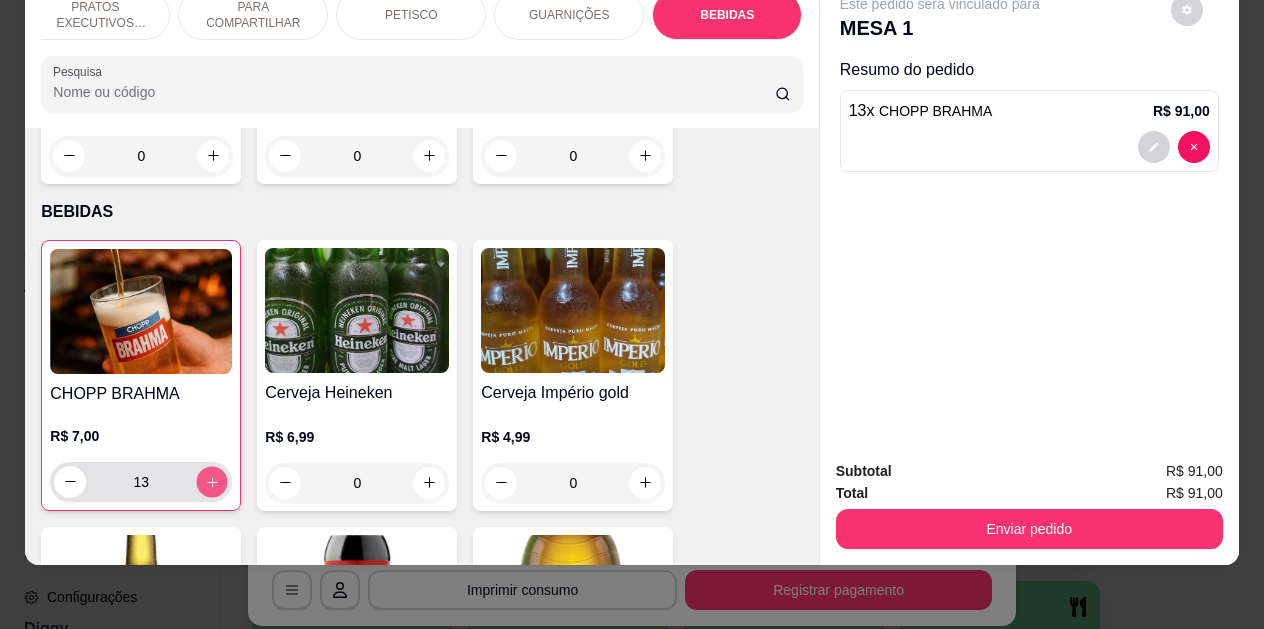 type on "14" 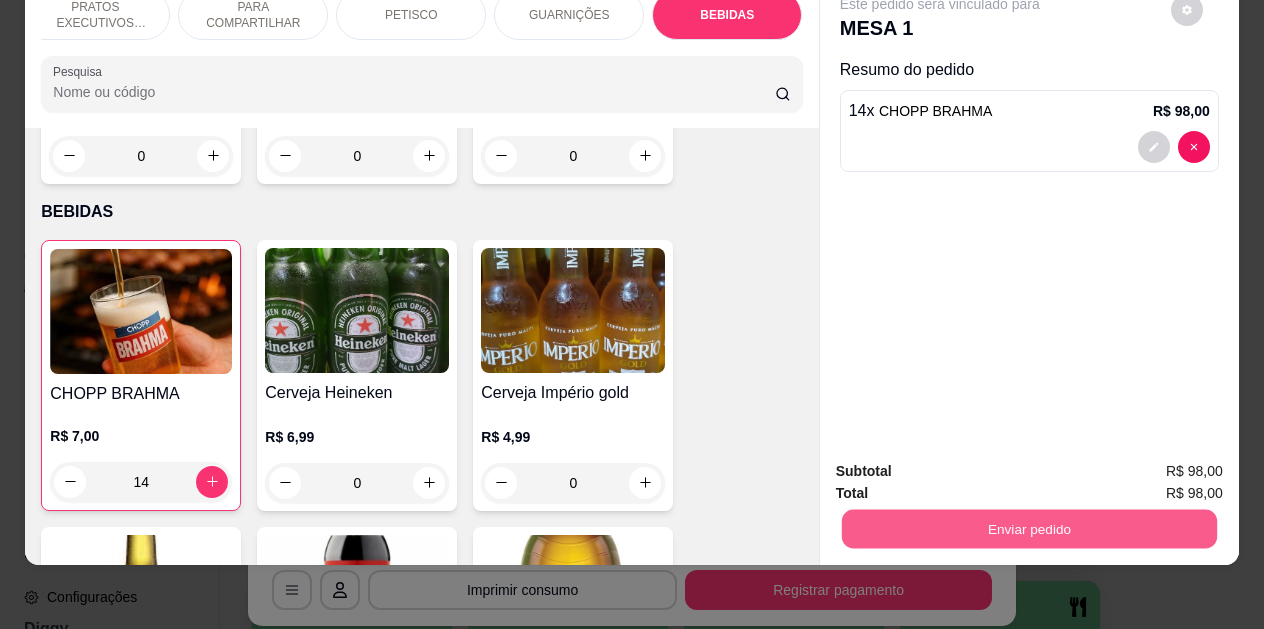 click on "Enviar pedido" at bounding box center [1029, 529] 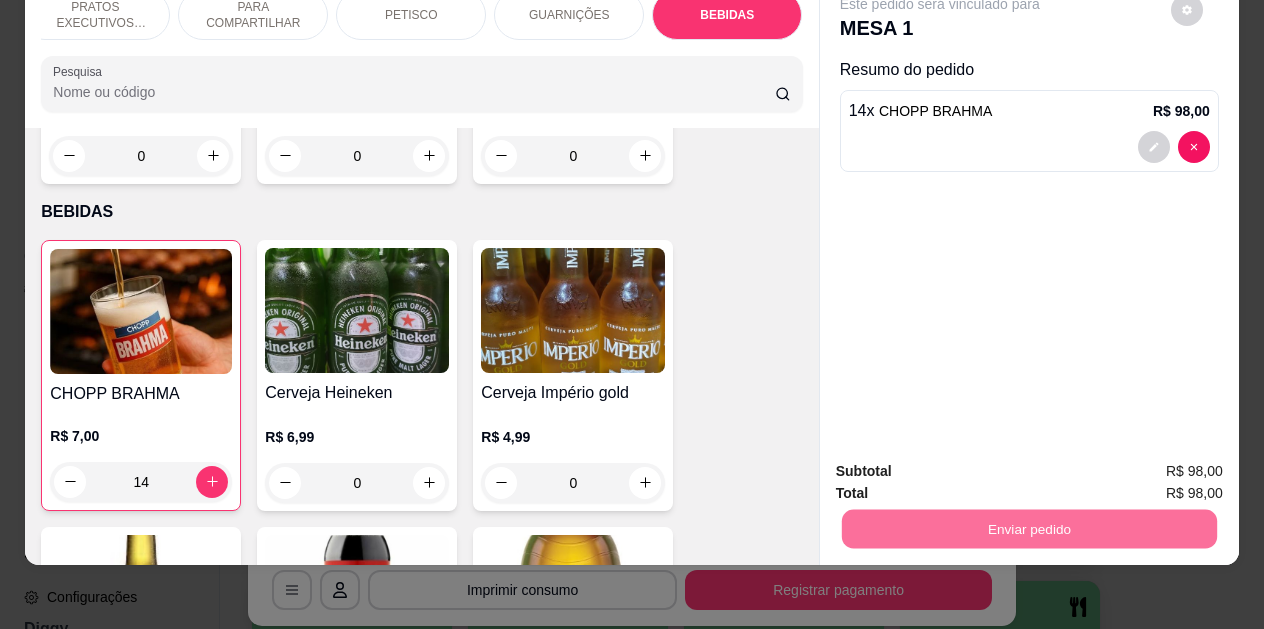 click on "Não registrar e enviar pedido" at bounding box center [963, 464] 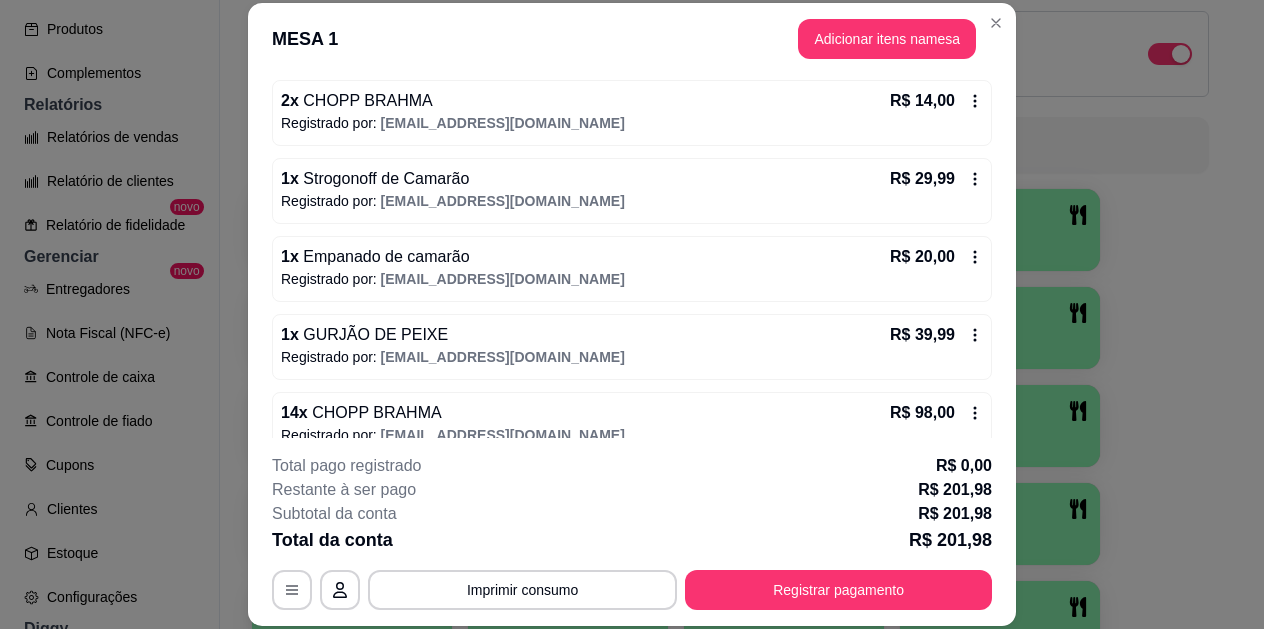 scroll, scrollTop: 212, scrollLeft: 0, axis: vertical 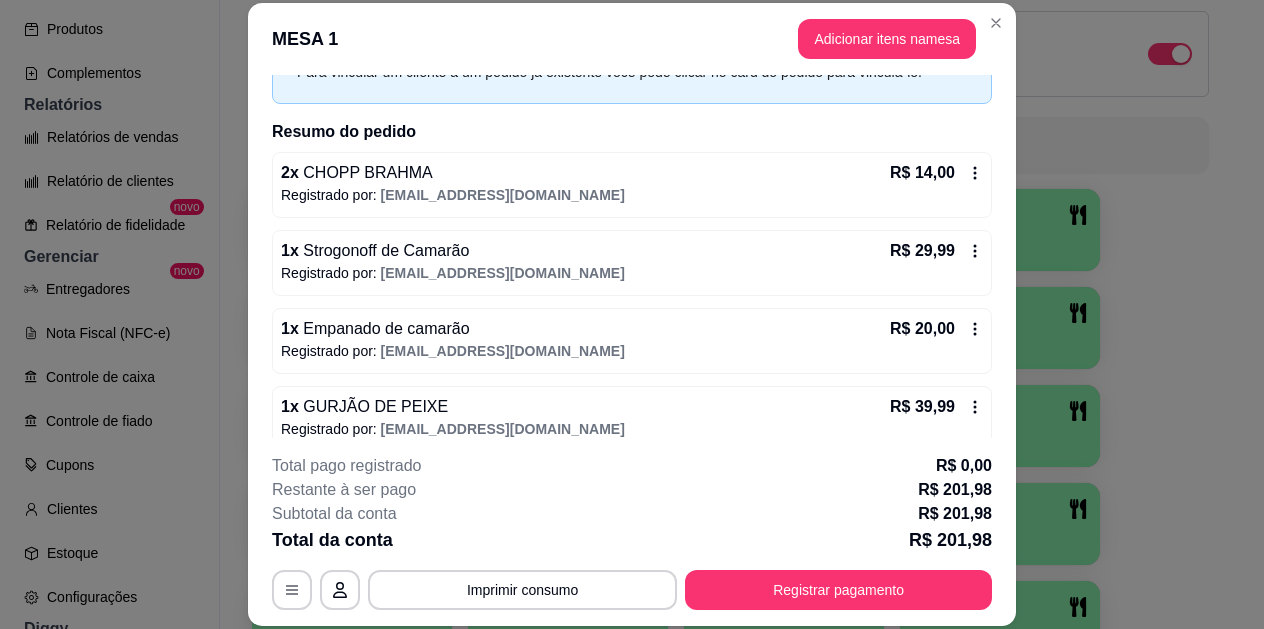 click 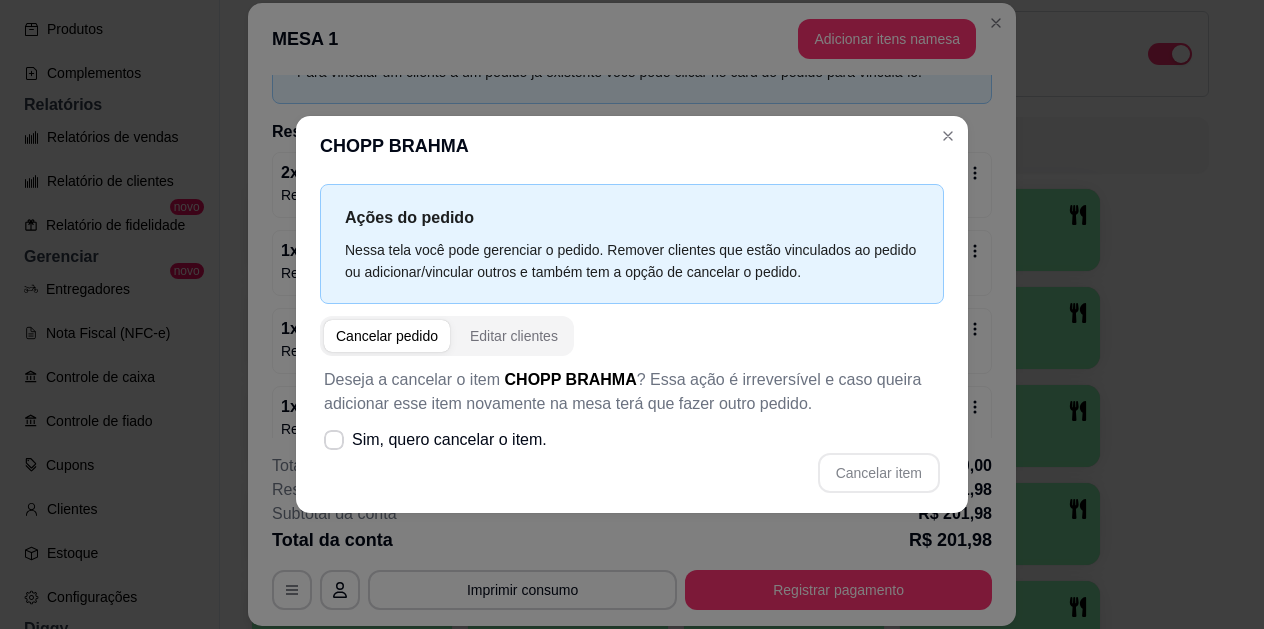 click on "Cancelar pedido" at bounding box center (387, 336) 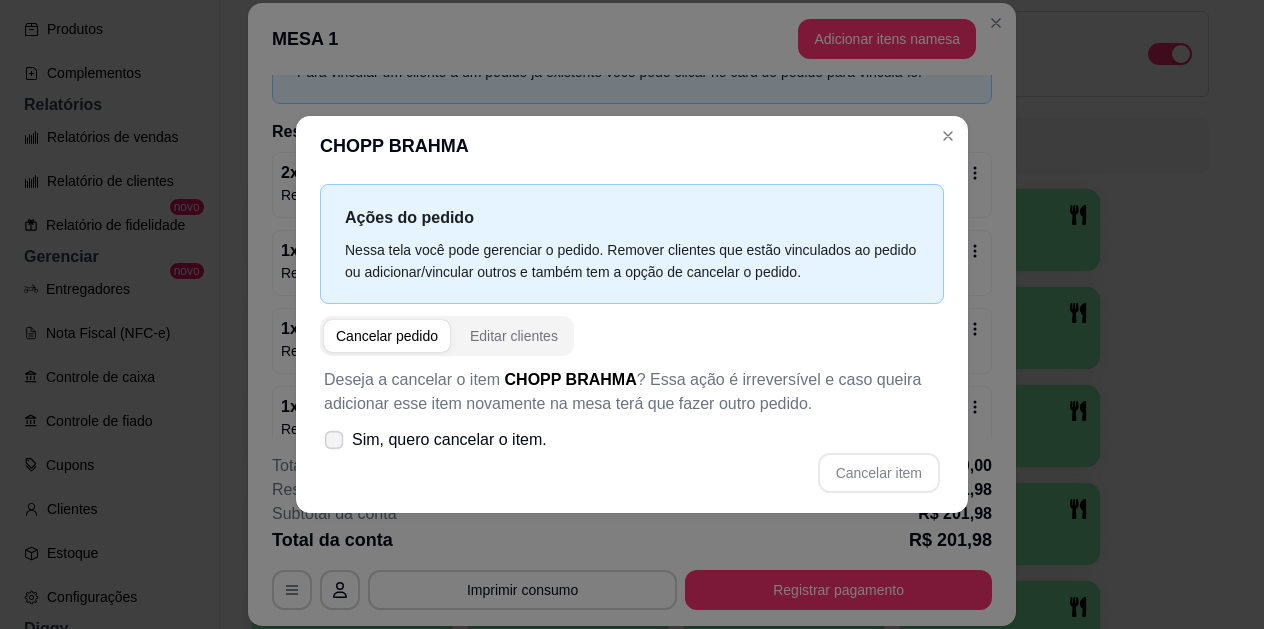 click 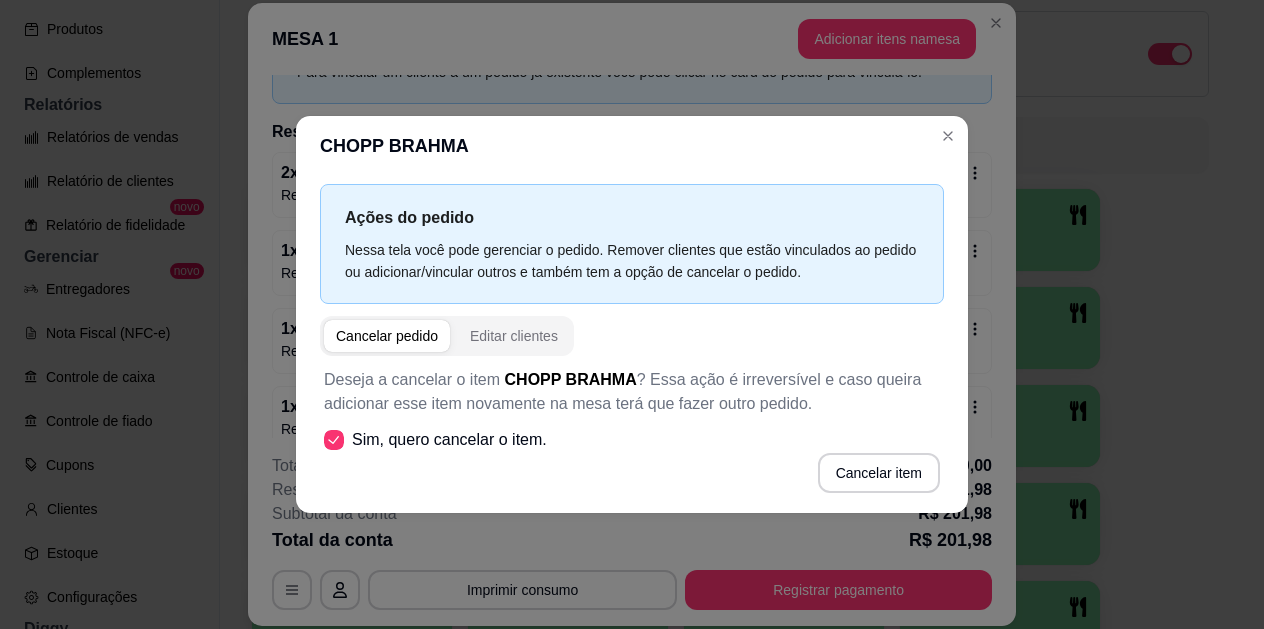 click on "Cancelar pedido" at bounding box center (387, 336) 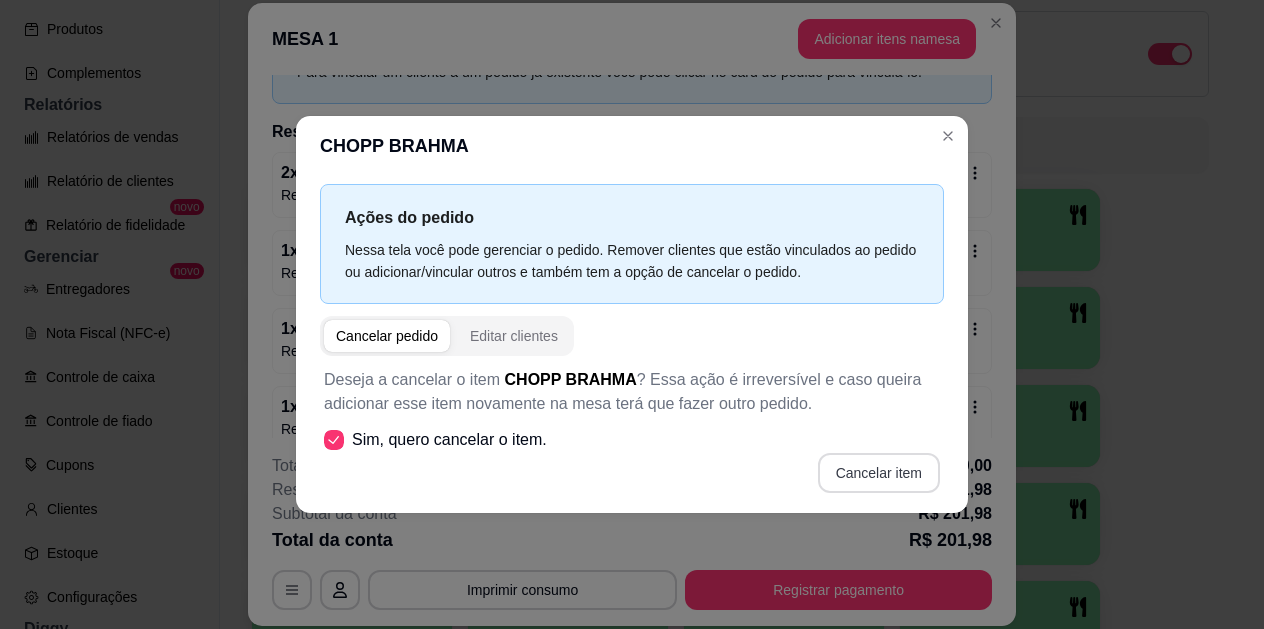 click on "Cancelar item" at bounding box center [879, 473] 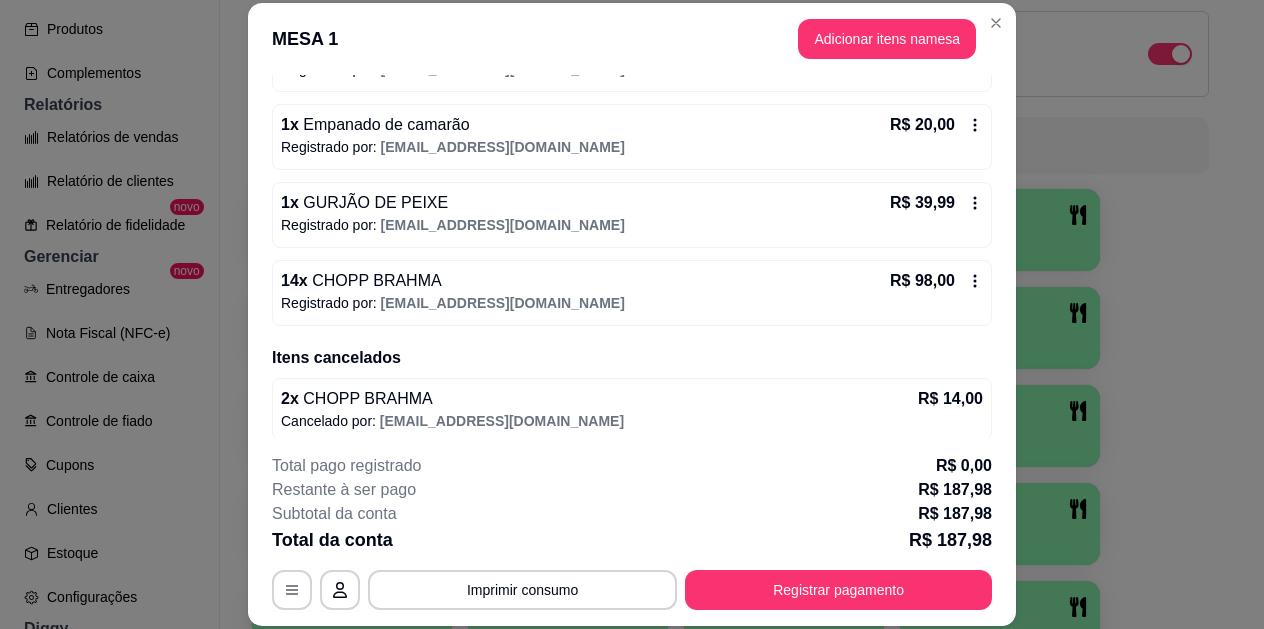 scroll, scrollTop: 248, scrollLeft: 0, axis: vertical 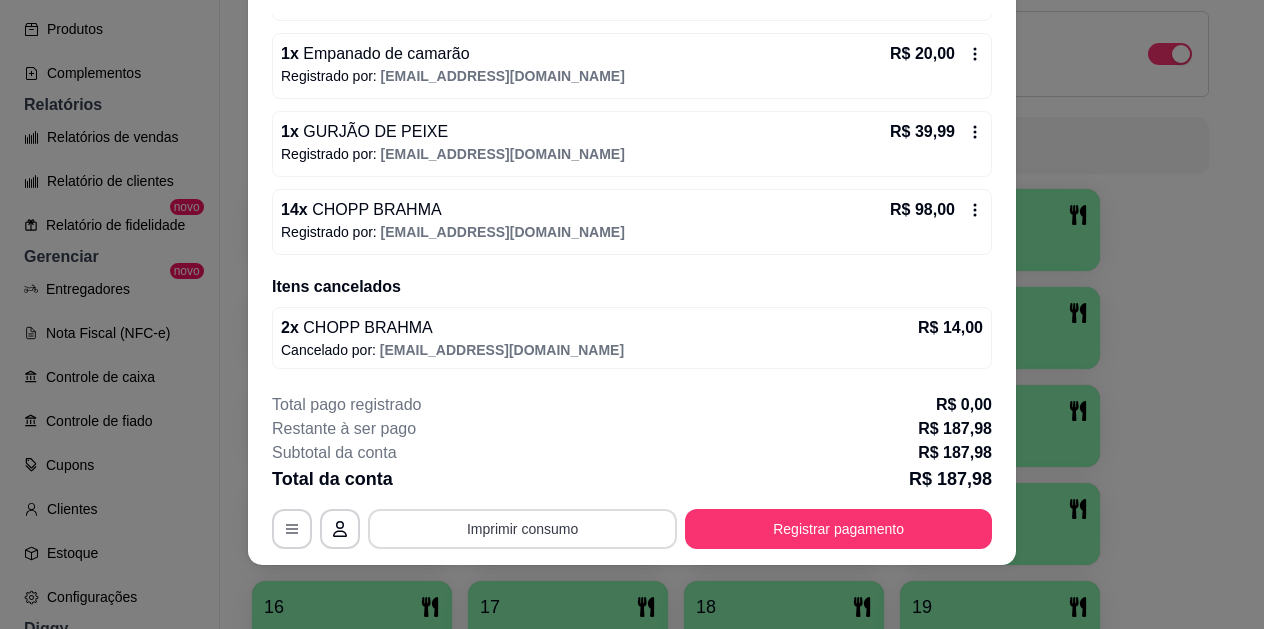click on "Imprimir consumo" at bounding box center [522, 529] 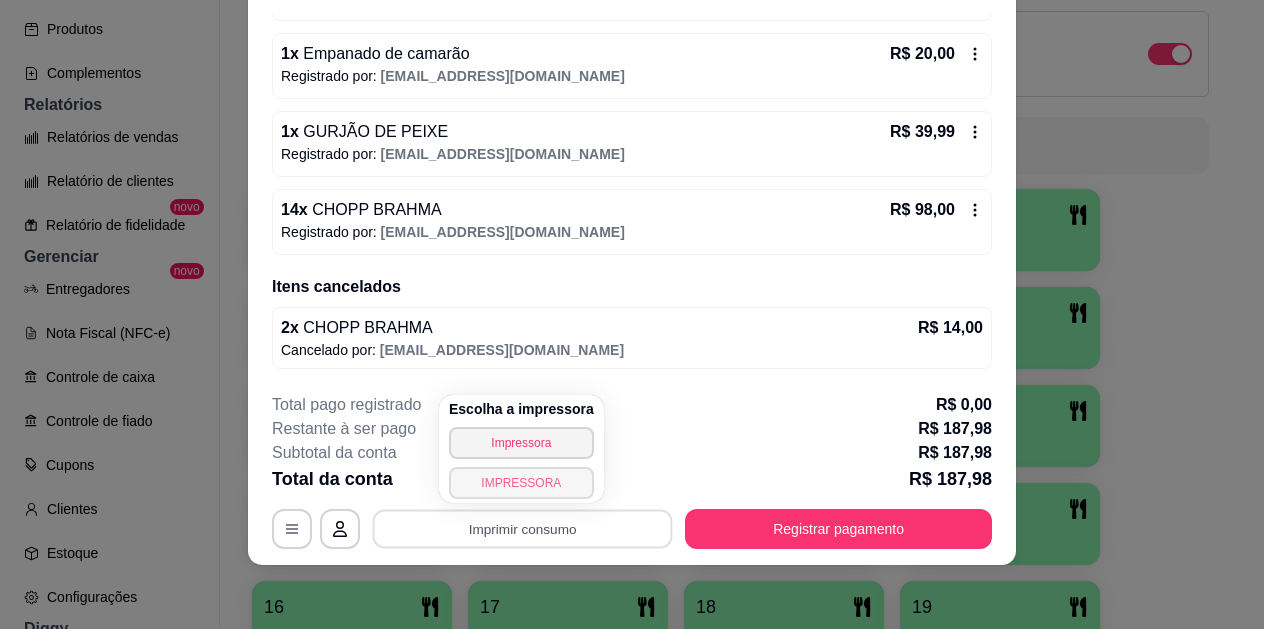 click on "IMPRESSORA" at bounding box center [521, 483] 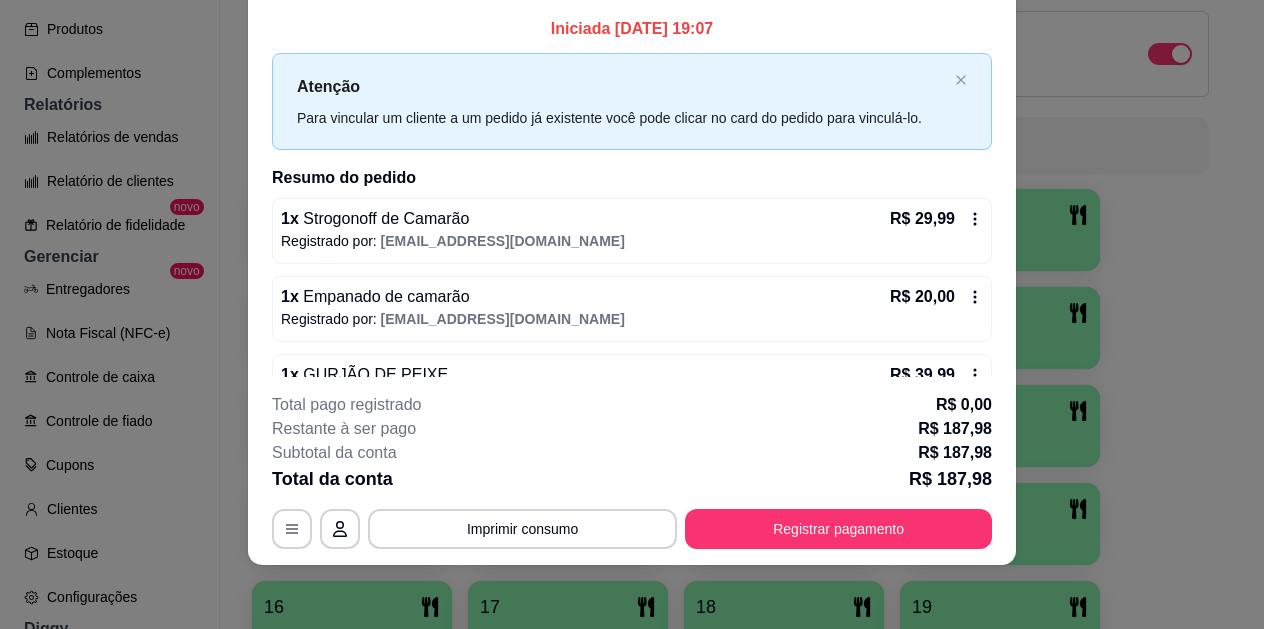 scroll, scrollTop: 0, scrollLeft: 0, axis: both 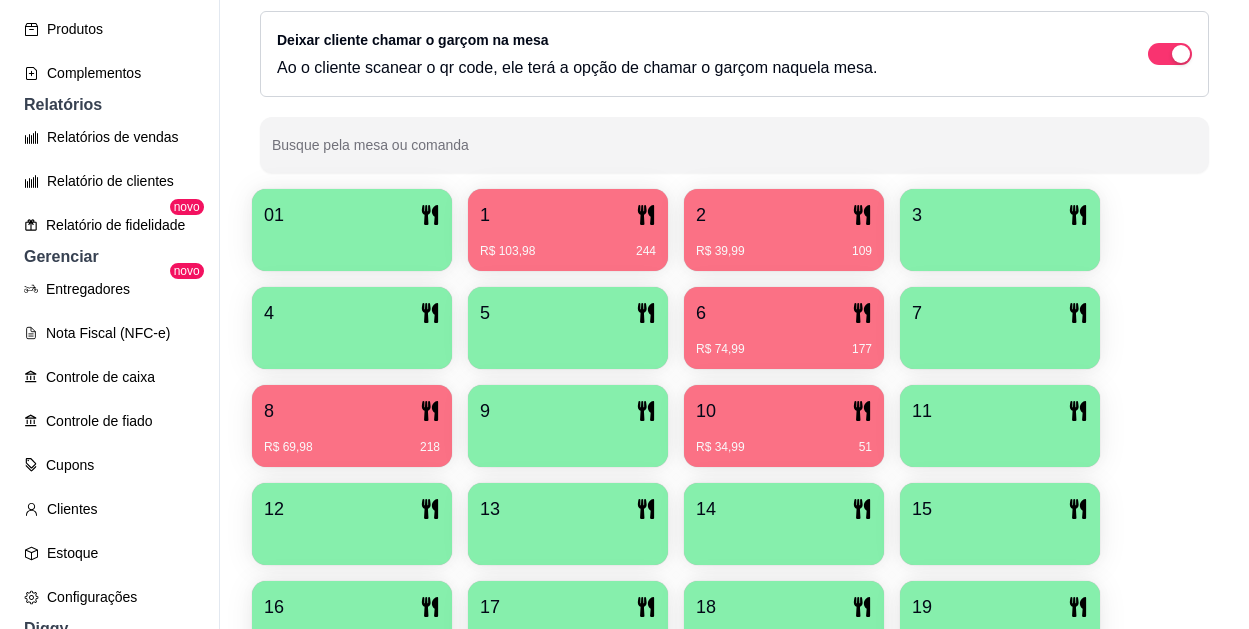 click on "2" at bounding box center (784, 215) 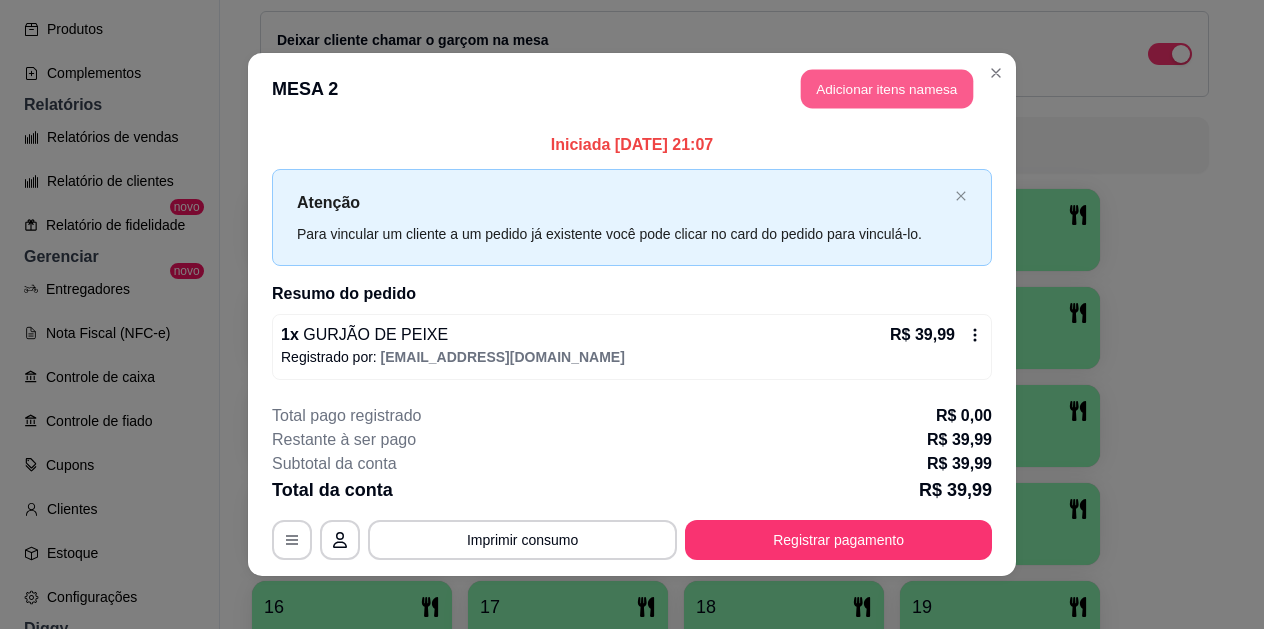 click on "Adicionar itens na  mesa" at bounding box center (887, 89) 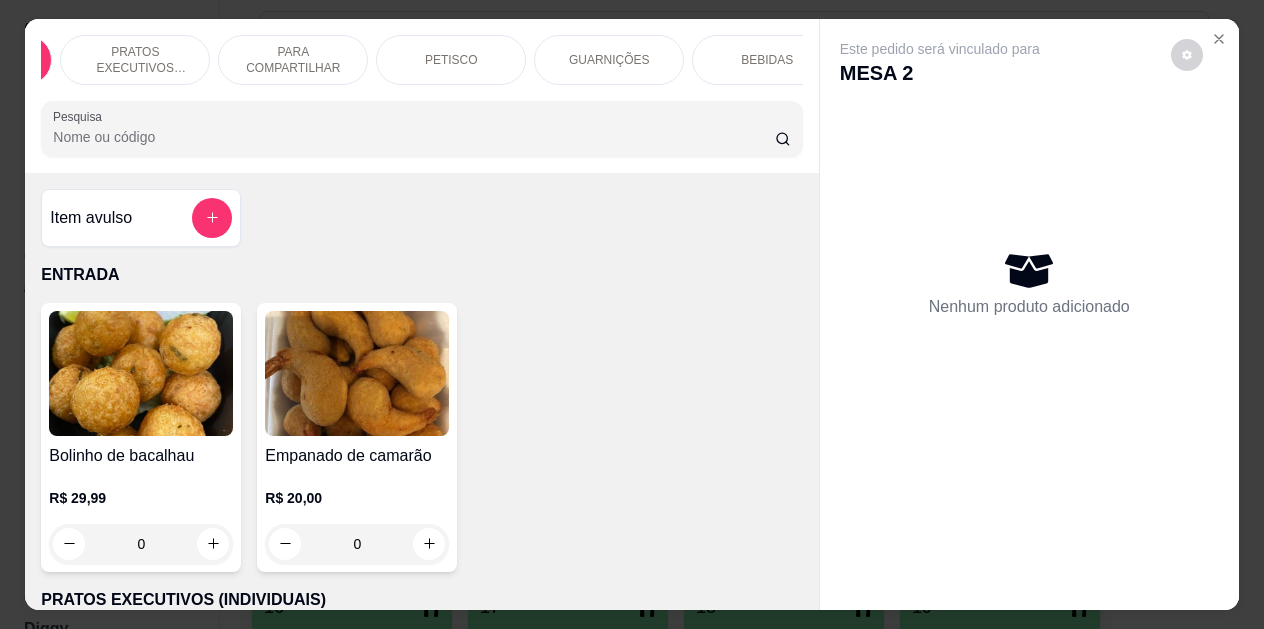scroll, scrollTop: 0, scrollLeft: 179, axis: horizontal 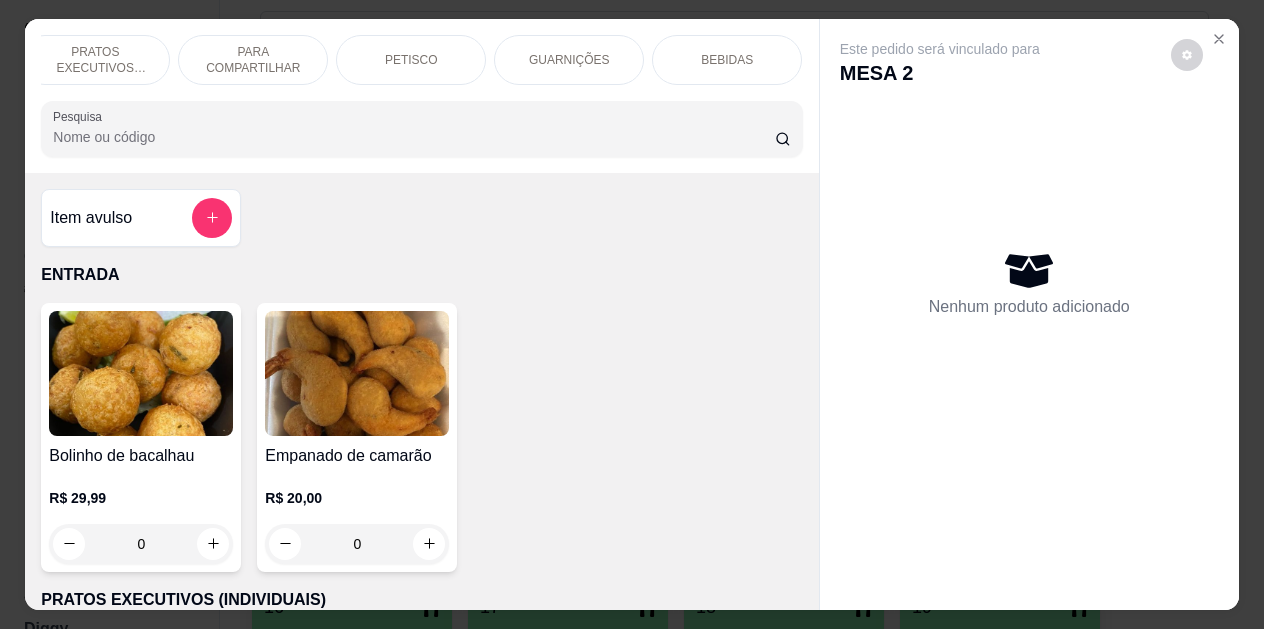 click on "BEBIDAS" at bounding box center [727, 60] 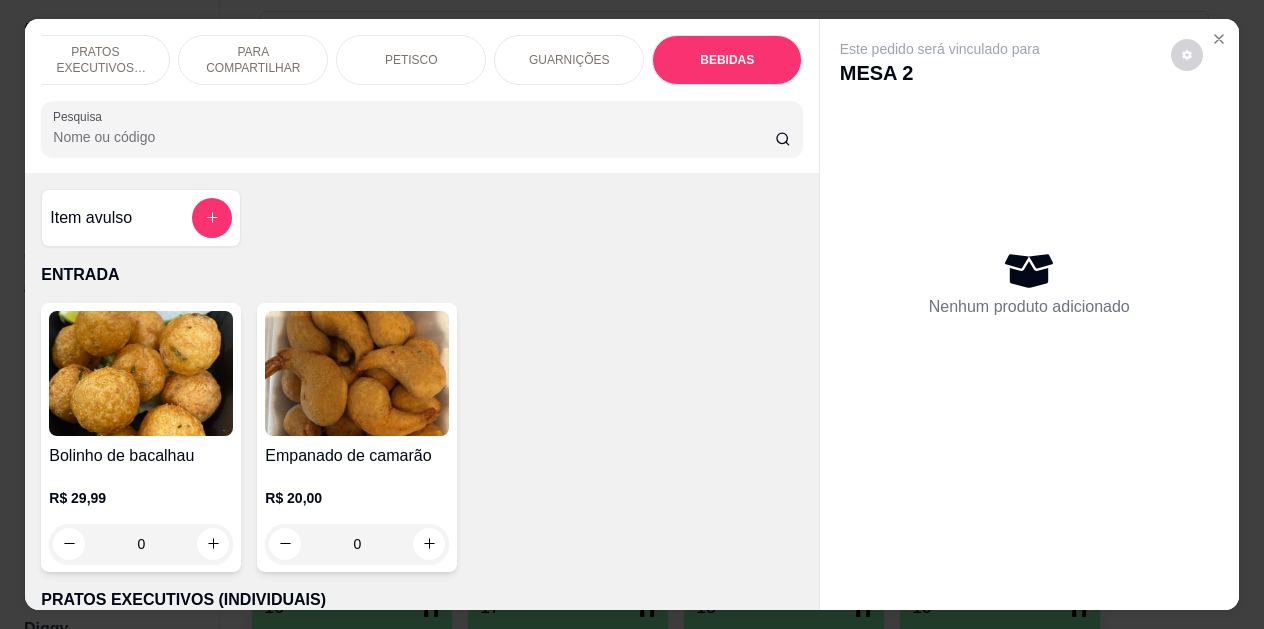 scroll, scrollTop: 4139, scrollLeft: 0, axis: vertical 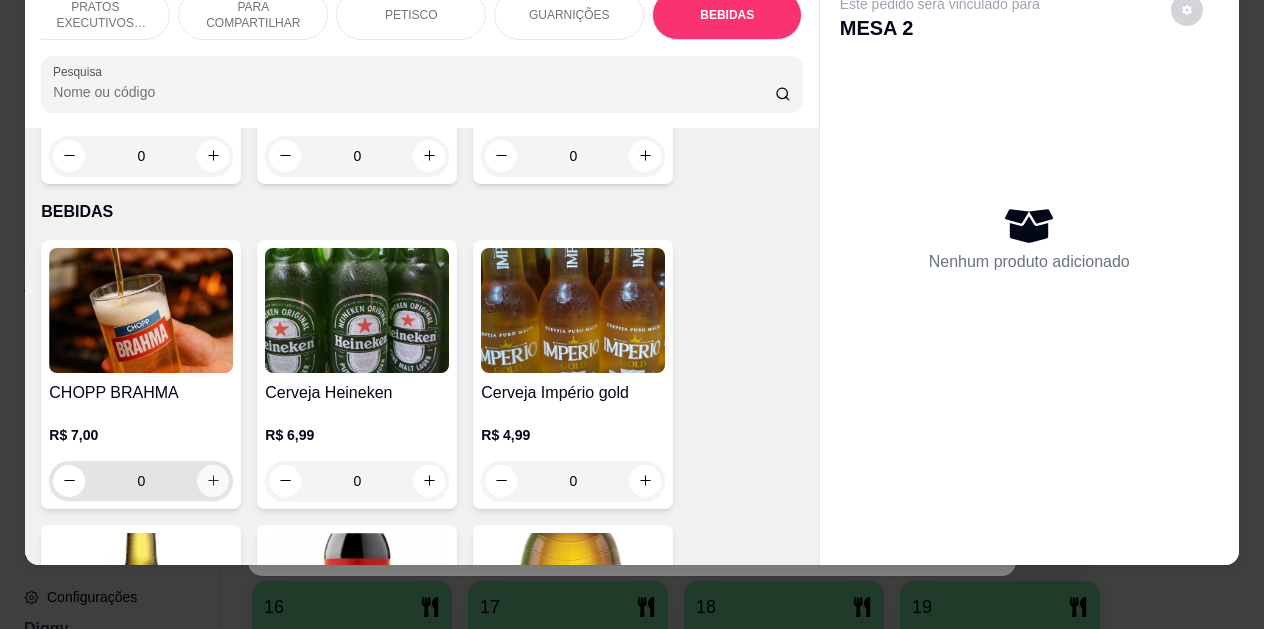click at bounding box center [213, 481] 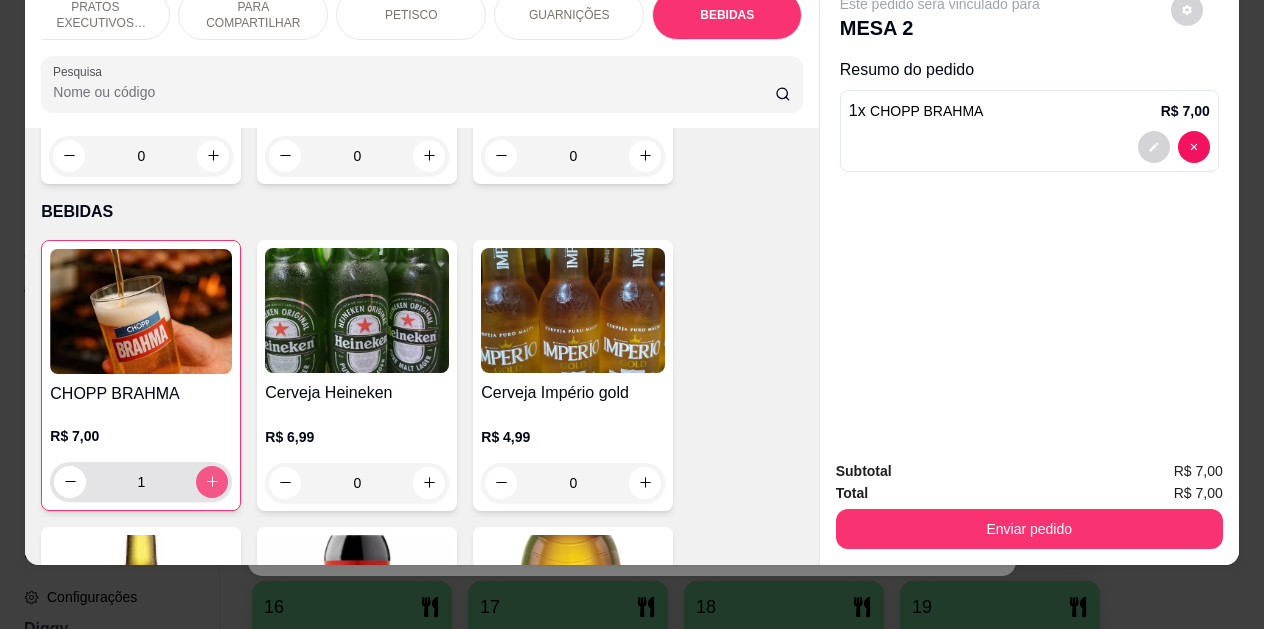 click at bounding box center [212, 482] 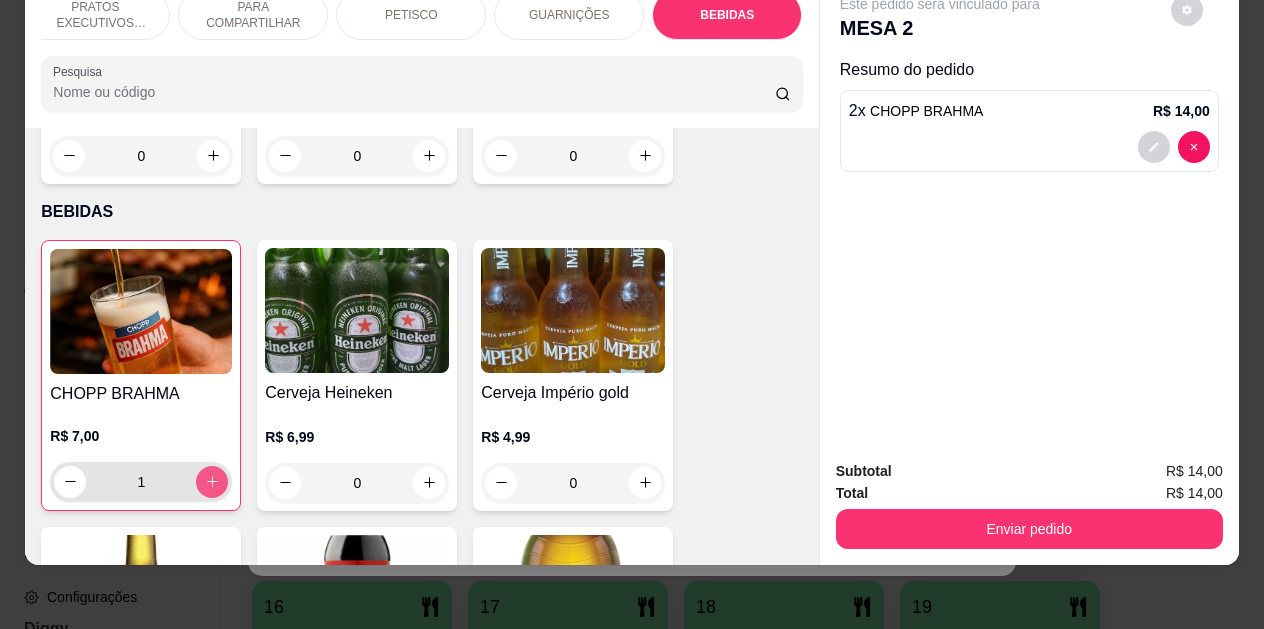 type on "2" 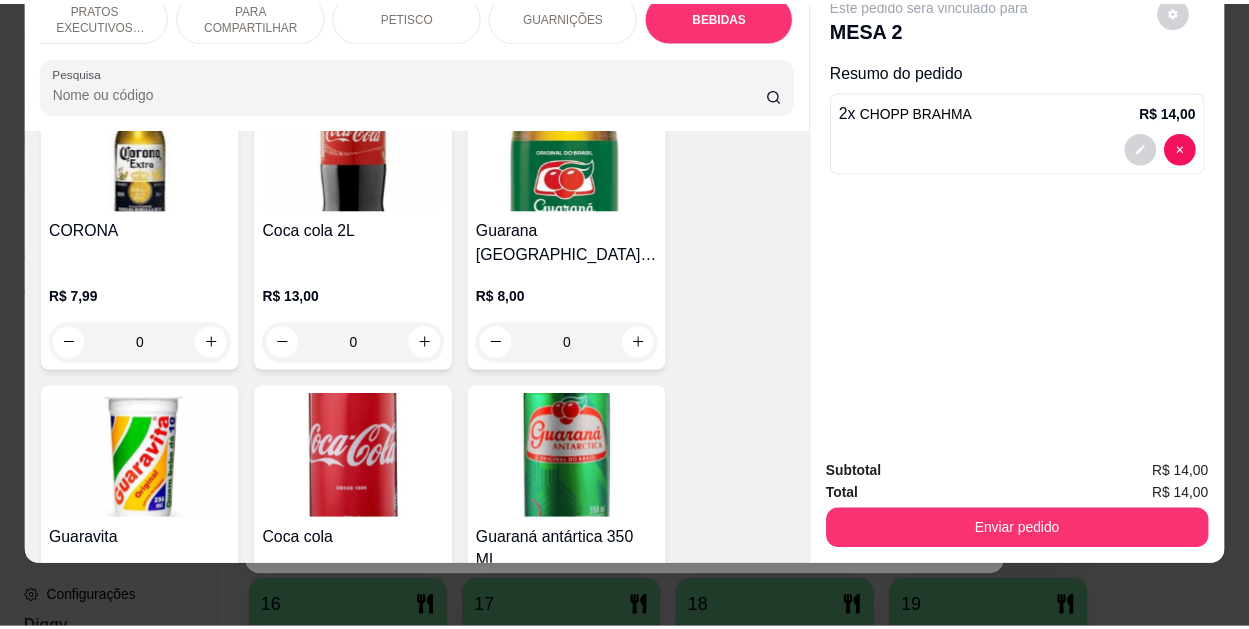 scroll, scrollTop: 4639, scrollLeft: 0, axis: vertical 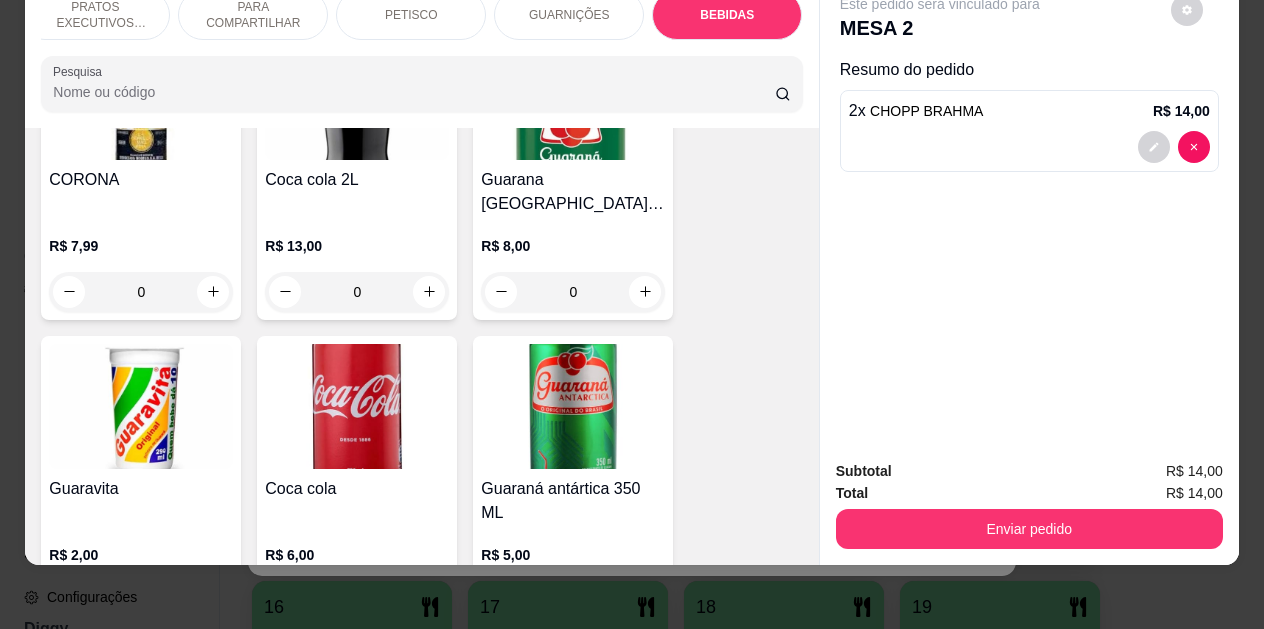 click at bounding box center [429, 600] 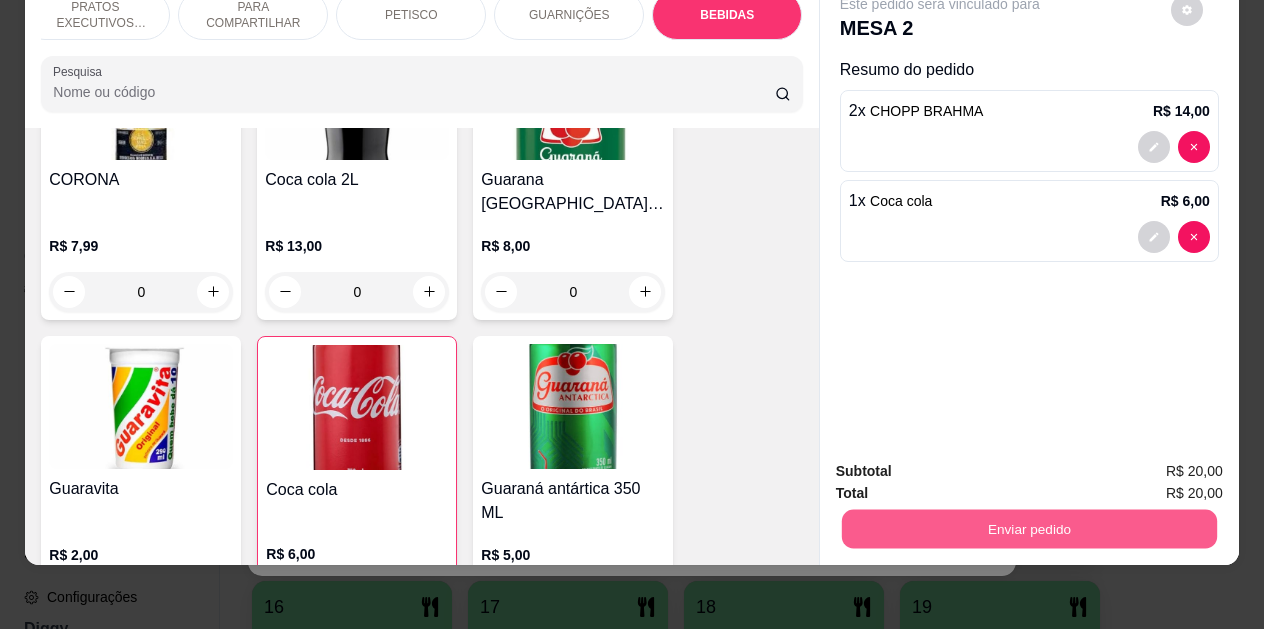 click on "Enviar pedido" at bounding box center [1029, 529] 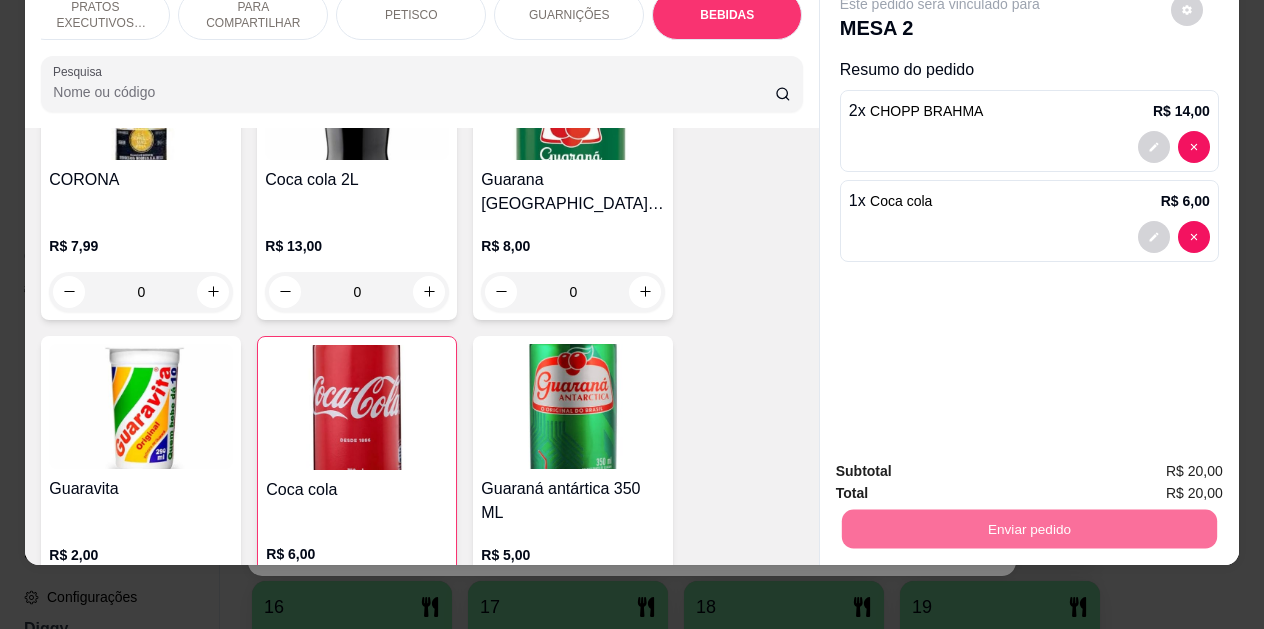 click on "Não registrar e enviar pedido" at bounding box center (963, 464) 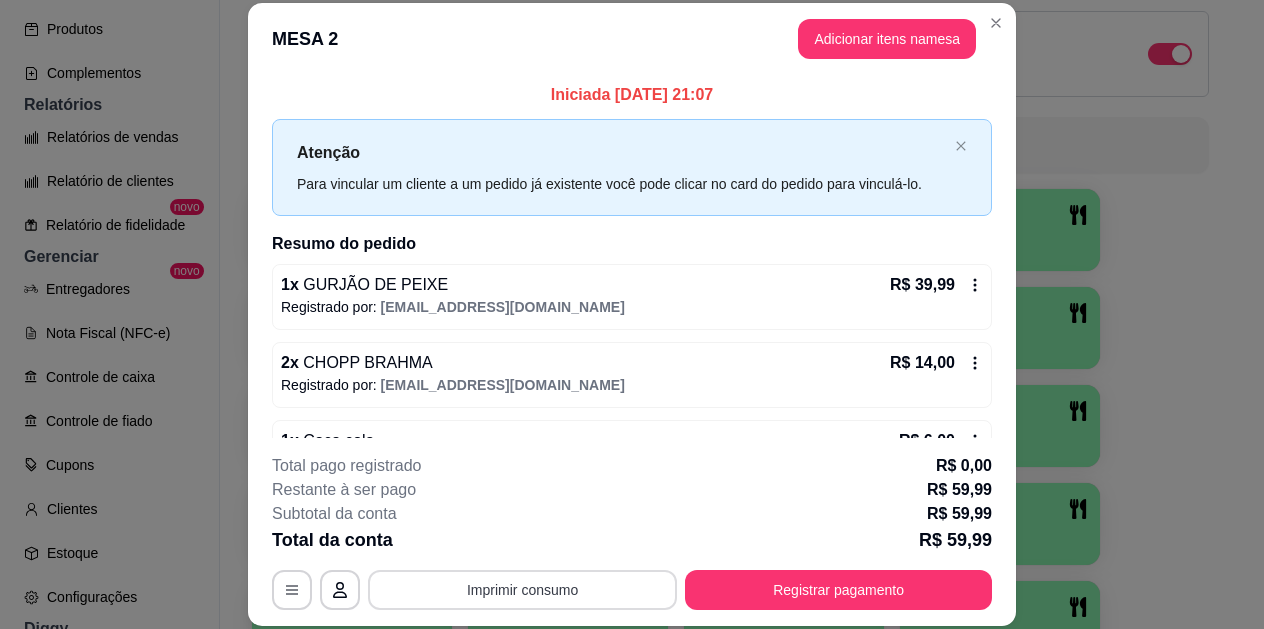 click on "Imprimir consumo" at bounding box center [522, 590] 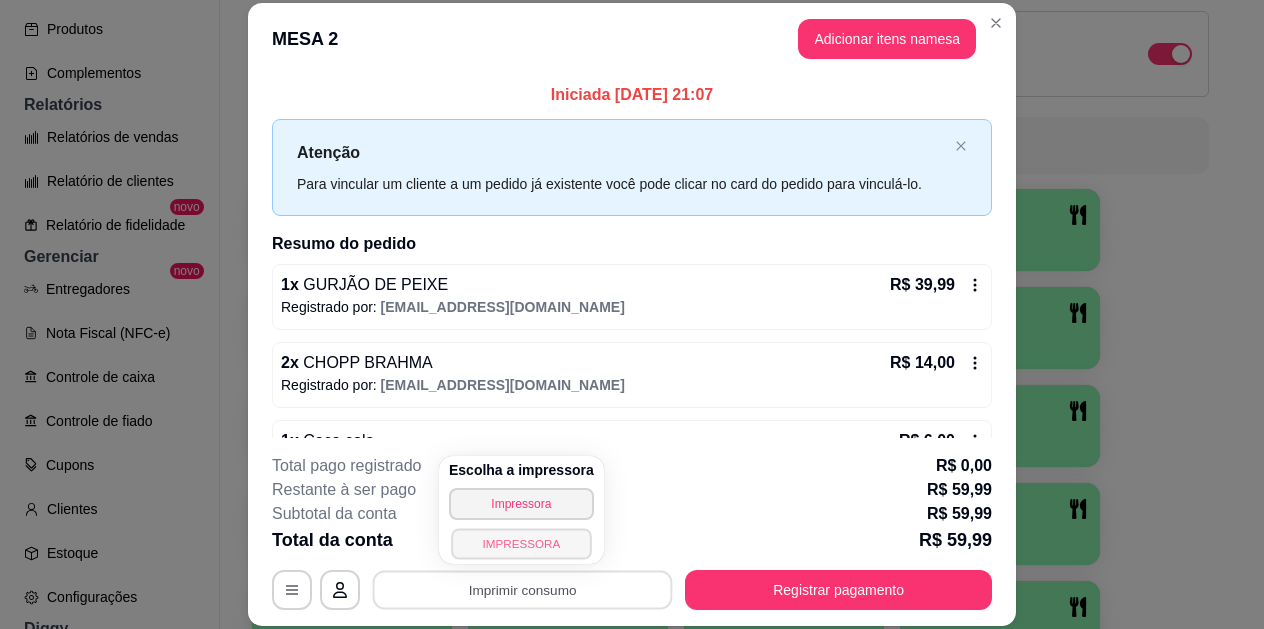 click on "IMPRESSORA" at bounding box center [521, 543] 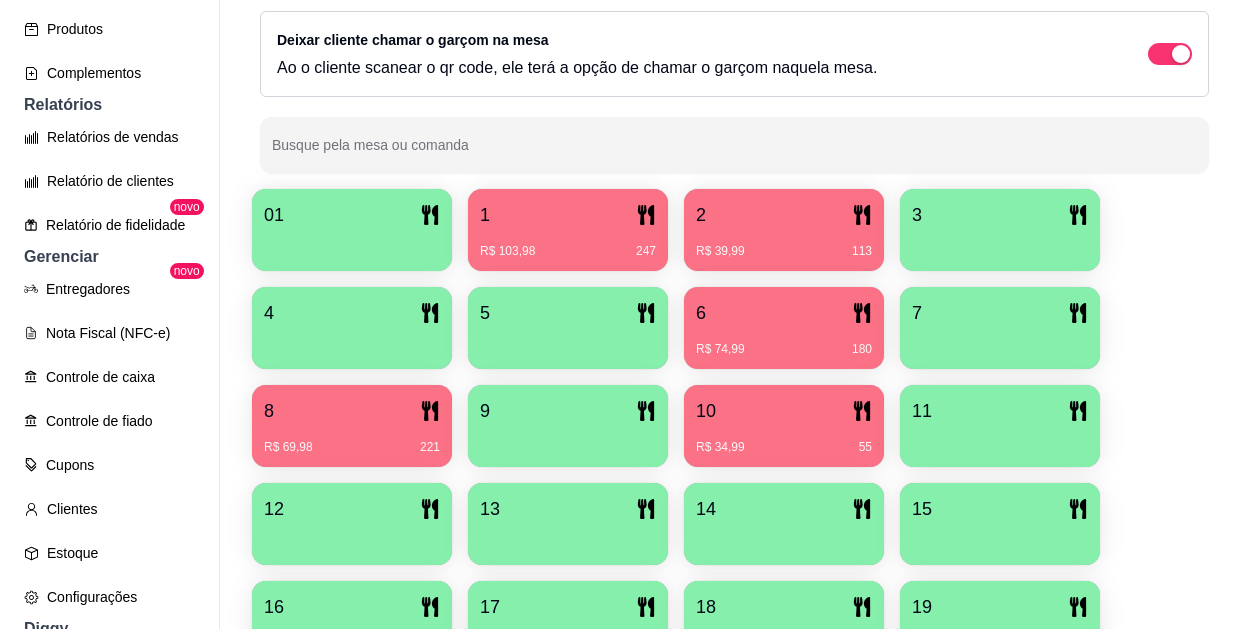 click on "R$ 103,98 247" at bounding box center (568, 244) 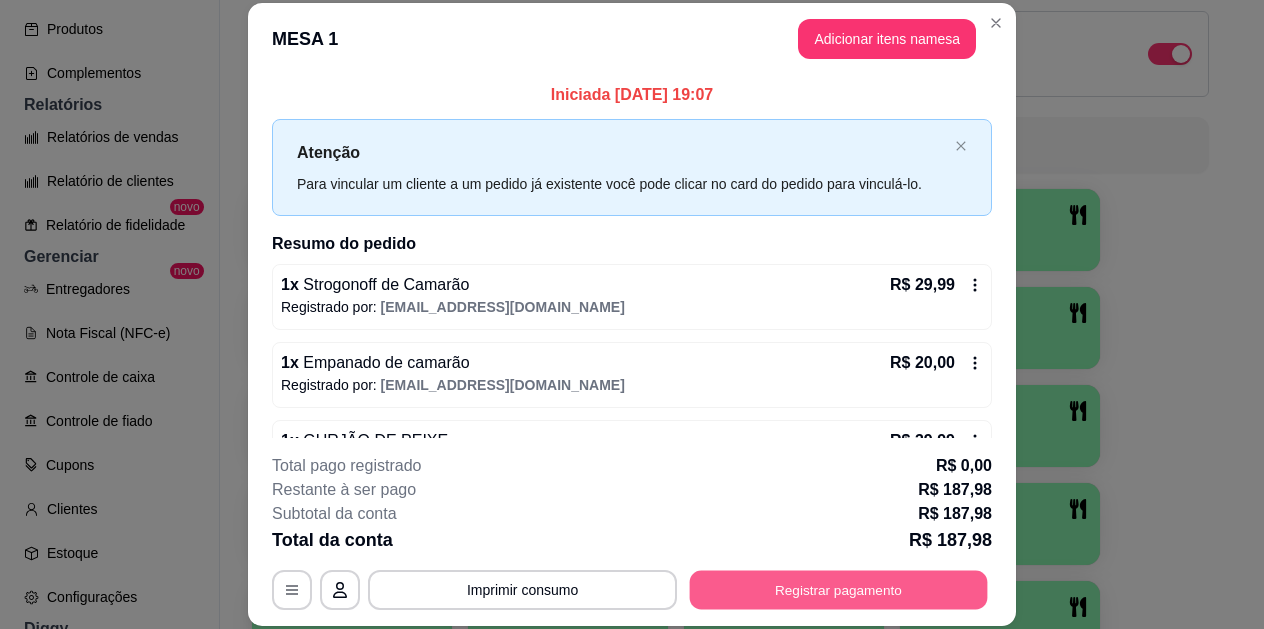 click on "Registrar pagamento" at bounding box center [839, 589] 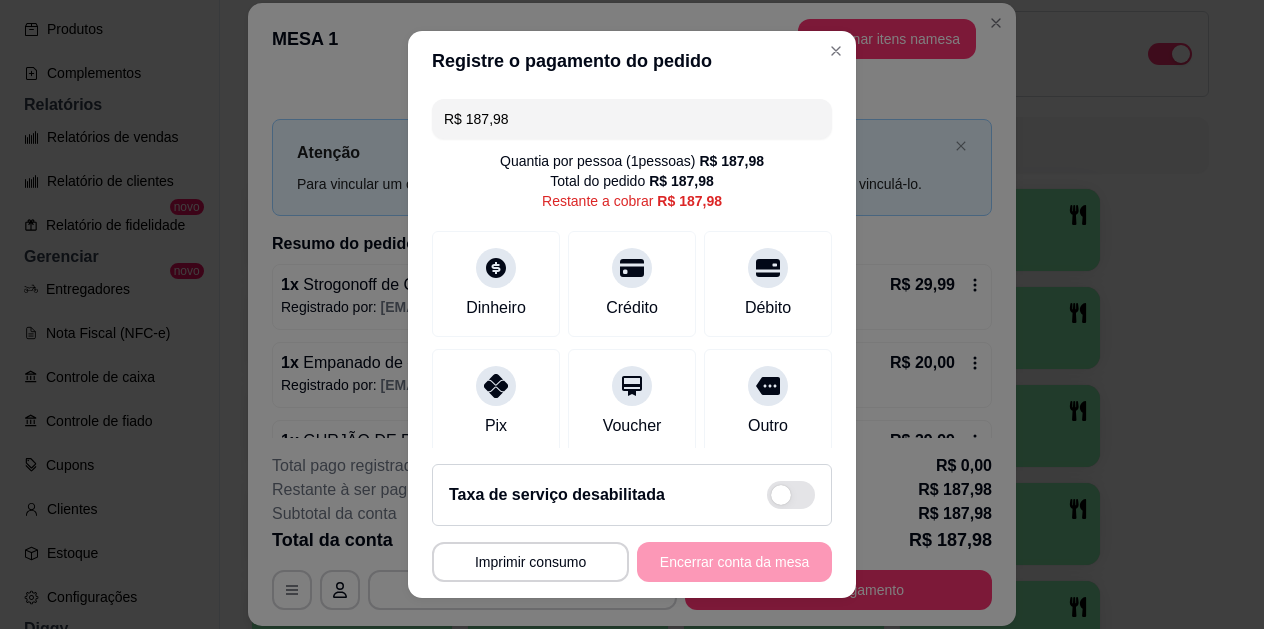 click on "R$ 187,98" at bounding box center [632, 119] 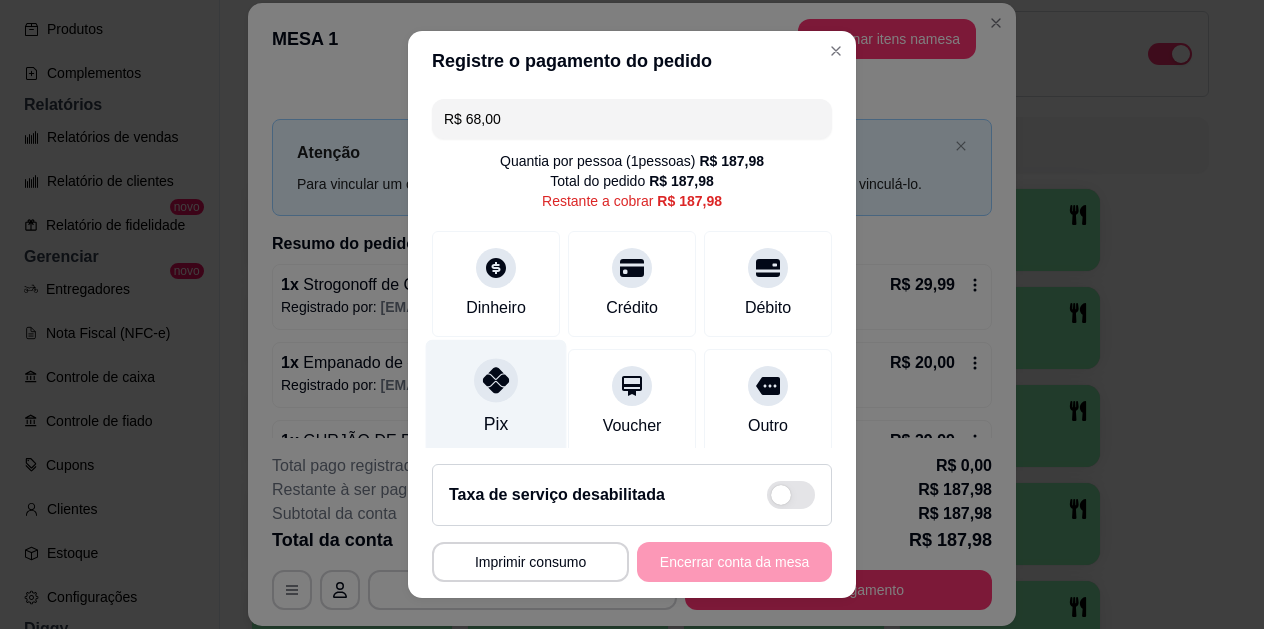click at bounding box center [496, 381] 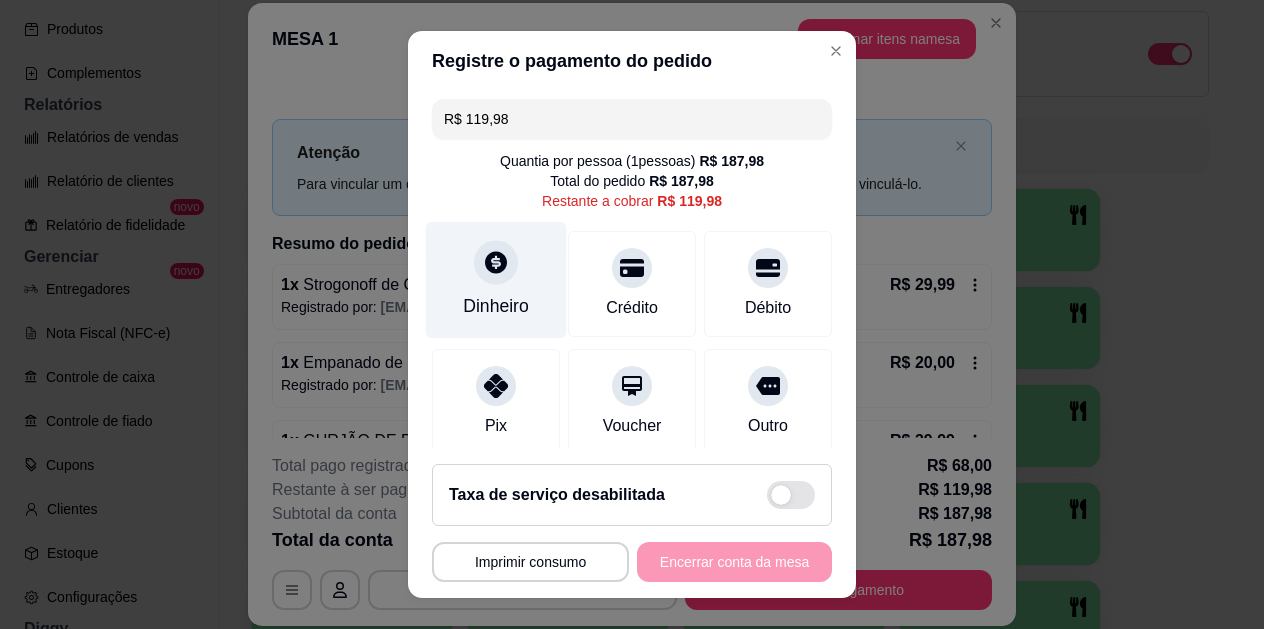 click 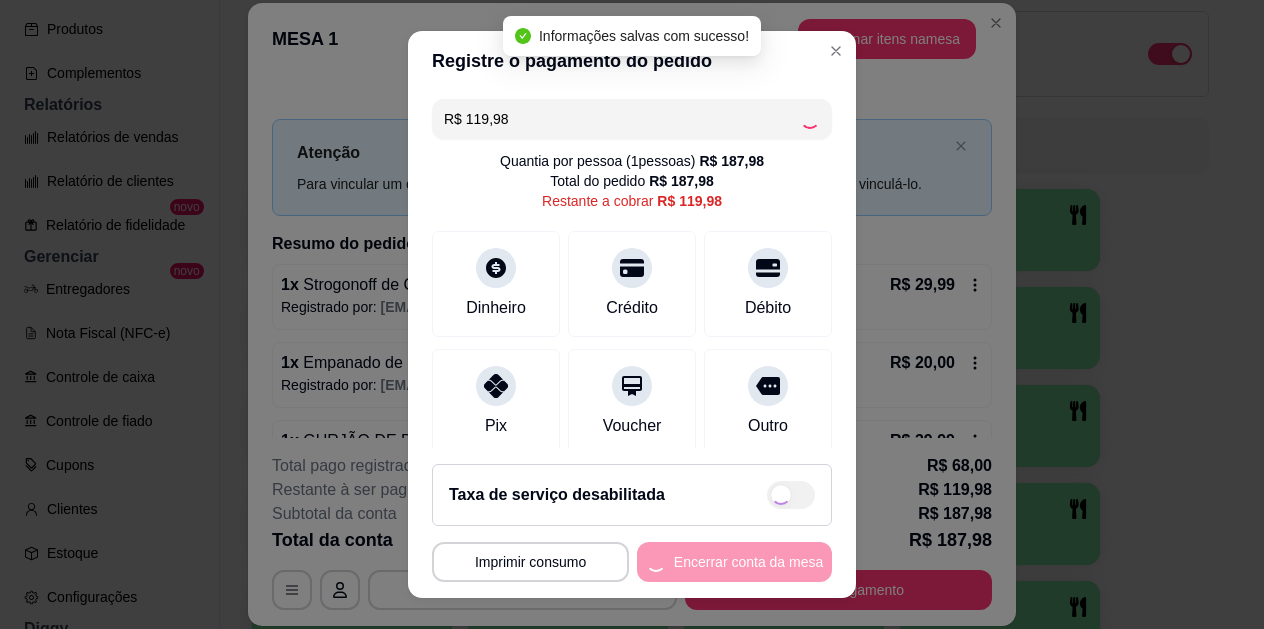 type on "R$ 0,00" 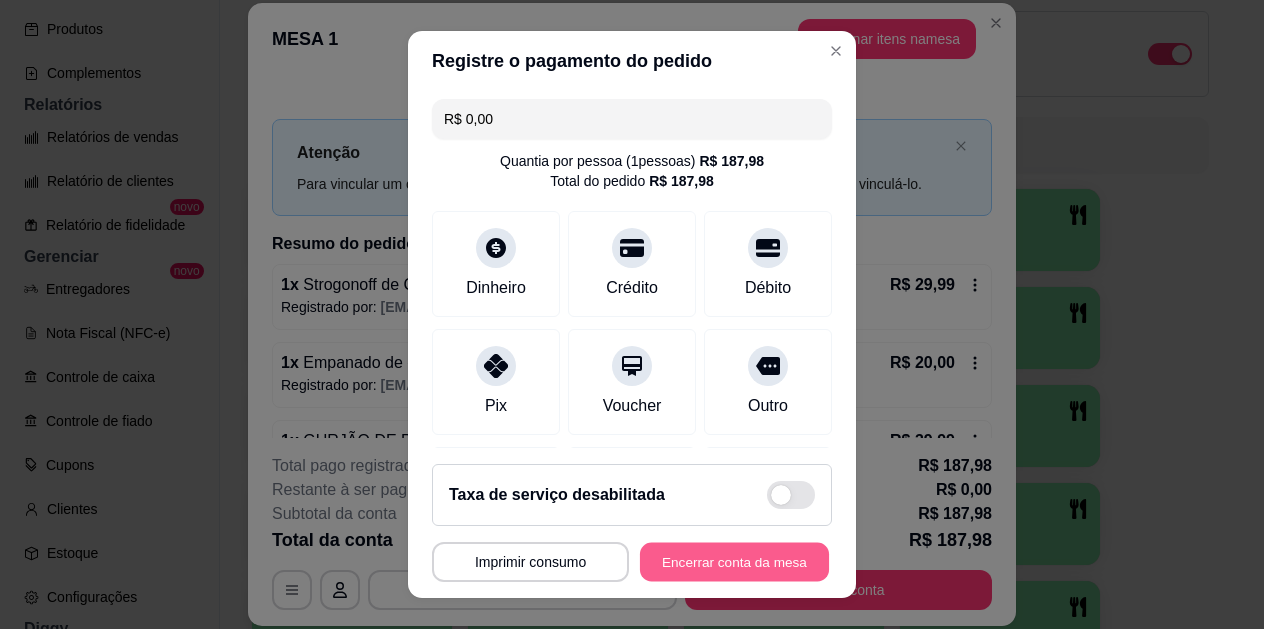 click on "Encerrar conta da mesa" at bounding box center (734, 561) 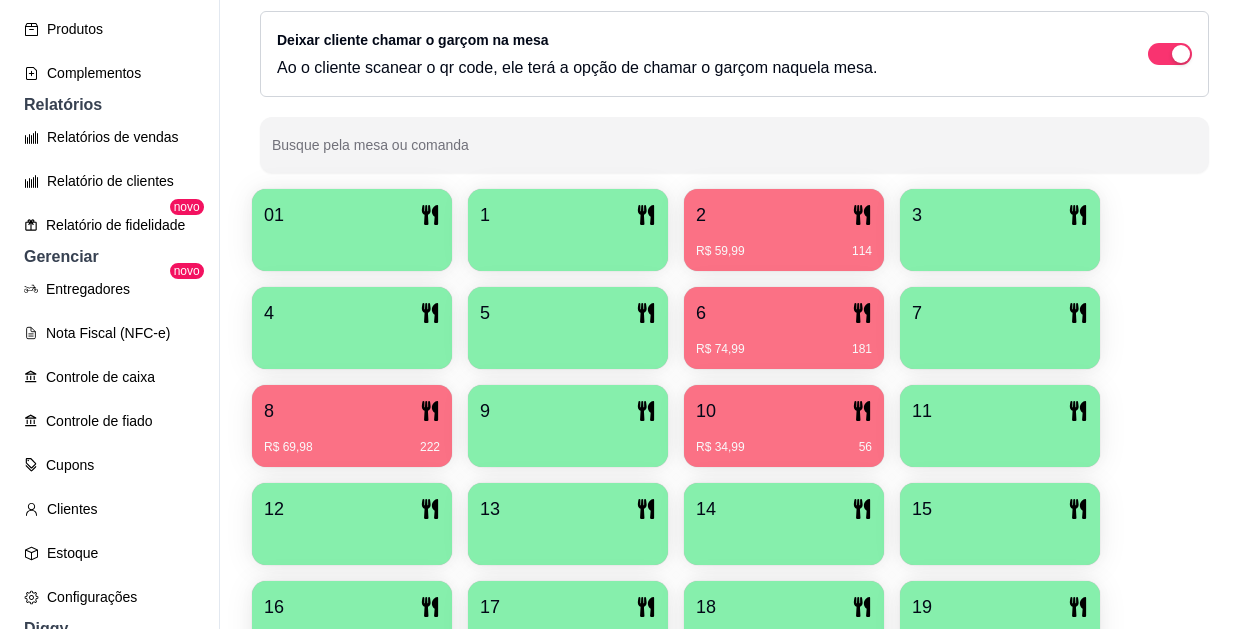 click on "R$ 59,99 114" at bounding box center (784, 244) 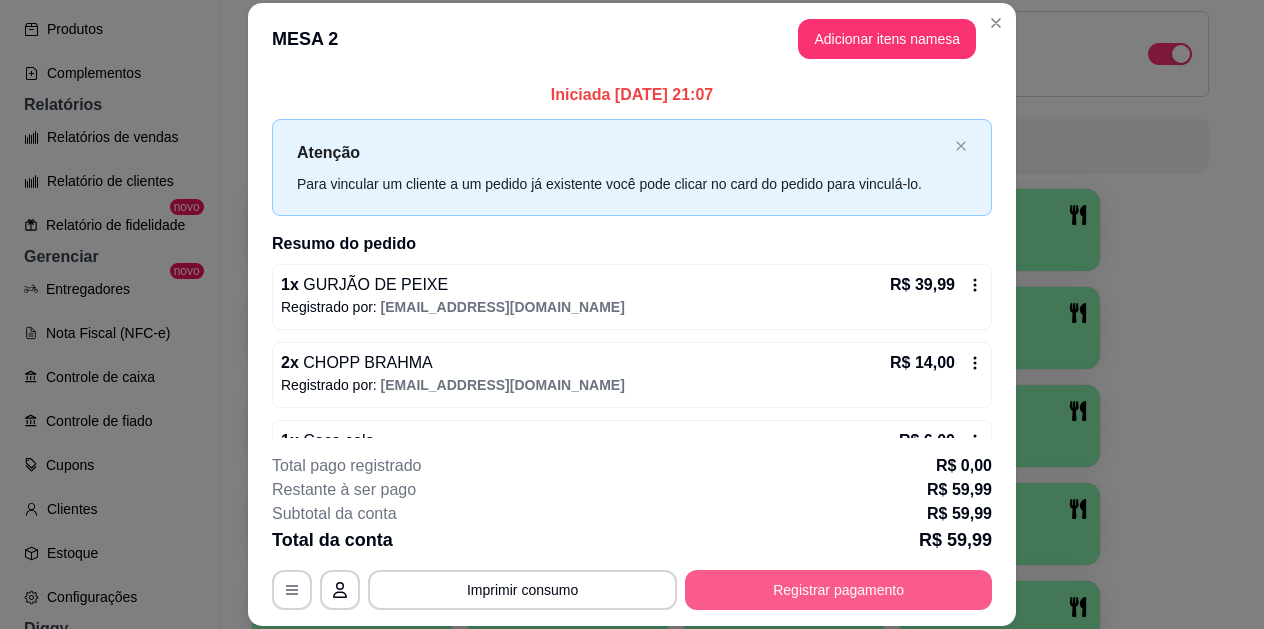 click on "Registrar pagamento" at bounding box center [838, 590] 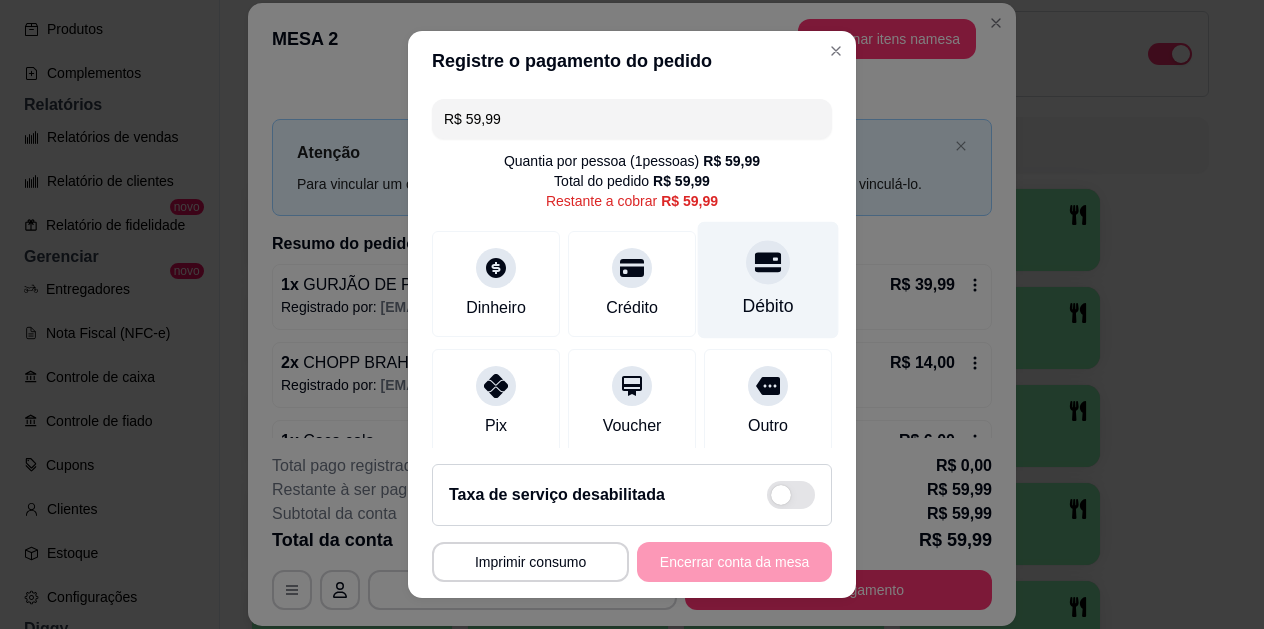 click 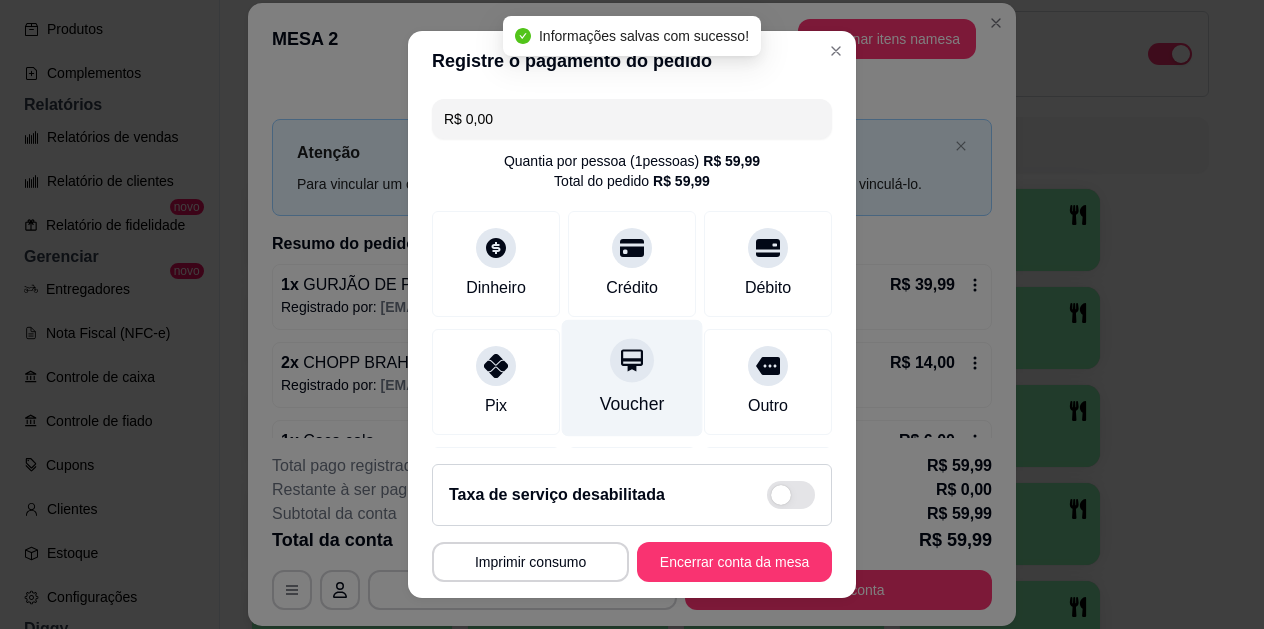 type on "R$ 0,00" 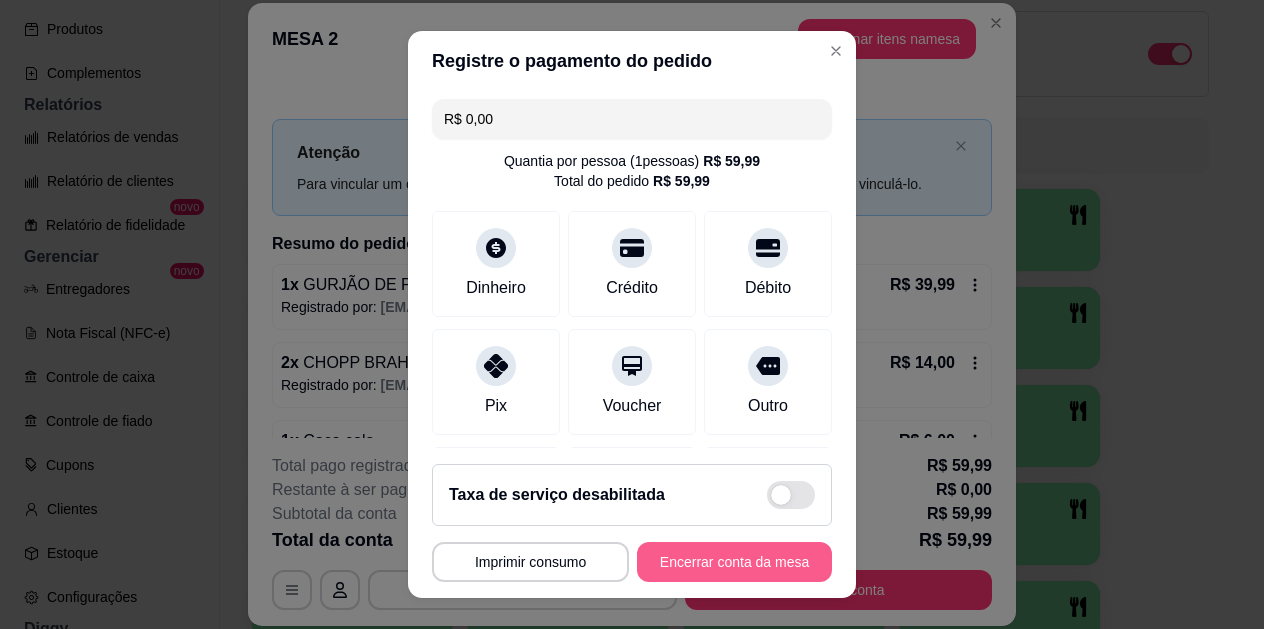click on "Encerrar conta da mesa" at bounding box center (734, 562) 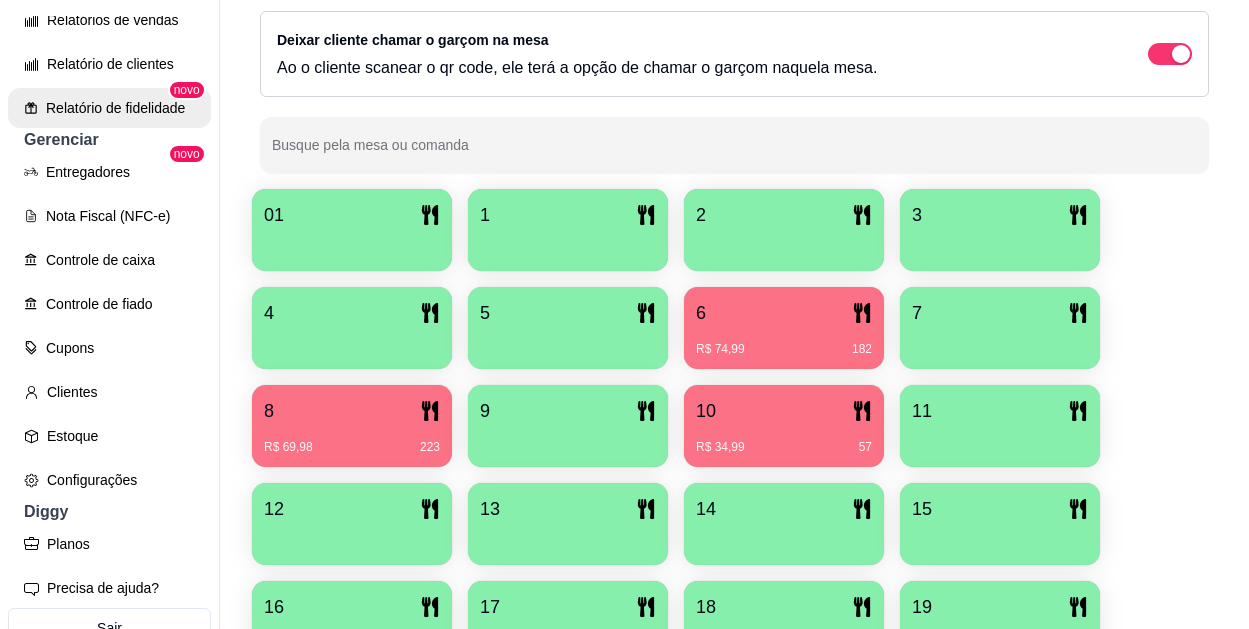 scroll, scrollTop: 741, scrollLeft: 0, axis: vertical 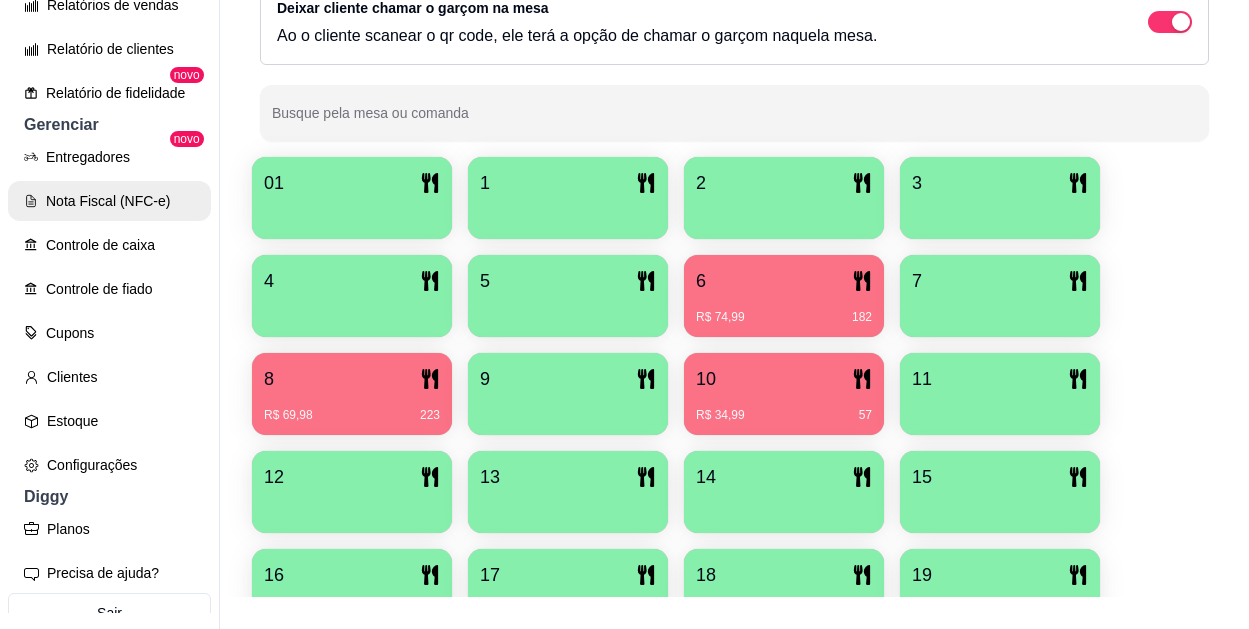 click on "Nota Fiscal (NFC-e)" at bounding box center [109, 201] 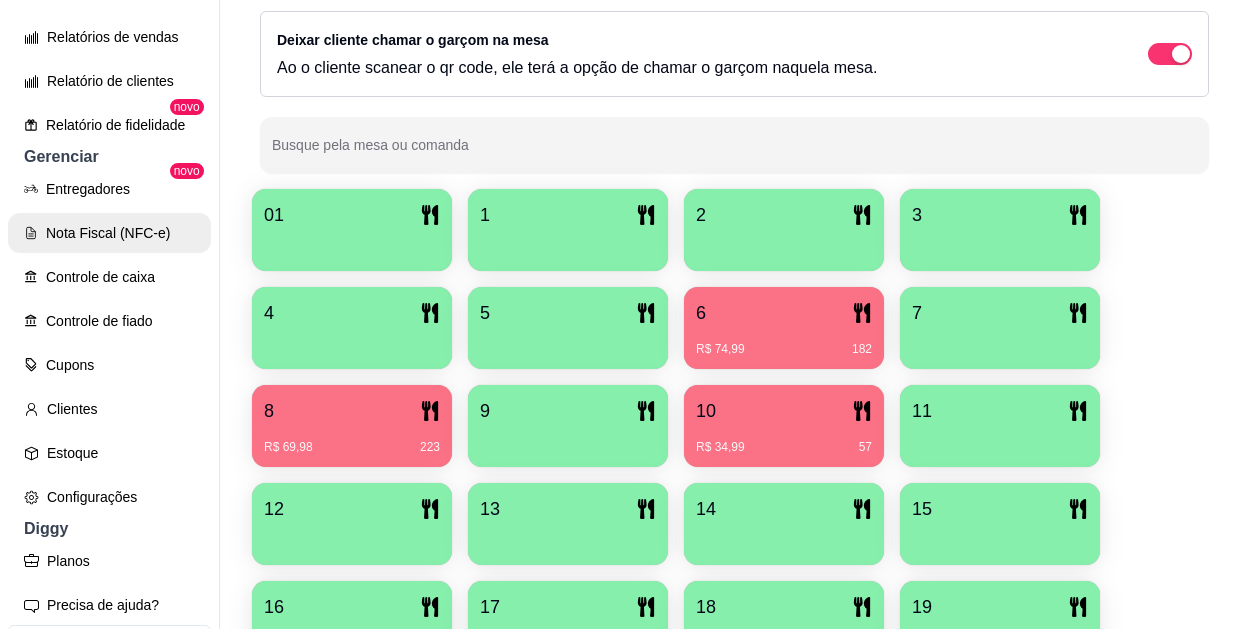 scroll, scrollTop: 0, scrollLeft: 0, axis: both 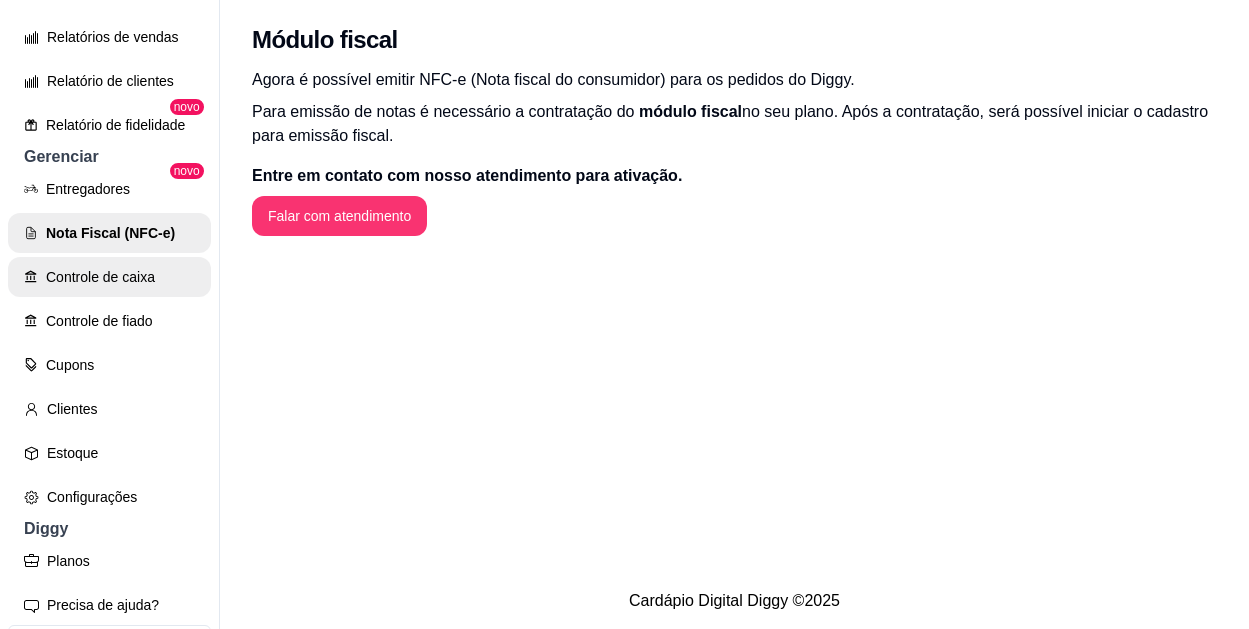 click on "Controle de caixa" at bounding box center (109, 277) 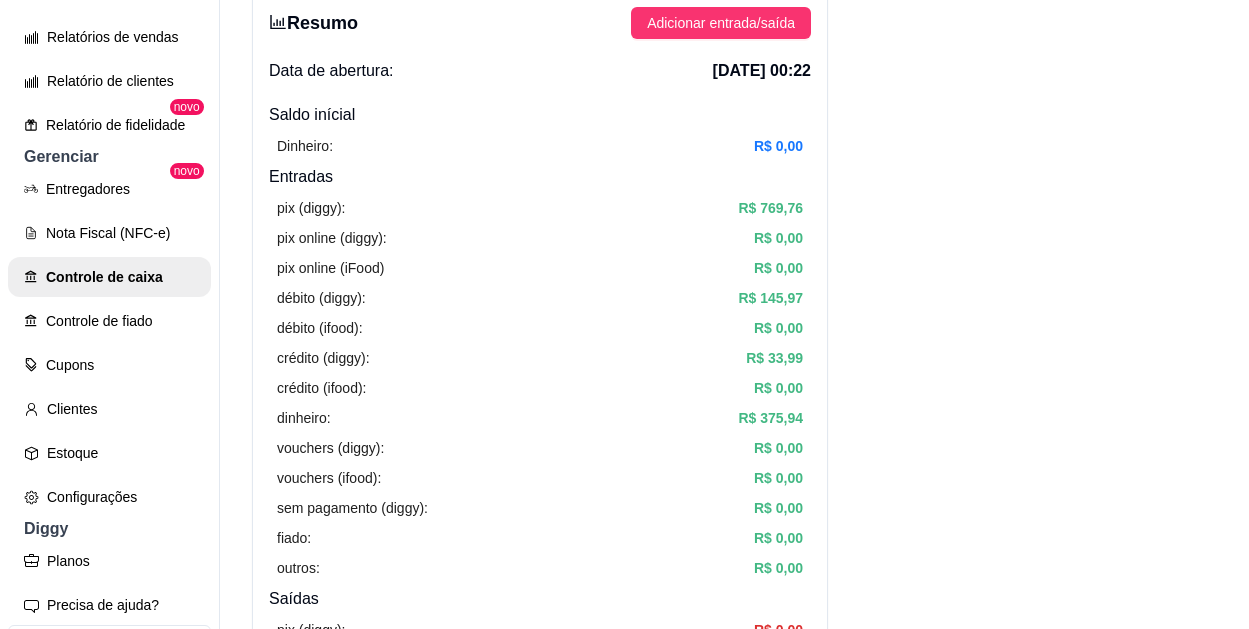 scroll, scrollTop: 0, scrollLeft: 0, axis: both 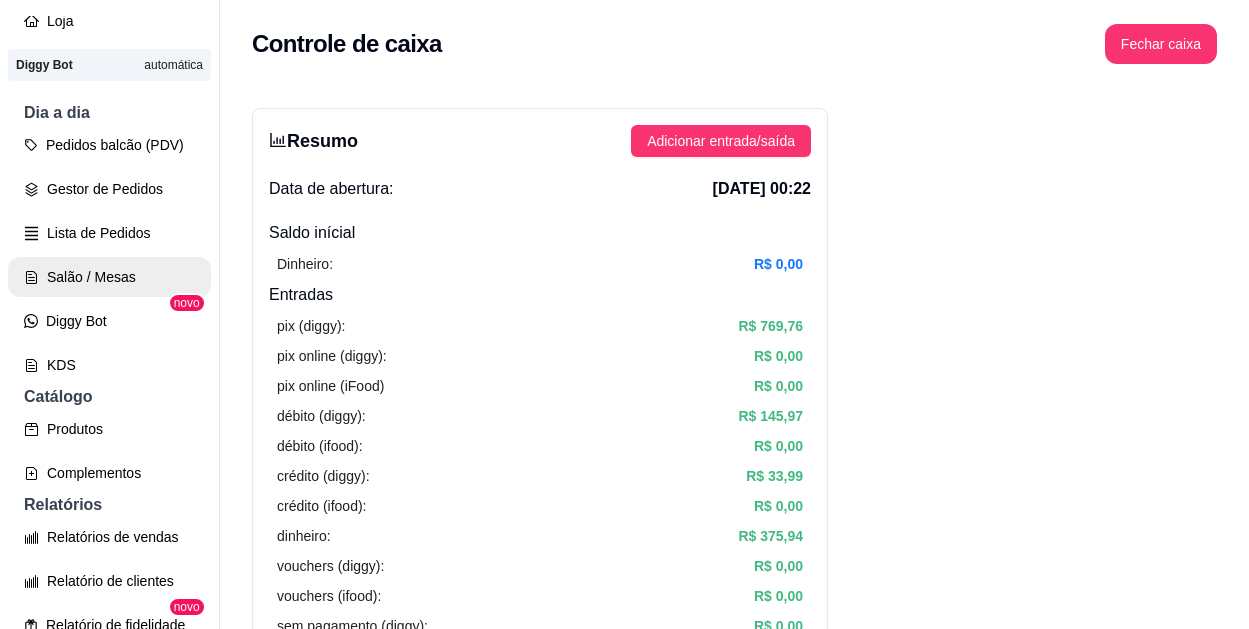 click on "Salão / Mesas" at bounding box center [109, 277] 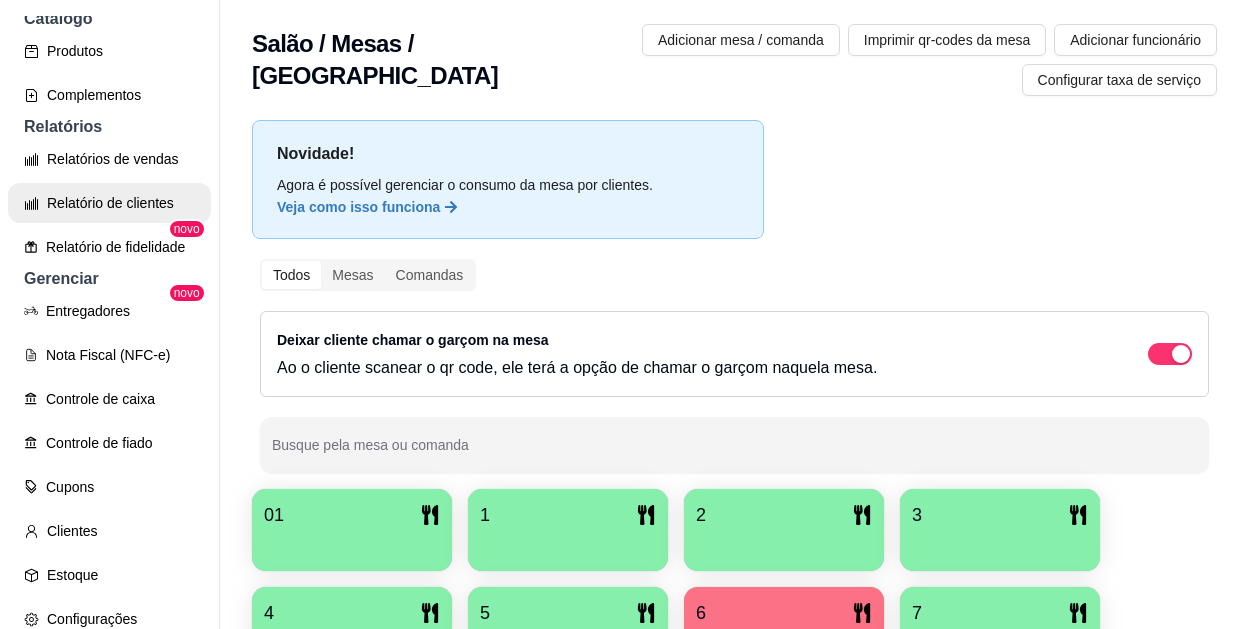 scroll, scrollTop: 600, scrollLeft: 0, axis: vertical 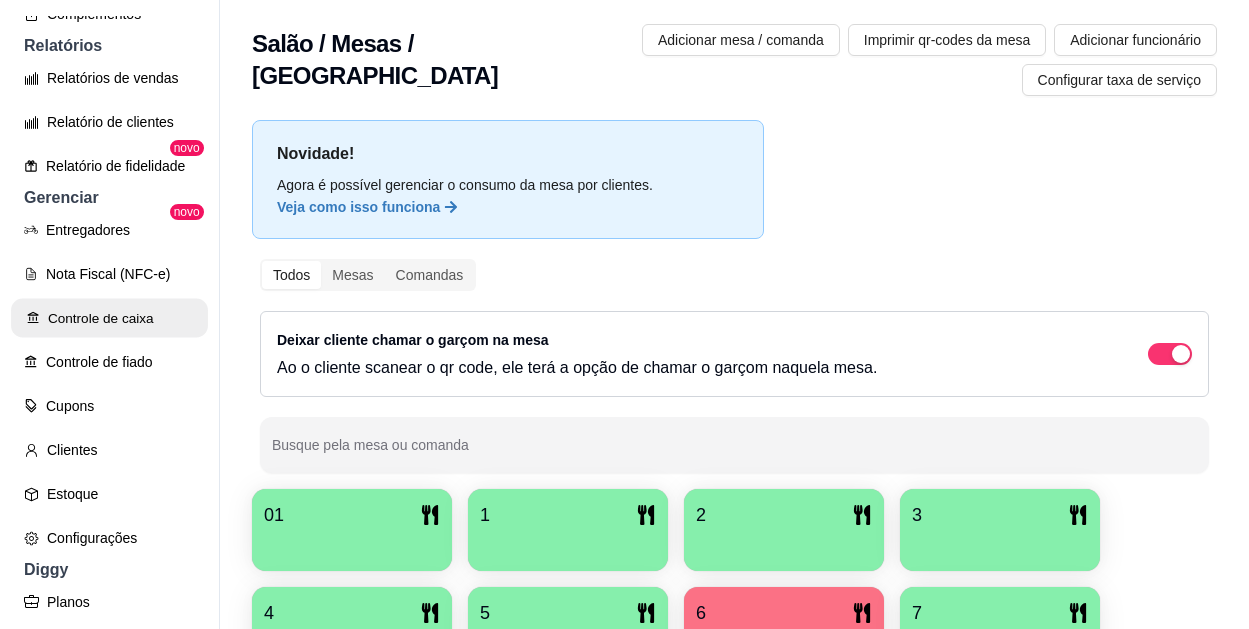 click on "Controle de caixa" at bounding box center (109, 318) 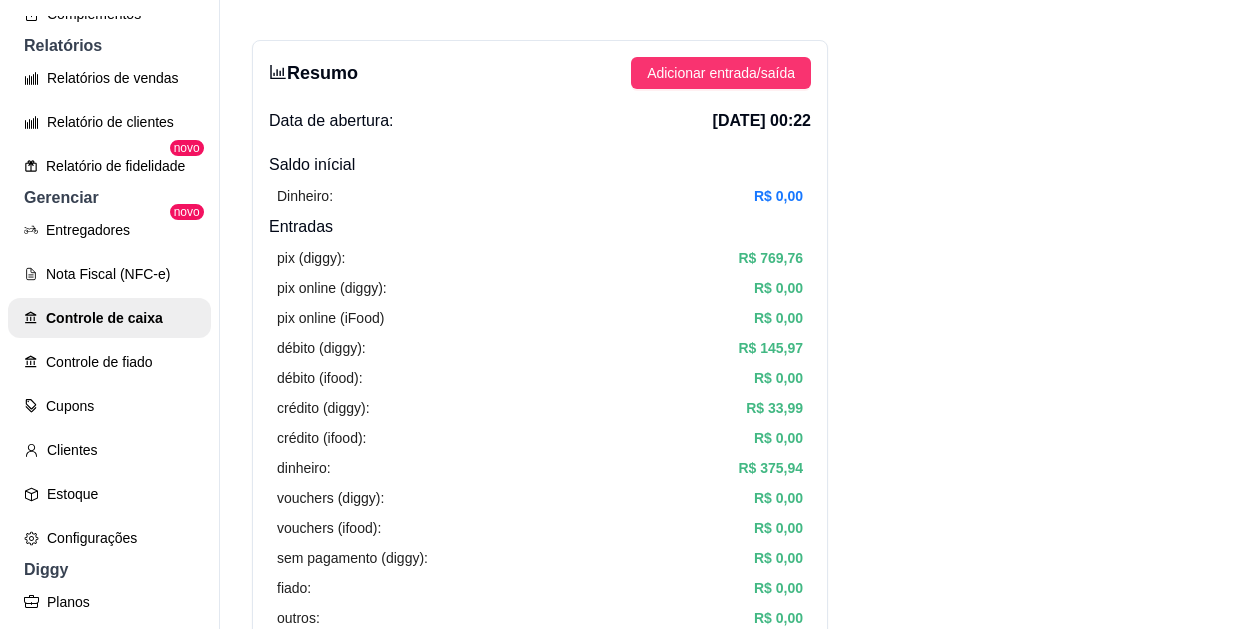 scroll, scrollTop: 0, scrollLeft: 0, axis: both 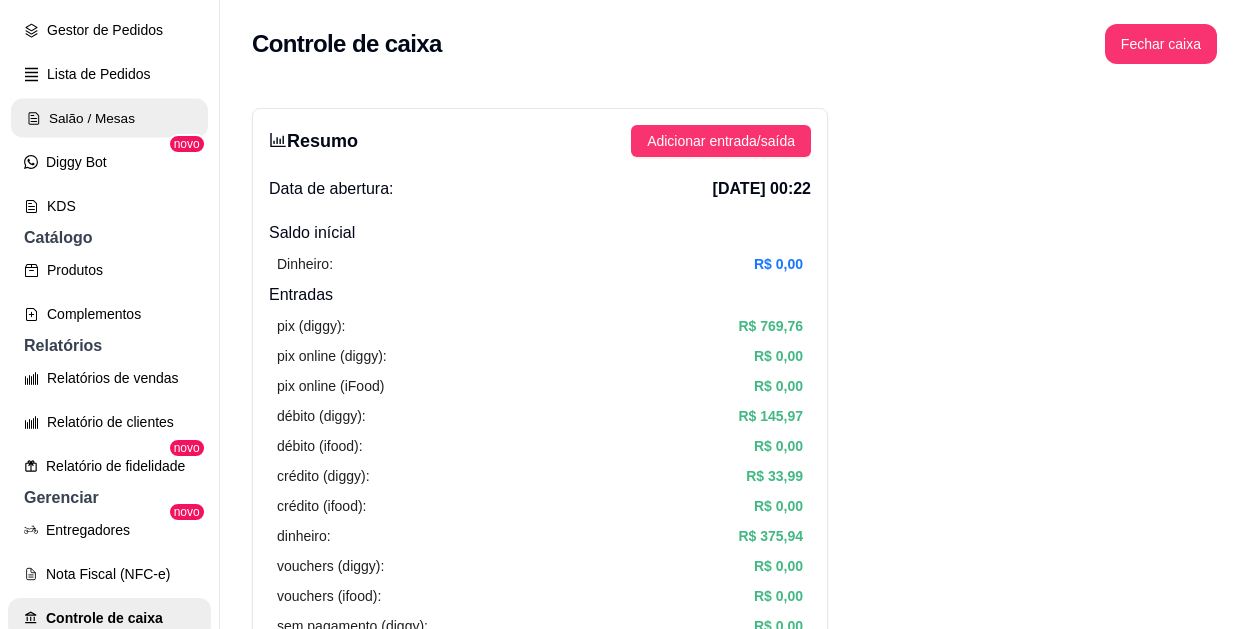 click on "Salão / Mesas" at bounding box center (109, 118) 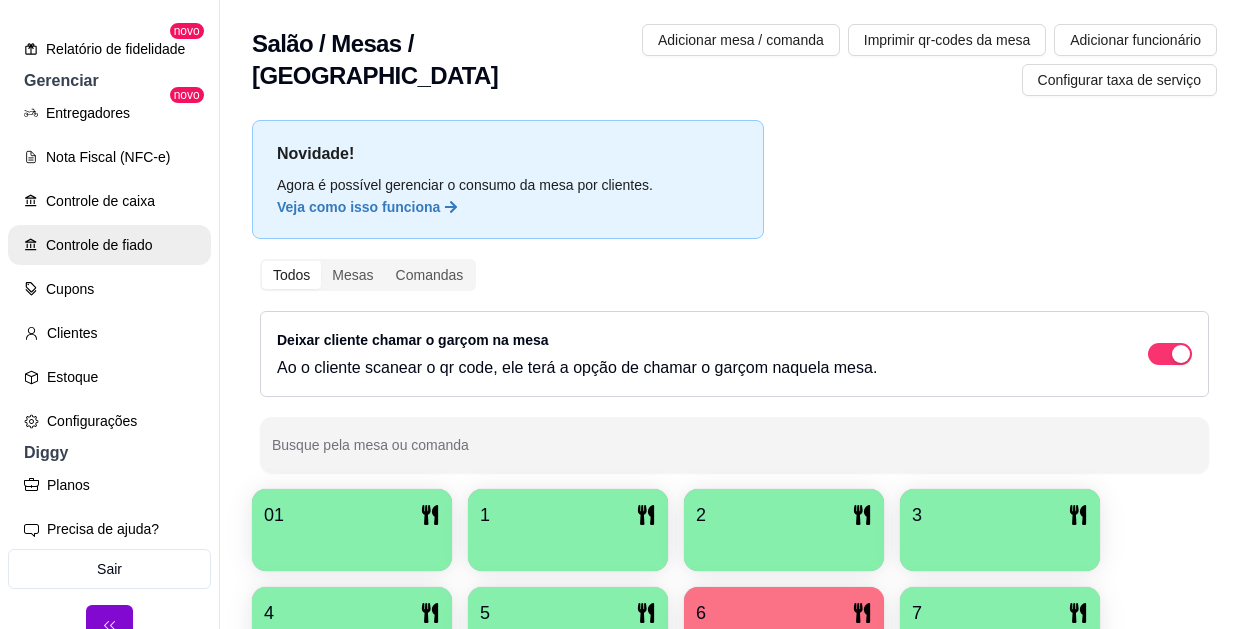 scroll, scrollTop: 741, scrollLeft: 0, axis: vertical 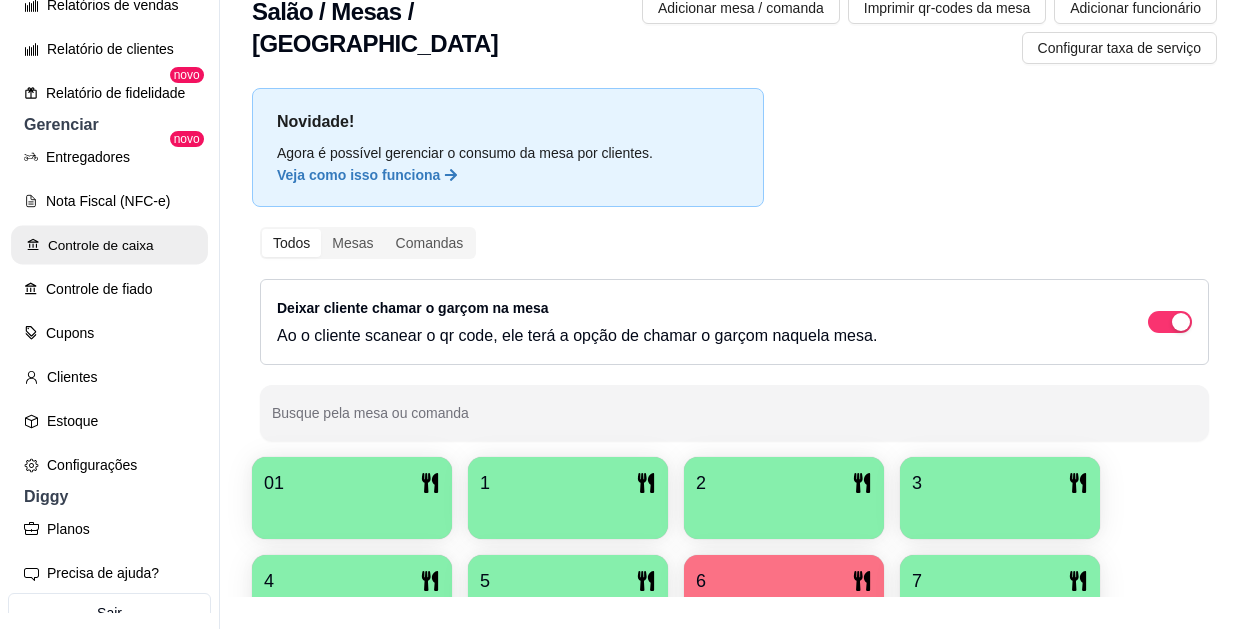 click on "Controle de caixa" at bounding box center (109, 245) 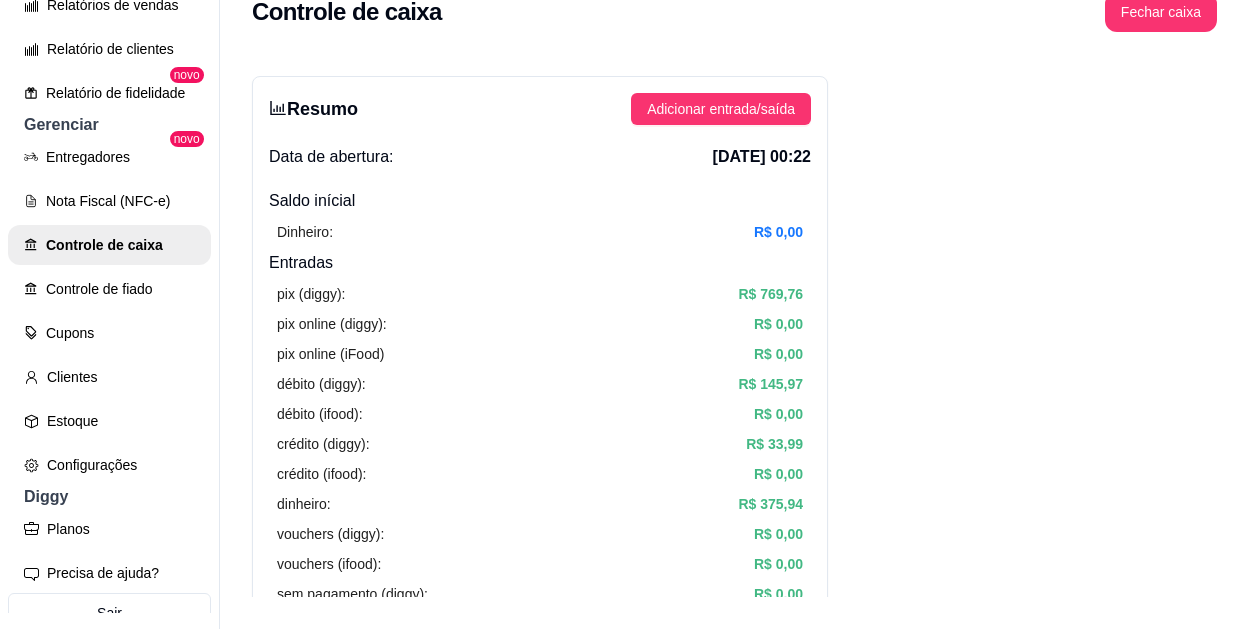 scroll, scrollTop: 0, scrollLeft: 0, axis: both 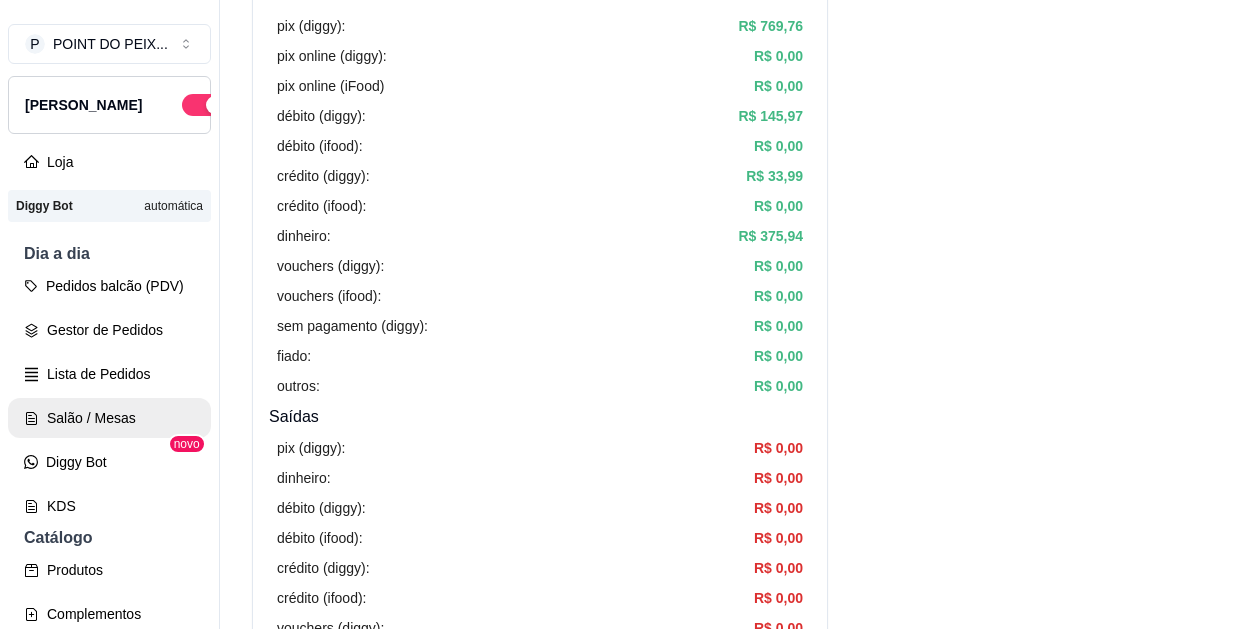 click on "Salão / Mesas" at bounding box center [109, 418] 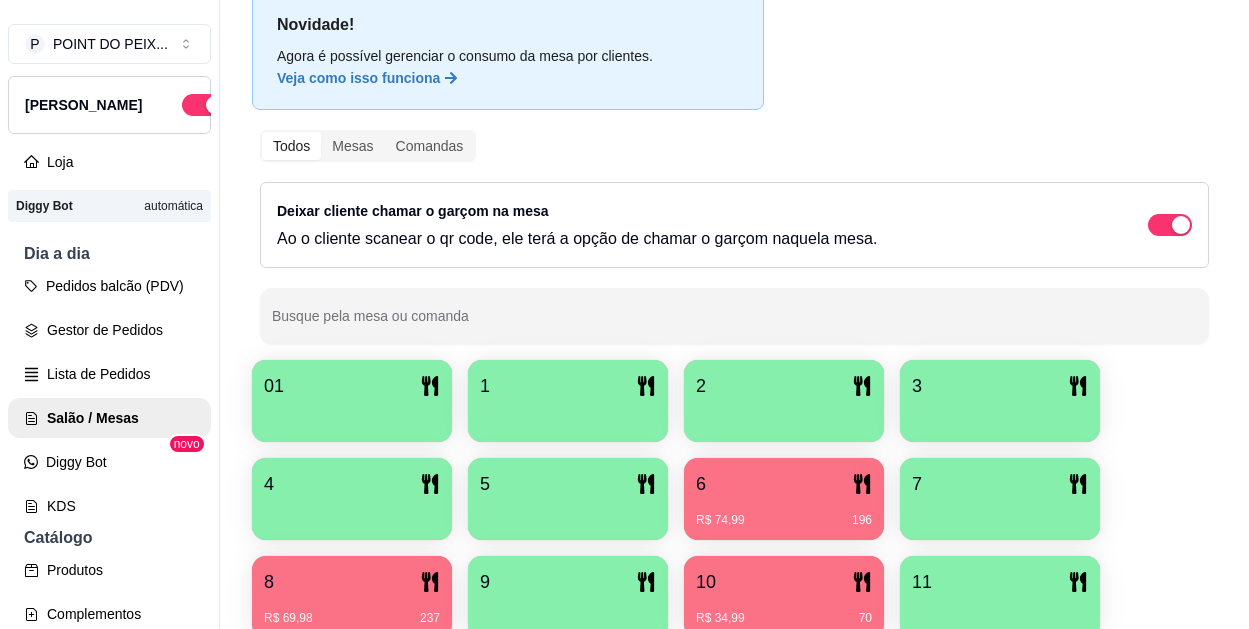 scroll, scrollTop: 200, scrollLeft: 0, axis: vertical 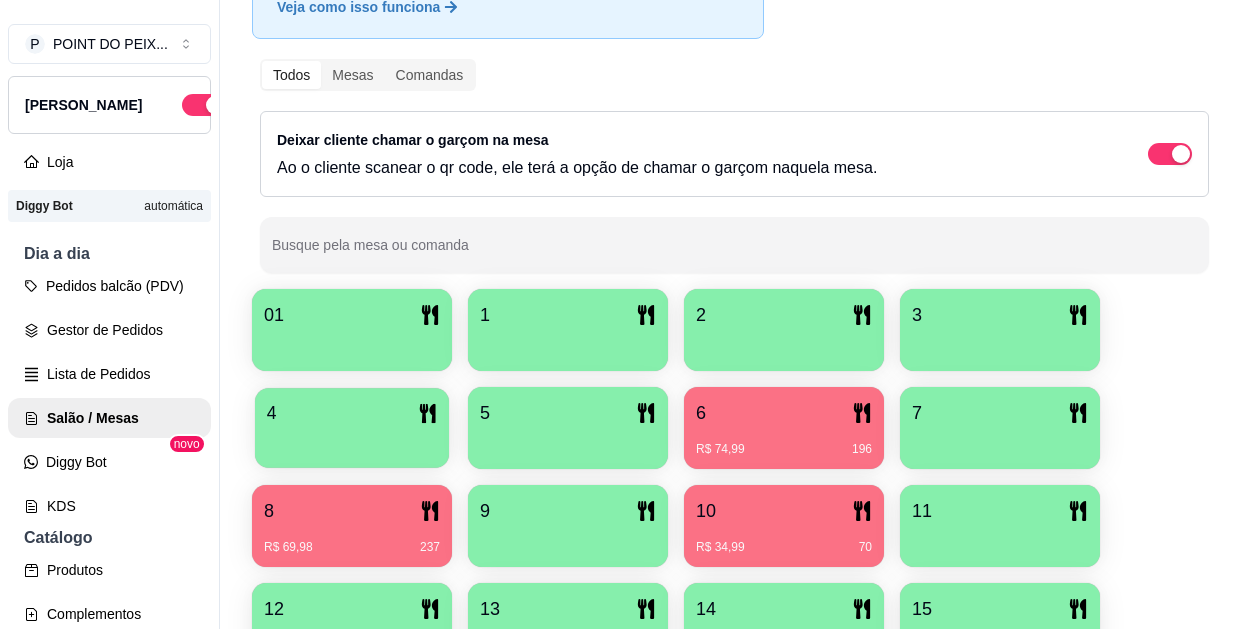 click at bounding box center (352, 441) 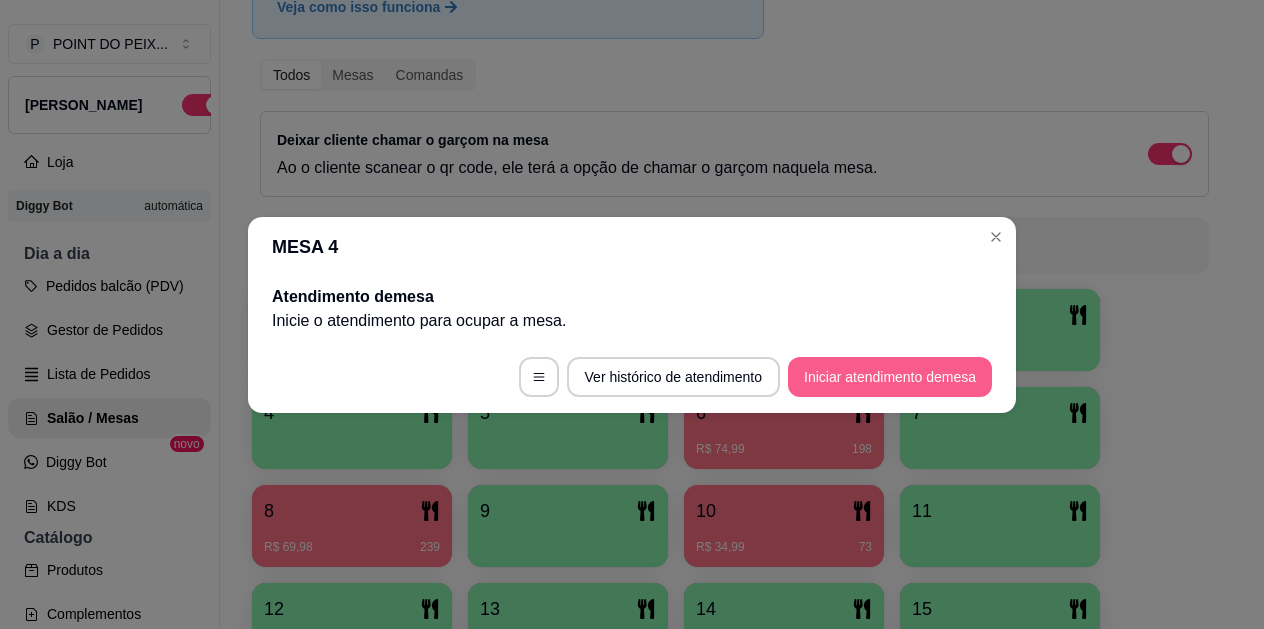 click on "Iniciar atendimento de  mesa" at bounding box center (890, 377) 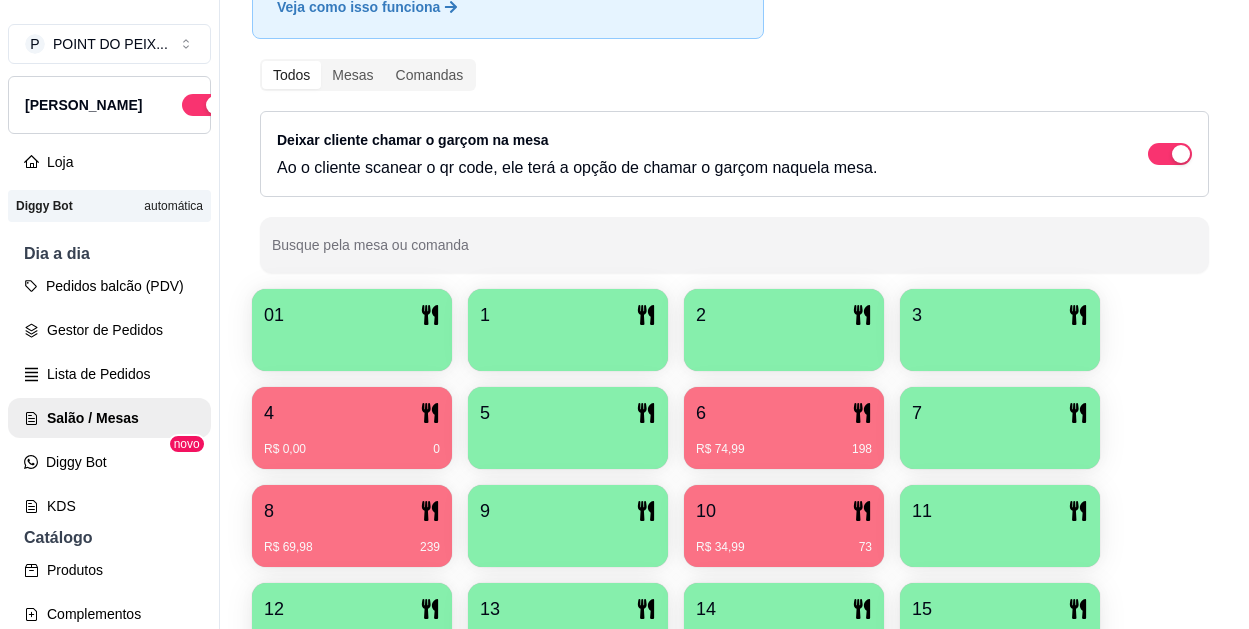 click on "4" at bounding box center [352, 413] 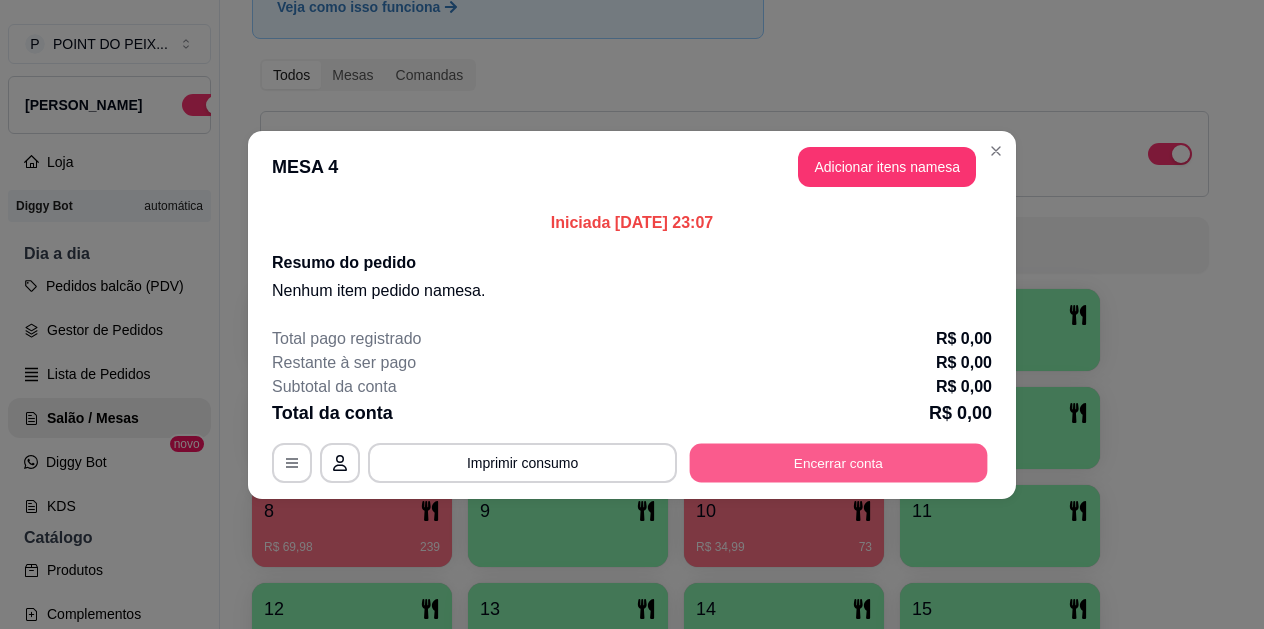 click on "Encerrar conta" at bounding box center (839, 462) 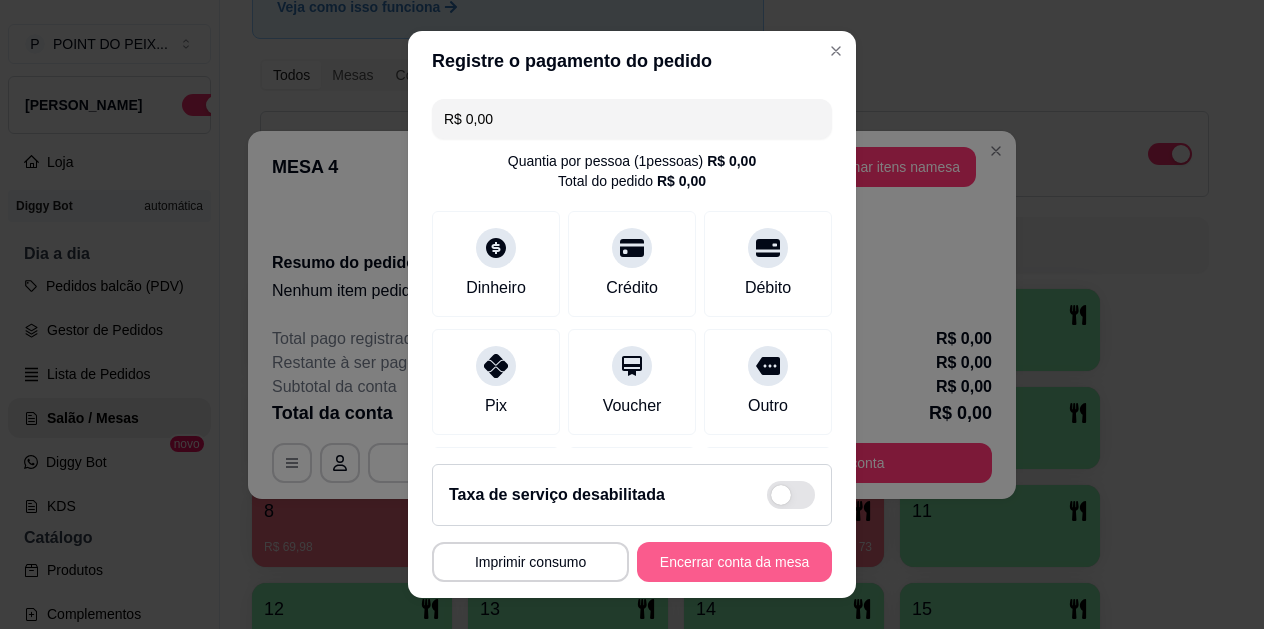 click on "Encerrar conta da mesa" at bounding box center [734, 562] 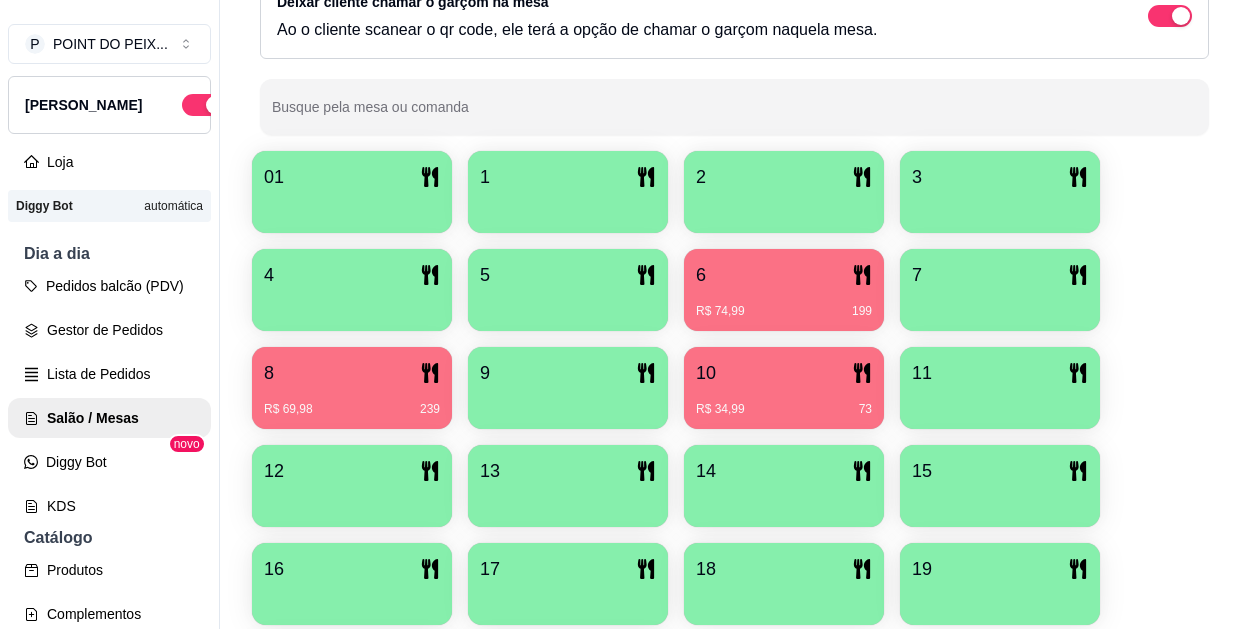 scroll, scrollTop: 400, scrollLeft: 0, axis: vertical 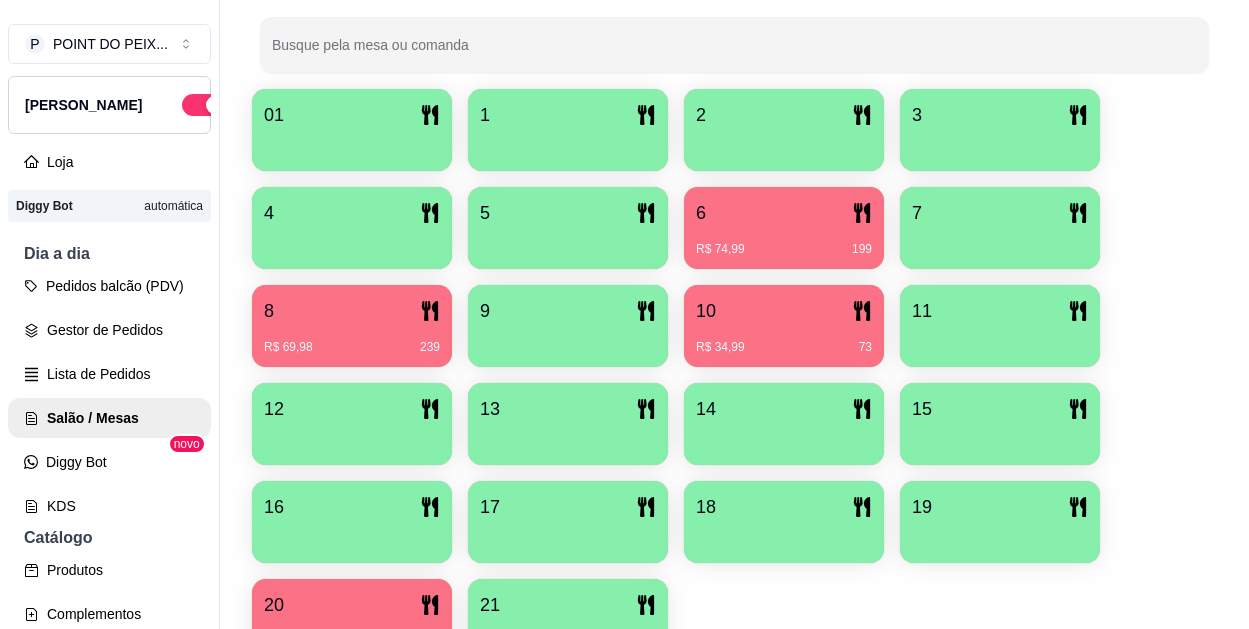 click on "R$ 34,99 73" at bounding box center [784, 340] 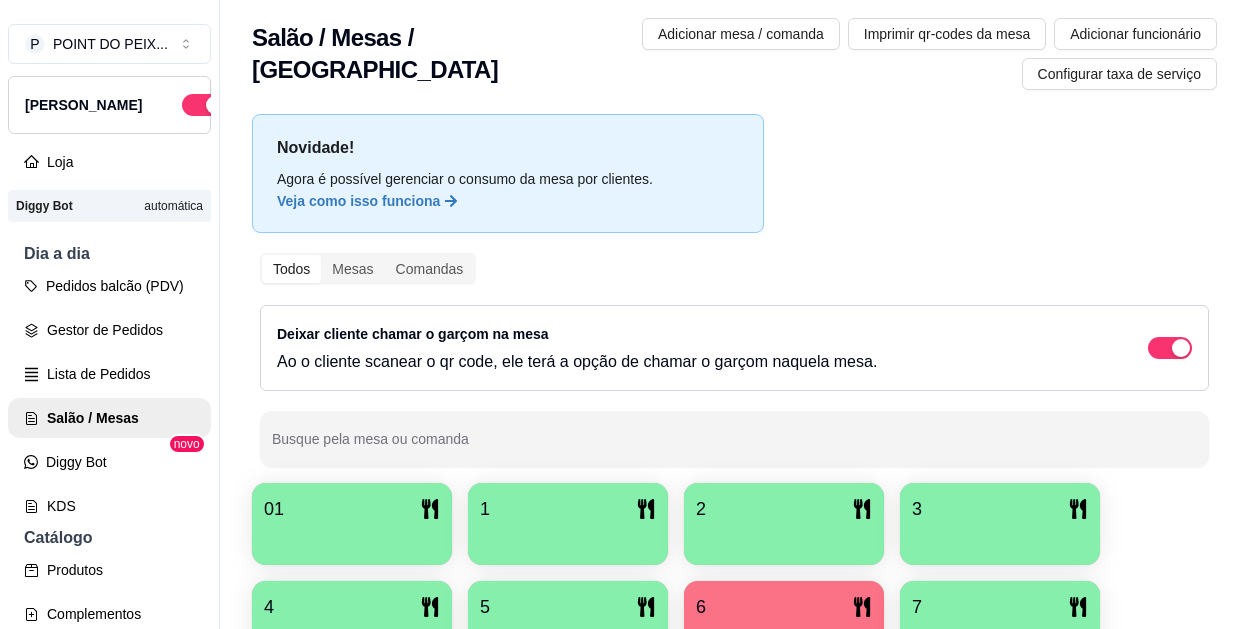 scroll, scrollTop: 0, scrollLeft: 0, axis: both 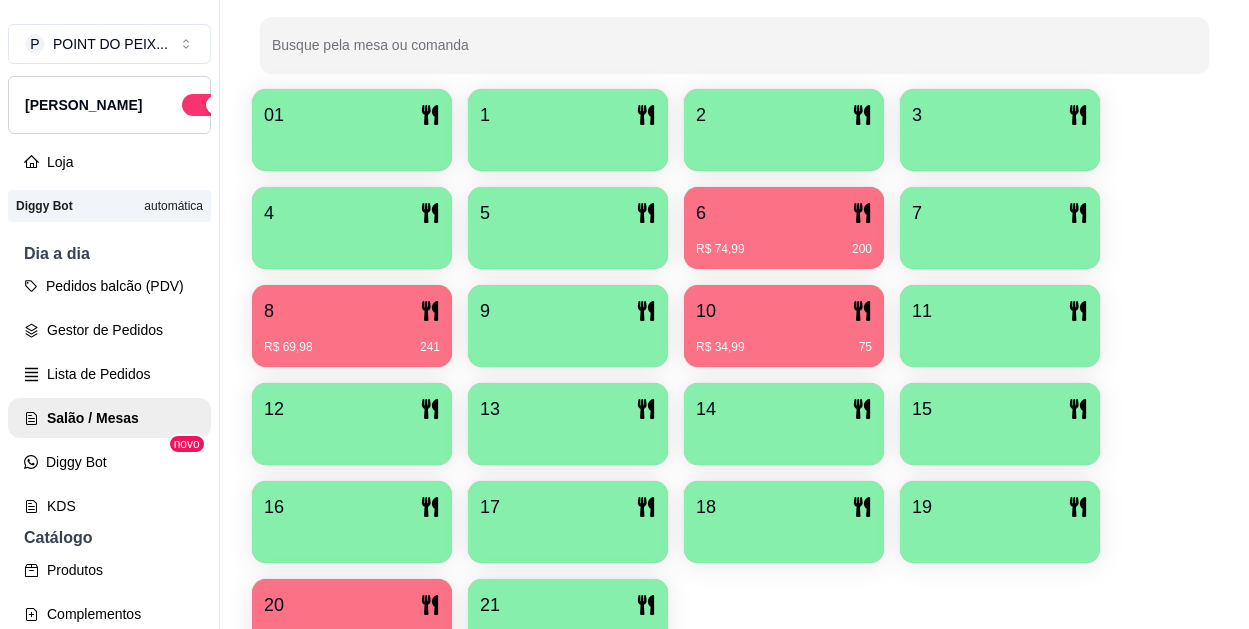 click at bounding box center [568, 144] 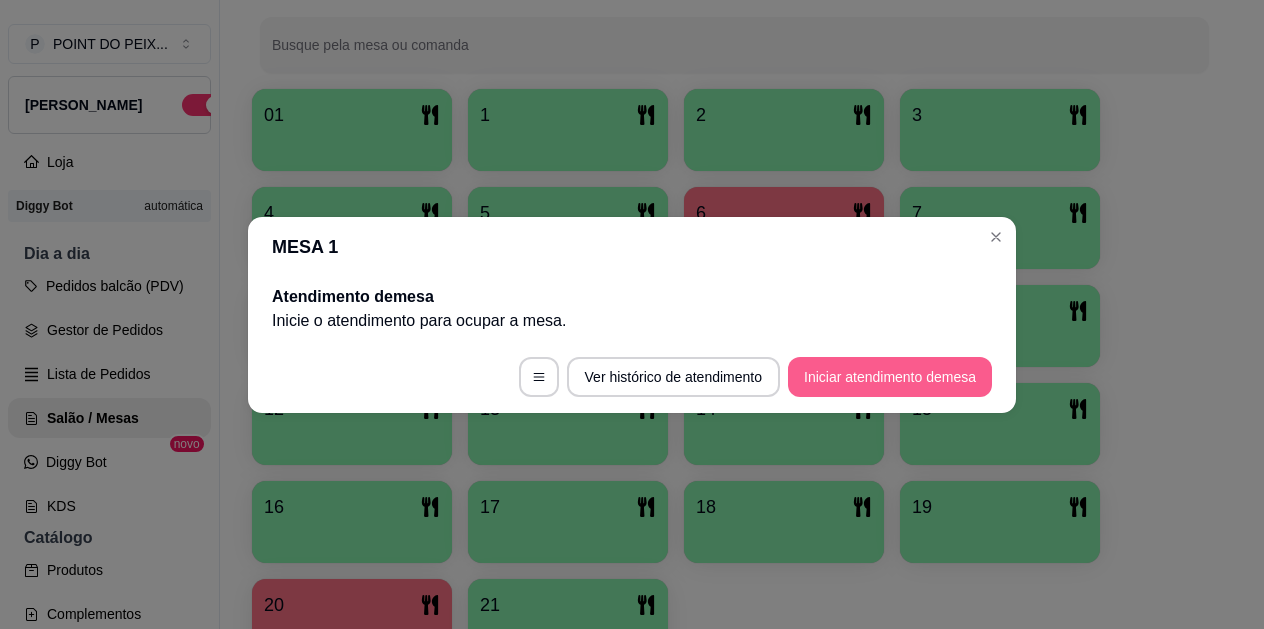 click on "Iniciar atendimento de  mesa" at bounding box center [890, 377] 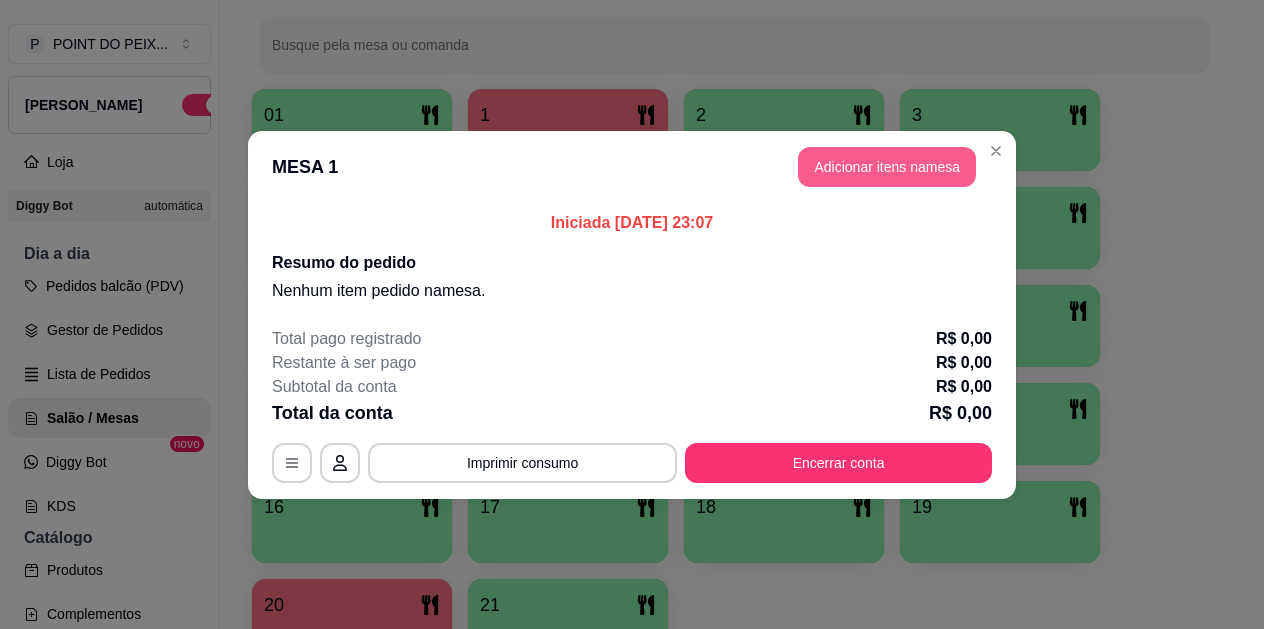 click on "Adicionar itens na  mesa" at bounding box center (887, 167) 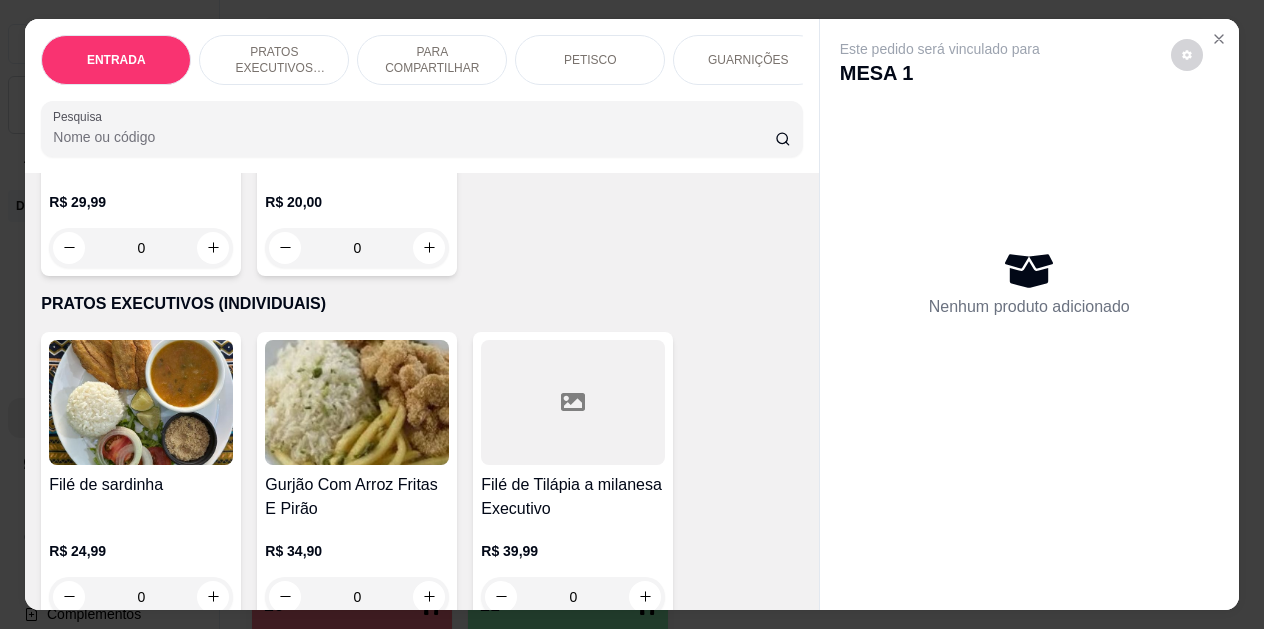 scroll, scrollTop: 300, scrollLeft: 0, axis: vertical 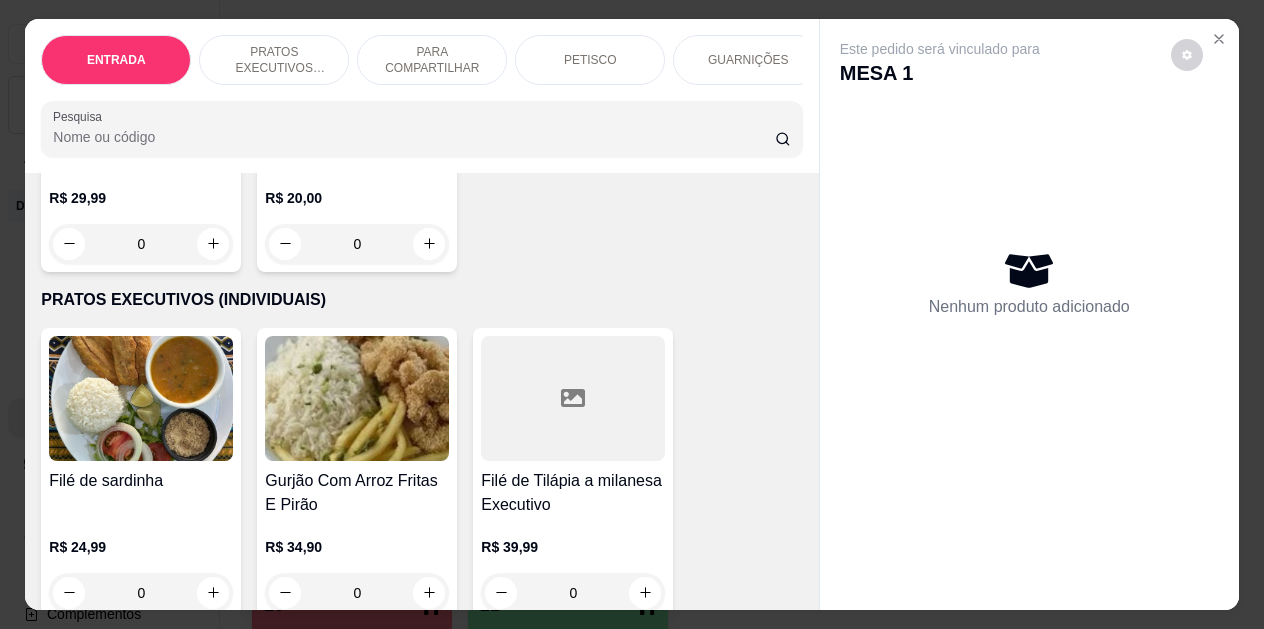 click on "PETISCO" at bounding box center (590, 60) 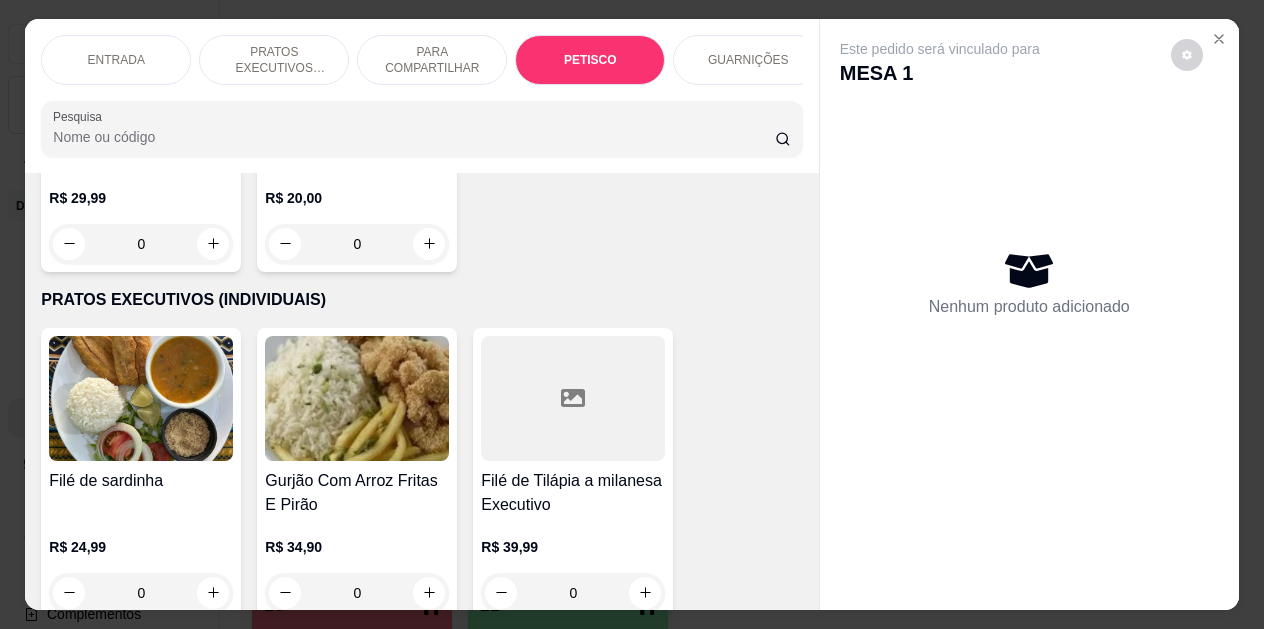 scroll, scrollTop: 2325, scrollLeft: 0, axis: vertical 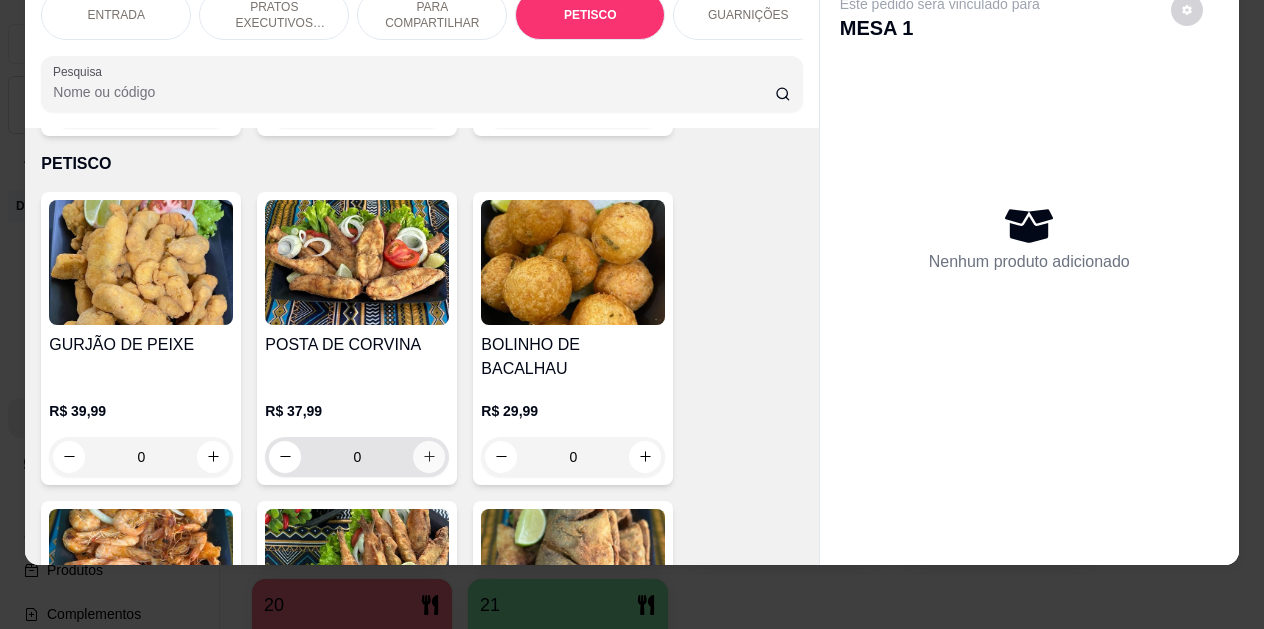 click 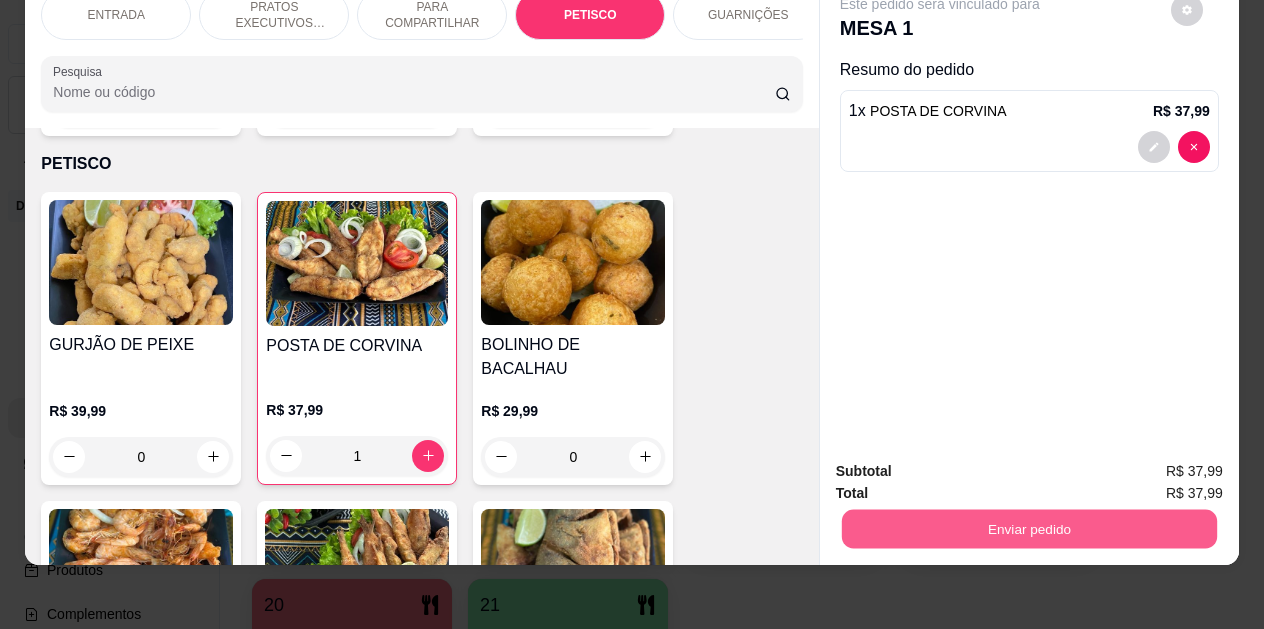 click on "Enviar pedido" at bounding box center (1029, 529) 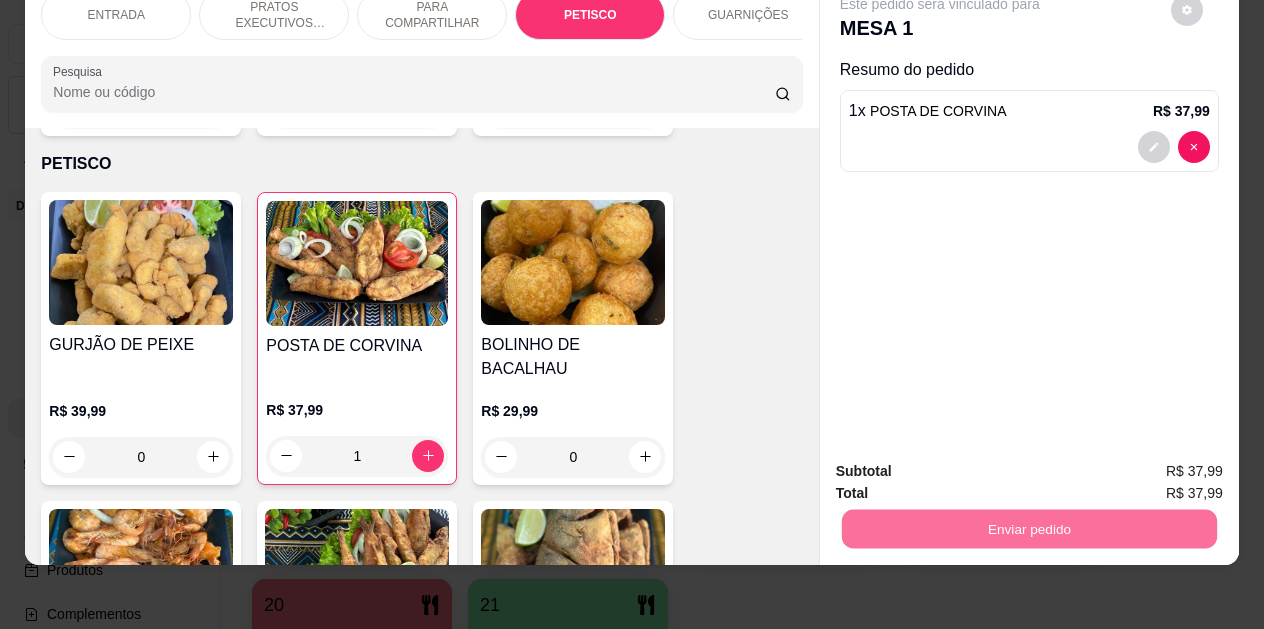 click on "Não registrar e enviar pedido" at bounding box center [963, 464] 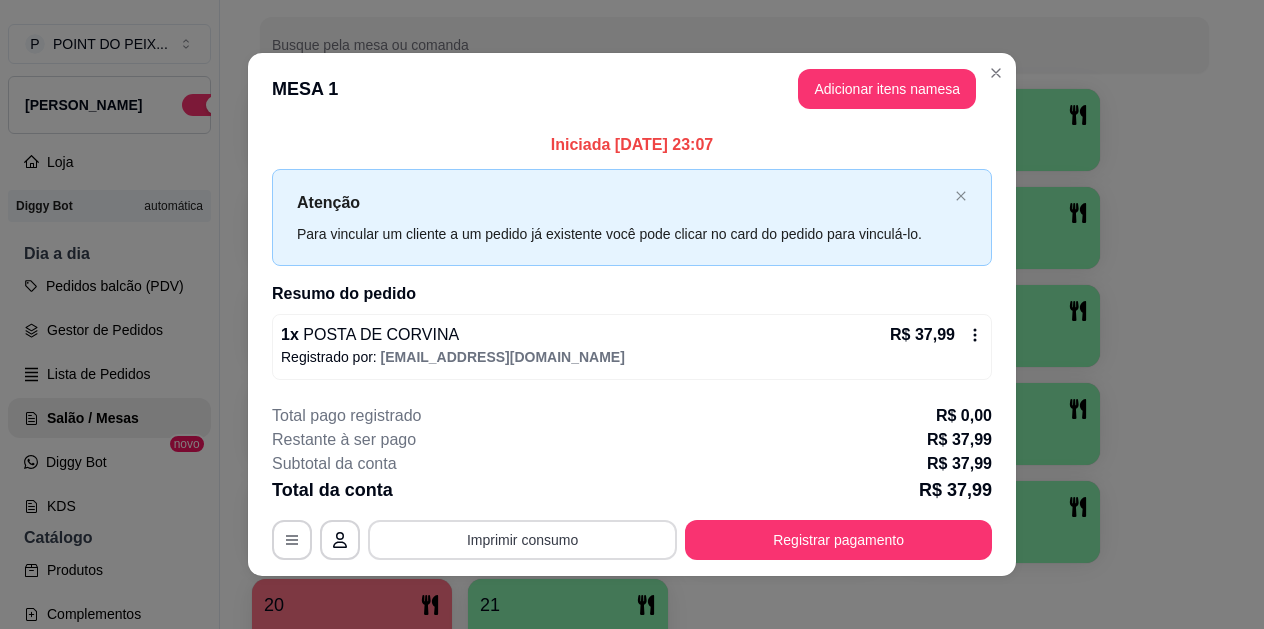 click on "Imprimir consumo" at bounding box center [522, 540] 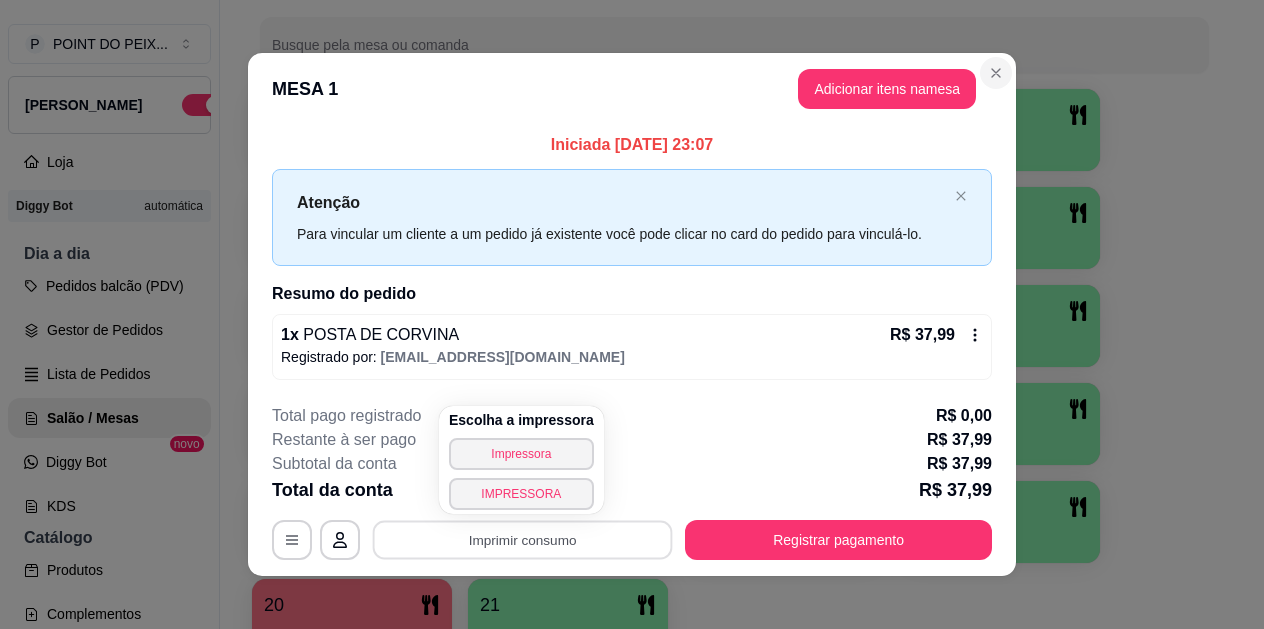 click 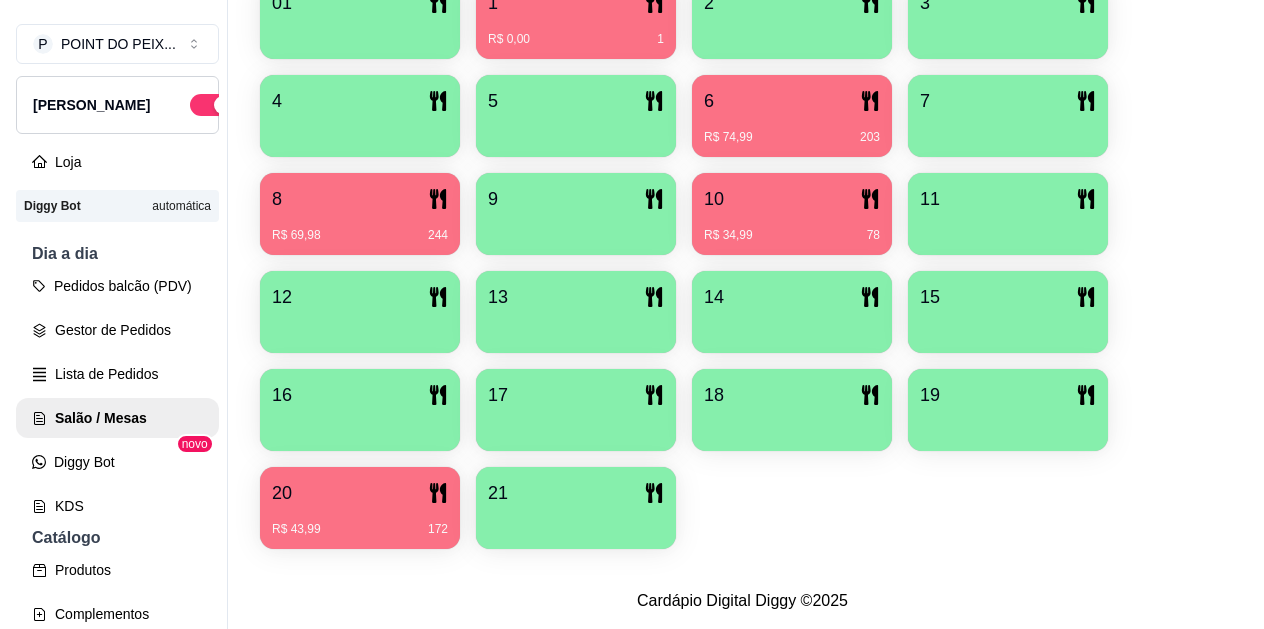 scroll, scrollTop: 527, scrollLeft: 0, axis: vertical 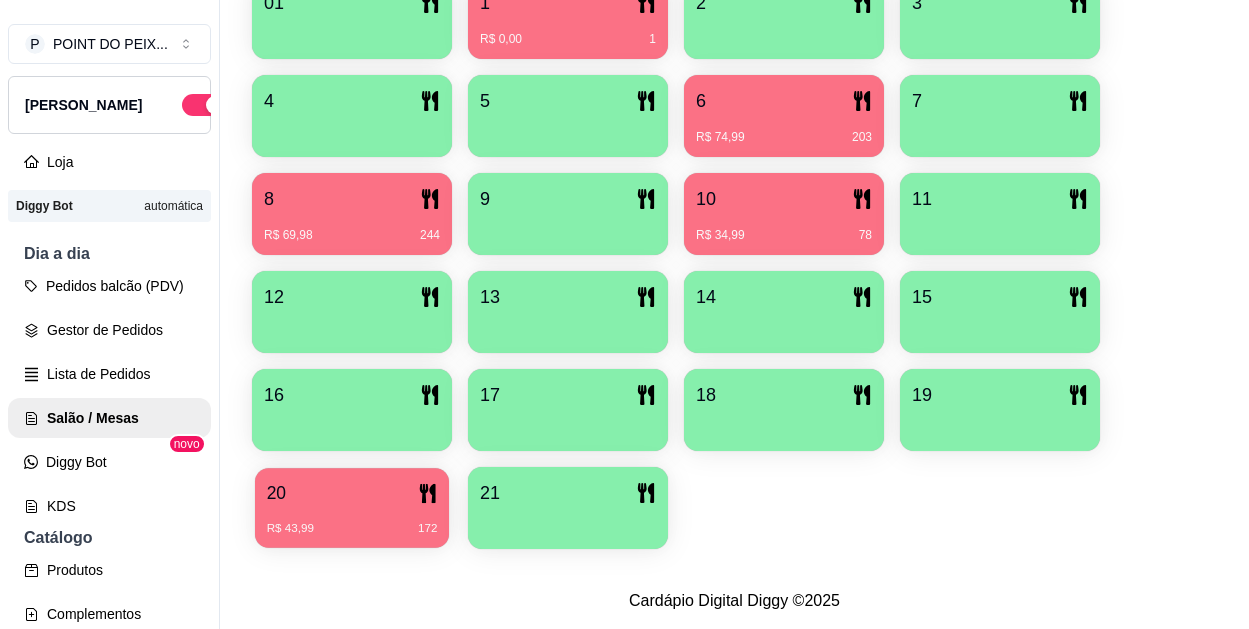 click on "R$ 43,99 172" at bounding box center [352, 521] 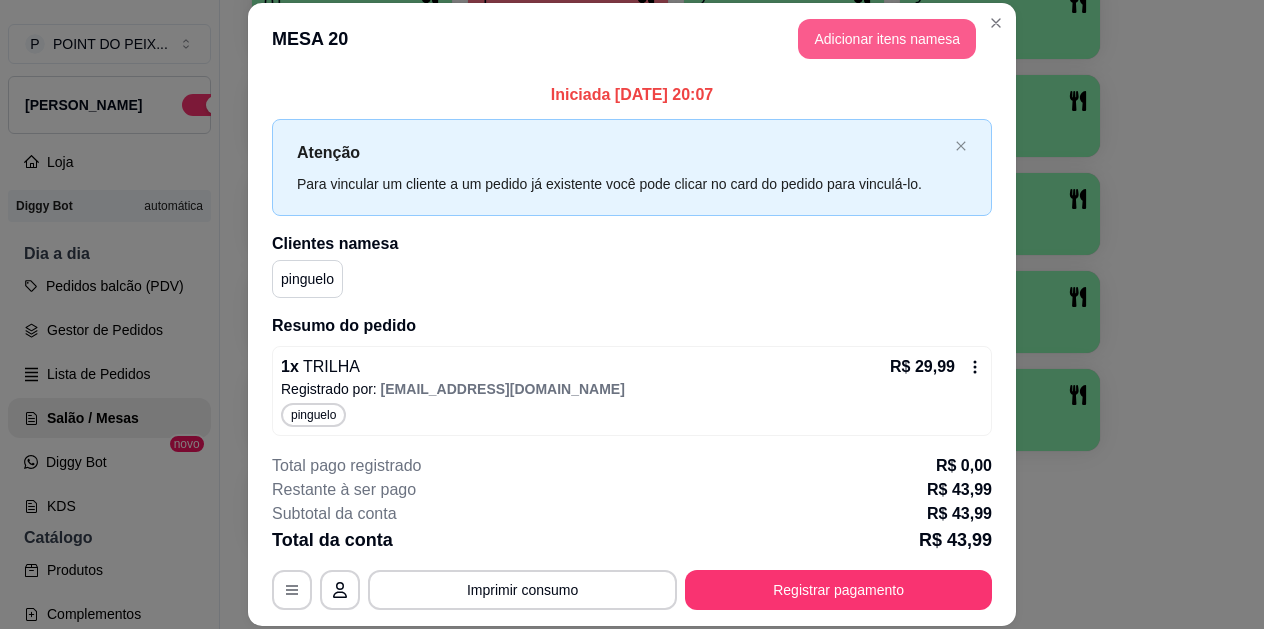 click on "Adicionar itens na  mesa" at bounding box center [887, 39] 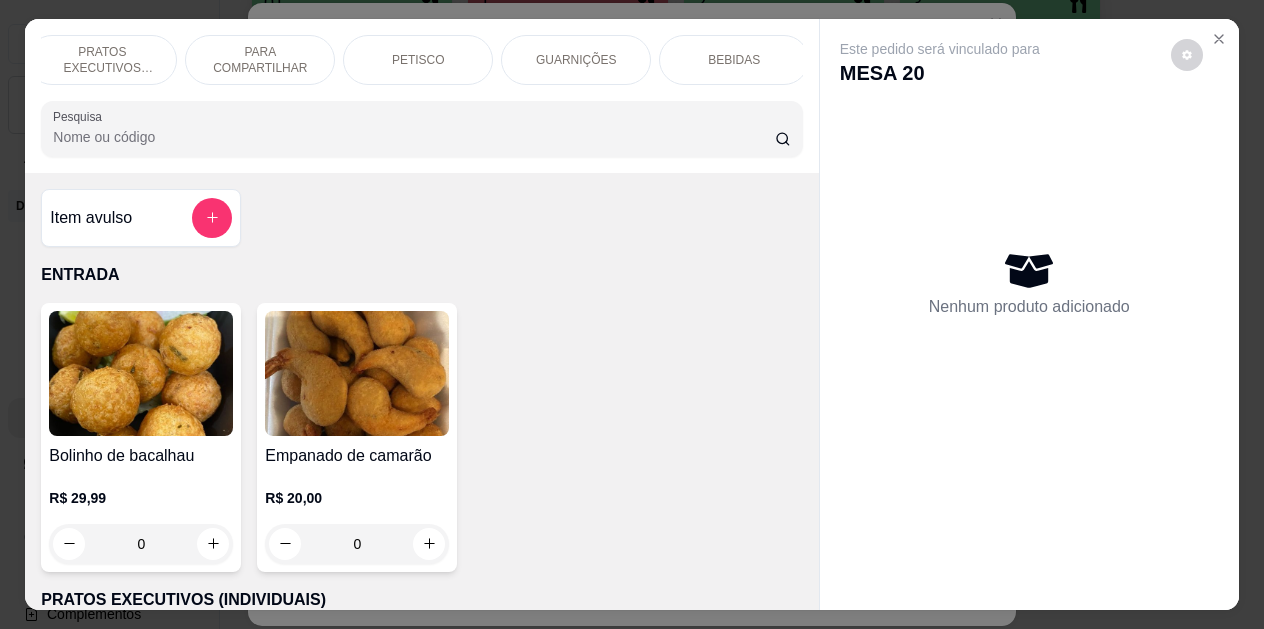 scroll, scrollTop: 0, scrollLeft: 179, axis: horizontal 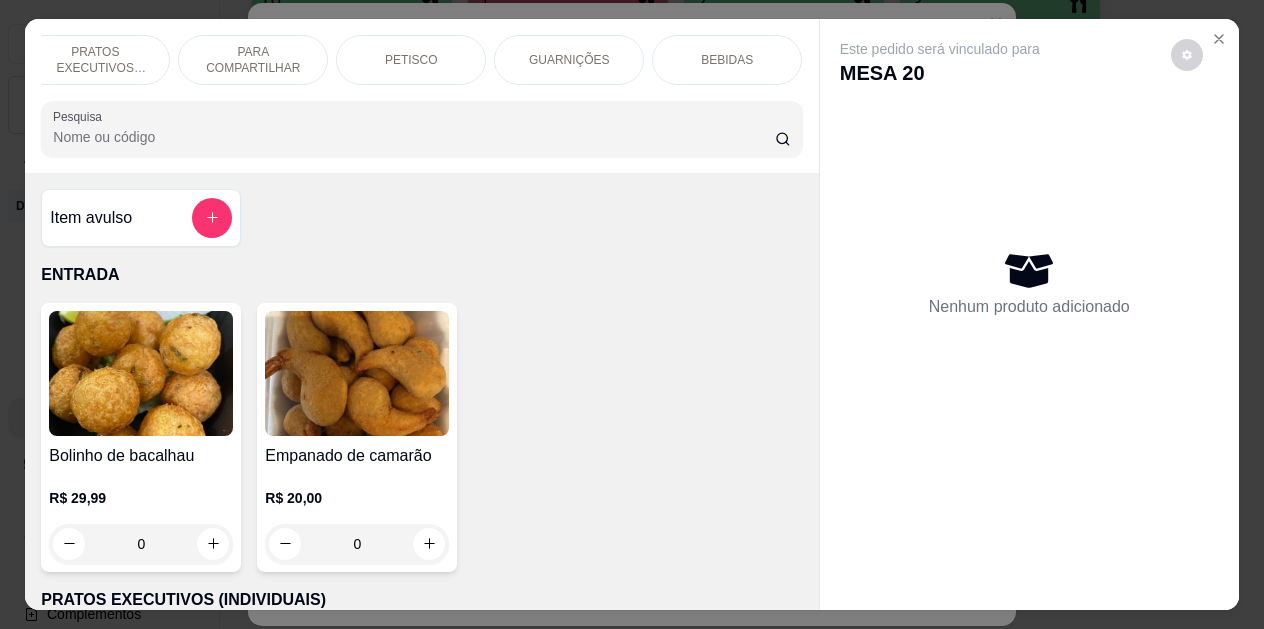 click on "BEBIDAS" at bounding box center (727, 60) 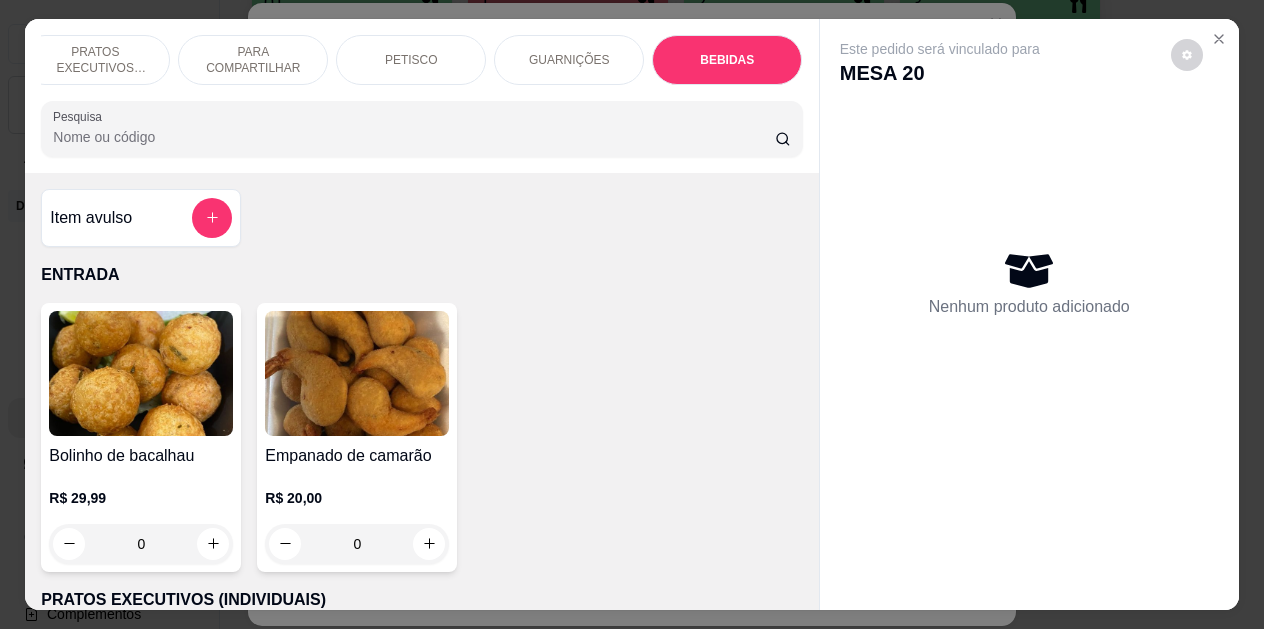 scroll, scrollTop: 4139, scrollLeft: 0, axis: vertical 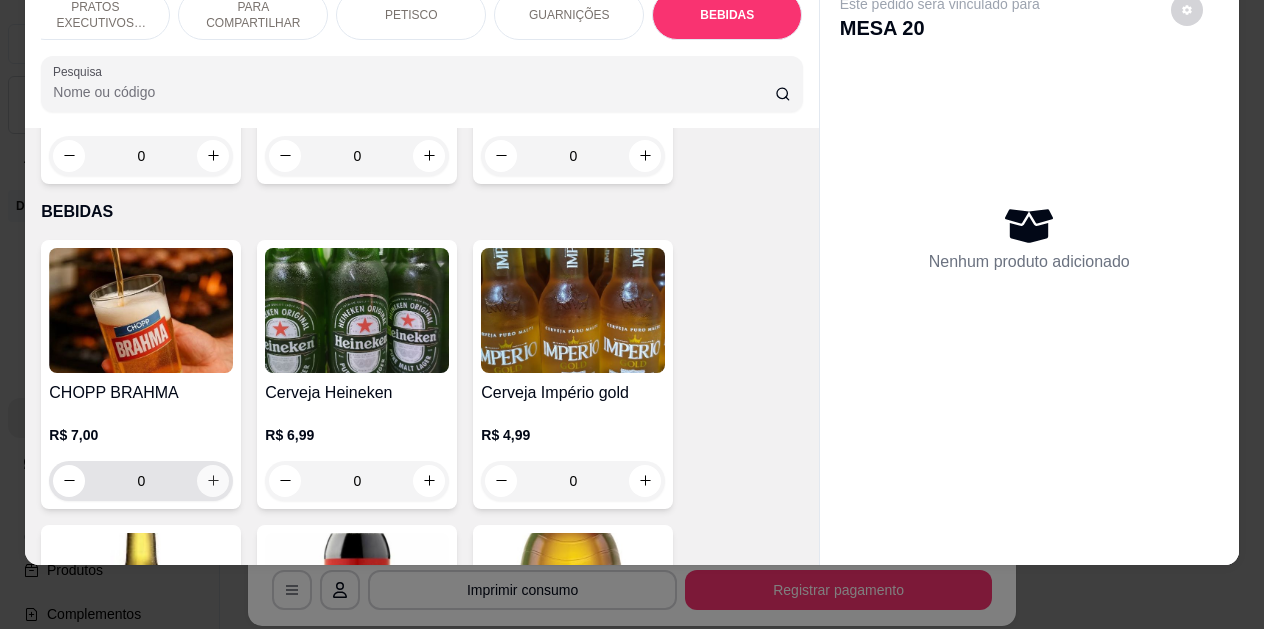 click 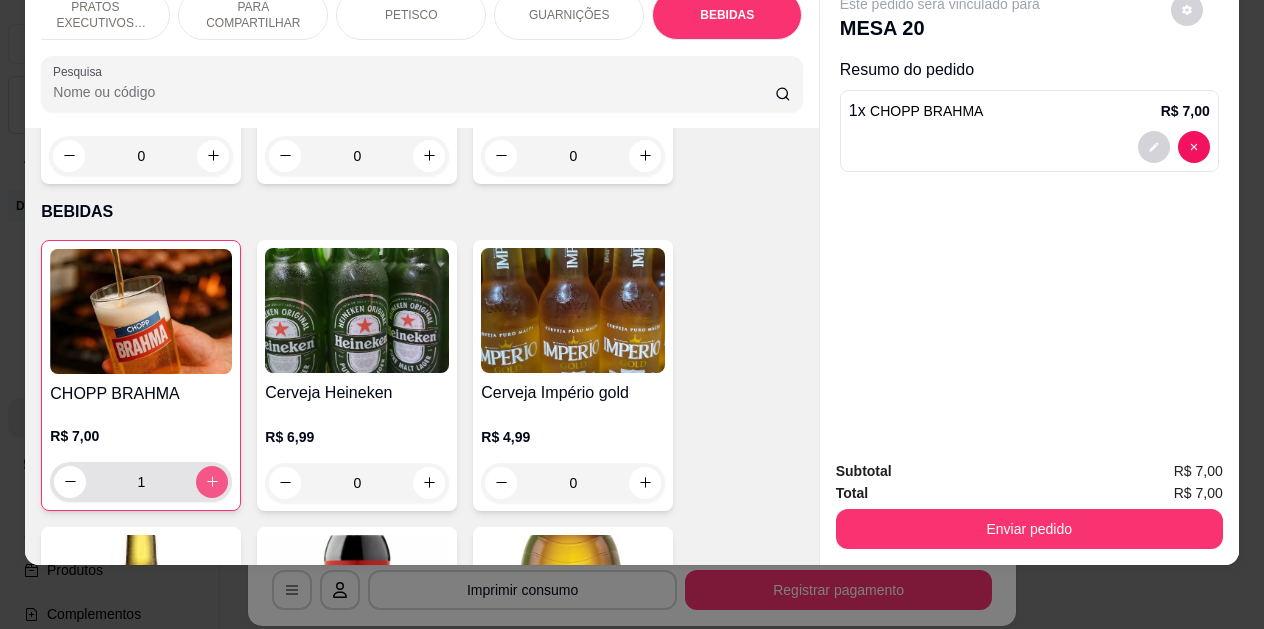 click 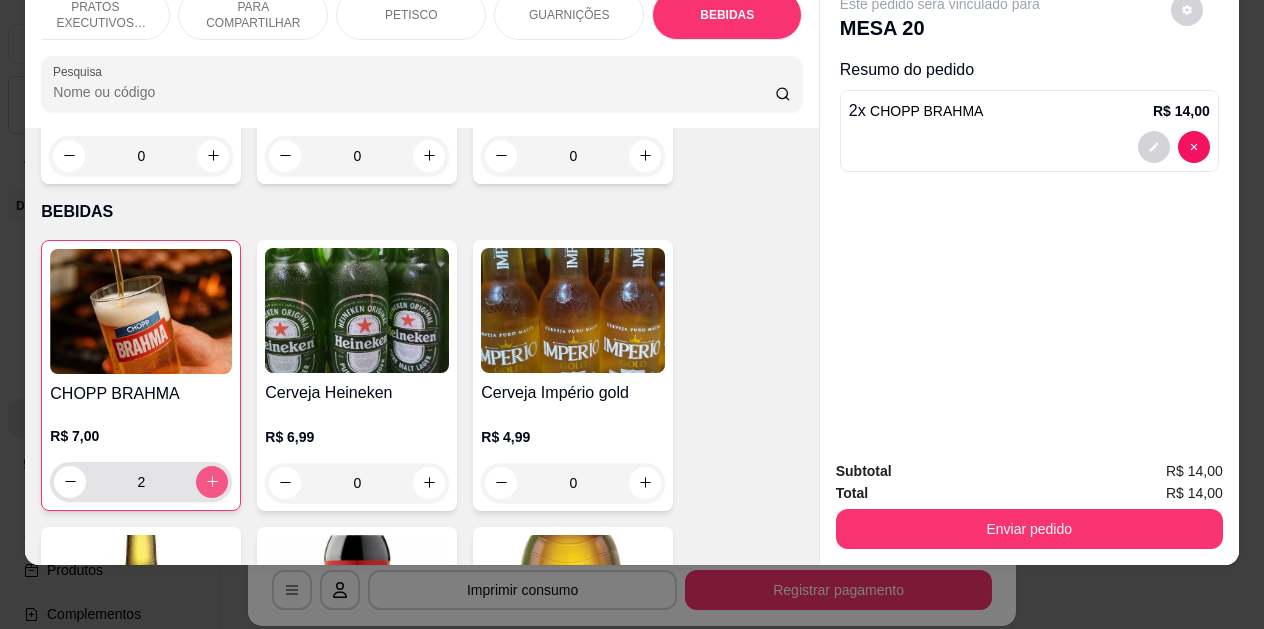 click 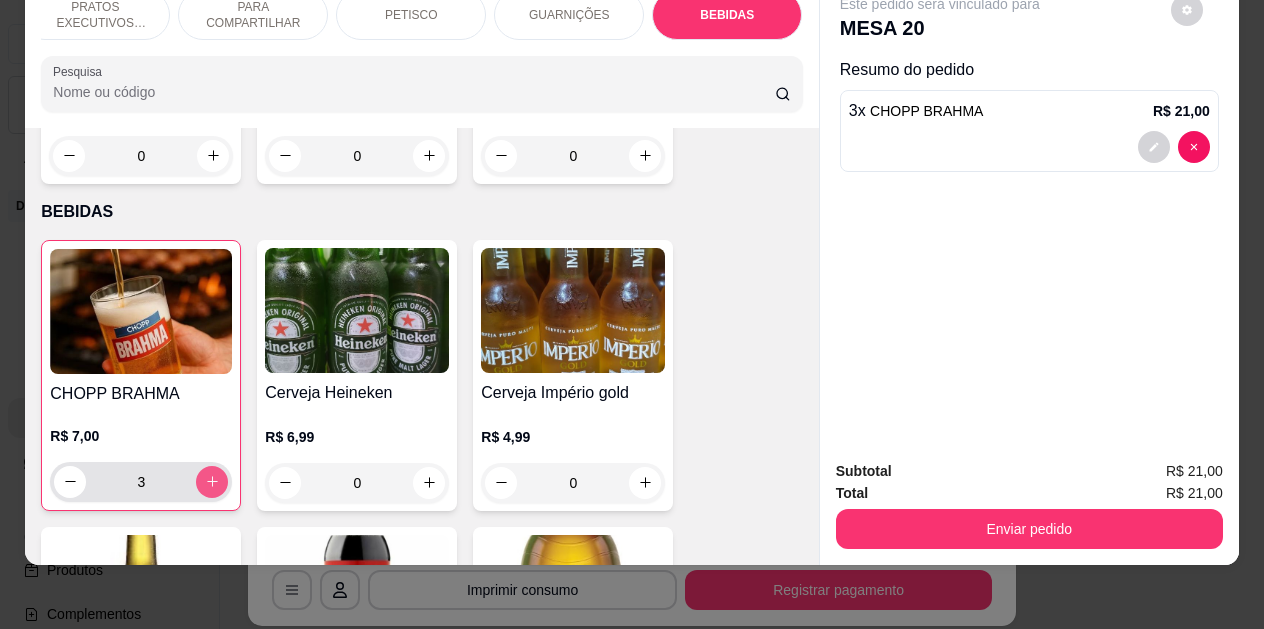 click 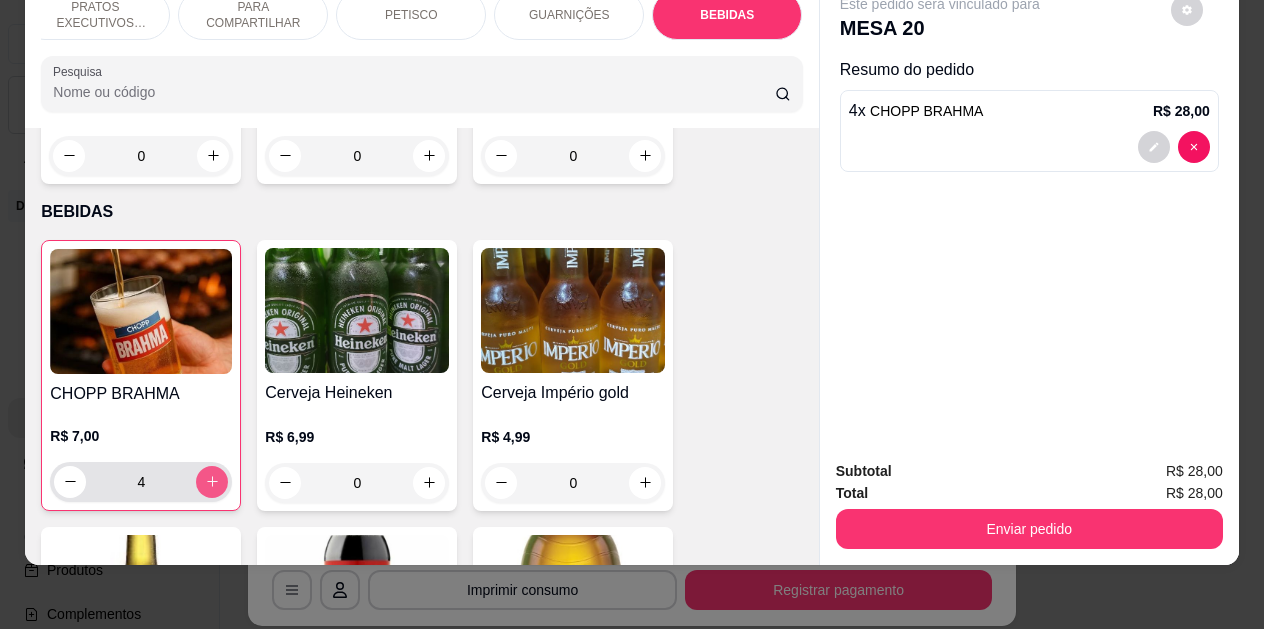 click 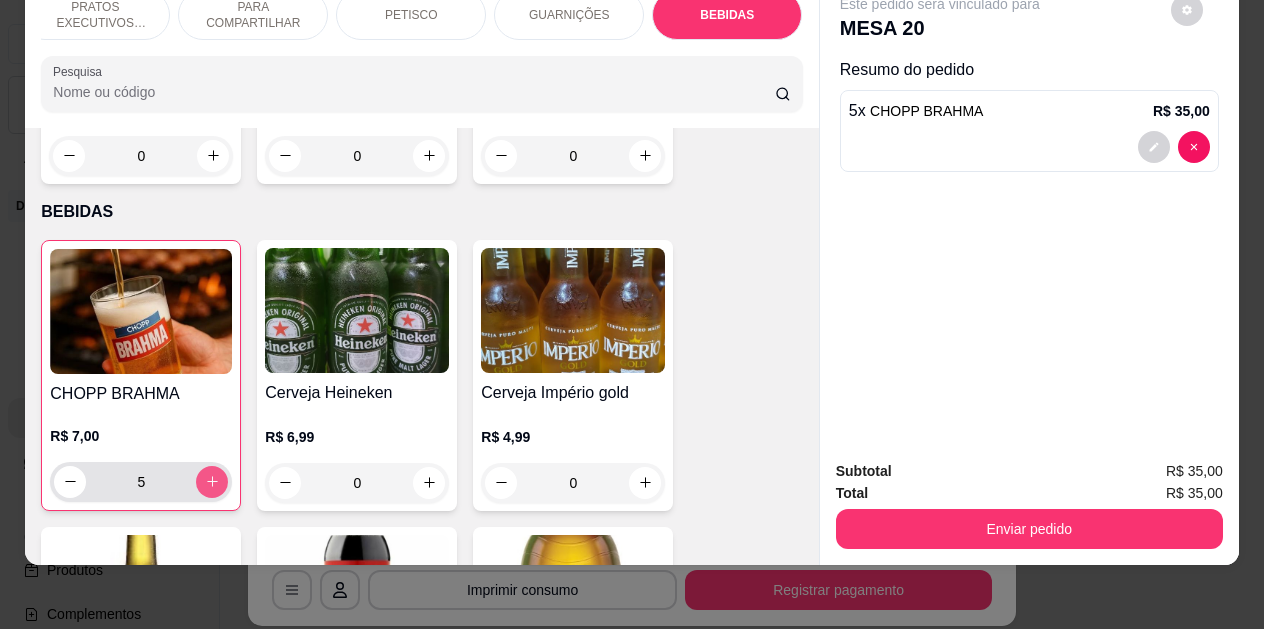 click 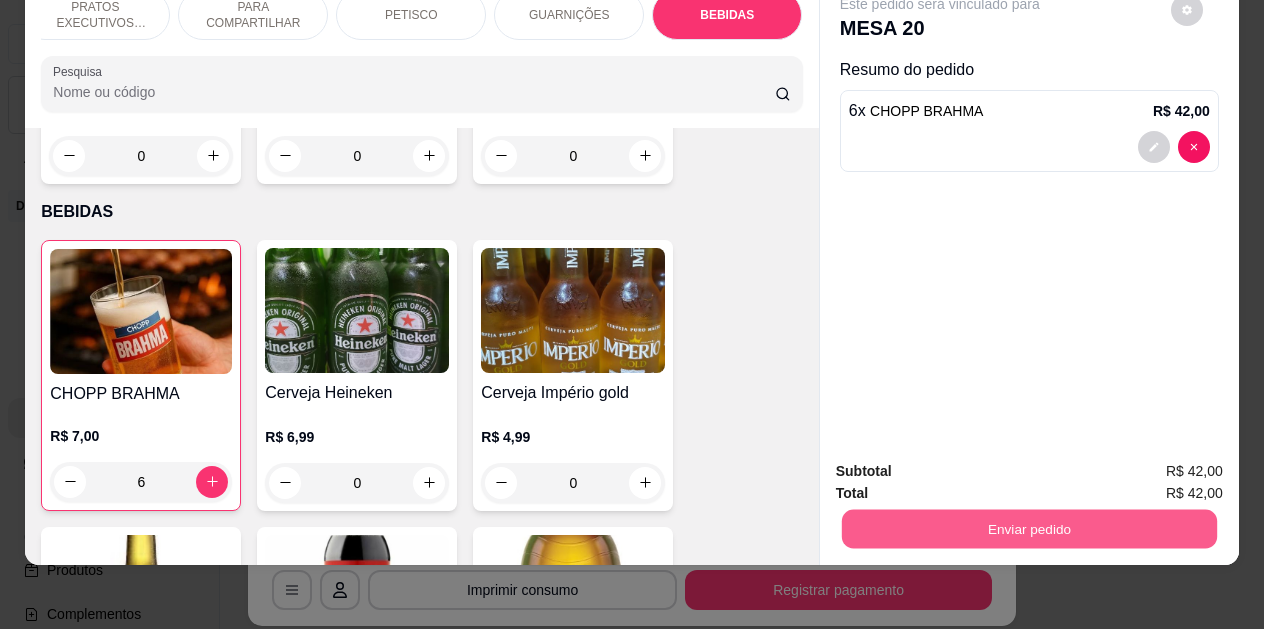 click on "Enviar pedido" at bounding box center (1029, 529) 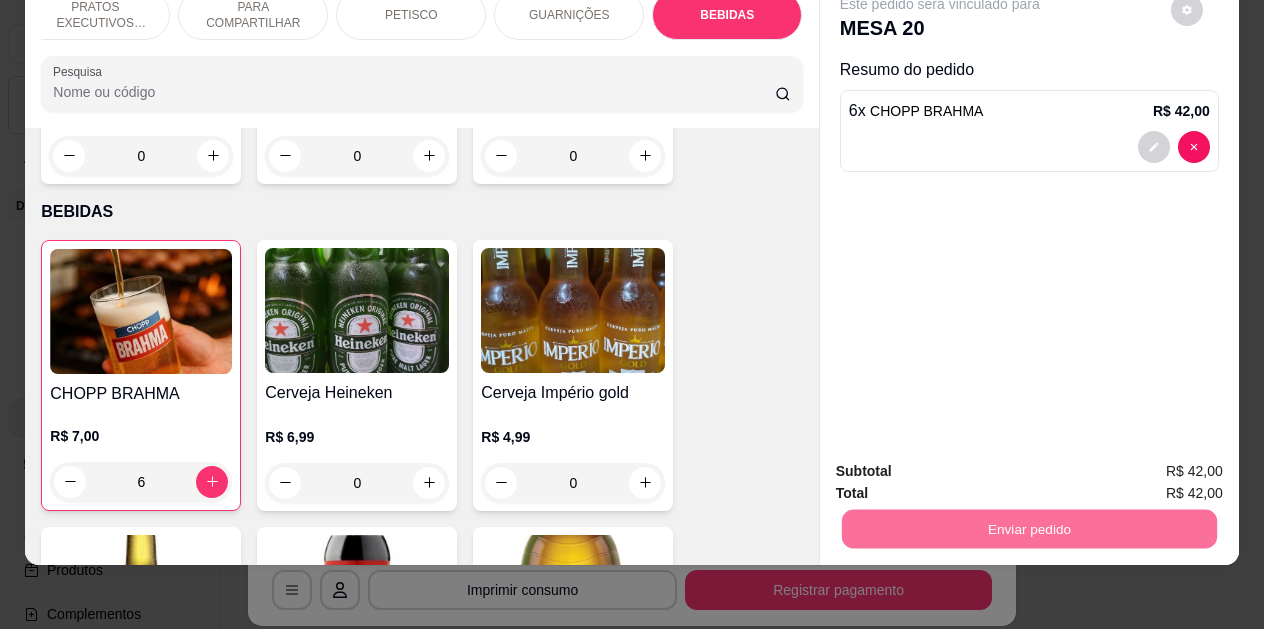 click on "Não registrar e enviar pedido" at bounding box center [963, 465] 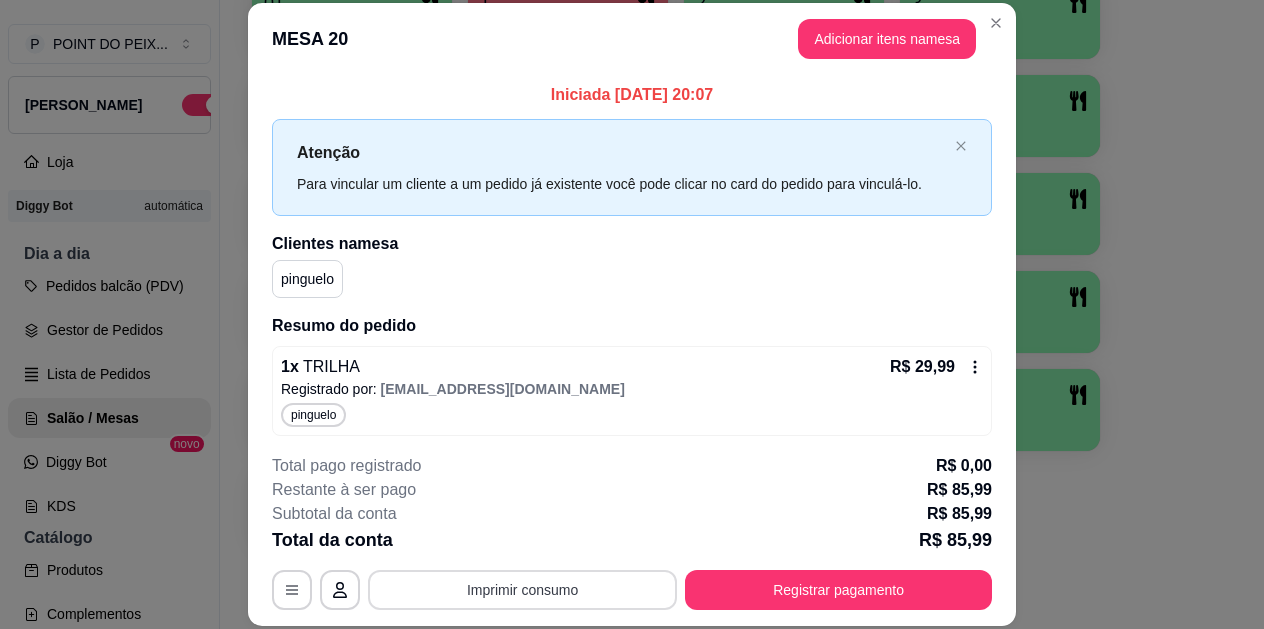 click on "Imprimir consumo" at bounding box center [522, 590] 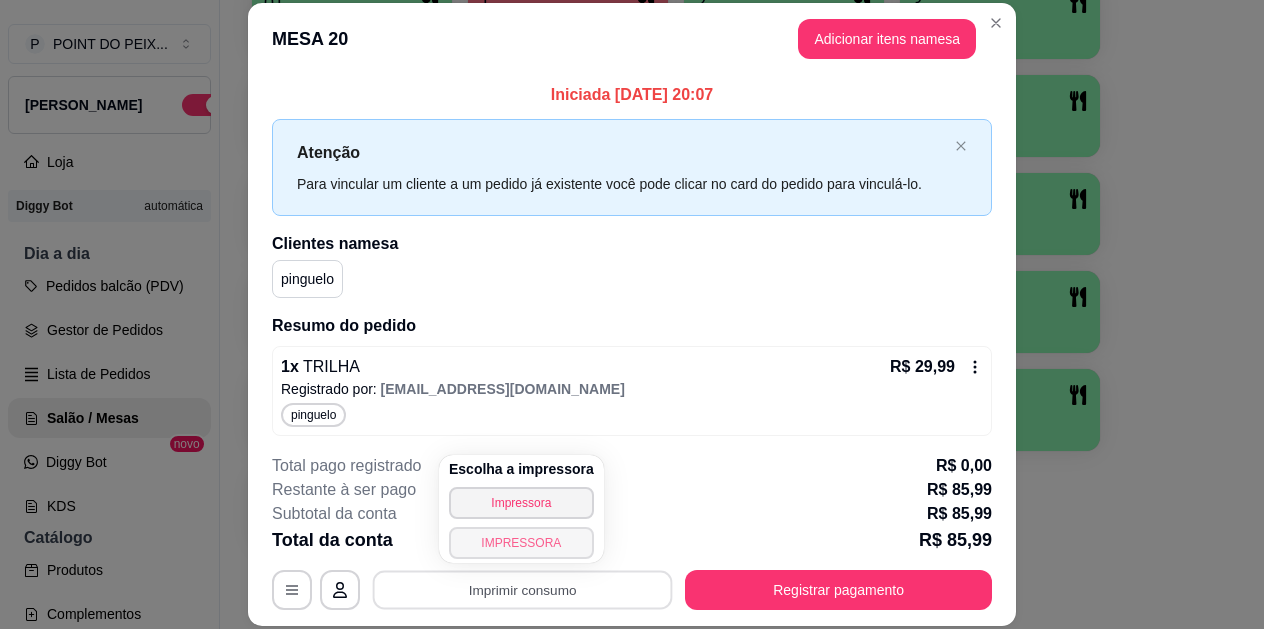 click on "IMPRESSORA" at bounding box center (521, 543) 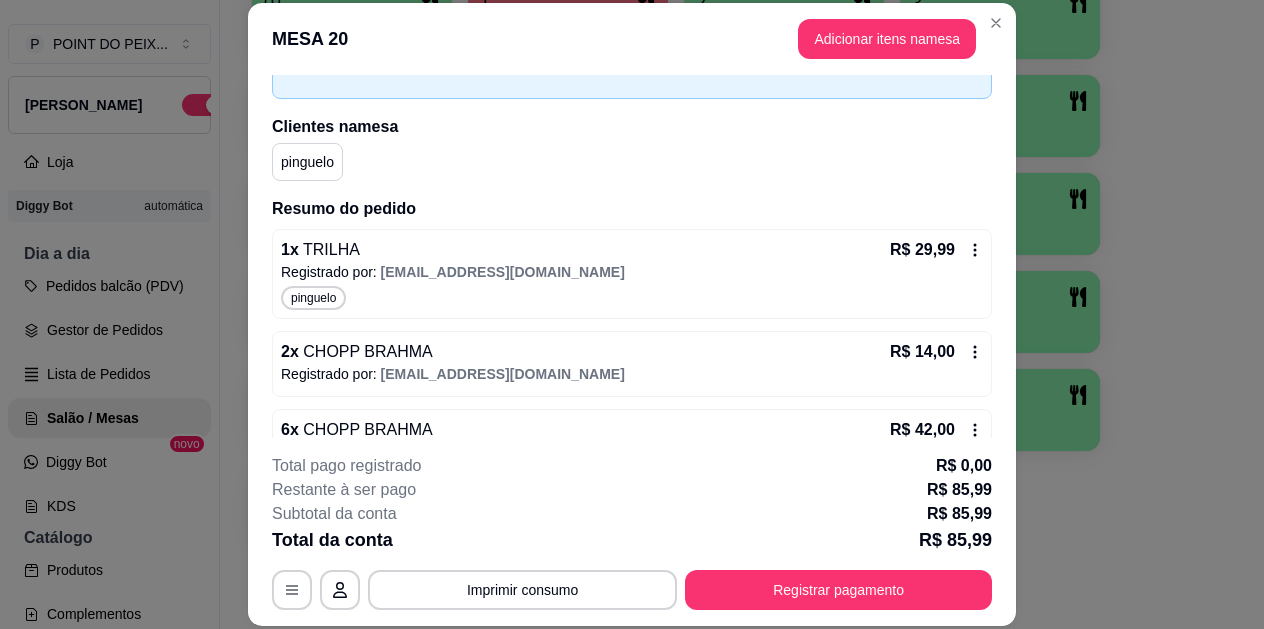 scroll, scrollTop: 162, scrollLeft: 0, axis: vertical 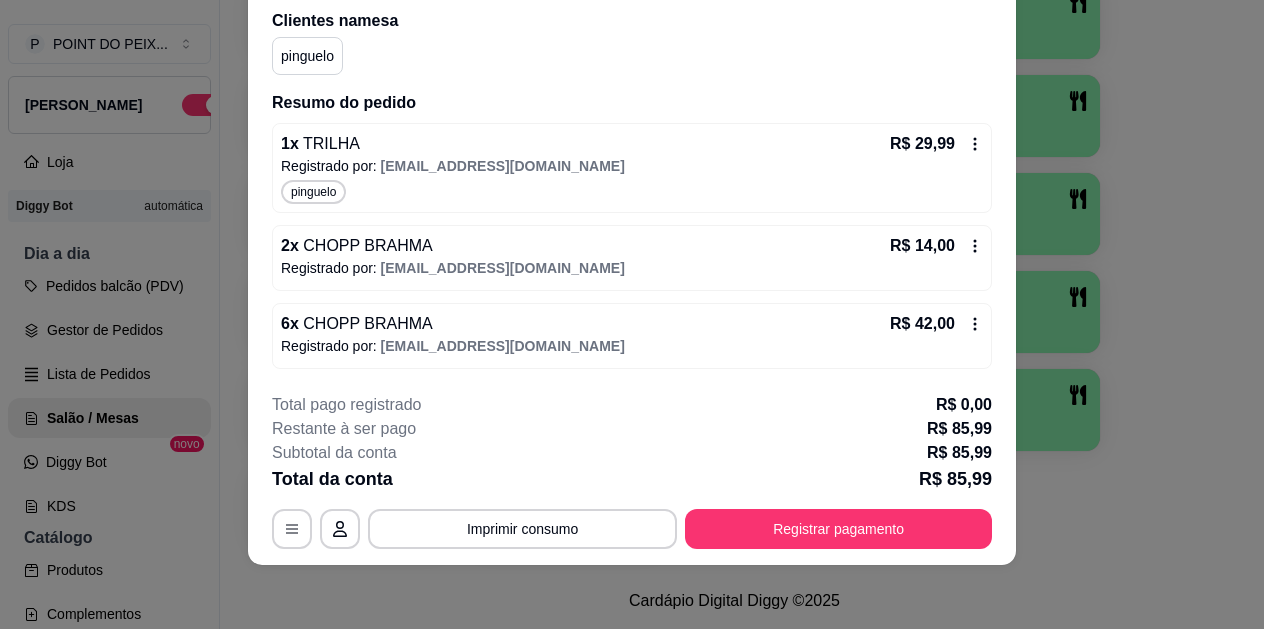 click 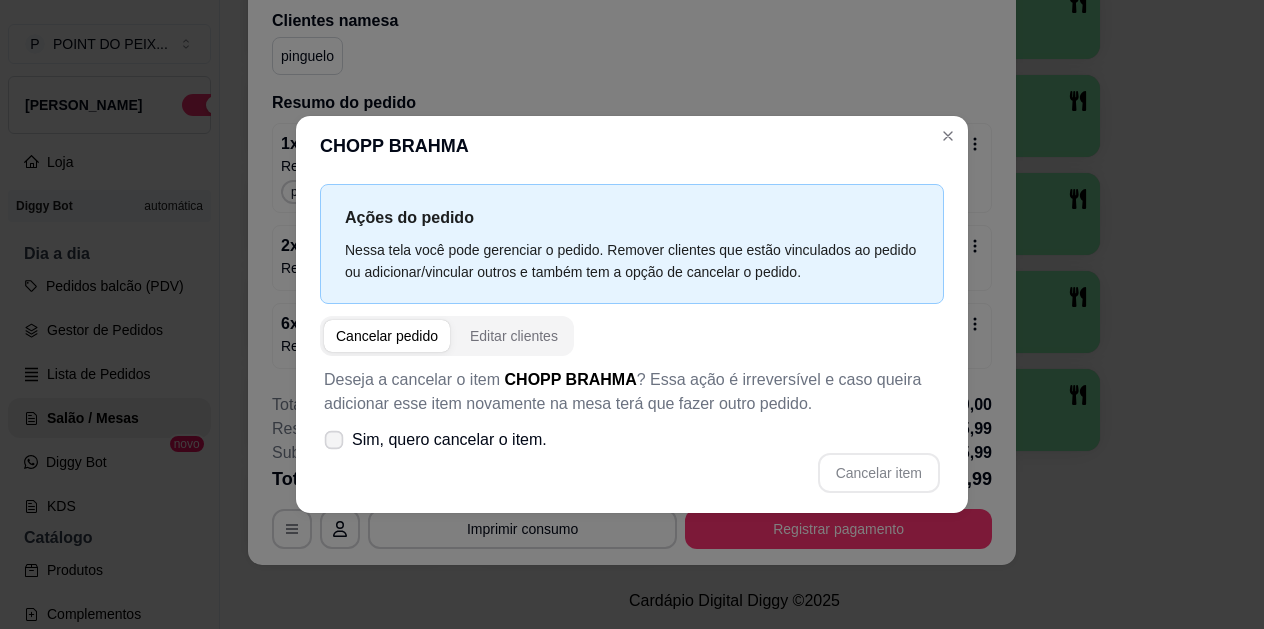 click 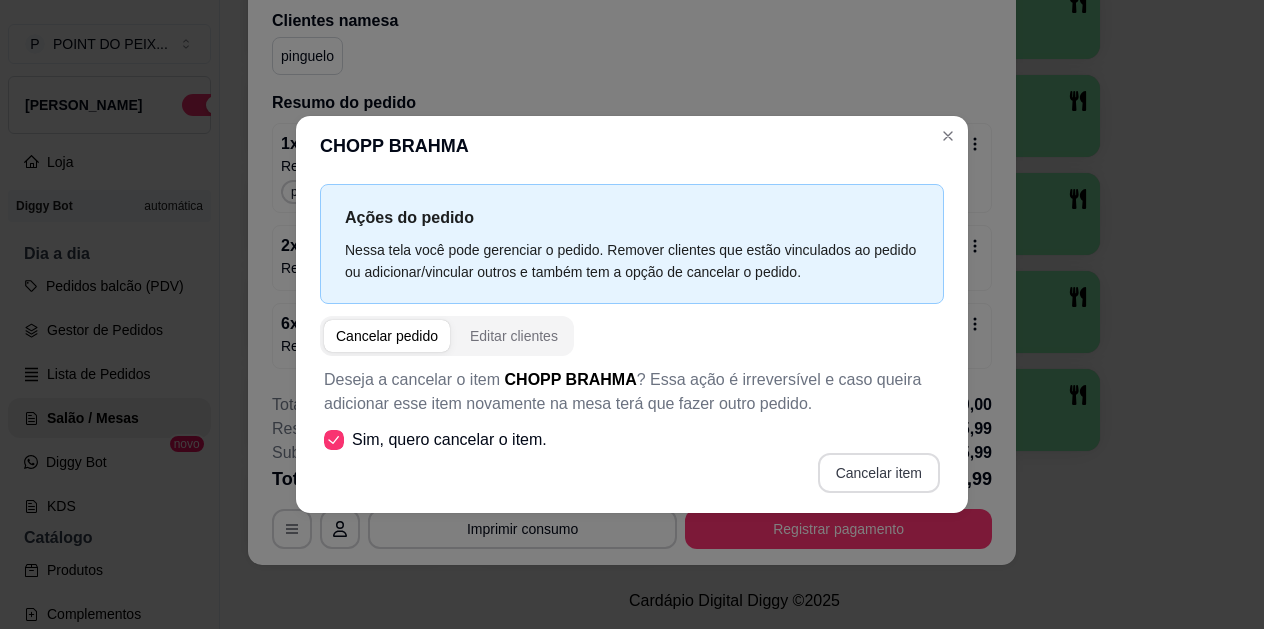 click on "Cancelar item" at bounding box center [879, 473] 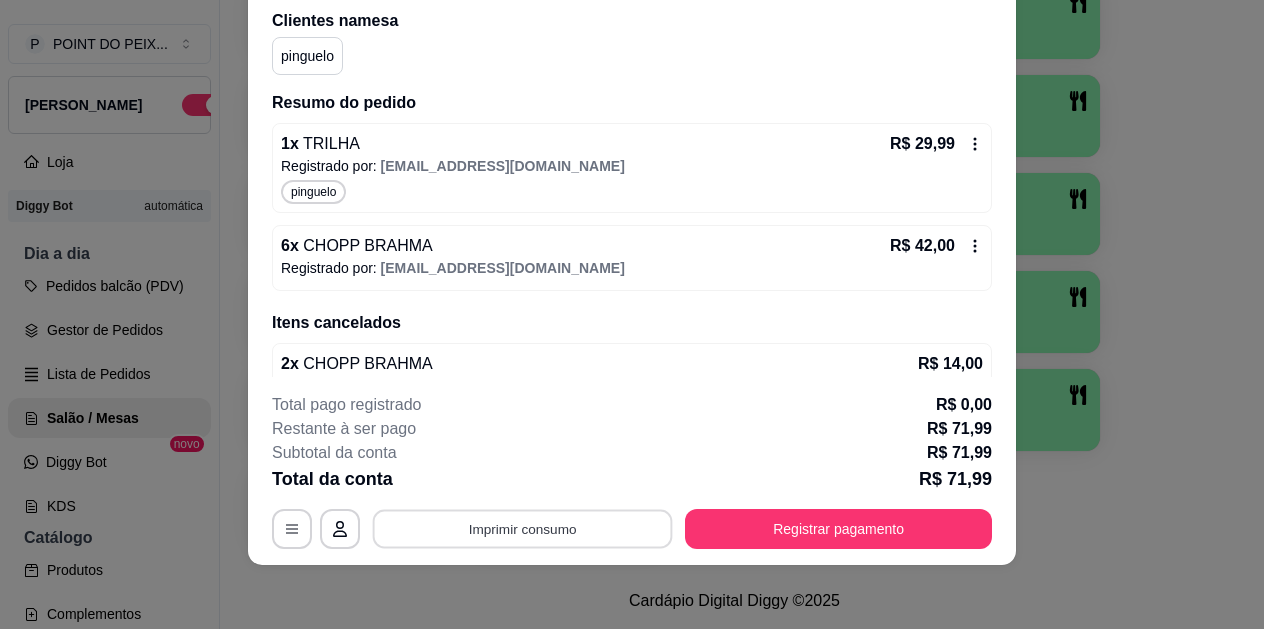 click on "Imprimir consumo" at bounding box center [523, 528] 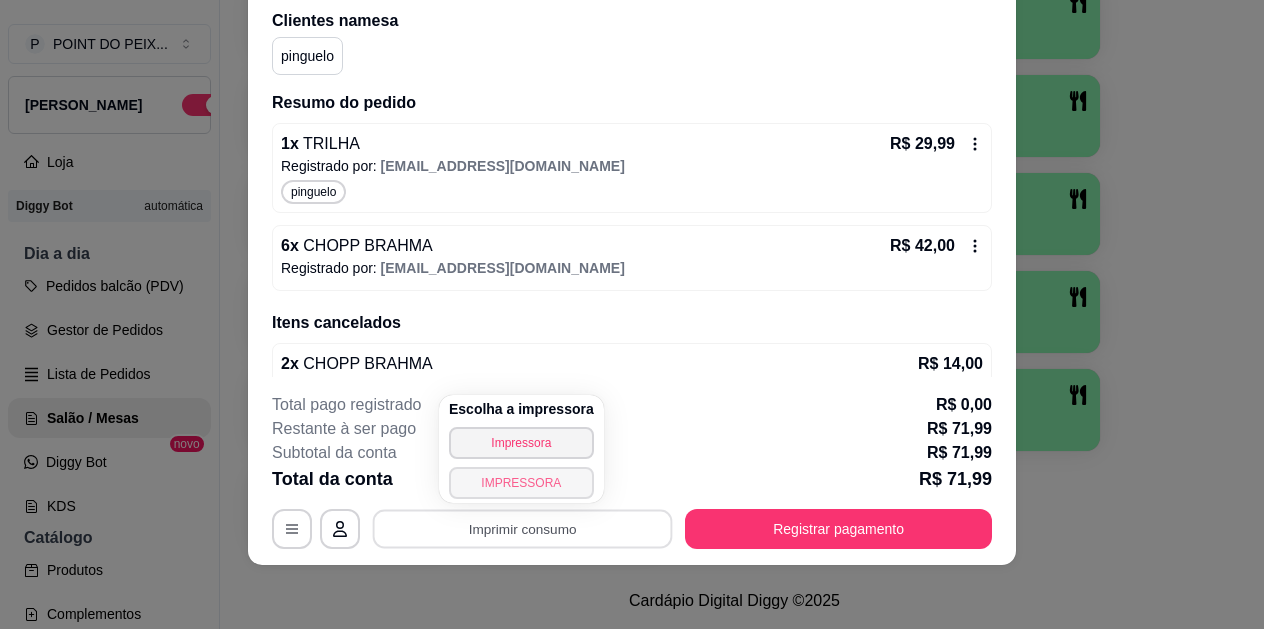 click on "IMPRESSORA" at bounding box center (521, 483) 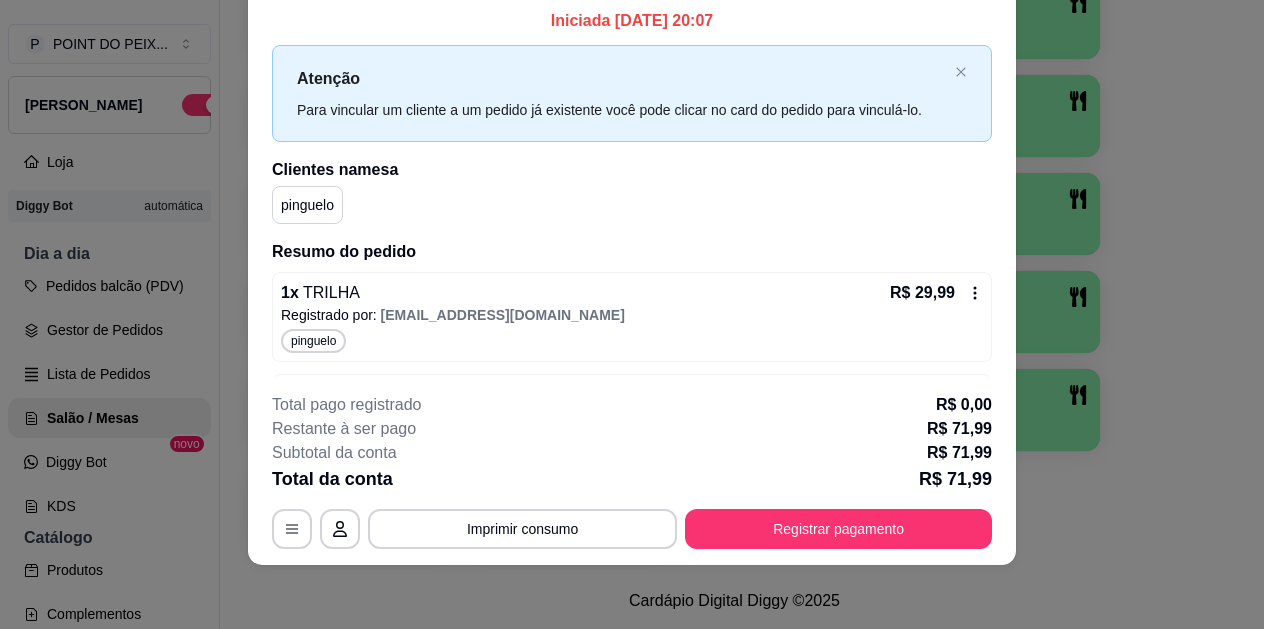 scroll, scrollTop: 0, scrollLeft: 0, axis: both 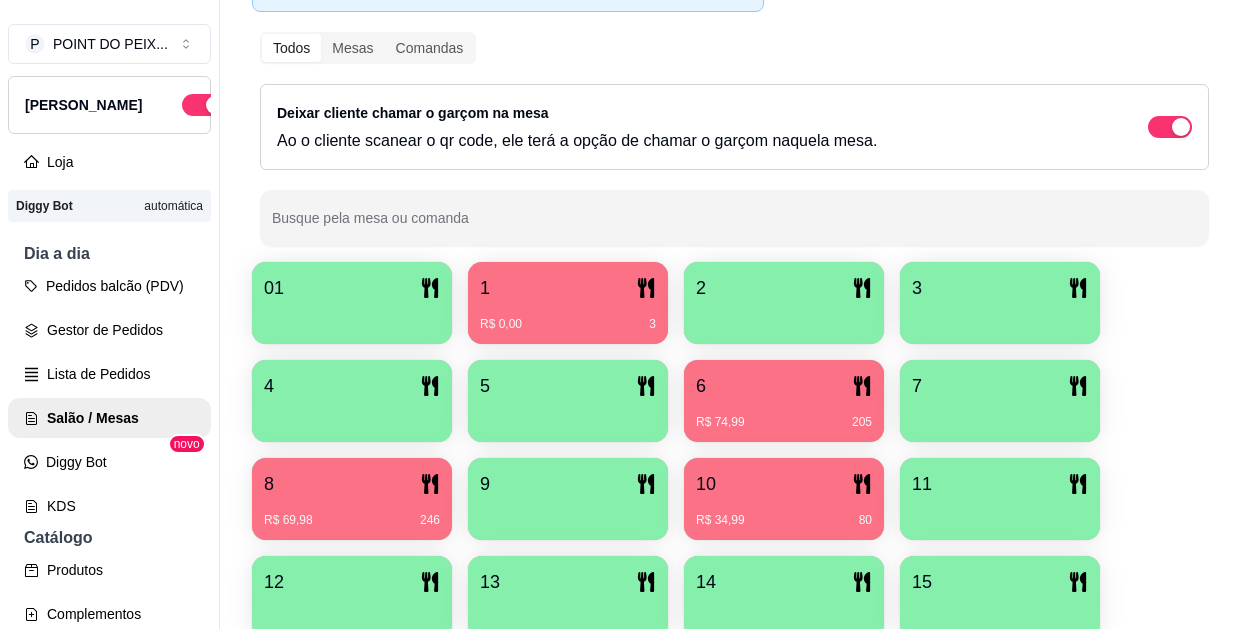 click on "6" at bounding box center [784, 386] 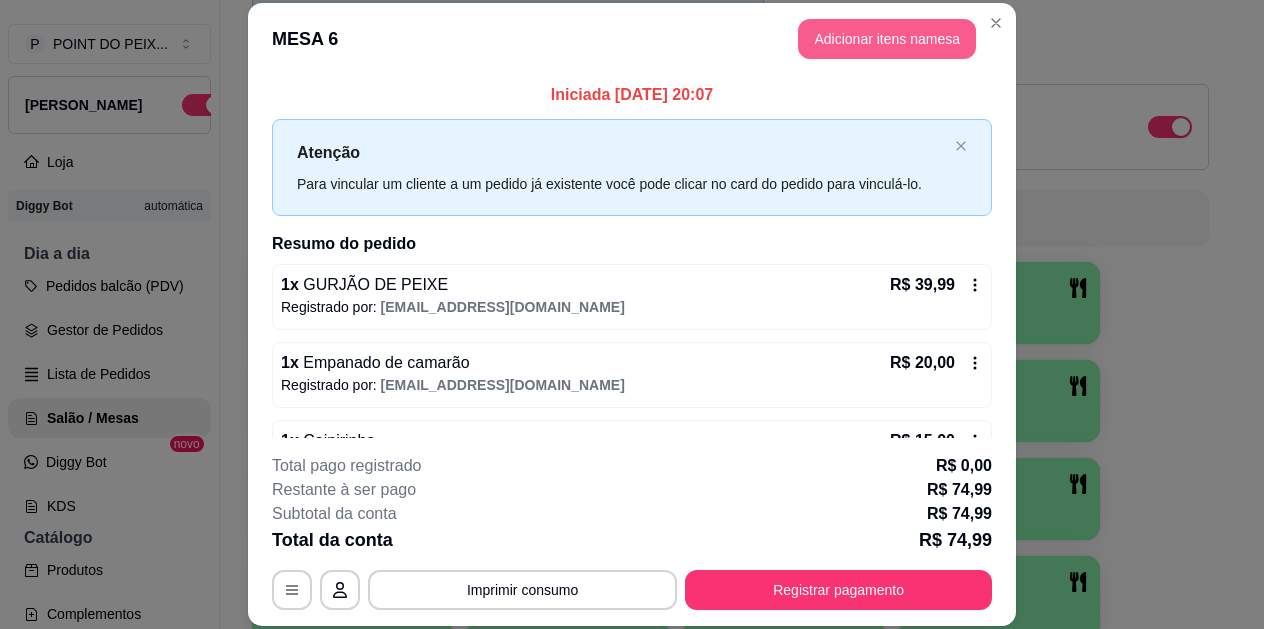 click on "Adicionar itens na  mesa" at bounding box center [887, 39] 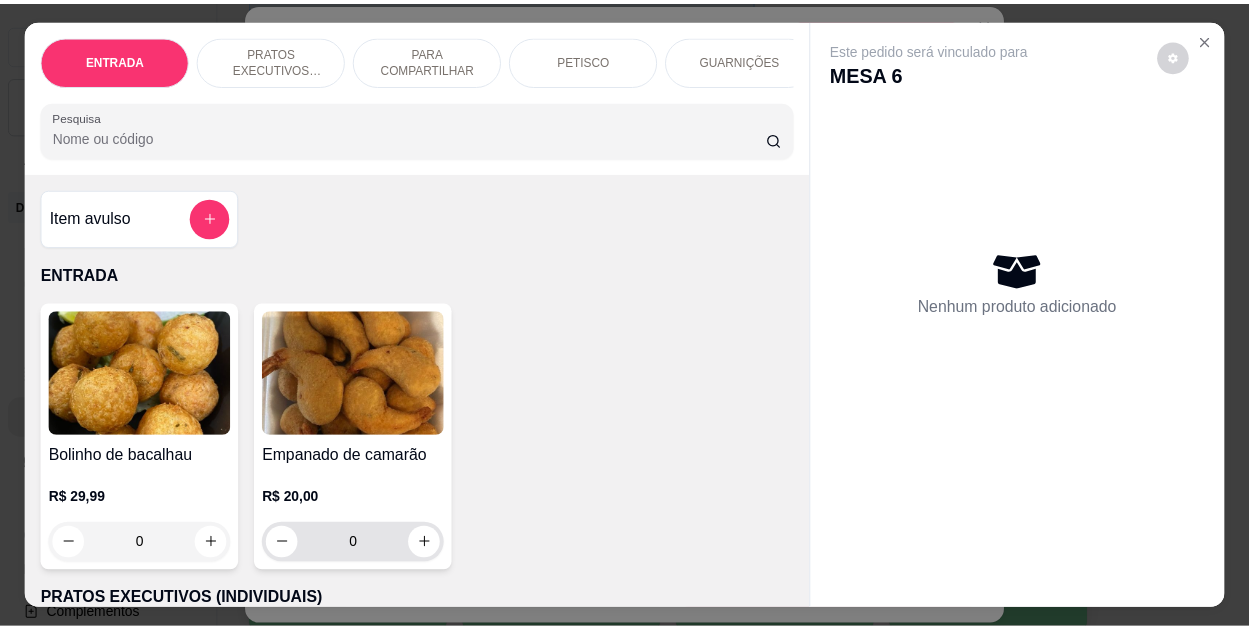 scroll, scrollTop: 100, scrollLeft: 0, axis: vertical 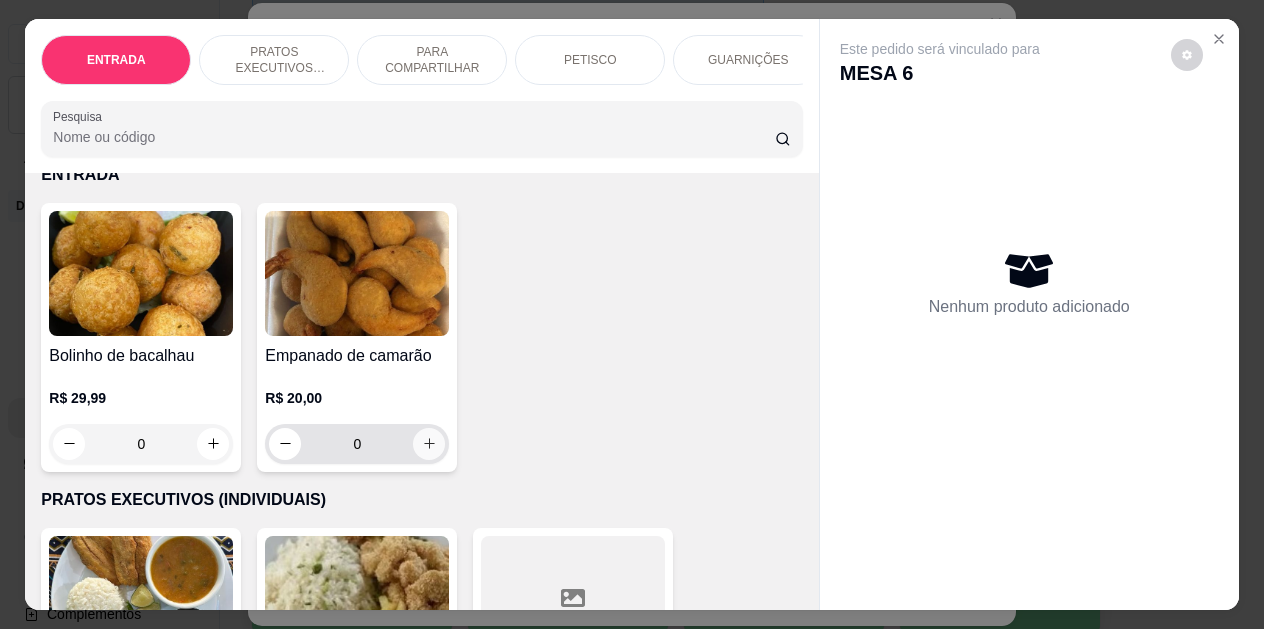 click 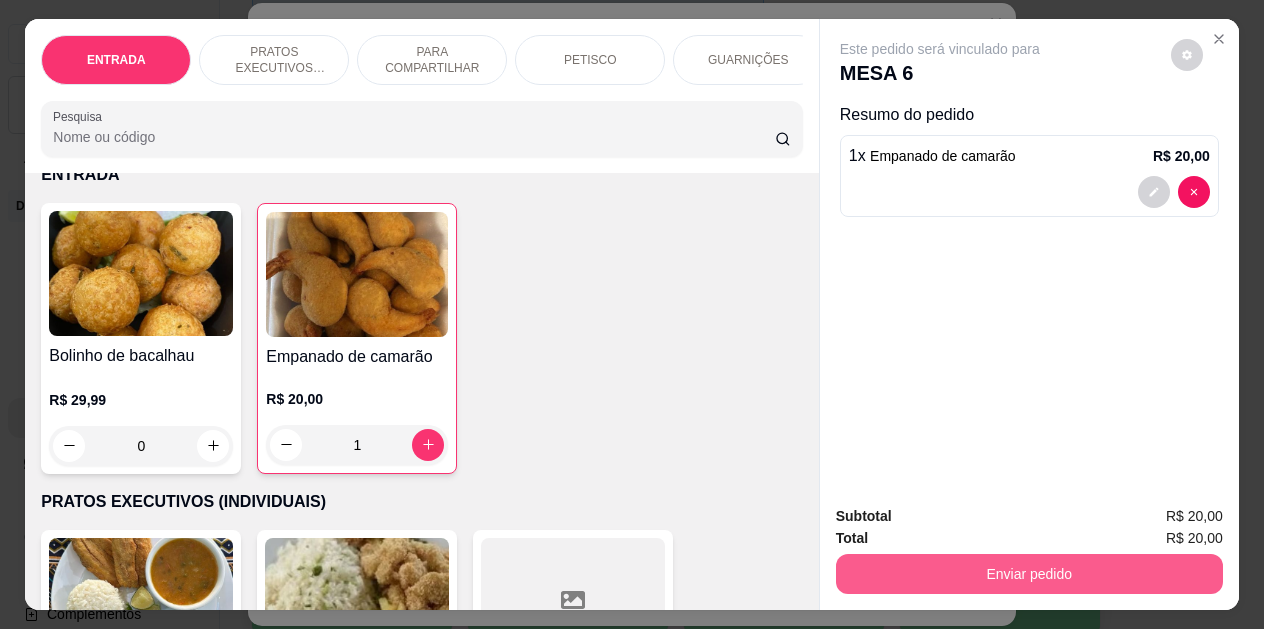 click on "Enviar pedido" at bounding box center [1029, 574] 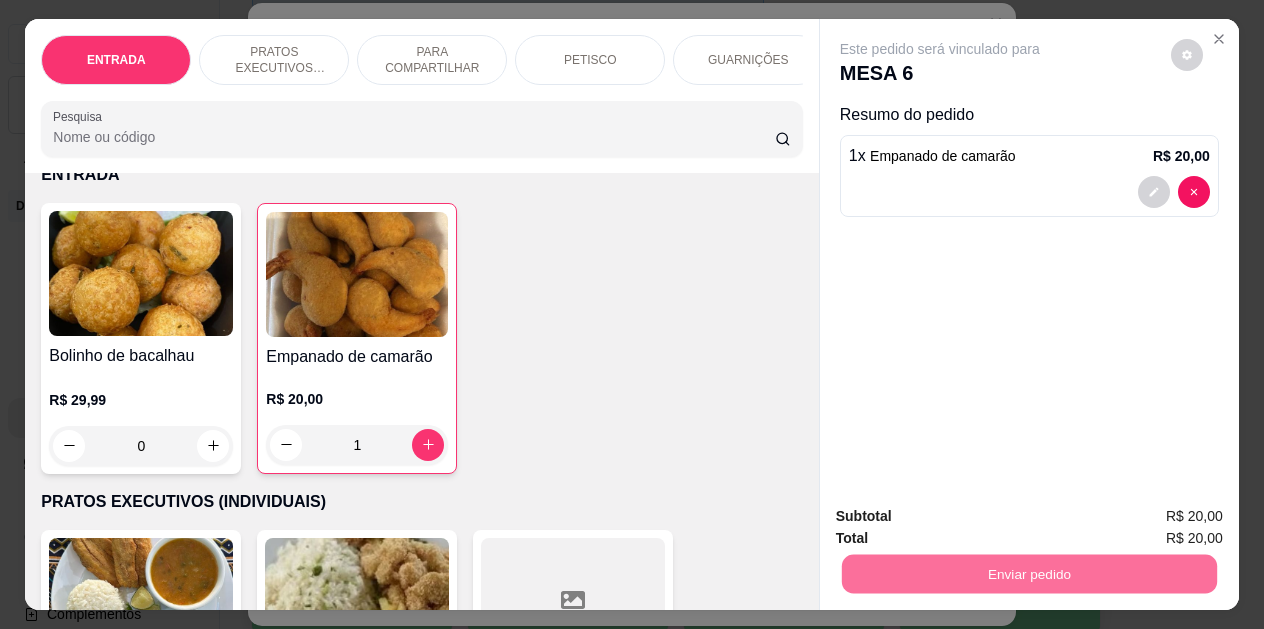 click on "Não registrar e enviar pedido" at bounding box center [963, 517] 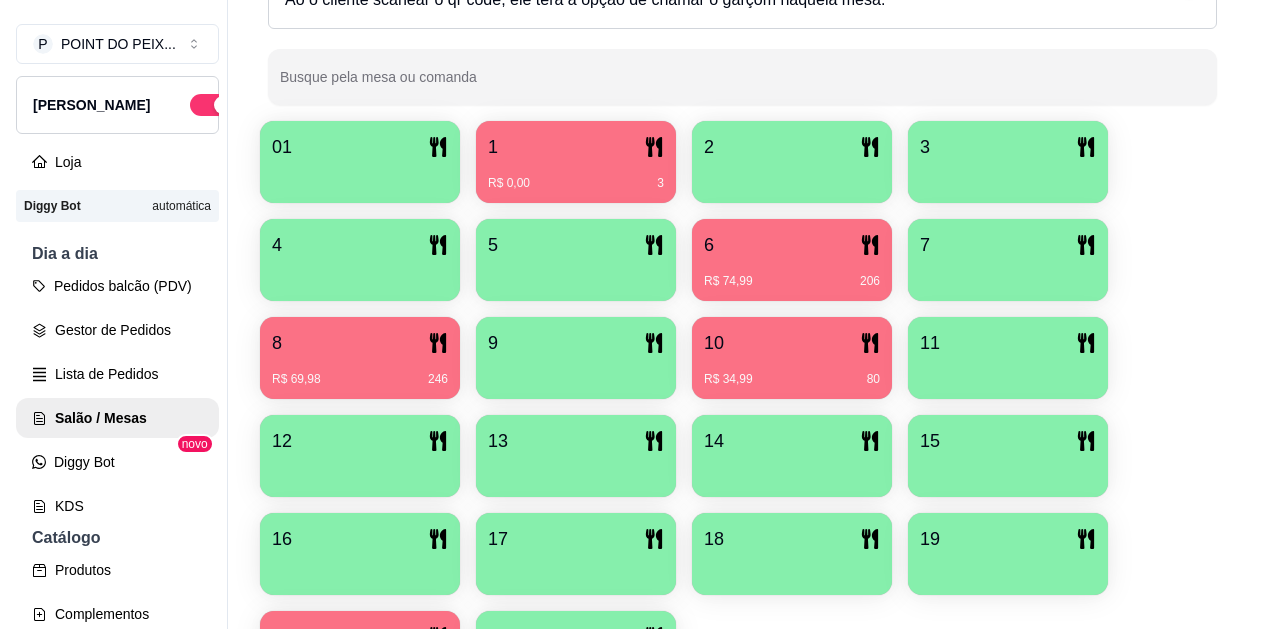scroll, scrollTop: 527, scrollLeft: 0, axis: vertical 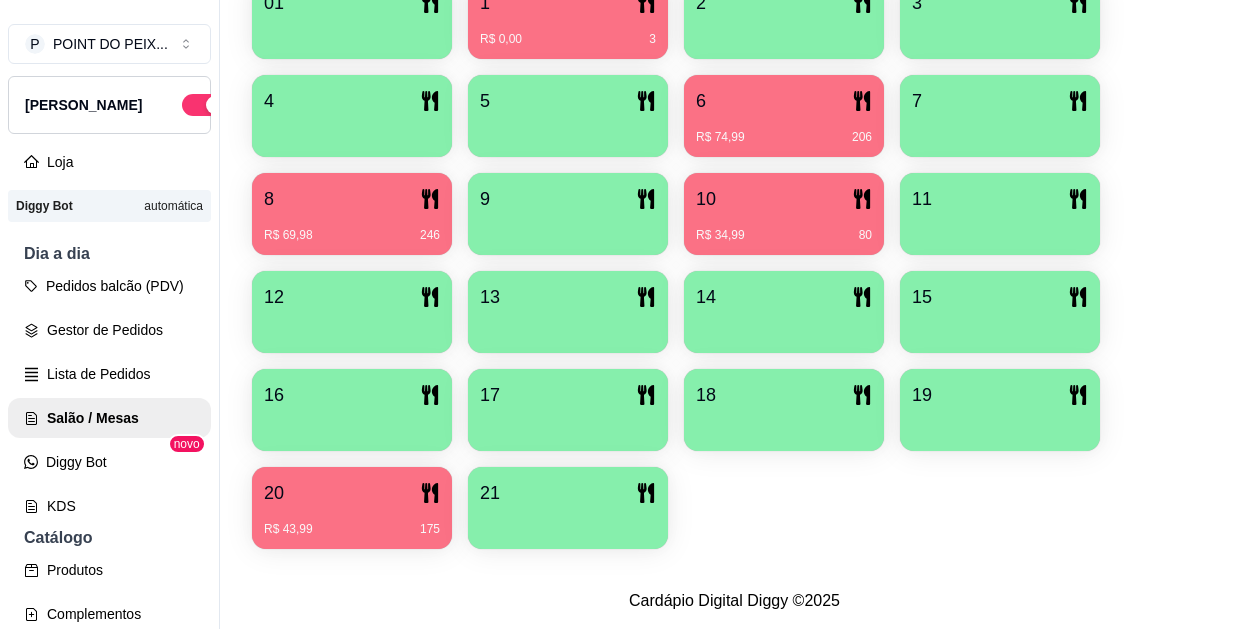 click on "20" at bounding box center (352, 493) 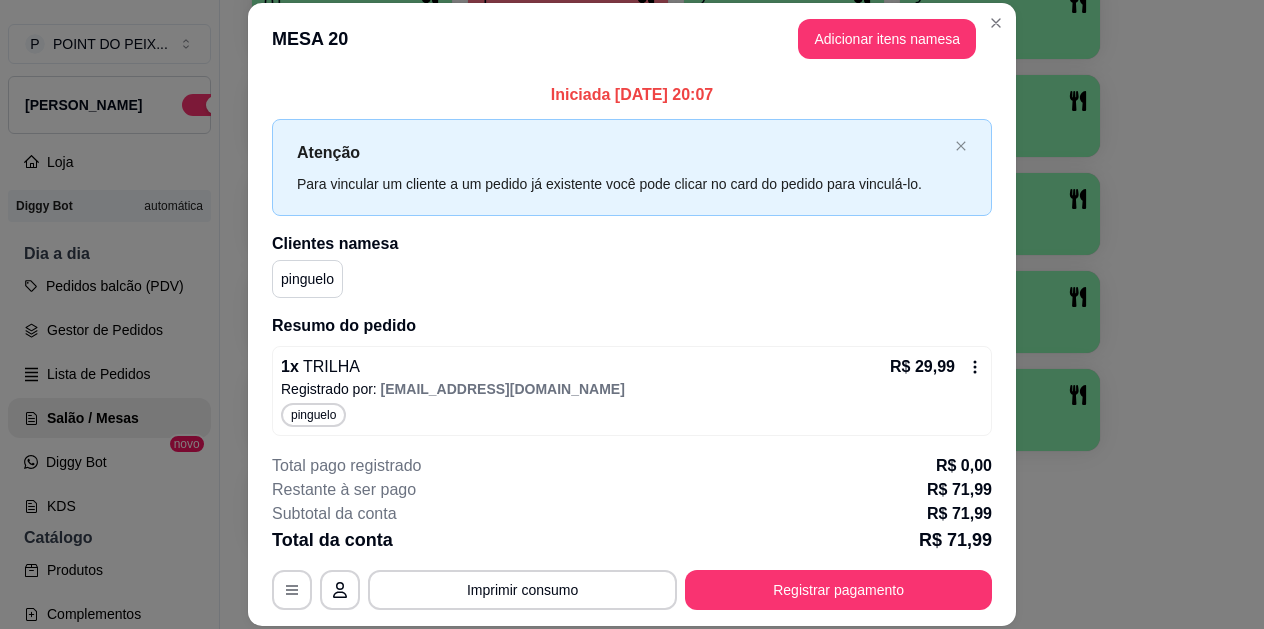 scroll, scrollTop: 61, scrollLeft: 0, axis: vertical 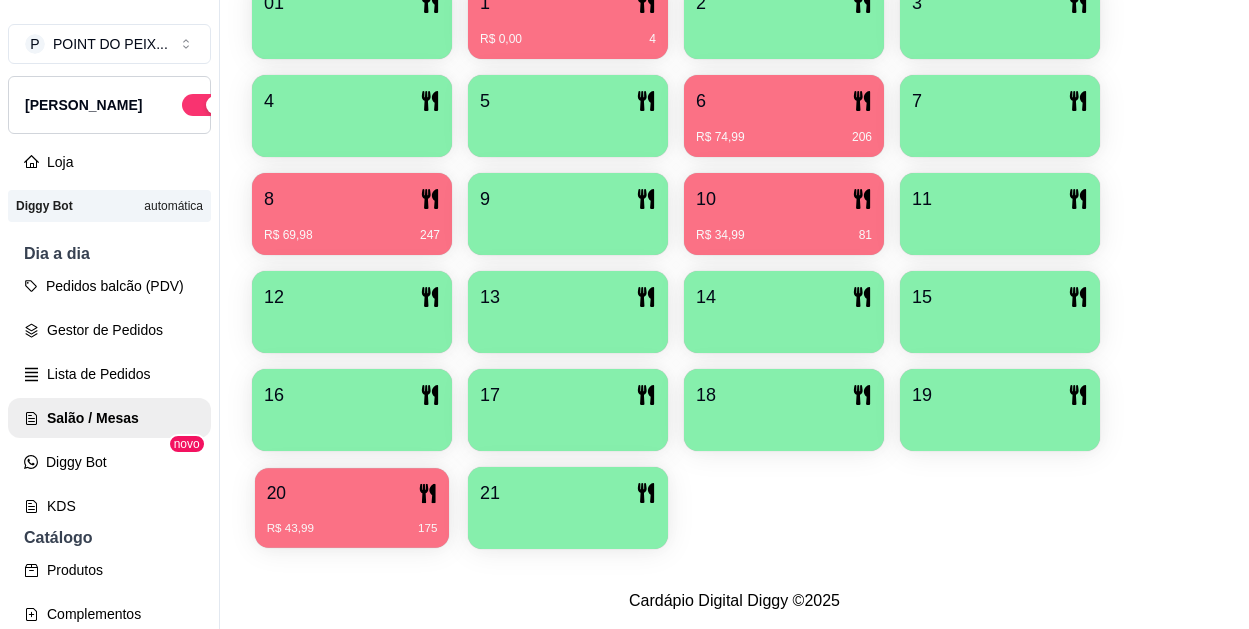 click on "R$ 43,99 175" at bounding box center (352, 521) 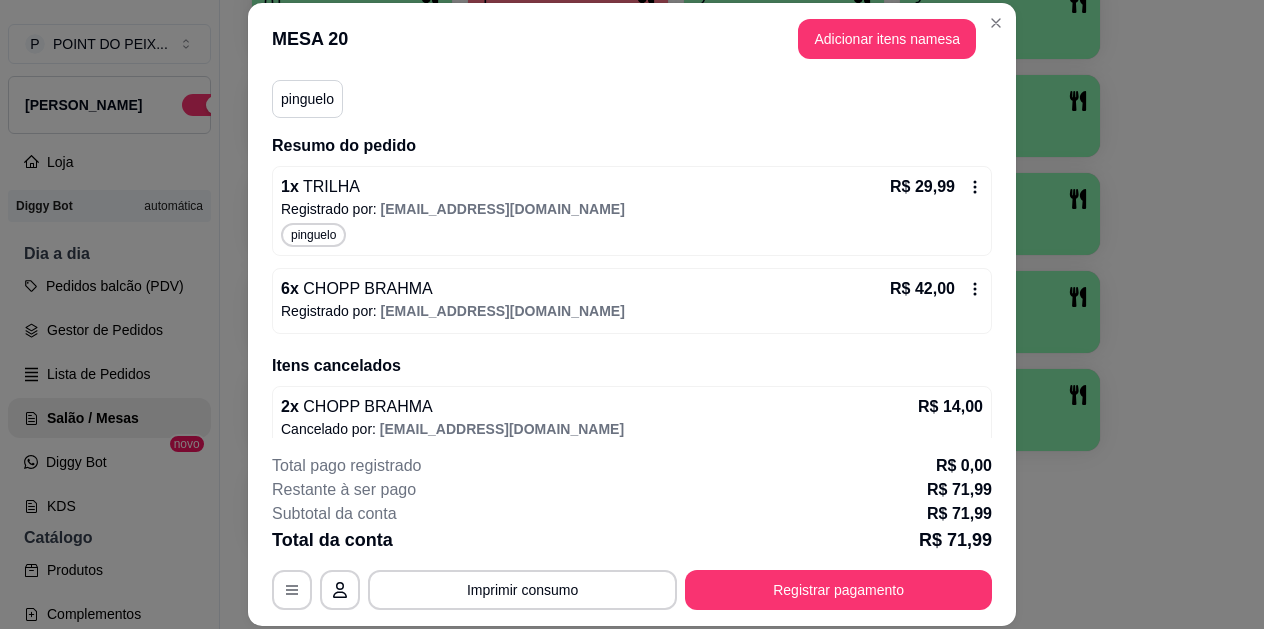 scroll, scrollTop: 198, scrollLeft: 0, axis: vertical 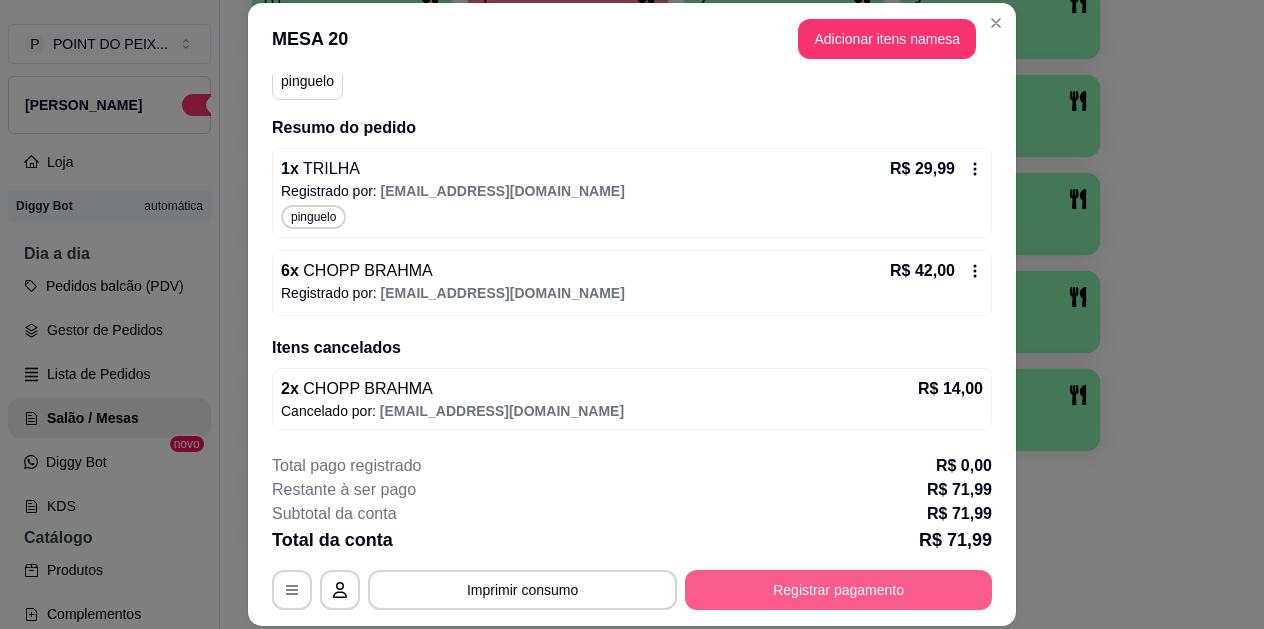 click on "Registrar pagamento" at bounding box center [838, 590] 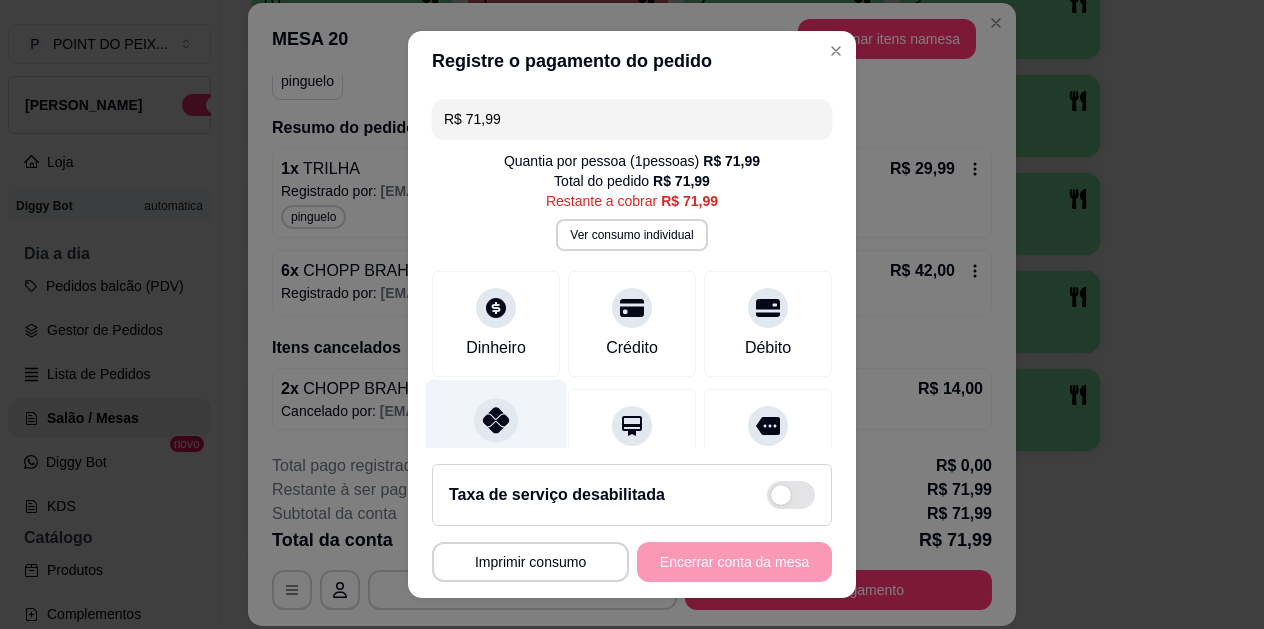click 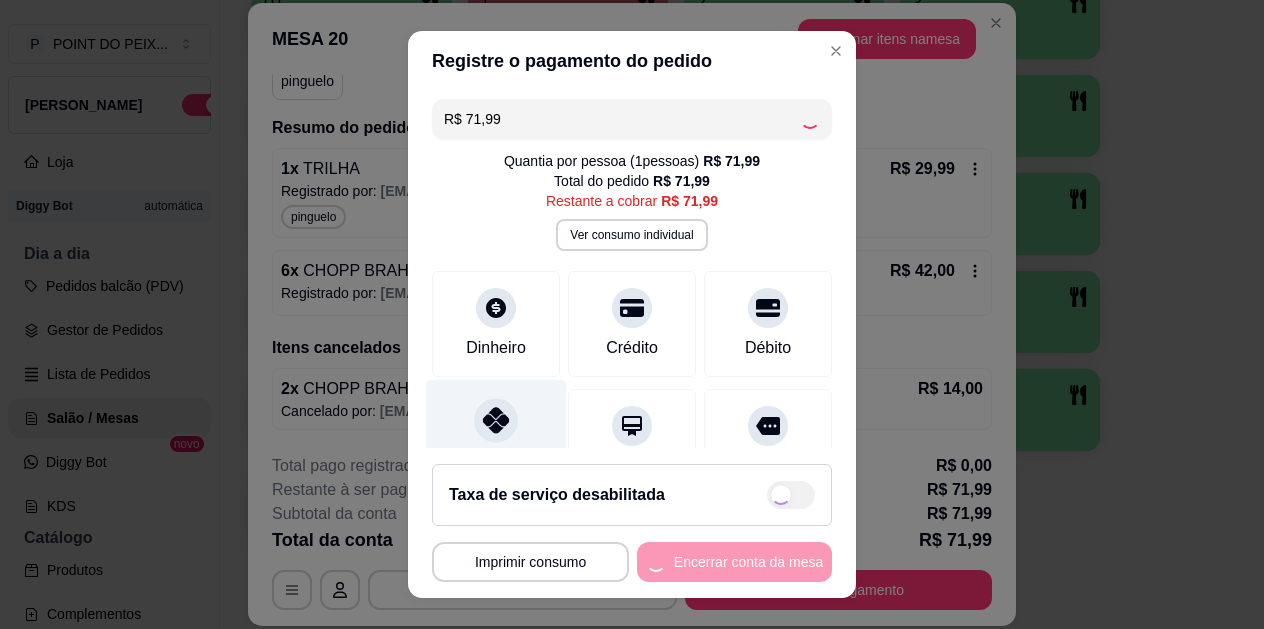 type on "R$ 0,00" 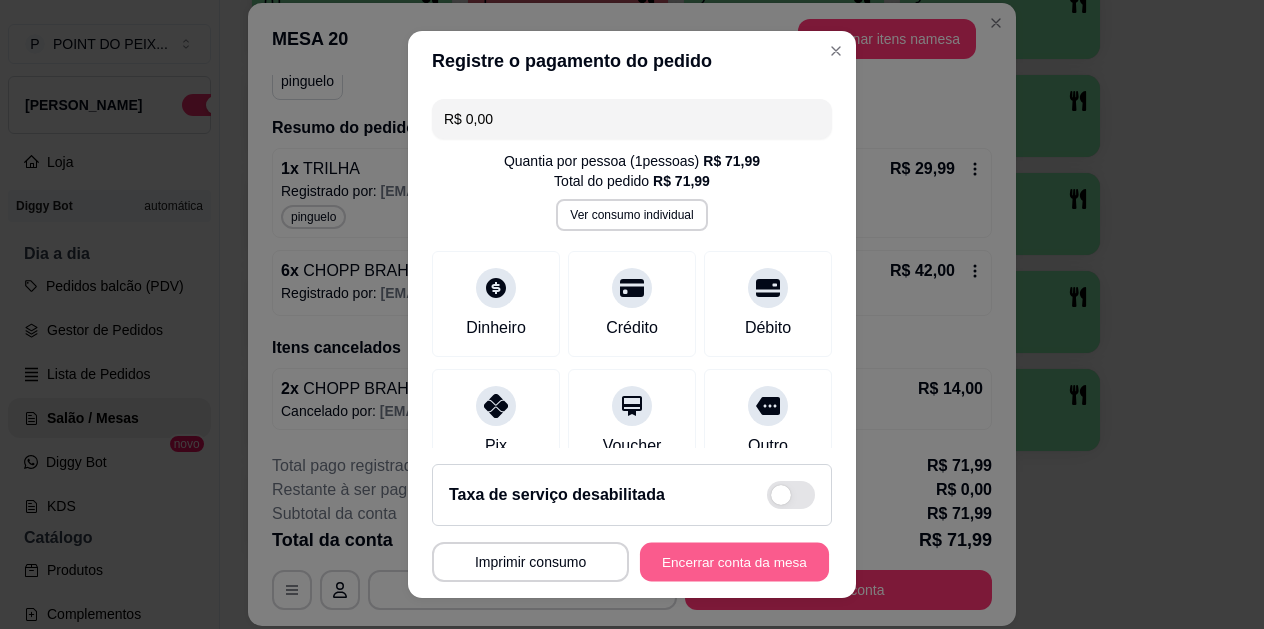click on "Encerrar conta da mesa" at bounding box center (734, 561) 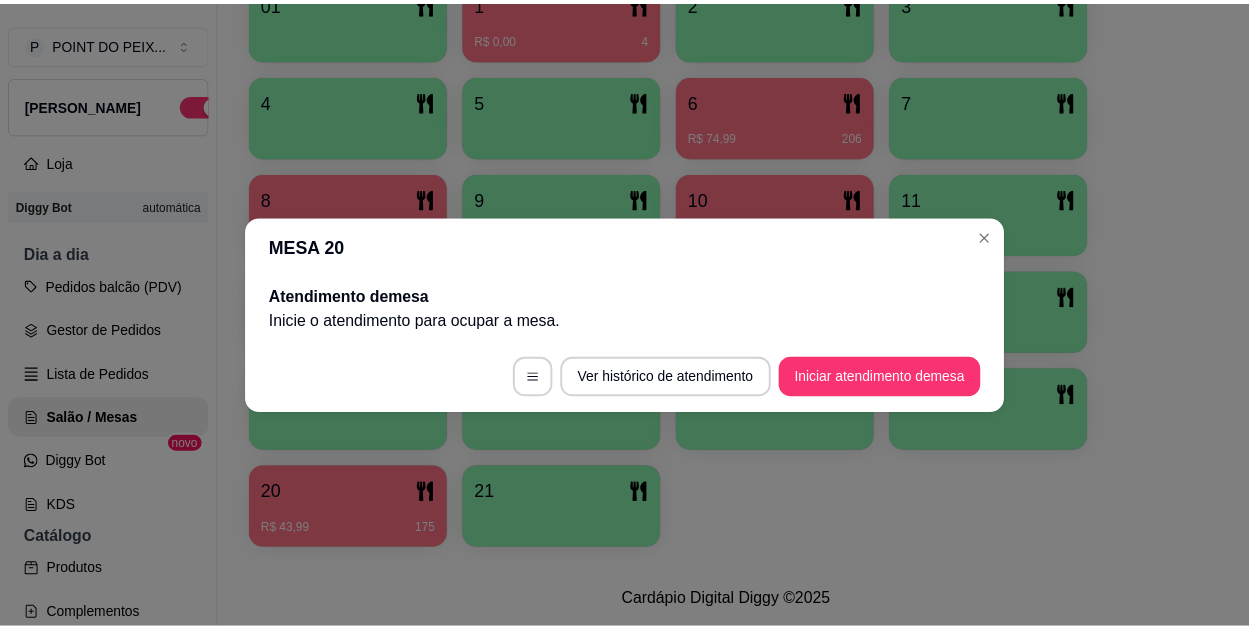 scroll, scrollTop: 0, scrollLeft: 0, axis: both 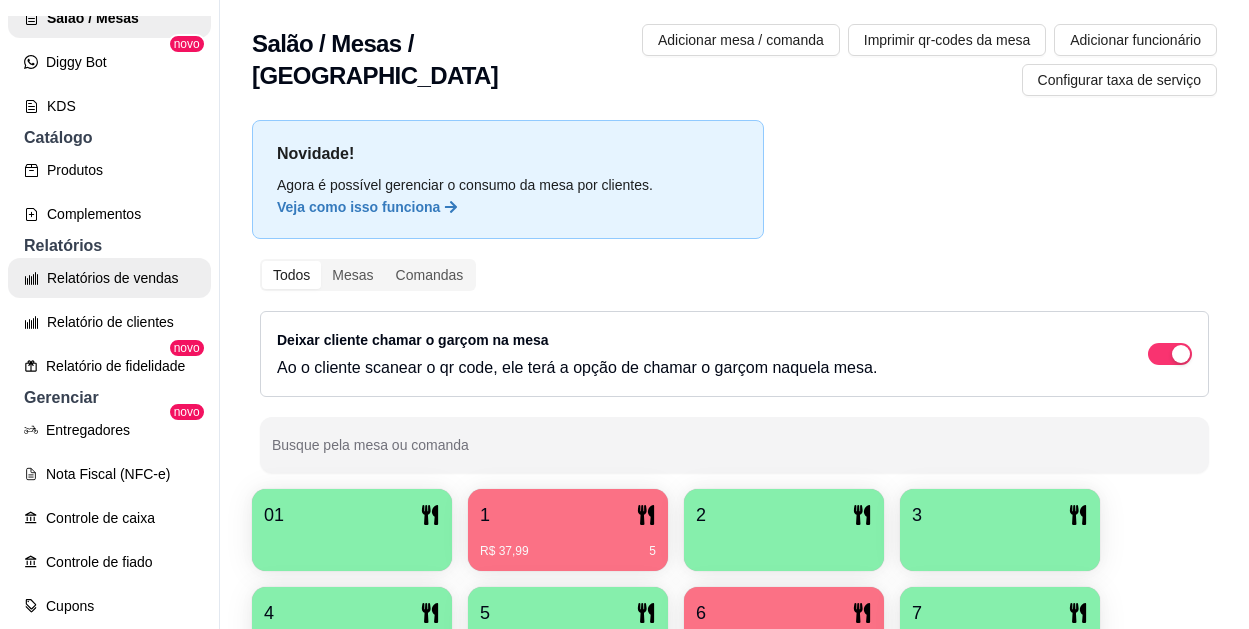click on "Relatórios de vendas" at bounding box center [109, 278] 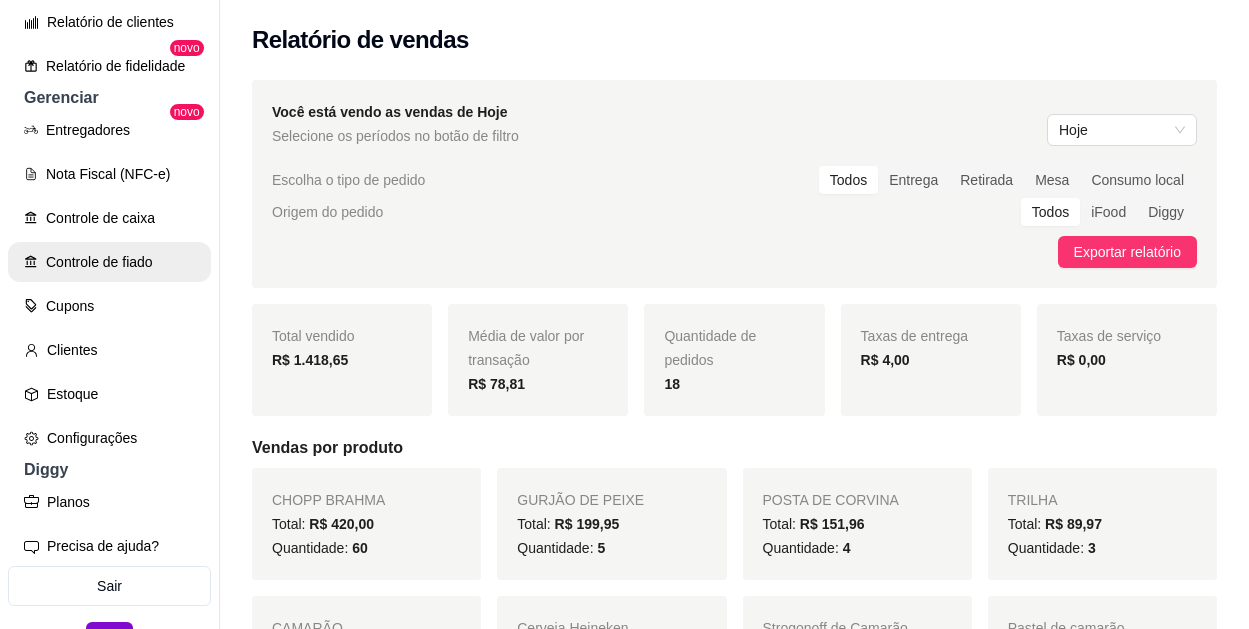 scroll, scrollTop: 741, scrollLeft: 0, axis: vertical 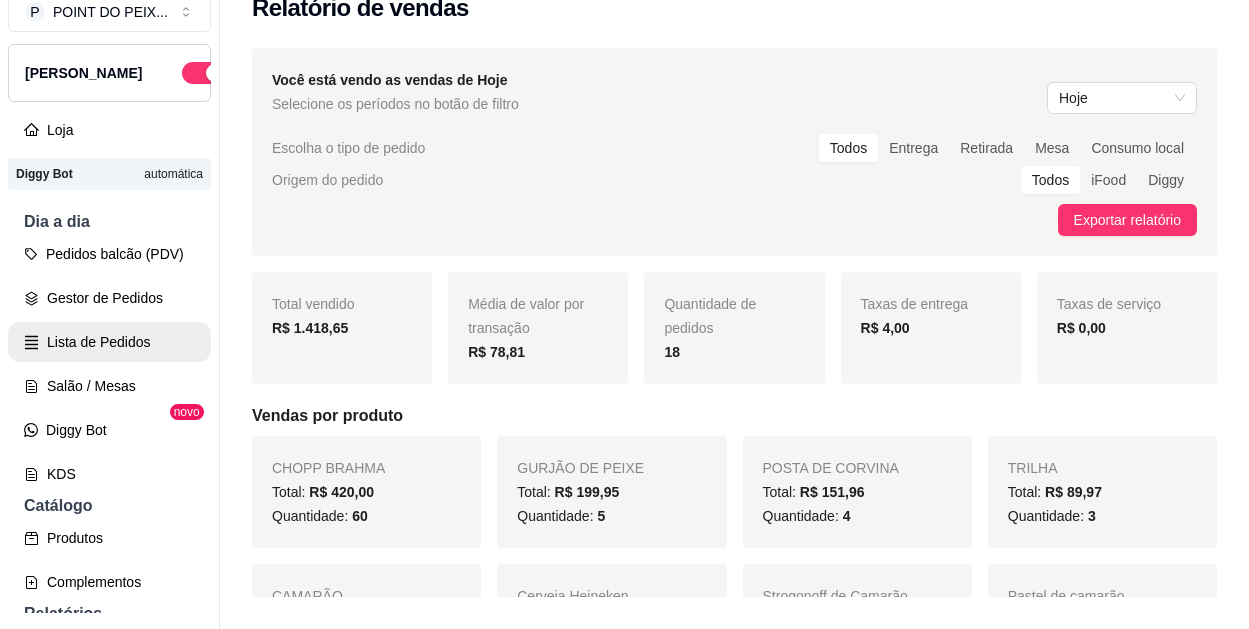 click on "Lista de Pedidos" at bounding box center [109, 342] 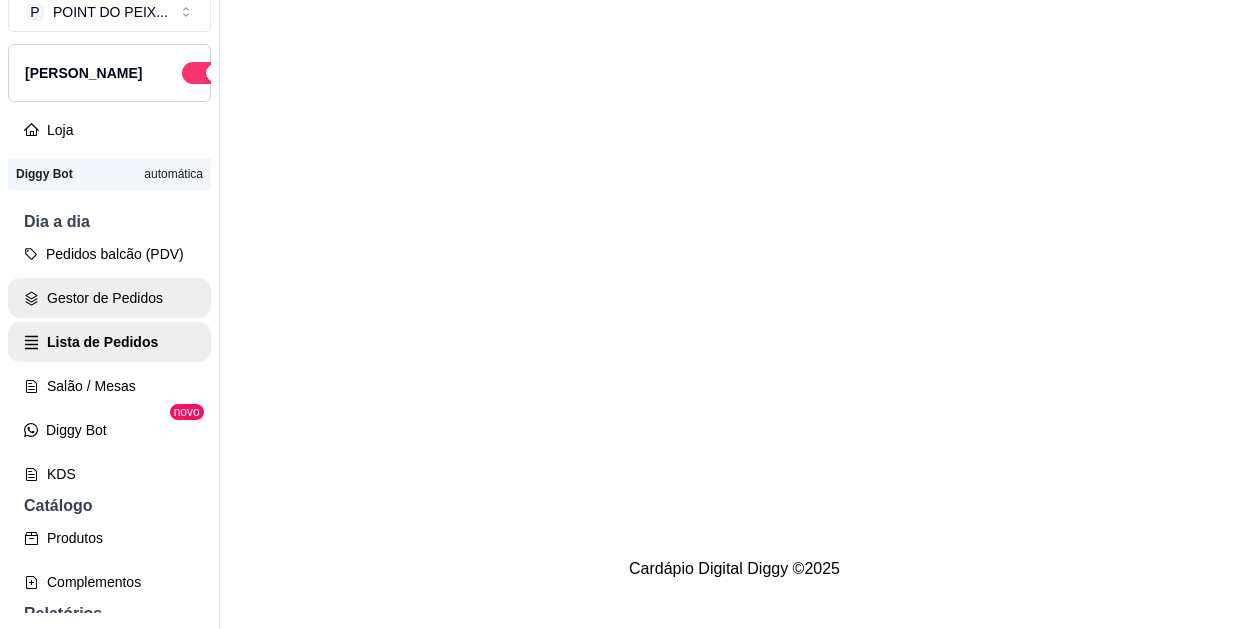 scroll, scrollTop: 0, scrollLeft: 0, axis: both 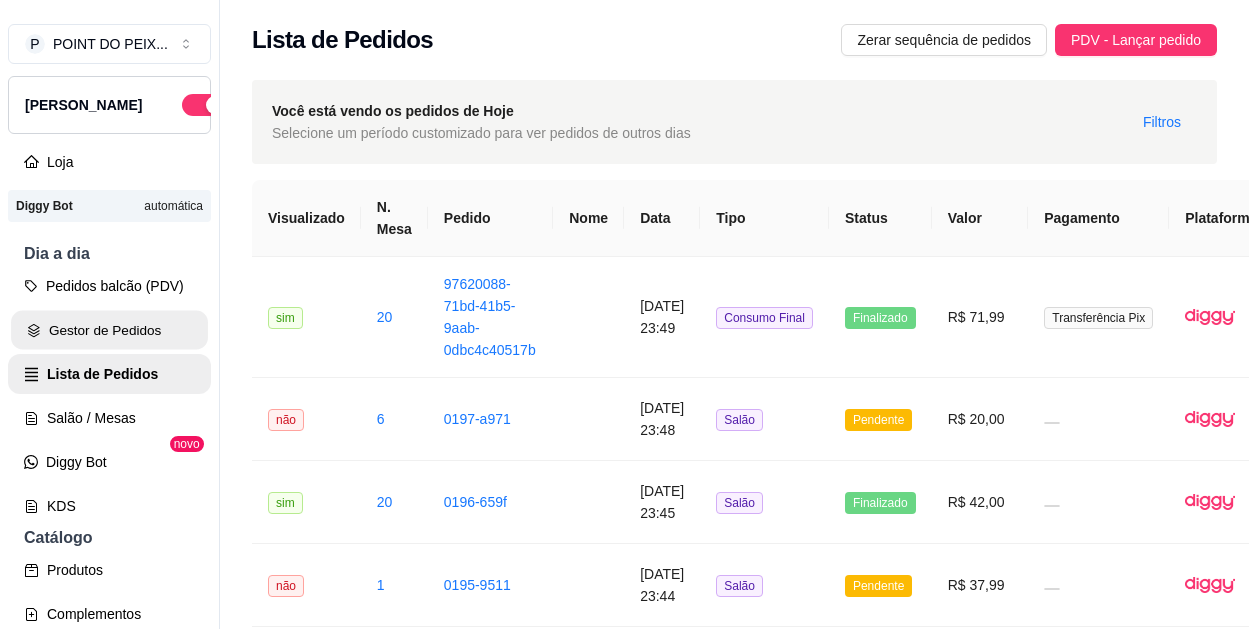 click on "Gestor de Pedidos" at bounding box center [109, 330] 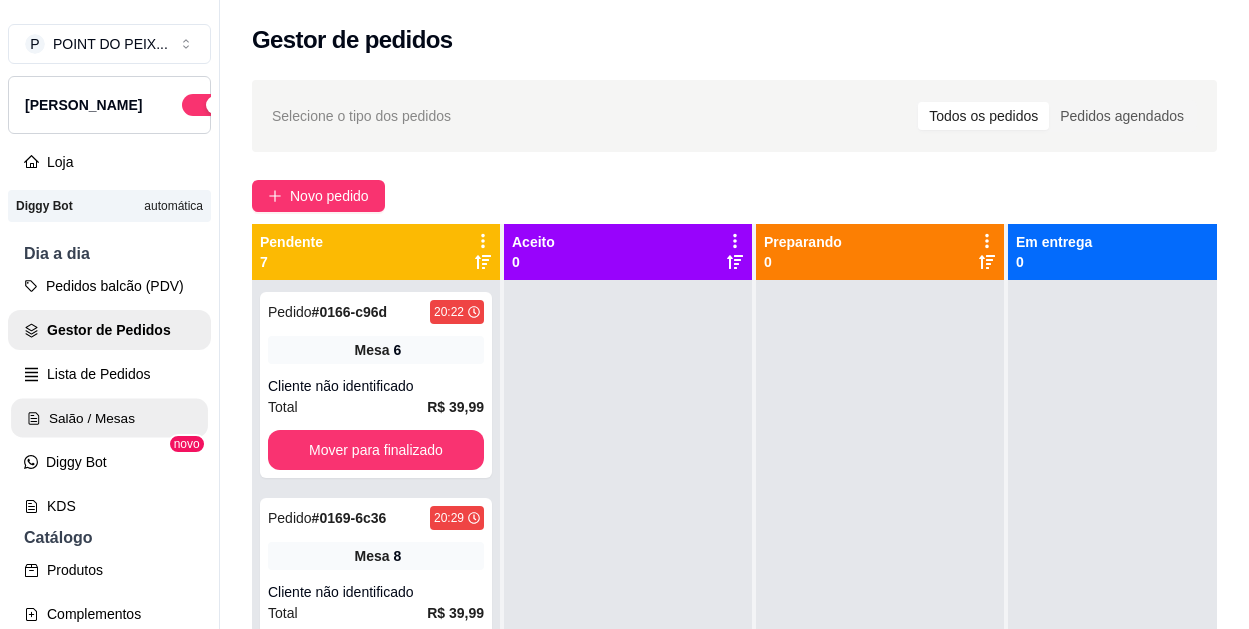 click on "Salão / Mesas" at bounding box center [109, 418] 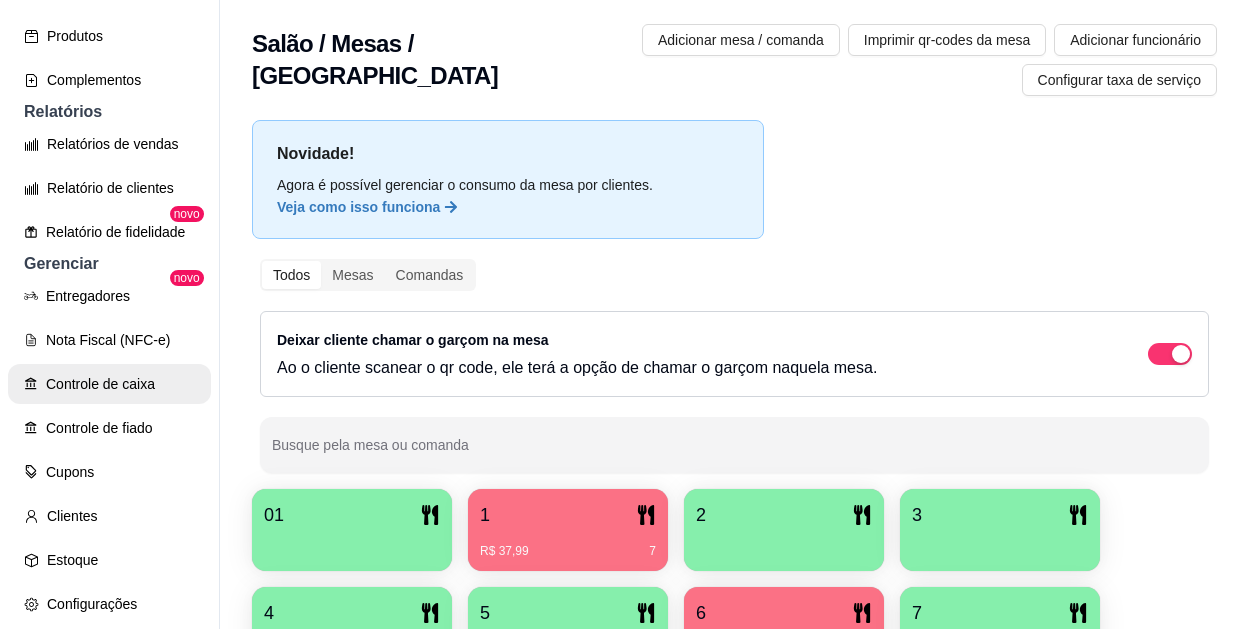 scroll, scrollTop: 600, scrollLeft: 0, axis: vertical 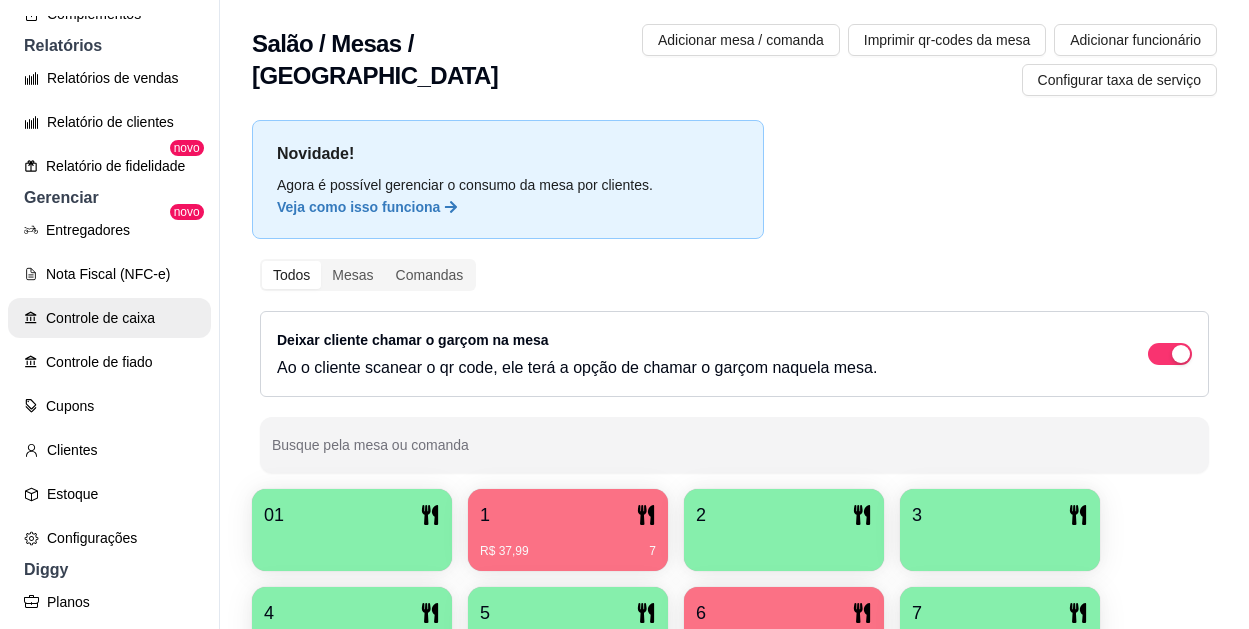 click on "Controle de caixa" at bounding box center [109, 318] 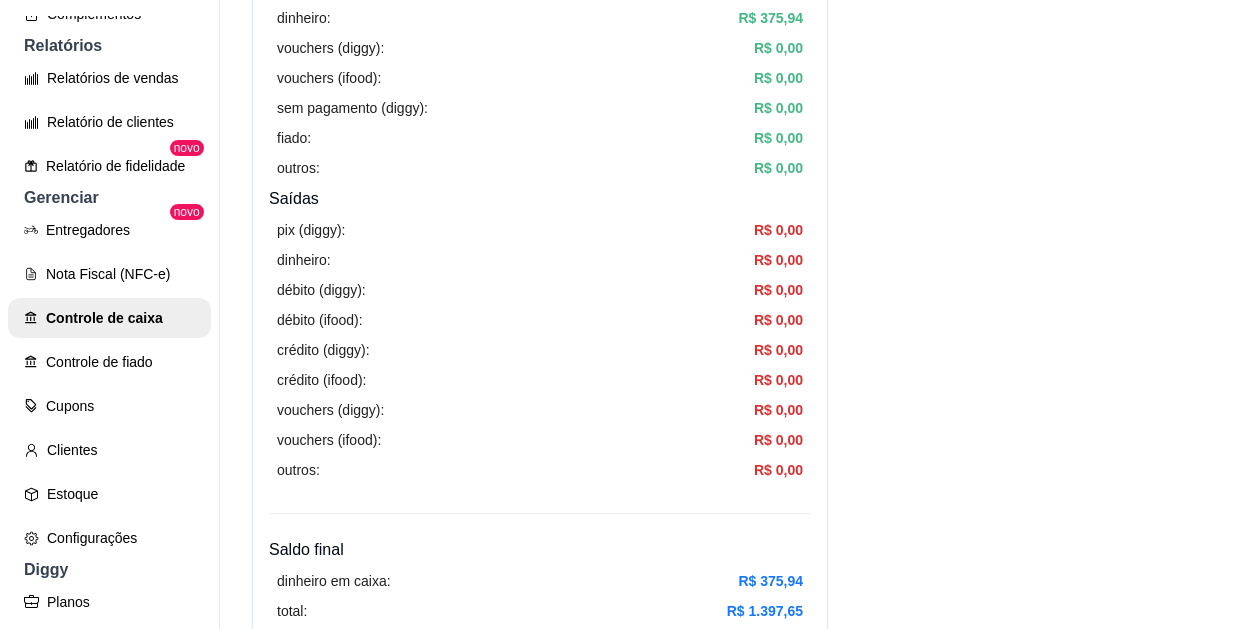 scroll, scrollTop: 600, scrollLeft: 0, axis: vertical 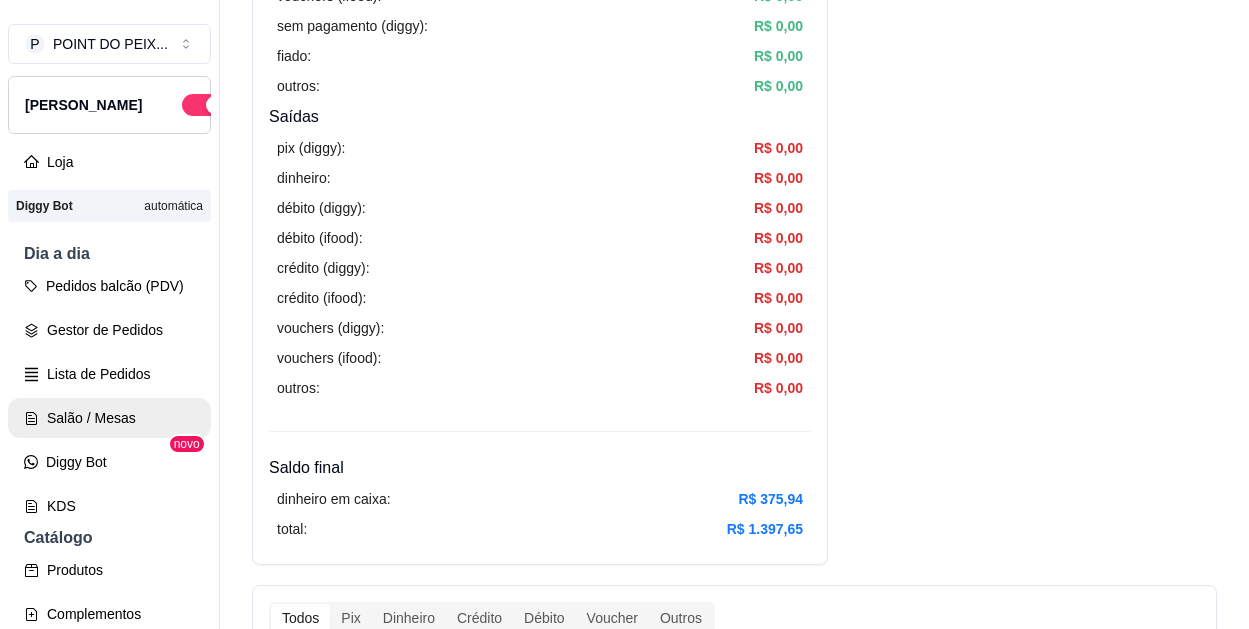 click on "Salão / Mesas" at bounding box center [109, 418] 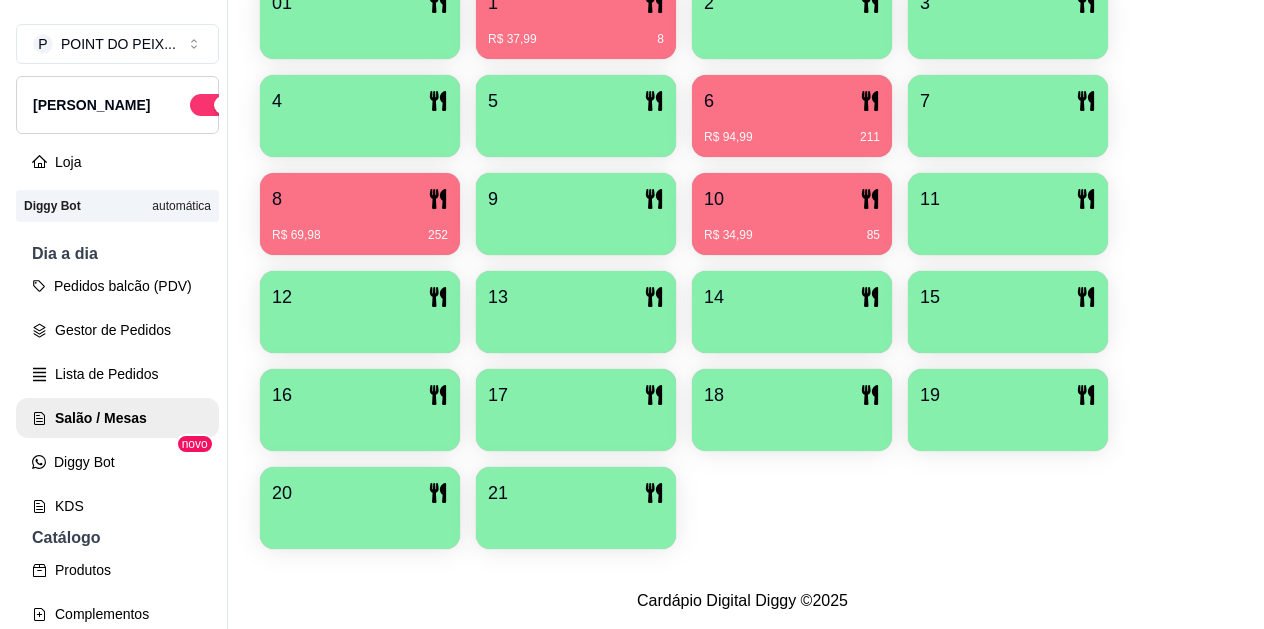 scroll, scrollTop: 527, scrollLeft: 0, axis: vertical 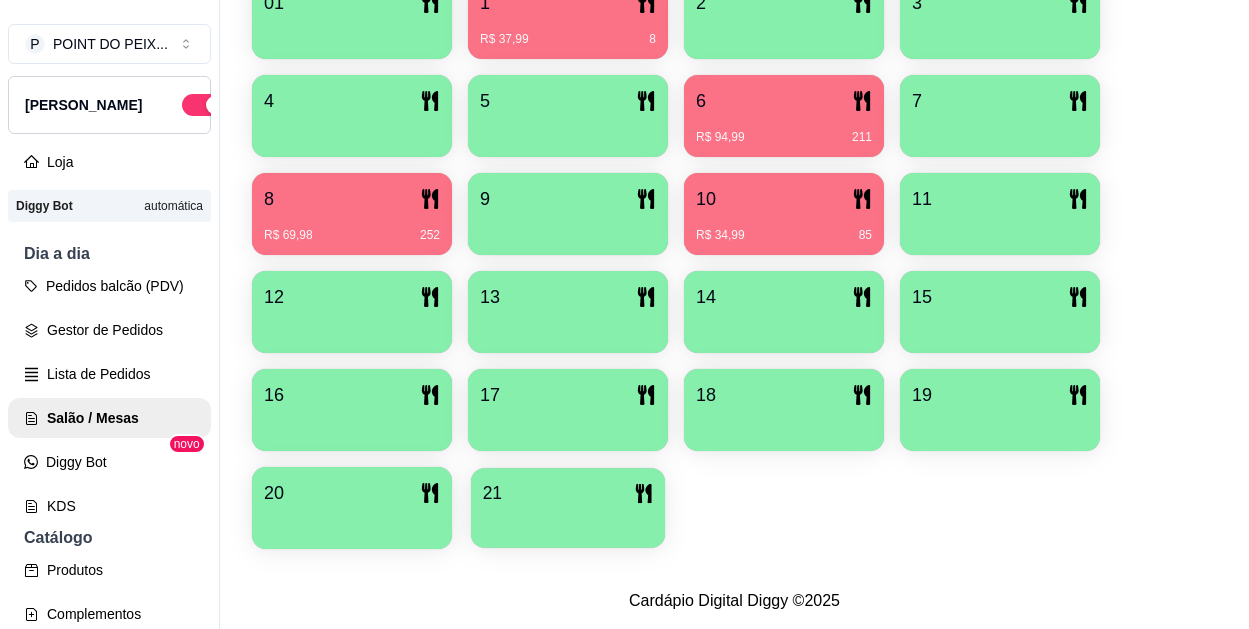 click at bounding box center (568, 521) 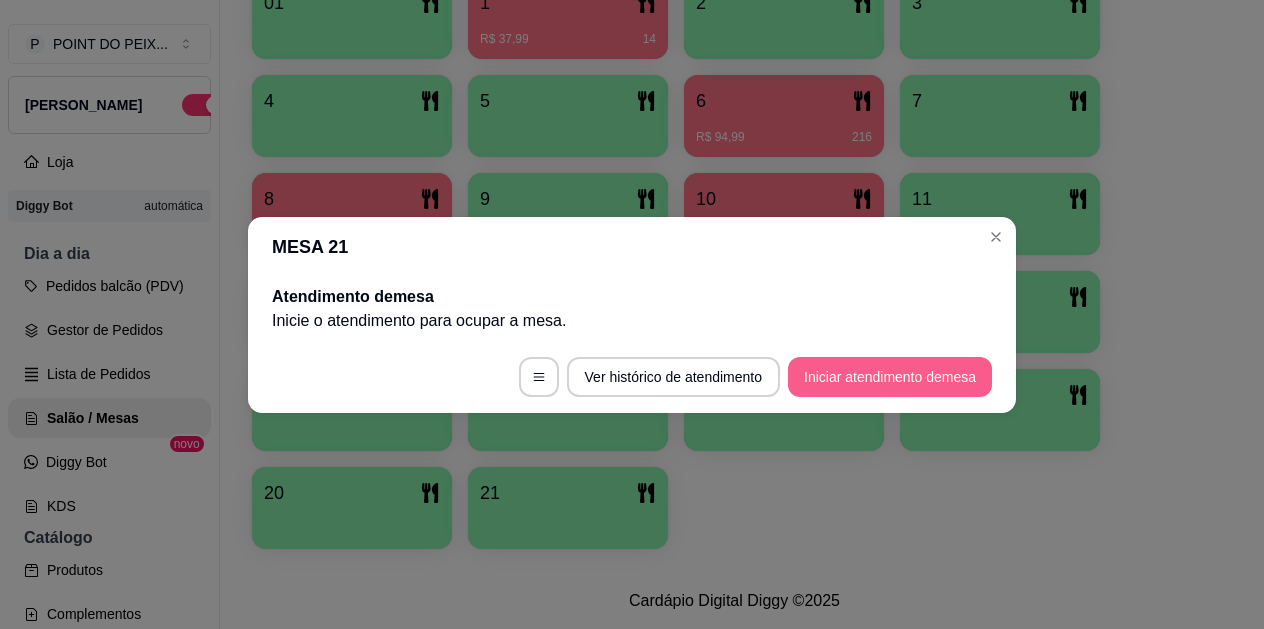 click on "Iniciar atendimento de  mesa" at bounding box center [890, 377] 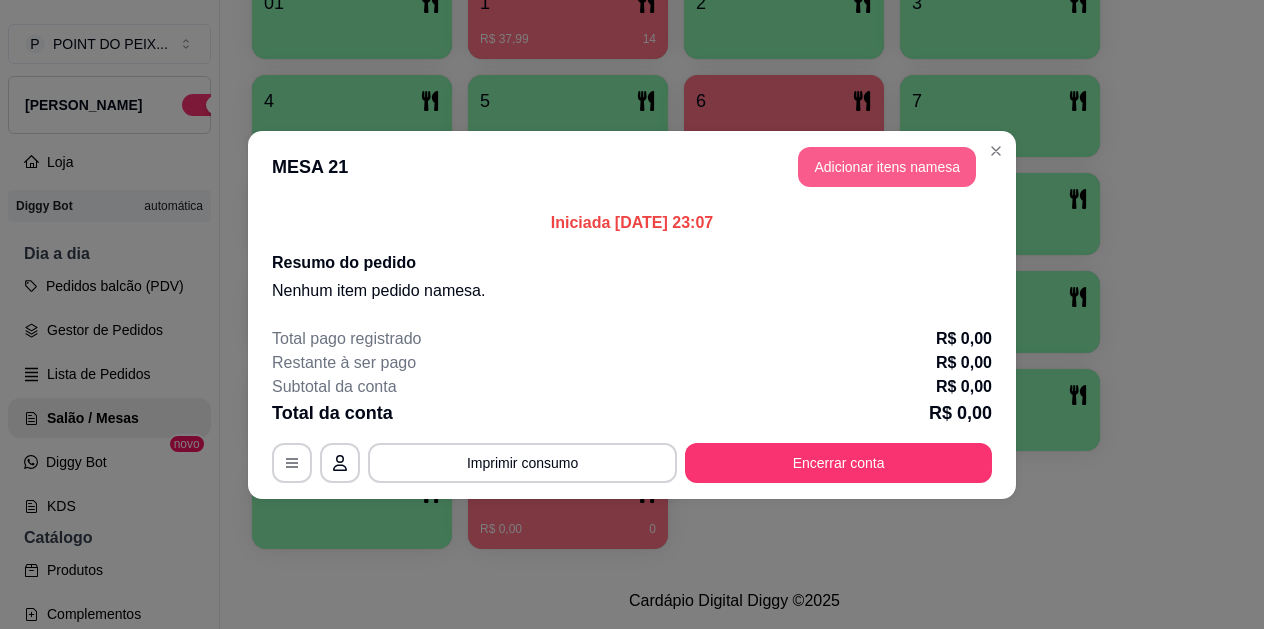 click on "Adicionar itens na  mesa" at bounding box center (887, 167) 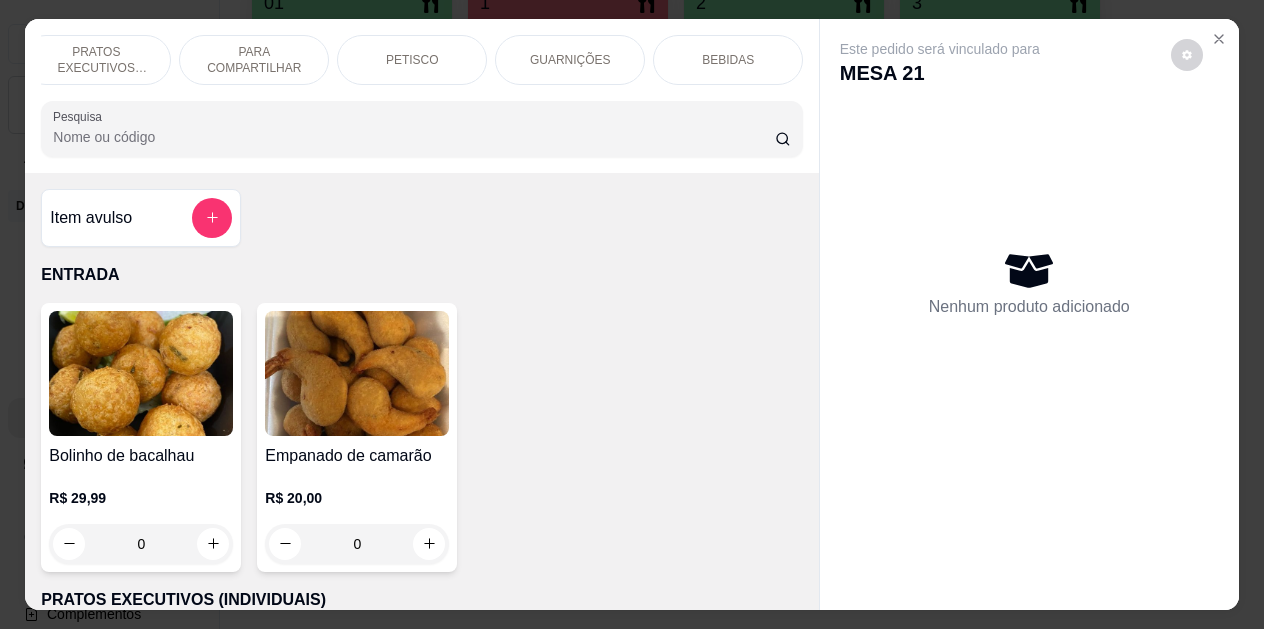 scroll, scrollTop: 0, scrollLeft: 179, axis: horizontal 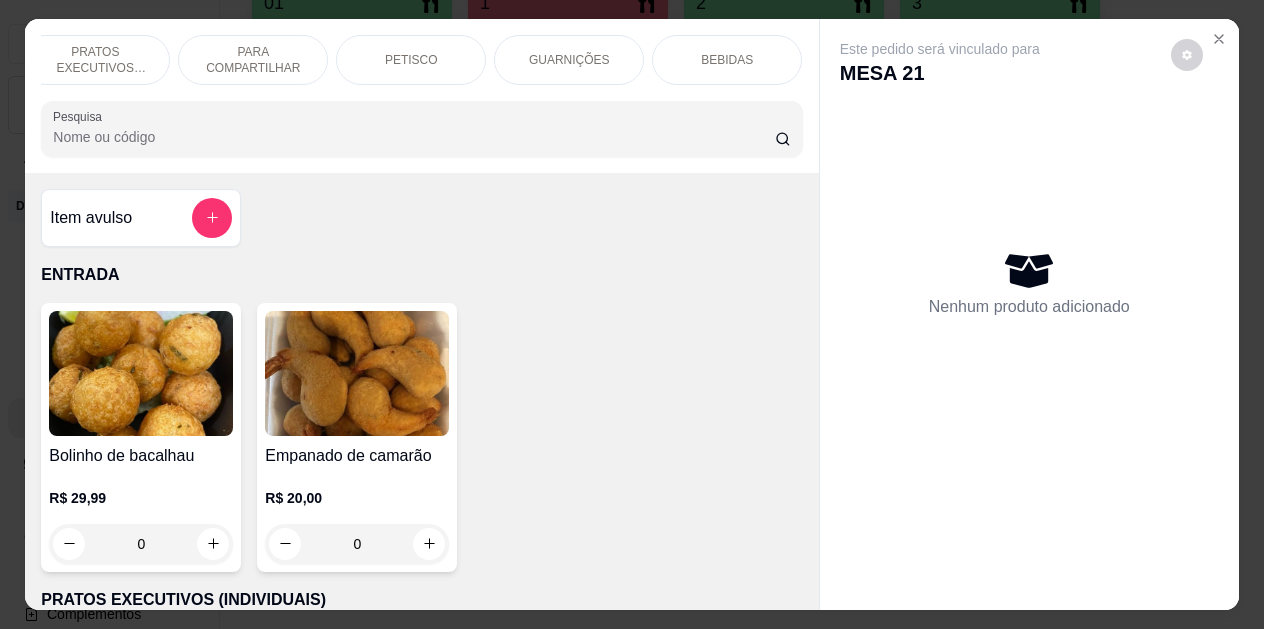 click on "BEBIDAS" at bounding box center (727, 60) 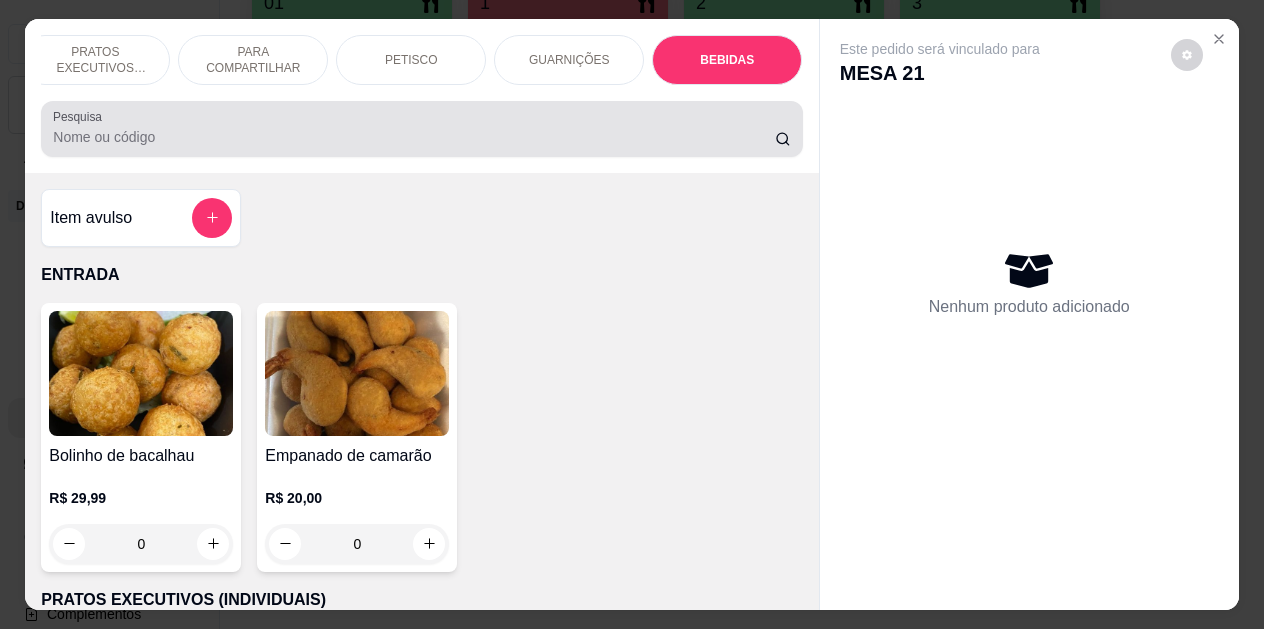 scroll, scrollTop: 4139, scrollLeft: 0, axis: vertical 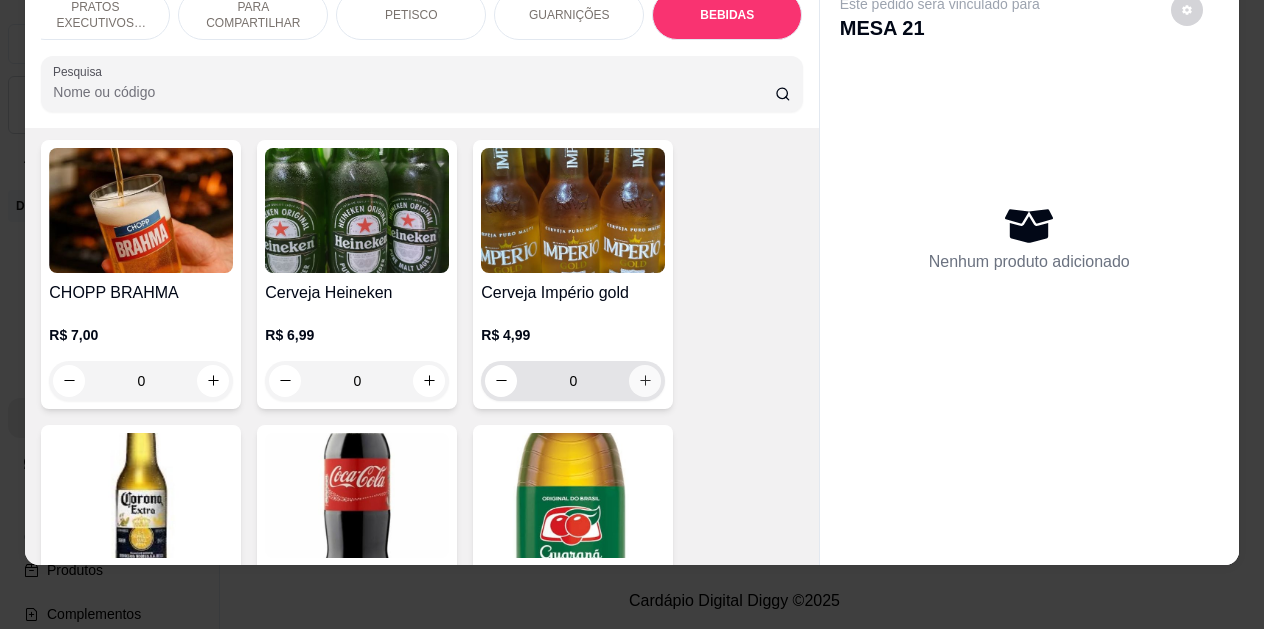click 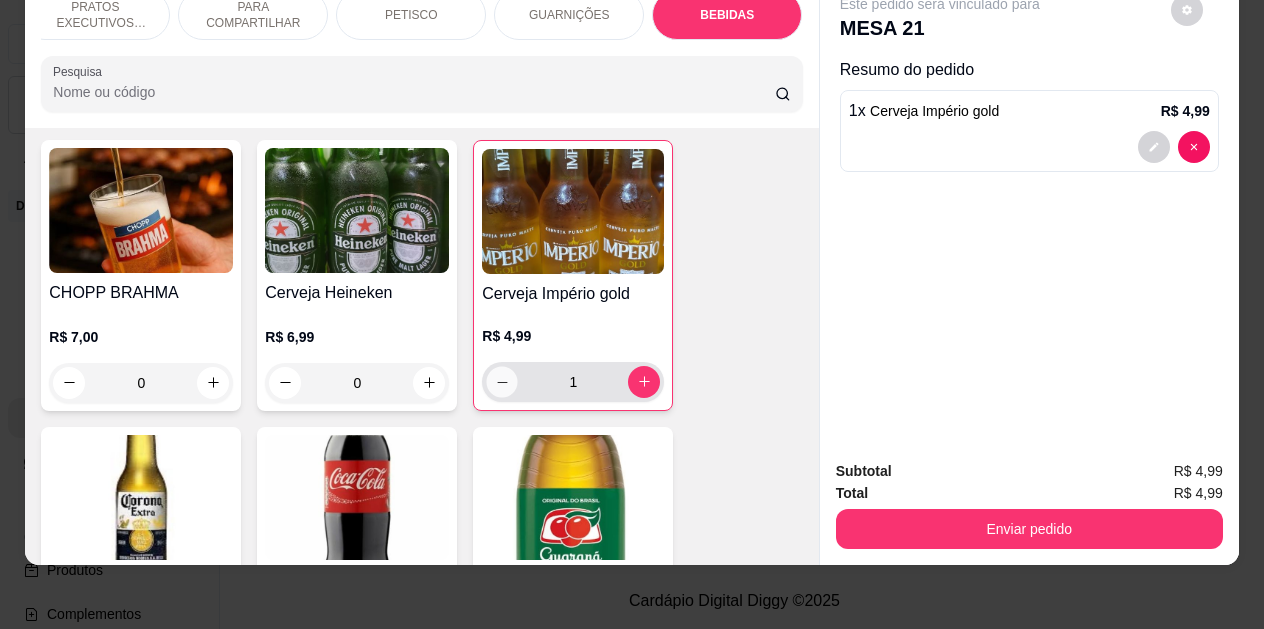 click at bounding box center [502, 381] 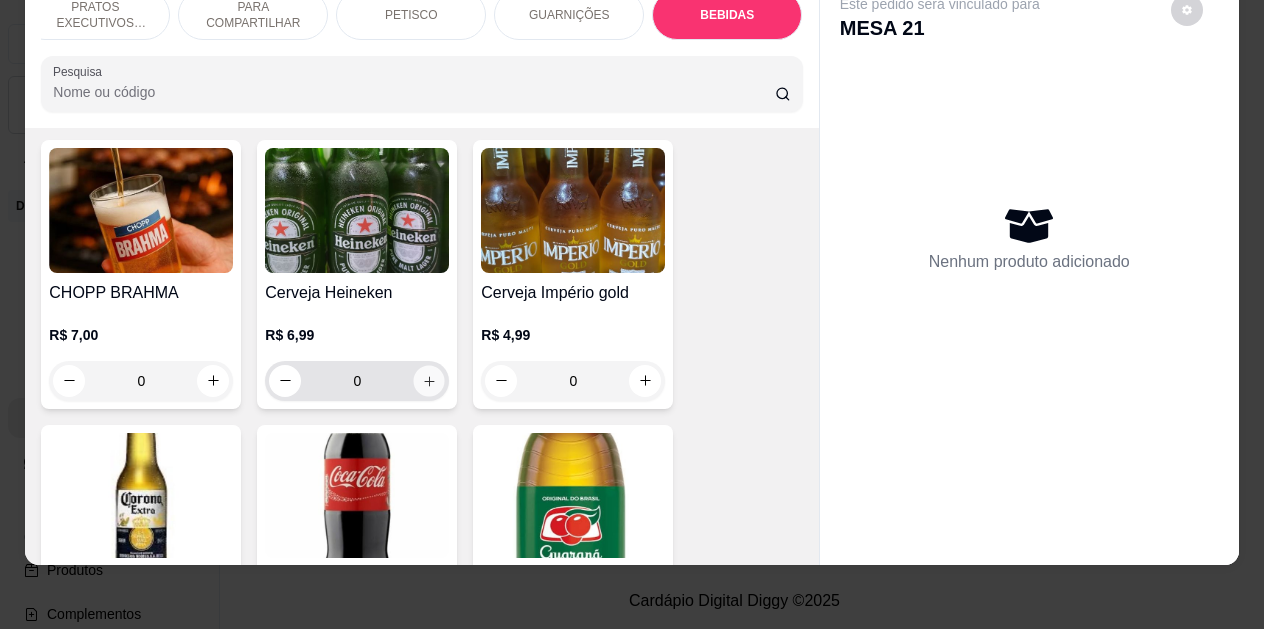 click 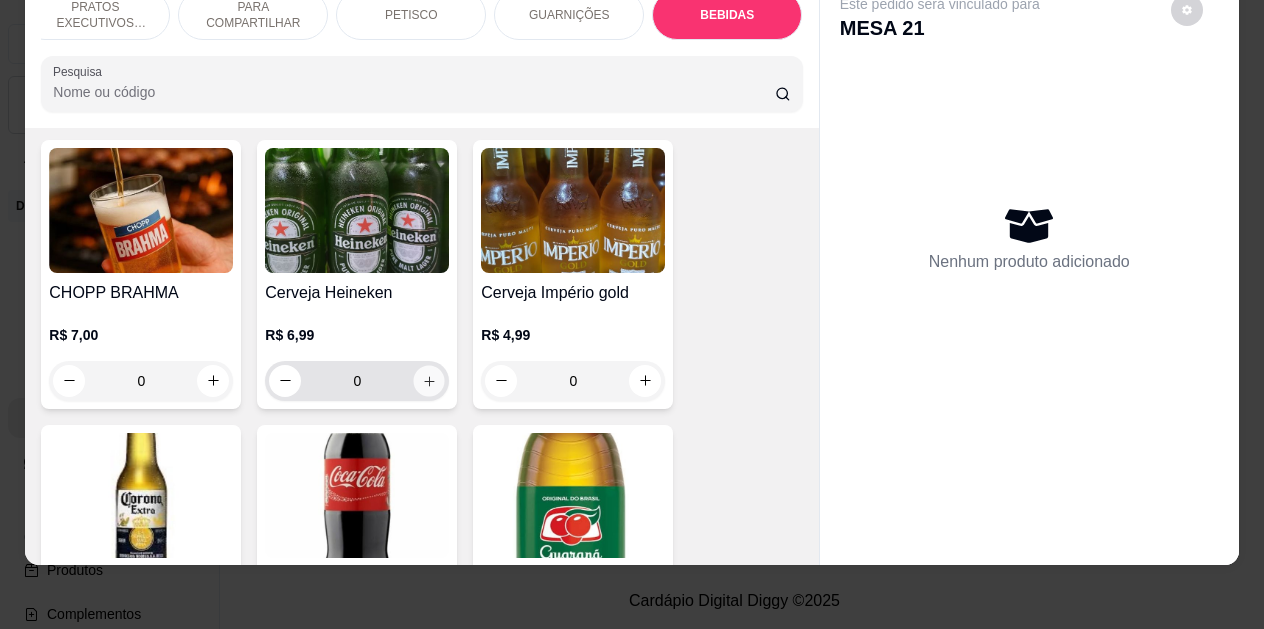 type on "1" 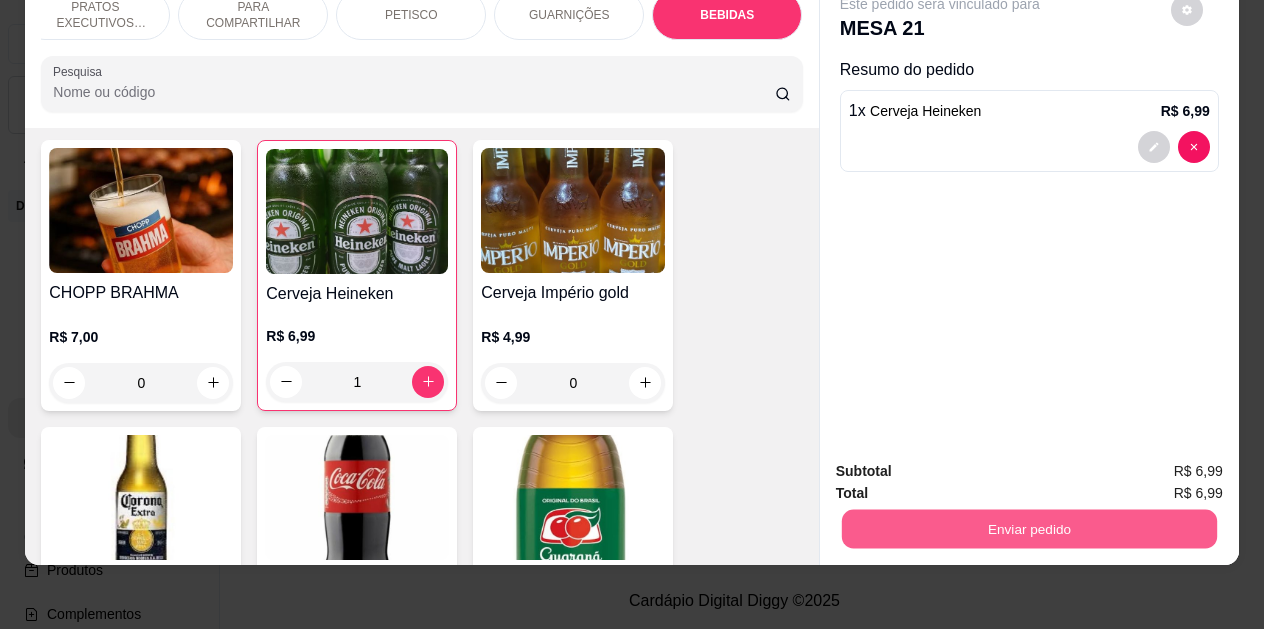 click on "Enviar pedido" at bounding box center (1029, 529) 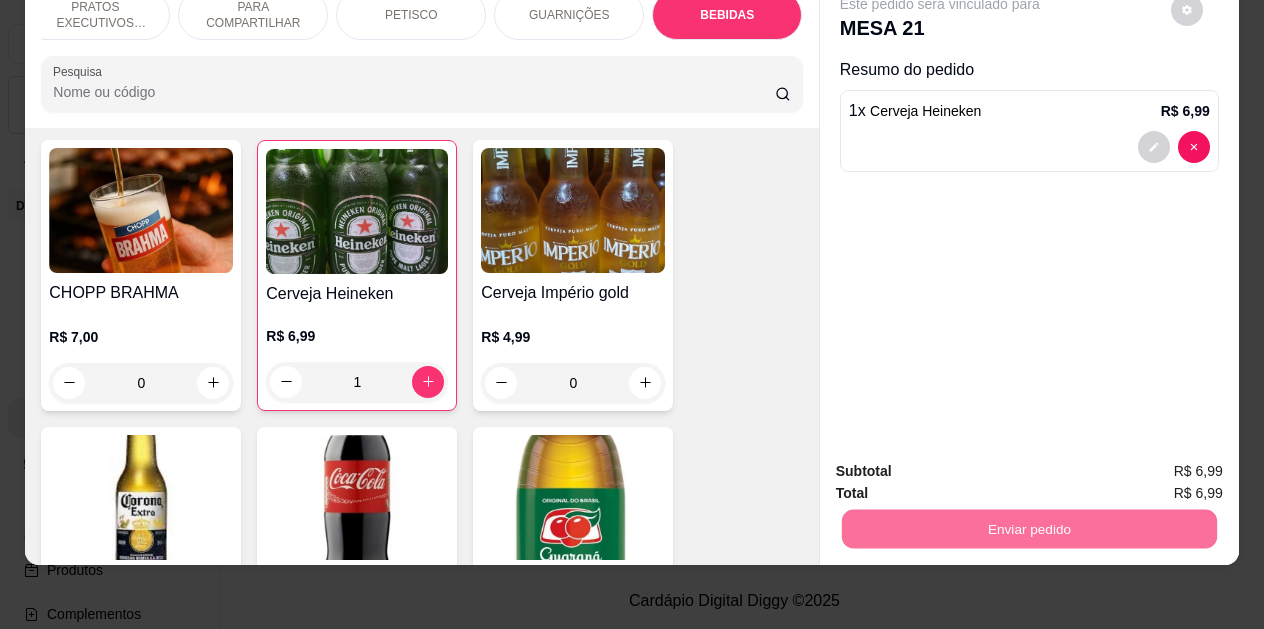 click on "Não registrar e enviar pedido" at bounding box center (963, 465) 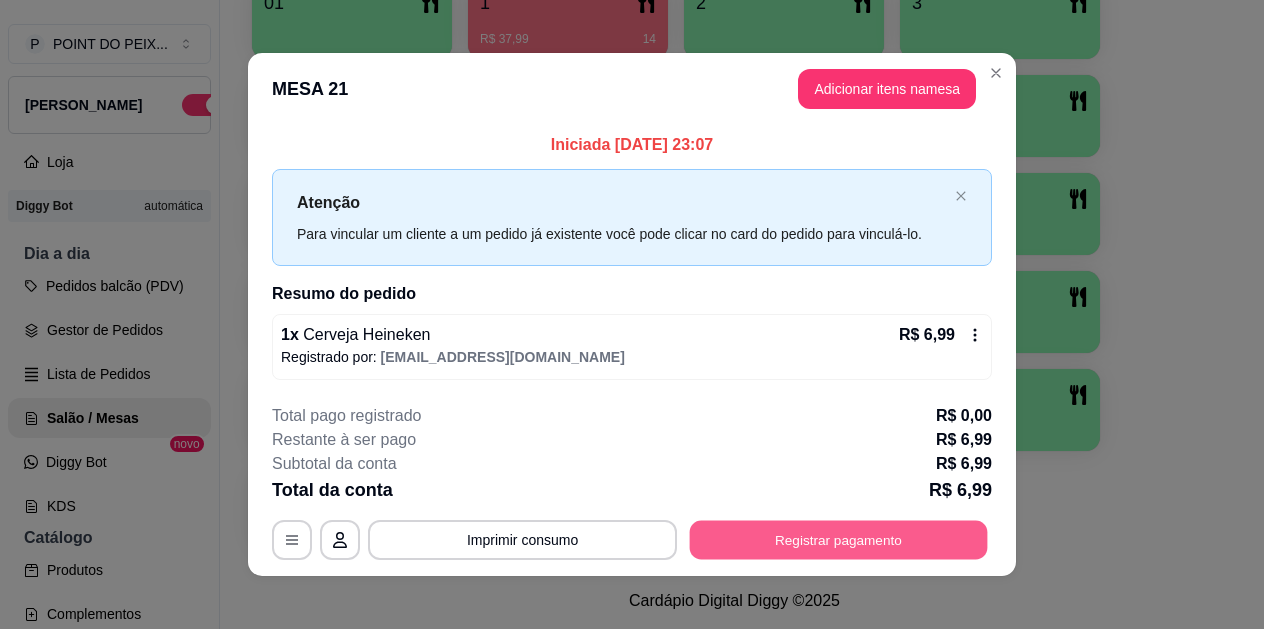 click on "Registrar pagamento" at bounding box center (839, 540) 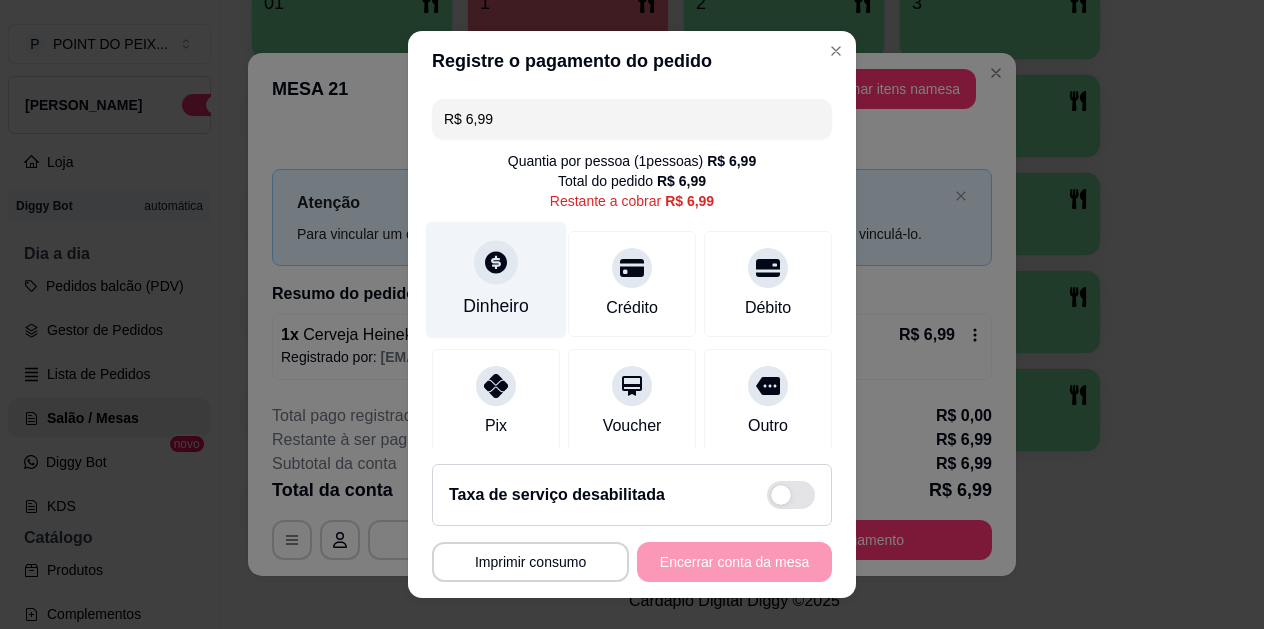 click 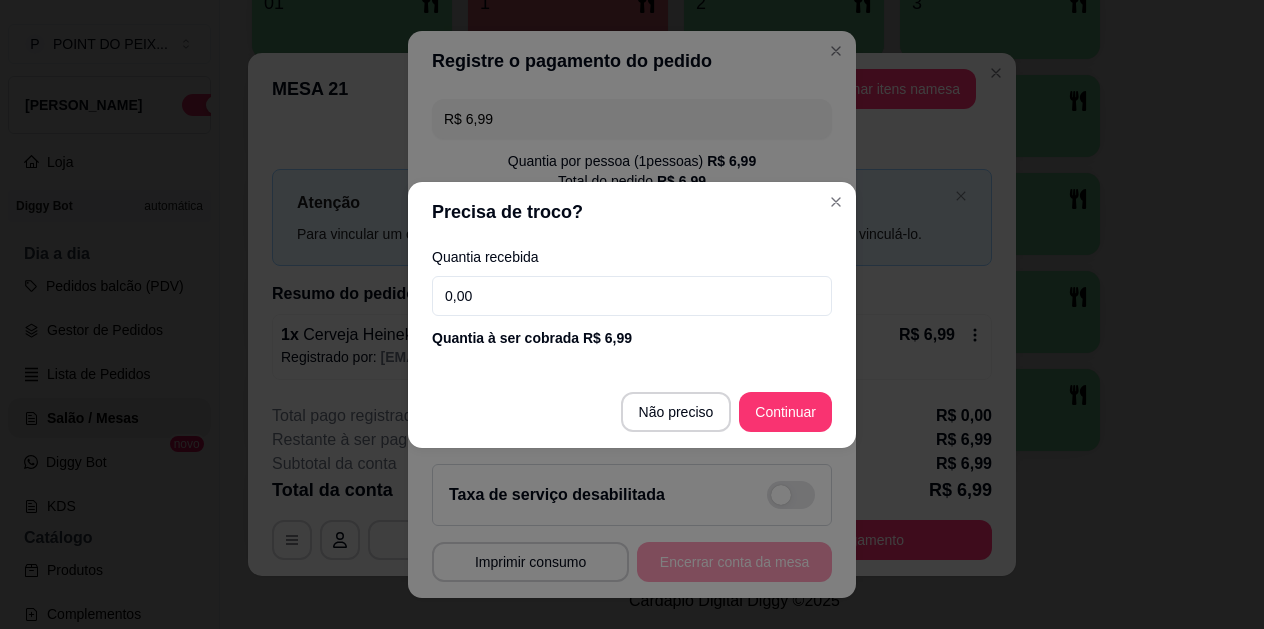 click on "0,00" at bounding box center [632, 296] 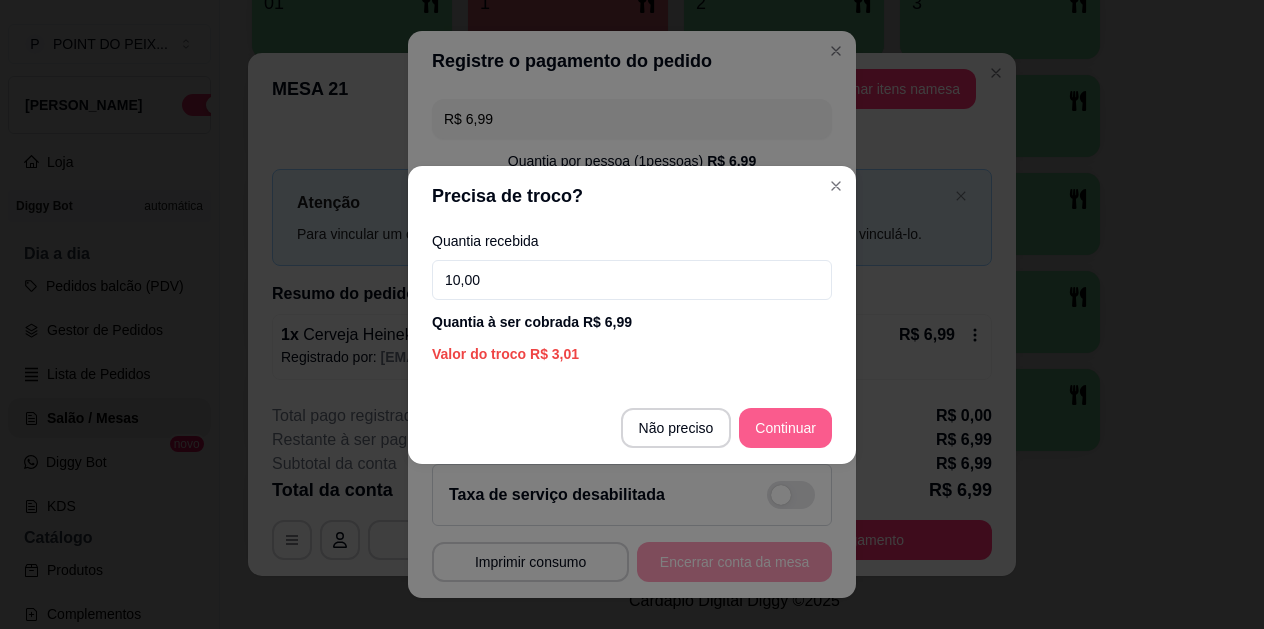 type on "10,00" 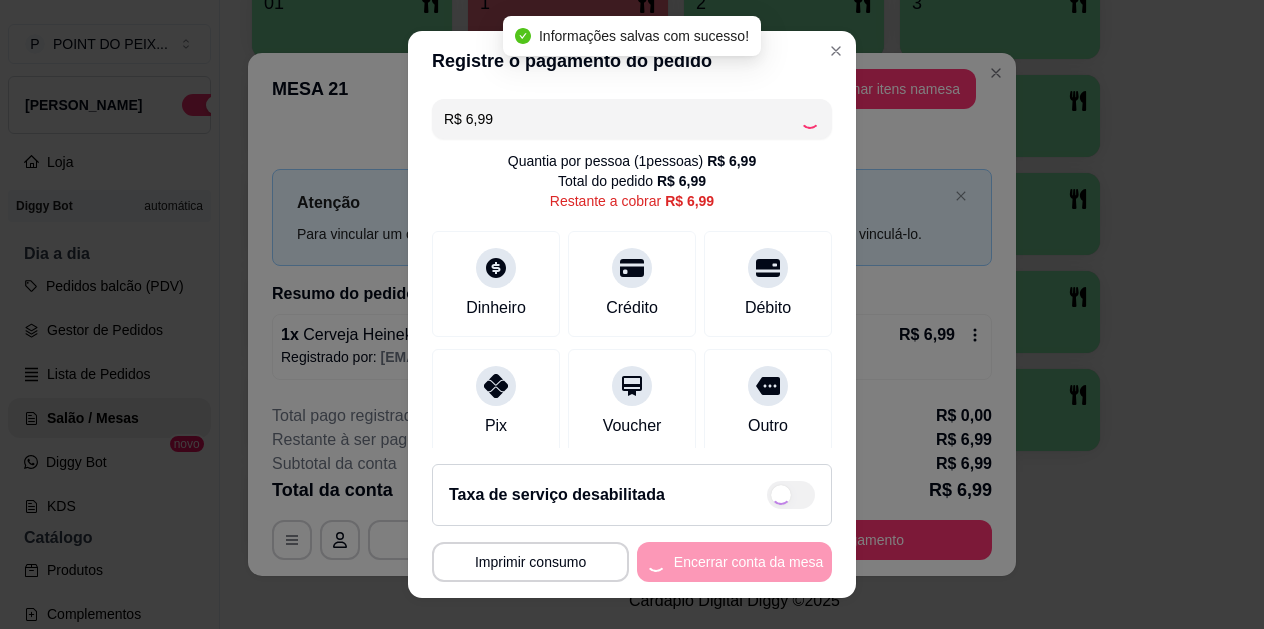 type on "R$ 0,00" 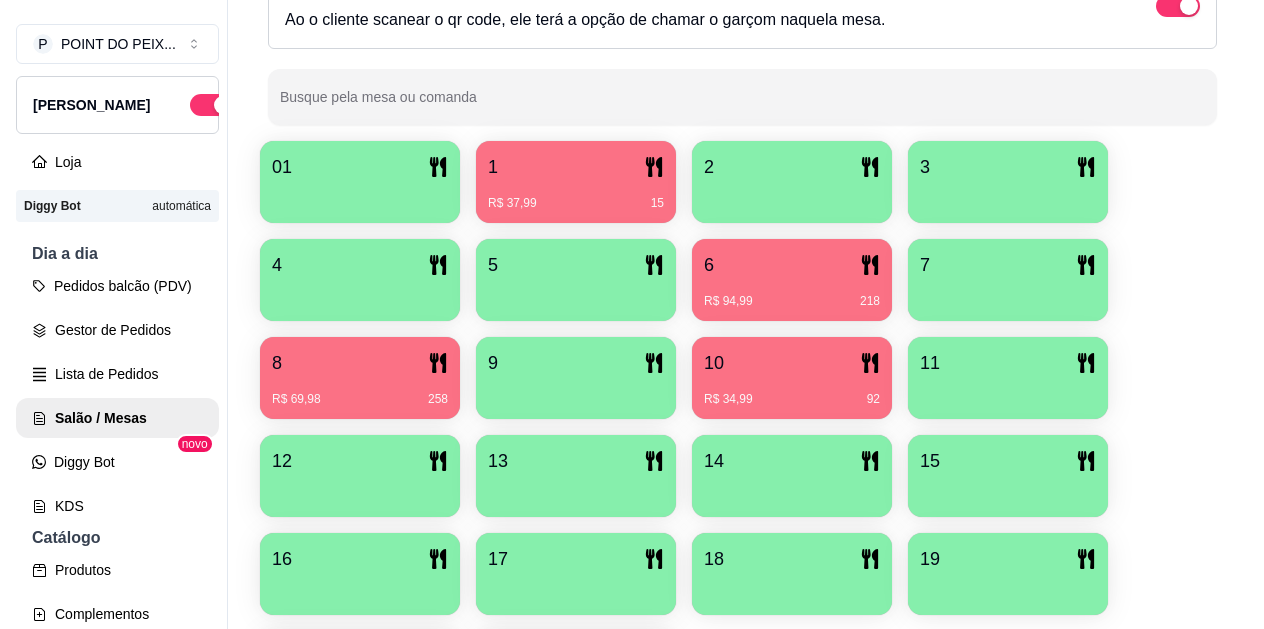 scroll, scrollTop: 327, scrollLeft: 0, axis: vertical 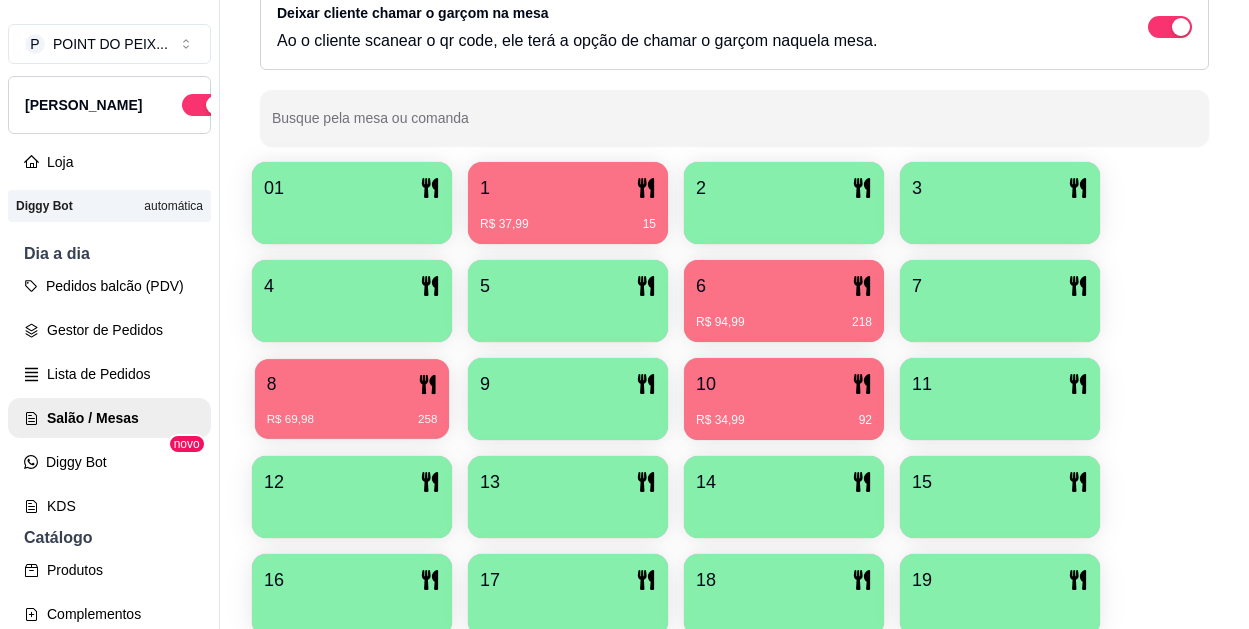 click on "R$ 69,98 258" at bounding box center [352, 412] 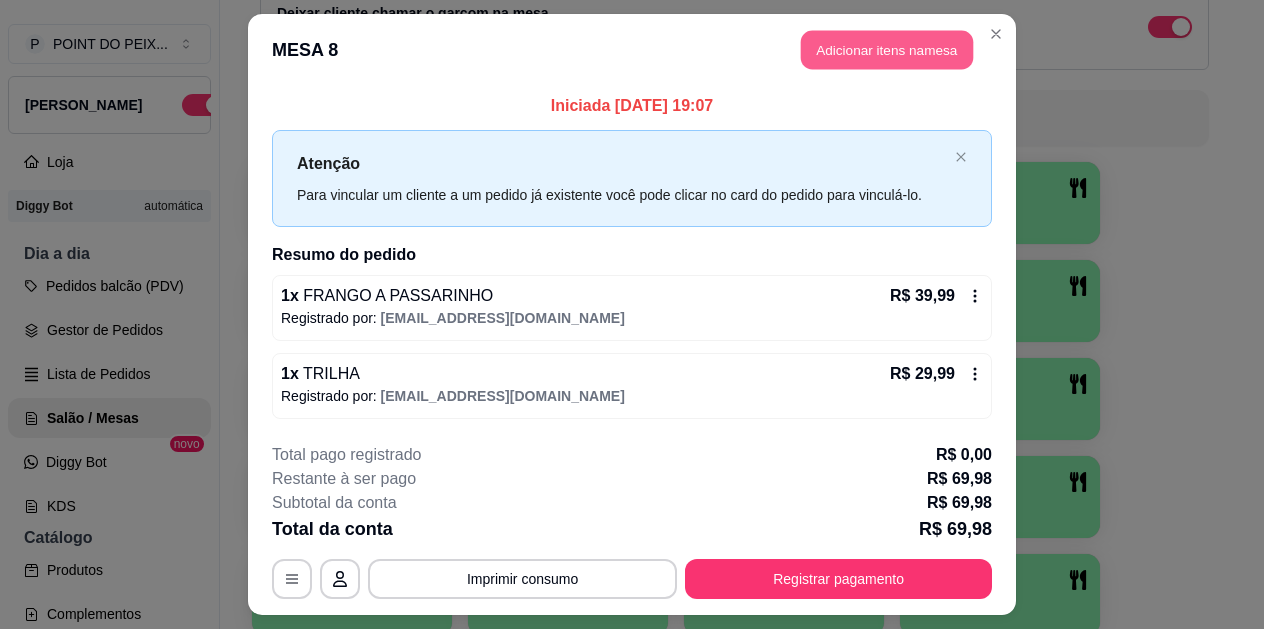 click on "Adicionar itens na  mesa" at bounding box center [887, 50] 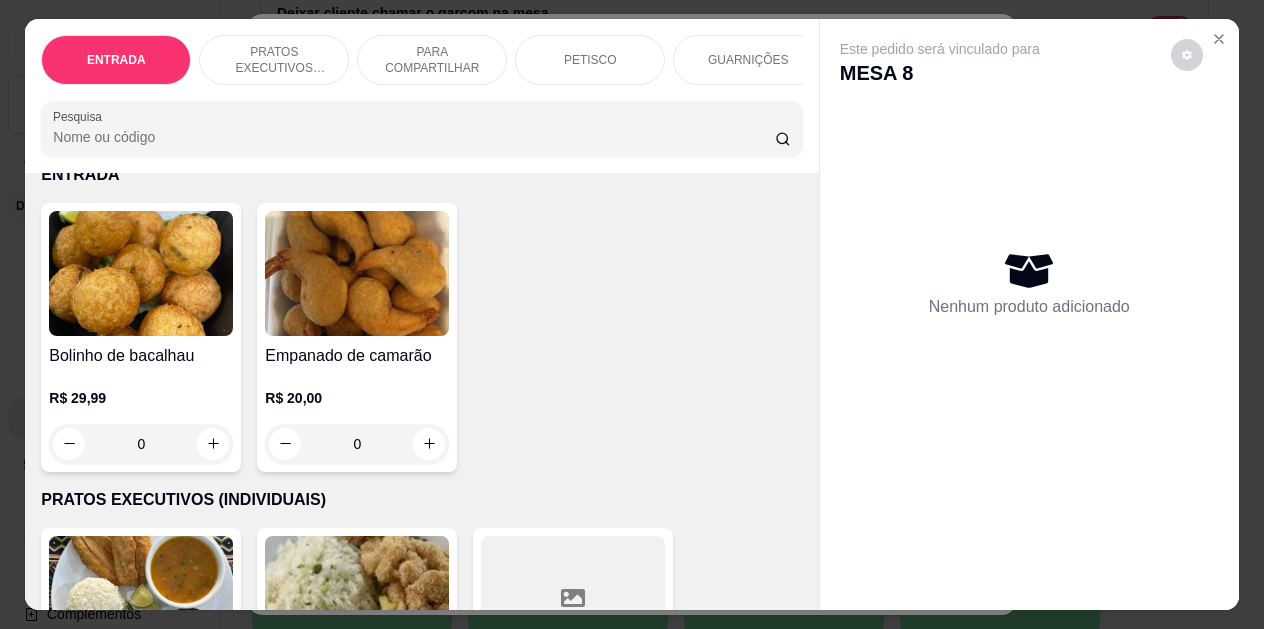 scroll, scrollTop: 0, scrollLeft: 0, axis: both 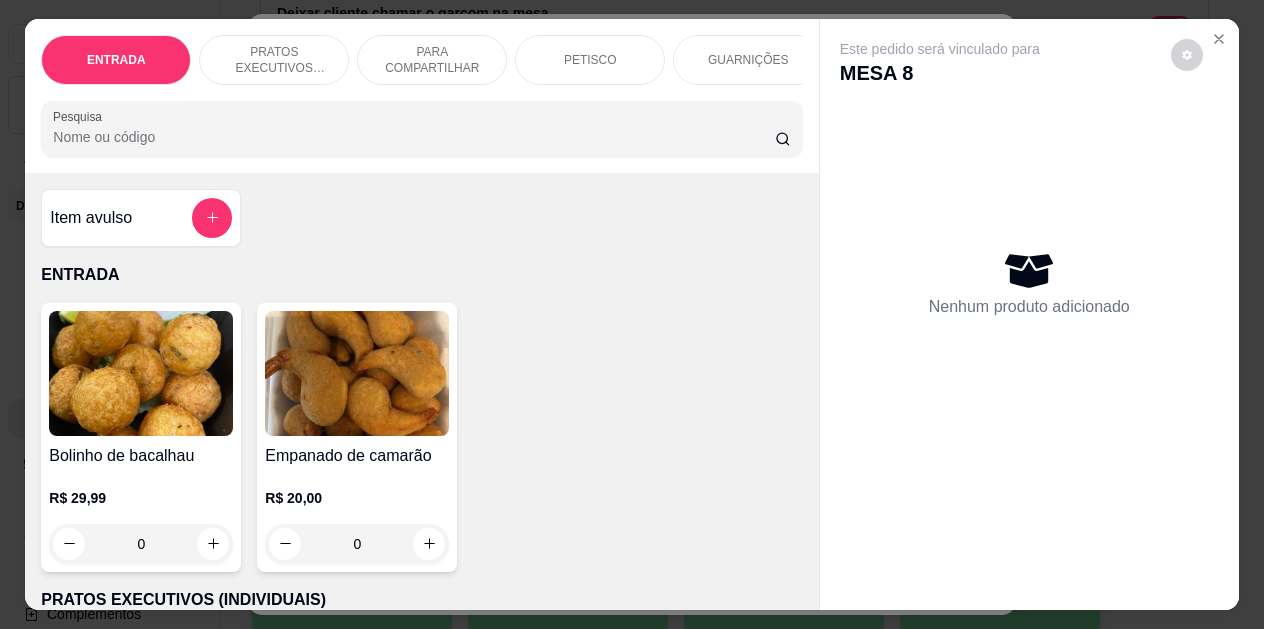 click on "PETISCO" at bounding box center [590, 60] 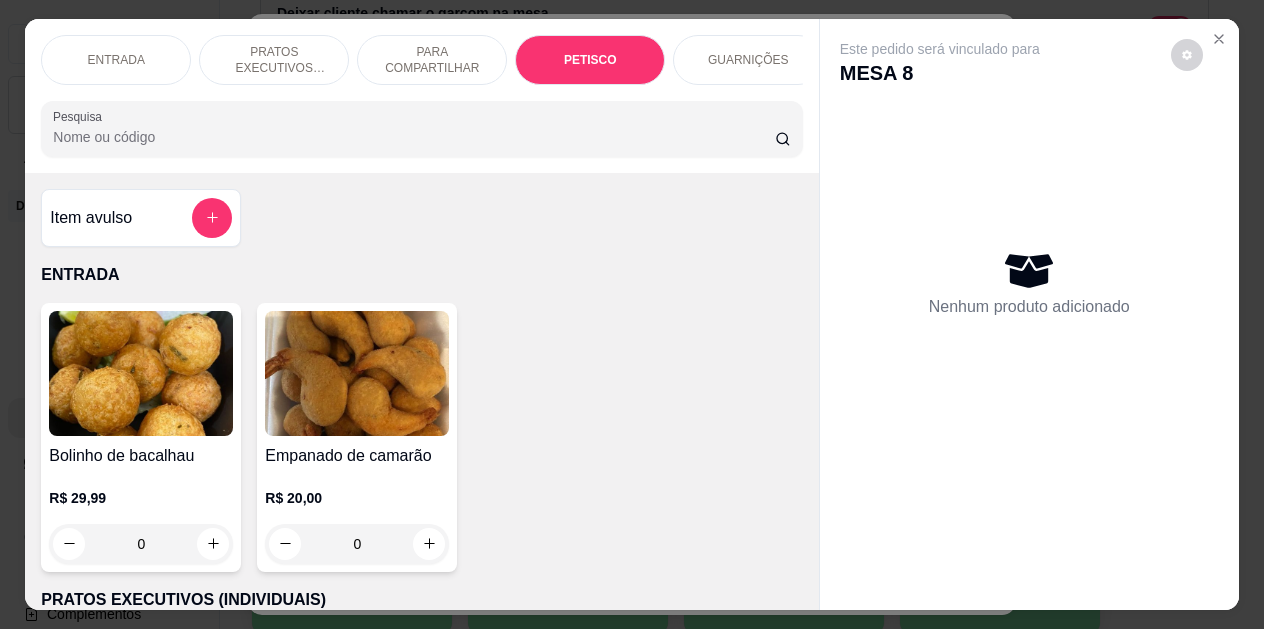 scroll, scrollTop: 2325, scrollLeft: 0, axis: vertical 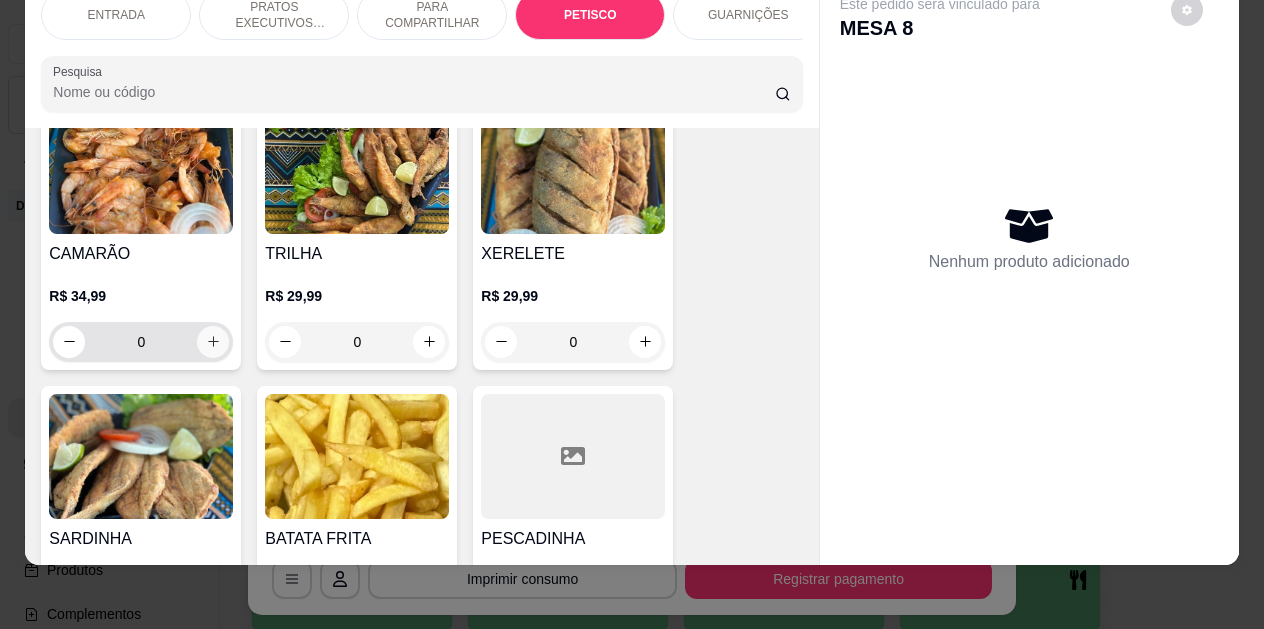 click 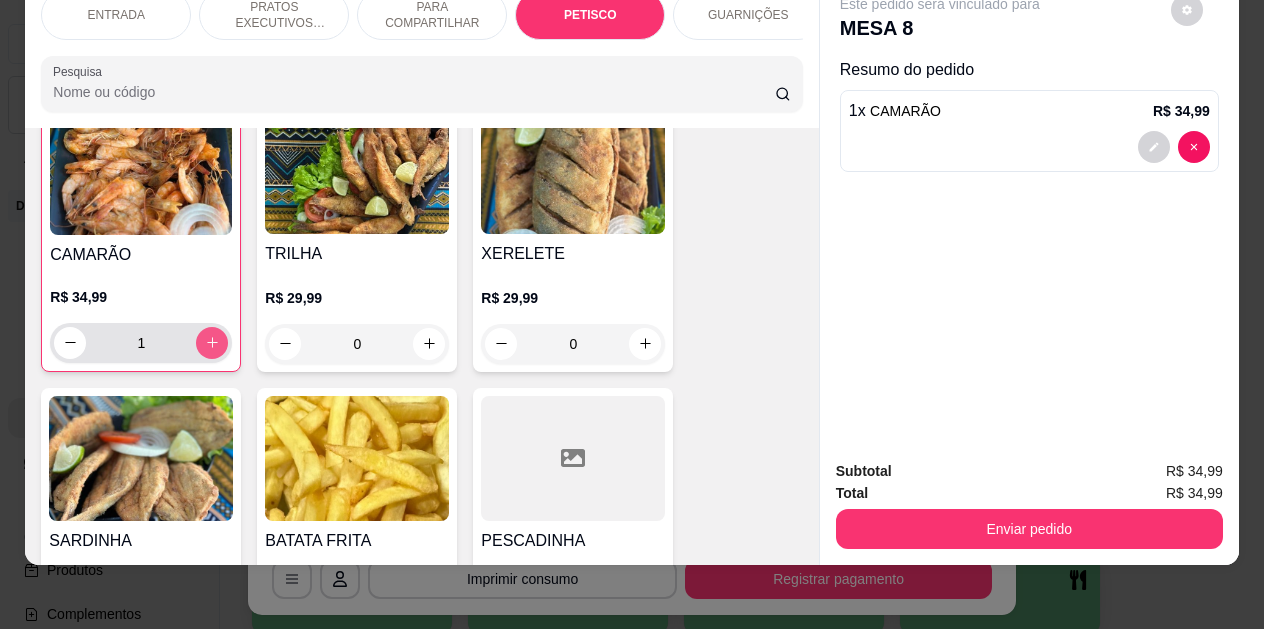 scroll, scrollTop: 2726, scrollLeft: 0, axis: vertical 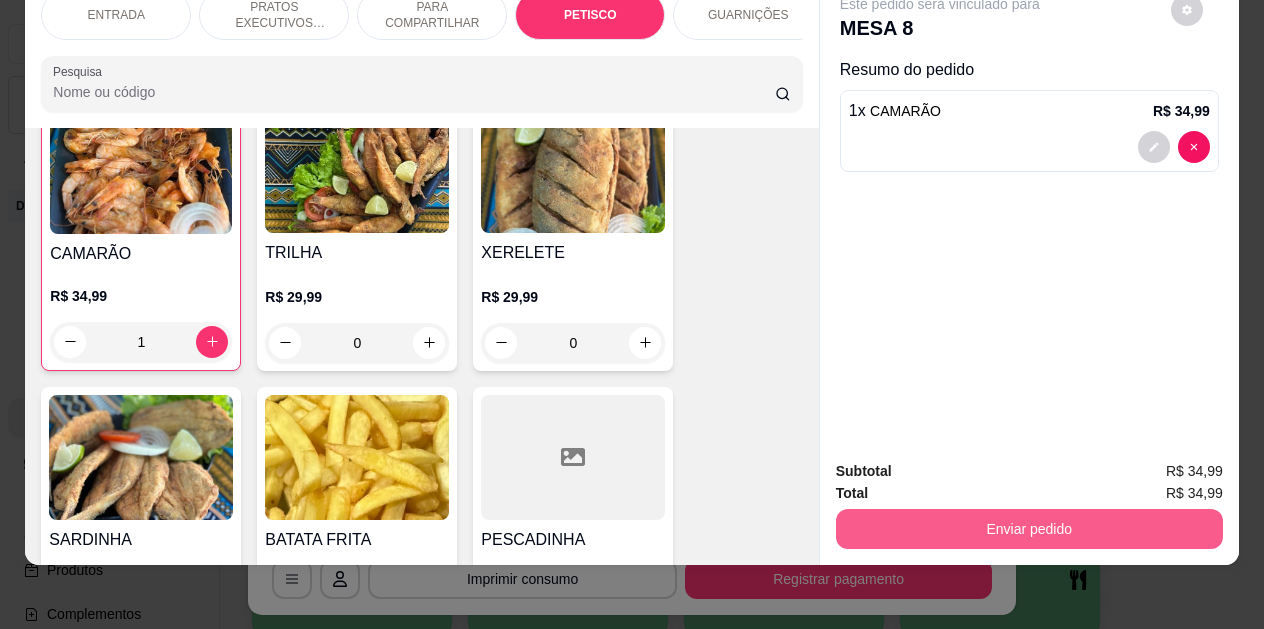 click on "Enviar pedido" at bounding box center (1029, 529) 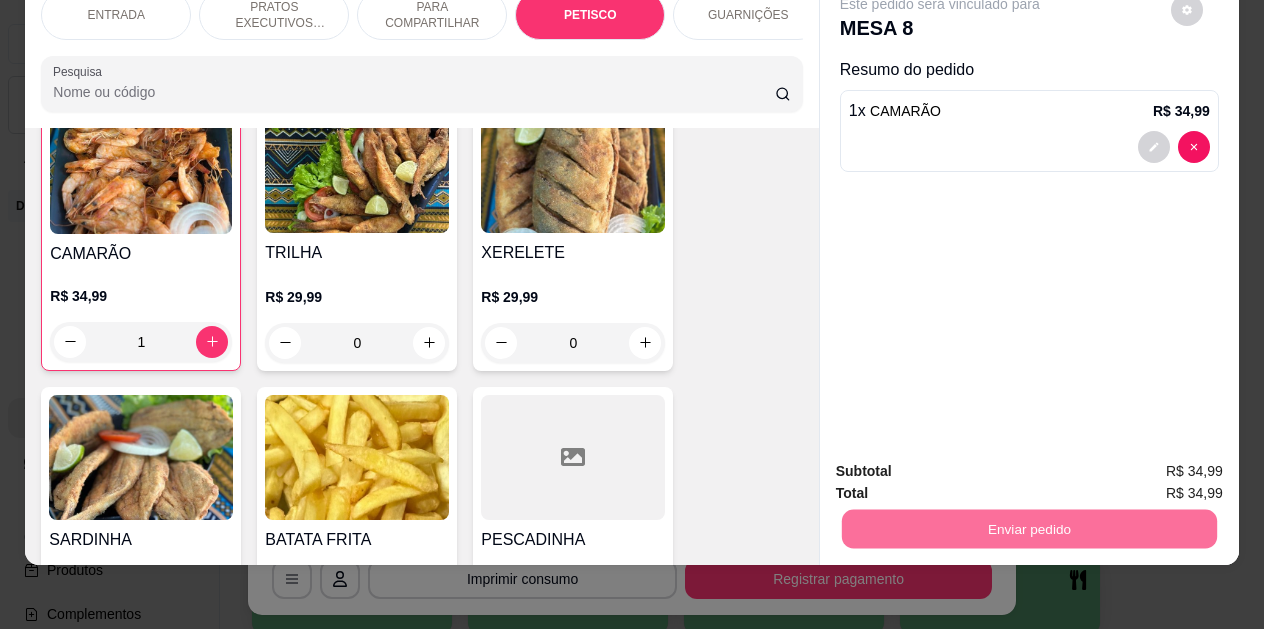 click on "Não registrar e enviar pedido" at bounding box center (963, 464) 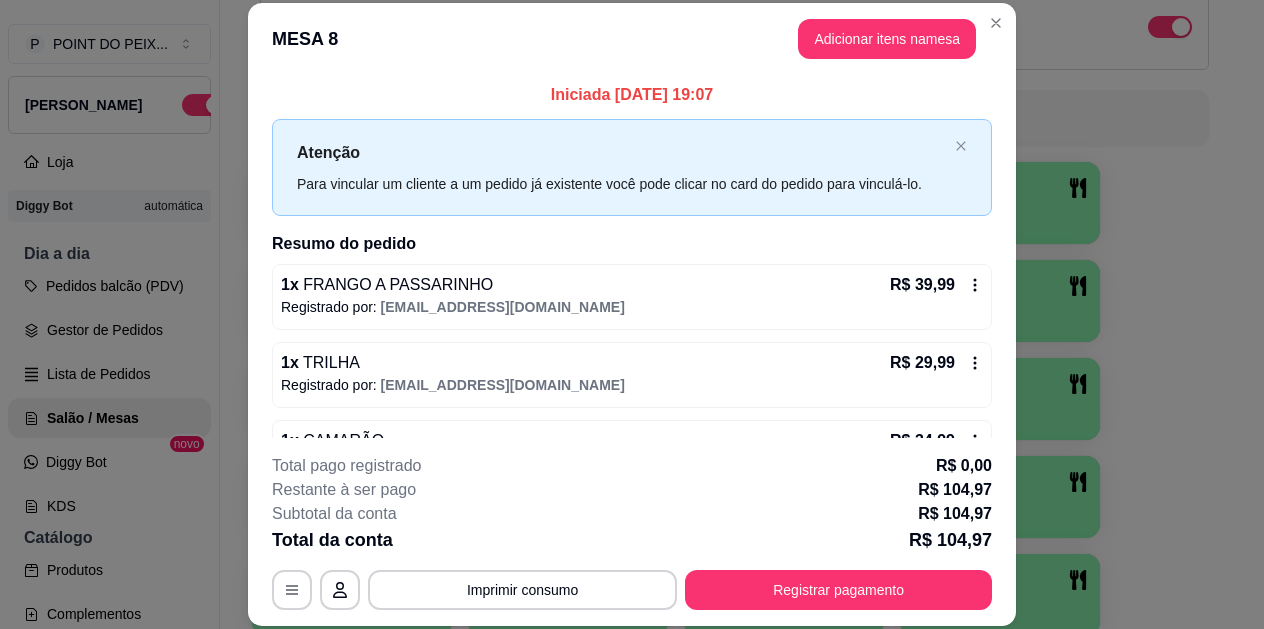 scroll, scrollTop: 56, scrollLeft: 0, axis: vertical 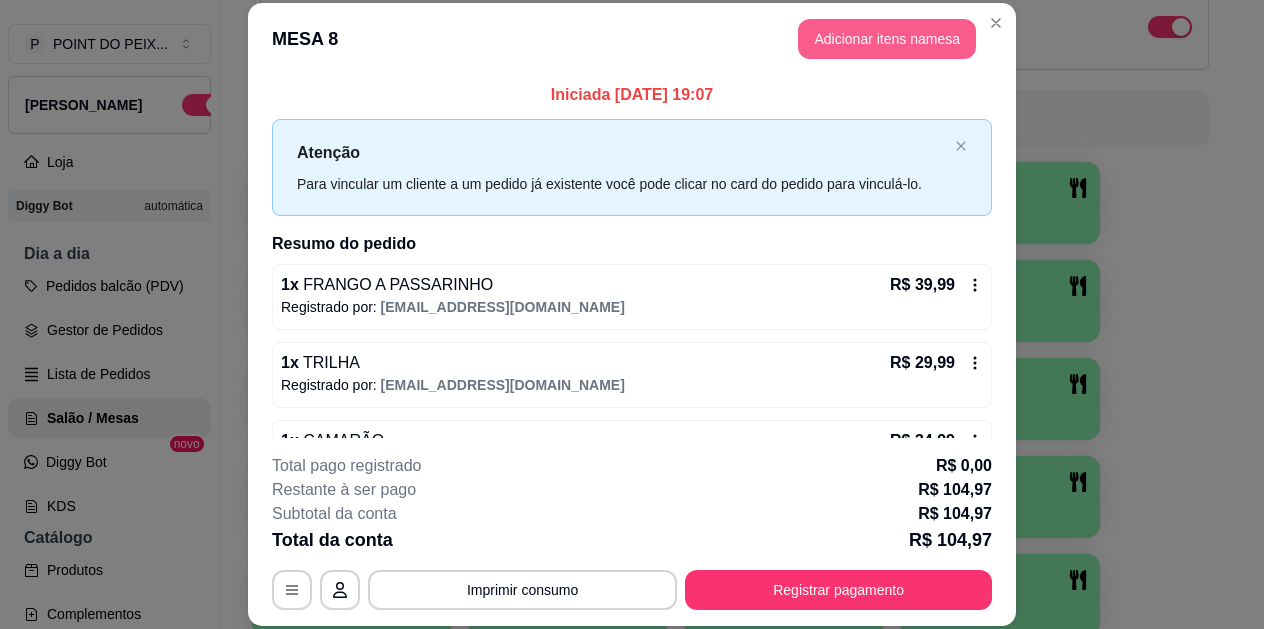 click on "Adicionar itens na  mesa" at bounding box center [887, 39] 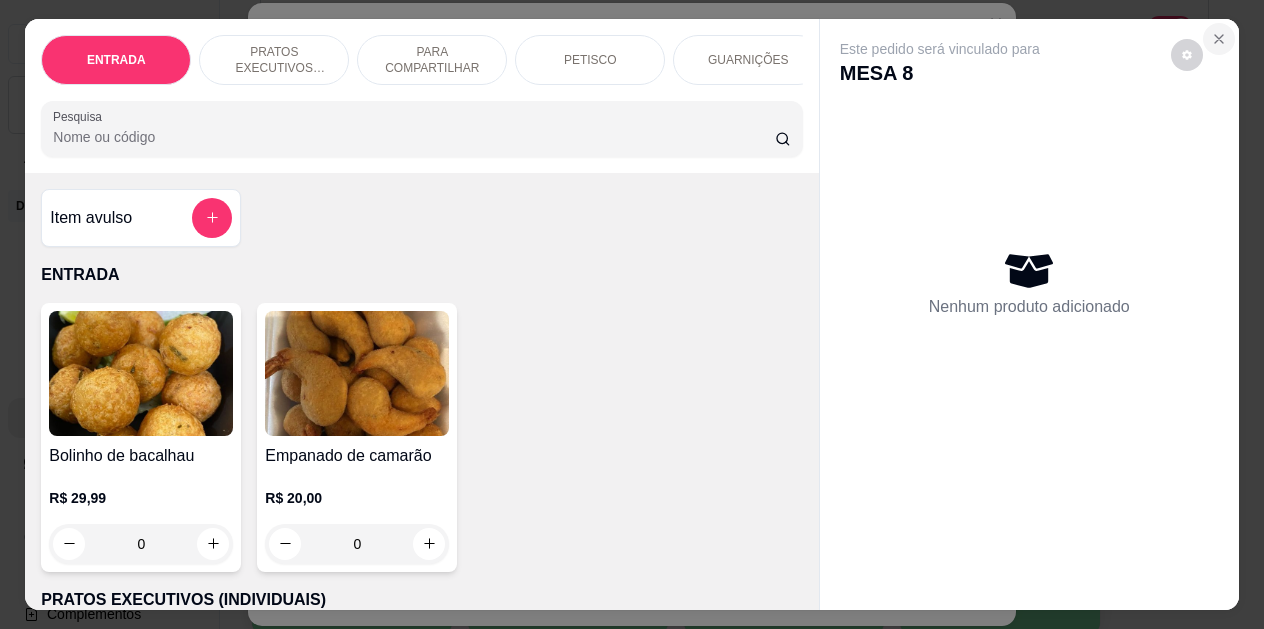 click at bounding box center [1219, 39] 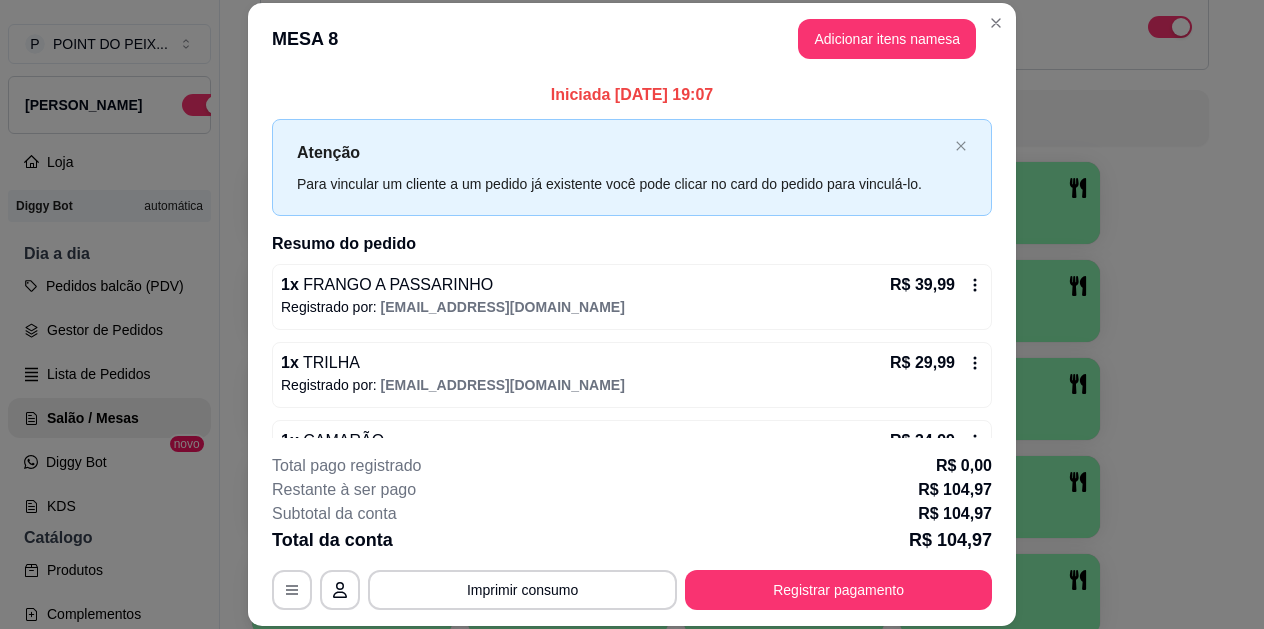 scroll, scrollTop: 56, scrollLeft: 0, axis: vertical 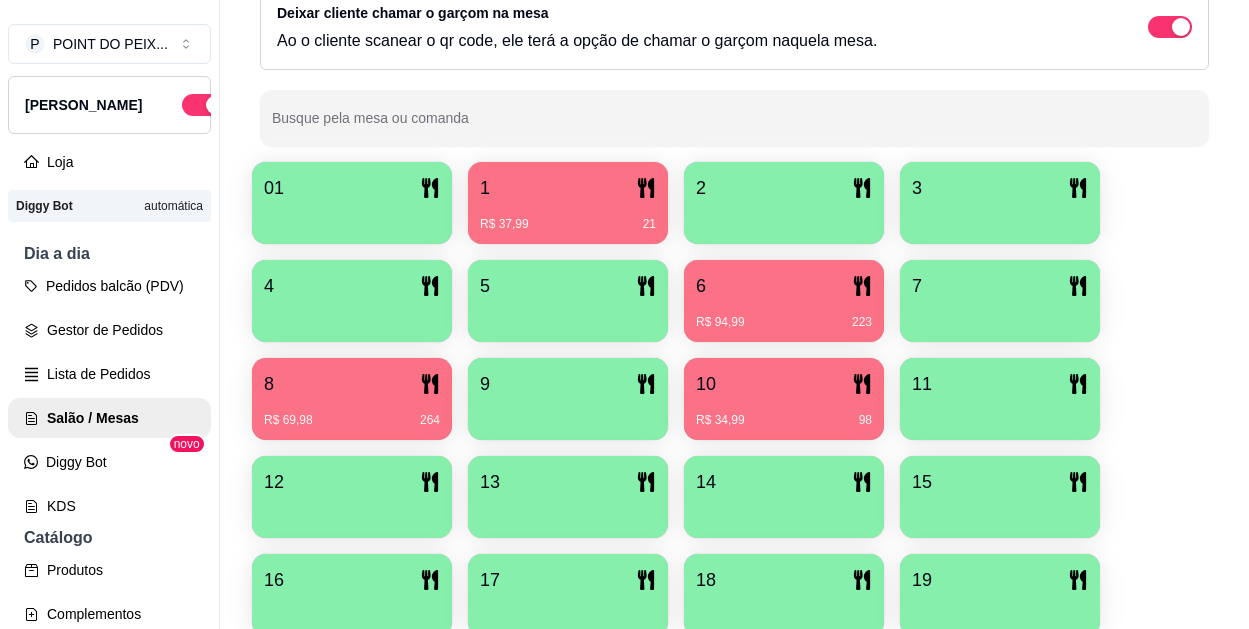 click on "6" at bounding box center [784, 286] 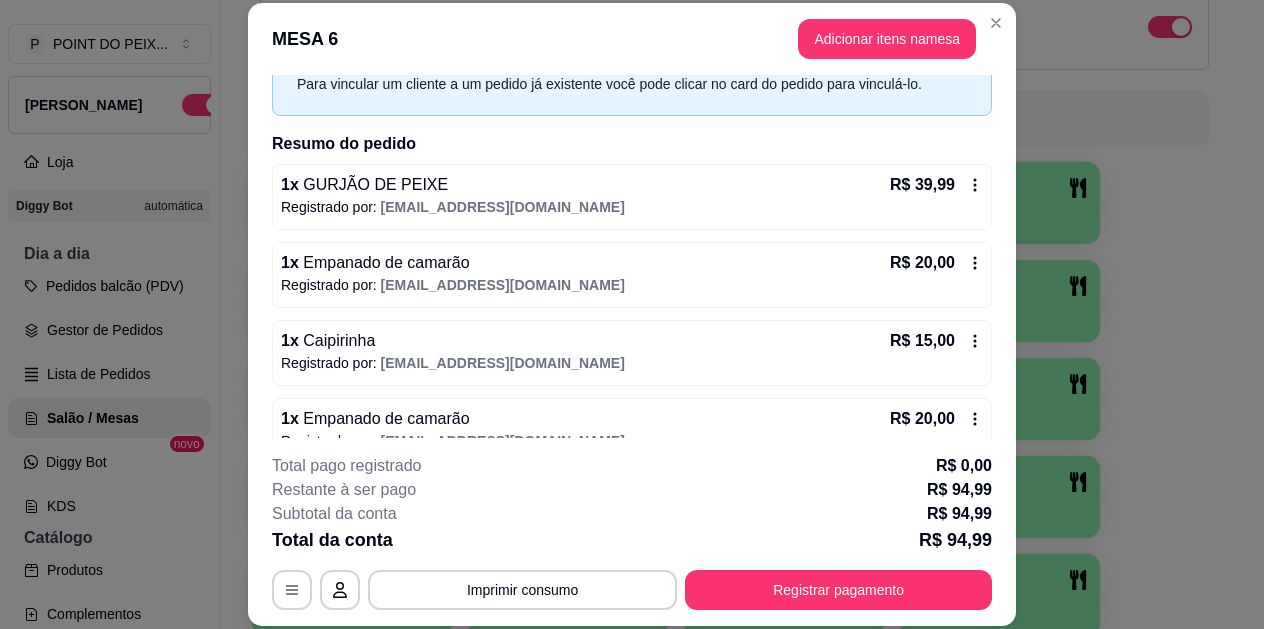 scroll, scrollTop: 134, scrollLeft: 0, axis: vertical 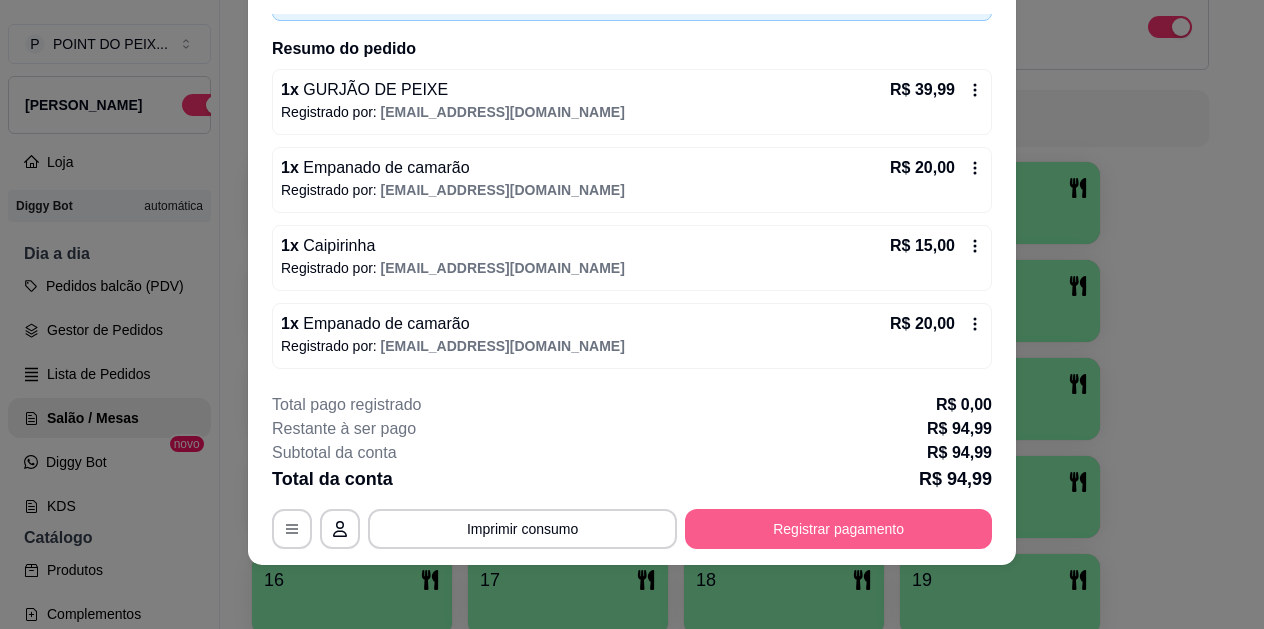 click on "Registrar pagamento" at bounding box center [838, 529] 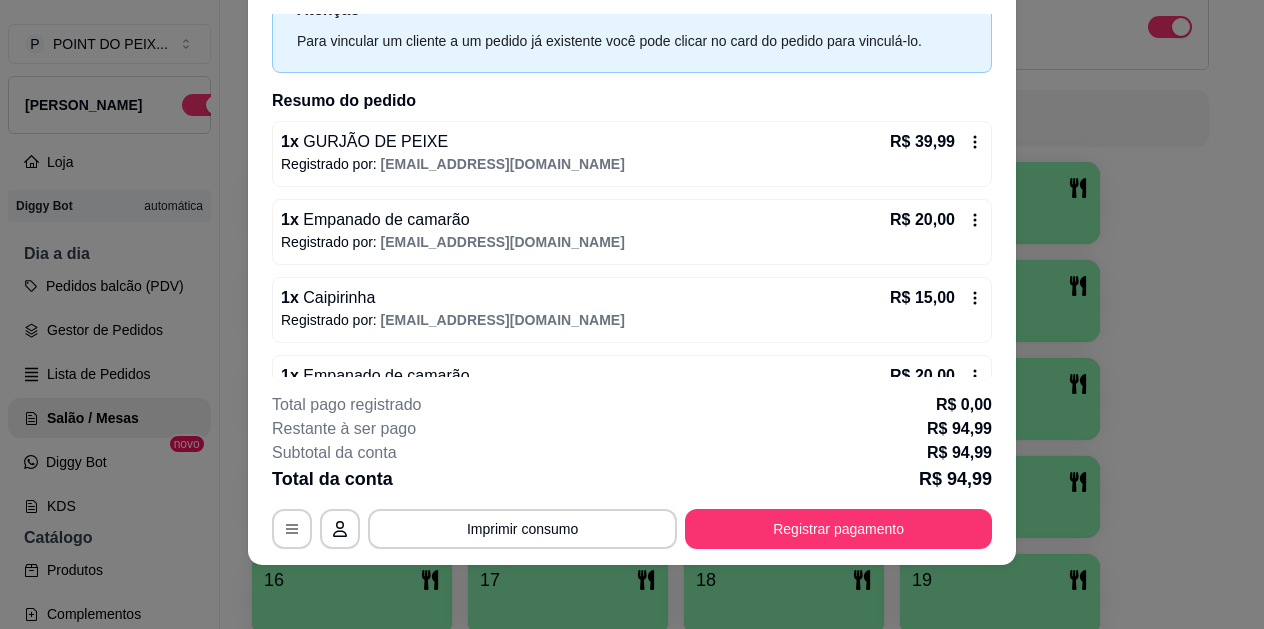 scroll, scrollTop: 0, scrollLeft: 0, axis: both 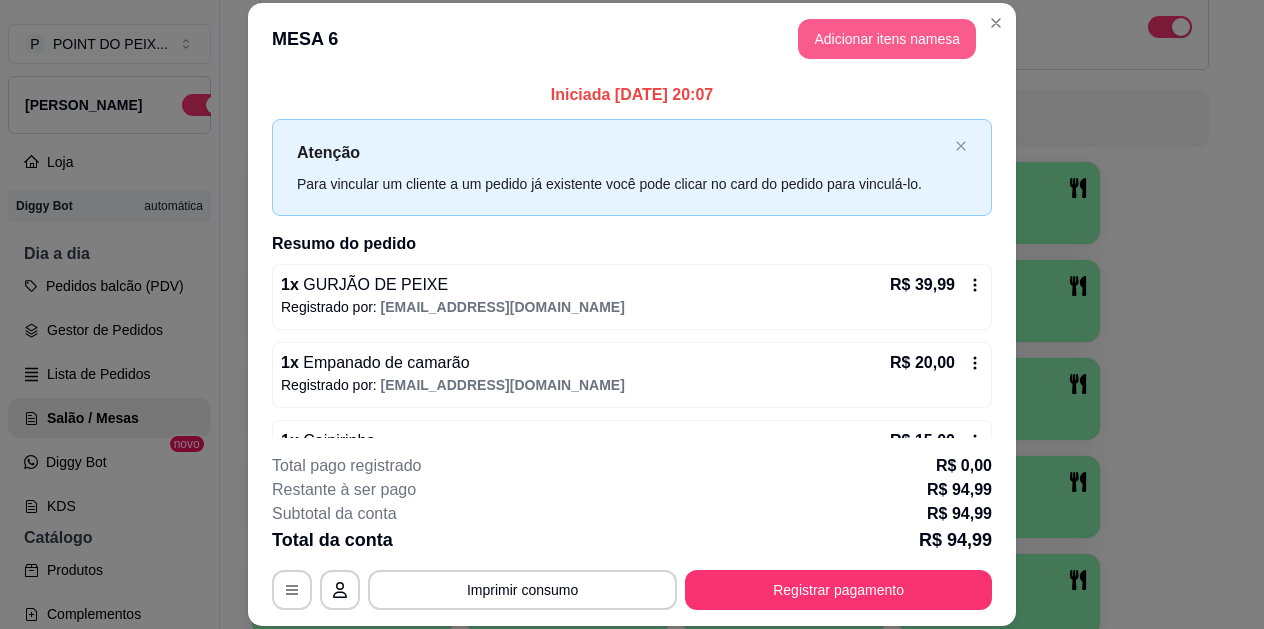 click on "Adicionar itens na  mesa" at bounding box center [887, 39] 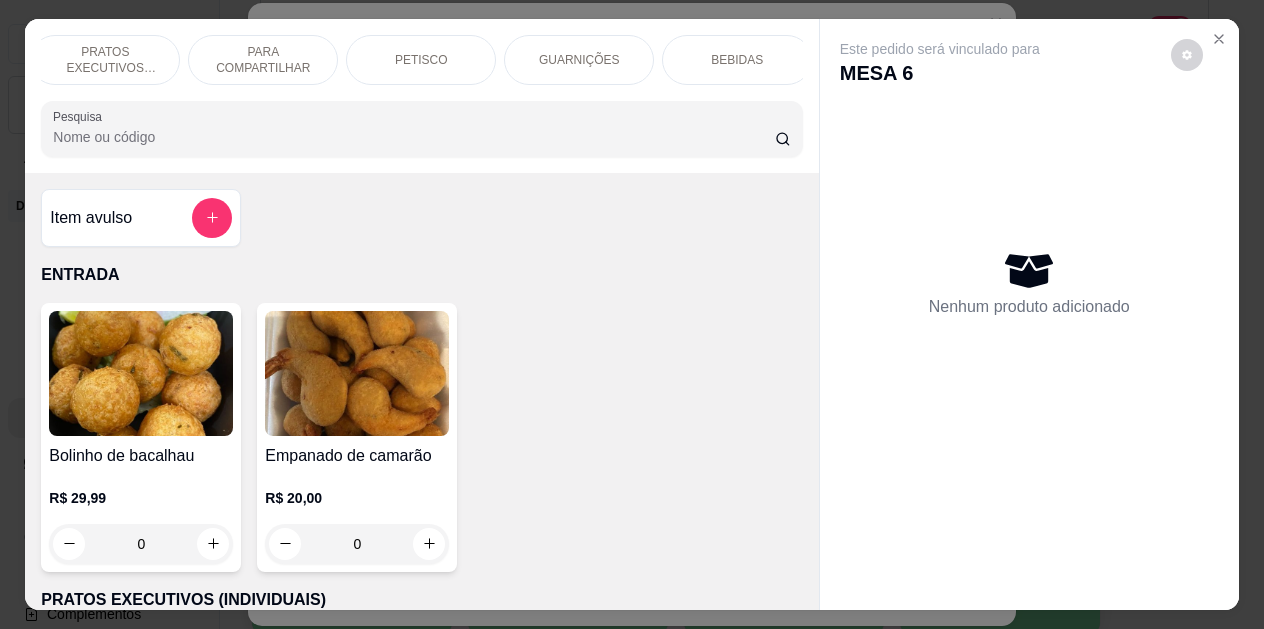 scroll, scrollTop: 0, scrollLeft: 179, axis: horizontal 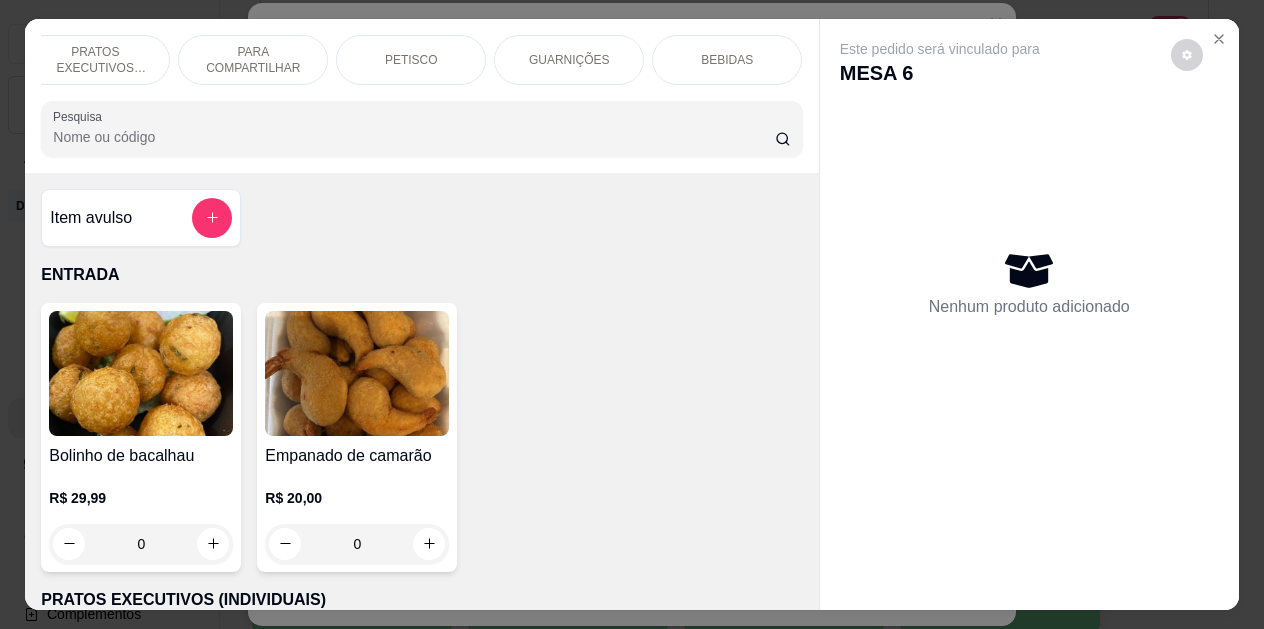 click on "BEBIDAS" at bounding box center [727, 60] 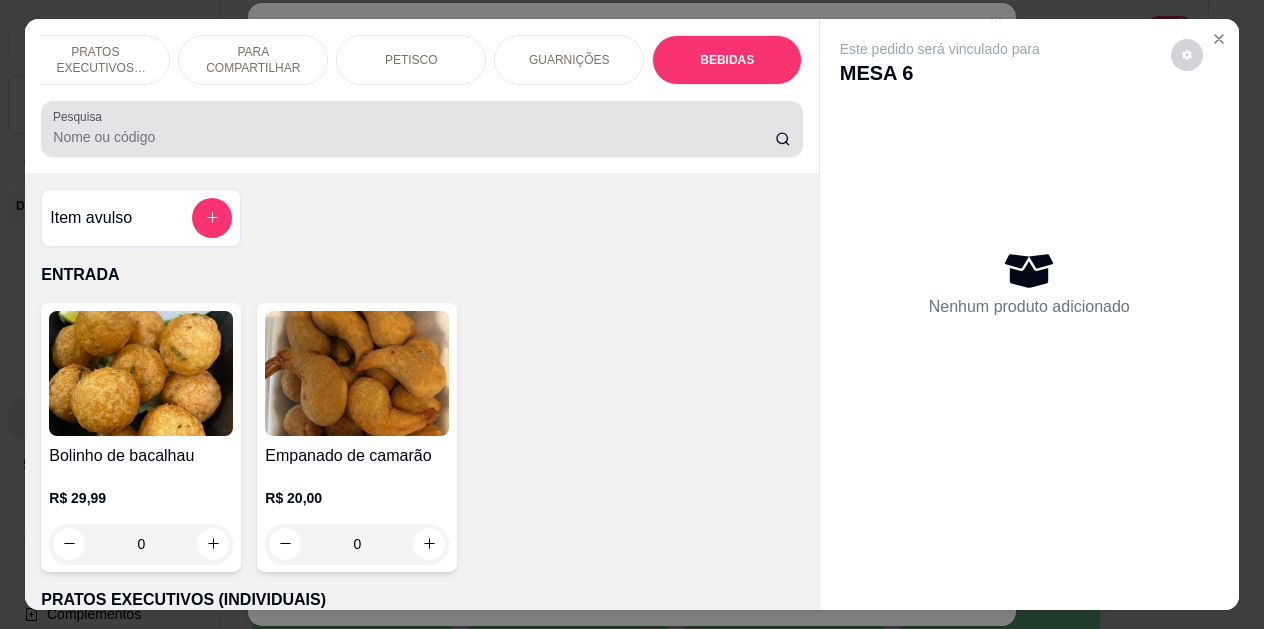 scroll, scrollTop: 4139, scrollLeft: 0, axis: vertical 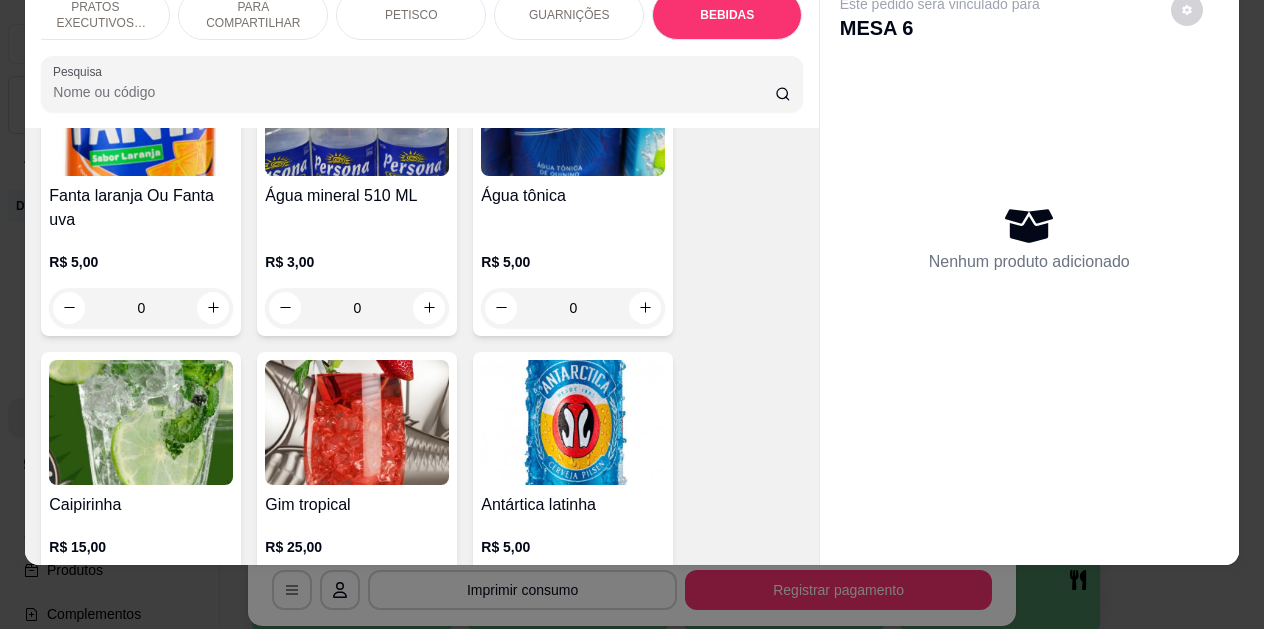 click 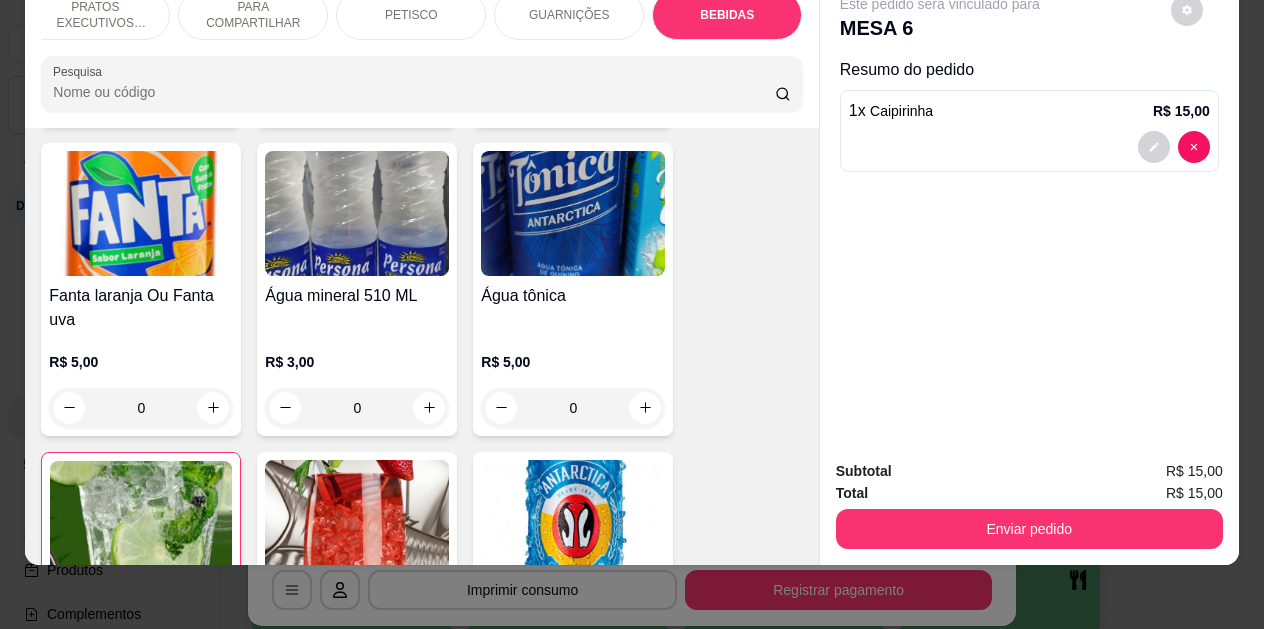 scroll, scrollTop: 5239, scrollLeft: 0, axis: vertical 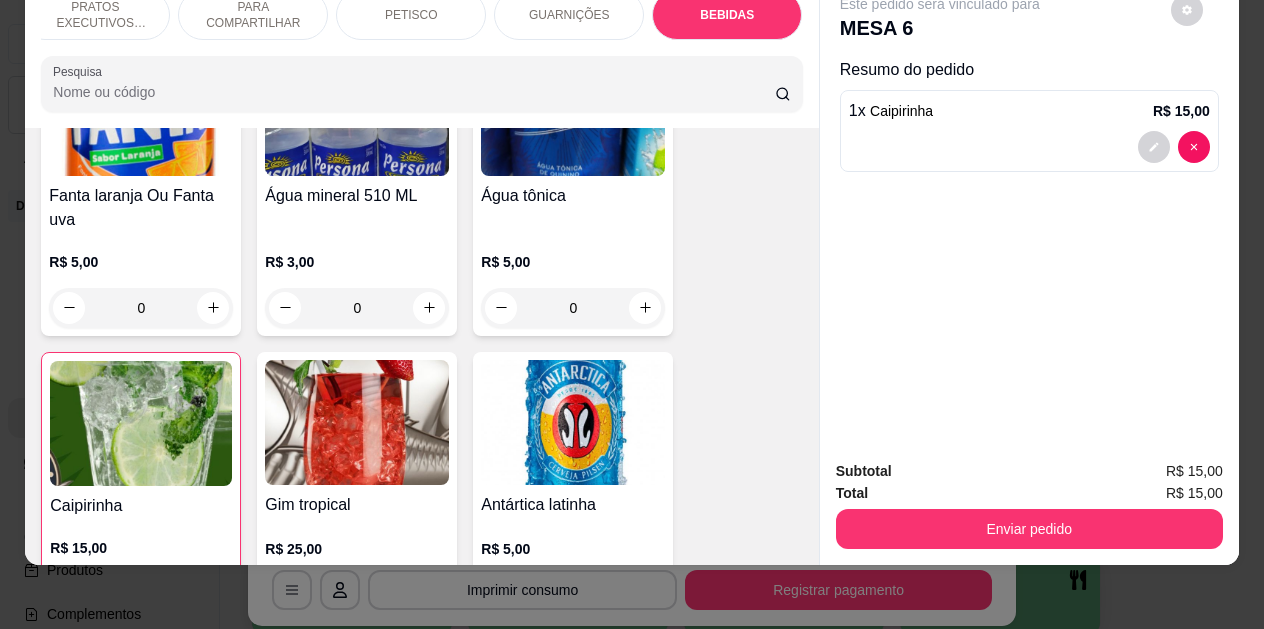 click 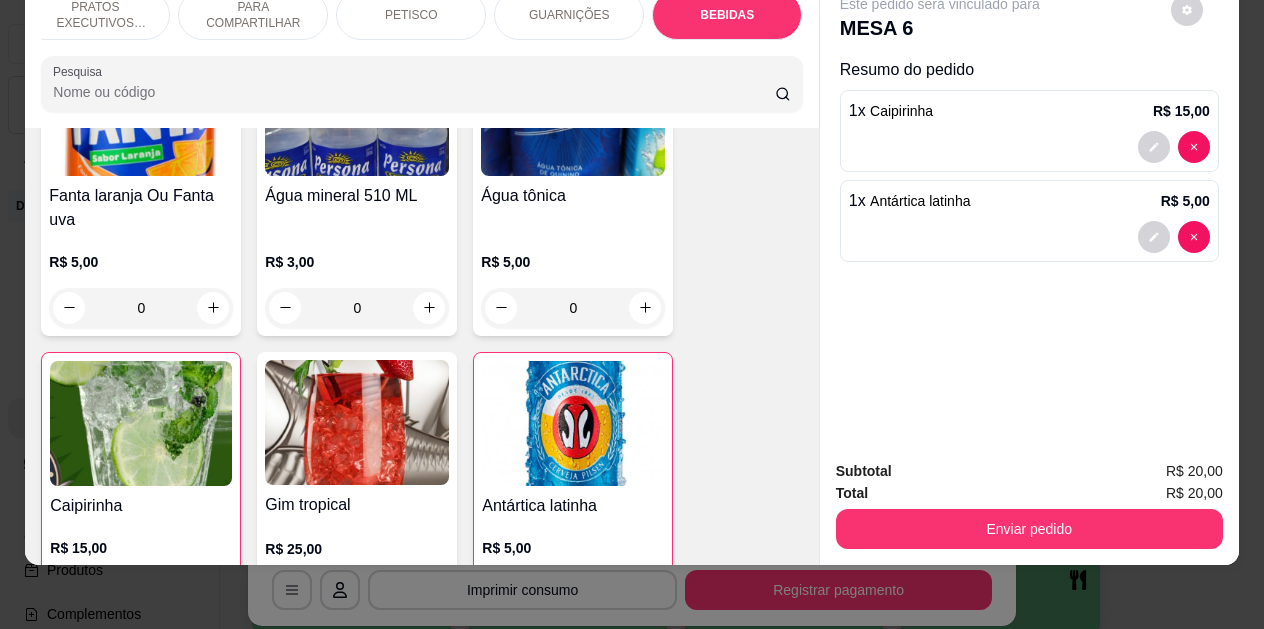 click 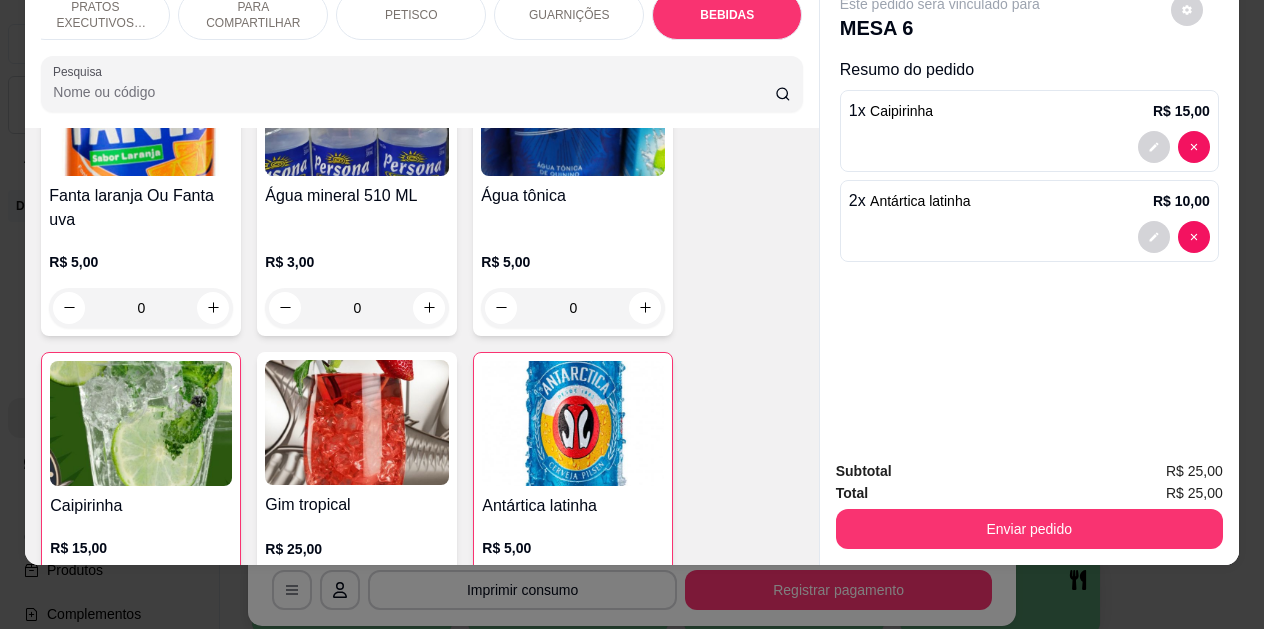 click 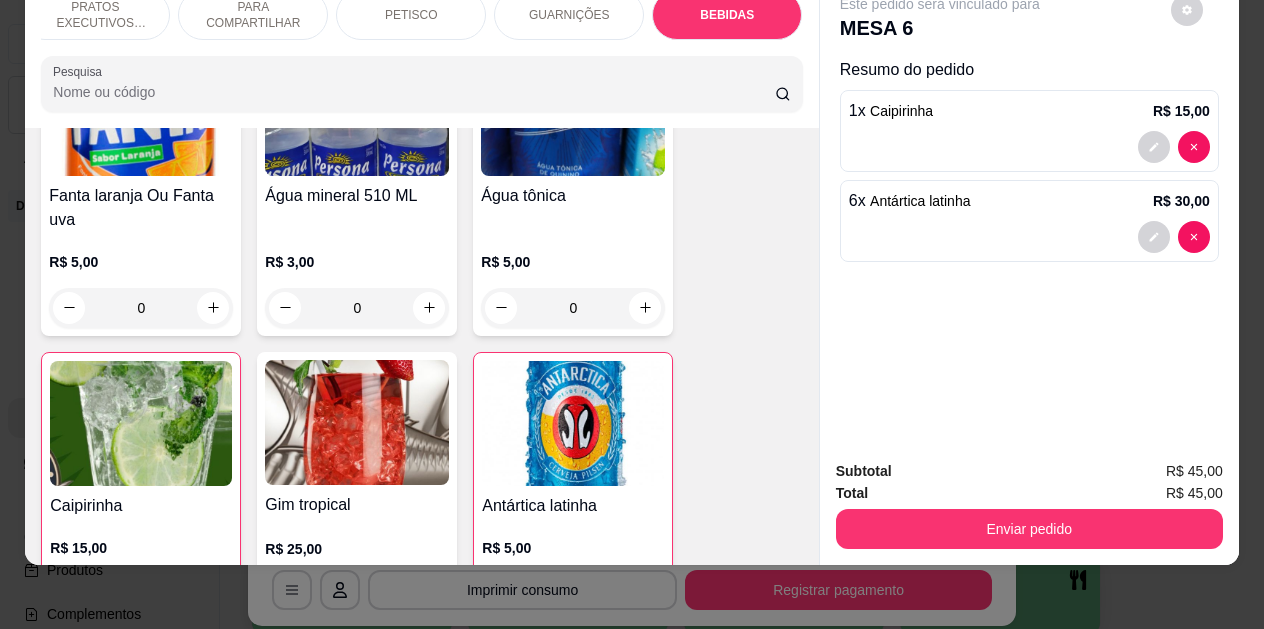 click 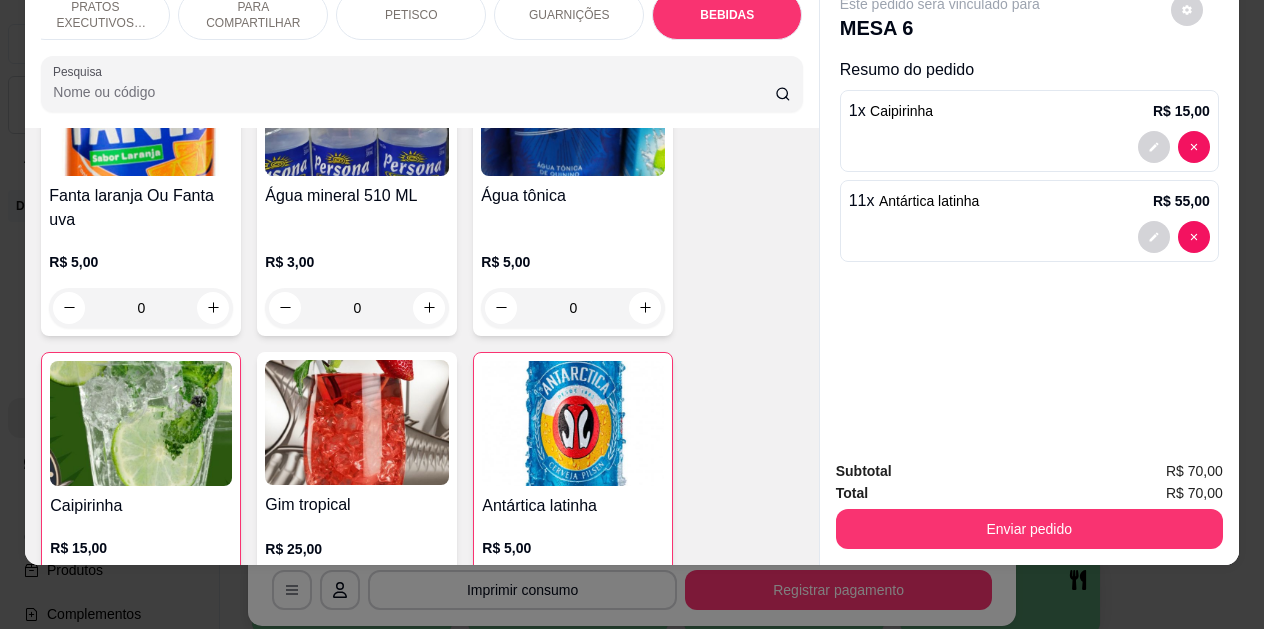 click 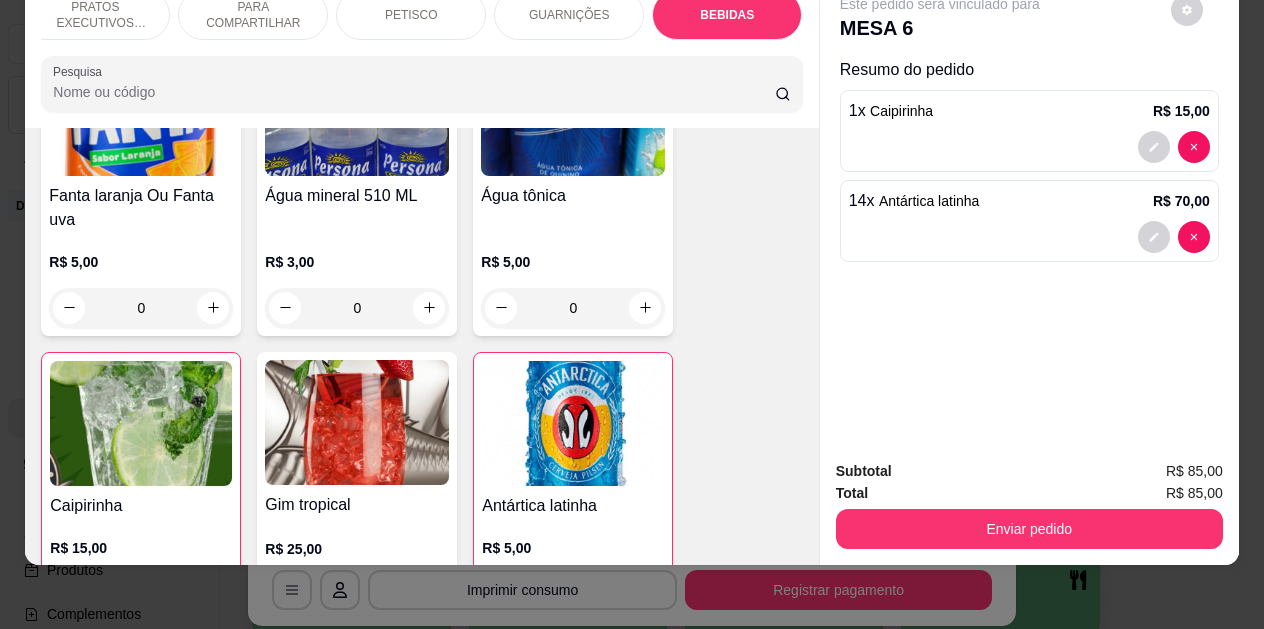 click 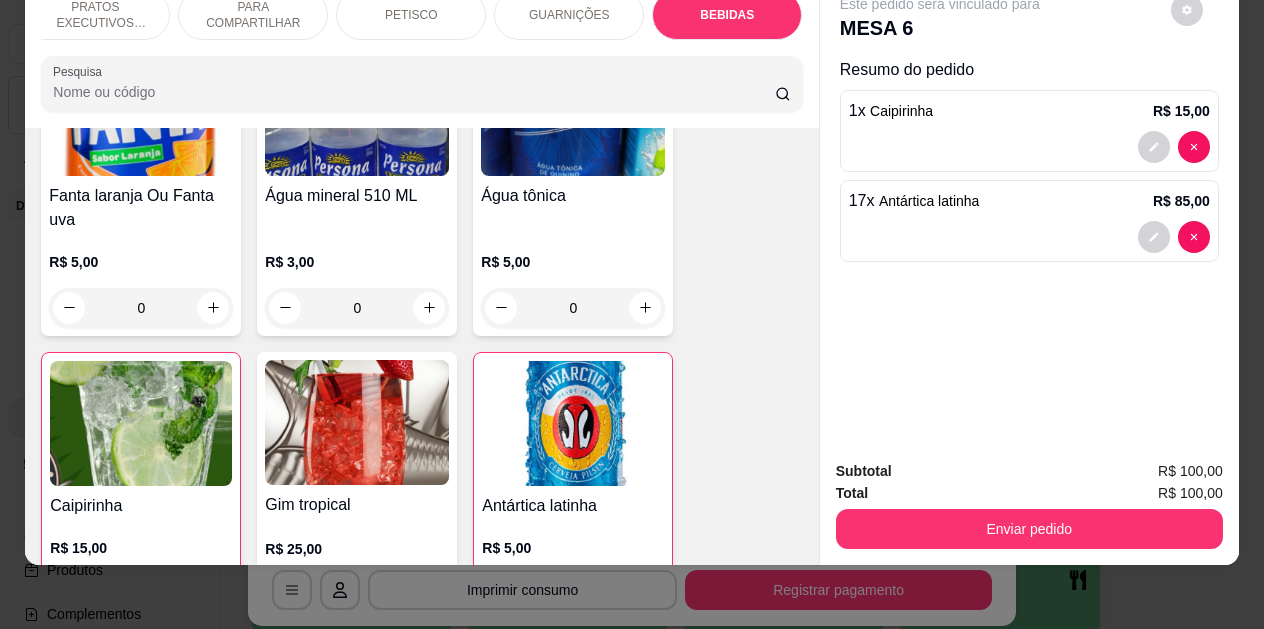 click 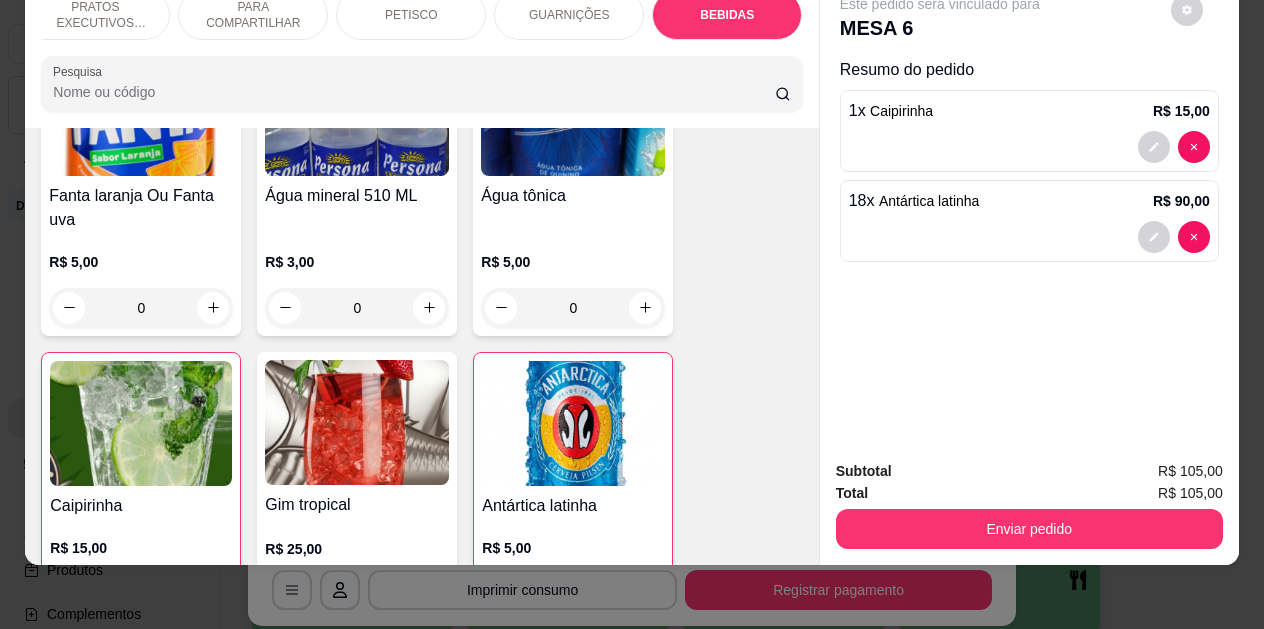 click 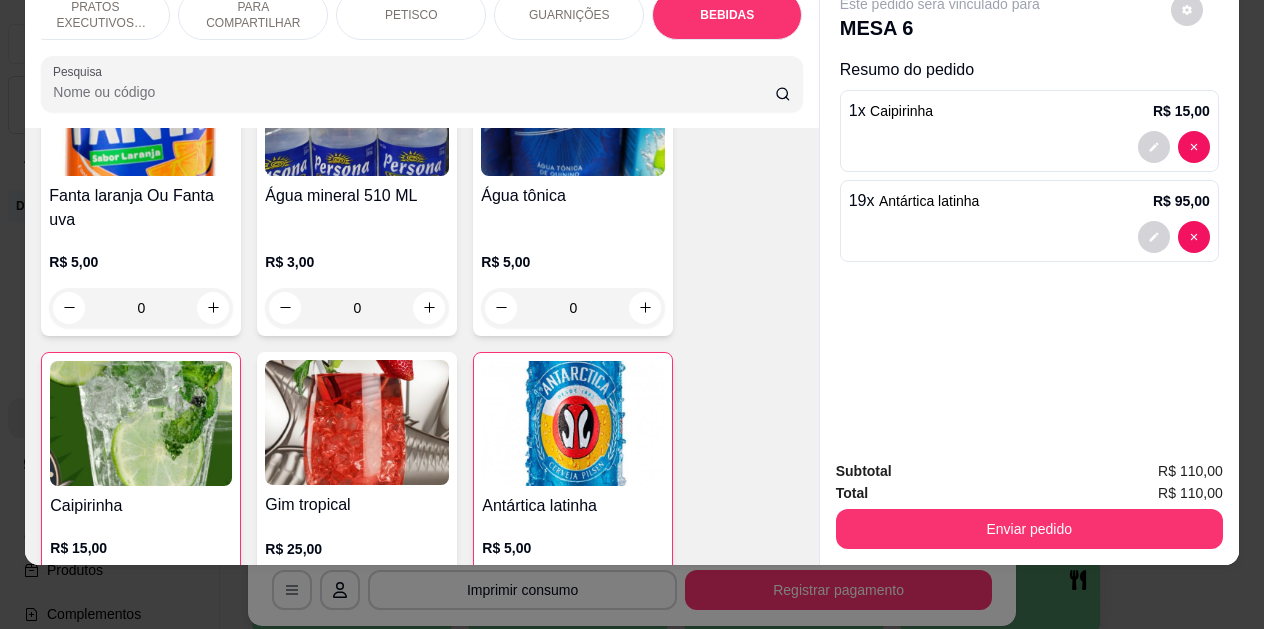 click 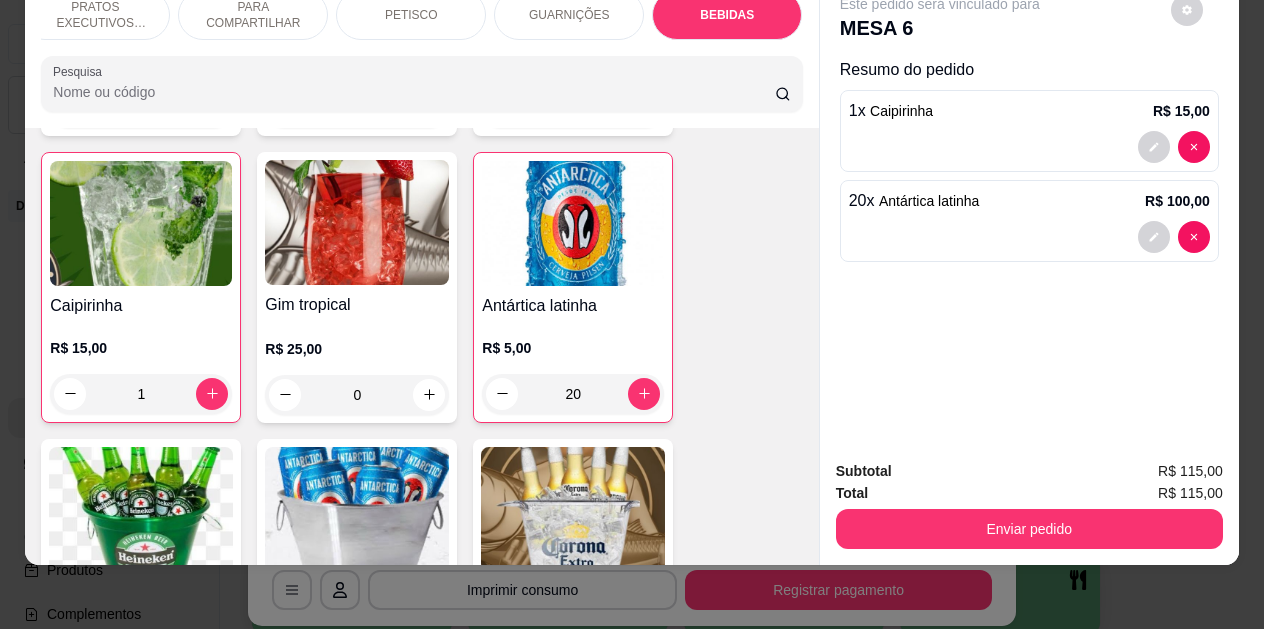 scroll, scrollTop: 5339, scrollLeft: 0, axis: vertical 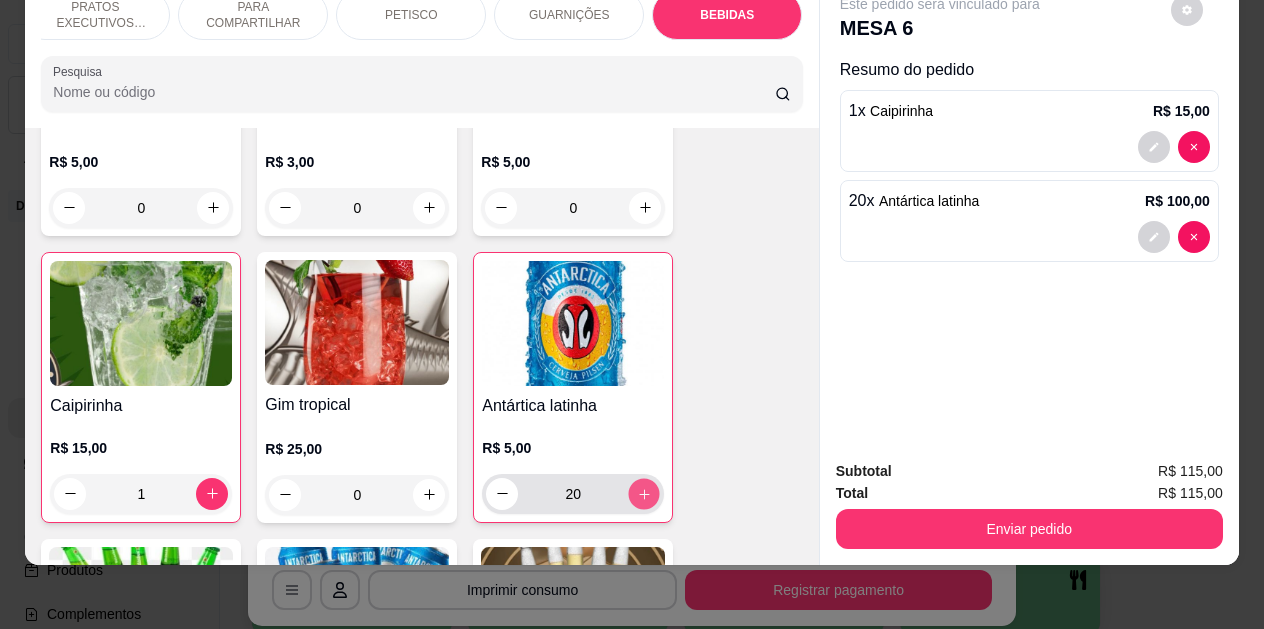 click 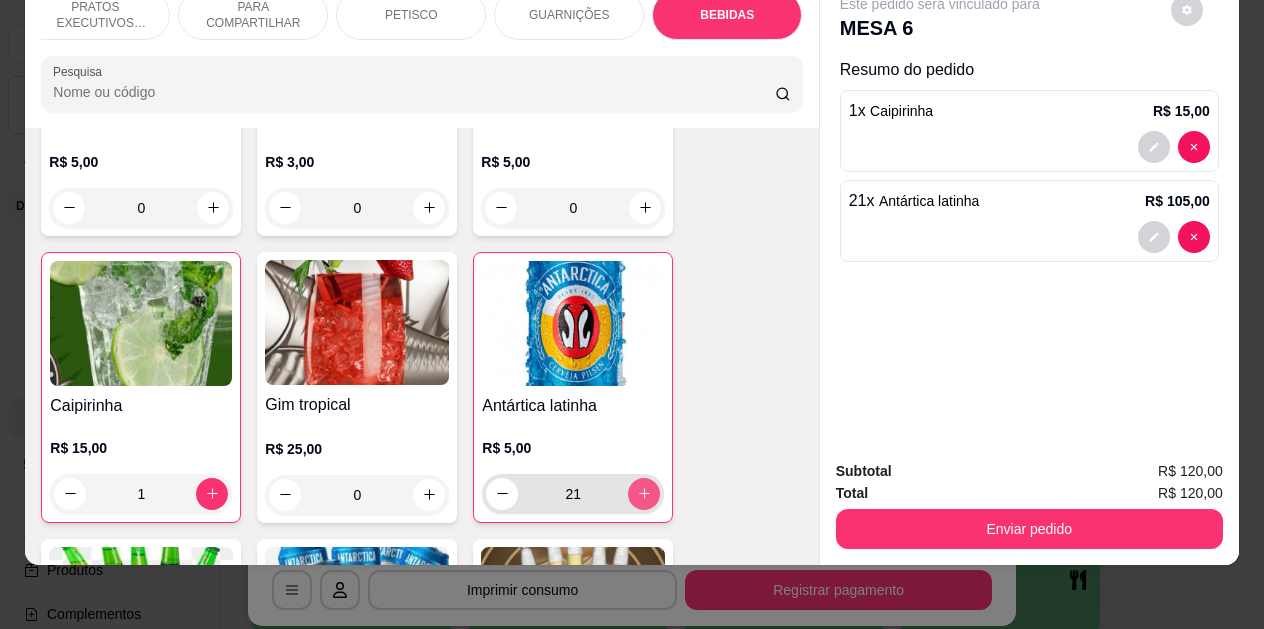click 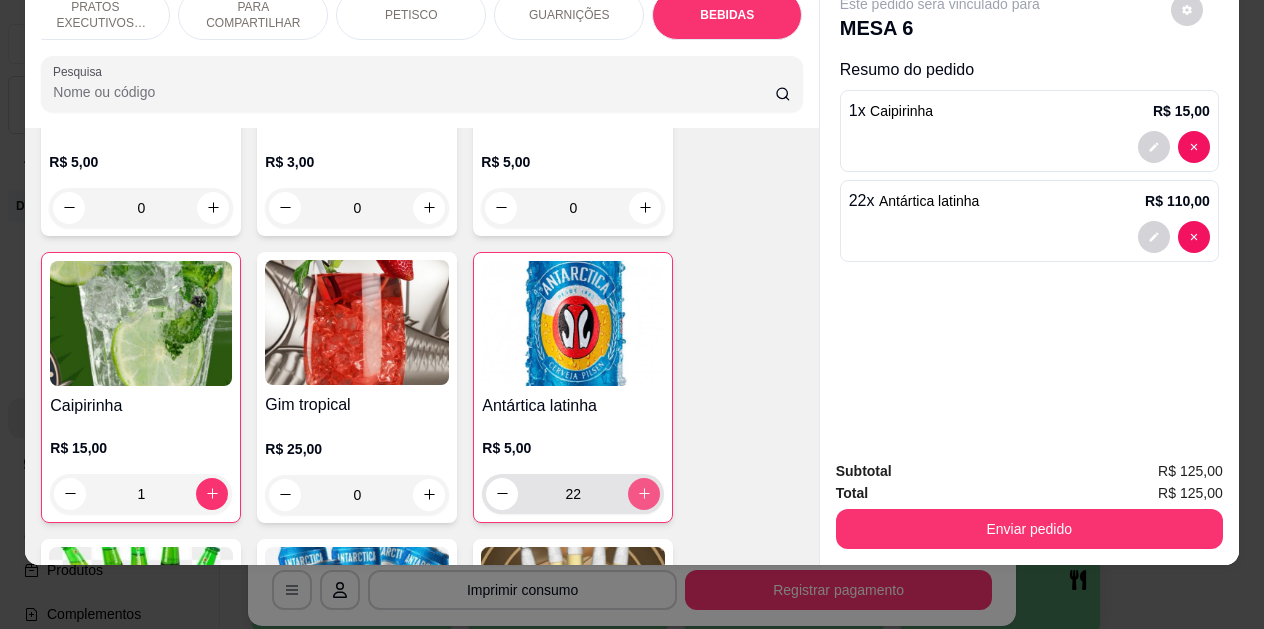 click 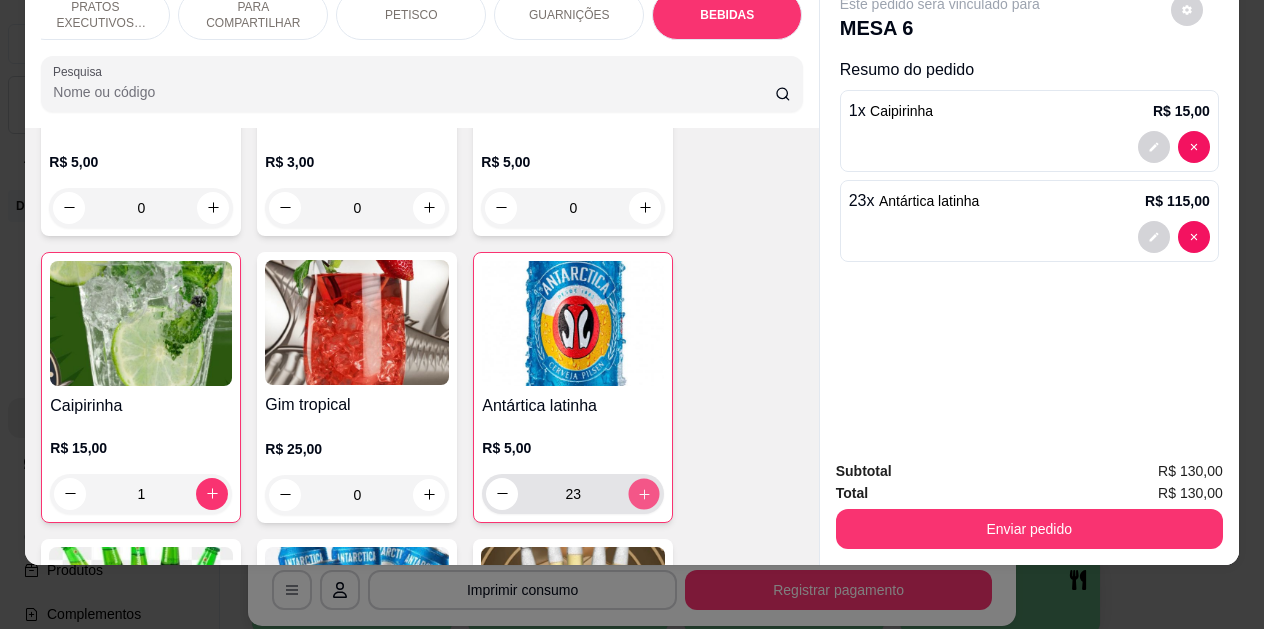 click 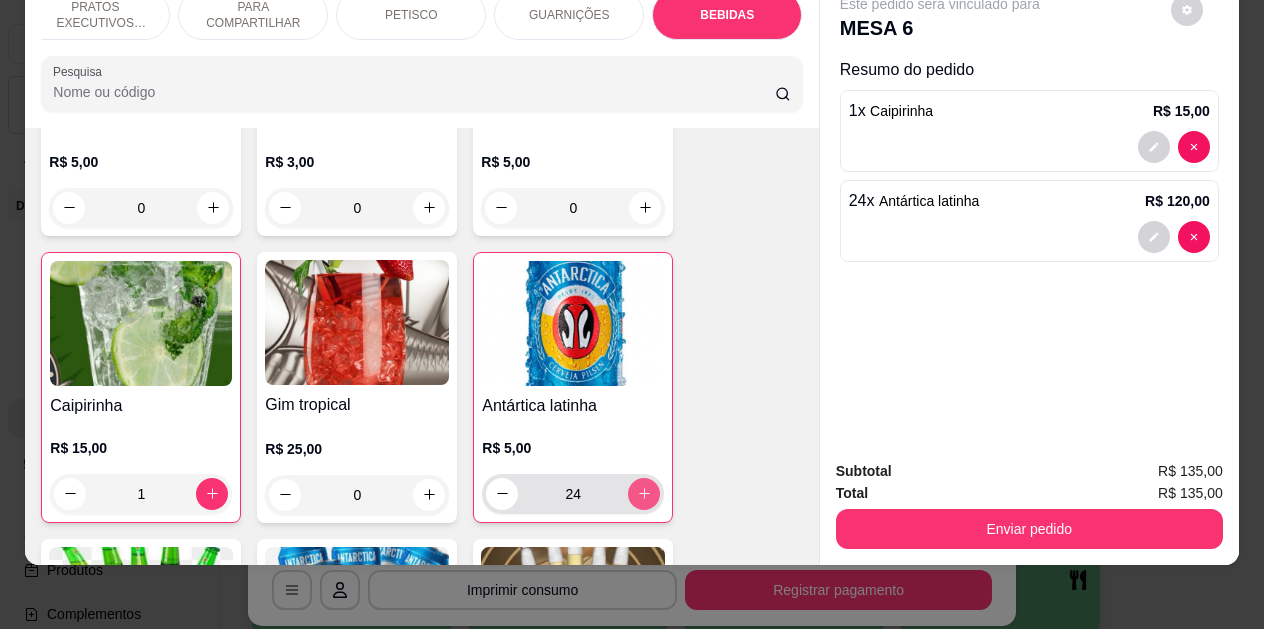 click 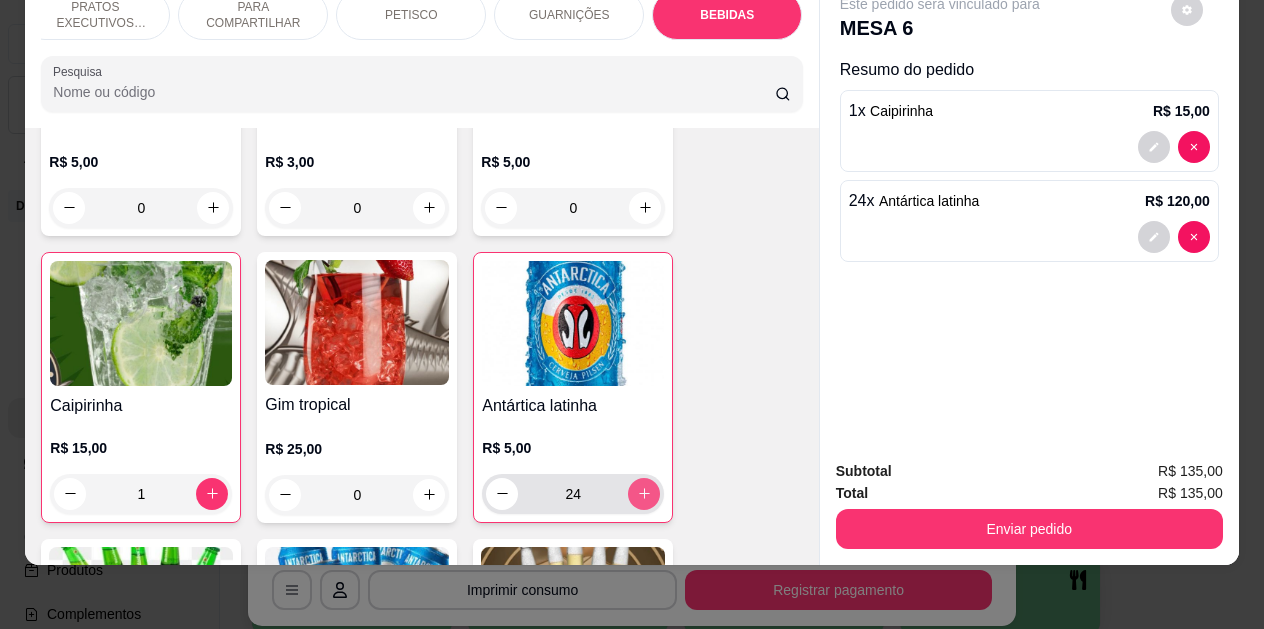 type on "25" 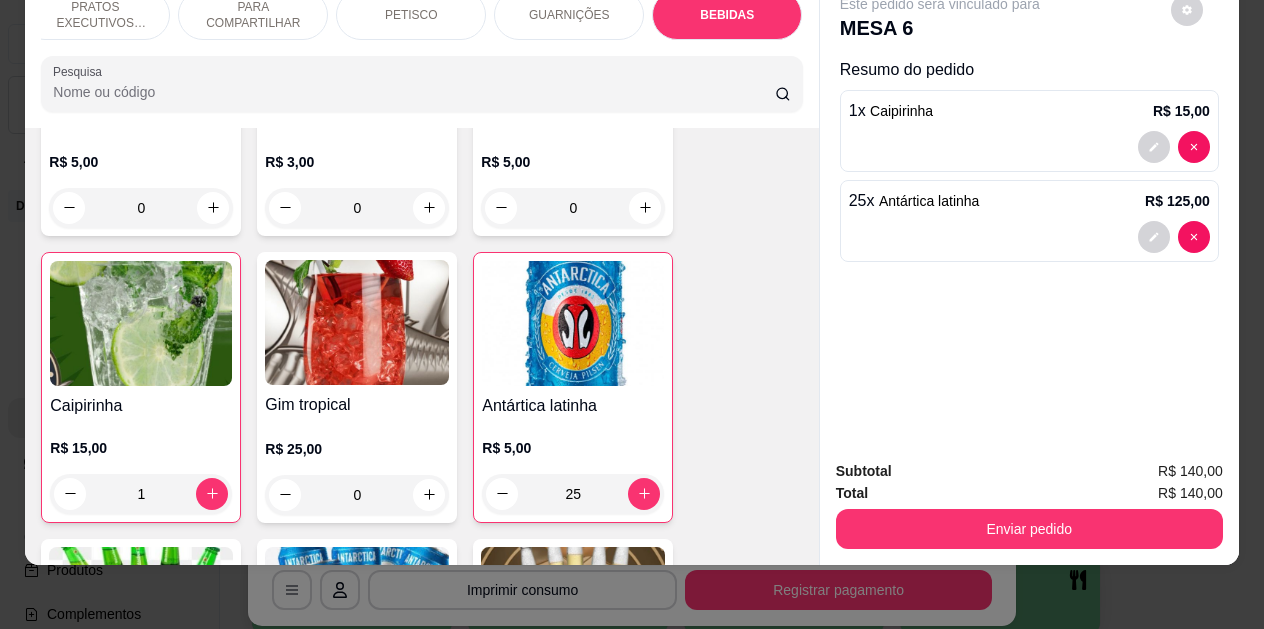 scroll, scrollTop: 0, scrollLeft: 0, axis: both 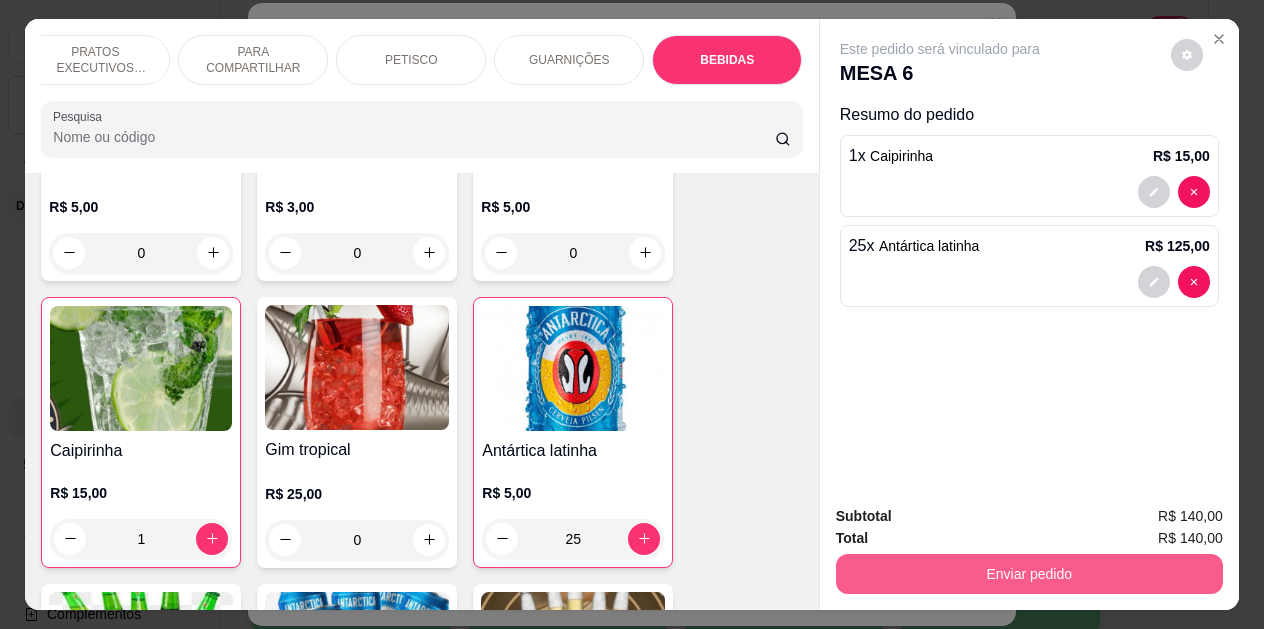 click on "Enviar pedido" at bounding box center (1029, 574) 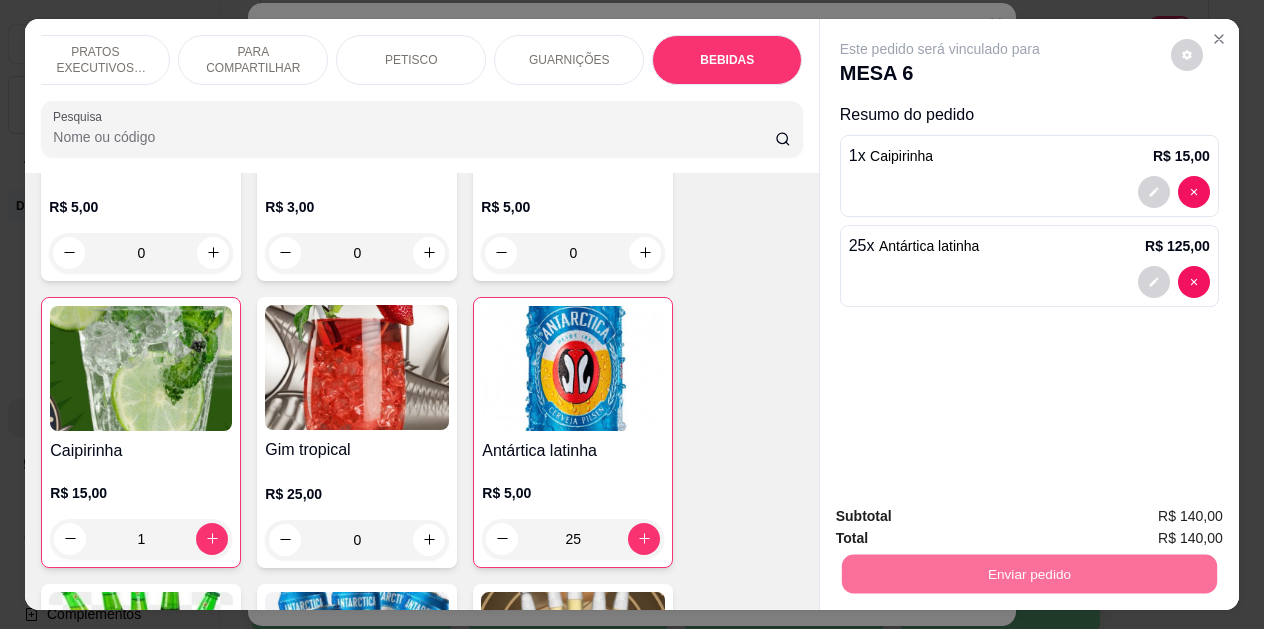 click on "Não registrar e enviar pedido" at bounding box center (963, 516) 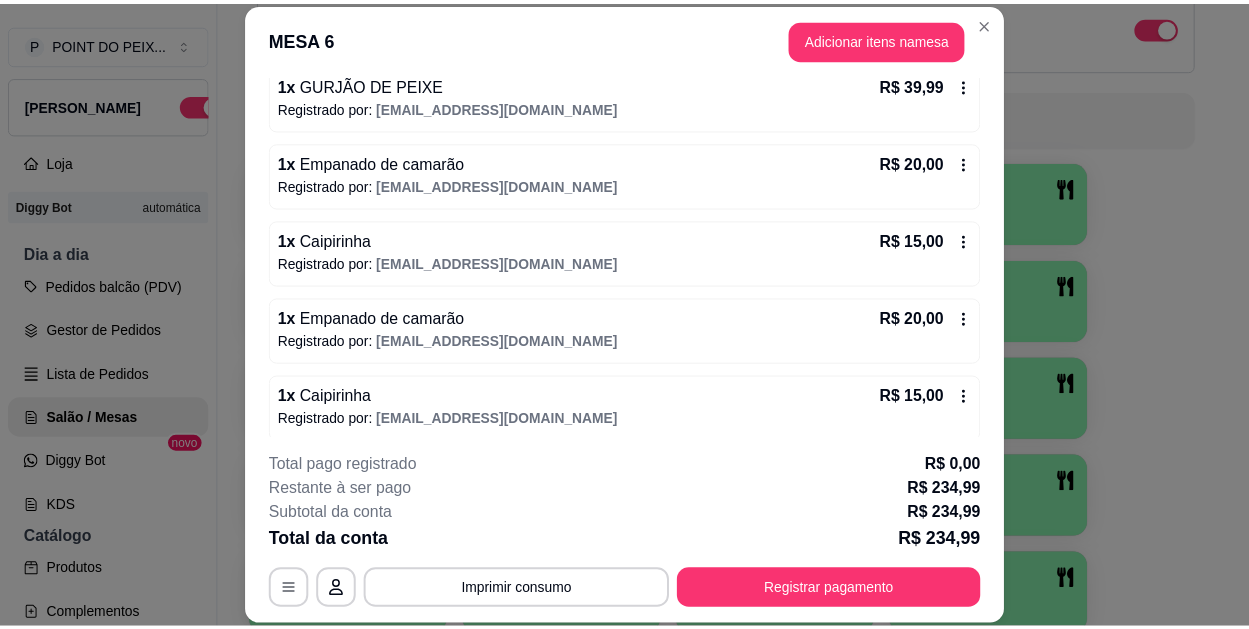 scroll, scrollTop: 290, scrollLeft: 0, axis: vertical 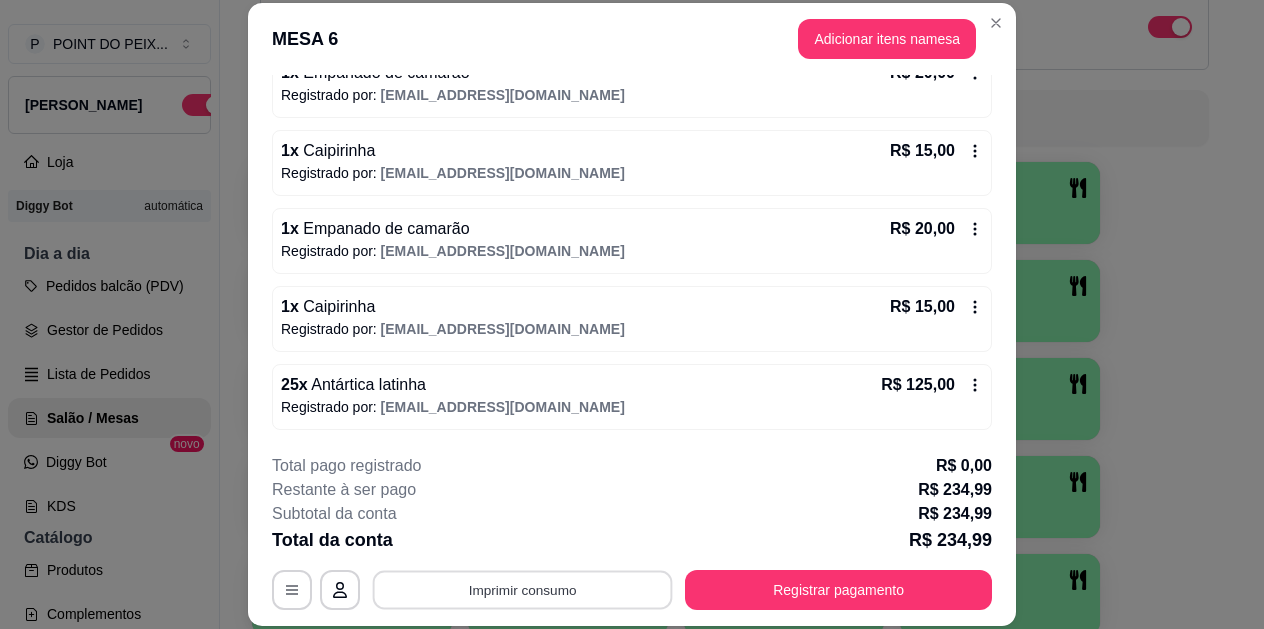 click on "Imprimir consumo" at bounding box center (523, 589) 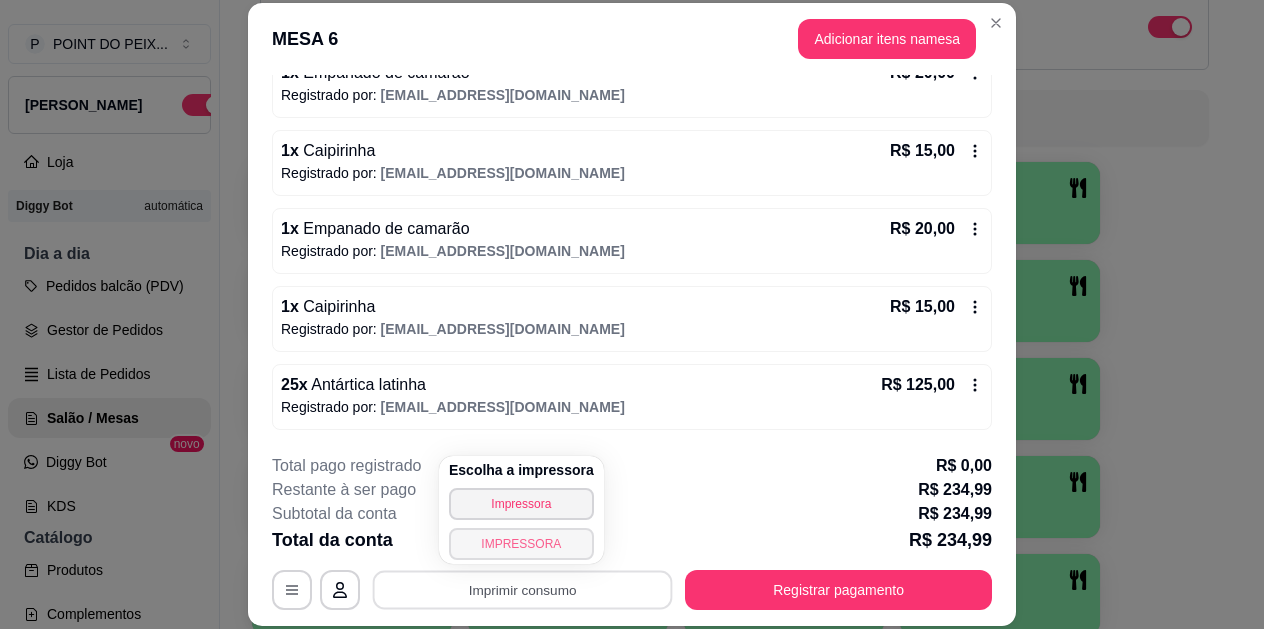 click on "IMPRESSORA" at bounding box center (521, 544) 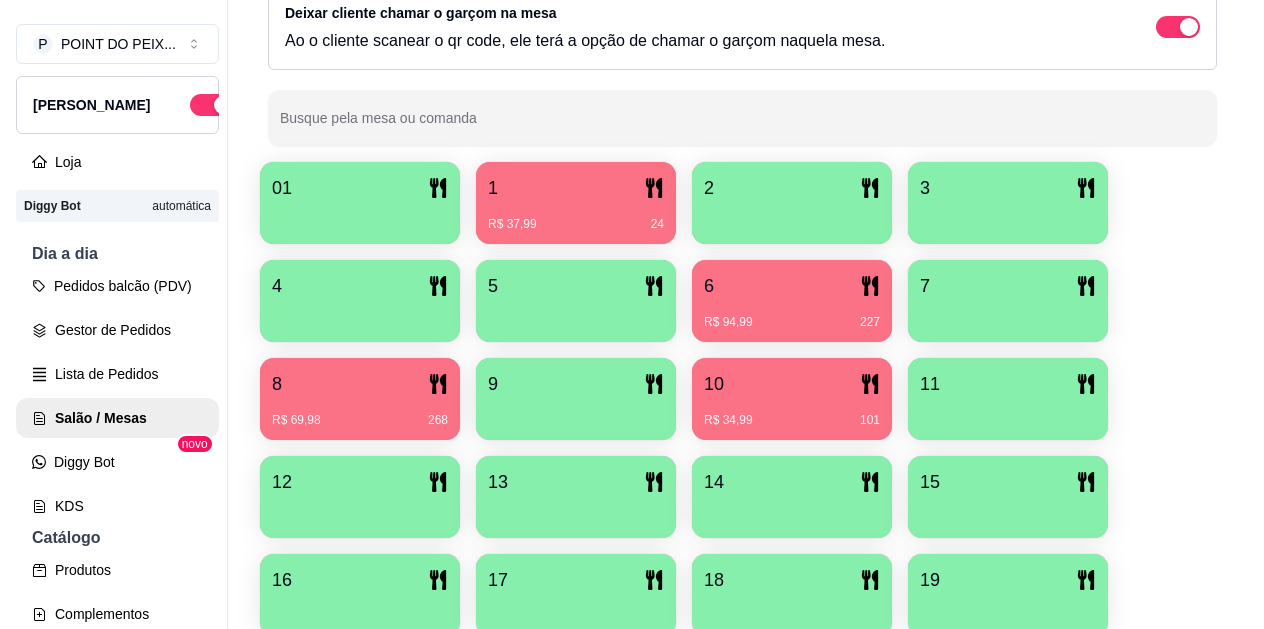 scroll, scrollTop: 527, scrollLeft: 0, axis: vertical 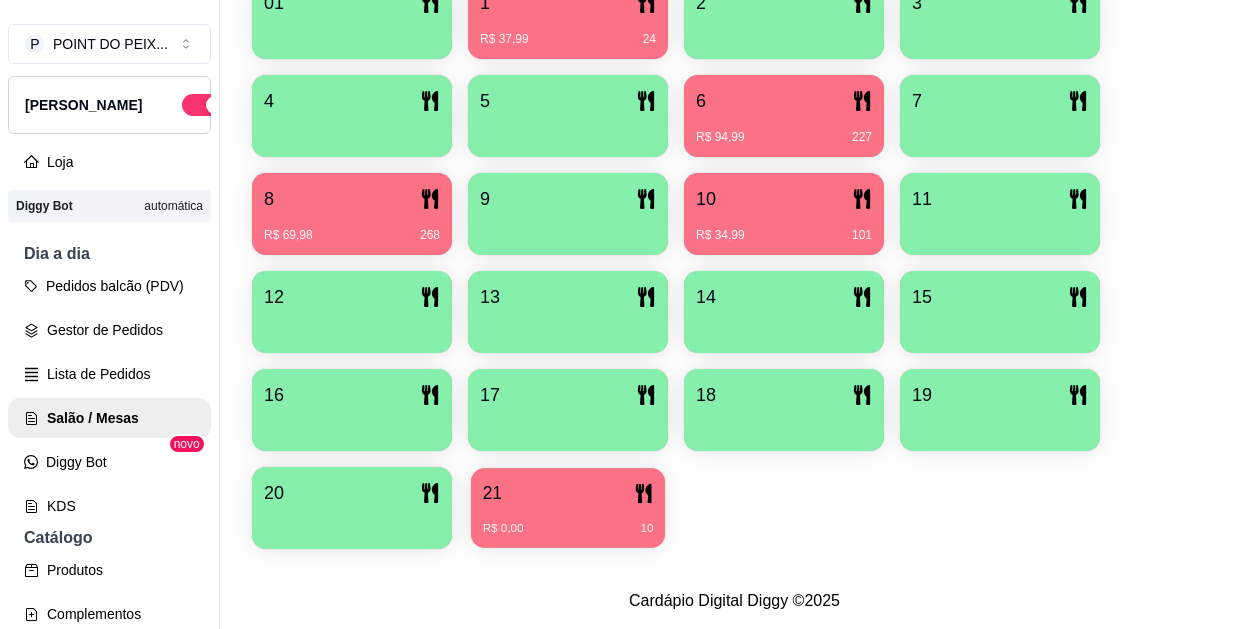 click on "21" at bounding box center (568, 493) 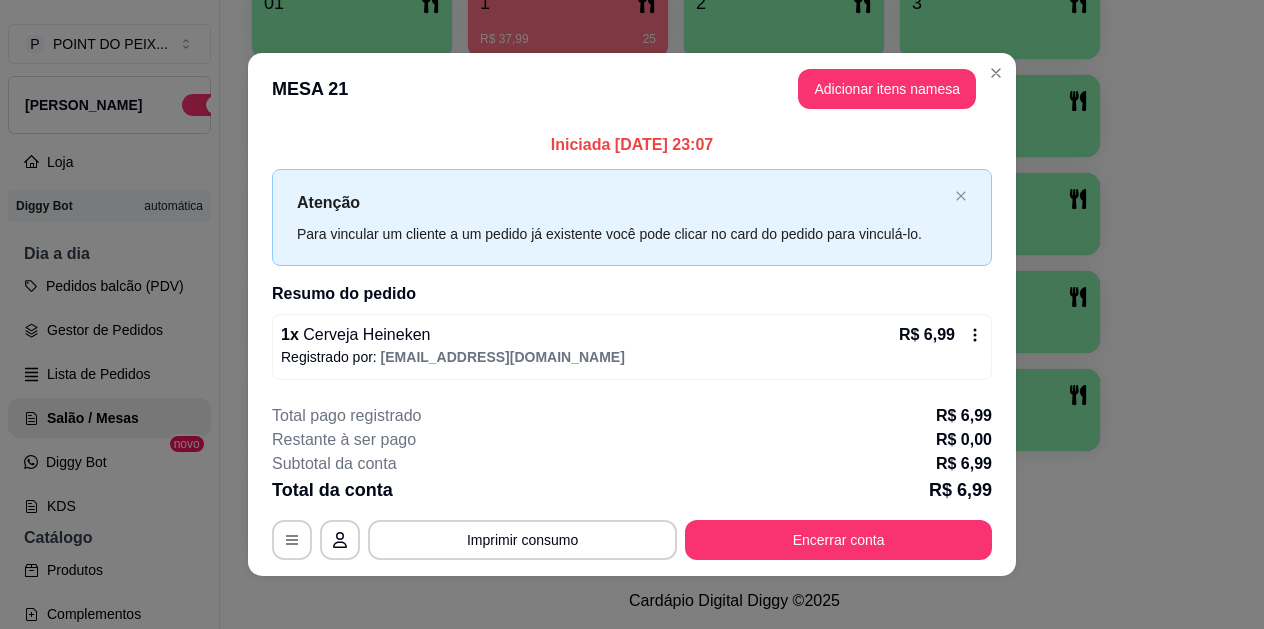 scroll, scrollTop: 11, scrollLeft: 0, axis: vertical 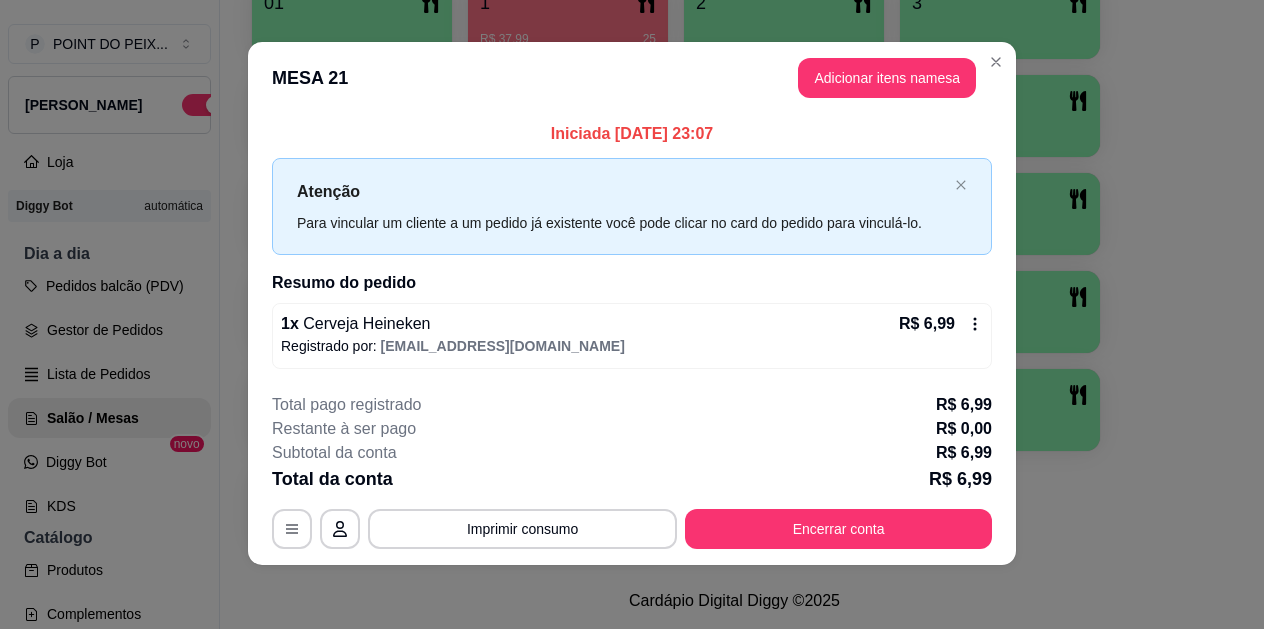 click 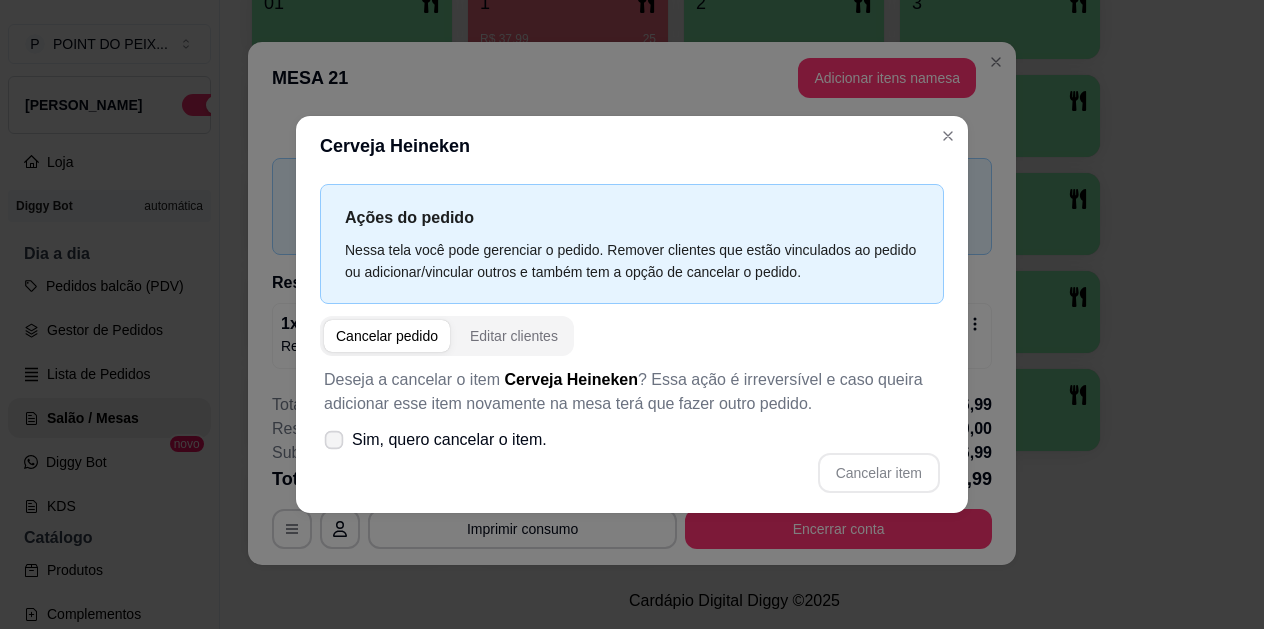 click 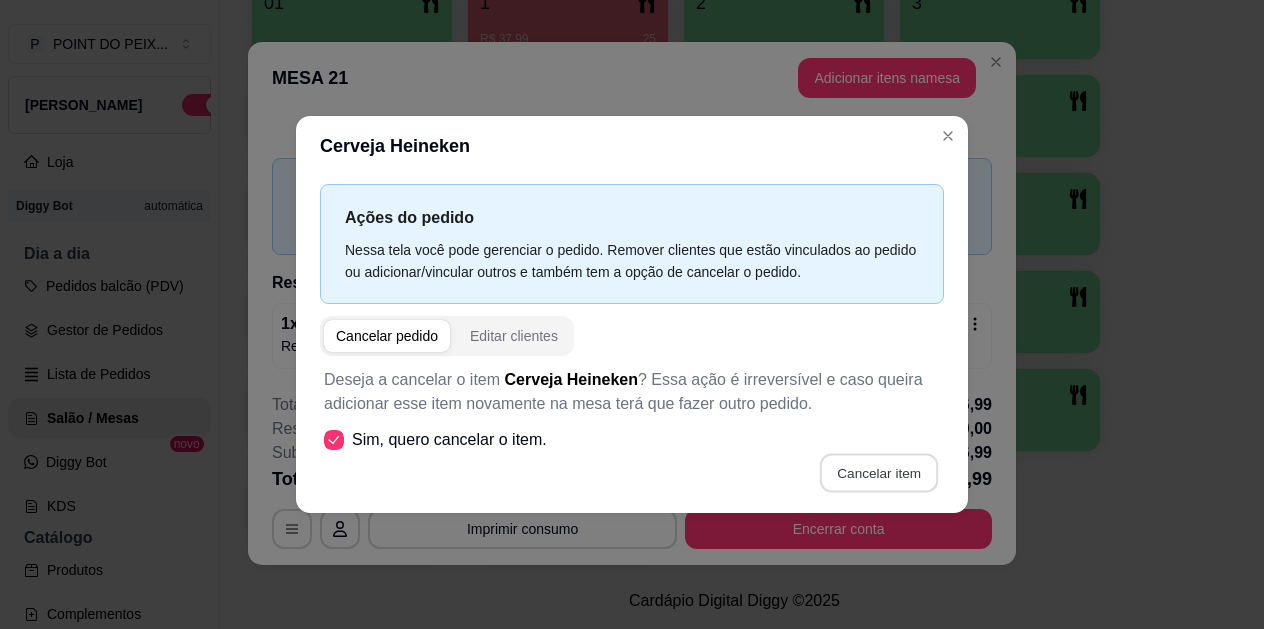 click on "Cancelar item" at bounding box center [878, 472] 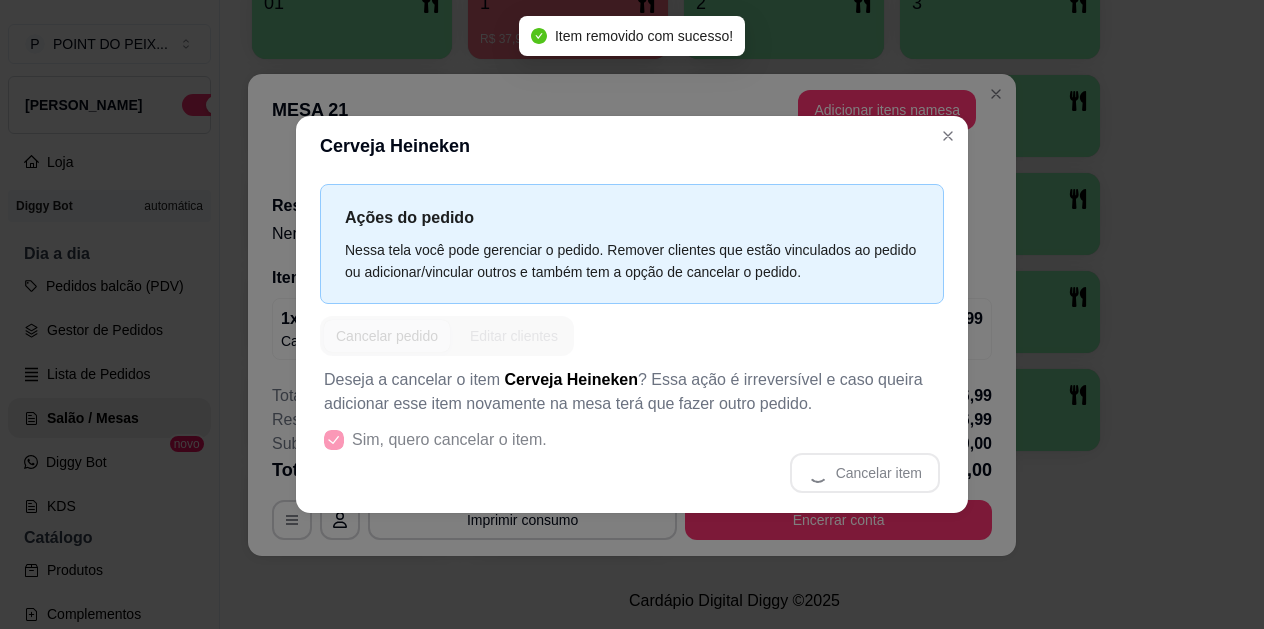 scroll, scrollTop: 0, scrollLeft: 0, axis: both 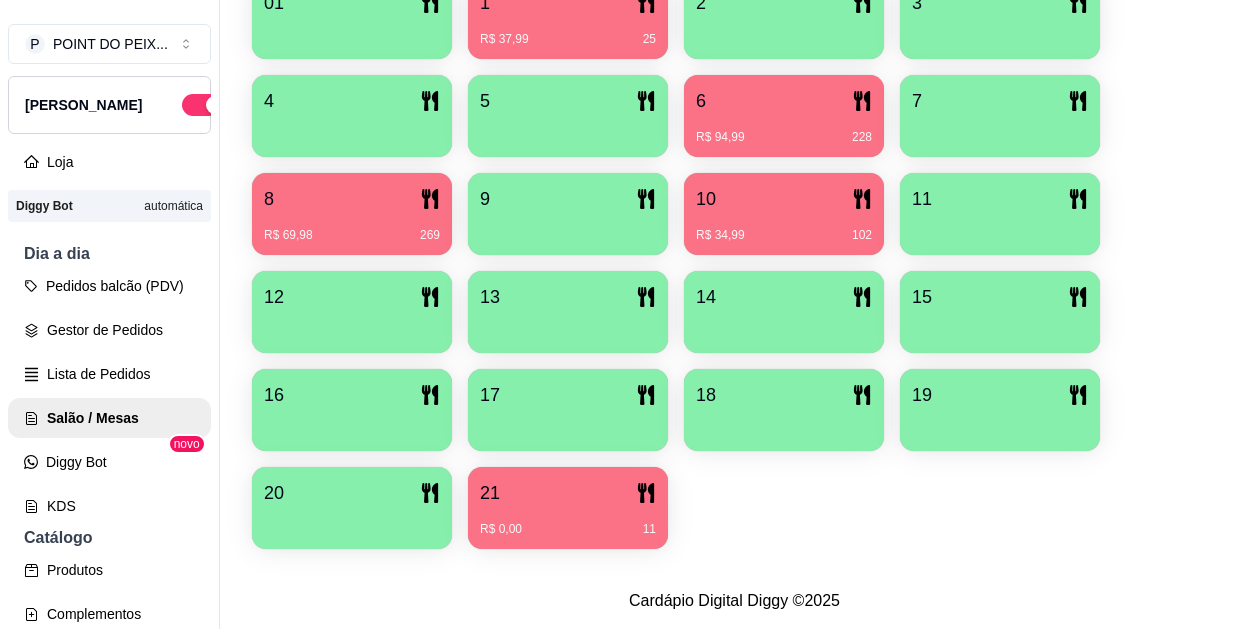 click on "R$ 0,00 11" at bounding box center (568, 529) 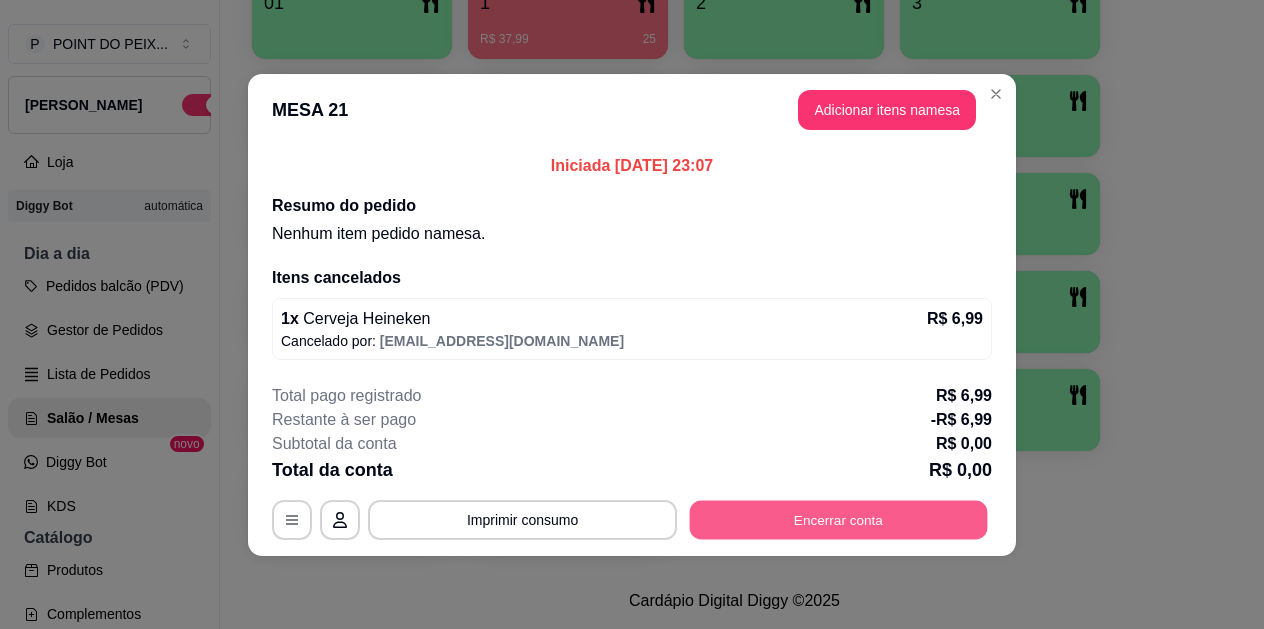 click on "Encerrar conta" at bounding box center (839, 519) 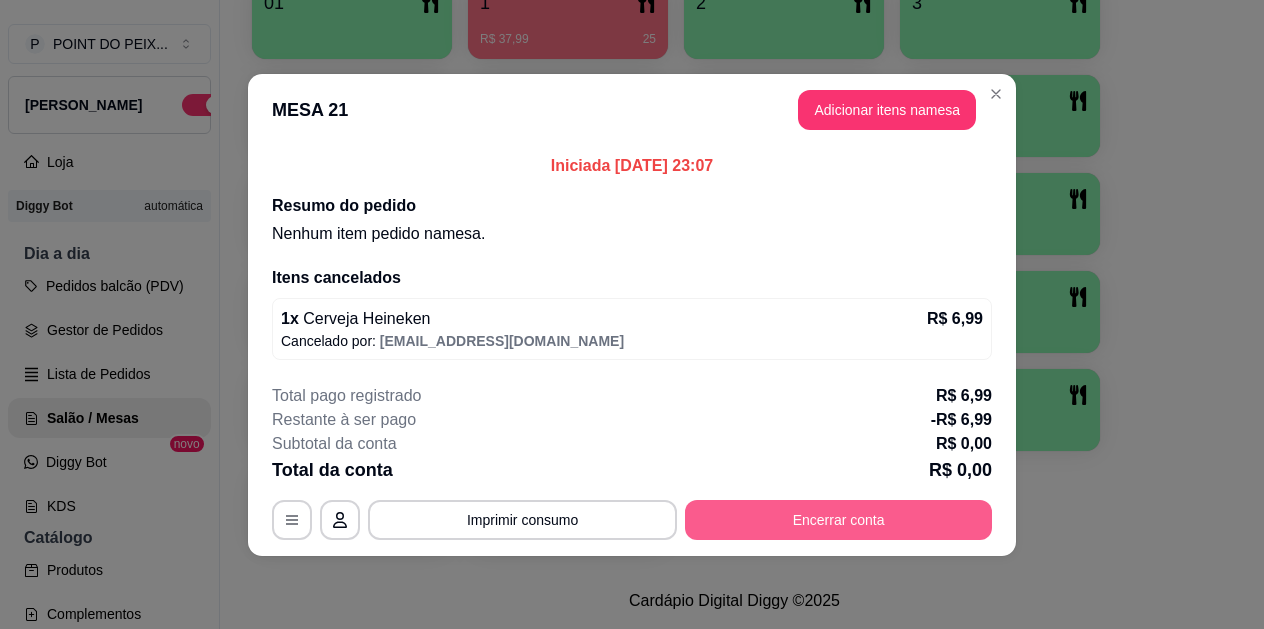 click on "Encerrar conta" at bounding box center [838, 520] 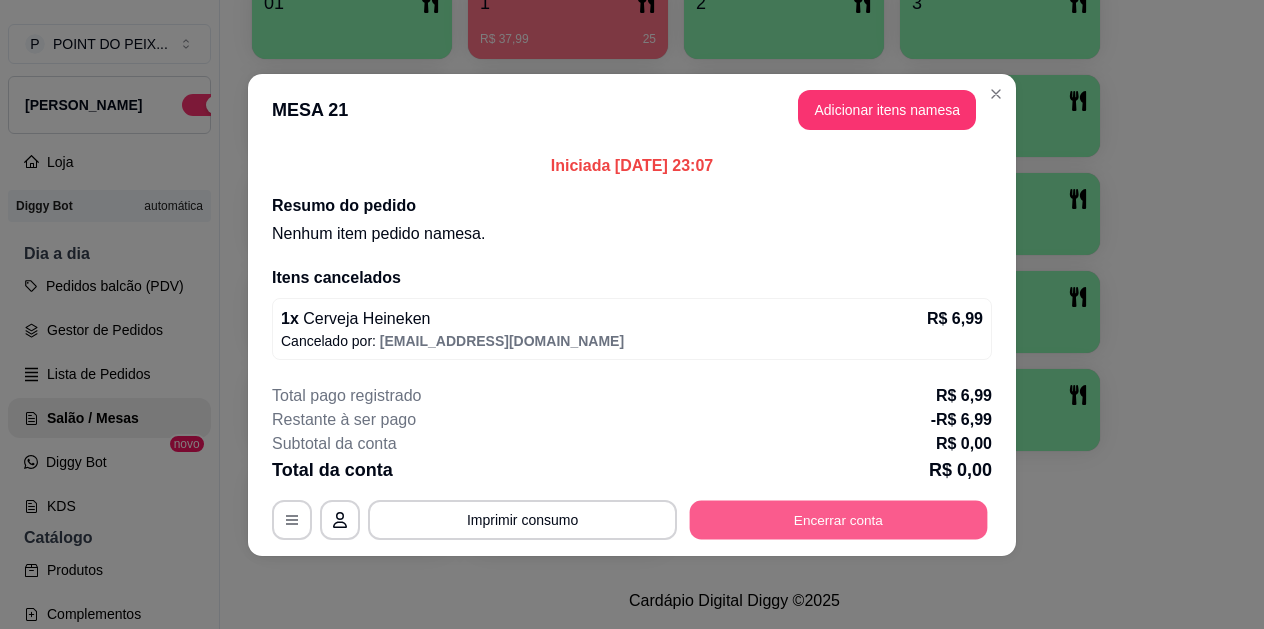 click on "Encerrar conta" at bounding box center (839, 519) 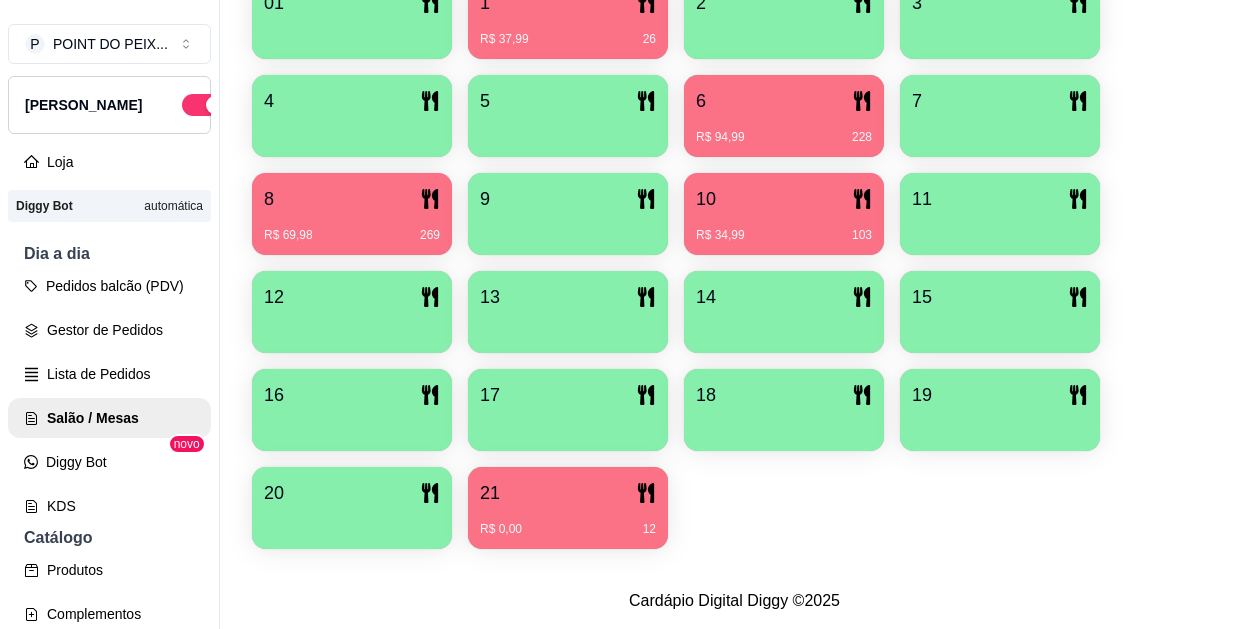 click at bounding box center (352, 522) 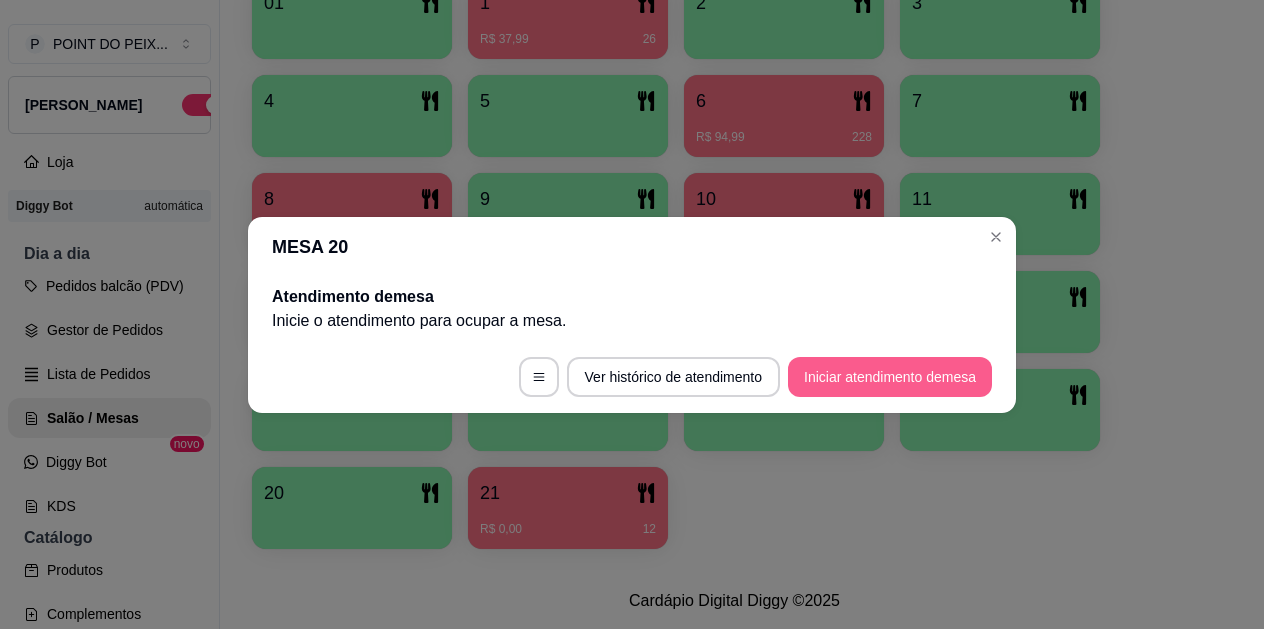 click on "Iniciar atendimento de  mesa" at bounding box center (890, 377) 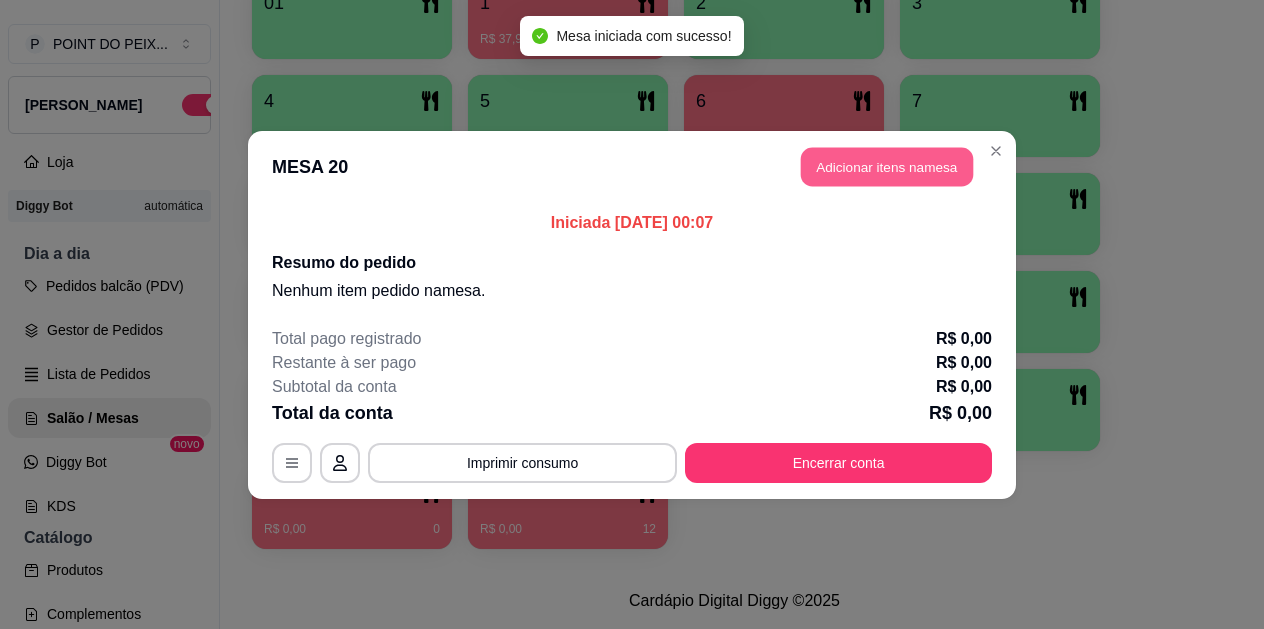 click on "Adicionar itens na  mesa" at bounding box center (887, 166) 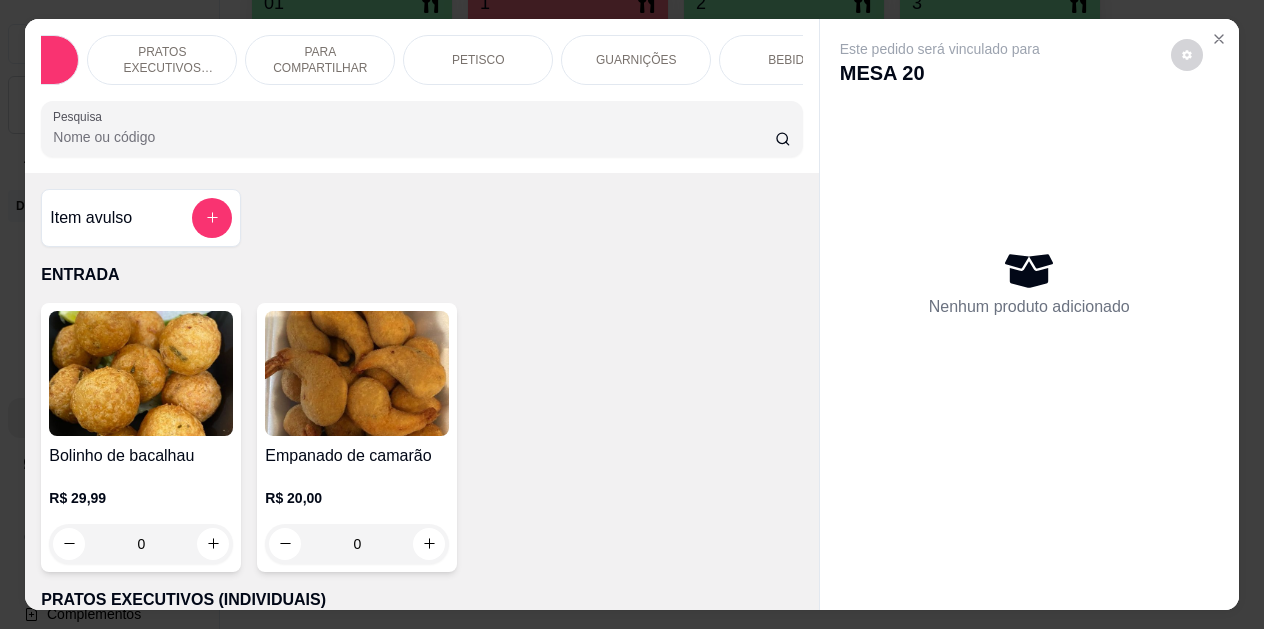 scroll, scrollTop: 0, scrollLeft: 179, axis: horizontal 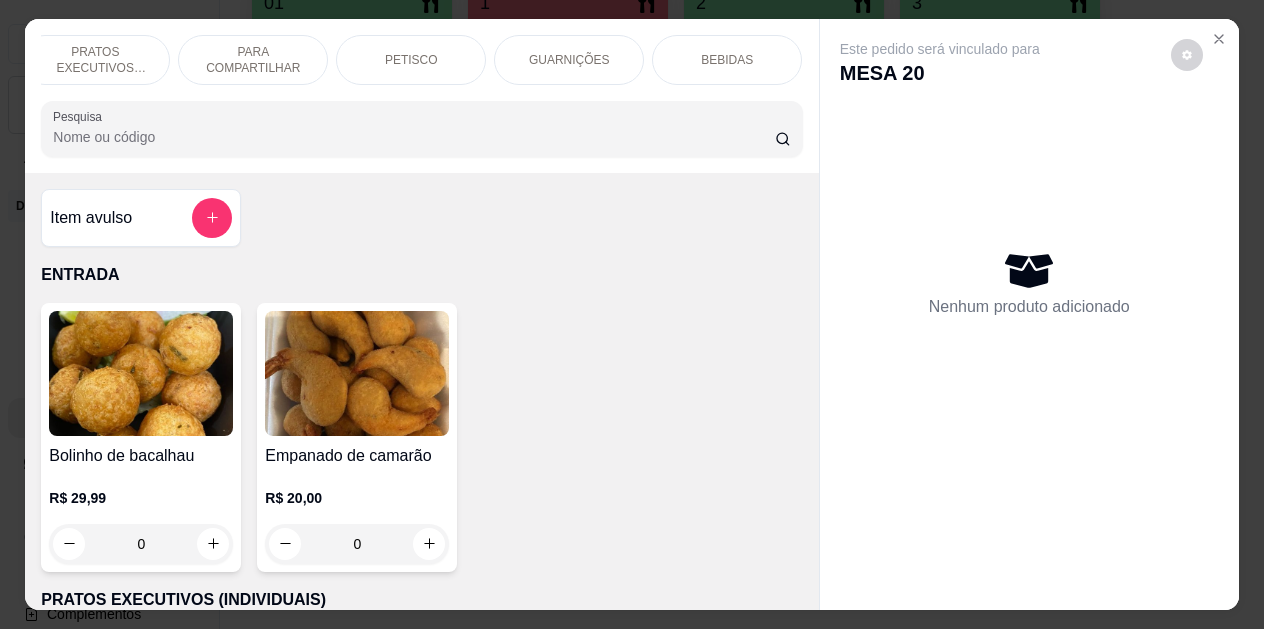 click on "BEBIDAS" at bounding box center (727, 60) 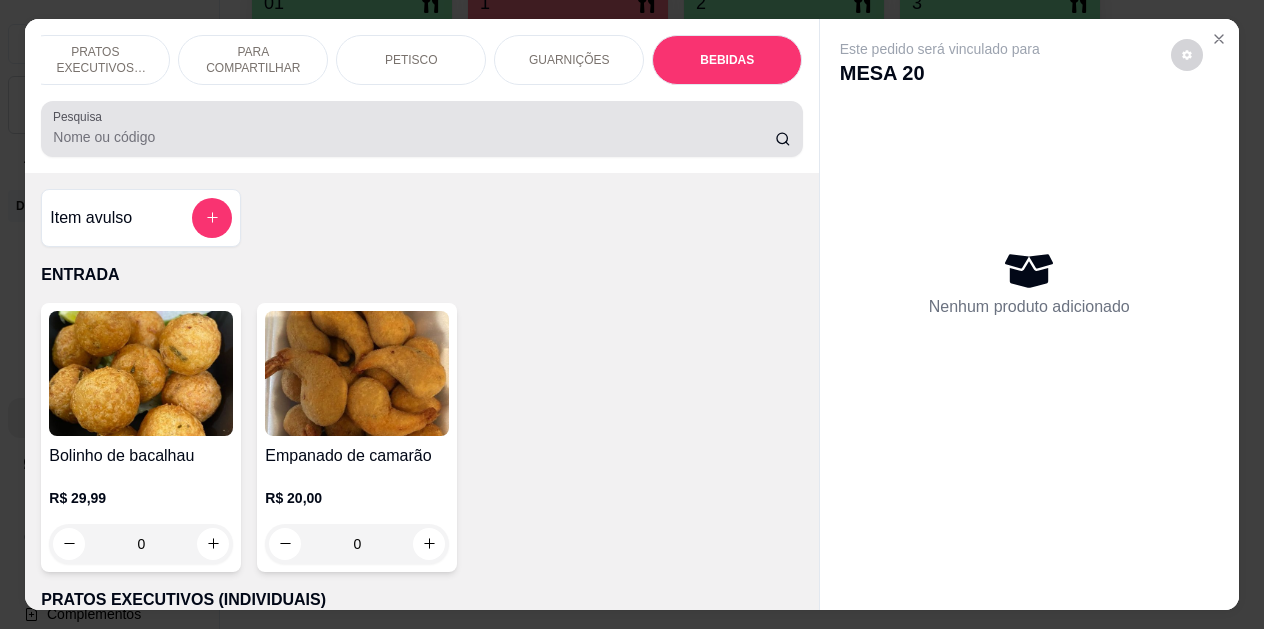 scroll, scrollTop: 4139, scrollLeft: 0, axis: vertical 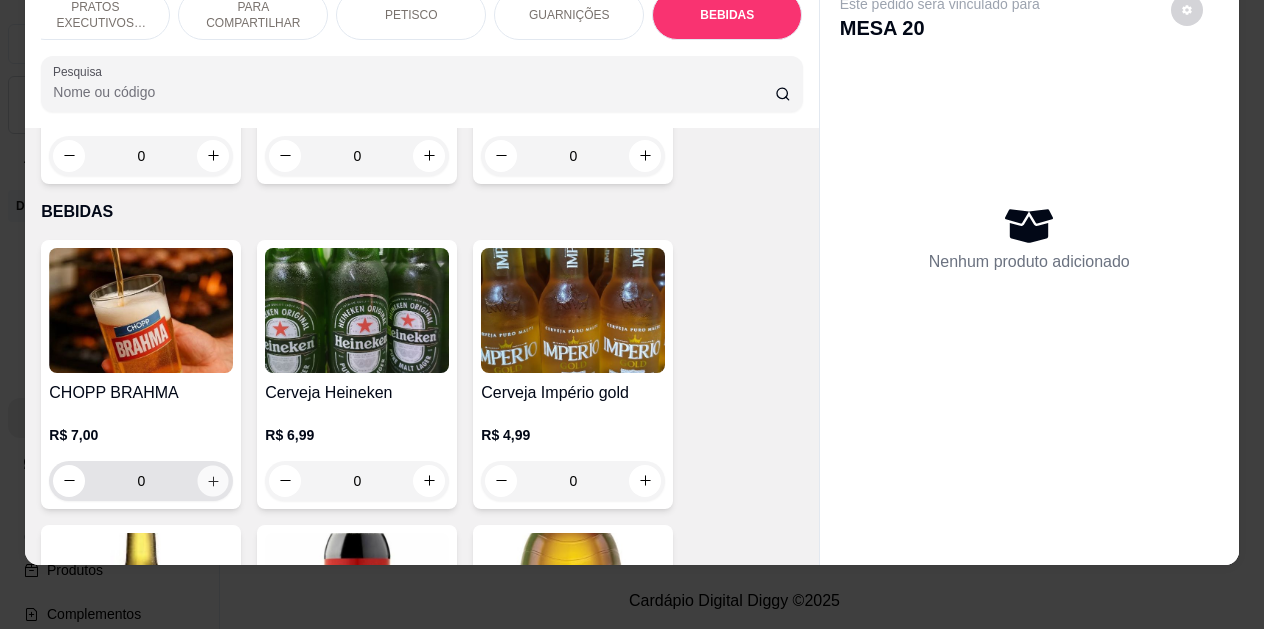 click 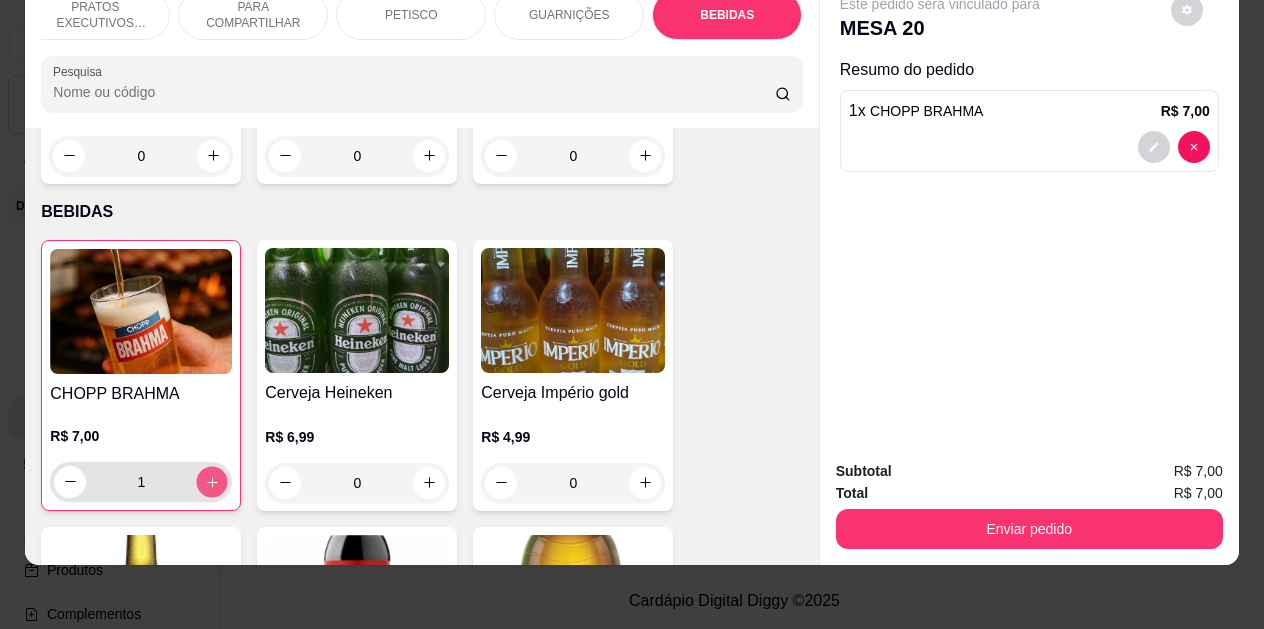 click 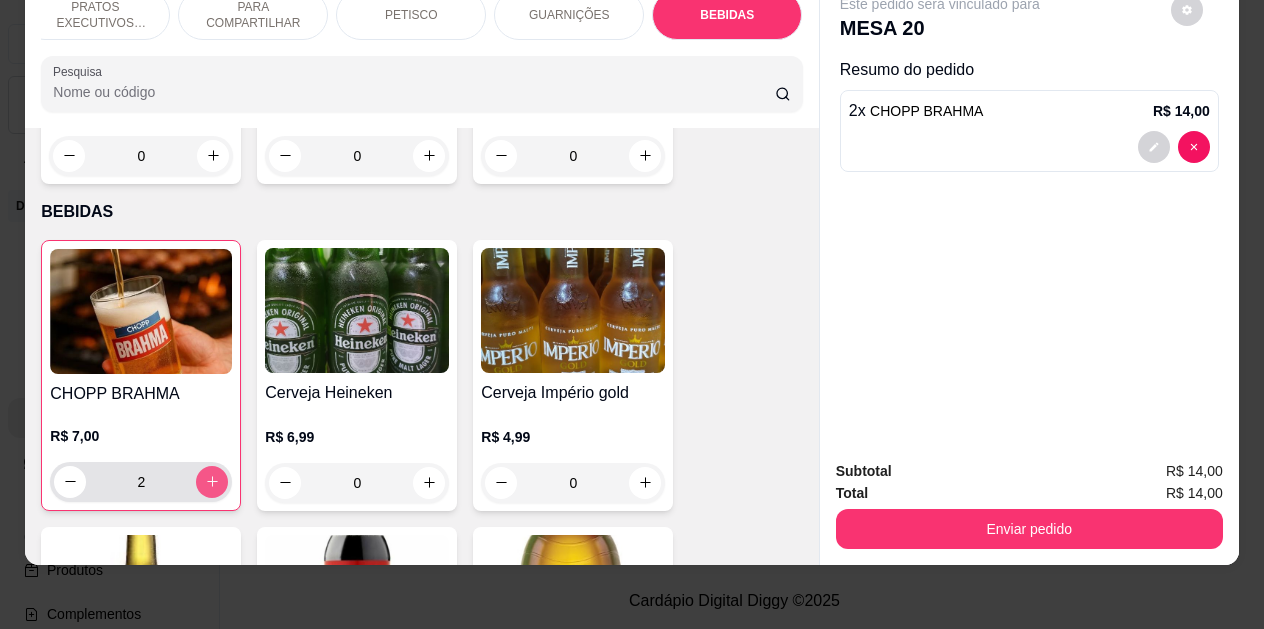 click 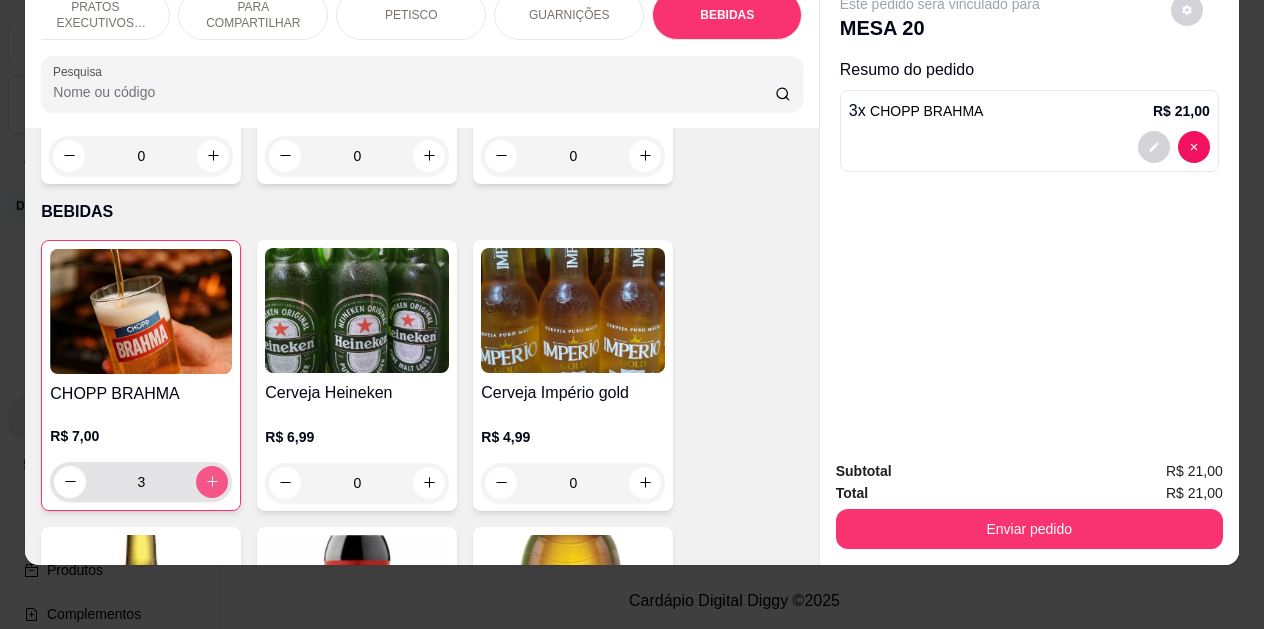click 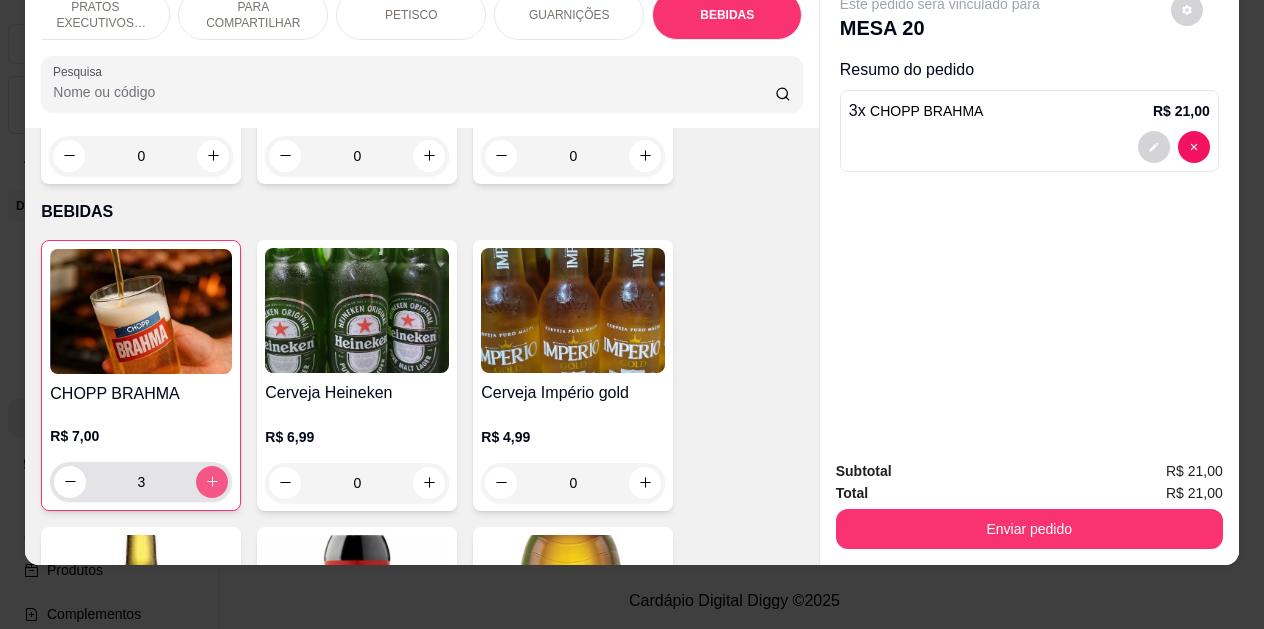 type on "4" 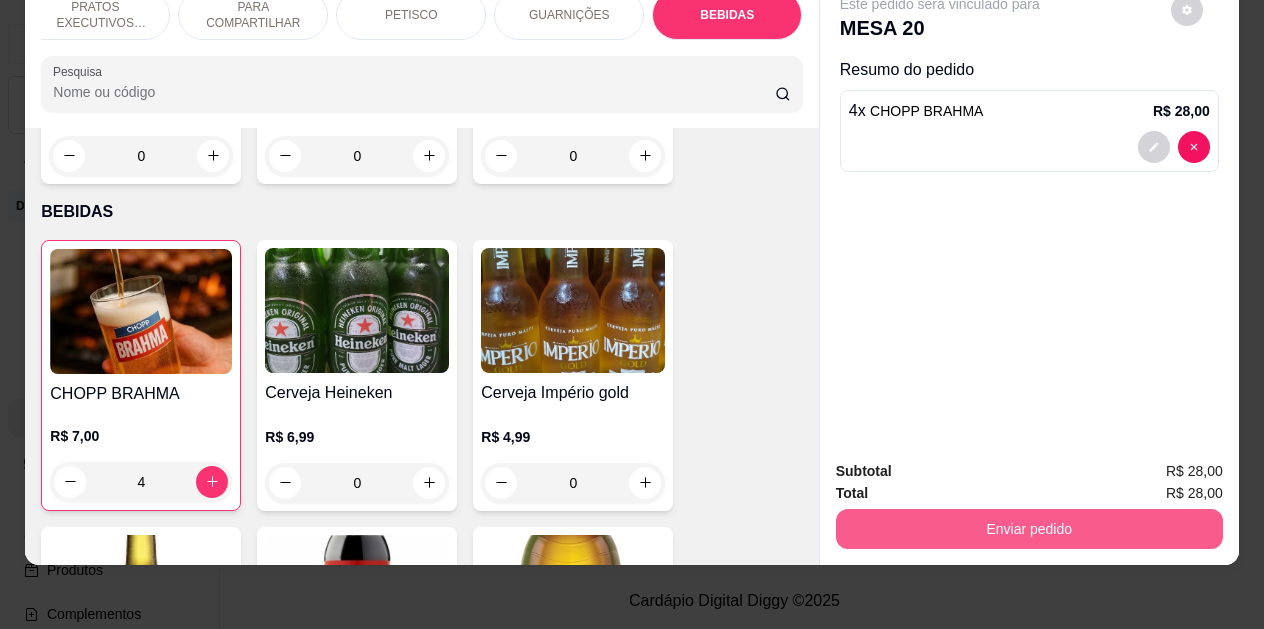 click on "Enviar pedido" at bounding box center [1029, 529] 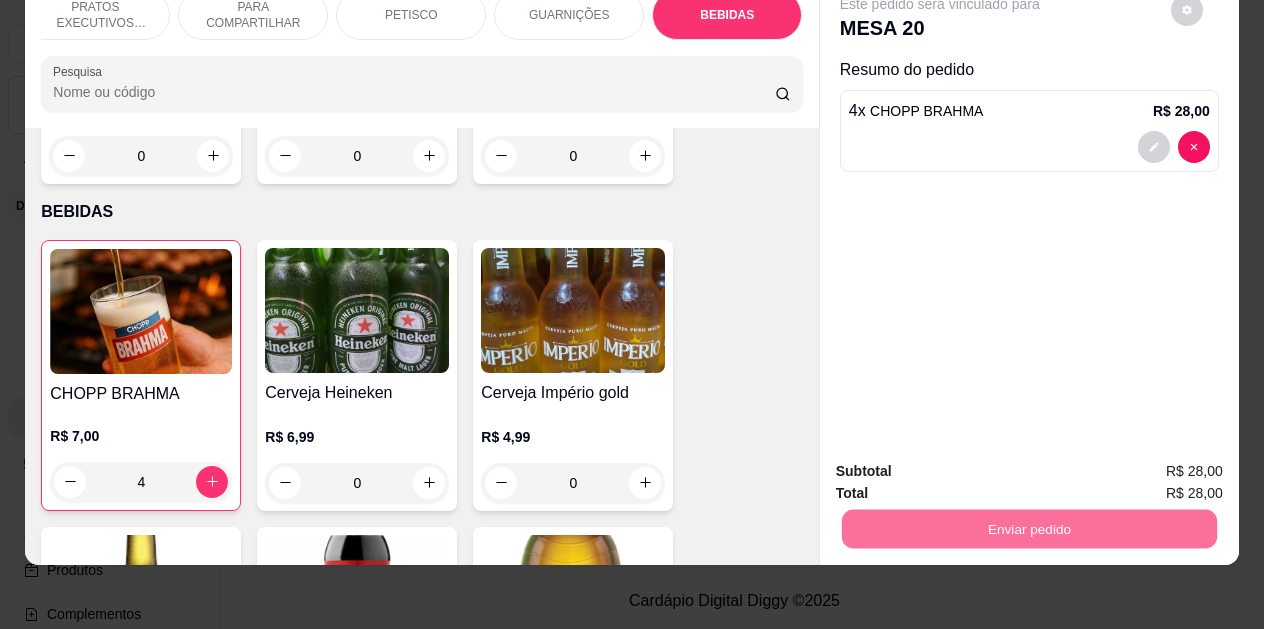 click on "Não registrar e enviar pedido" at bounding box center [963, 464] 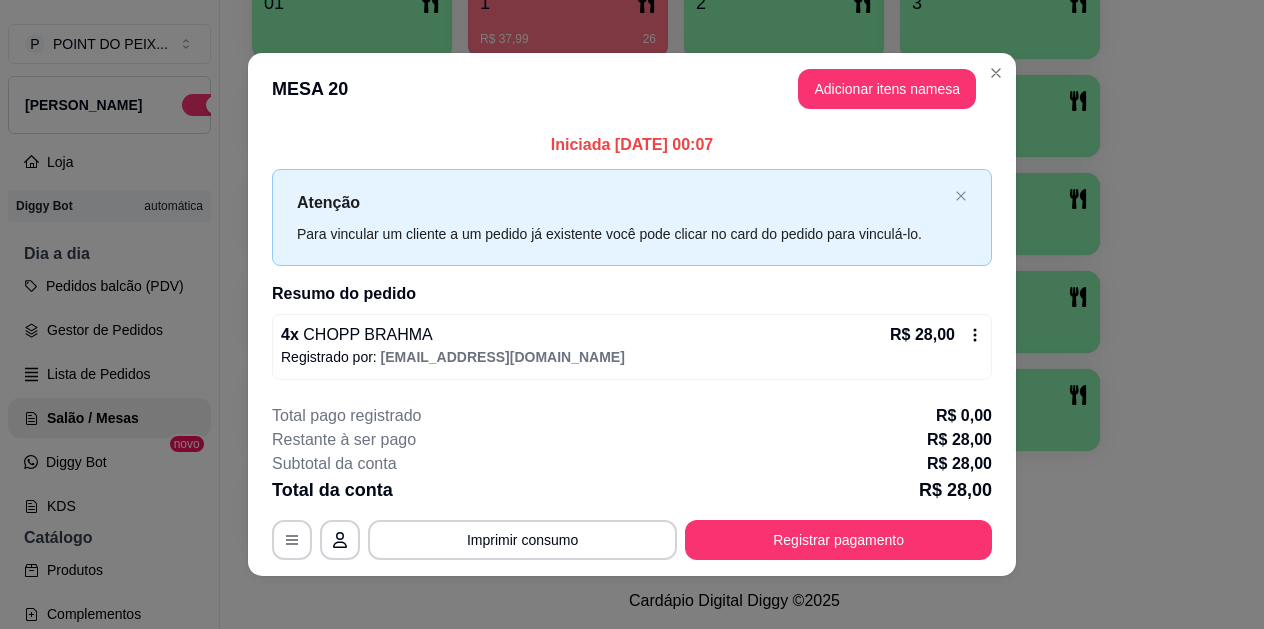 scroll, scrollTop: 11, scrollLeft: 0, axis: vertical 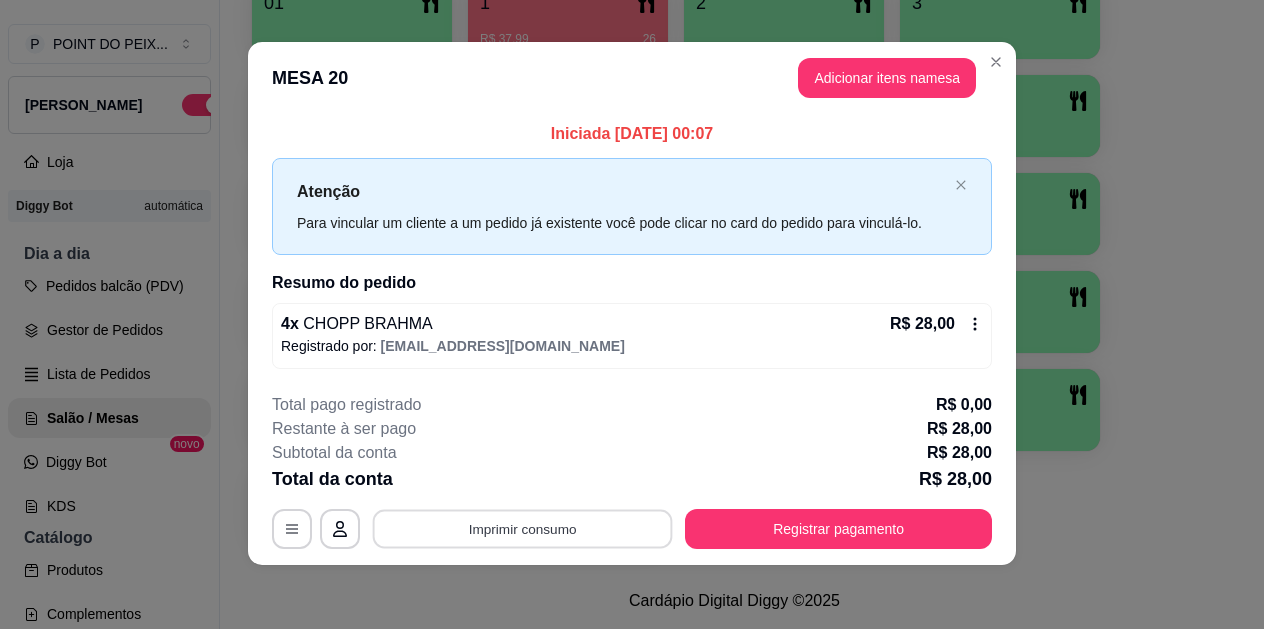 click on "Imprimir consumo" at bounding box center [523, 529] 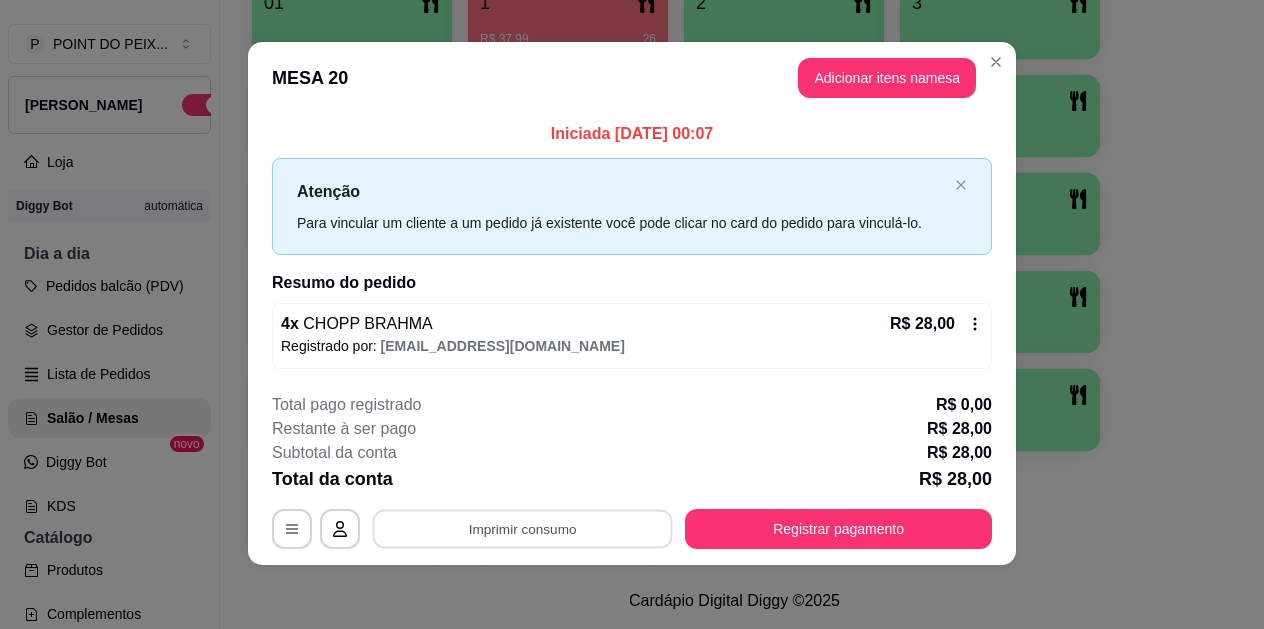 click on "Restante à ser pago R$ 28,00" at bounding box center [632, 429] 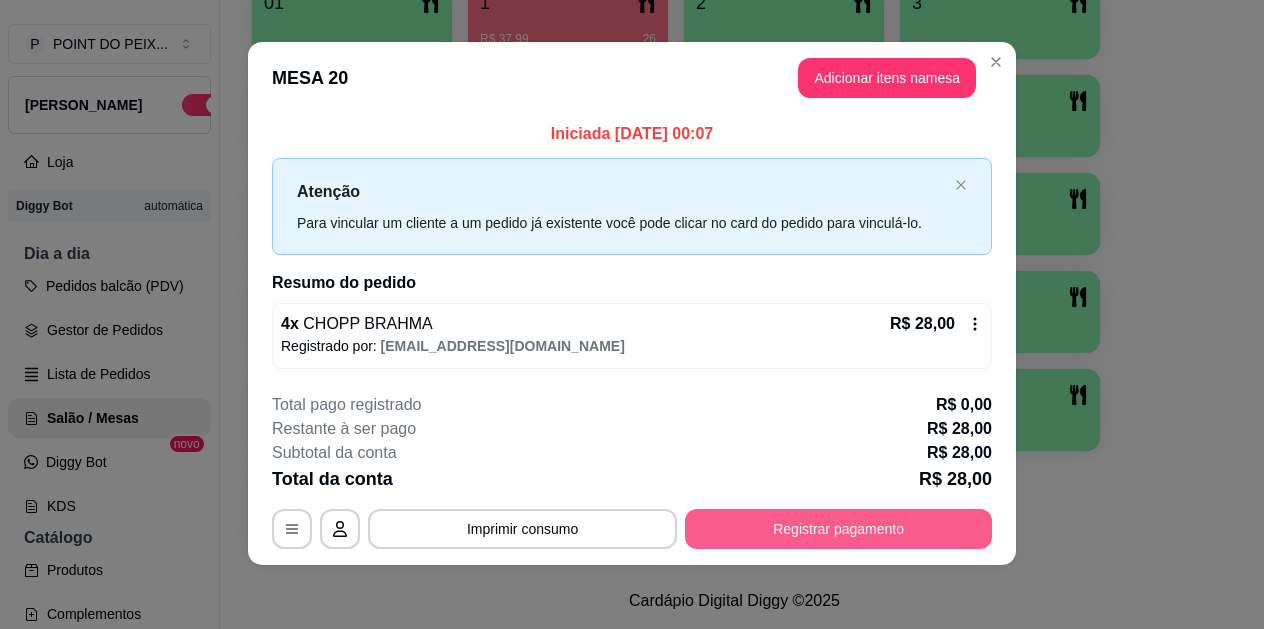 click on "Registrar pagamento" at bounding box center (838, 529) 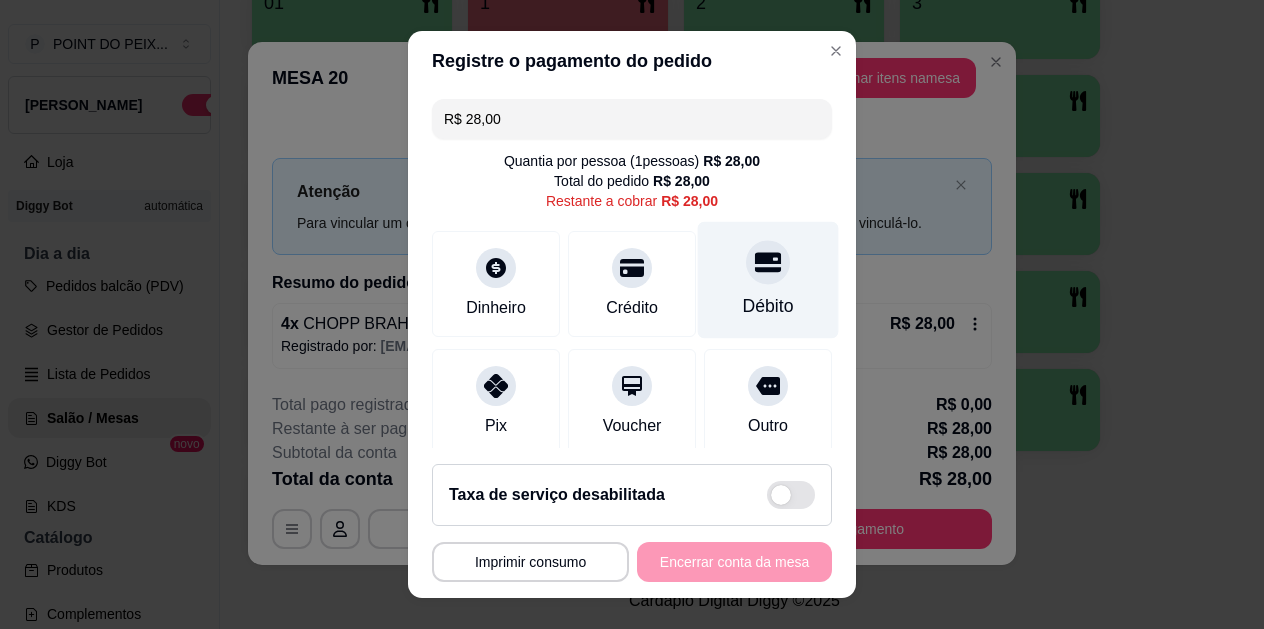 click on "Débito" at bounding box center [768, 280] 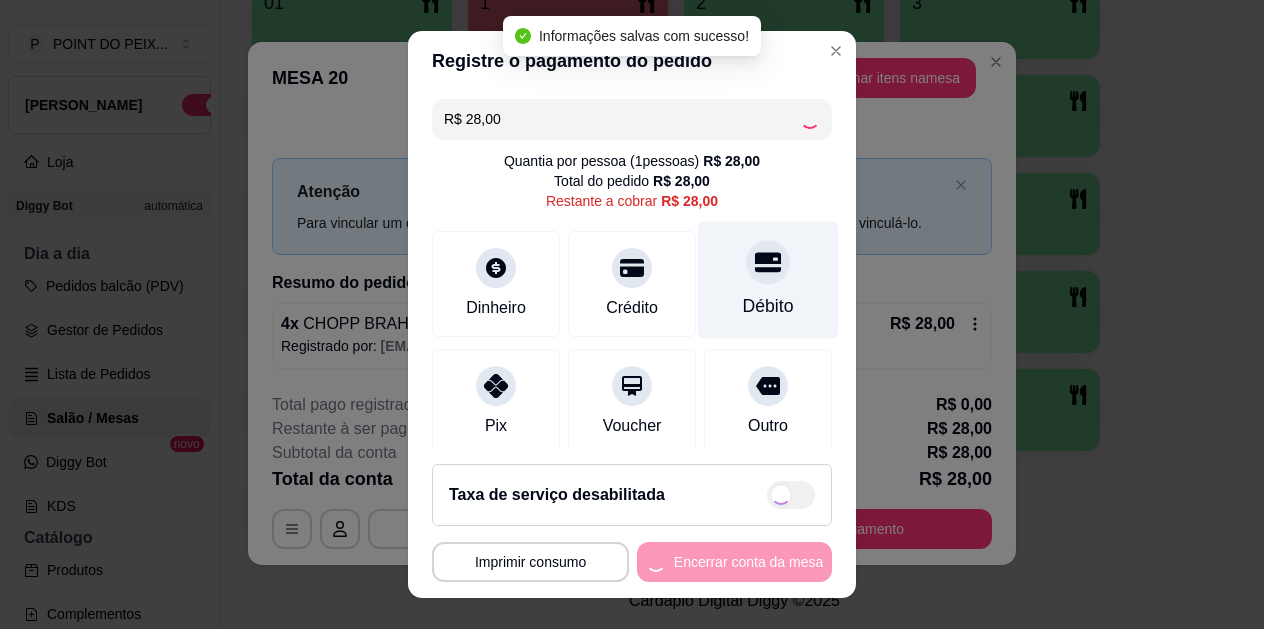 type on "R$ 0,00" 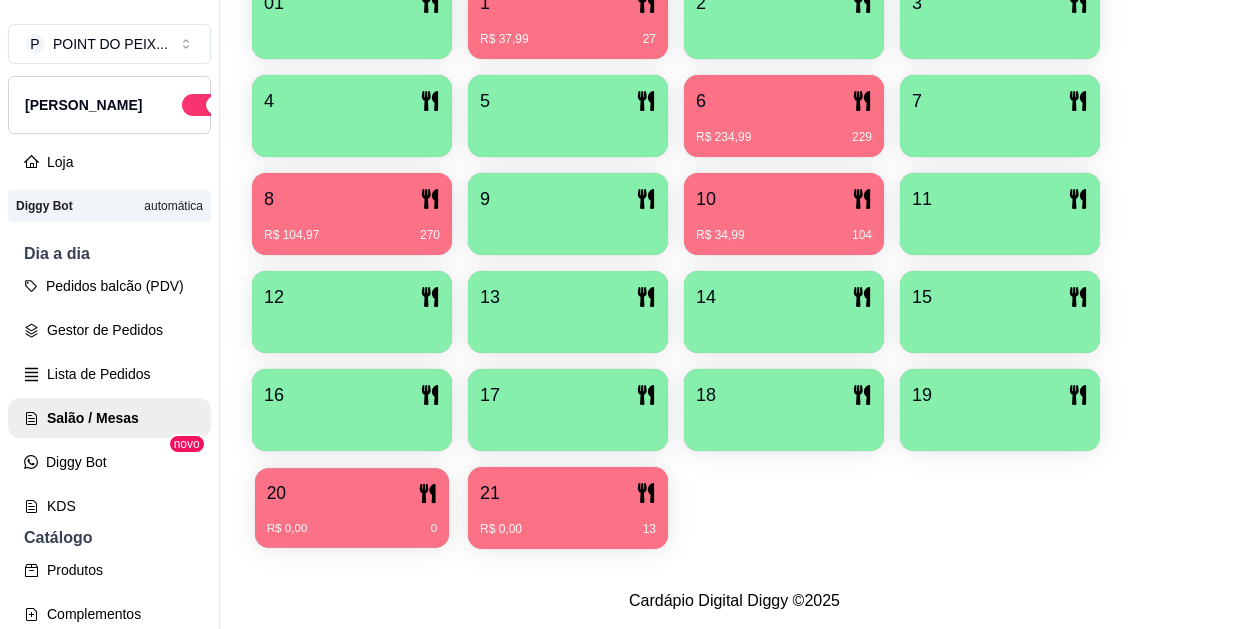 click on "R$ 0,00 0" at bounding box center (352, 529) 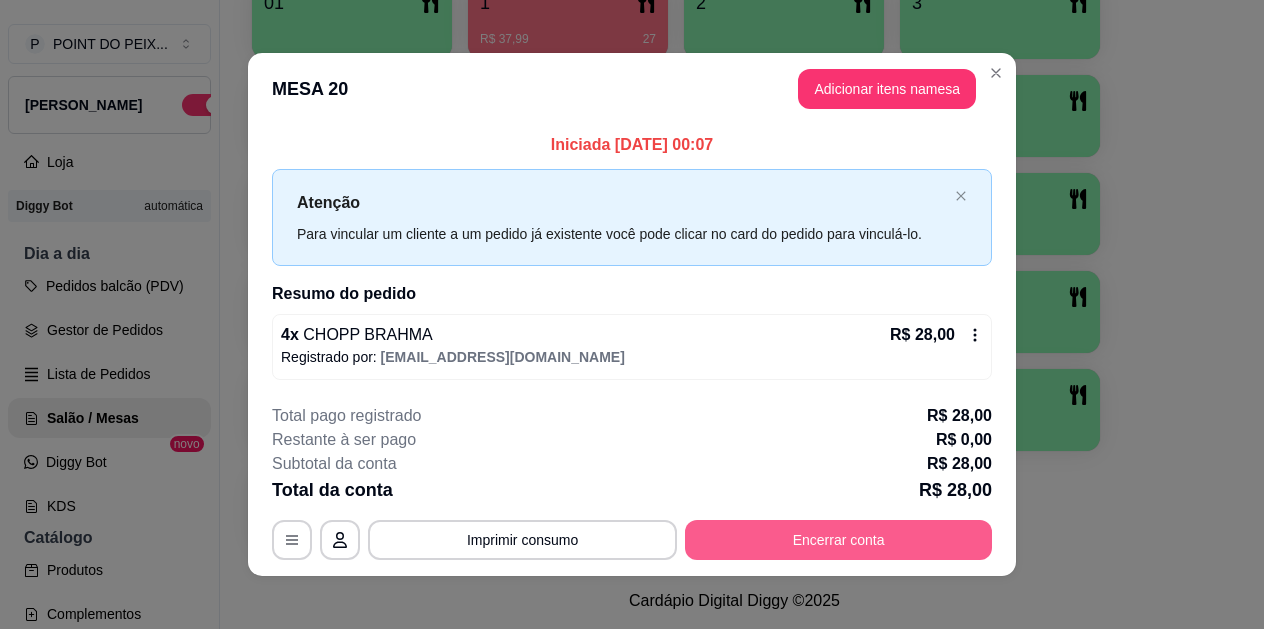click on "Encerrar conta" at bounding box center (838, 540) 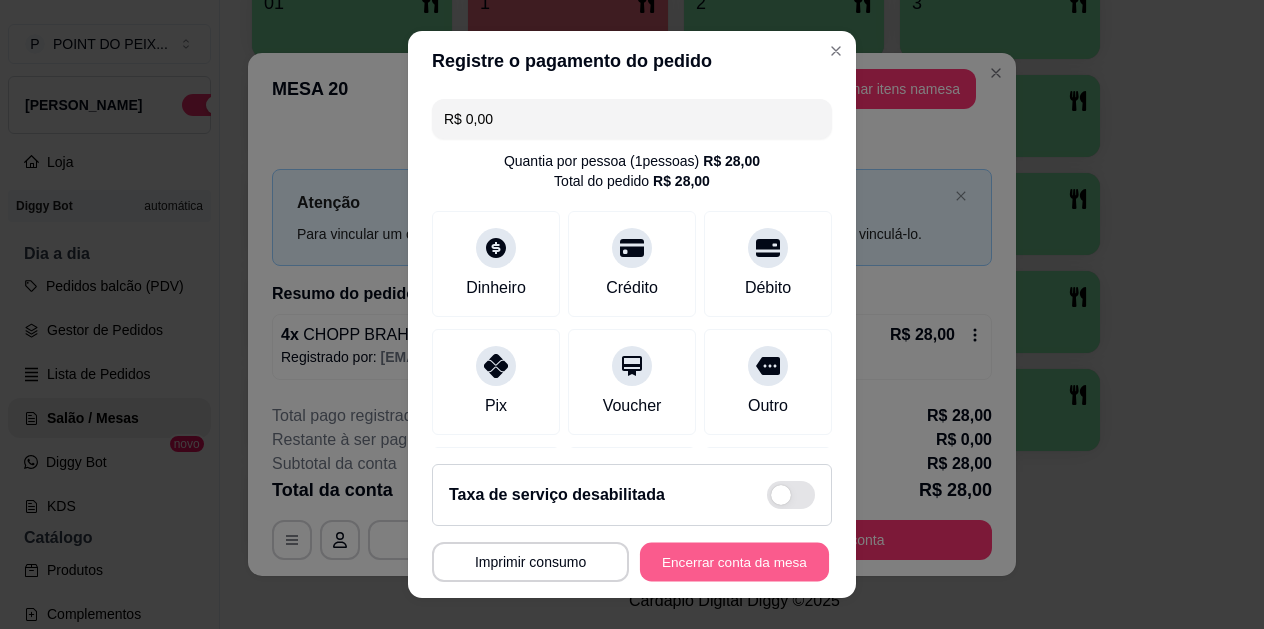 click on "Encerrar conta da mesa" at bounding box center [734, 561] 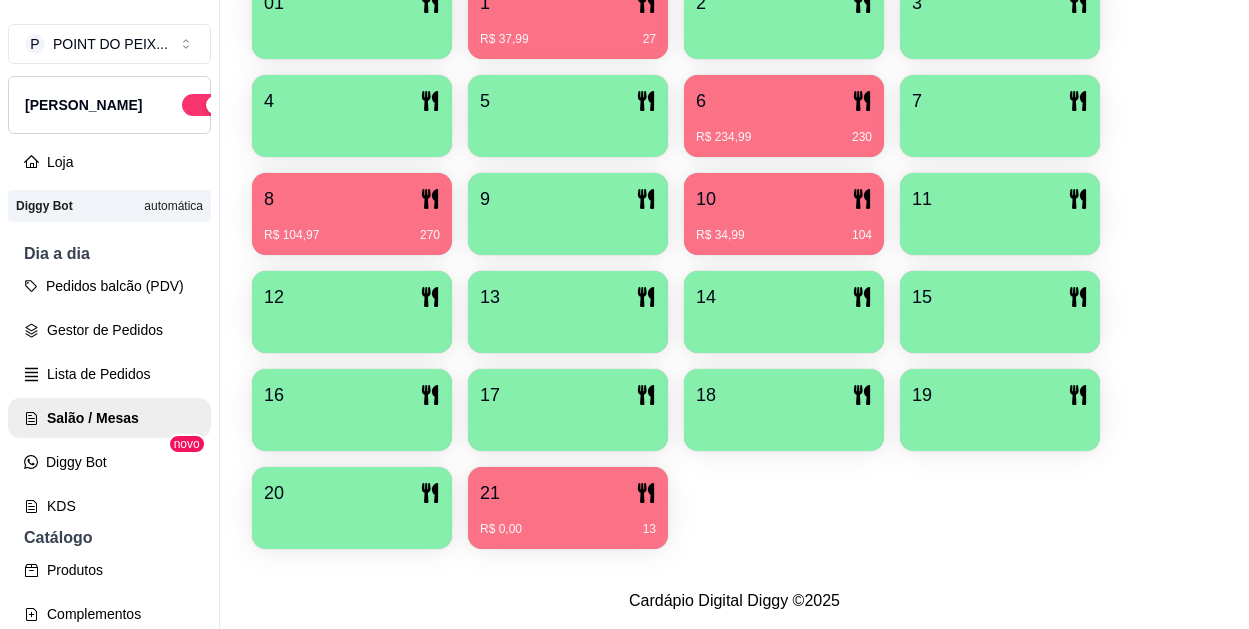 click on "R$ 0,00 13" at bounding box center [568, 522] 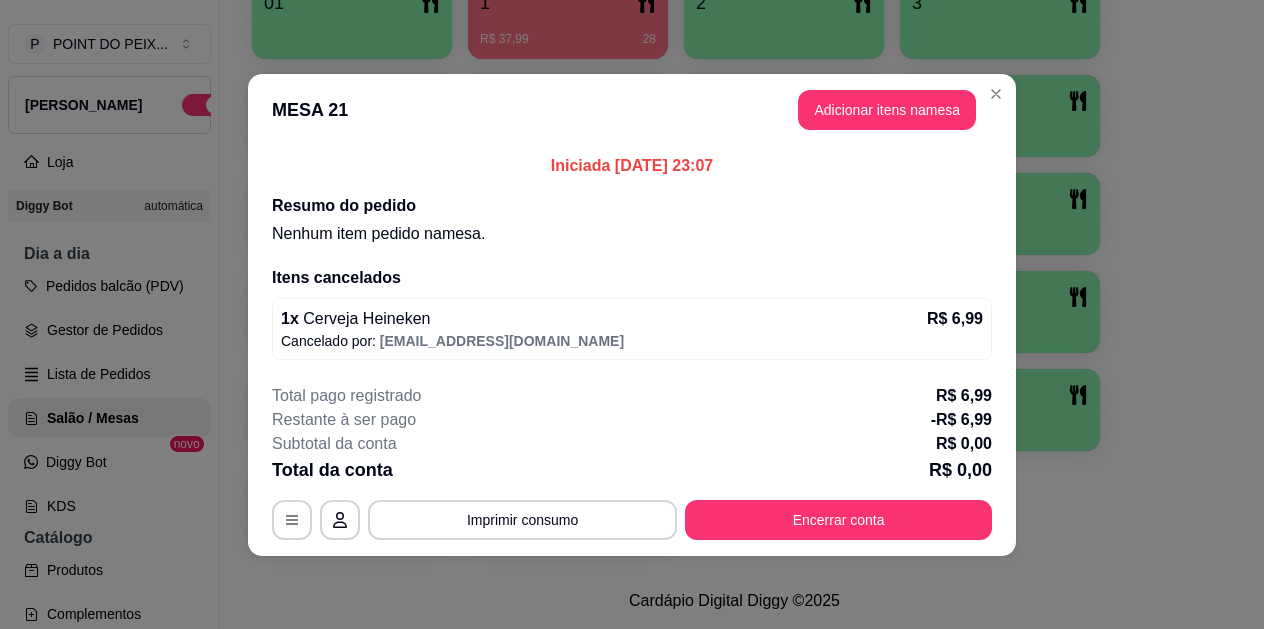 click on "R$ 6,99" at bounding box center [955, 319] 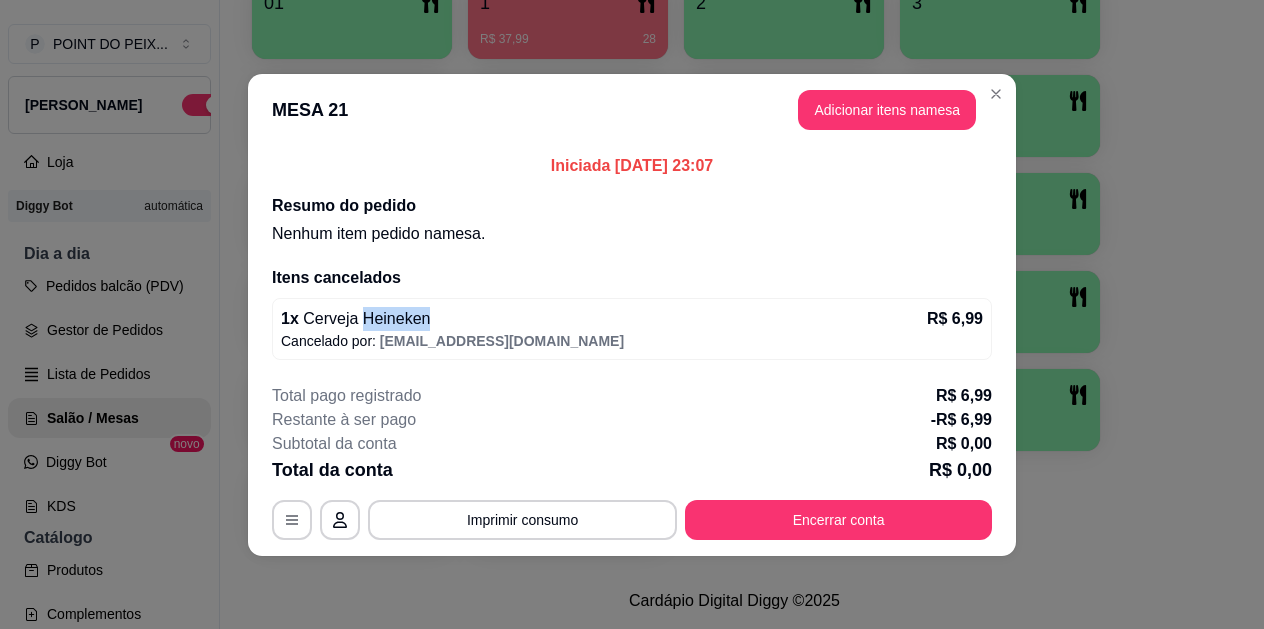 click on "Cerveja Heineken" at bounding box center (365, 318) 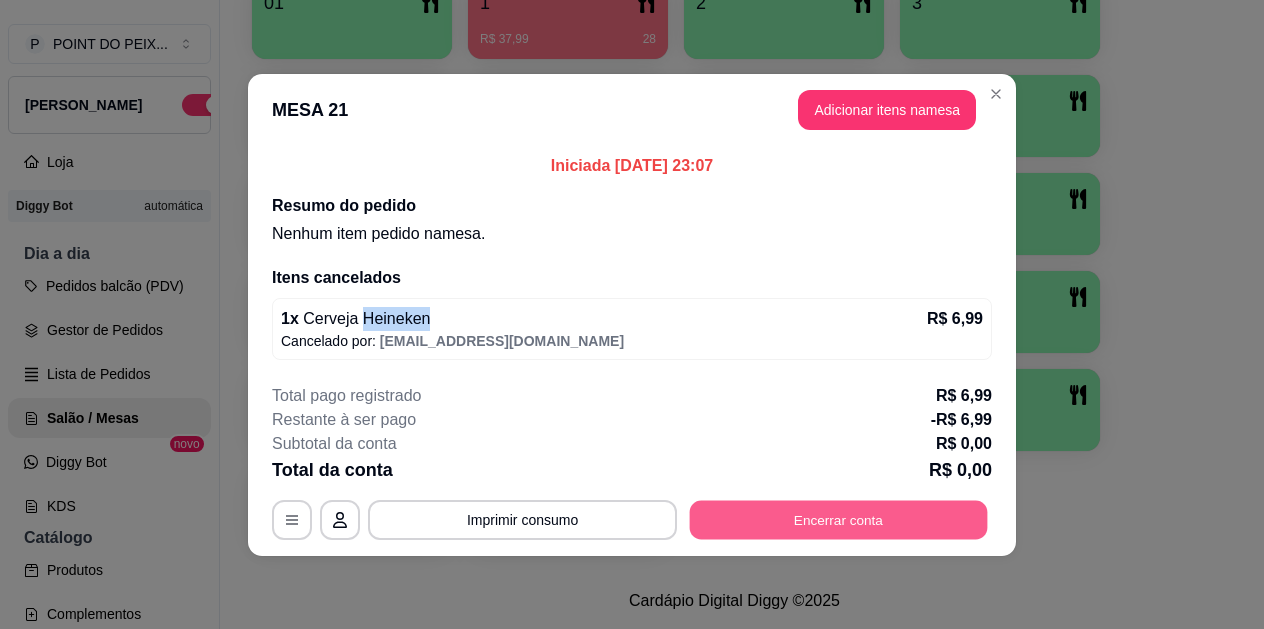 click on "Encerrar conta" at bounding box center (839, 519) 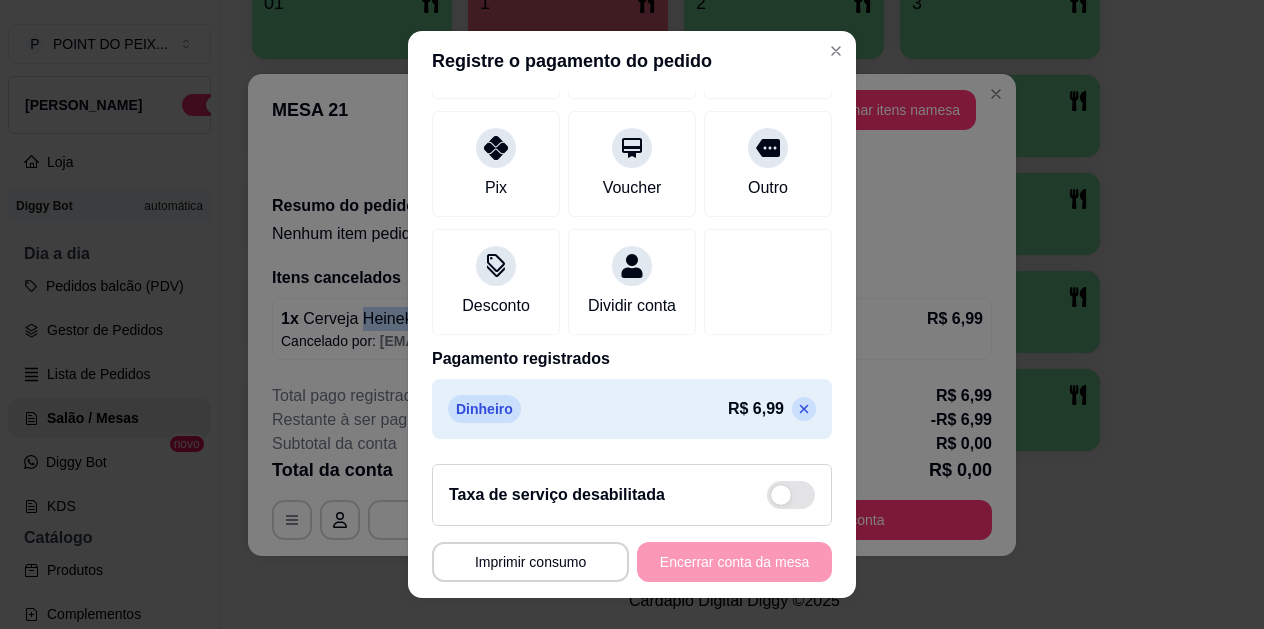 scroll, scrollTop: 240, scrollLeft: 0, axis: vertical 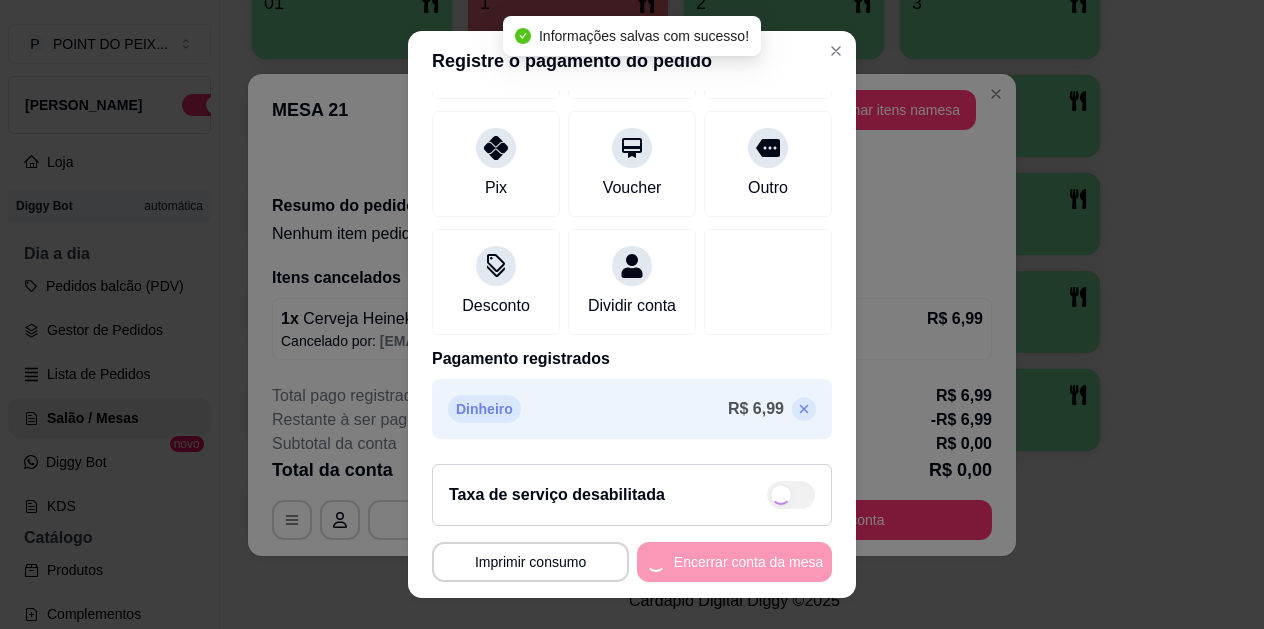 type on "R$ 0,00" 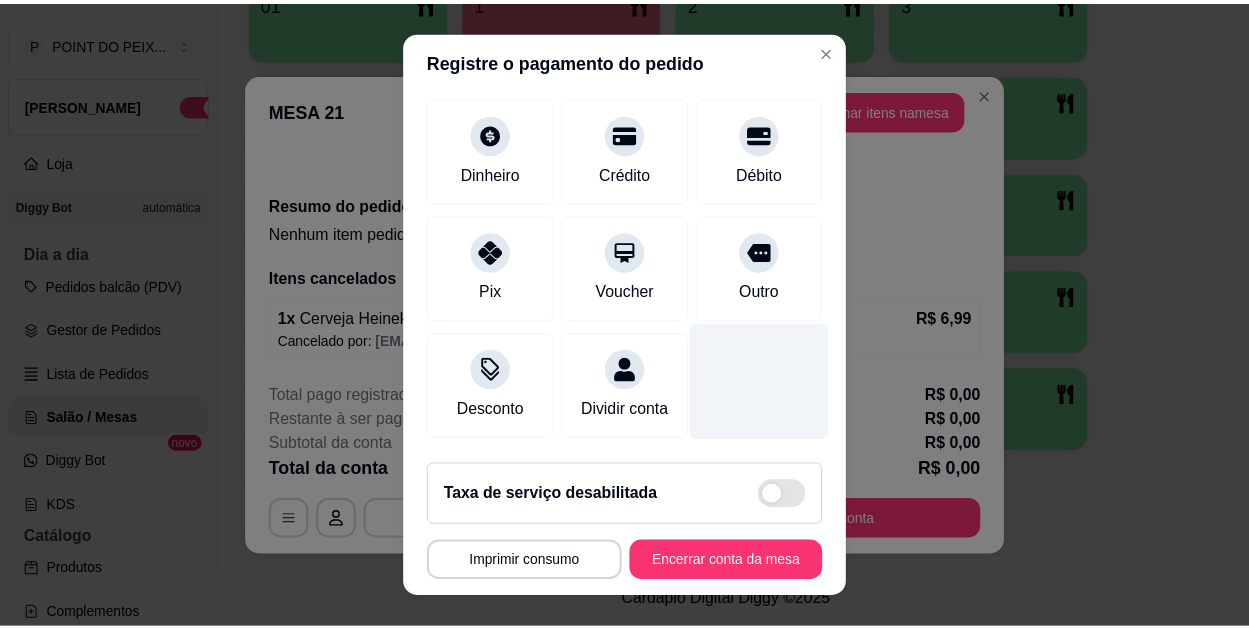 scroll, scrollTop: 0, scrollLeft: 0, axis: both 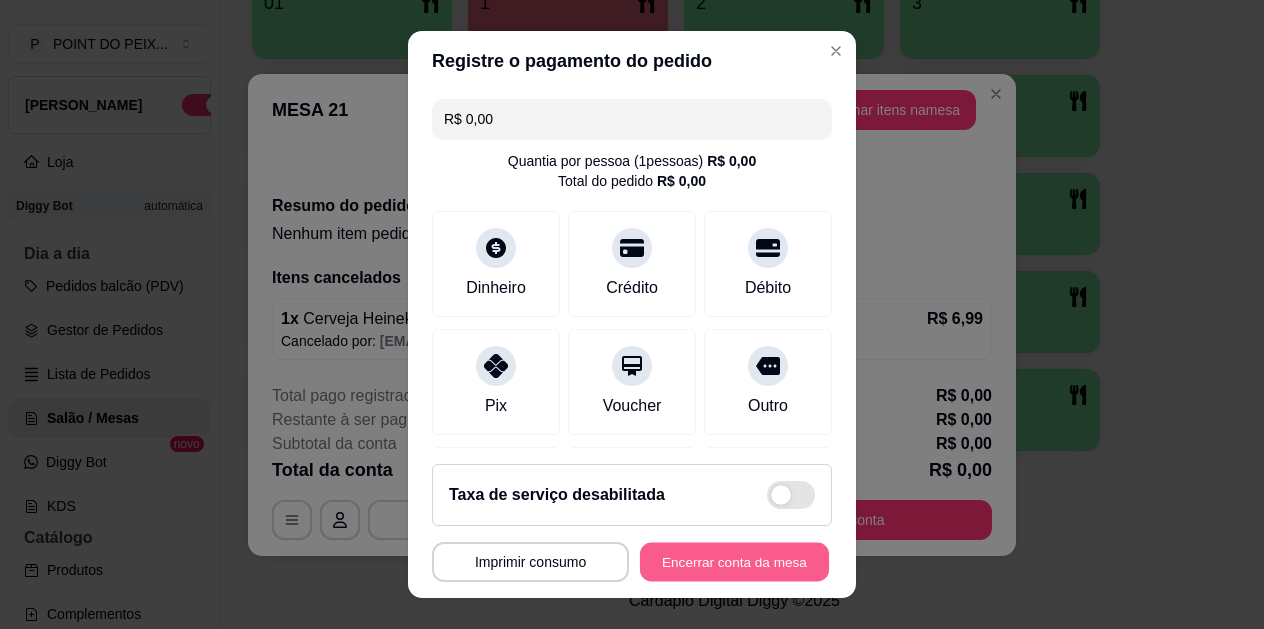 click on "Encerrar conta da mesa" at bounding box center (734, 561) 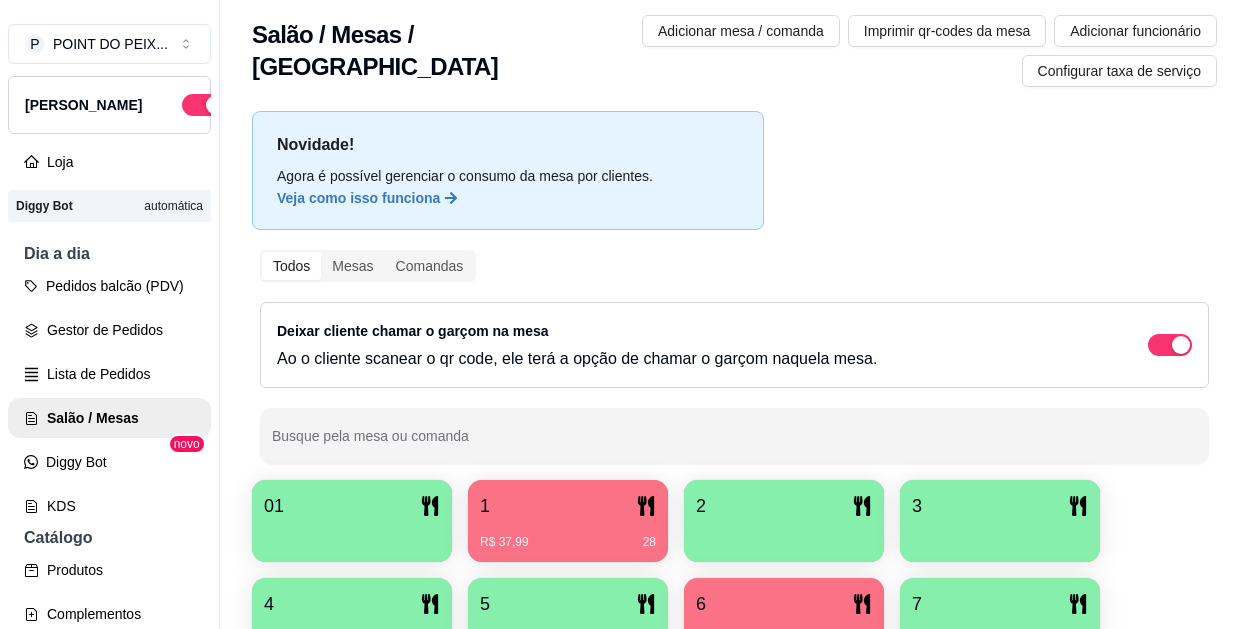 scroll, scrollTop: 0, scrollLeft: 0, axis: both 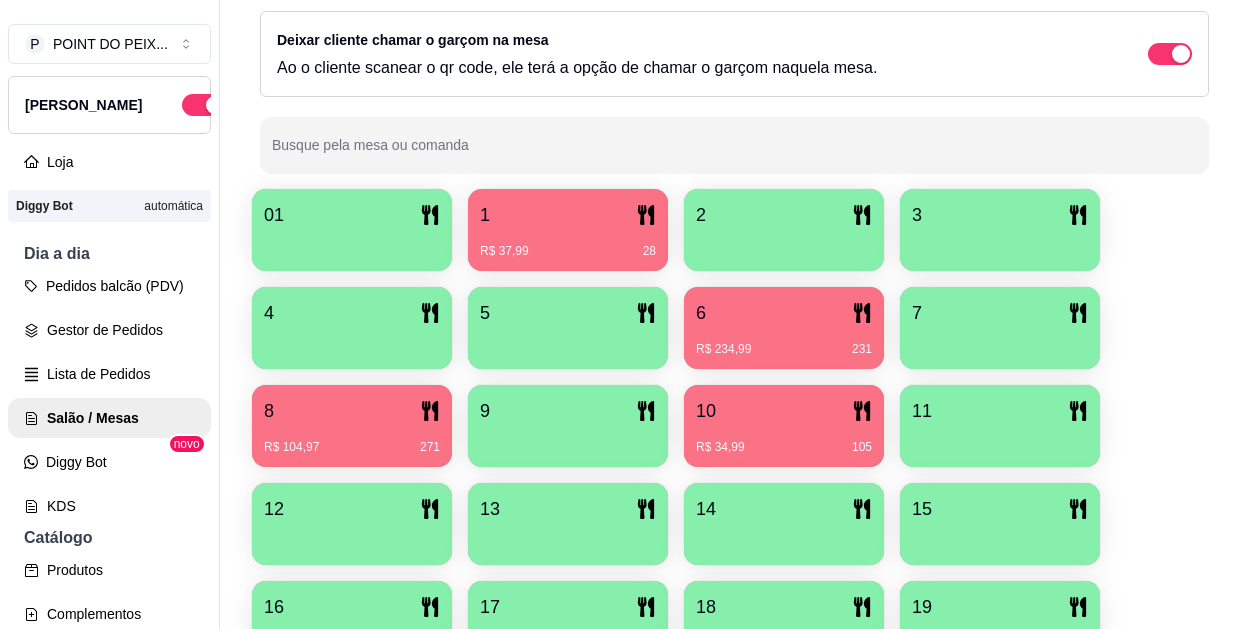 click on "R$ 234,99 231" at bounding box center (784, 342) 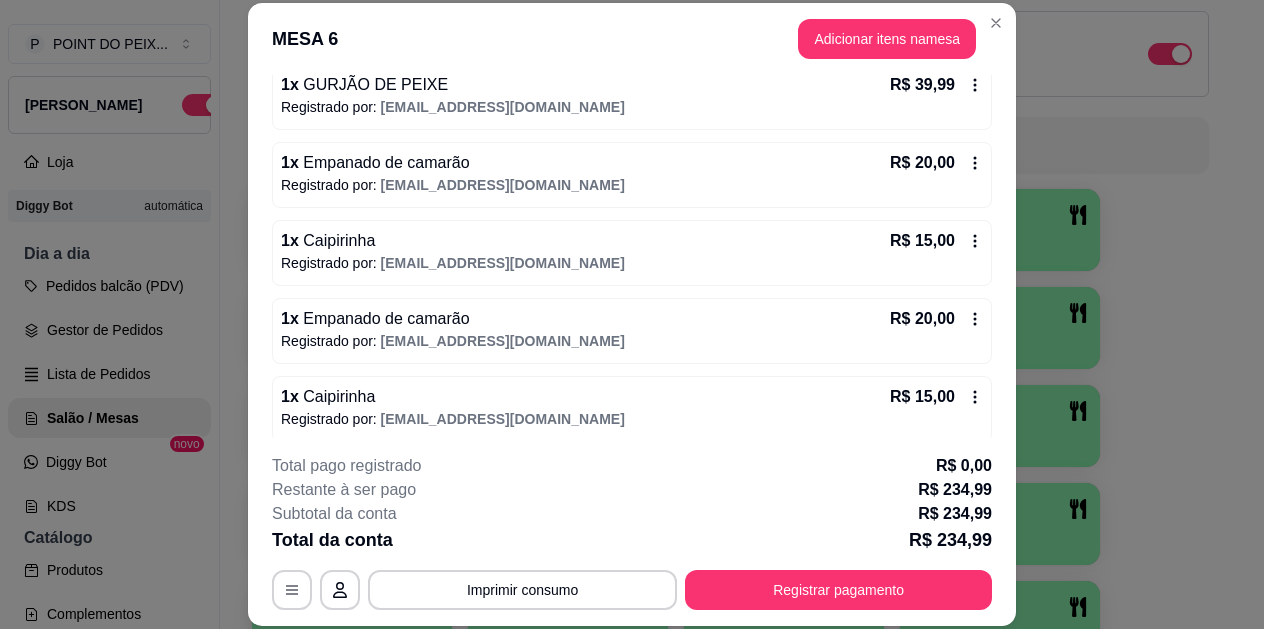 scroll, scrollTop: 290, scrollLeft: 0, axis: vertical 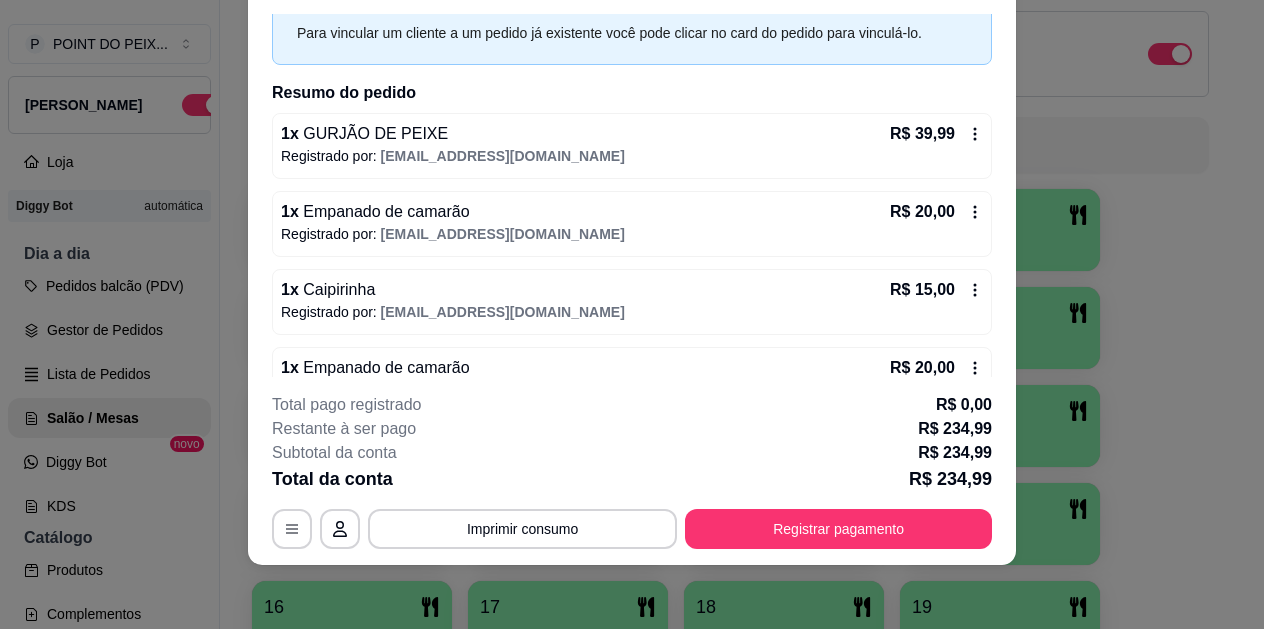click 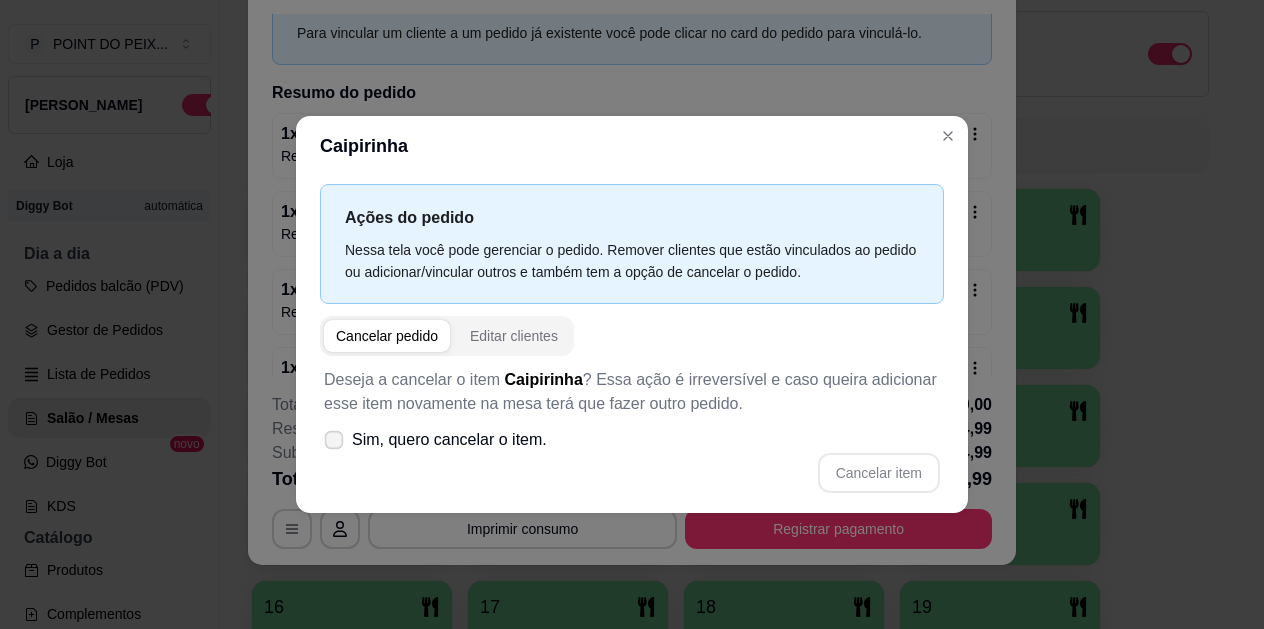 click 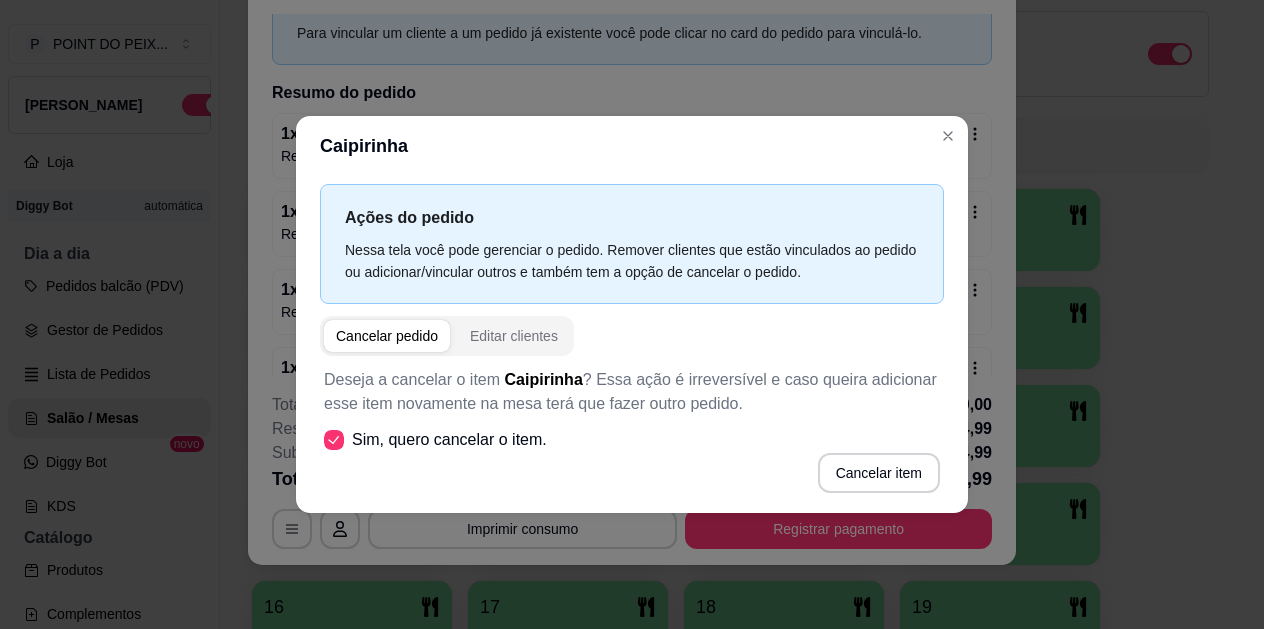 click on "Cancelar pedido" at bounding box center (387, 336) 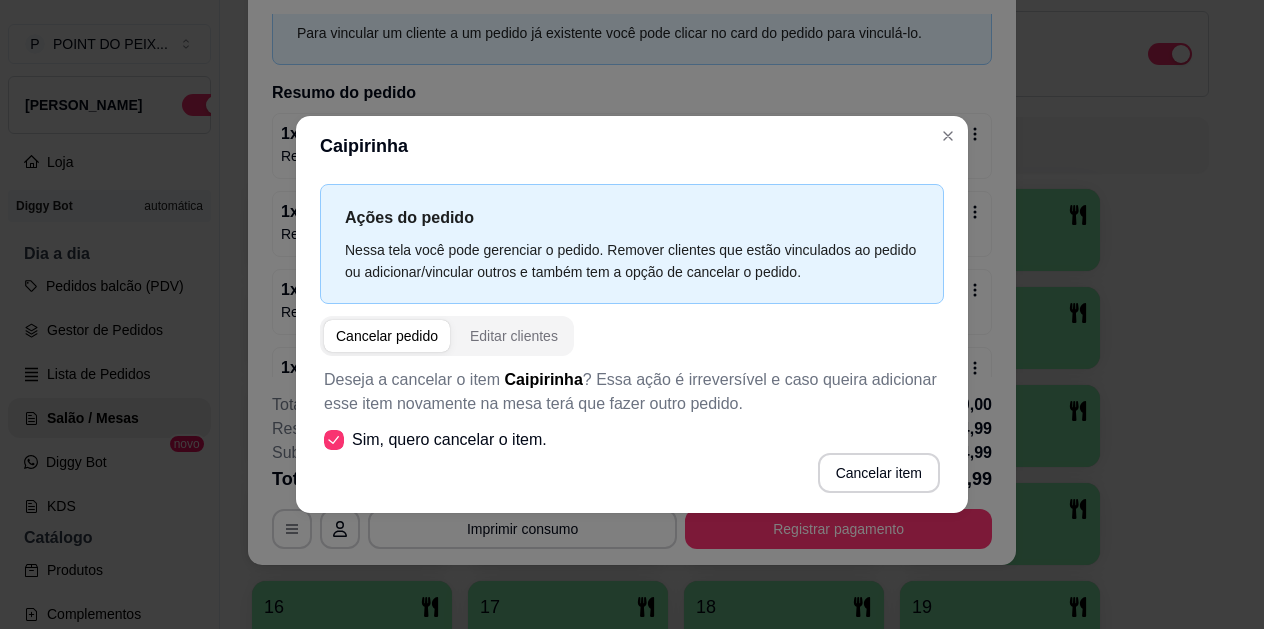 click on "Cancelar pedido" at bounding box center (387, 336) 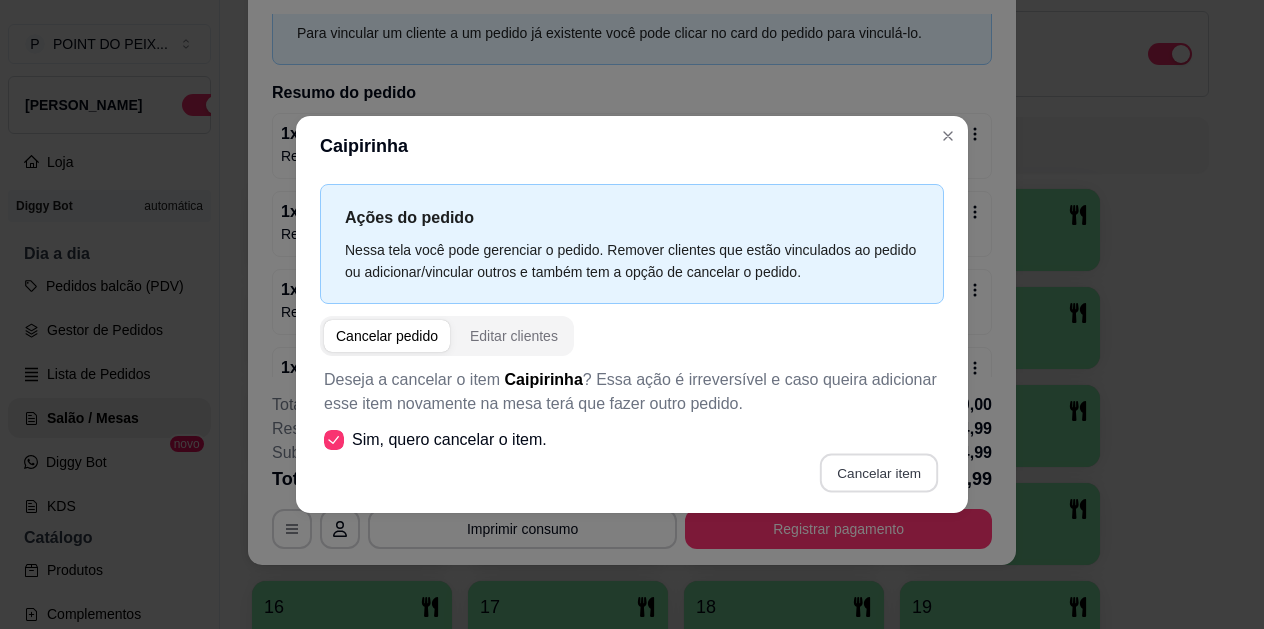 click on "Cancelar item" at bounding box center [878, 472] 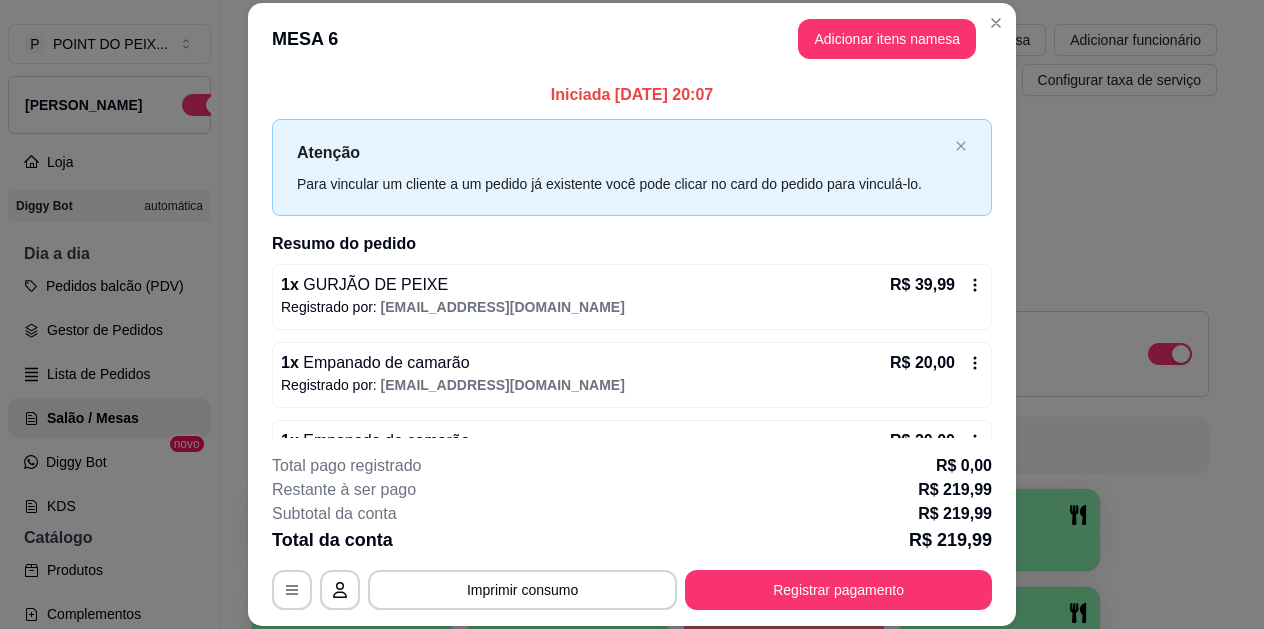 scroll, scrollTop: 0, scrollLeft: 0, axis: both 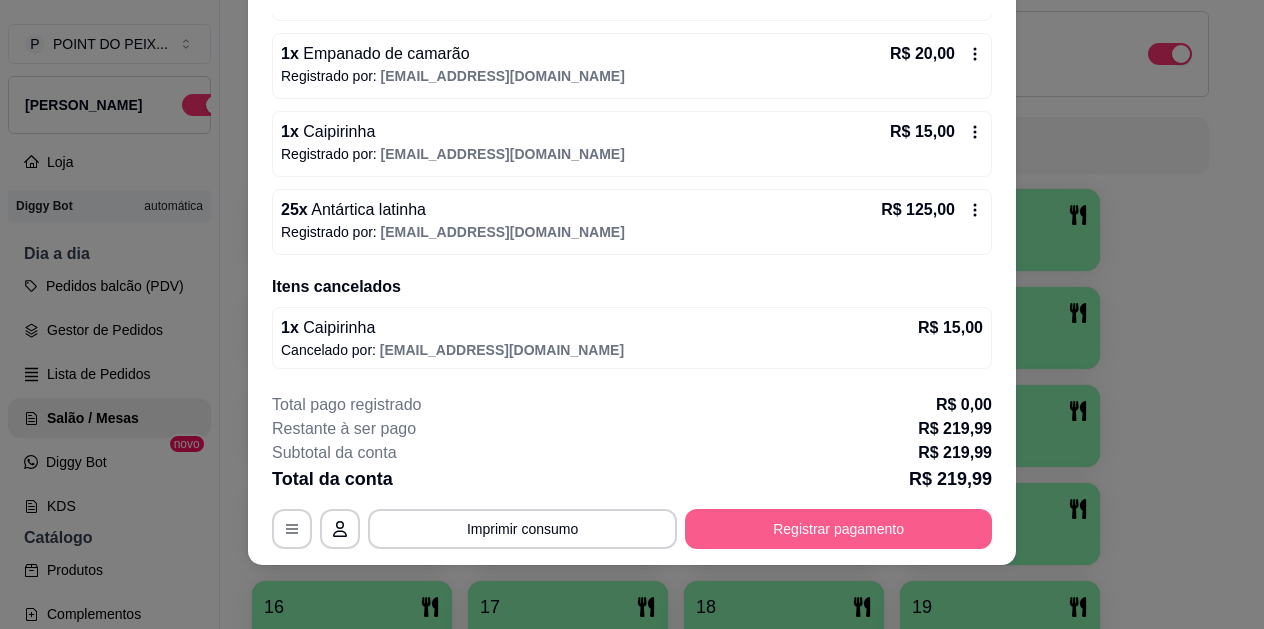 click on "Registrar pagamento" at bounding box center [838, 529] 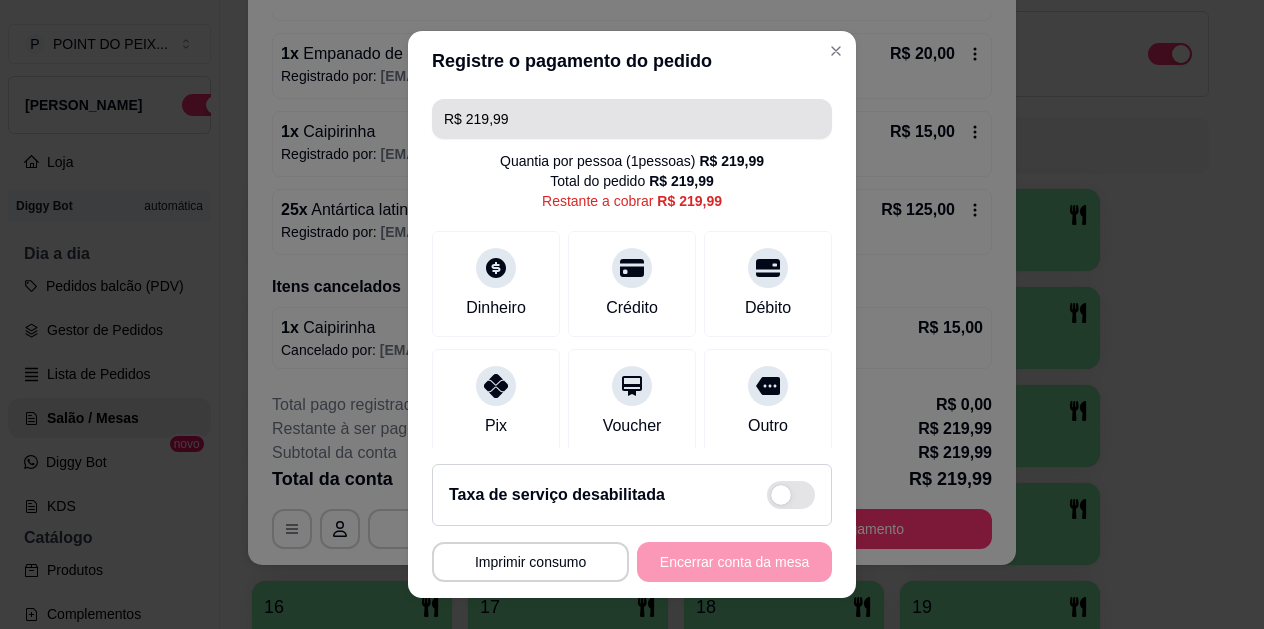 click on "R$ 219,99" at bounding box center (632, 119) 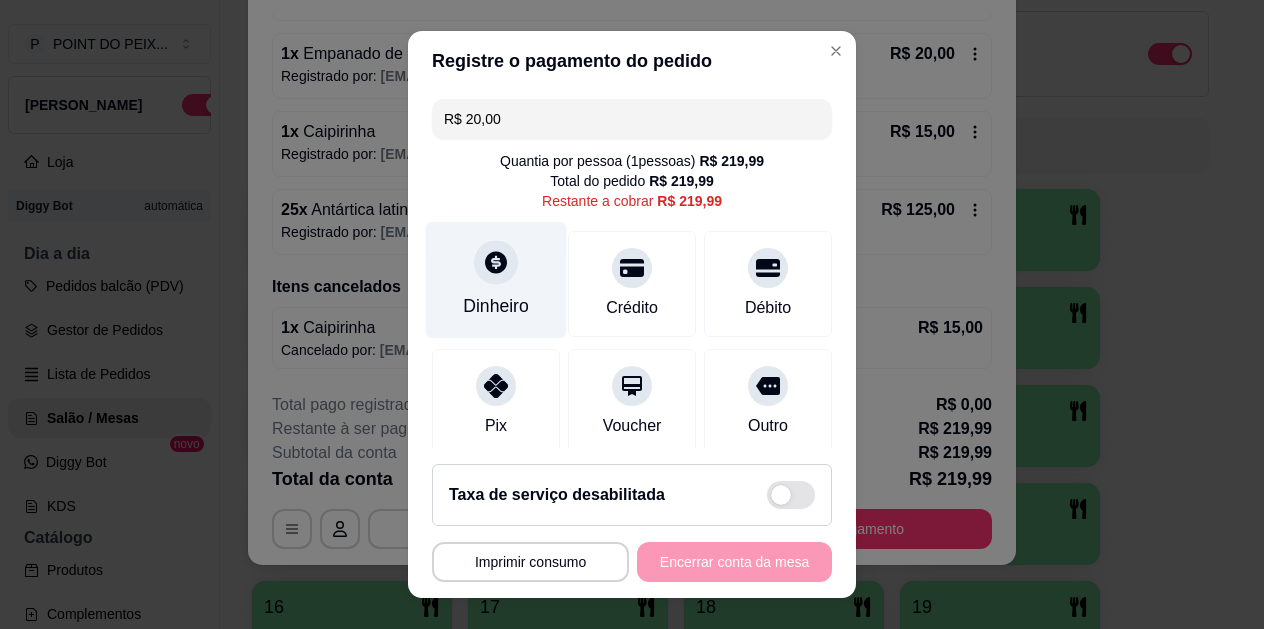 click 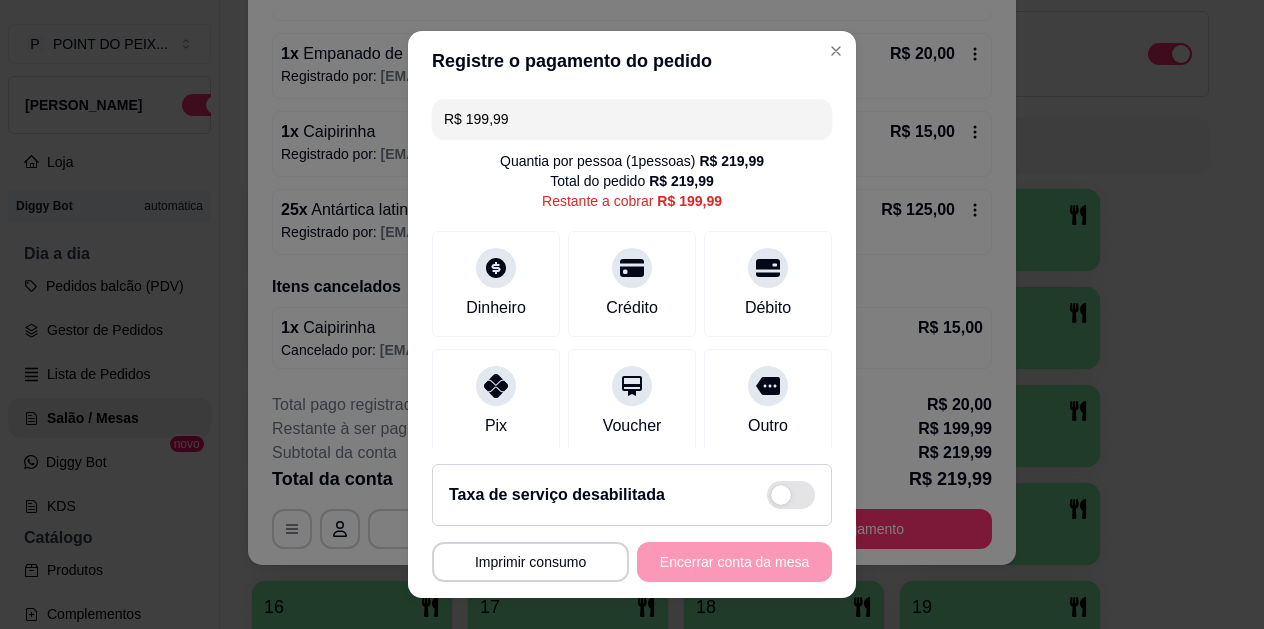 click on "R$ 199,99" at bounding box center [632, 119] 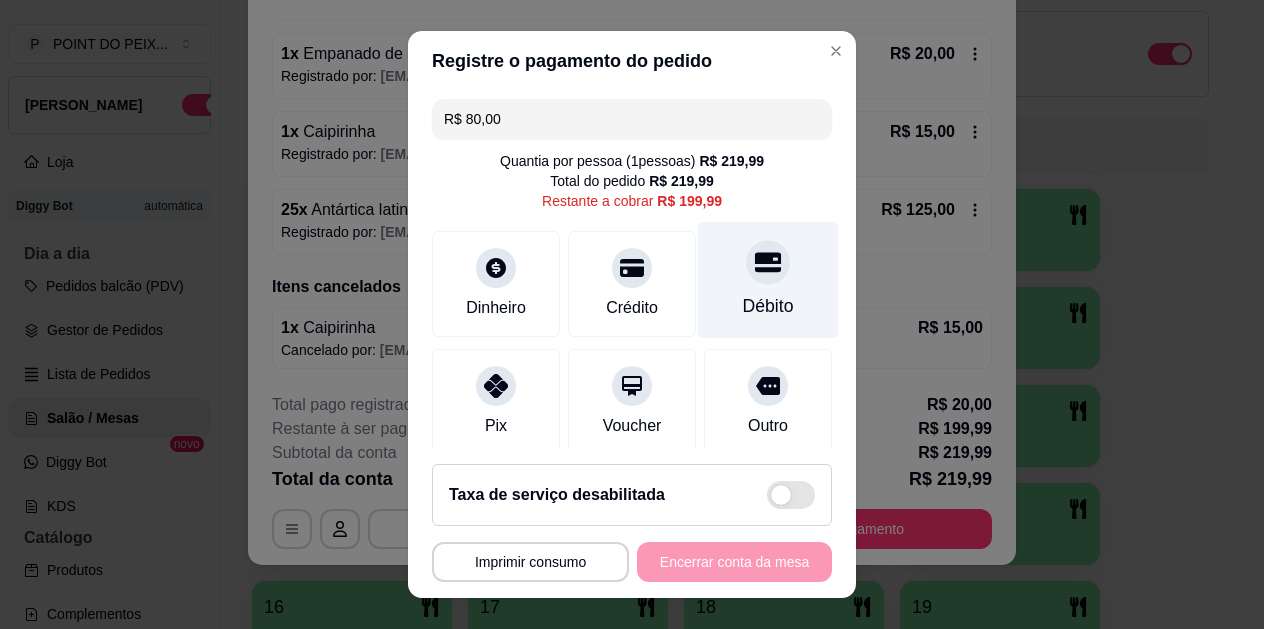 click at bounding box center (768, 263) 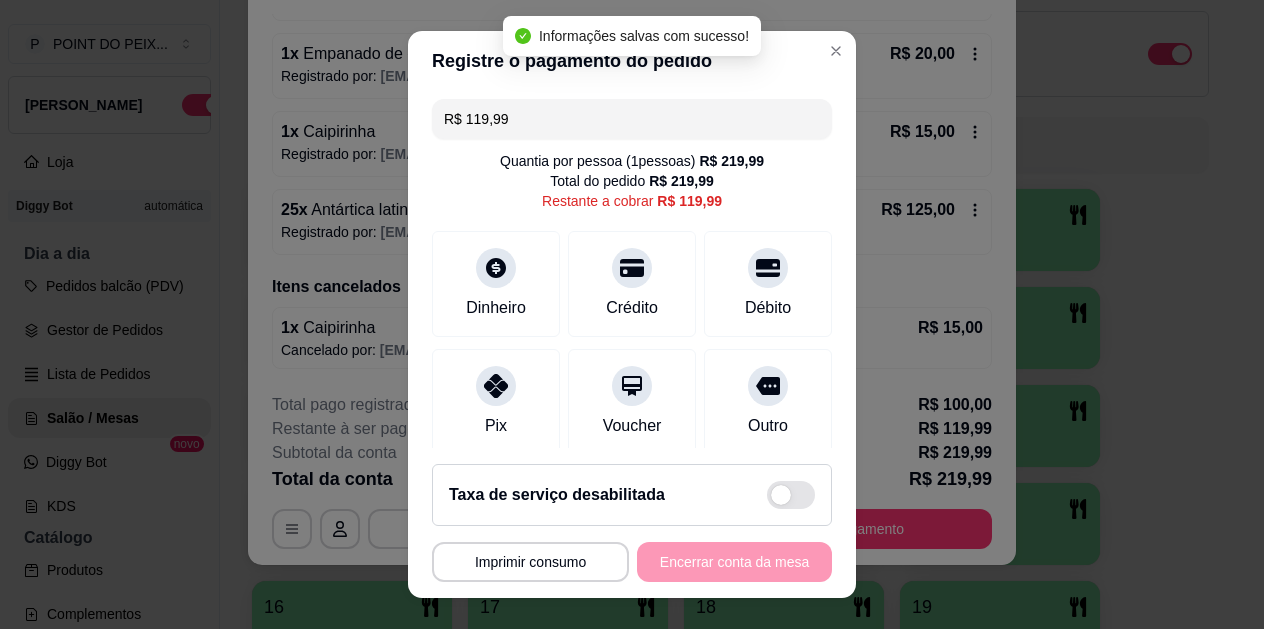 click on "R$ 119,99" at bounding box center (632, 119) 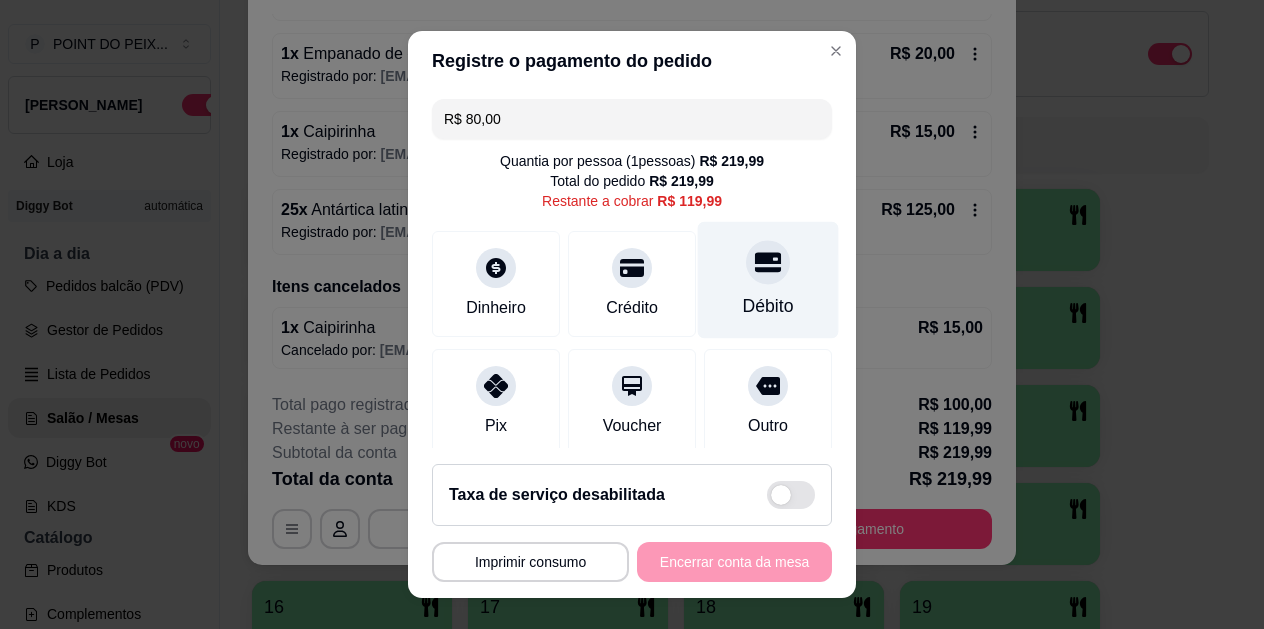 click 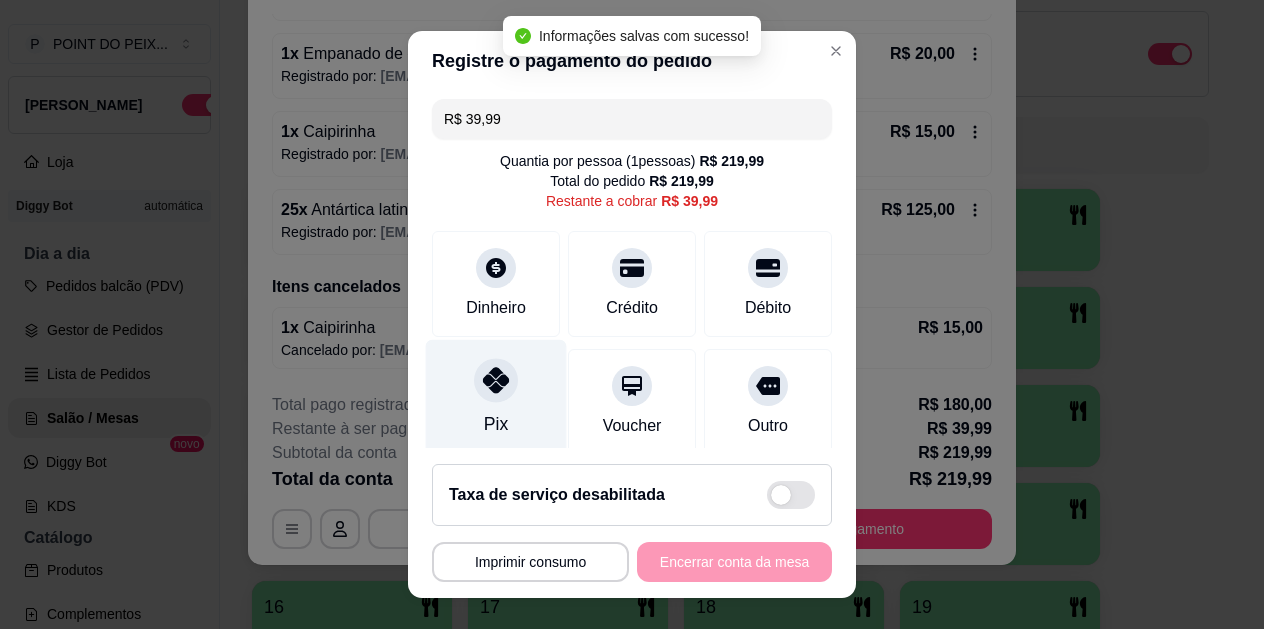 click at bounding box center (496, 381) 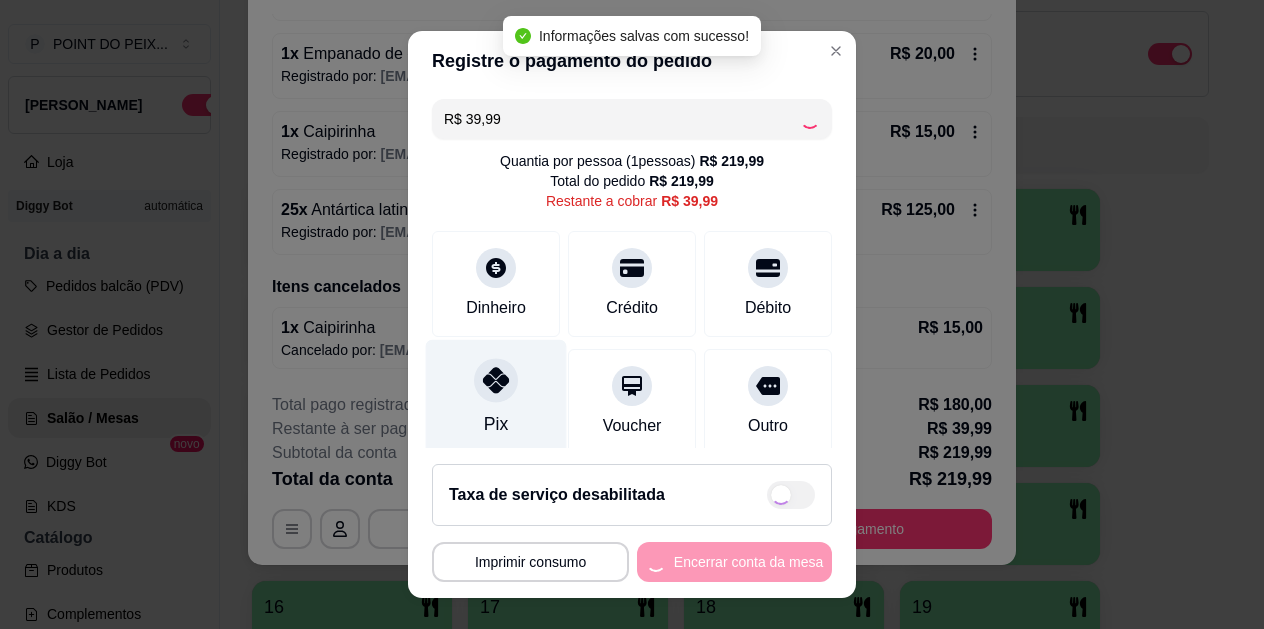 type on "R$ 0,00" 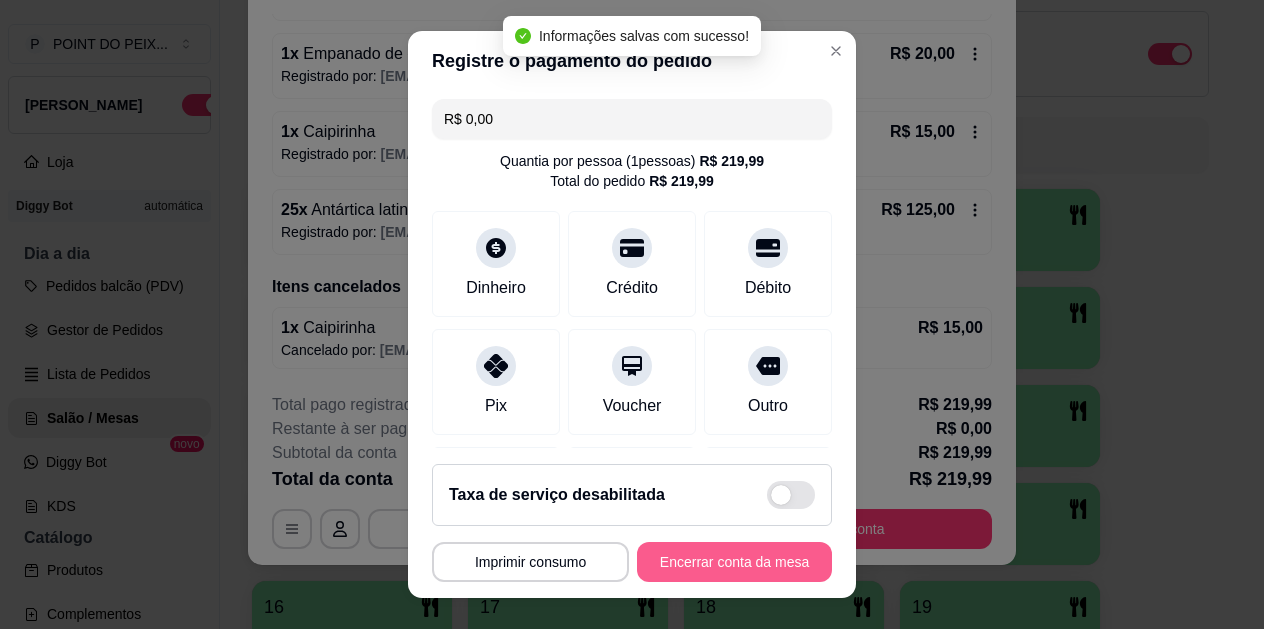click on "Encerrar conta da mesa" at bounding box center (734, 562) 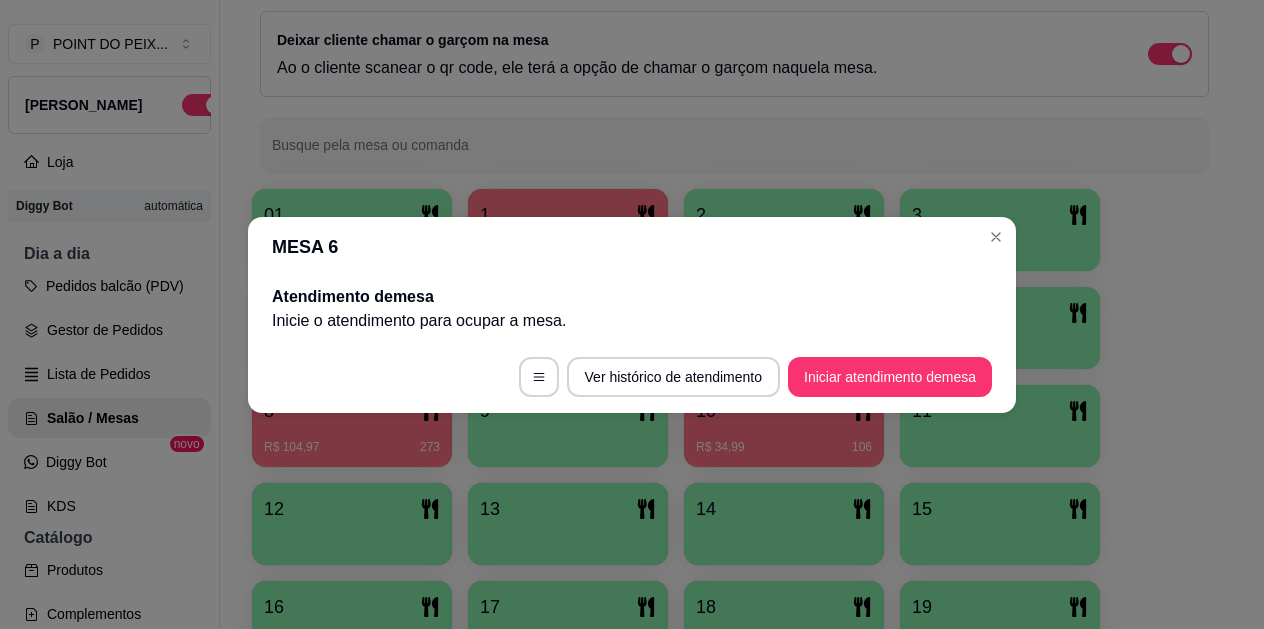 scroll, scrollTop: 0, scrollLeft: 0, axis: both 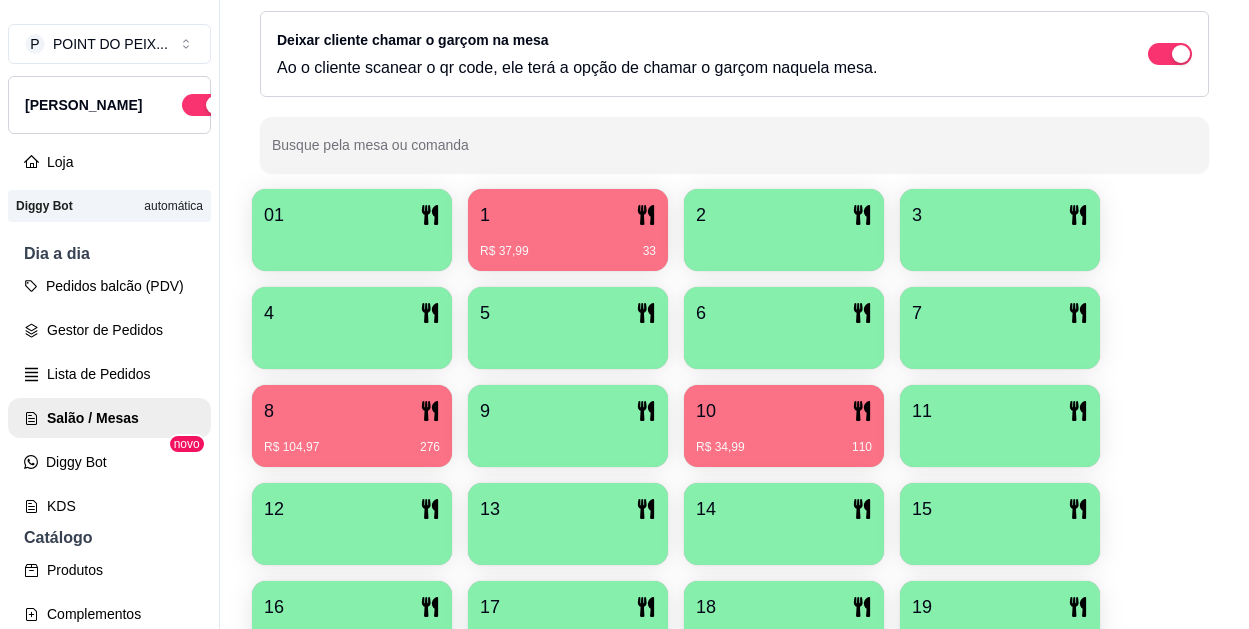 click on "R$ 104,97 276" at bounding box center [352, 440] 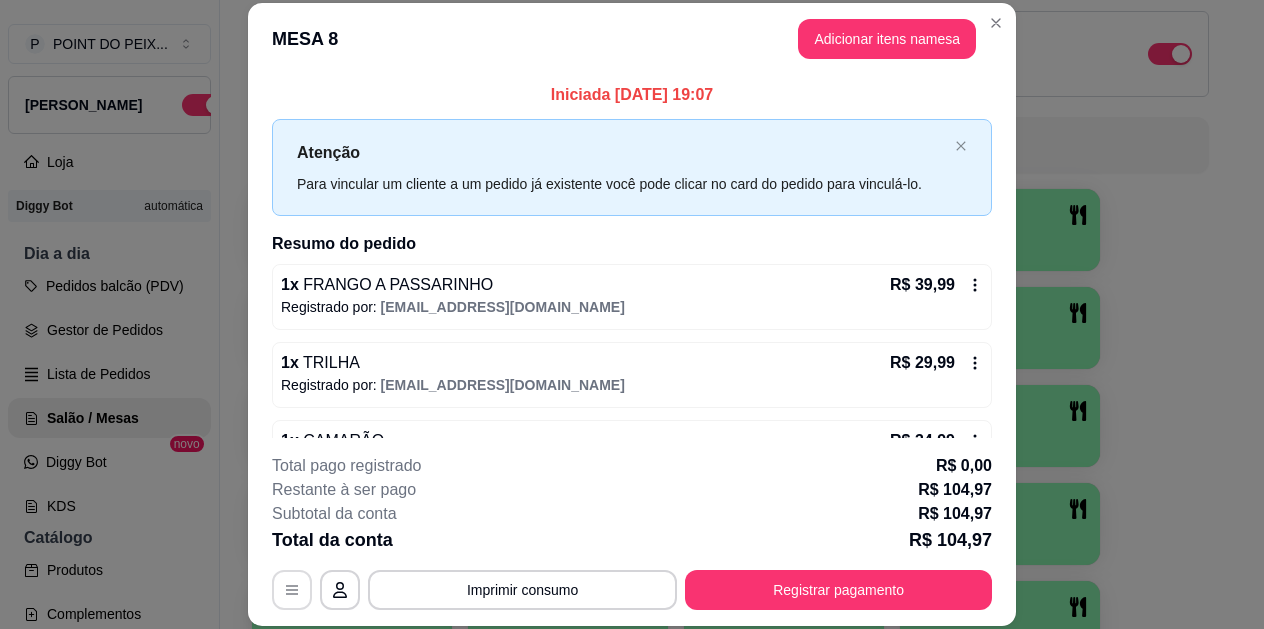 click 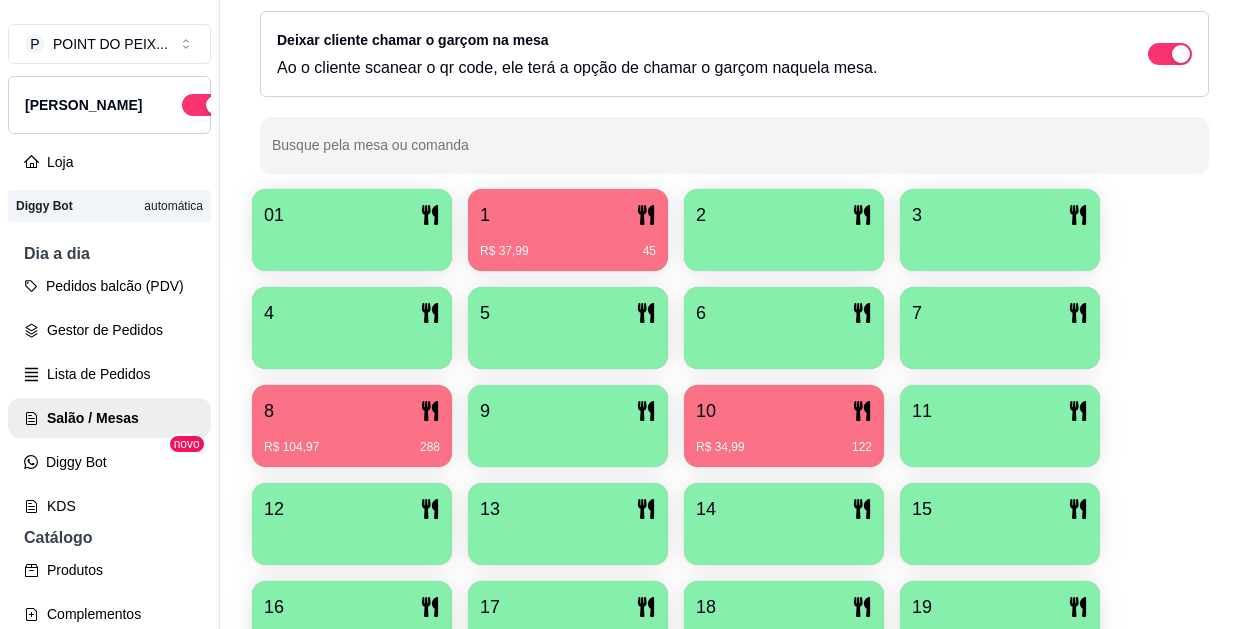 click on "R$ 34,99 122" at bounding box center [784, 440] 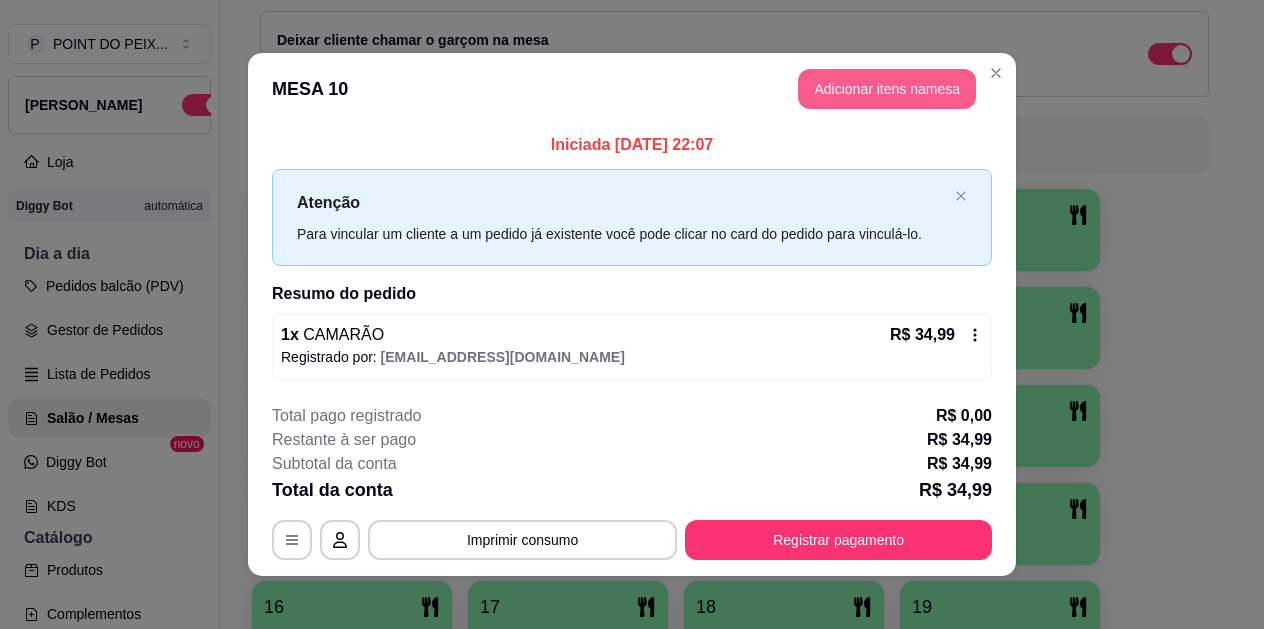 click on "Adicionar itens na  mesa" at bounding box center [887, 89] 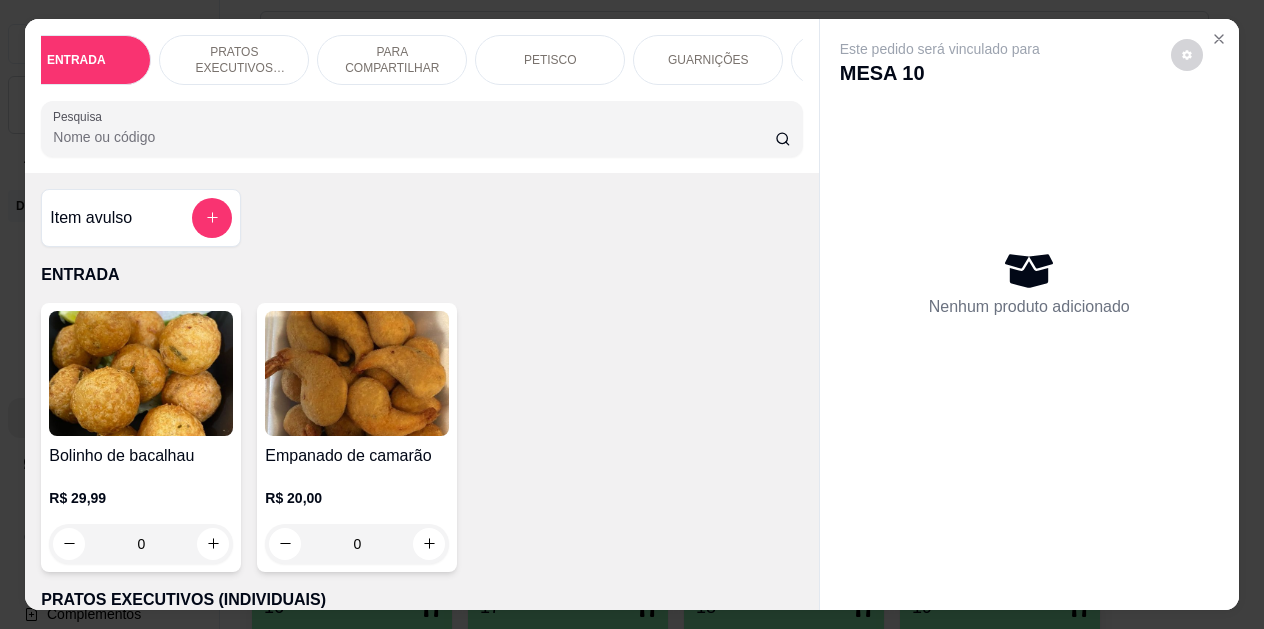 scroll, scrollTop: 0, scrollLeft: 80, axis: horizontal 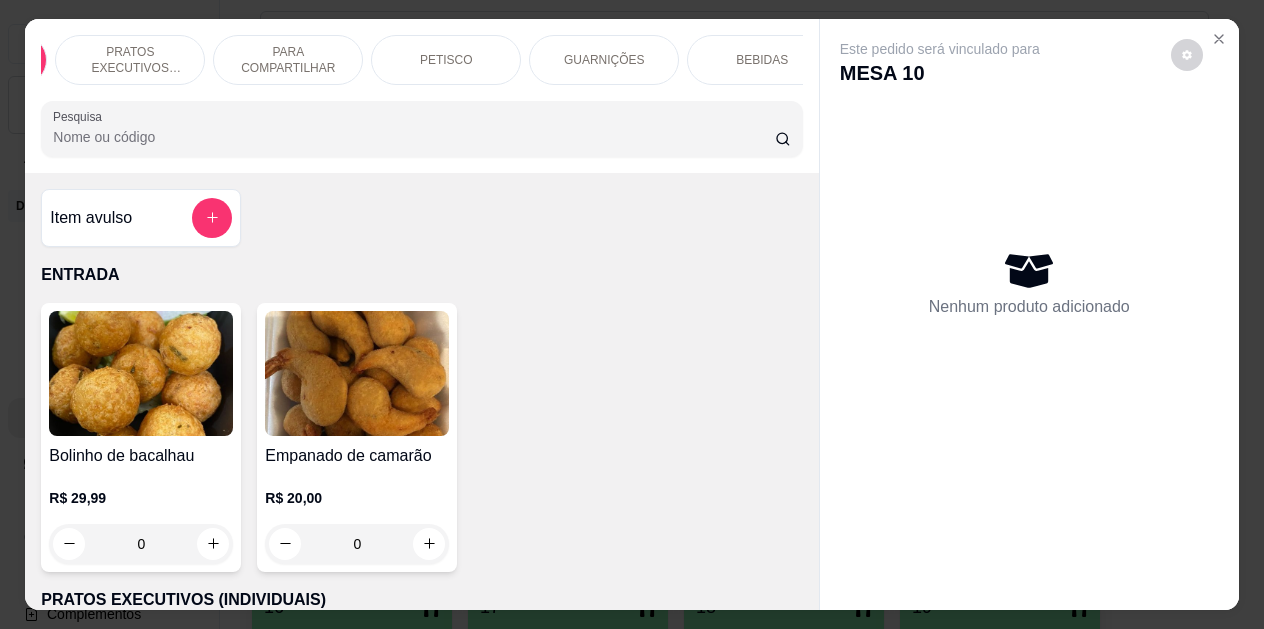 click on "BEBIDAS" at bounding box center [762, 60] 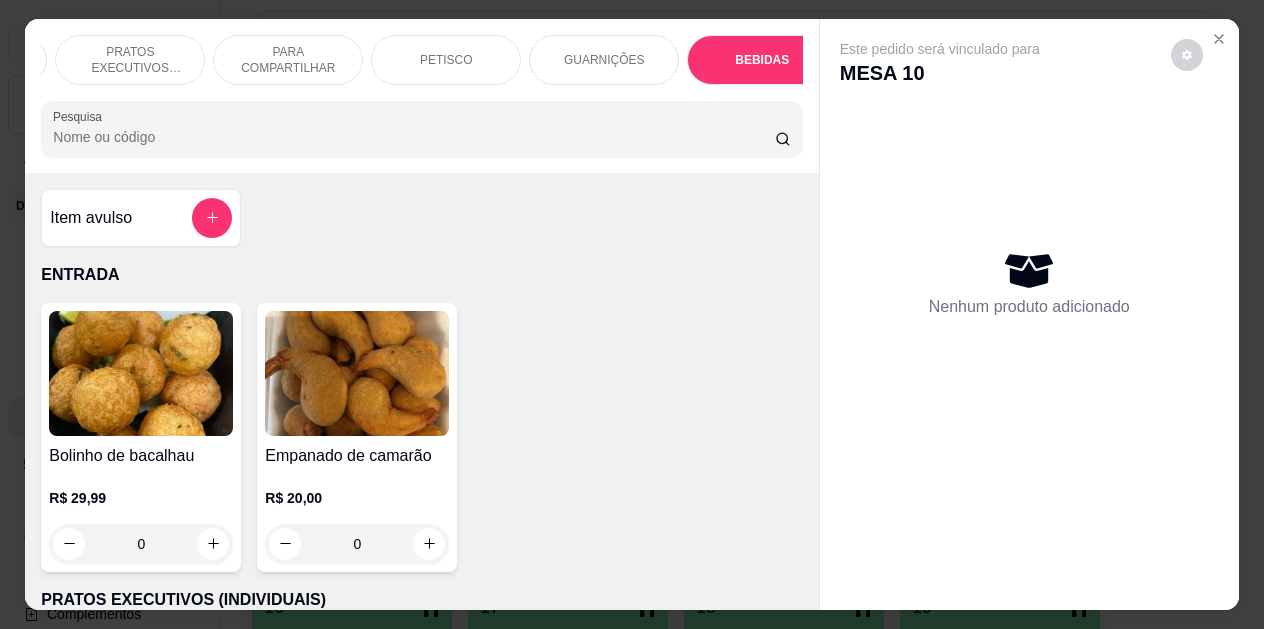 scroll, scrollTop: 4139, scrollLeft: 0, axis: vertical 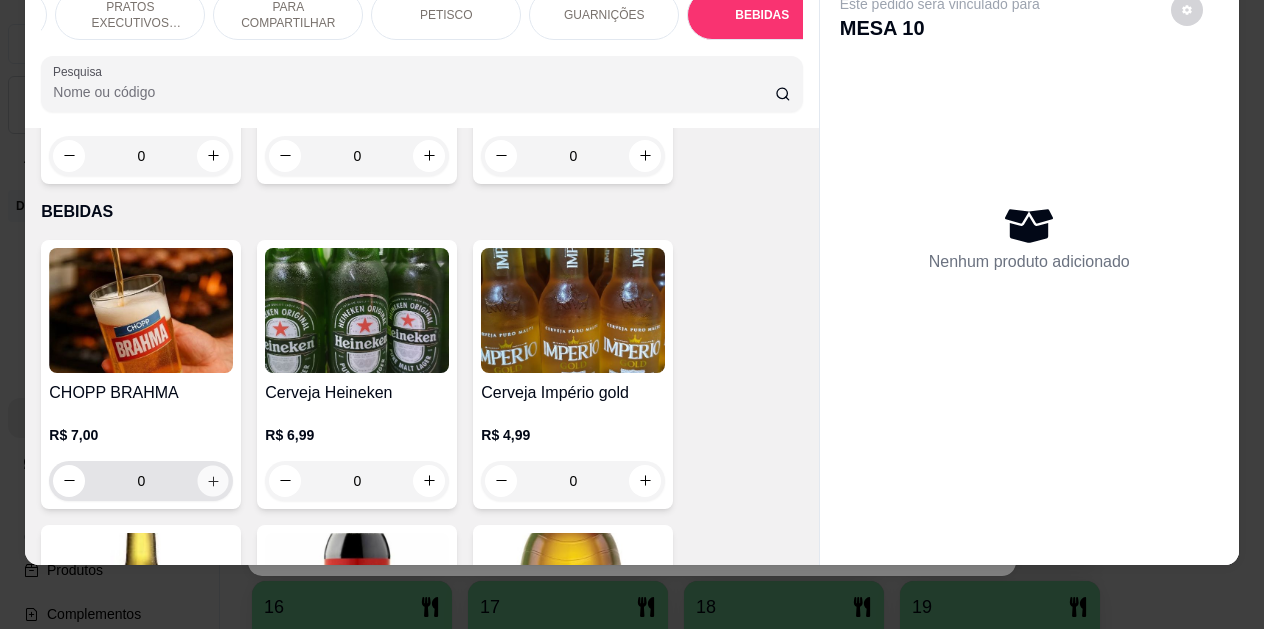 click 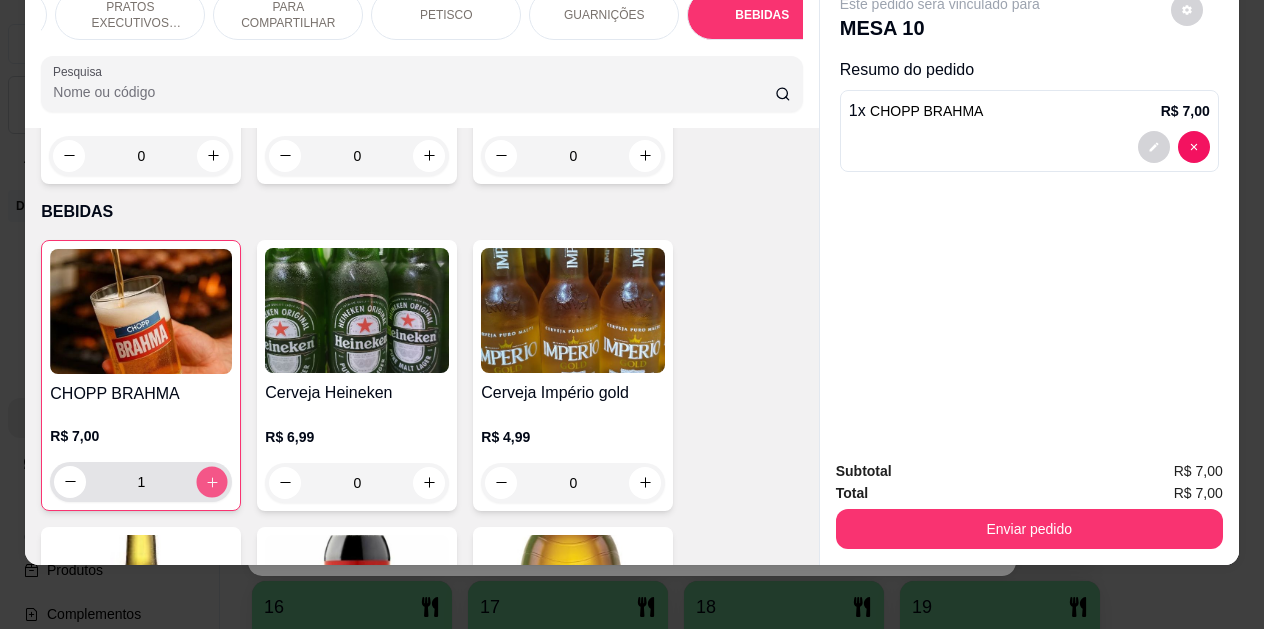 click 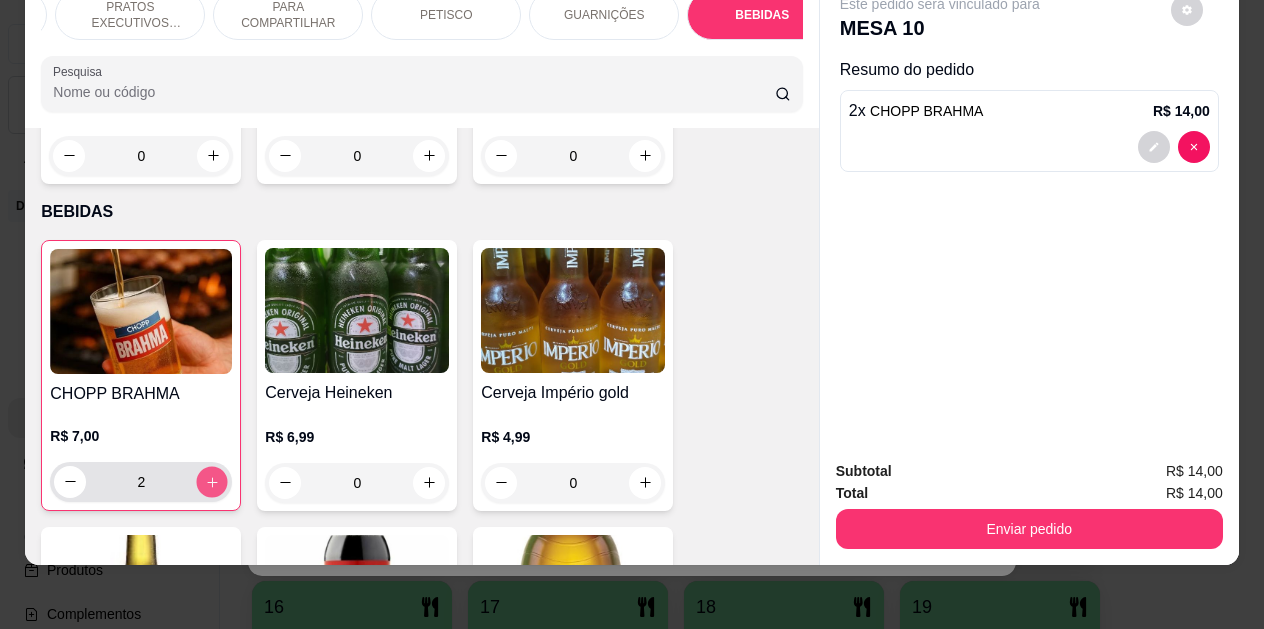 click 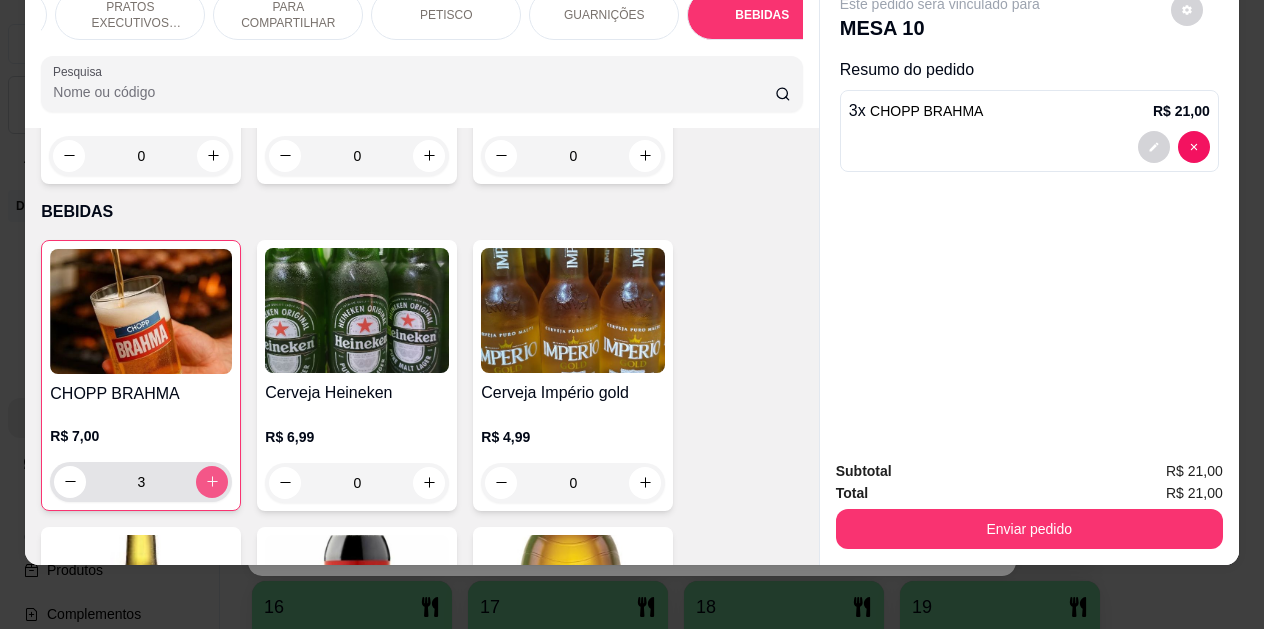 click 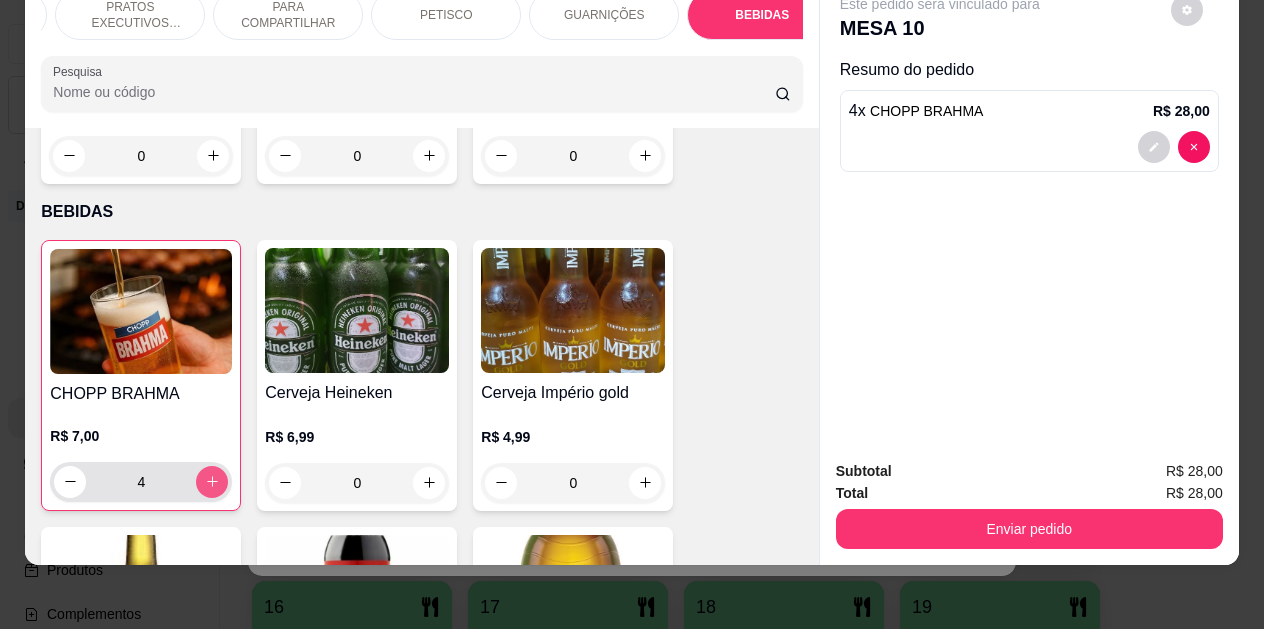 click 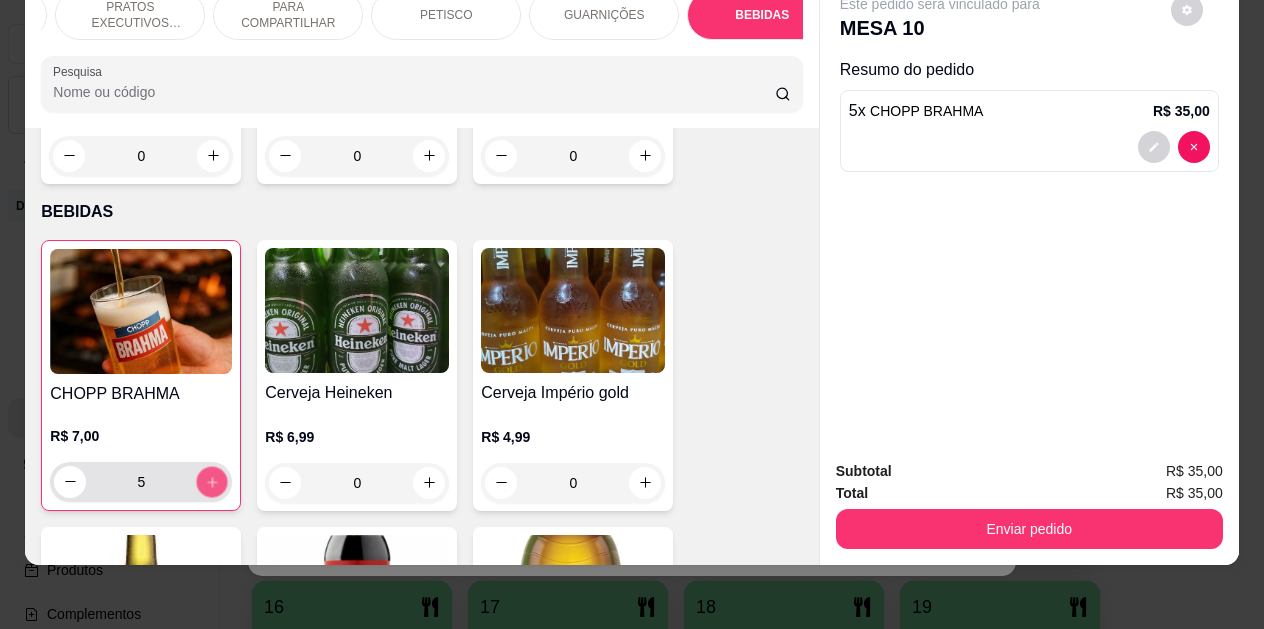 click 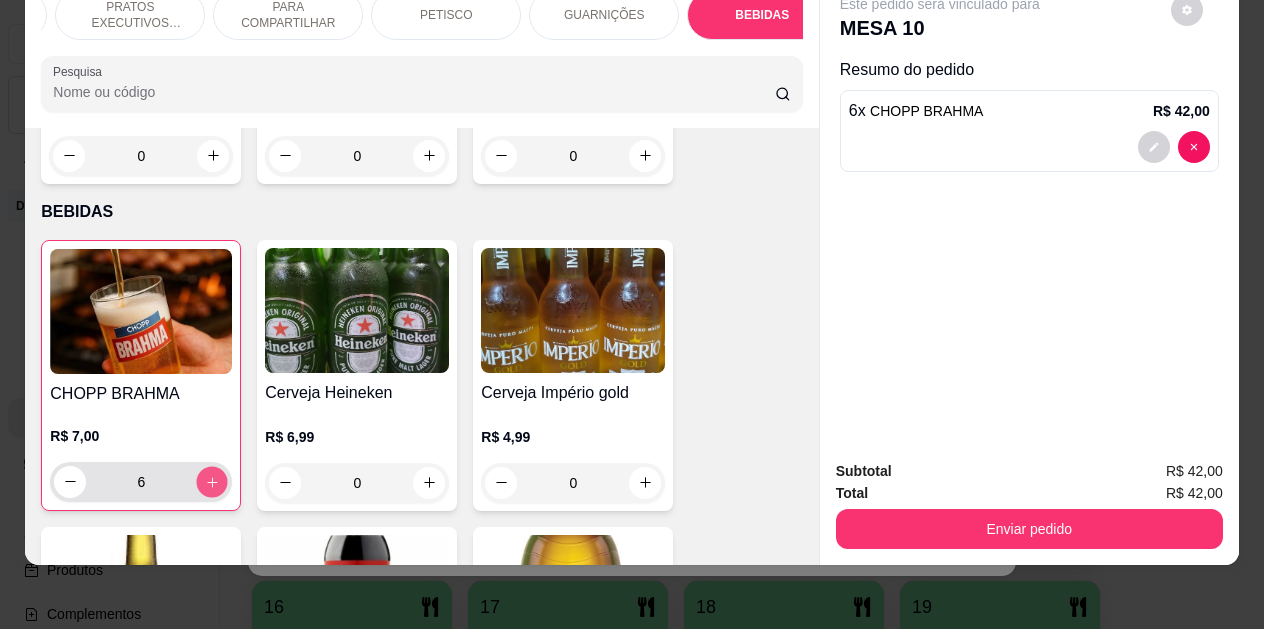 click 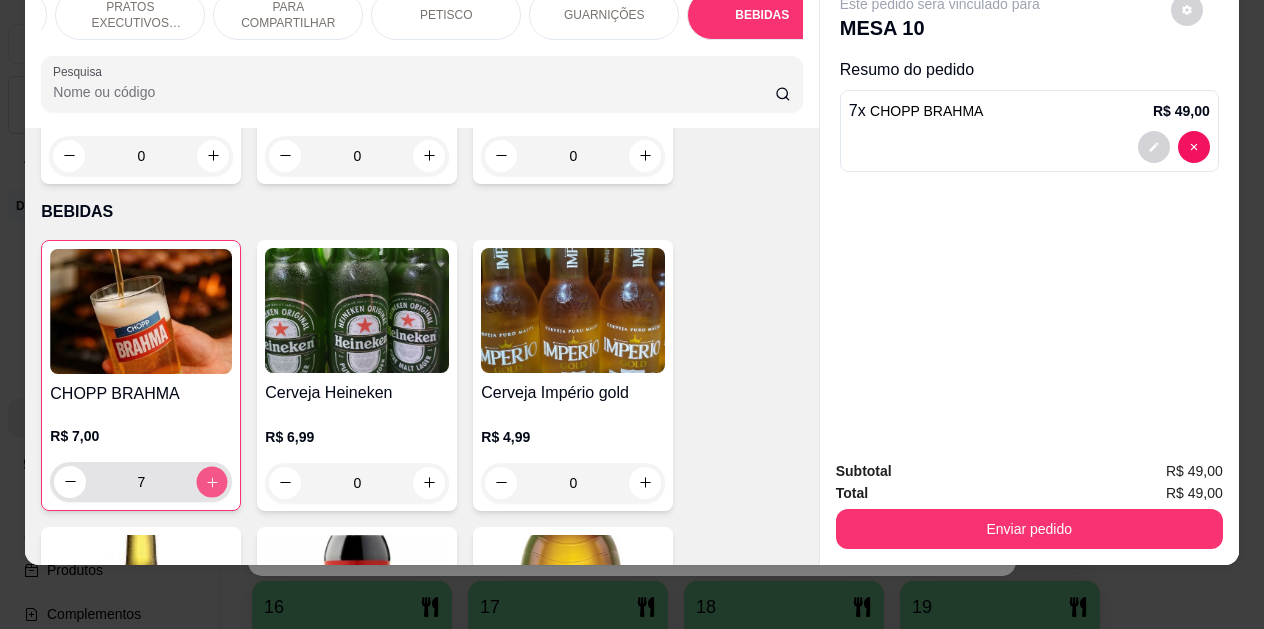 click 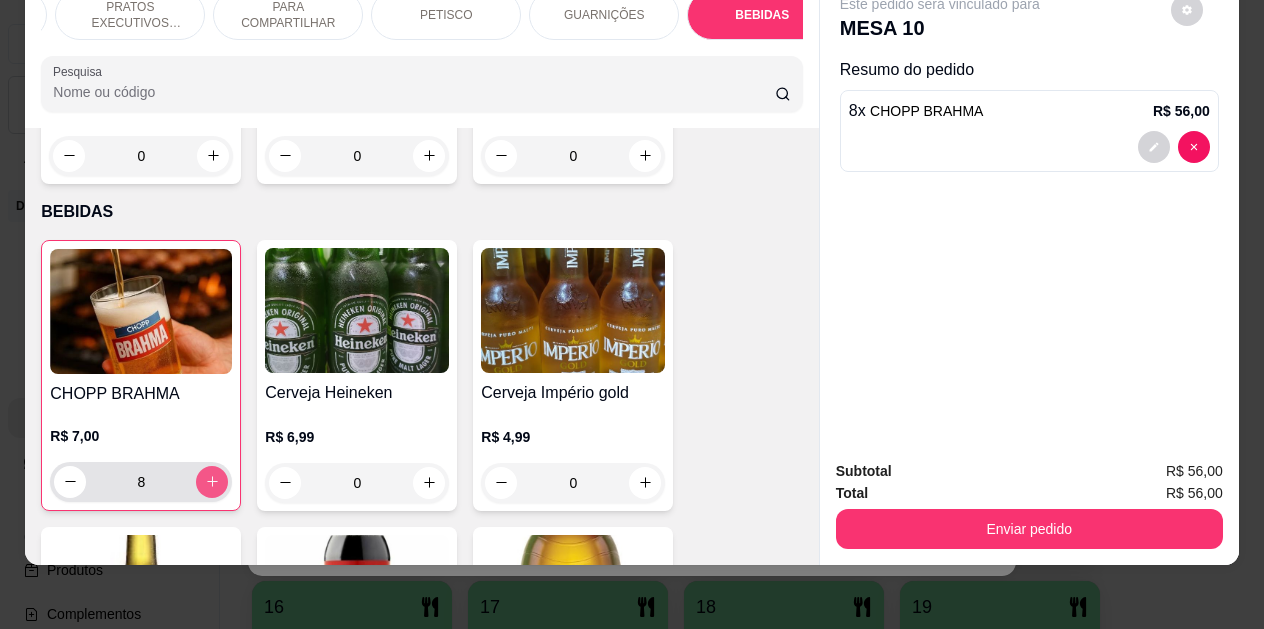 click 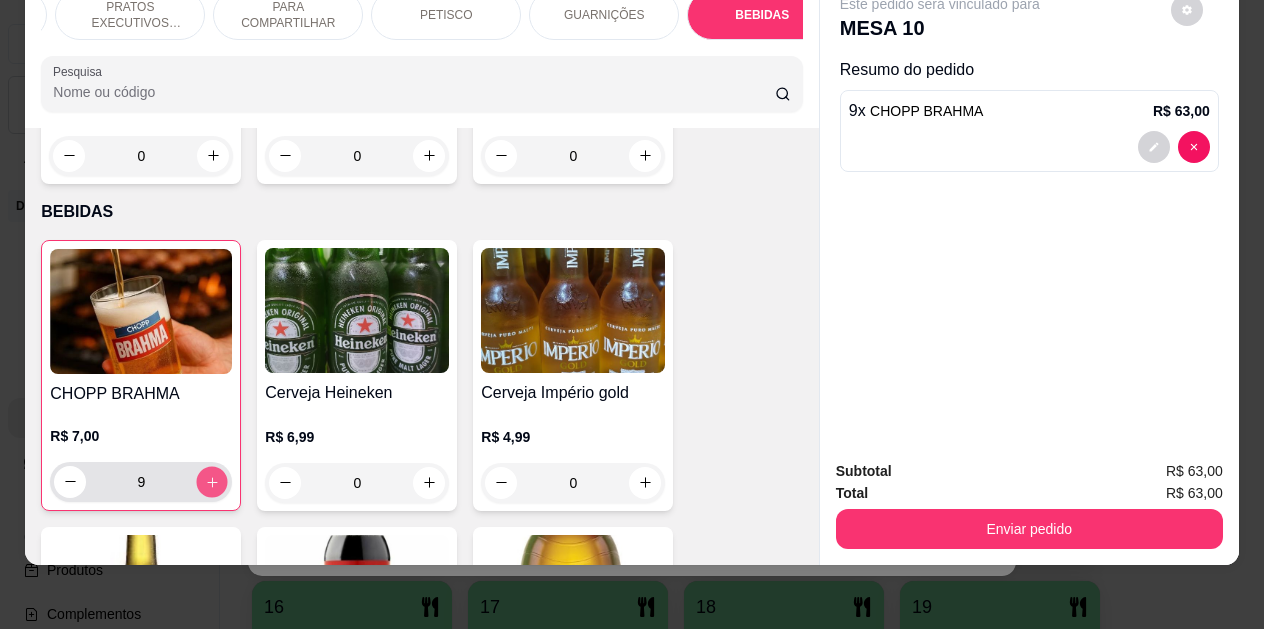 click 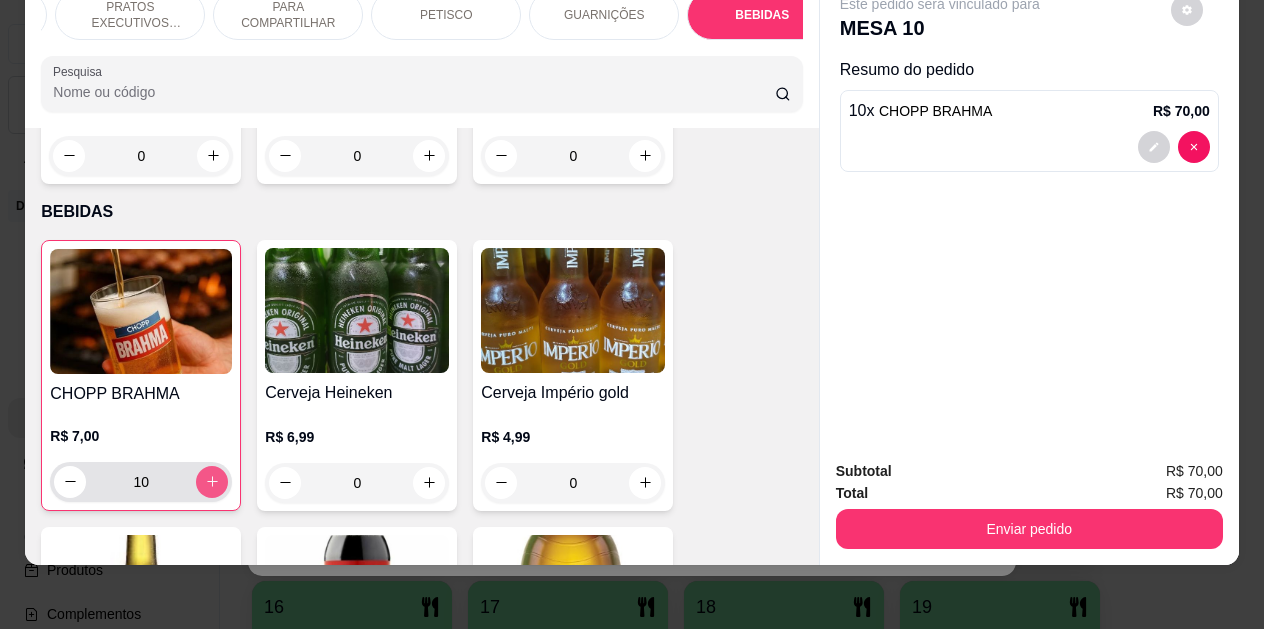 click 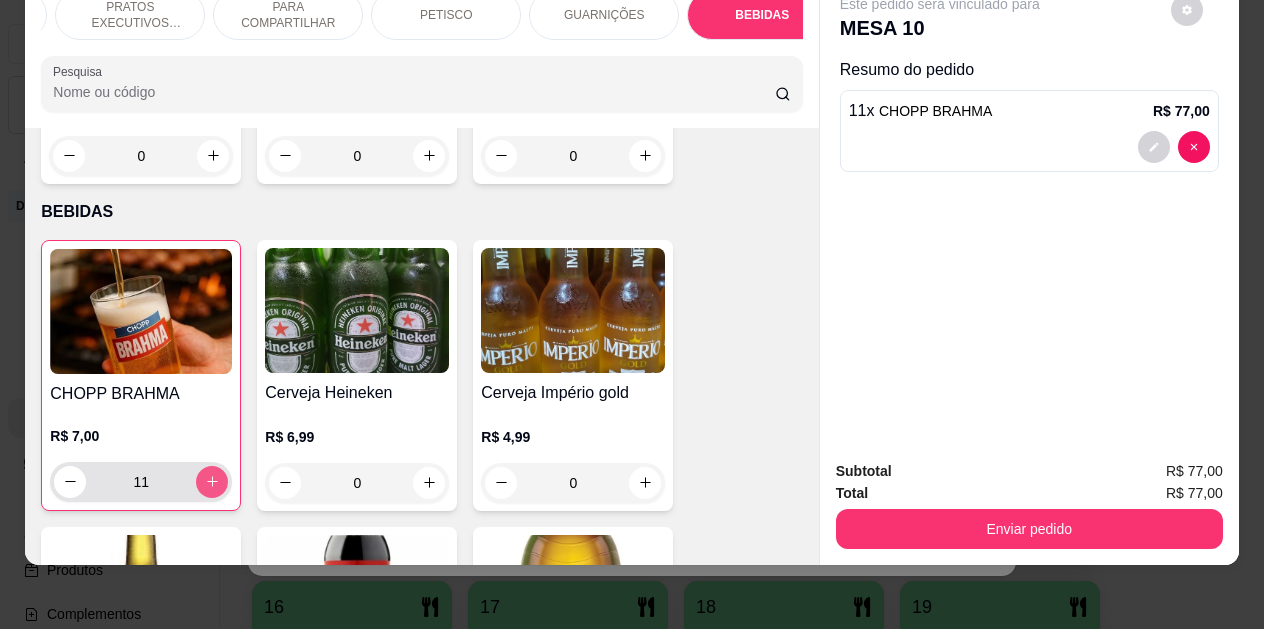 click 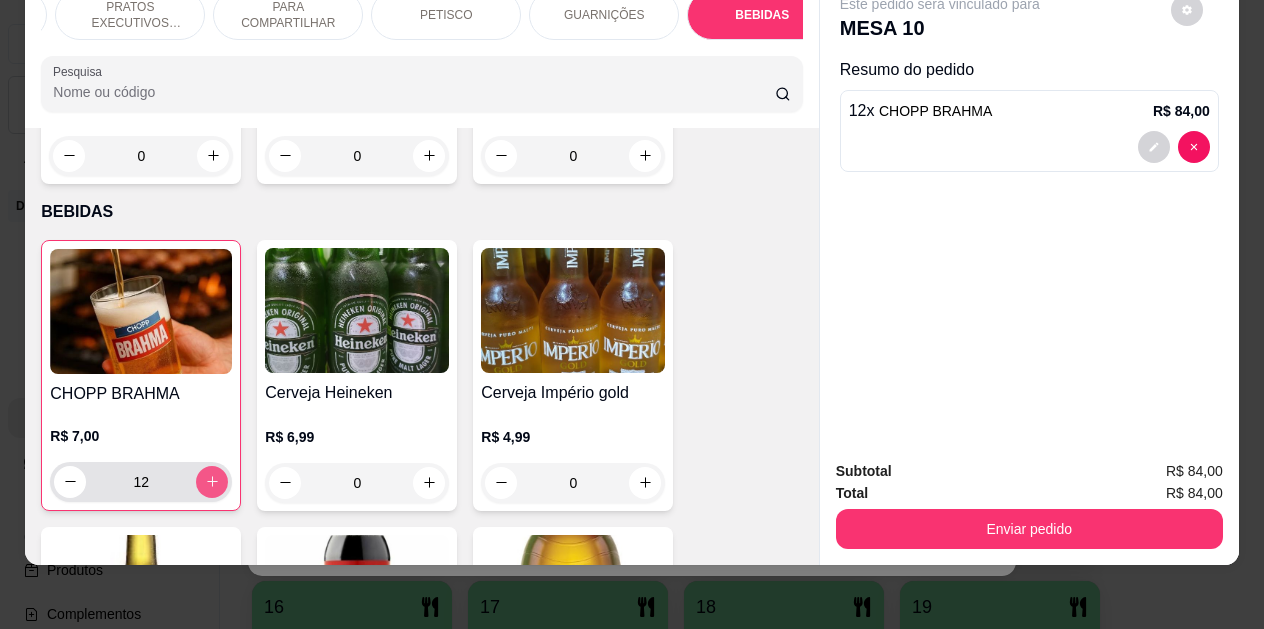 click 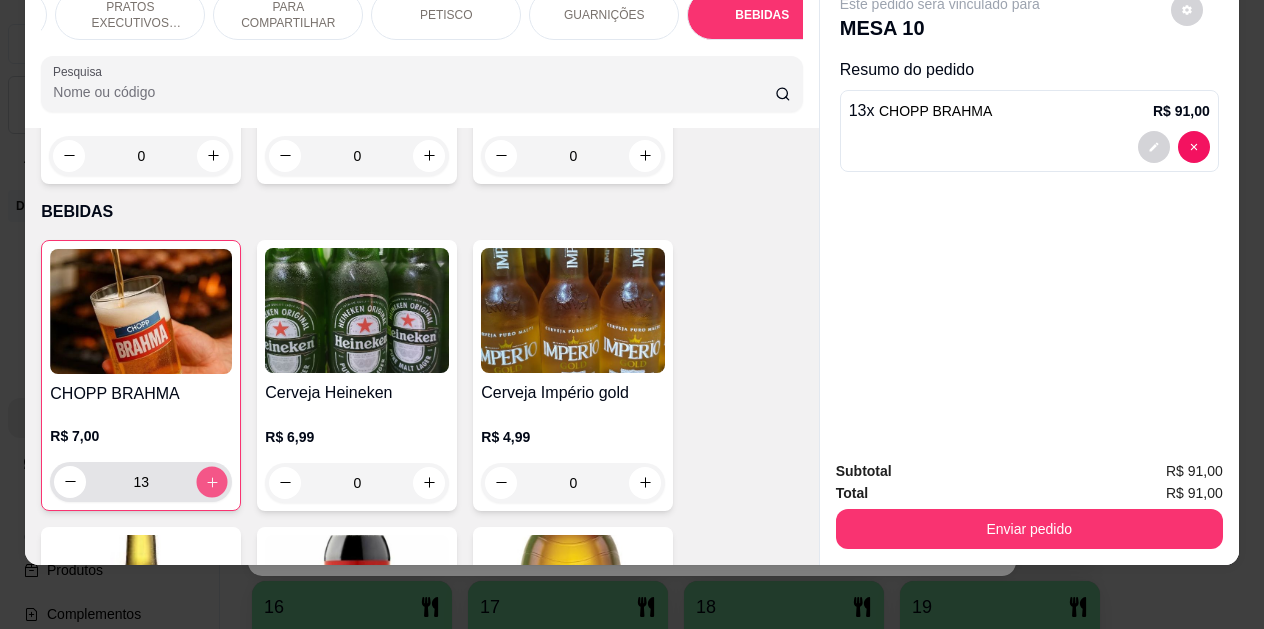 click 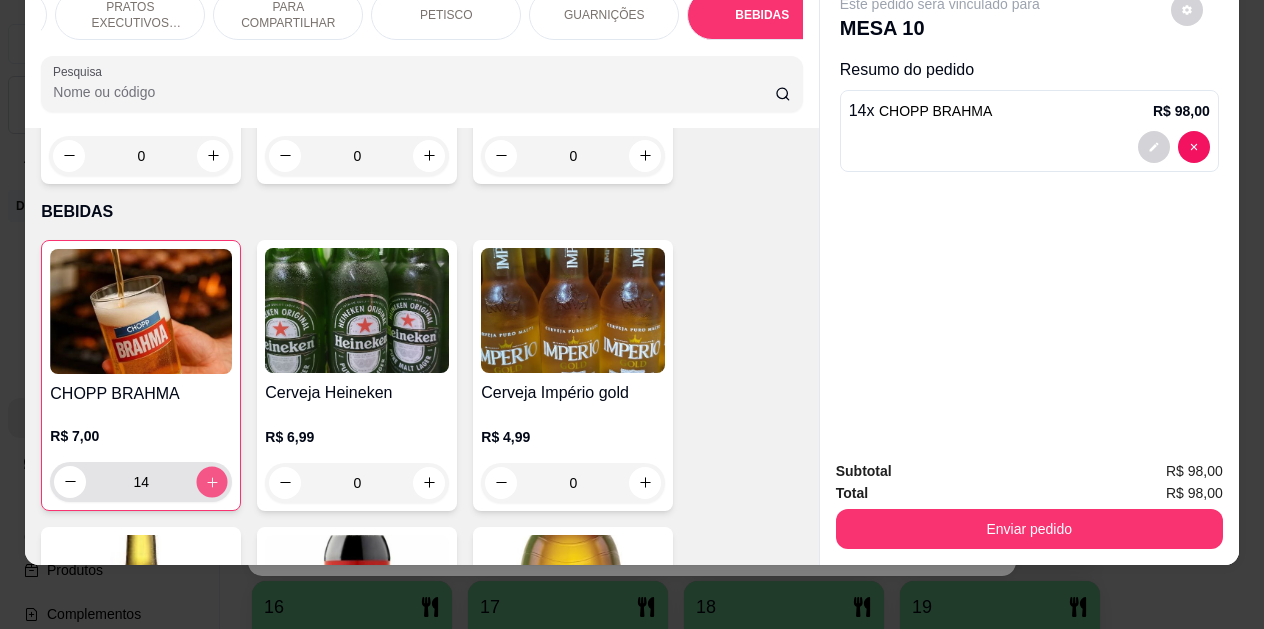 click 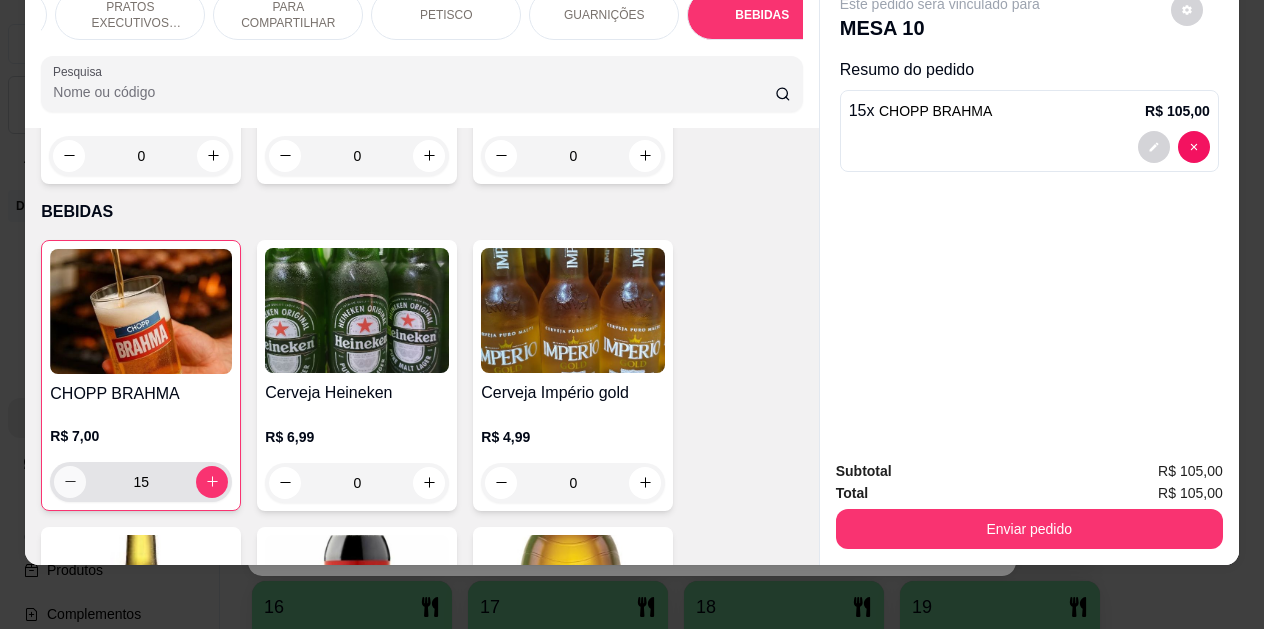 click 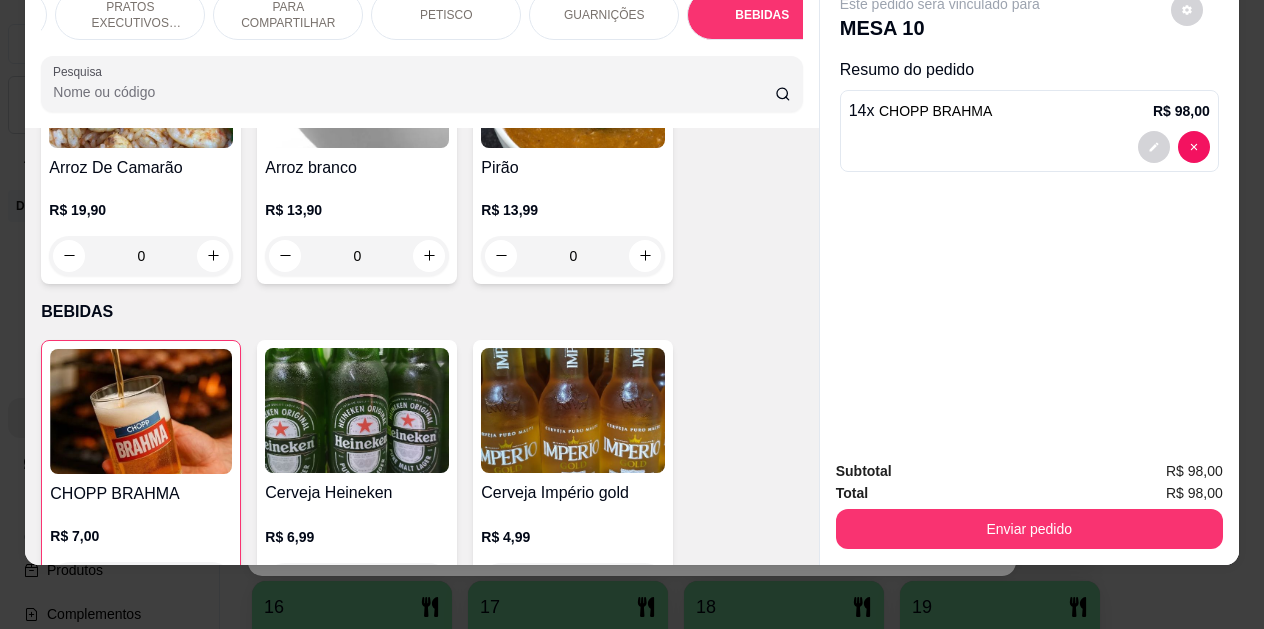 scroll, scrollTop: 4139, scrollLeft: 0, axis: vertical 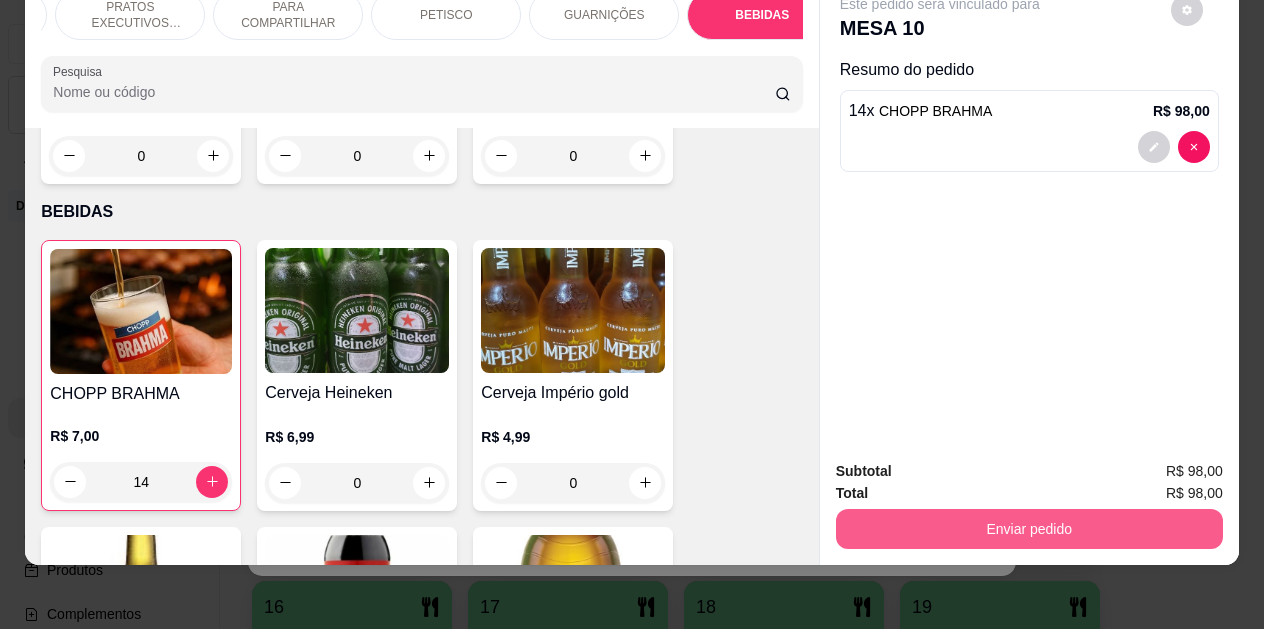 click on "Enviar pedido" at bounding box center [1029, 529] 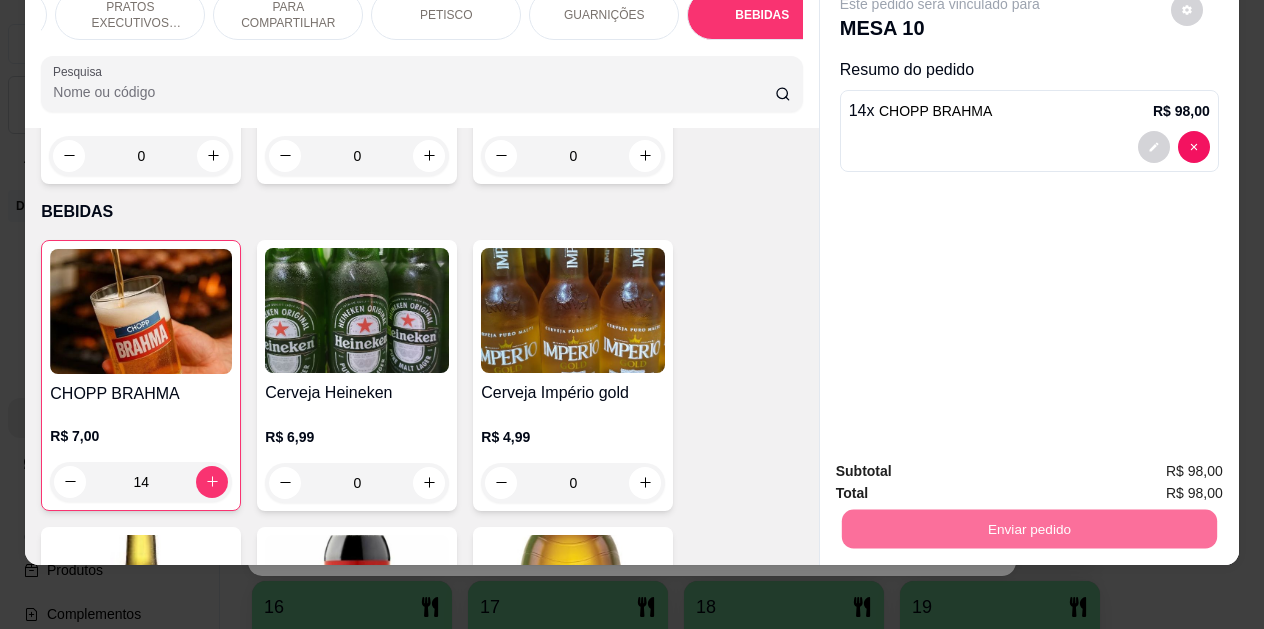 click on "Não registrar e enviar pedido" at bounding box center (963, 464) 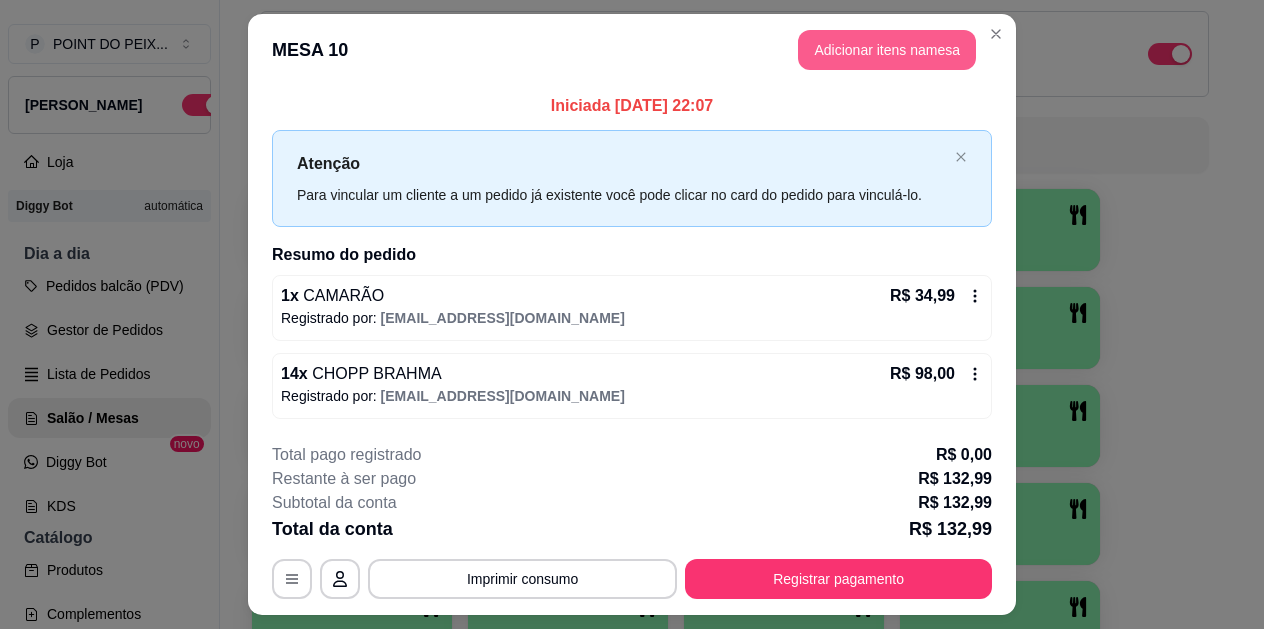 click on "Adicionar itens na  mesa" at bounding box center [887, 50] 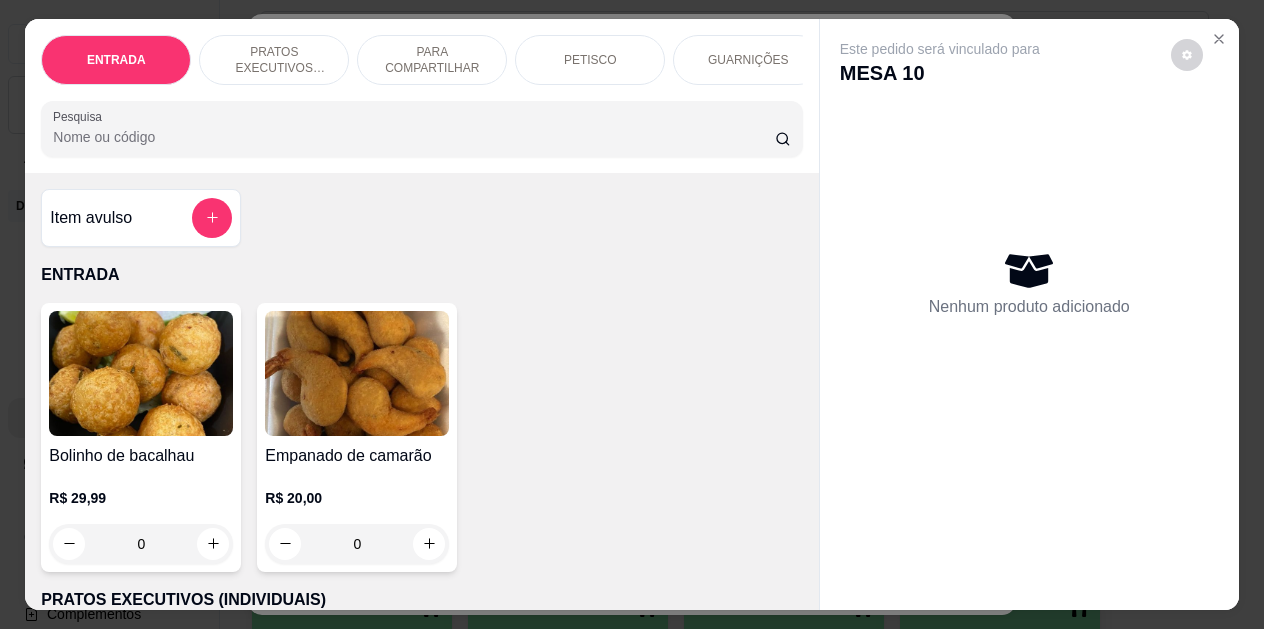 click on "PETISCO" at bounding box center (590, 60) 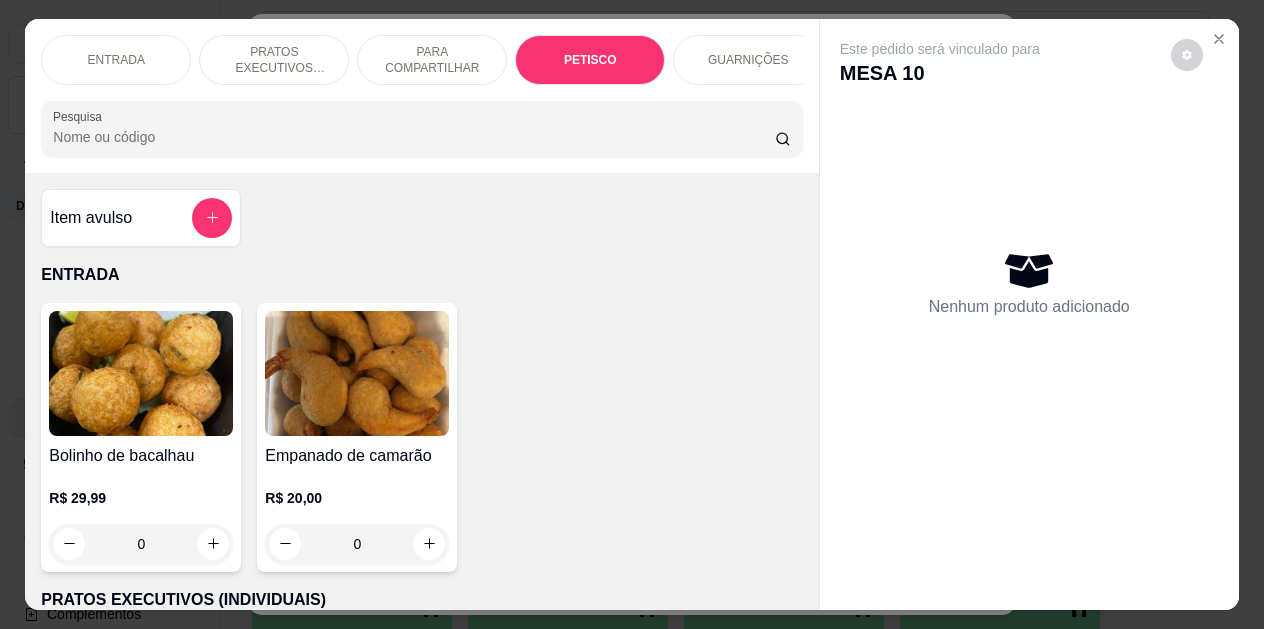 scroll, scrollTop: 2325, scrollLeft: 0, axis: vertical 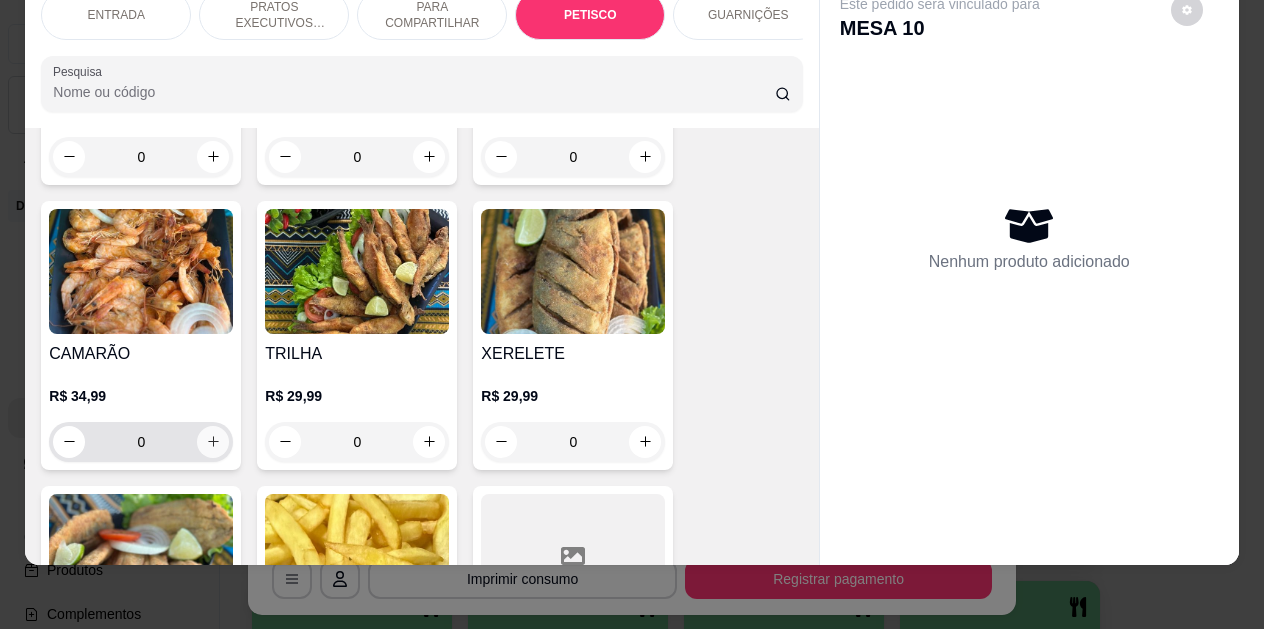 click 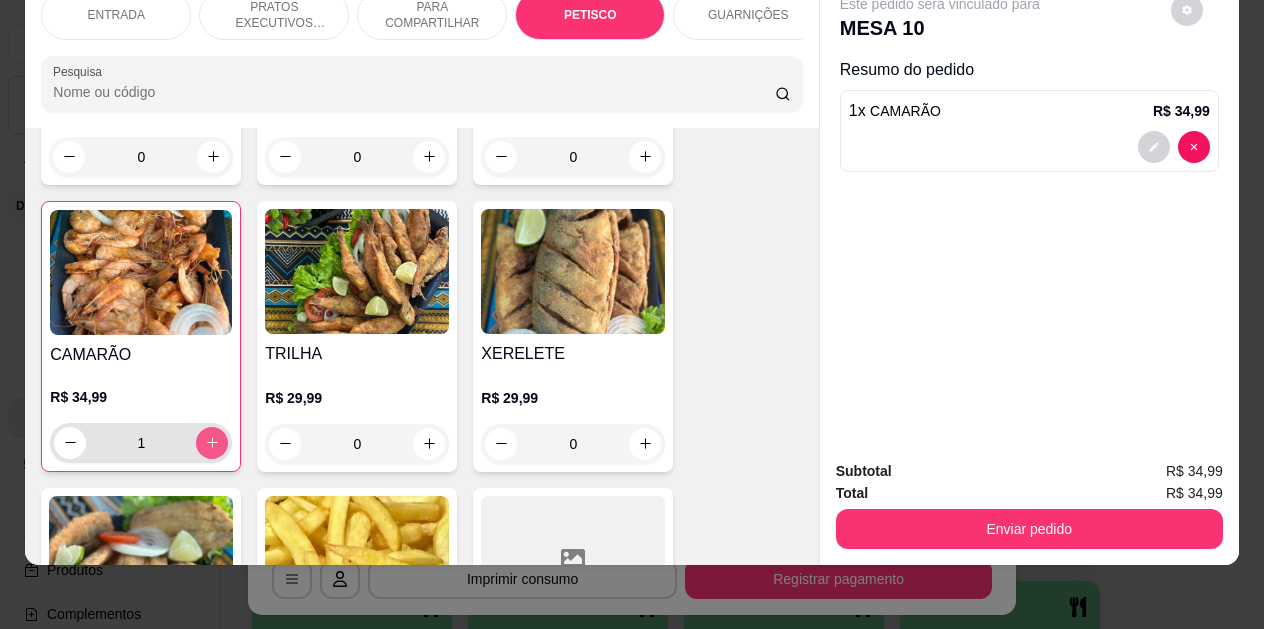 type on "1" 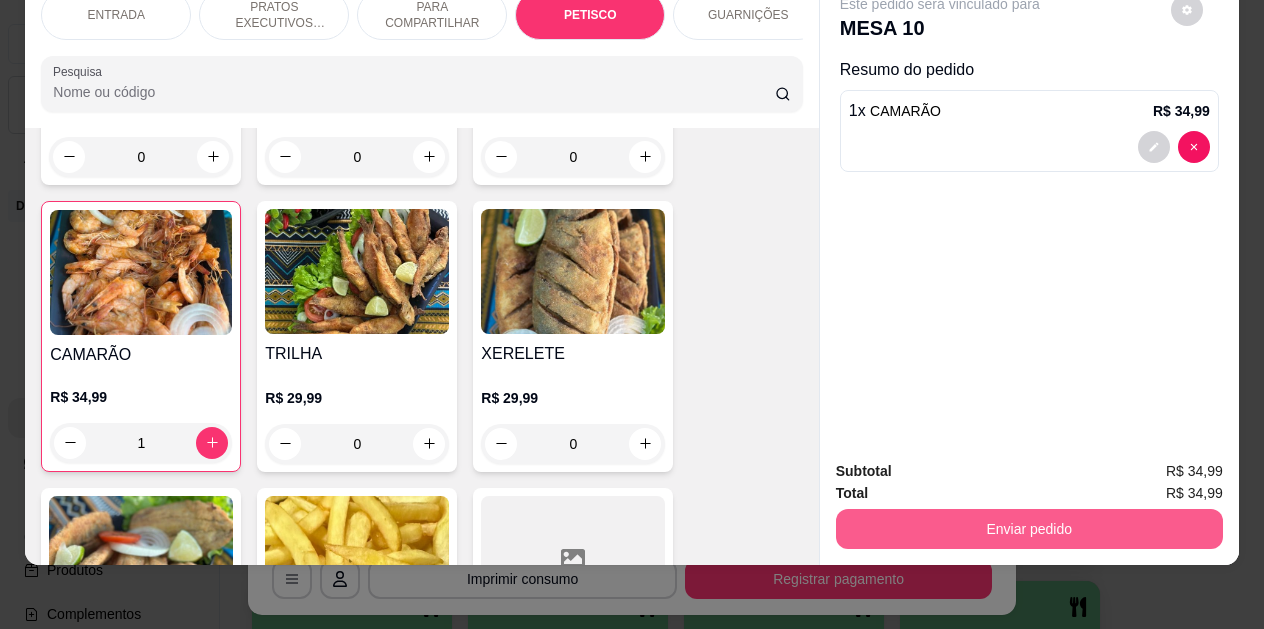 click on "Enviar pedido" at bounding box center [1029, 529] 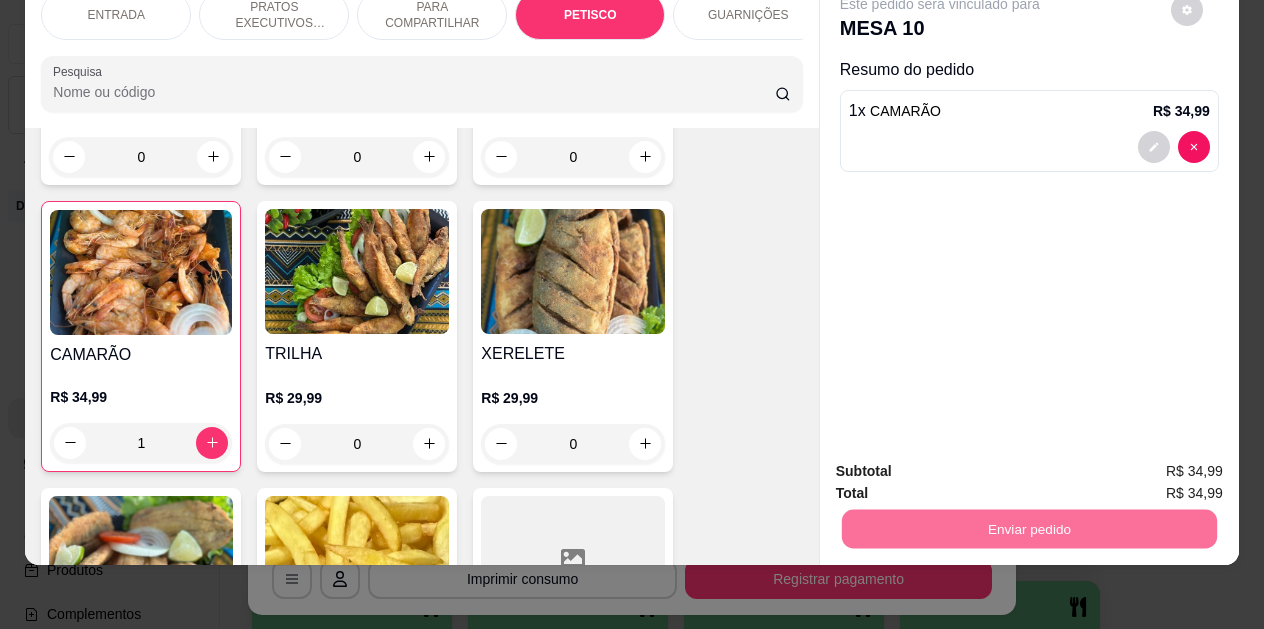 click on "Não registrar e enviar pedido" at bounding box center [963, 465] 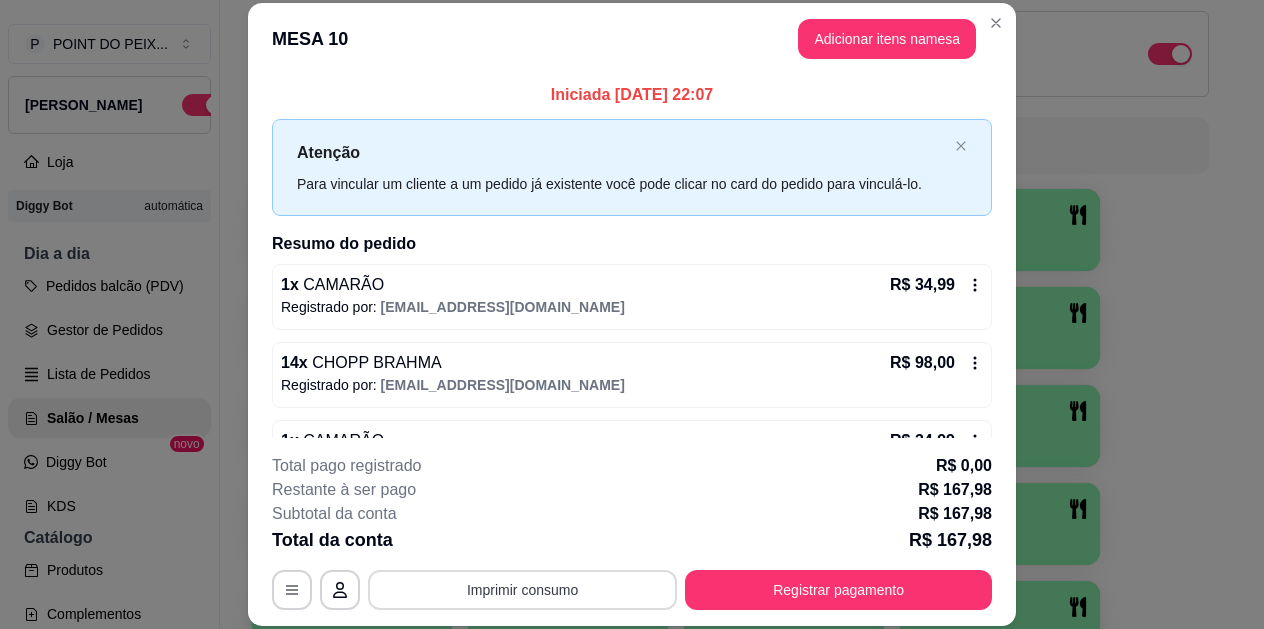 click on "Imprimir consumo" at bounding box center [522, 590] 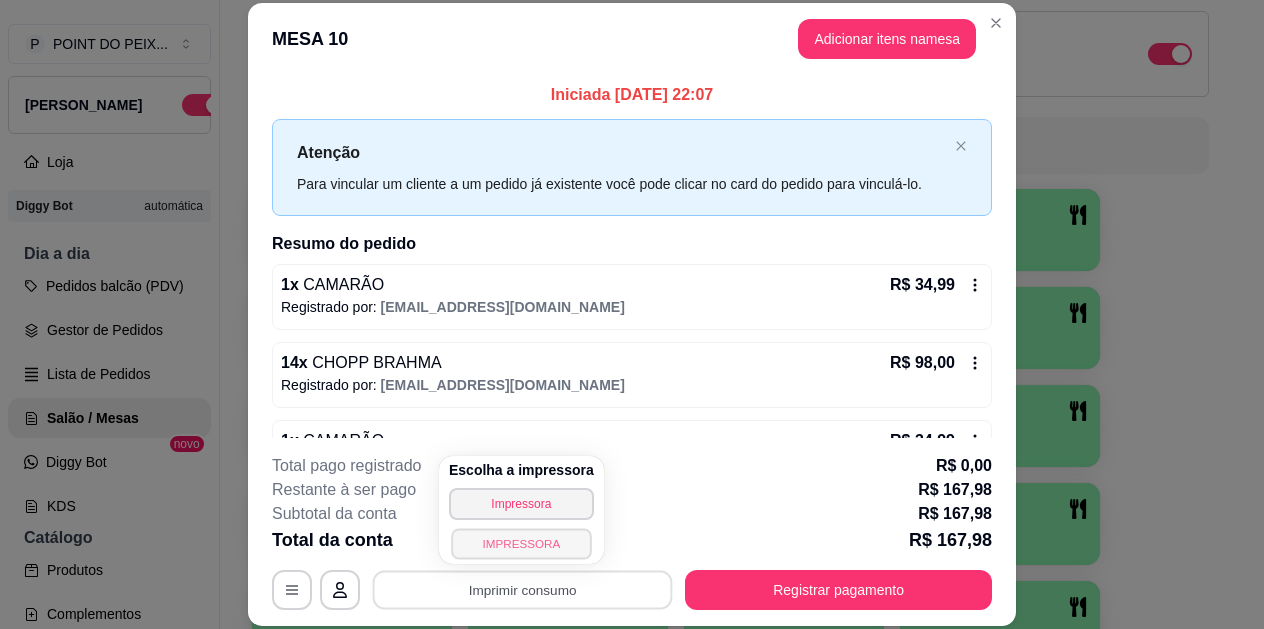 click on "IMPRESSORA" at bounding box center (521, 543) 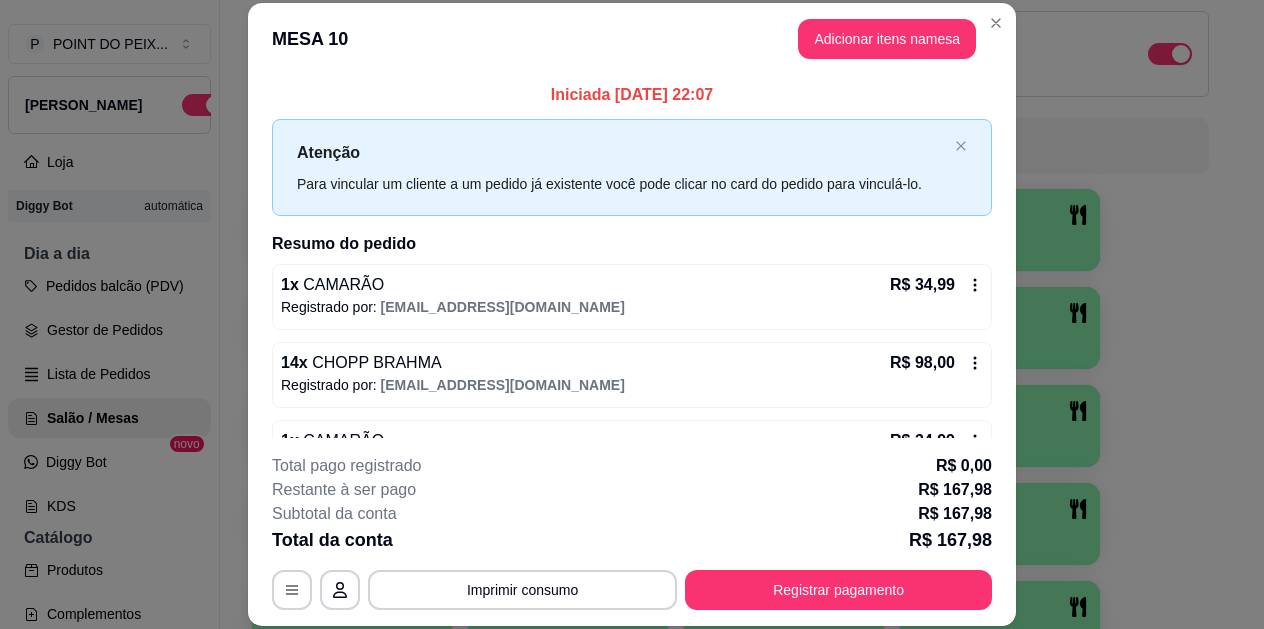 scroll, scrollTop: 56, scrollLeft: 0, axis: vertical 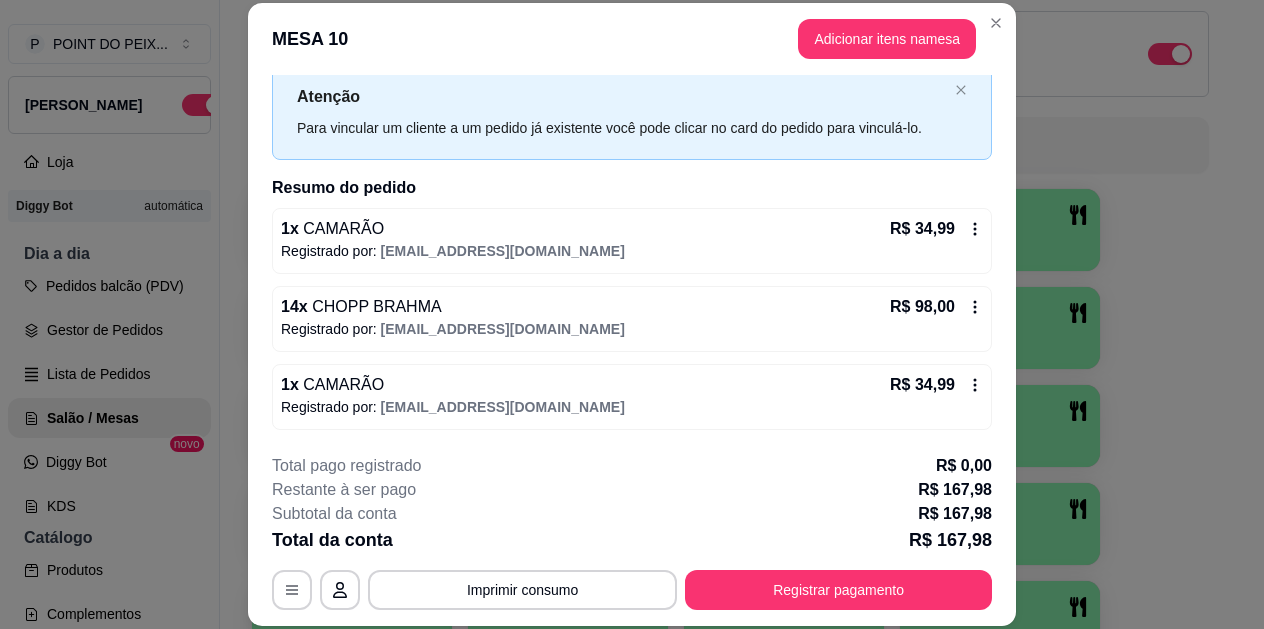 click 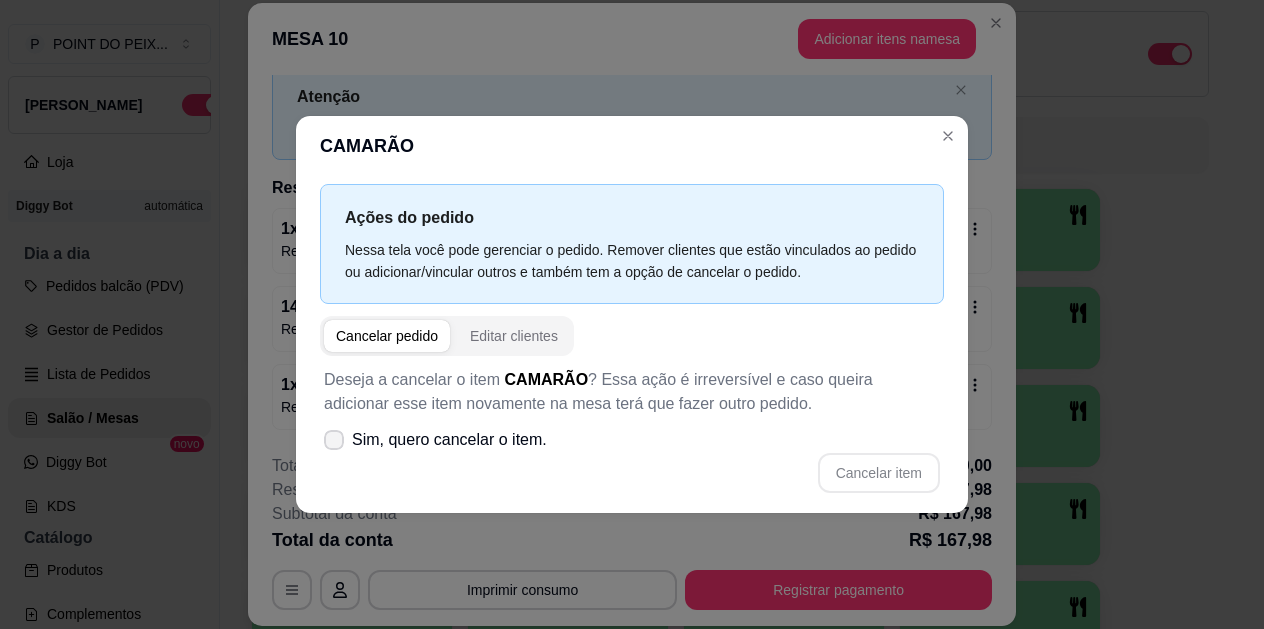 click 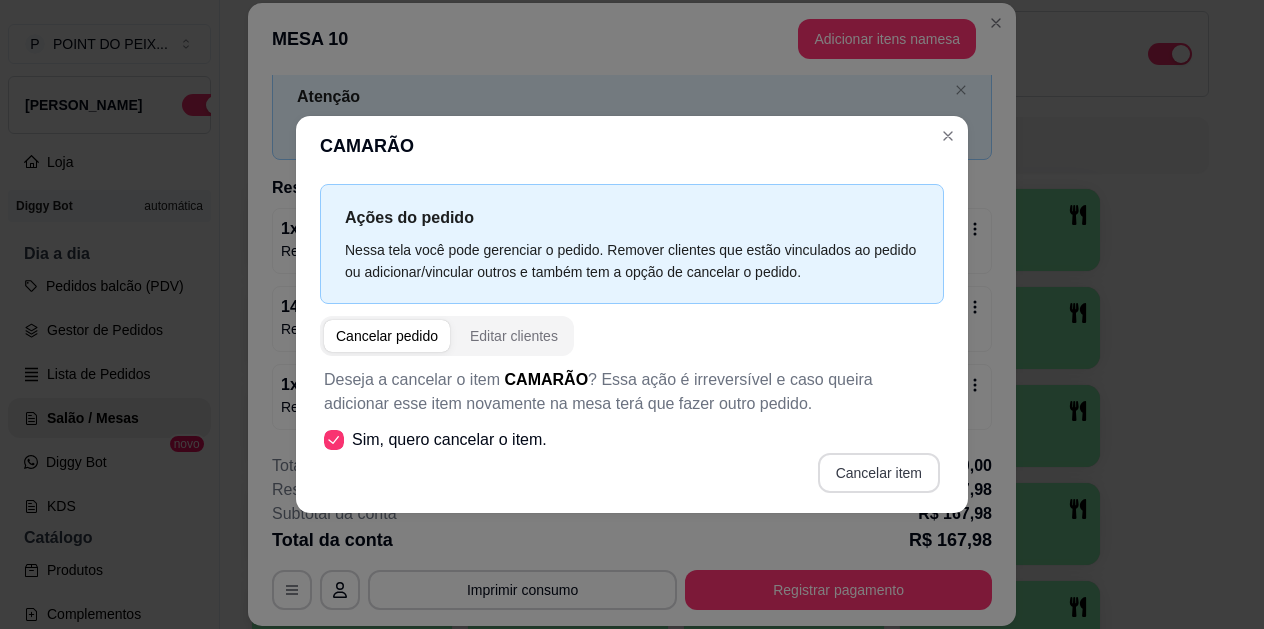 click on "Cancelar item" at bounding box center (879, 473) 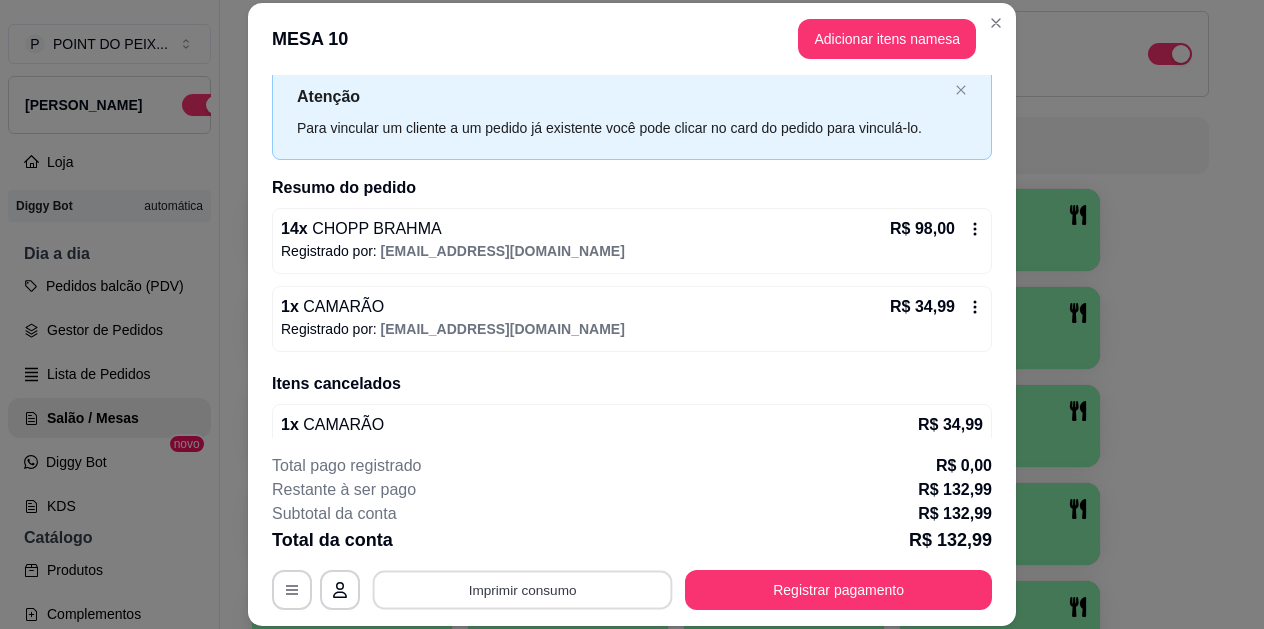 click on "Imprimir consumo" at bounding box center (523, 589) 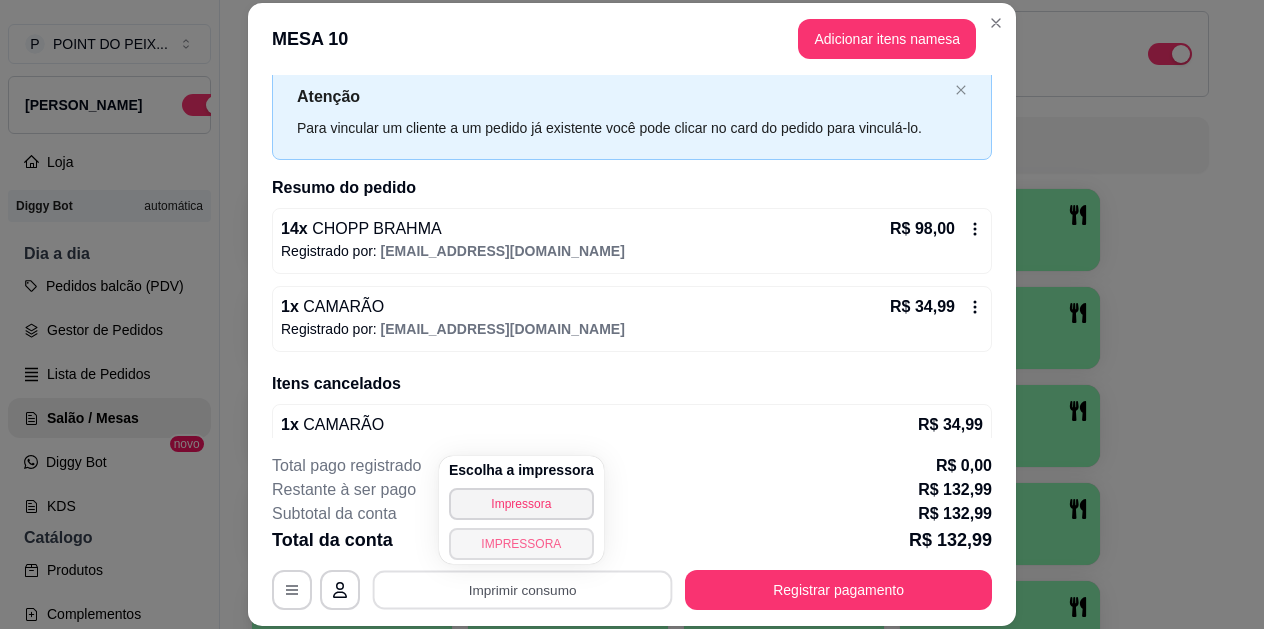 click on "IMPRESSORA" at bounding box center [521, 544] 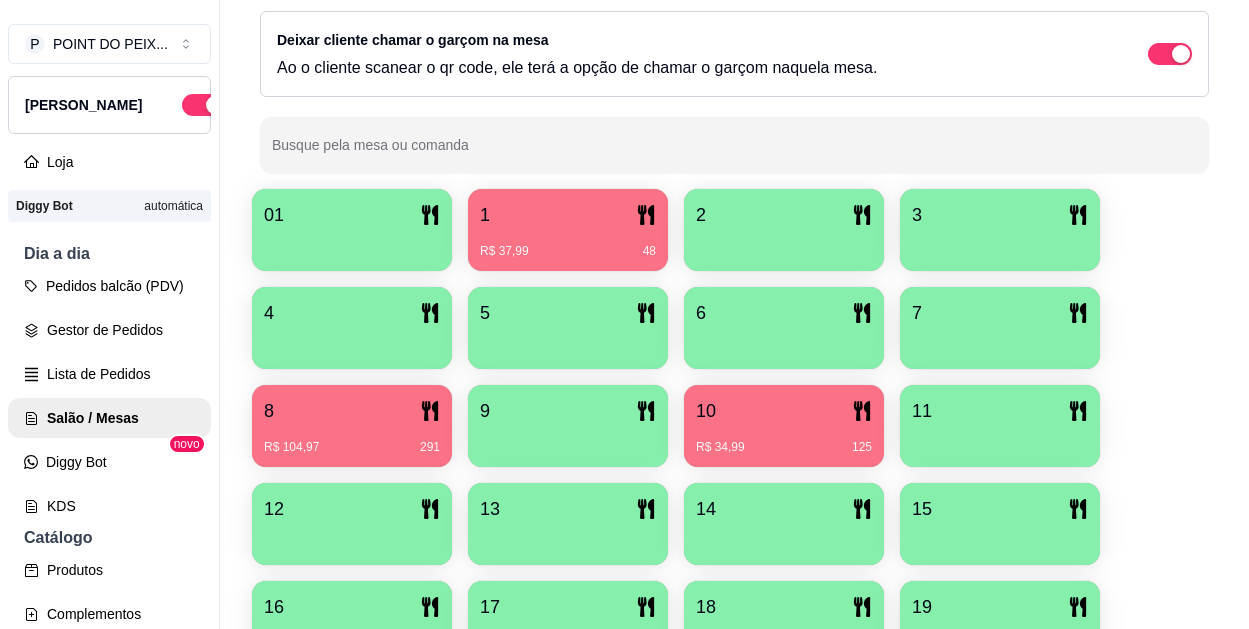 click on "R$ 104,97 291" at bounding box center [352, 440] 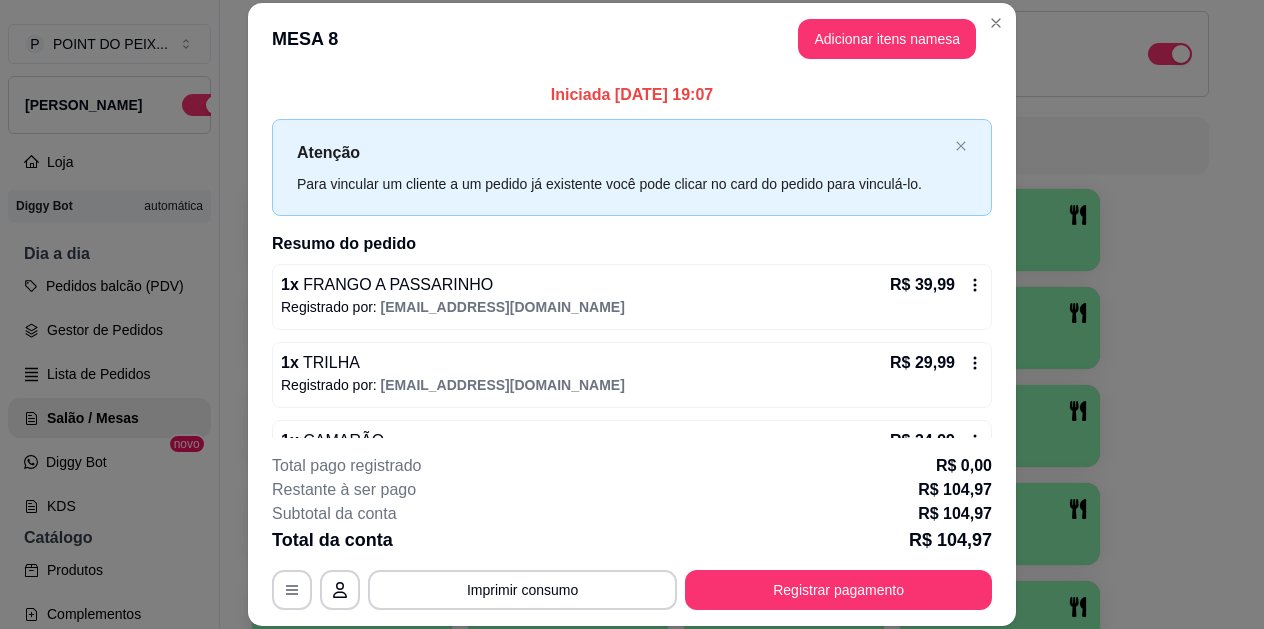 scroll, scrollTop: 56, scrollLeft: 0, axis: vertical 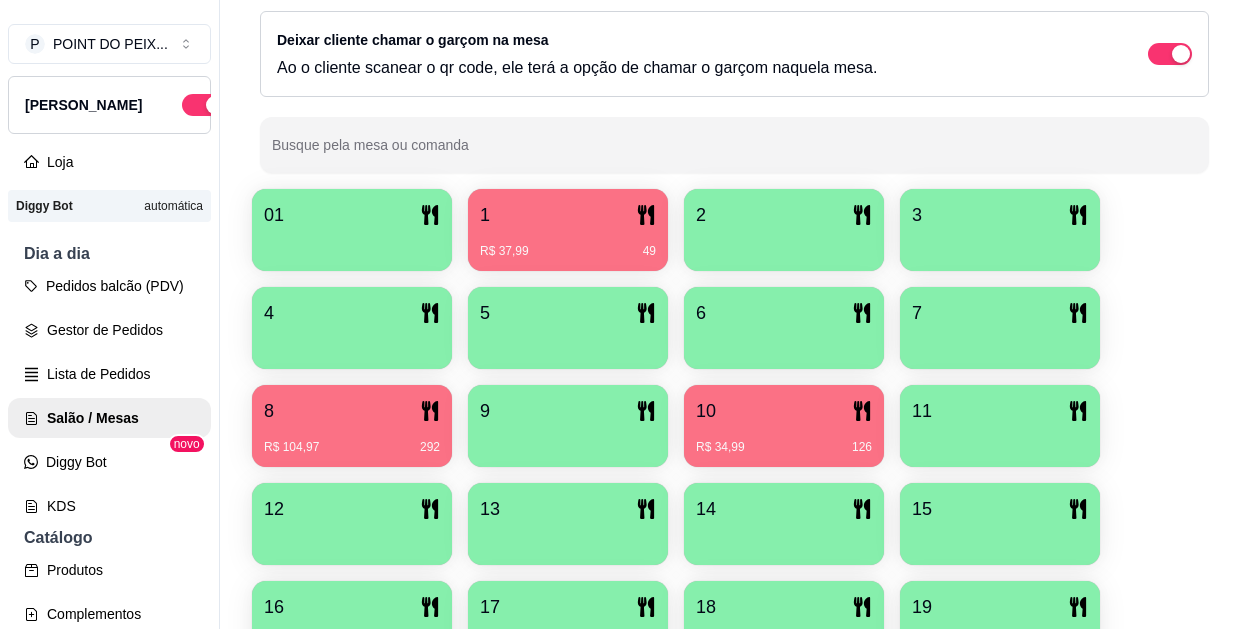 click on "8" at bounding box center [352, 411] 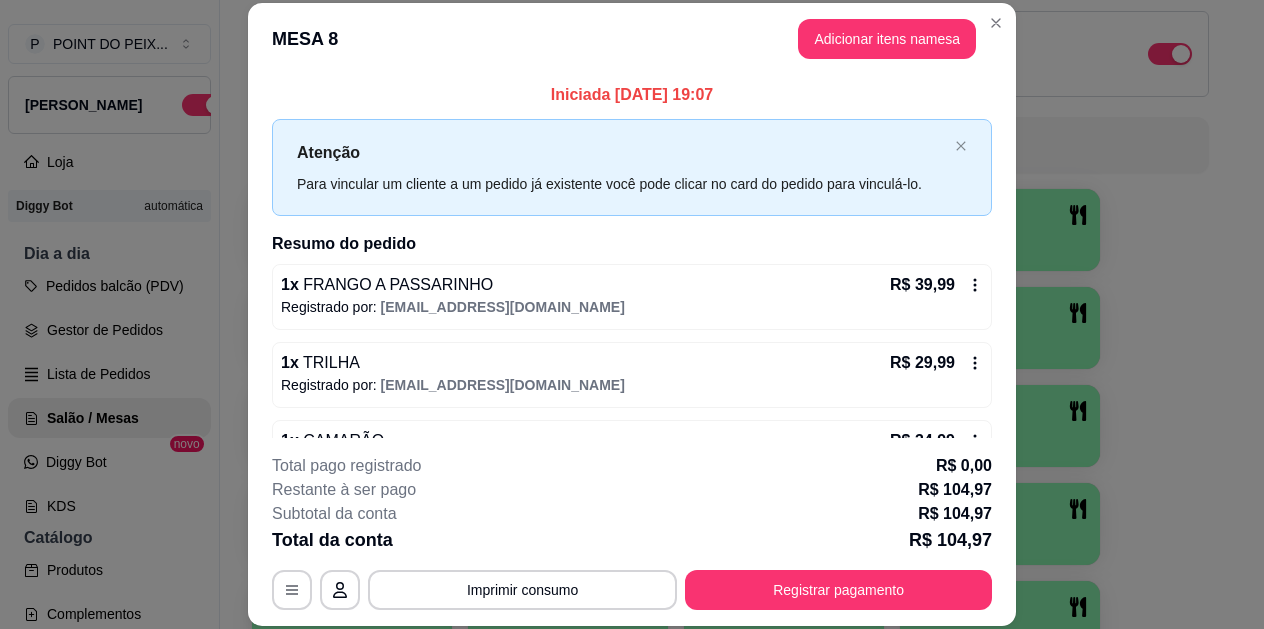 click 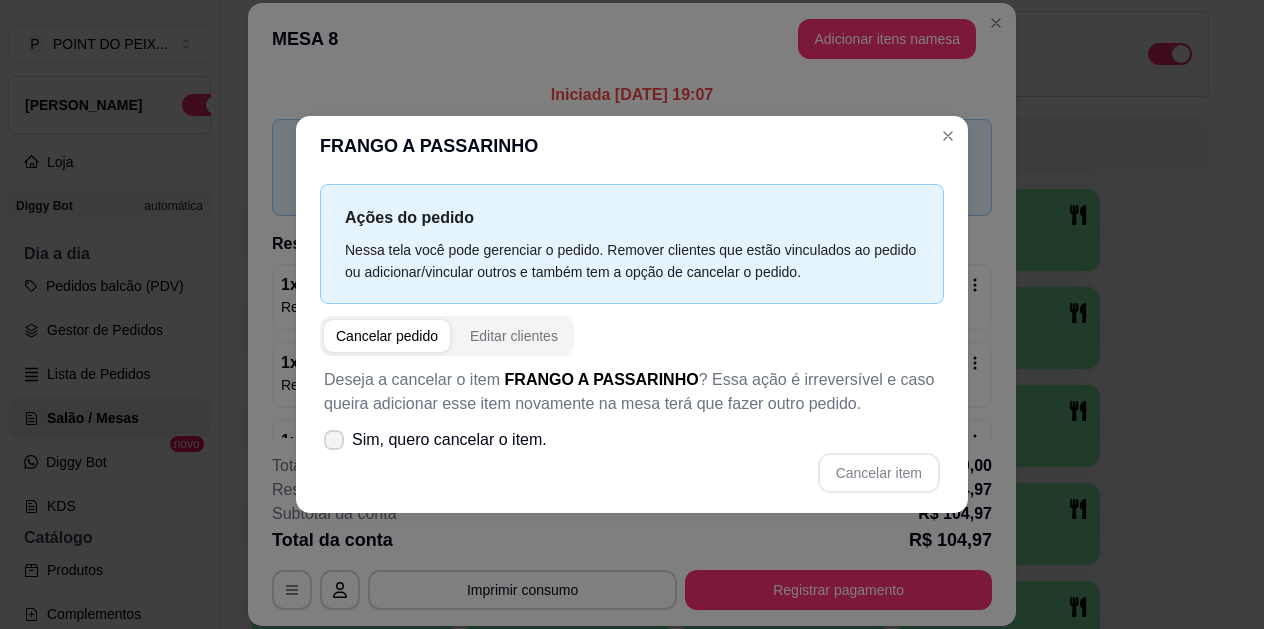click at bounding box center [334, 440] 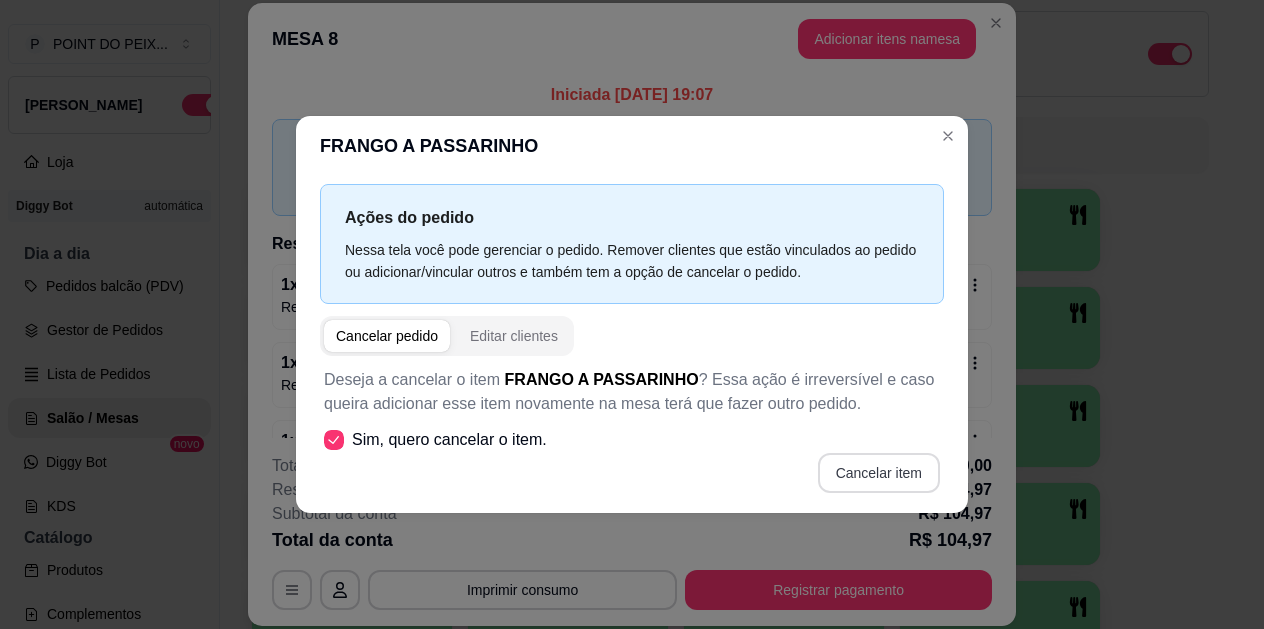 click on "Cancelar item" at bounding box center [879, 473] 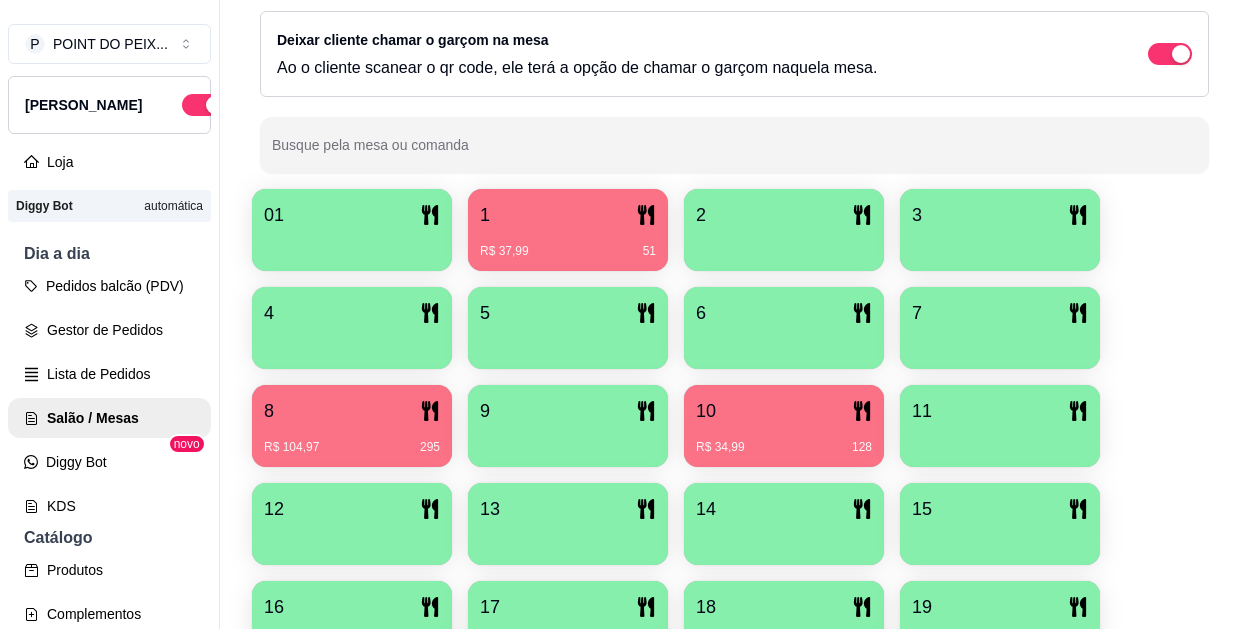 click on "10" at bounding box center (784, 411) 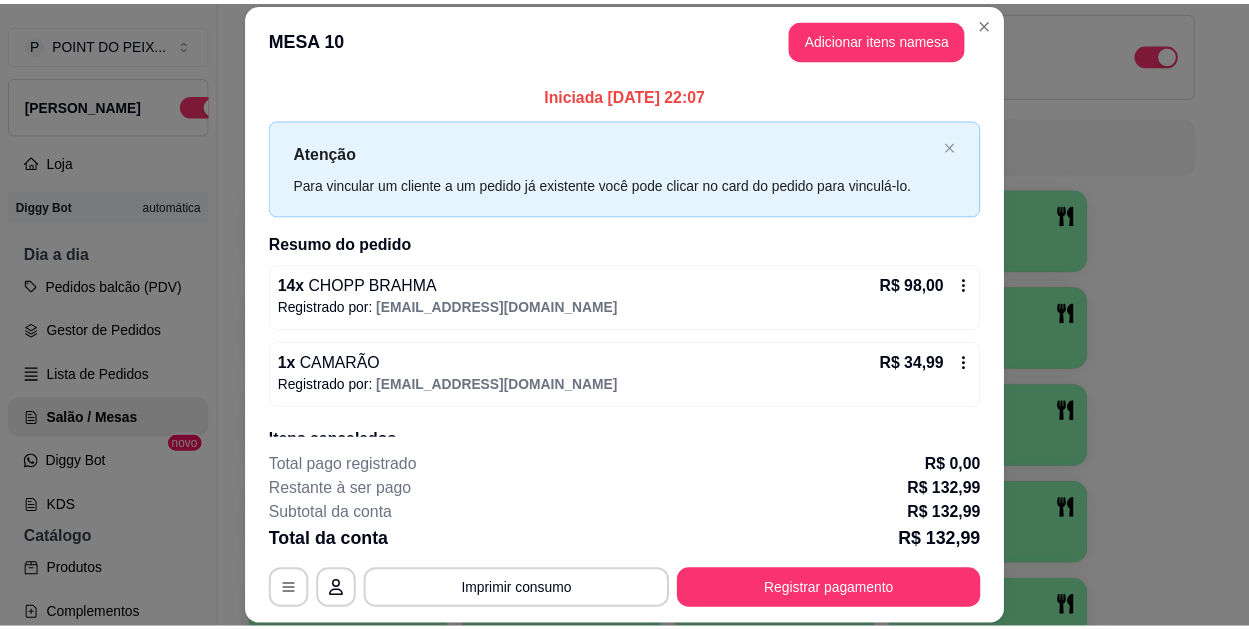 scroll, scrollTop: 92, scrollLeft: 0, axis: vertical 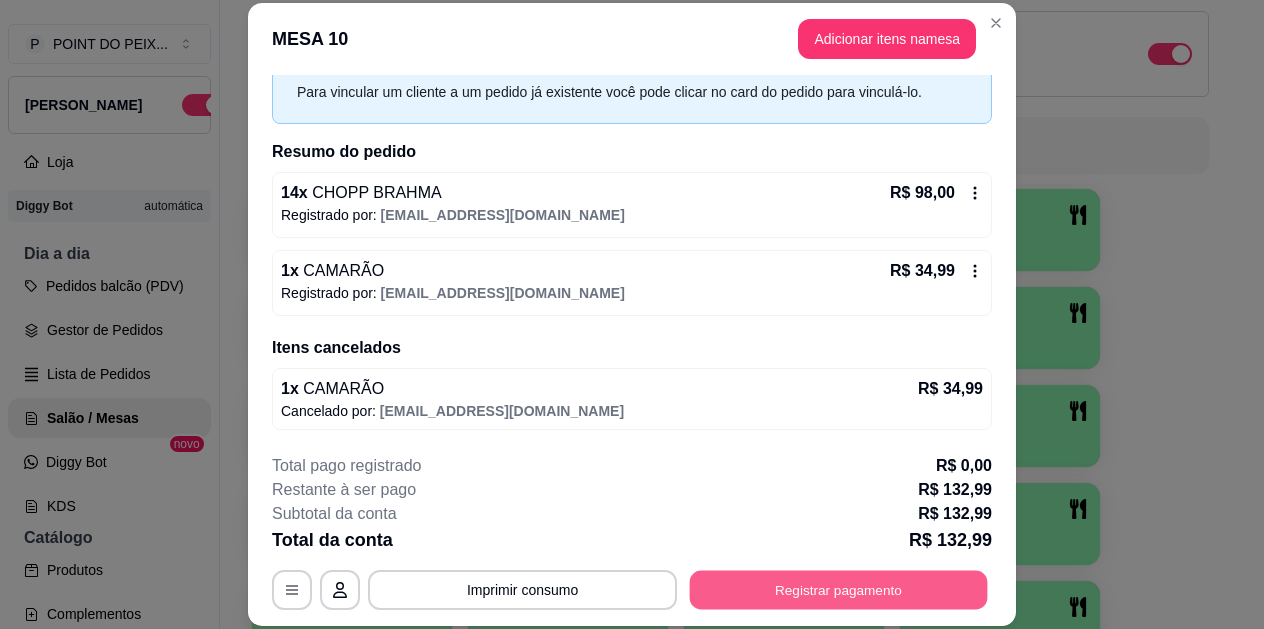click on "Registrar pagamento" at bounding box center (839, 589) 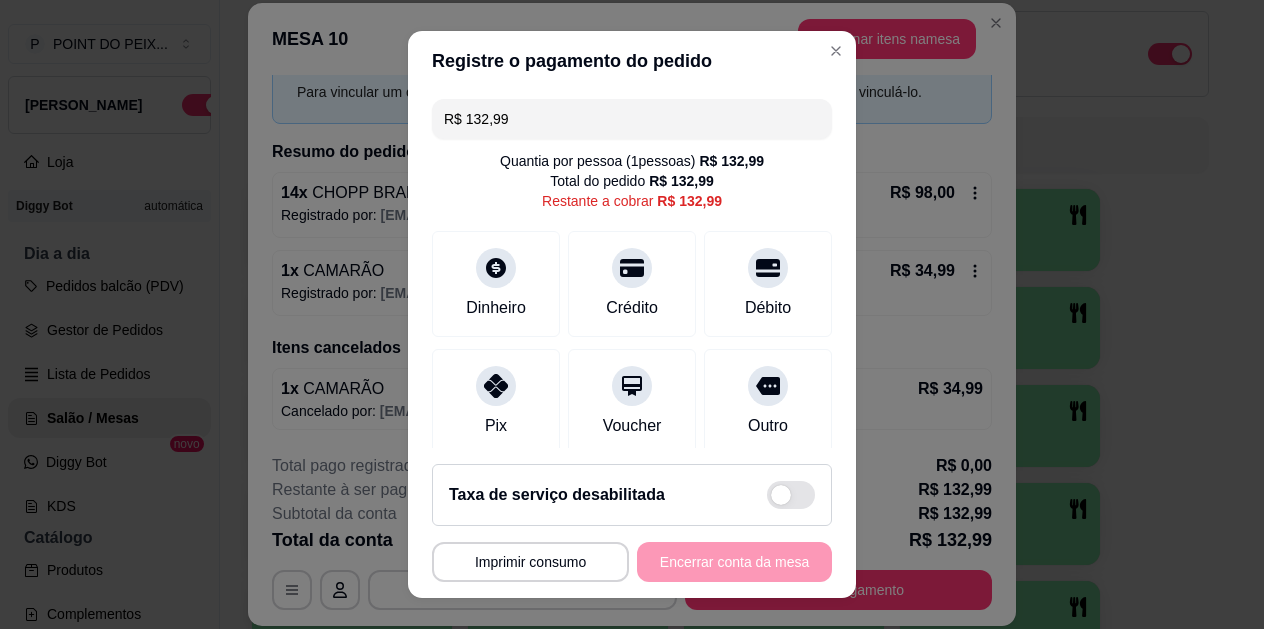 click on "R$ 132,99" at bounding box center [632, 119] 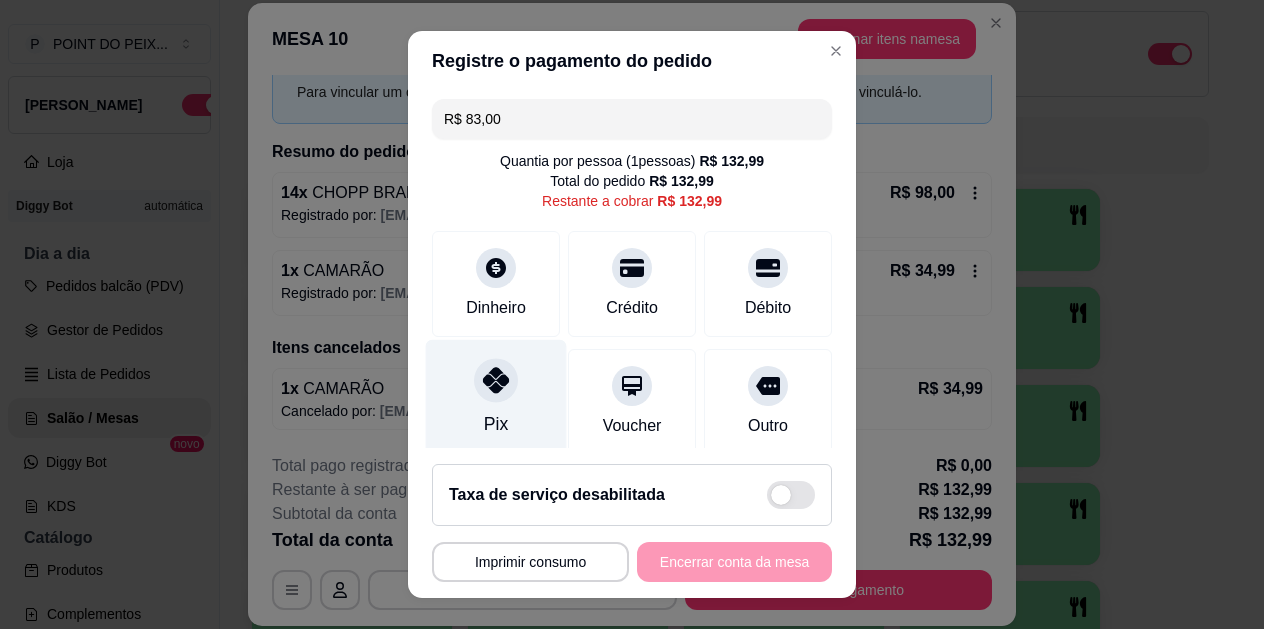 click 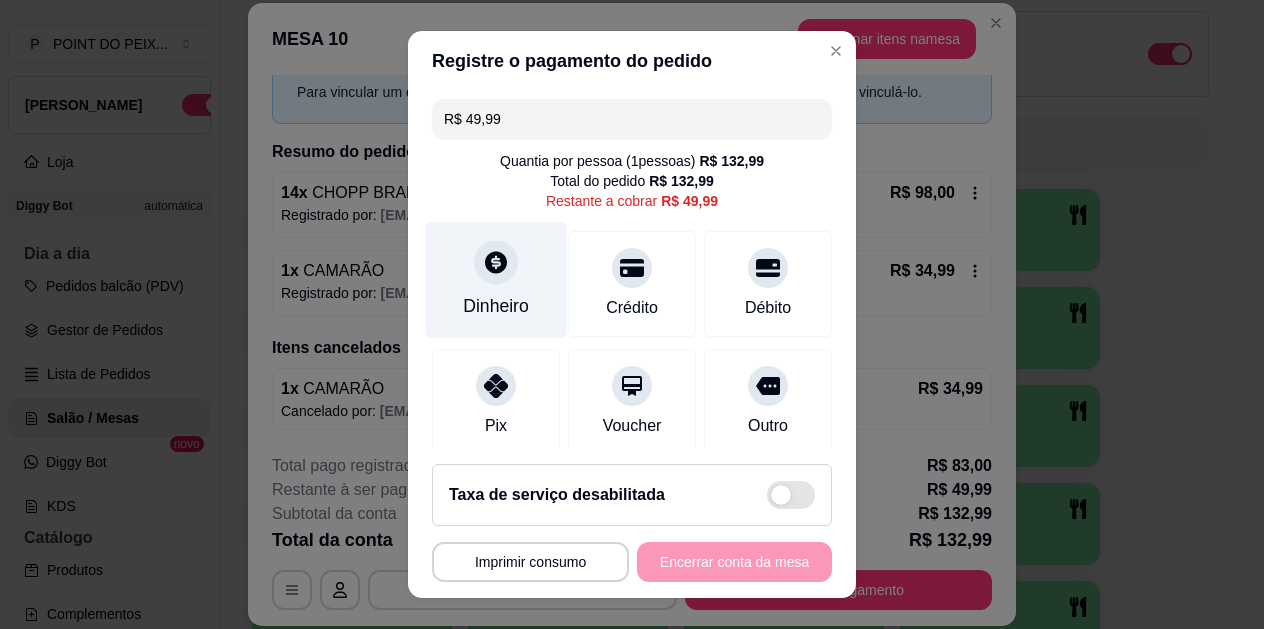 click 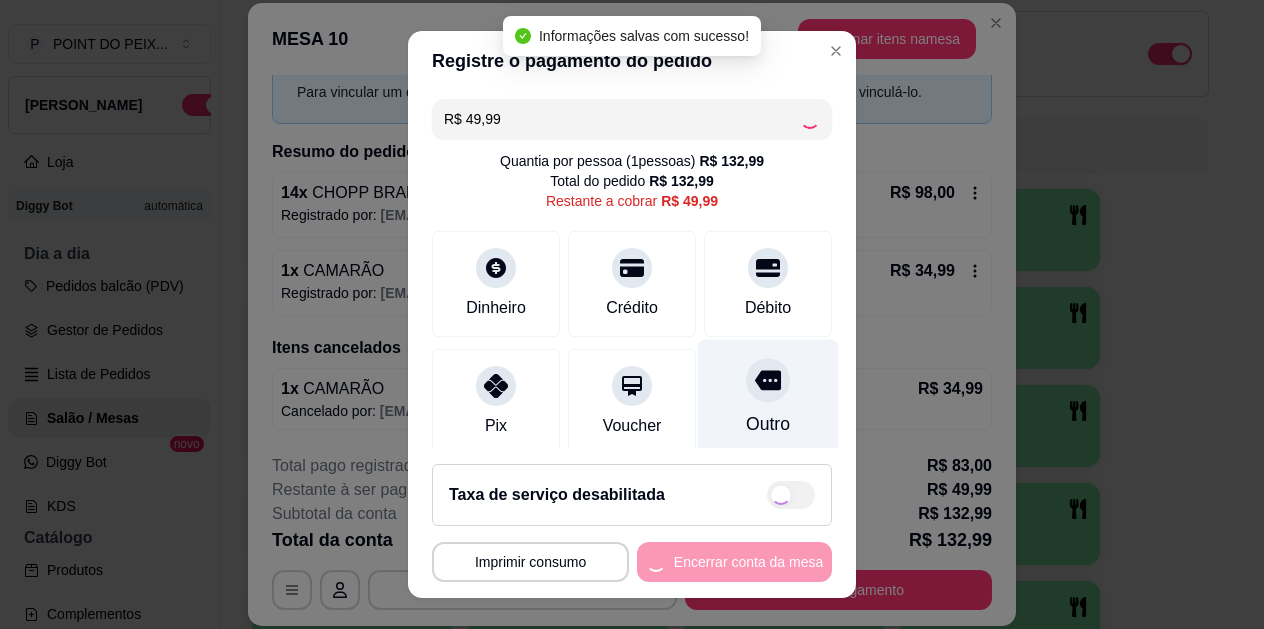 type on "R$ 0,00" 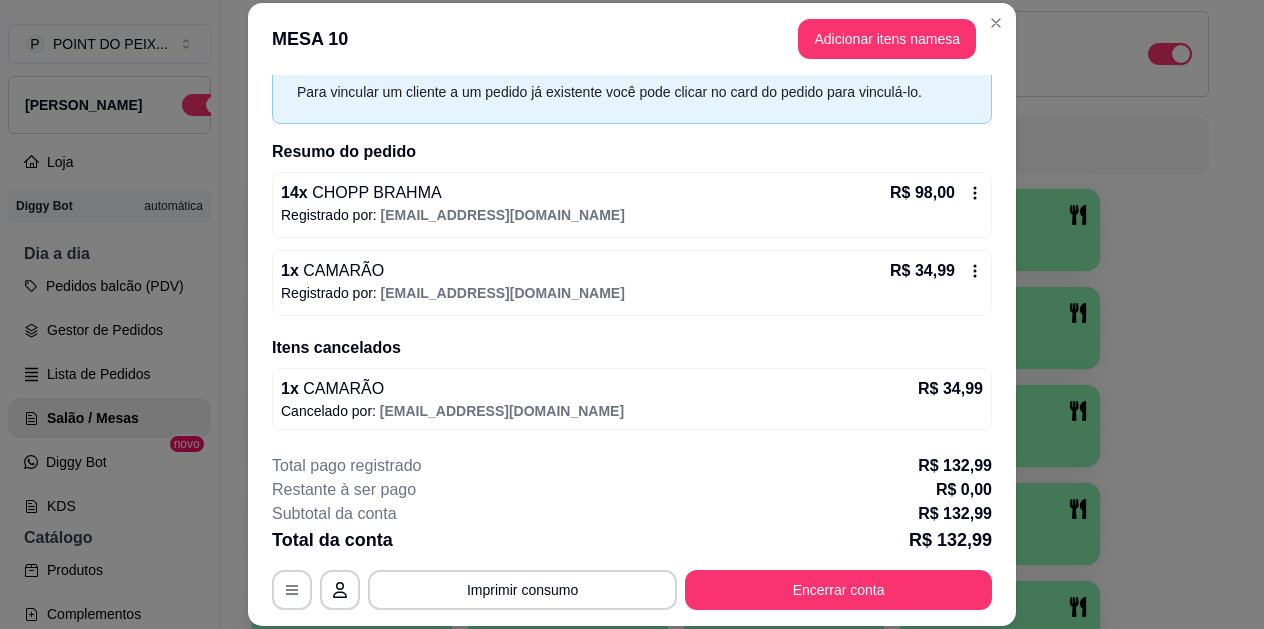 click on "Cancelado por:   rafha22chefinho@gmail.com" at bounding box center [632, 411] 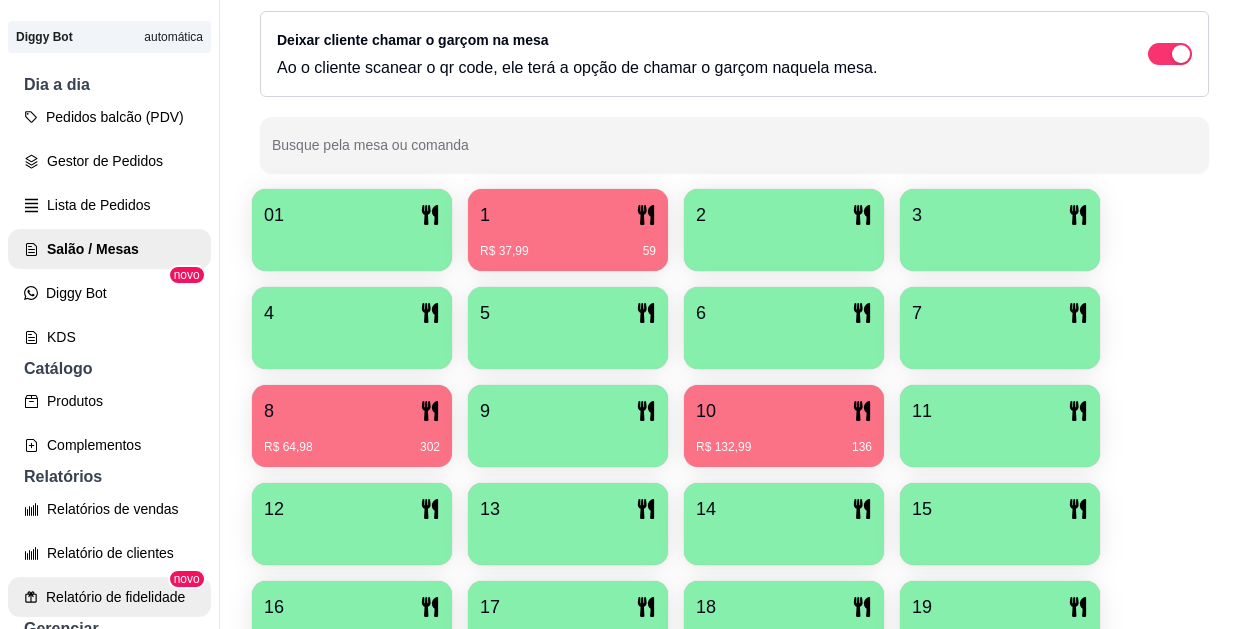 scroll, scrollTop: 141, scrollLeft: 0, axis: vertical 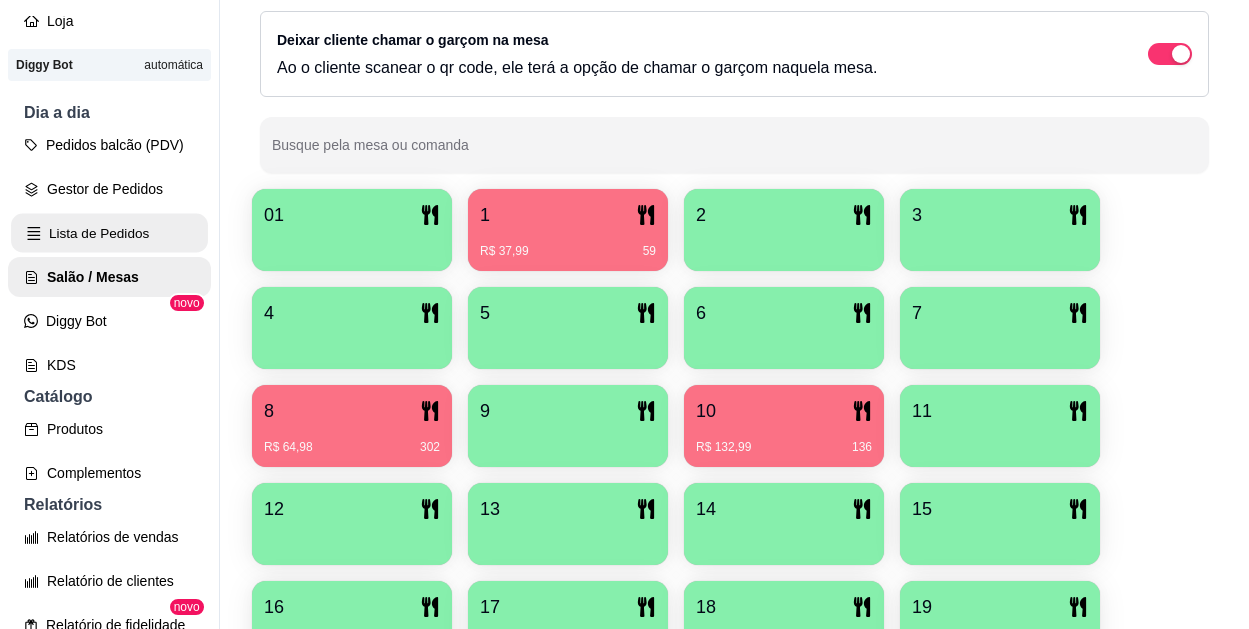 click on "Lista de Pedidos" at bounding box center (109, 233) 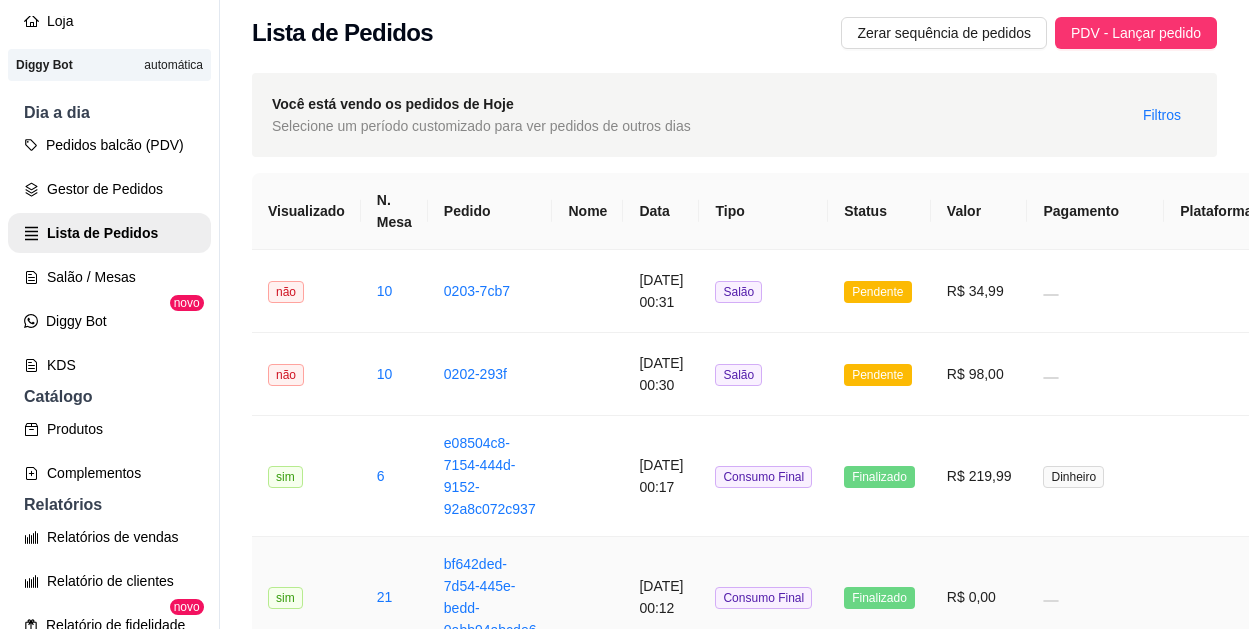 scroll, scrollTop: 0, scrollLeft: 0, axis: both 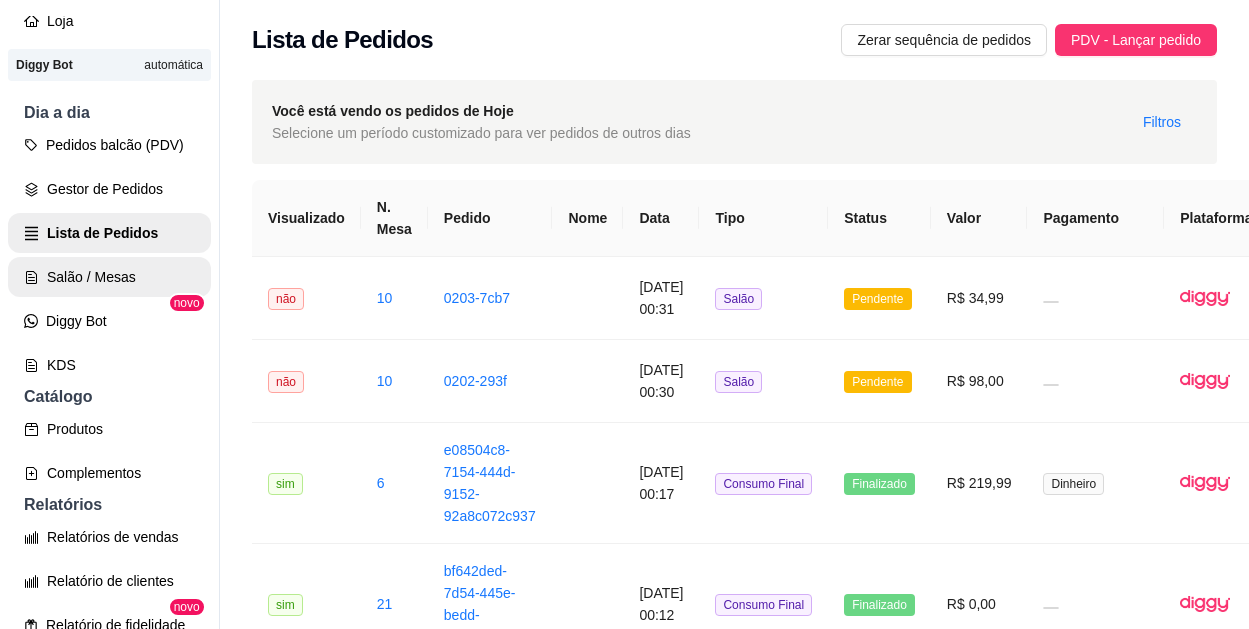 click on "Salão / Mesas" at bounding box center [109, 277] 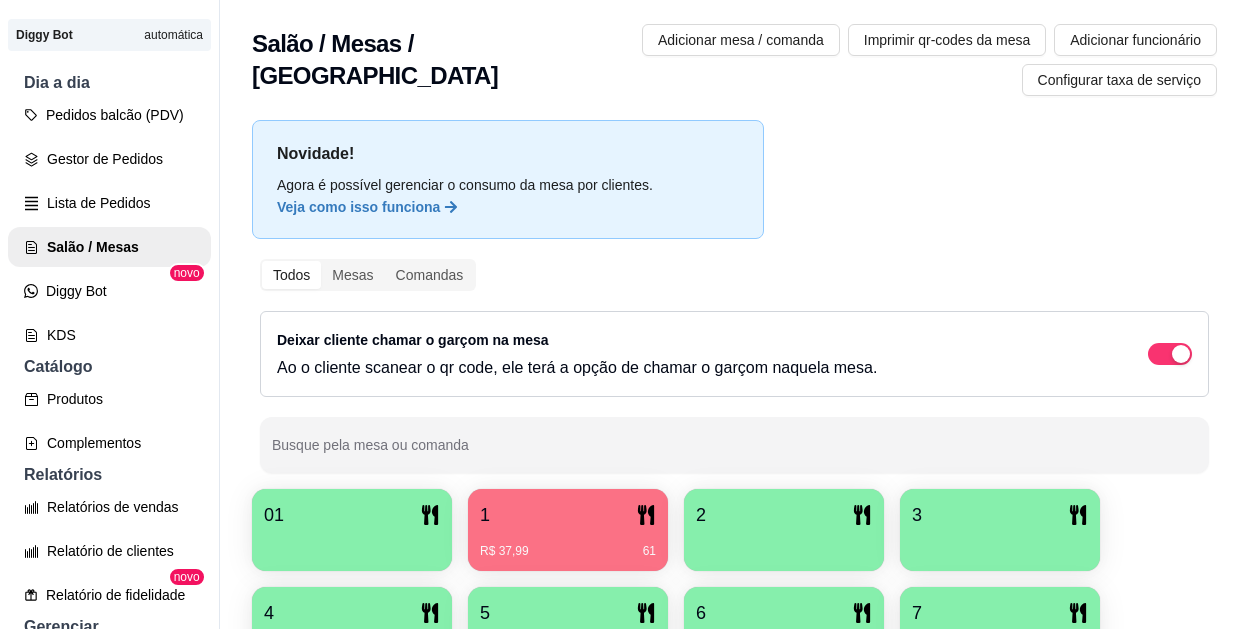 scroll, scrollTop: 241, scrollLeft: 0, axis: vertical 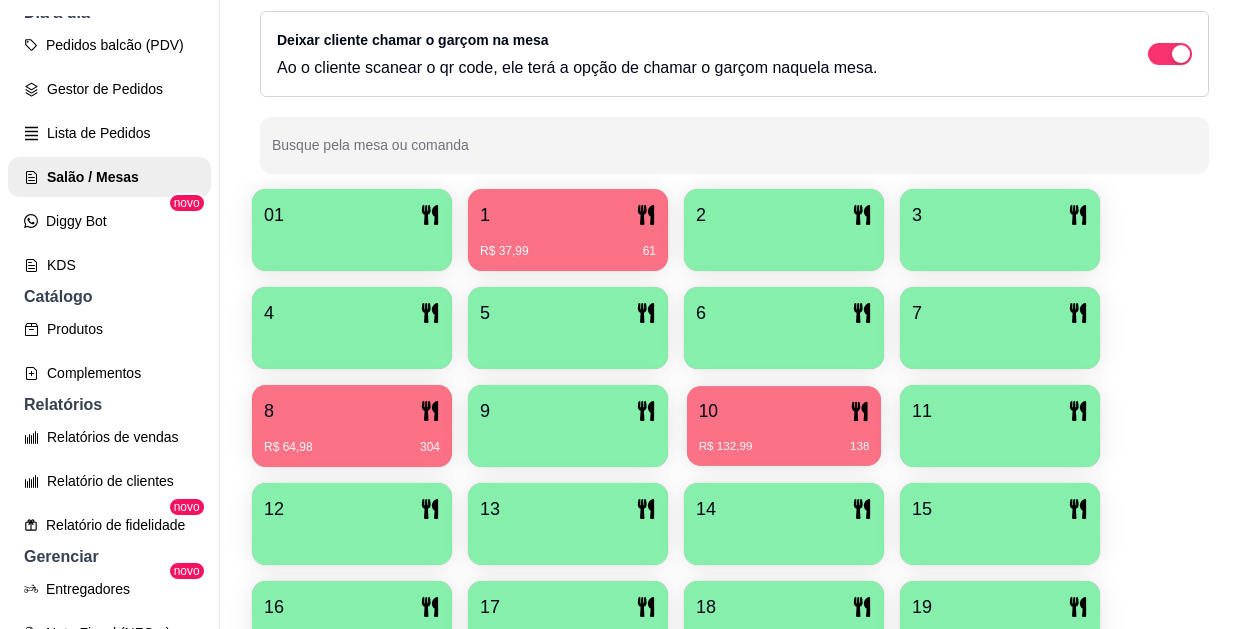 click on "R$ 132,99 138" at bounding box center (784, 439) 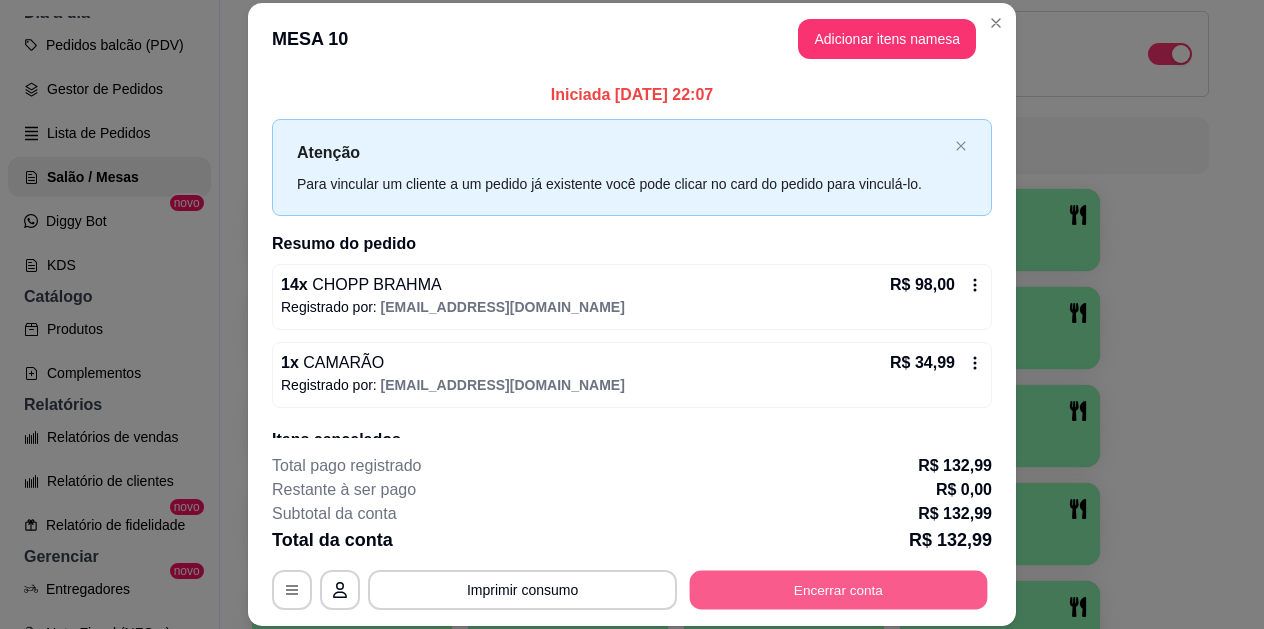 click on "Encerrar conta" at bounding box center [839, 589] 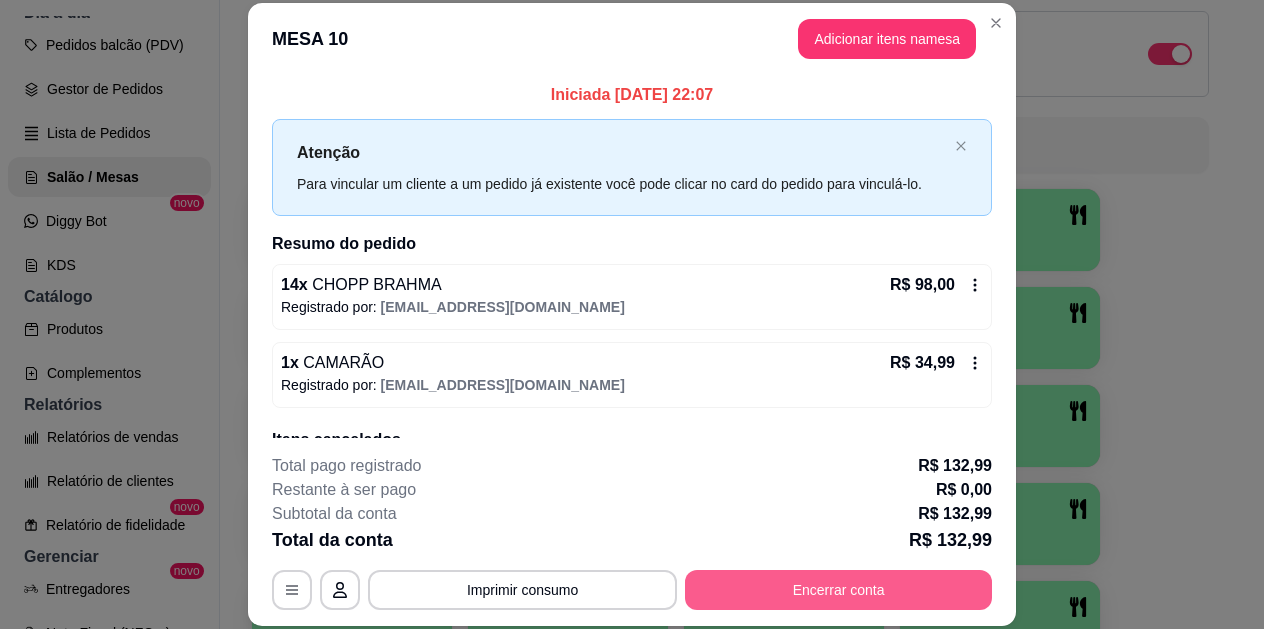 click on "Encerrar conta" at bounding box center (838, 590) 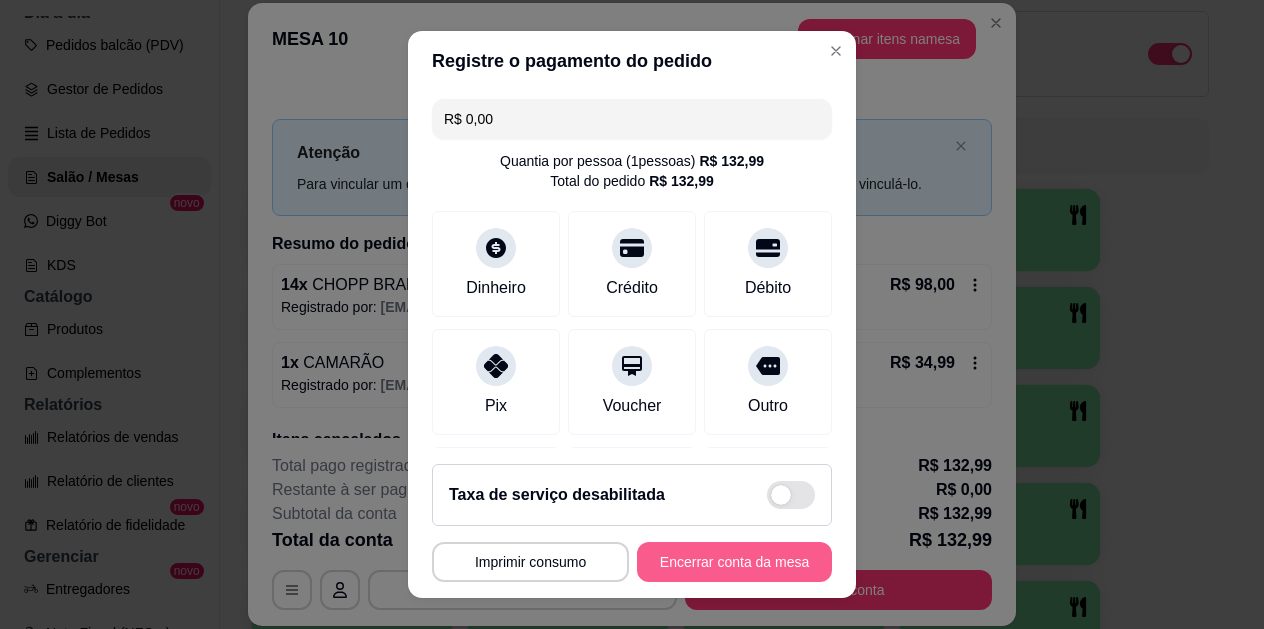 click on "Encerrar conta da mesa" at bounding box center (734, 562) 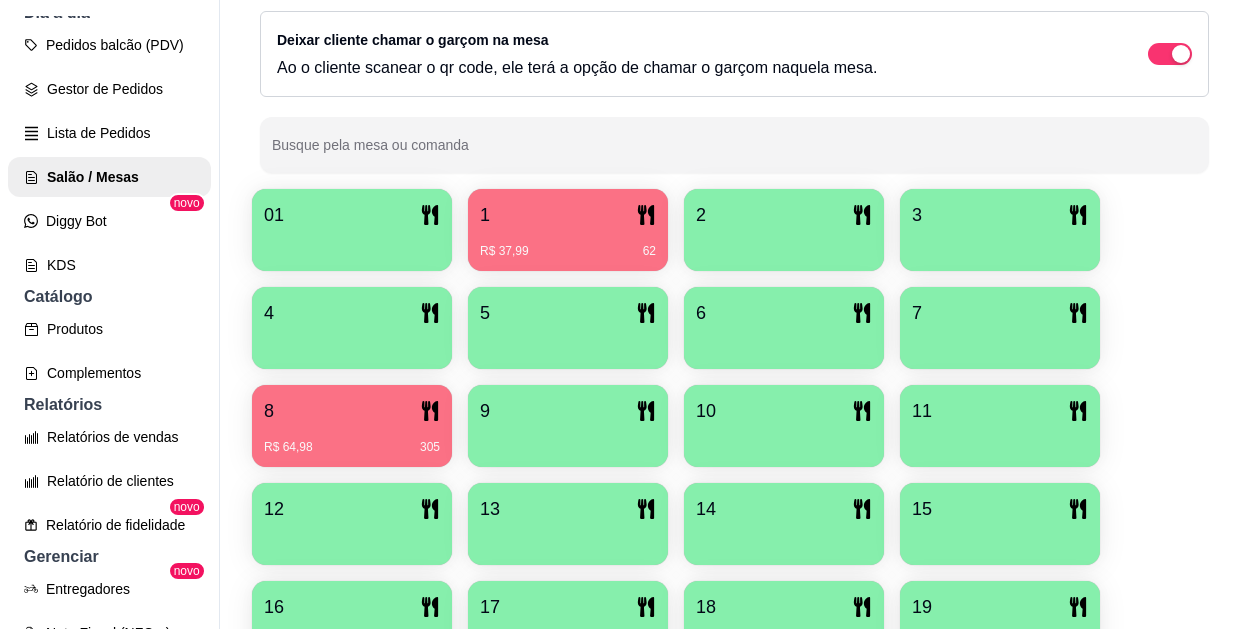 click on "R$ 37,99 62" at bounding box center [568, 251] 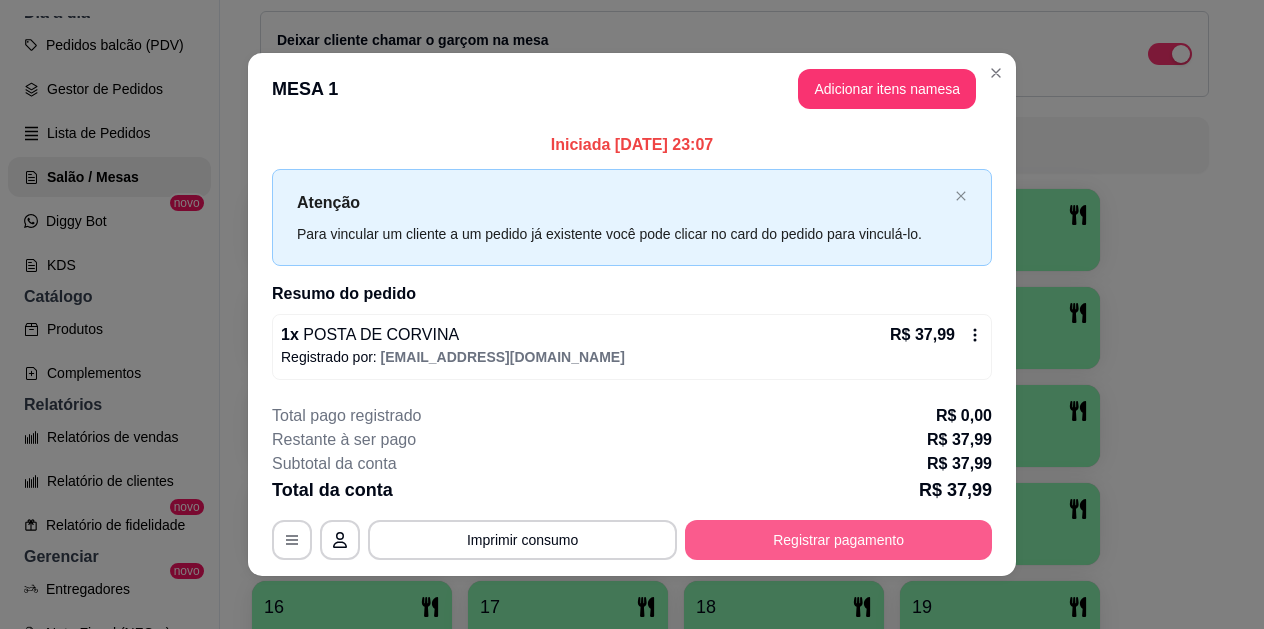 click on "Registrar pagamento" at bounding box center (838, 540) 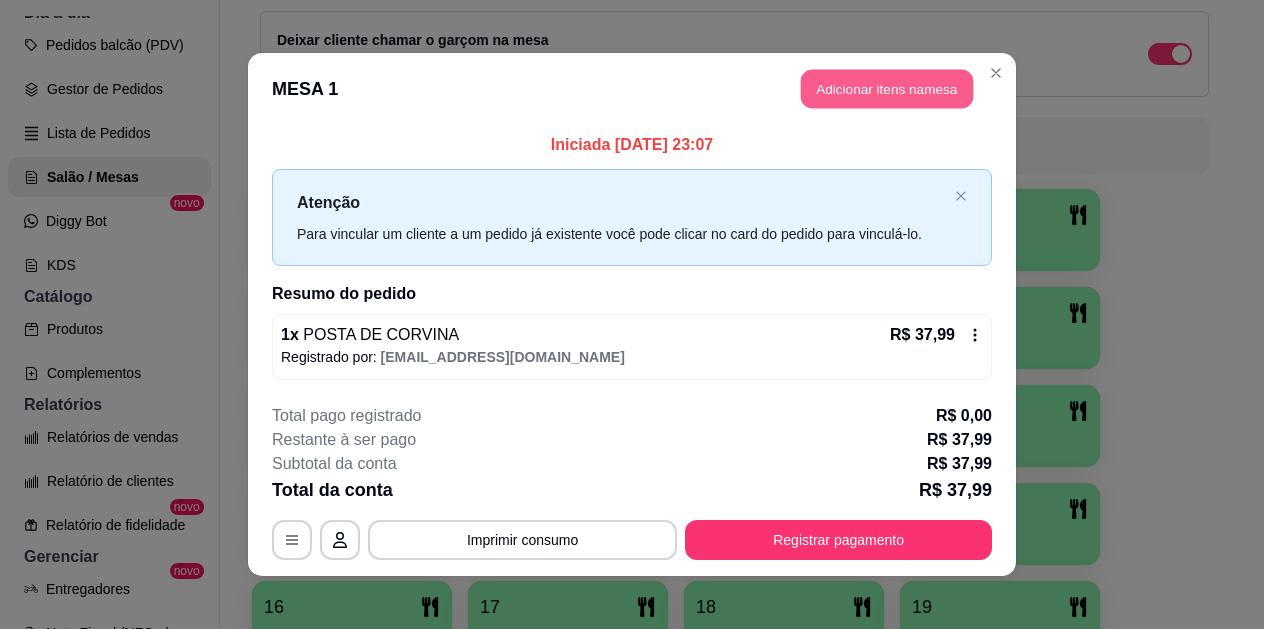 click on "Adicionar itens na  mesa" at bounding box center (887, 89) 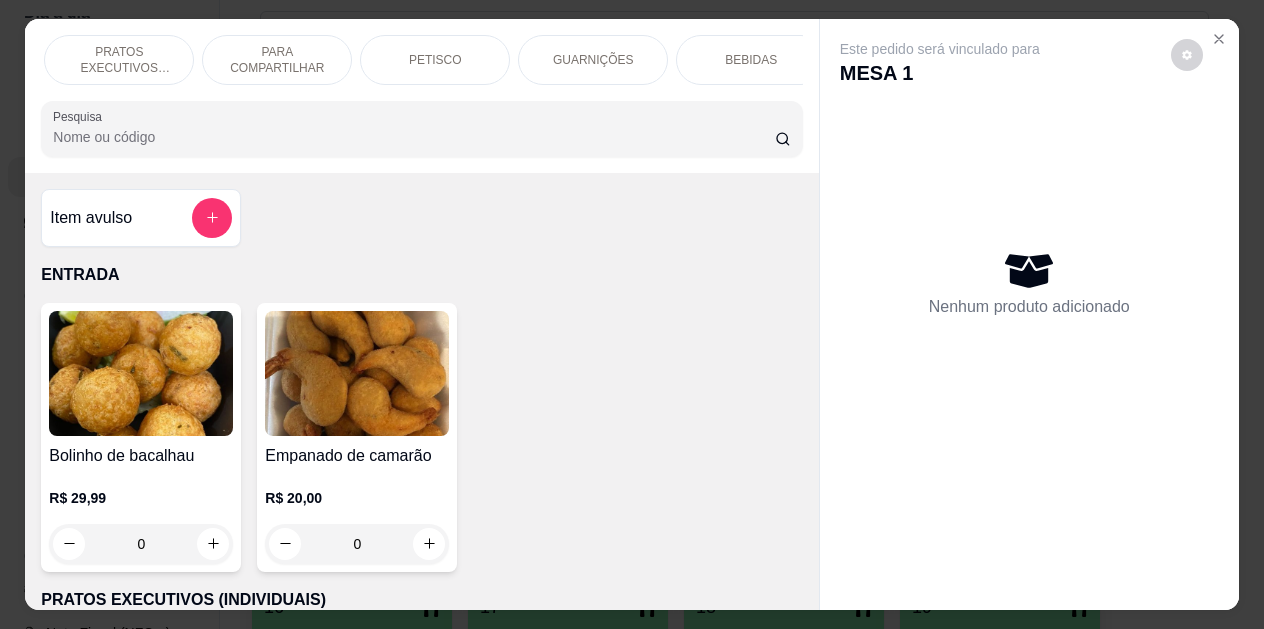 scroll, scrollTop: 0, scrollLeft: 165, axis: horizontal 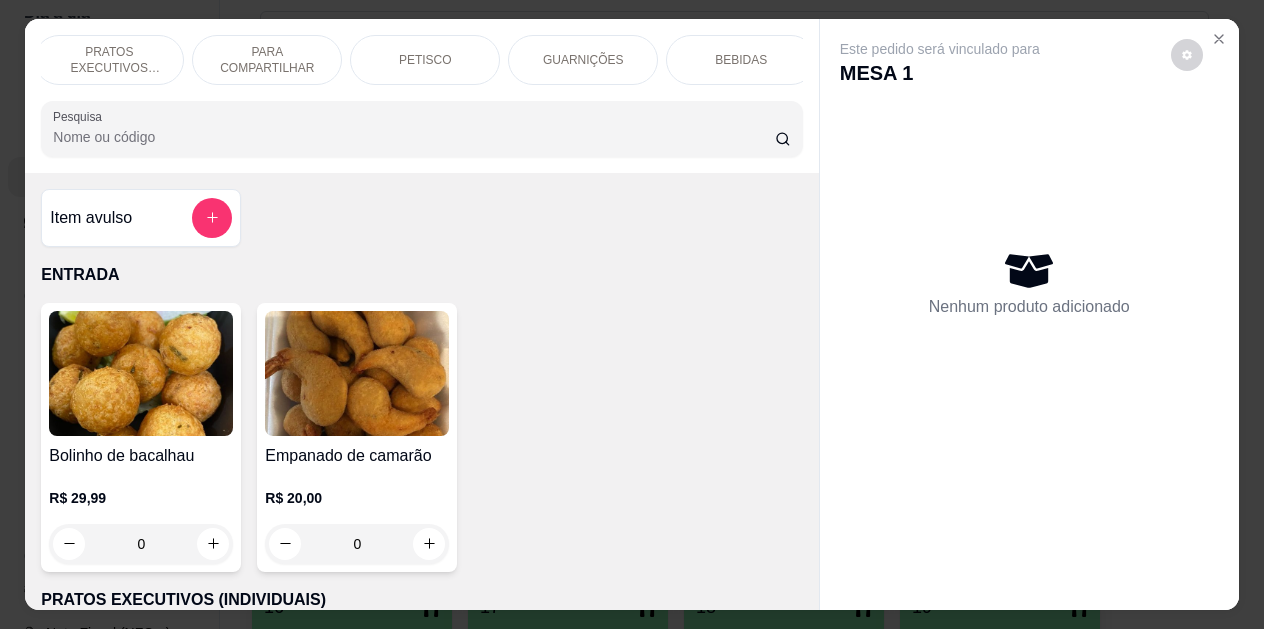 click on "BEBIDAS" at bounding box center (741, 60) 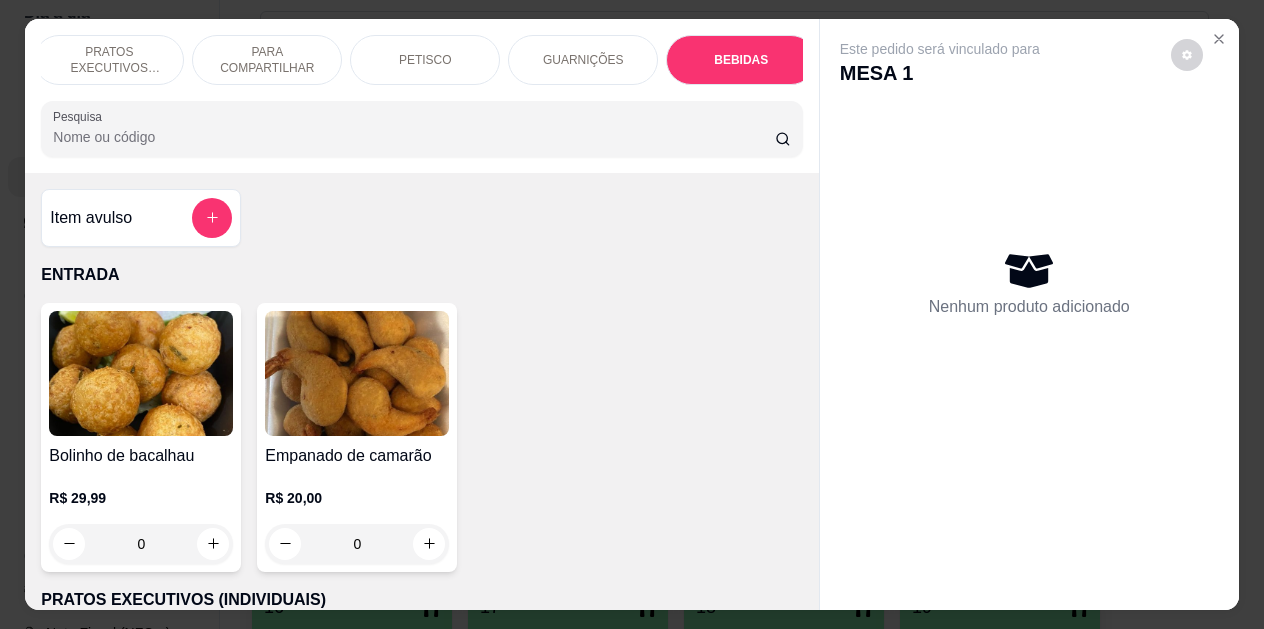 scroll, scrollTop: 4139, scrollLeft: 0, axis: vertical 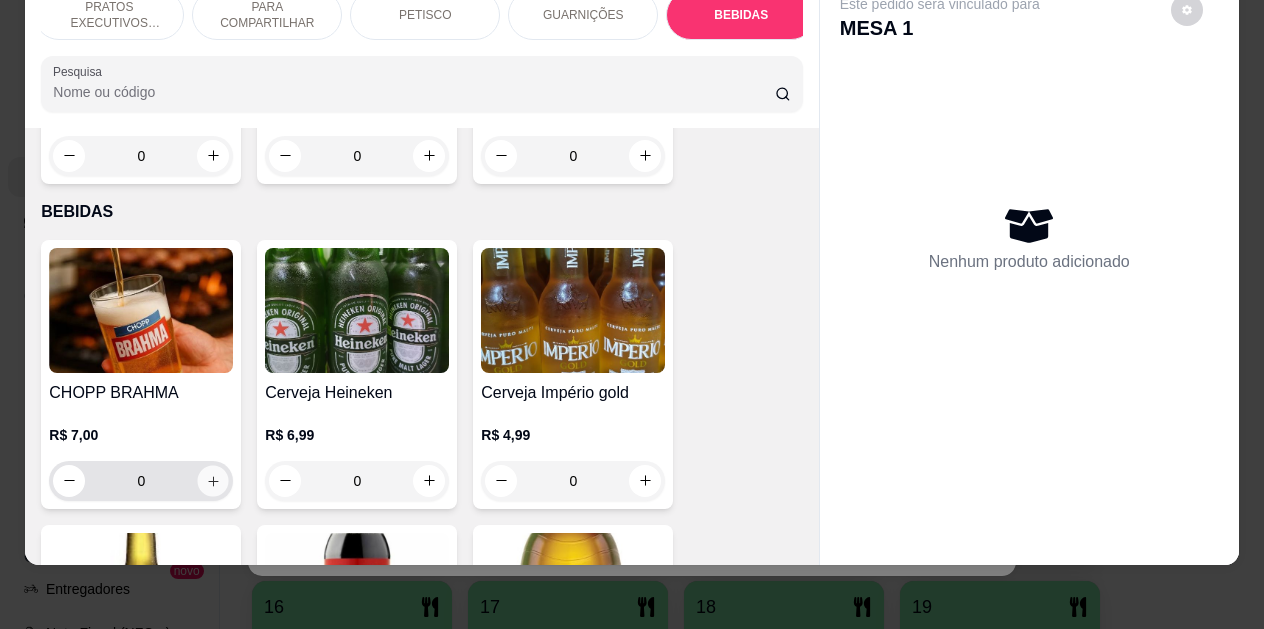 click 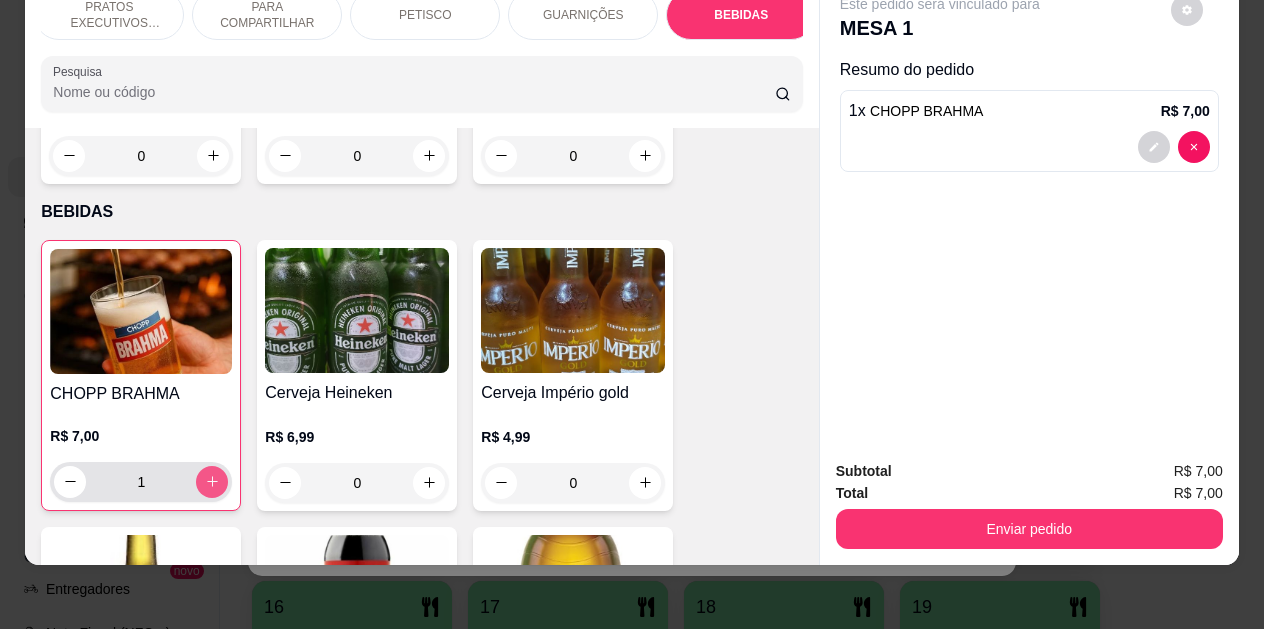 click 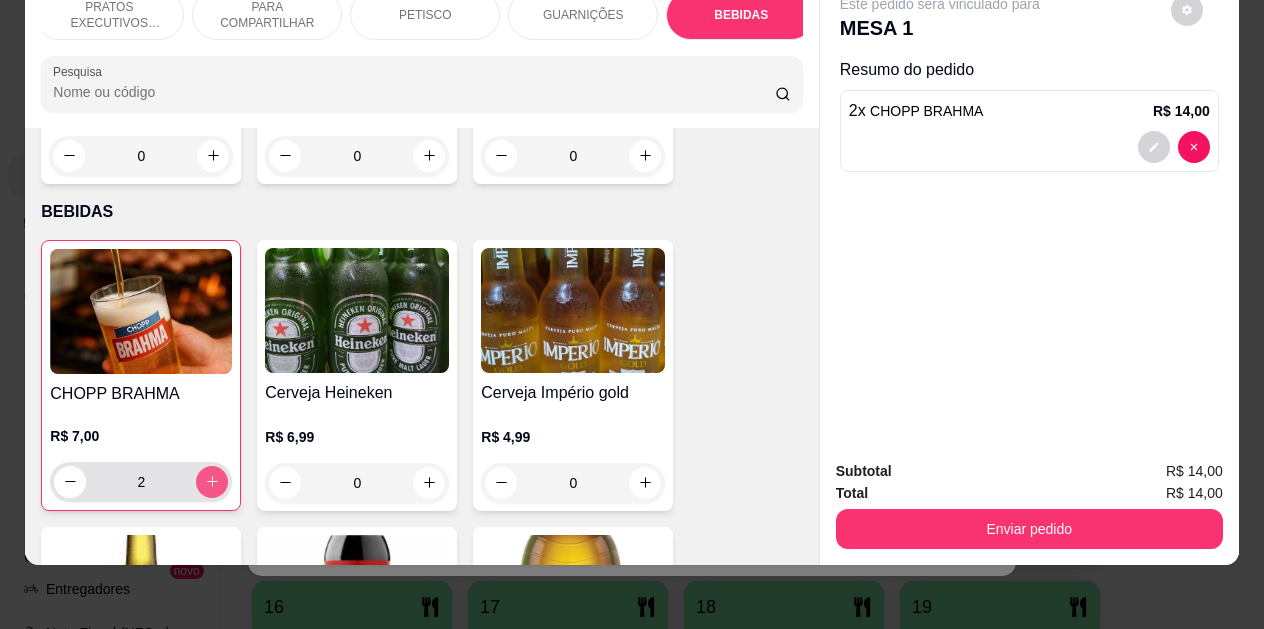 click 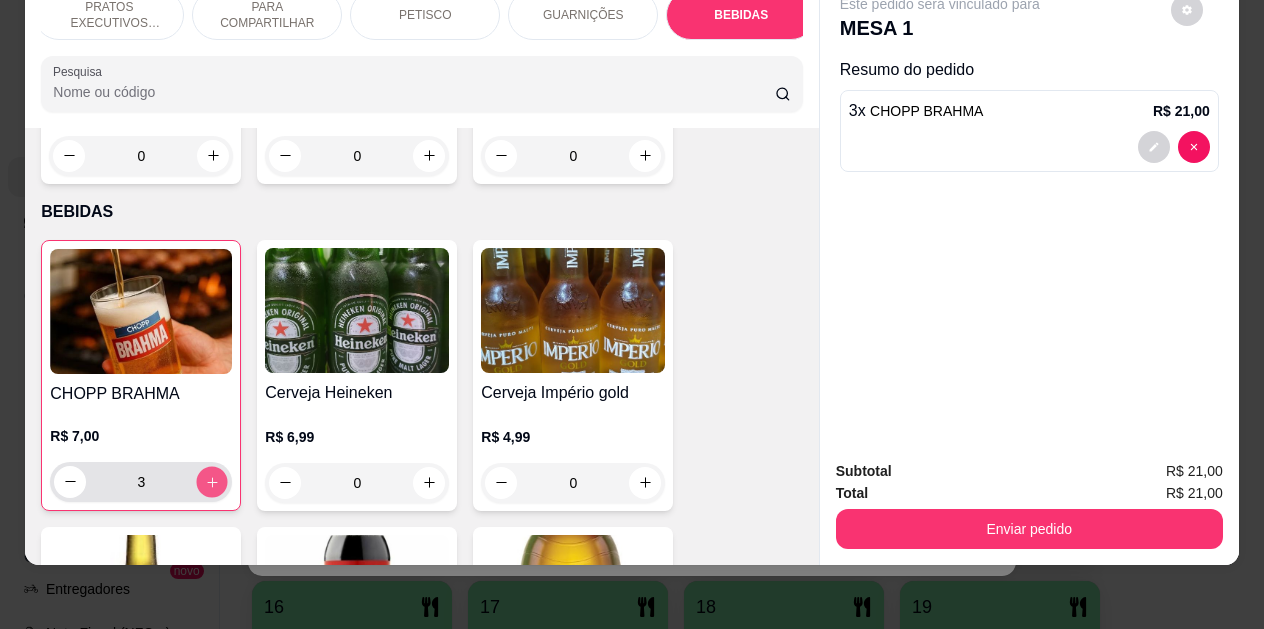 click 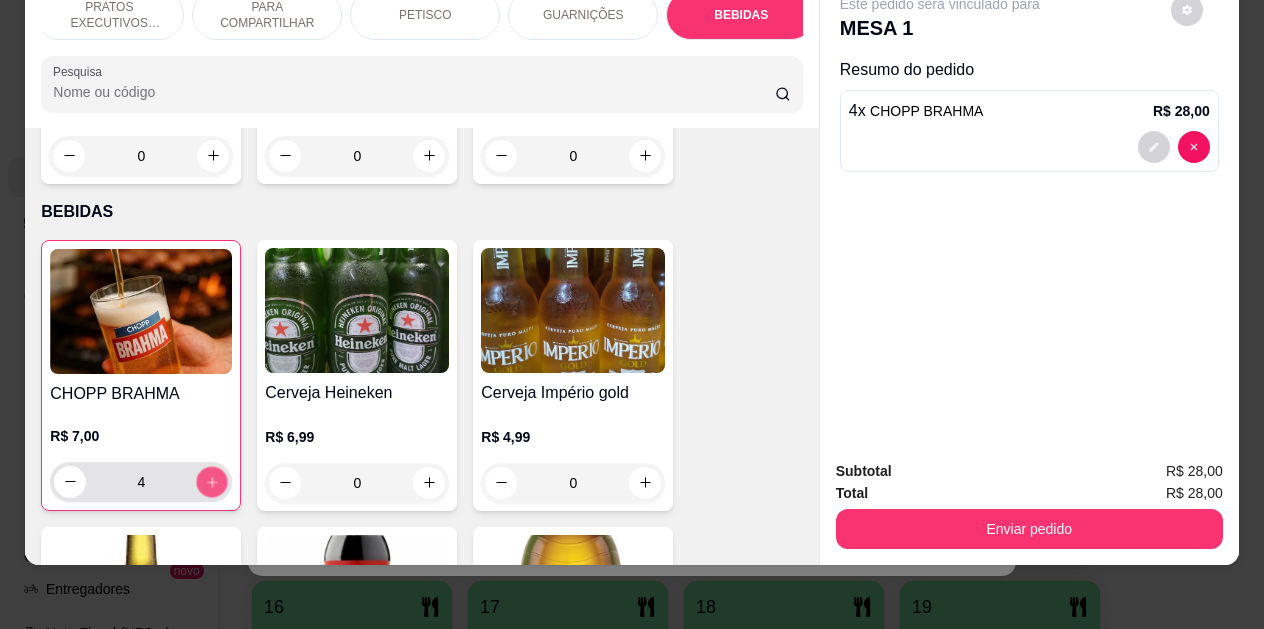 click 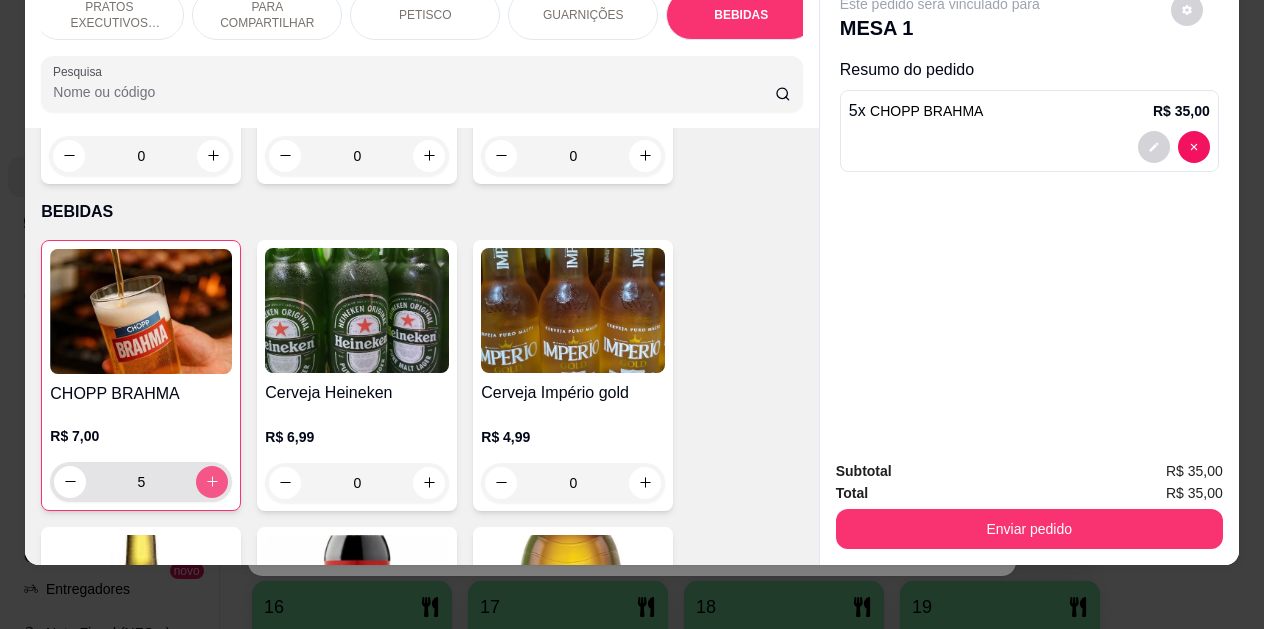 click 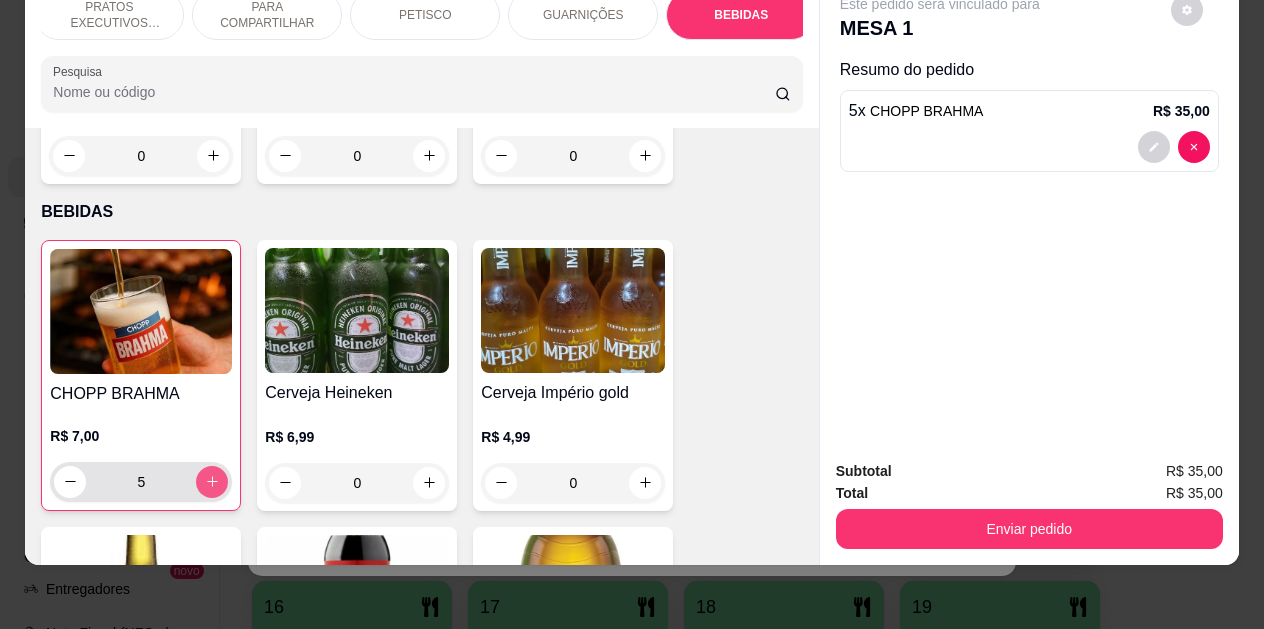 type on "6" 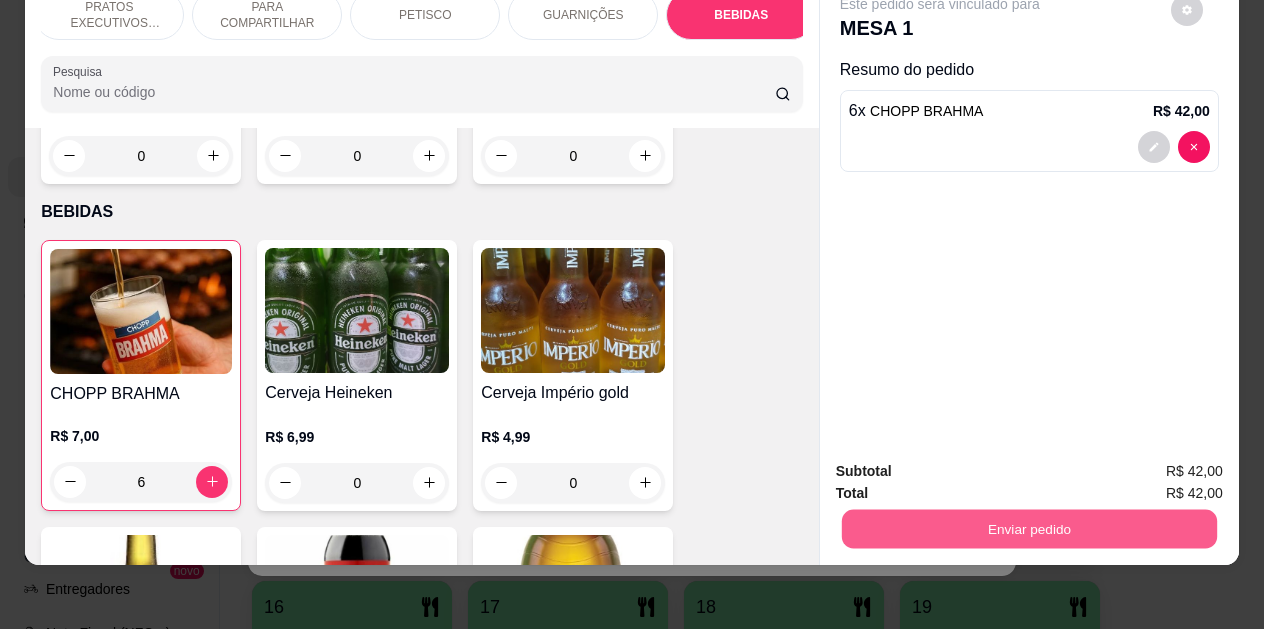 click on "Enviar pedido" at bounding box center [1029, 529] 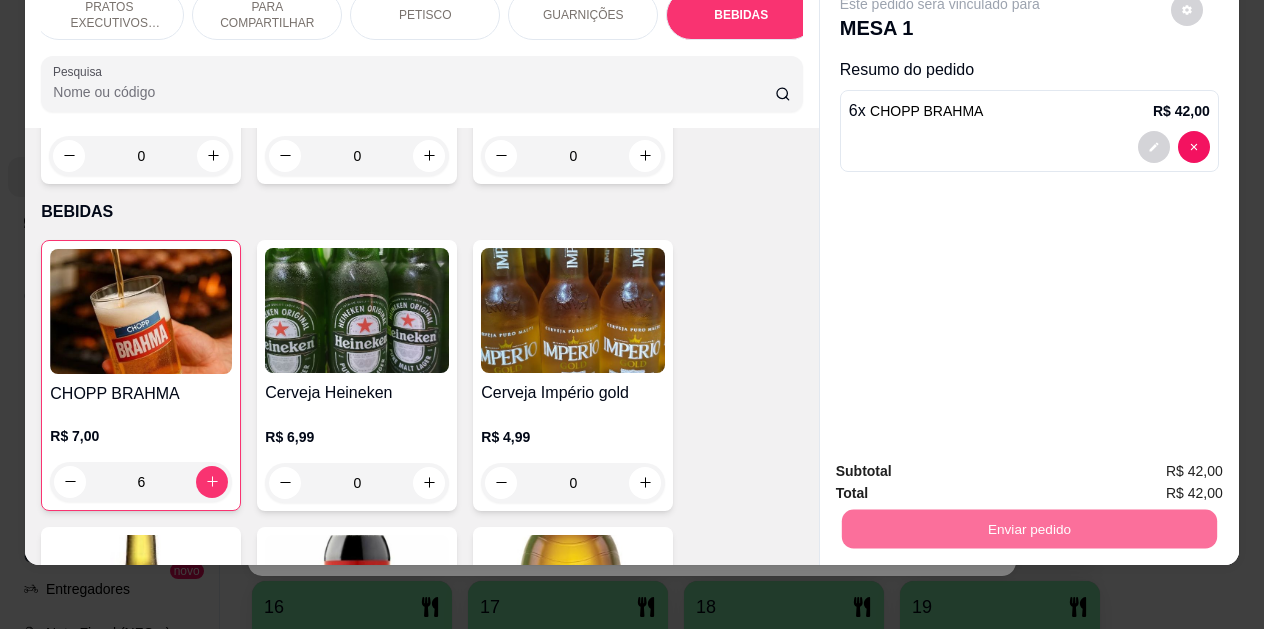 click on "Não registrar e enviar pedido" at bounding box center [963, 465] 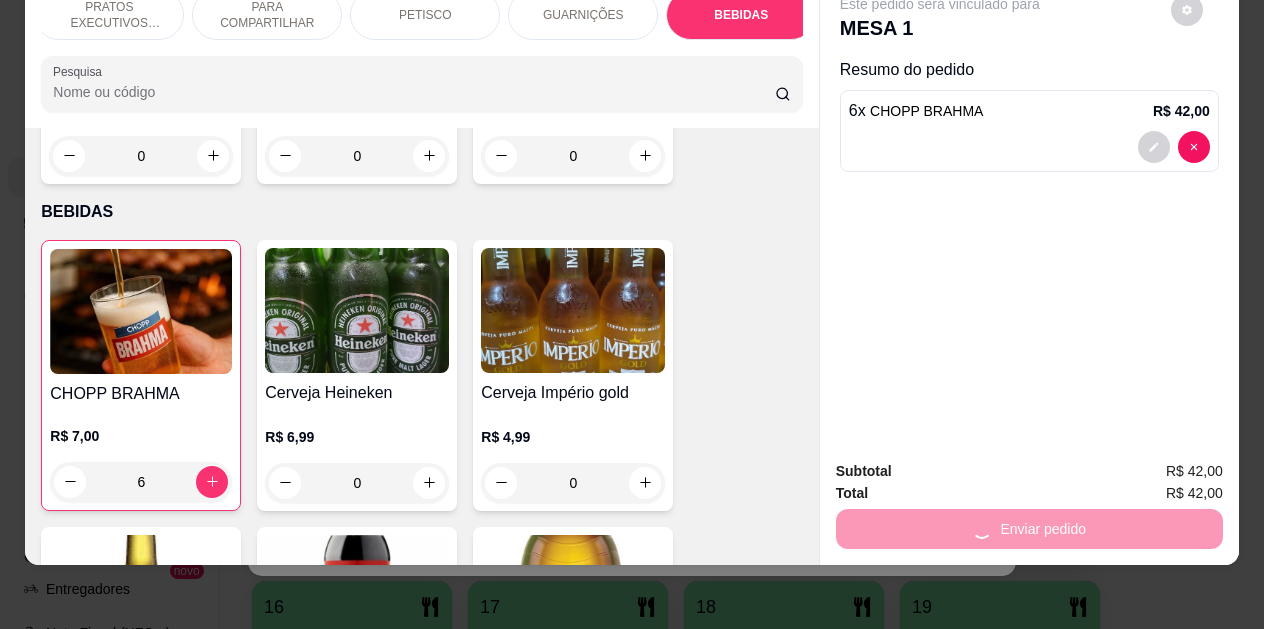 scroll, scrollTop: 0, scrollLeft: 0, axis: both 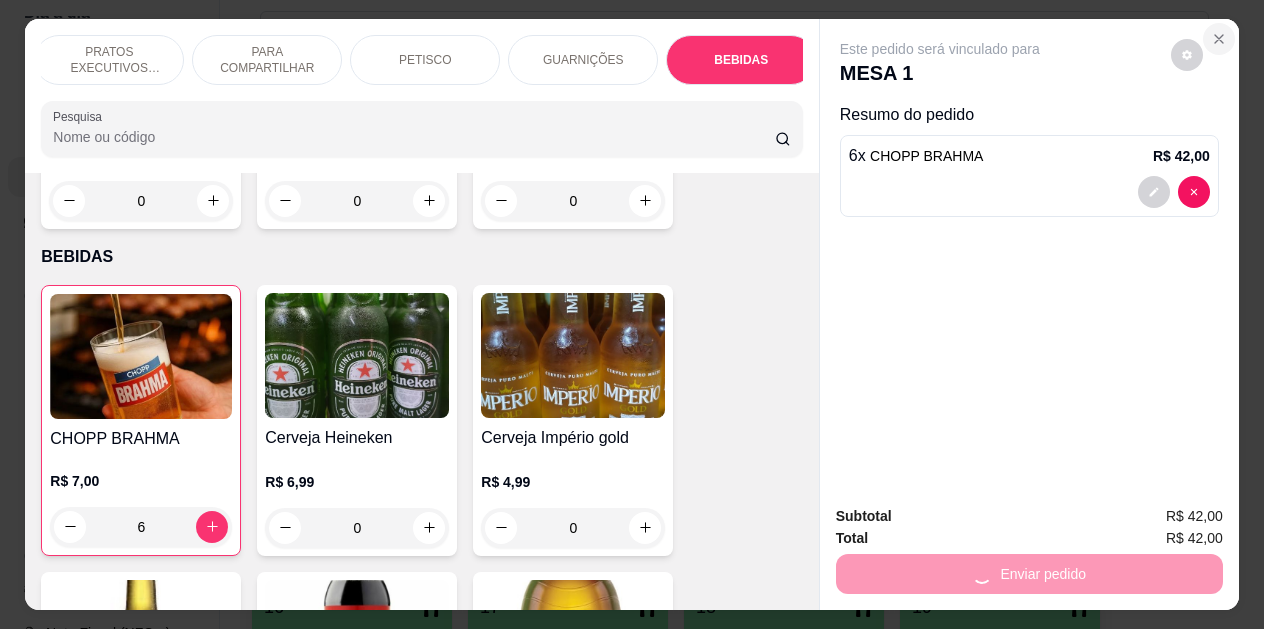 click 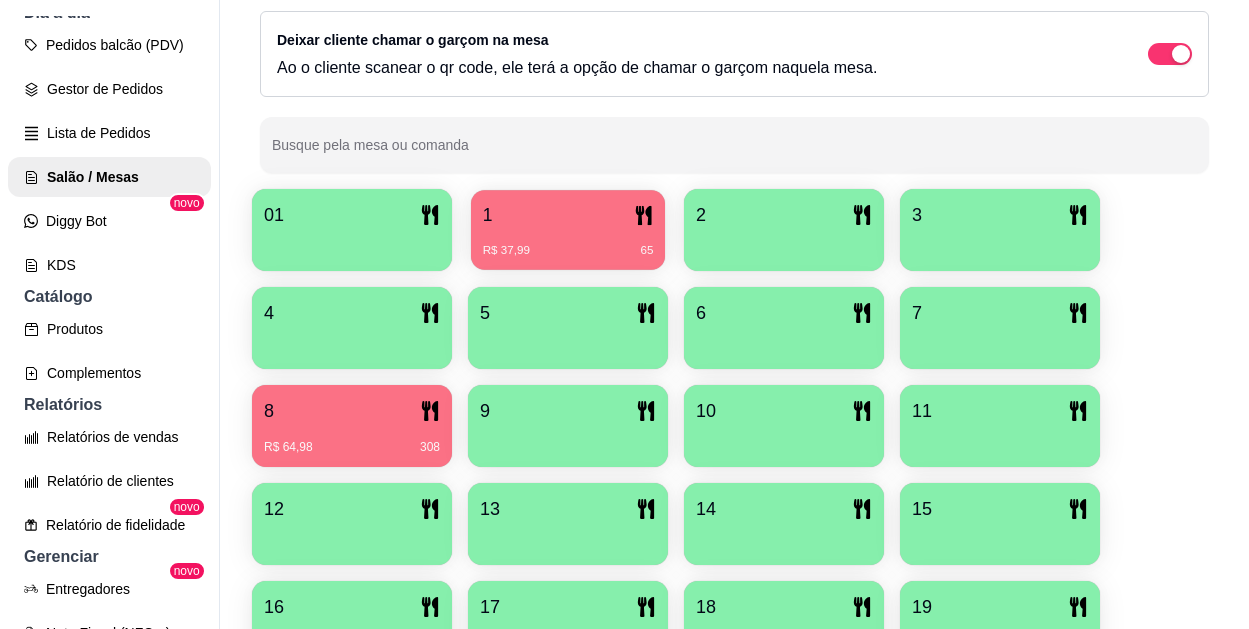 click on "1" at bounding box center [568, 215] 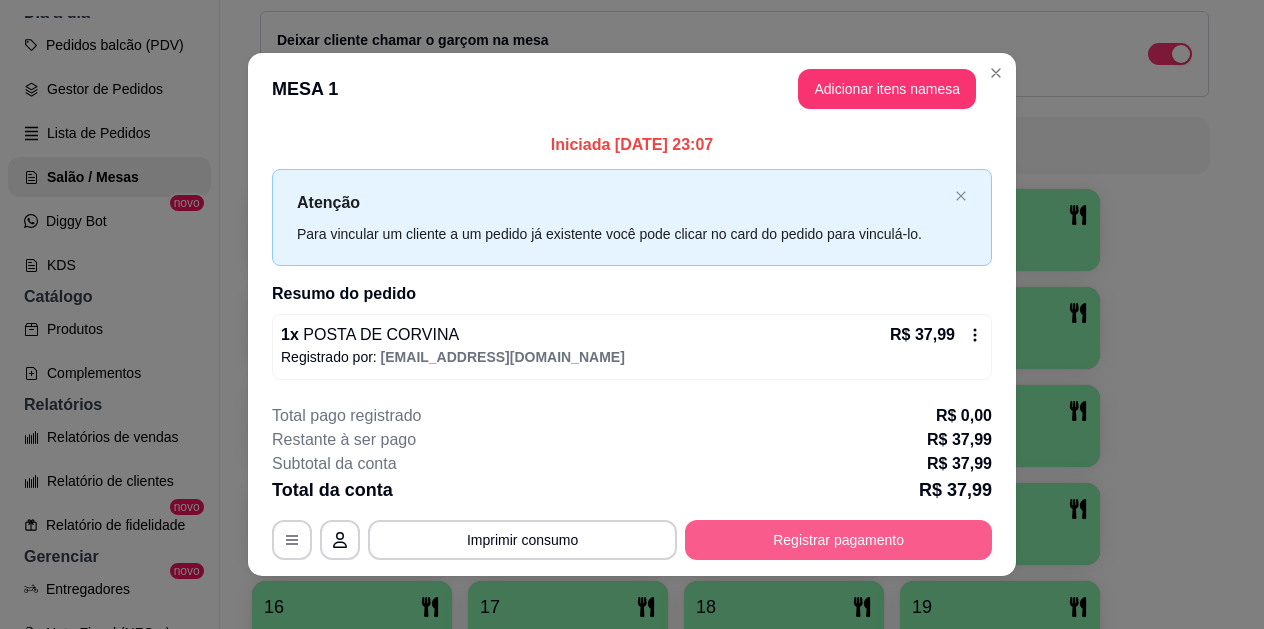 click on "Registrar pagamento" at bounding box center [838, 540] 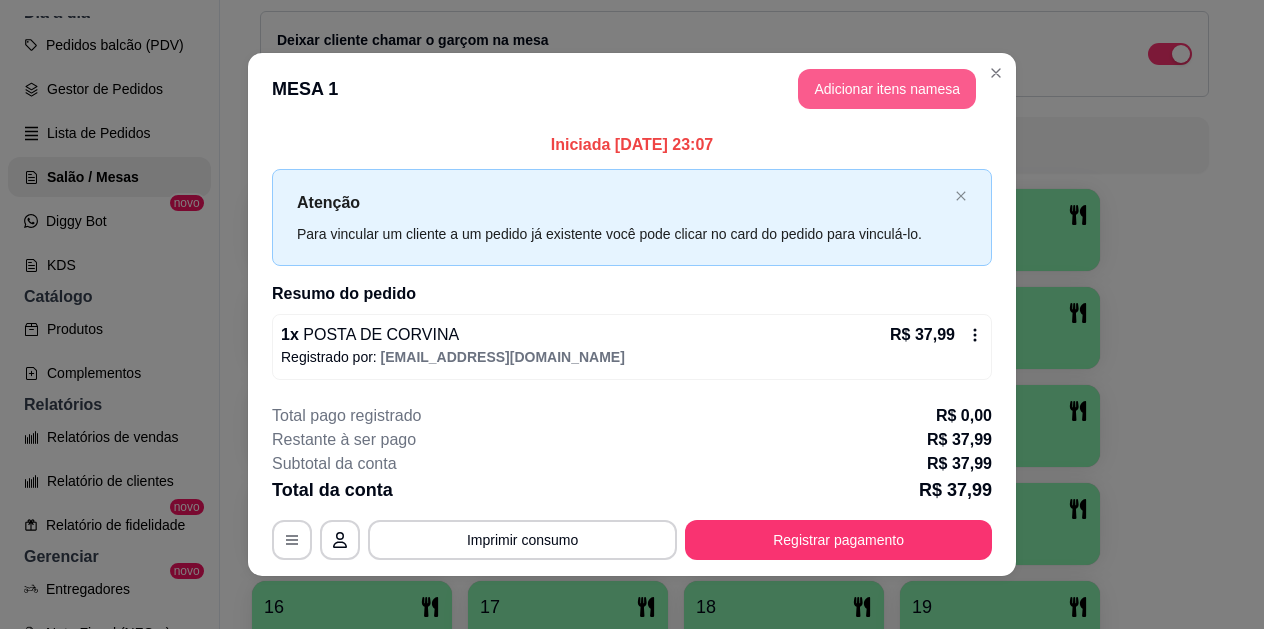 click on "Adicionar itens na  mesa" at bounding box center [887, 89] 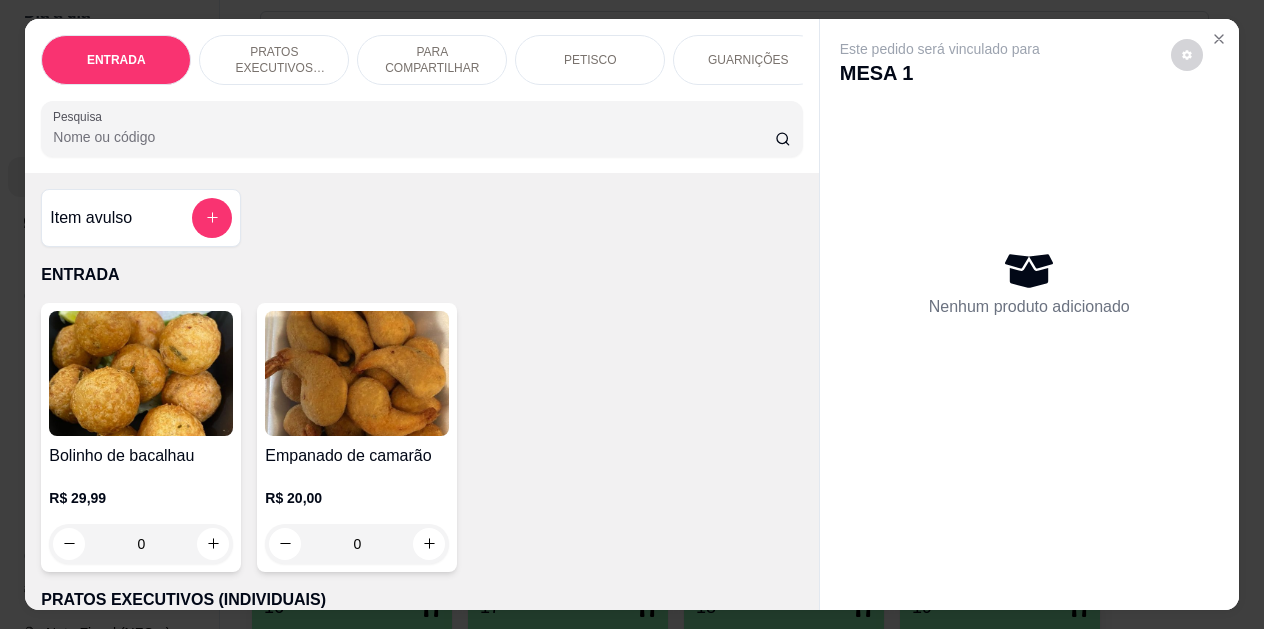 scroll, scrollTop: 0, scrollLeft: 179, axis: horizontal 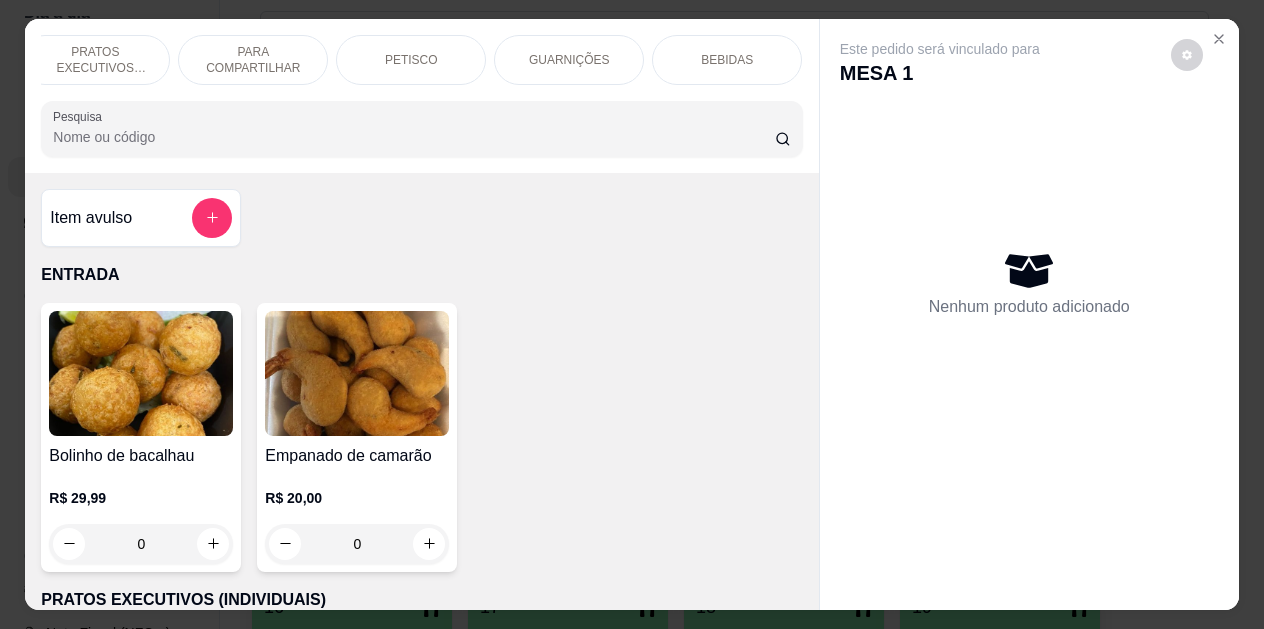 click on "BEBIDAS" at bounding box center (727, 60) 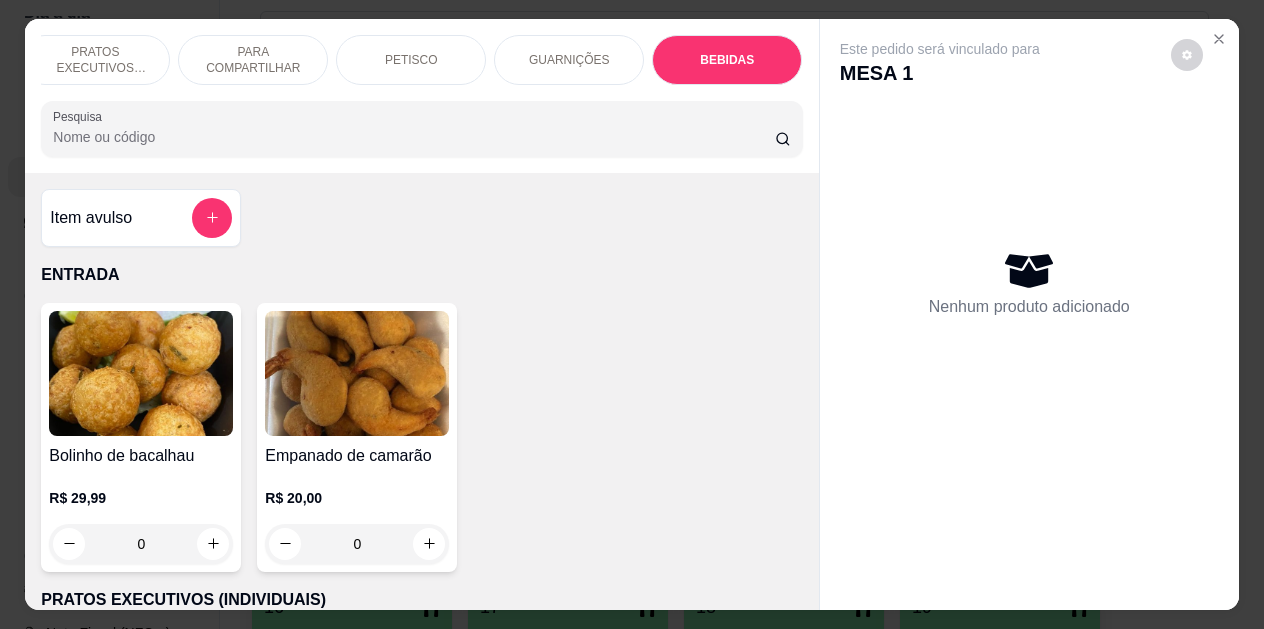 scroll, scrollTop: 4139, scrollLeft: 0, axis: vertical 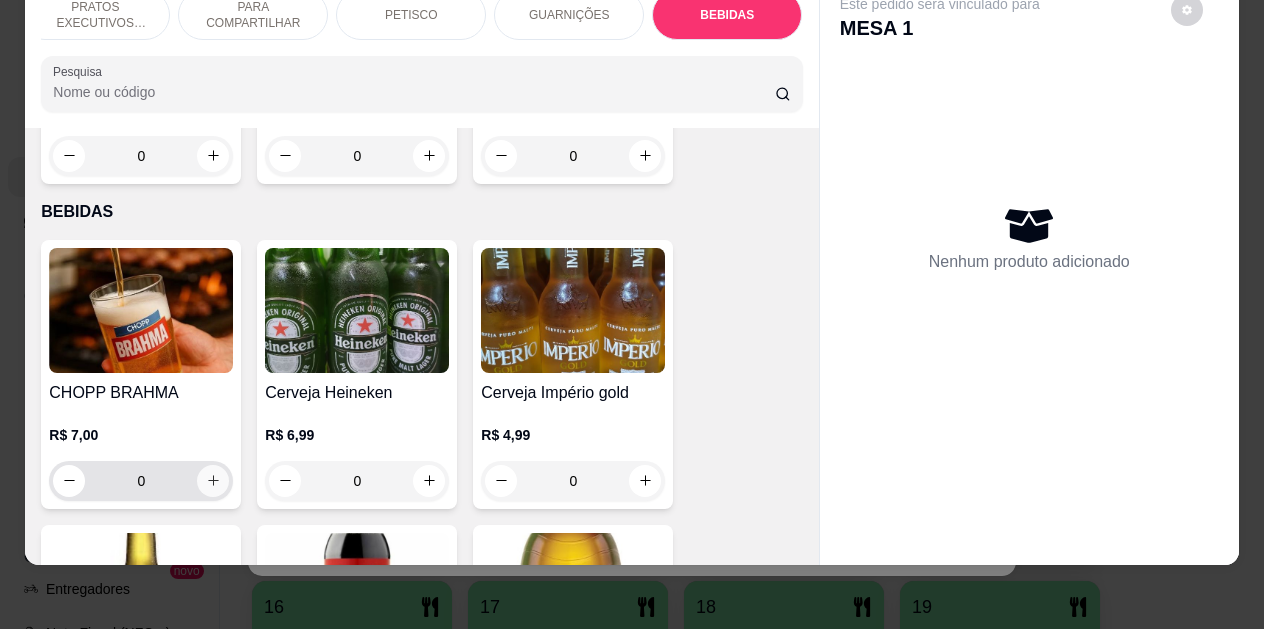 click 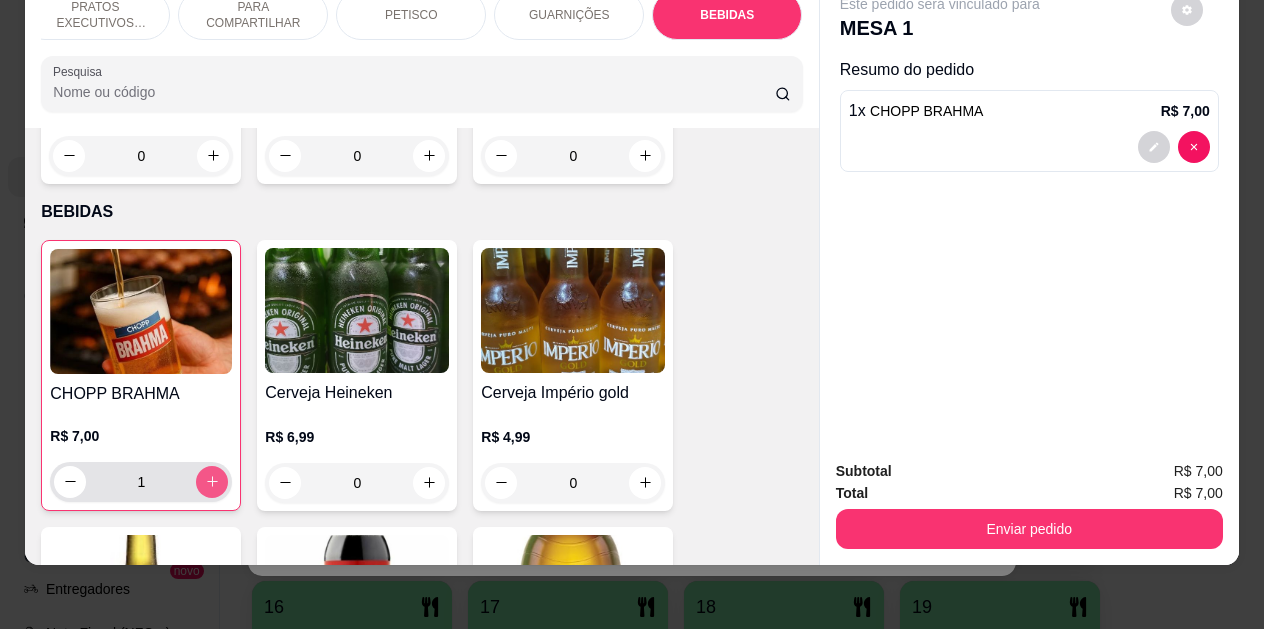 click 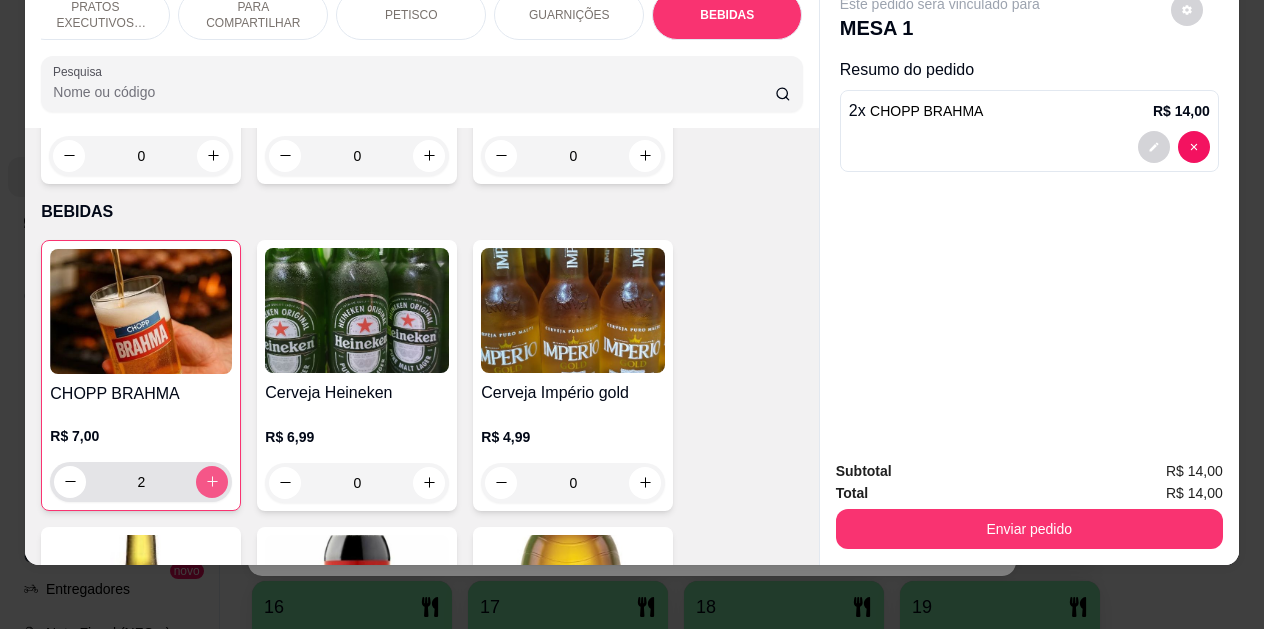 click 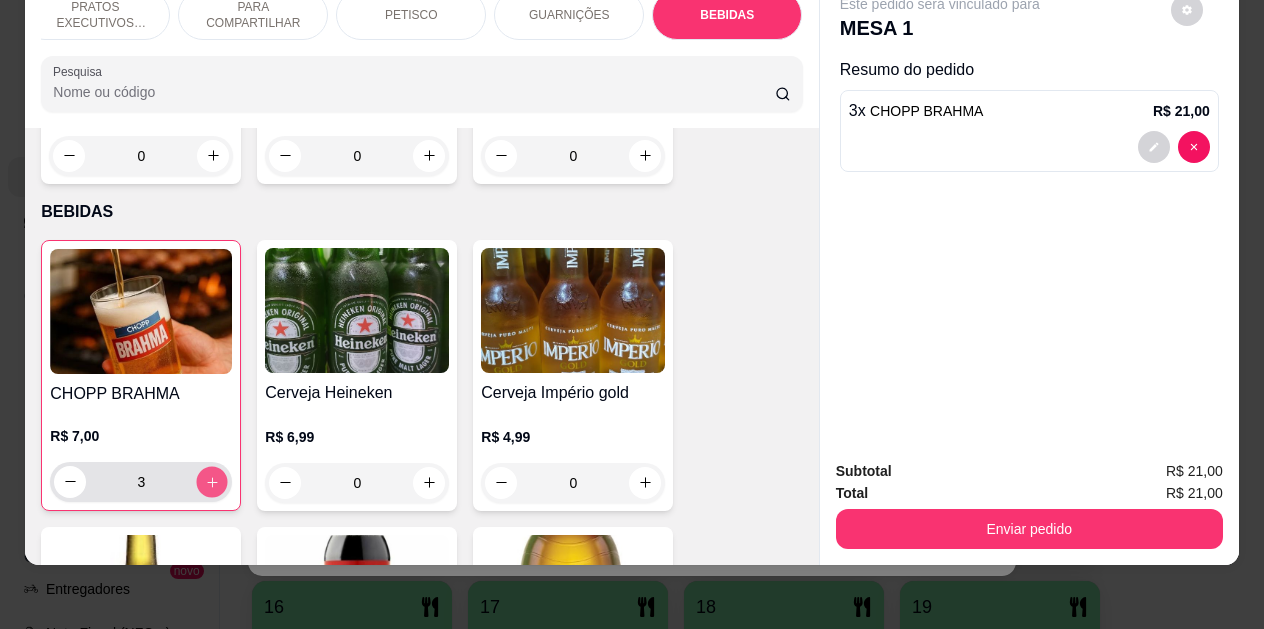 click 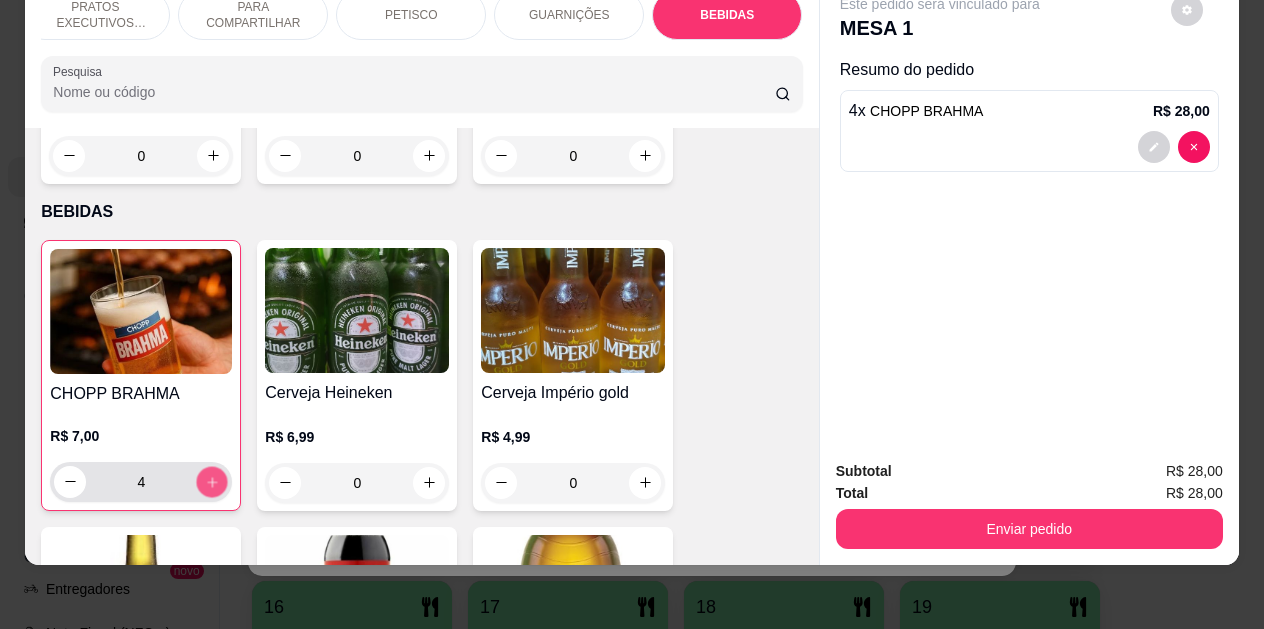 click 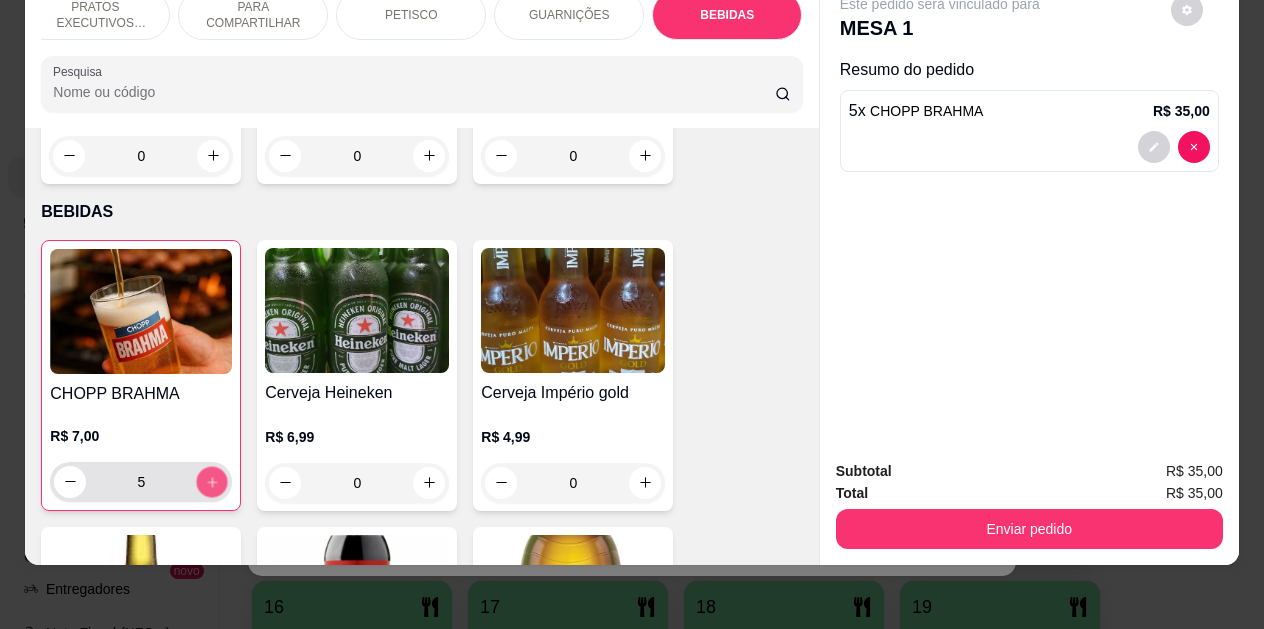 click 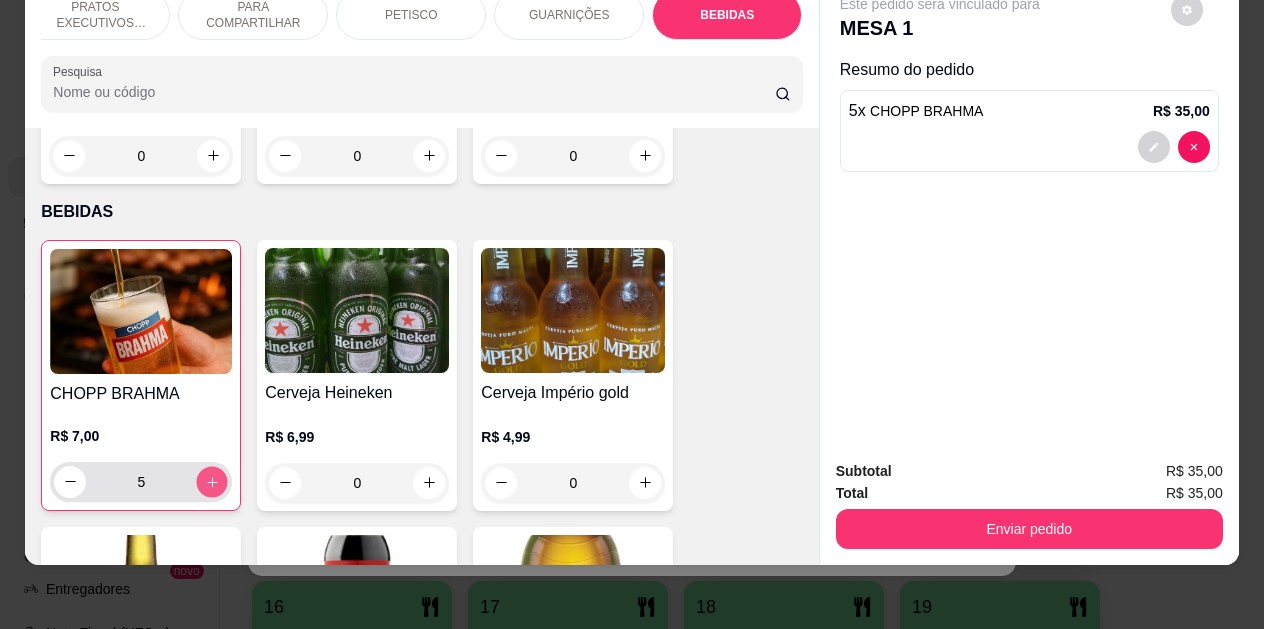 type on "6" 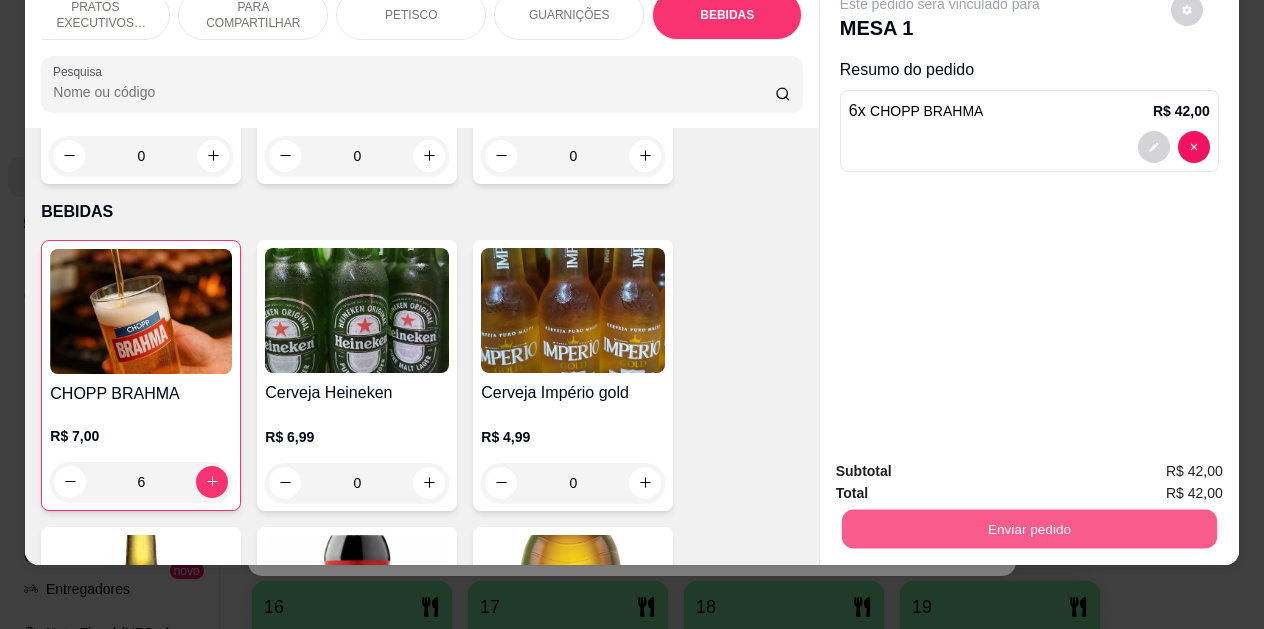 click on "Enviar pedido" at bounding box center [1029, 529] 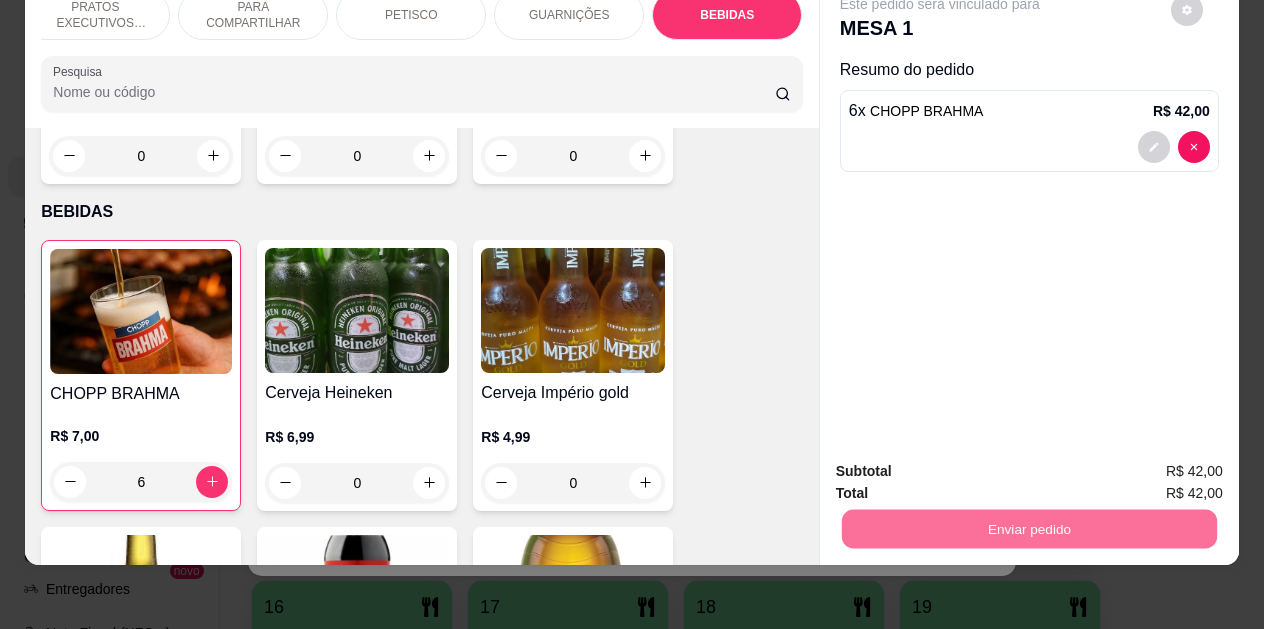 click on "Não registrar e enviar pedido" at bounding box center [963, 464] 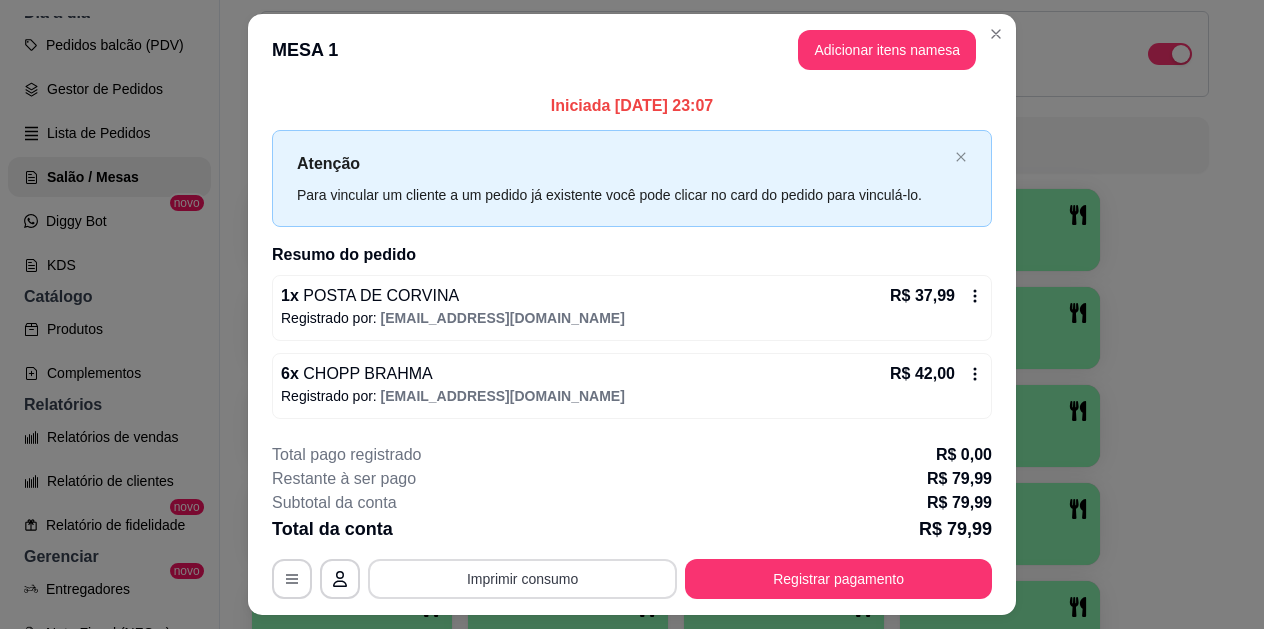 click on "Imprimir consumo" at bounding box center (522, 579) 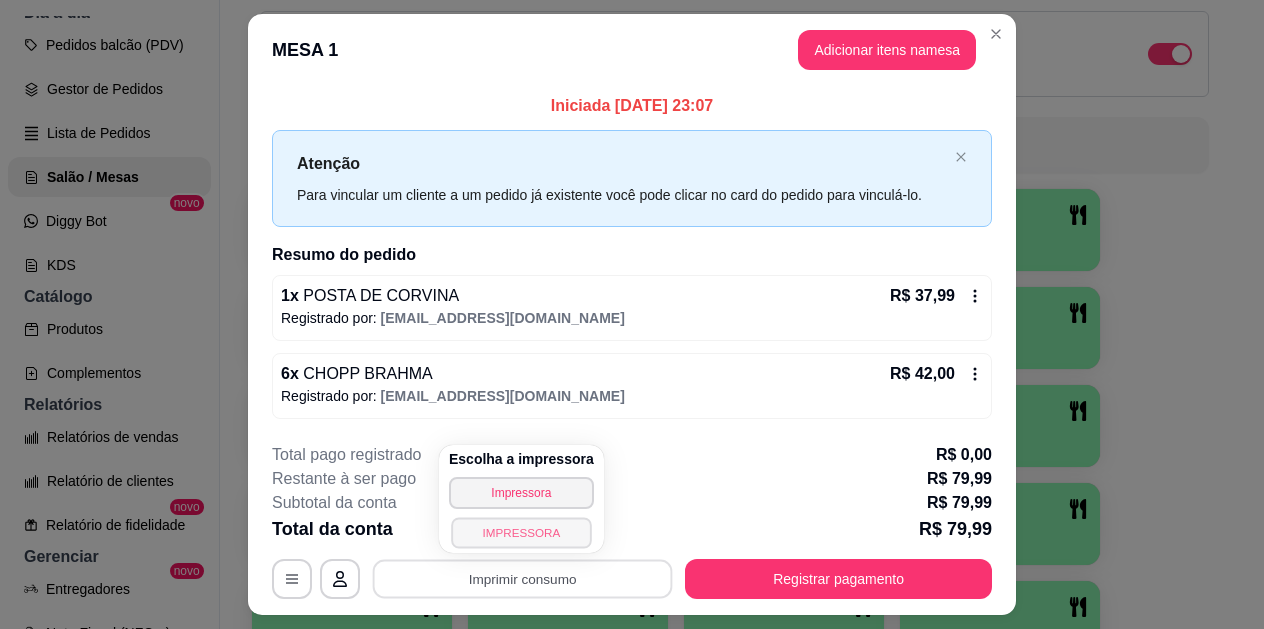 click on "IMPRESSORA" at bounding box center [521, 532] 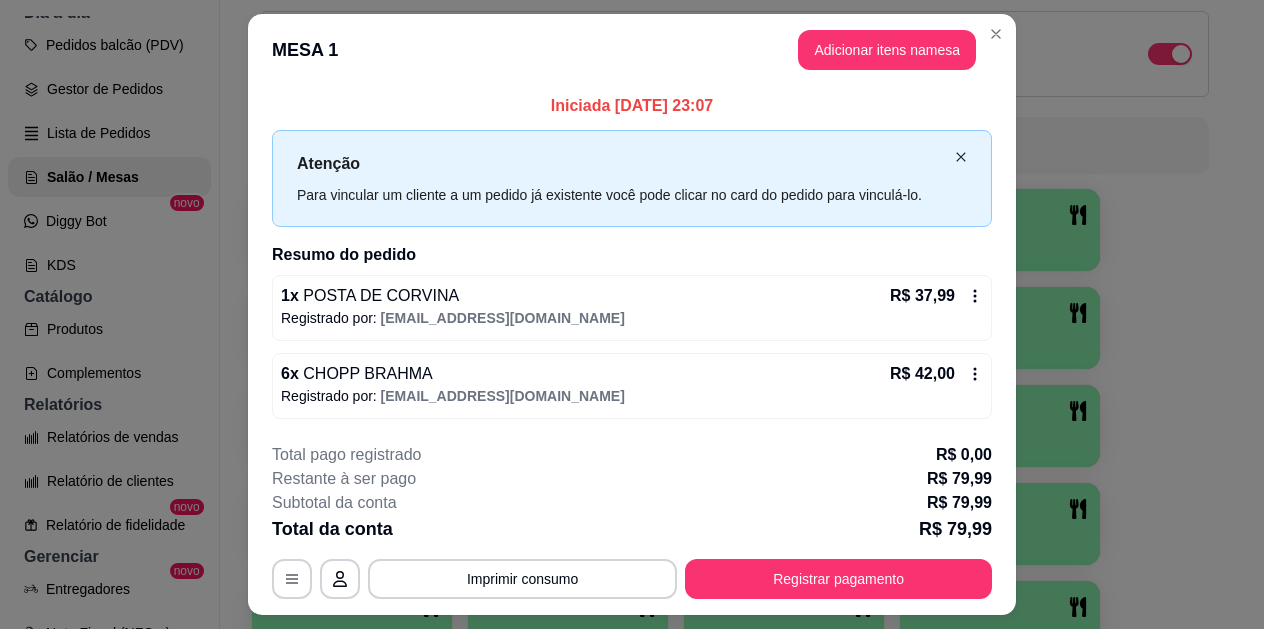 click 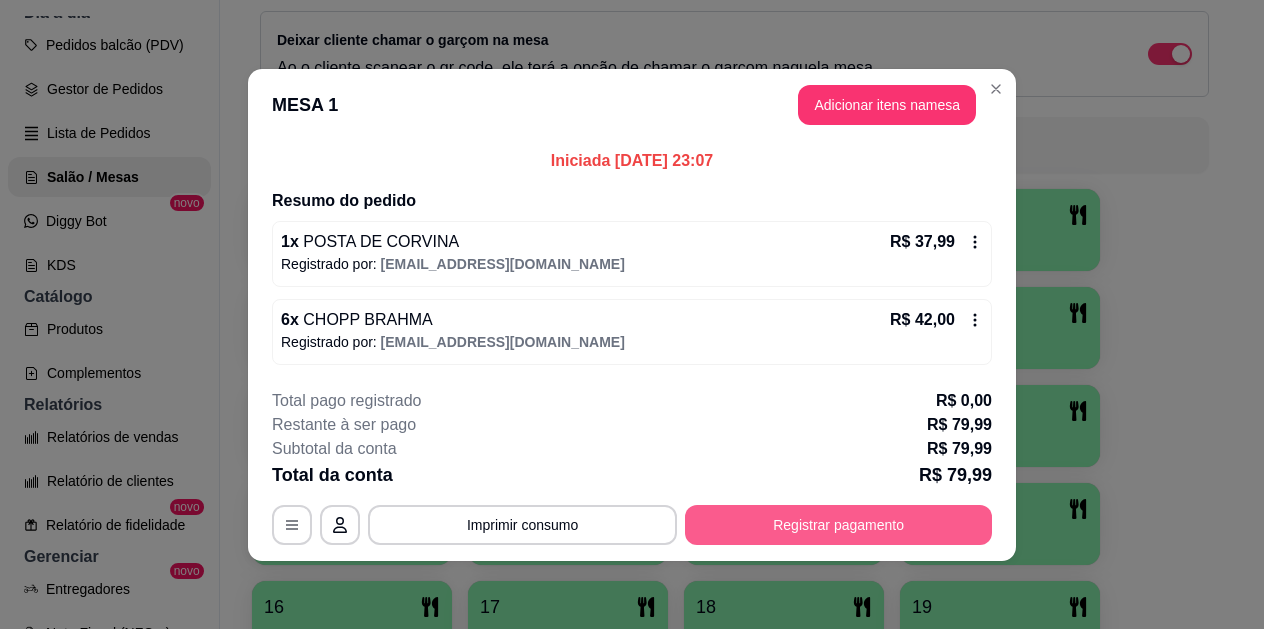 click on "Registrar pagamento" at bounding box center (838, 525) 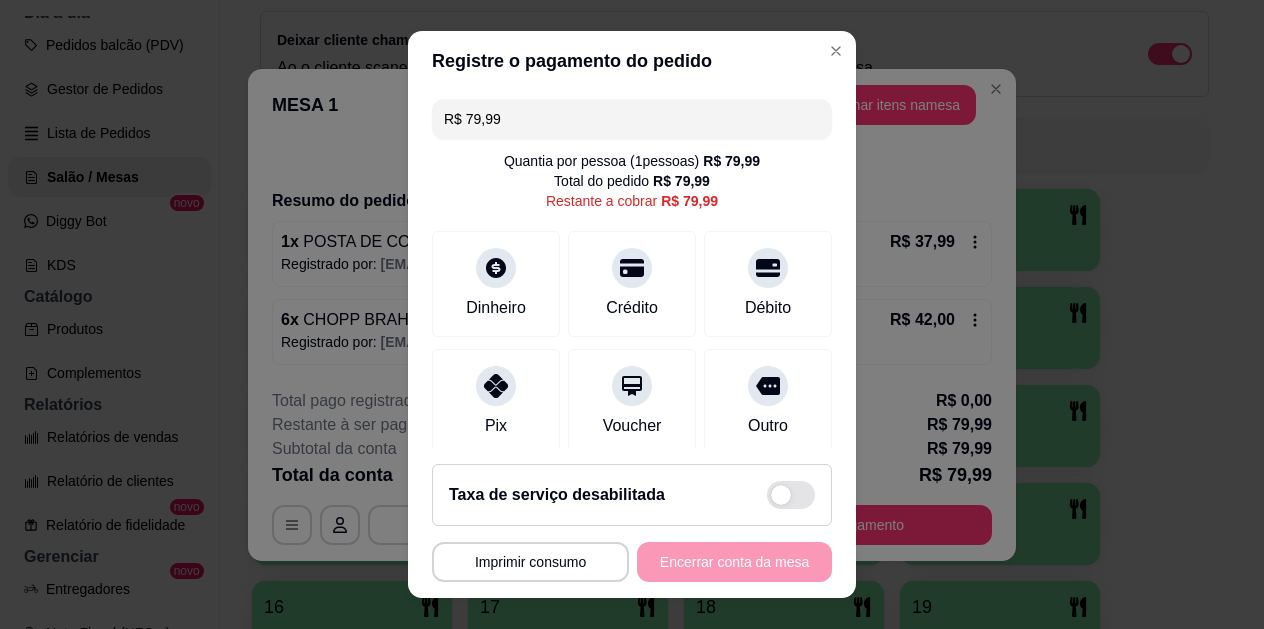 click on "**********" at bounding box center (632, 562) 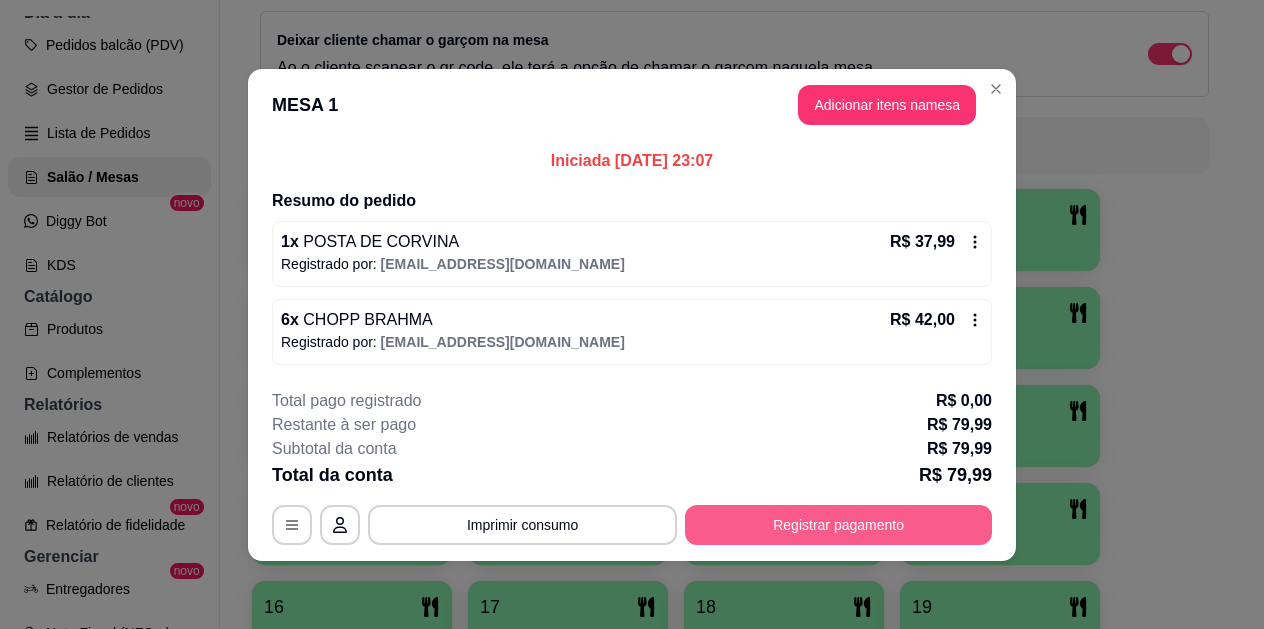 click on "Registrar pagamento" at bounding box center [838, 525] 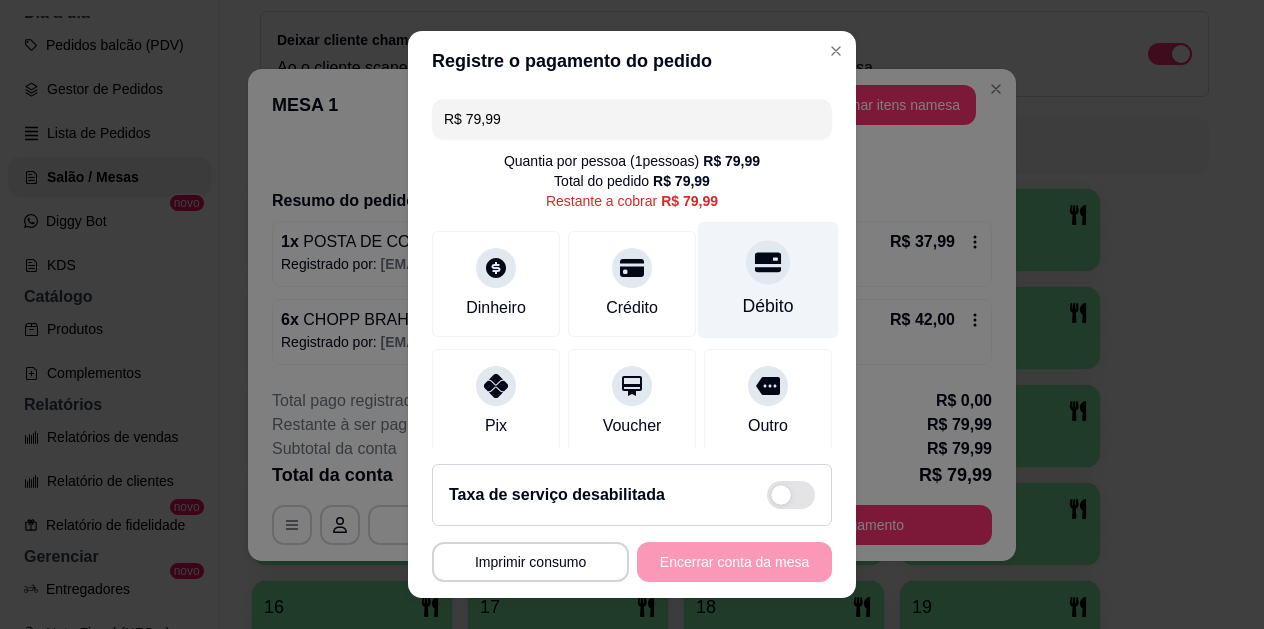 click on "Débito" at bounding box center (768, 307) 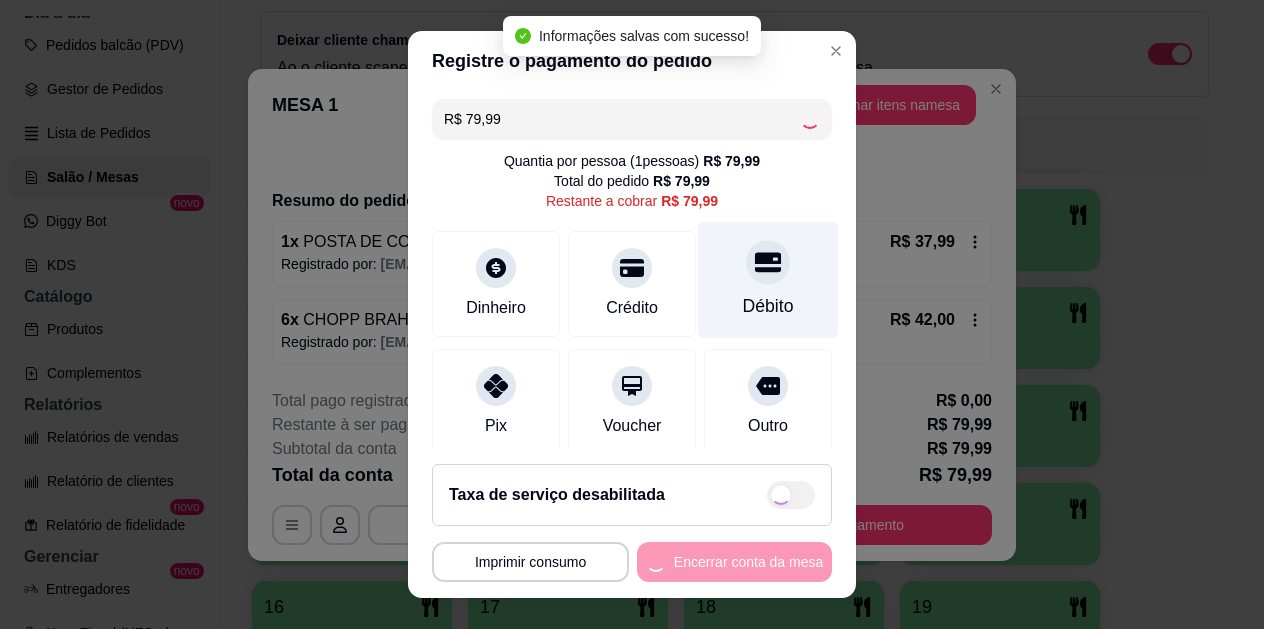 type on "R$ 0,00" 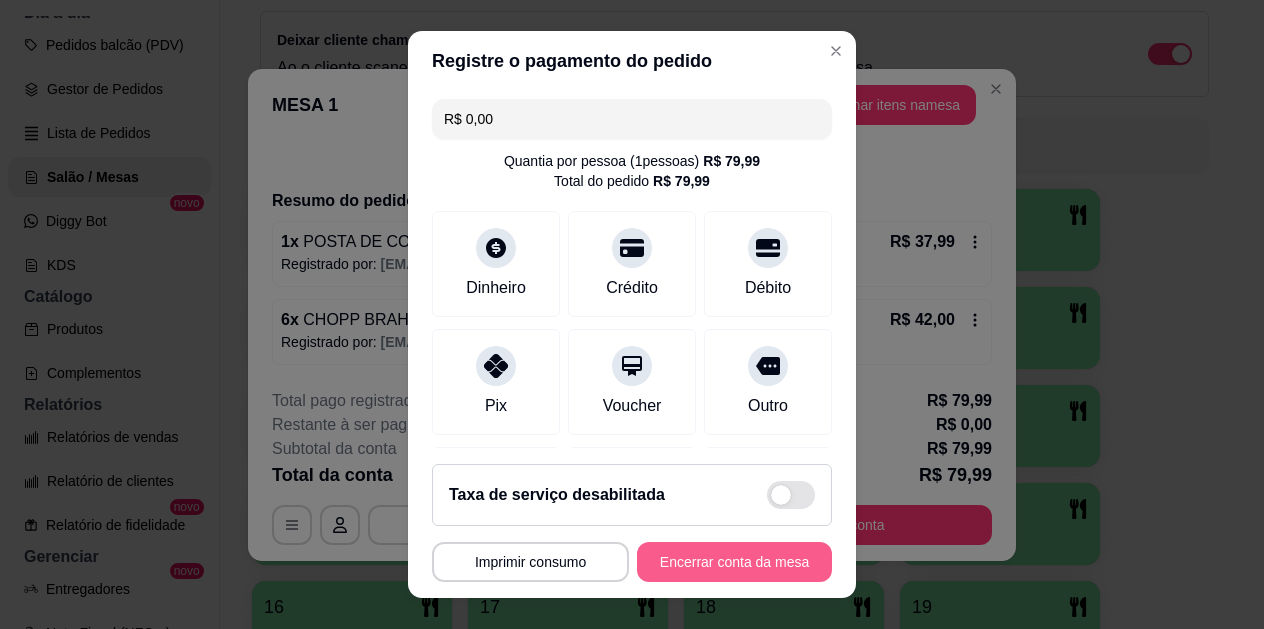 click on "Encerrar conta da mesa" at bounding box center [734, 562] 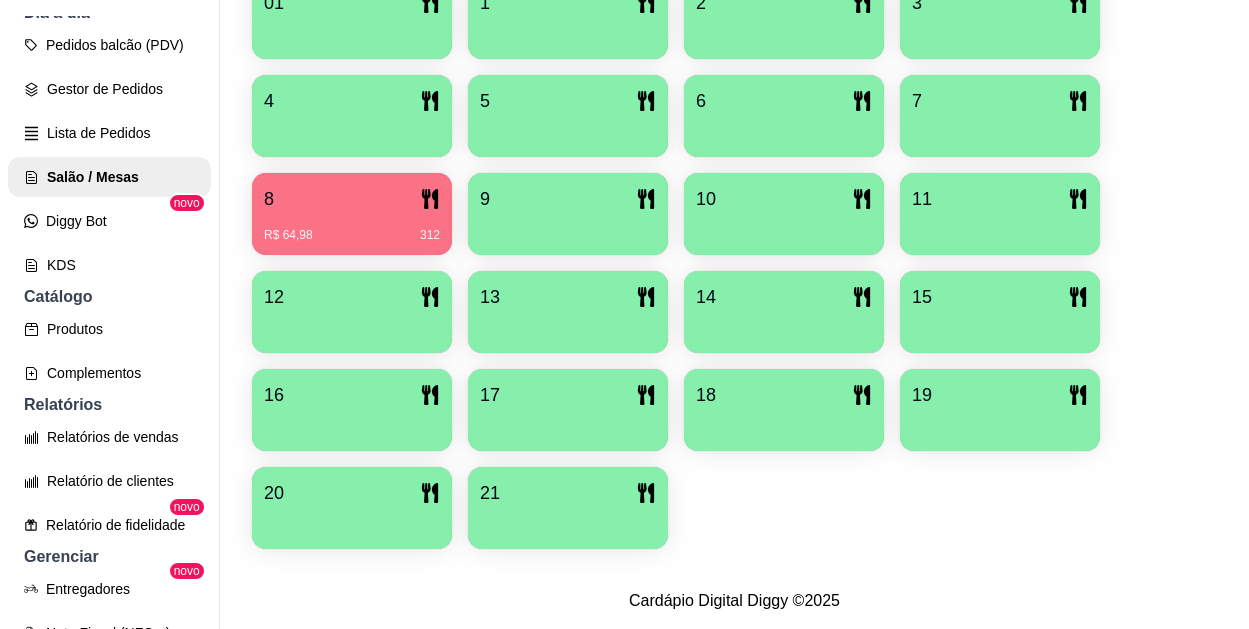 scroll, scrollTop: 527, scrollLeft: 0, axis: vertical 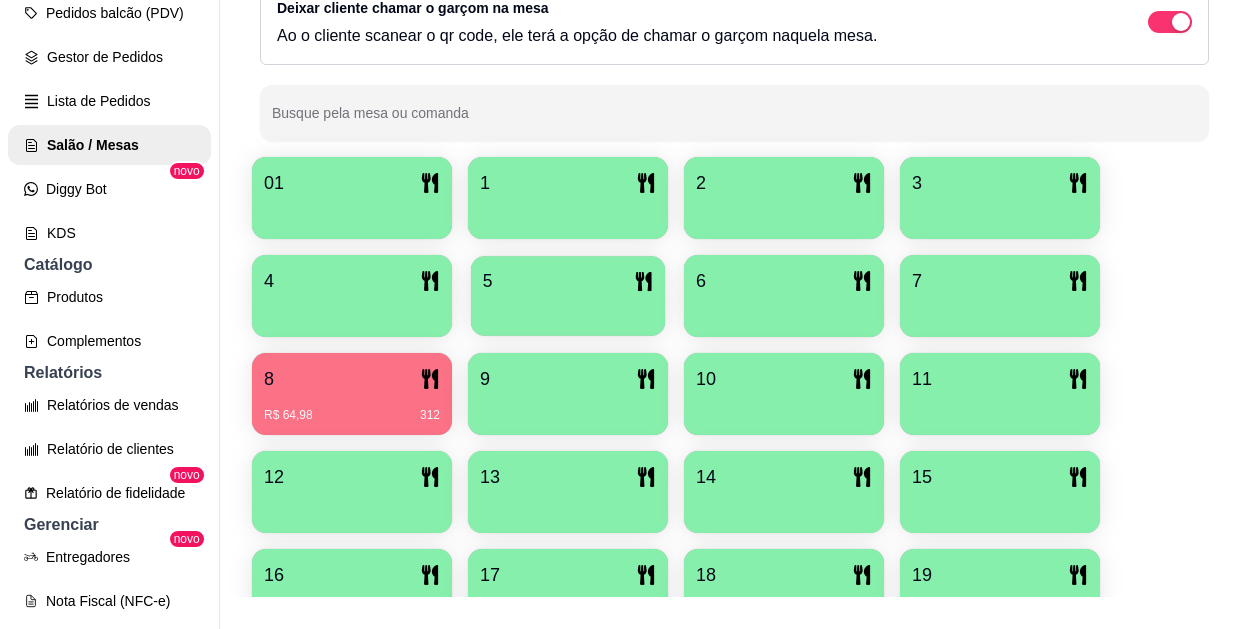 click on "5" at bounding box center (568, 281) 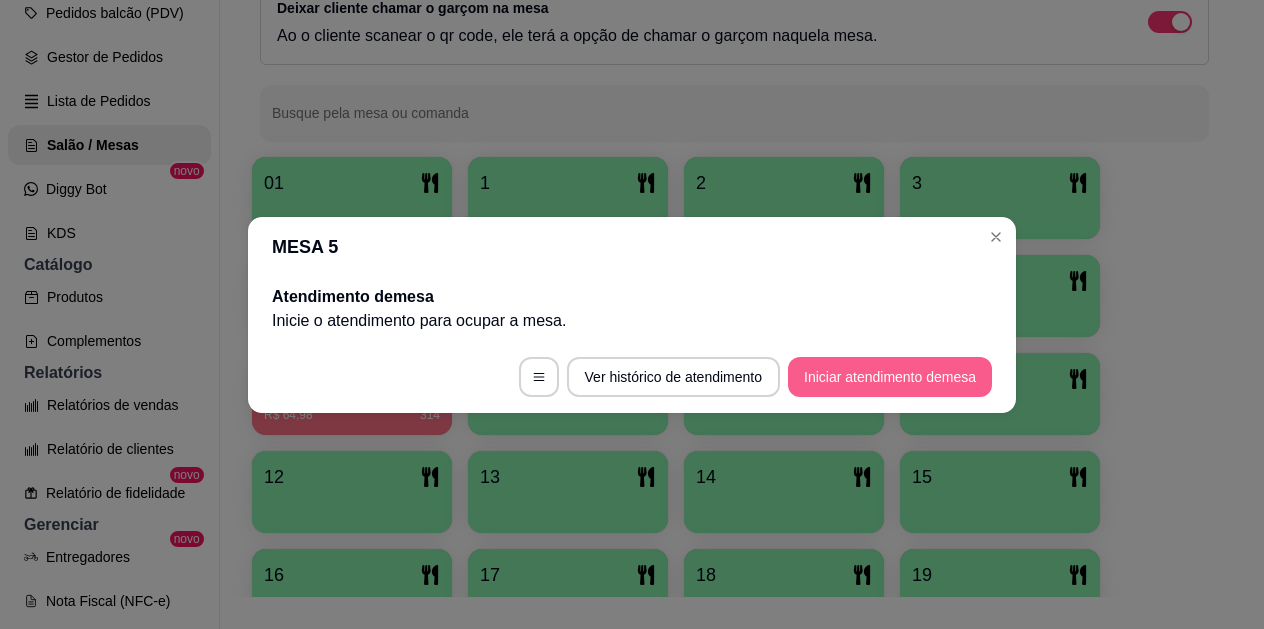click on "Iniciar atendimento de  mesa" at bounding box center [890, 377] 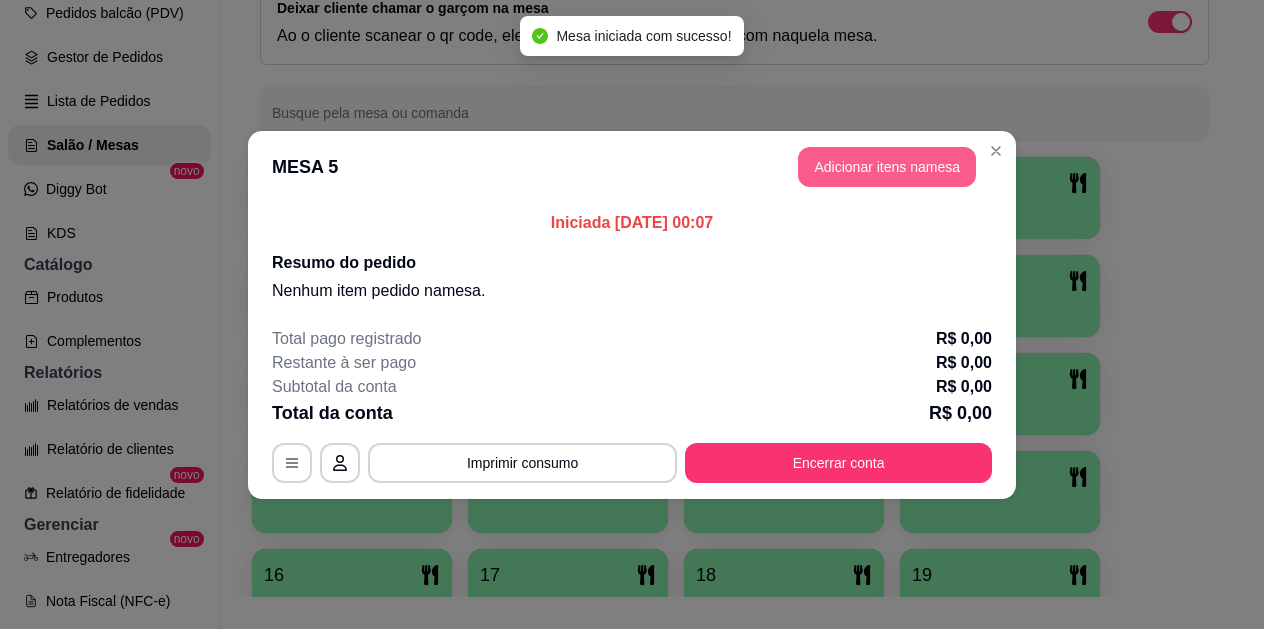 click on "Adicionar itens na  mesa" at bounding box center [887, 167] 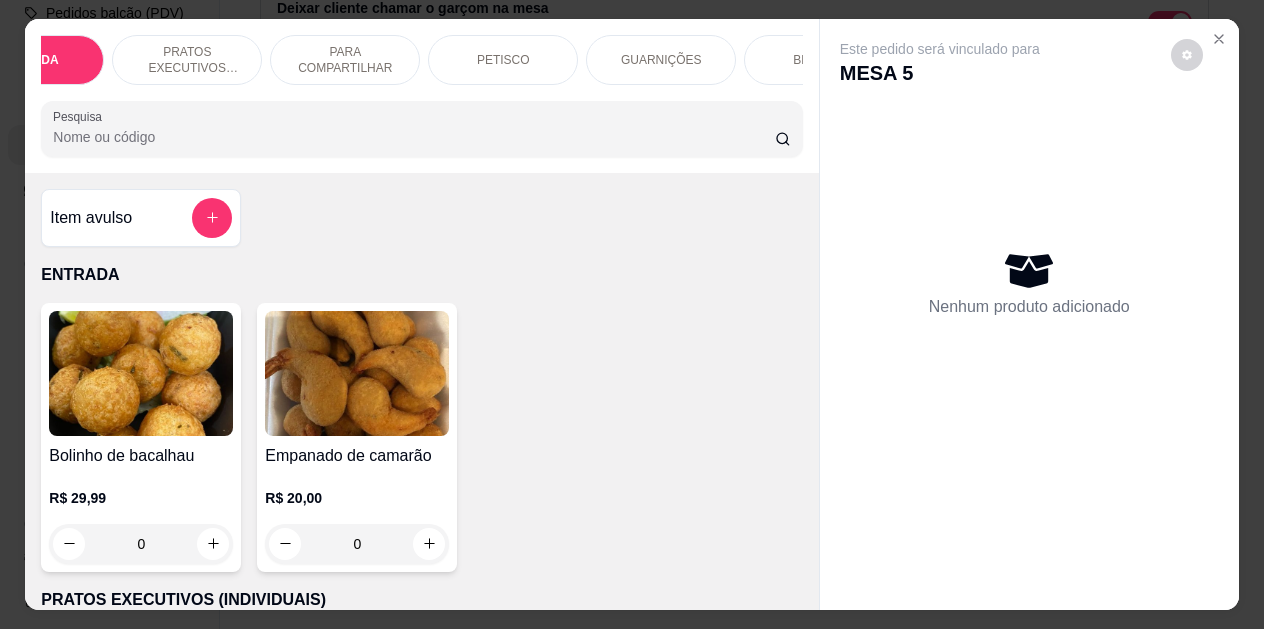 scroll, scrollTop: 0, scrollLeft: 160, axis: horizontal 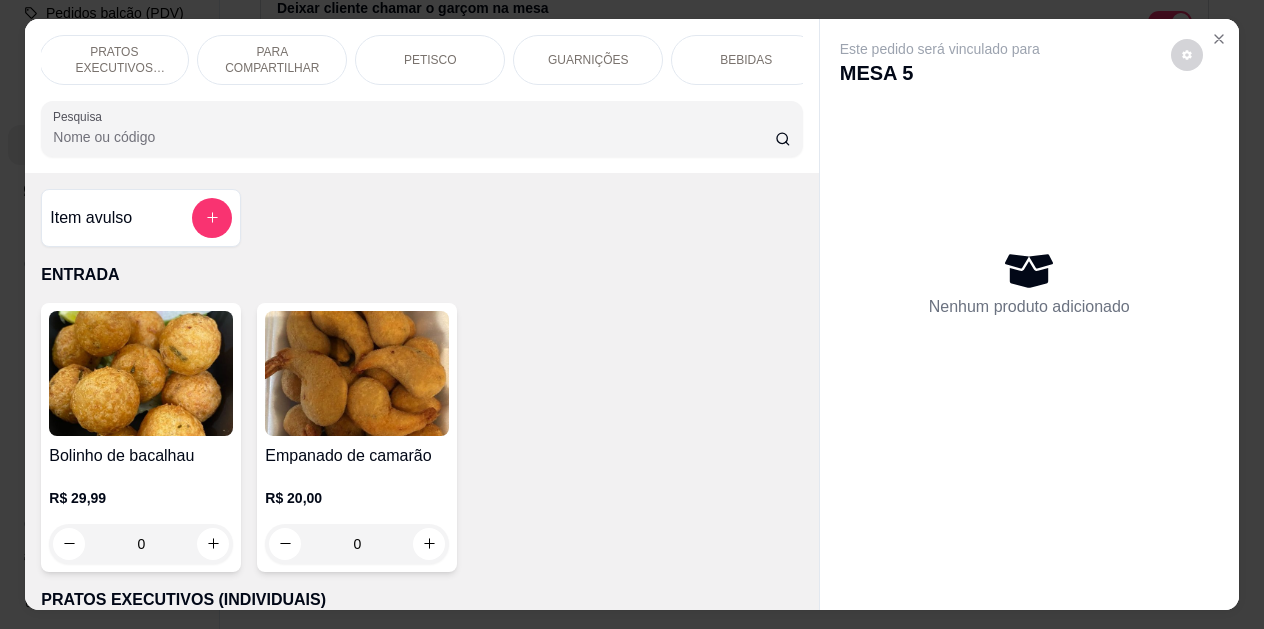 click on "BEBIDAS" at bounding box center [746, 60] 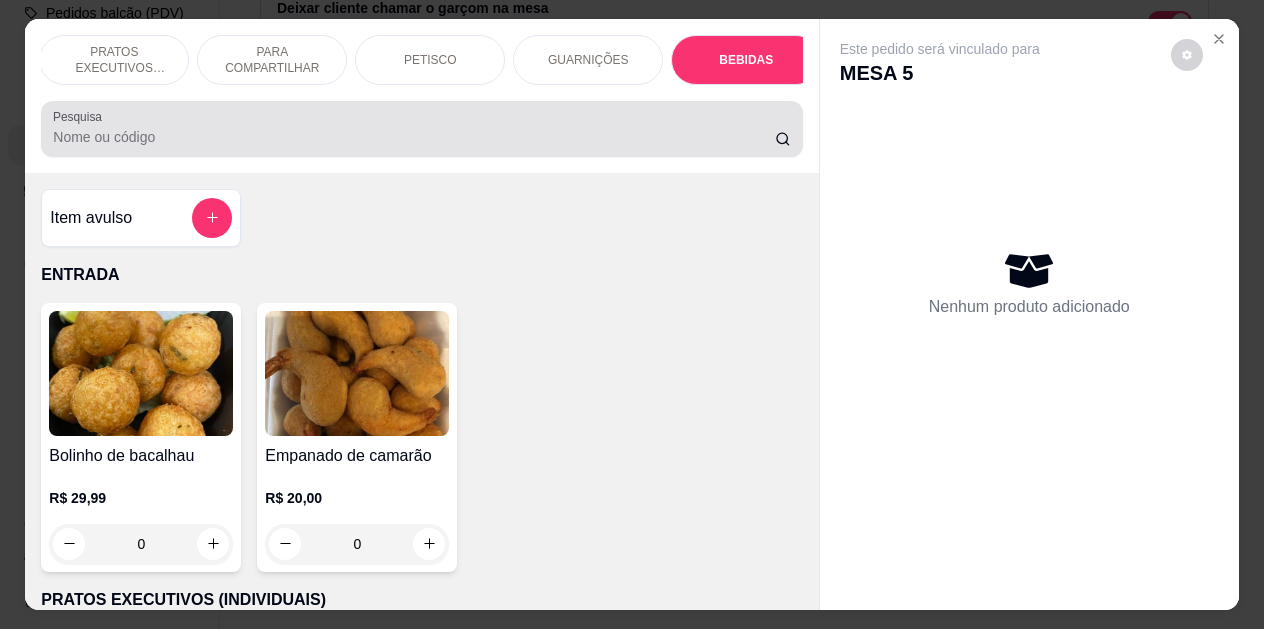 scroll, scrollTop: 4139, scrollLeft: 0, axis: vertical 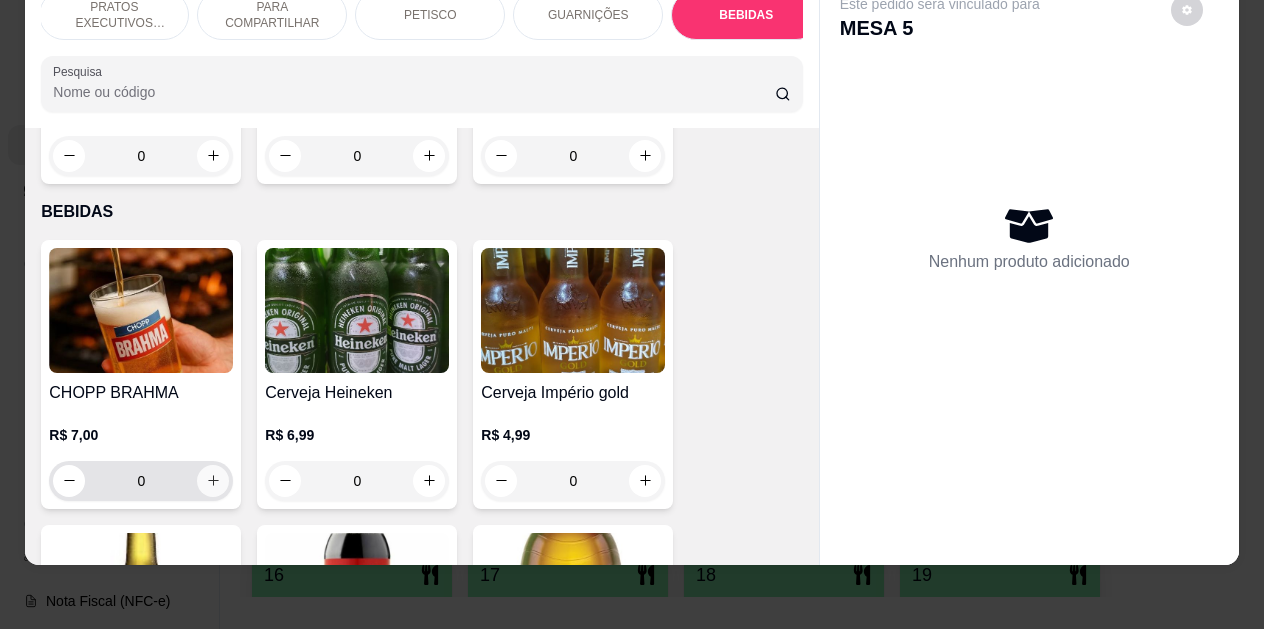 click 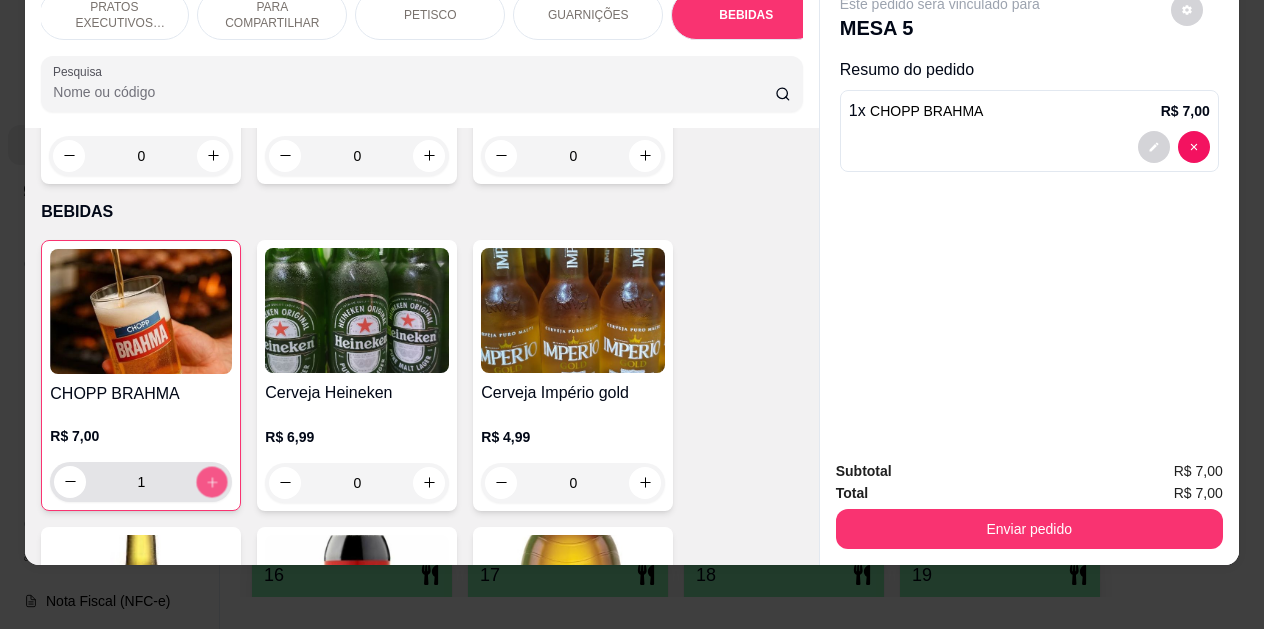 click 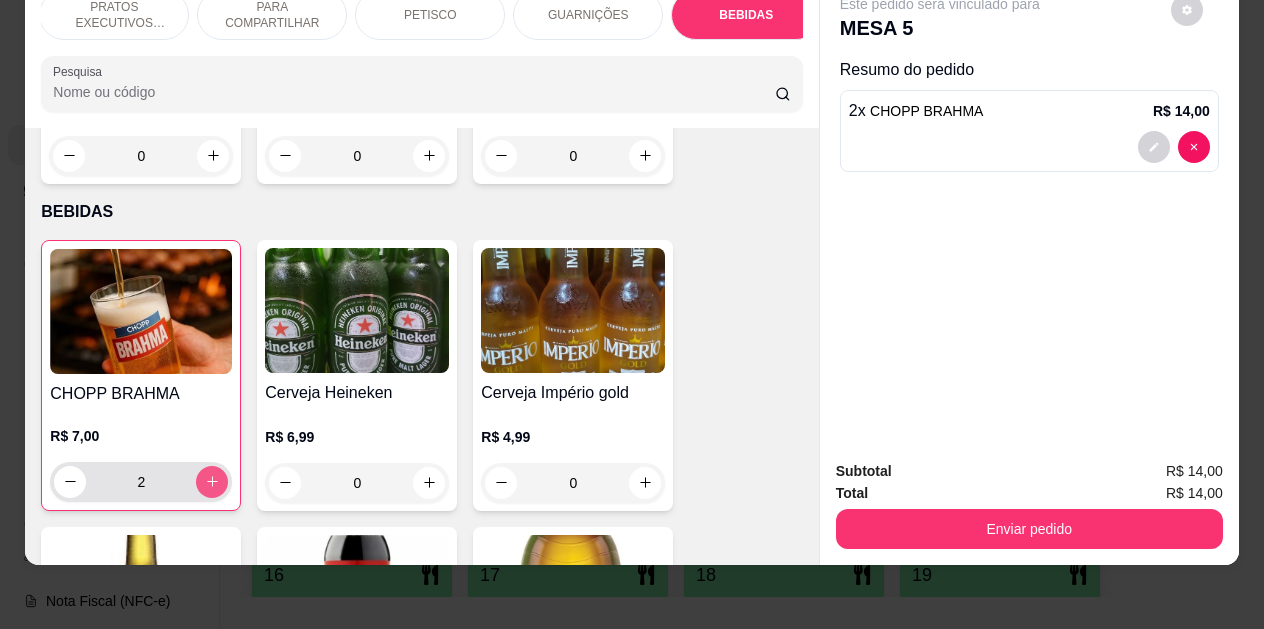 click 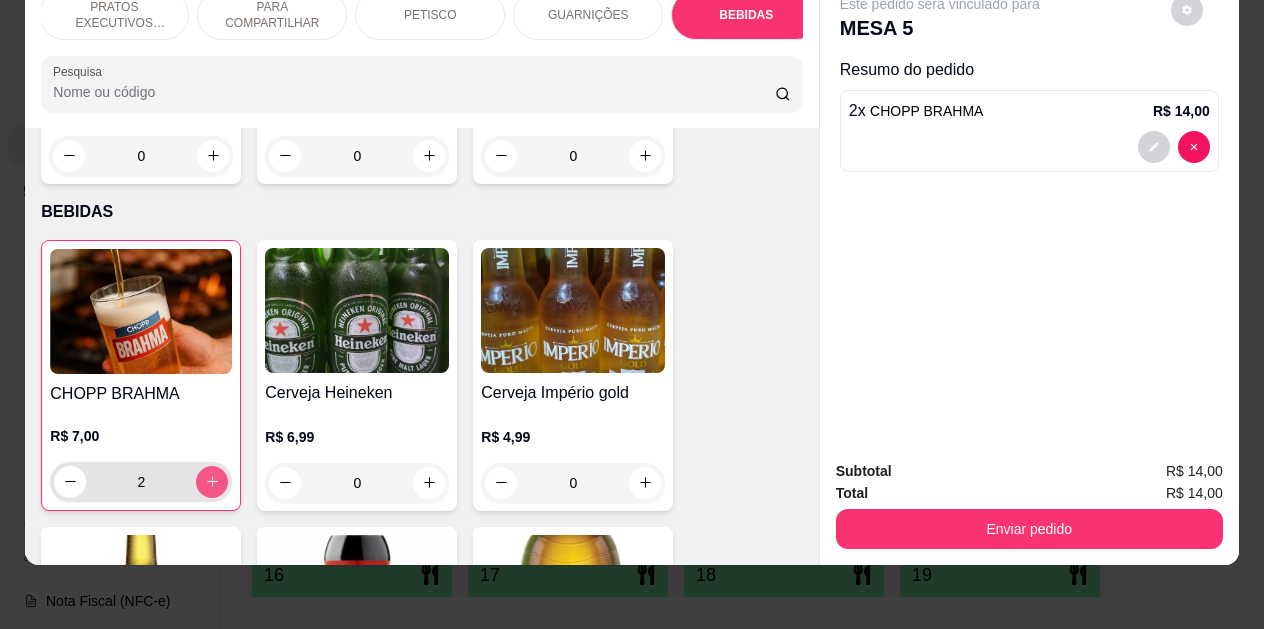 type on "3" 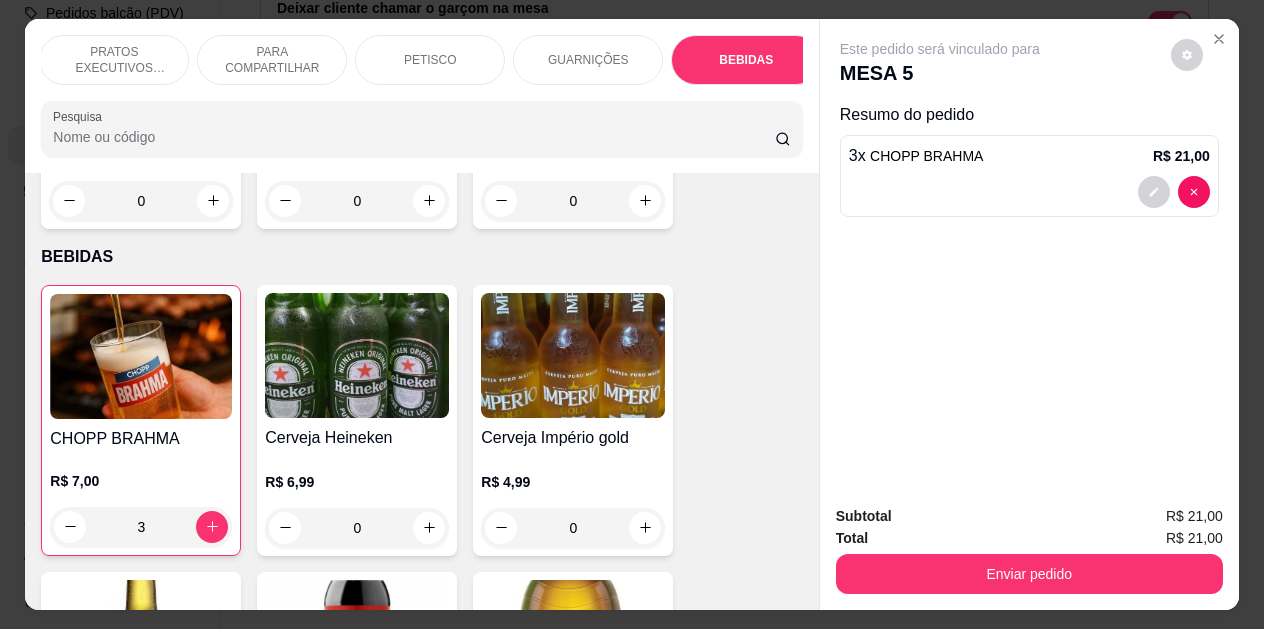 scroll, scrollTop: 53, scrollLeft: 0, axis: vertical 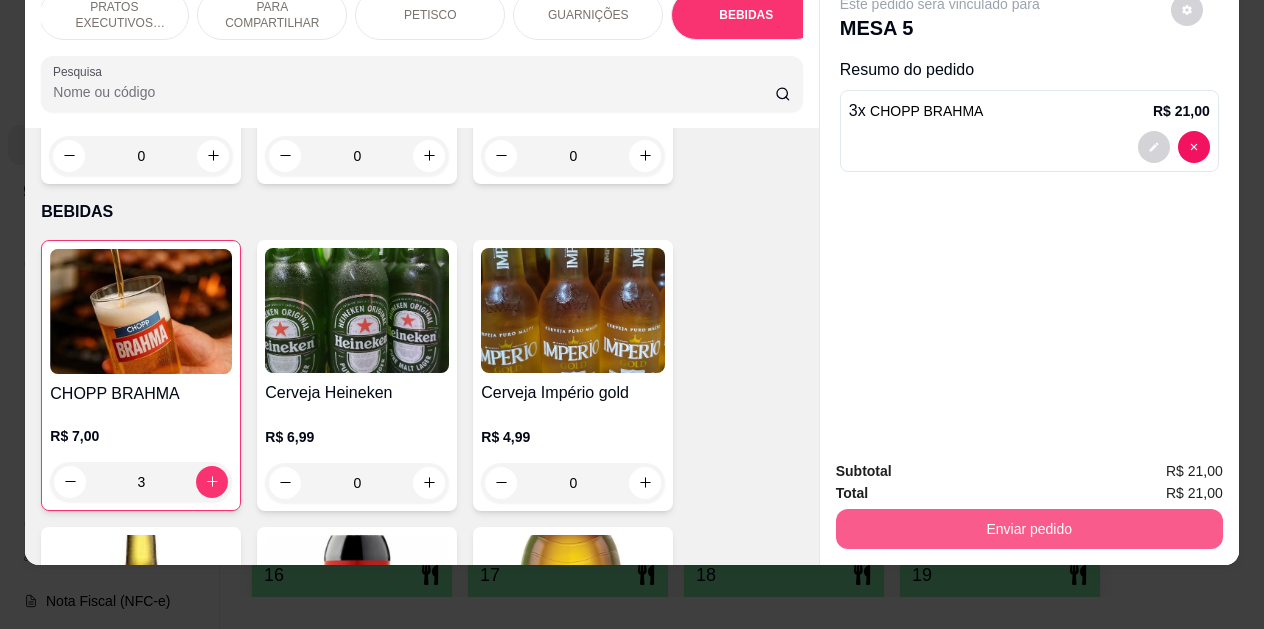 click on "Enviar pedido" at bounding box center (1029, 529) 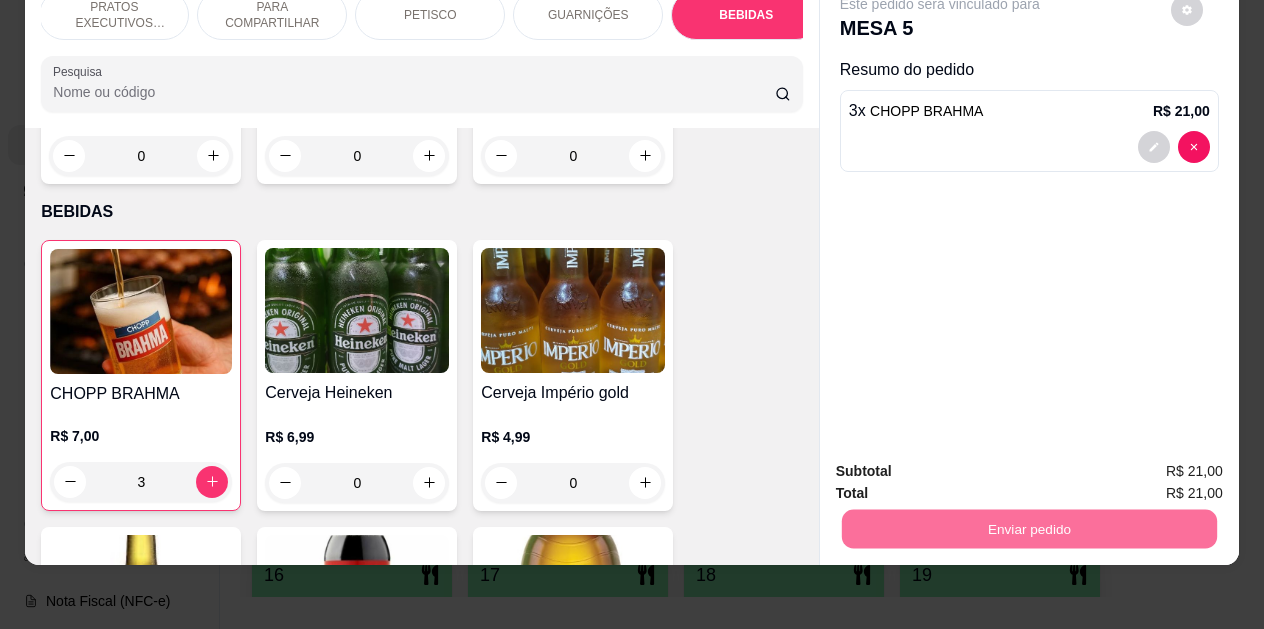 click on "Não registrar e enviar pedido" at bounding box center (963, 464) 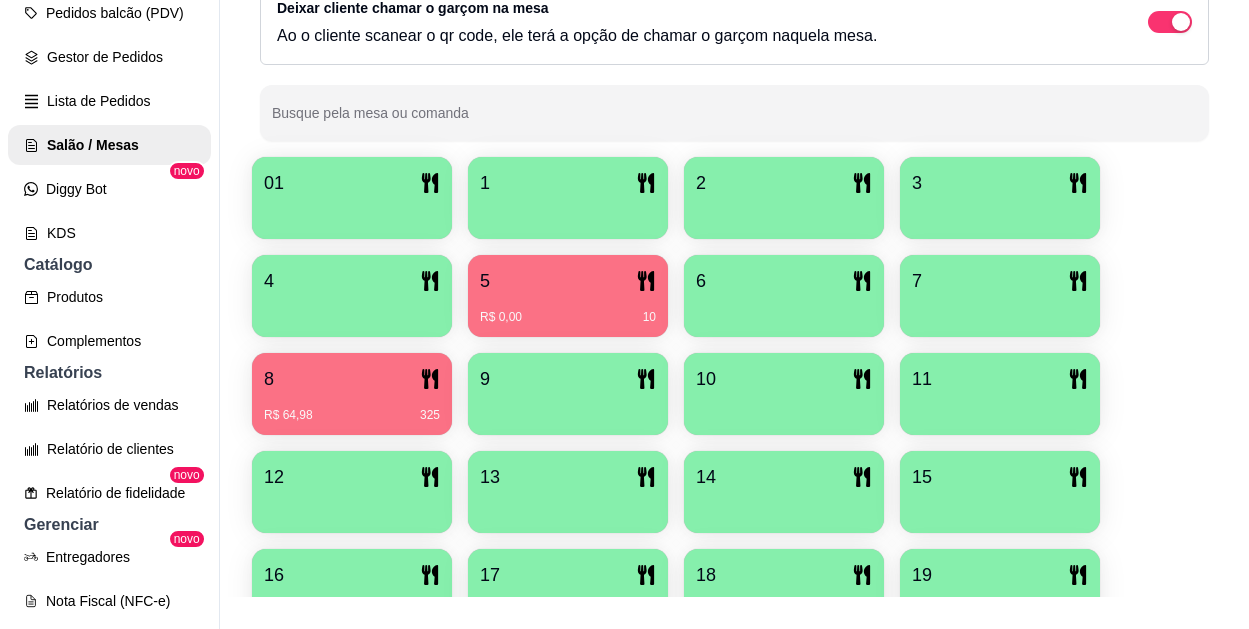 click on "R$ 0,00 10" at bounding box center (568, 317) 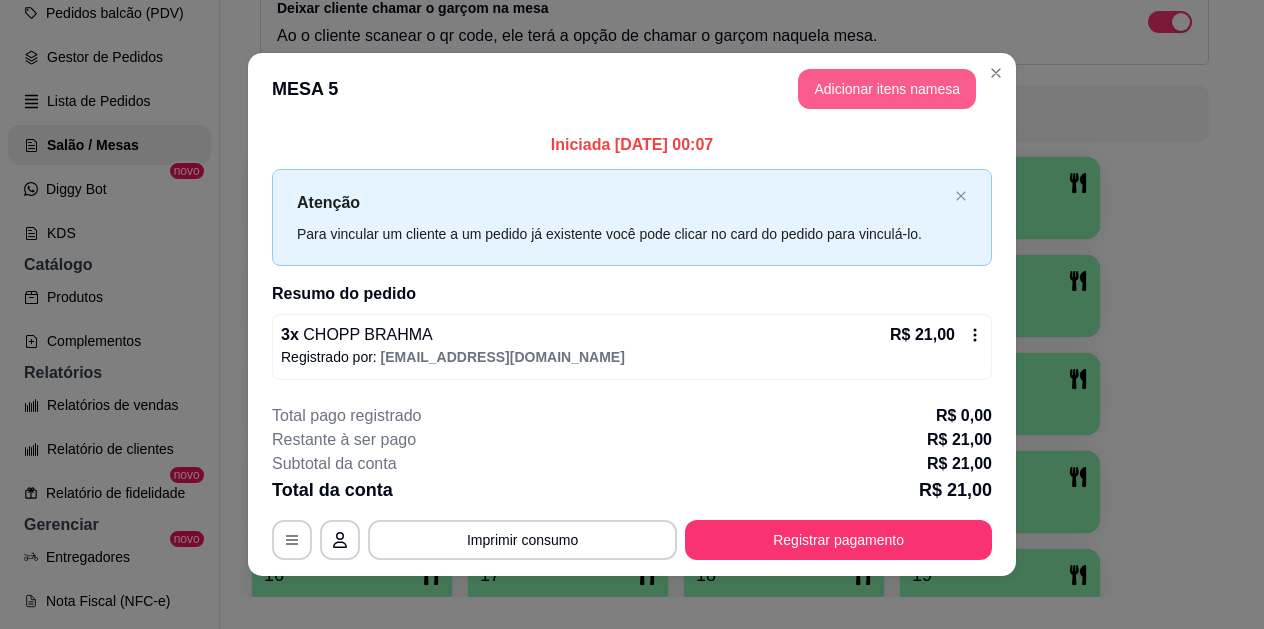 click on "Adicionar itens na  mesa" at bounding box center [887, 89] 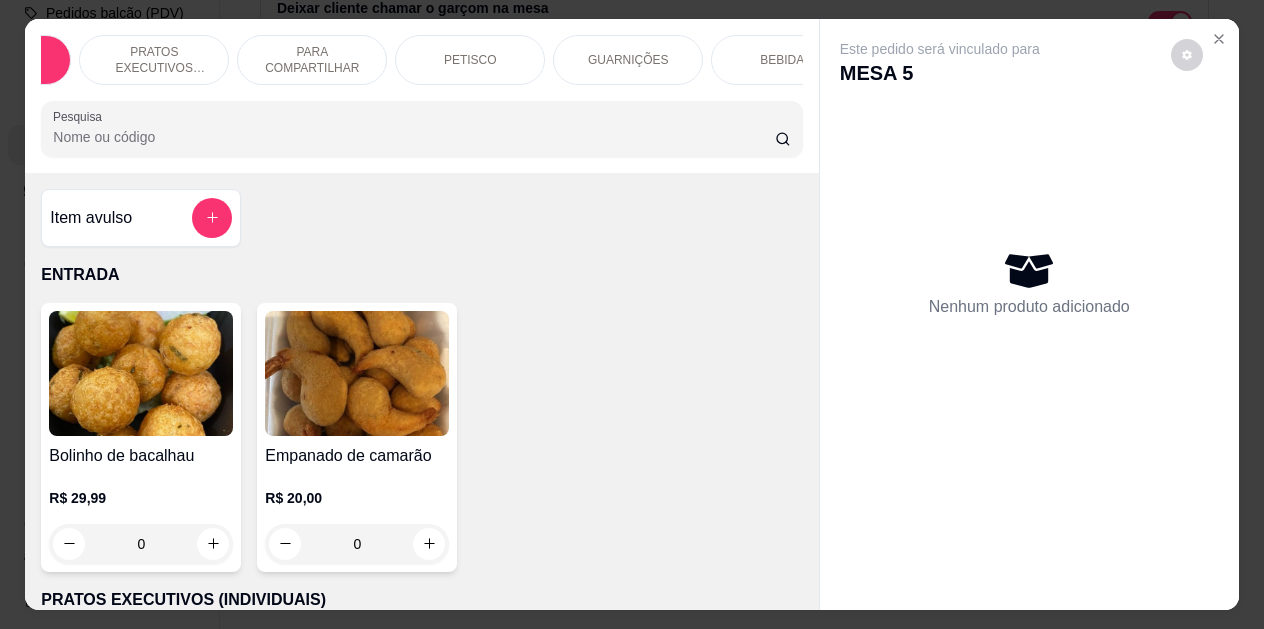 scroll, scrollTop: 0, scrollLeft: 179, axis: horizontal 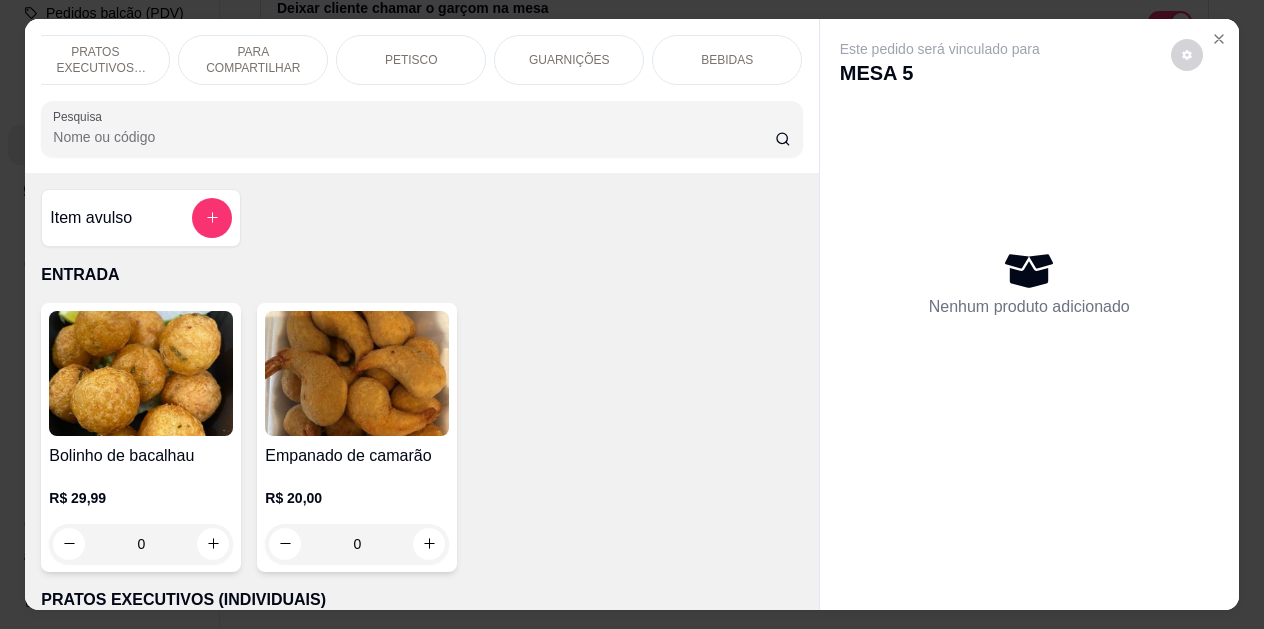 click on "BEBIDAS" at bounding box center [727, 60] 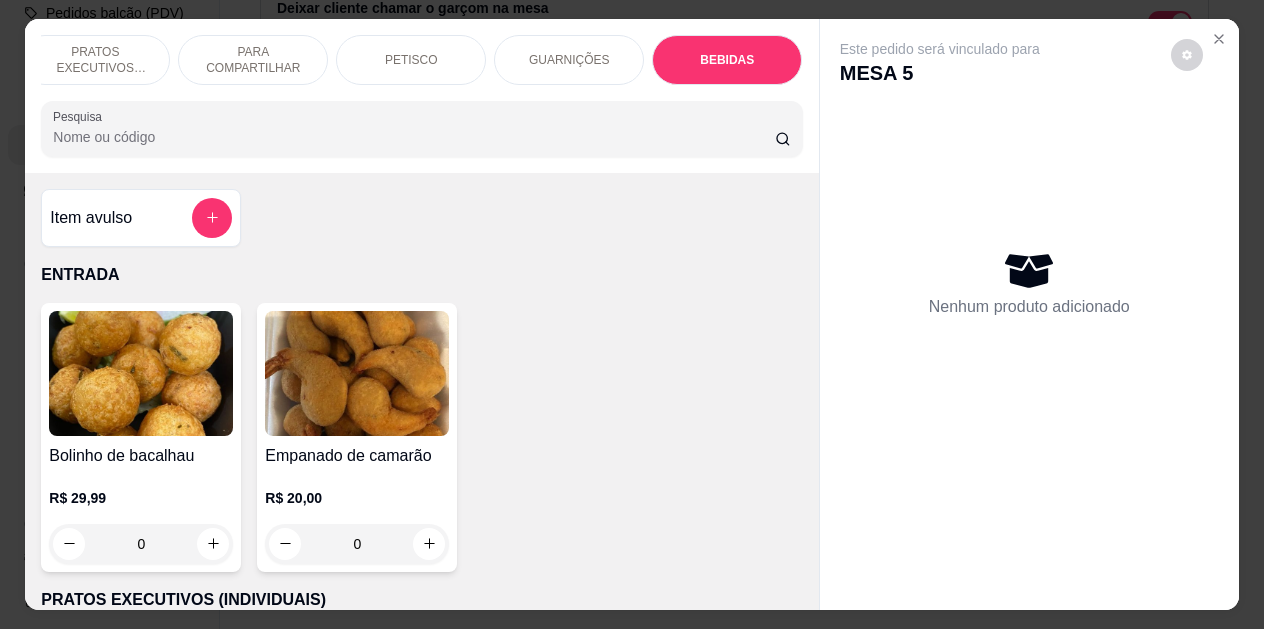 scroll, scrollTop: 4139, scrollLeft: 0, axis: vertical 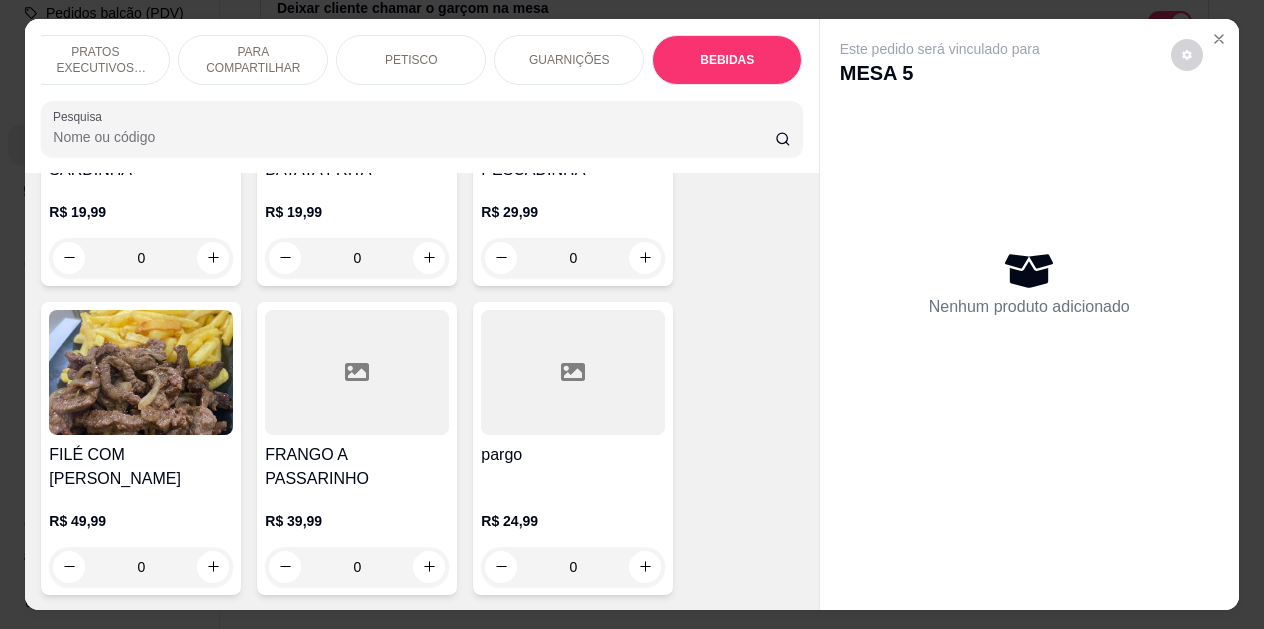 click on "Este pedido será vinculado para   MESA 5 Nenhum produto adicionado" at bounding box center (1029, 298) 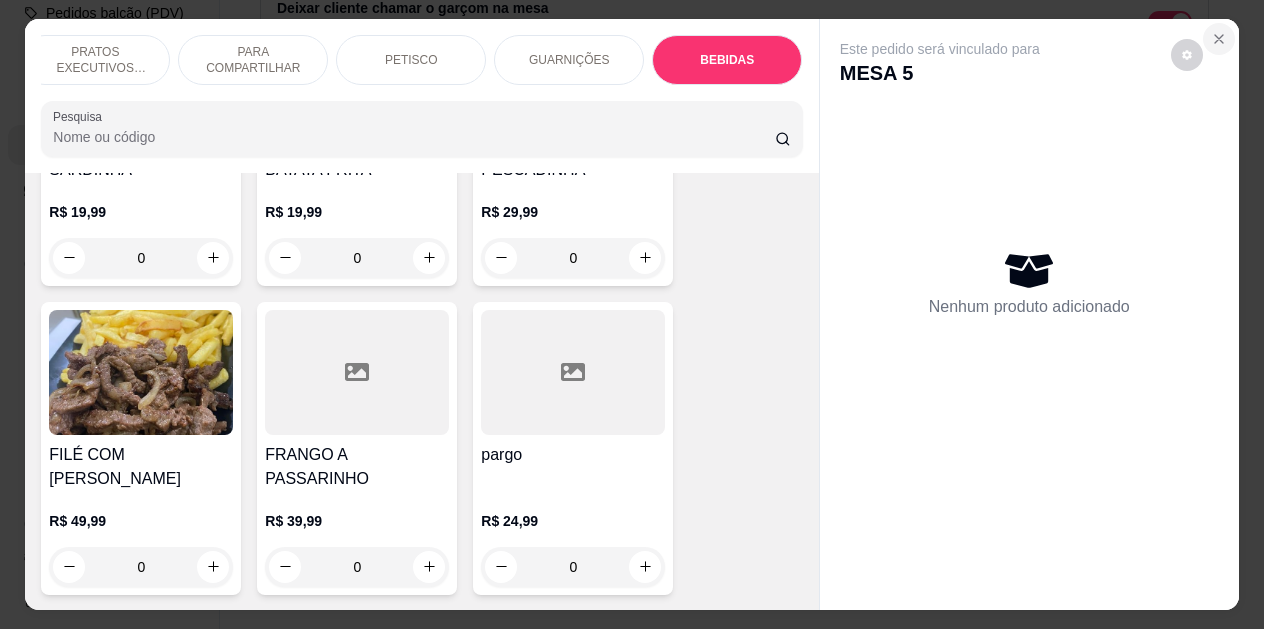 click 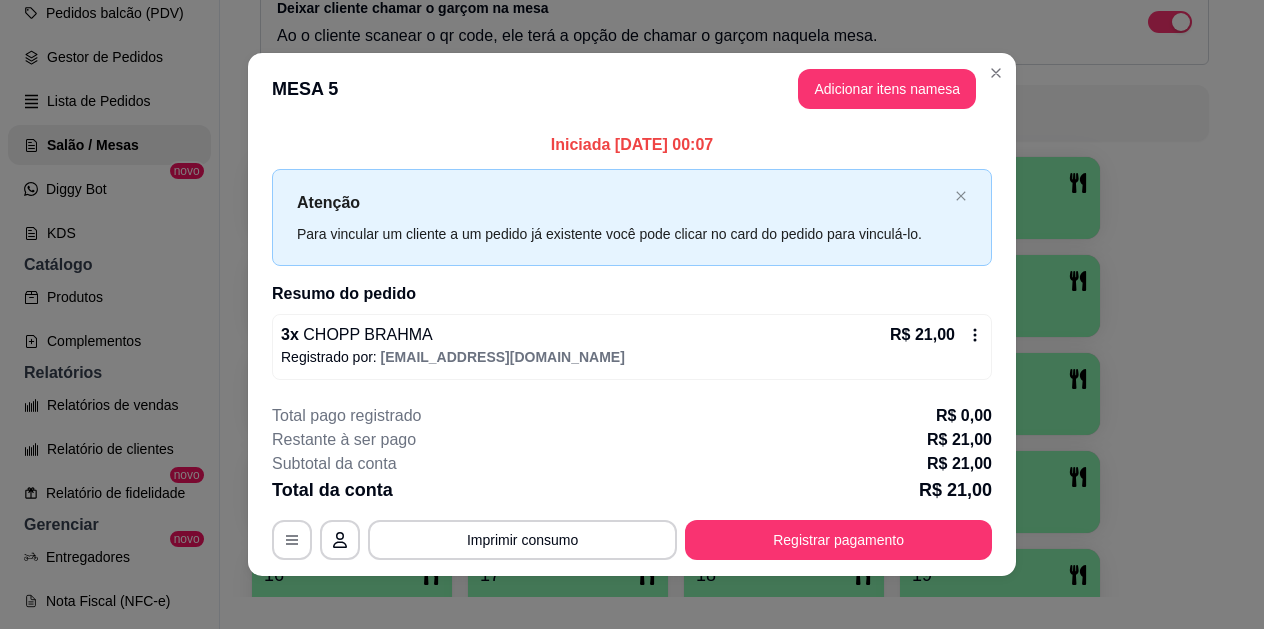 scroll, scrollTop: 11, scrollLeft: 0, axis: vertical 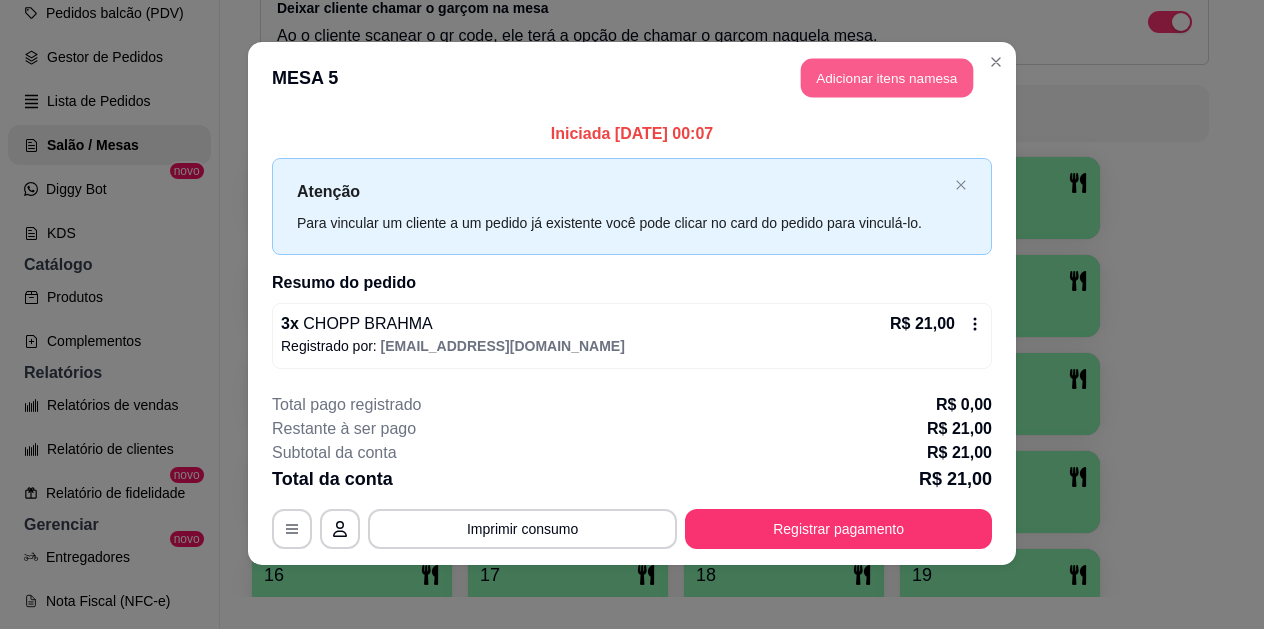 click on "Adicionar itens na  mesa" at bounding box center (887, 78) 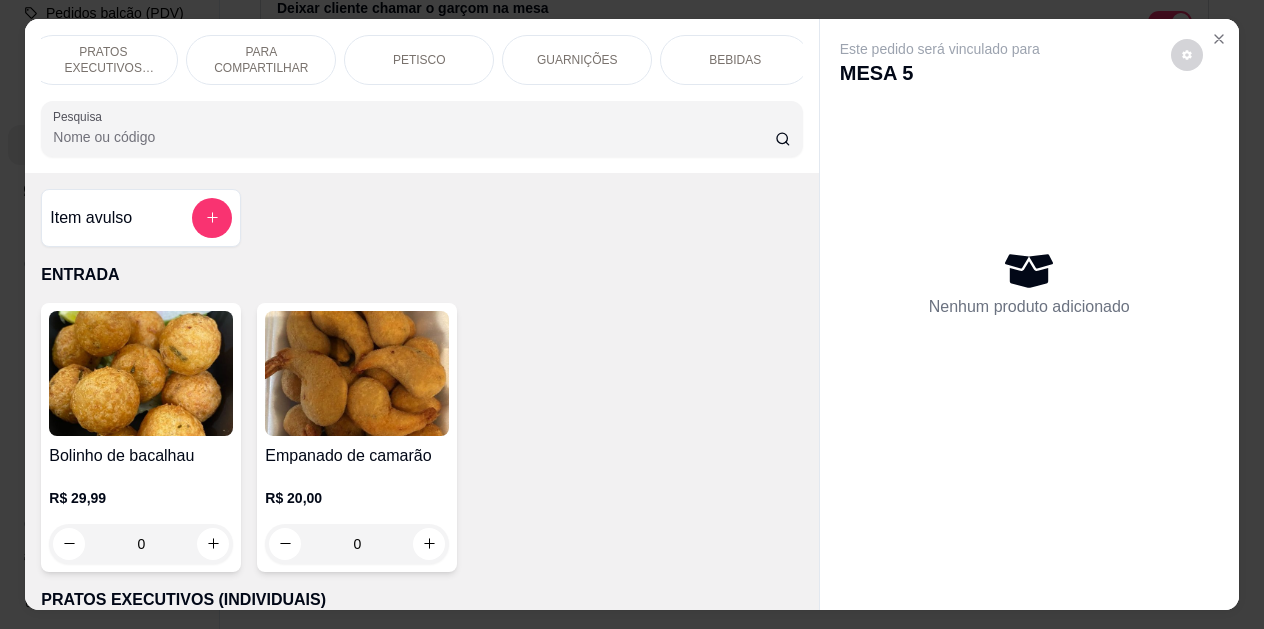 scroll, scrollTop: 0, scrollLeft: 179, axis: horizontal 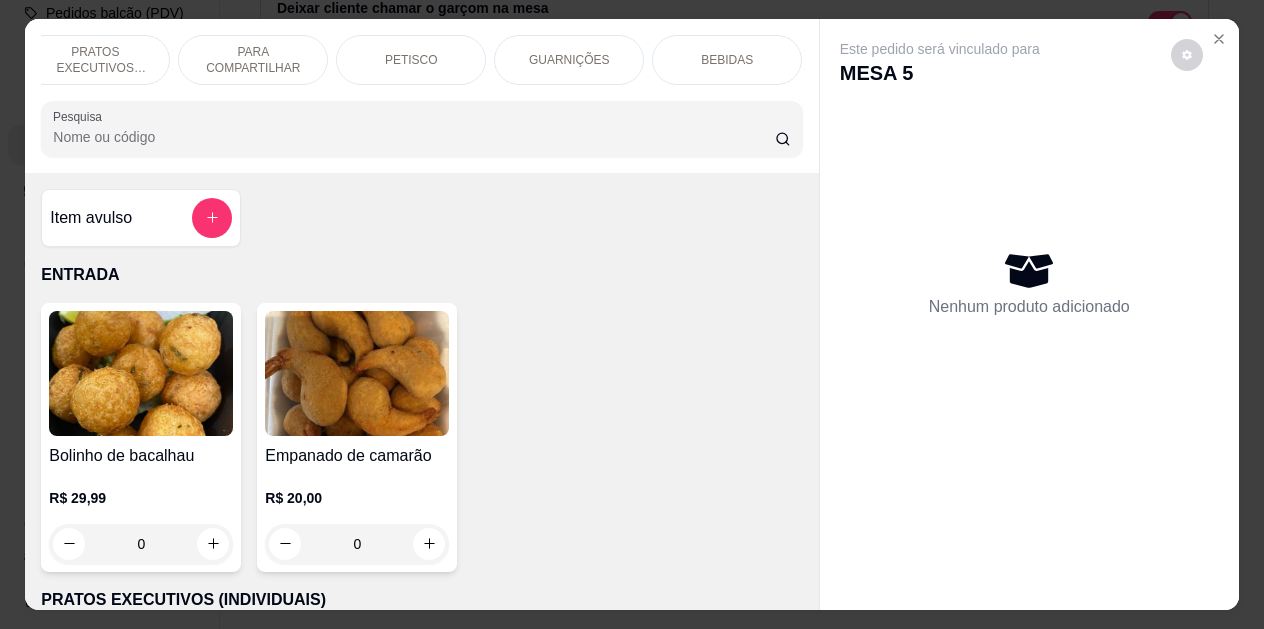 click on "BEBIDAS" at bounding box center [727, 60] 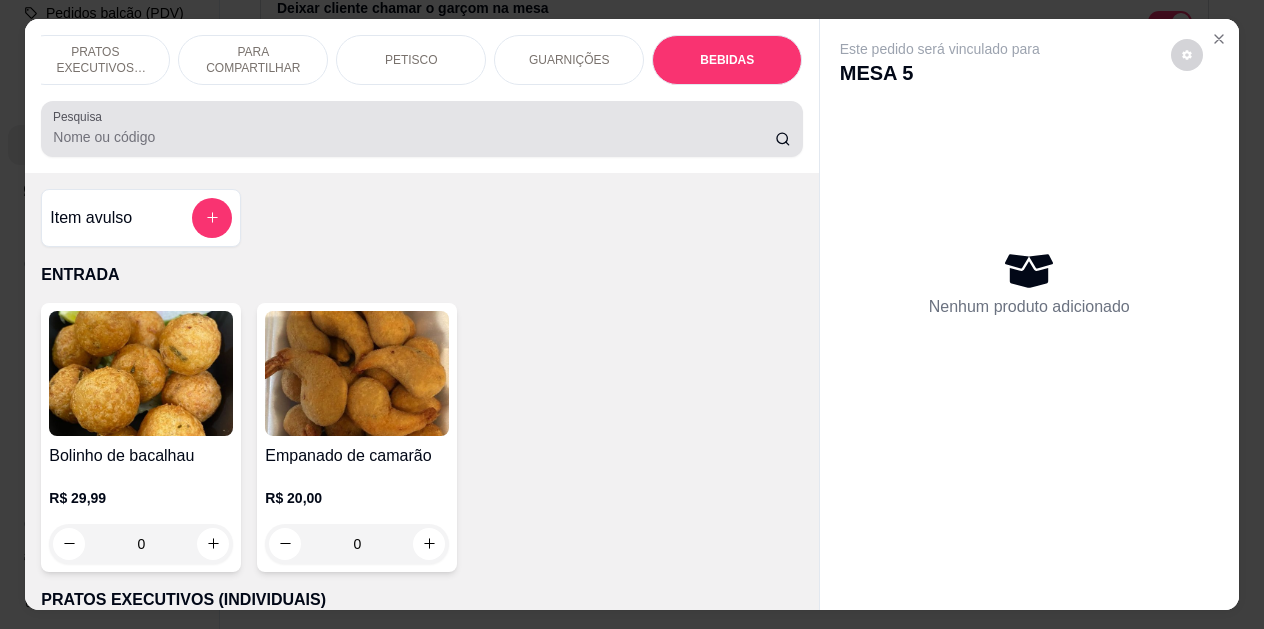 scroll, scrollTop: 4139, scrollLeft: 0, axis: vertical 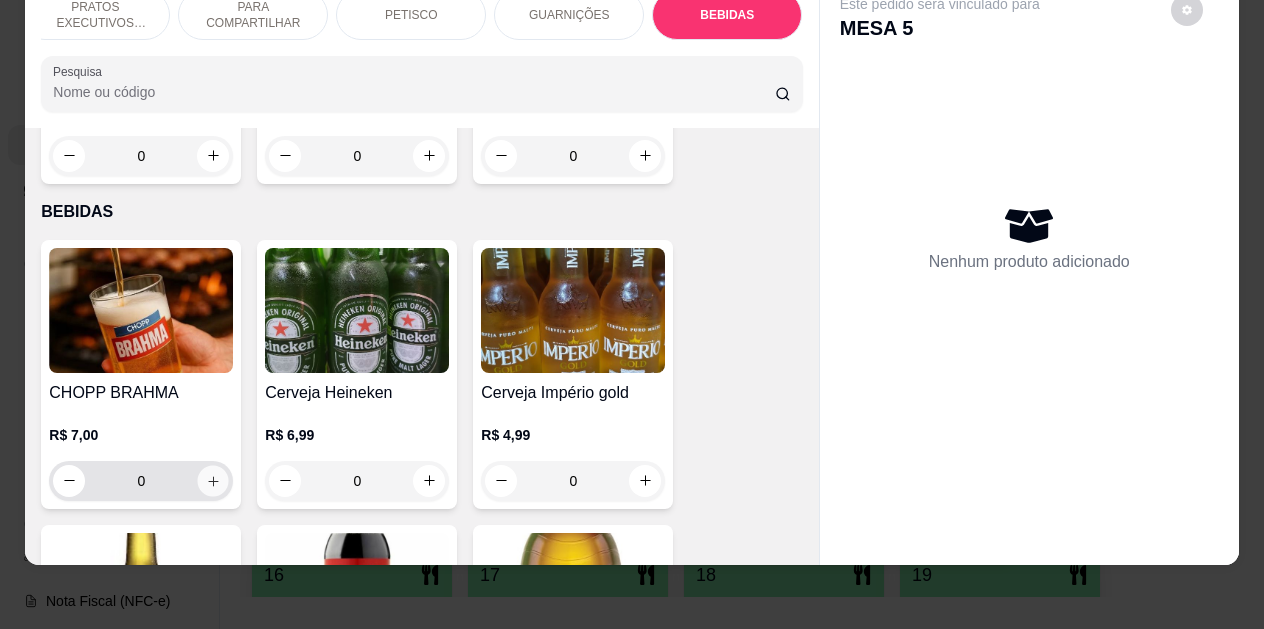 click 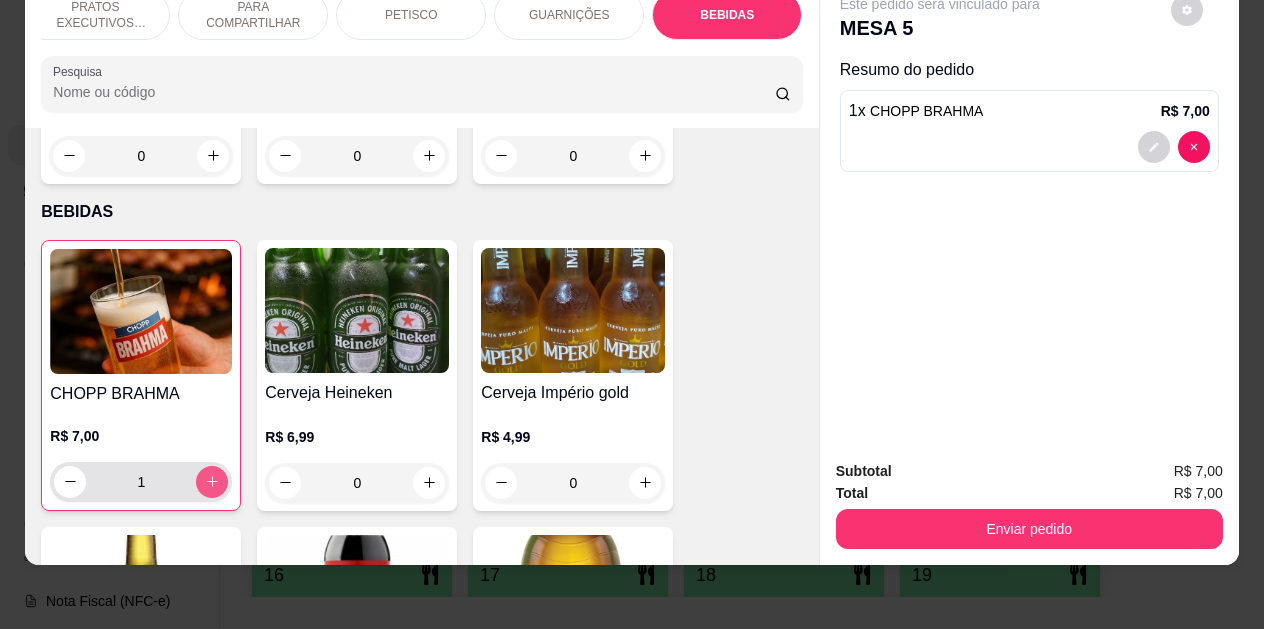 click 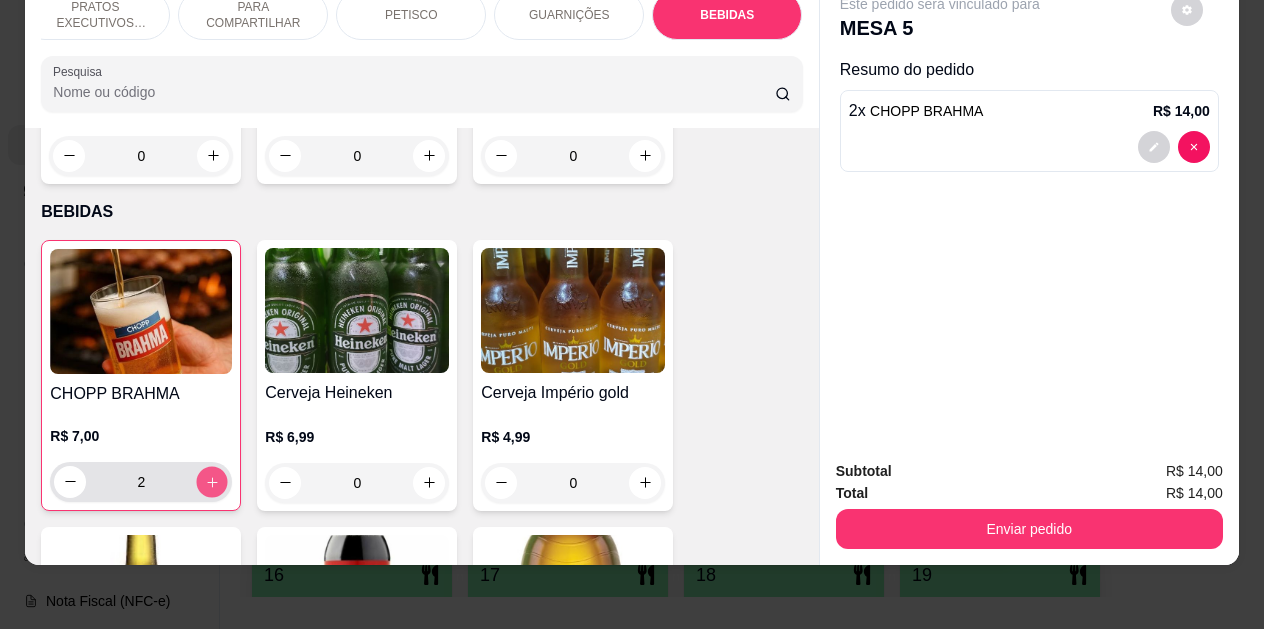 click 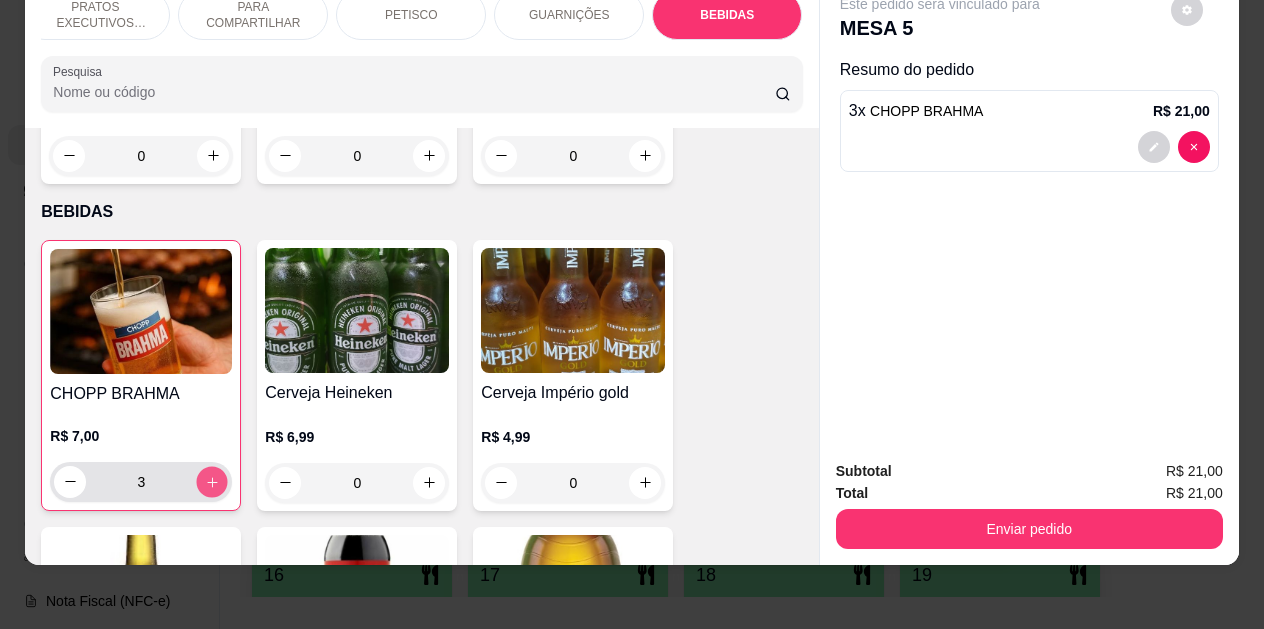 click 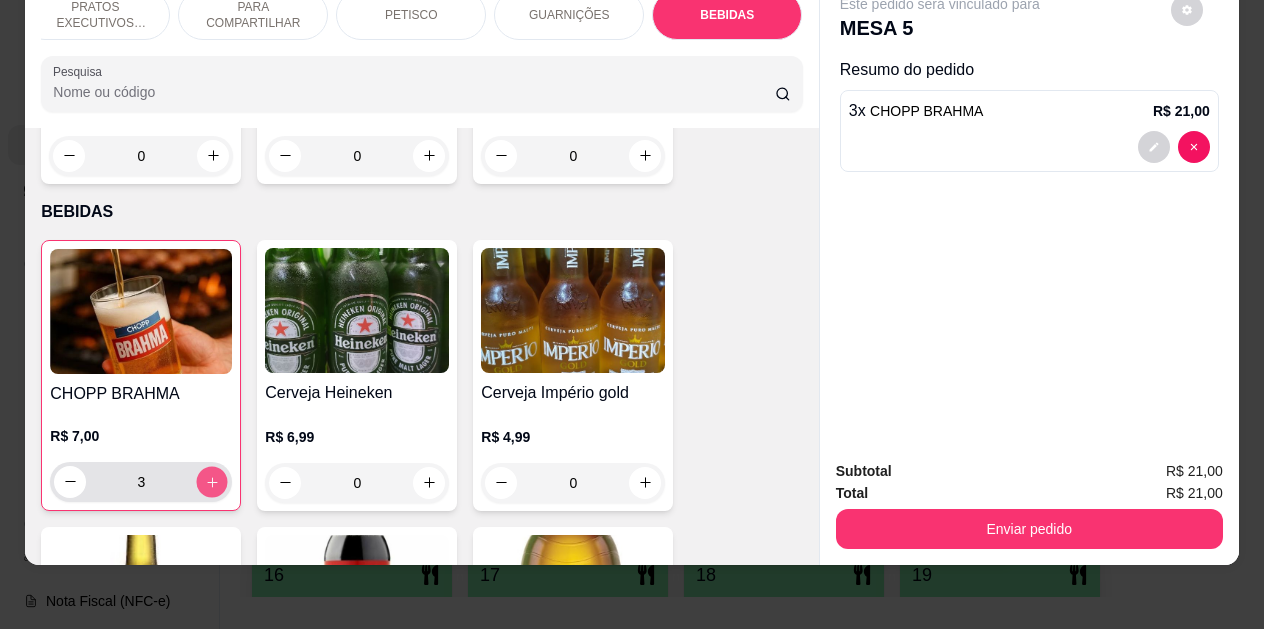 type on "4" 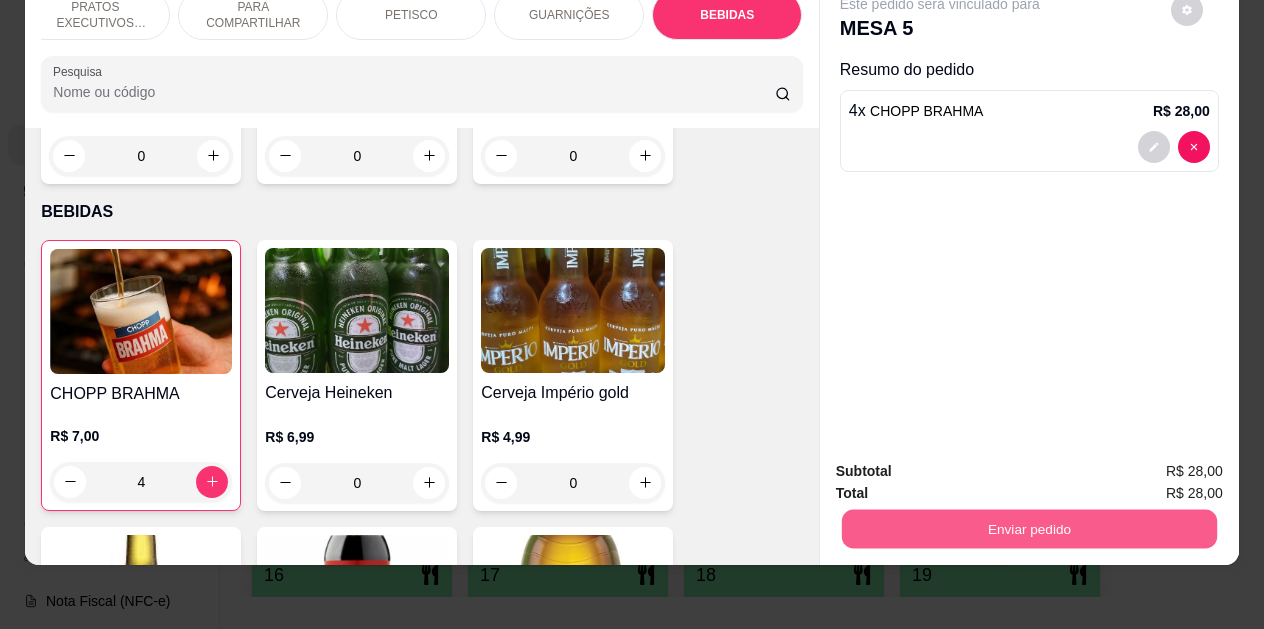 click on "Enviar pedido" at bounding box center (1029, 529) 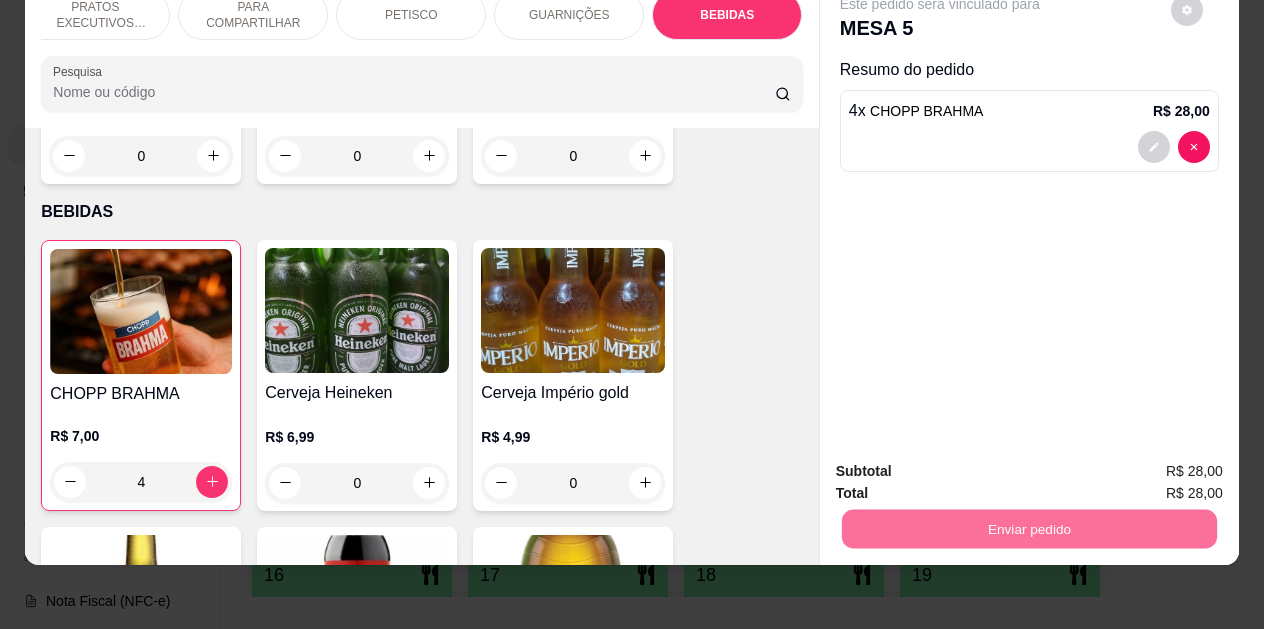 click on "Não registrar e enviar pedido" at bounding box center [963, 464] 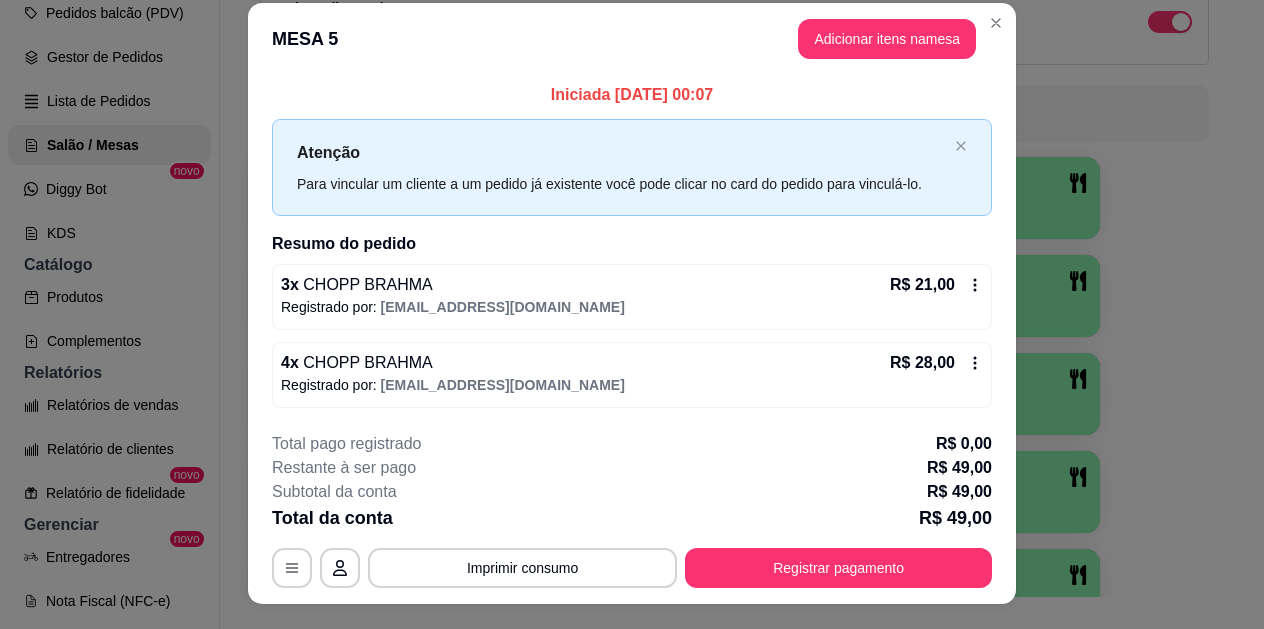 scroll, scrollTop: 0, scrollLeft: 0, axis: both 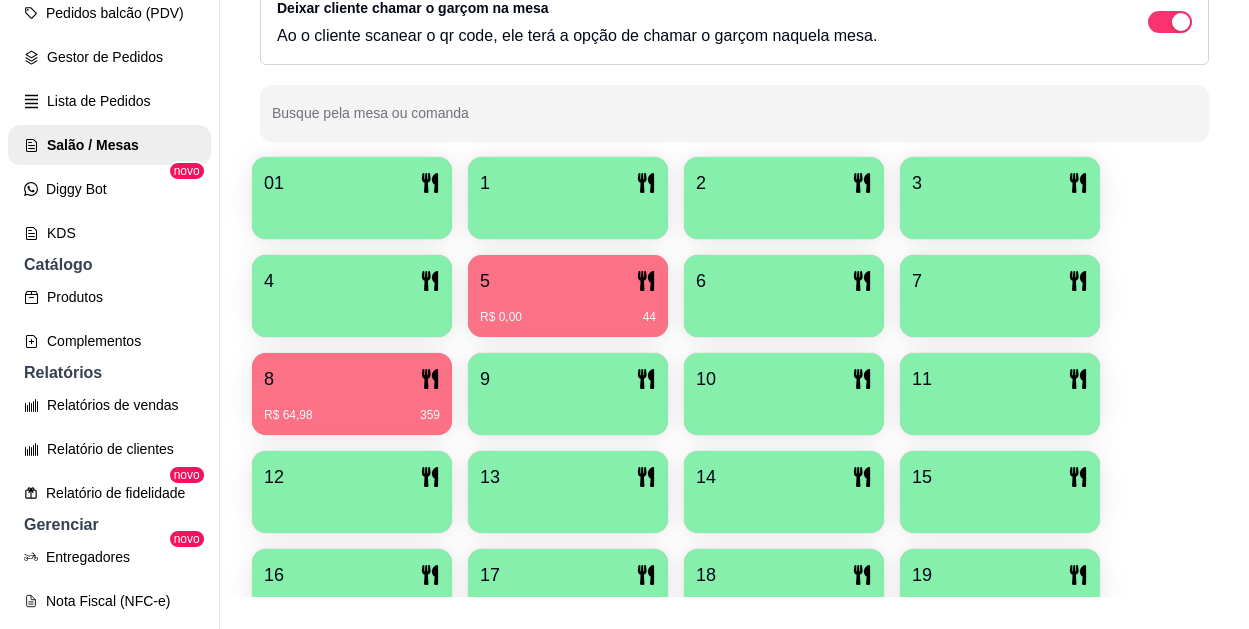 click on "R$ 0,00 44" at bounding box center (568, 310) 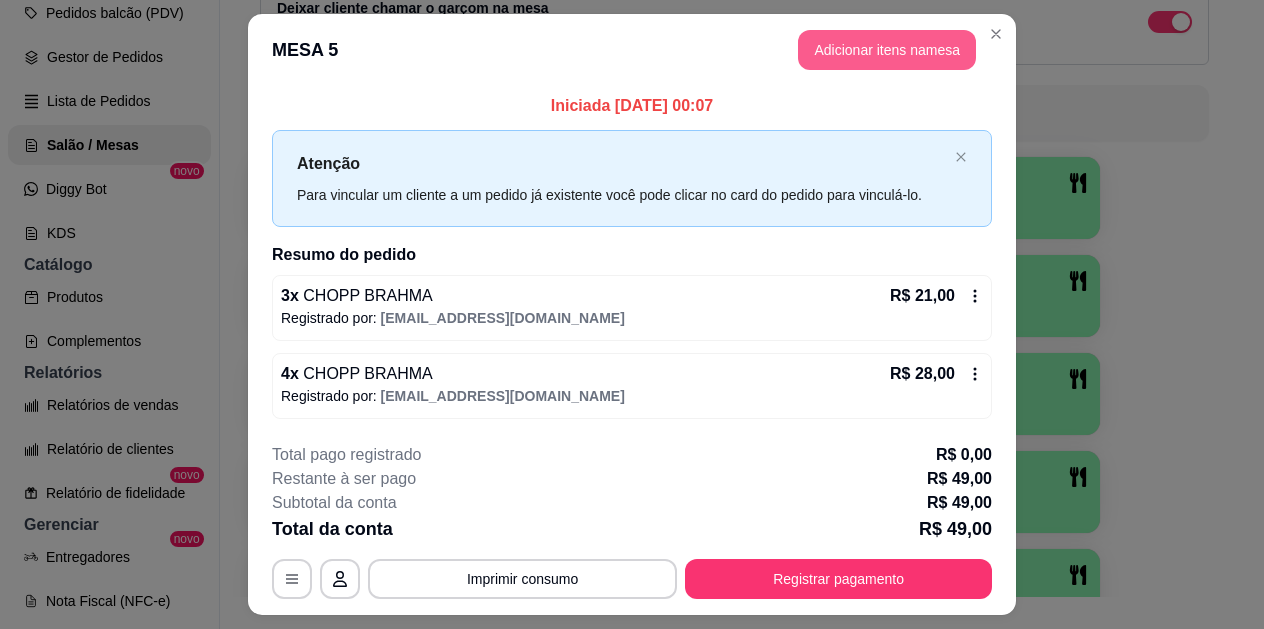 click on "Adicionar itens na  mesa" at bounding box center (887, 50) 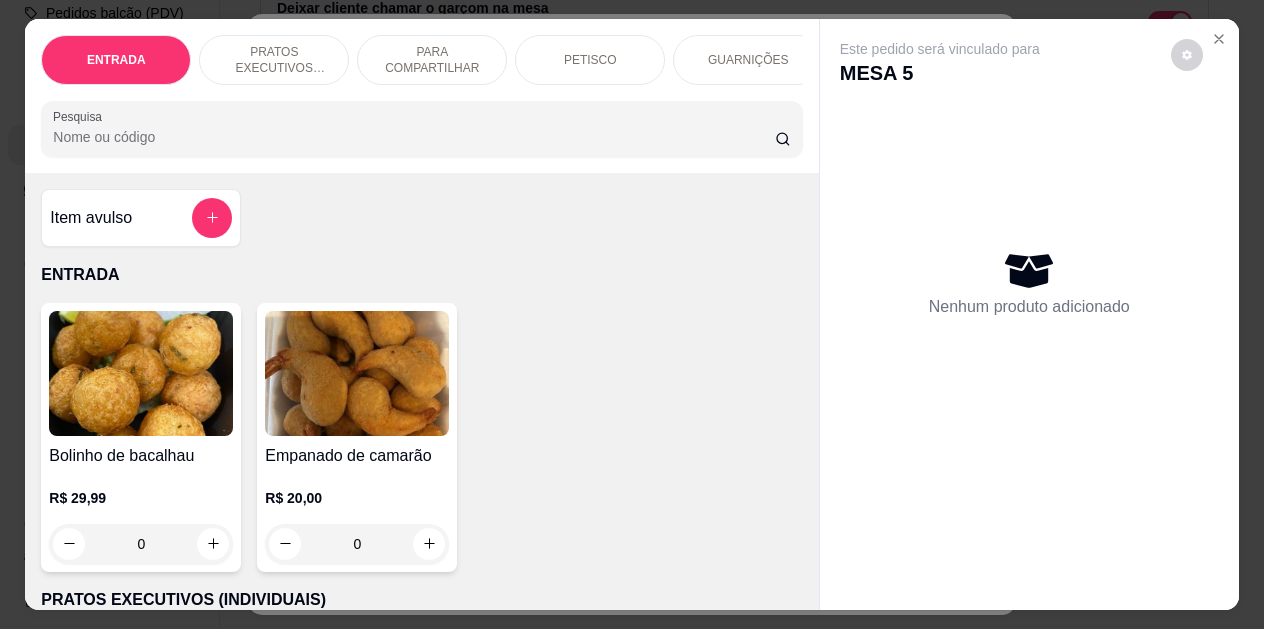 scroll, scrollTop: 0, scrollLeft: 179, axis: horizontal 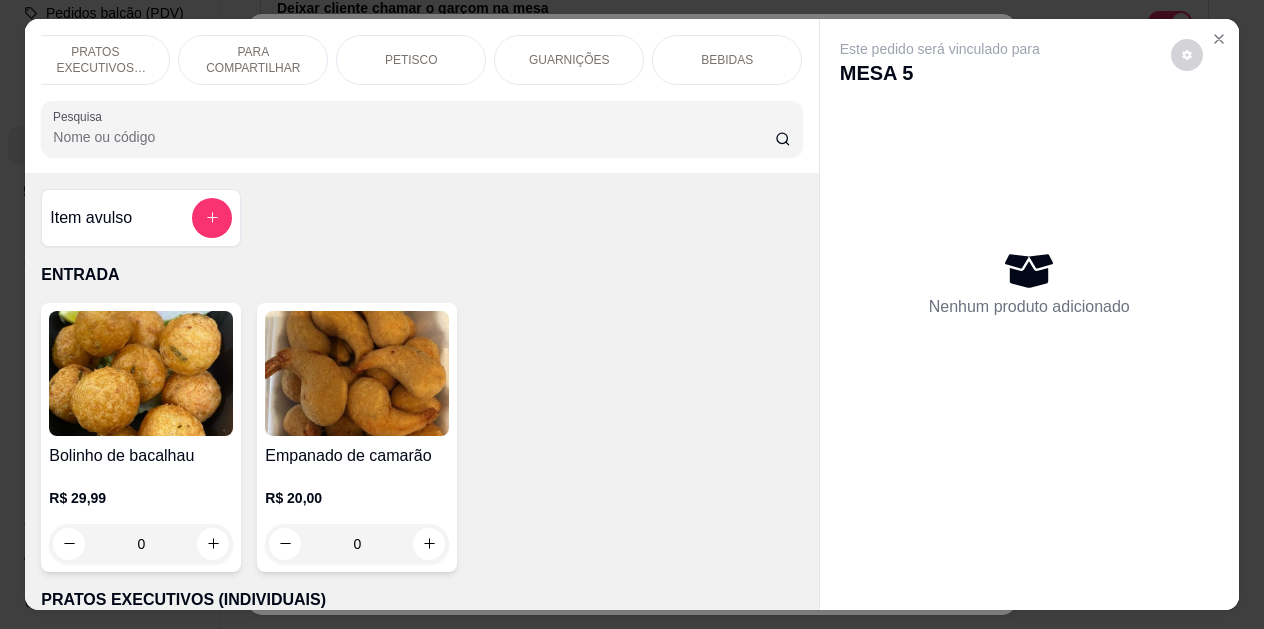 click on "BEBIDAS" at bounding box center (727, 60) 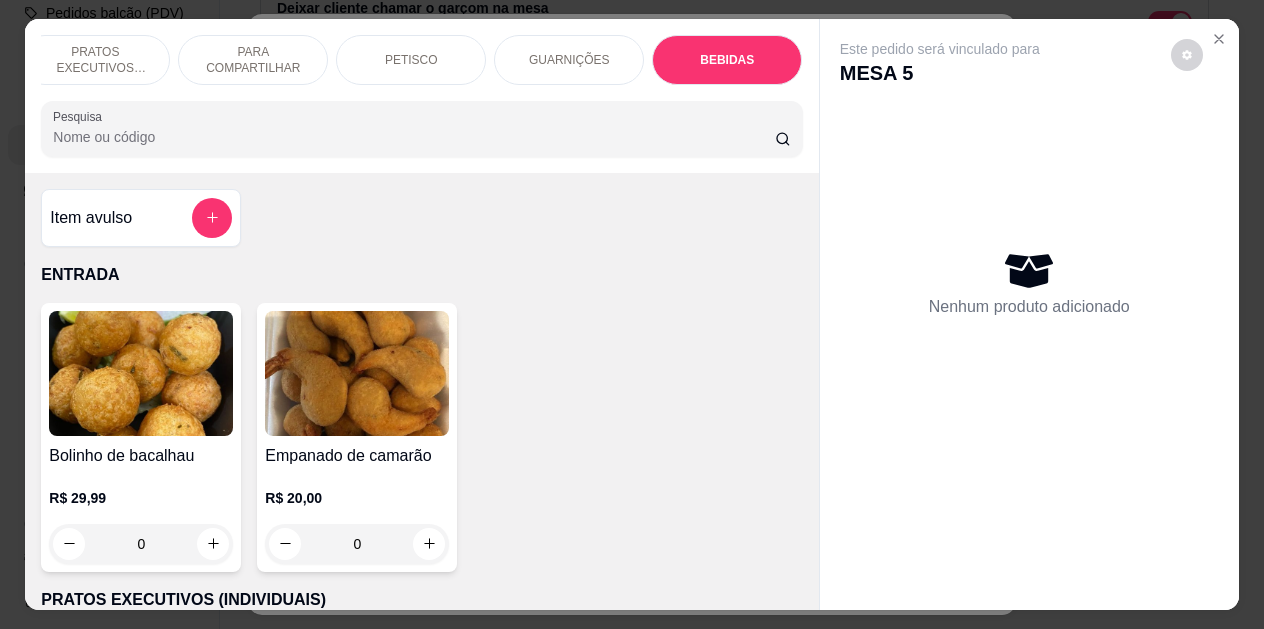 scroll, scrollTop: 4139, scrollLeft: 0, axis: vertical 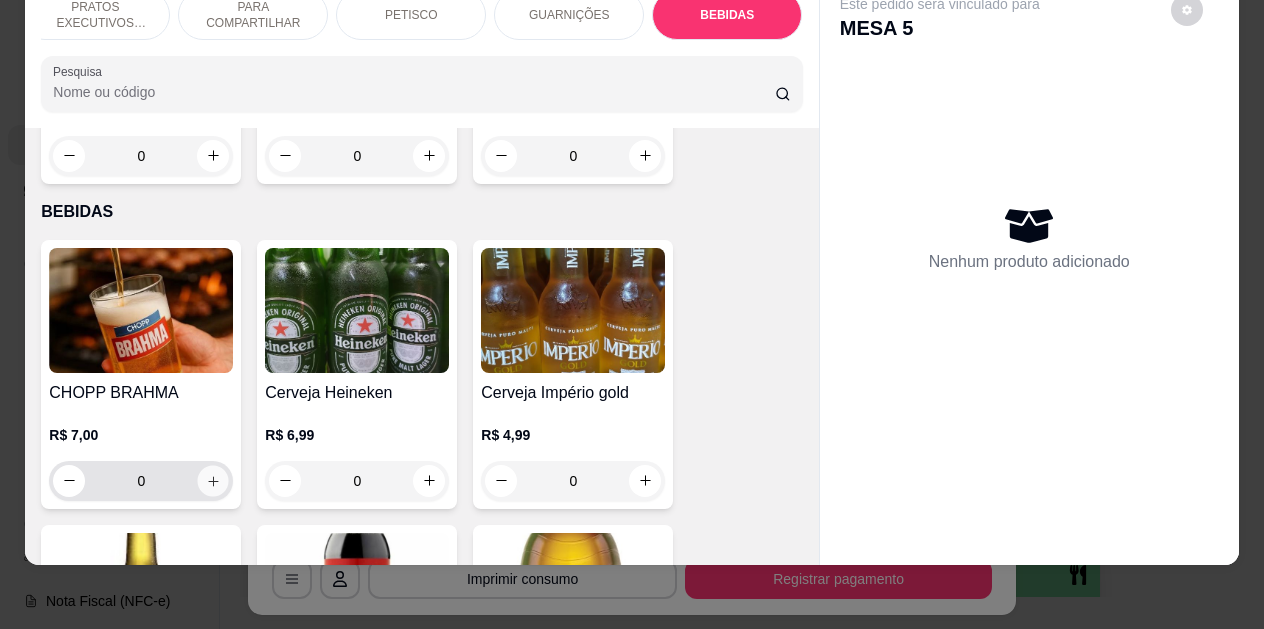 click 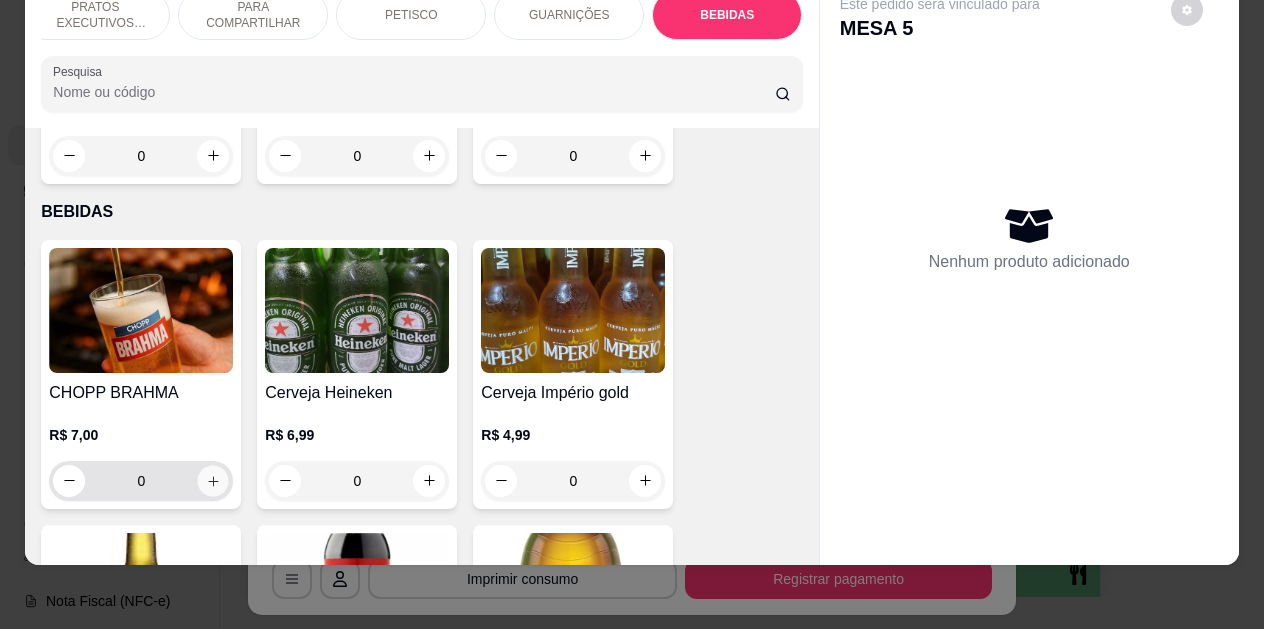 type on "1" 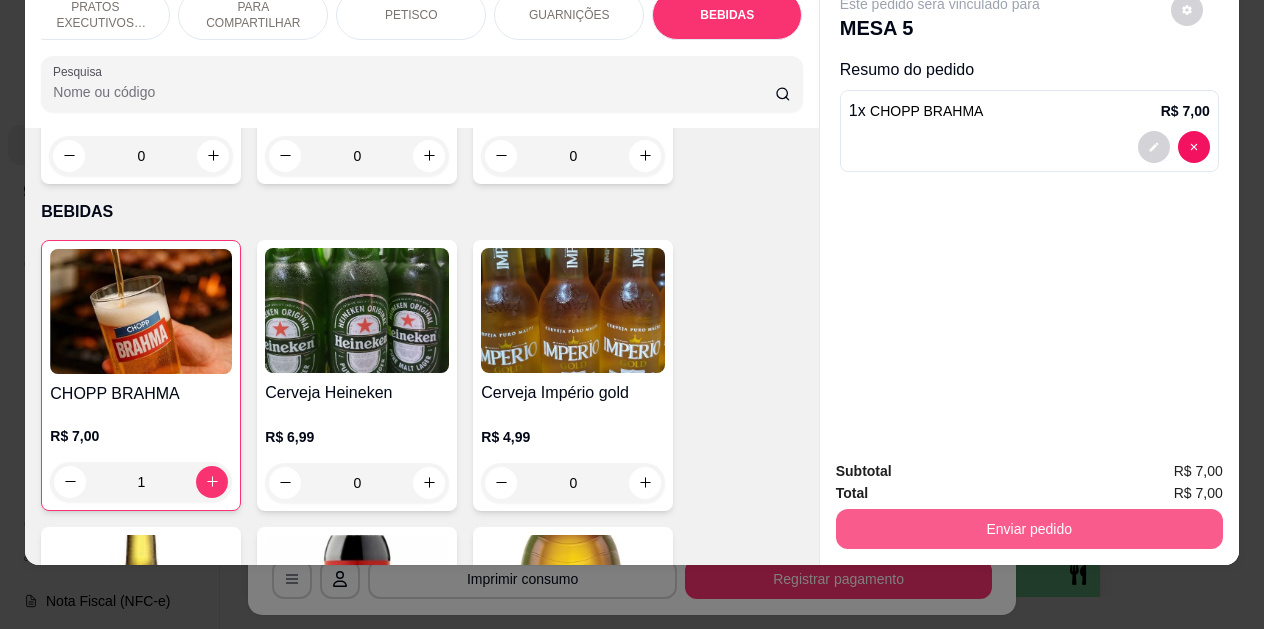 click on "Enviar pedido" at bounding box center (1029, 529) 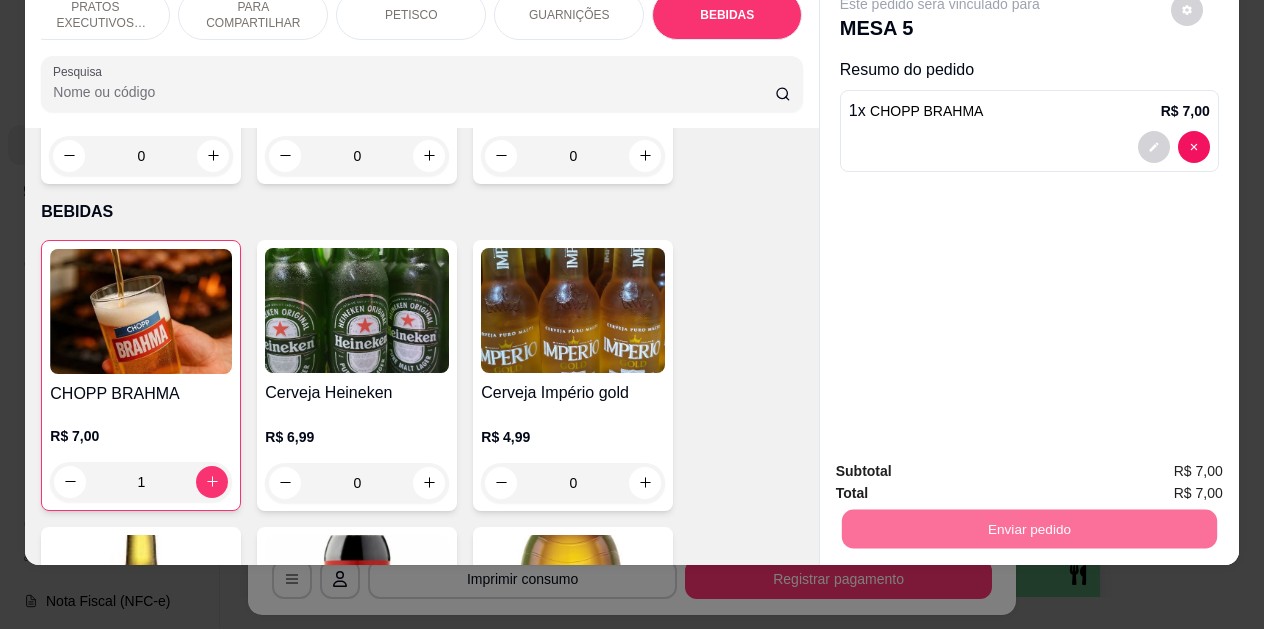 click on "Não registrar e enviar pedido" at bounding box center [963, 464] 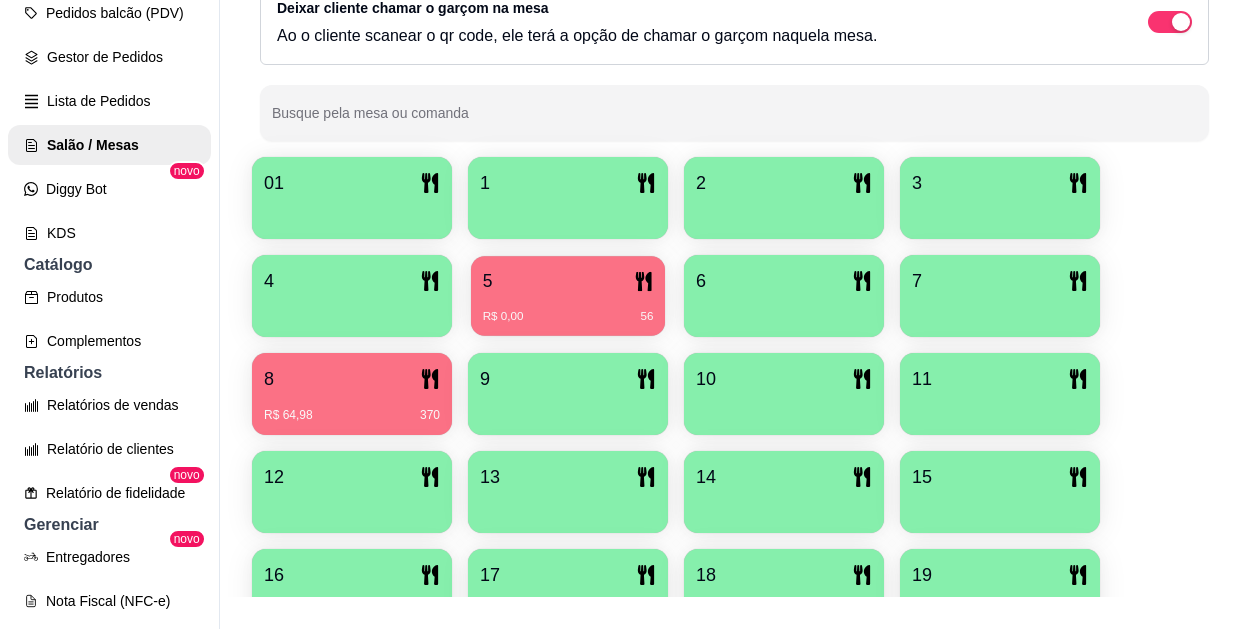 click on "R$ 0,00 56" at bounding box center (568, 309) 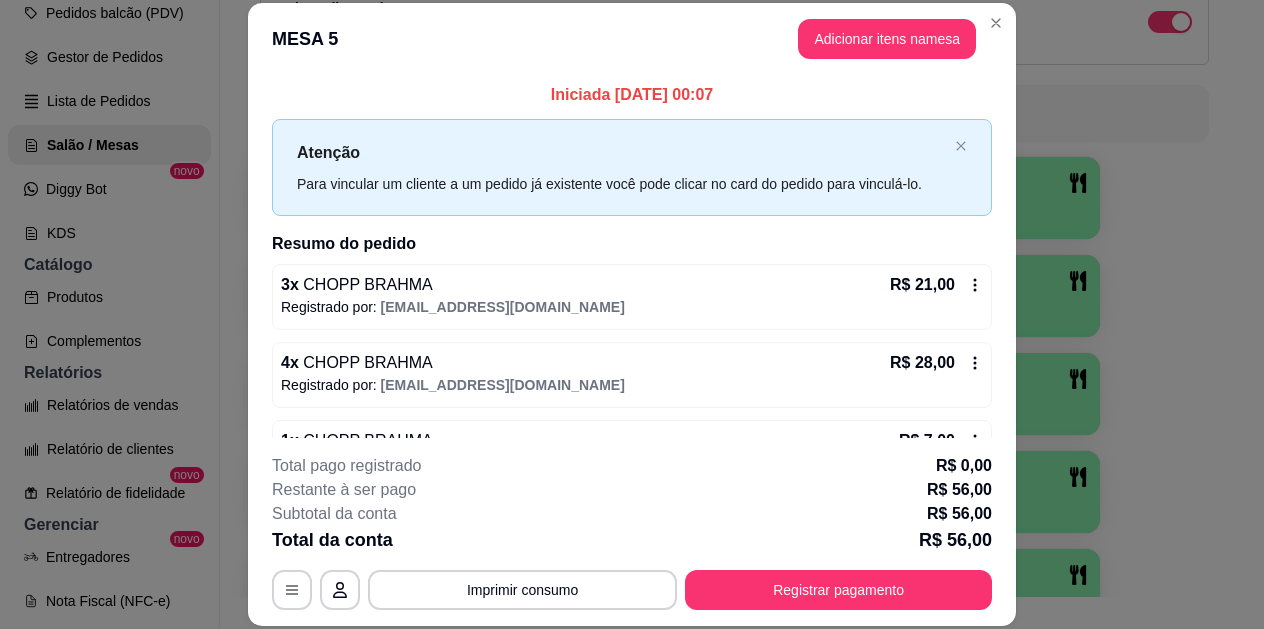click 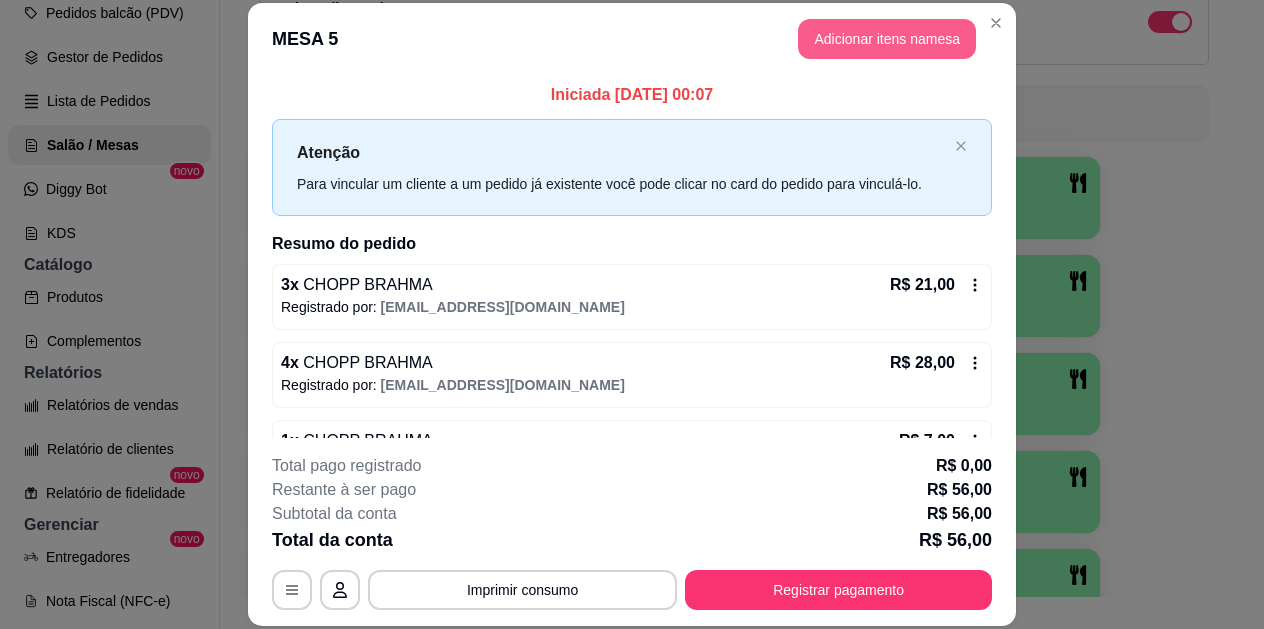 click on "Adicionar itens na  mesa" at bounding box center [887, 39] 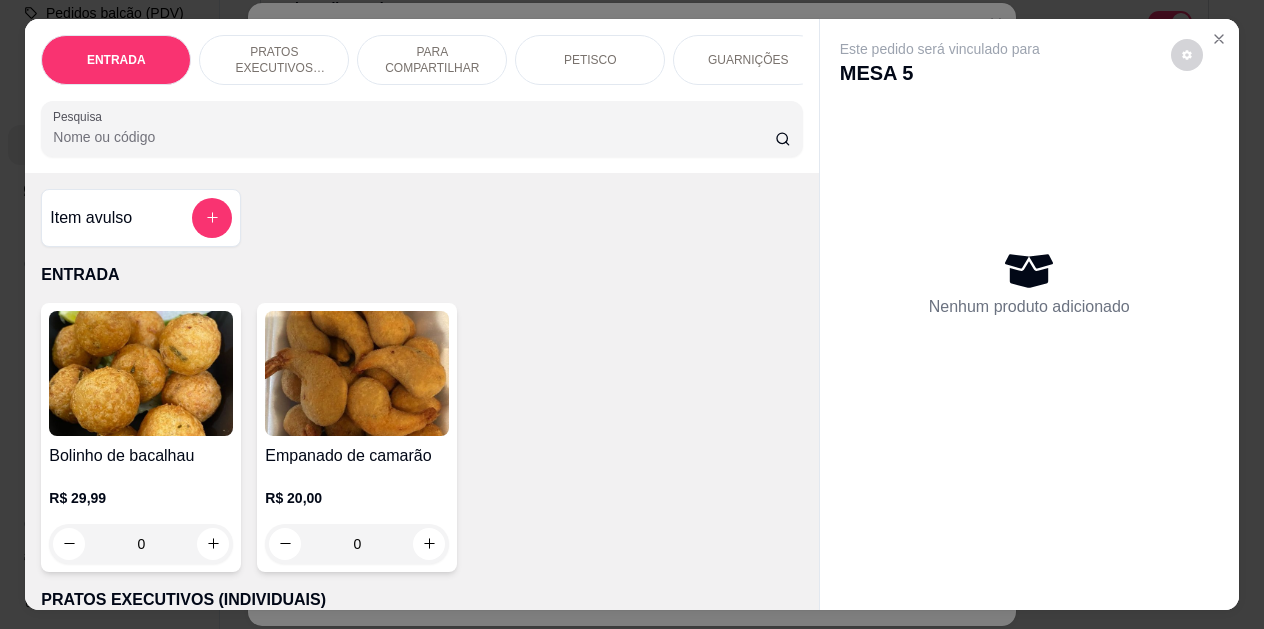 scroll, scrollTop: 0, scrollLeft: 80, axis: horizontal 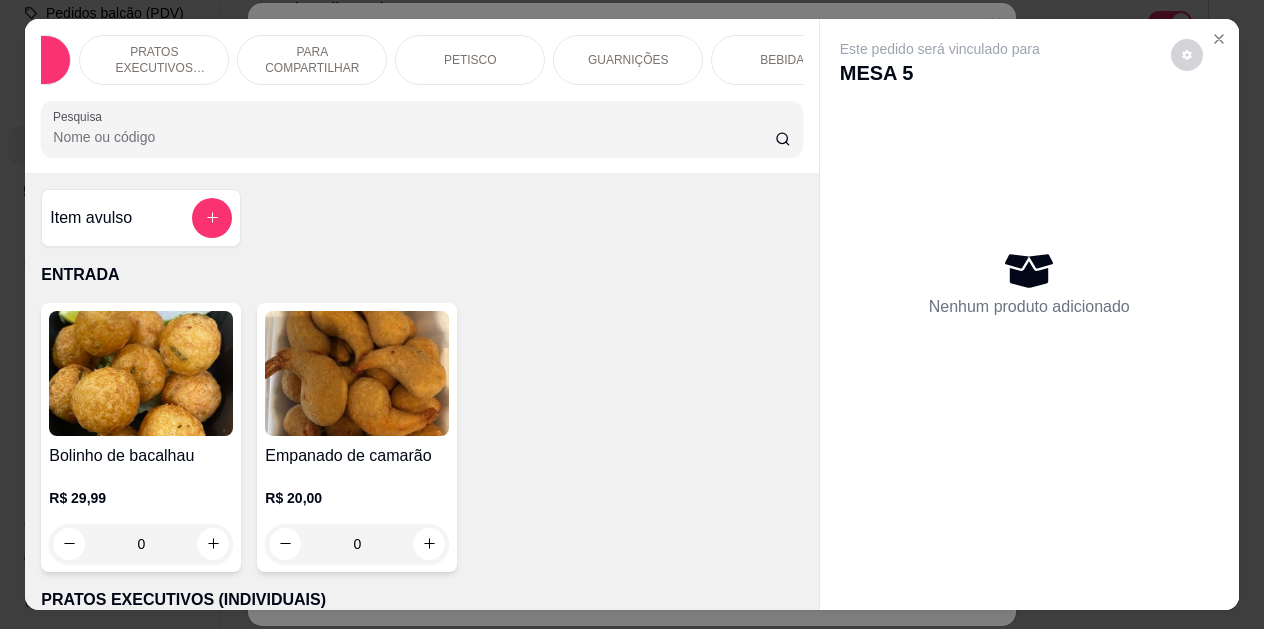 click on "BEBIDAS" at bounding box center (786, 60) 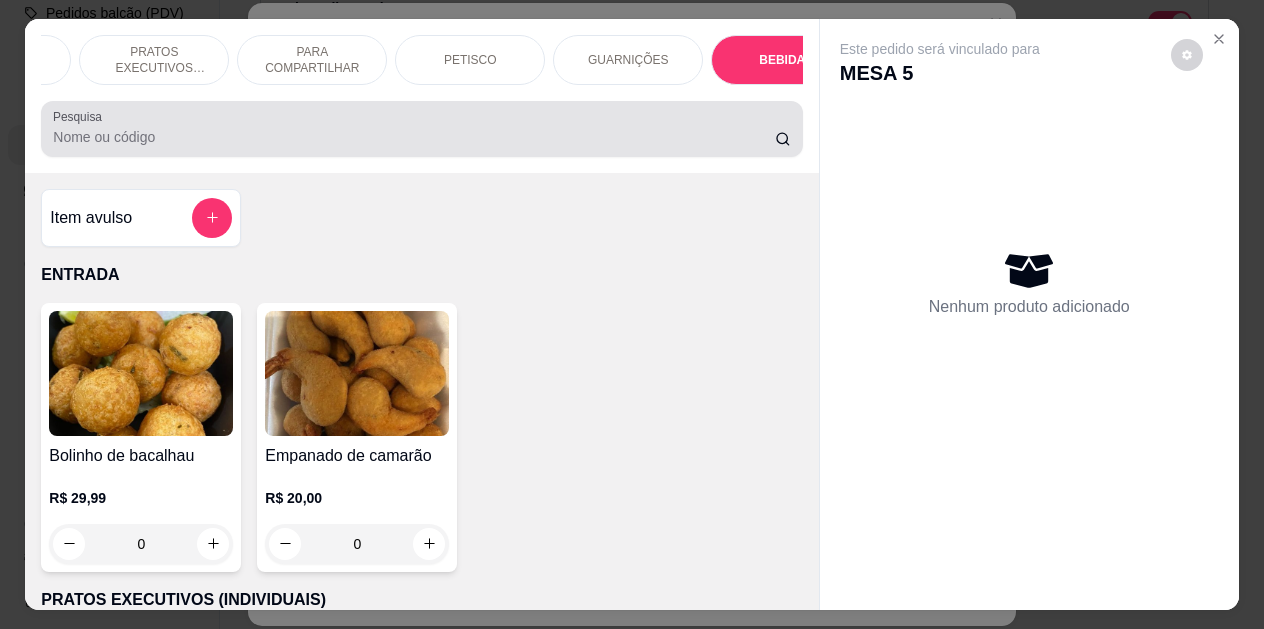scroll, scrollTop: 4139, scrollLeft: 0, axis: vertical 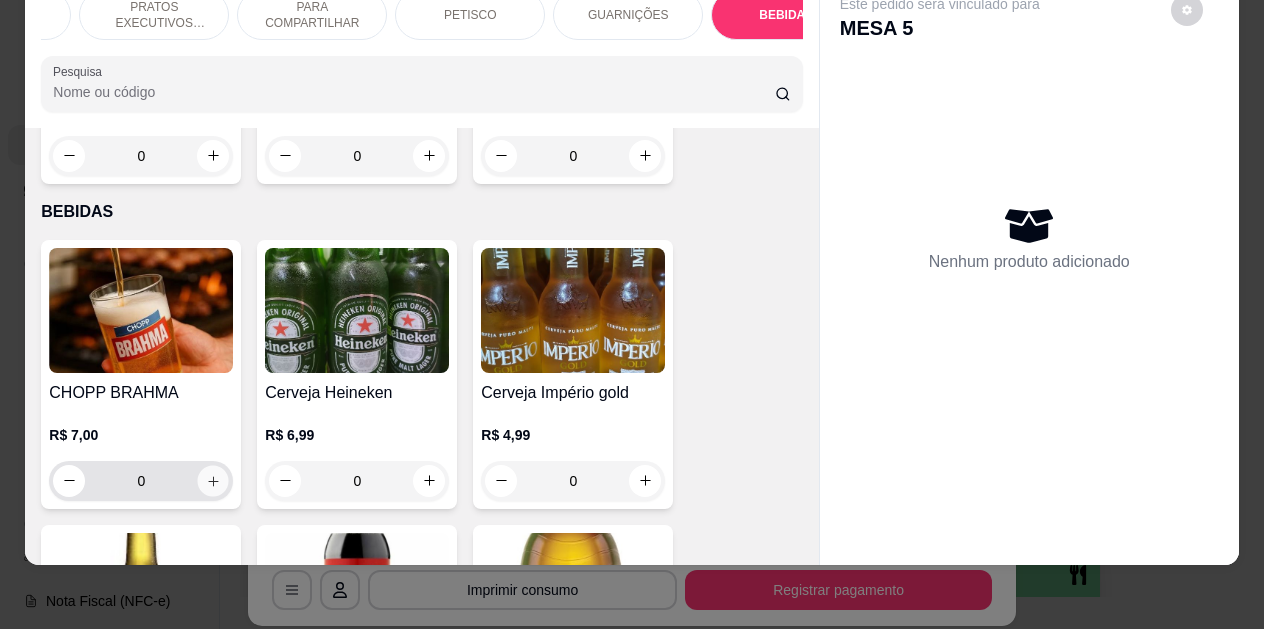 click 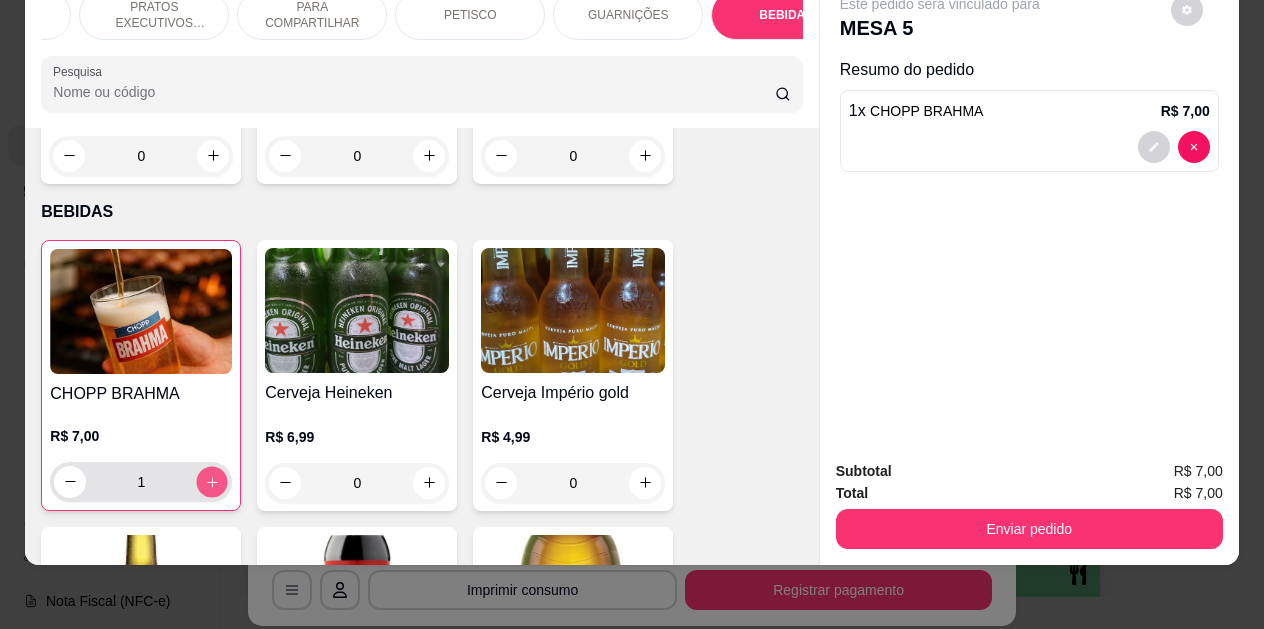 click 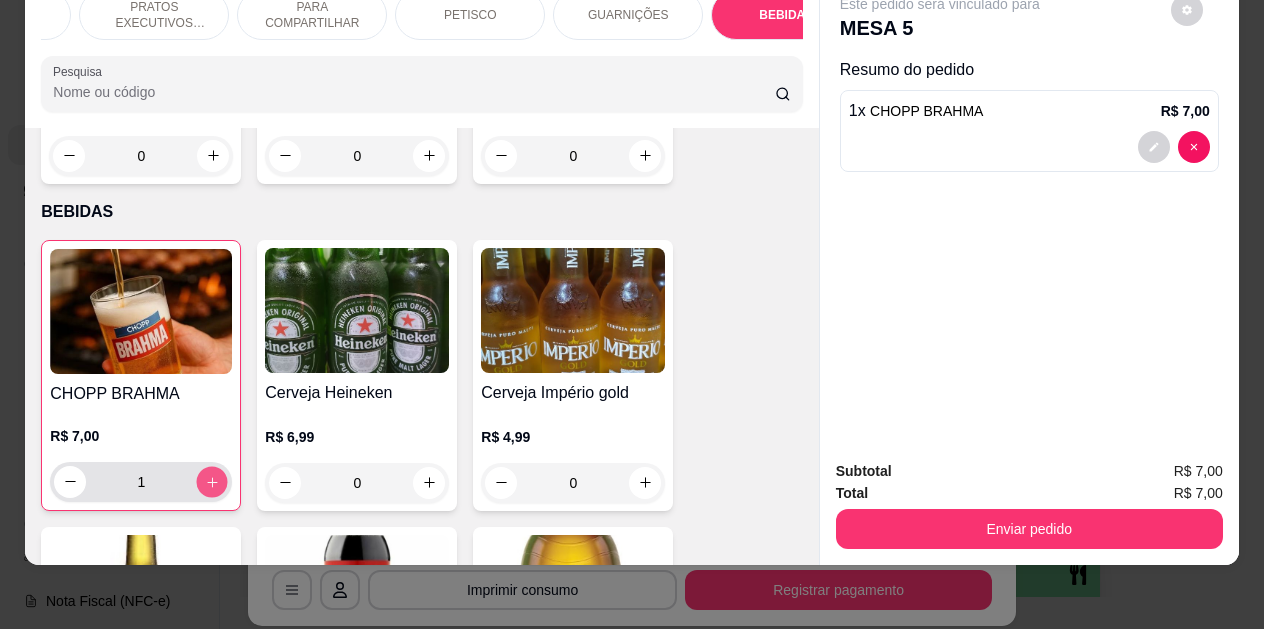 type on "2" 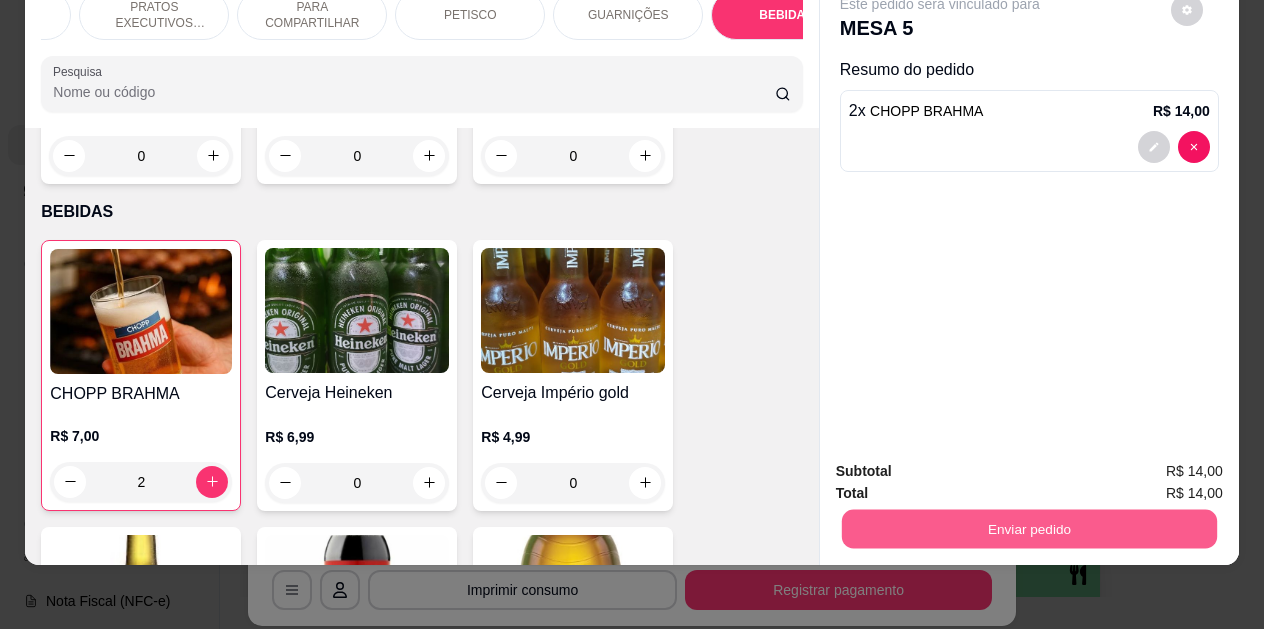click on "Enviar pedido" at bounding box center [1029, 529] 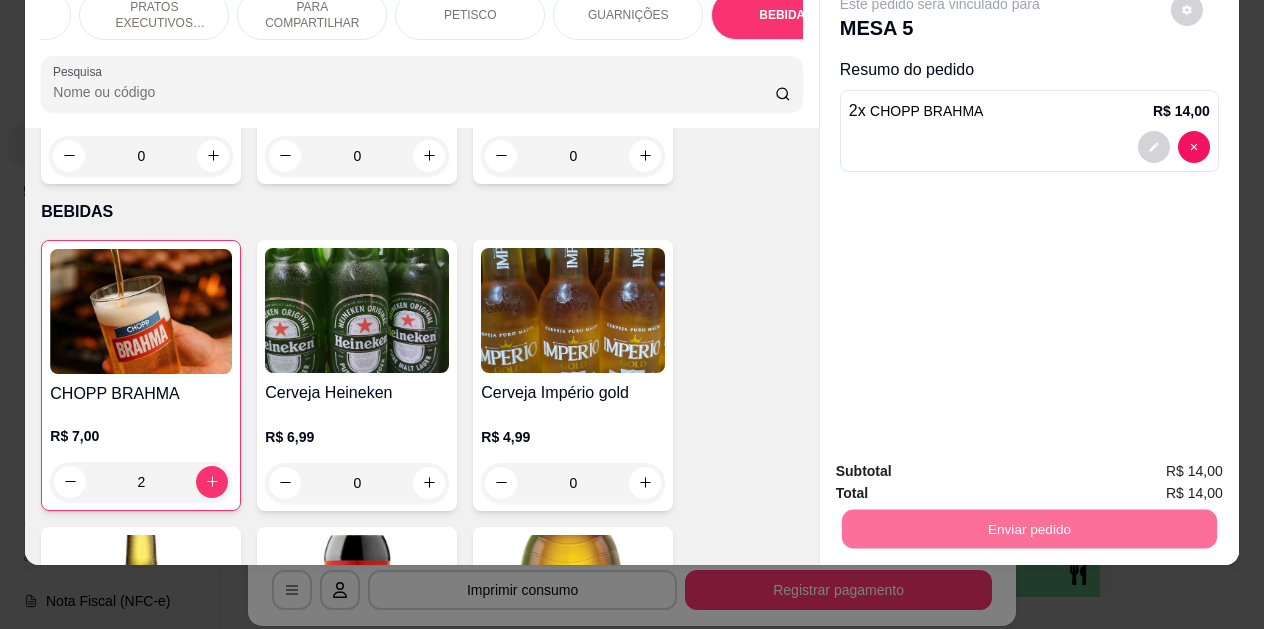 click on "Não registrar e enviar pedido" at bounding box center [963, 465] 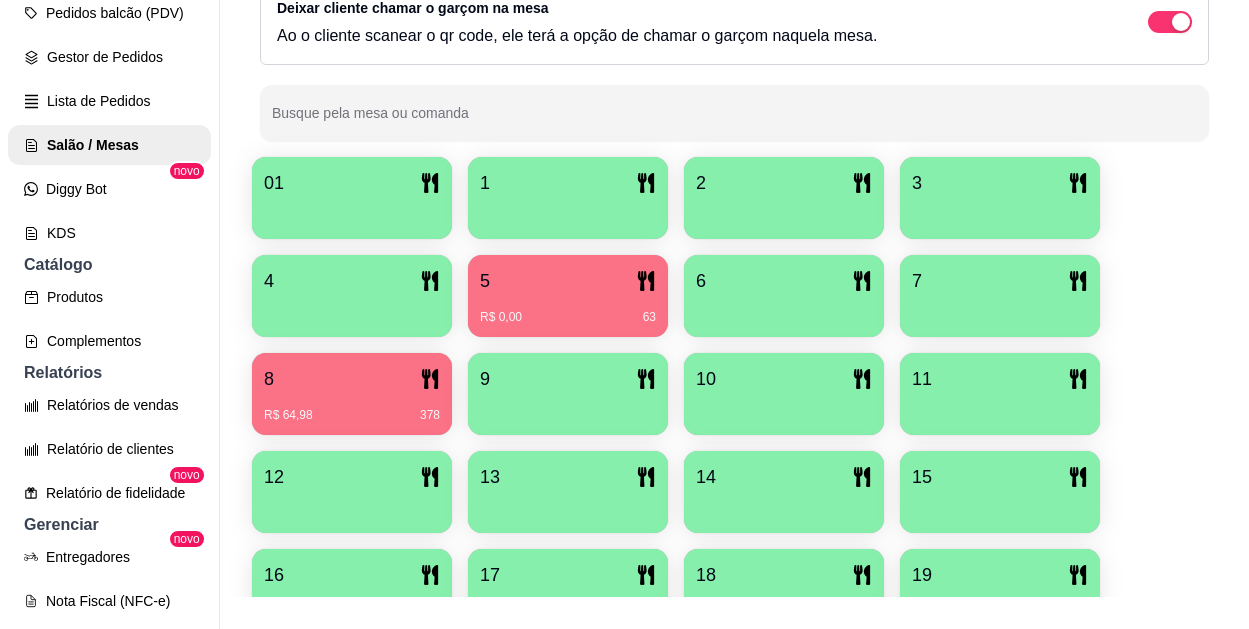 click on "8" at bounding box center [352, 379] 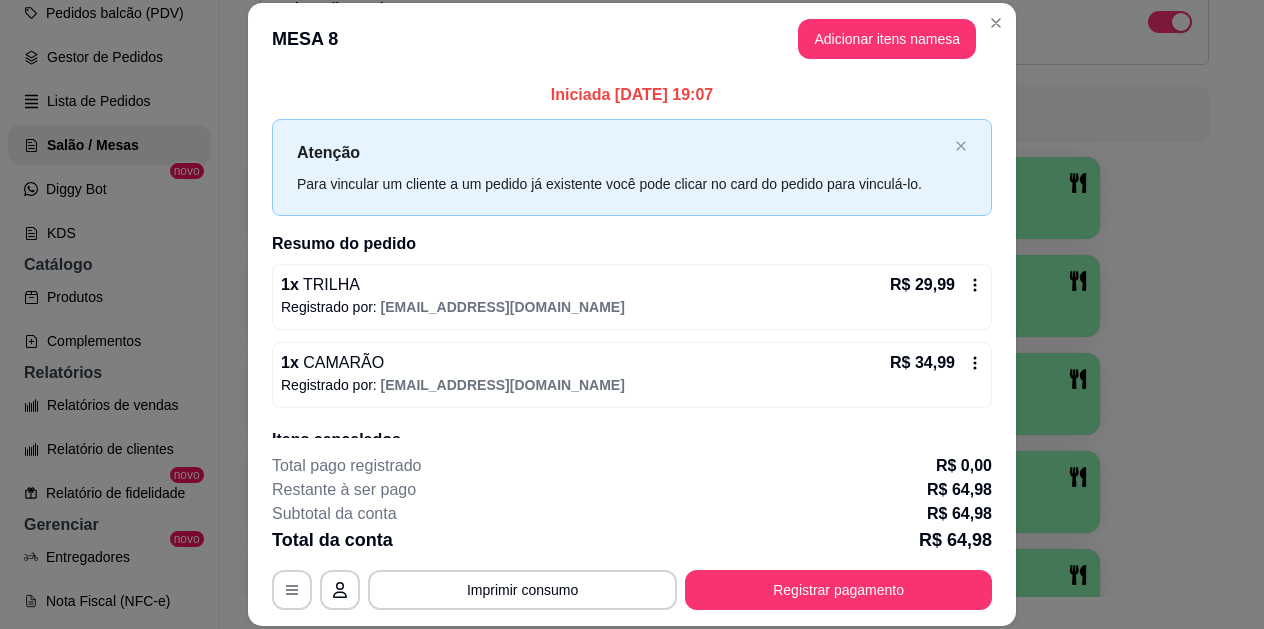 click 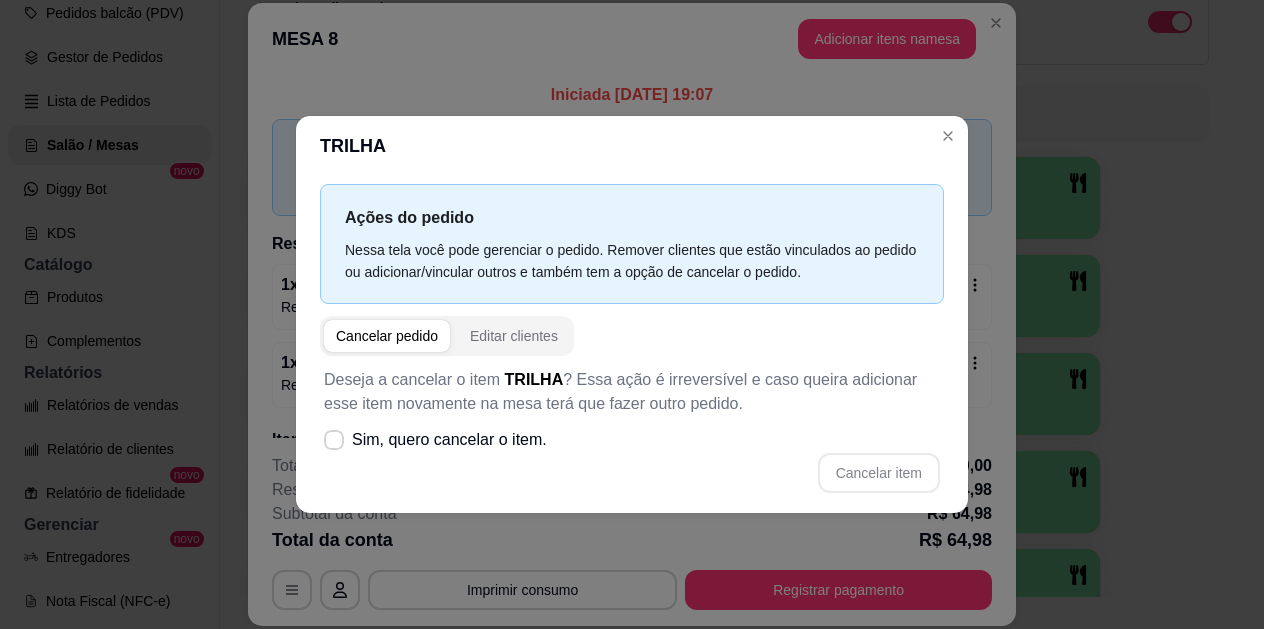 click on "Cancelar pedido" at bounding box center (387, 336) 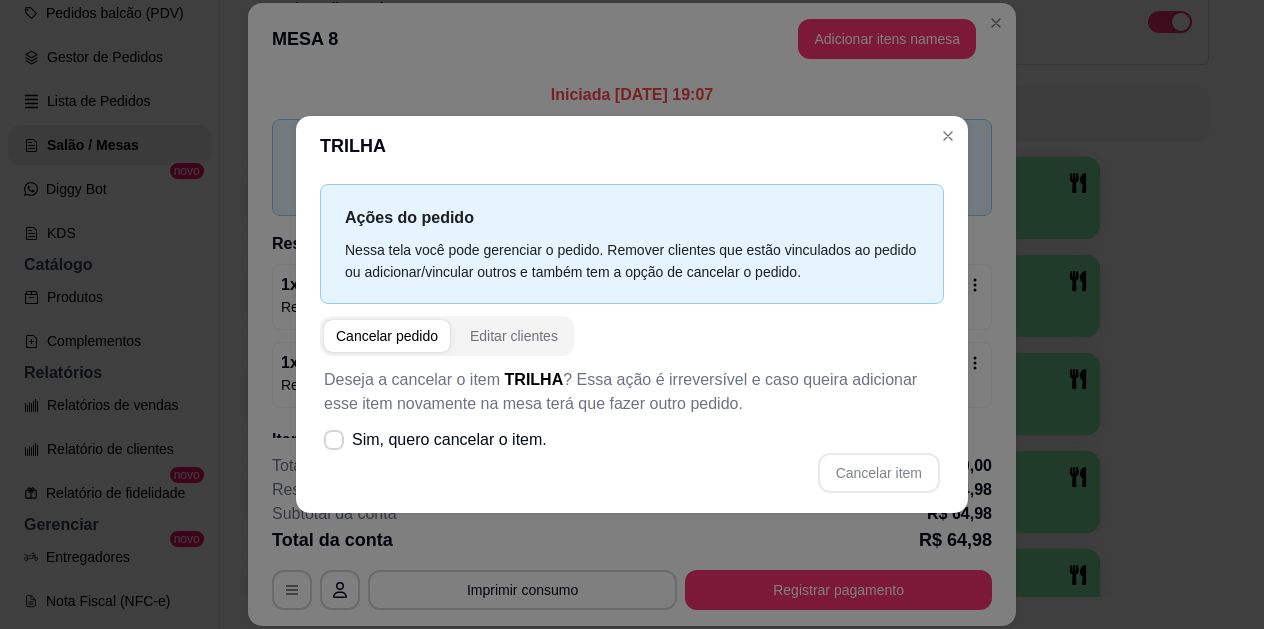 click on "Cancelar pedido" at bounding box center (387, 336) 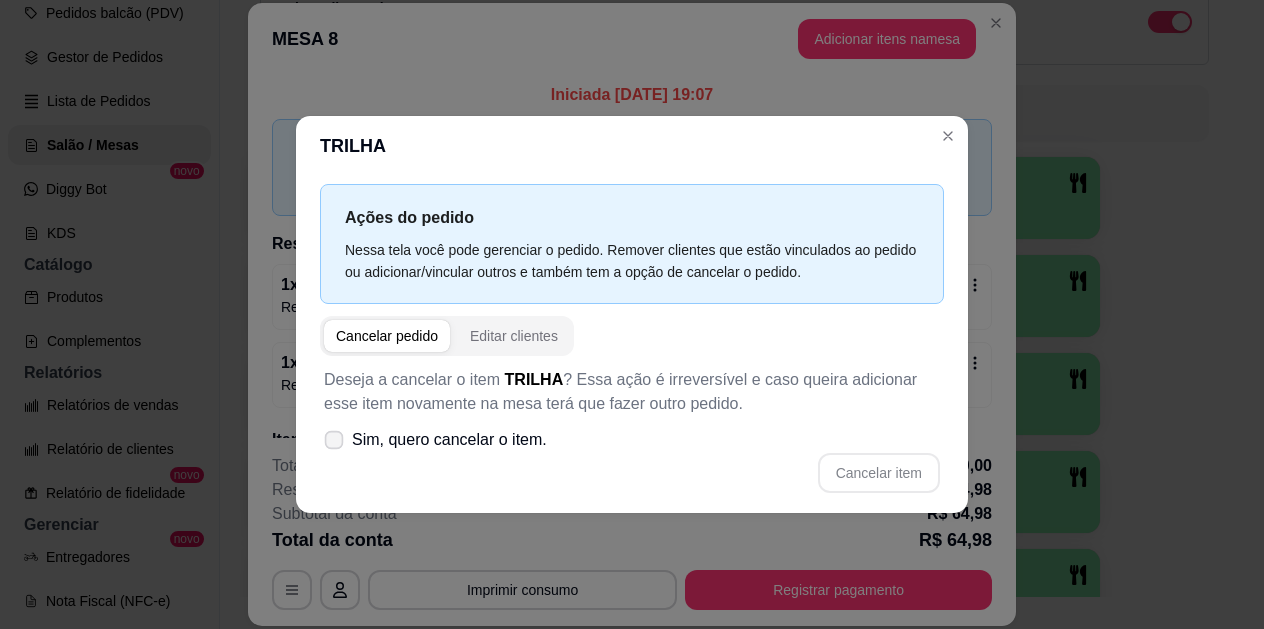 click 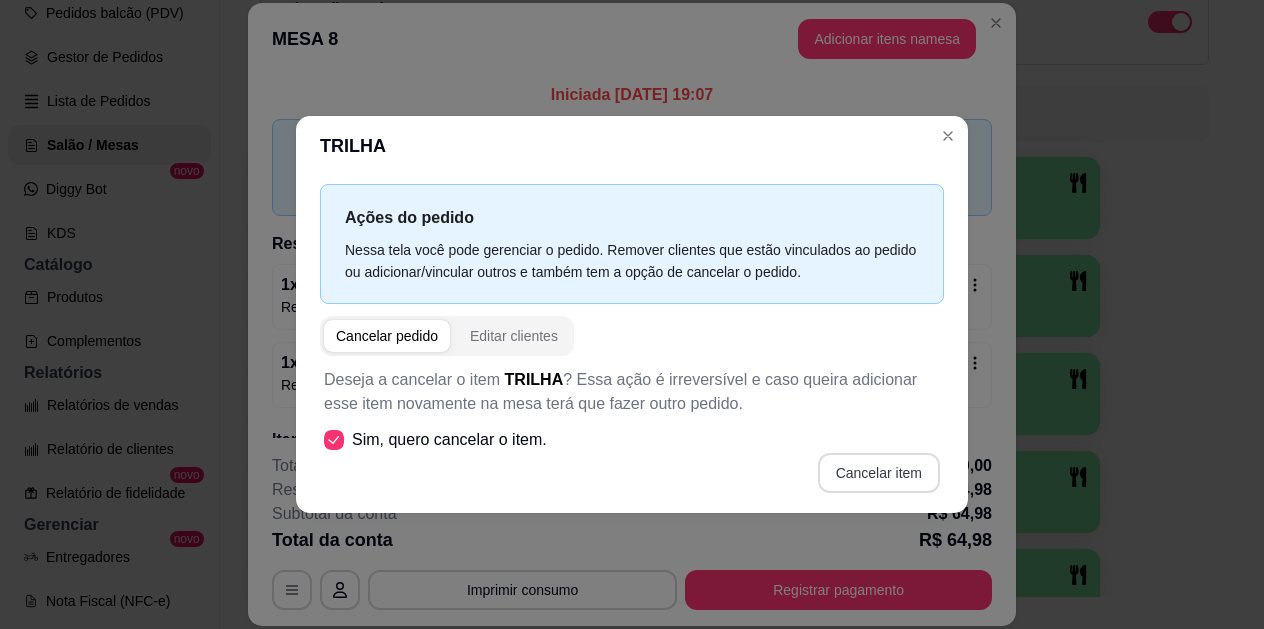click on "Cancelar item" at bounding box center [879, 473] 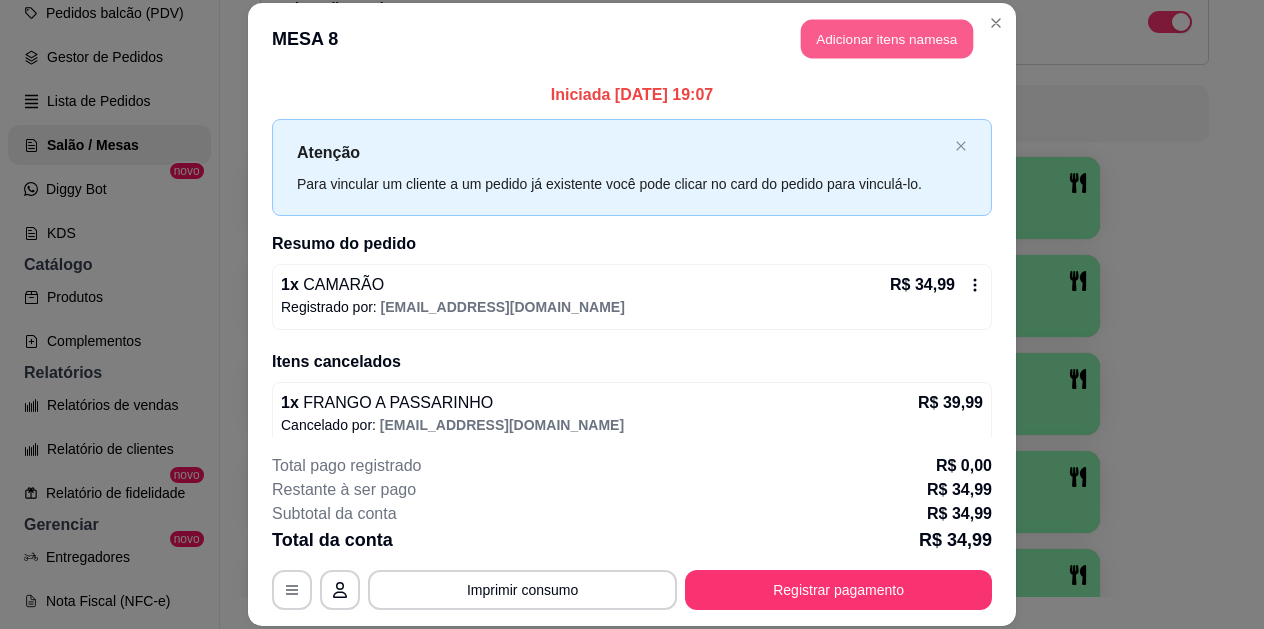 click on "Adicionar itens na  mesa" at bounding box center (887, 39) 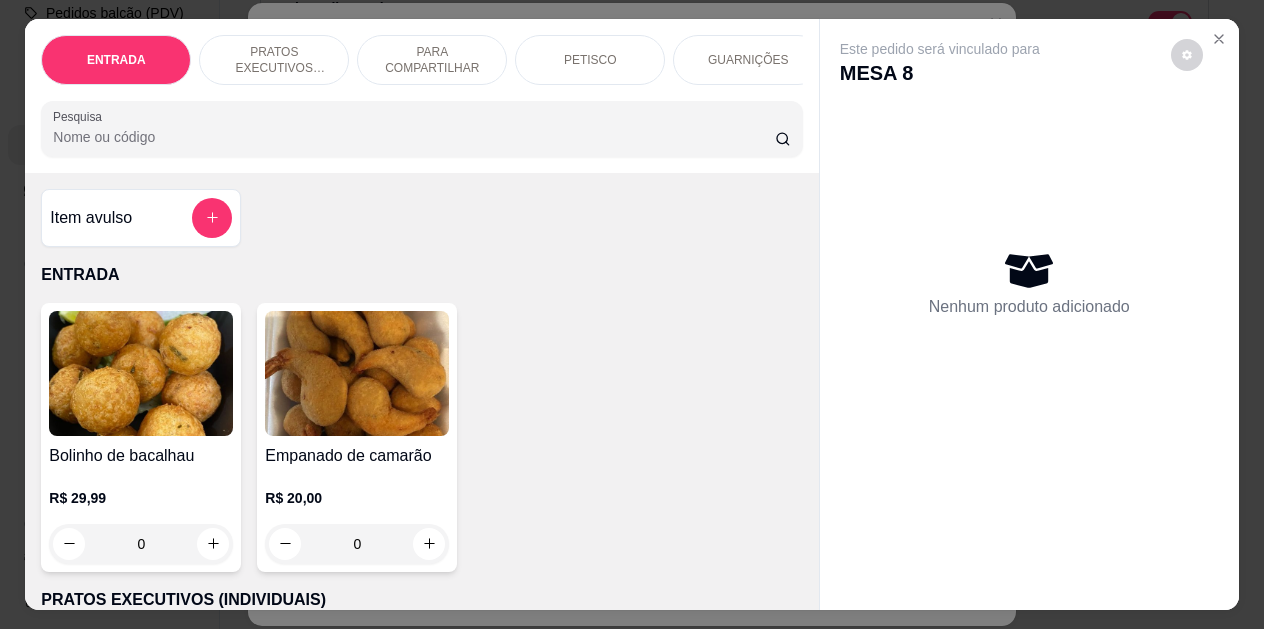 scroll, scrollTop: 0, scrollLeft: 179, axis: horizontal 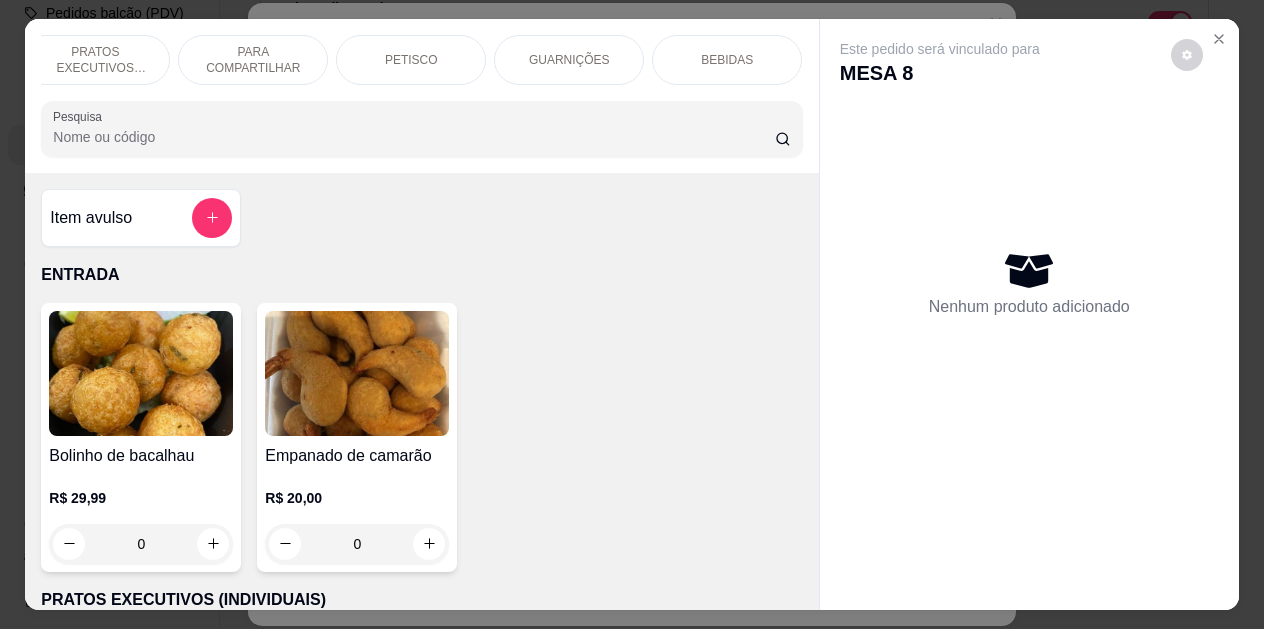 click on "BEBIDAS" at bounding box center [727, 60] 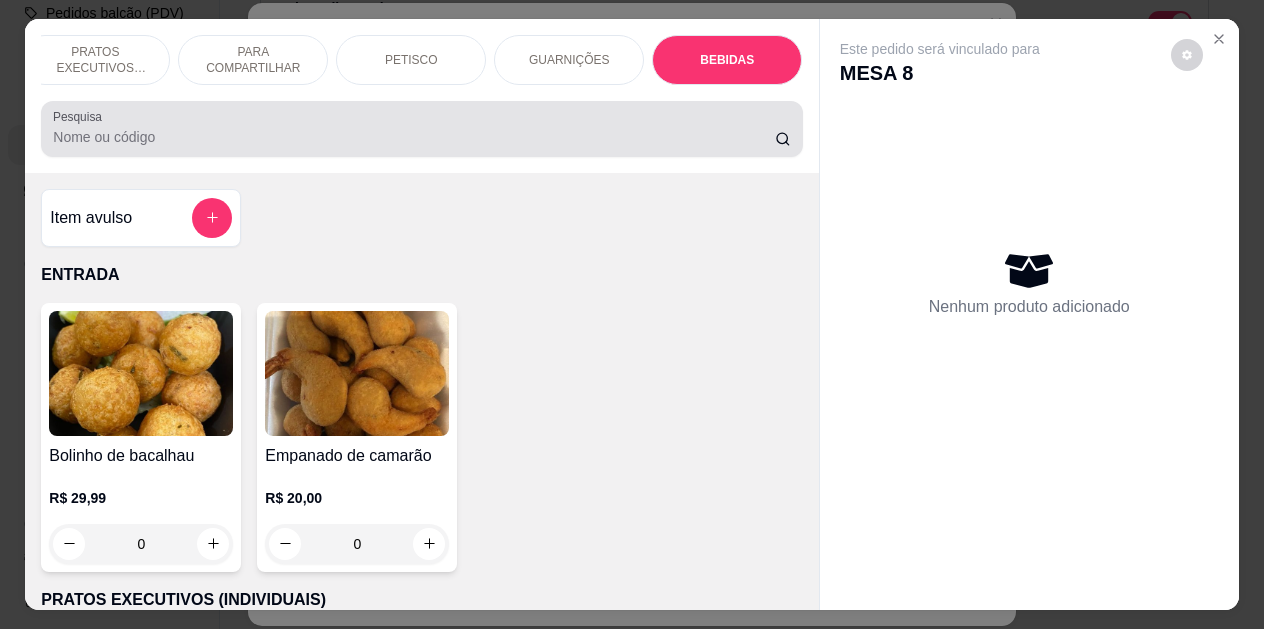 scroll, scrollTop: 4139, scrollLeft: 0, axis: vertical 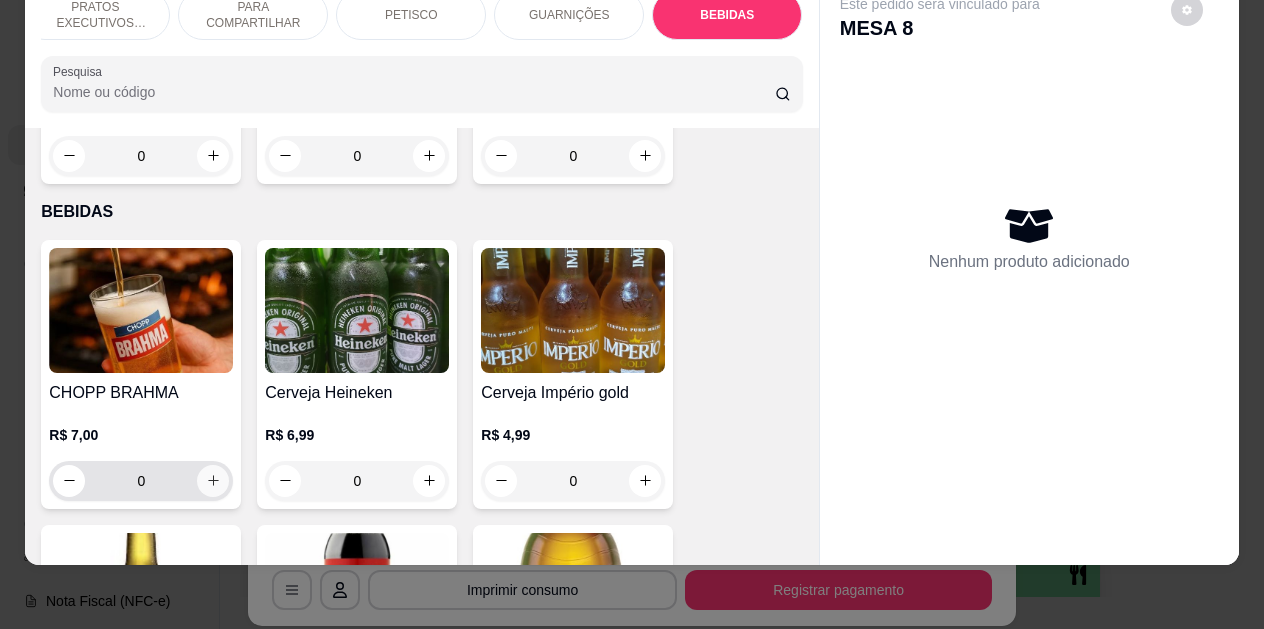 click at bounding box center [213, 481] 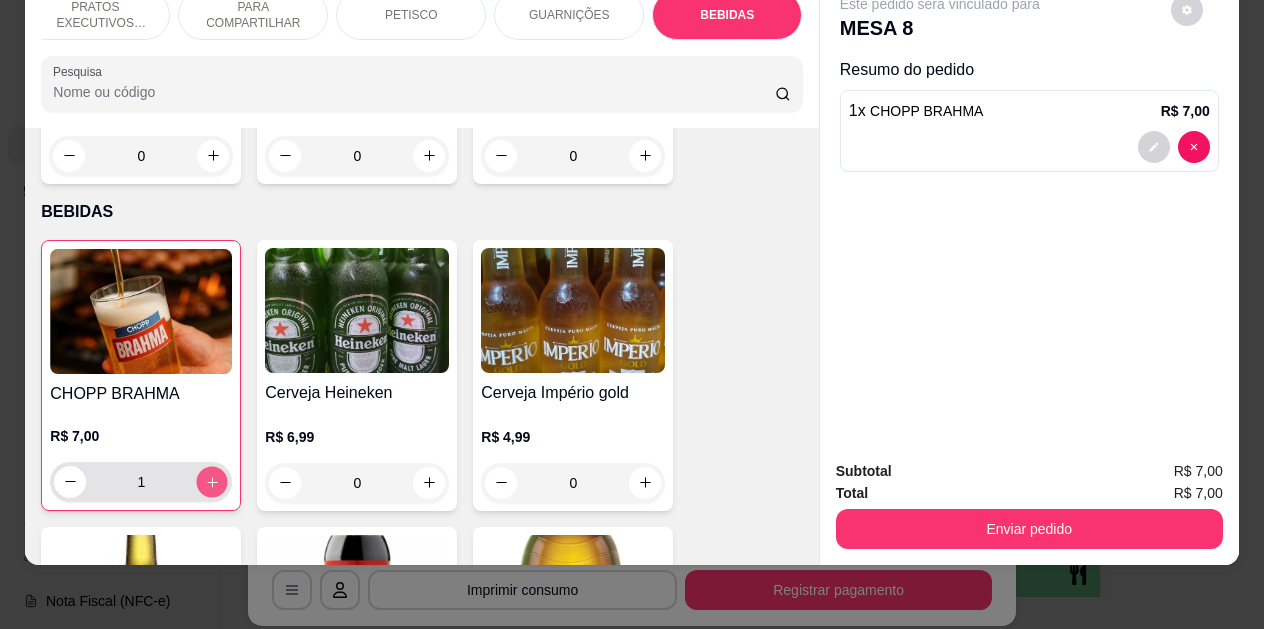click 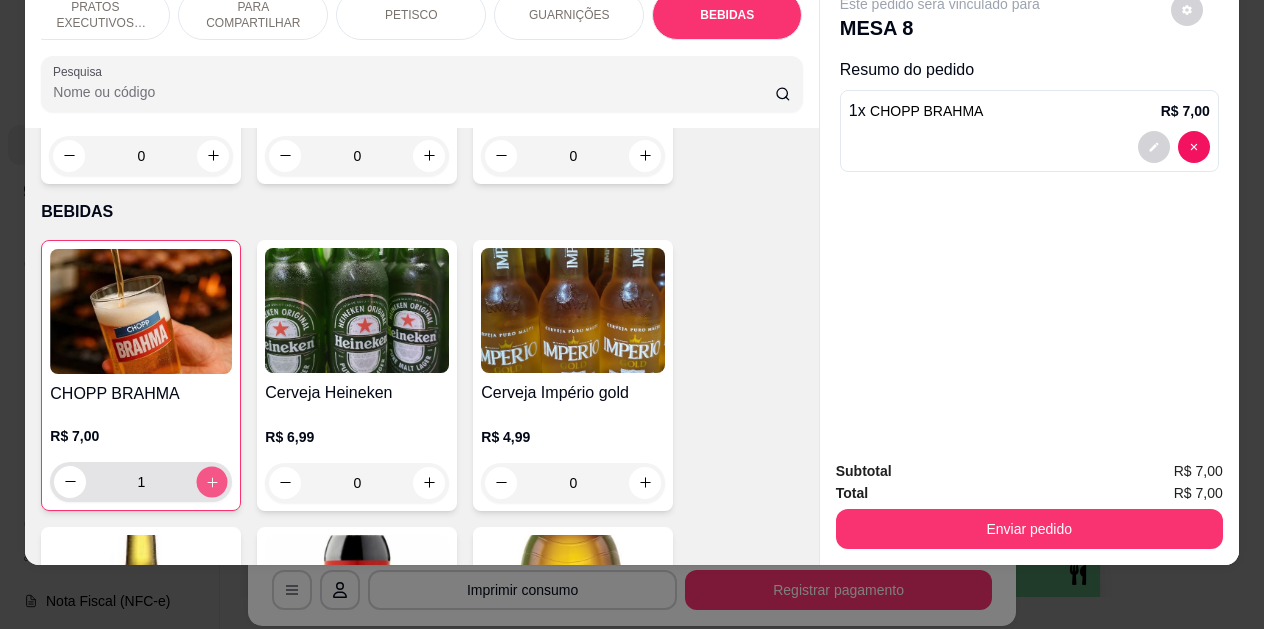 click 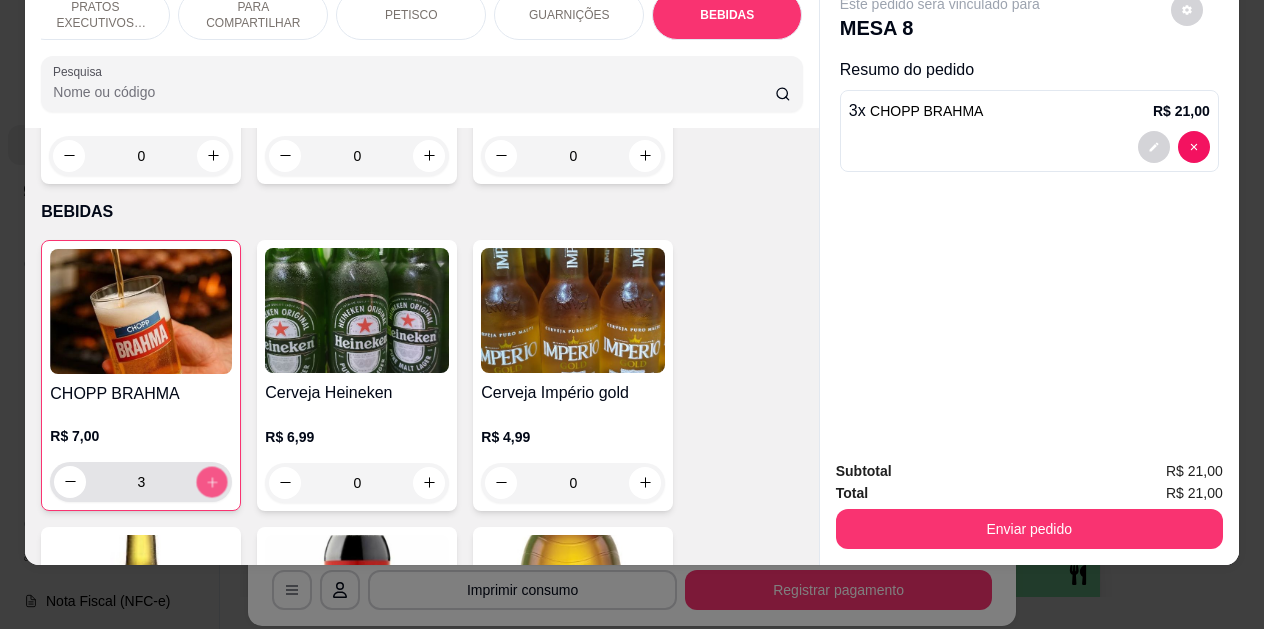 click 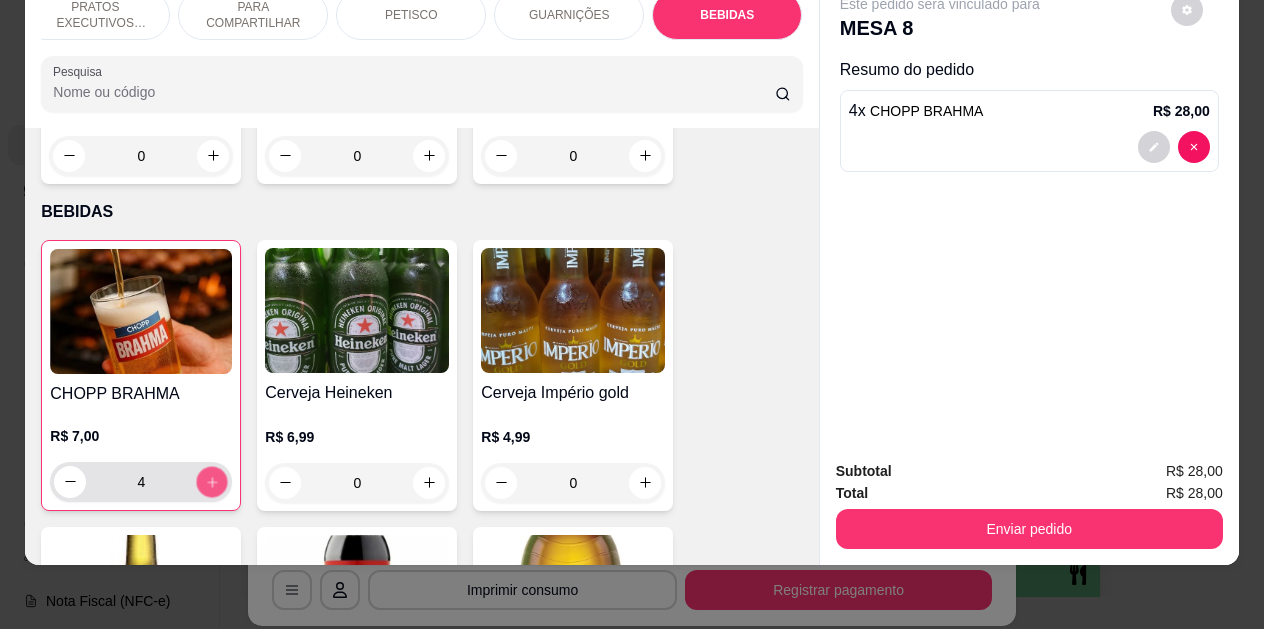 click 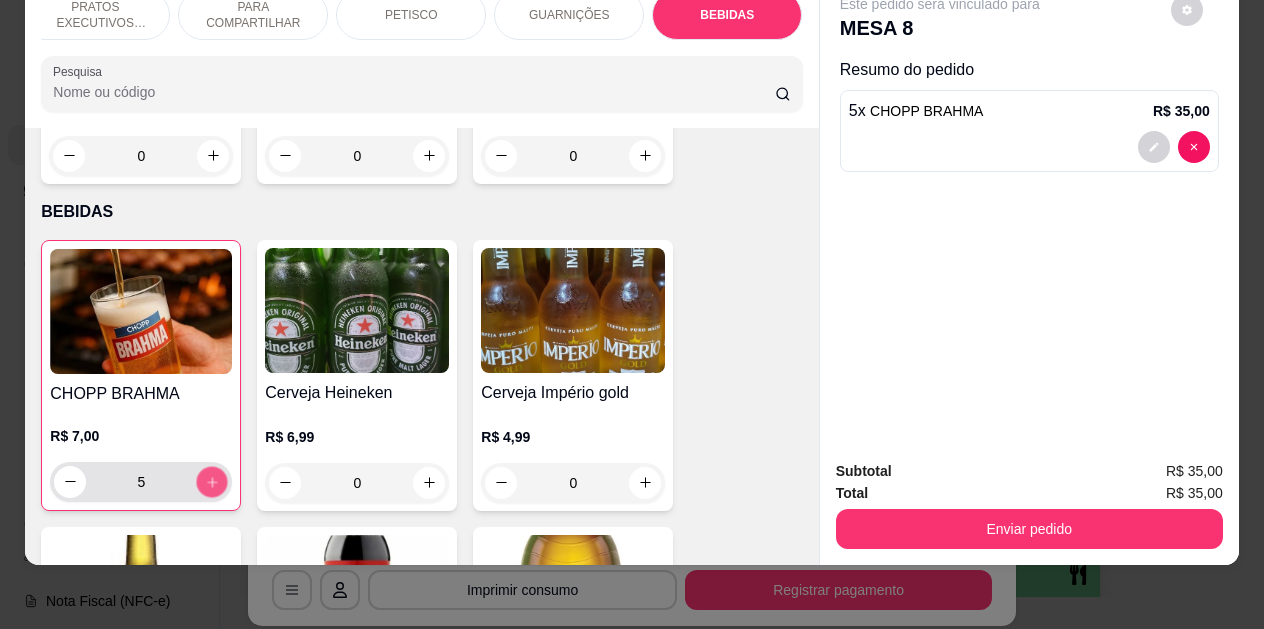 click 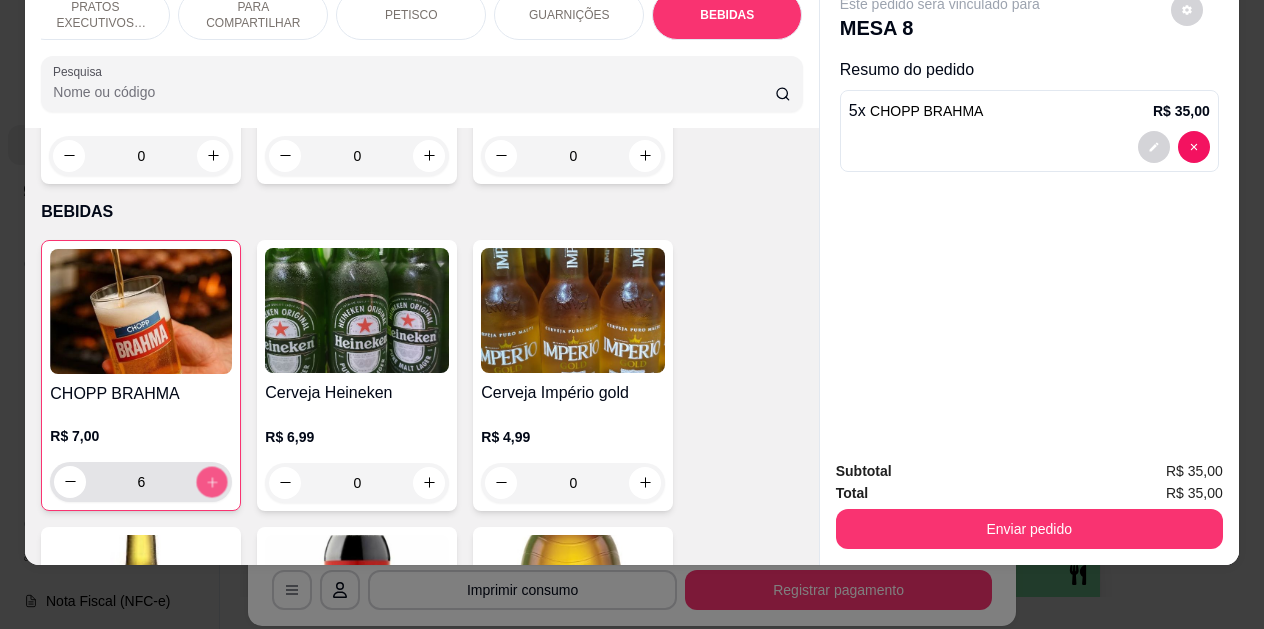 click 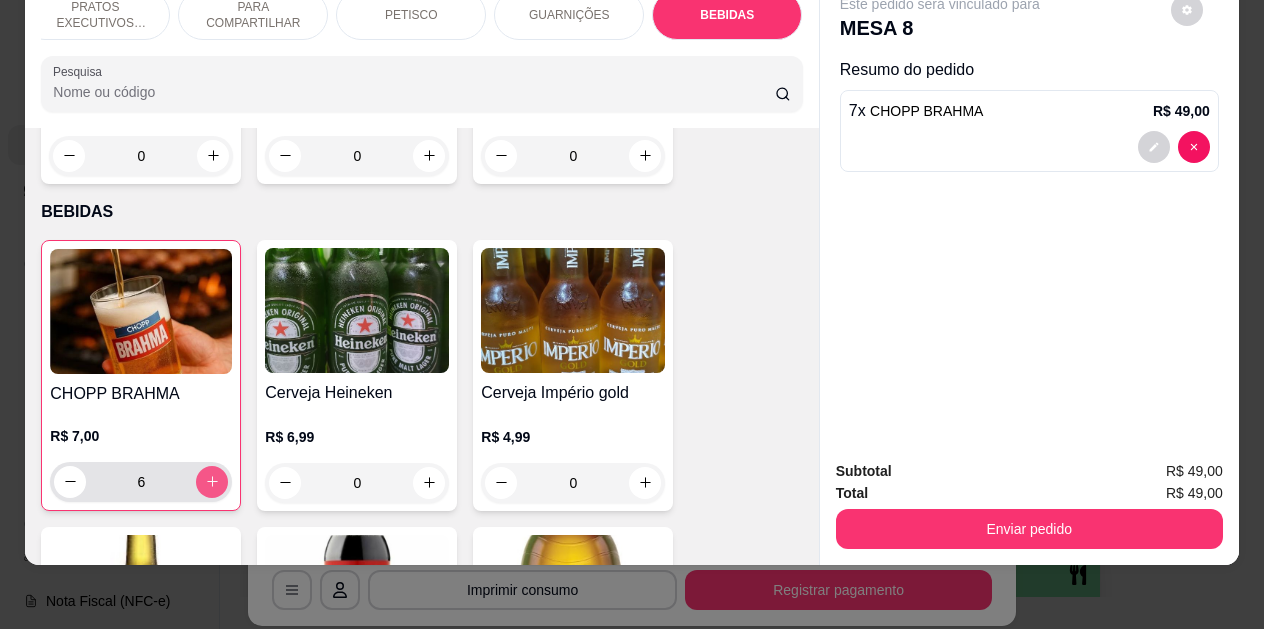 type on "7" 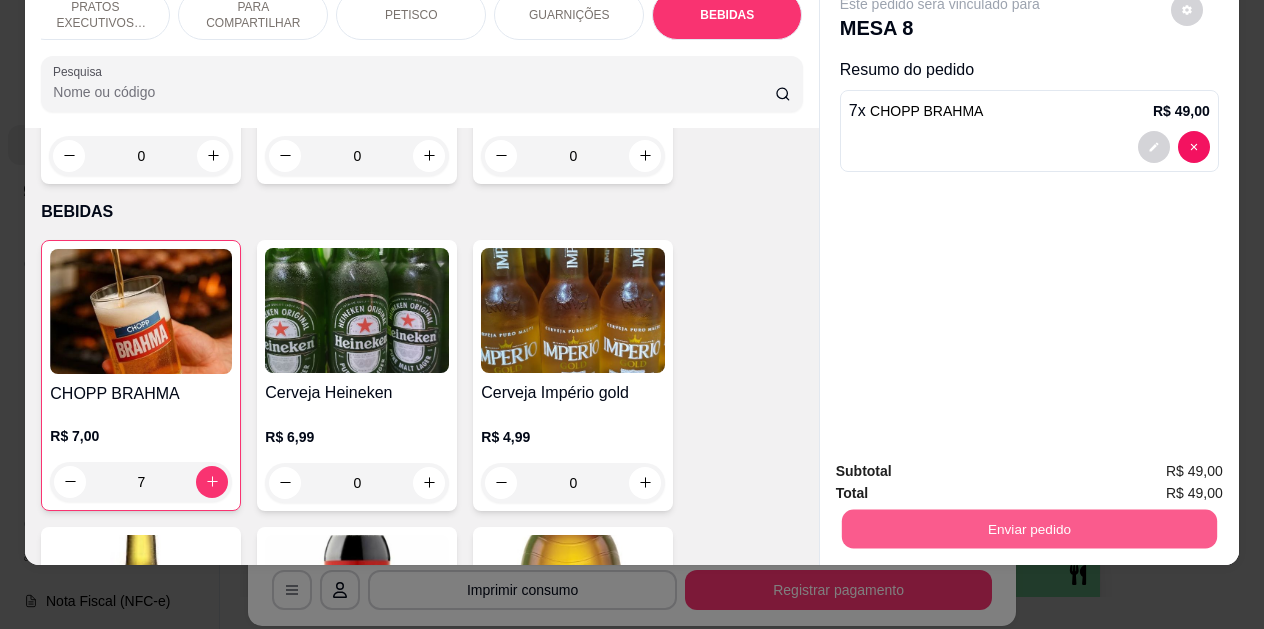 click on "Enviar pedido" at bounding box center (1029, 529) 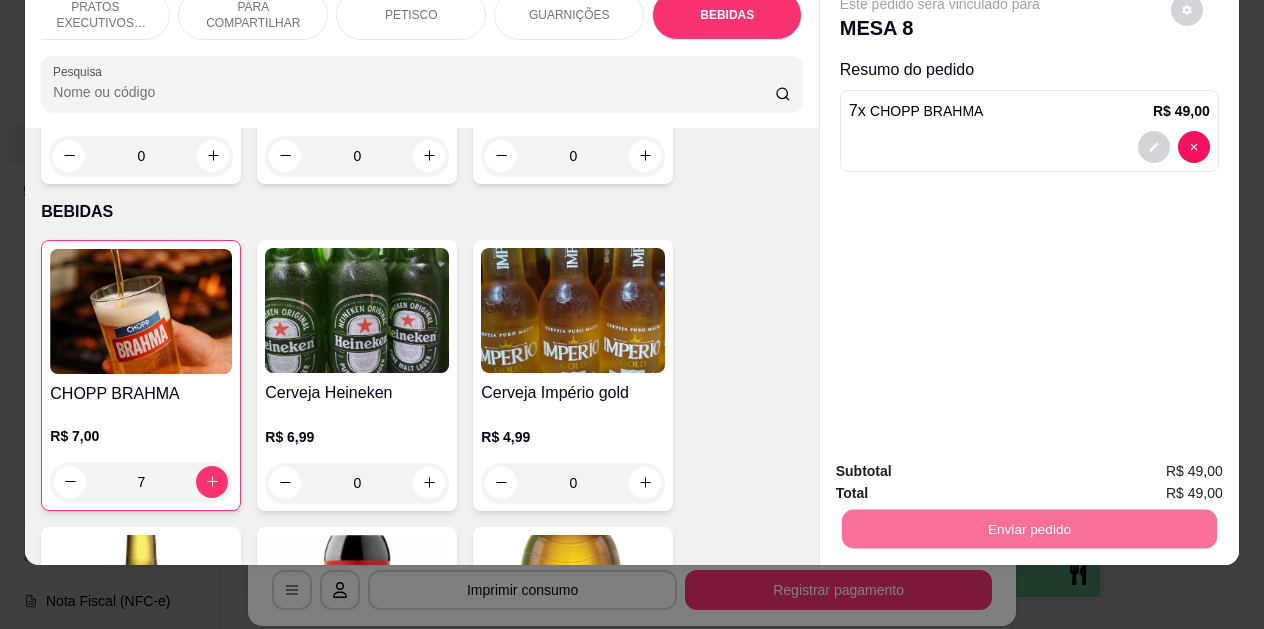 click on "Não registrar e enviar pedido" at bounding box center [963, 464] 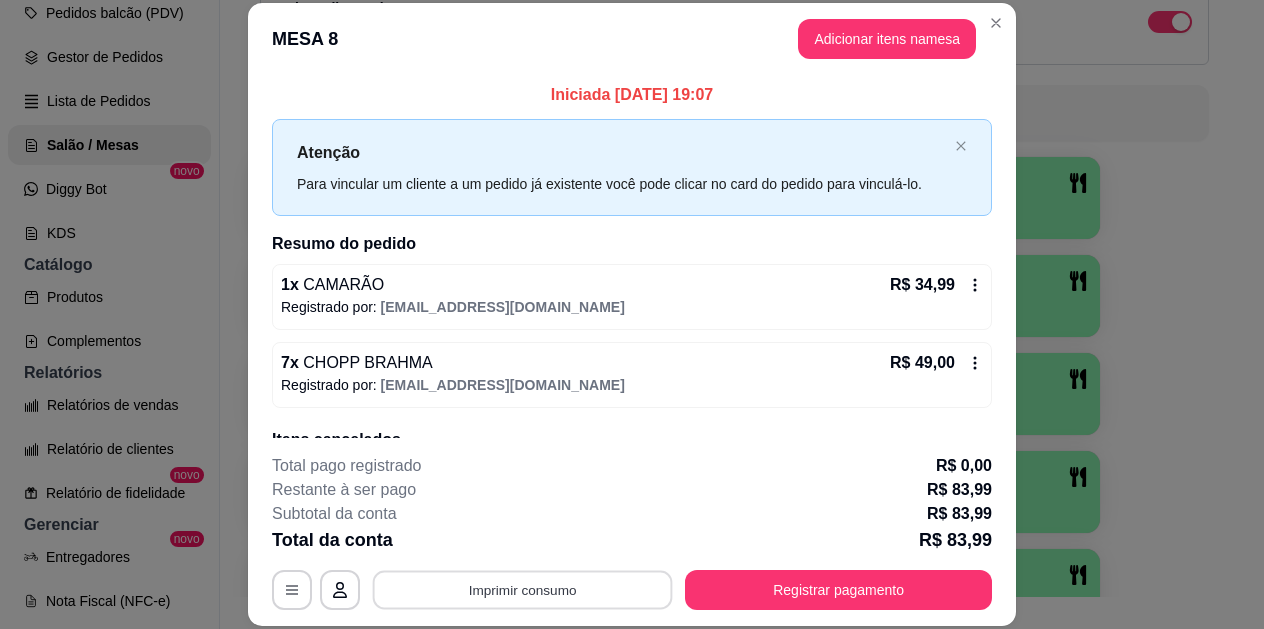 click on "Imprimir consumo" at bounding box center (523, 589) 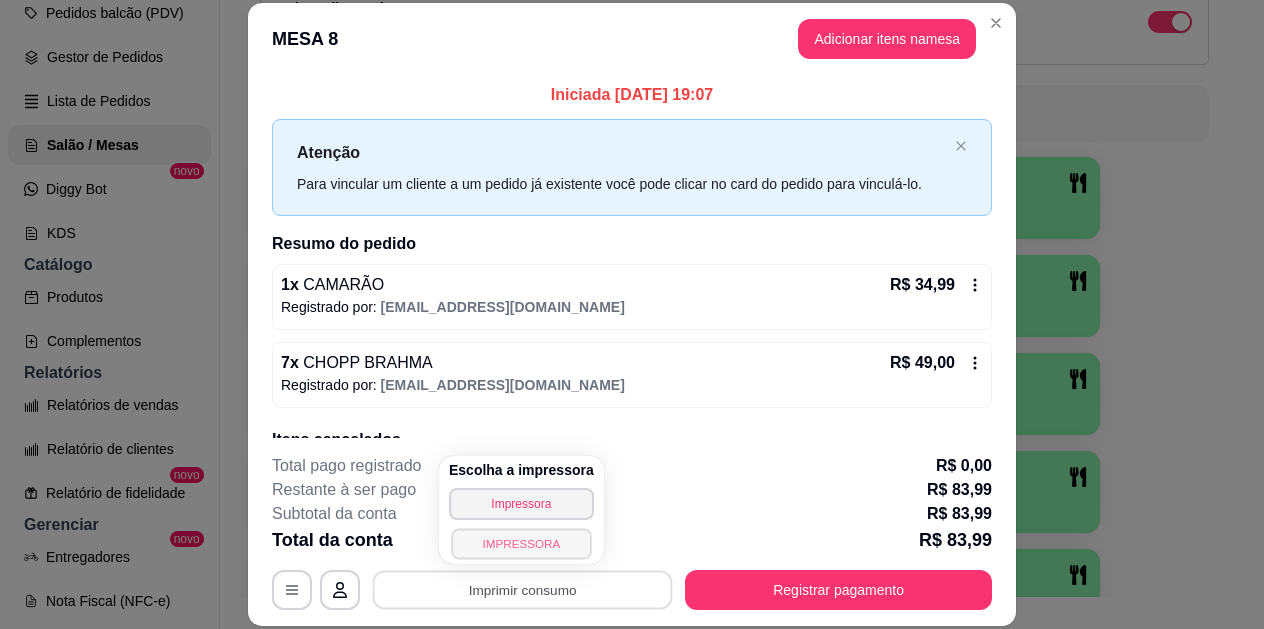 click on "IMPRESSORA" at bounding box center (521, 543) 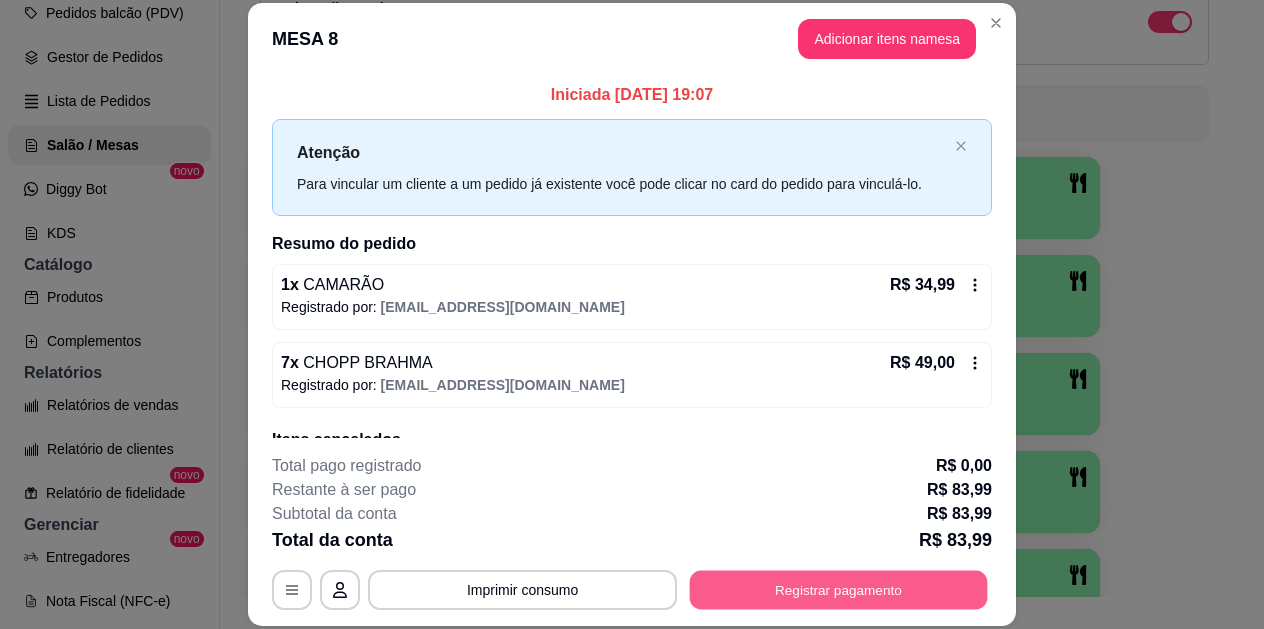 click on "Registrar pagamento" at bounding box center [839, 589] 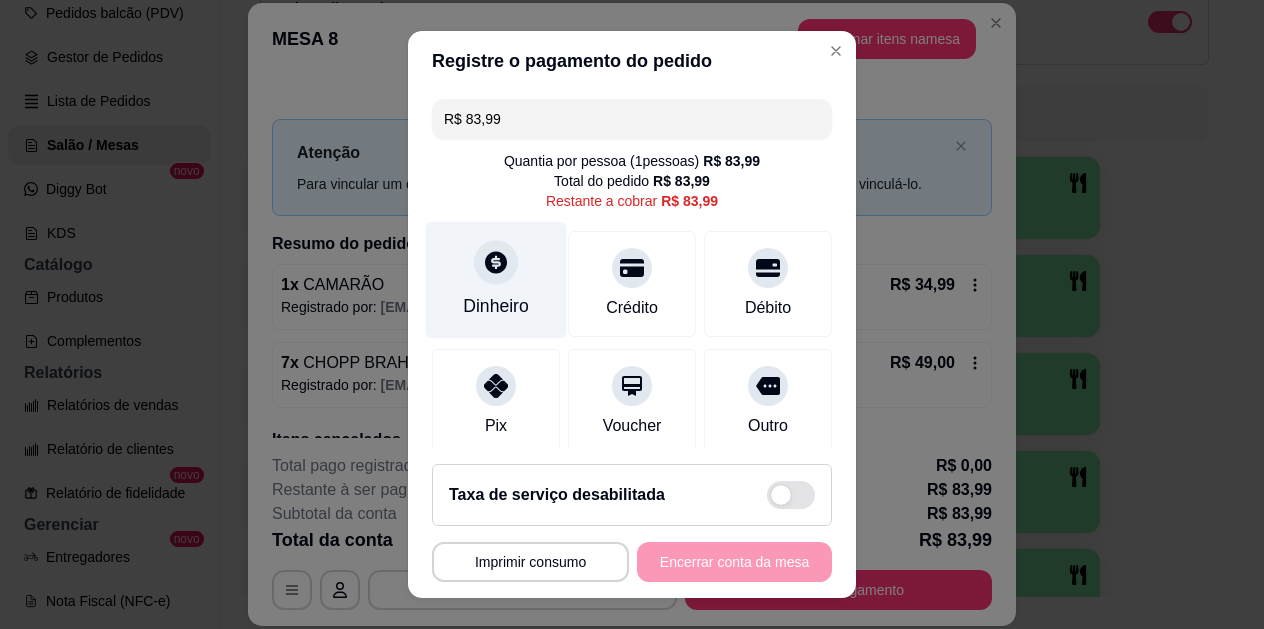 click on "Dinheiro" at bounding box center (496, 280) 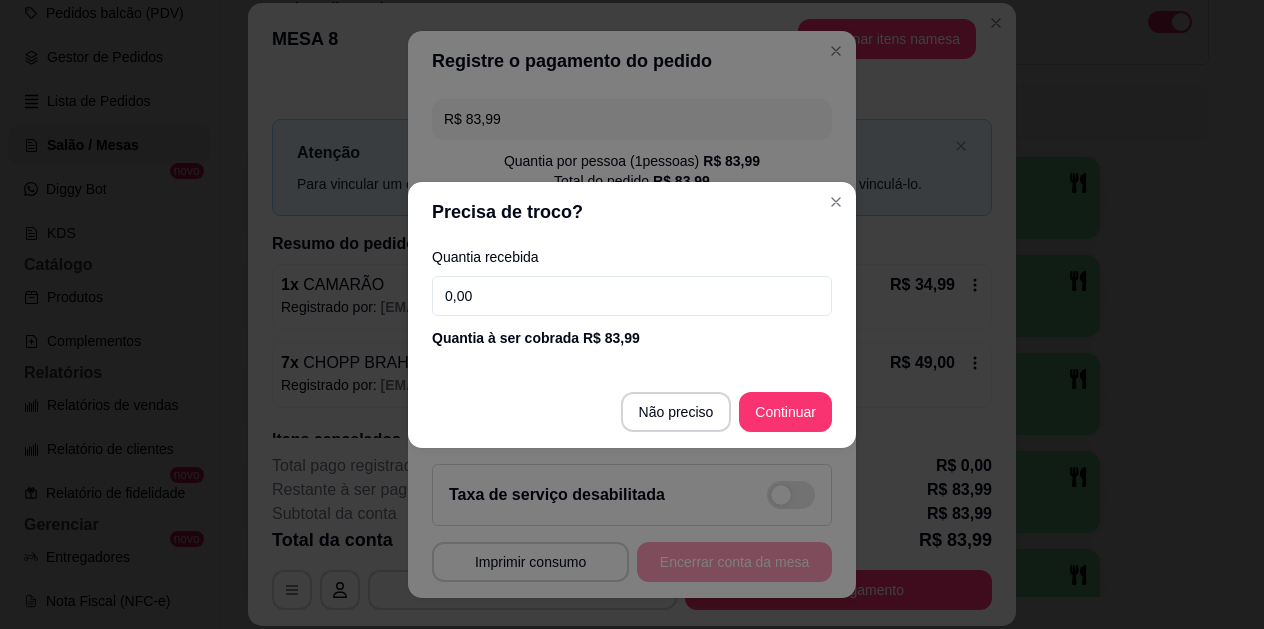 click on "0,00" at bounding box center [632, 296] 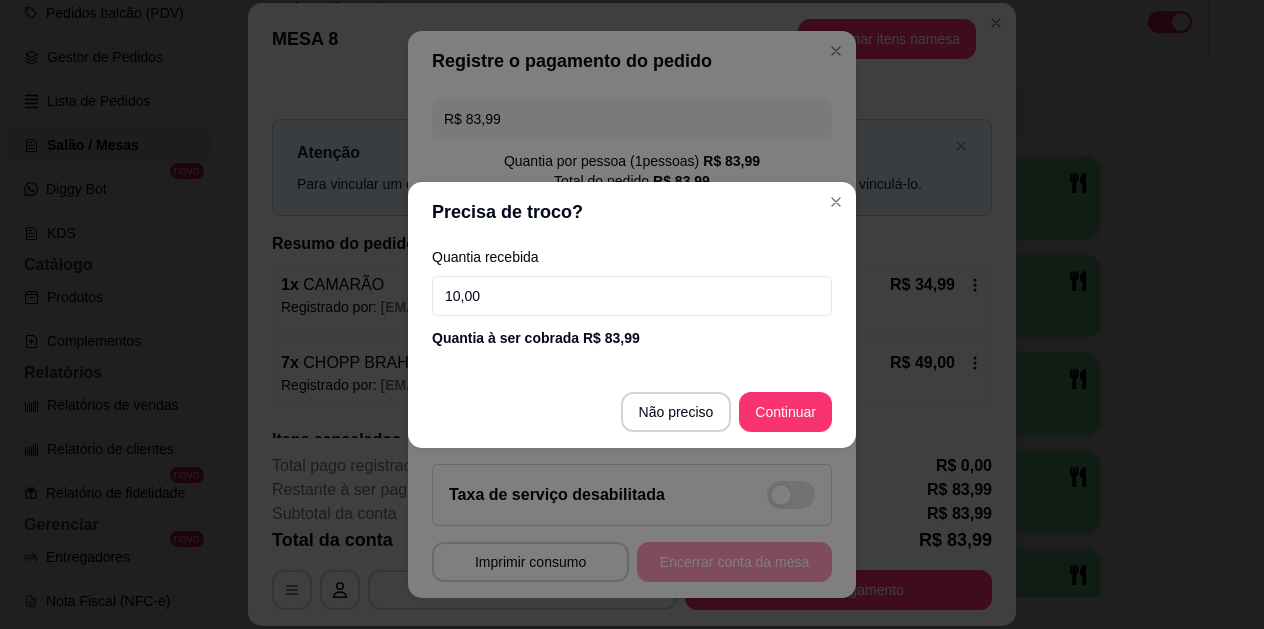 type on "100,00" 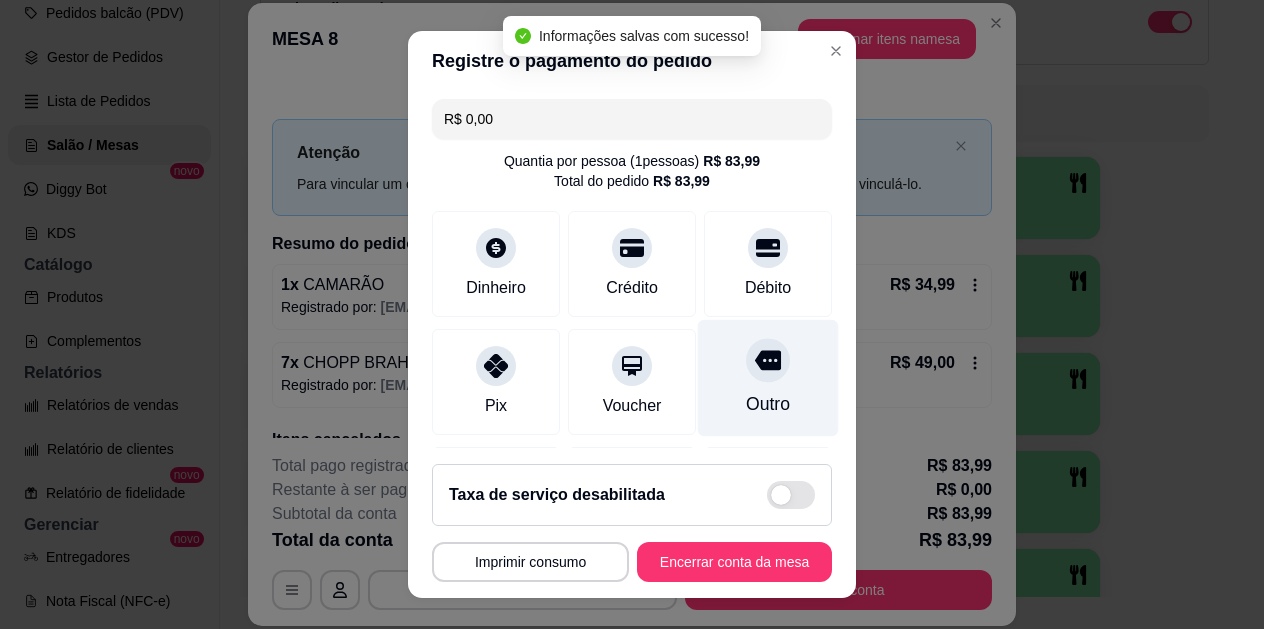 type on "R$ 0,00" 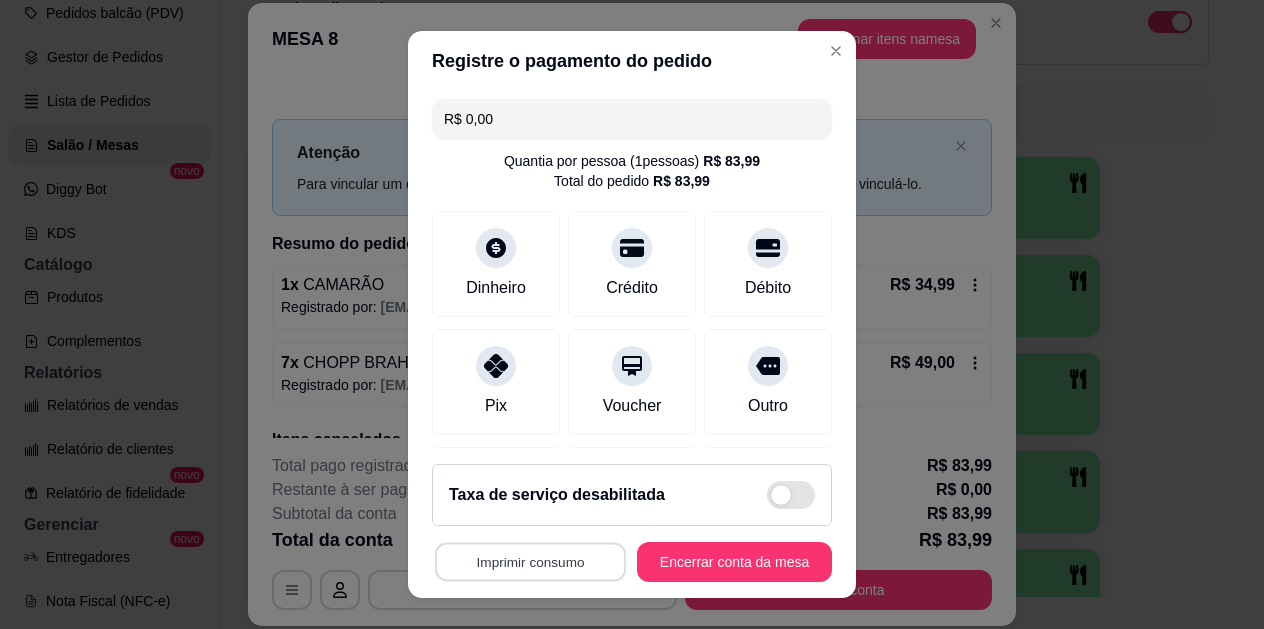 click on "Imprimir consumo" at bounding box center (530, 561) 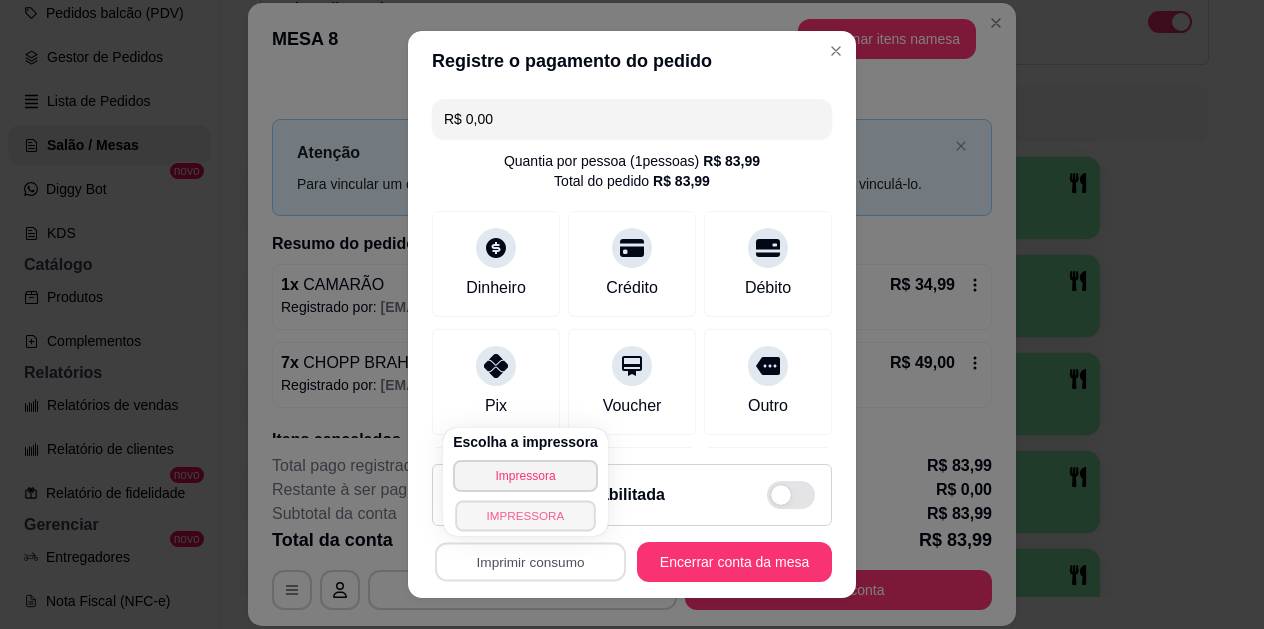 click on "IMPRESSORA" at bounding box center (525, 515) 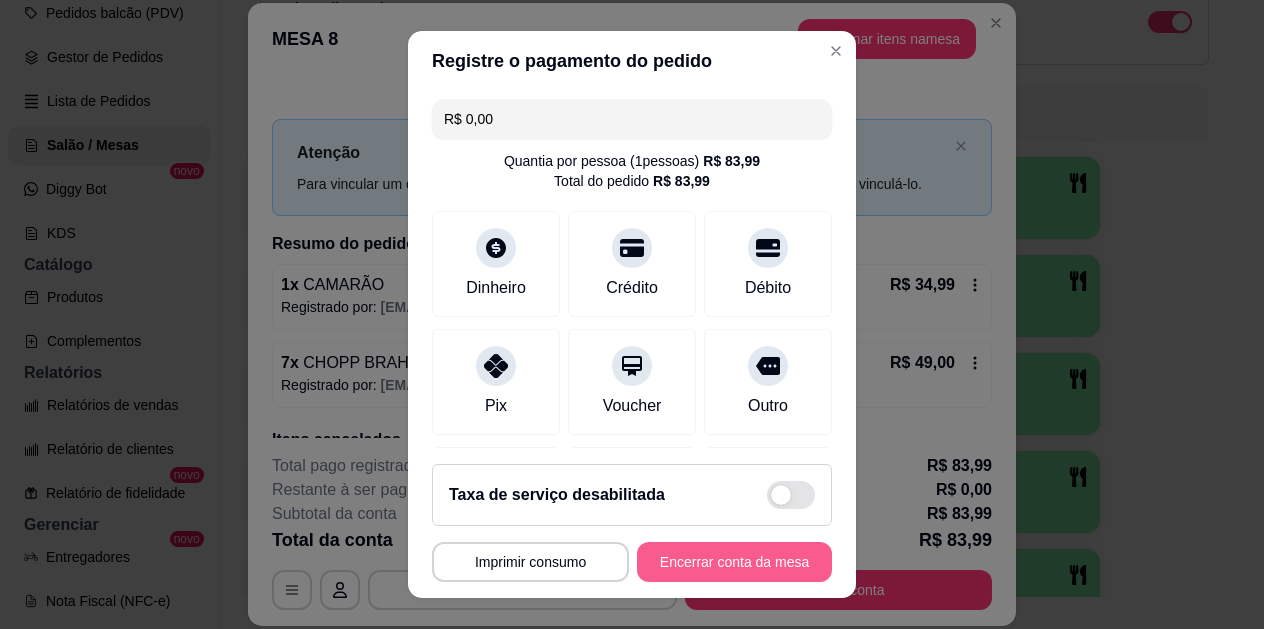 click on "Encerrar conta da mesa" at bounding box center [734, 562] 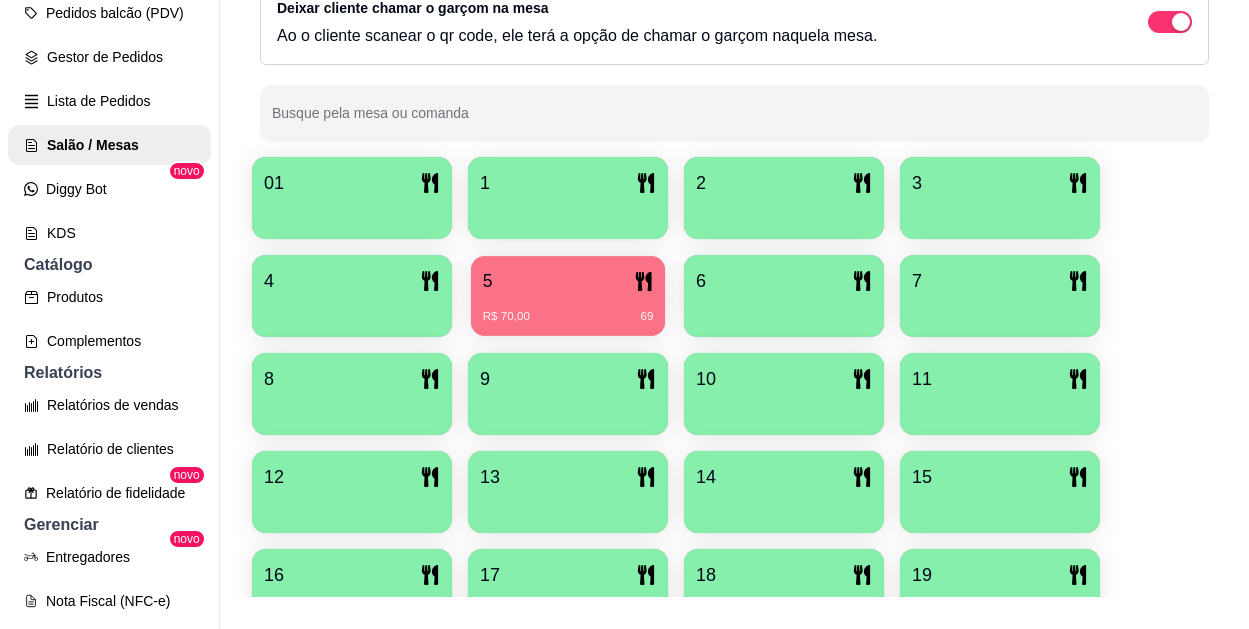 click on "R$ 70,00 69" at bounding box center (568, 317) 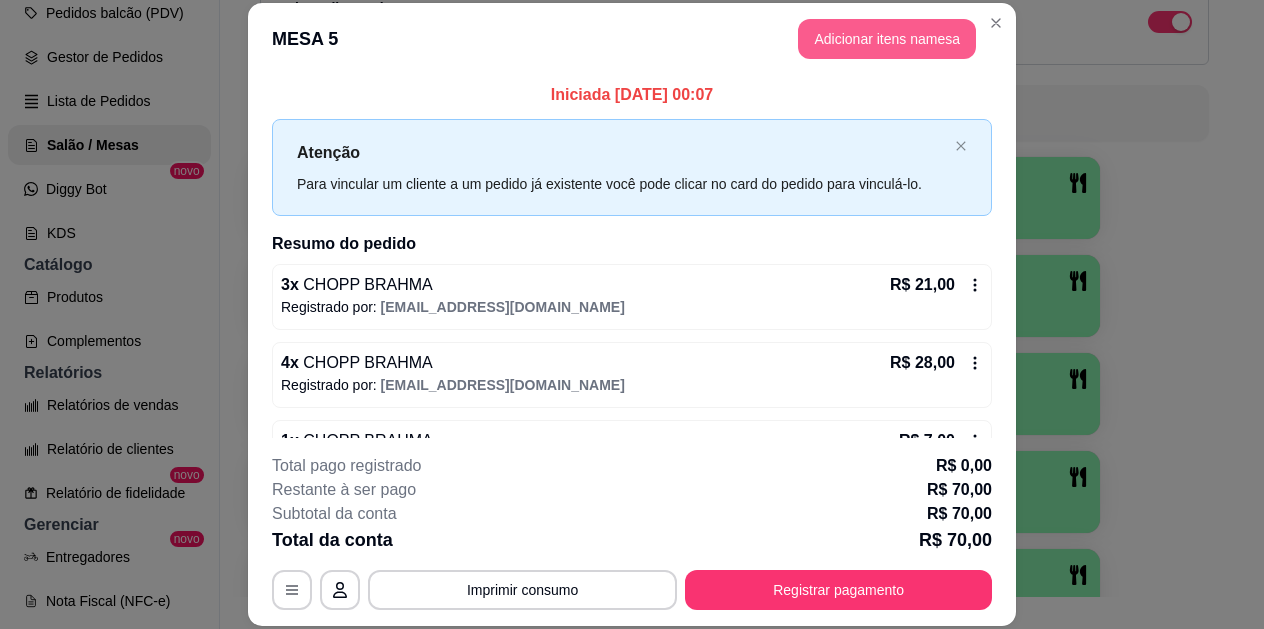 click on "Adicionar itens na  mesa" at bounding box center [887, 39] 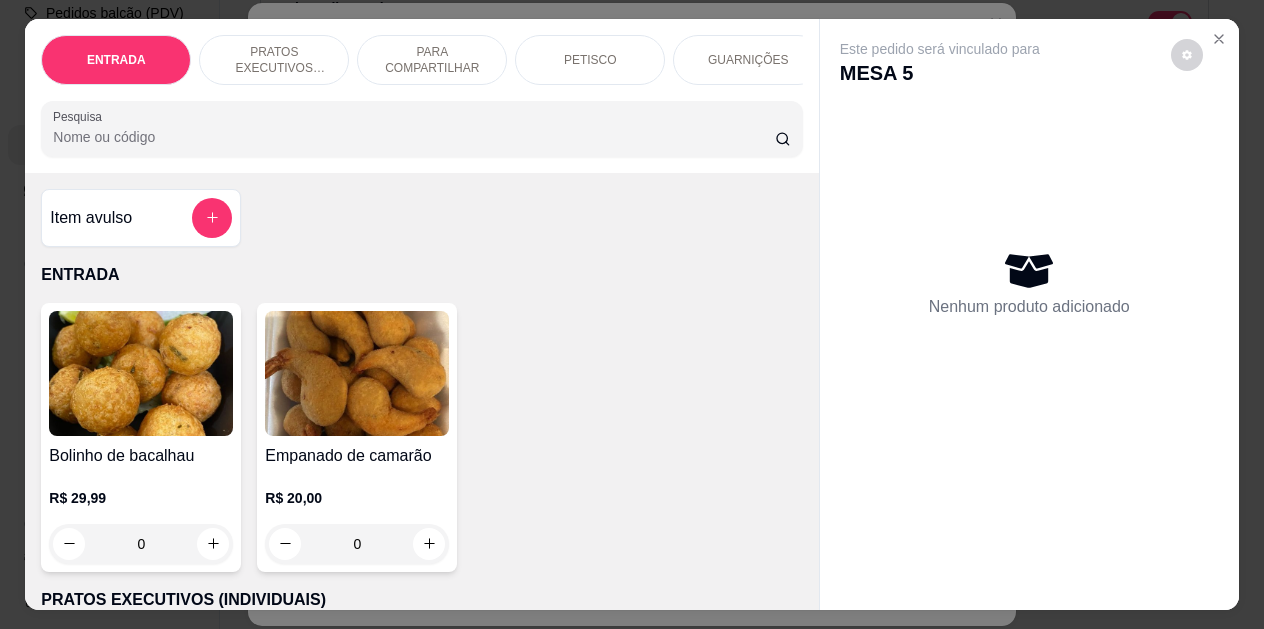 scroll, scrollTop: 0, scrollLeft: 179, axis: horizontal 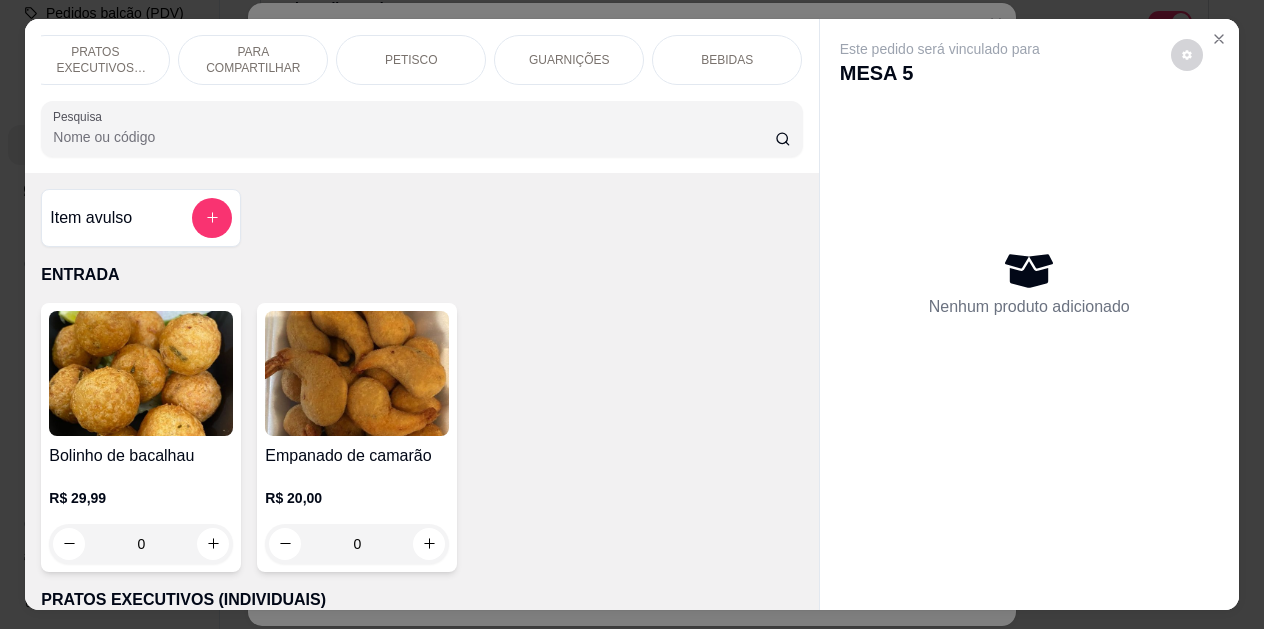 click on "BEBIDAS" at bounding box center [727, 60] 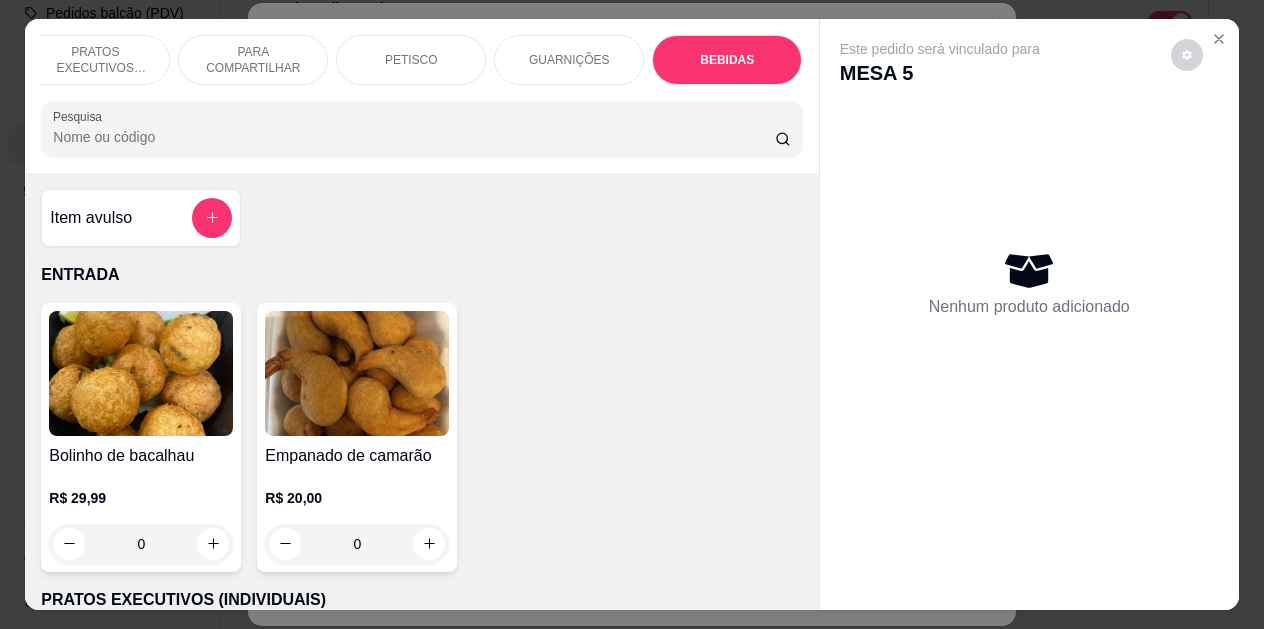 scroll, scrollTop: 4139, scrollLeft: 0, axis: vertical 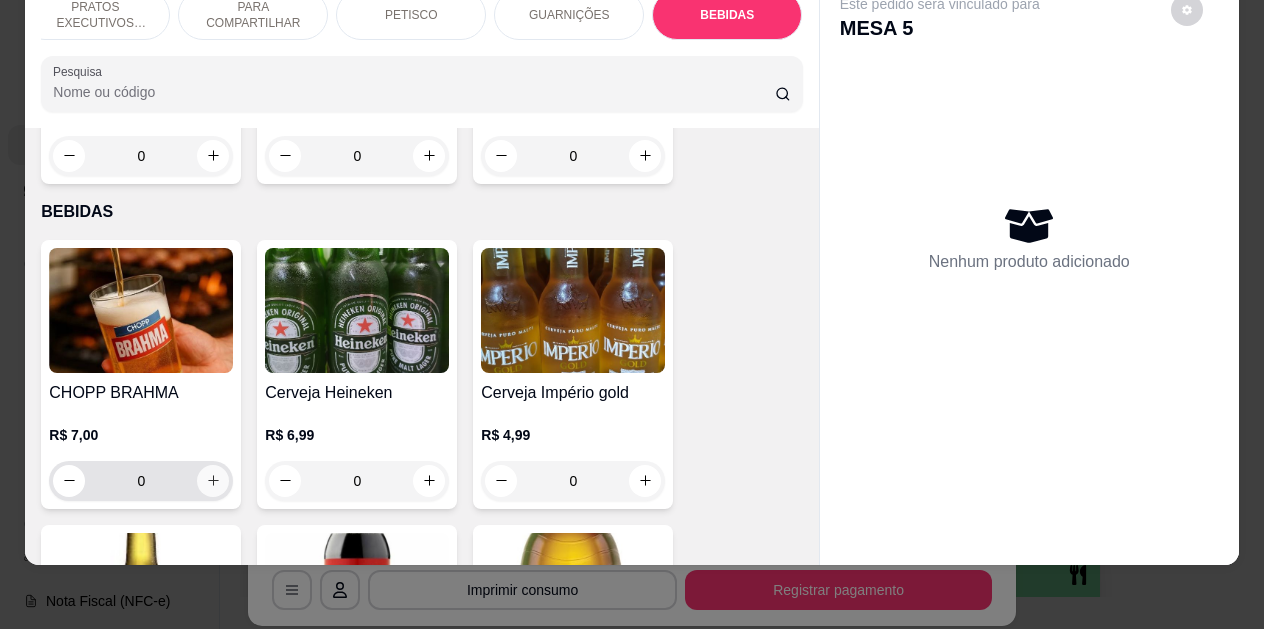 click 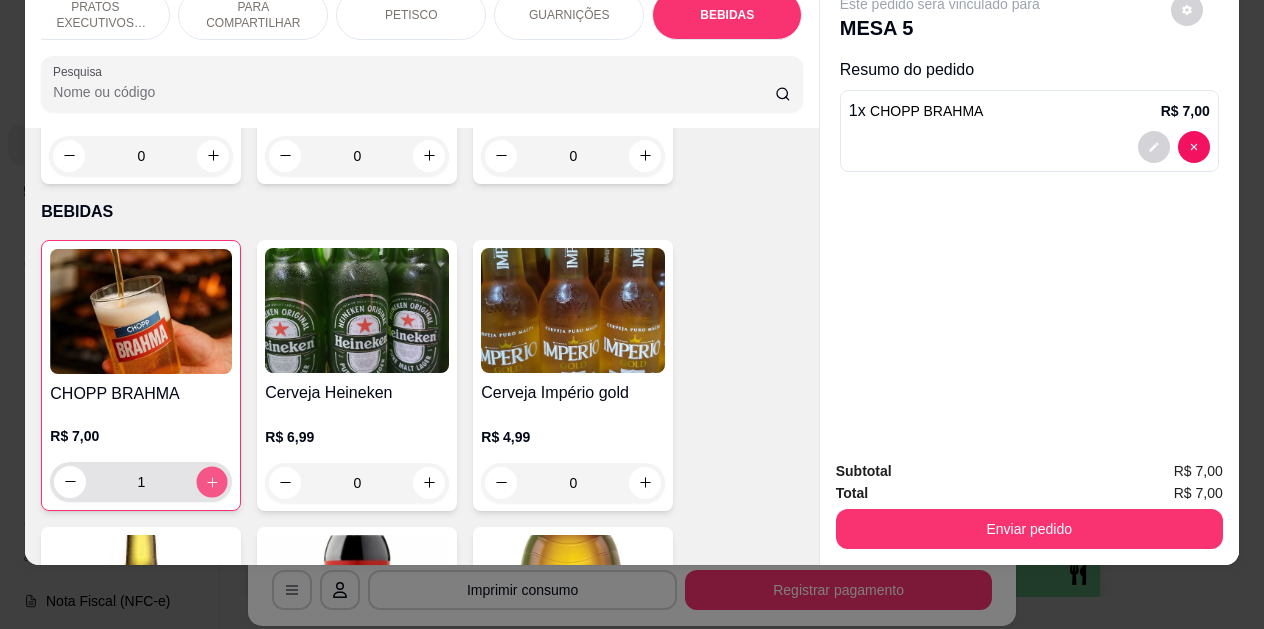 click 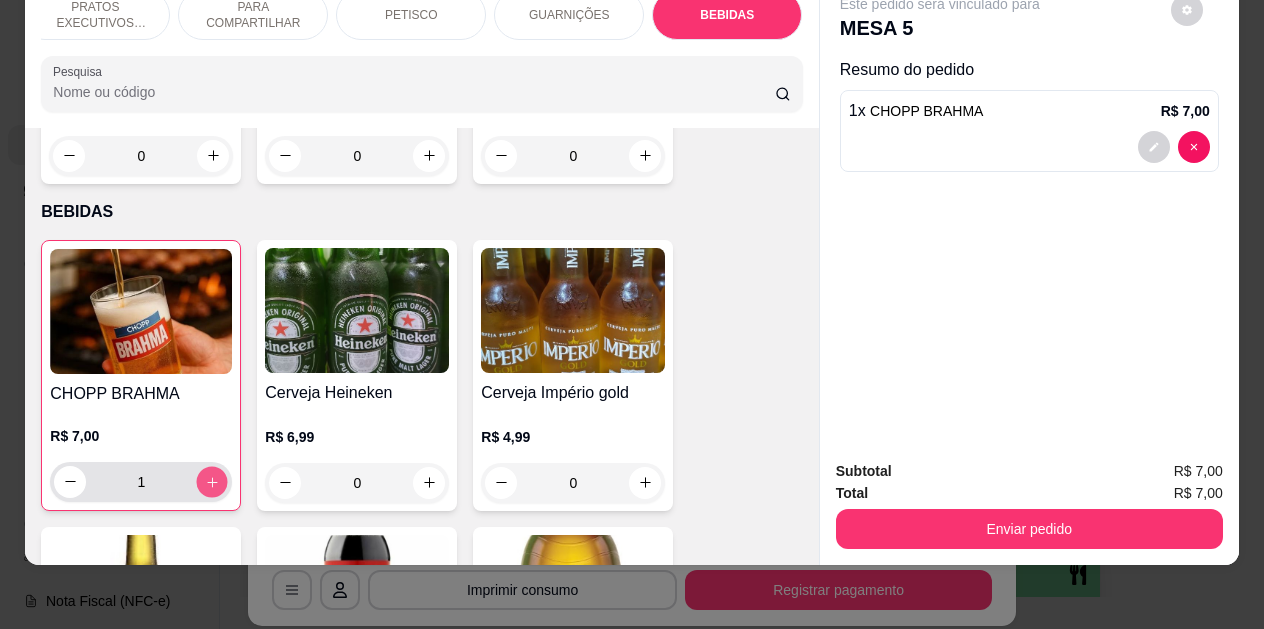 type on "2" 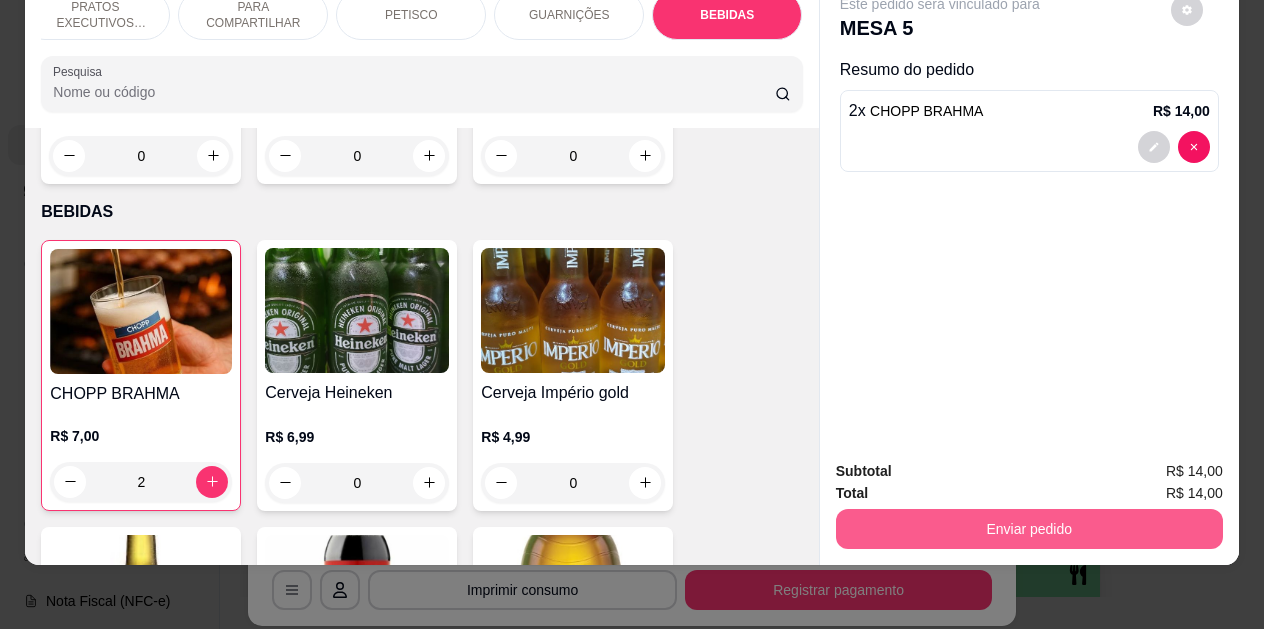 click on "Enviar pedido" at bounding box center (1029, 529) 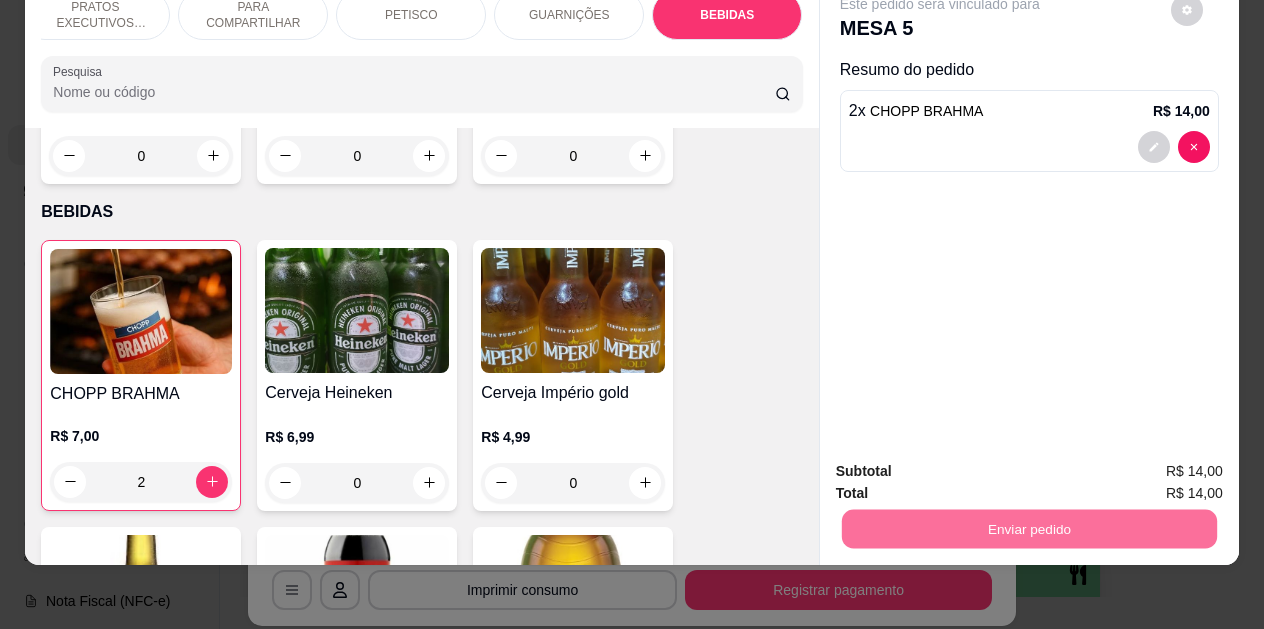 click on "Não registrar e enviar pedido" at bounding box center [963, 465] 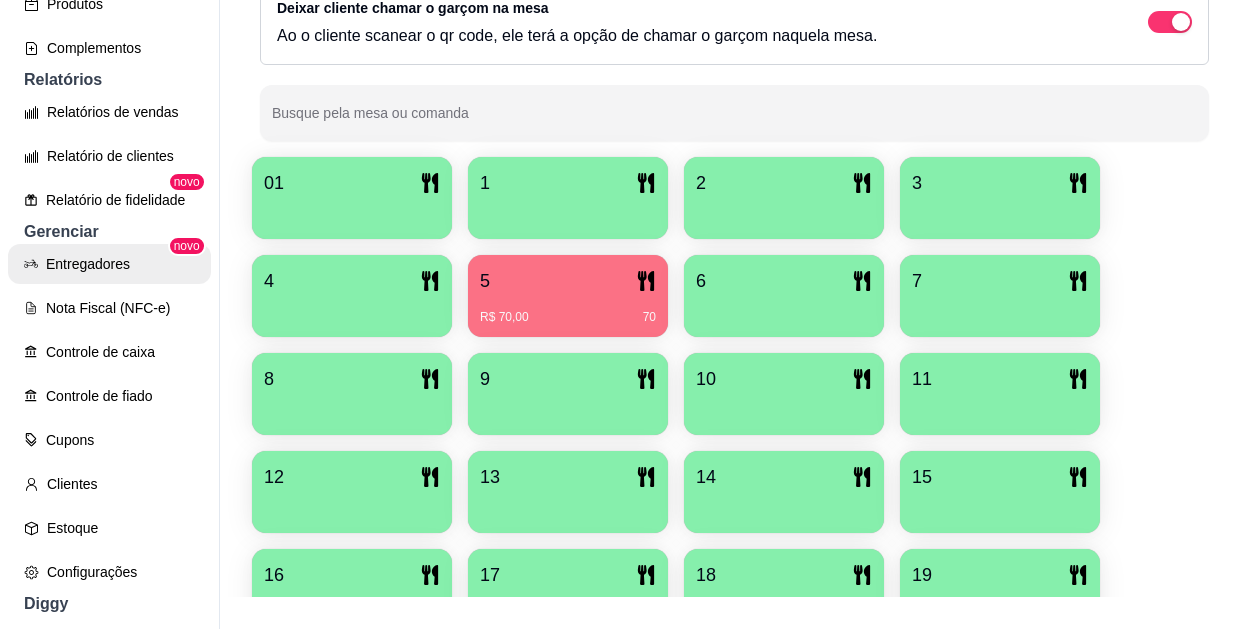 scroll, scrollTop: 541, scrollLeft: 0, axis: vertical 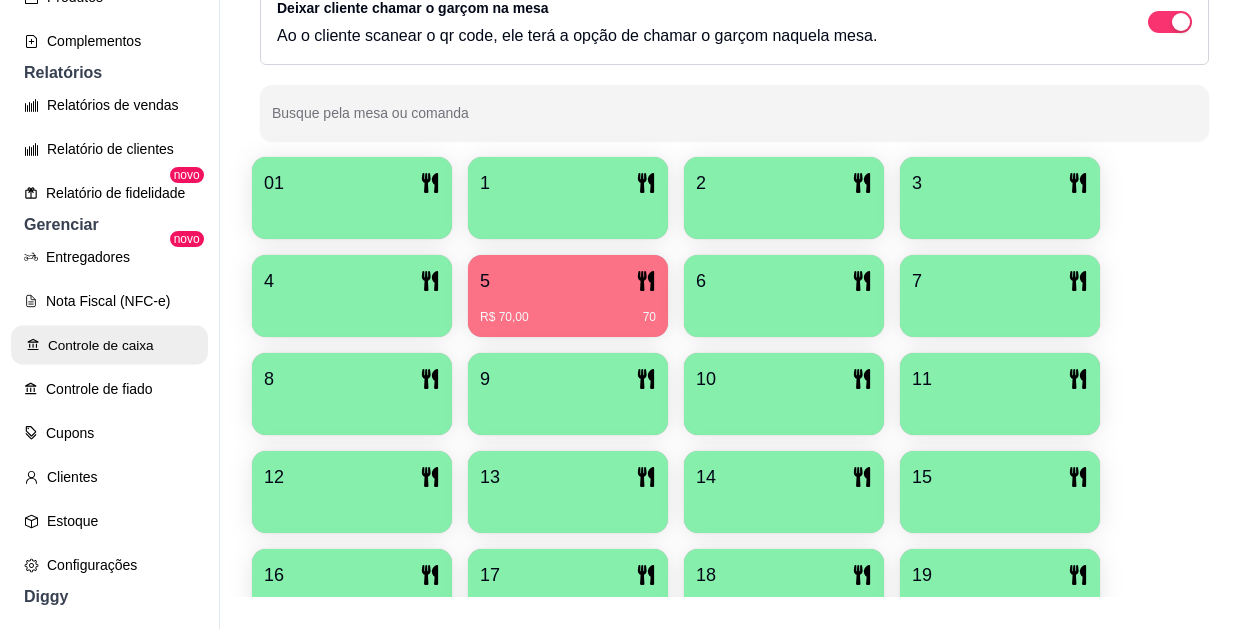 click on "Controle de caixa" at bounding box center (109, 345) 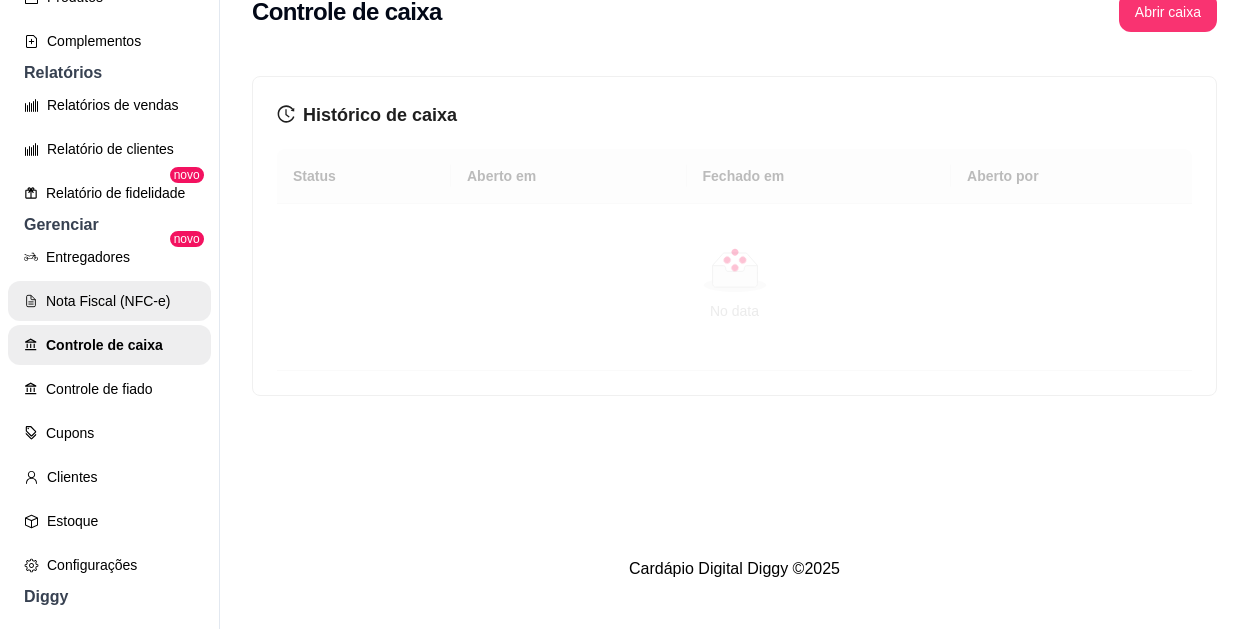 scroll, scrollTop: 0, scrollLeft: 0, axis: both 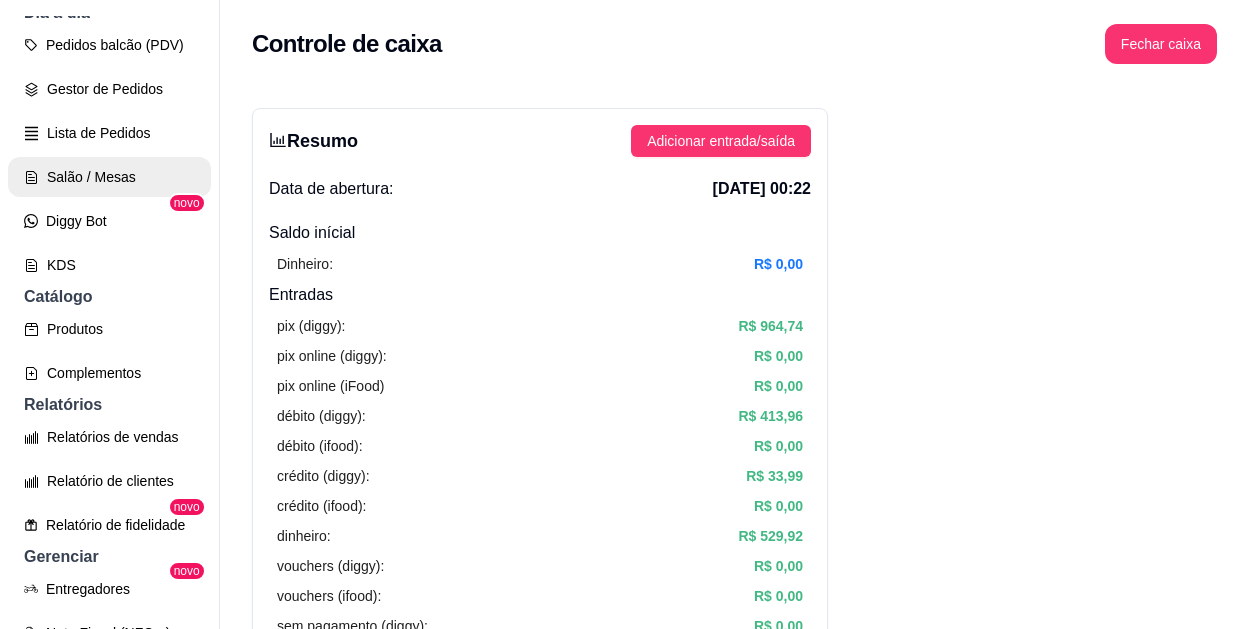 click on "Salão / Mesas" at bounding box center [109, 177] 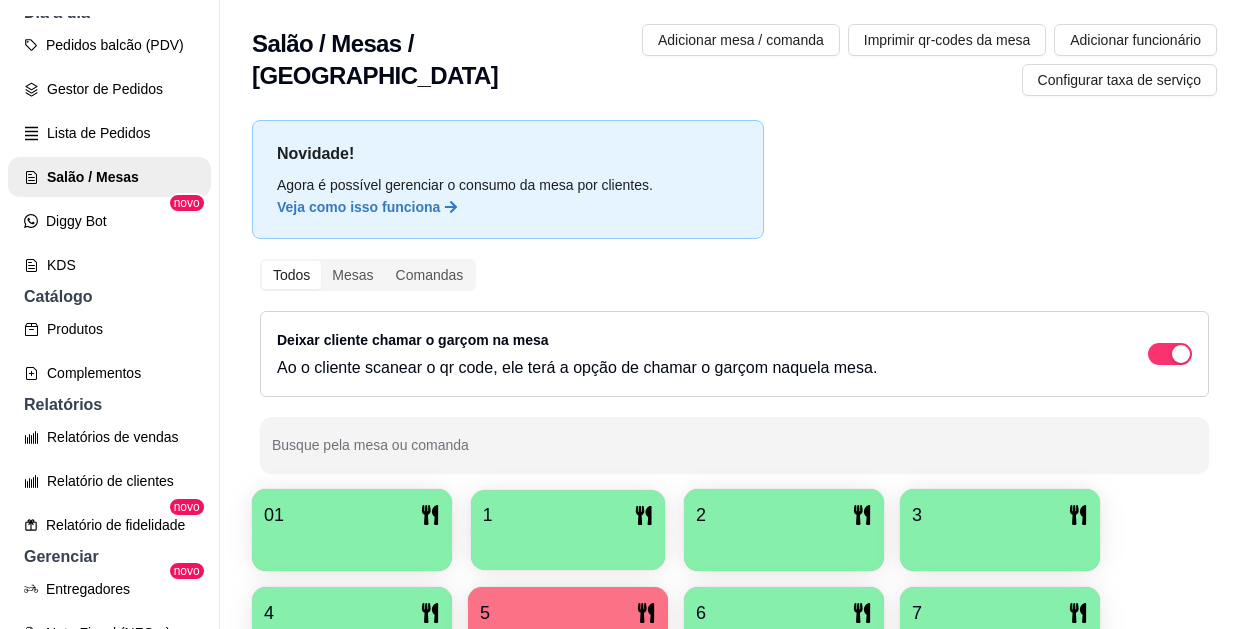 click on "1" at bounding box center [568, 515] 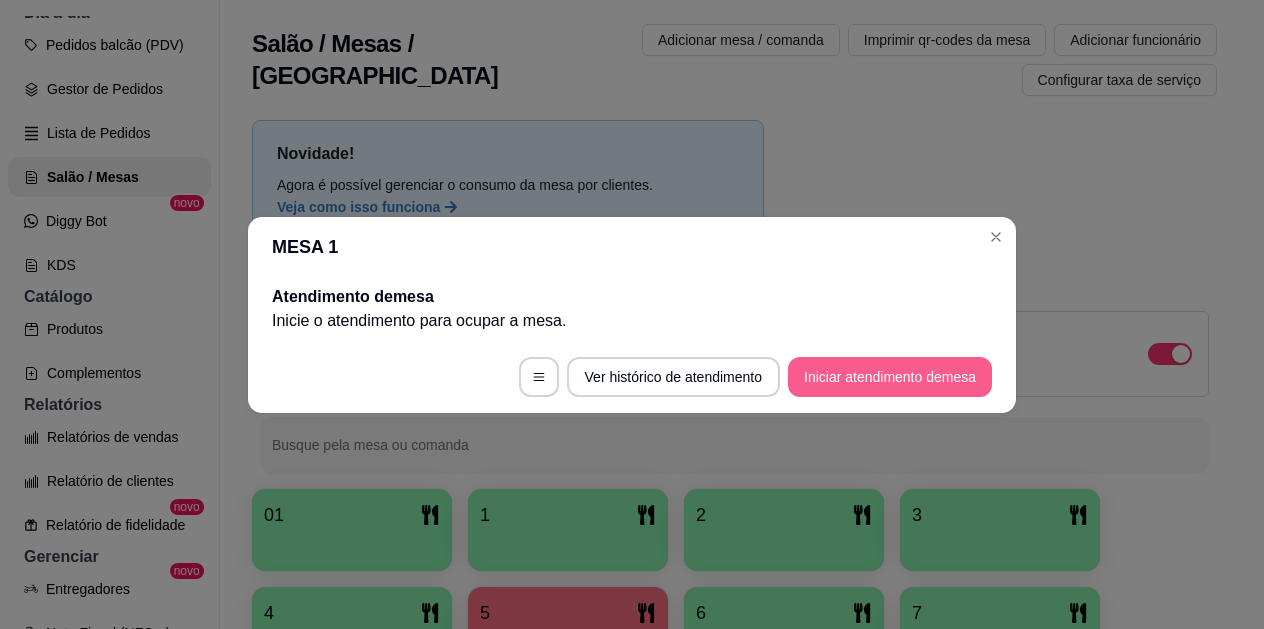 click on "Iniciar atendimento de  mesa" at bounding box center [890, 377] 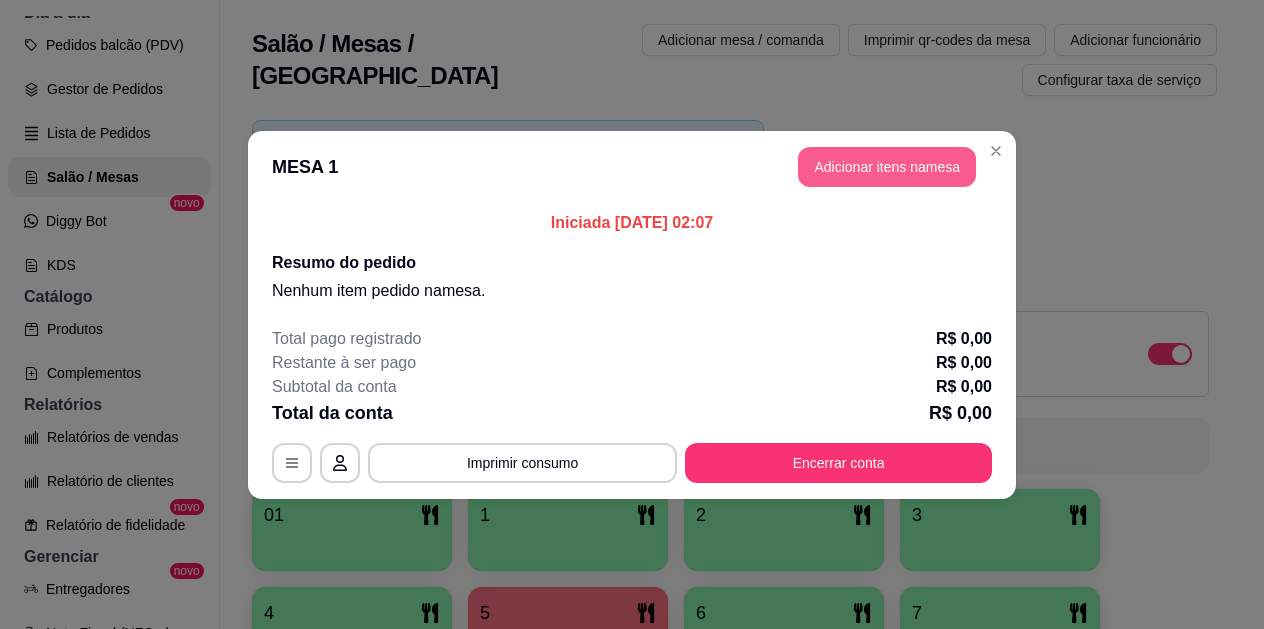 click on "Adicionar itens na  mesa" at bounding box center [887, 167] 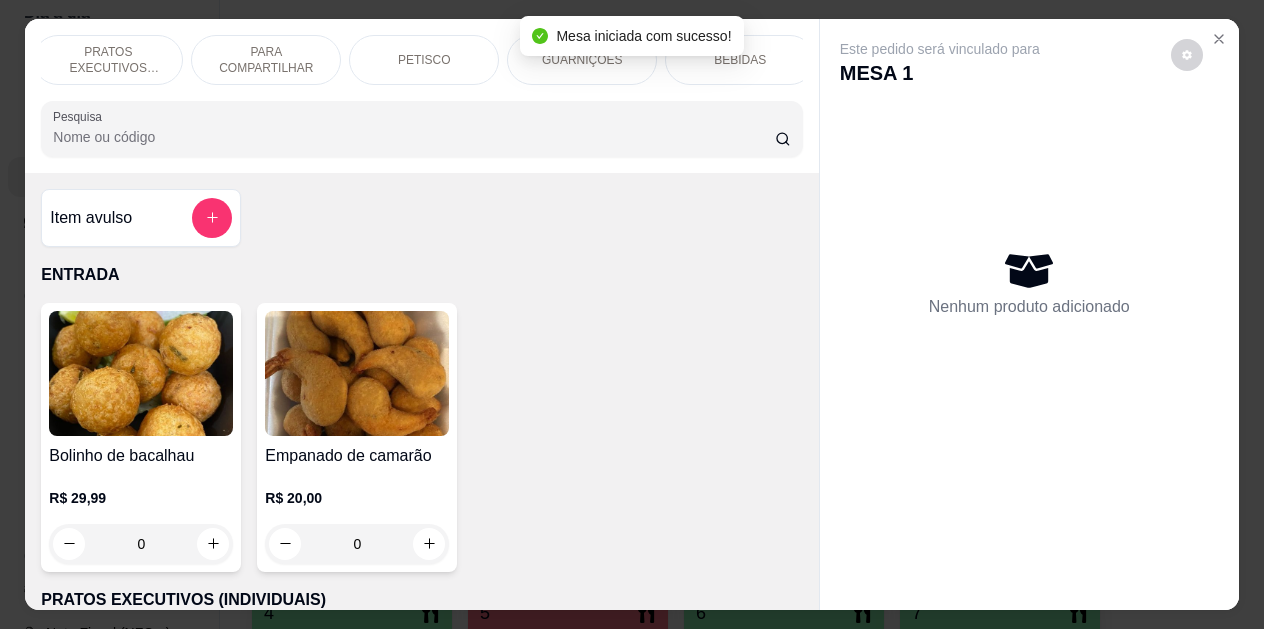 scroll, scrollTop: 0, scrollLeft: 179, axis: horizontal 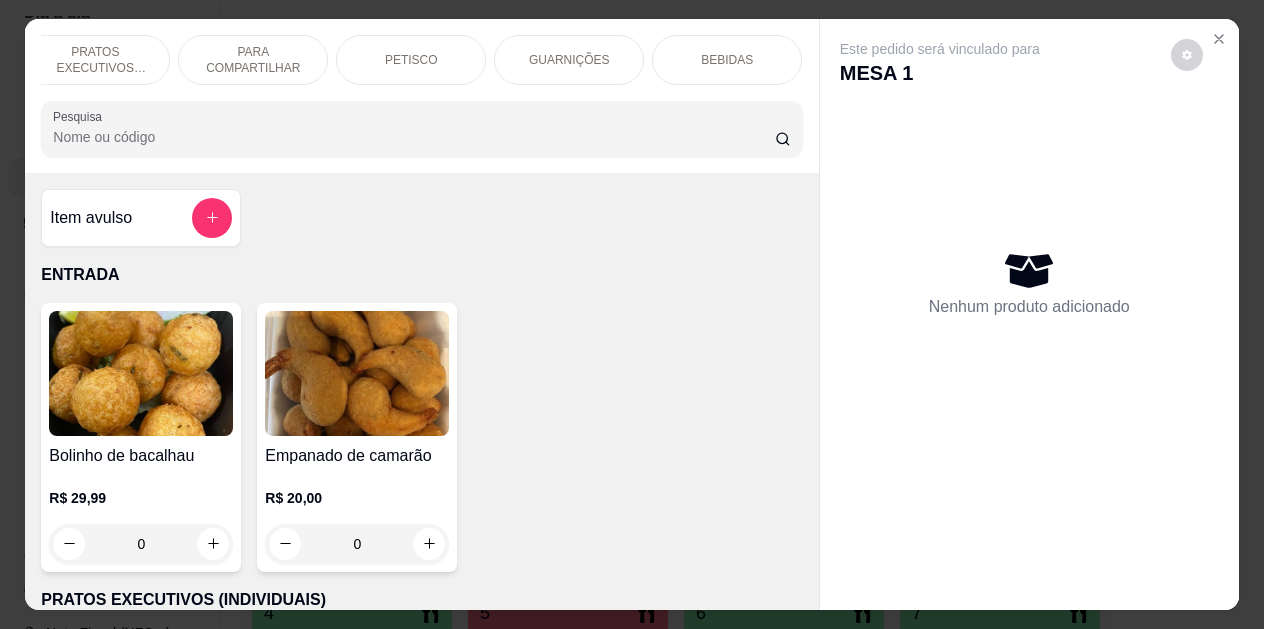 click on "BEBIDAS" at bounding box center [727, 60] 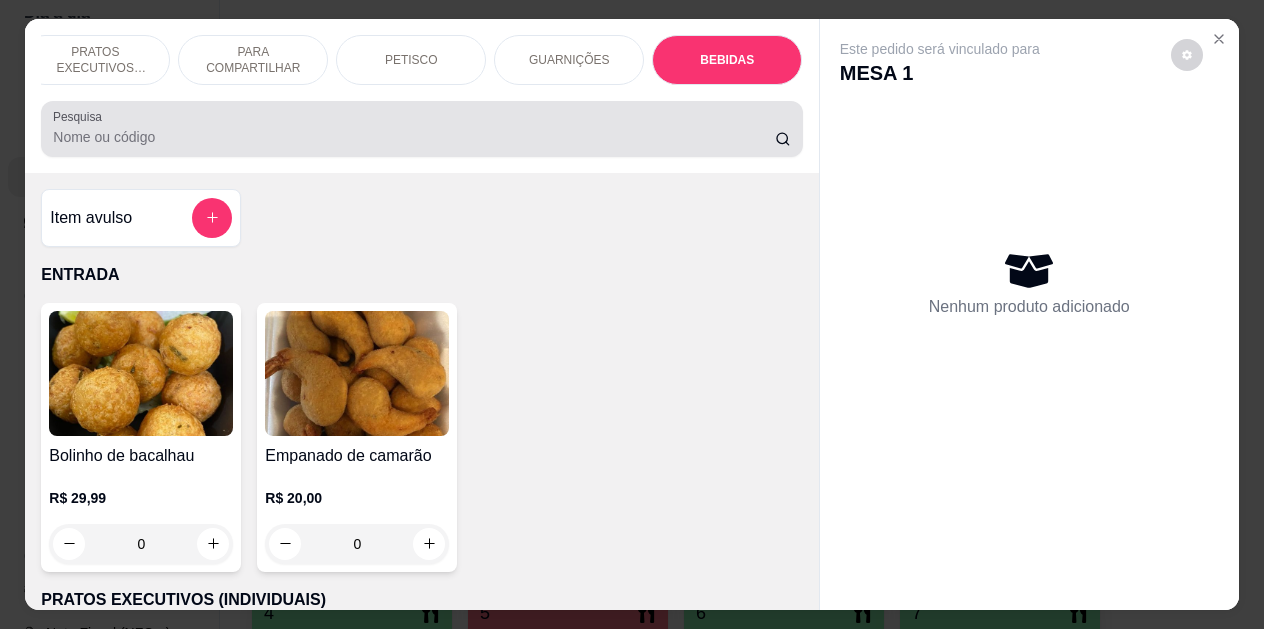 scroll, scrollTop: 4139, scrollLeft: 0, axis: vertical 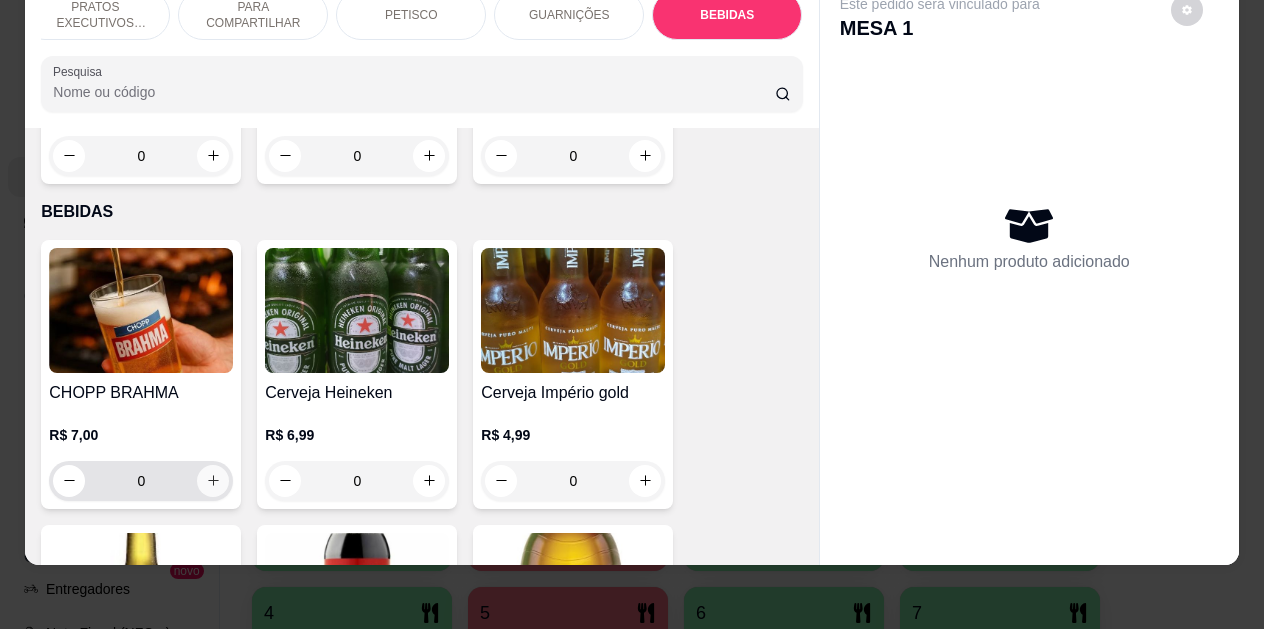 click 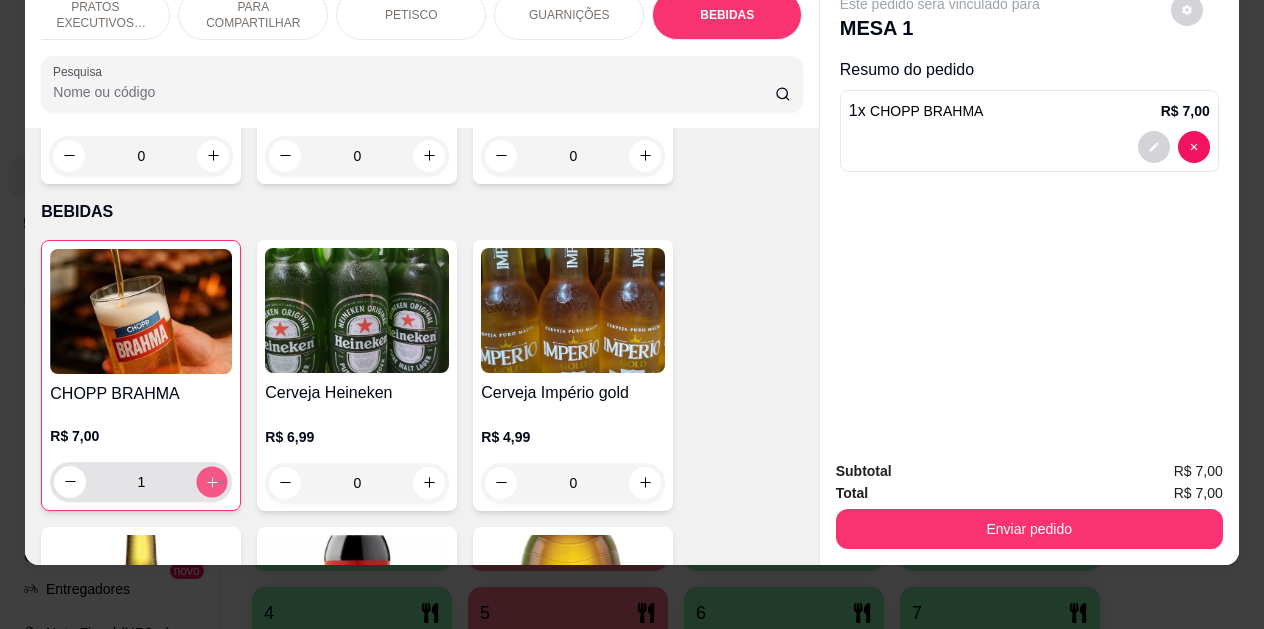 click 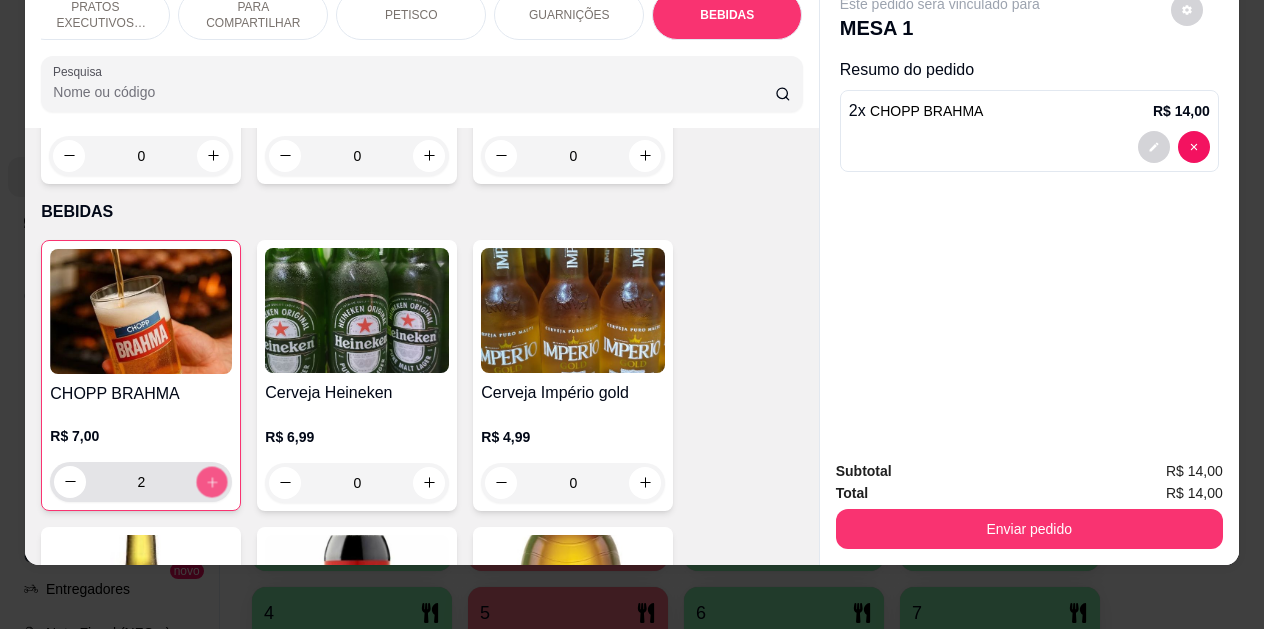click 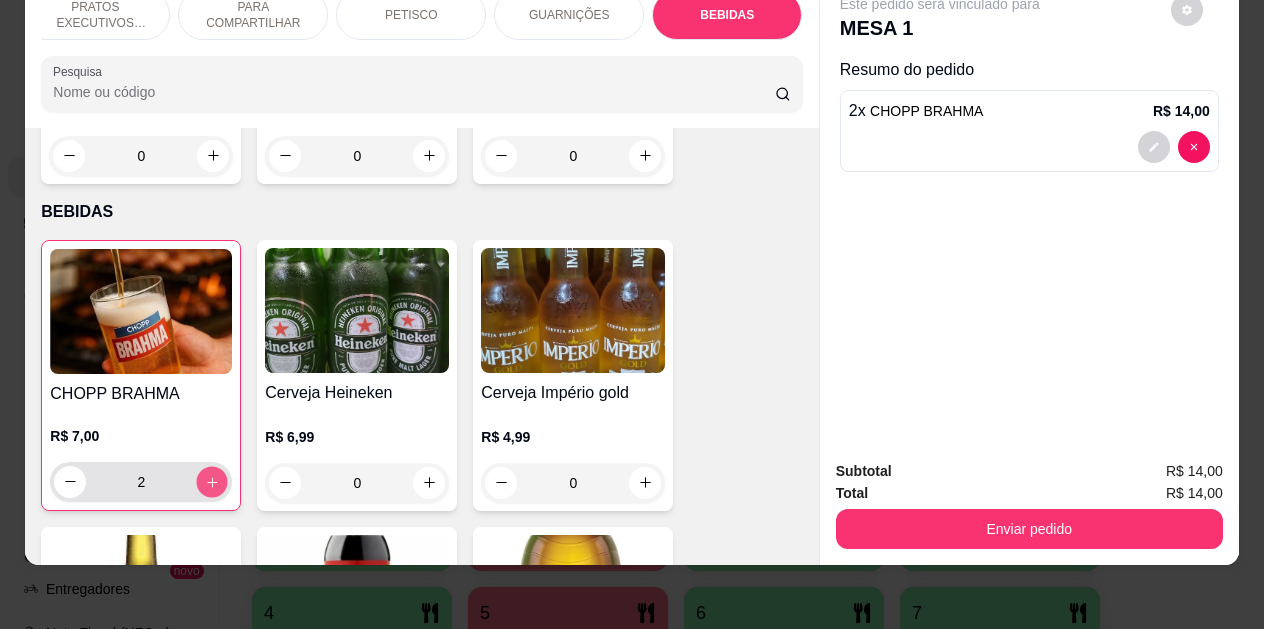 click 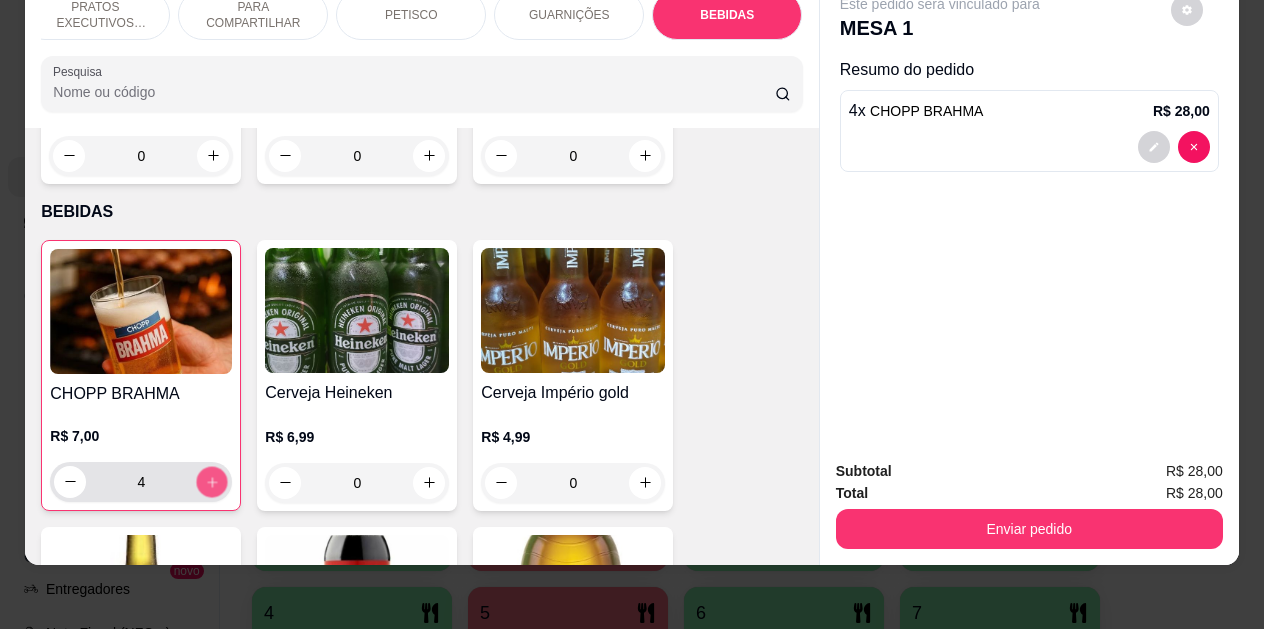 click 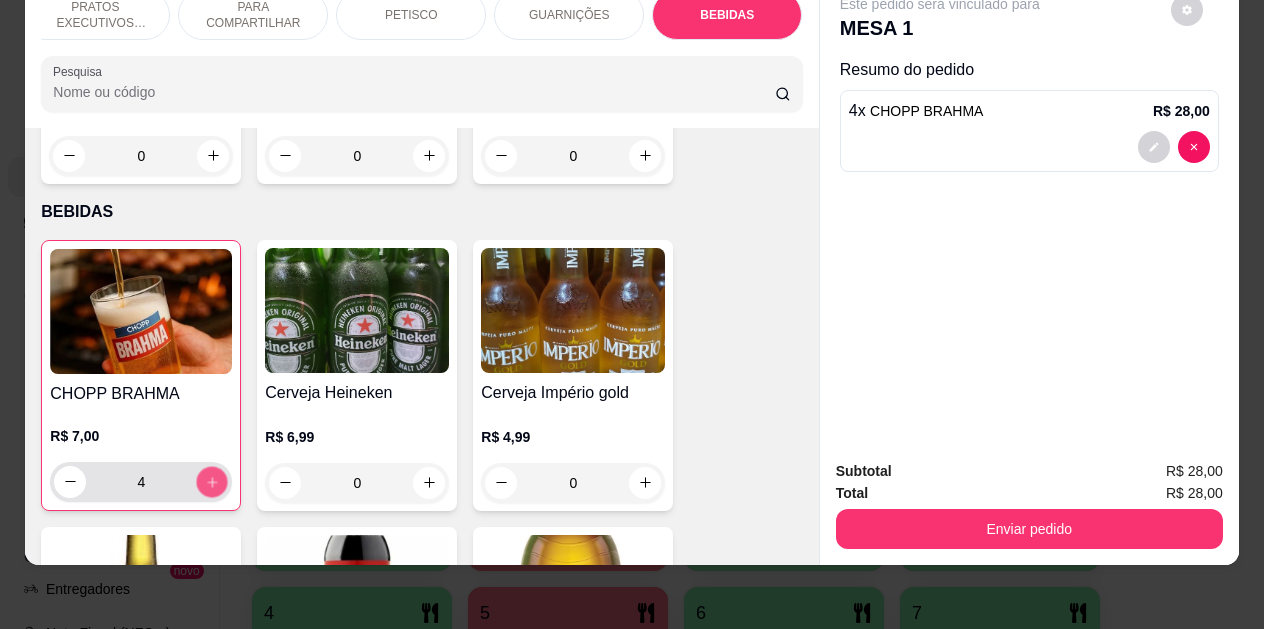 type on "5" 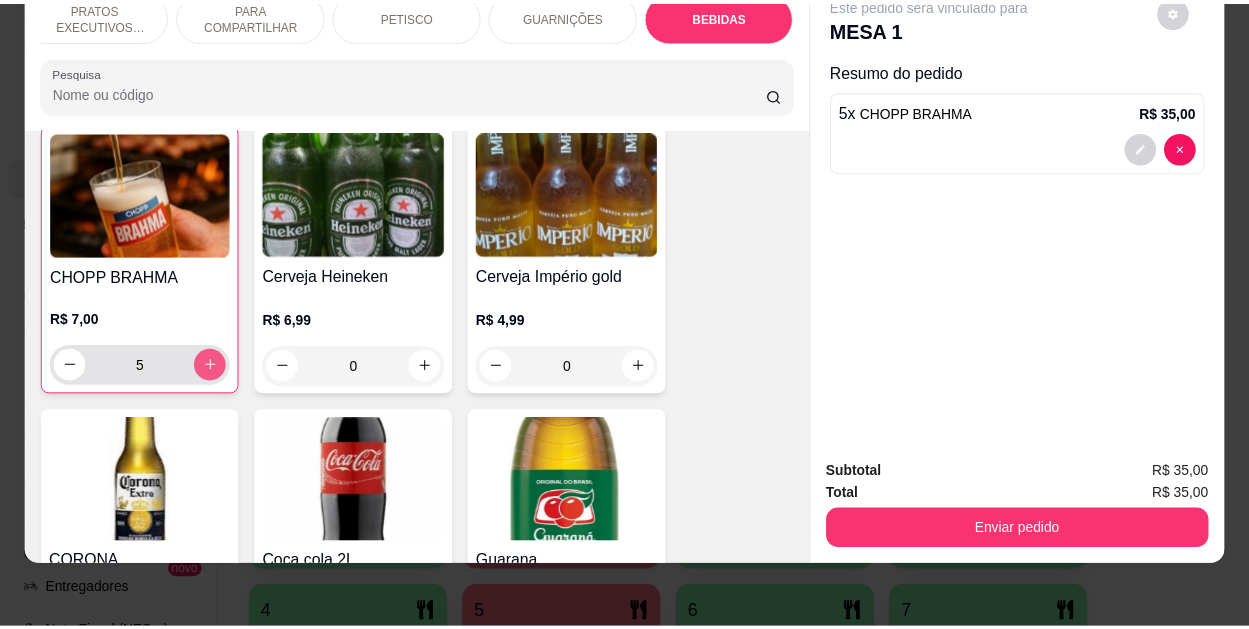 scroll, scrollTop: 4439, scrollLeft: 0, axis: vertical 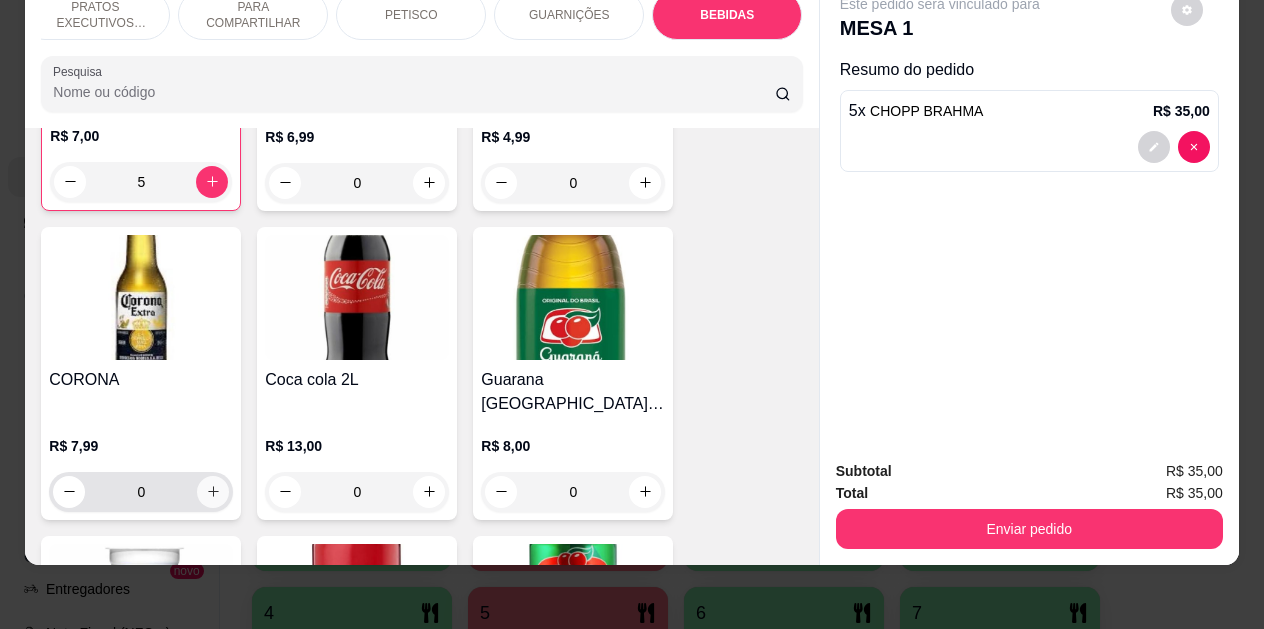 click 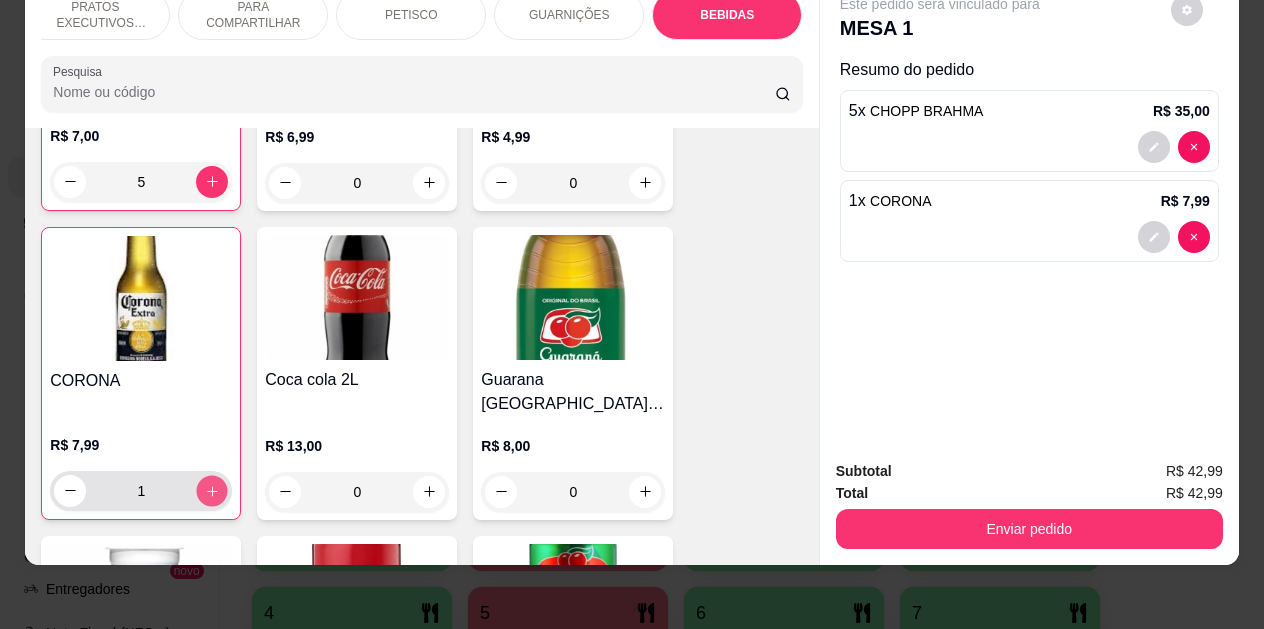 click 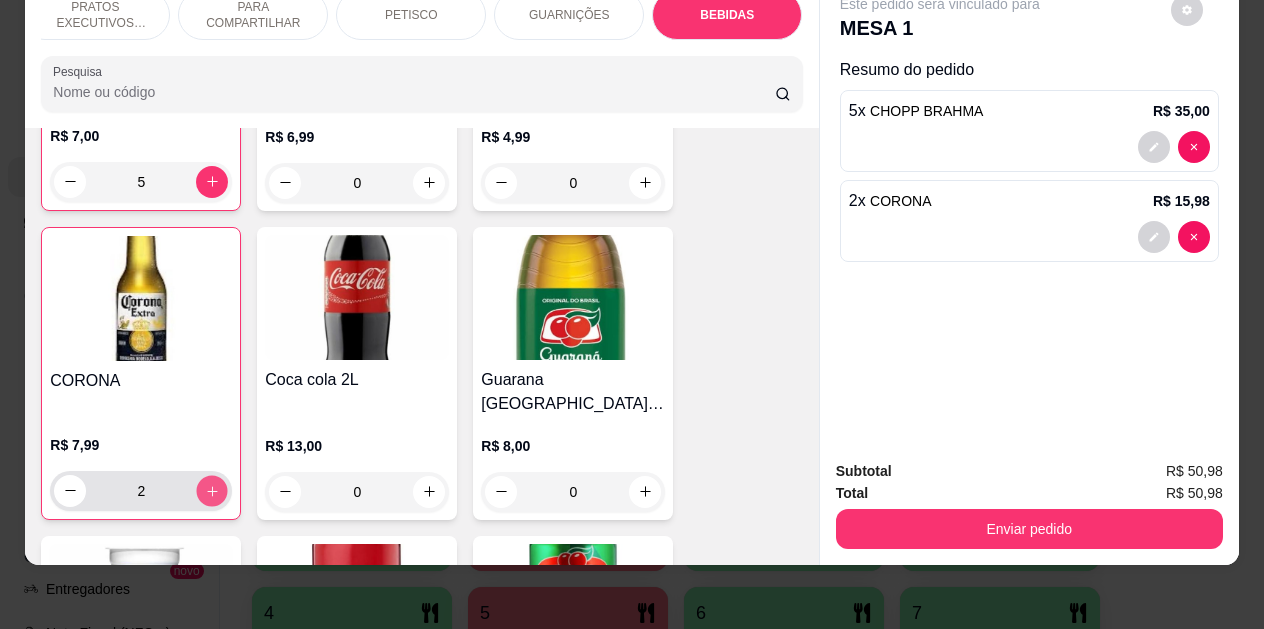 click 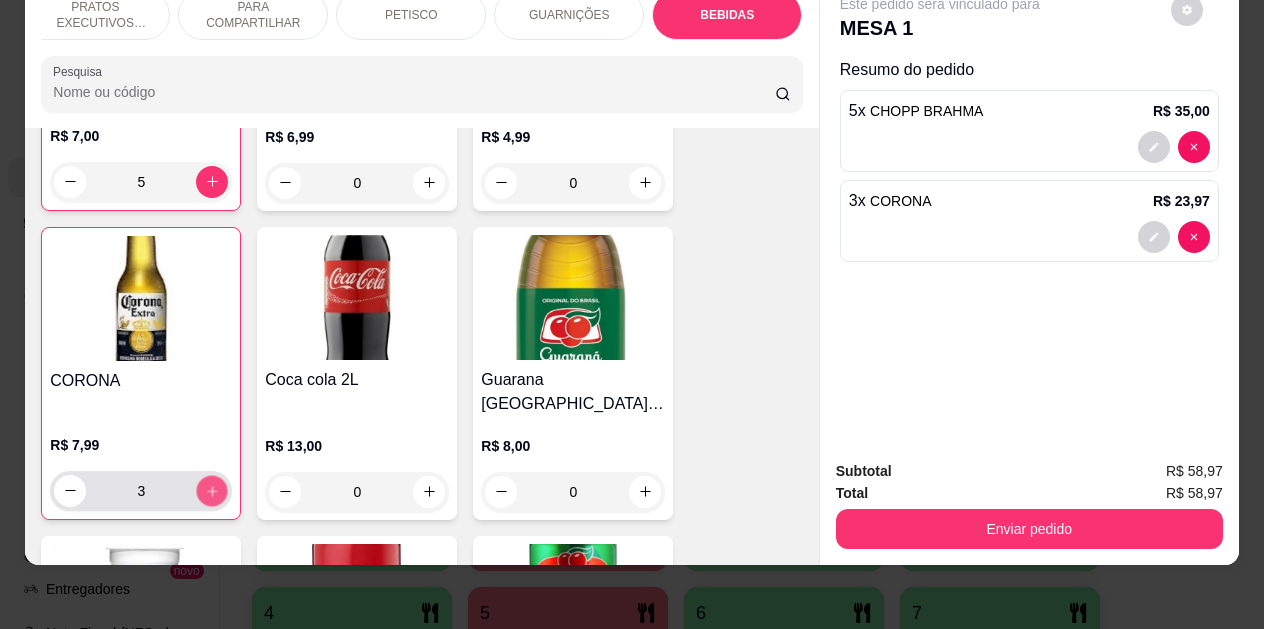 click 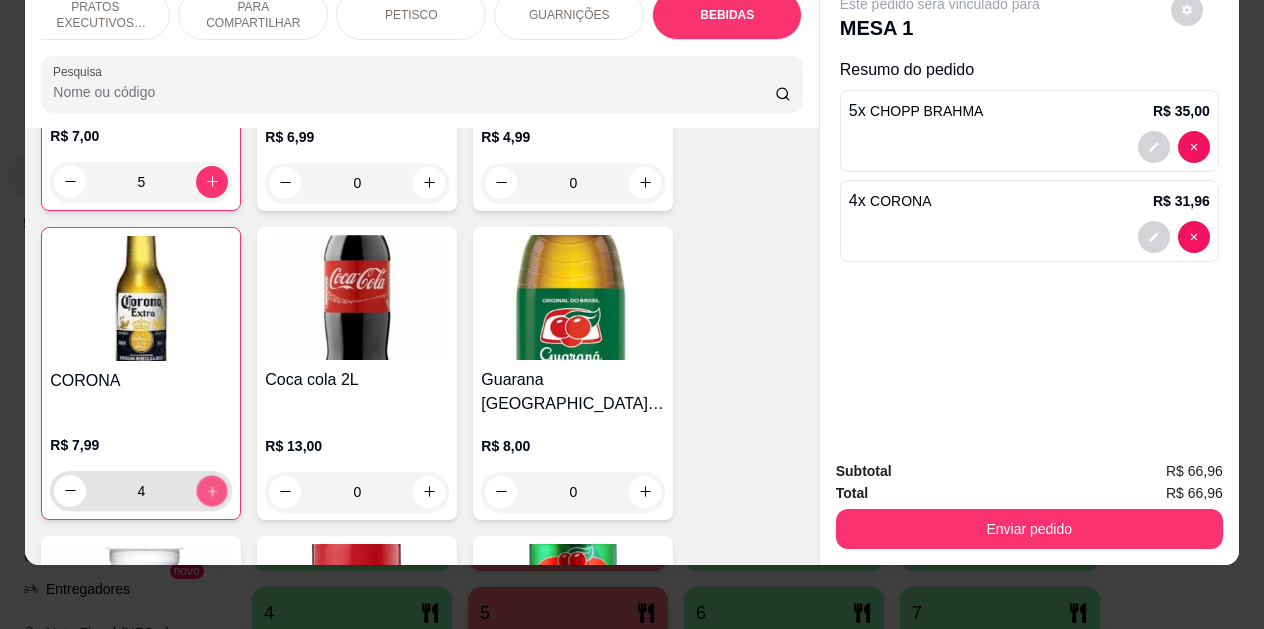 click 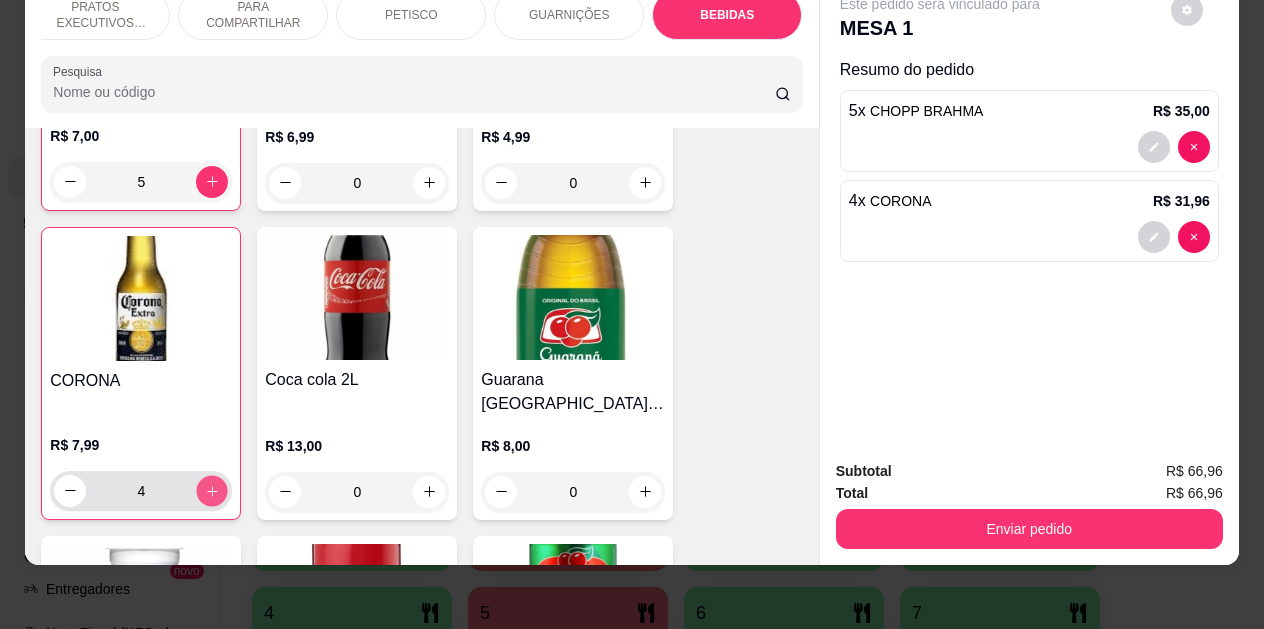 type on "6" 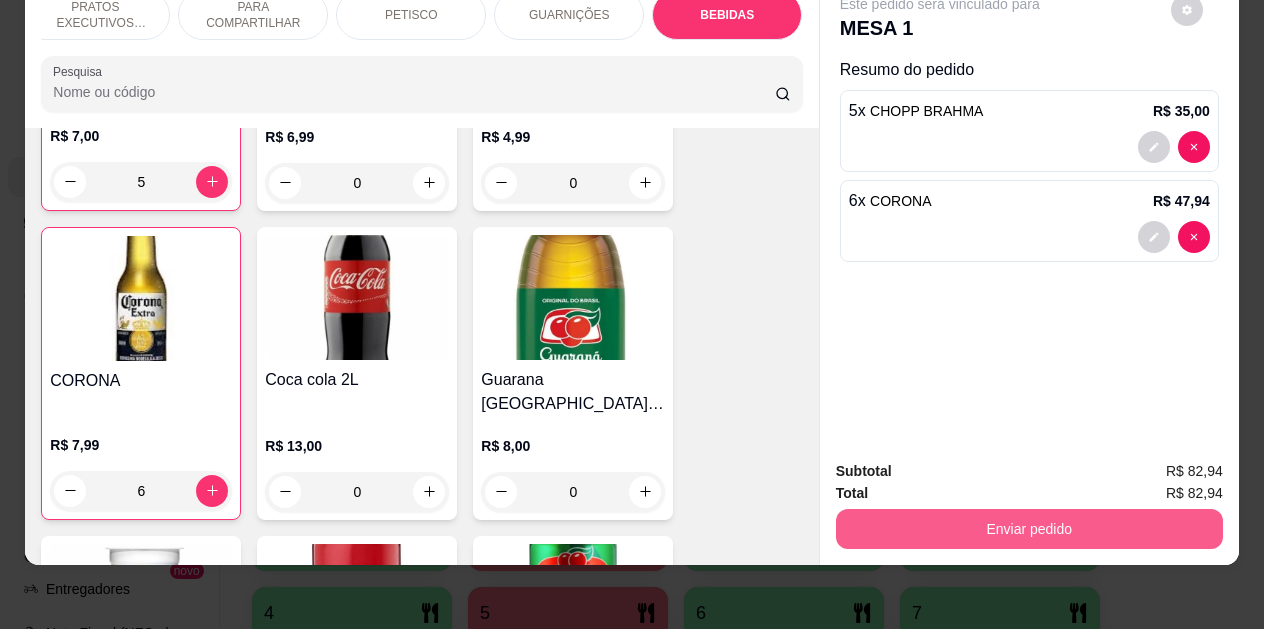 click on "Enviar pedido" at bounding box center (1029, 529) 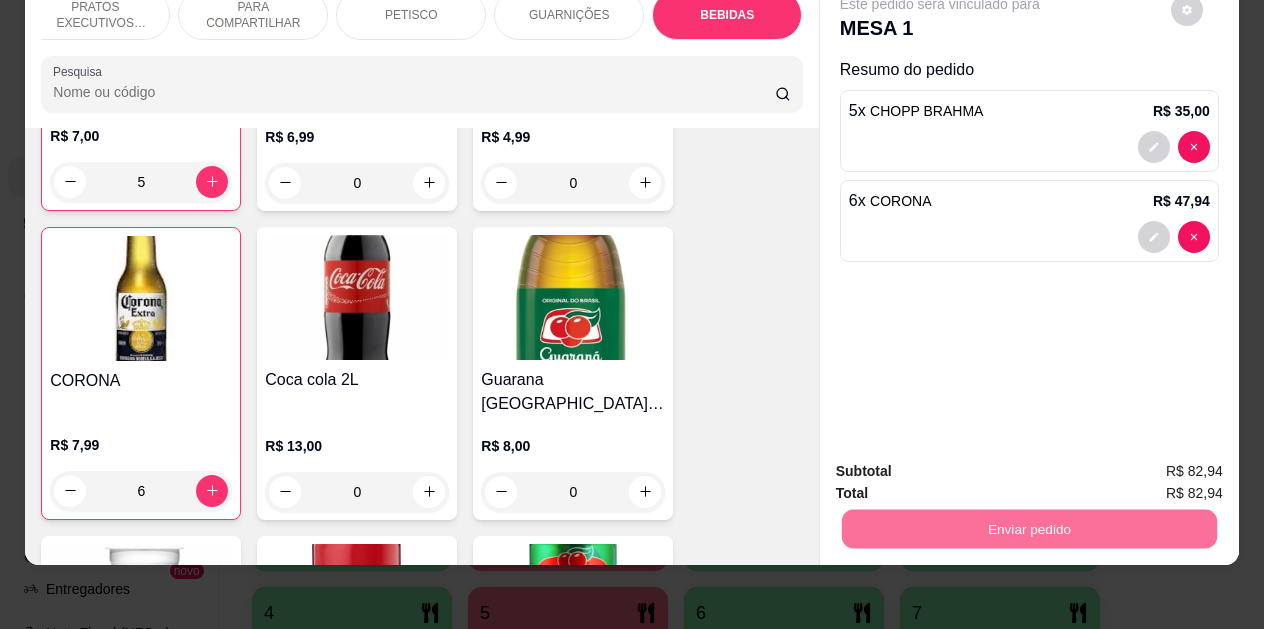 click on "Não registrar e enviar pedido" at bounding box center (963, 465) 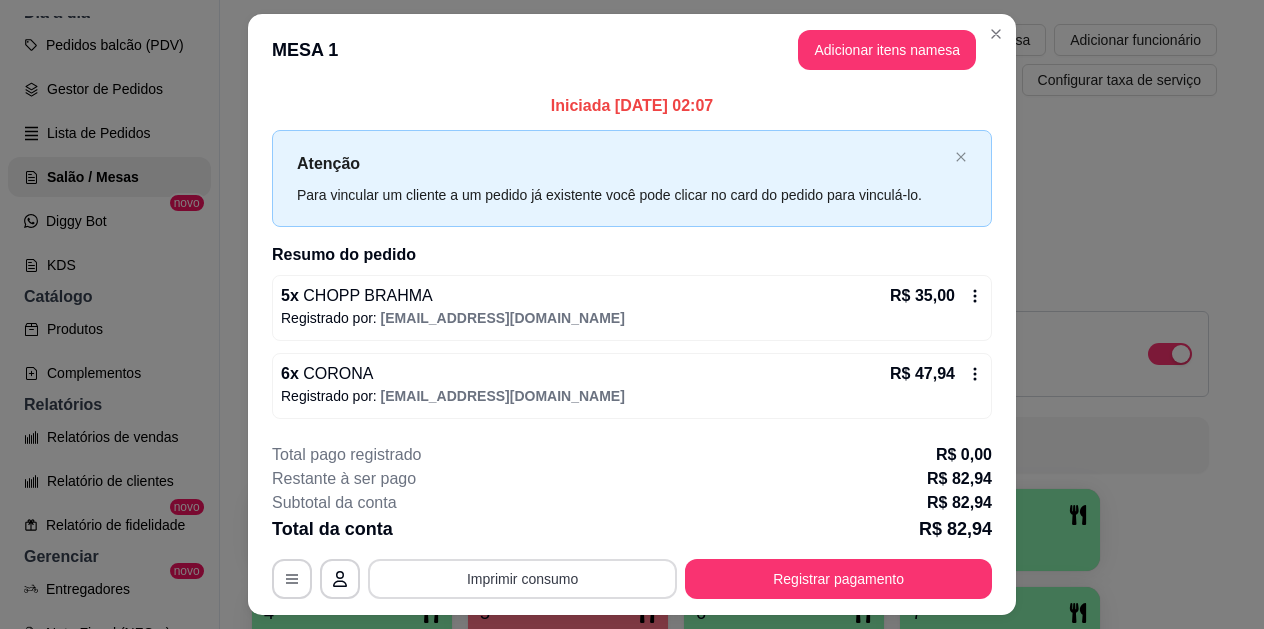 type 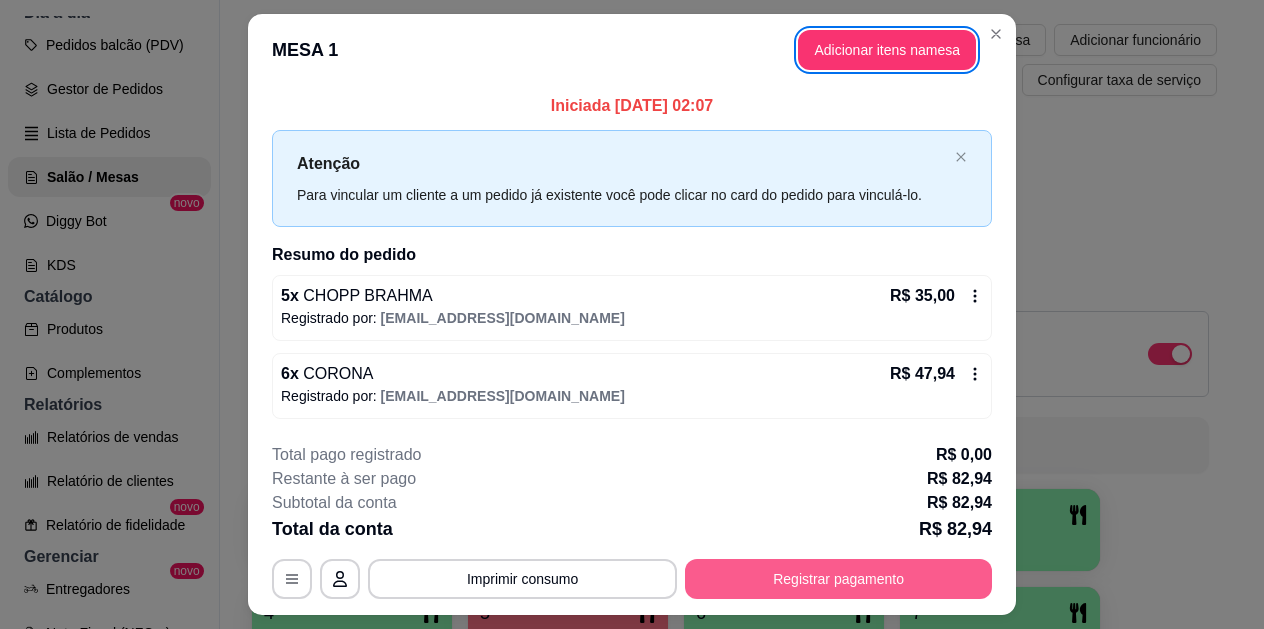 click on "Registrar pagamento" at bounding box center [838, 579] 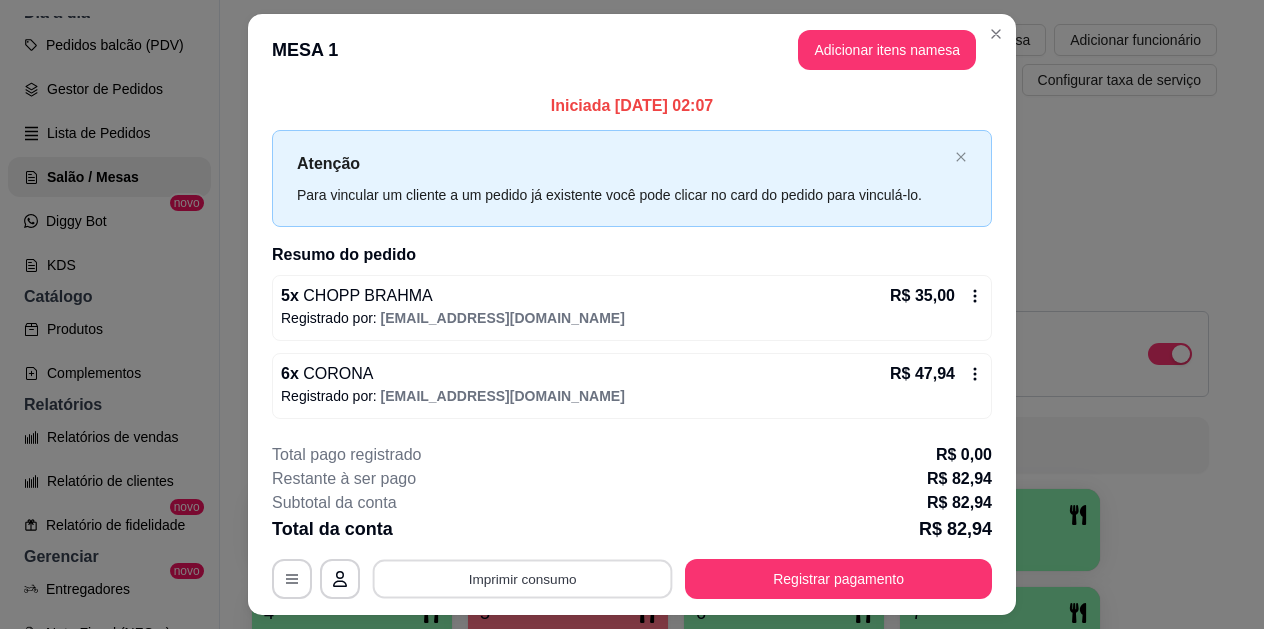 click on "Imprimir consumo" at bounding box center [523, 579] 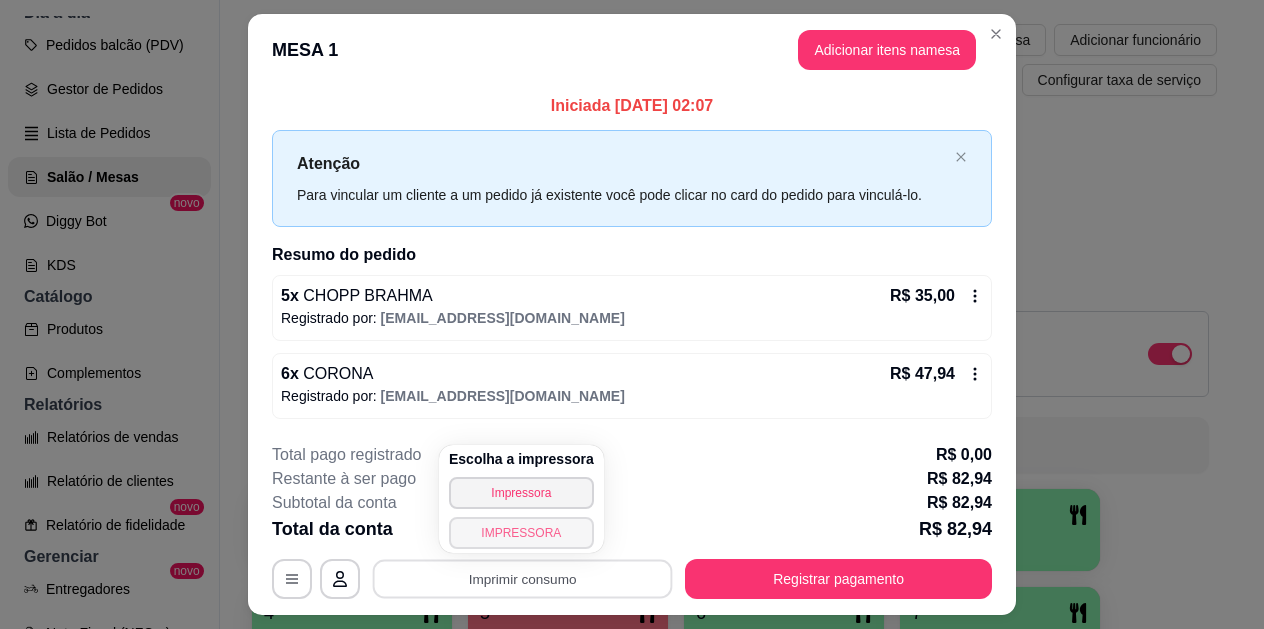 click on "IMPRESSORA" at bounding box center [521, 533] 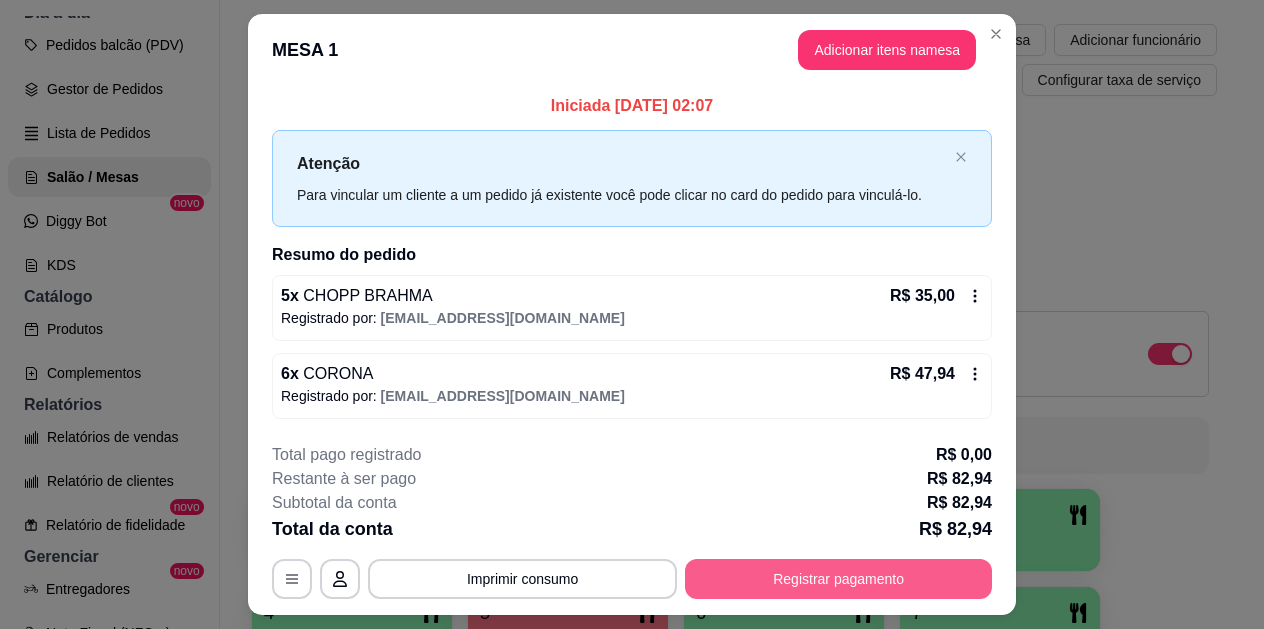 click on "Registrar pagamento" at bounding box center [838, 579] 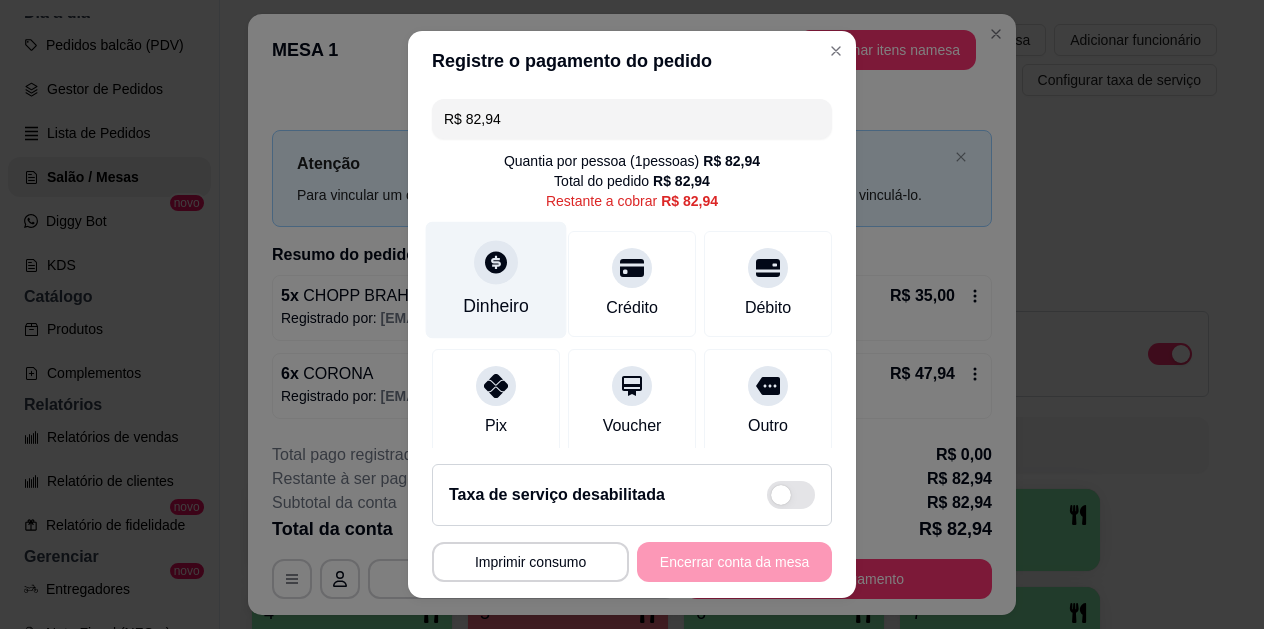 click on "Dinheiro" at bounding box center [496, 280] 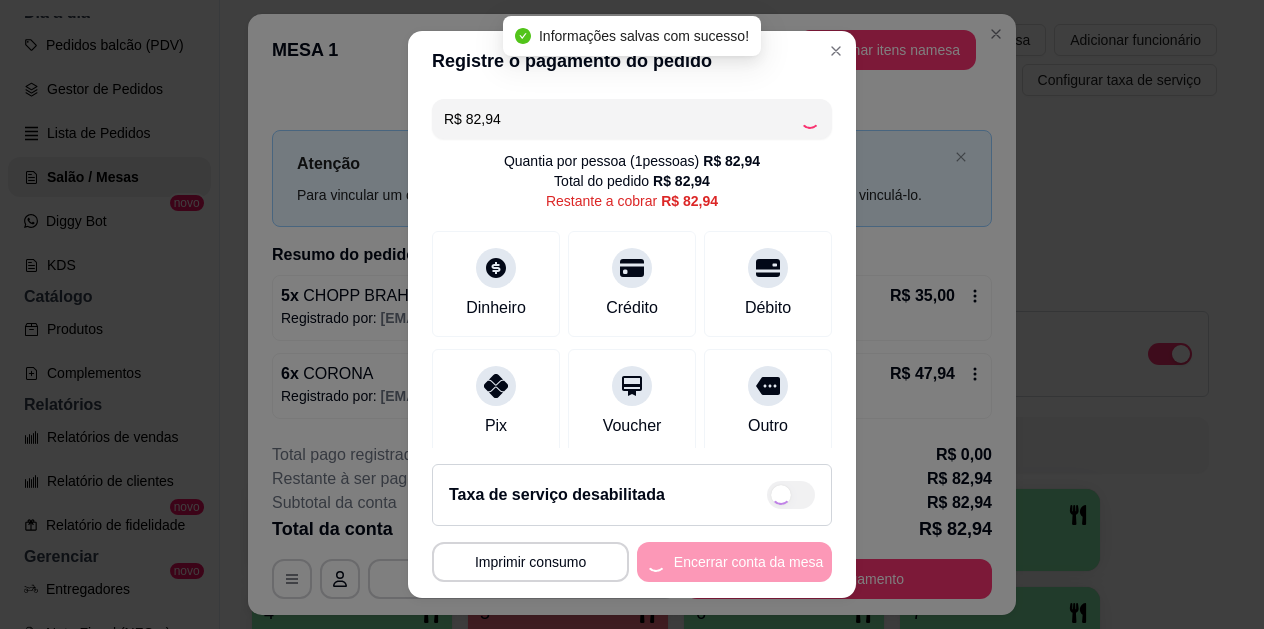 type on "R$ 0,00" 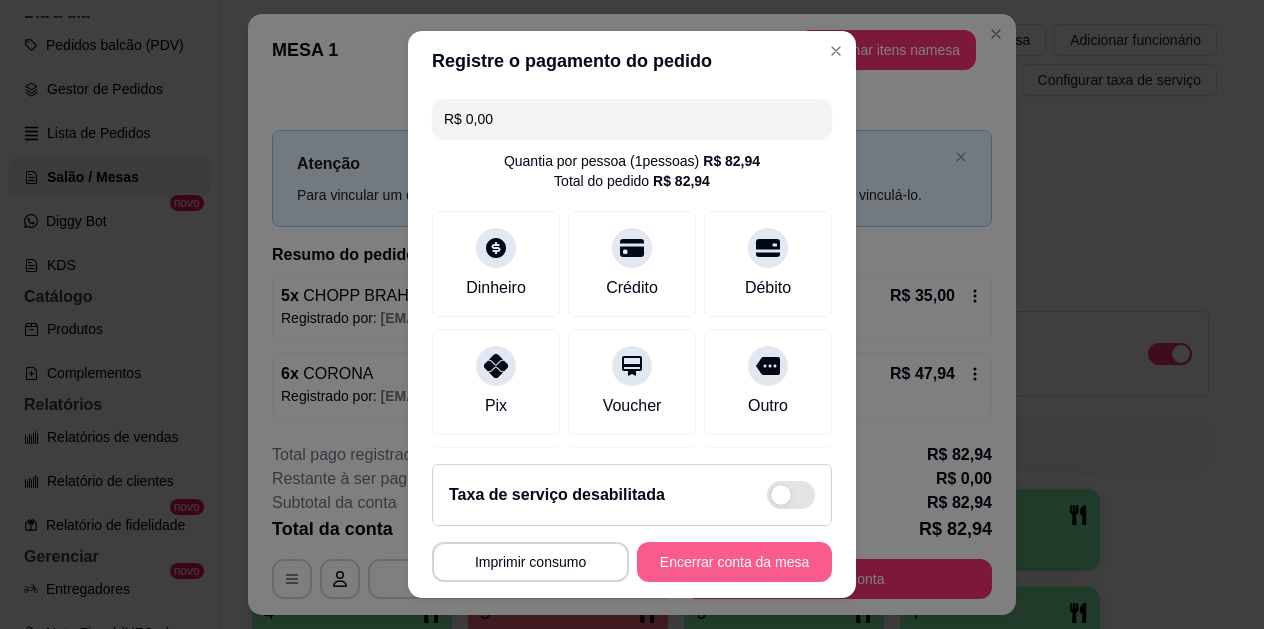 click on "Encerrar conta da mesa" at bounding box center (734, 562) 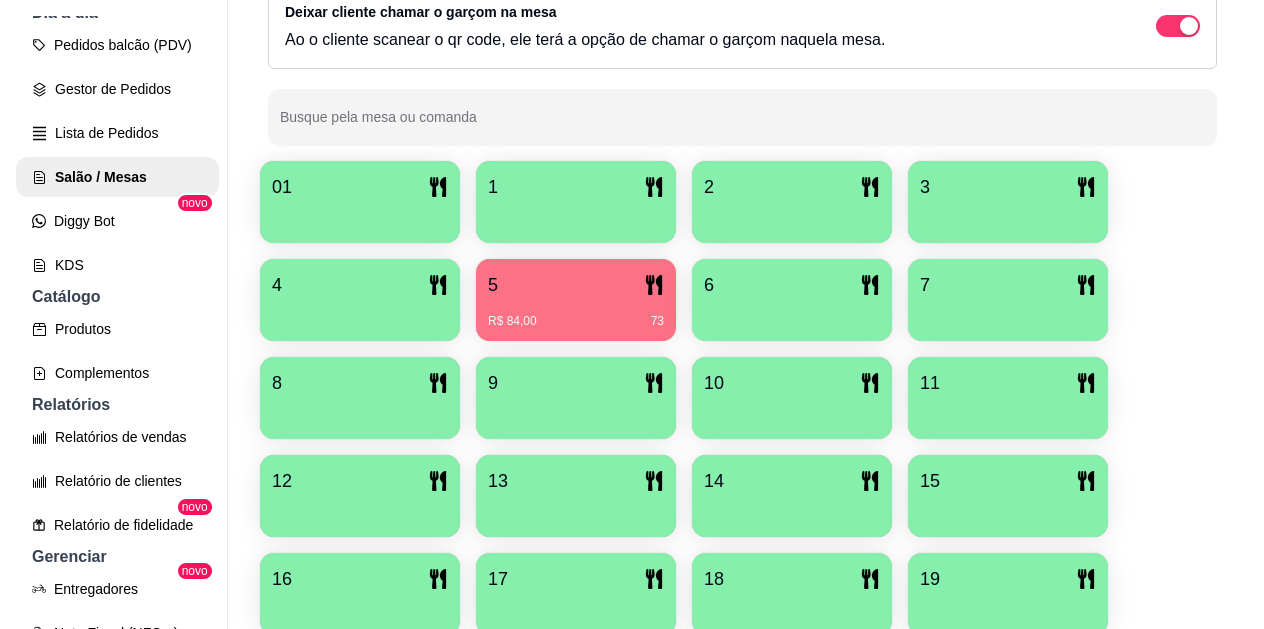 scroll, scrollTop: 300, scrollLeft: 0, axis: vertical 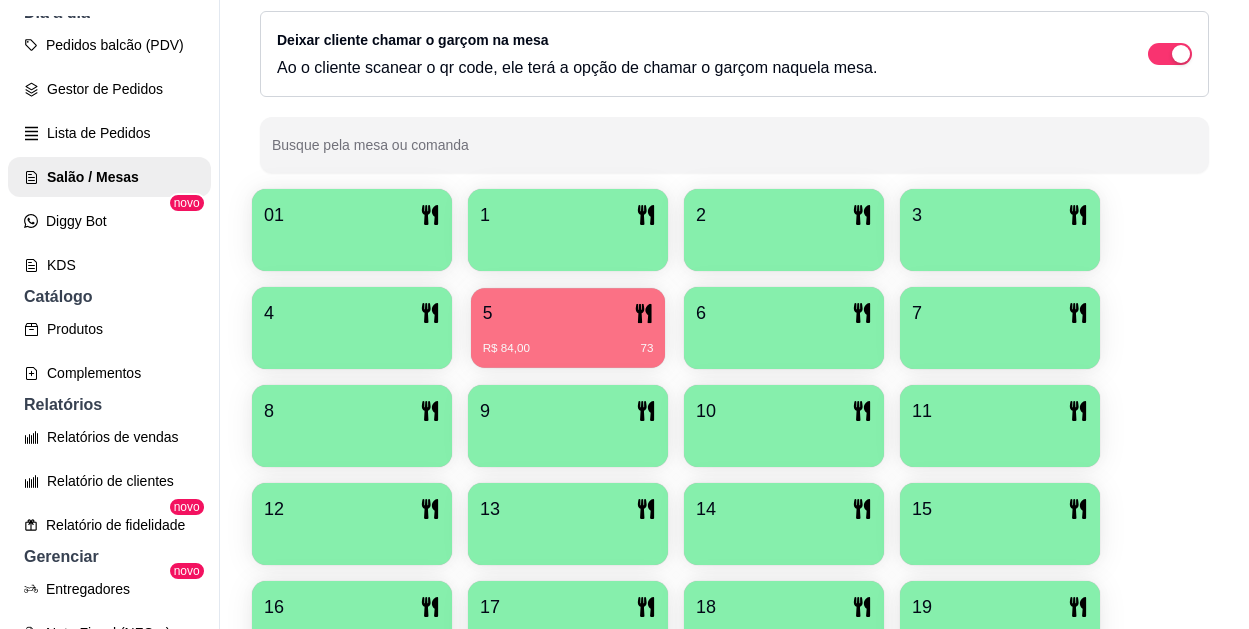 click on "R$ 84,00 73" at bounding box center [568, 341] 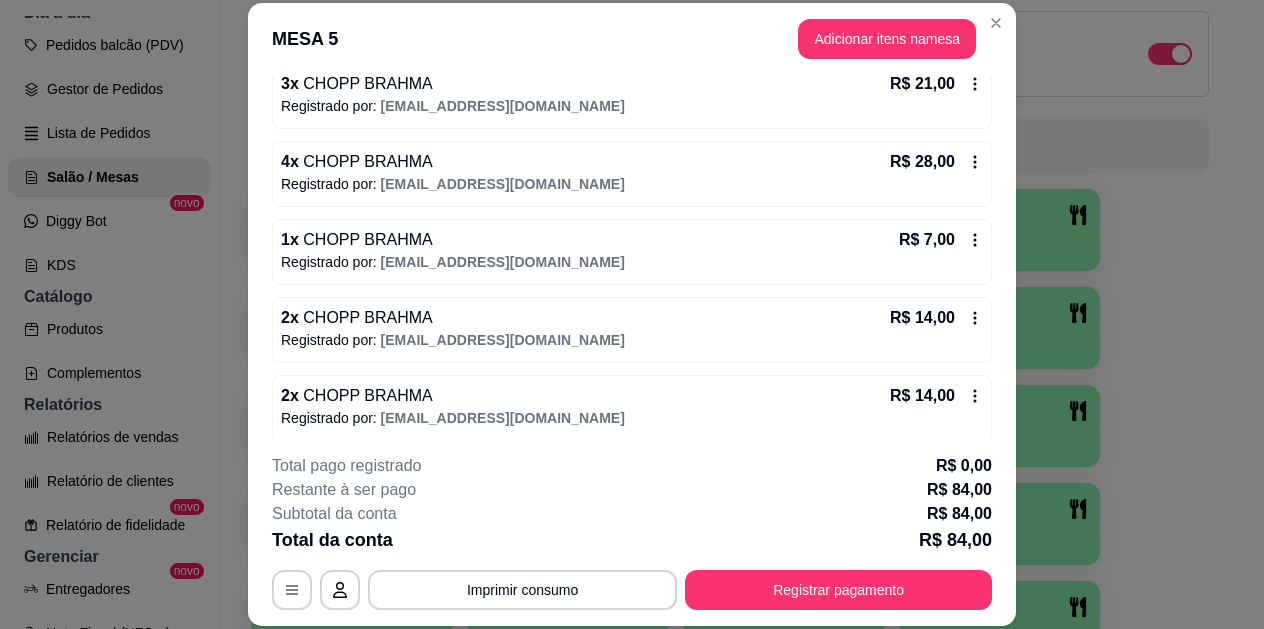 scroll, scrollTop: 212, scrollLeft: 0, axis: vertical 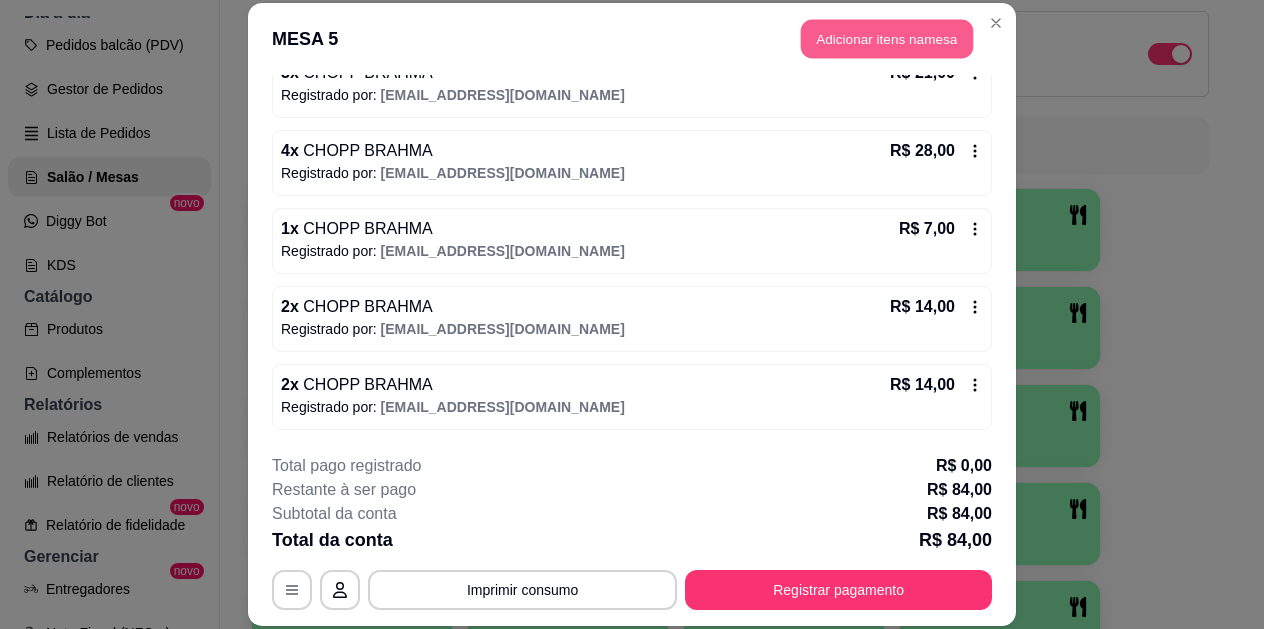 click on "Adicionar itens na  mesa" at bounding box center (887, 39) 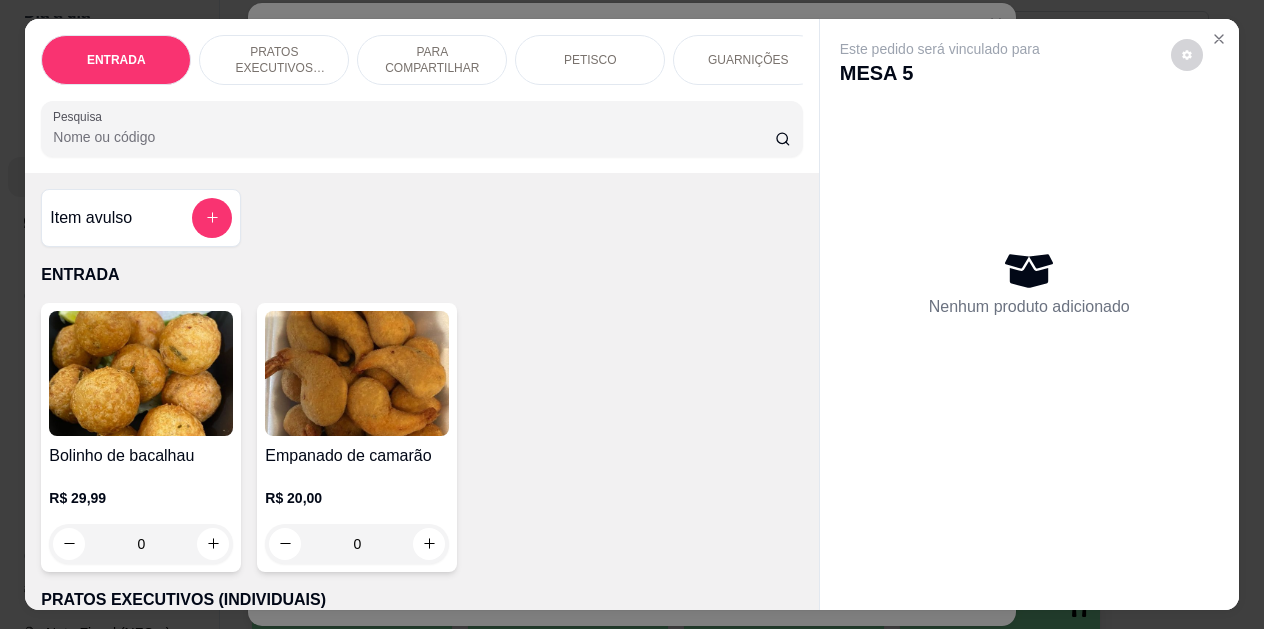 drag, startPoint x: 580, startPoint y: 93, endPoint x: 673, endPoint y: 88, distance: 93.13431 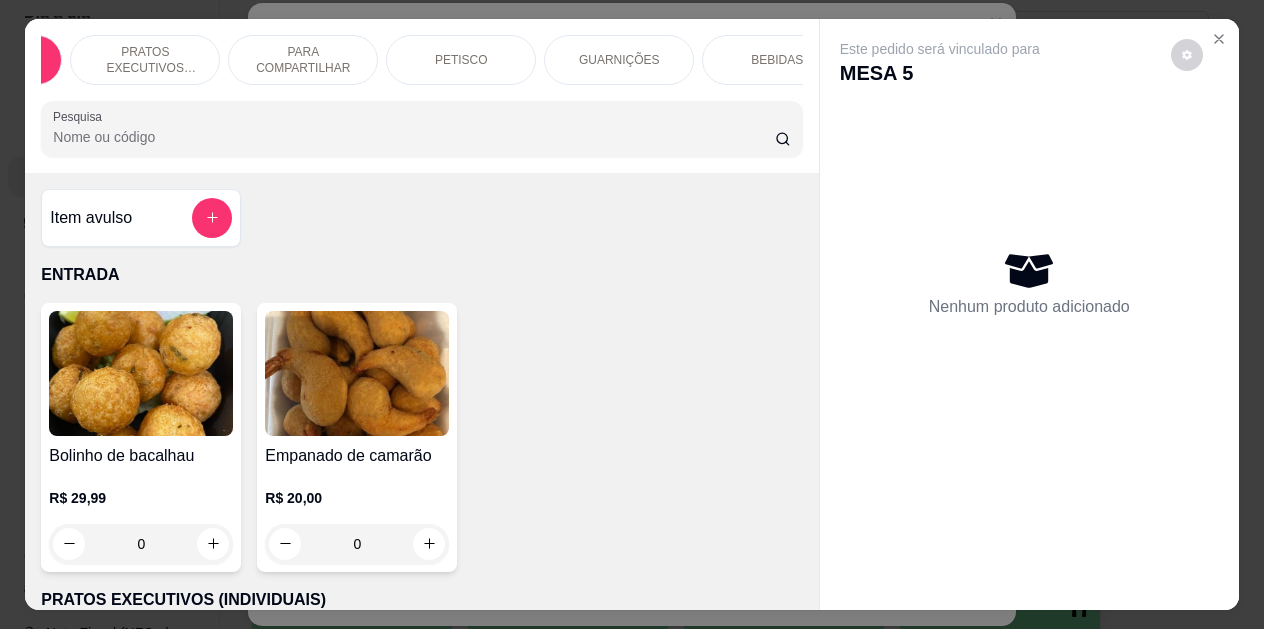scroll, scrollTop: 0, scrollLeft: 179, axis: horizontal 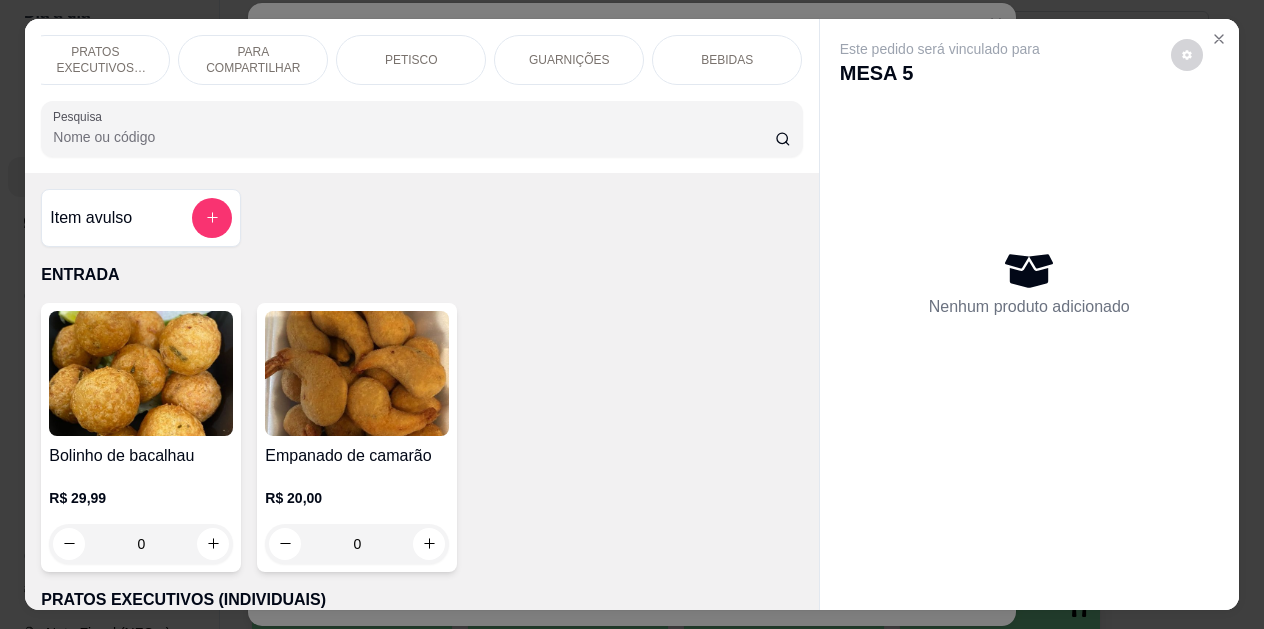 click on "BEBIDAS" at bounding box center (727, 60) 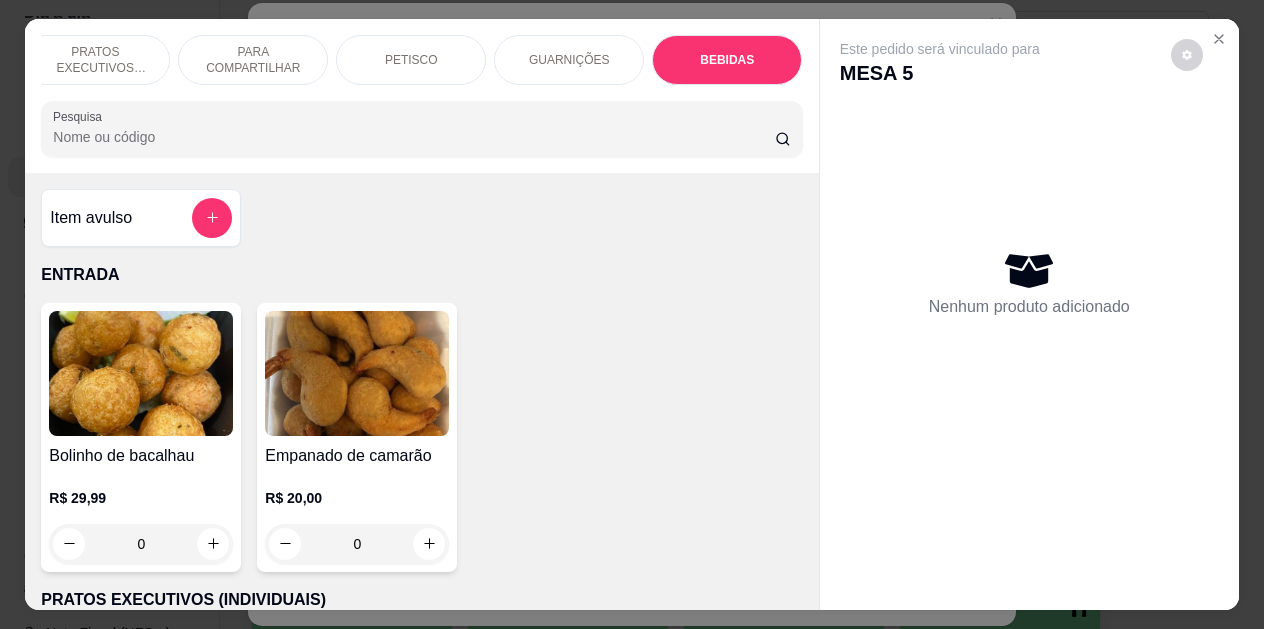 scroll, scrollTop: 4139, scrollLeft: 0, axis: vertical 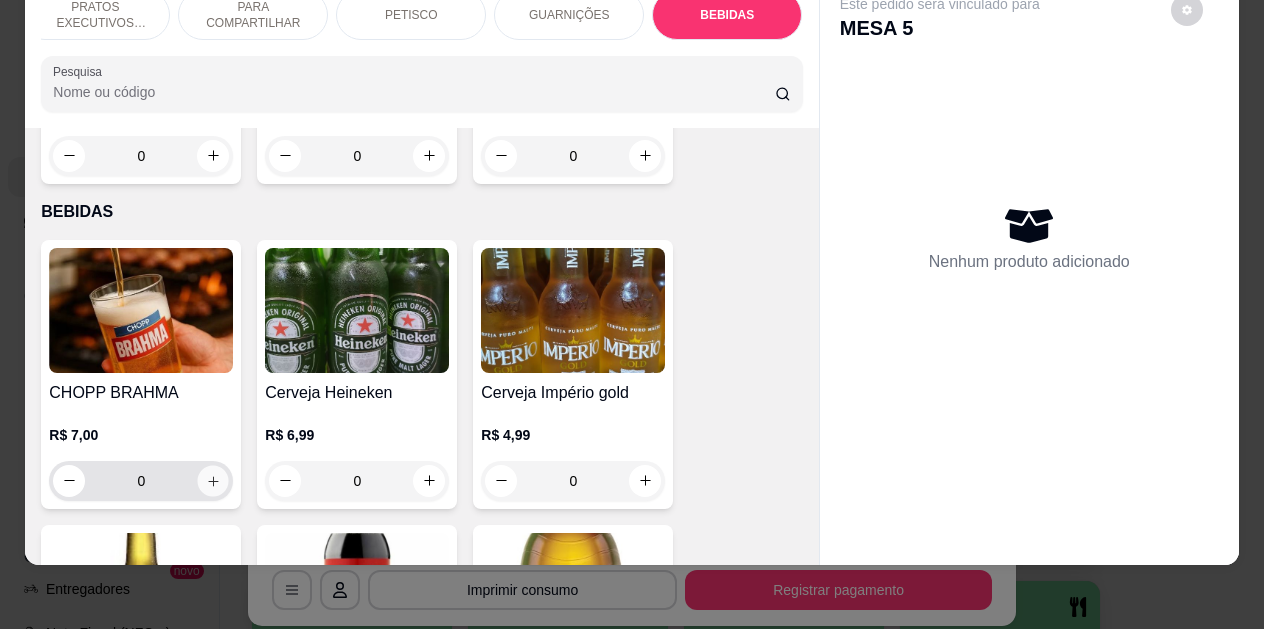 click 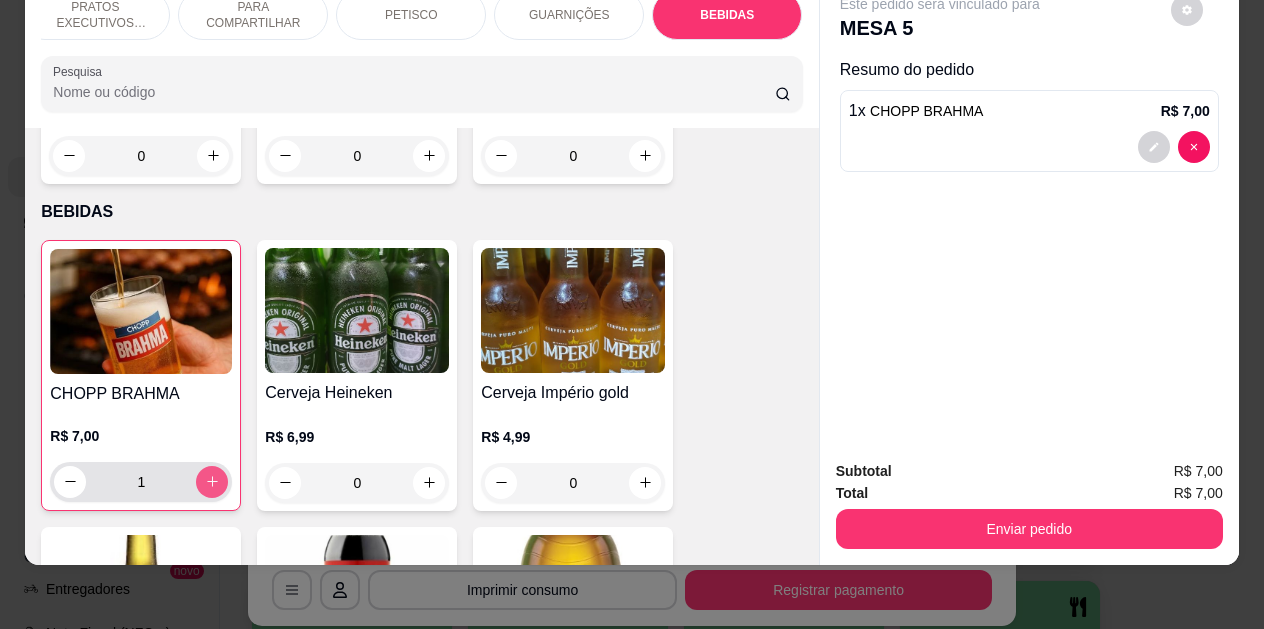 click 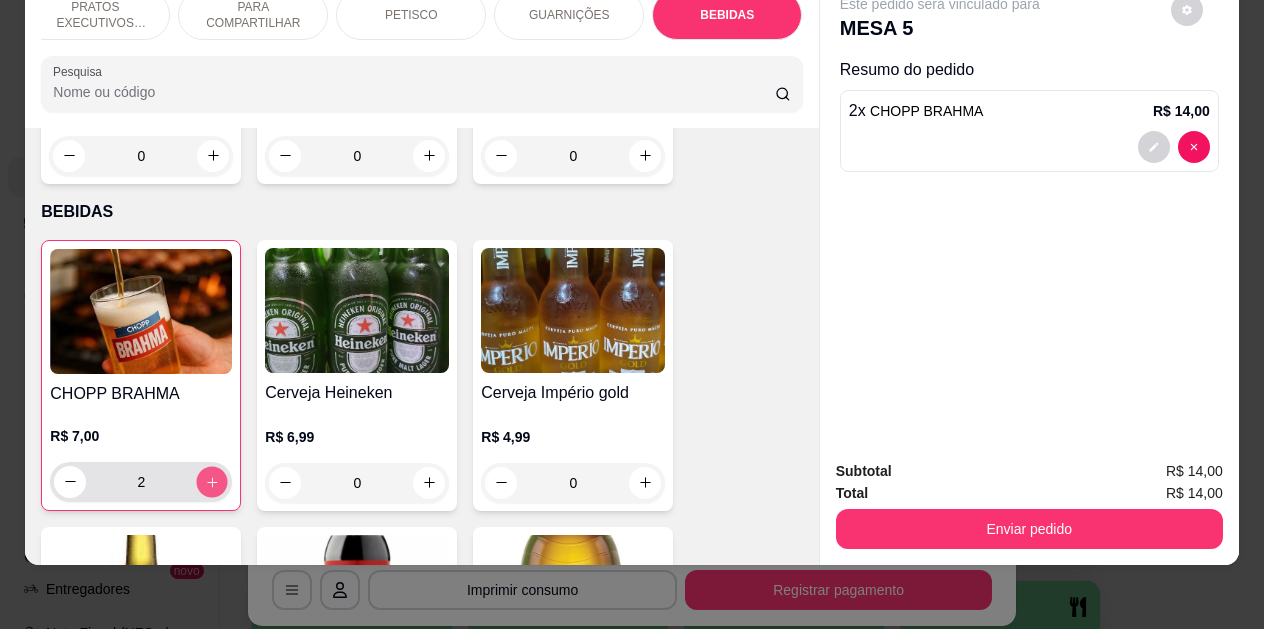 click 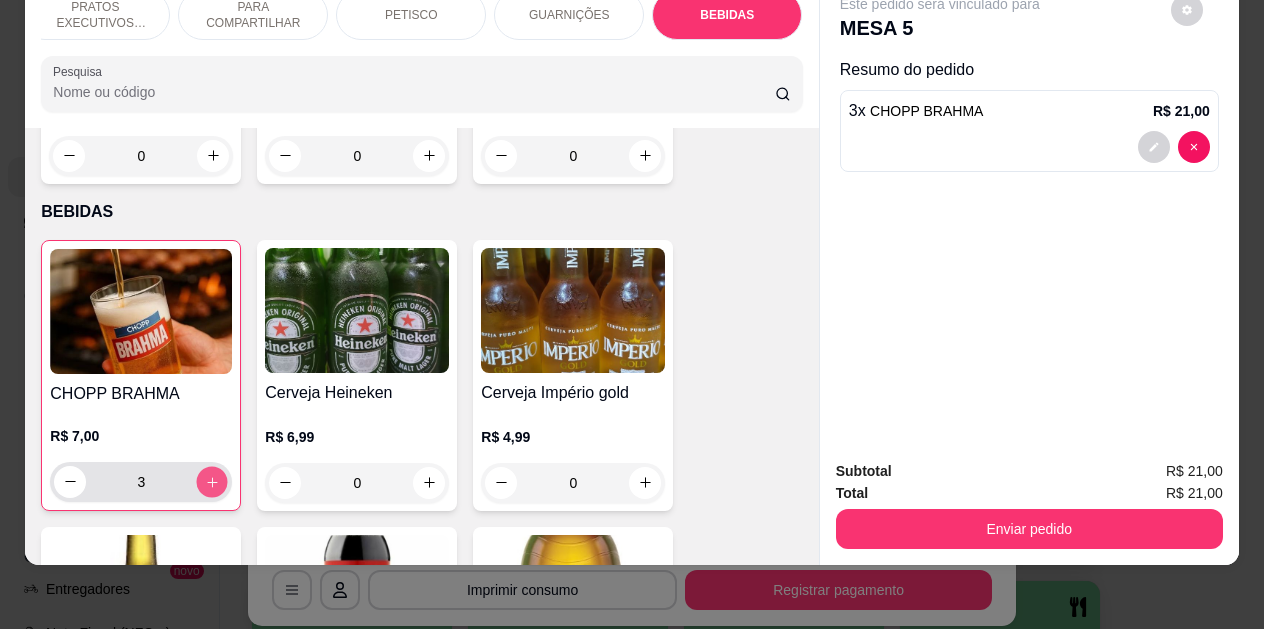 click 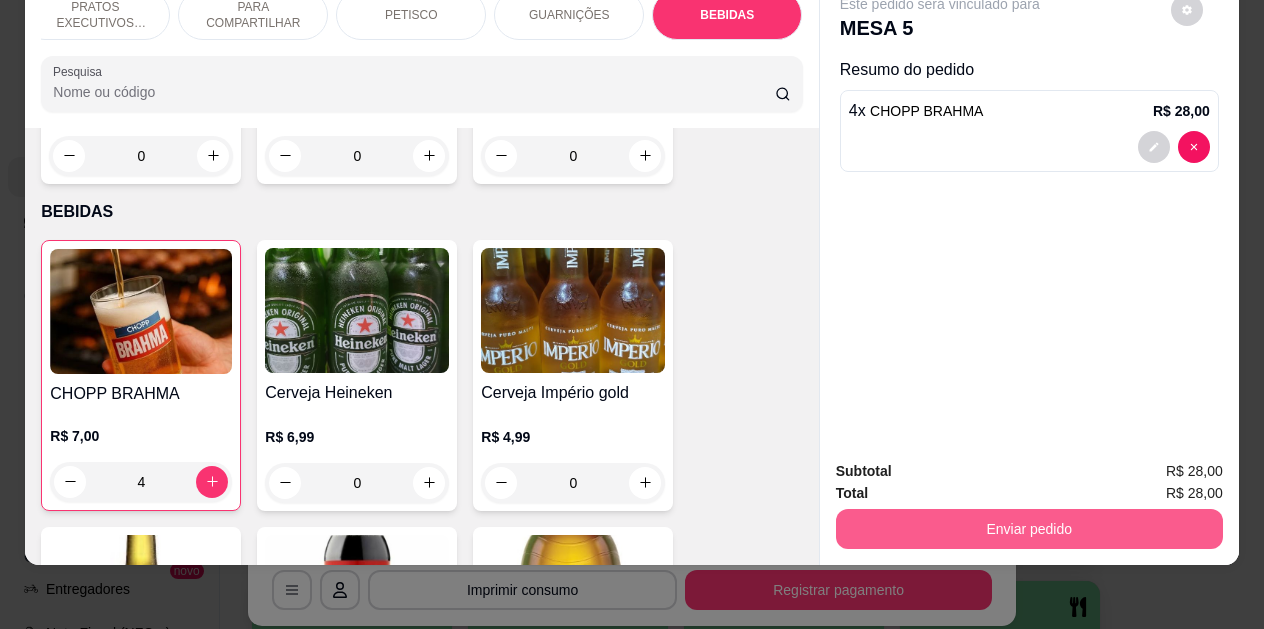 click on "Enviar pedido" at bounding box center (1029, 529) 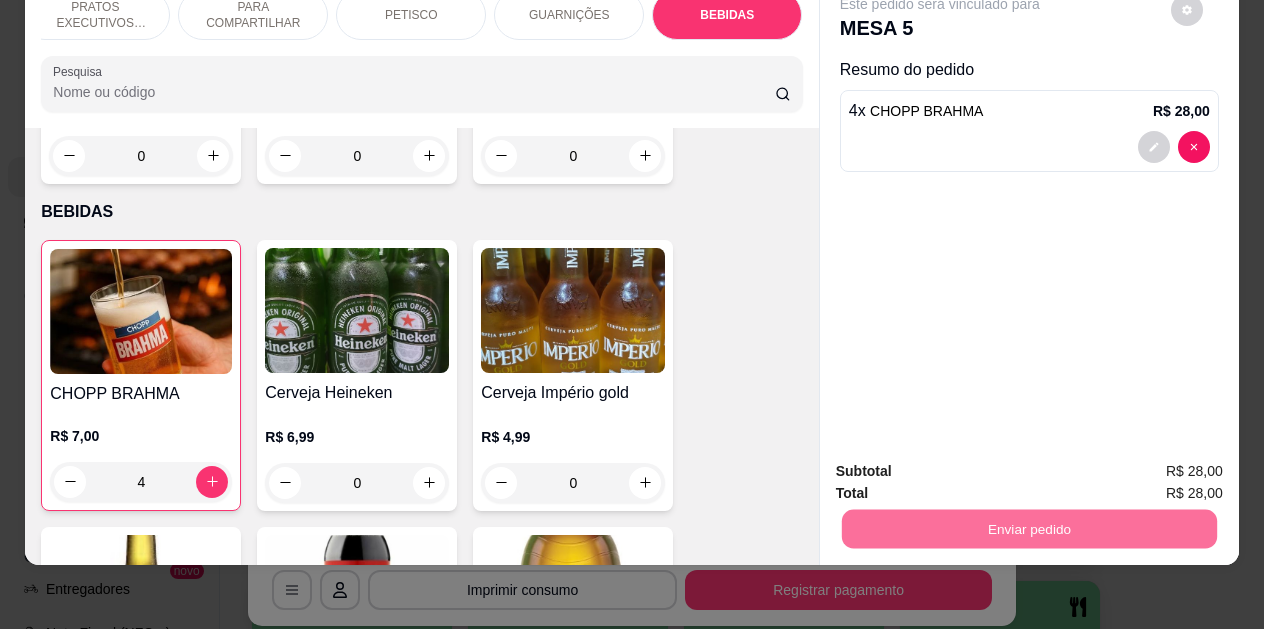 click on "Não registrar e enviar pedido" at bounding box center (963, 465) 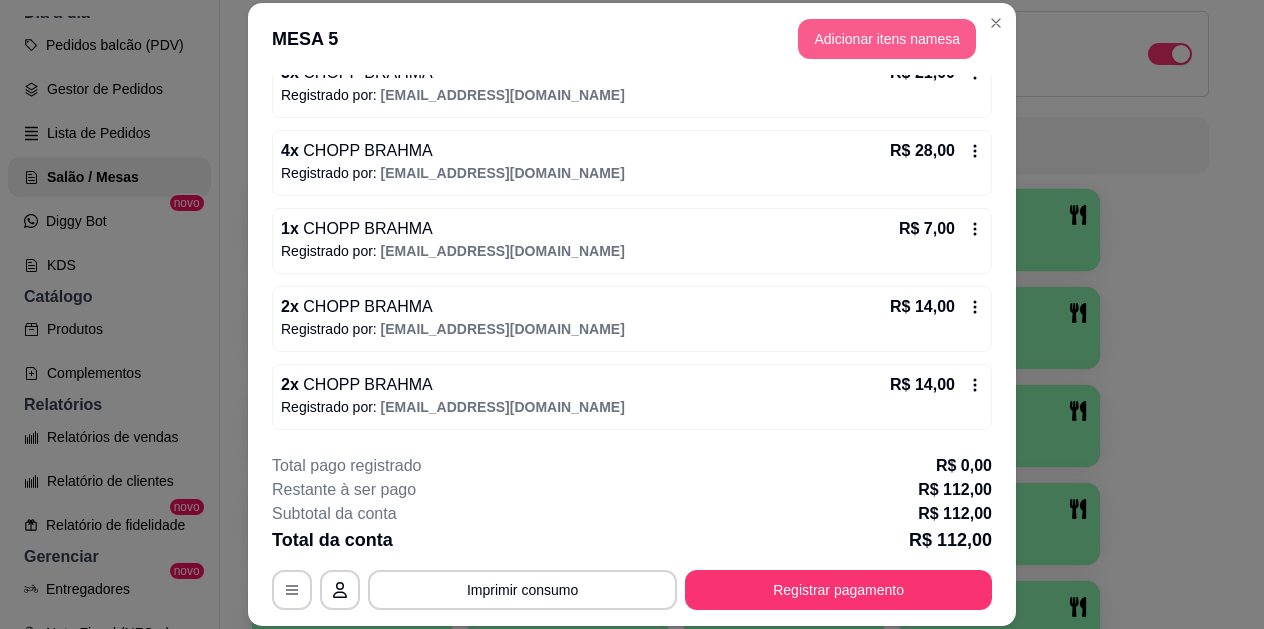 click on "Adicionar itens na  mesa" at bounding box center [887, 39] 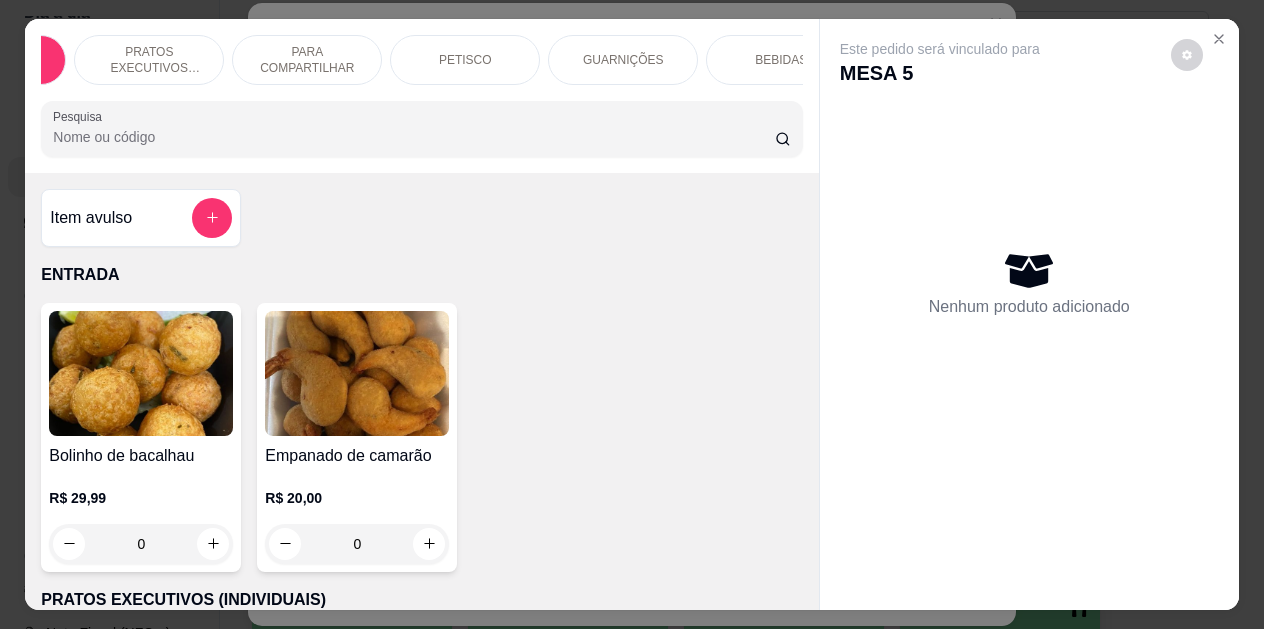 scroll, scrollTop: 0, scrollLeft: 179, axis: horizontal 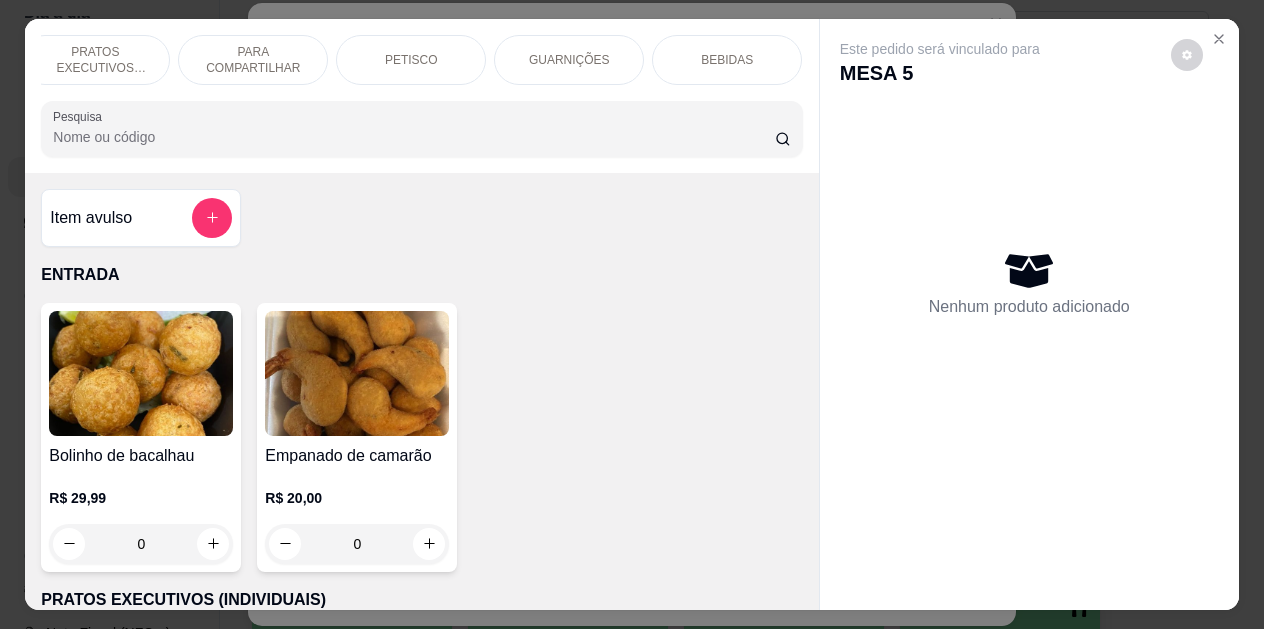 click on "BEBIDAS" at bounding box center [727, 60] 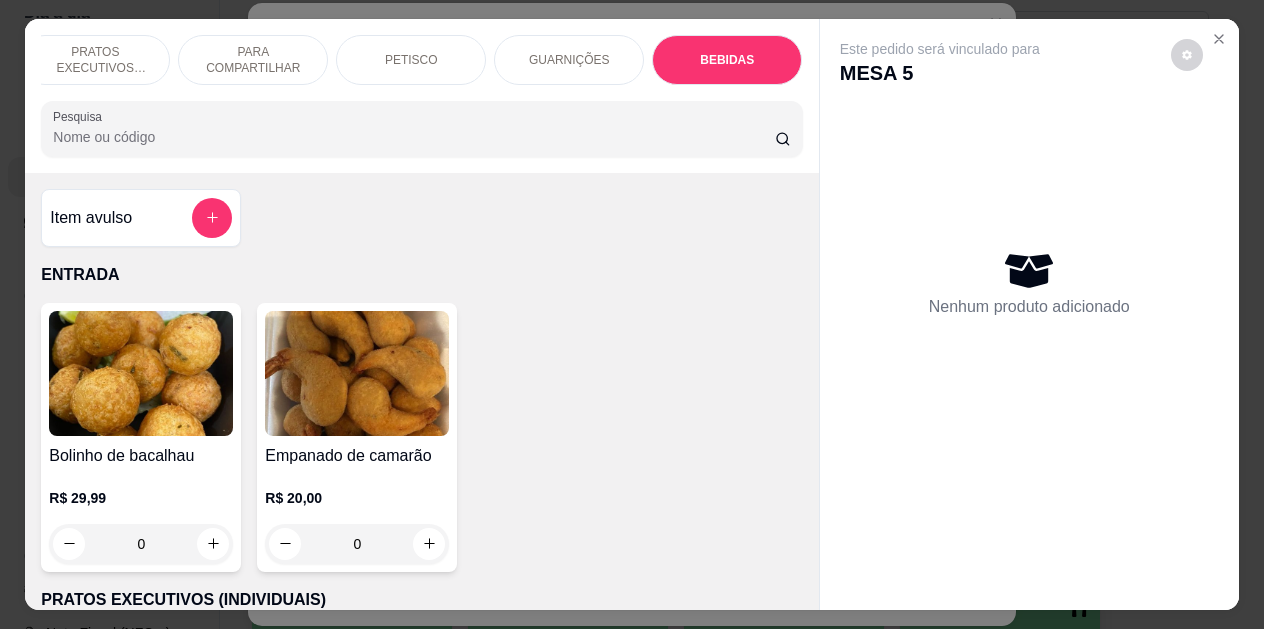 scroll, scrollTop: 4139, scrollLeft: 0, axis: vertical 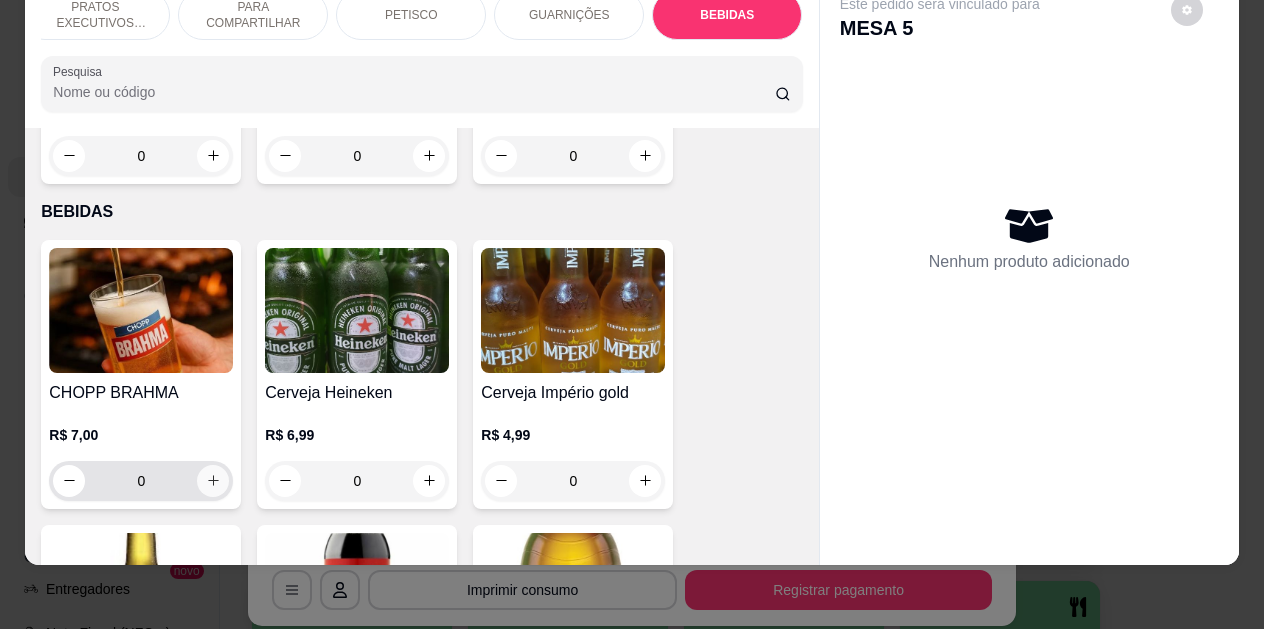 click 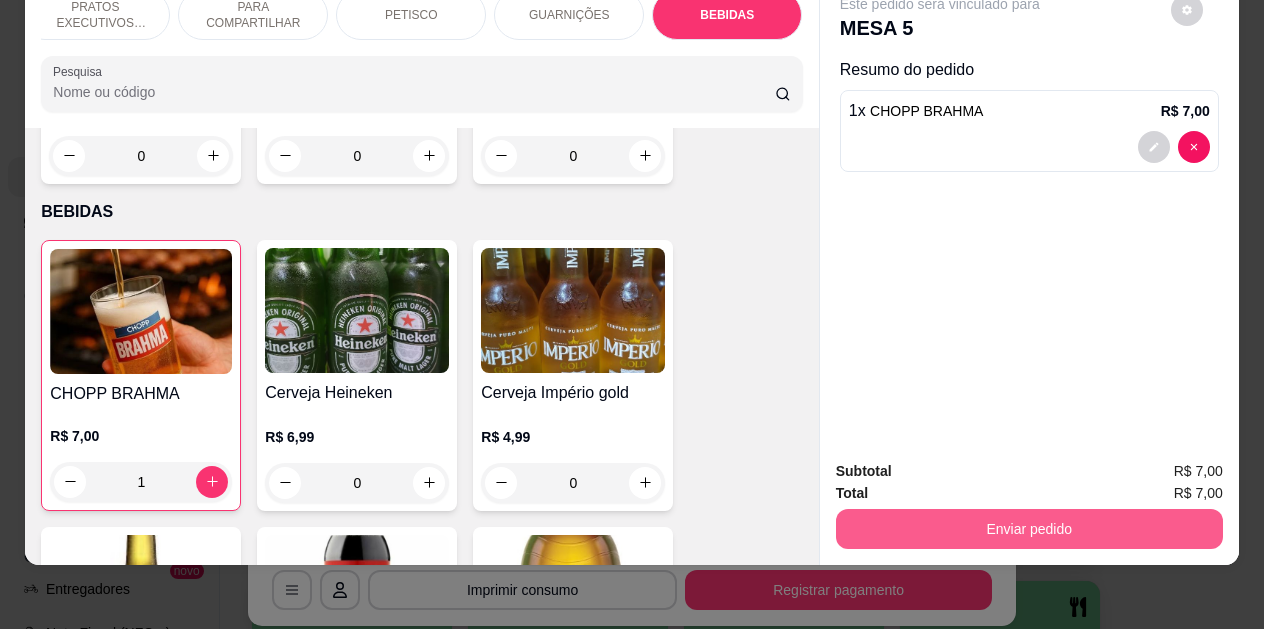 click on "Enviar pedido" at bounding box center [1029, 529] 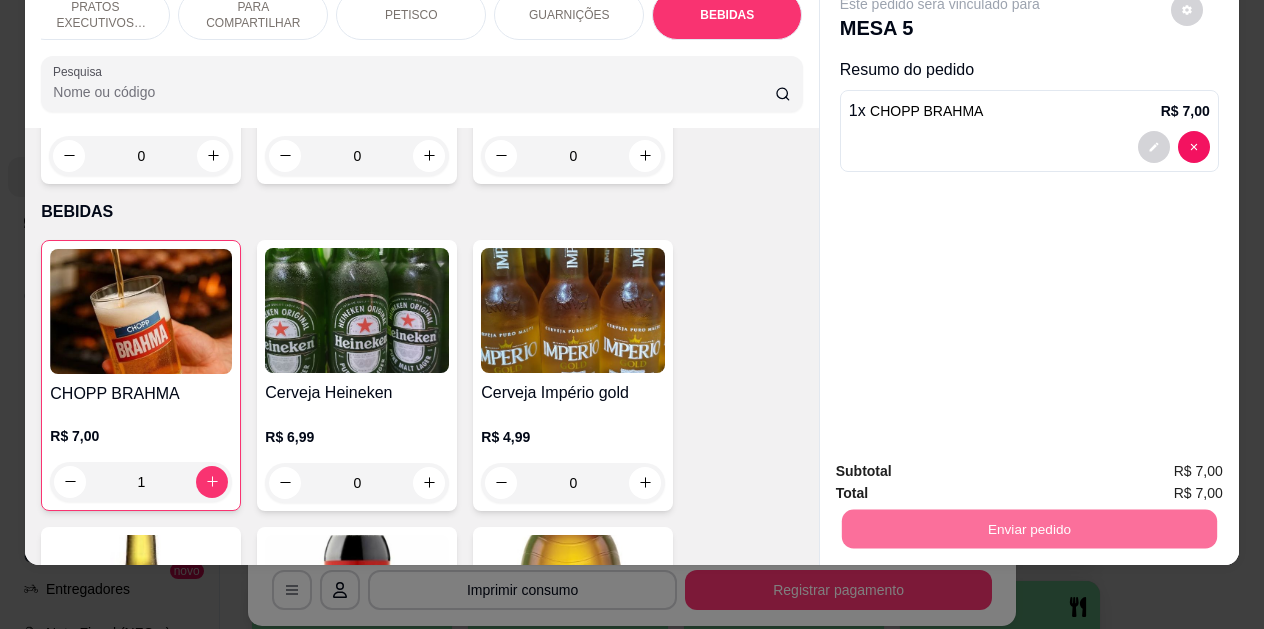 click on "Não registrar e enviar pedido" at bounding box center [963, 464] 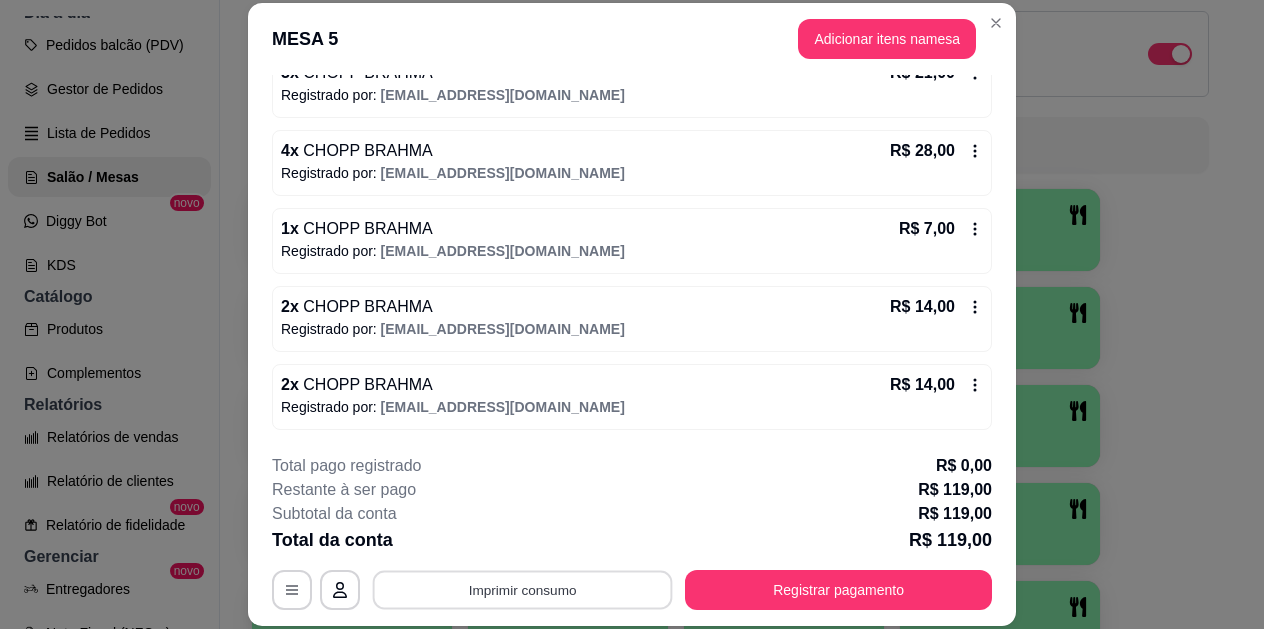click on "Imprimir consumo" at bounding box center [523, 589] 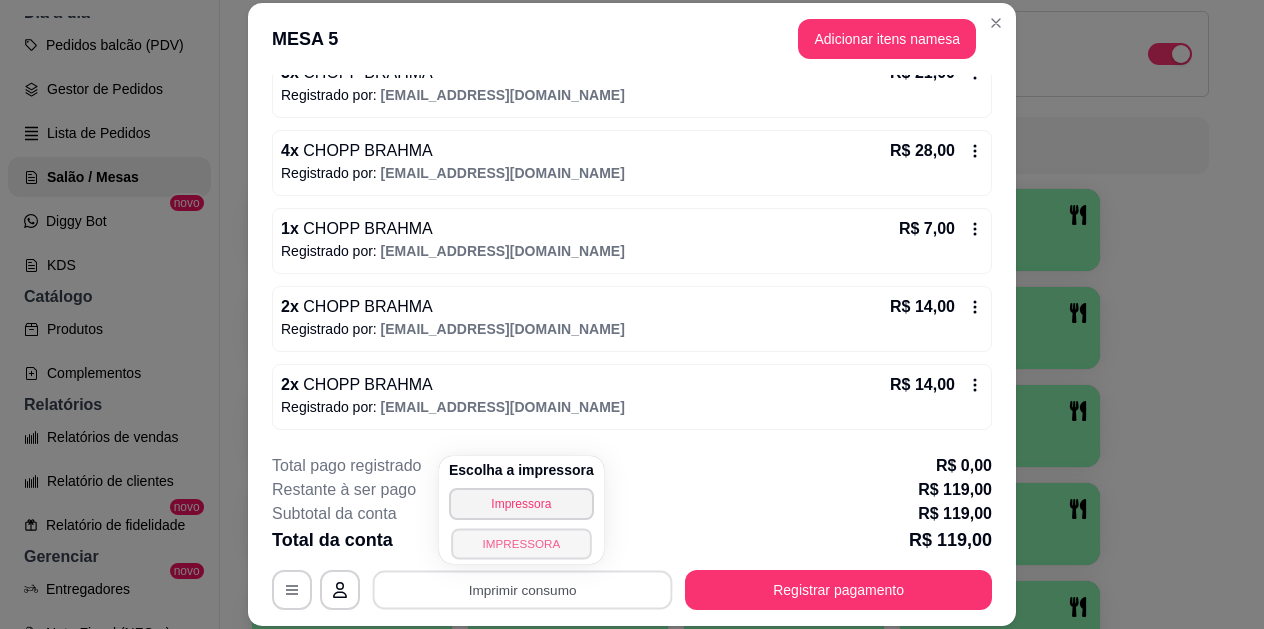 click on "IMPRESSORA" at bounding box center [521, 543] 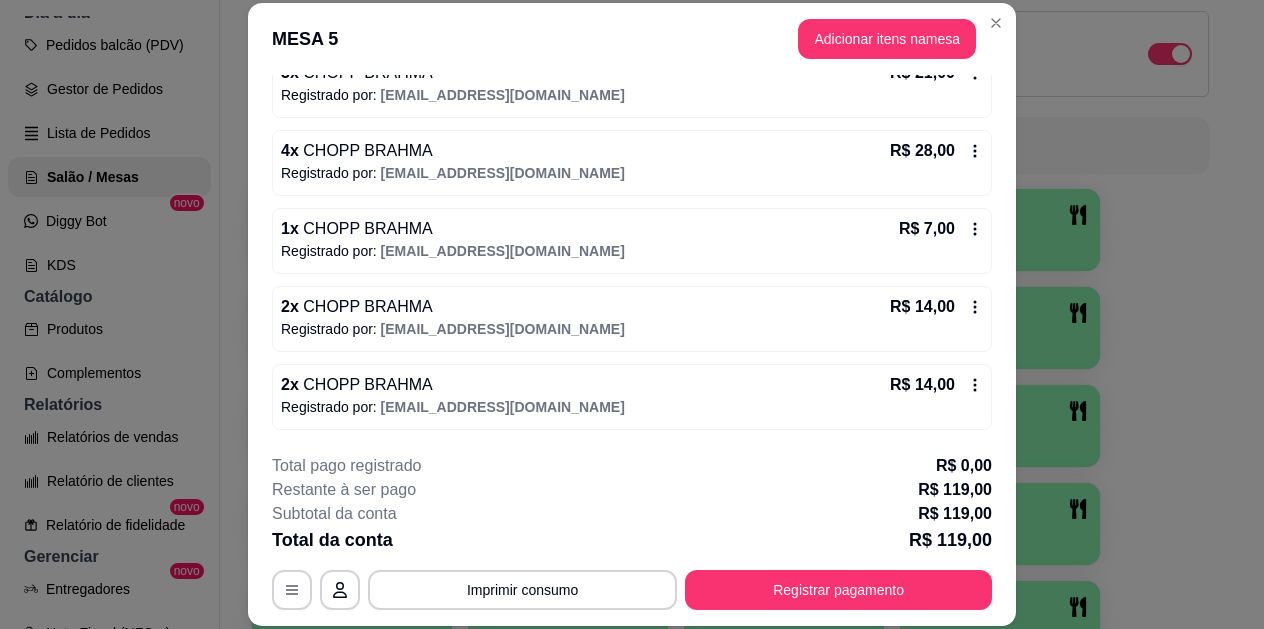 click on "Subtotal da conta R$ 119,00" at bounding box center [632, 514] 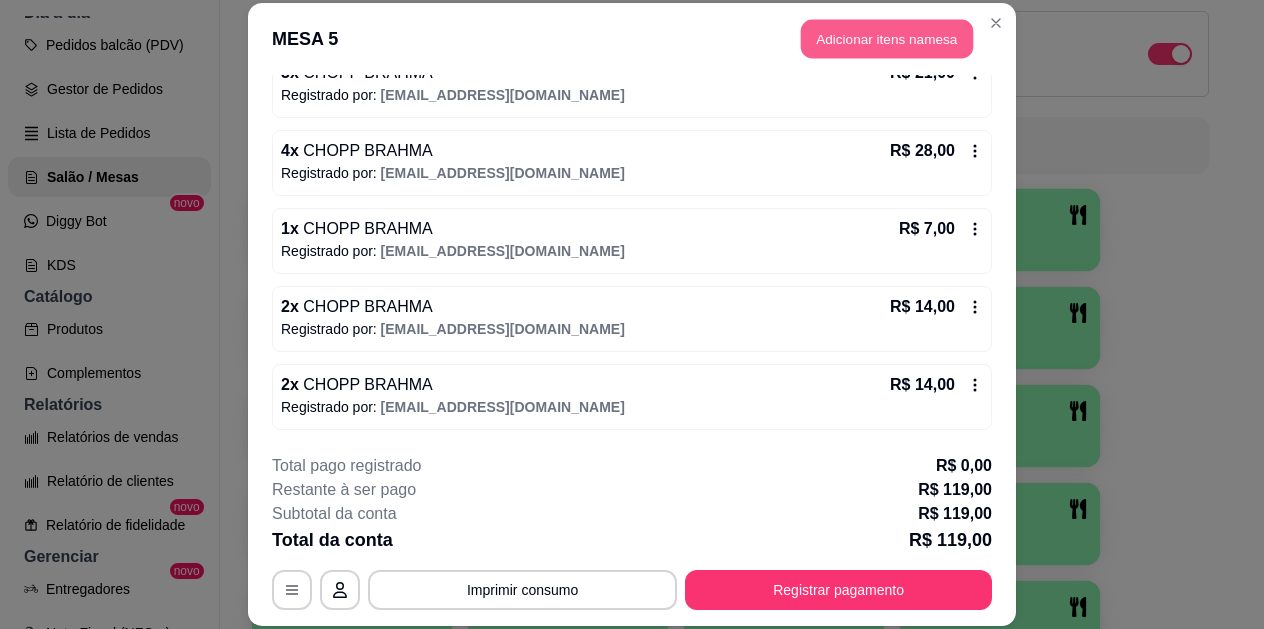 click on "Adicionar itens na  mesa" at bounding box center (887, 39) 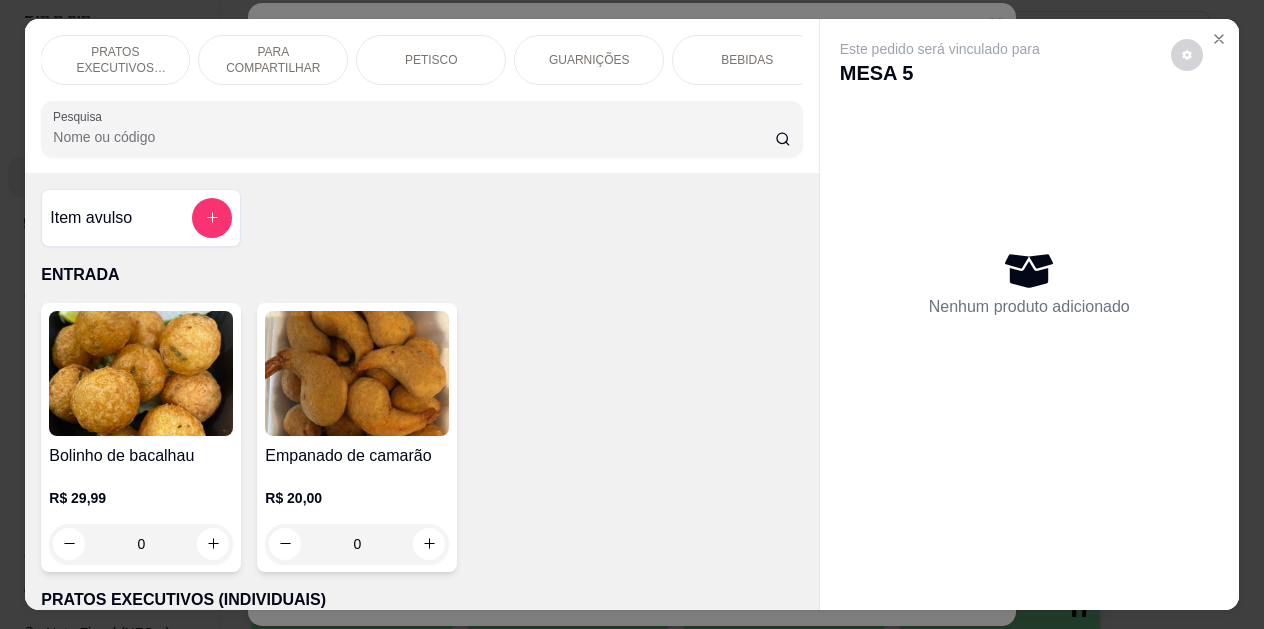 scroll, scrollTop: 0, scrollLeft: 179, axis: horizontal 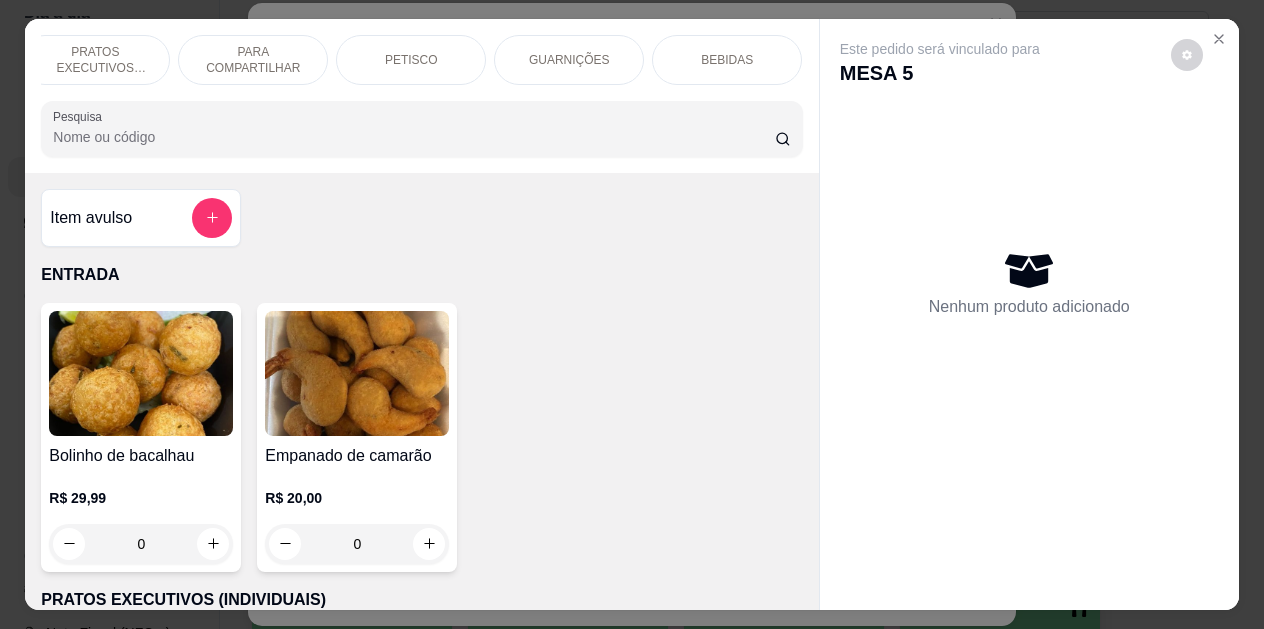 click on "BEBIDAS" at bounding box center (727, 60) 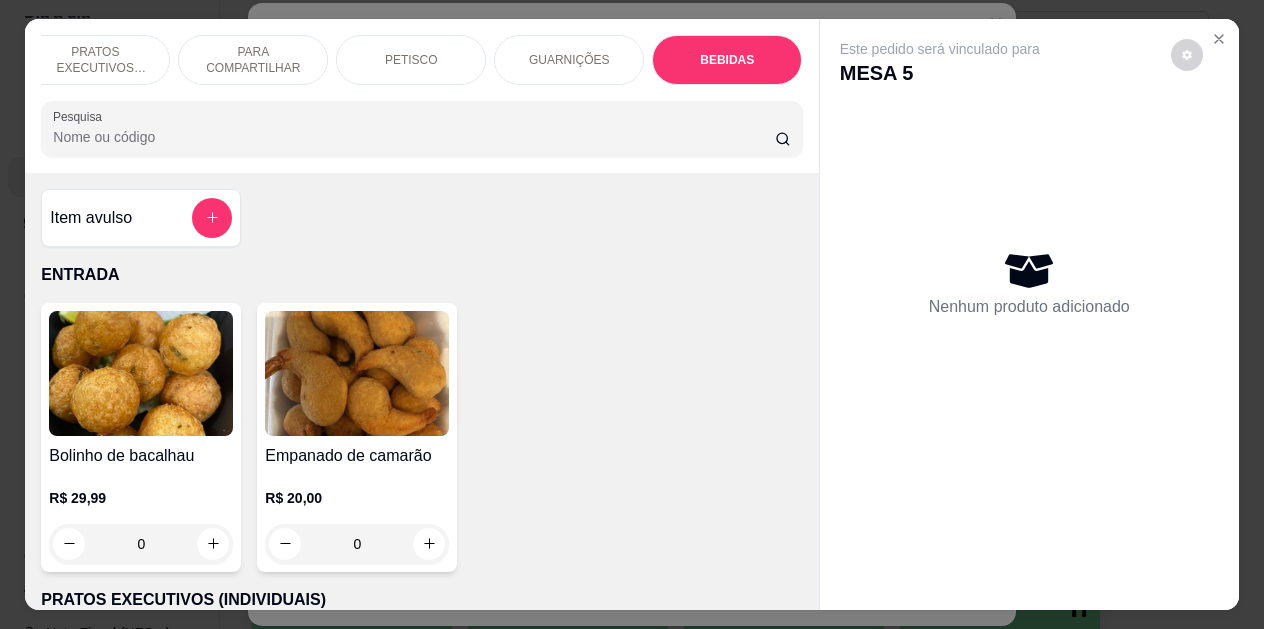 scroll, scrollTop: 4139, scrollLeft: 0, axis: vertical 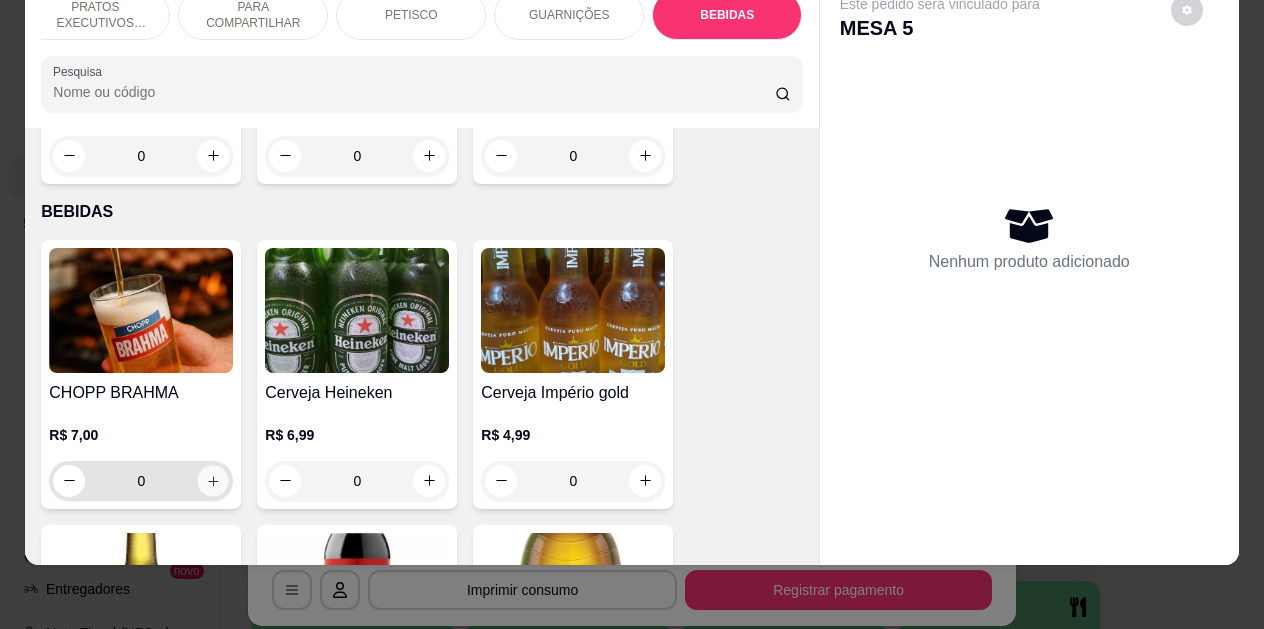 click at bounding box center [213, 480] 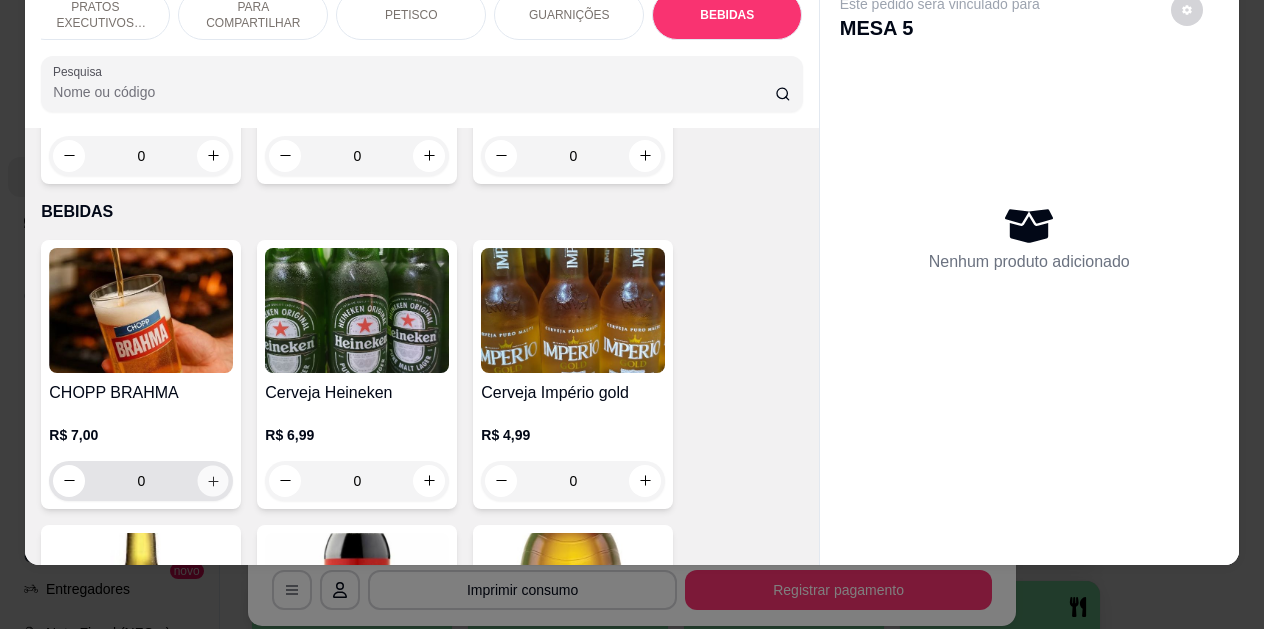 type on "1" 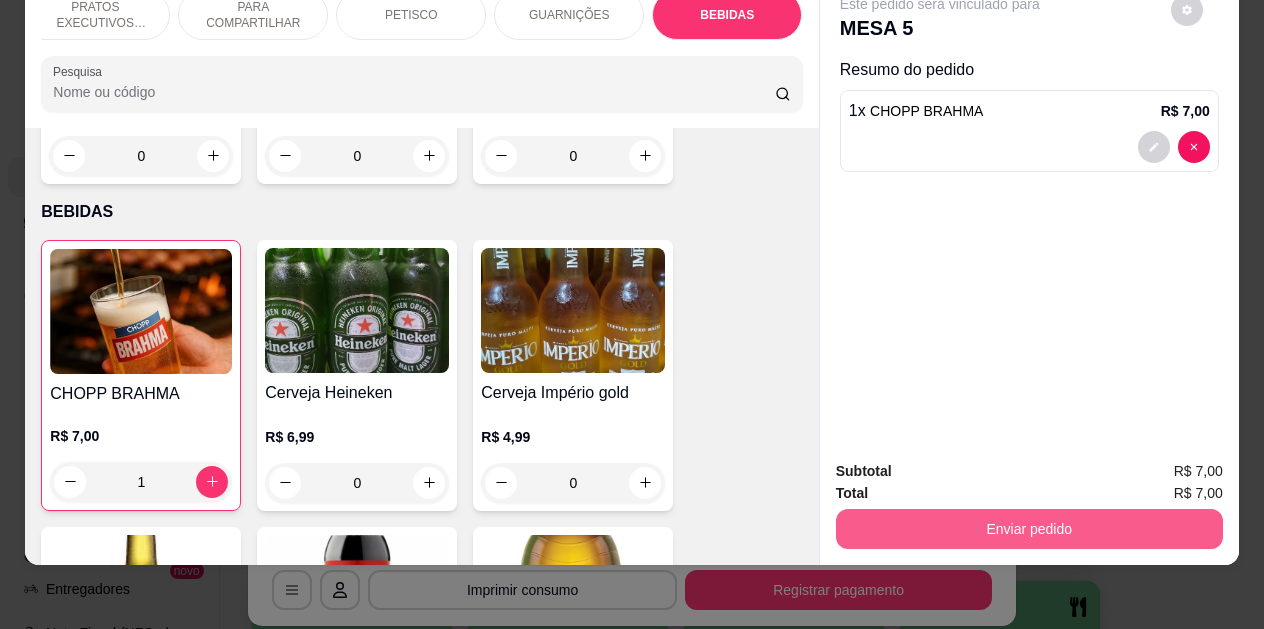 click on "Enviar pedido" at bounding box center [1029, 529] 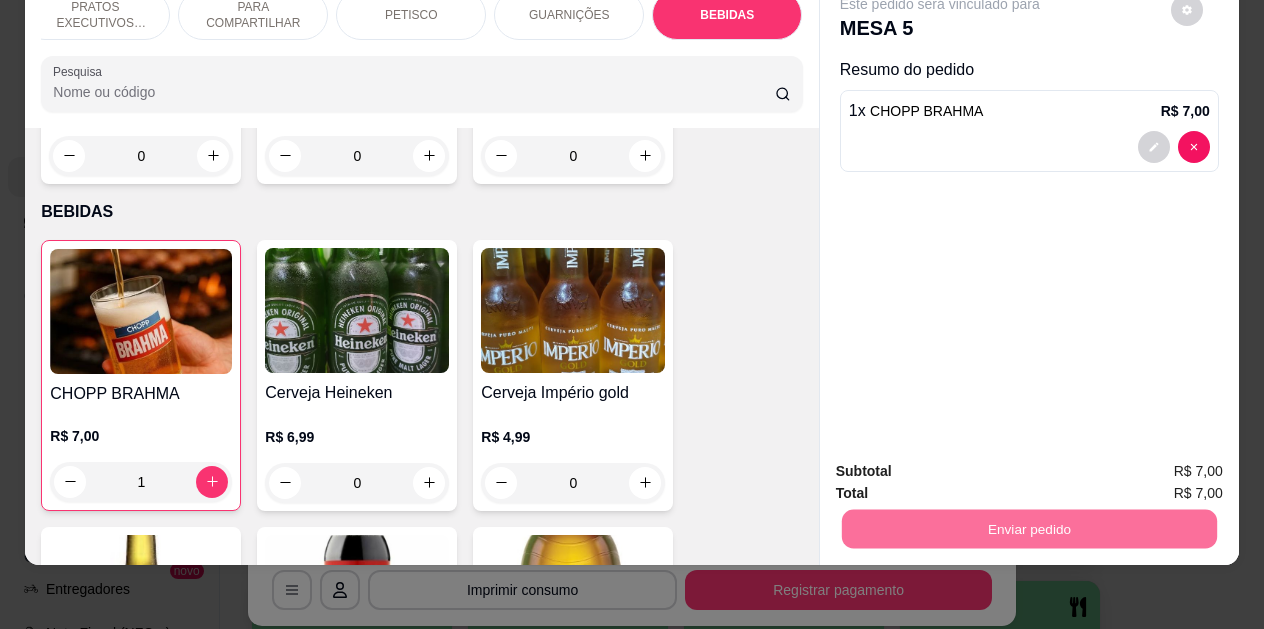 click on "Não registrar e enviar pedido" at bounding box center (963, 464) 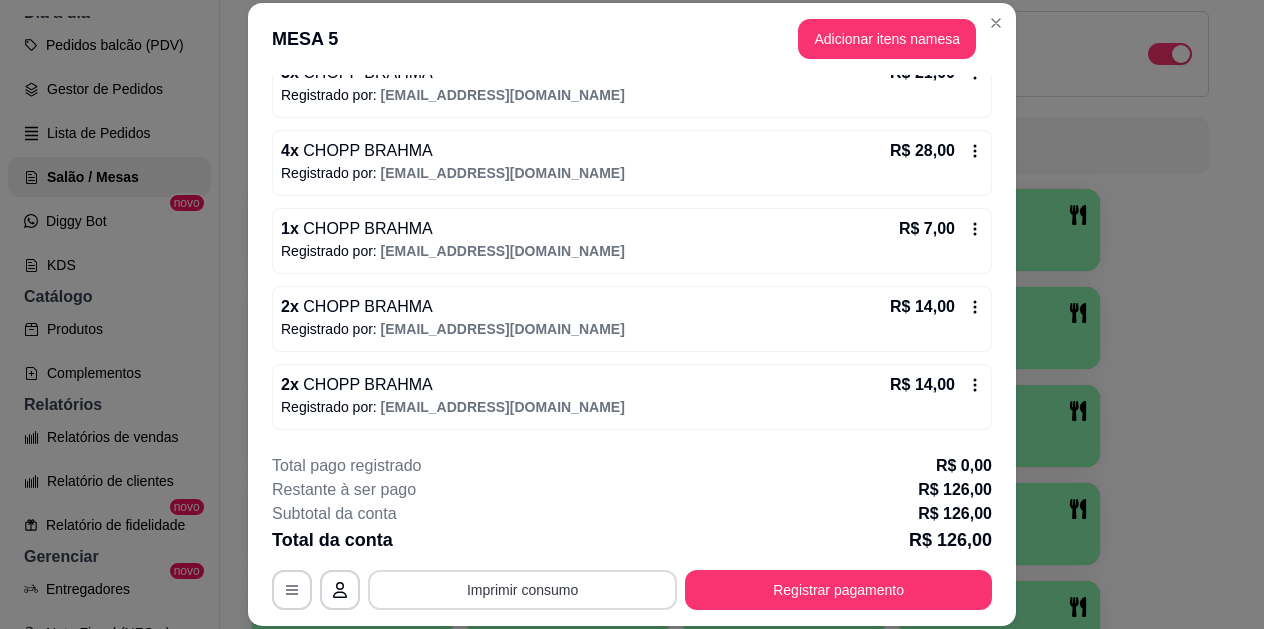 click on "Imprimir consumo" at bounding box center (522, 590) 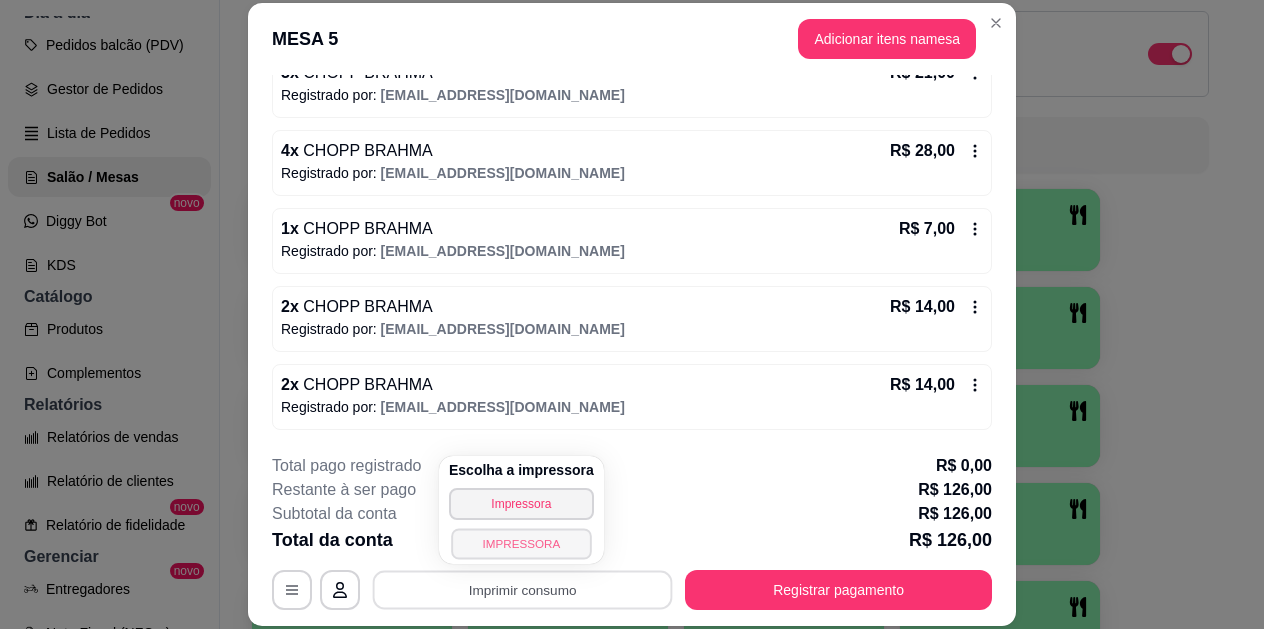 click on "IMPRESSORA" at bounding box center (521, 543) 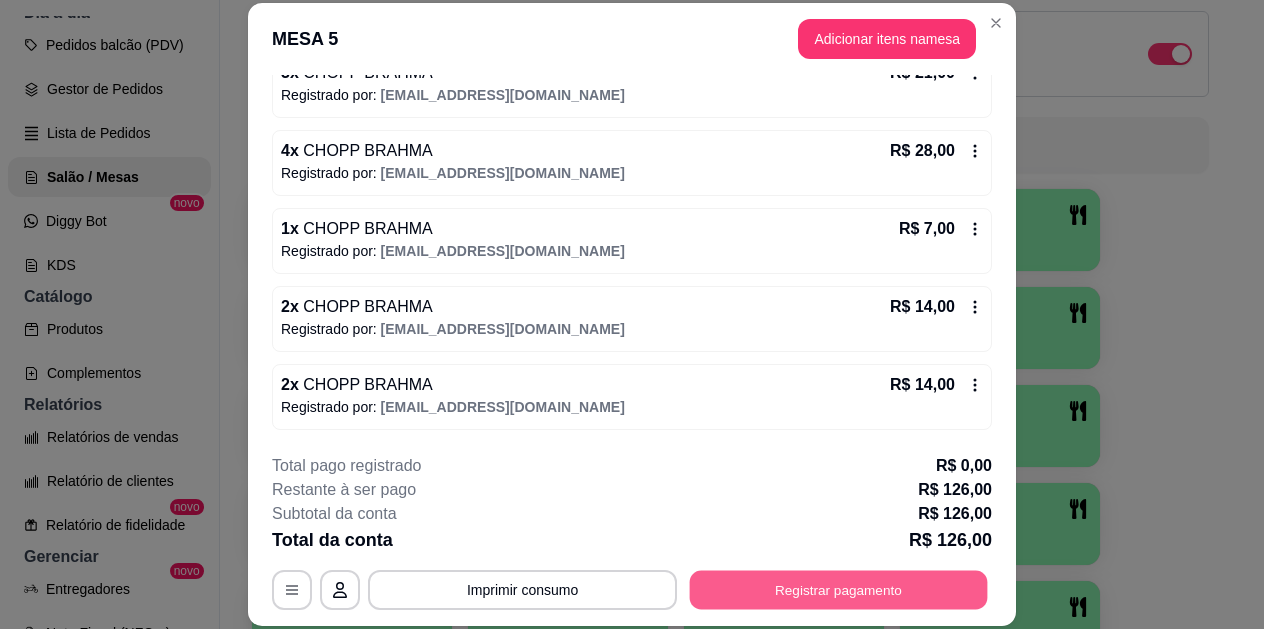 click on "Registrar pagamento" at bounding box center [839, 589] 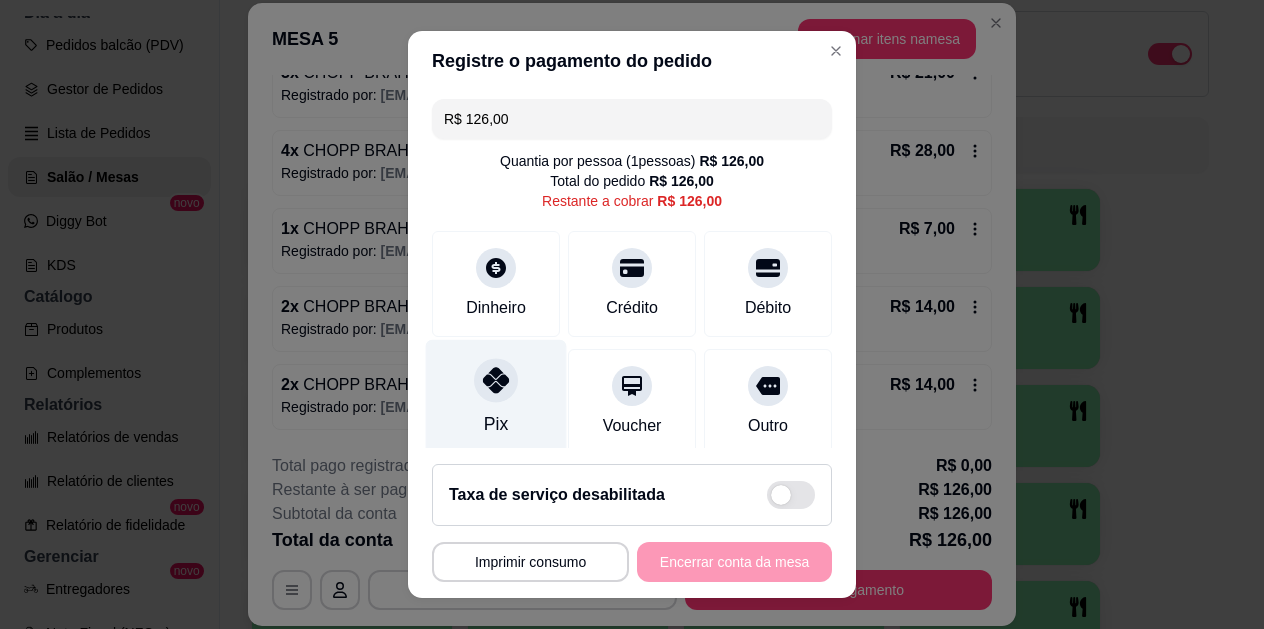click on "Pix" at bounding box center [496, 398] 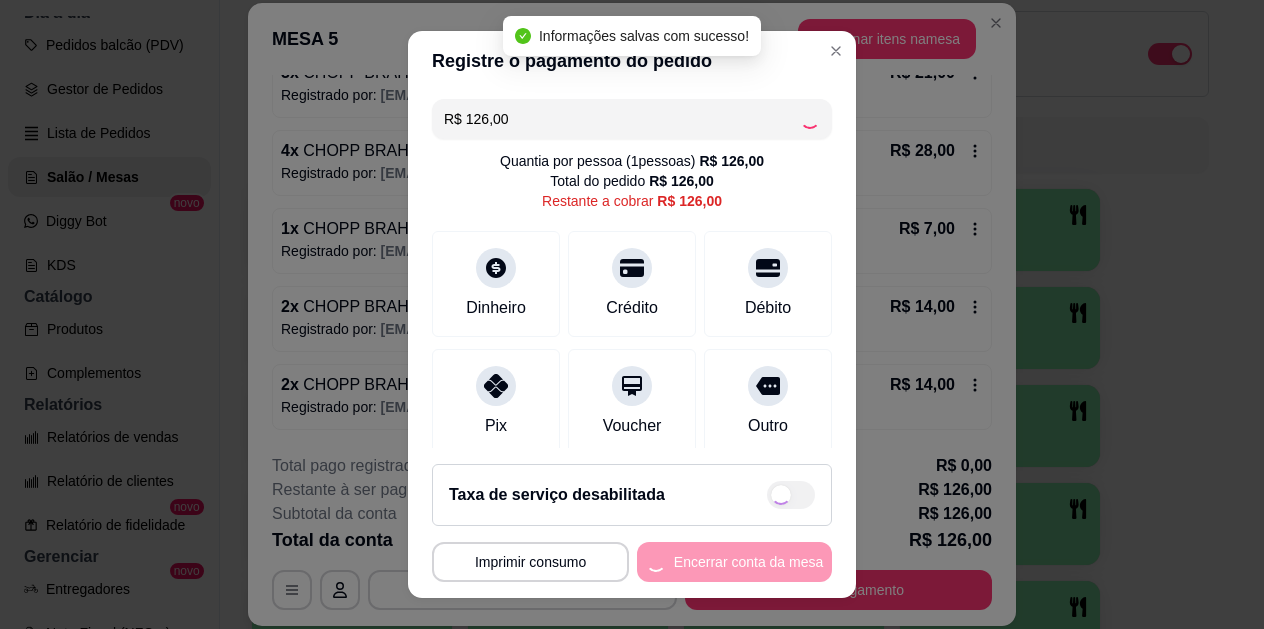 type on "R$ 0,00" 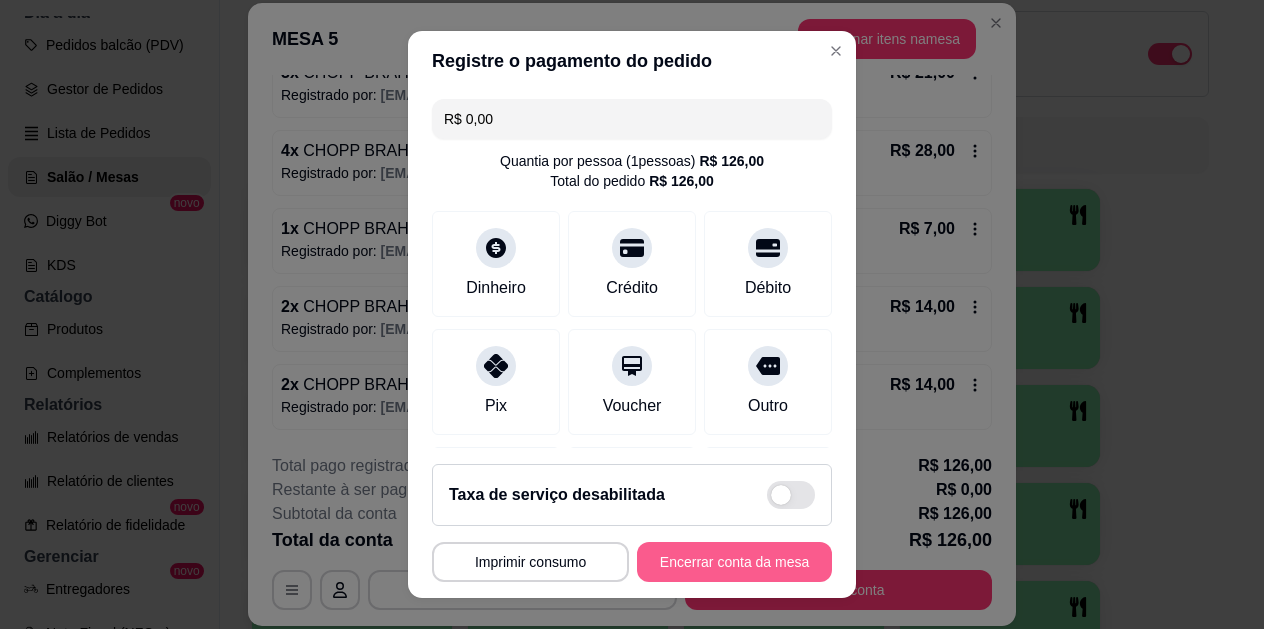 click on "Encerrar conta da mesa" at bounding box center (734, 562) 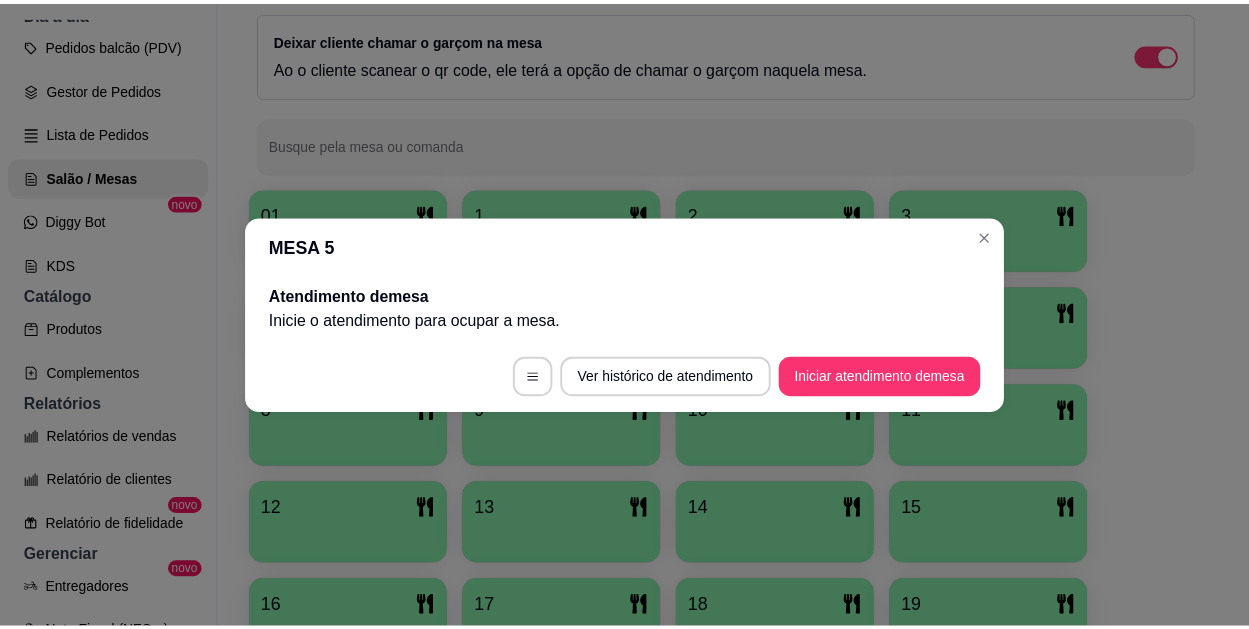 scroll, scrollTop: 0, scrollLeft: 0, axis: both 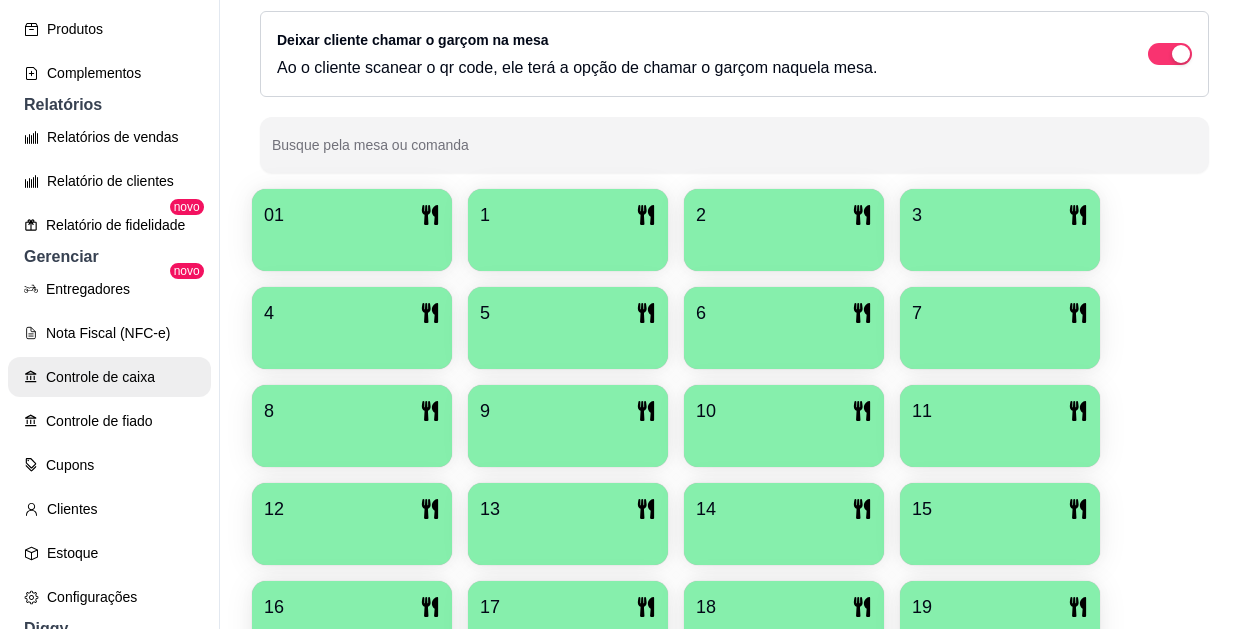 click on "Controle de caixa" at bounding box center (109, 377) 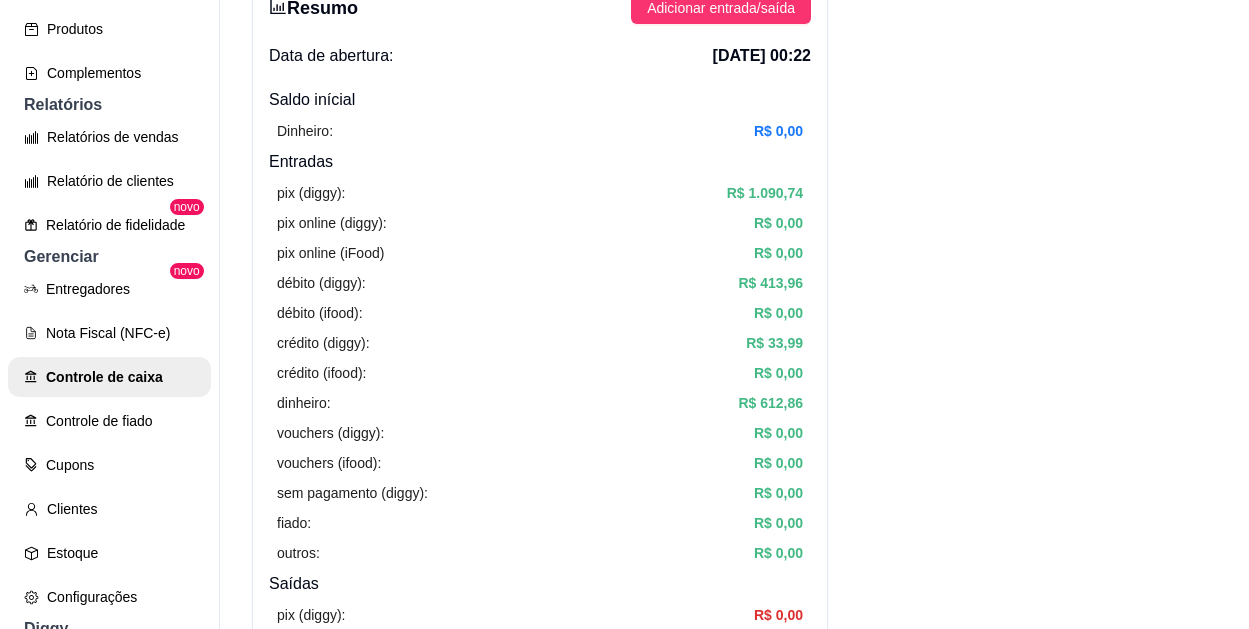 scroll, scrollTop: 0, scrollLeft: 0, axis: both 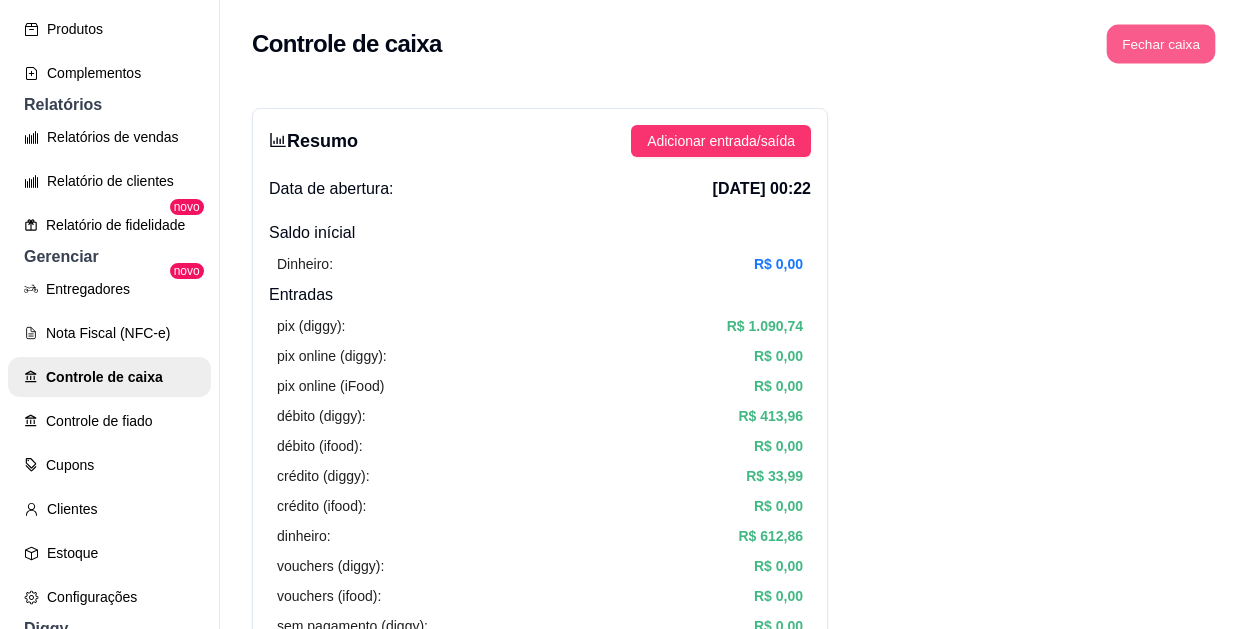 click on "Fechar caixa" at bounding box center (1161, 44) 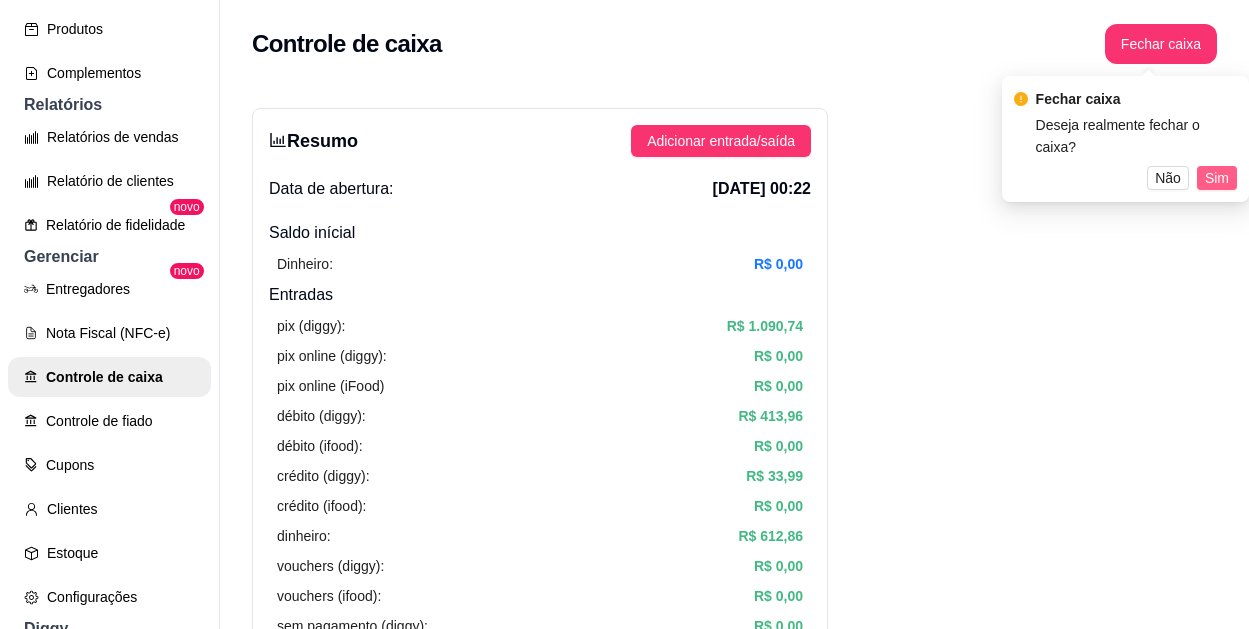 click on "Sim" at bounding box center (1217, 178) 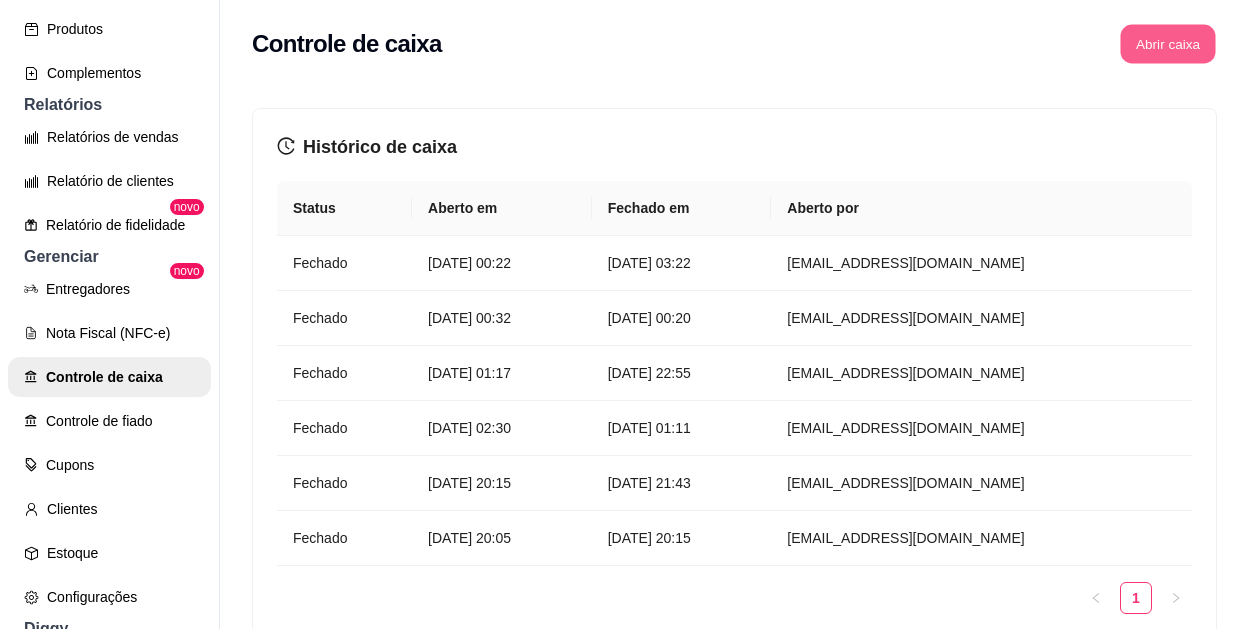 click on "Abrir caixa" at bounding box center (1167, 44) 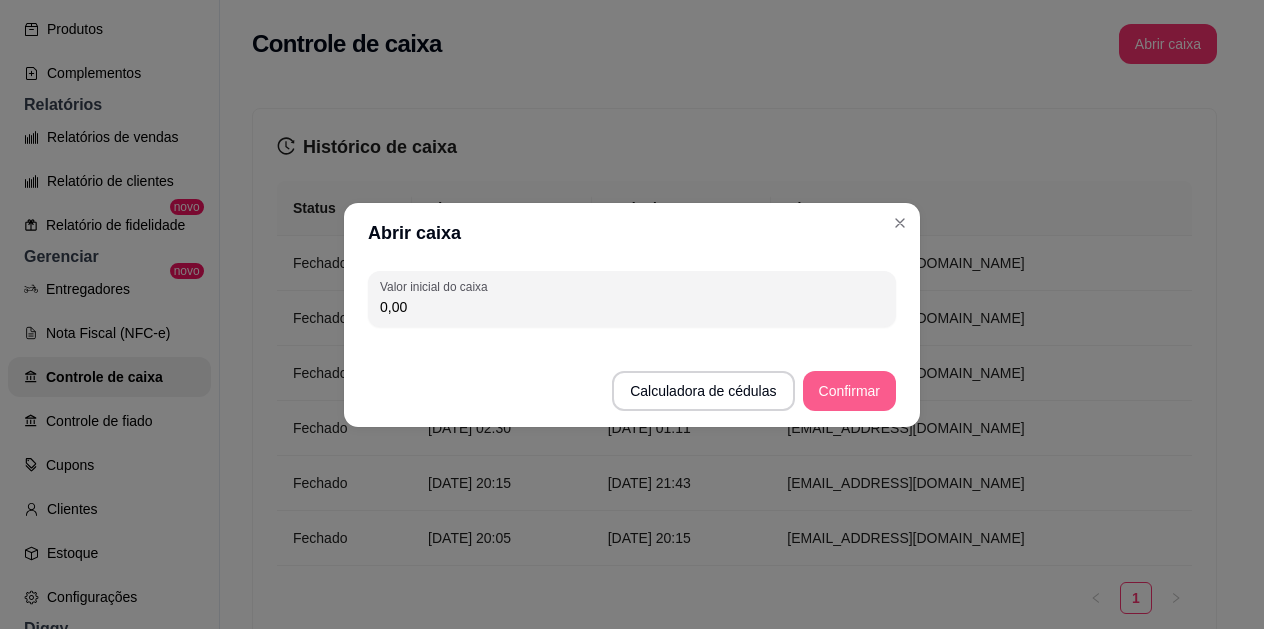 click on "Confirmar" at bounding box center (849, 391) 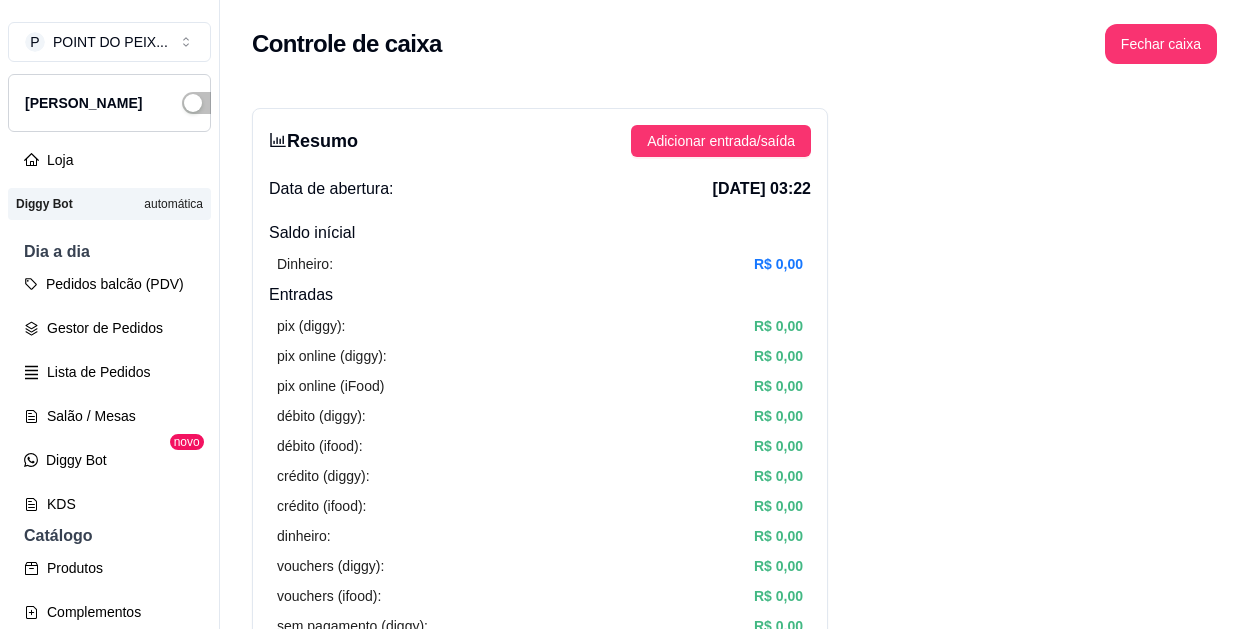 scroll, scrollTop: 0, scrollLeft: 0, axis: both 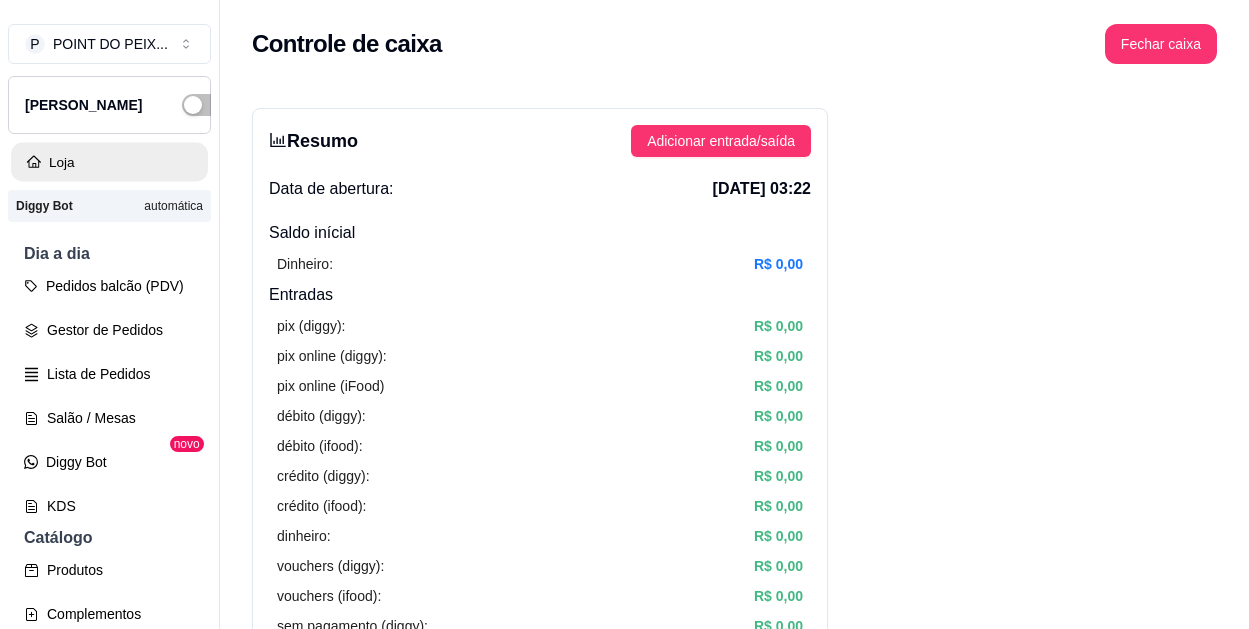 click on "Loja" at bounding box center [109, 162] 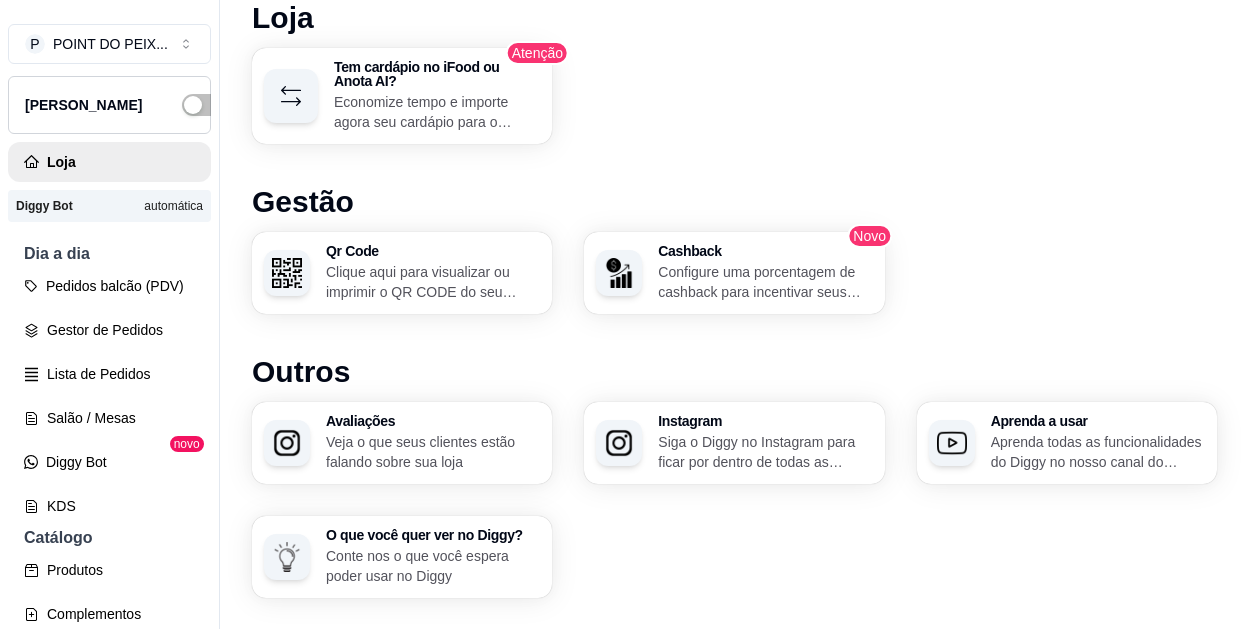 scroll, scrollTop: 1184, scrollLeft: 0, axis: vertical 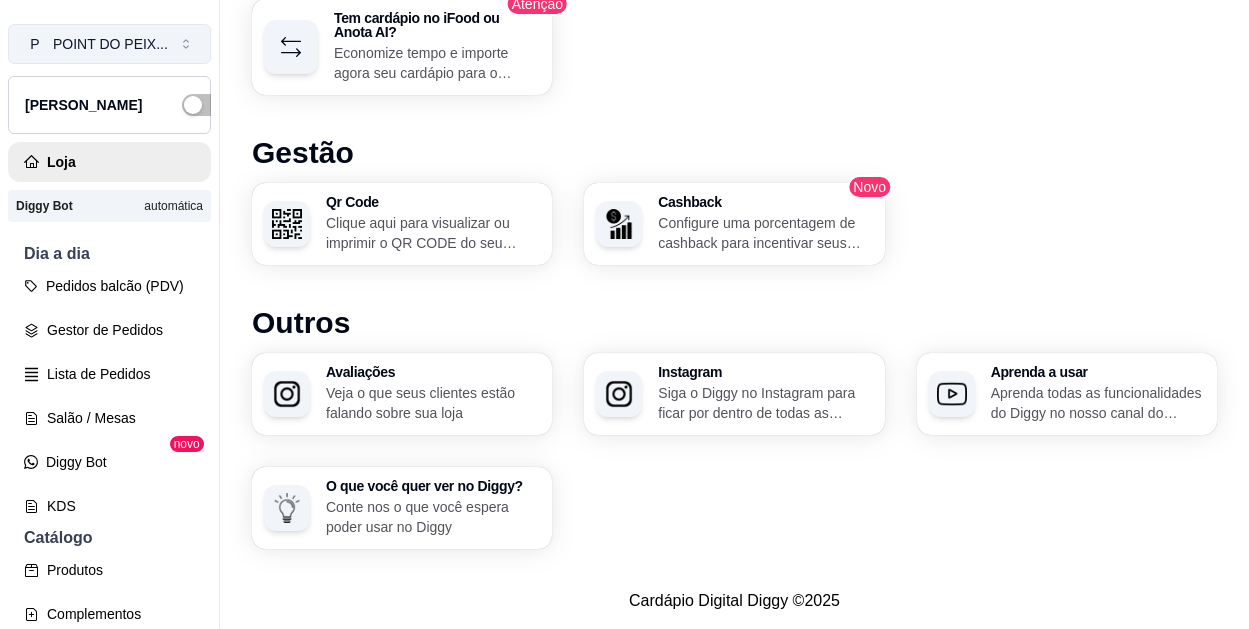 click on "P POINT DO PEIX ..." at bounding box center (109, 44) 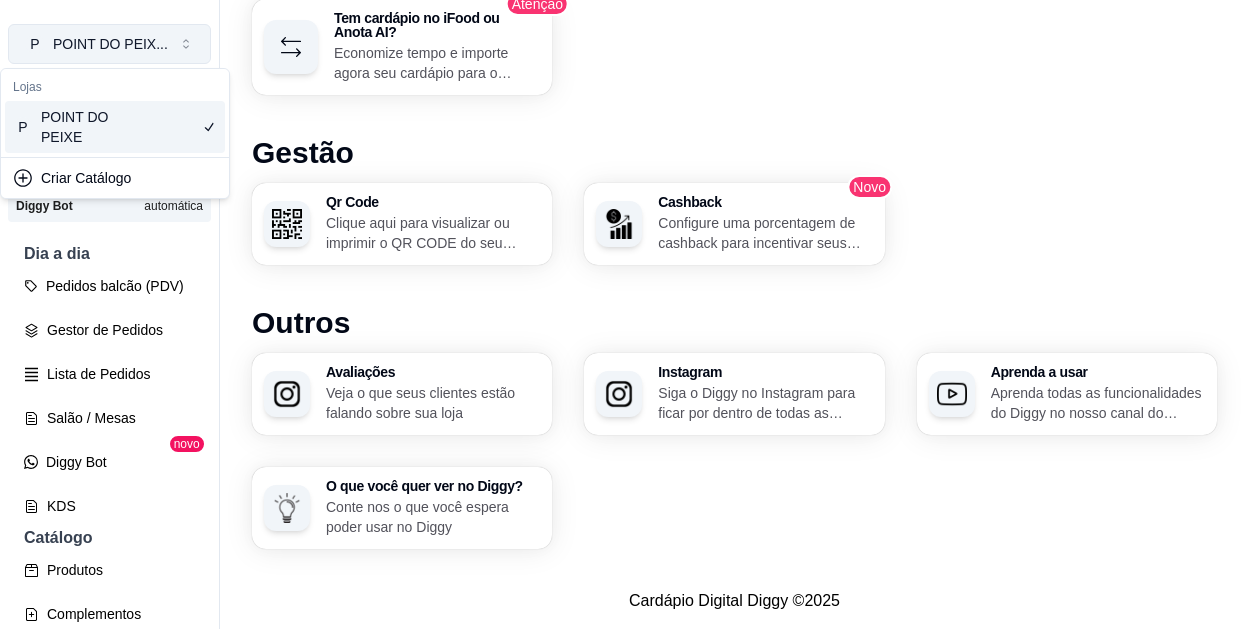 click on "P POINT DO PEIX ..." at bounding box center [109, 44] 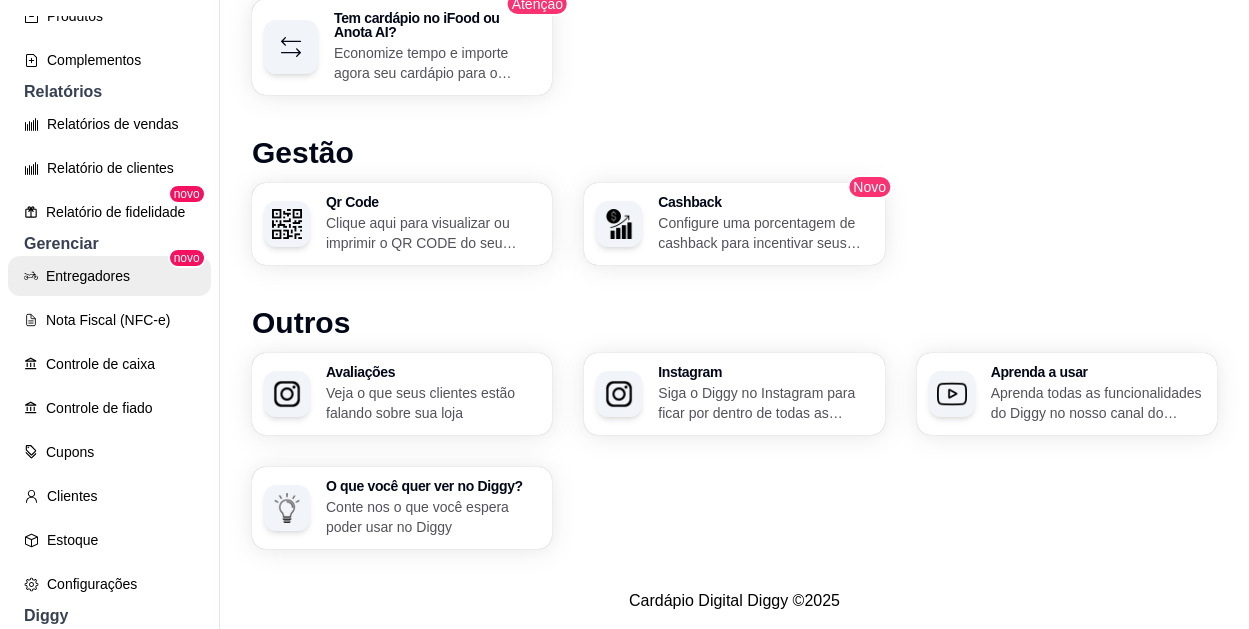 scroll, scrollTop: 600, scrollLeft: 0, axis: vertical 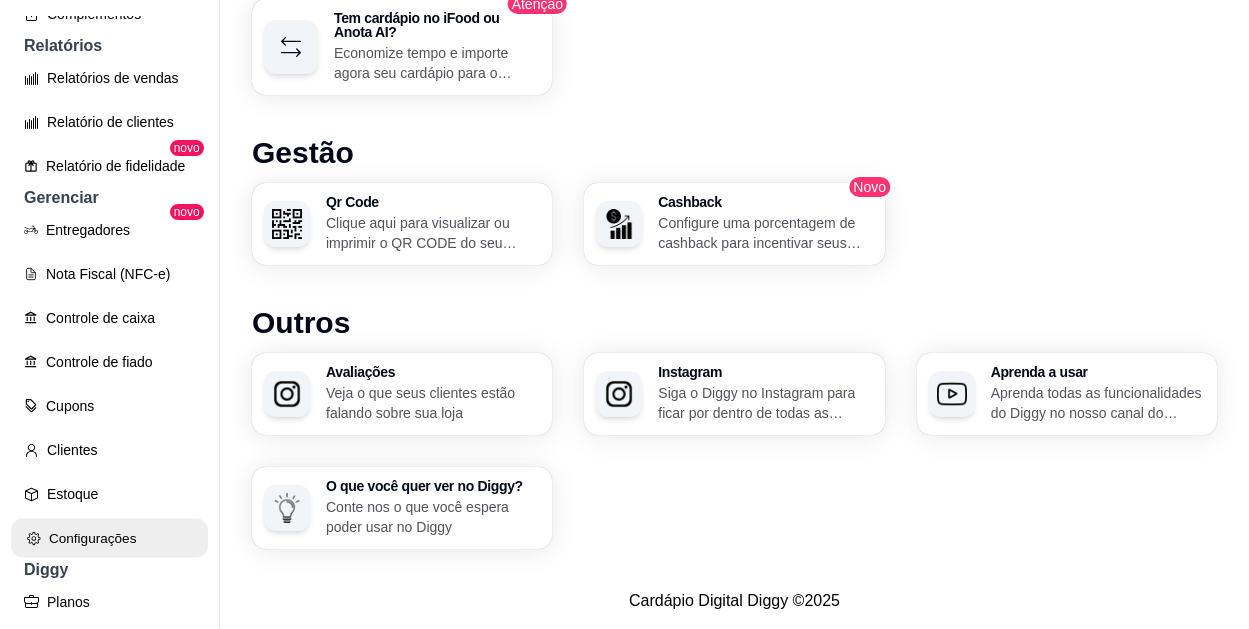 click on "Configurações" at bounding box center [109, 538] 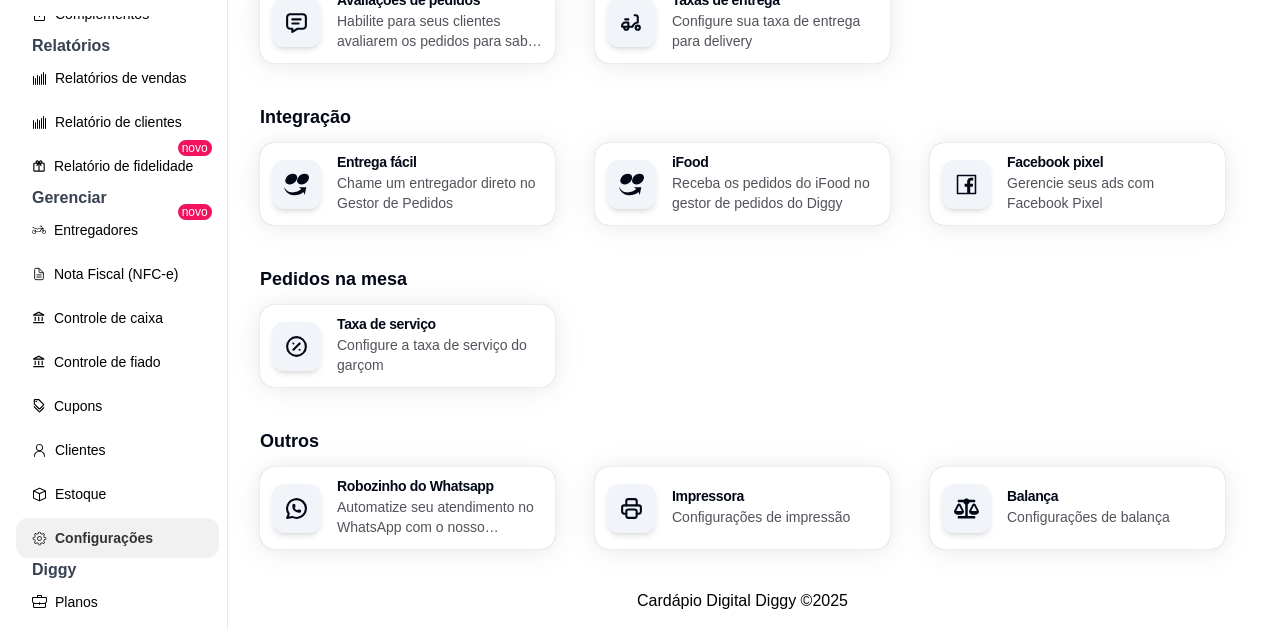 scroll, scrollTop: 0, scrollLeft: 0, axis: both 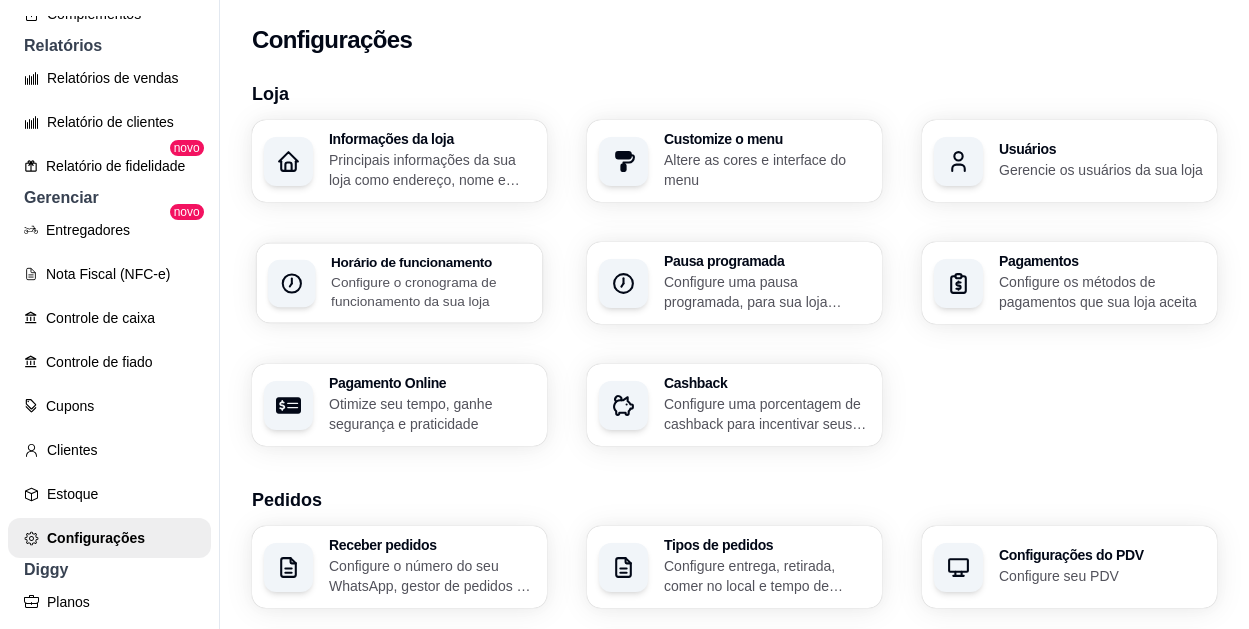 click on "Configure o cronograma de funcionamento da sua loja" at bounding box center [431, 291] 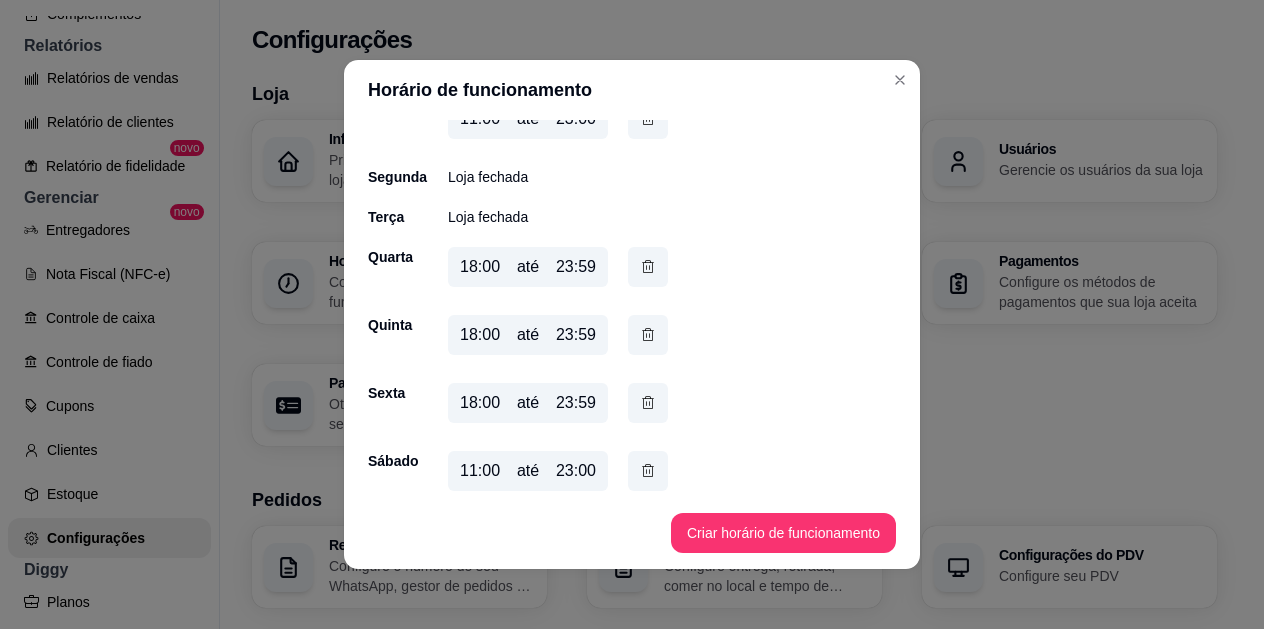 scroll, scrollTop: 123, scrollLeft: 0, axis: vertical 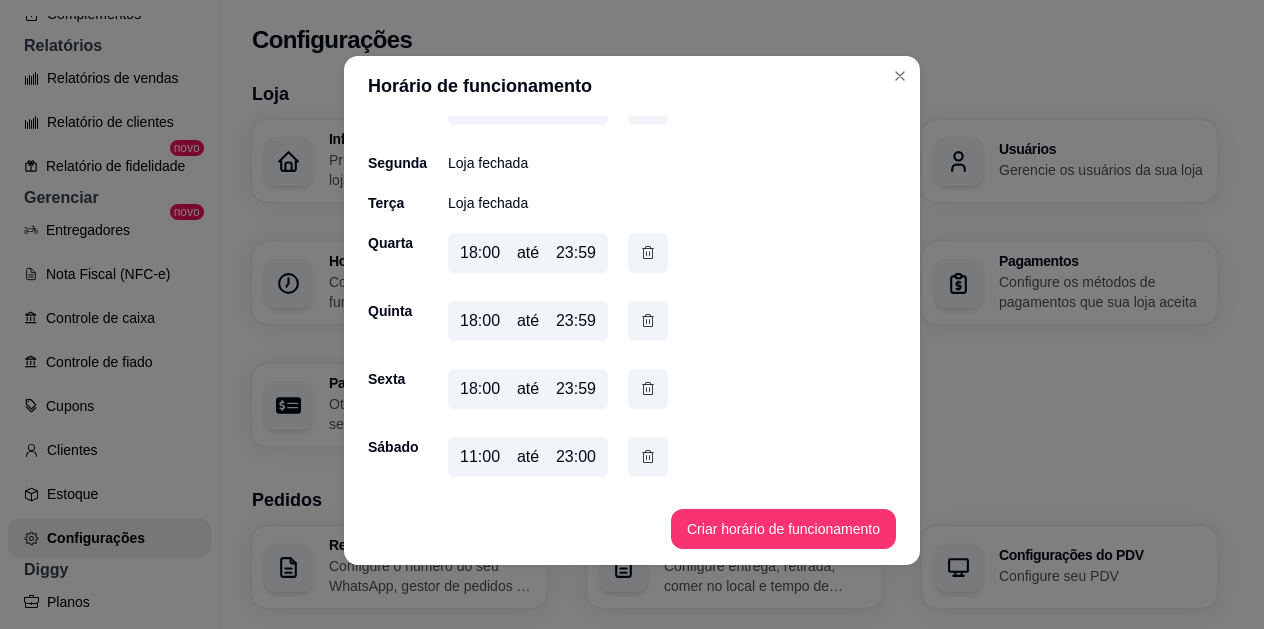 click on "11:00" at bounding box center (480, 457) 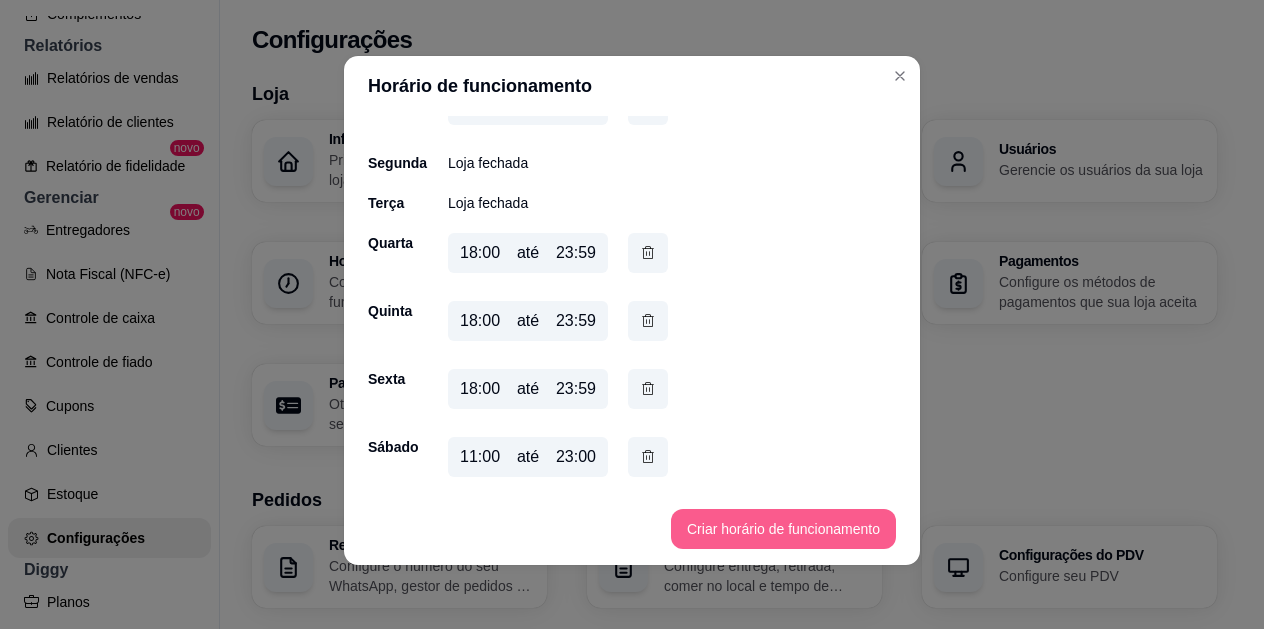 click on "Criar horário de funcionamento" at bounding box center (783, 529) 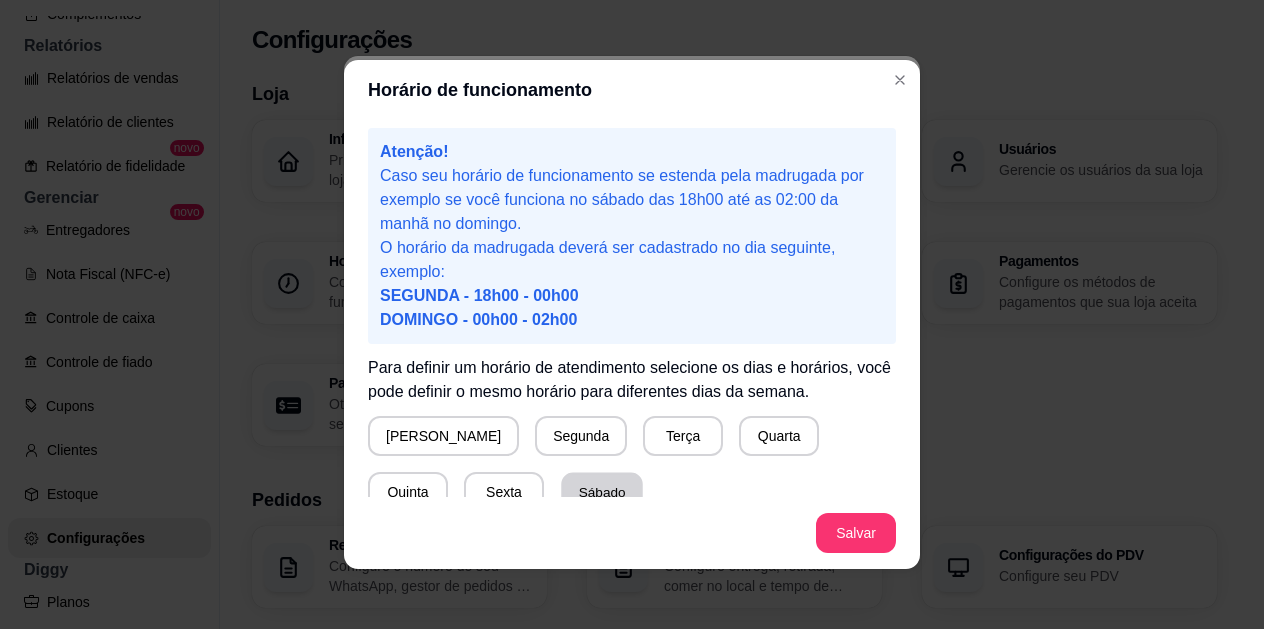 click on "Sábado" at bounding box center (602, 492) 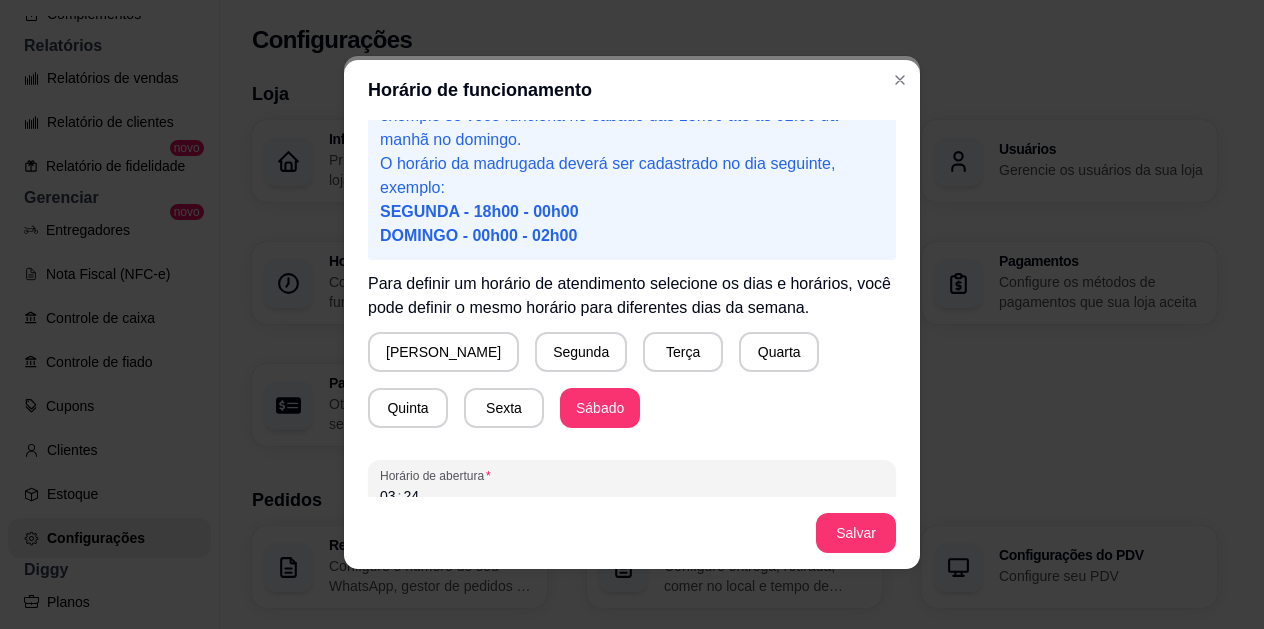 scroll, scrollTop: 199, scrollLeft: 0, axis: vertical 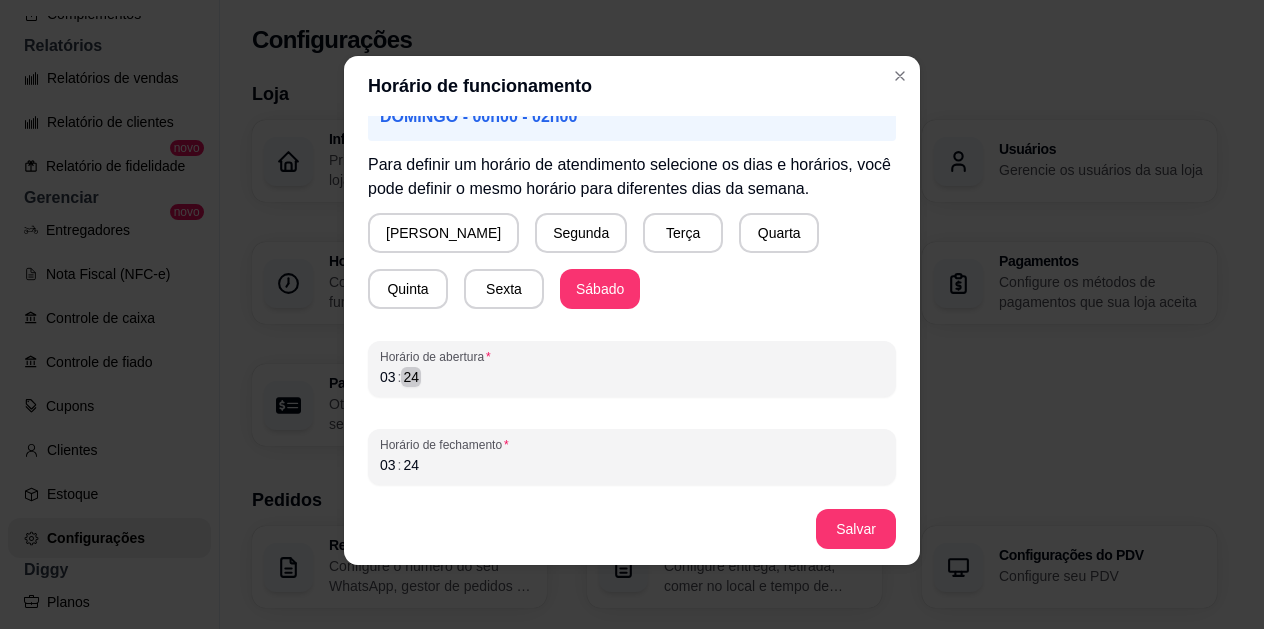 click on "03 : 24" at bounding box center (632, 377) 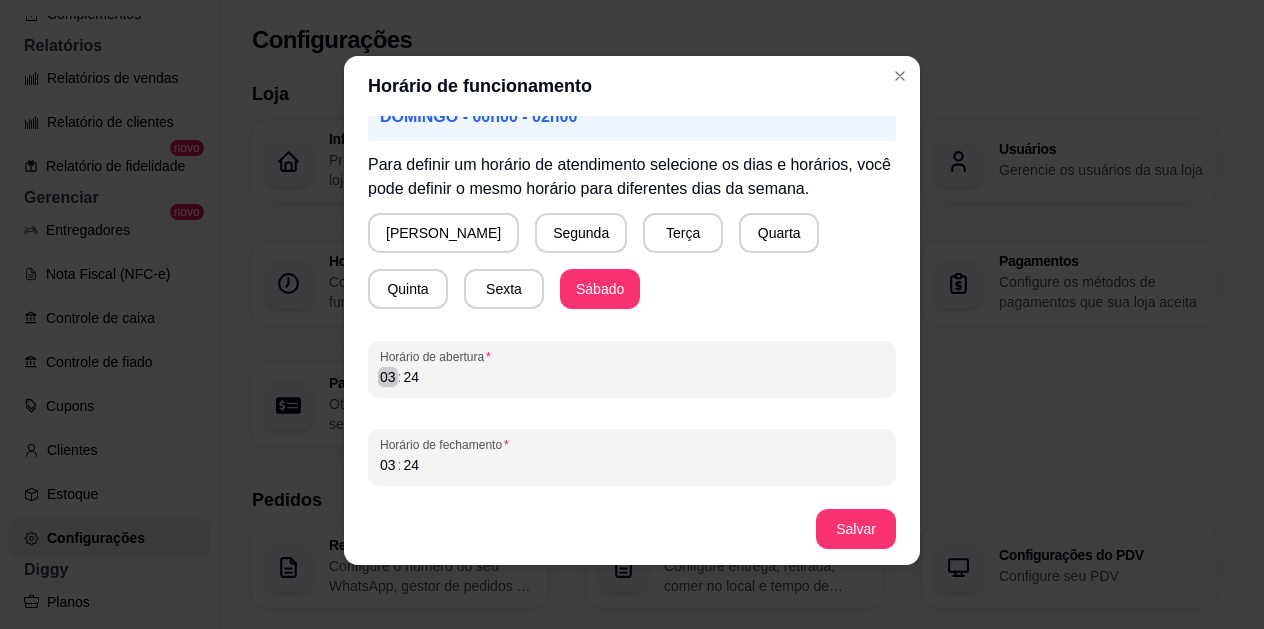 click on "03" at bounding box center [388, 377] 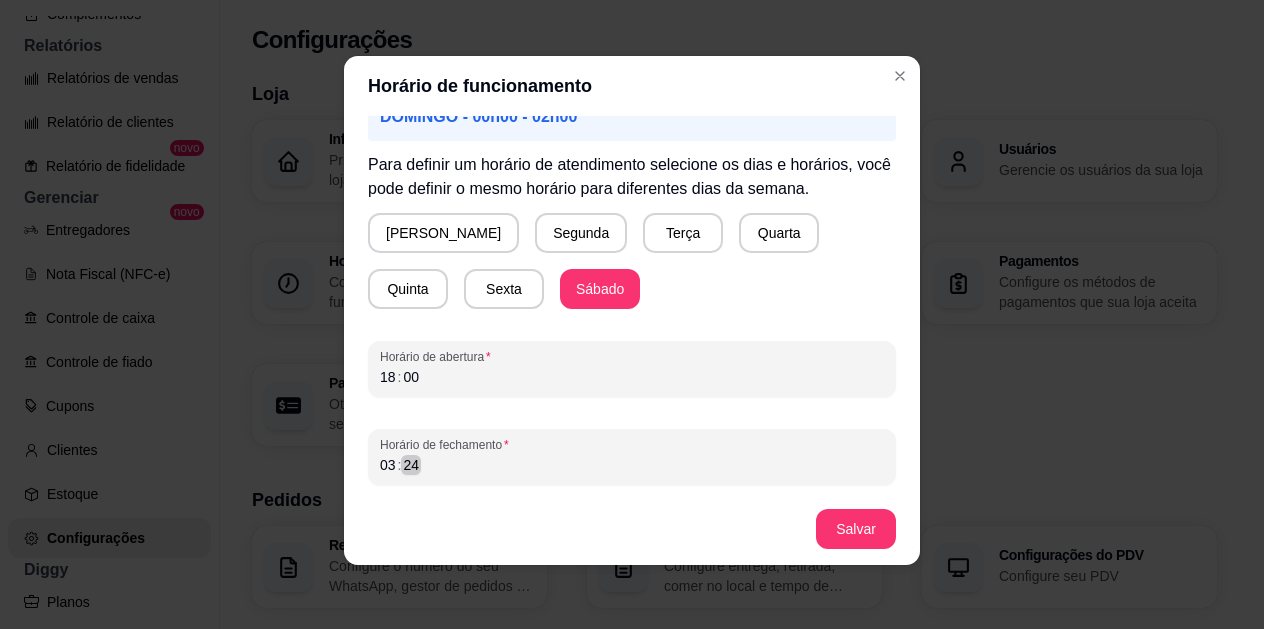 click on "03 : 24" at bounding box center [632, 465] 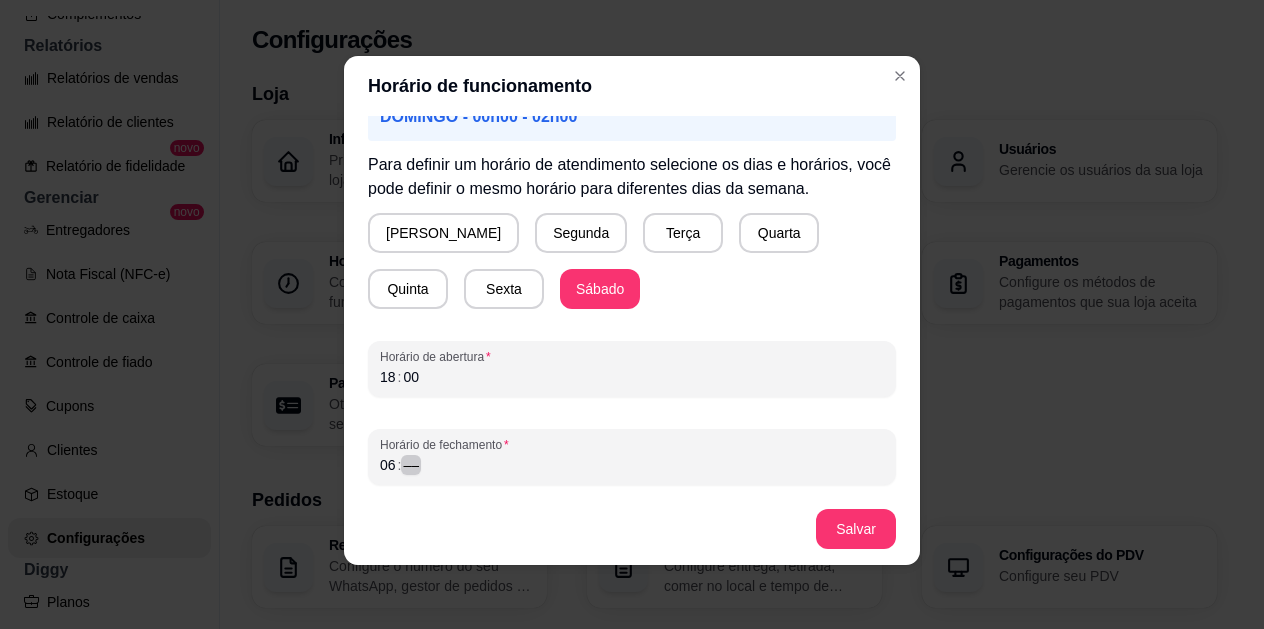 drag, startPoint x: 395, startPoint y: 461, endPoint x: 387, endPoint y: 469, distance: 11.313708 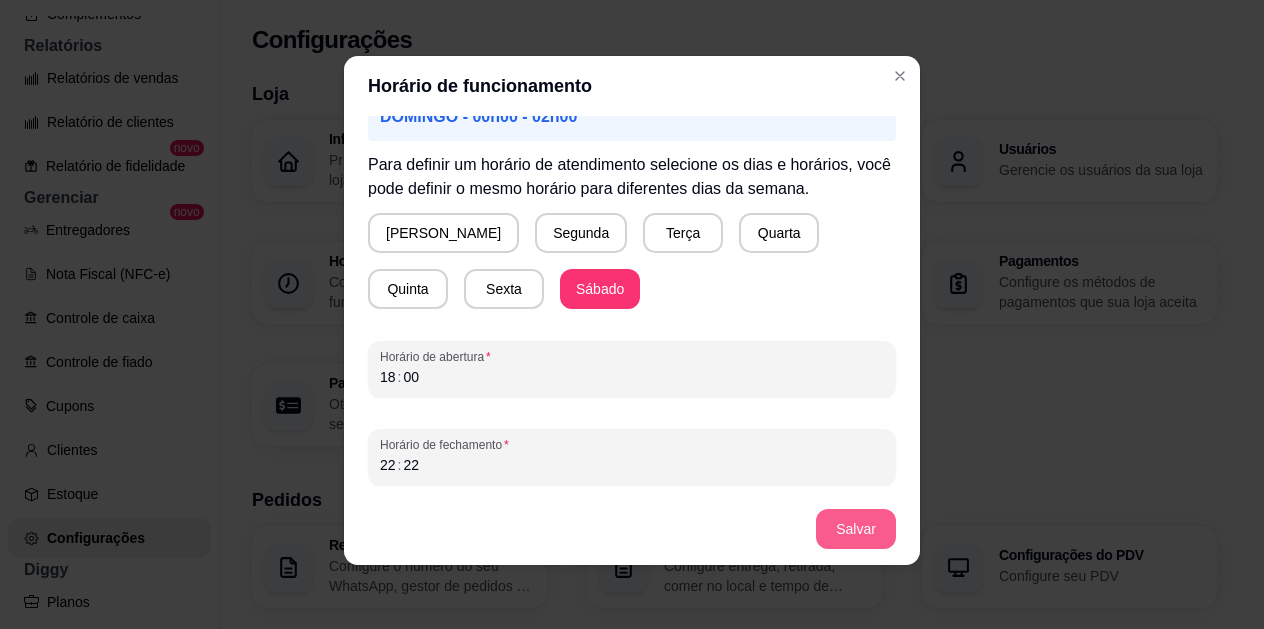 click on "Salvar" at bounding box center (856, 529) 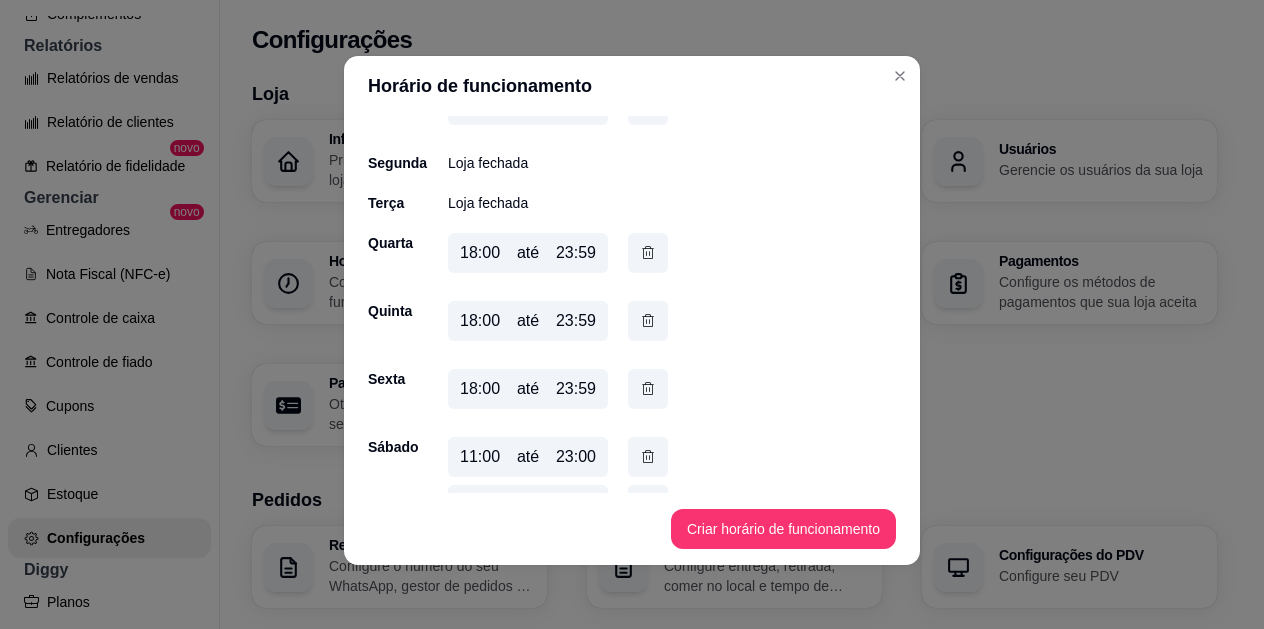 scroll, scrollTop: 171, scrollLeft: 0, axis: vertical 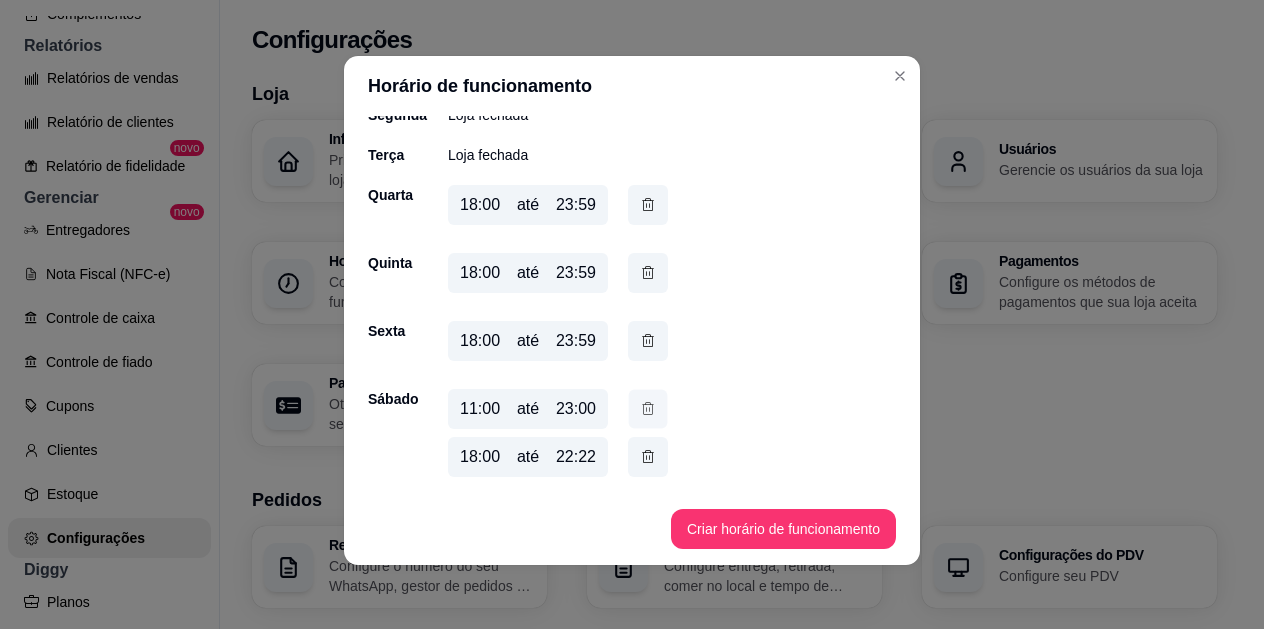 click 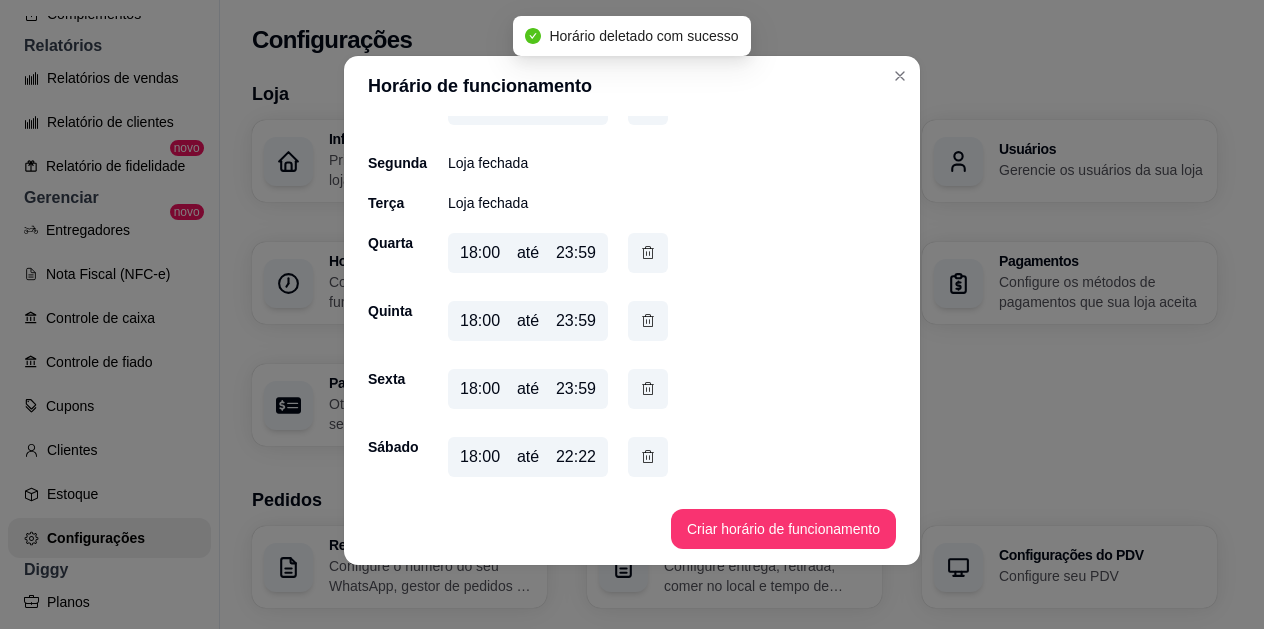 scroll, scrollTop: 123, scrollLeft: 0, axis: vertical 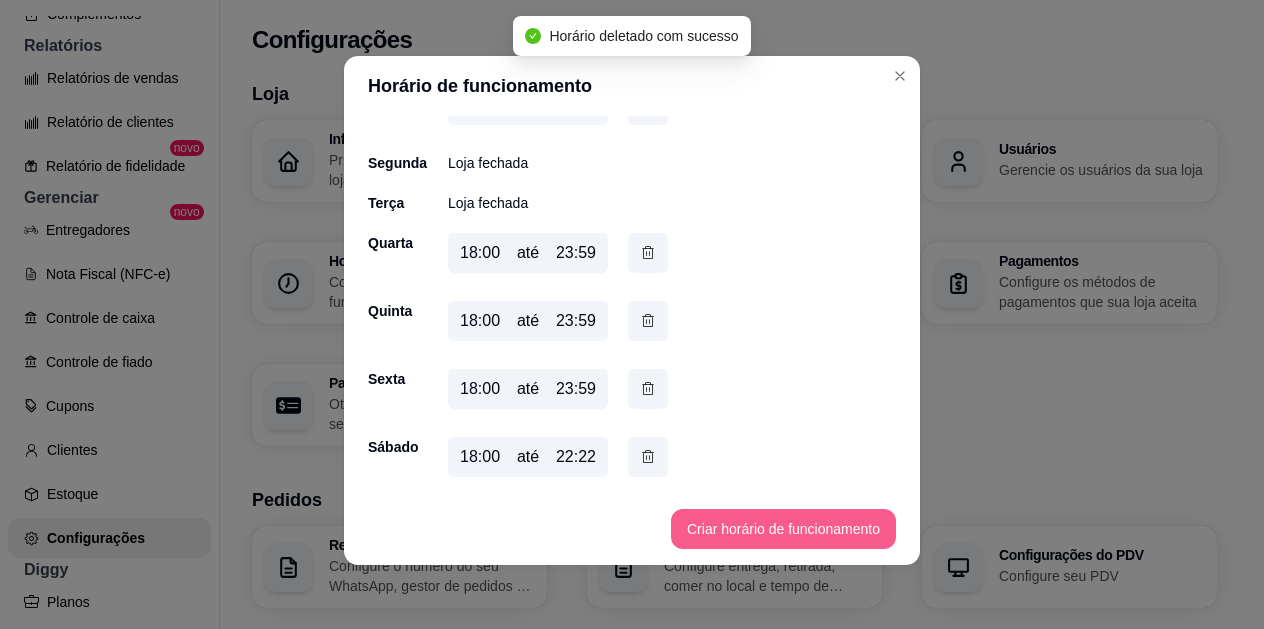 click on "Criar horário de funcionamento" at bounding box center (783, 529) 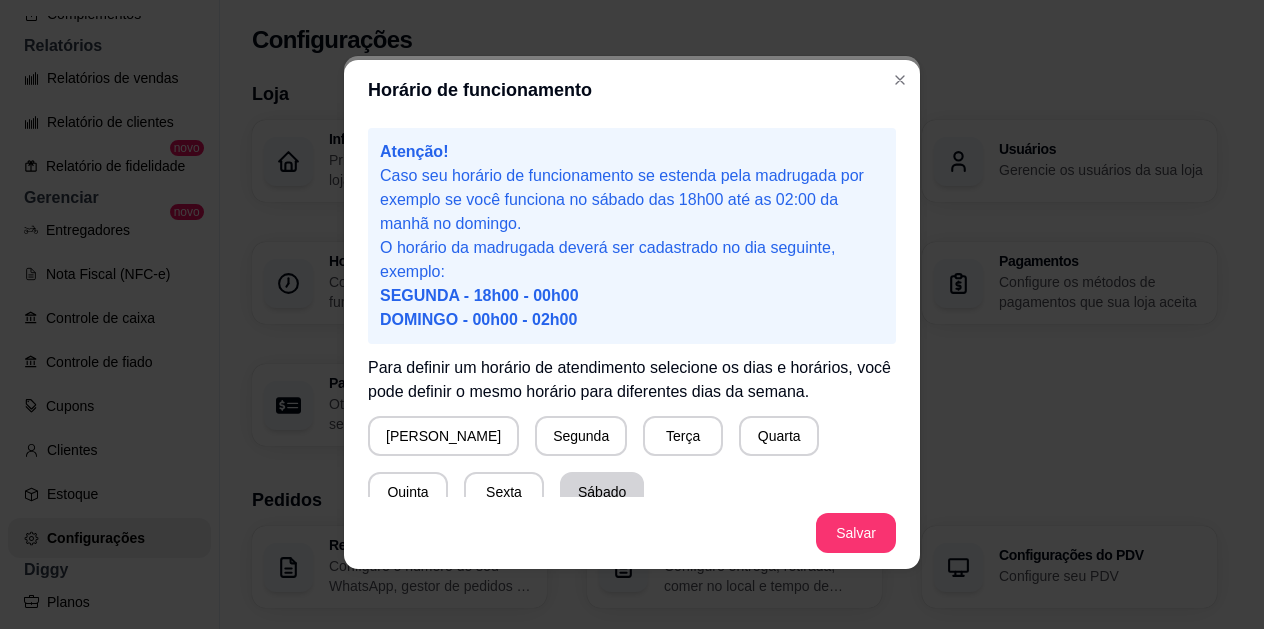 click on "Sábado" at bounding box center (602, 492) 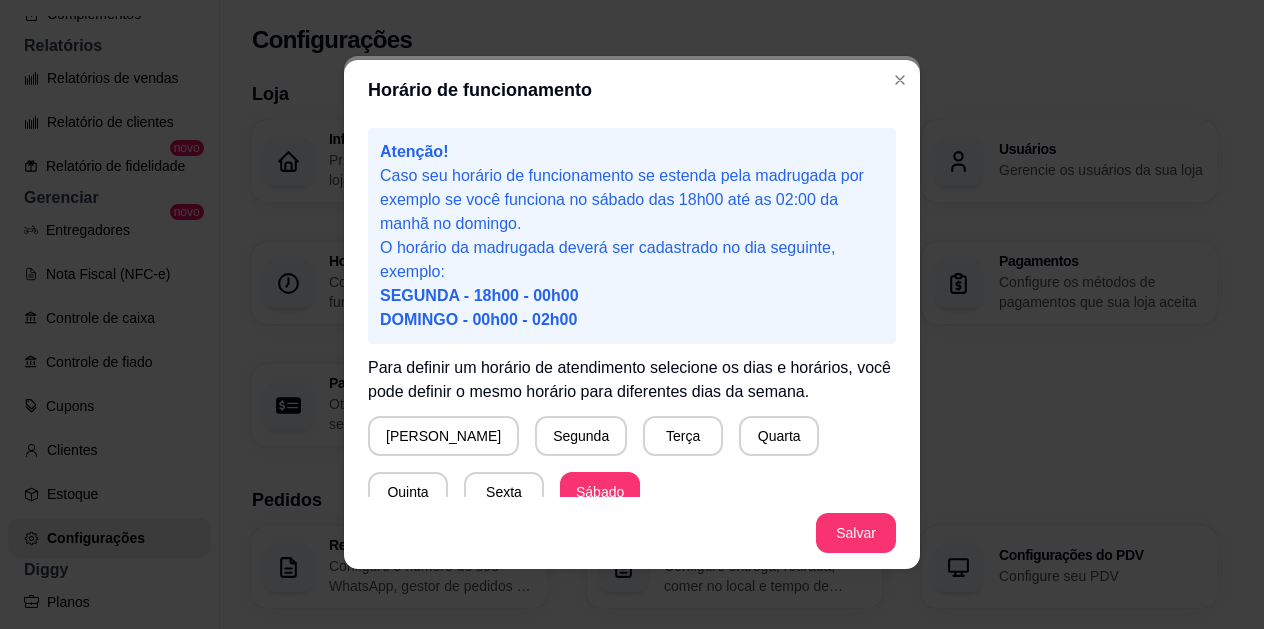 scroll, scrollTop: 199, scrollLeft: 0, axis: vertical 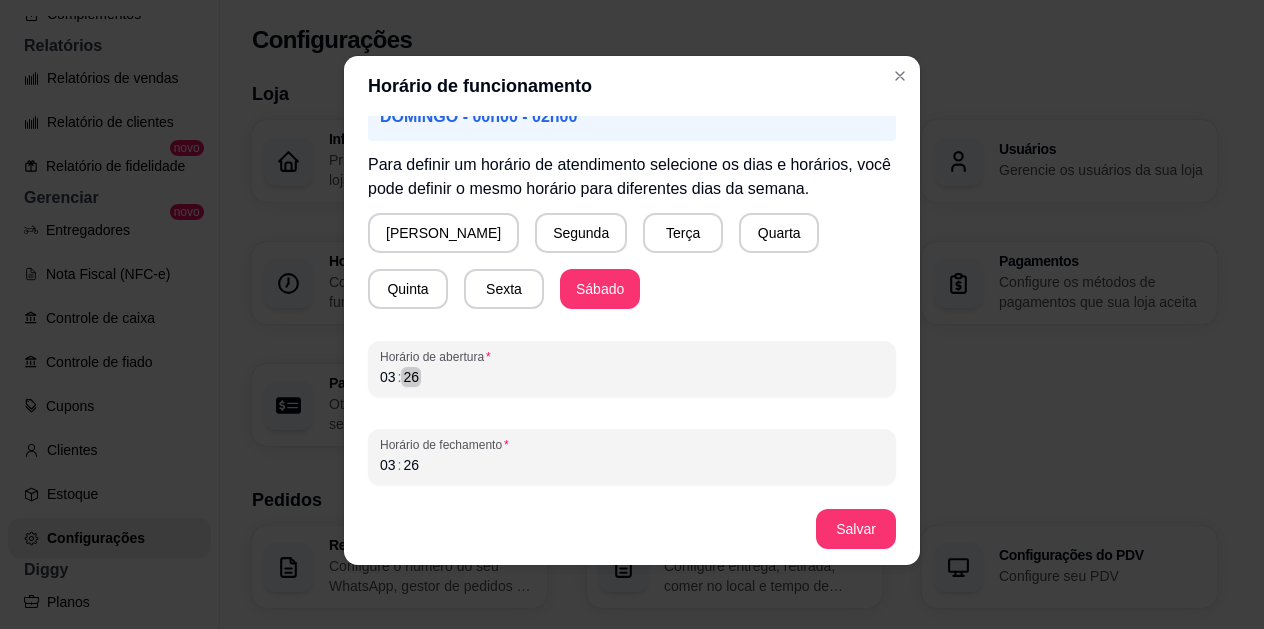 click on "Atenção! Caso seu horário de funcionamento se estenda pela madrugada por exemplo se você funciona no sábado das 18h00 até as 02:00 da manhã no domingo. O horário da madrugada deverá ser cadastrado no dia seguinte, exemplo:  SEGUNDA - 18h00 - 00h00 DOMINGO - 00h00 - 02h00 Para definir um horário de atendimento selecione os dias e horários, você pode definir o mesmo horário para diferentes dias da semana. Domingo Segunda Terça Quarta Quinta Sexta Sábado Horário de abertura 03 : 26 Horário de fechamento 03 : 26" at bounding box center [632, 304] 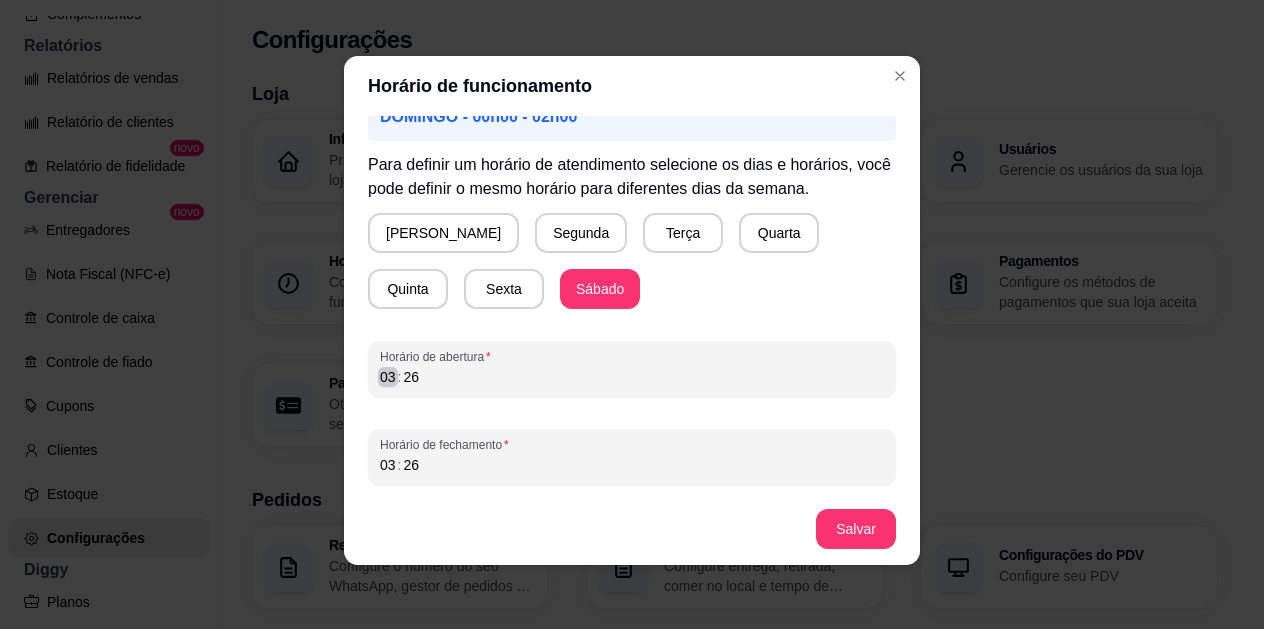 click on "03" at bounding box center (388, 377) 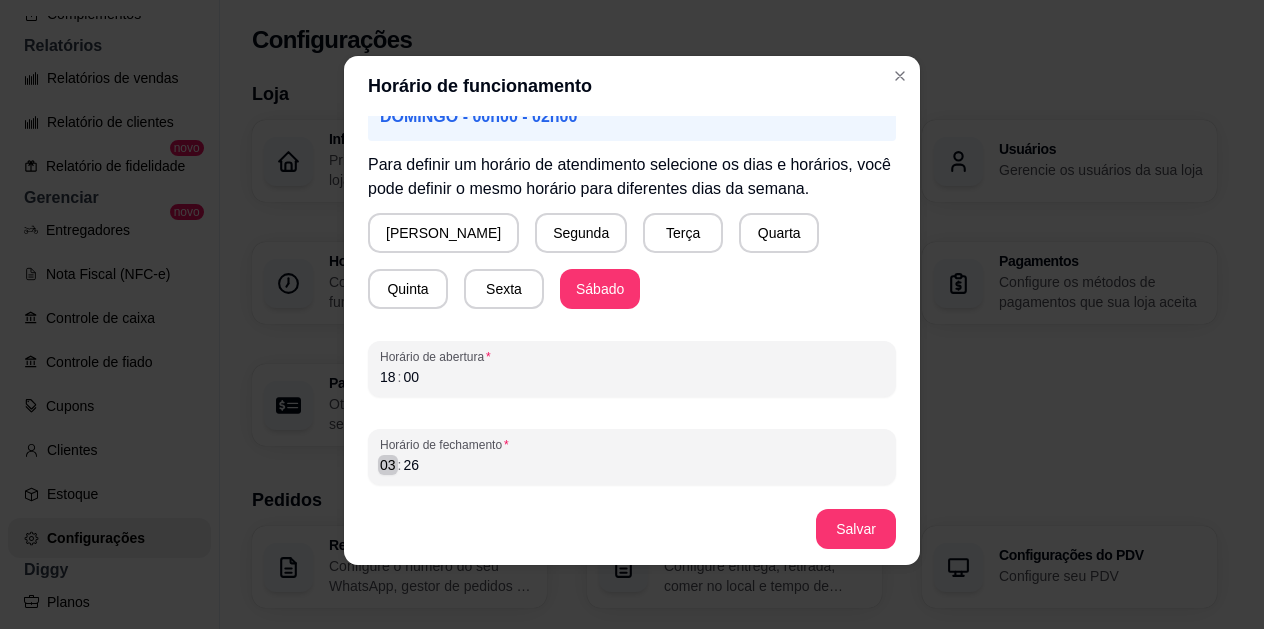 click on "03" at bounding box center [388, 465] 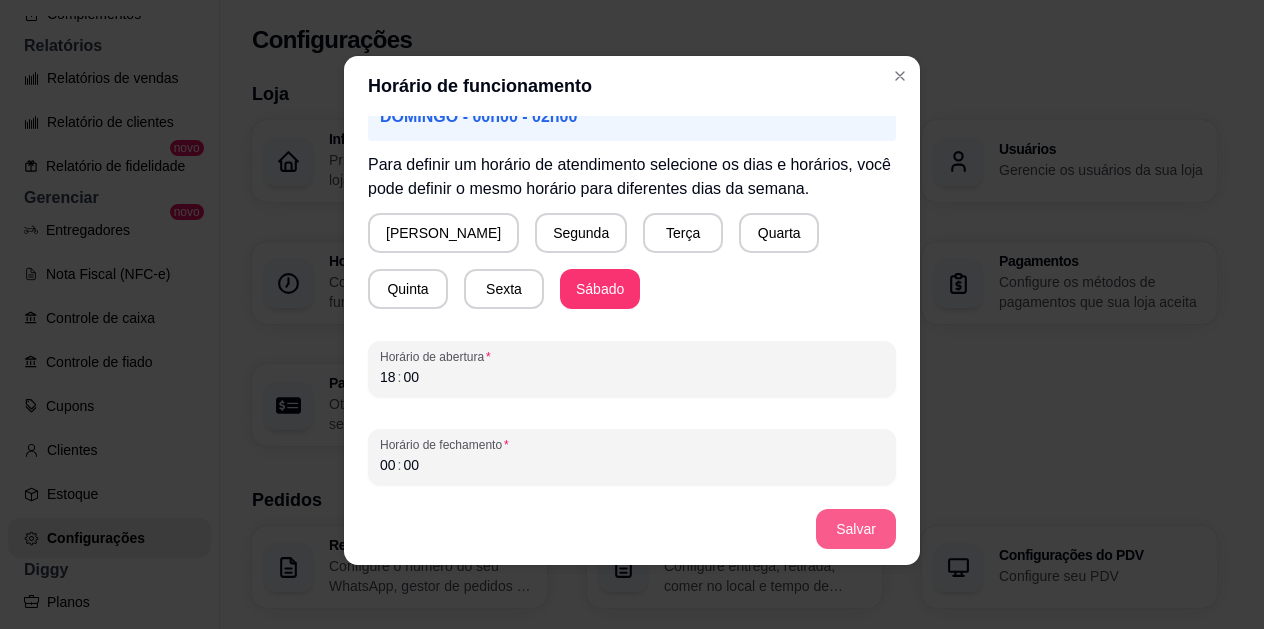 click on "Salvar" at bounding box center (856, 529) 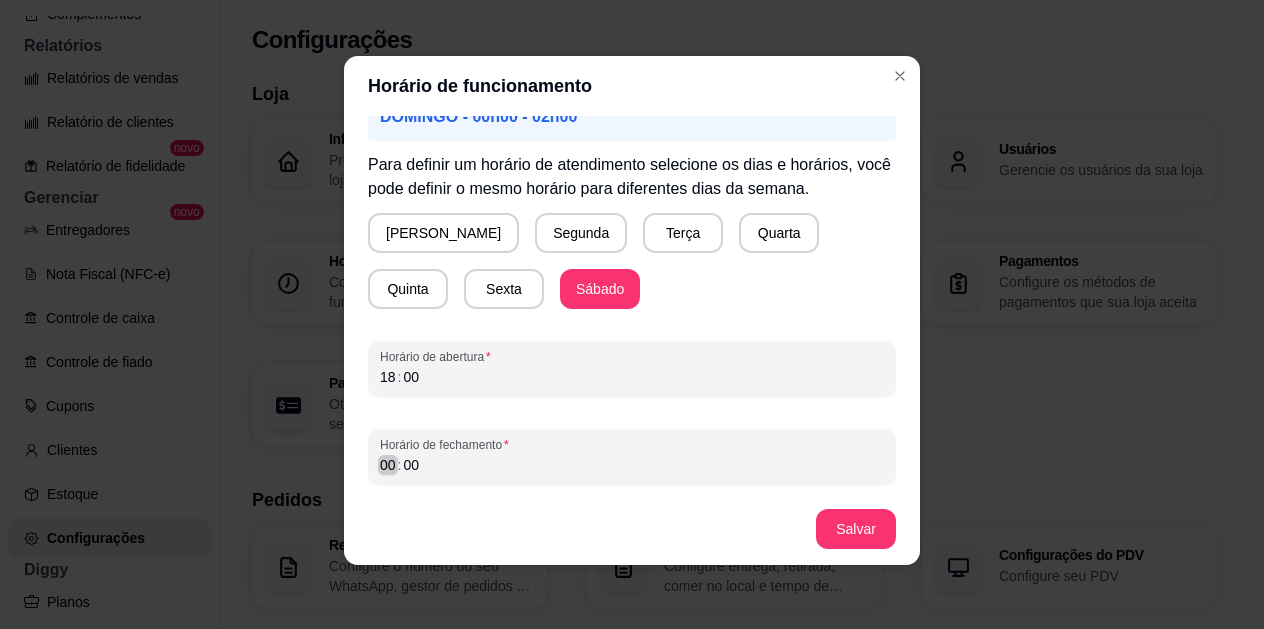 click on "00" at bounding box center [388, 465] 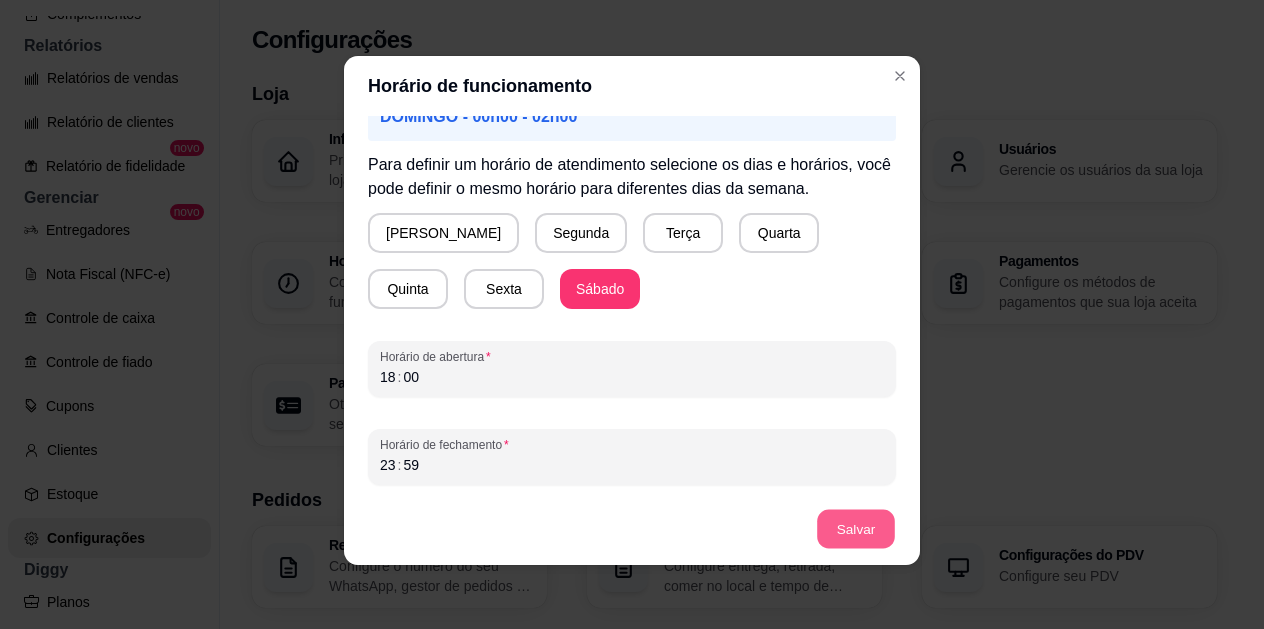 click on "Salvar" at bounding box center [856, 529] 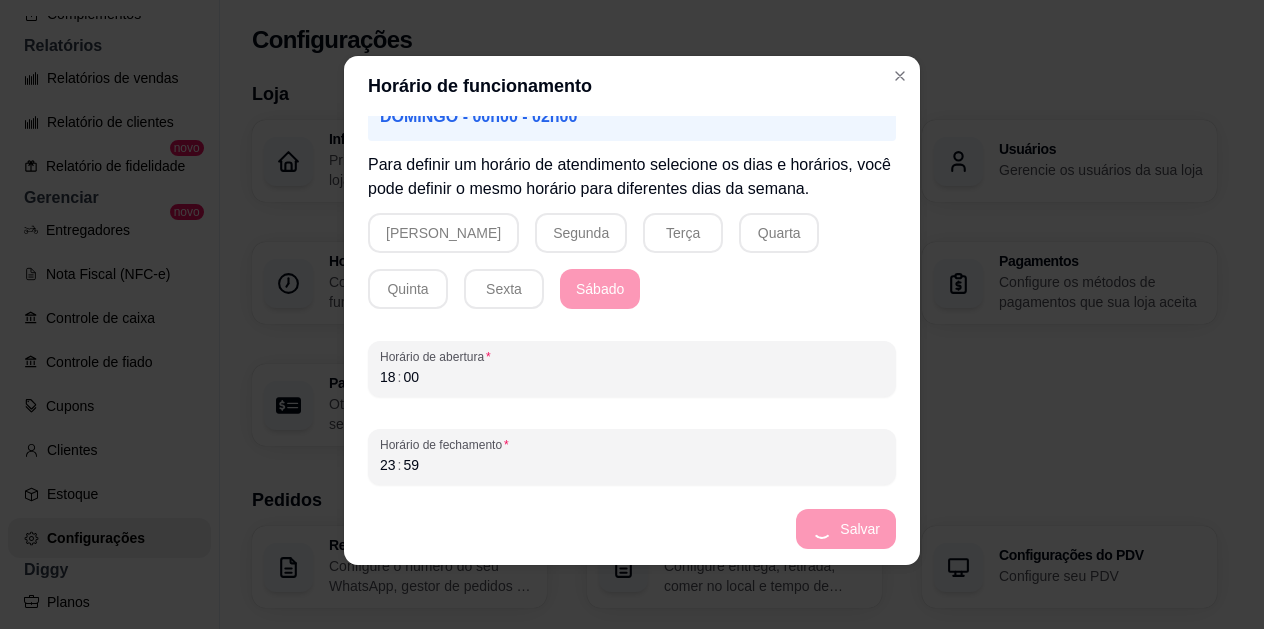 scroll, scrollTop: 171, scrollLeft: 0, axis: vertical 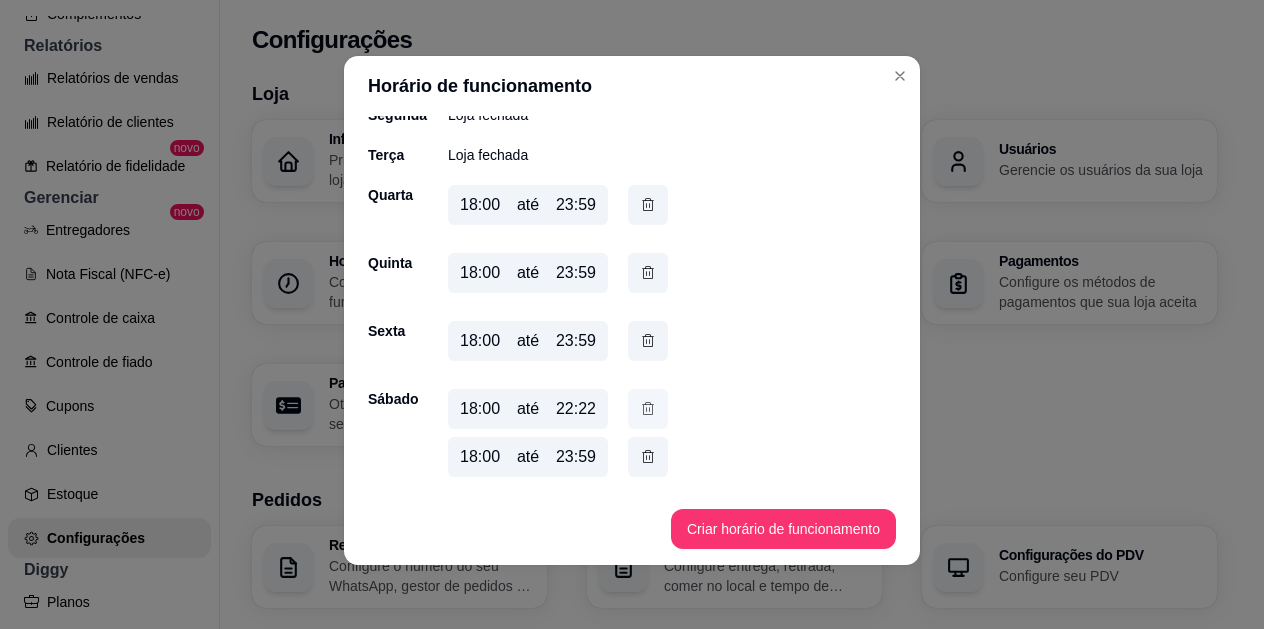 click 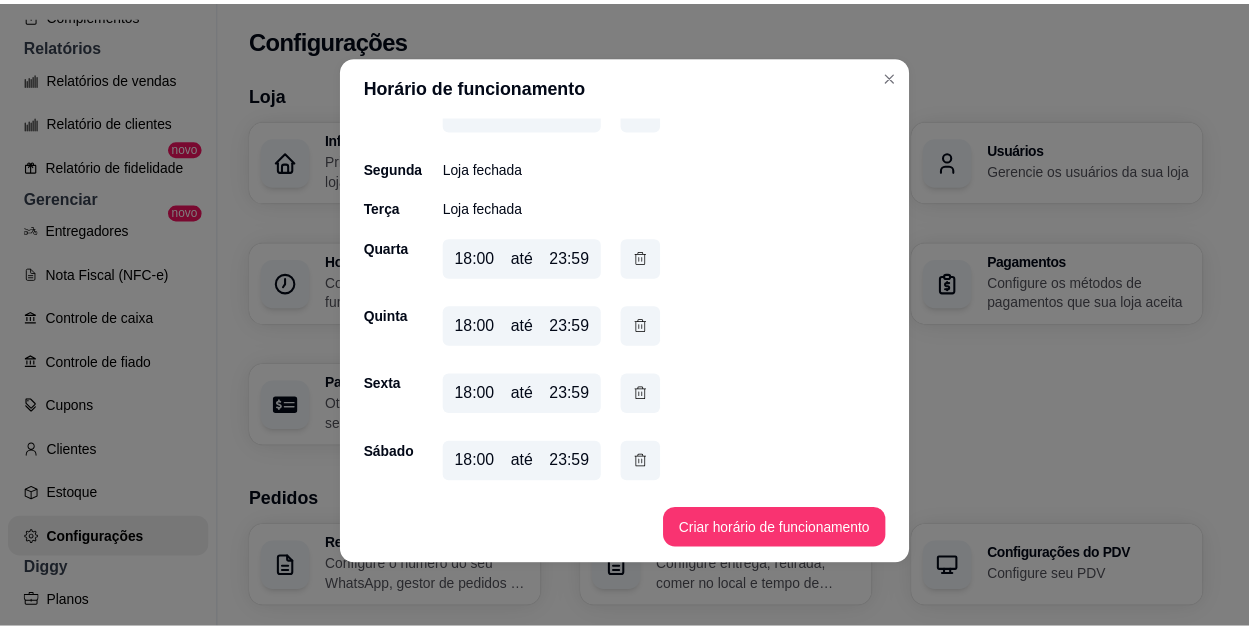 scroll, scrollTop: 123, scrollLeft: 0, axis: vertical 